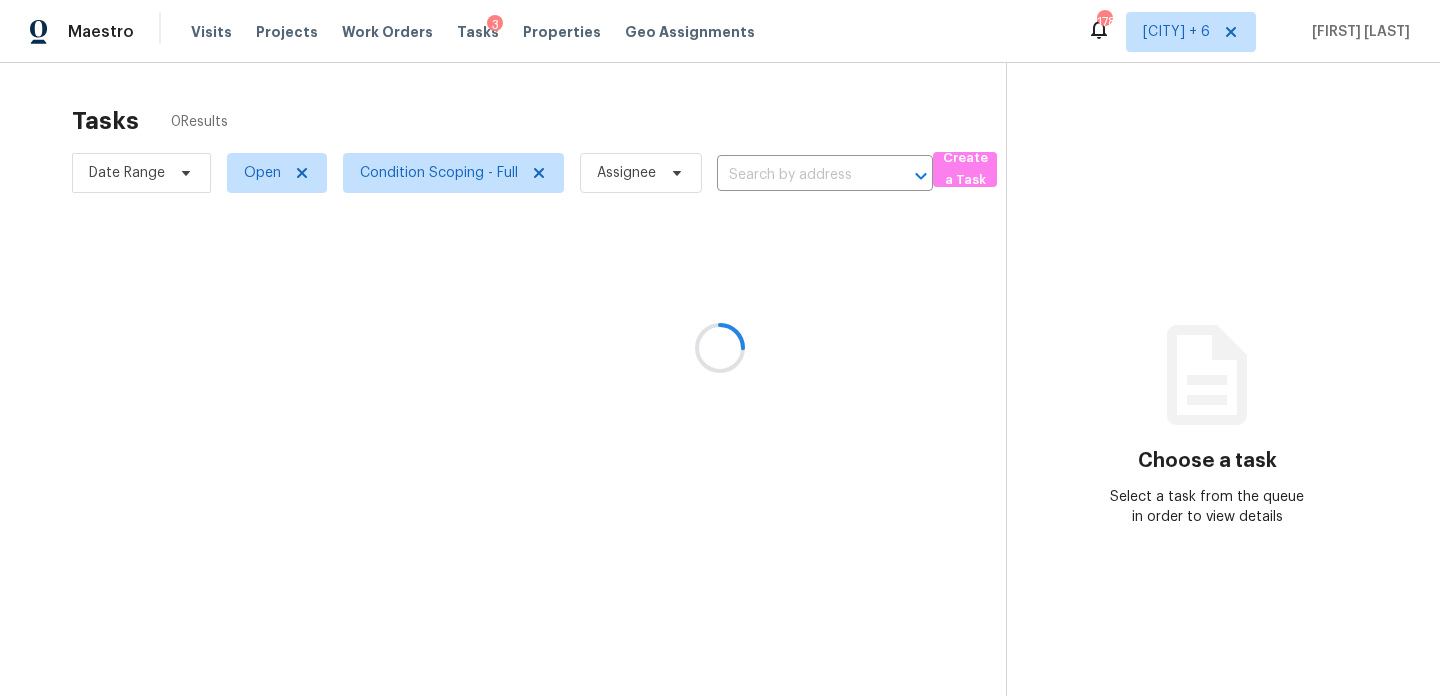 scroll, scrollTop: 0, scrollLeft: 0, axis: both 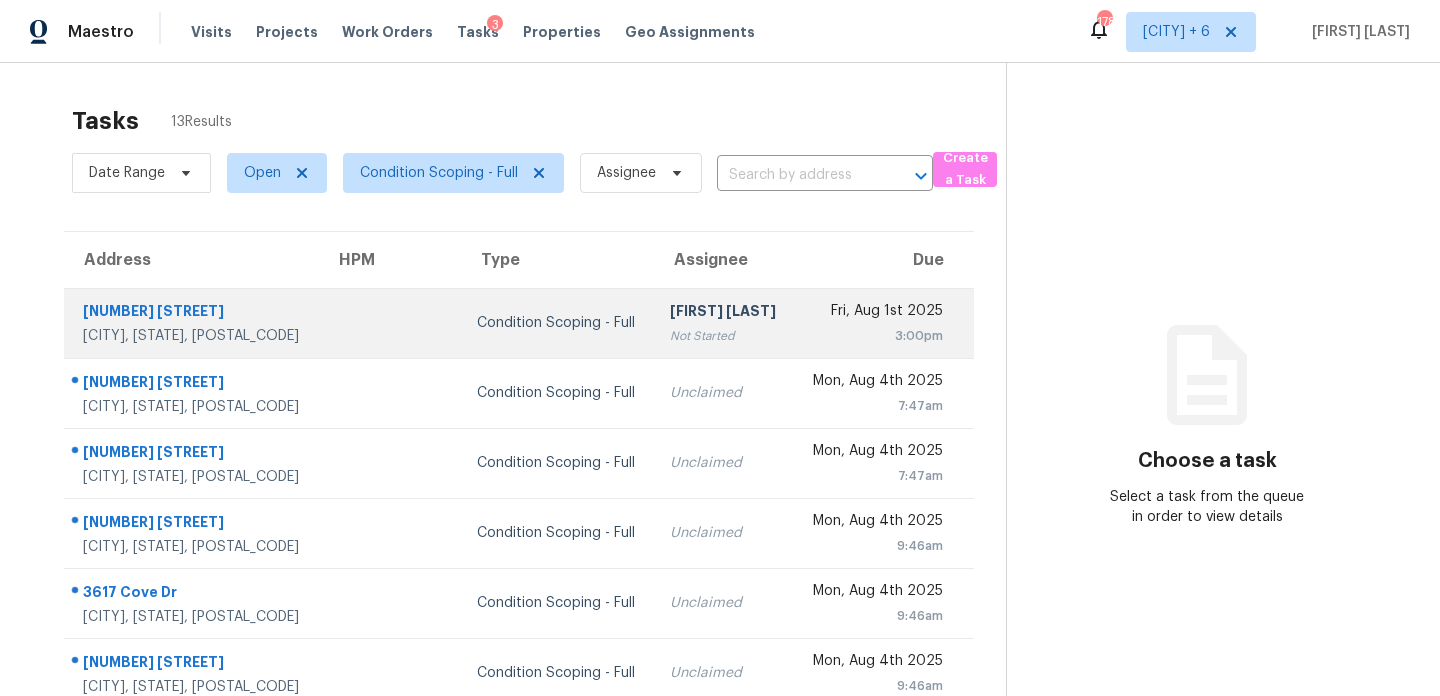 click on "Condition Scoping - Full" at bounding box center [557, 323] 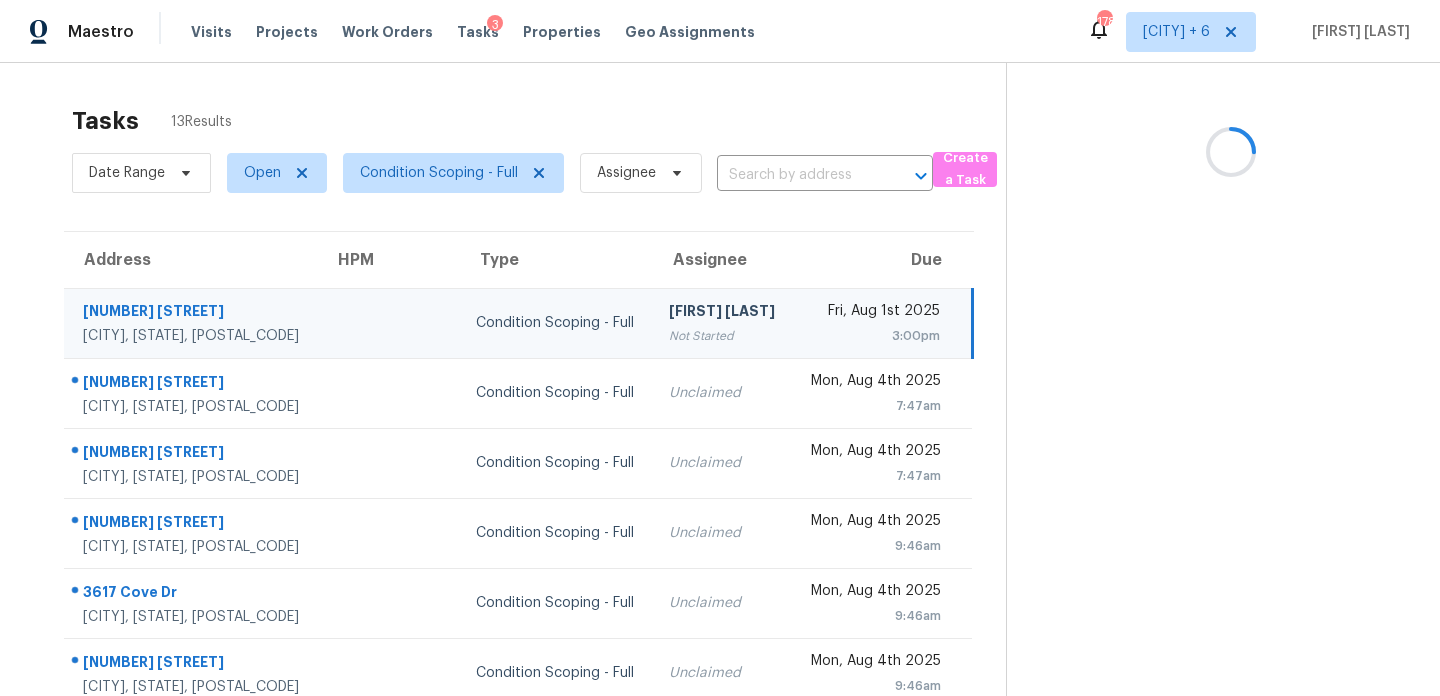 click on "Prabhu Raja Not Started" at bounding box center (723, 323) 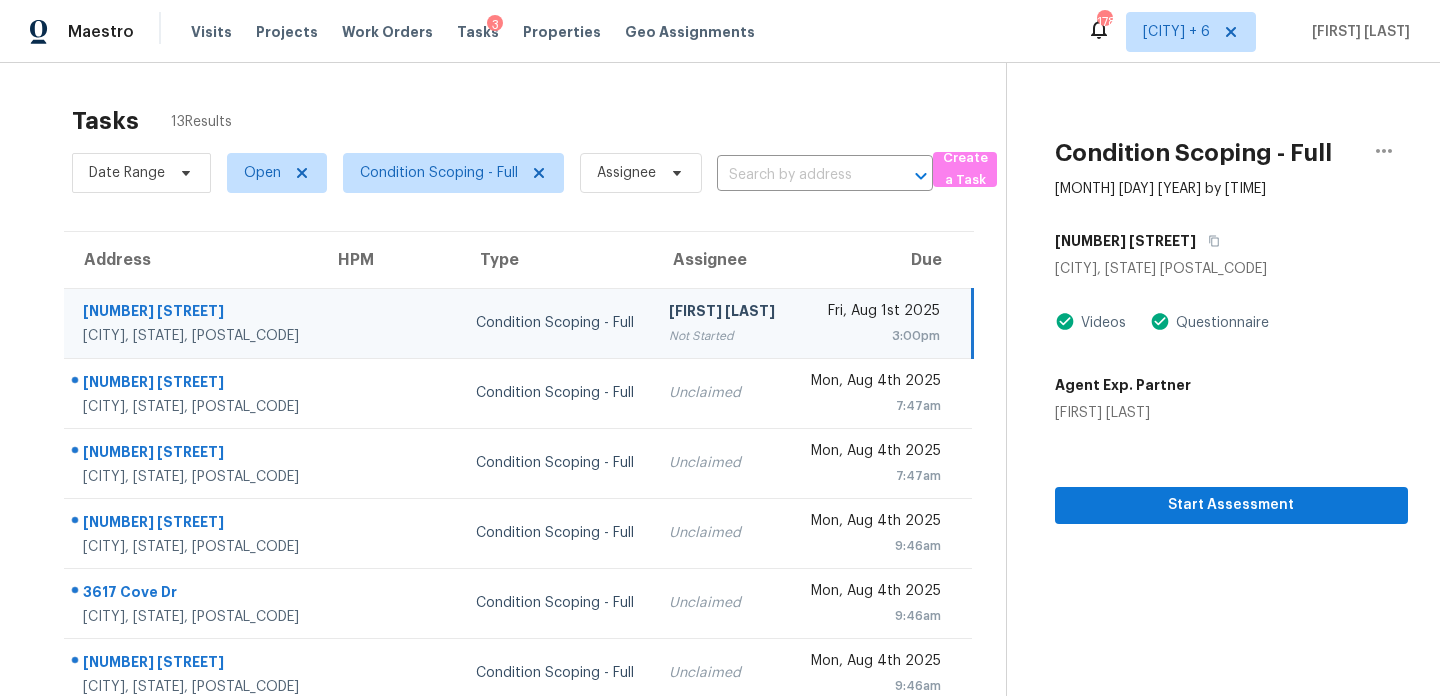 click on "Fri, Aug 1st 2025" at bounding box center [874, 313] 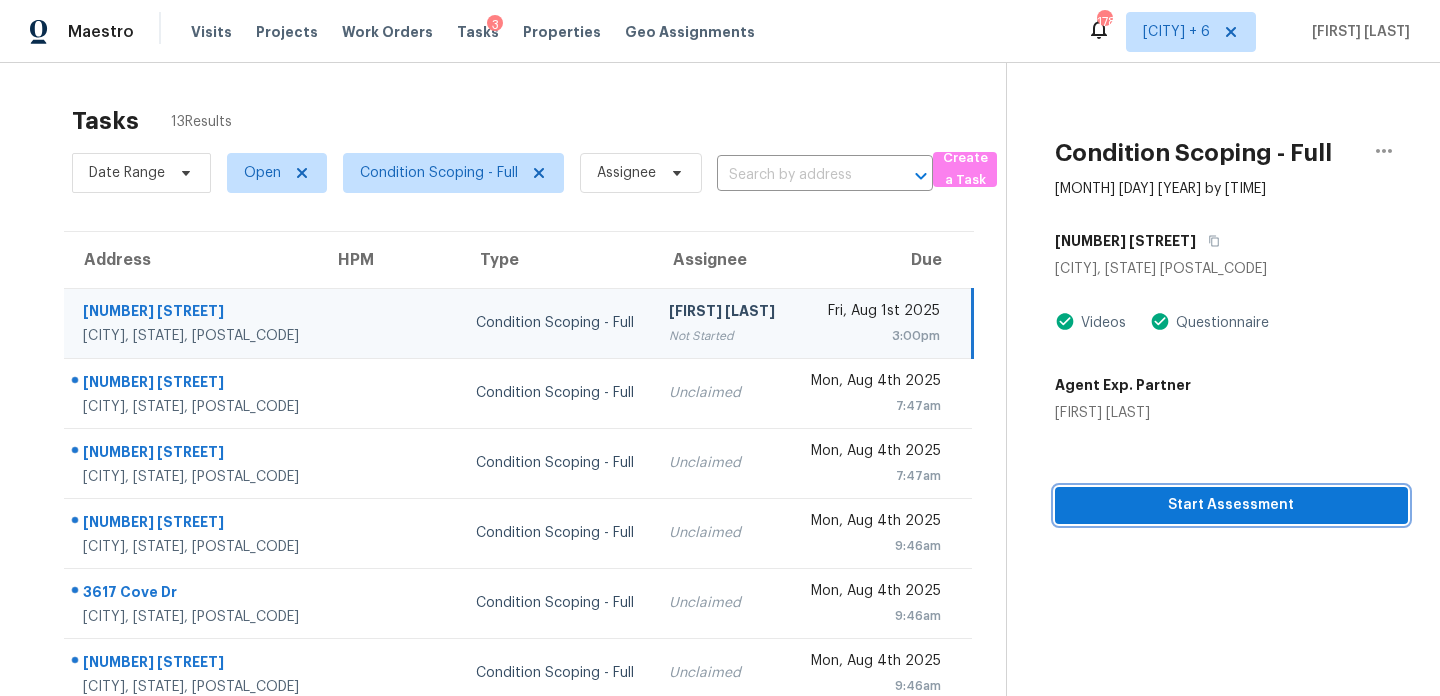 click on "Start Assessment" at bounding box center [1231, 505] 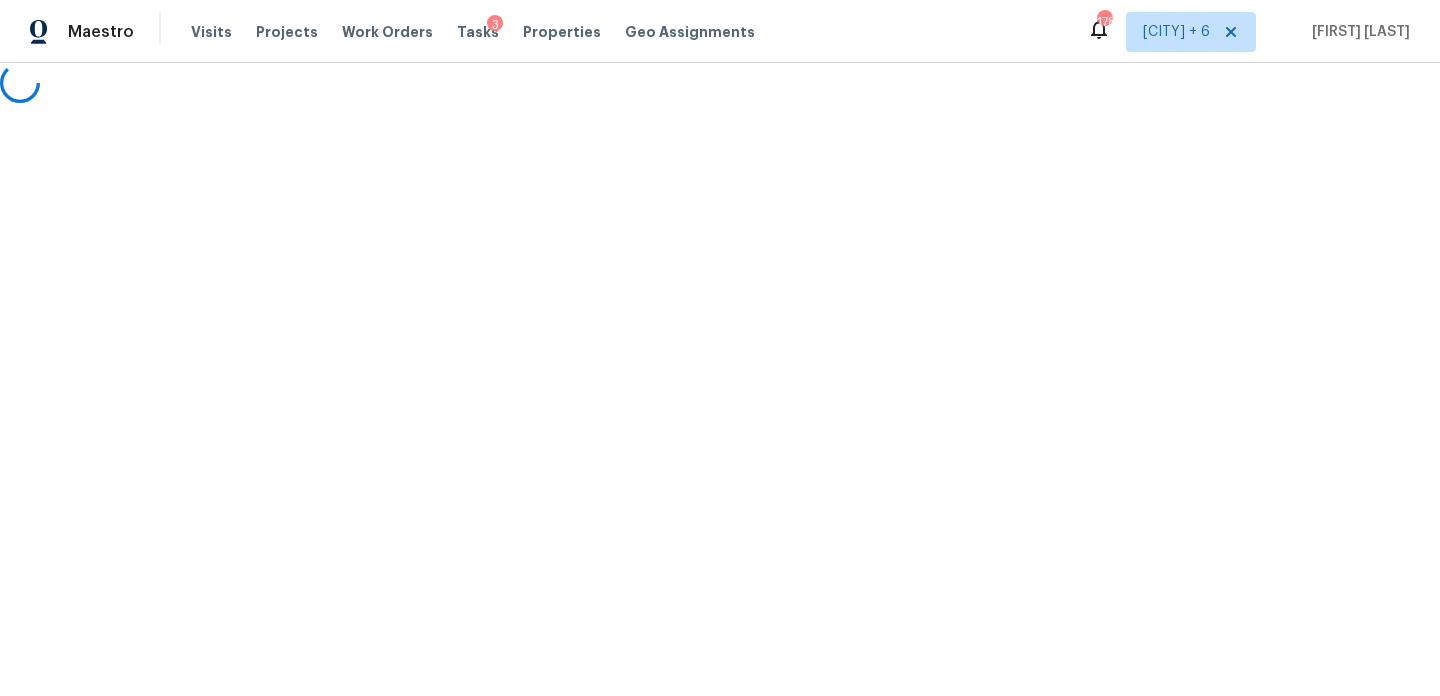 click on "Maestro Visits Projects Work Orders Tasks 3 Properties Geo Assignments 178 Raleigh + 6 Prabhu Raja" at bounding box center [720, 51] 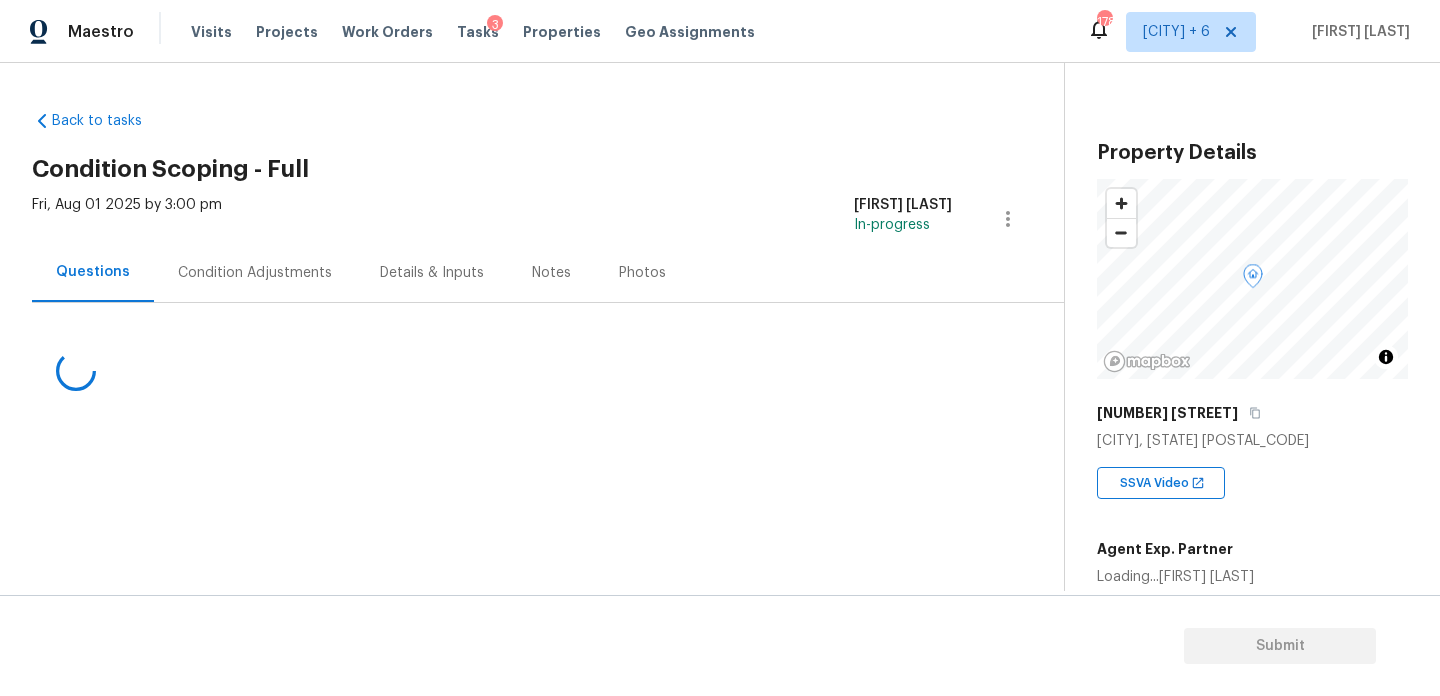 click on "Condition Adjustments" at bounding box center (255, 272) 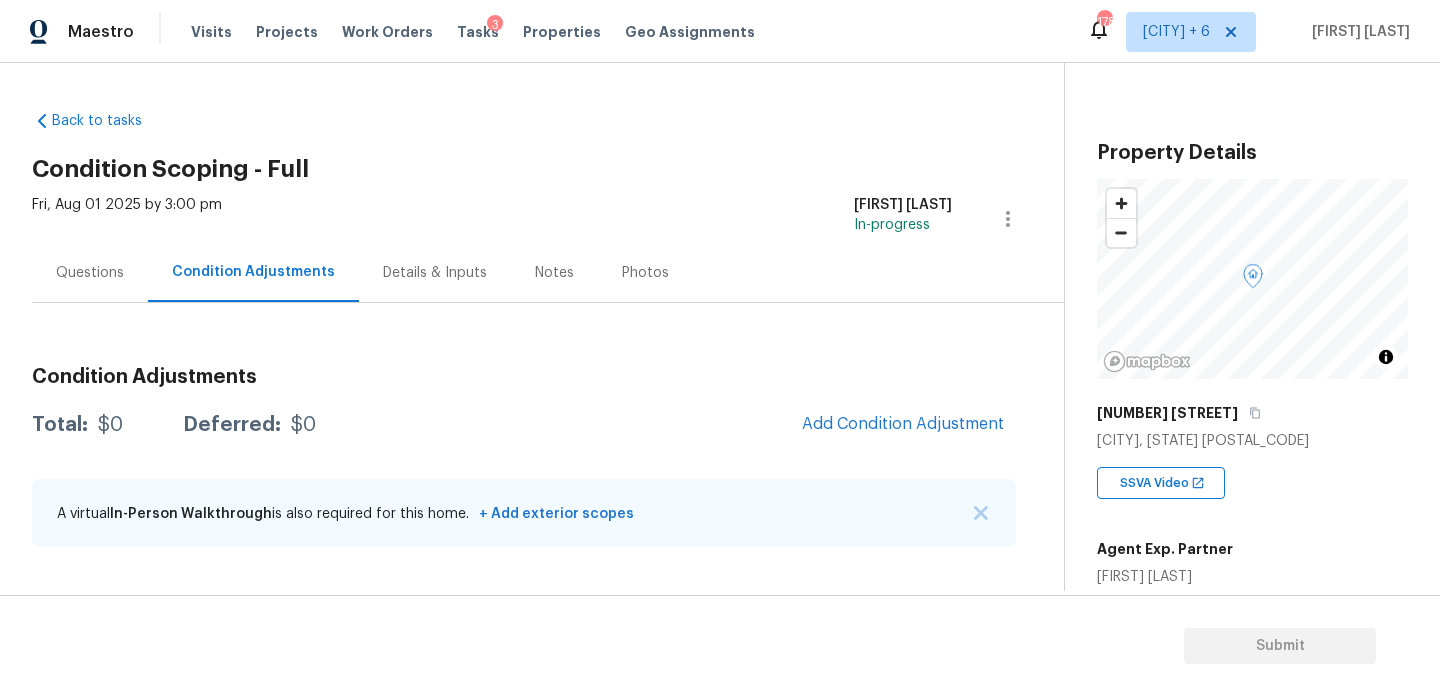scroll, scrollTop: 456, scrollLeft: 0, axis: vertical 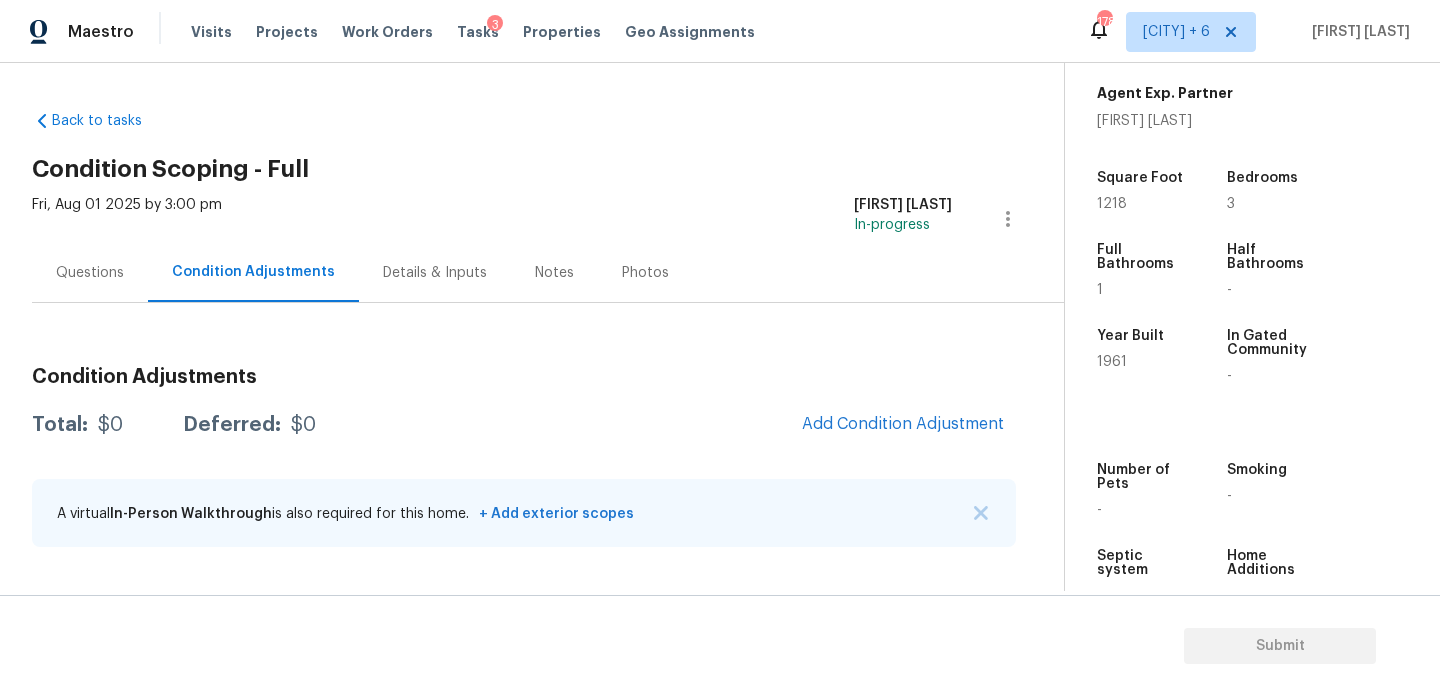 click on "Condition Scoping - Full" at bounding box center (548, 169) 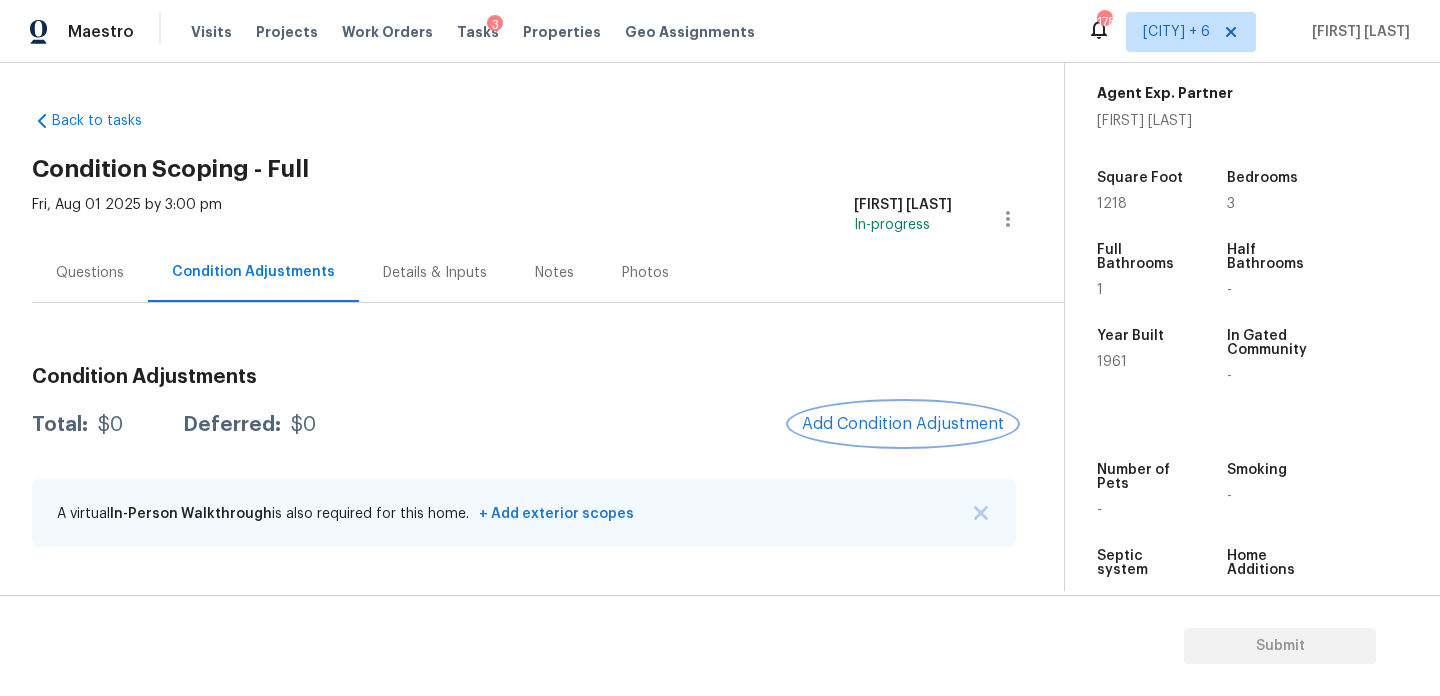 click on "Add Condition Adjustment" at bounding box center [903, 424] 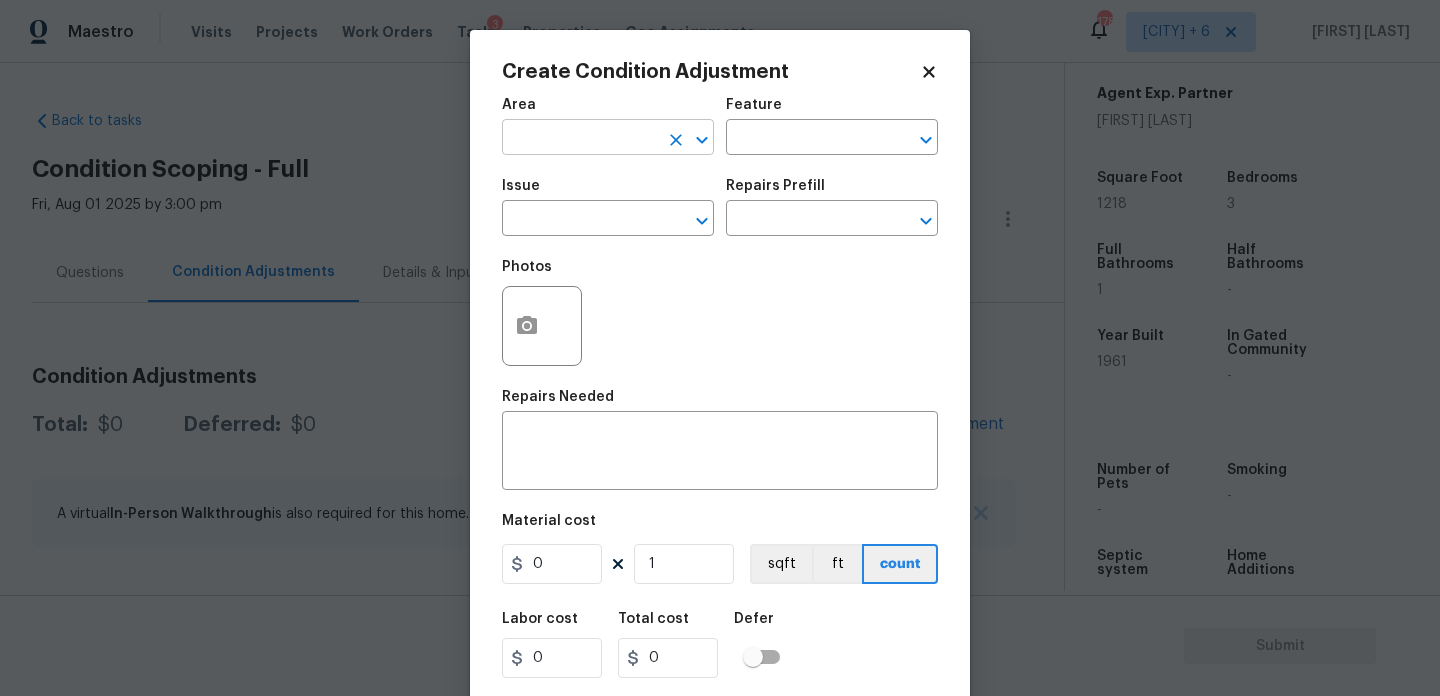 click at bounding box center [580, 139] 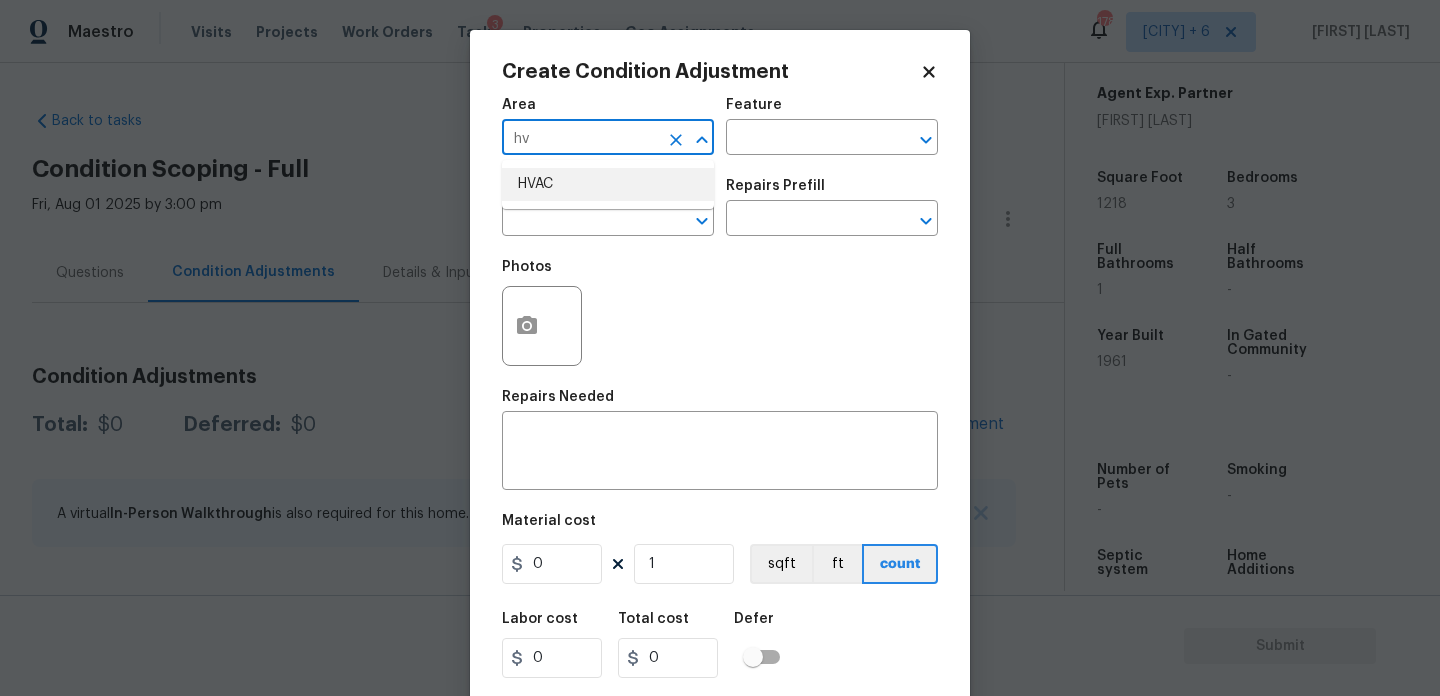 click on "HVAC" at bounding box center (608, 184) 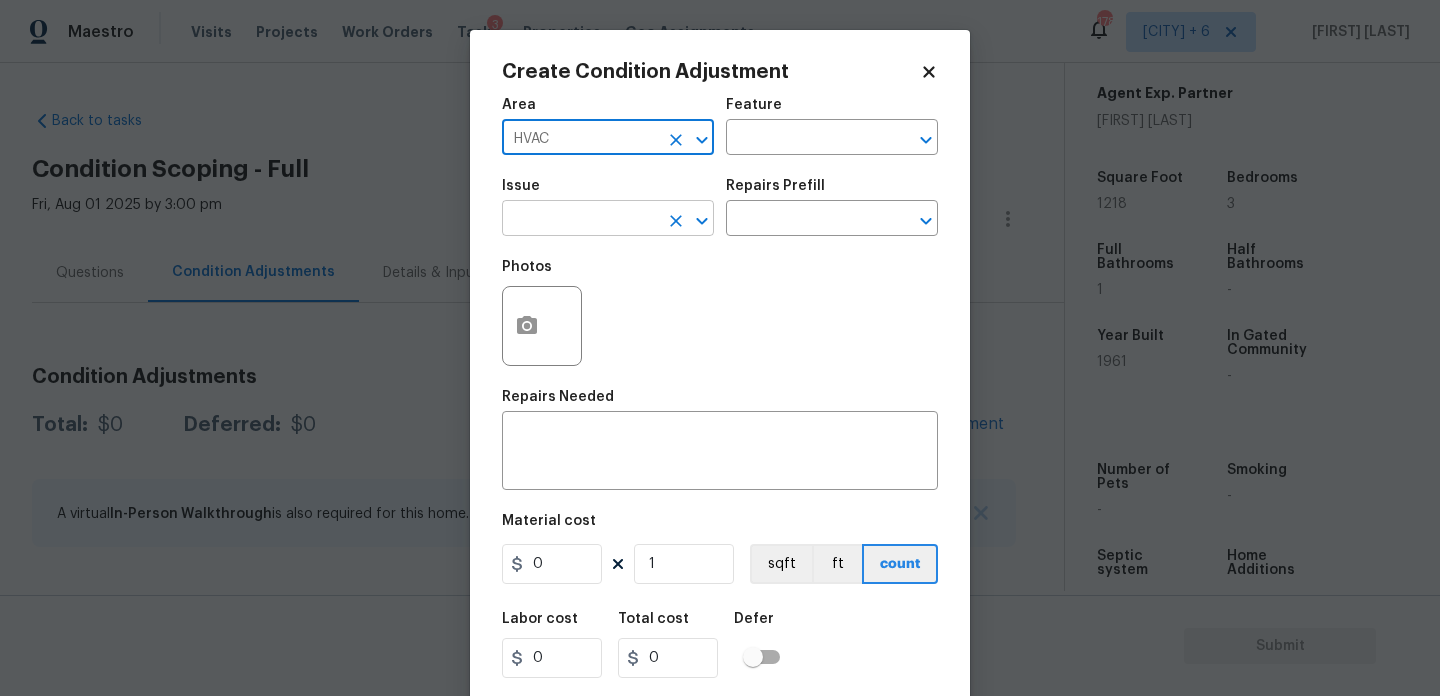 type on "HVAC" 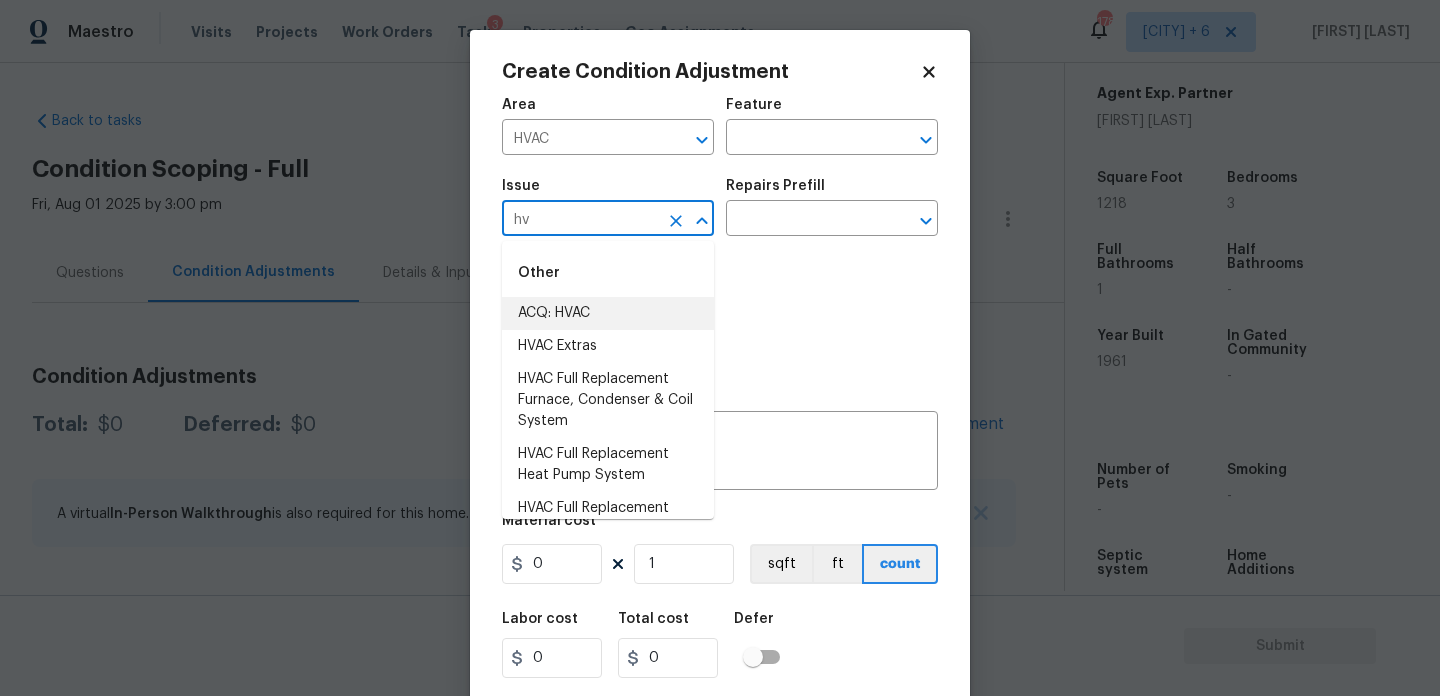 click on "ACQ: HVAC" at bounding box center [608, 313] 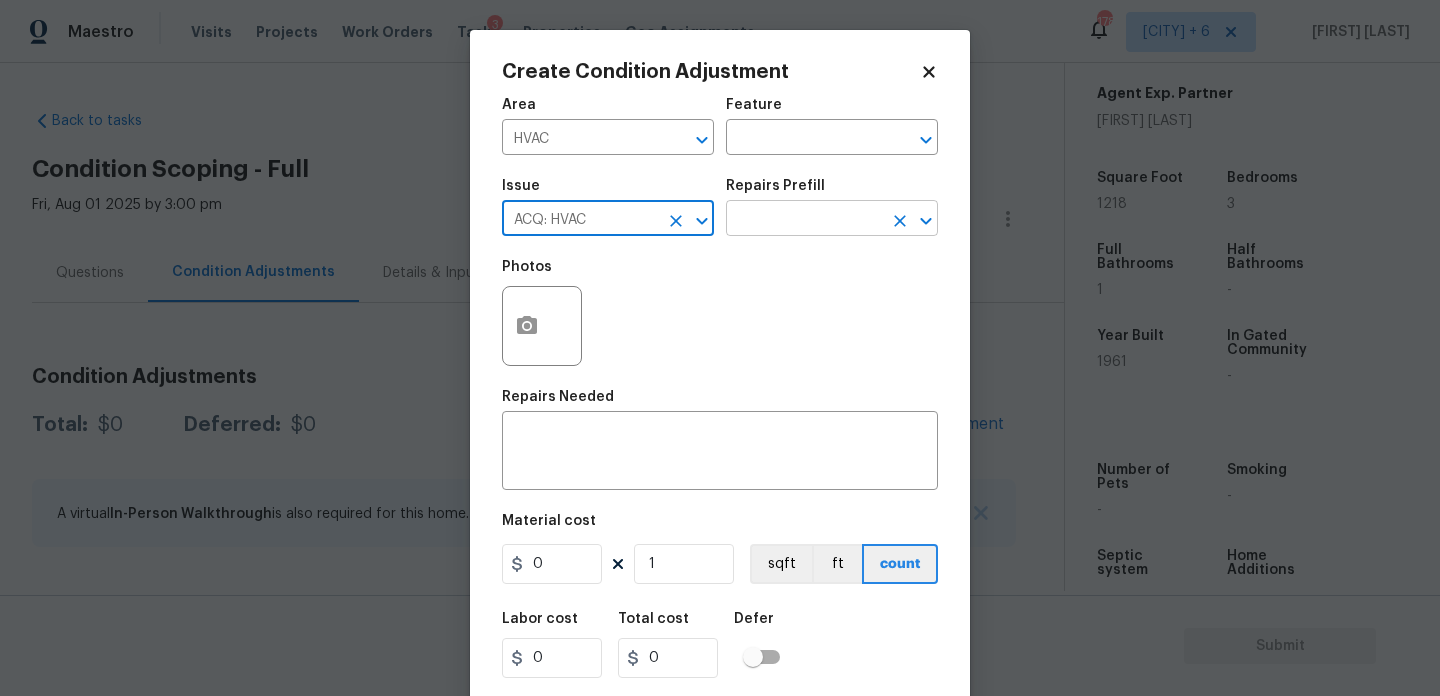 type on "ACQ: HVAC" 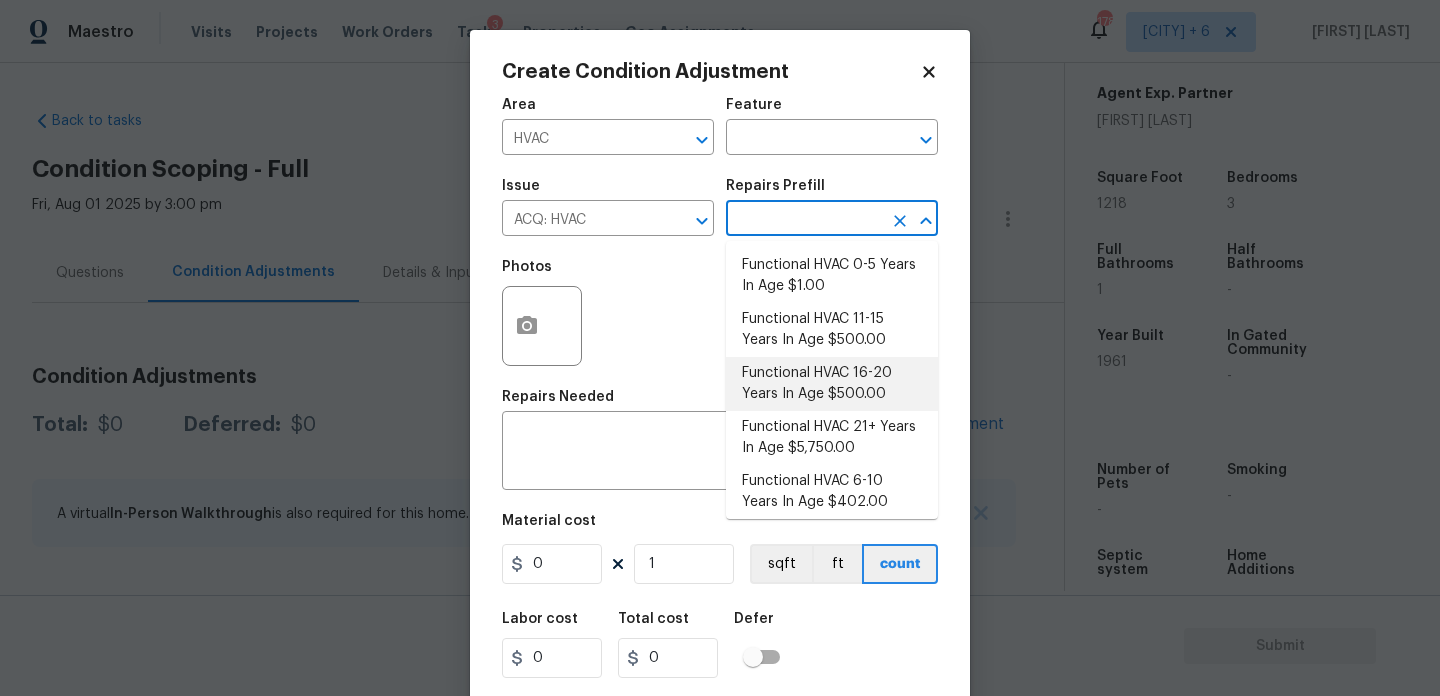 click on "Functional HVAC 16-20 Years In Age $500.00" at bounding box center (832, 384) 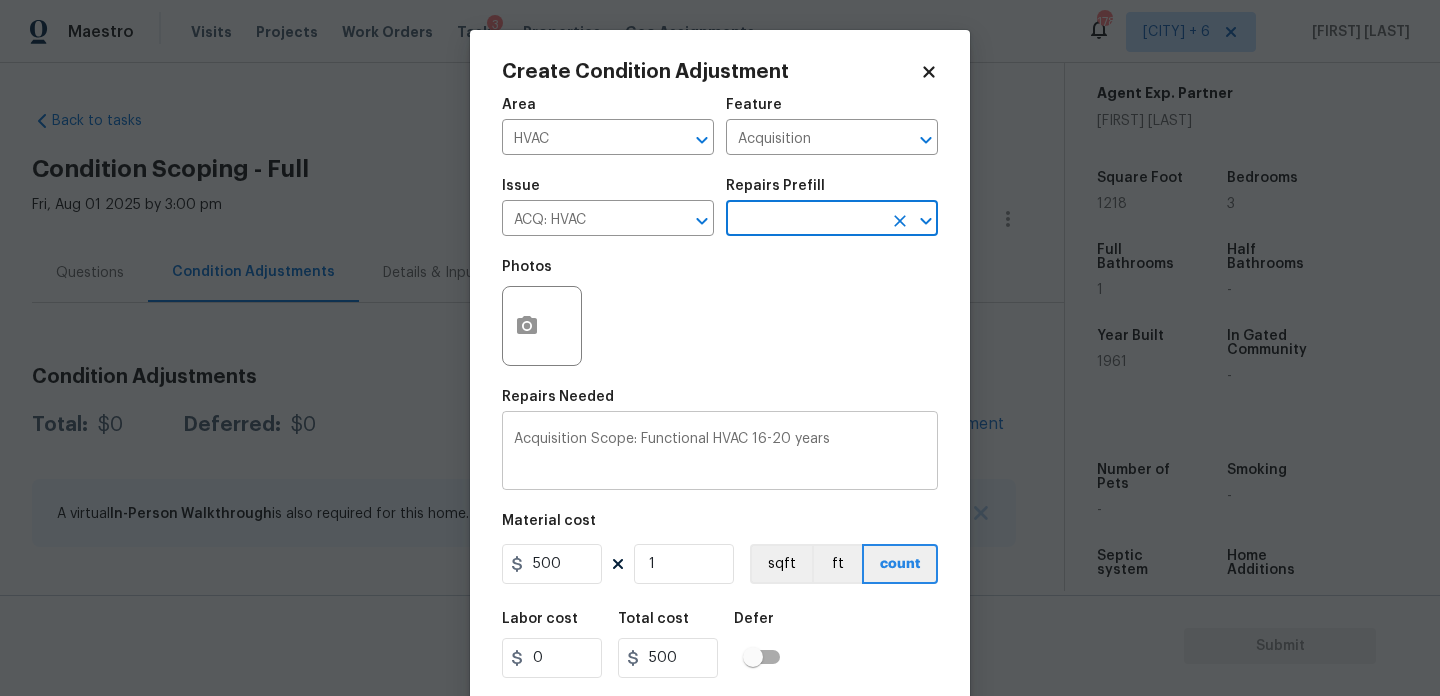 scroll, scrollTop: 51, scrollLeft: 0, axis: vertical 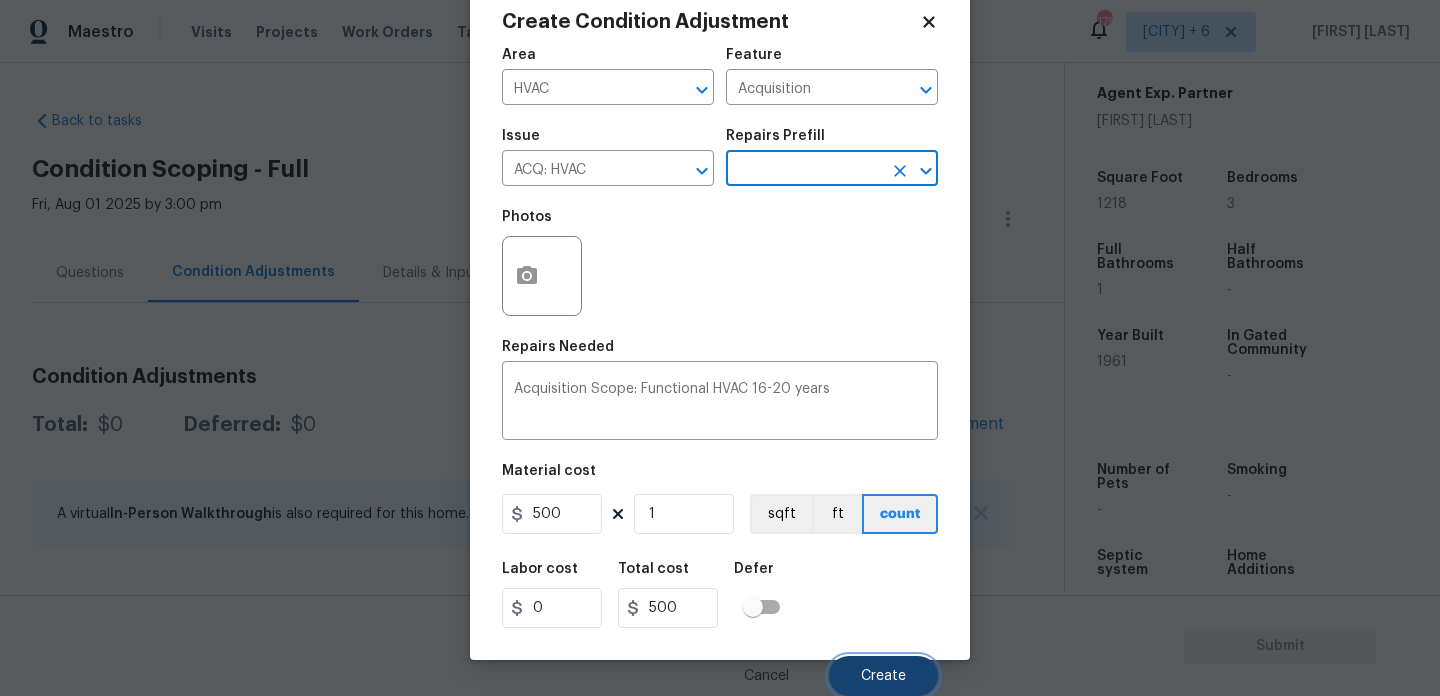 click on "Create" at bounding box center [883, 676] 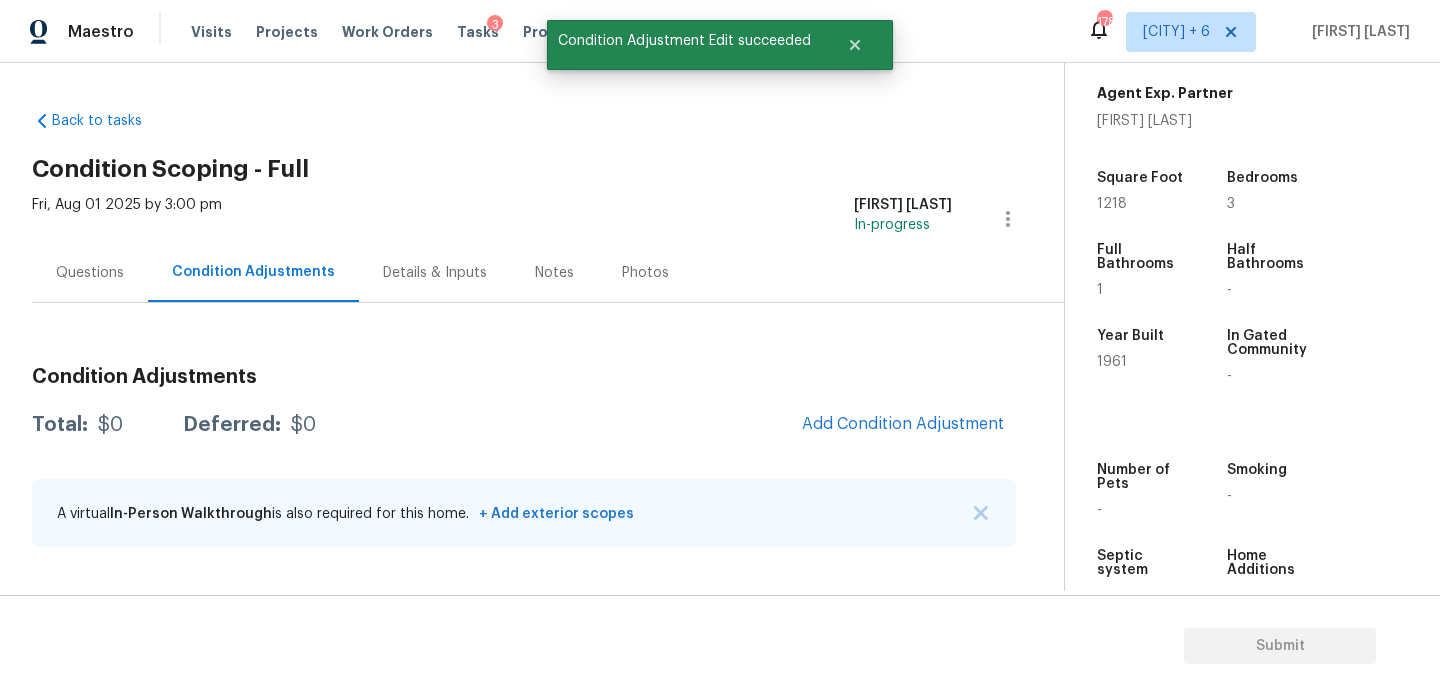 scroll, scrollTop: 44, scrollLeft: 0, axis: vertical 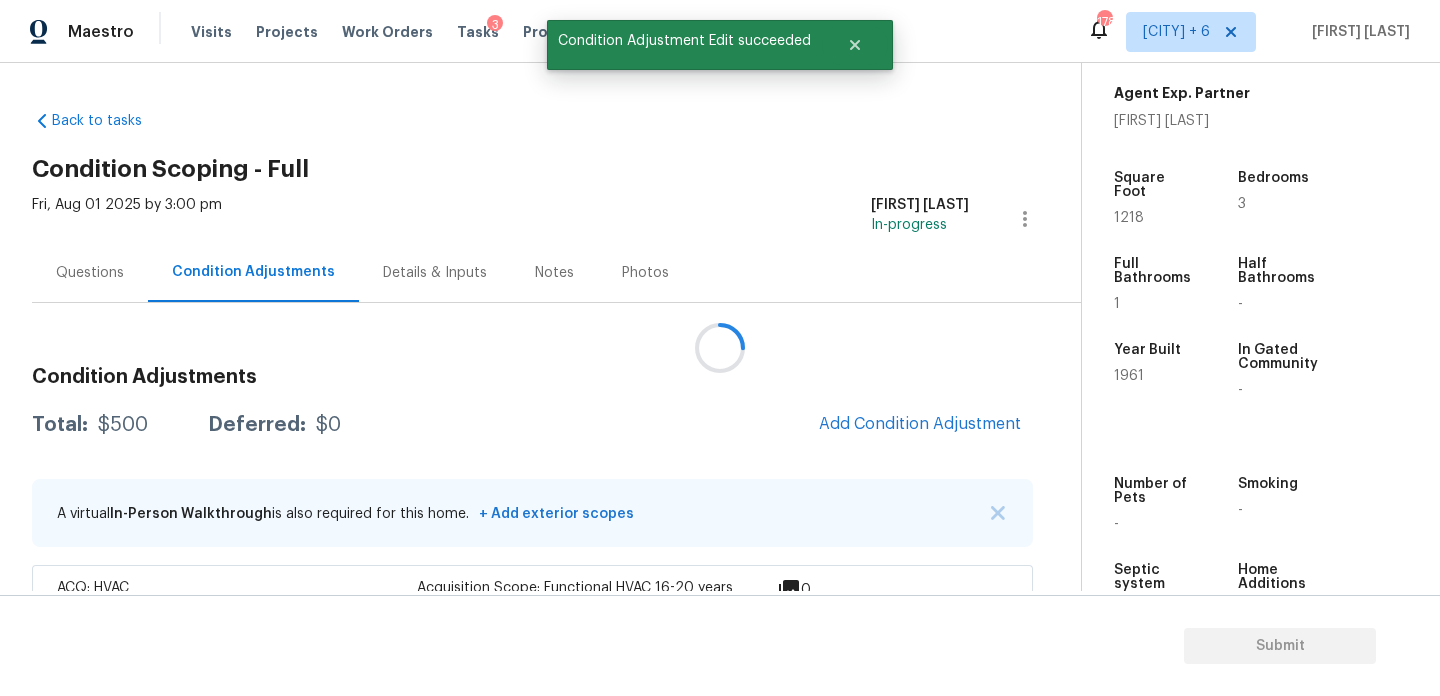 click at bounding box center [720, 348] 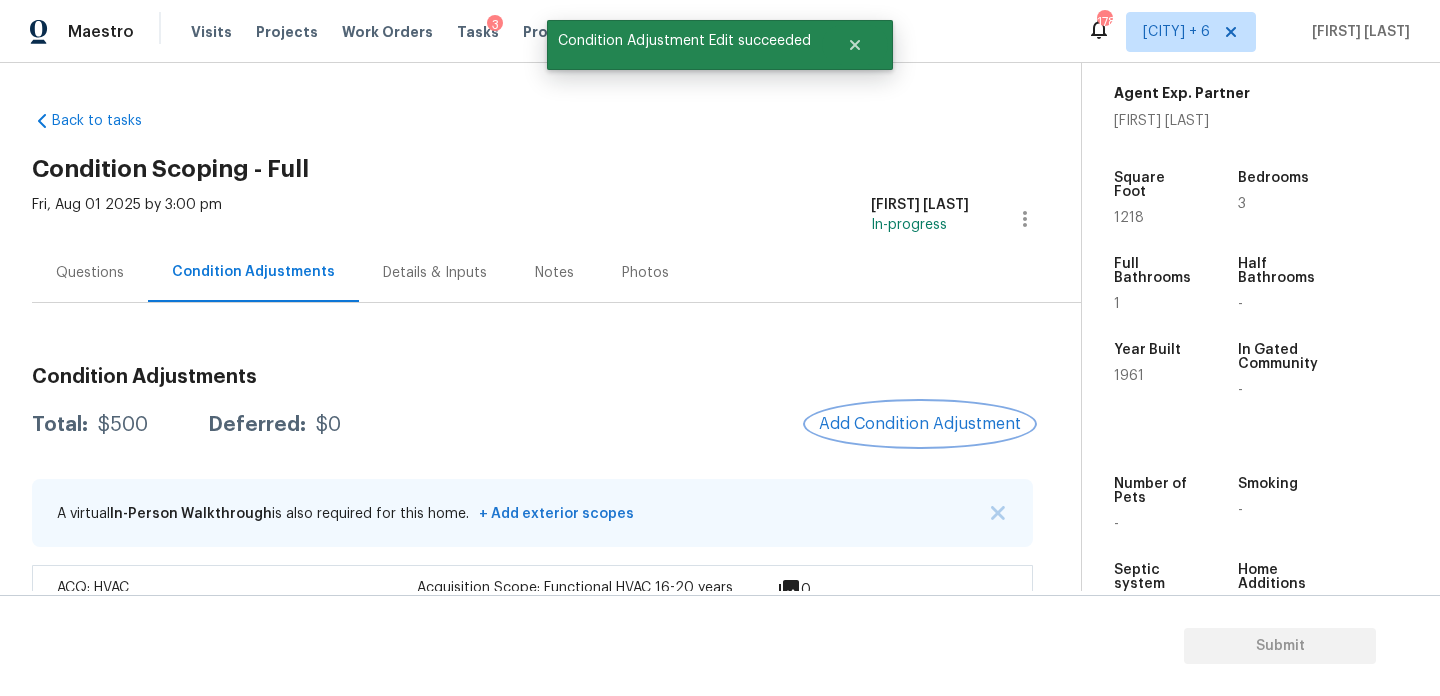 click on "Add Condition Adjustment" at bounding box center (920, 424) 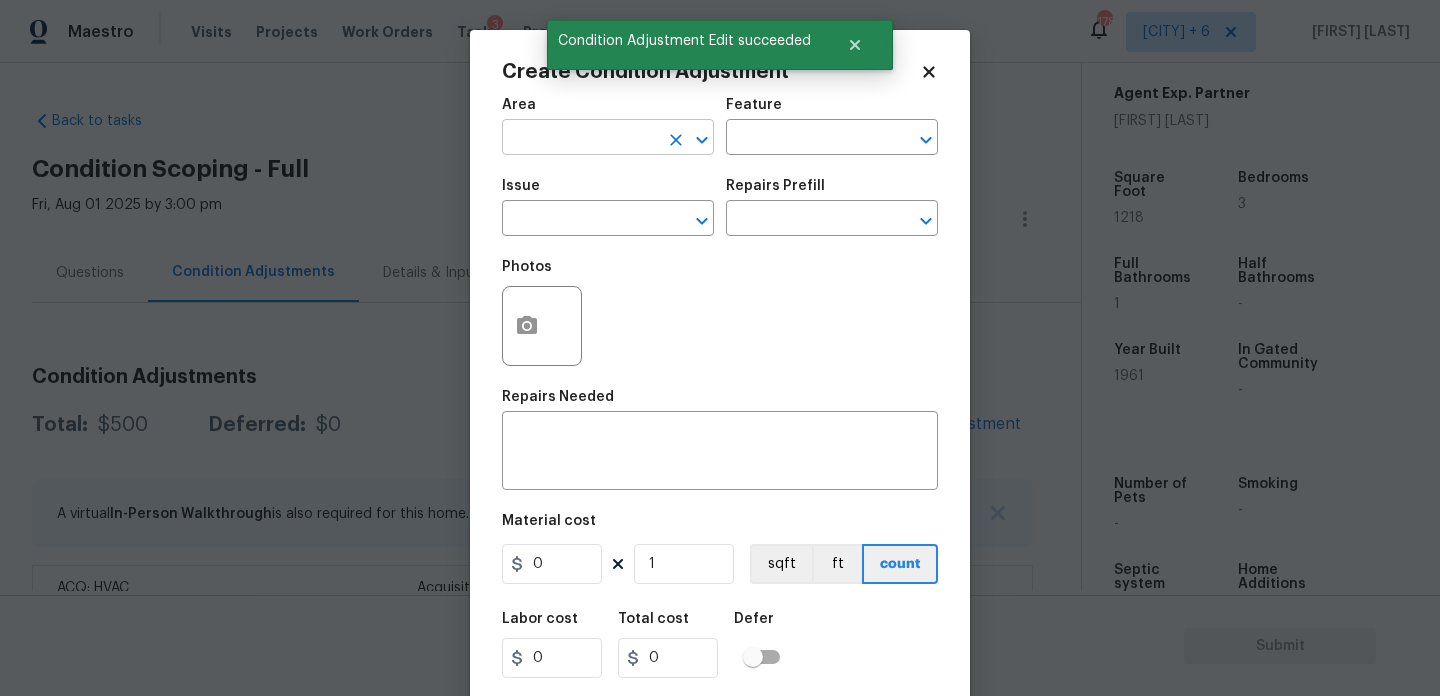click at bounding box center [580, 139] 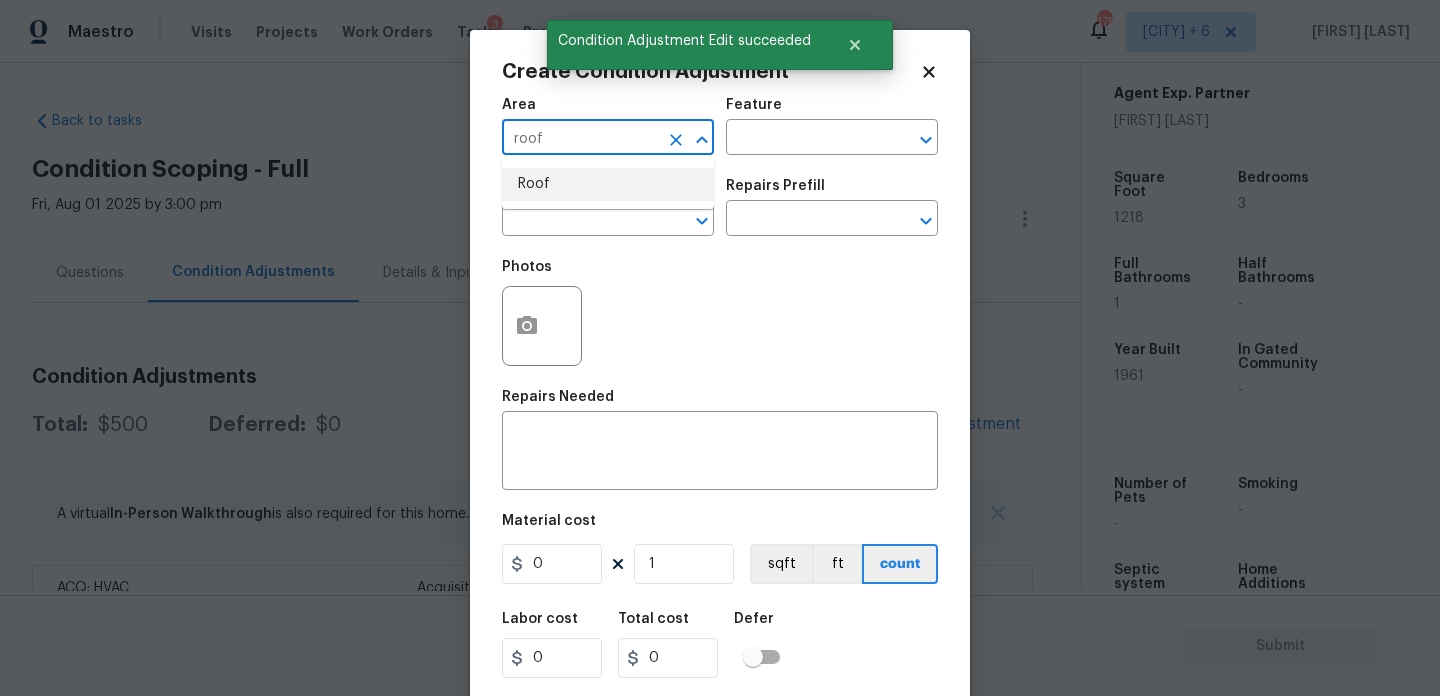 click on "Roof" at bounding box center (608, 184) 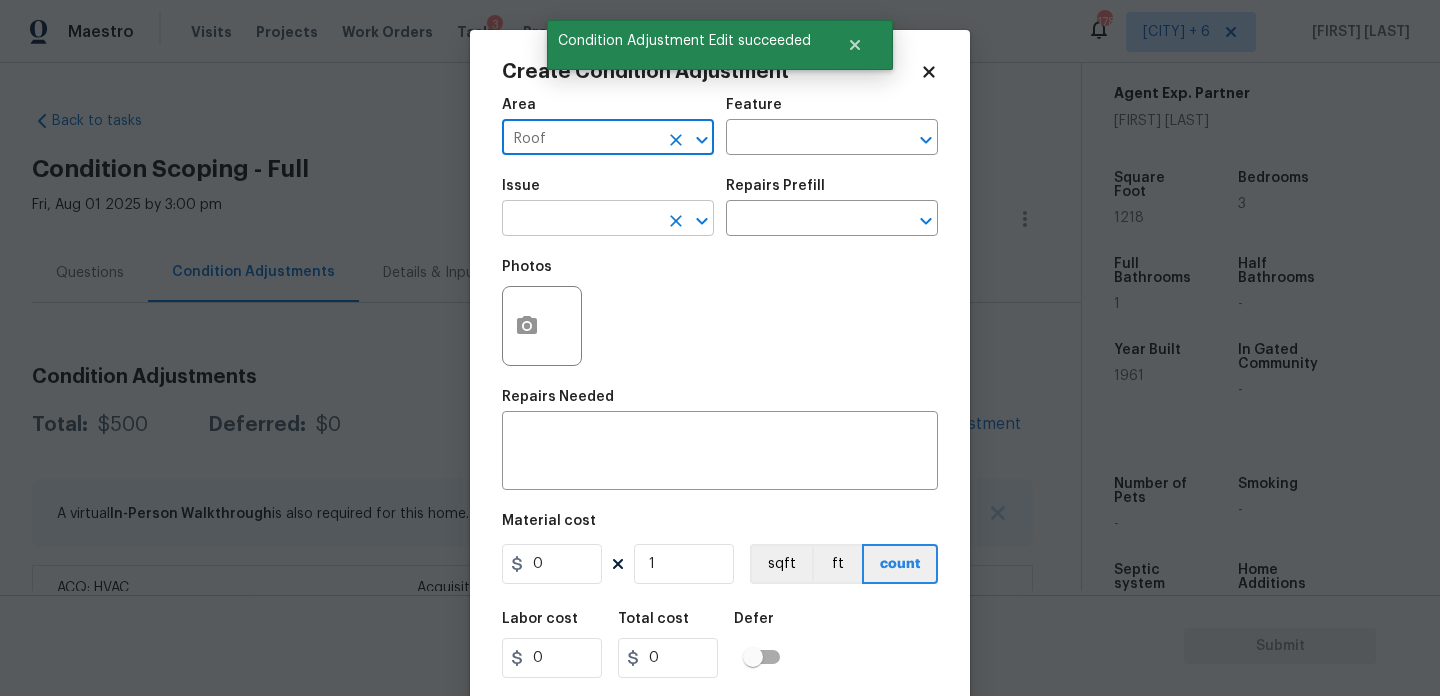 type on "Roof" 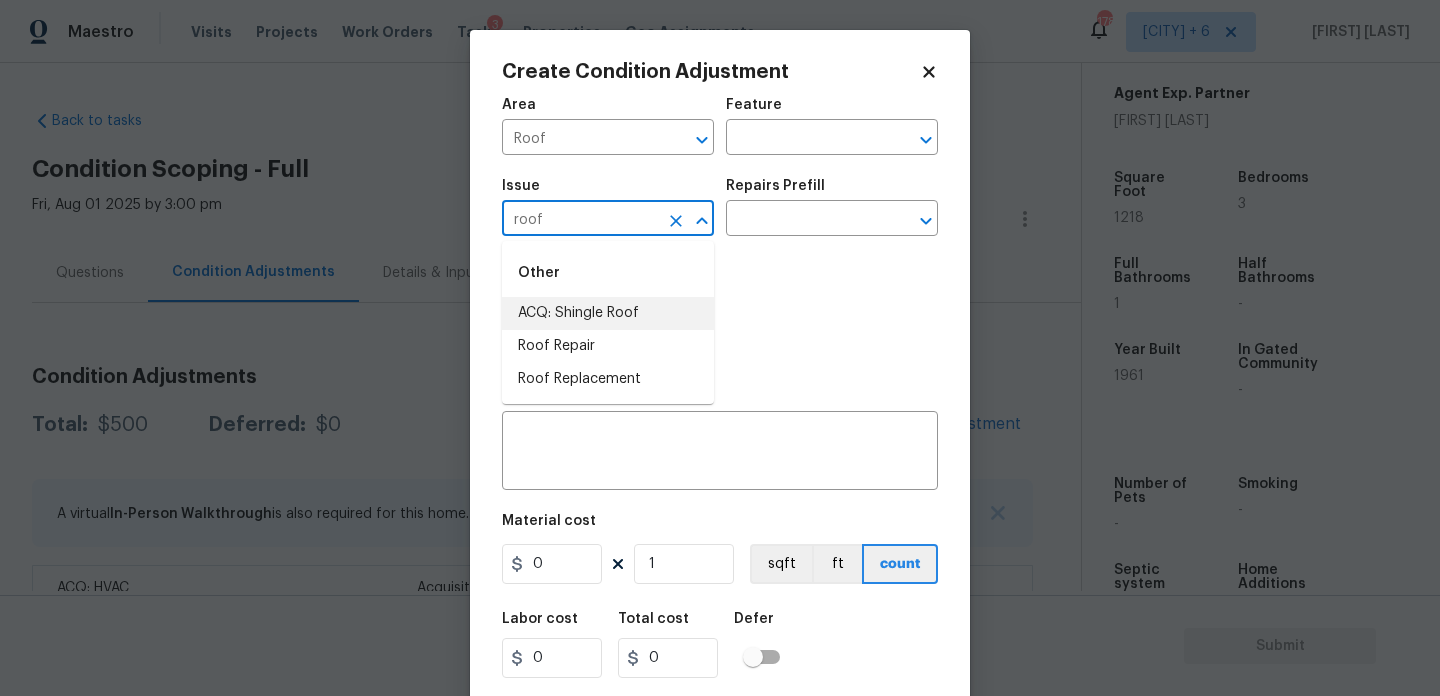 click on "ACQ: Shingle Roof" at bounding box center (608, 313) 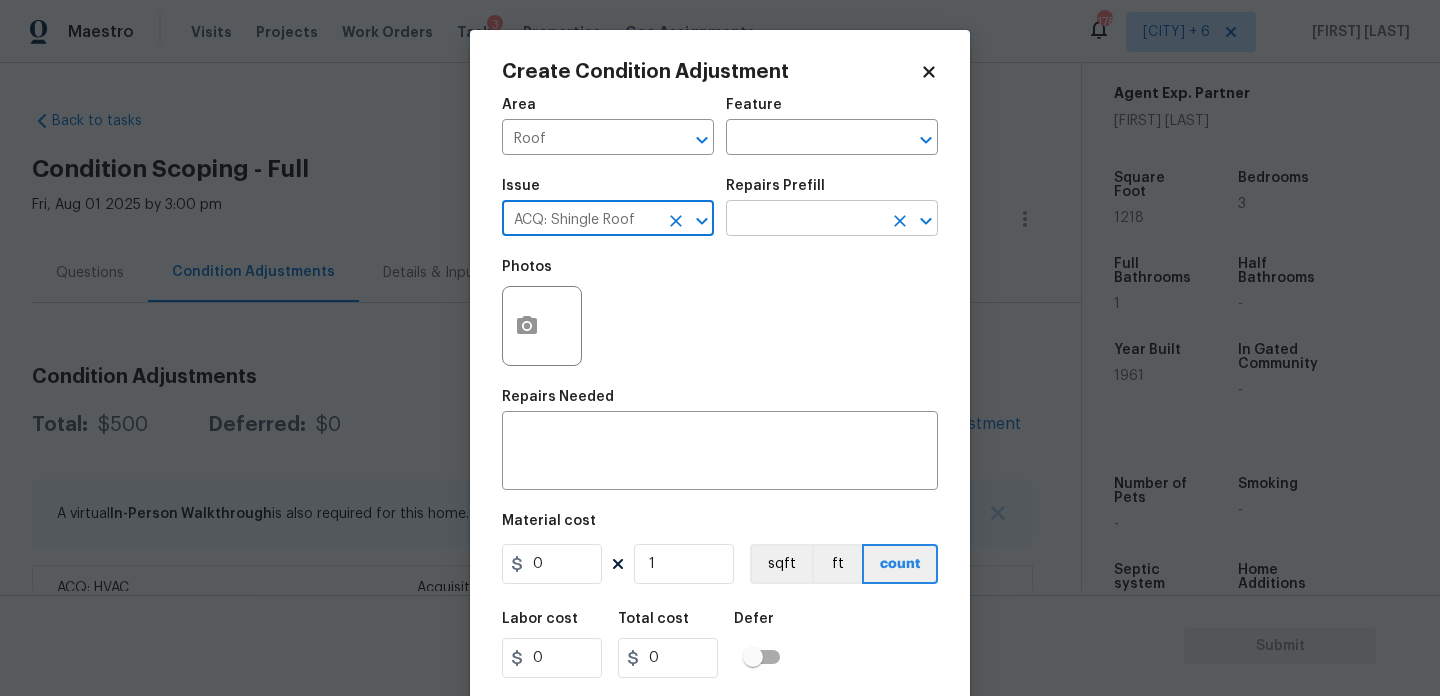 type on "ACQ: Shingle Roof" 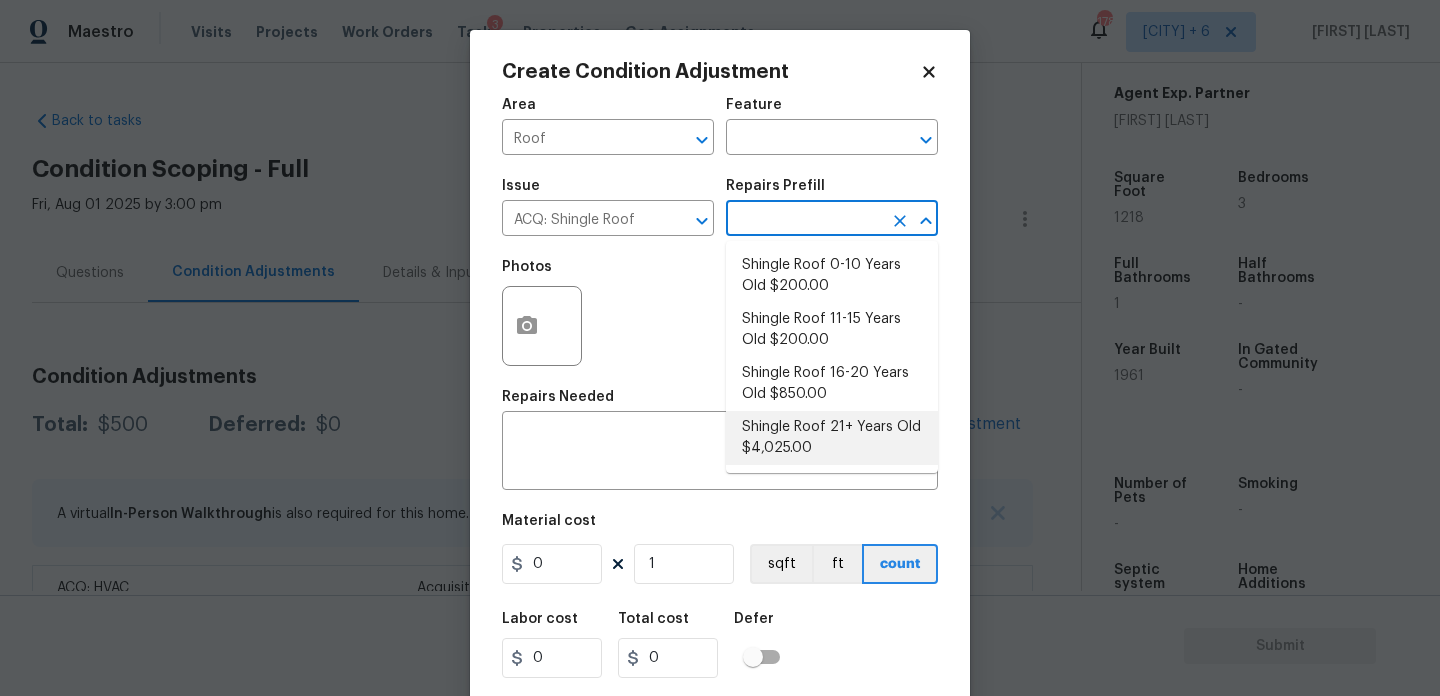 click on "Shingle Roof 21+ Years Old $4,025.00" at bounding box center (832, 438) 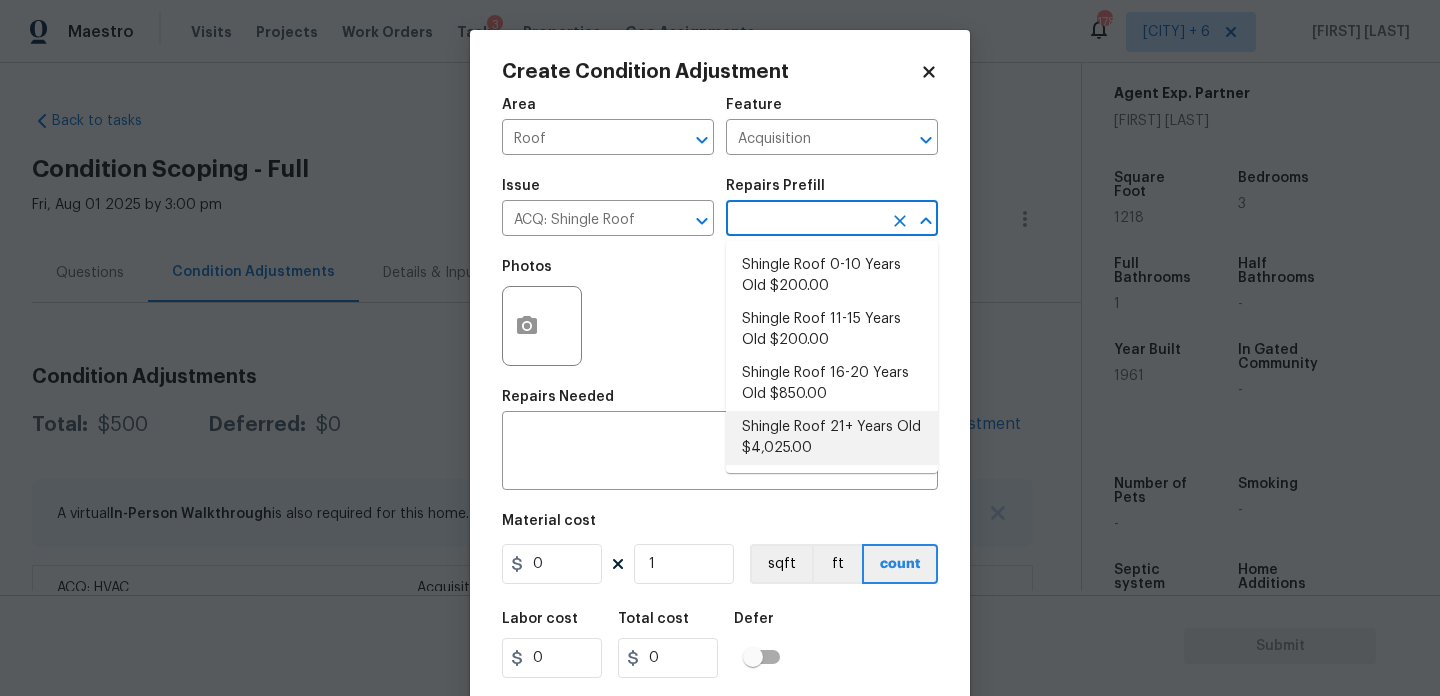 type on "Acquisition Scope: Shingle Roof 21+ years in age or replacement required." 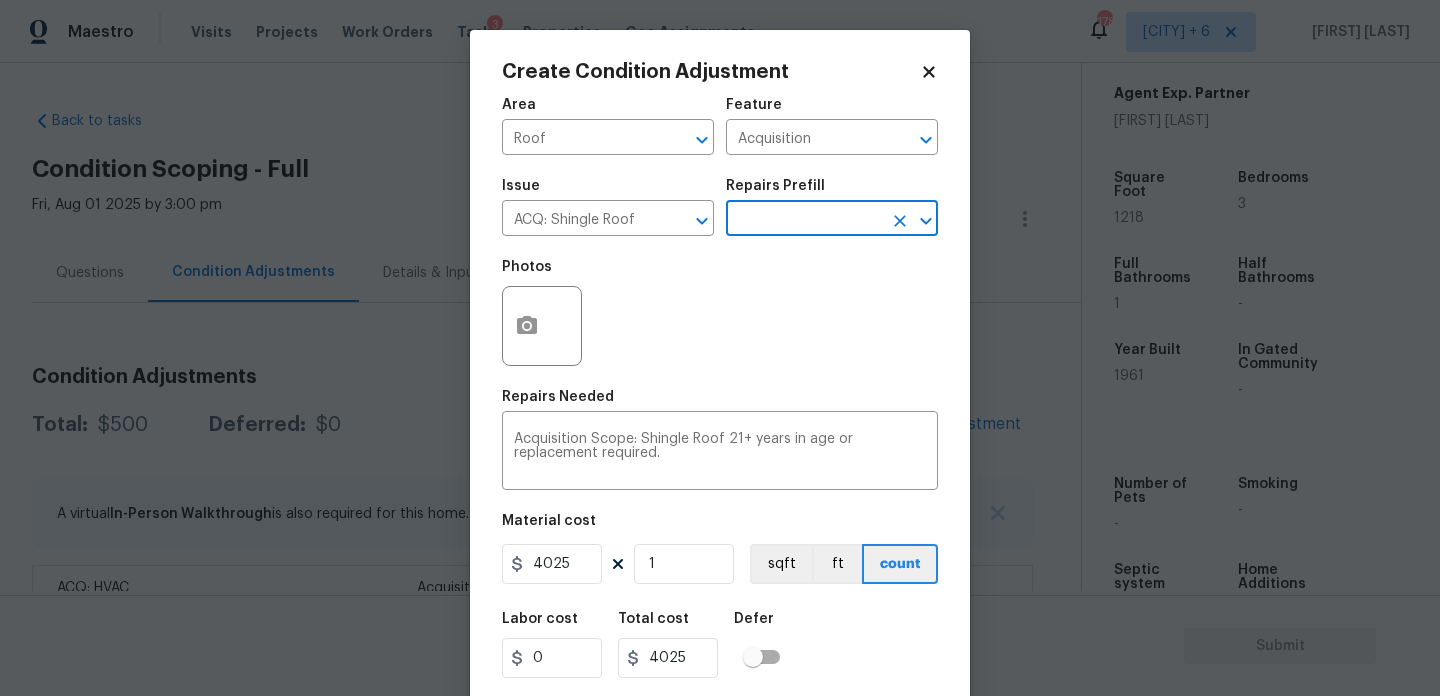scroll, scrollTop: 51, scrollLeft: 0, axis: vertical 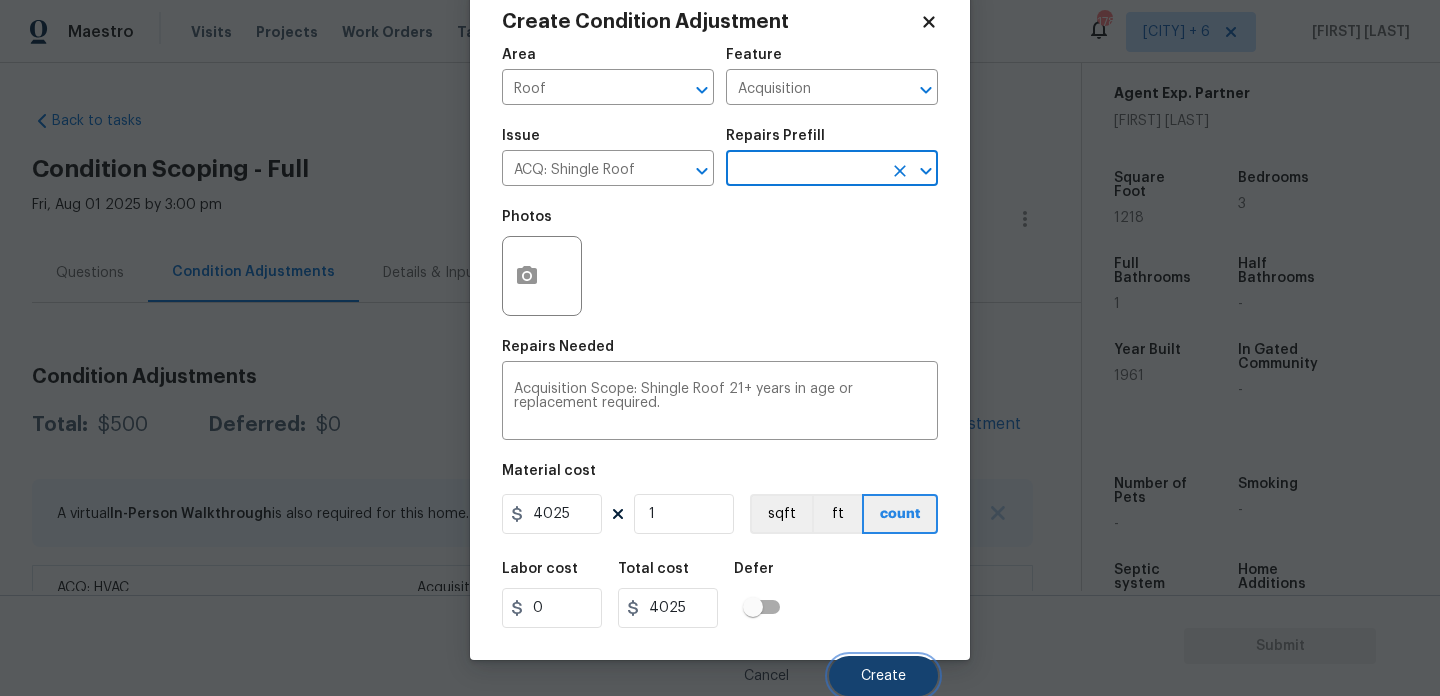 click on "Create" at bounding box center (883, 676) 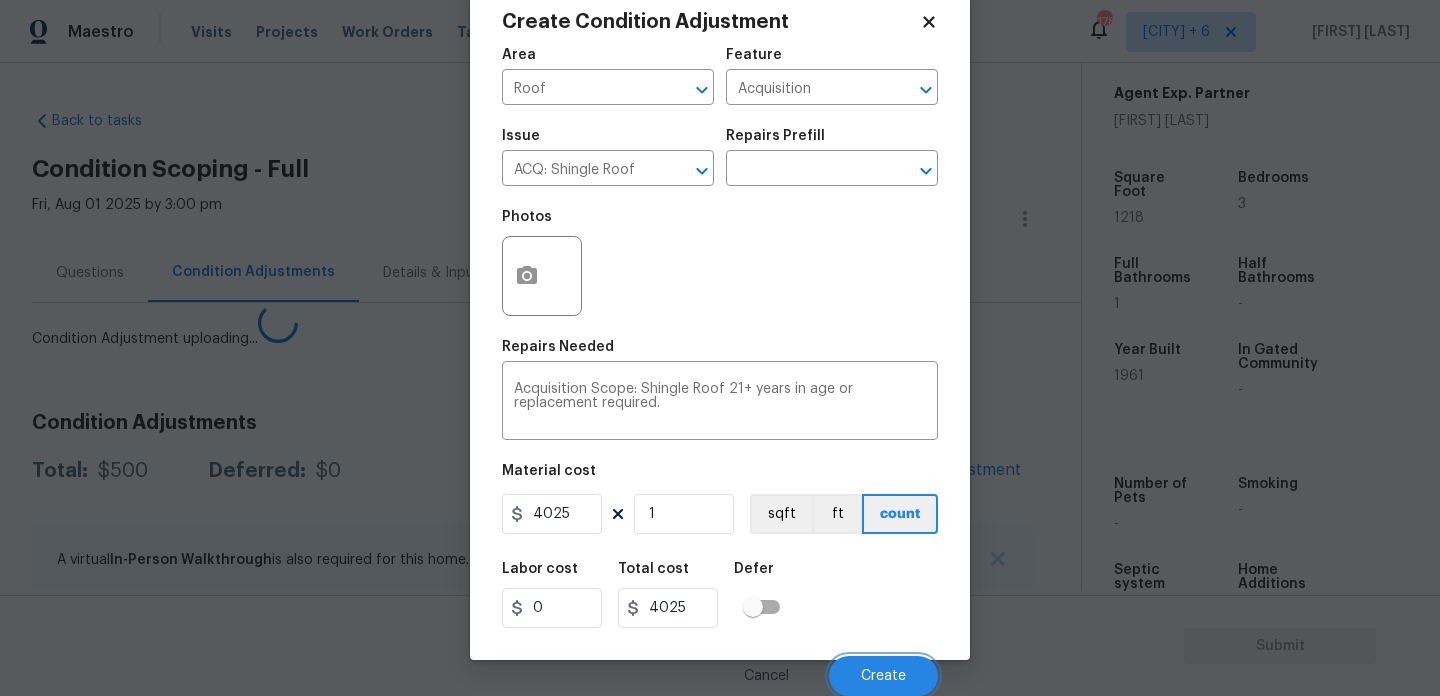scroll, scrollTop: 44, scrollLeft: 0, axis: vertical 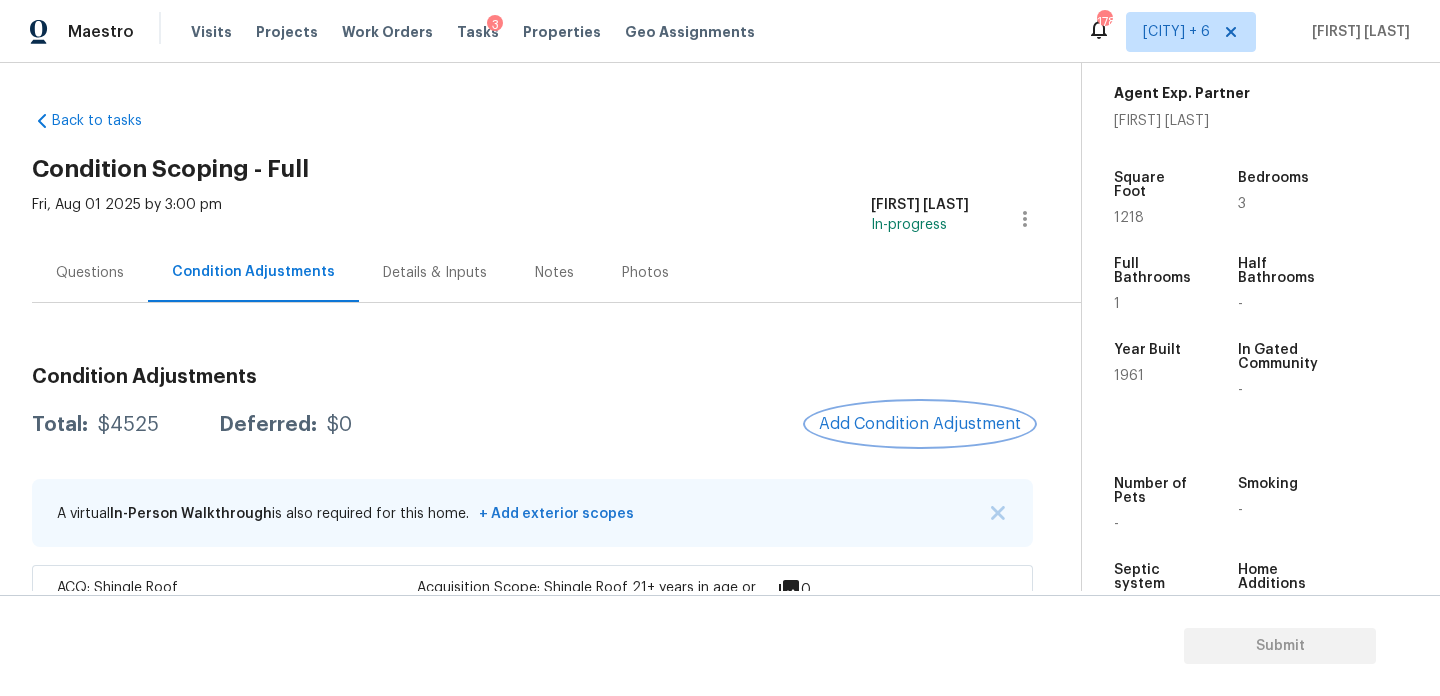 click on "Add Condition Adjustment" at bounding box center [920, 424] 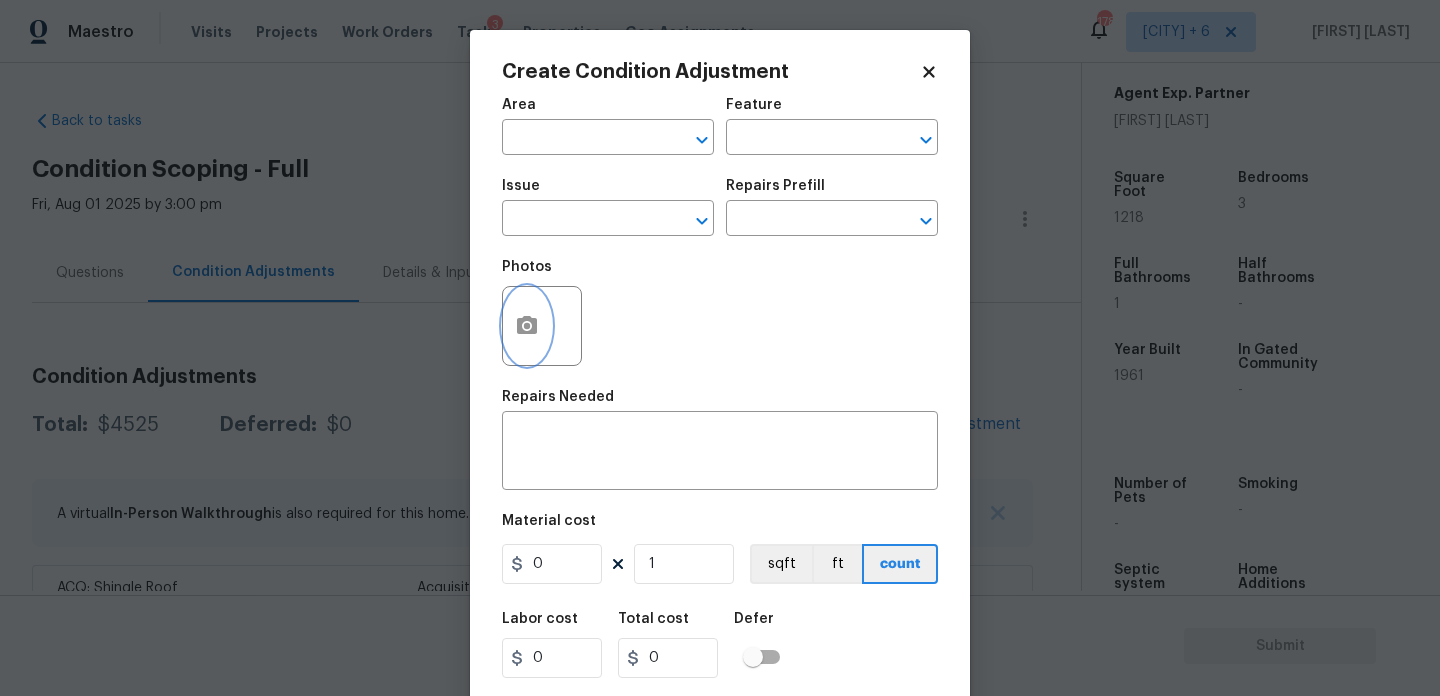 click 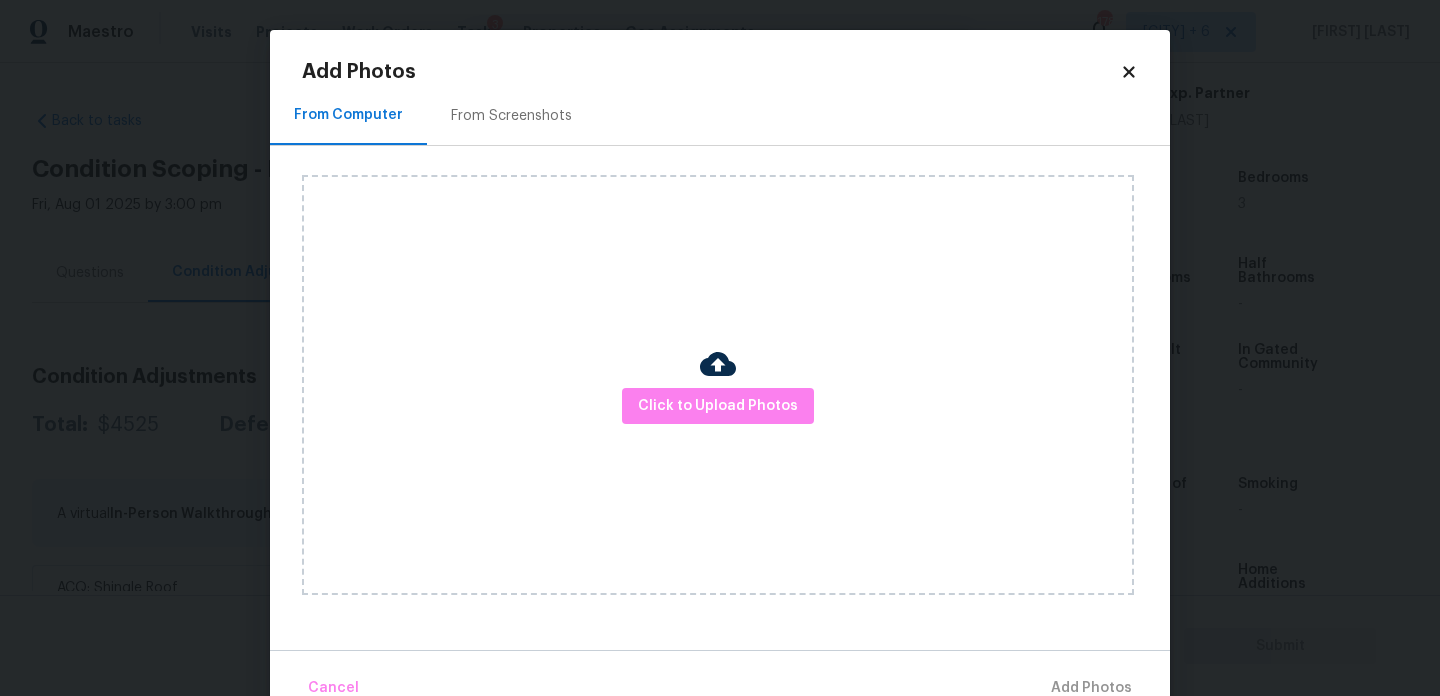 click on "From Screenshots" at bounding box center [511, 116] 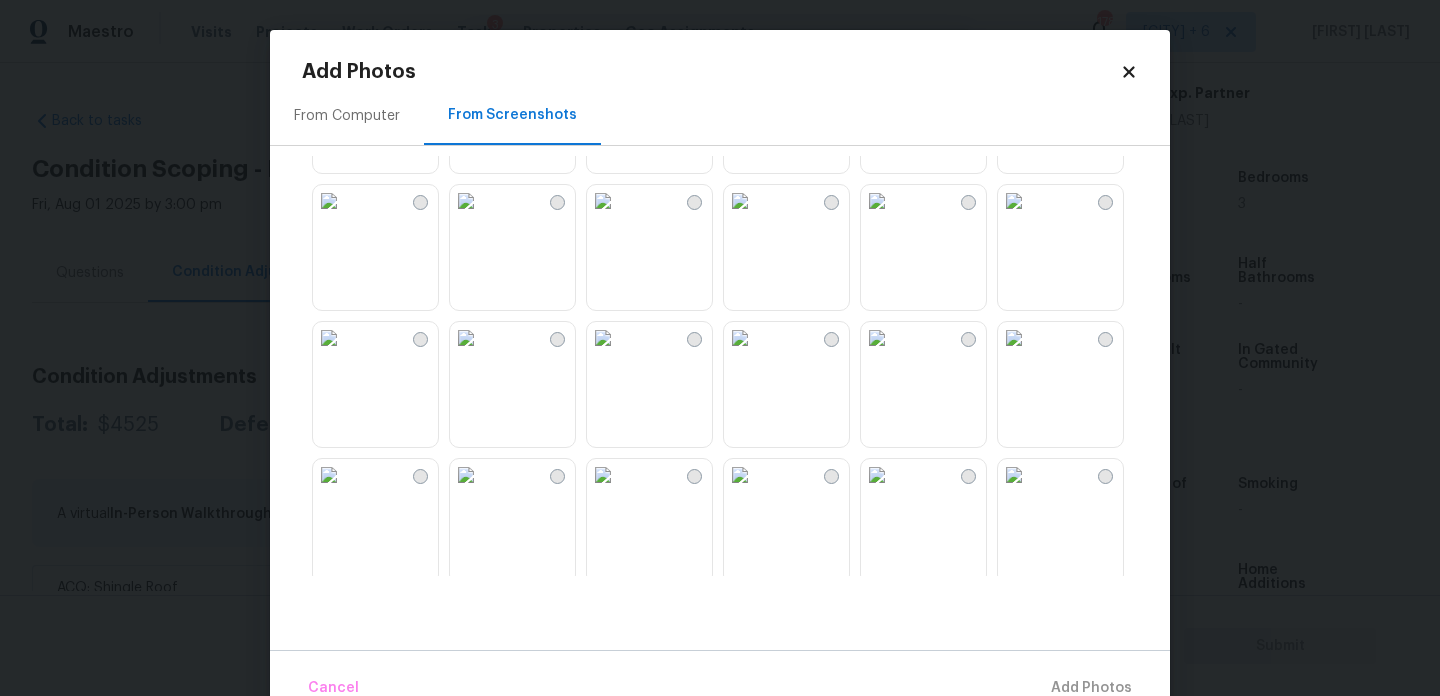 scroll, scrollTop: 391, scrollLeft: 0, axis: vertical 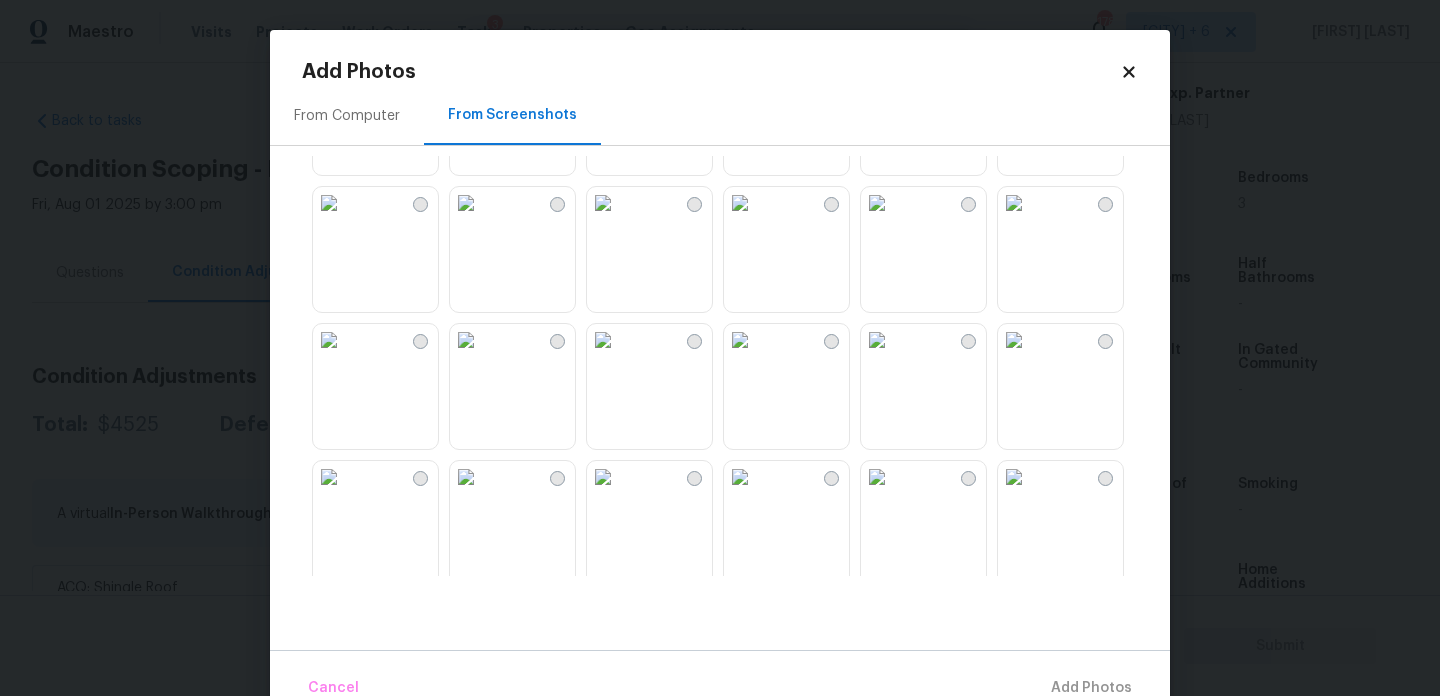 click at bounding box center [466, 203] 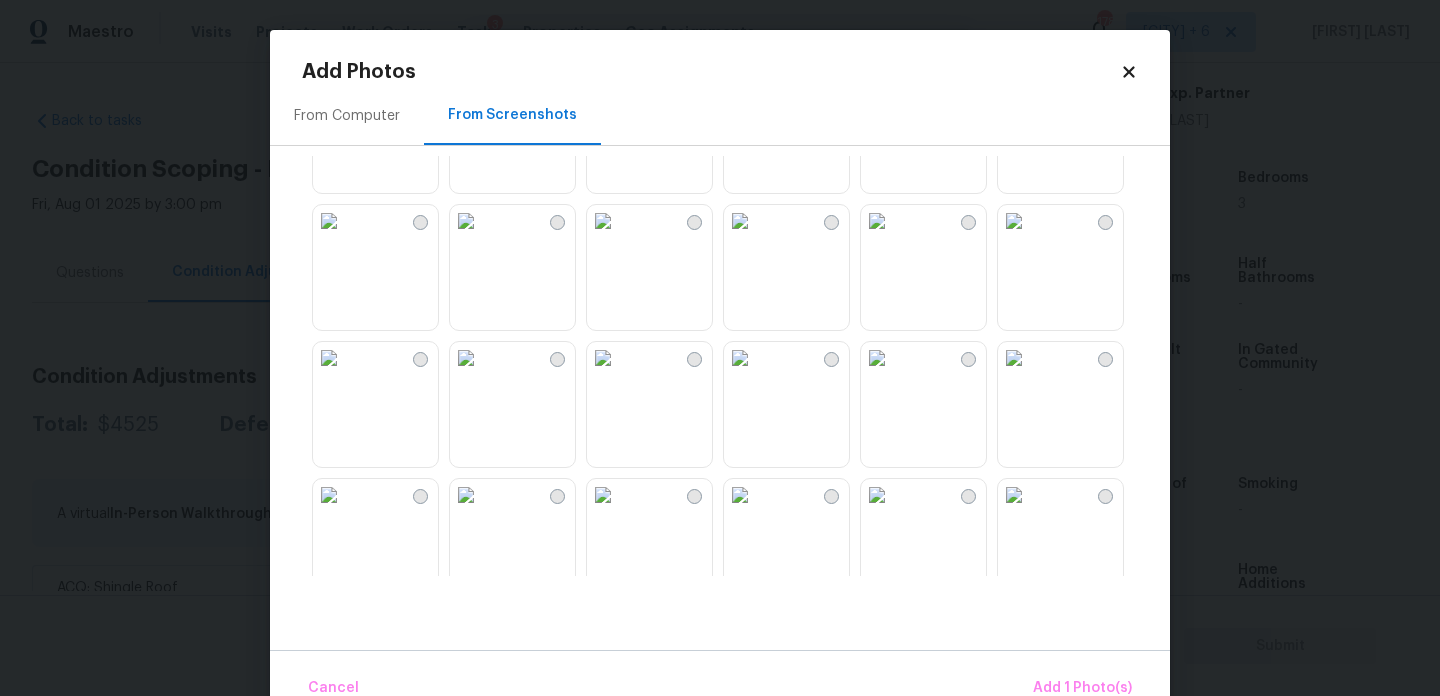 scroll, scrollTop: 1910, scrollLeft: 0, axis: vertical 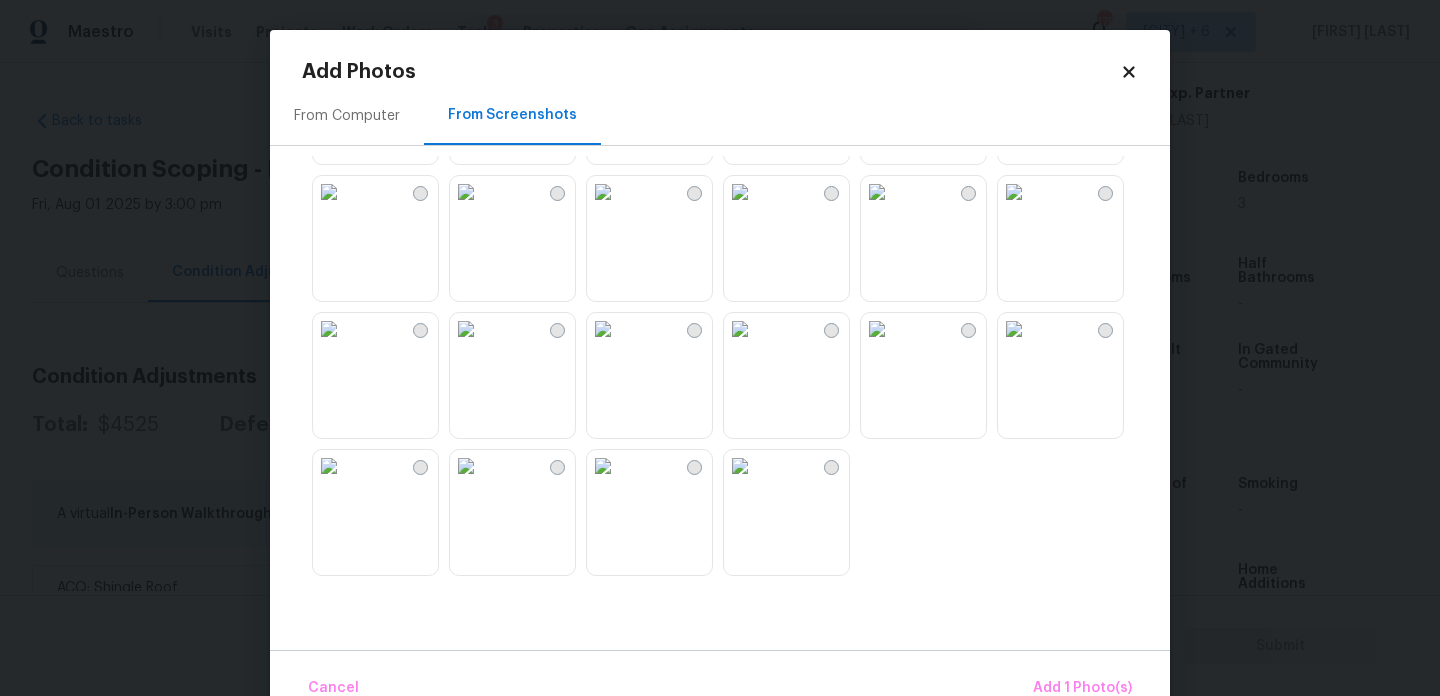 click at bounding box center (603, 329) 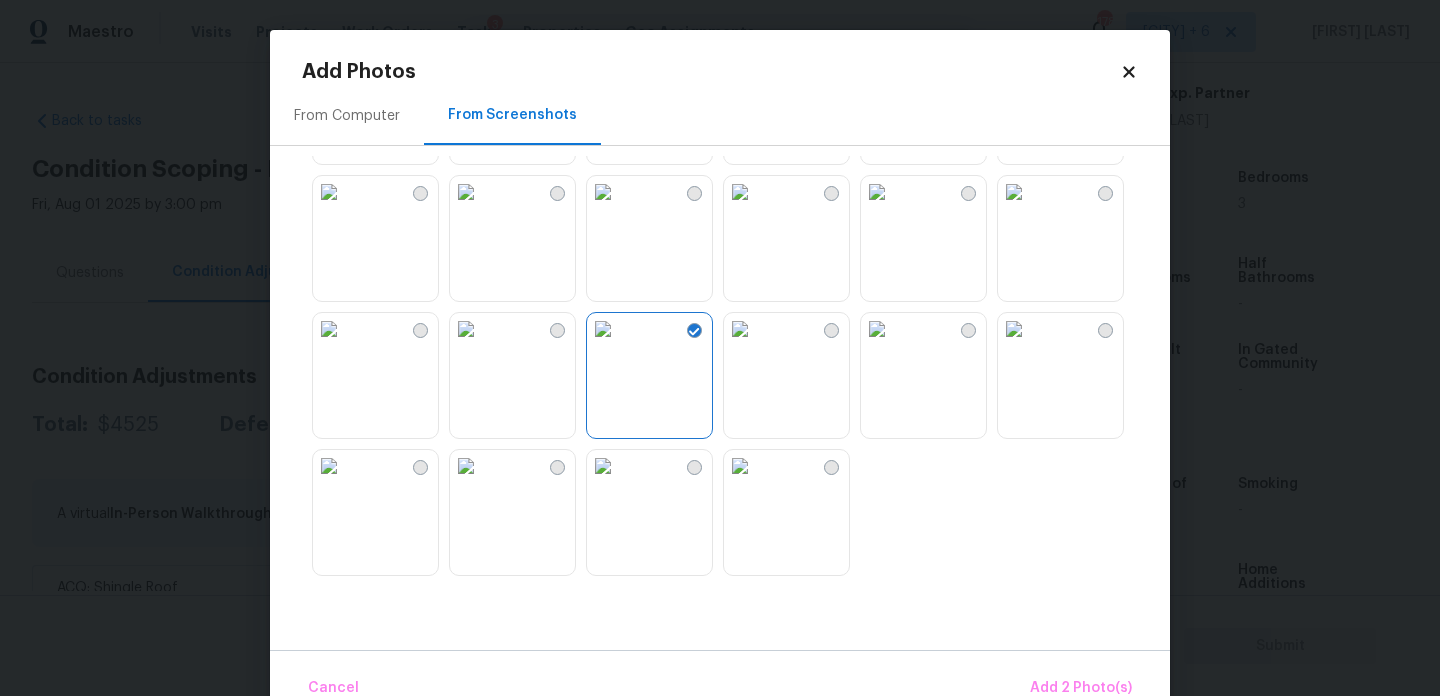 click at bounding box center (740, 329) 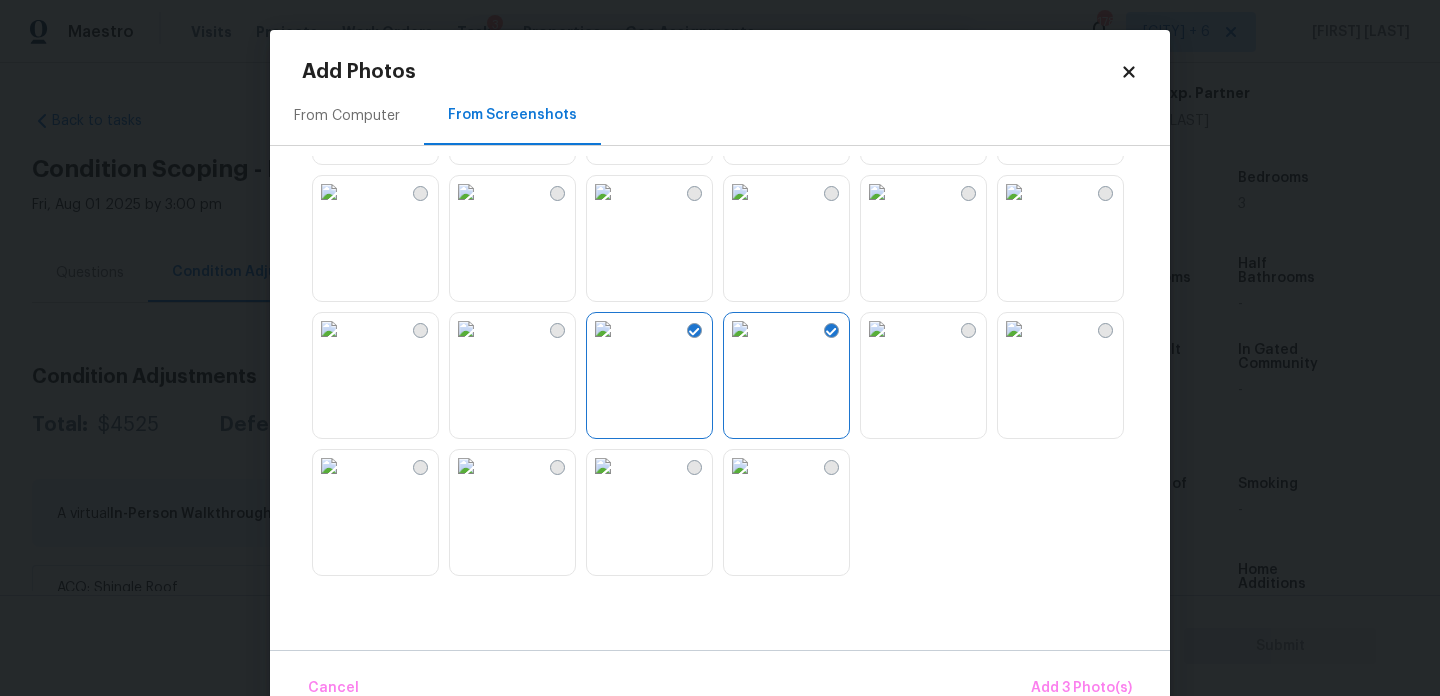click at bounding box center [466, 192] 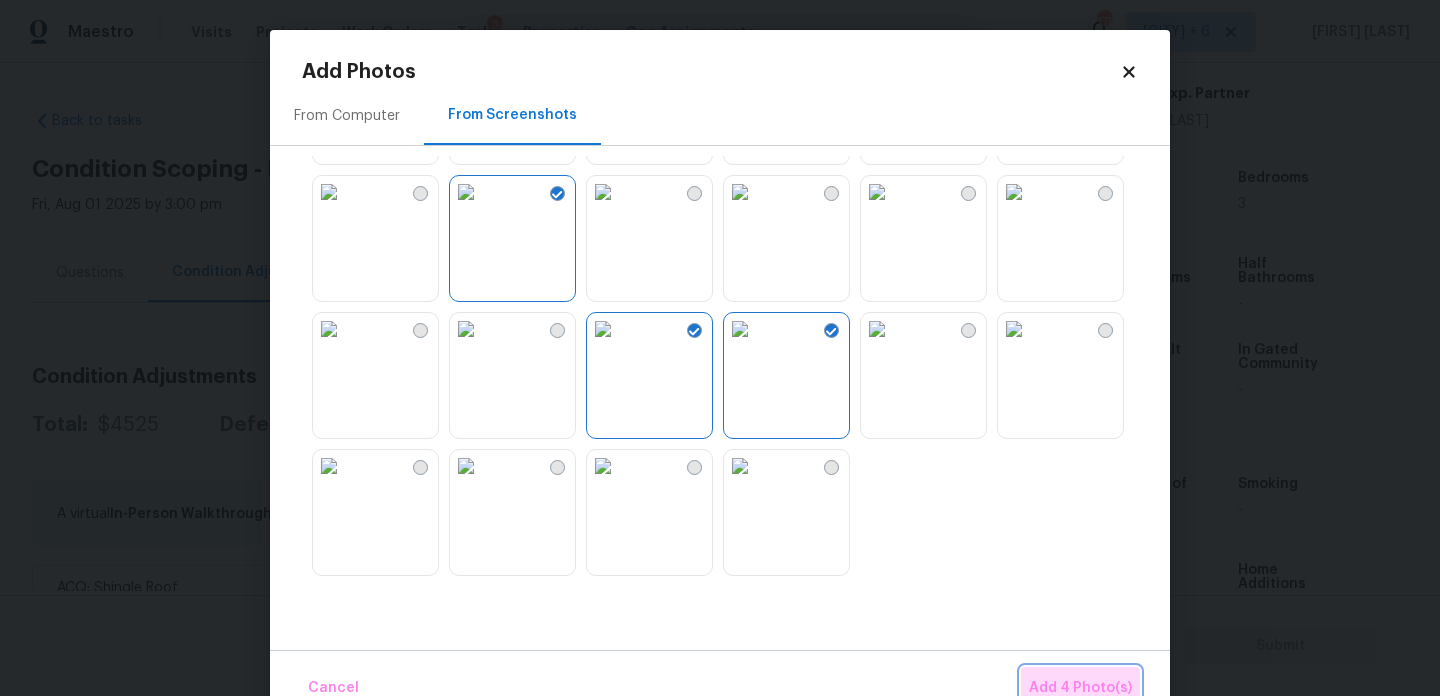 click on "Add 4 Photo(s)" at bounding box center (1080, 688) 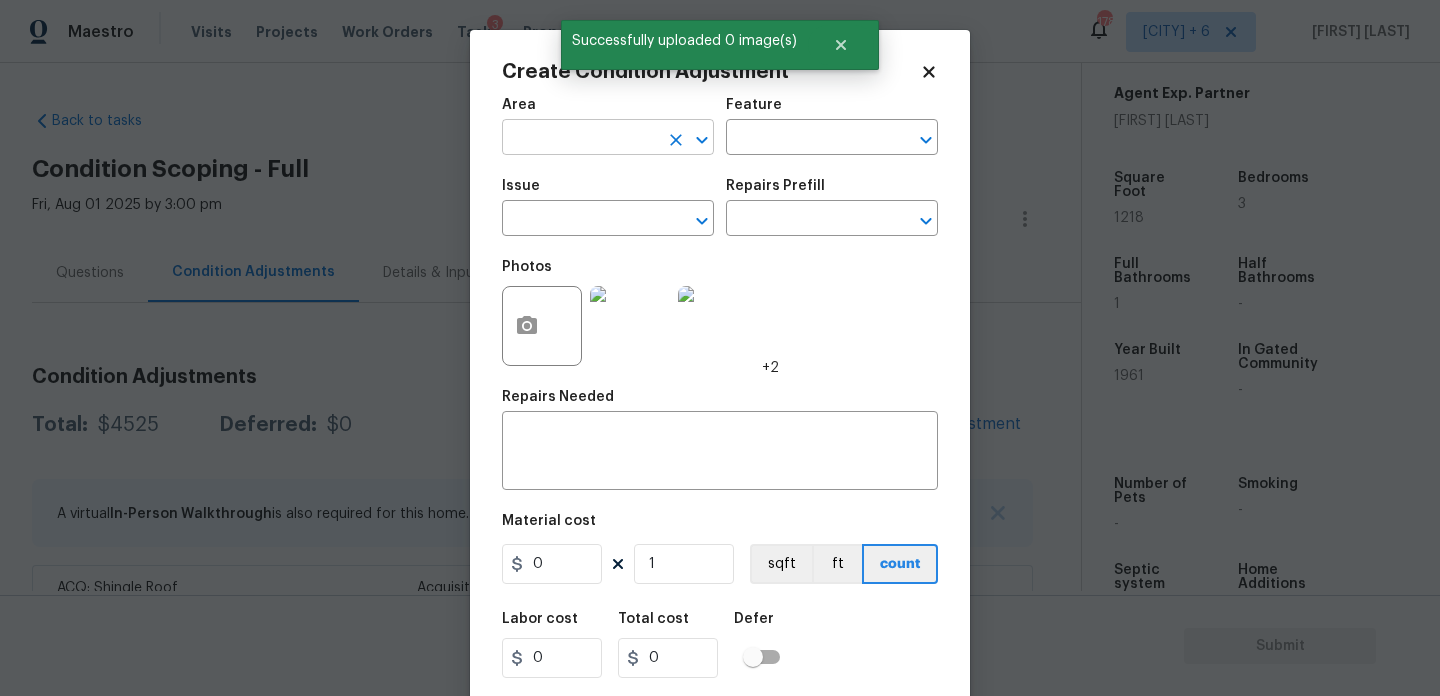 click at bounding box center [580, 139] 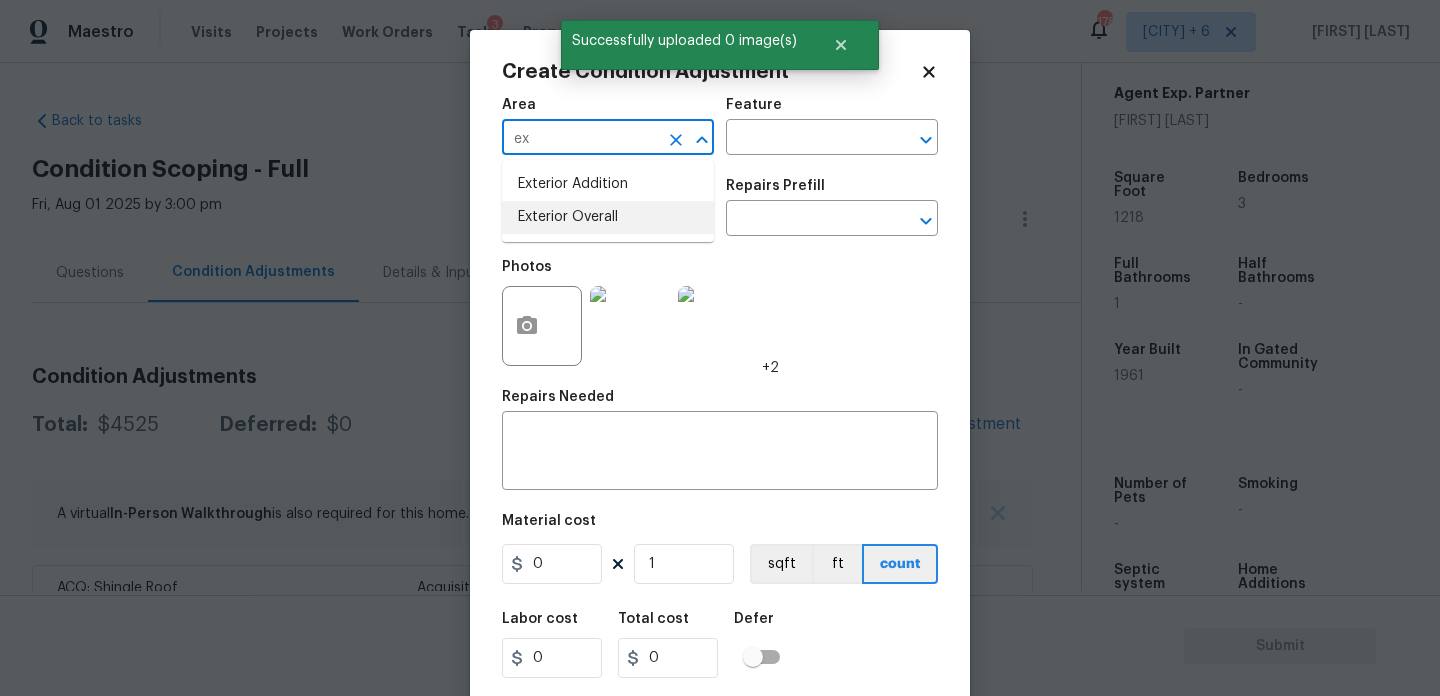 click on "Exterior Overall" at bounding box center (608, 217) 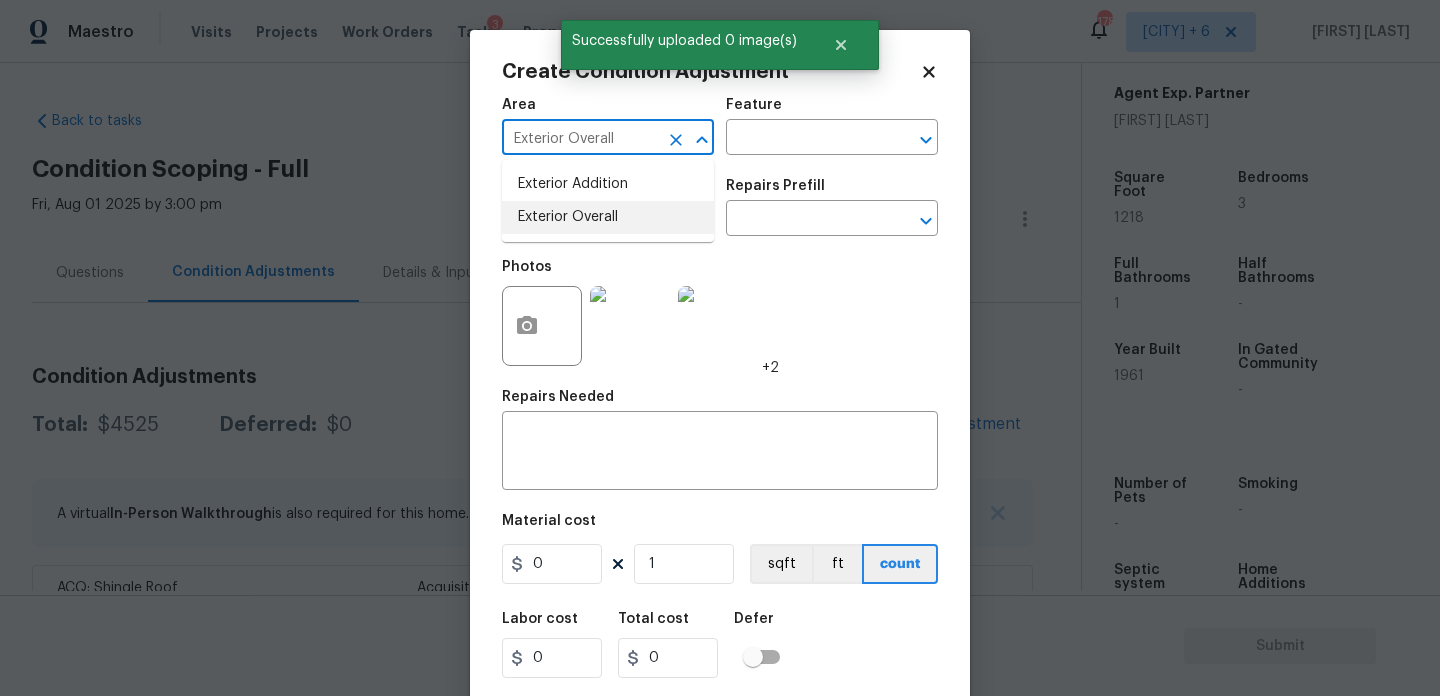 type on "Exterior Overall" 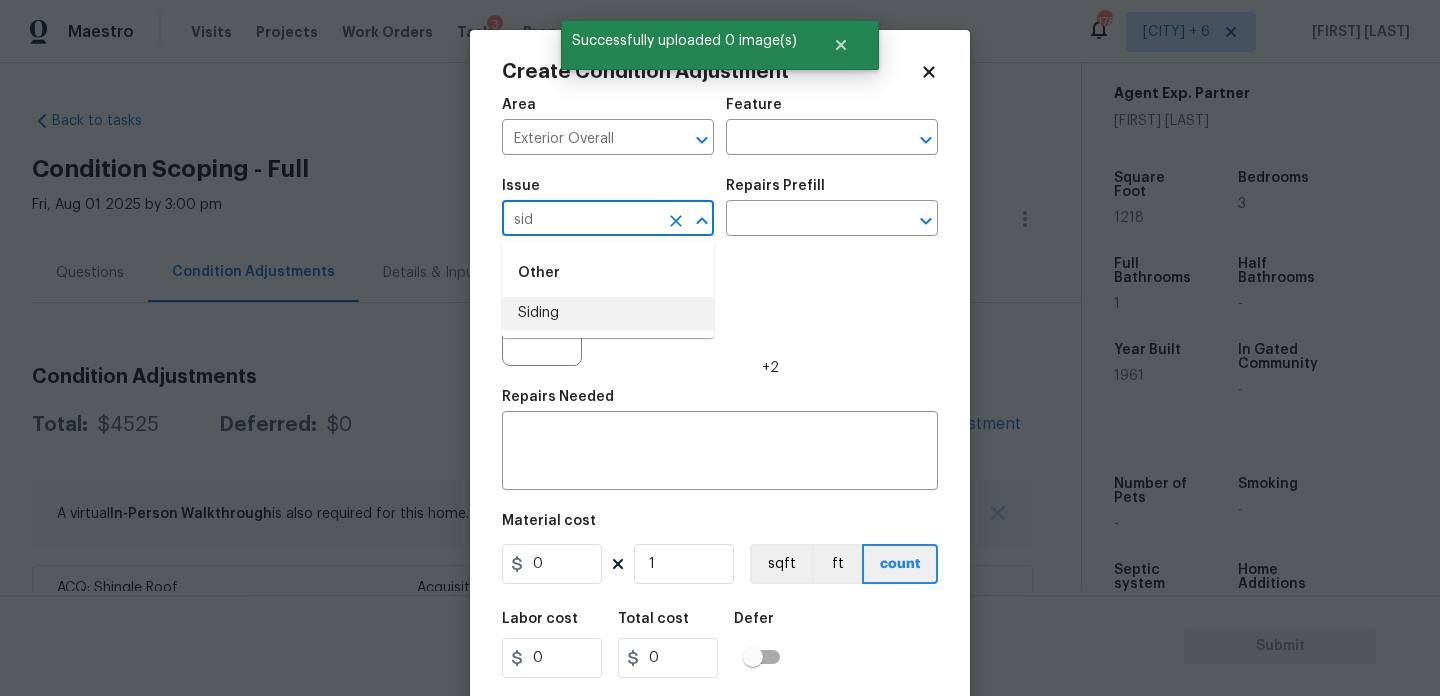 click on "Siding" at bounding box center [608, 313] 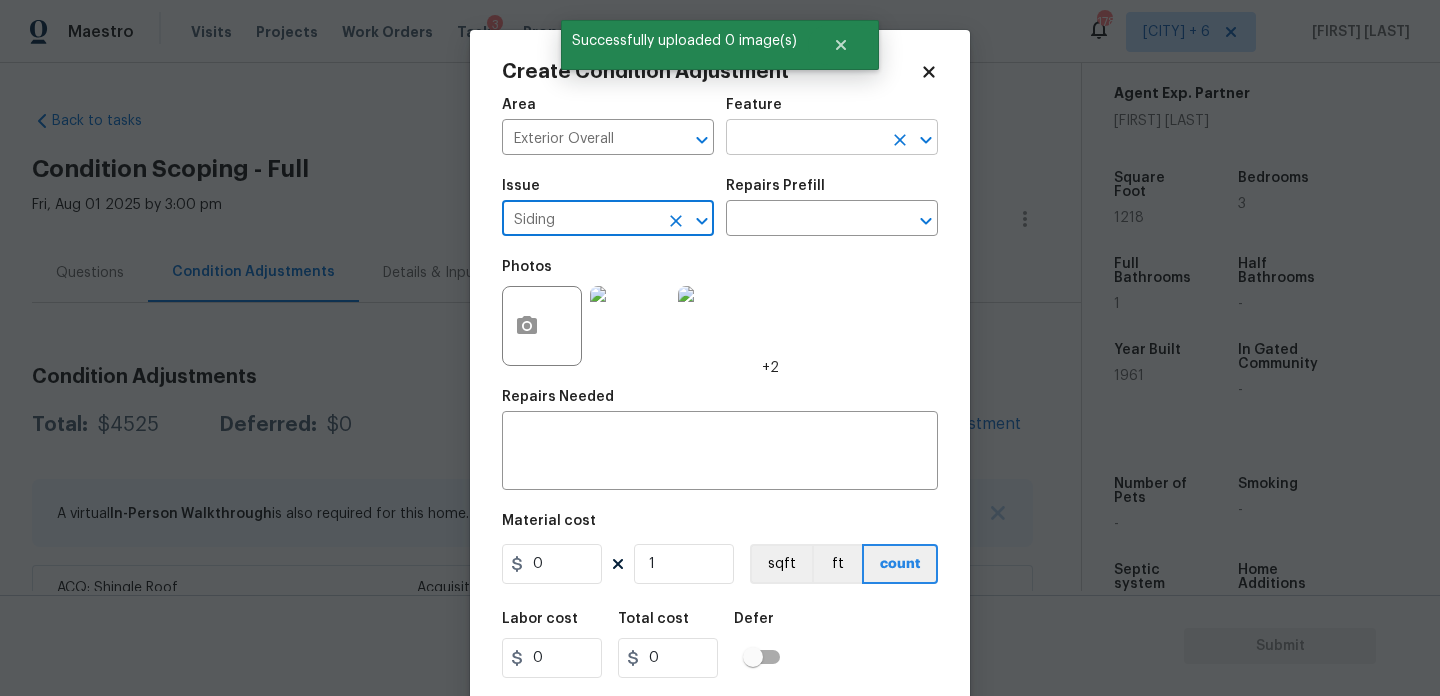 type on "Siding" 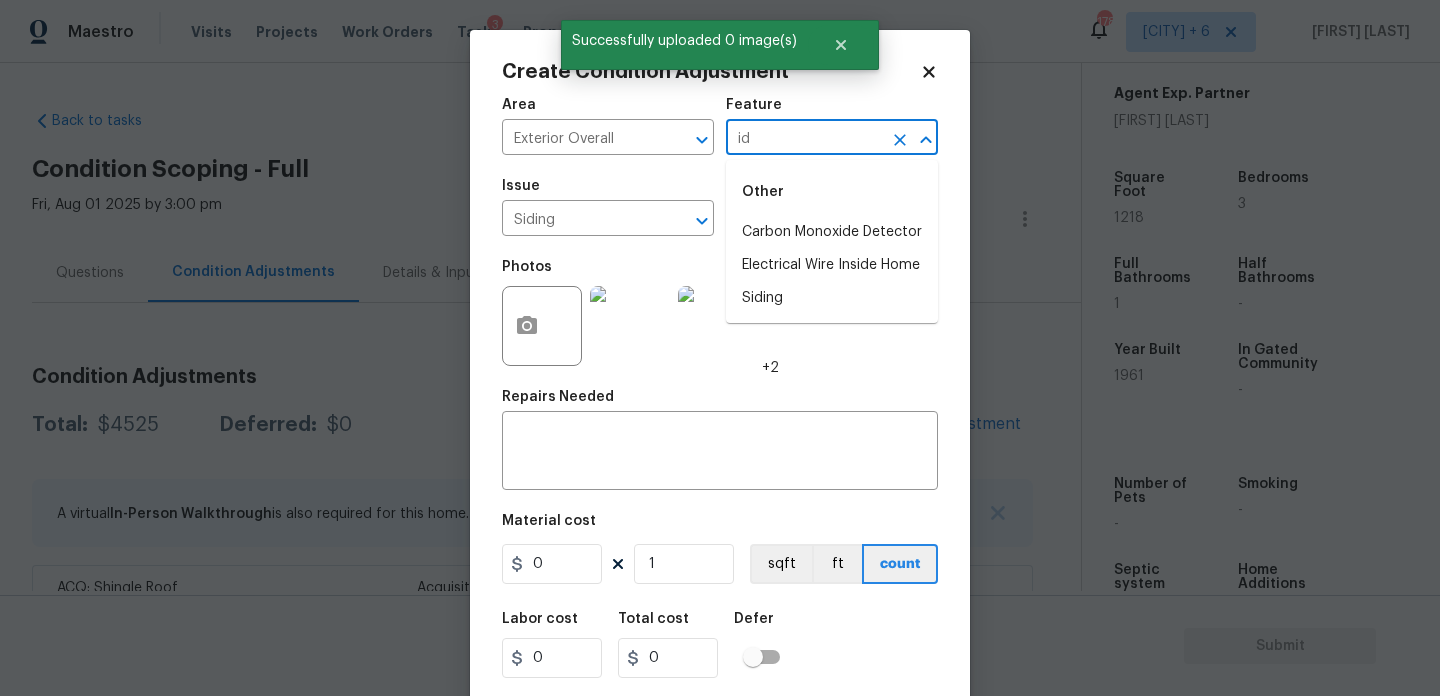 type on "i" 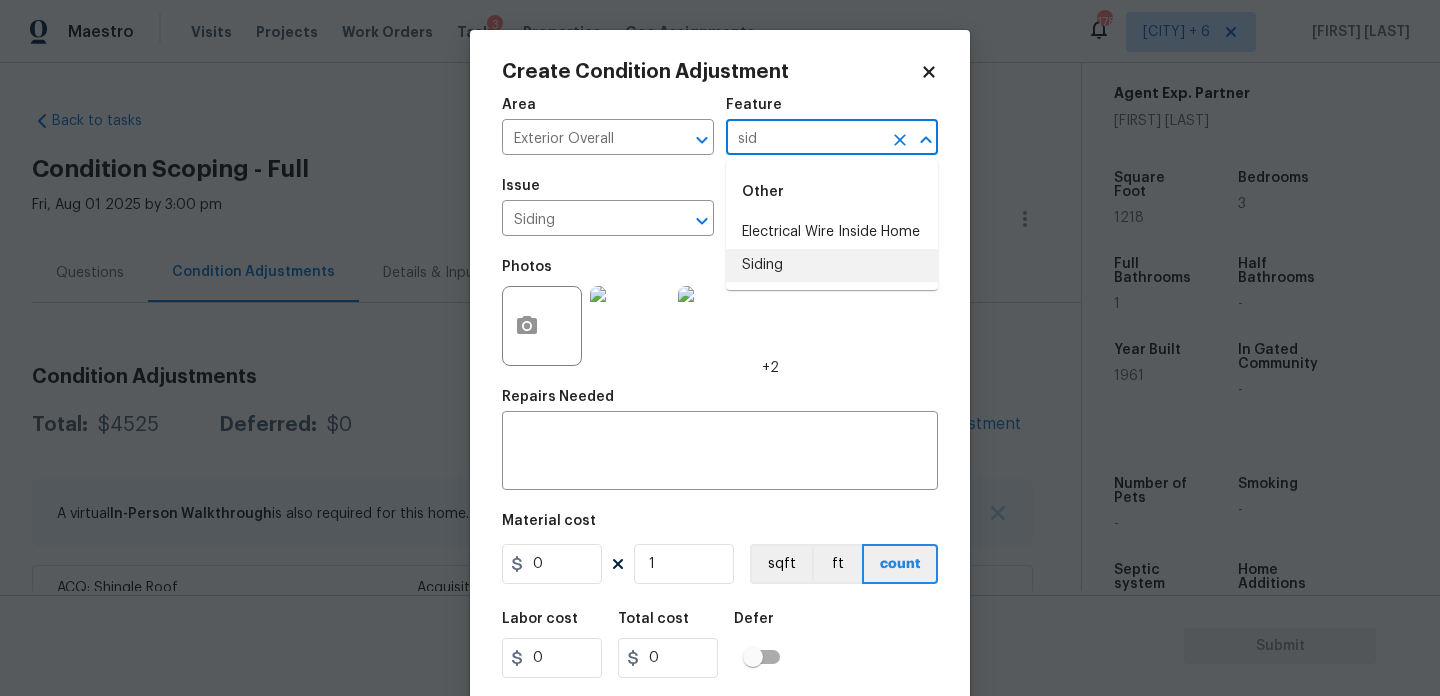 click on "Siding" at bounding box center (832, 265) 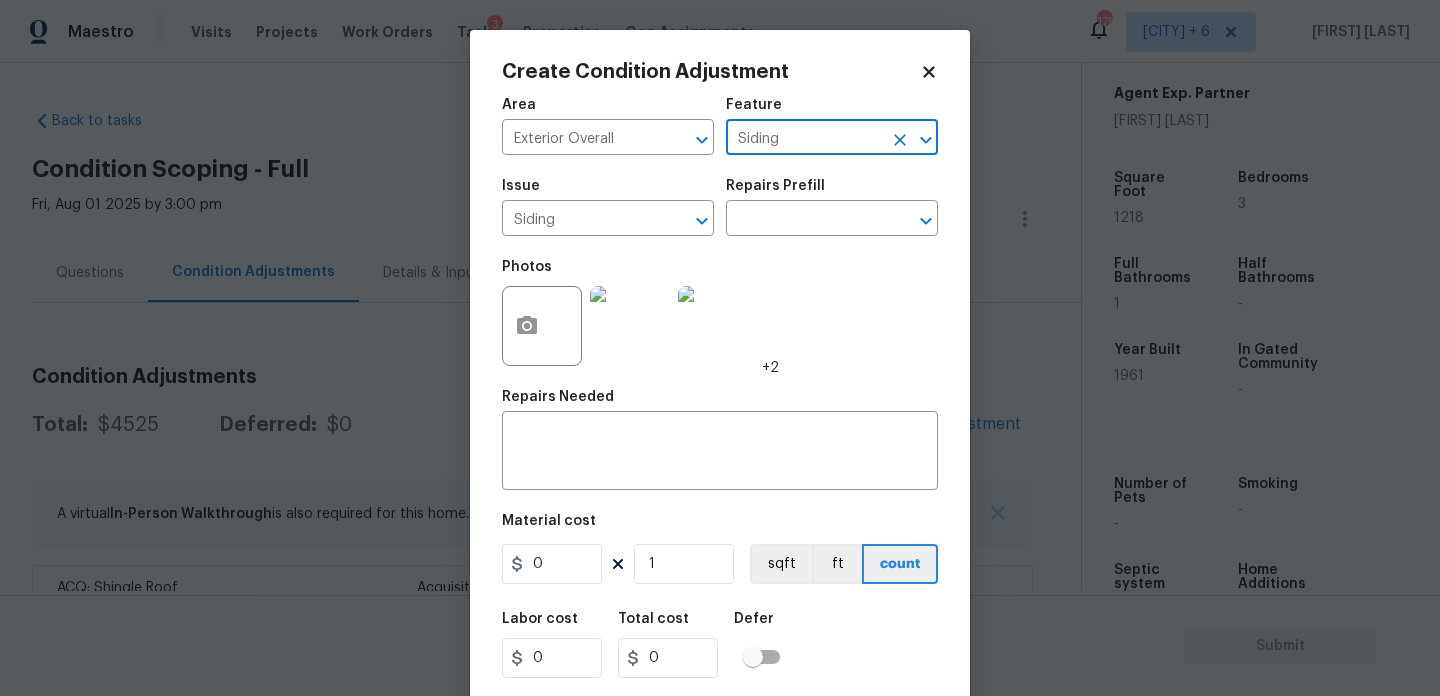 type on "Siding" 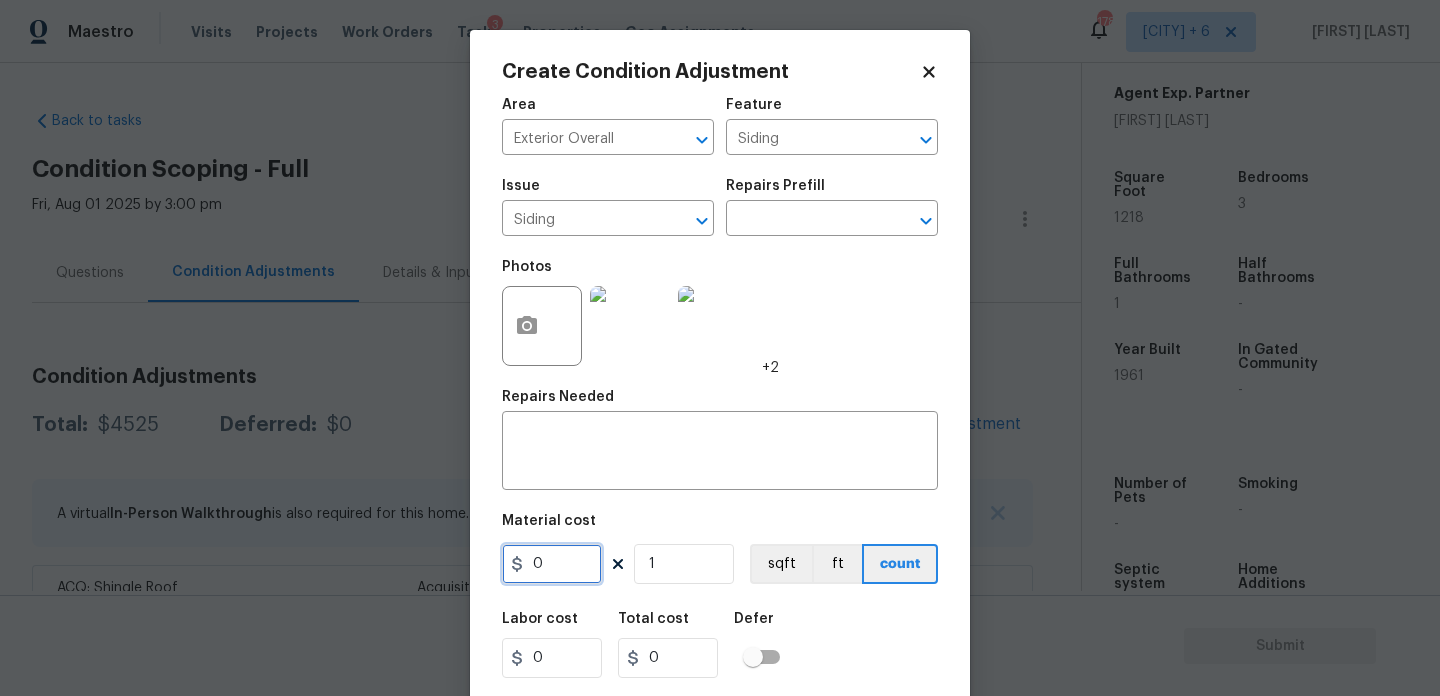 click on "0" at bounding box center [552, 564] 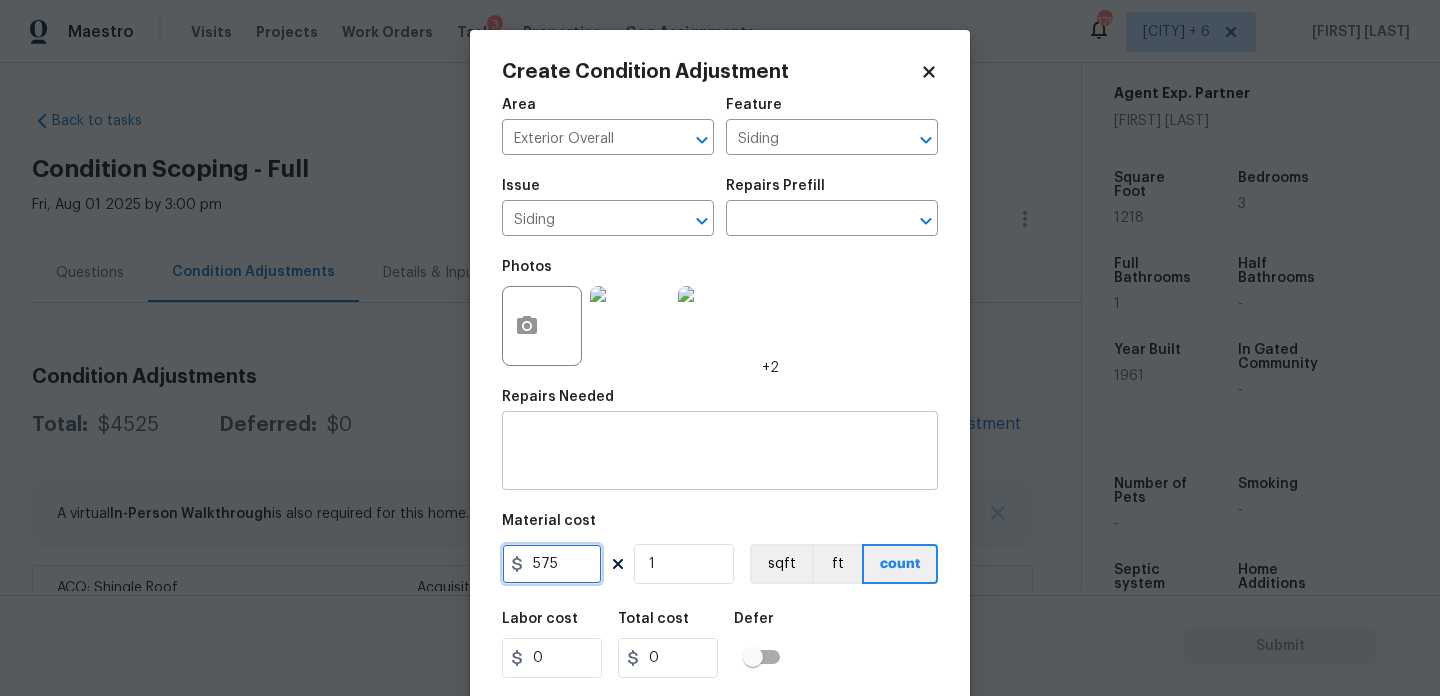 type on "575" 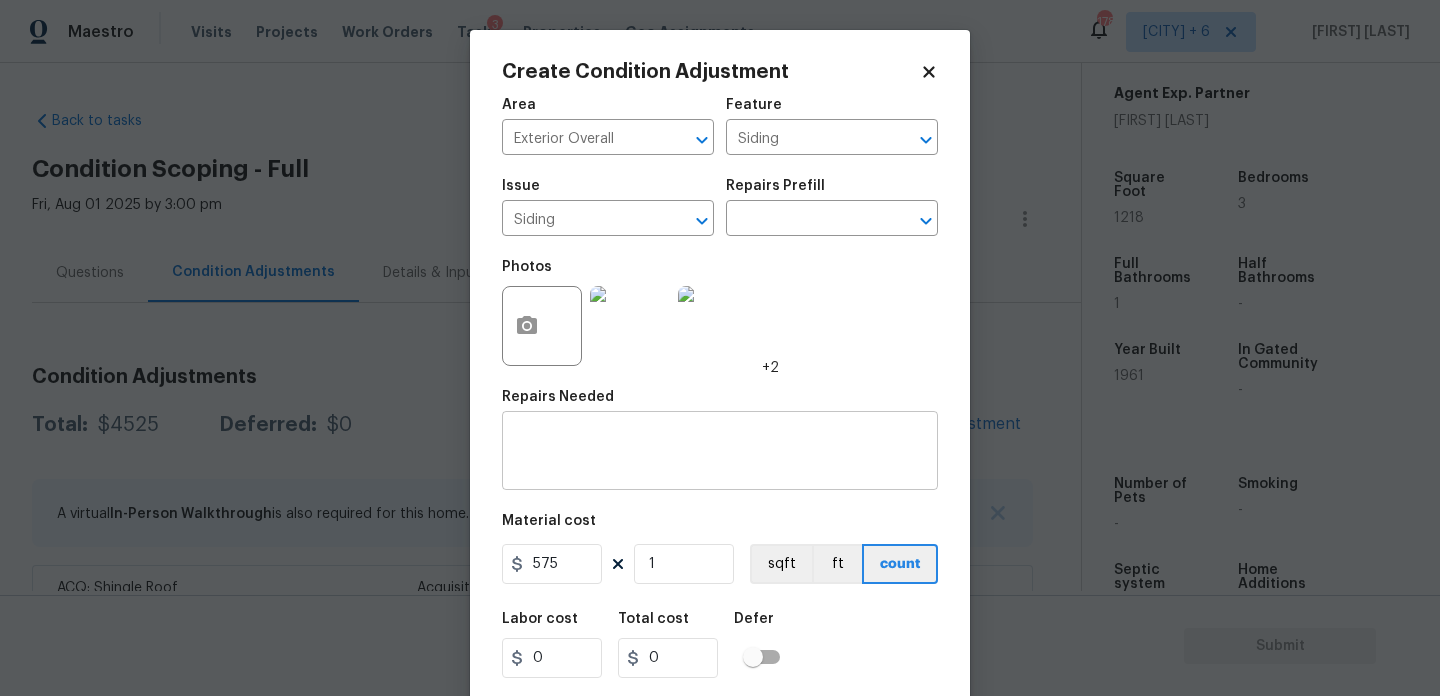 type on "575" 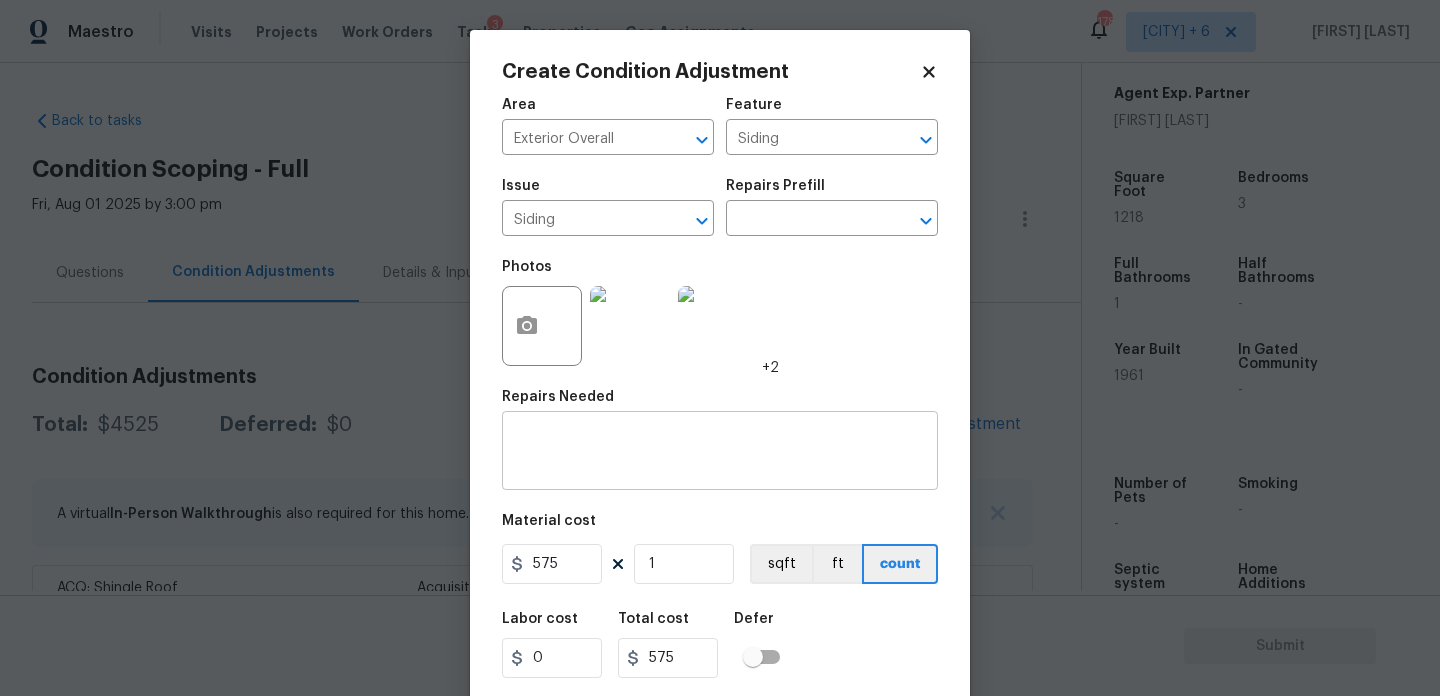 click at bounding box center (720, 453) 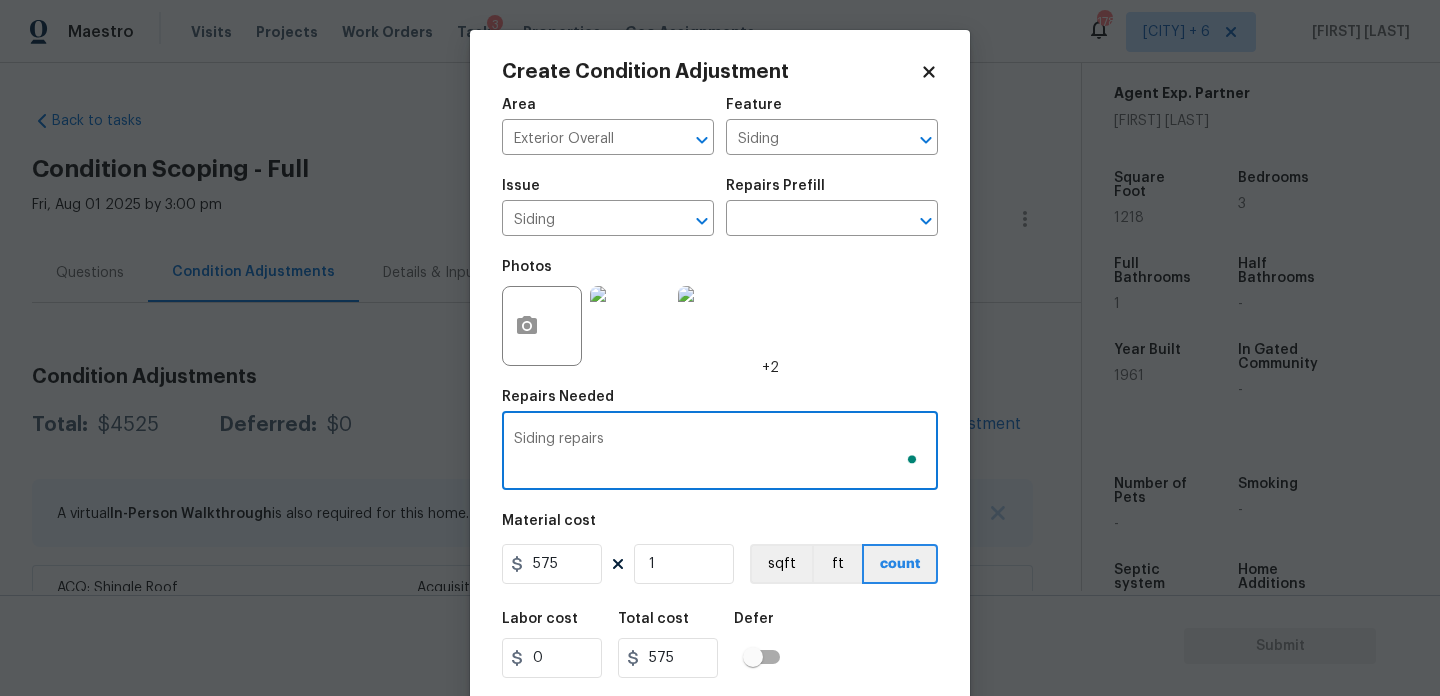 scroll, scrollTop: 51, scrollLeft: 0, axis: vertical 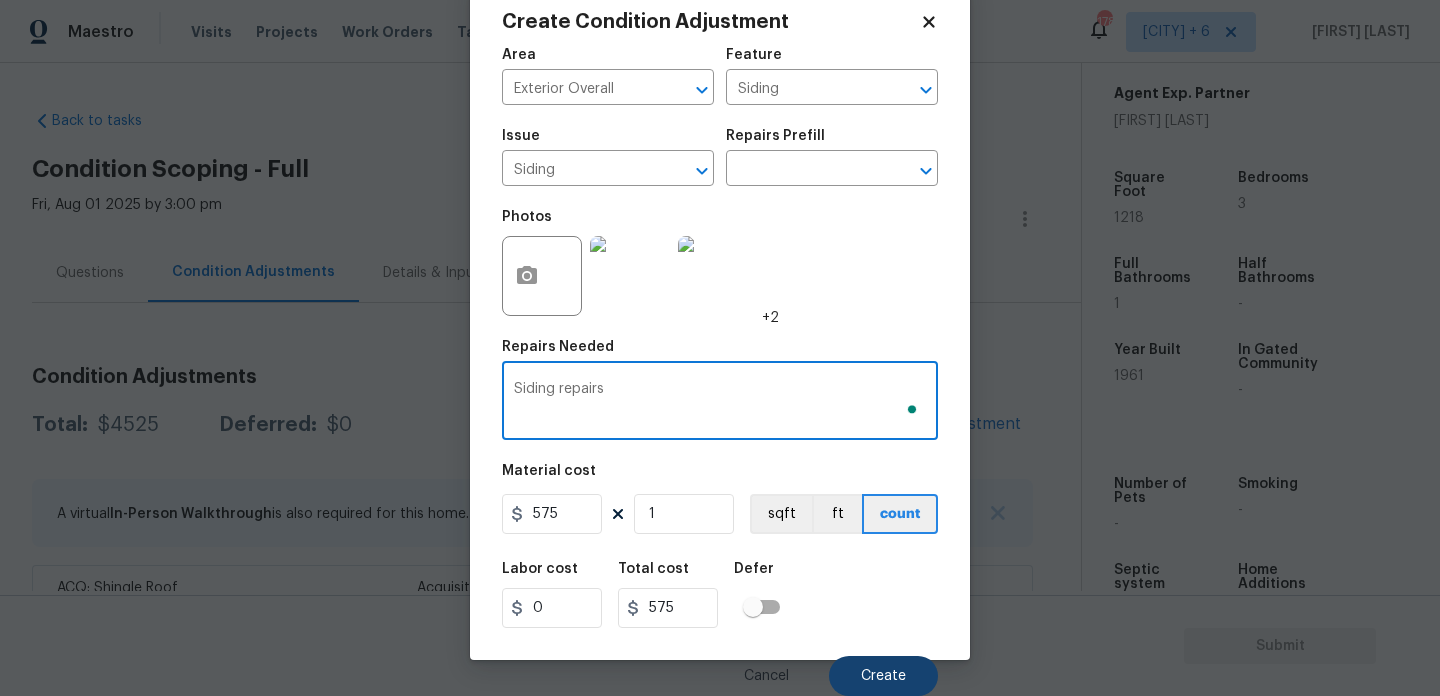 type on "Siding repairs" 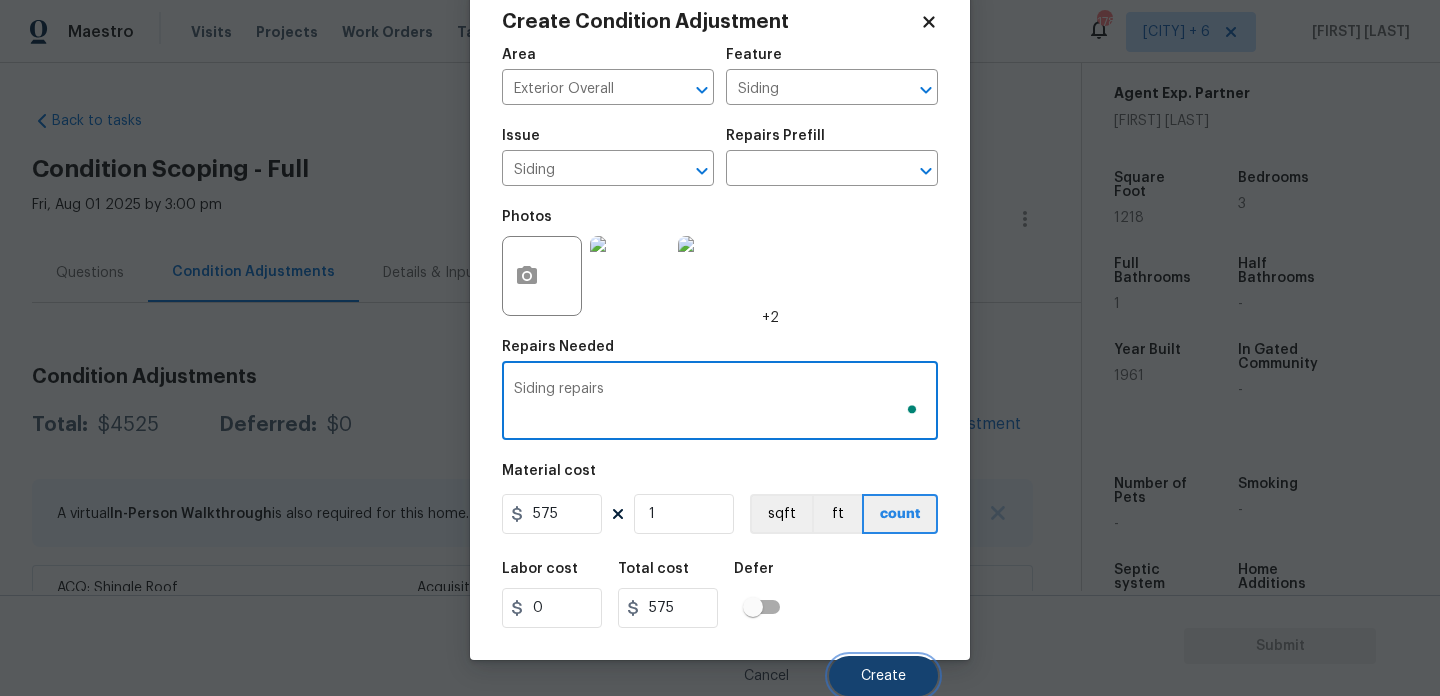 click on "Create" at bounding box center (883, 676) 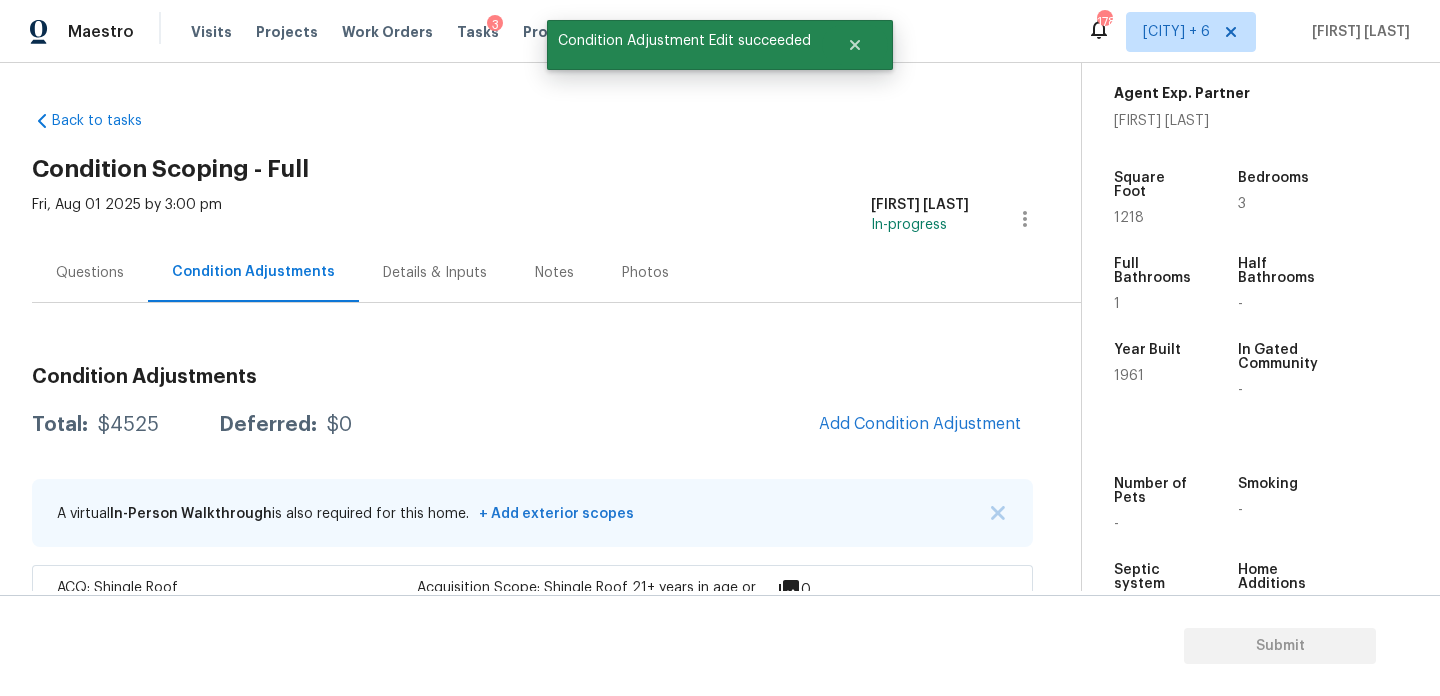 scroll, scrollTop: 44, scrollLeft: 0, axis: vertical 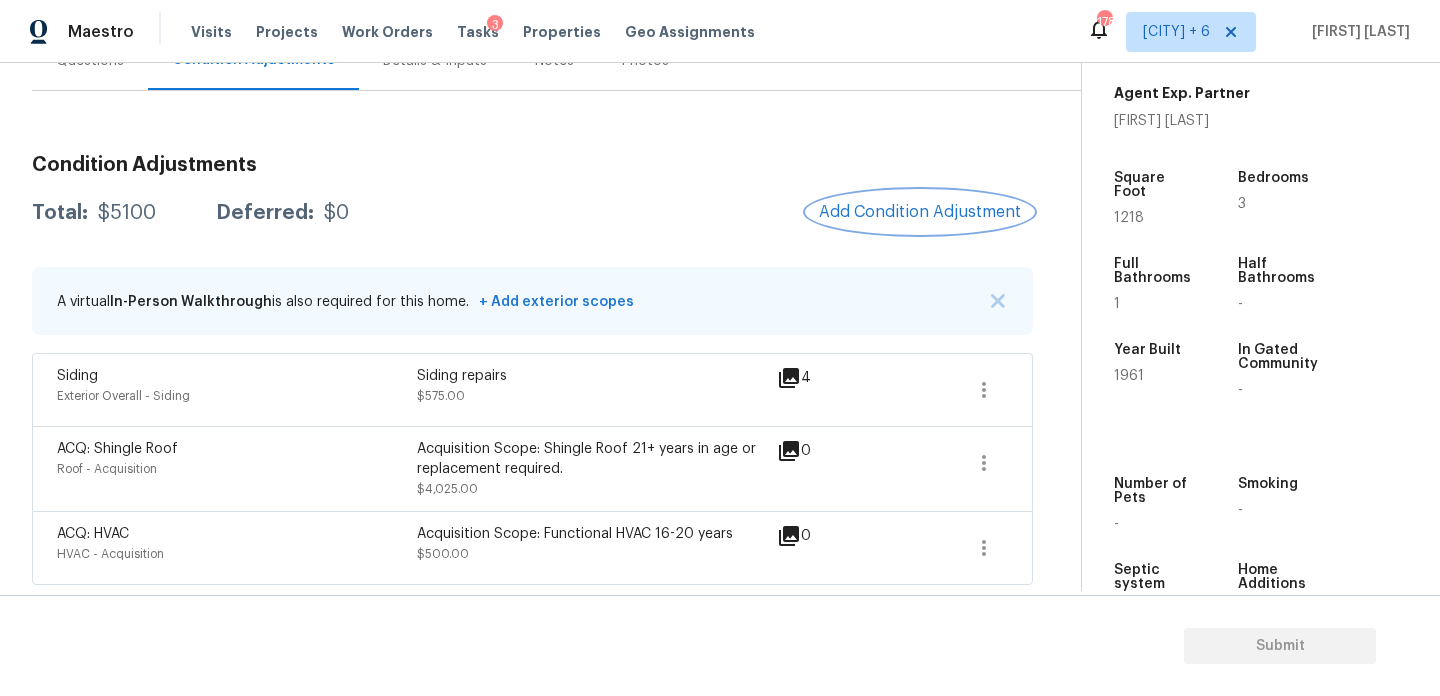 click on "Add Condition Adjustment" at bounding box center [920, 212] 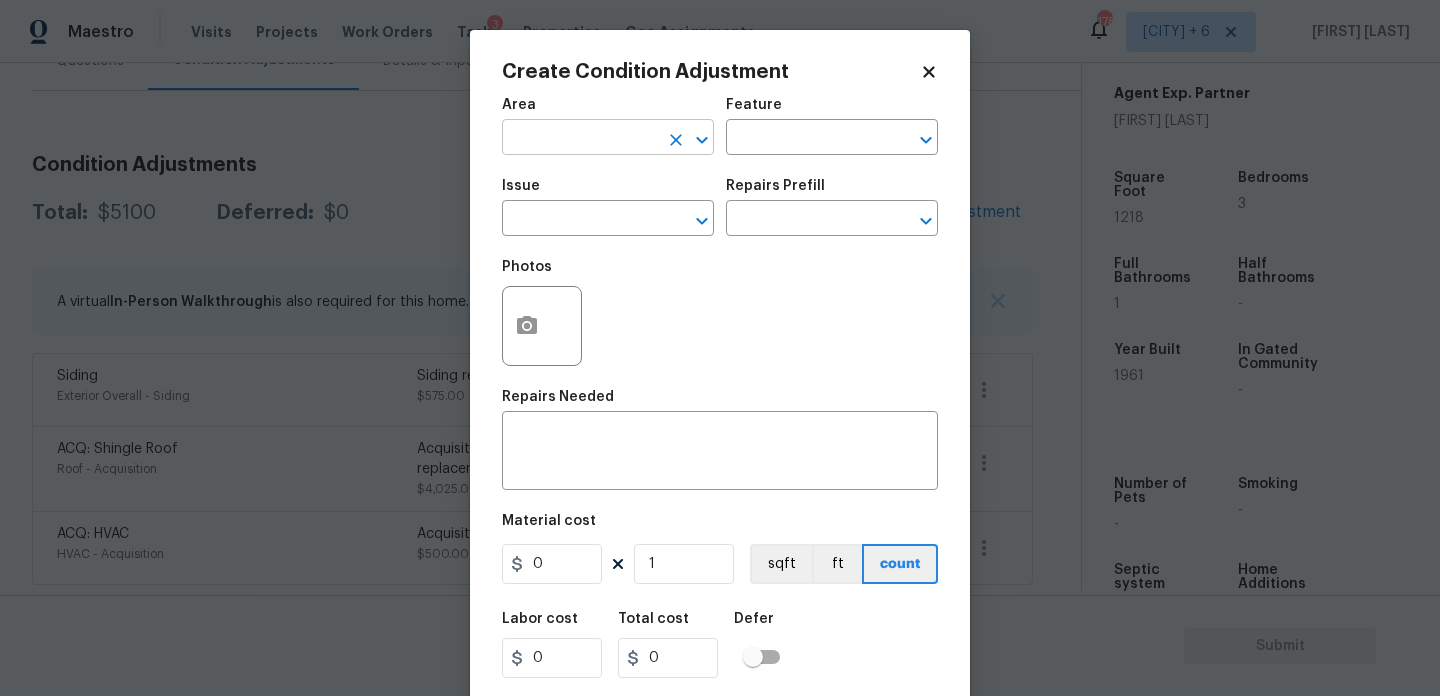 click at bounding box center [580, 139] 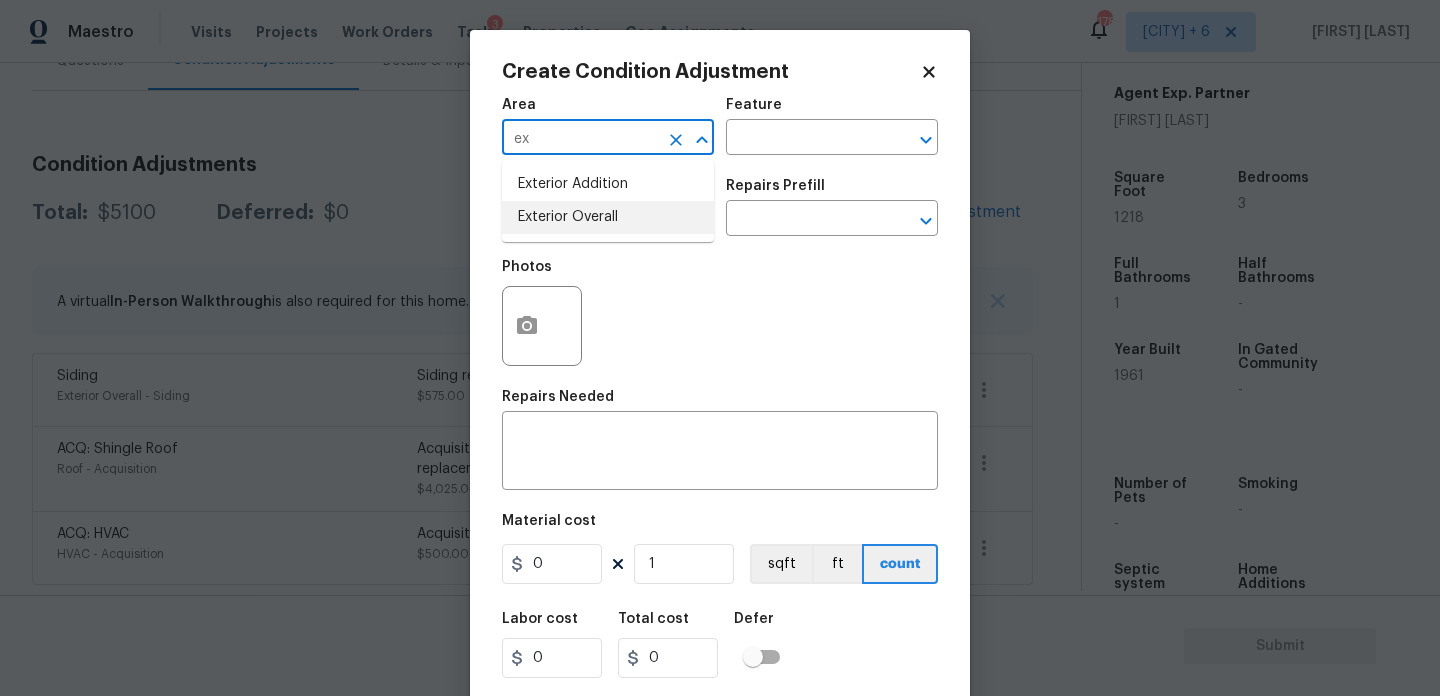 click on "Exterior Overall" at bounding box center (608, 217) 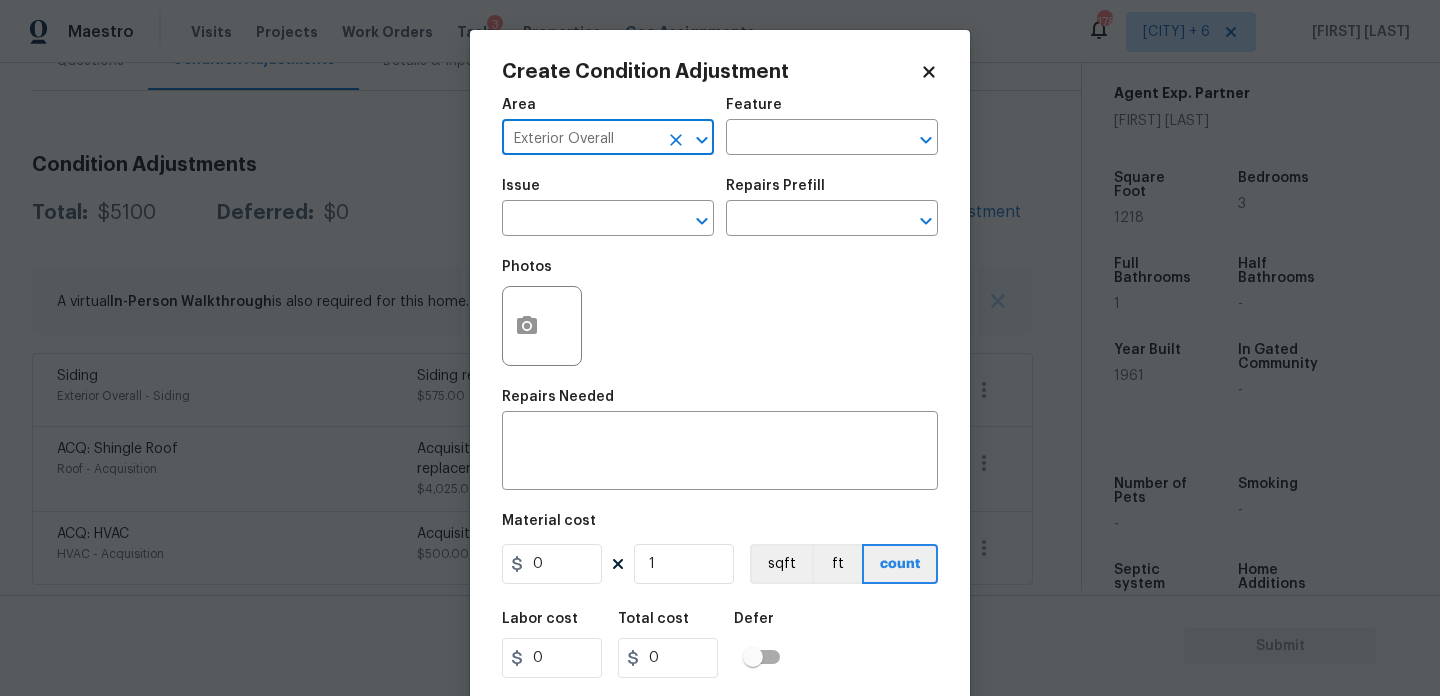 type on "Exterior Overall" 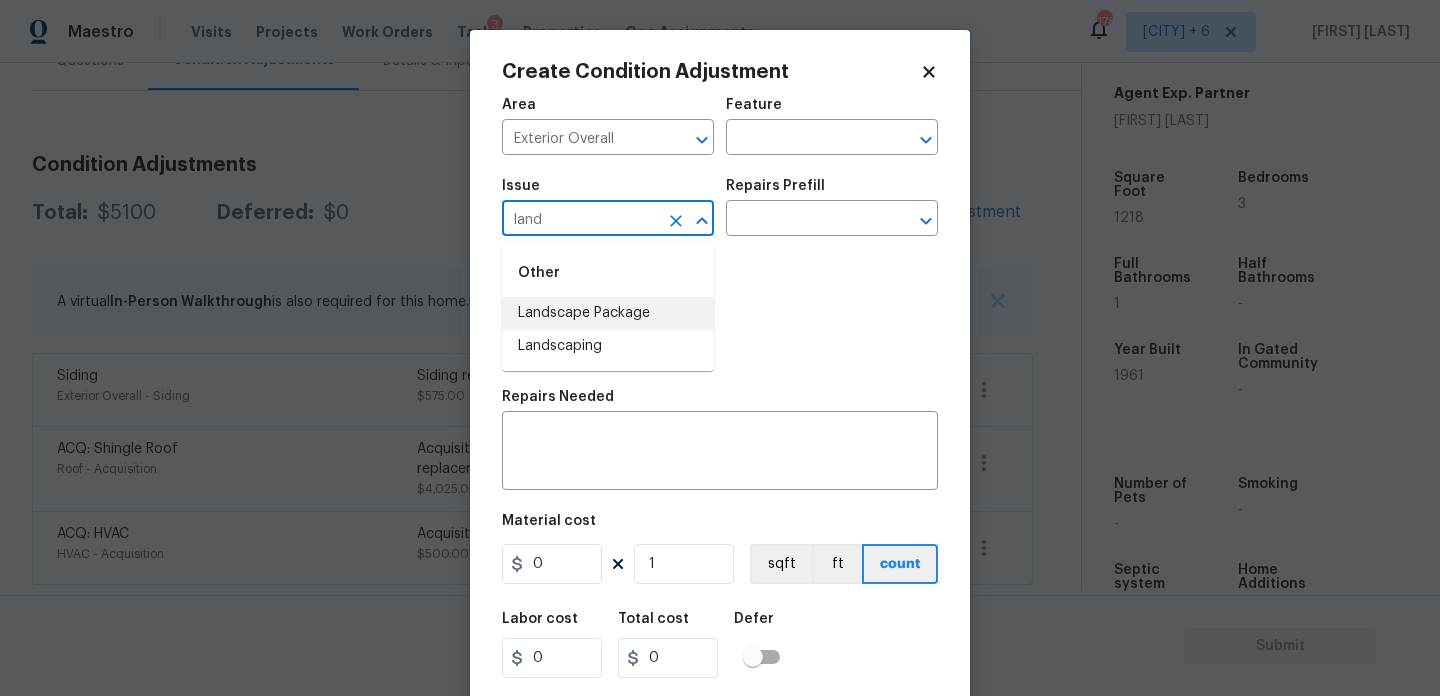 click on "Landscape Package" at bounding box center [608, 313] 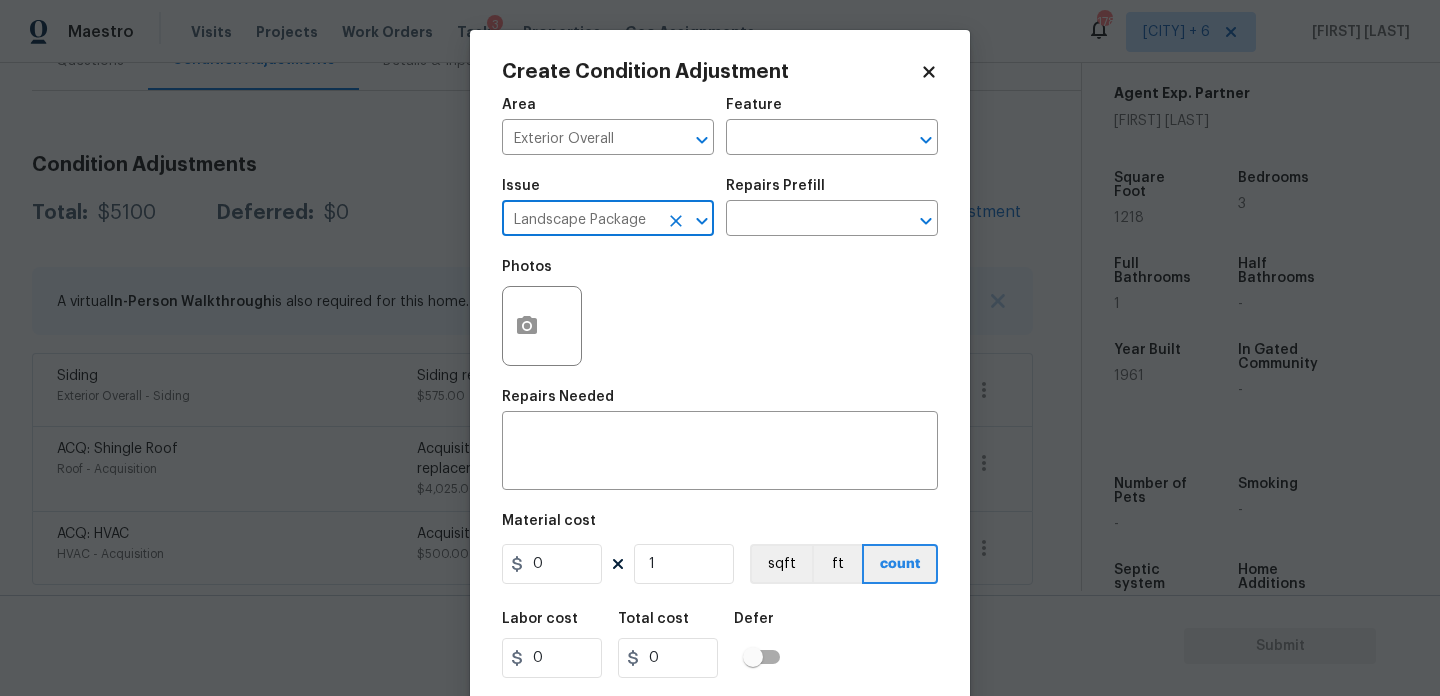 type on "Landscape Package" 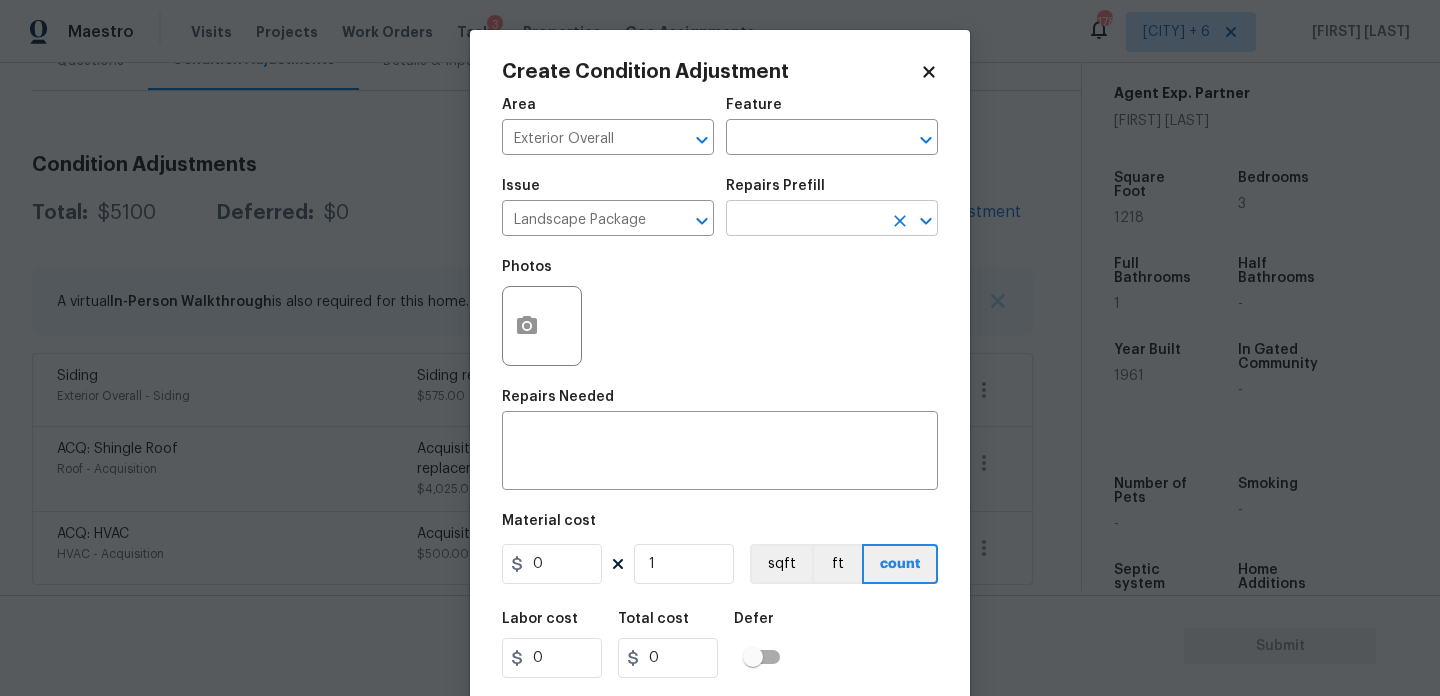 click at bounding box center (804, 220) 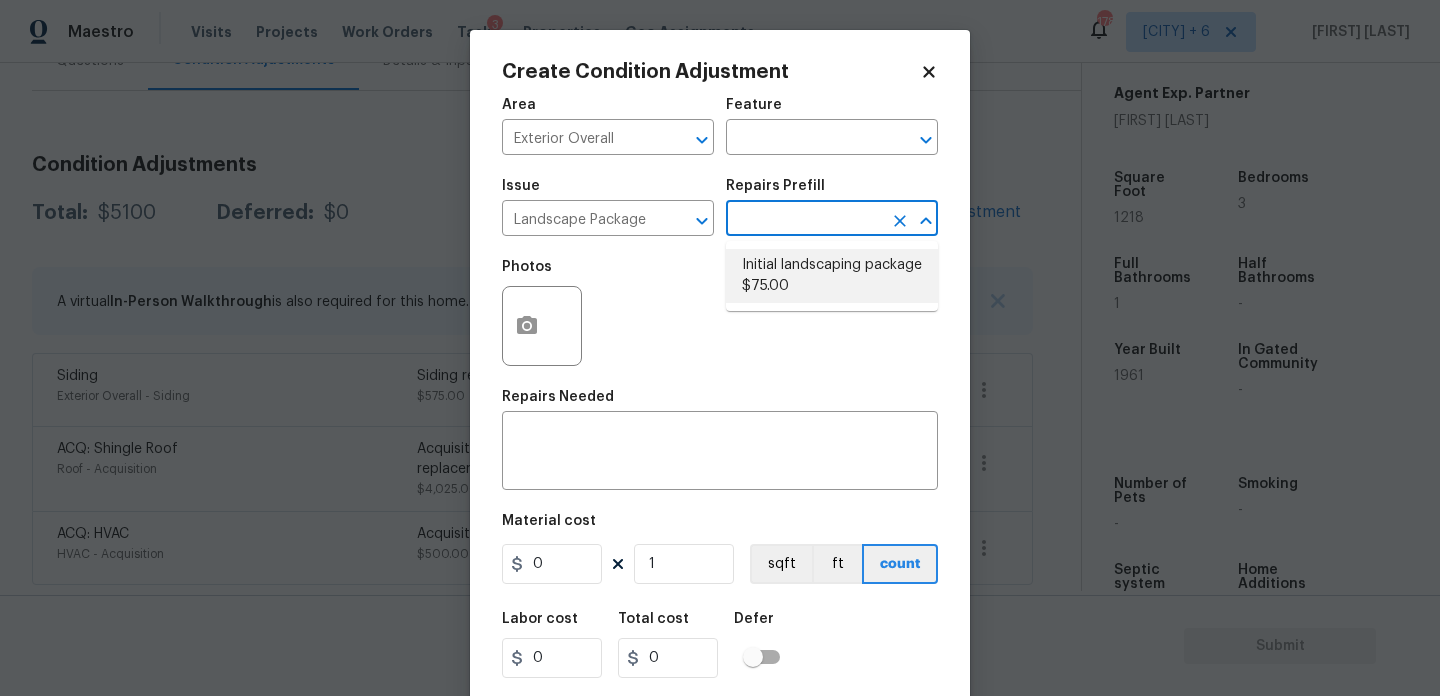 click on "Initial landscaping package $75.00" at bounding box center (832, 276) 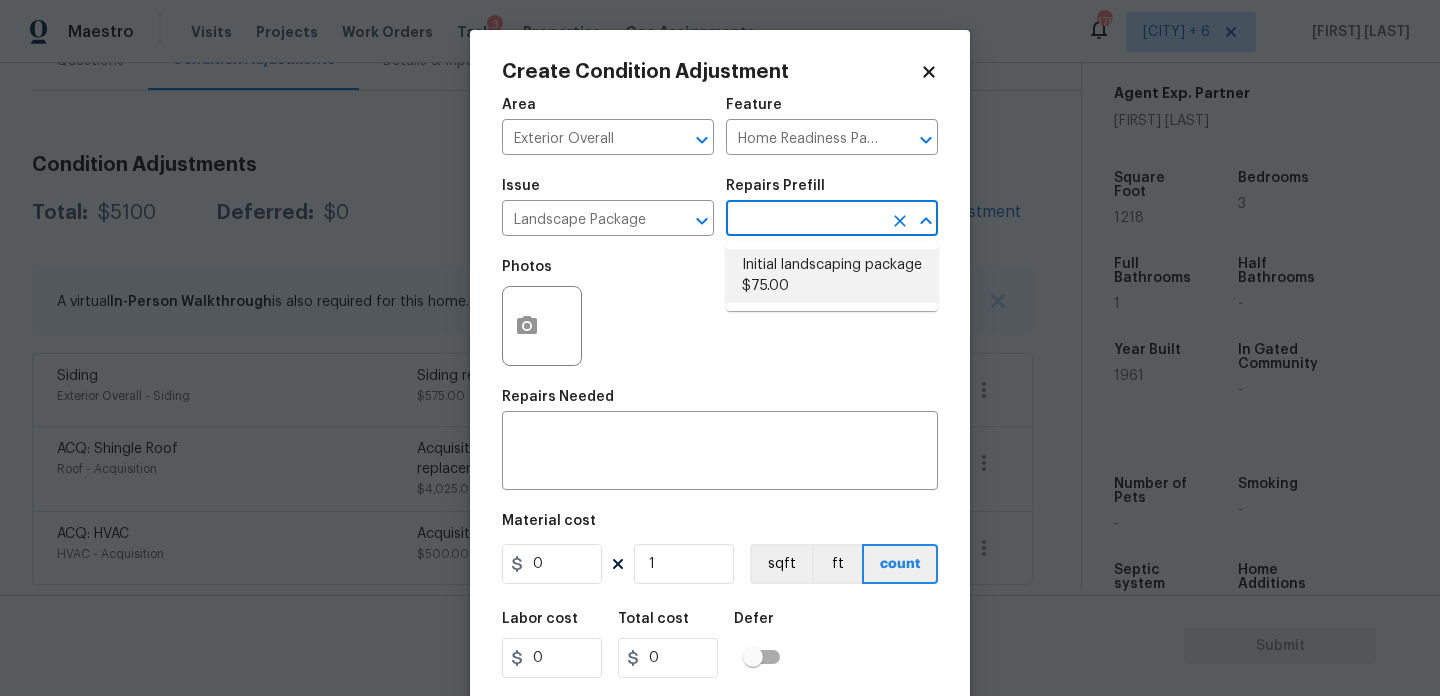 type 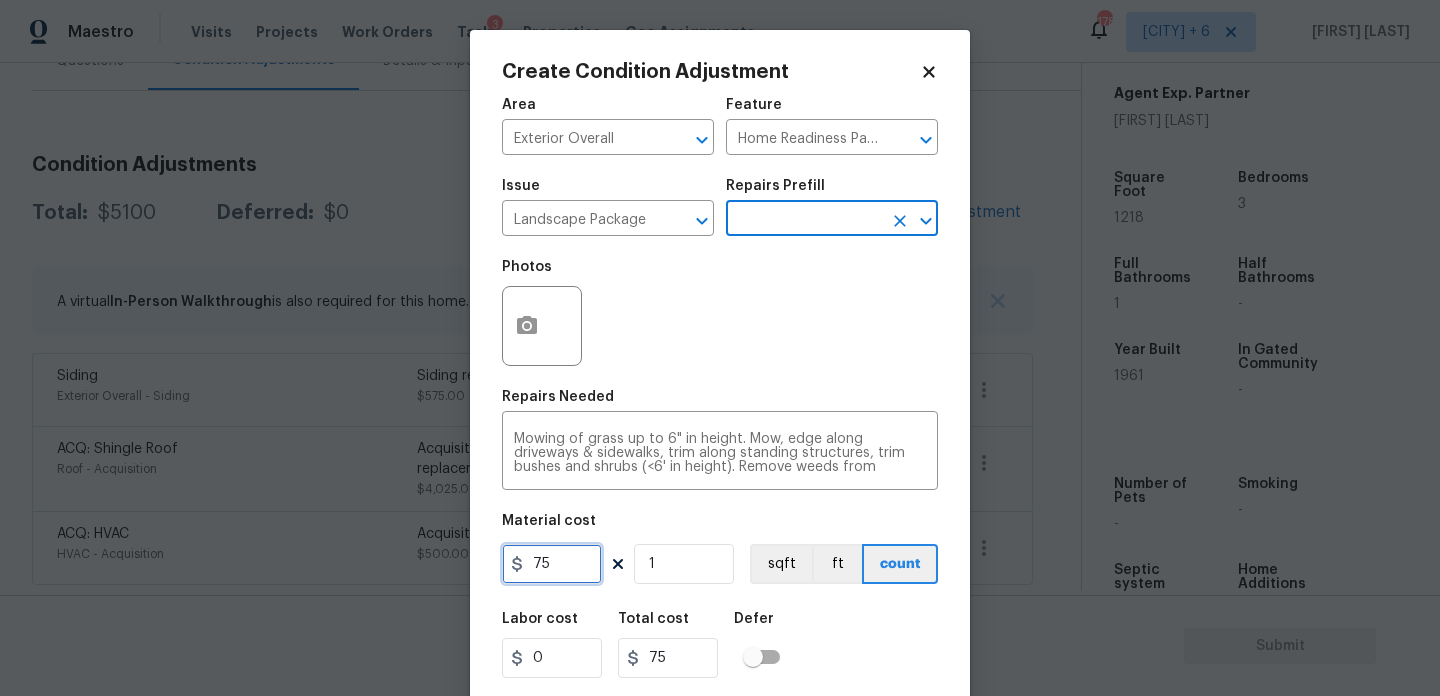 click on "75" at bounding box center (552, 564) 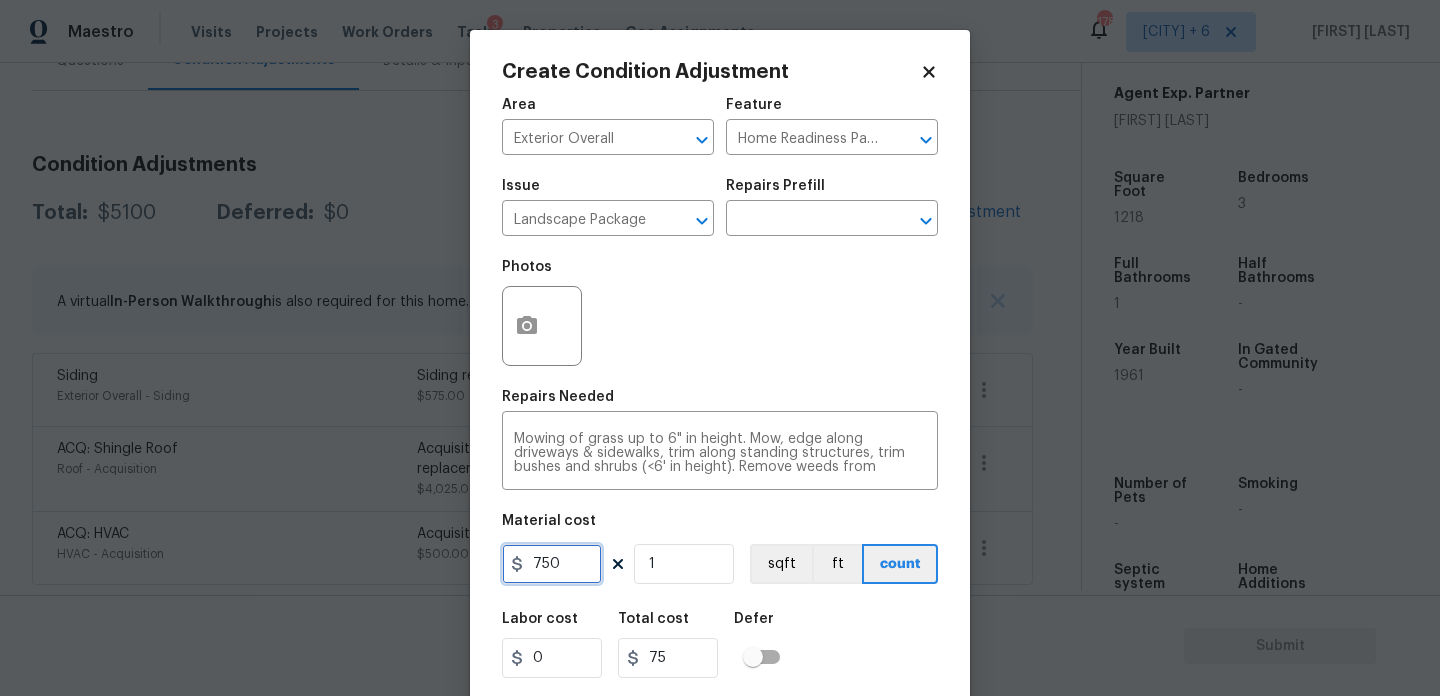 type on "750" 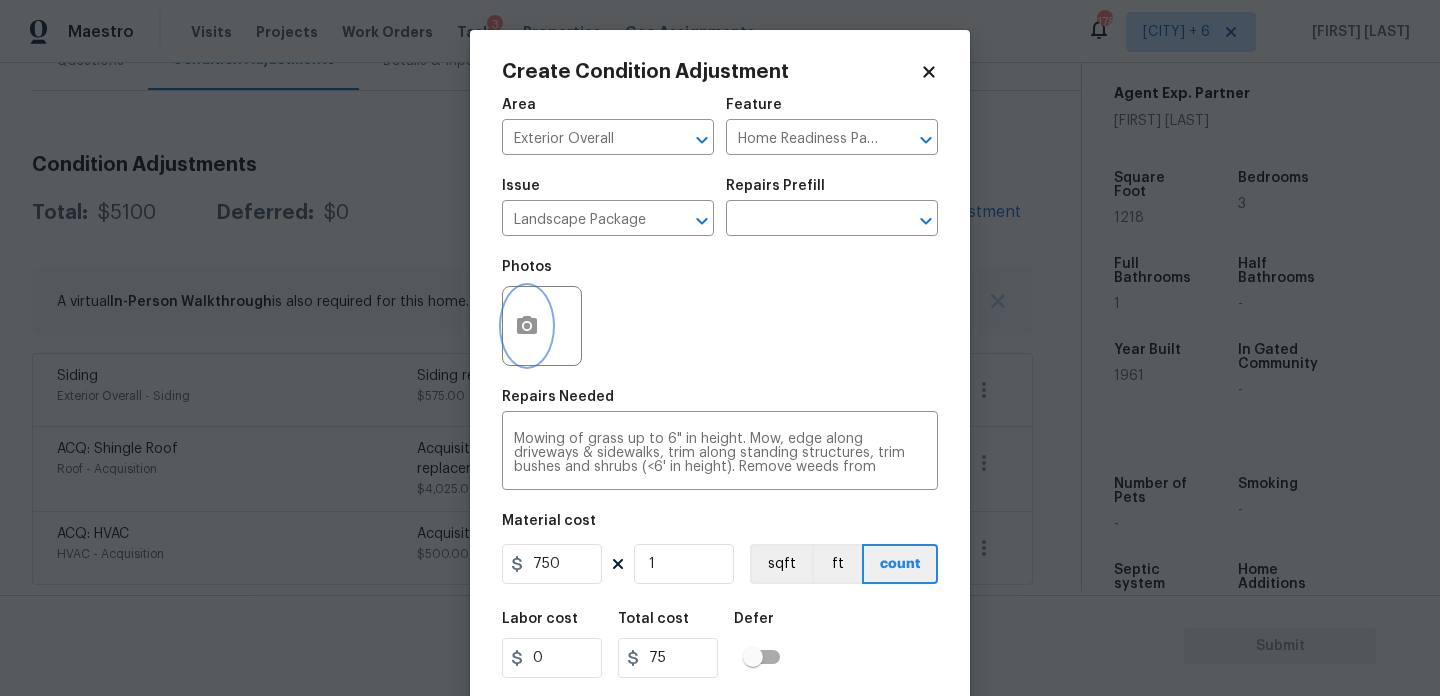 click at bounding box center (527, 326) 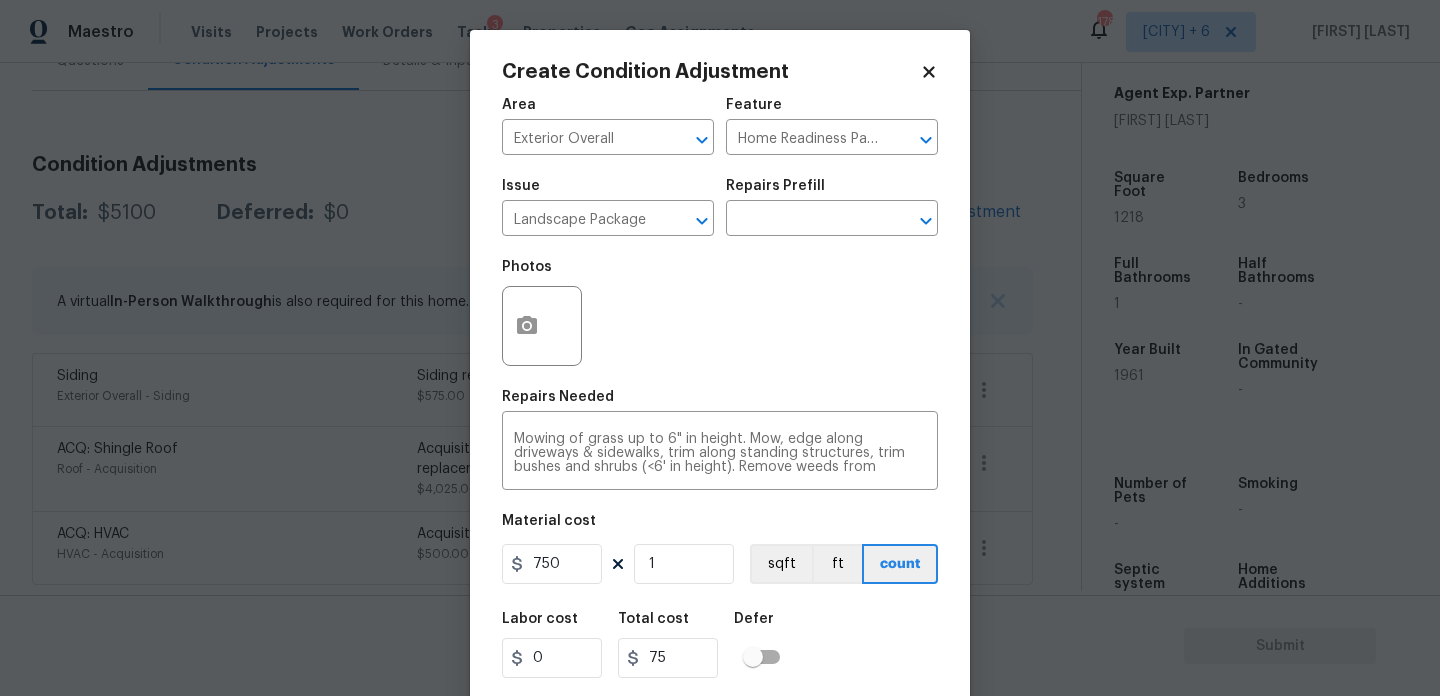 type on "750" 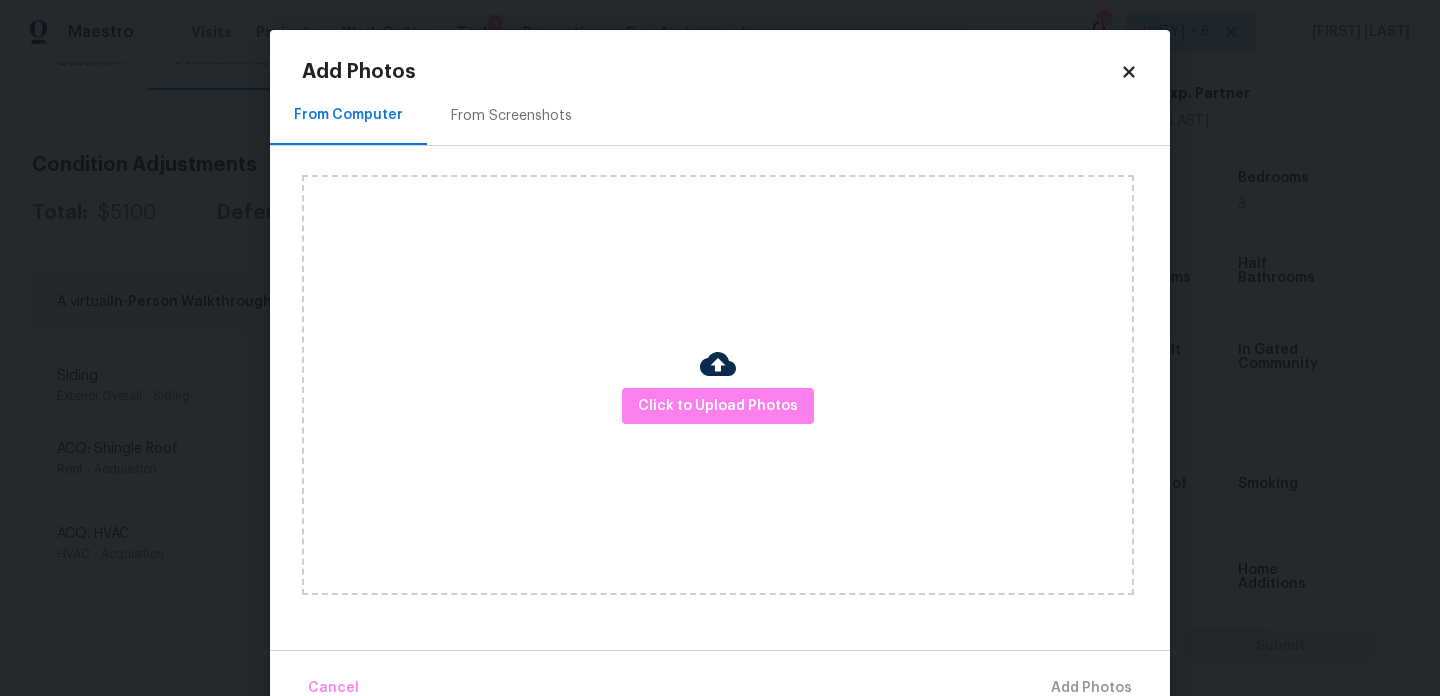 click on "From Screenshots" at bounding box center (511, 115) 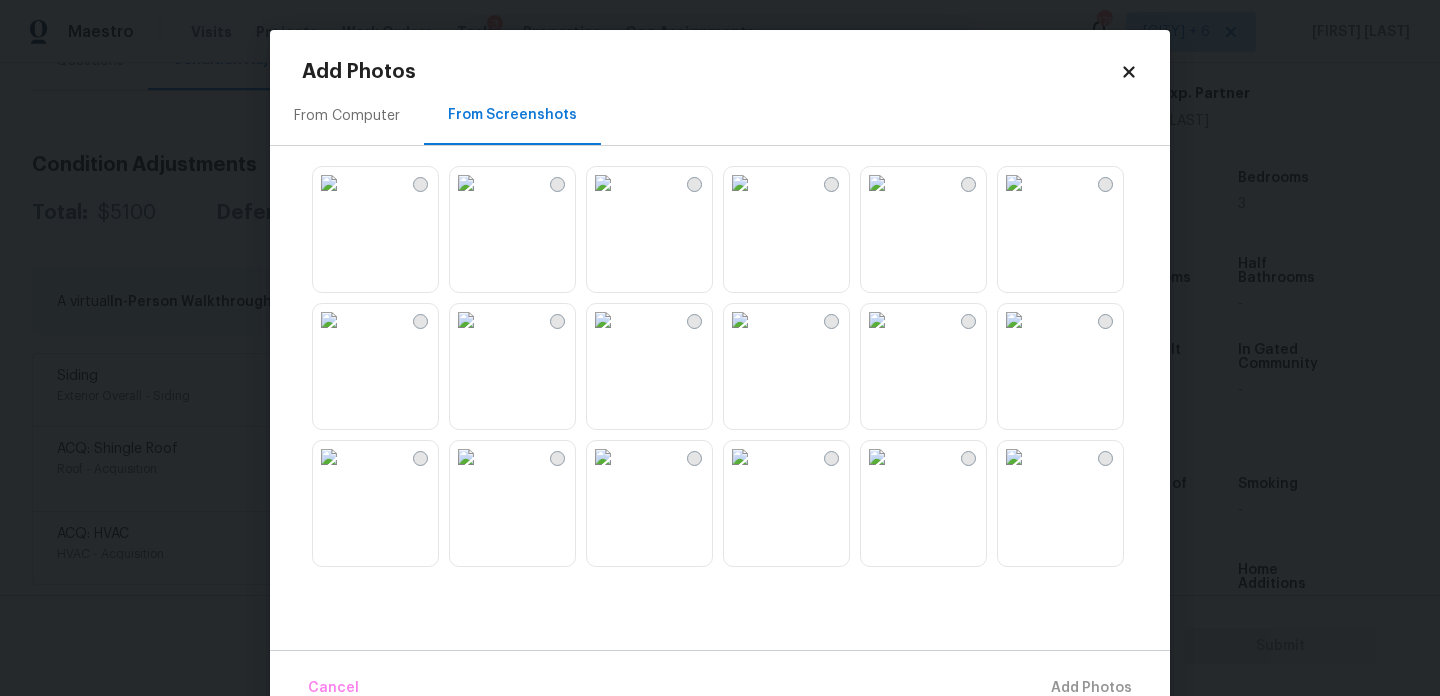 click at bounding box center [466, 183] 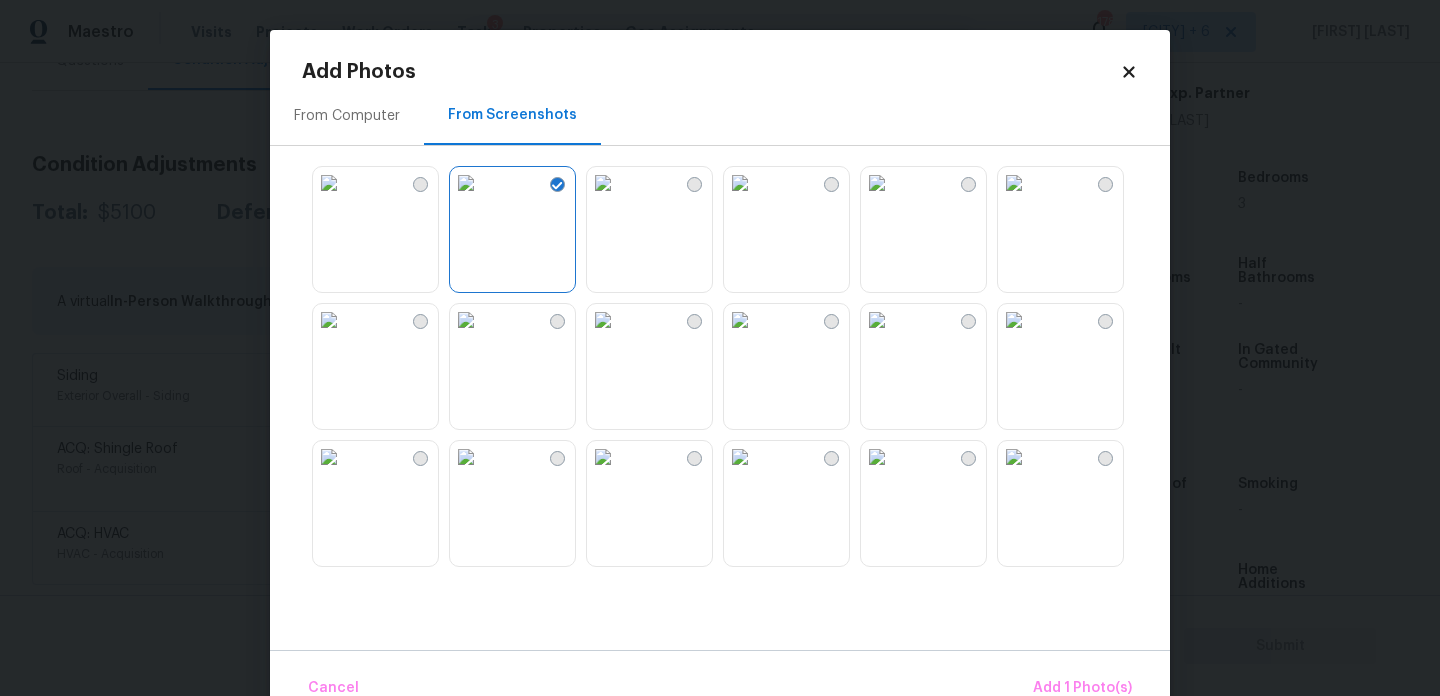 click at bounding box center (603, 457) 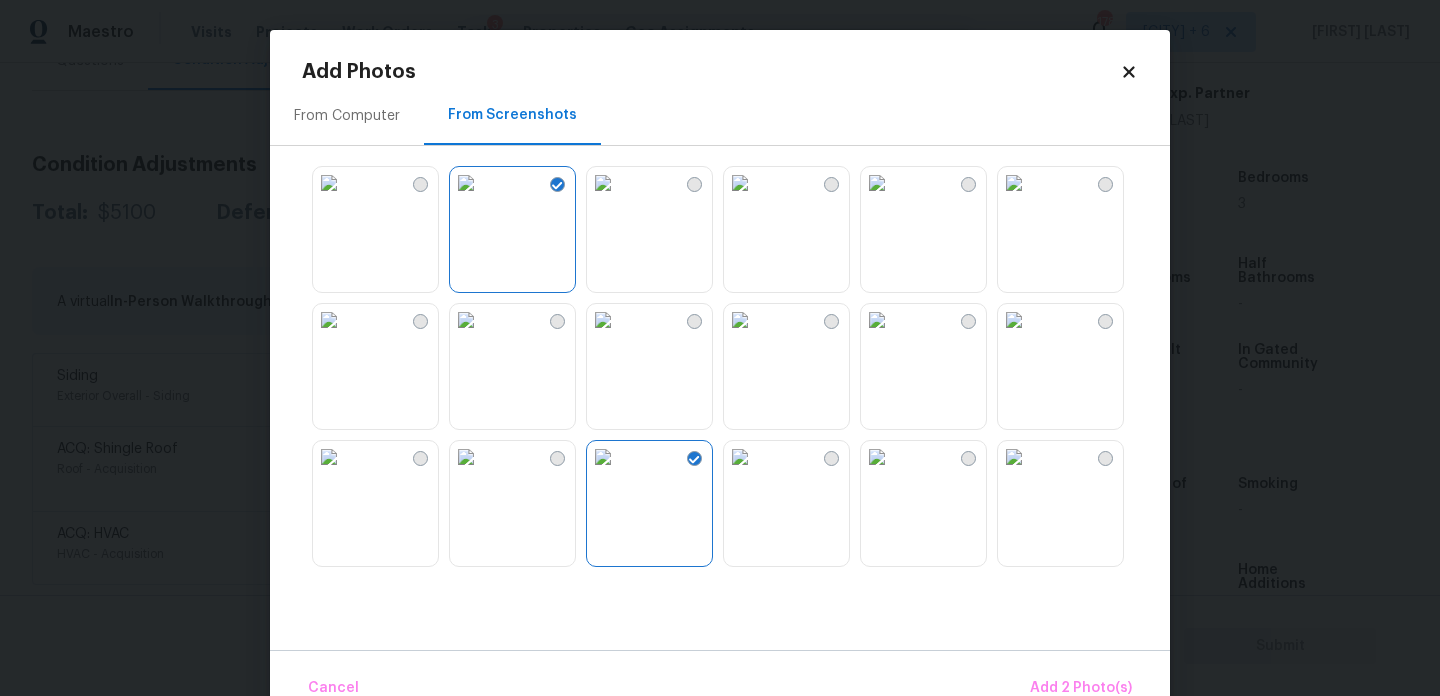 click at bounding box center (466, 457) 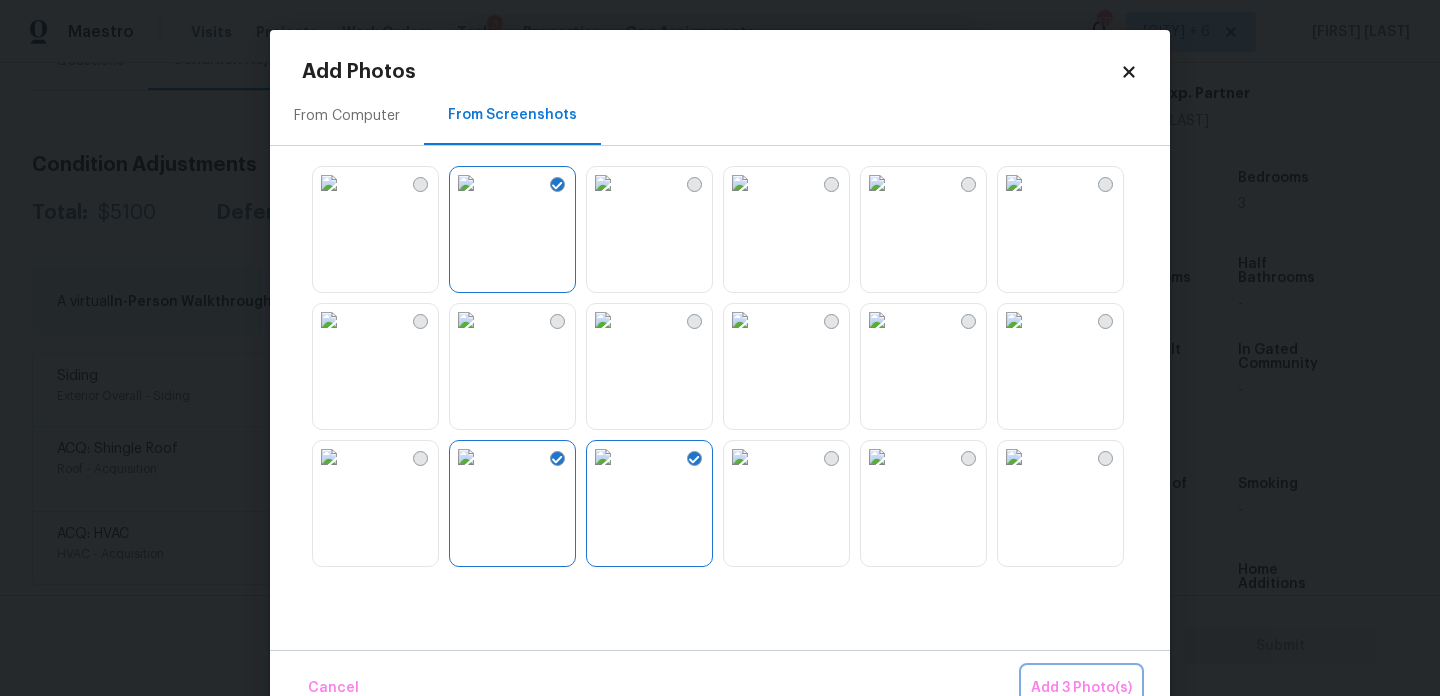 click on "Add 3 Photo(s)" at bounding box center (1081, 688) 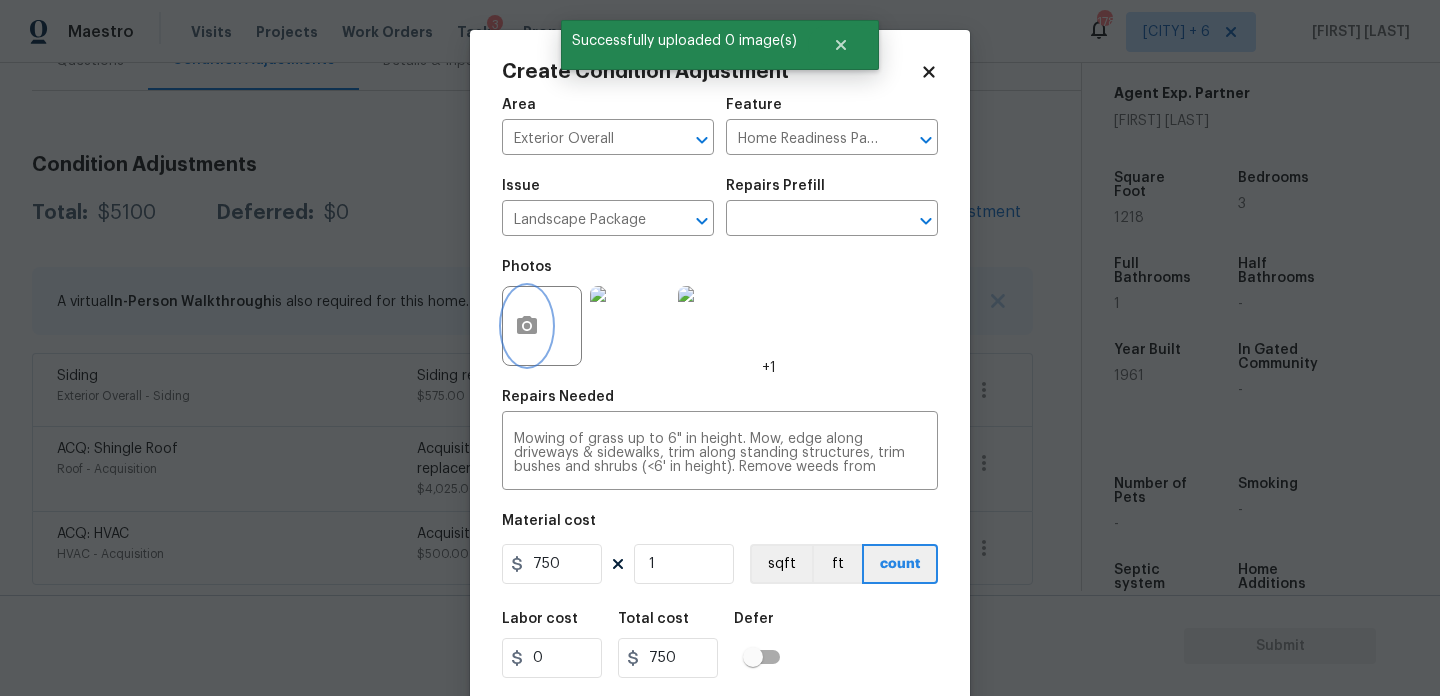 scroll, scrollTop: 51, scrollLeft: 0, axis: vertical 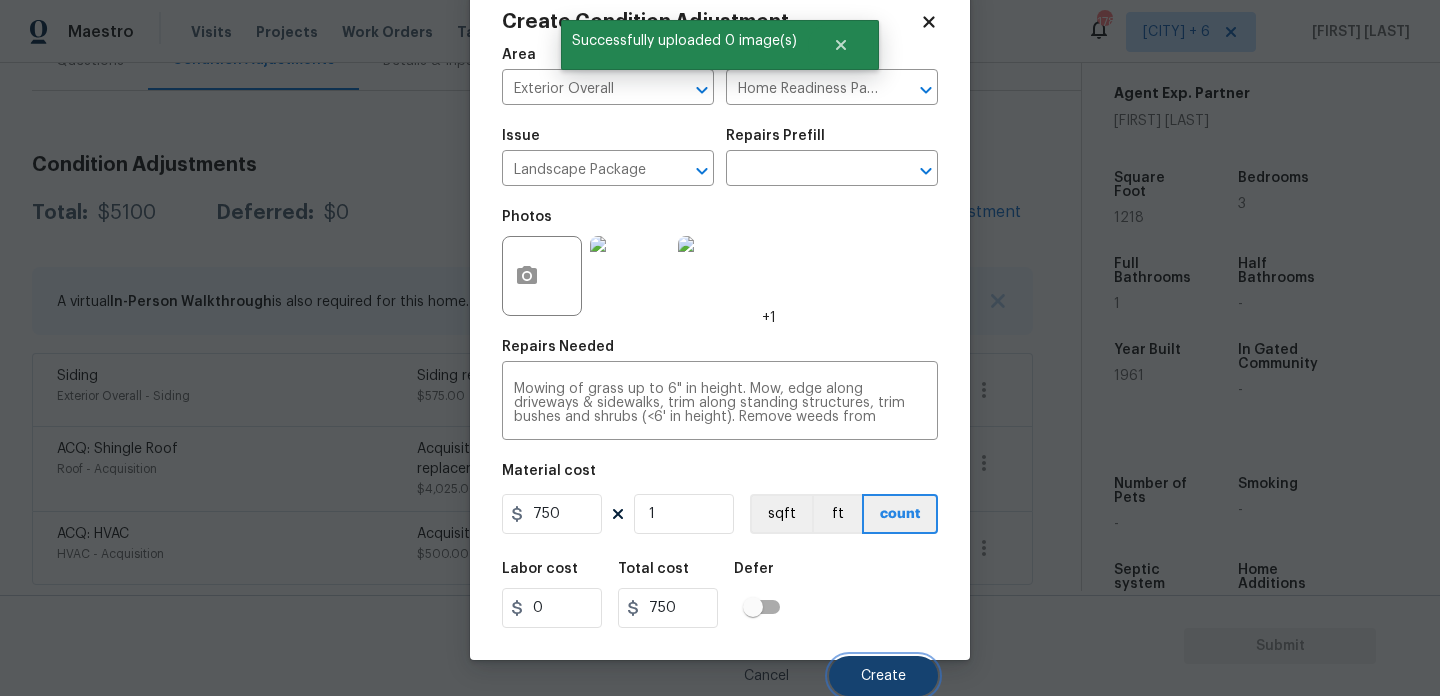 click on "Create" at bounding box center (883, 676) 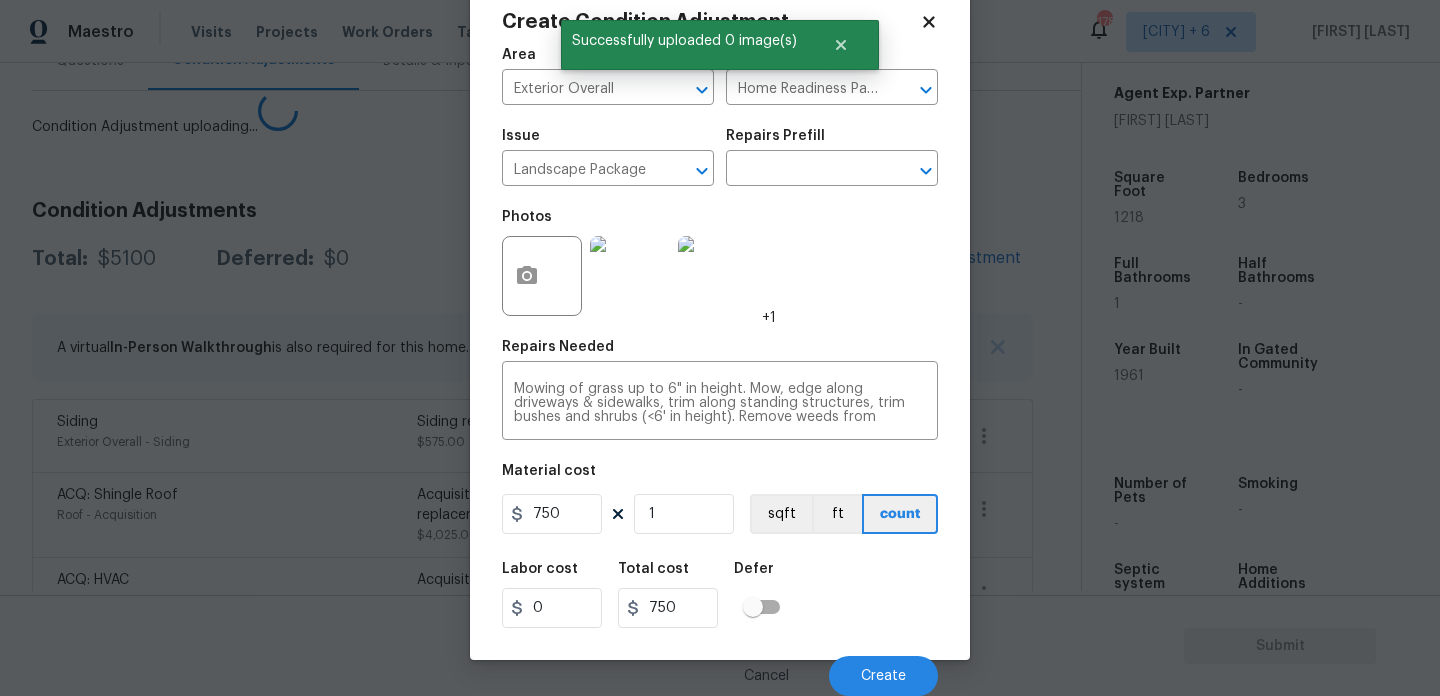 click on "Maestro Visits Projects Work Orders Tasks 3 Properties Geo Assignments 178 Raleigh + 6 Prabhu Raja Back to tasks Condition Scoping - Full Fri, Aug 01 2025 by 3:00 pm   Prabhu Raja In-progress Questions Condition Adjustments Details & Inputs Notes Photos Condition Adjustment uploading... Condition Adjustments Total:  $5100 Deferred:  $0 Add Condition Adjustment A virtual  In-Person Walkthrough  is also required for this home.   + Add exterior scopes Siding Exterior Overall - Siding Siding repairs $575.00   4 ACQ: Shingle Roof Roof - Acquisition Acquisition Scope: Shingle Roof 21+ years in age or replacement required. $4,025.00   0 ACQ: HVAC HVAC - Acquisition Acquisition Scope: Functional HVAC 16-20 years $500.00   0 Property Details © Mapbox   © OpenStreetMap   Improve this map 3605 Old Lexington Rd Winston Salem, NC 27107 SSVA Video Agent Exp. Partner Michelle Holmes Square Foot 1218 Bedrooms 3 Full Bathrooms 1 Half Bathrooms - Year Built 1961 In Gated Community - Number of Pets - Smoking - Septic system -" at bounding box center [720, 348] 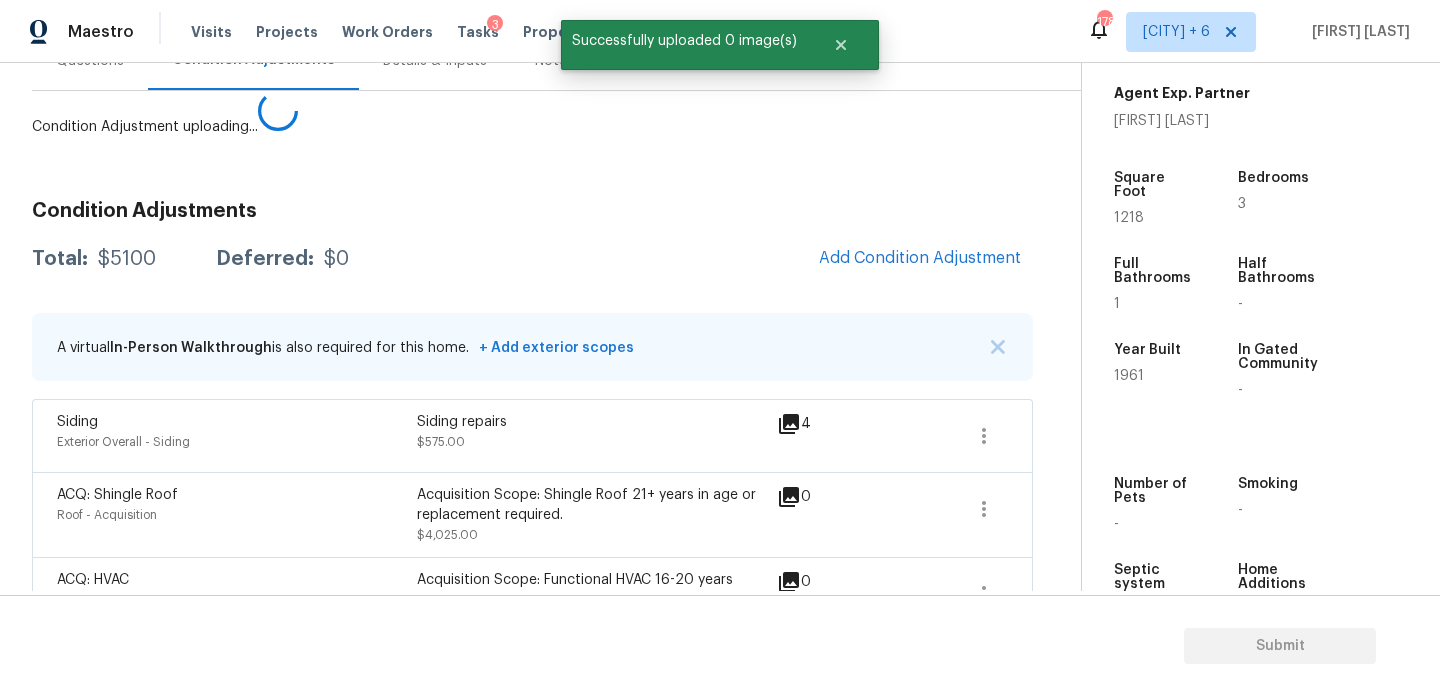 scroll, scrollTop: 44, scrollLeft: 0, axis: vertical 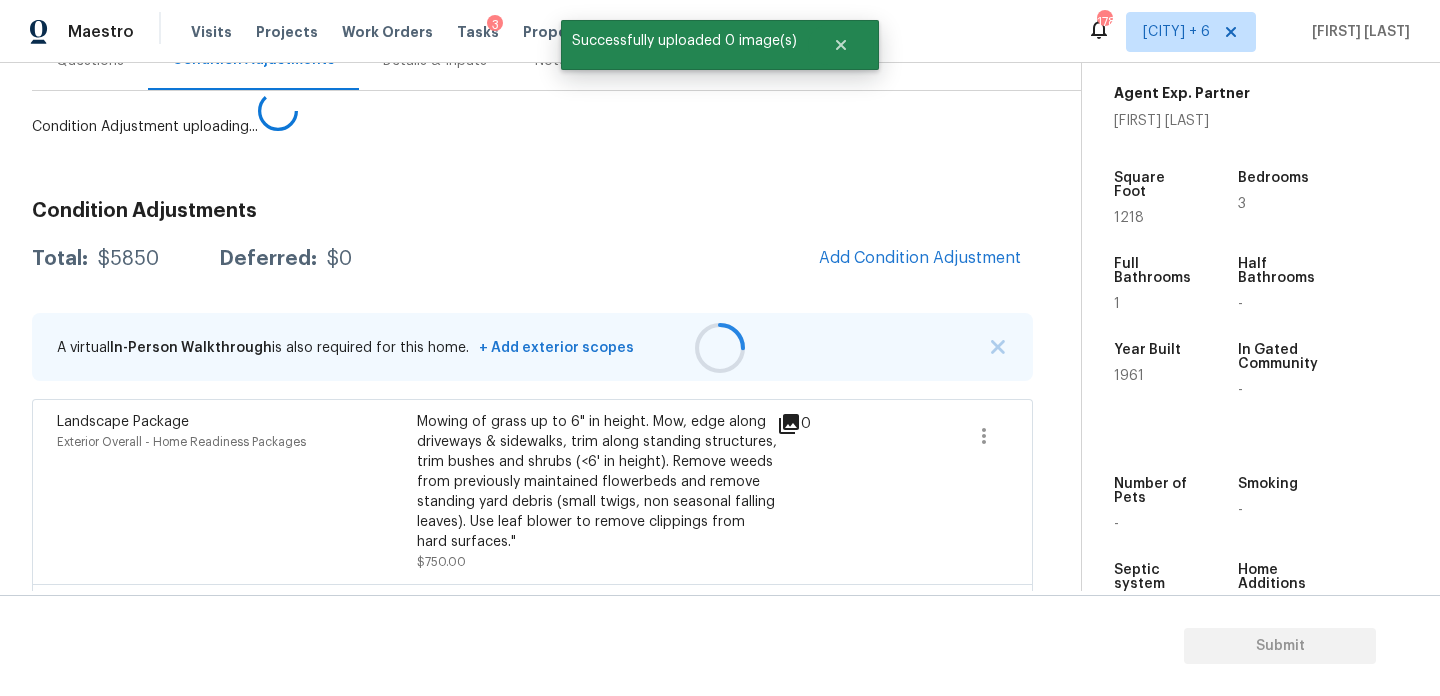 click on "1218" at bounding box center (1129, 218) 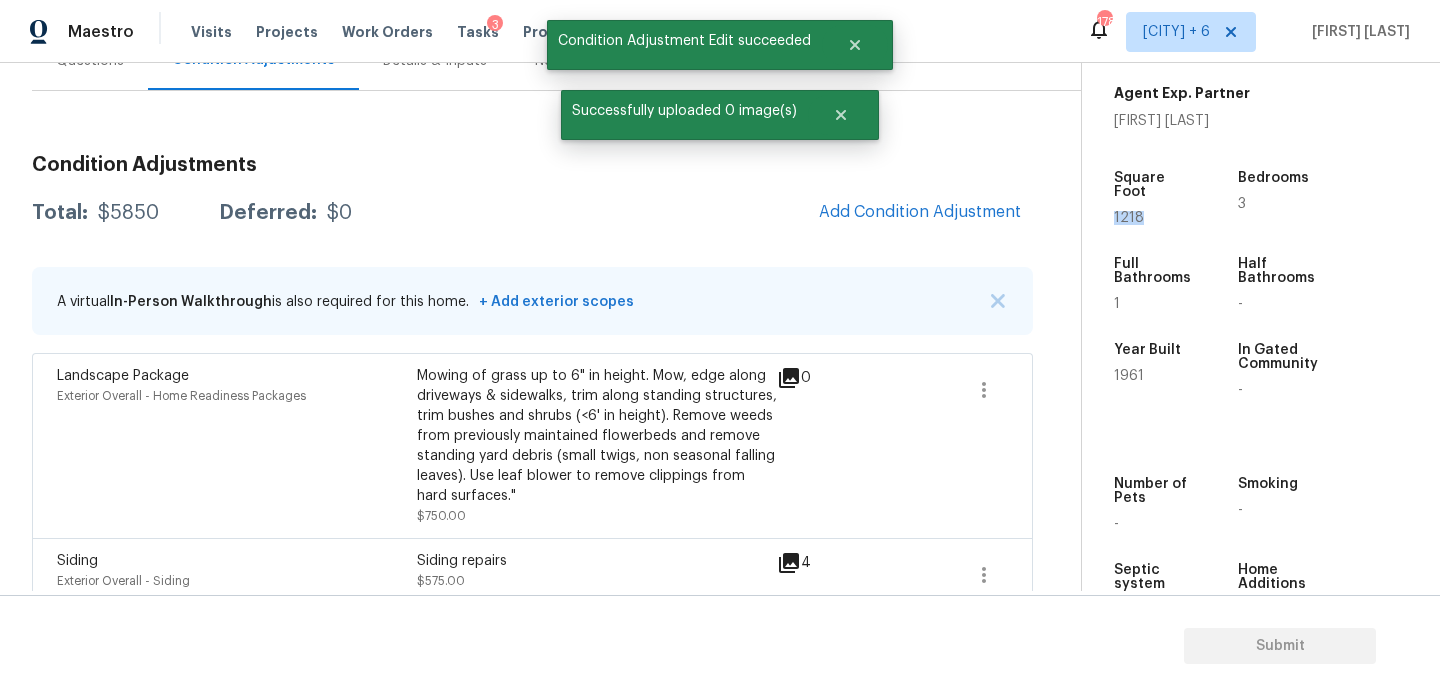 copy on "1218" 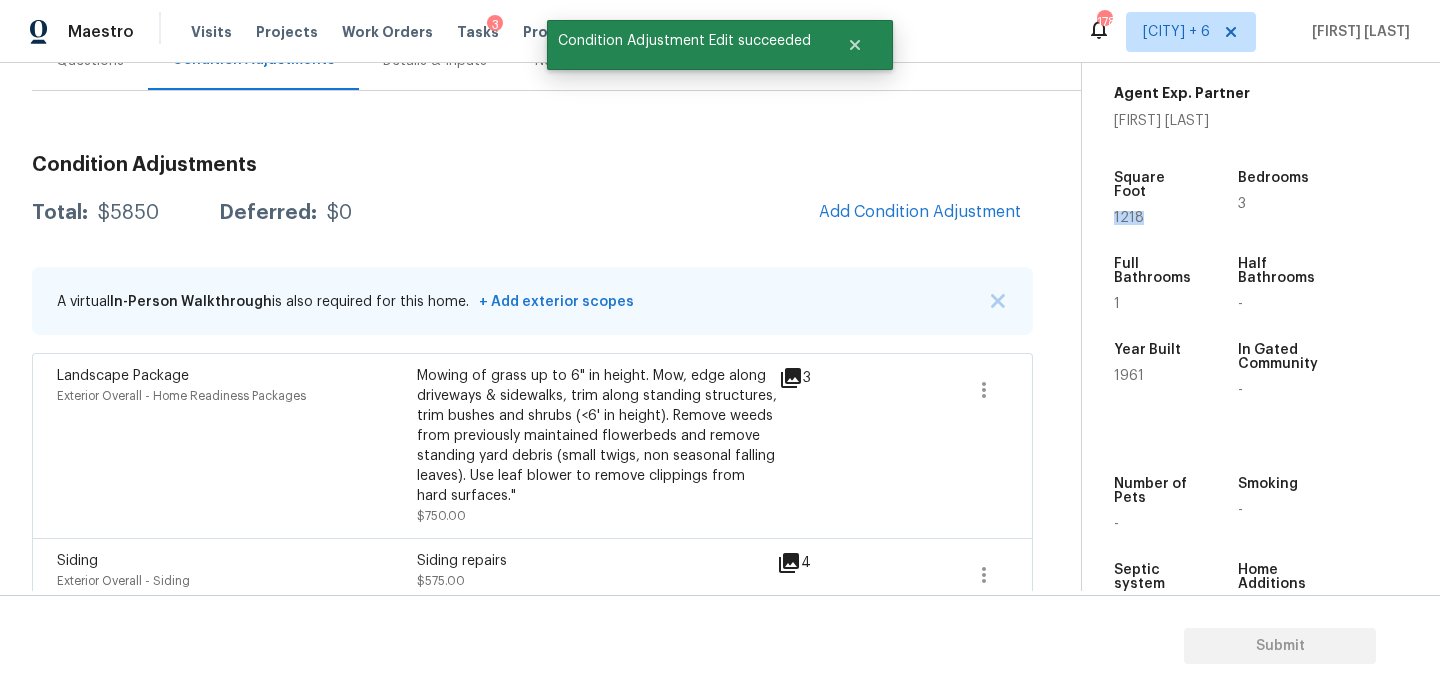click on "Condition Adjustments Total:  $5850 Deferred:  $0 Add Condition Adjustment A virtual  In-Person Walkthrough  is also required for this home.   + Add exterior scopes Landscape Package Exterior Overall - Home Readiness Packages Mowing of grass up to 6" in height. Mow, edge along driveways & sidewalks, trim along standing structures, trim bushes and shrubs (<6' in height). Remove weeds from previously maintained flowerbeds and remove standing yard debris (small twigs, non seasonal falling leaves).  Use leaf blower to remove clippings from hard surfaces." $750.00   3 Siding Exterior Overall - Siding Siding repairs $575.00   4 ACQ: Shingle Roof Roof - Acquisition Acquisition Scope: Shingle Roof 21+ years in age or replacement required. $4,025.00   0 ACQ: HVAC HVAC - Acquisition Acquisition Scope: Functional HVAC 16-20 years $500.00   0" at bounding box center (532, 454) 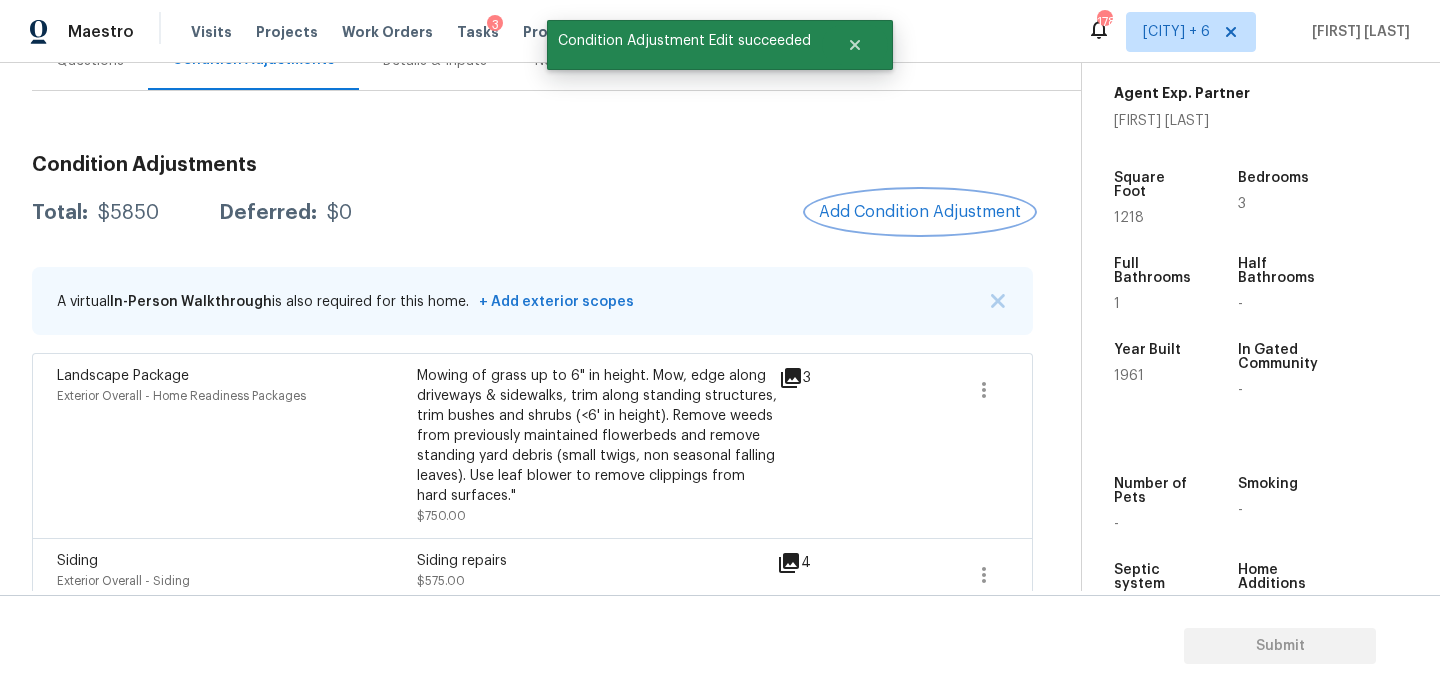 click on "Add Condition Adjustment" at bounding box center [920, 212] 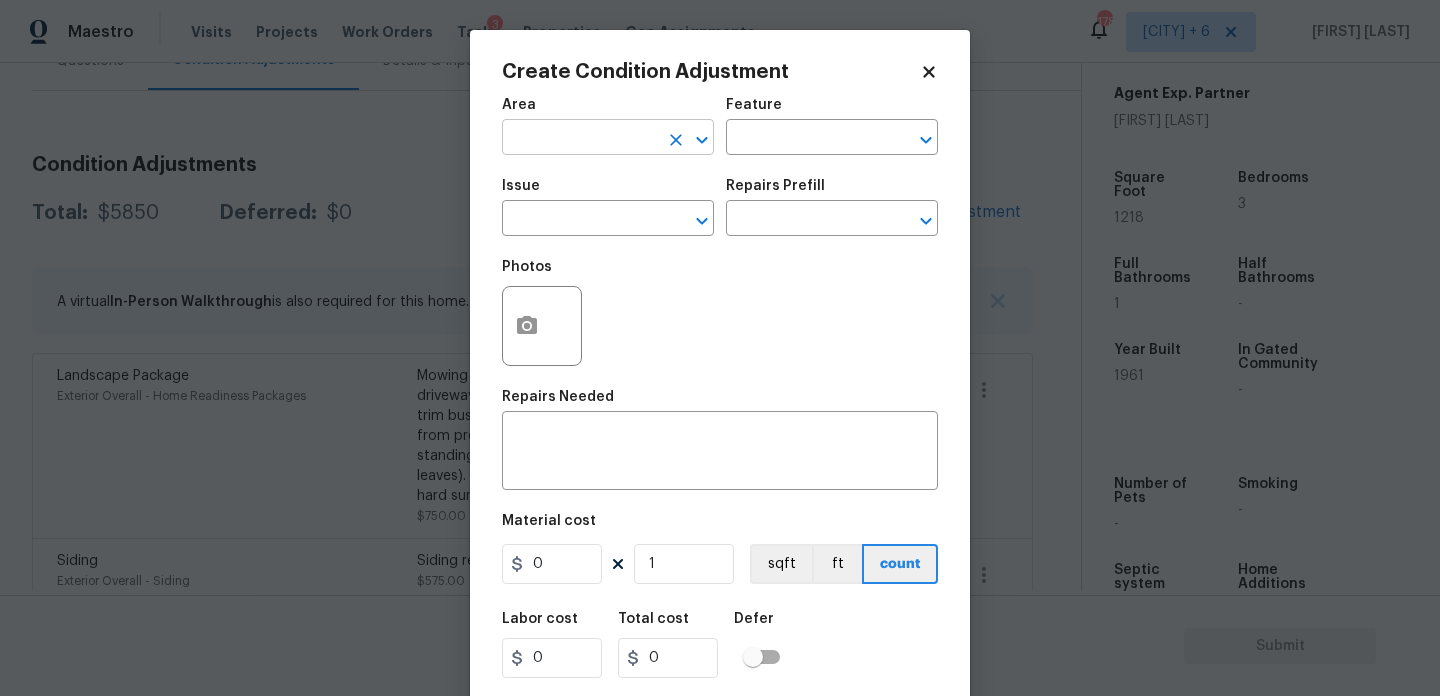 click at bounding box center (580, 139) 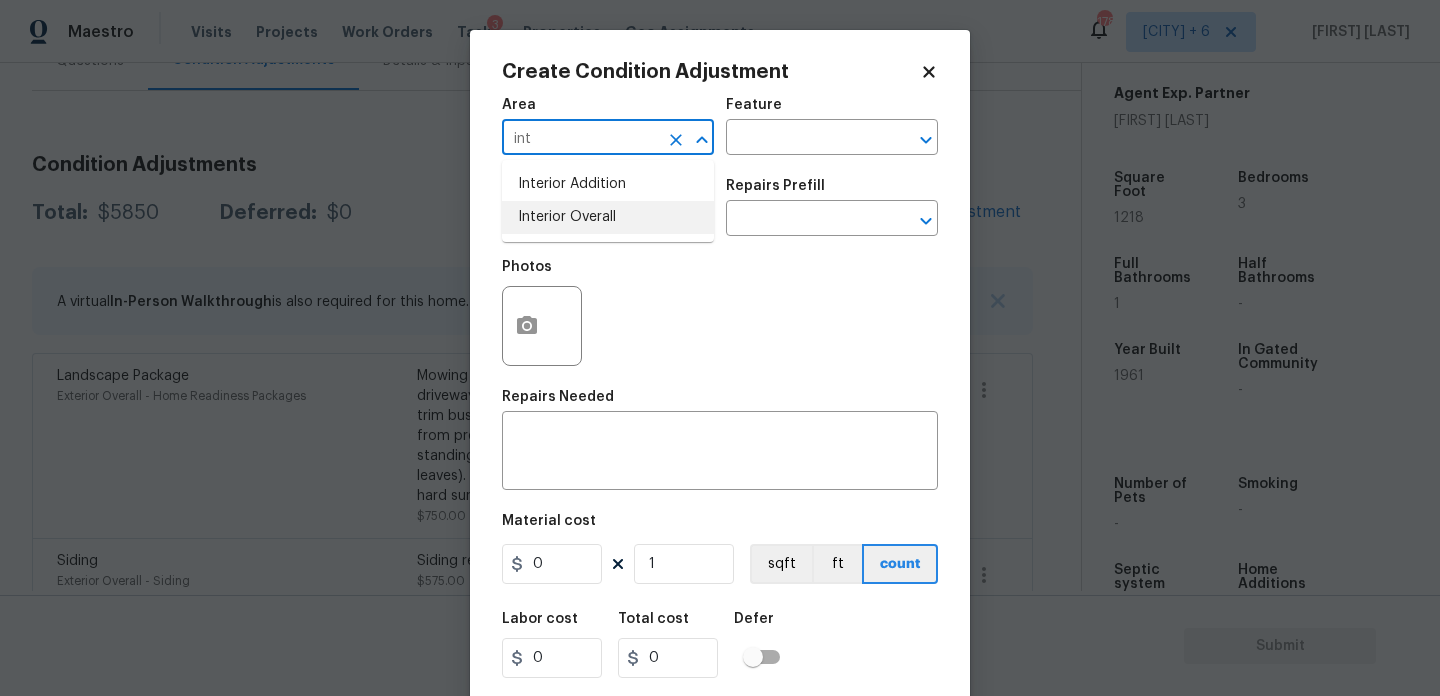 click on "Interior Overall" at bounding box center [608, 217] 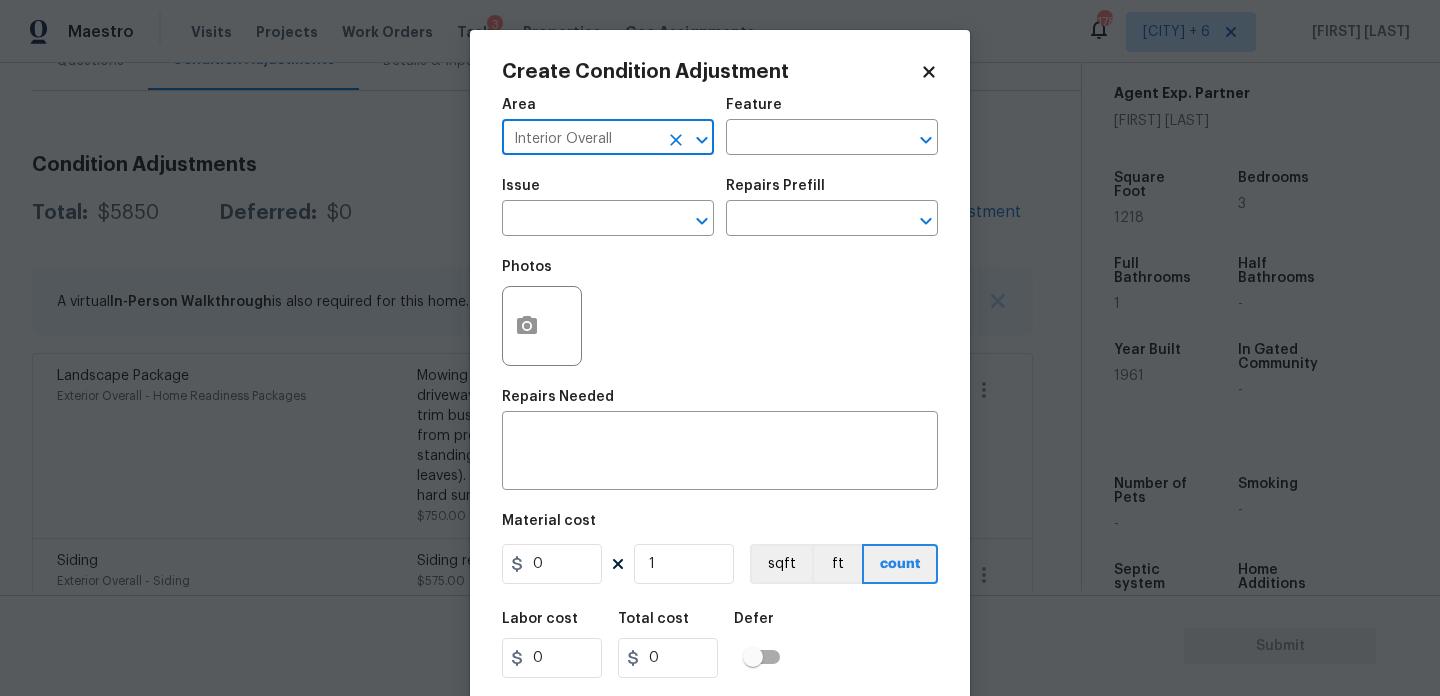 type on "Interior Overall" 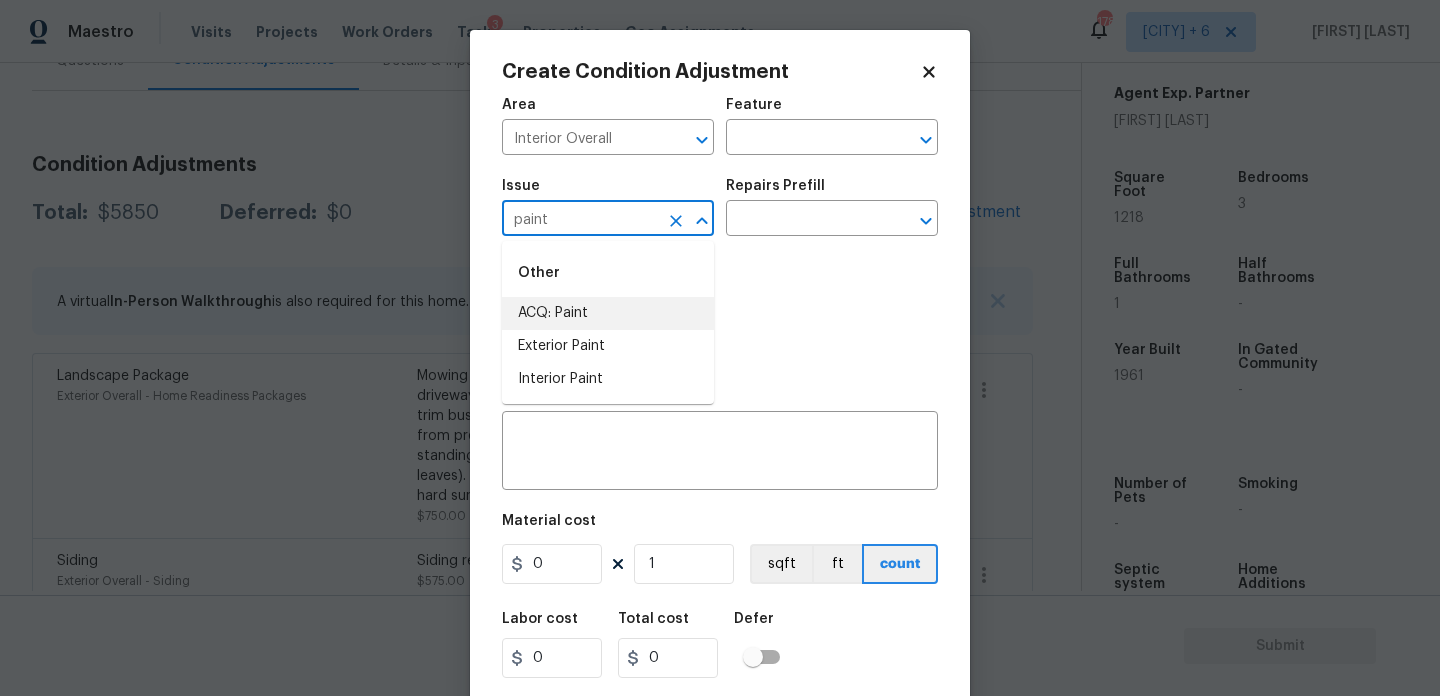 click on "ACQ: Paint" at bounding box center (608, 313) 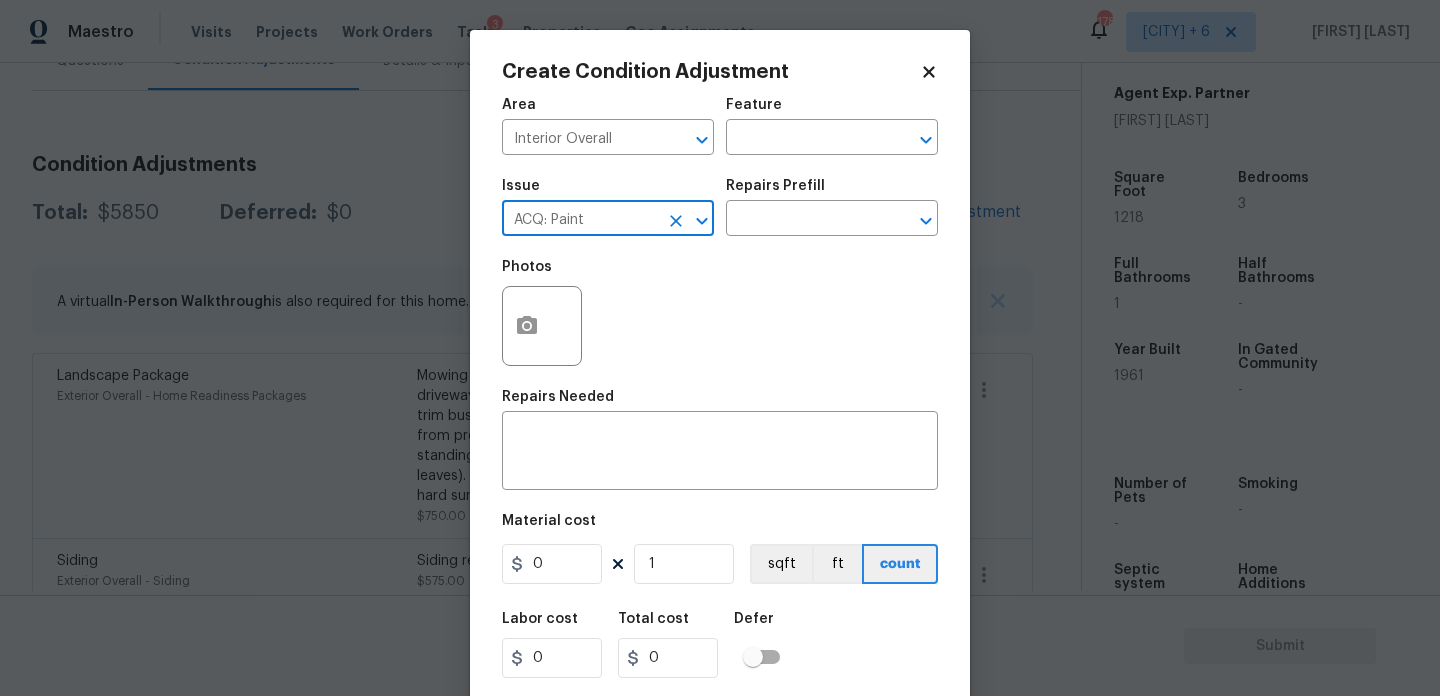 type on "ACQ: Paint" 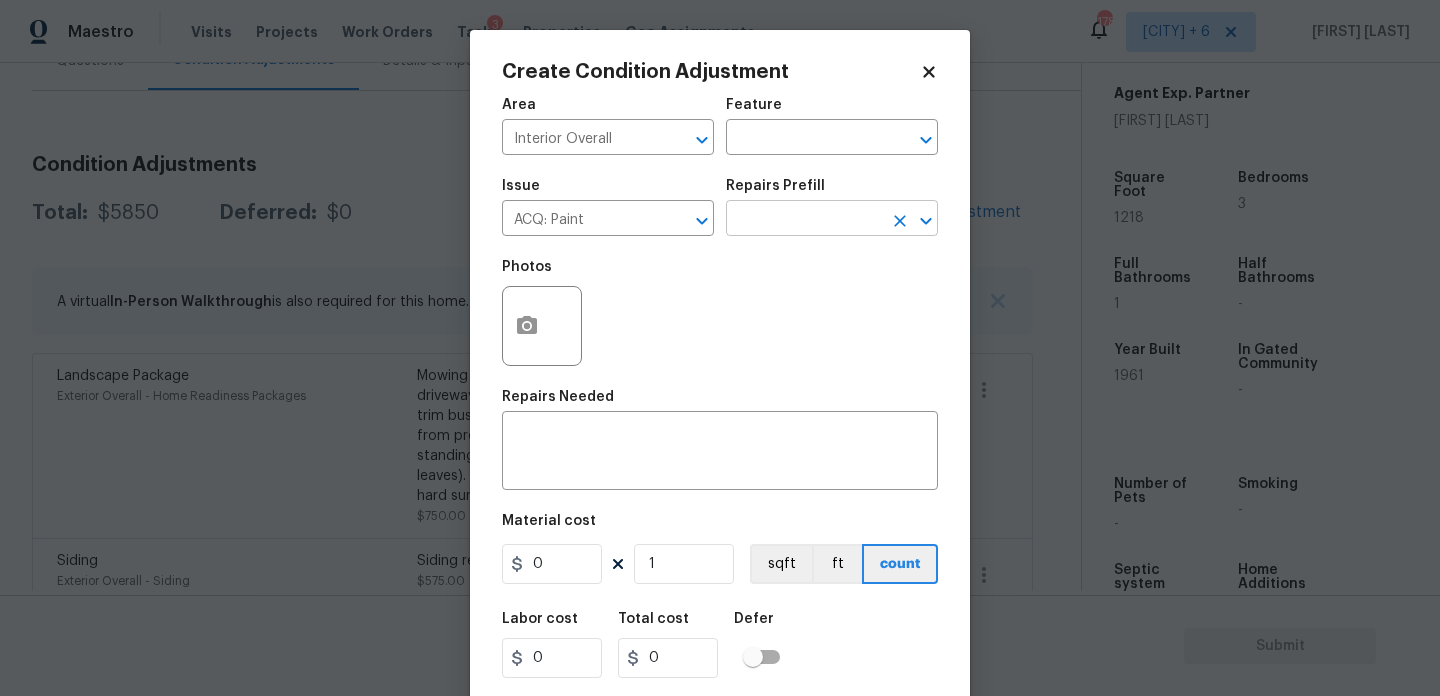 click at bounding box center [804, 220] 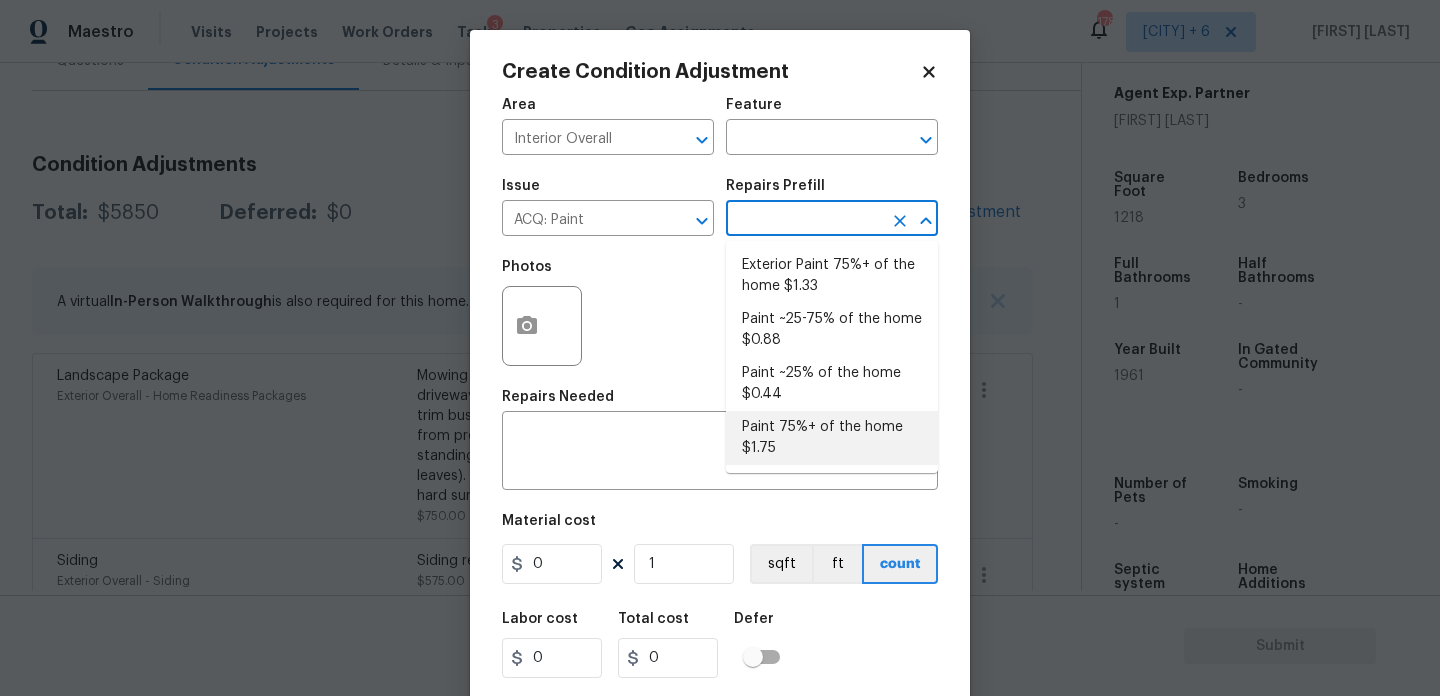 click on "Paint 75%+ of the home $1.75" at bounding box center [832, 438] 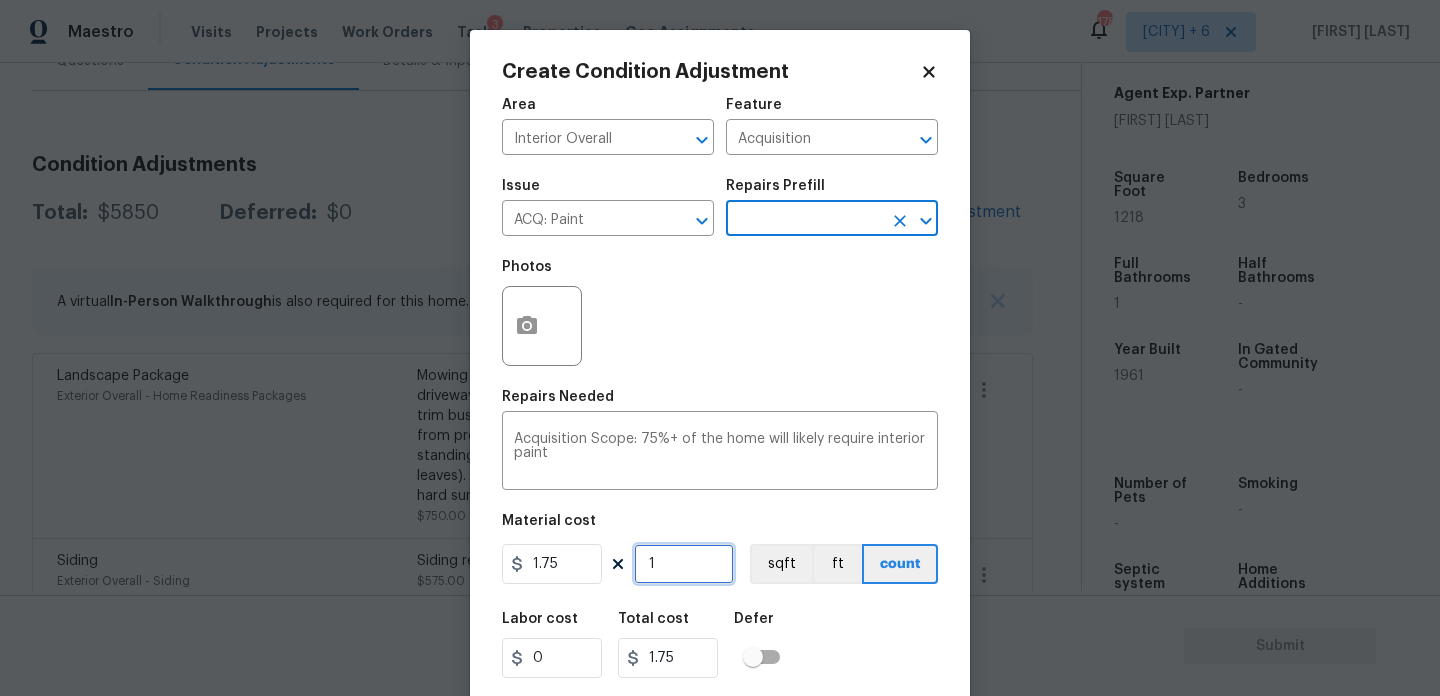 click on "1" at bounding box center (684, 564) 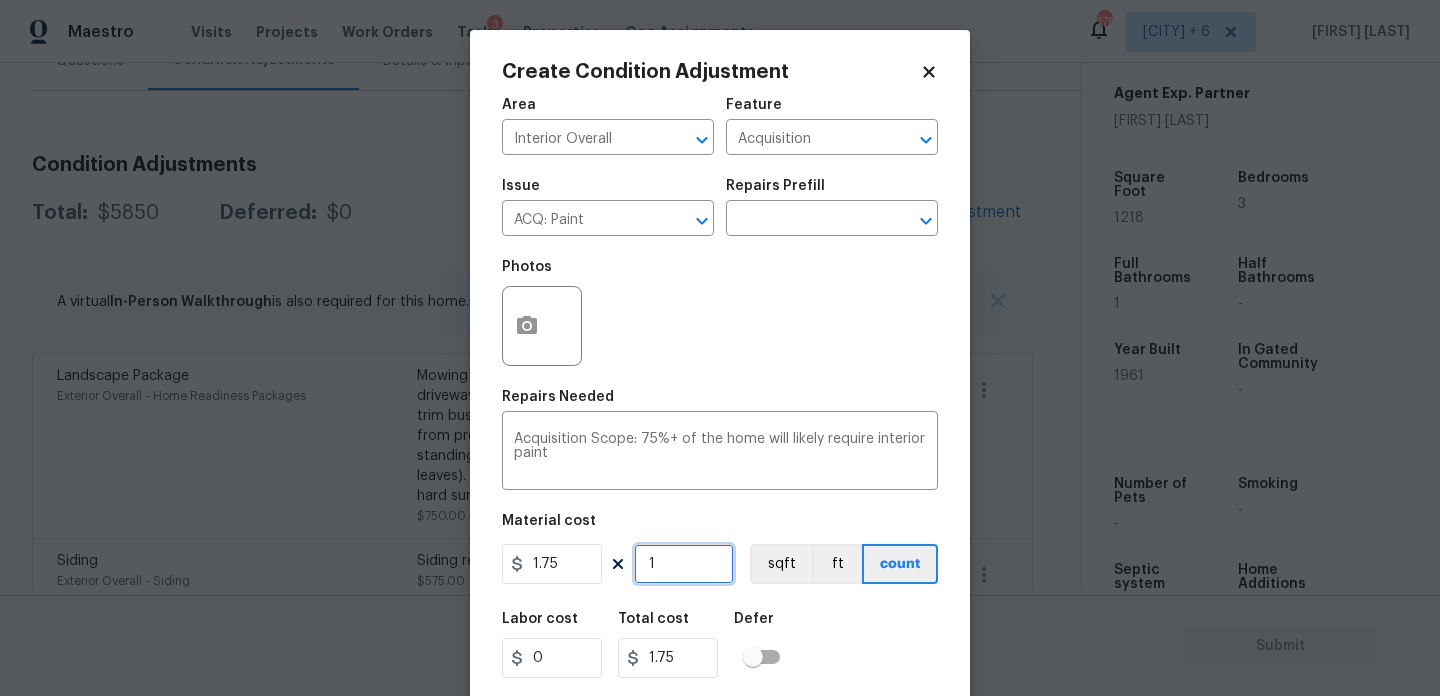 type on "0" 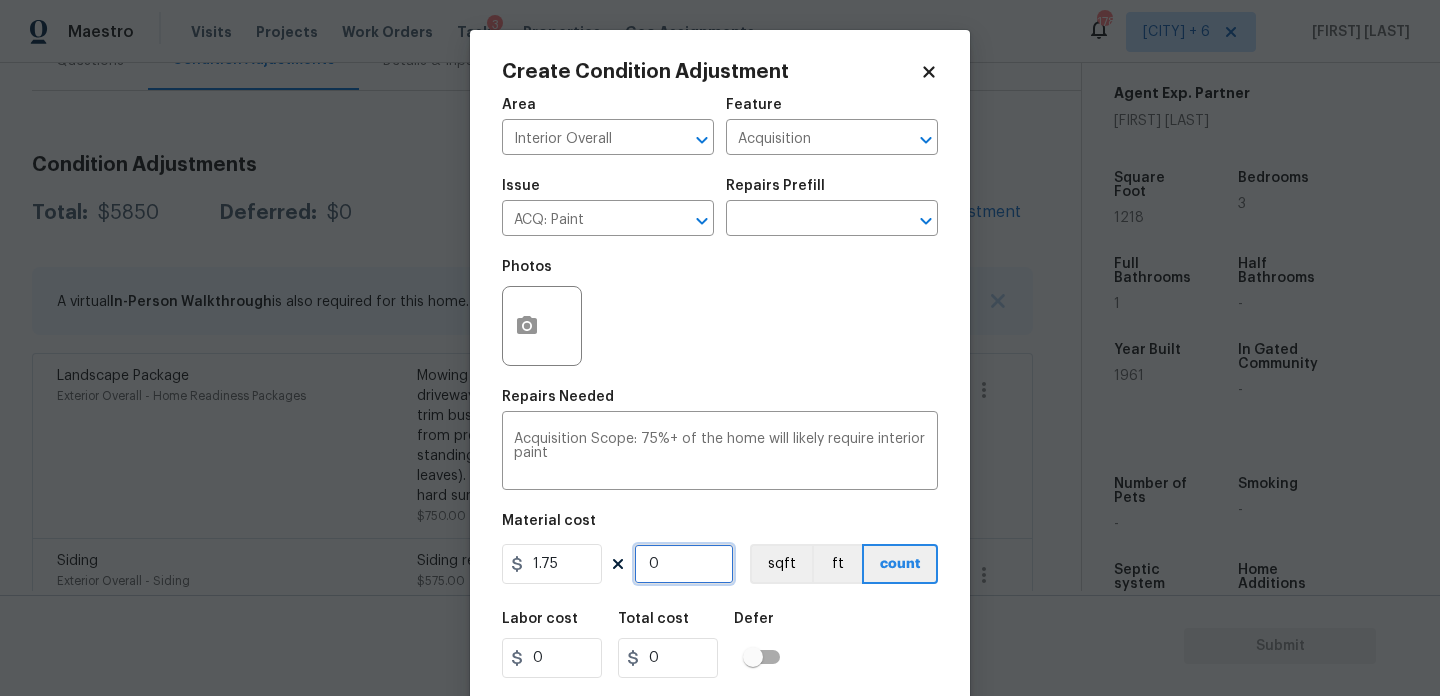 paste on "1218" 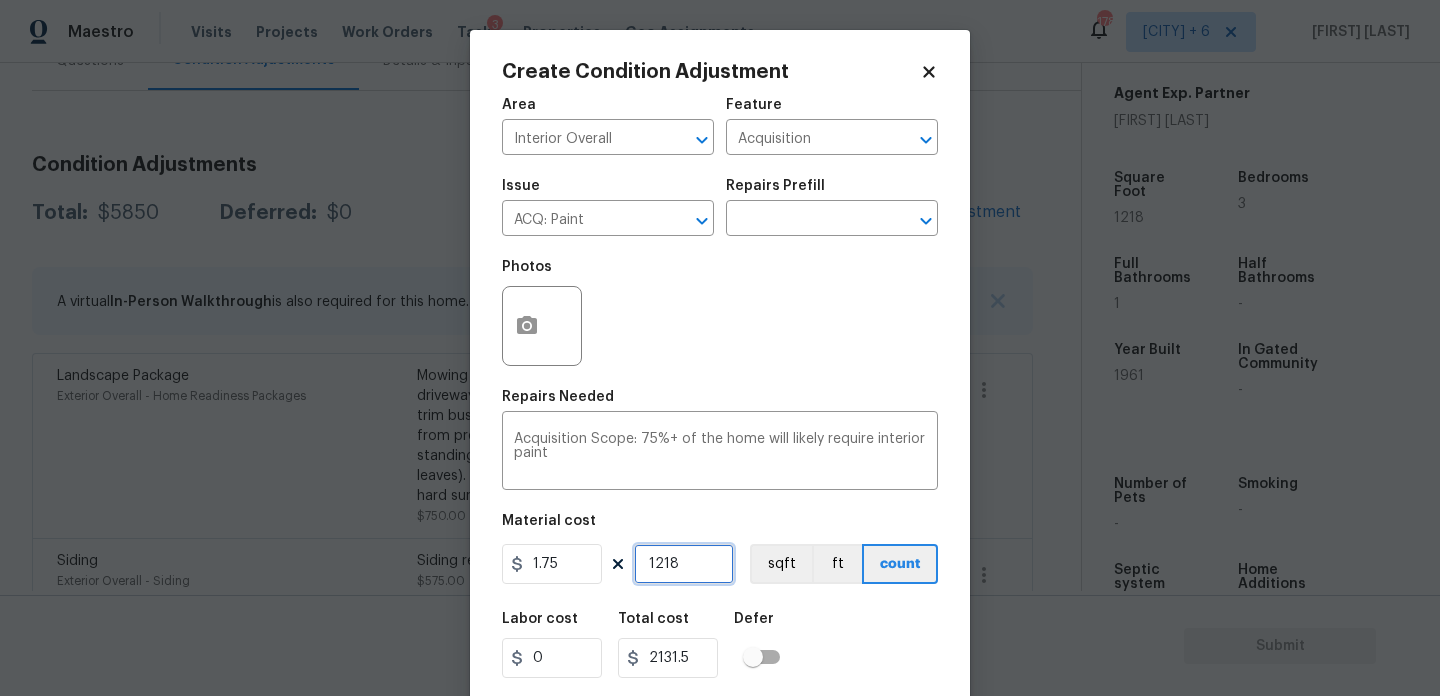 type on "1218" 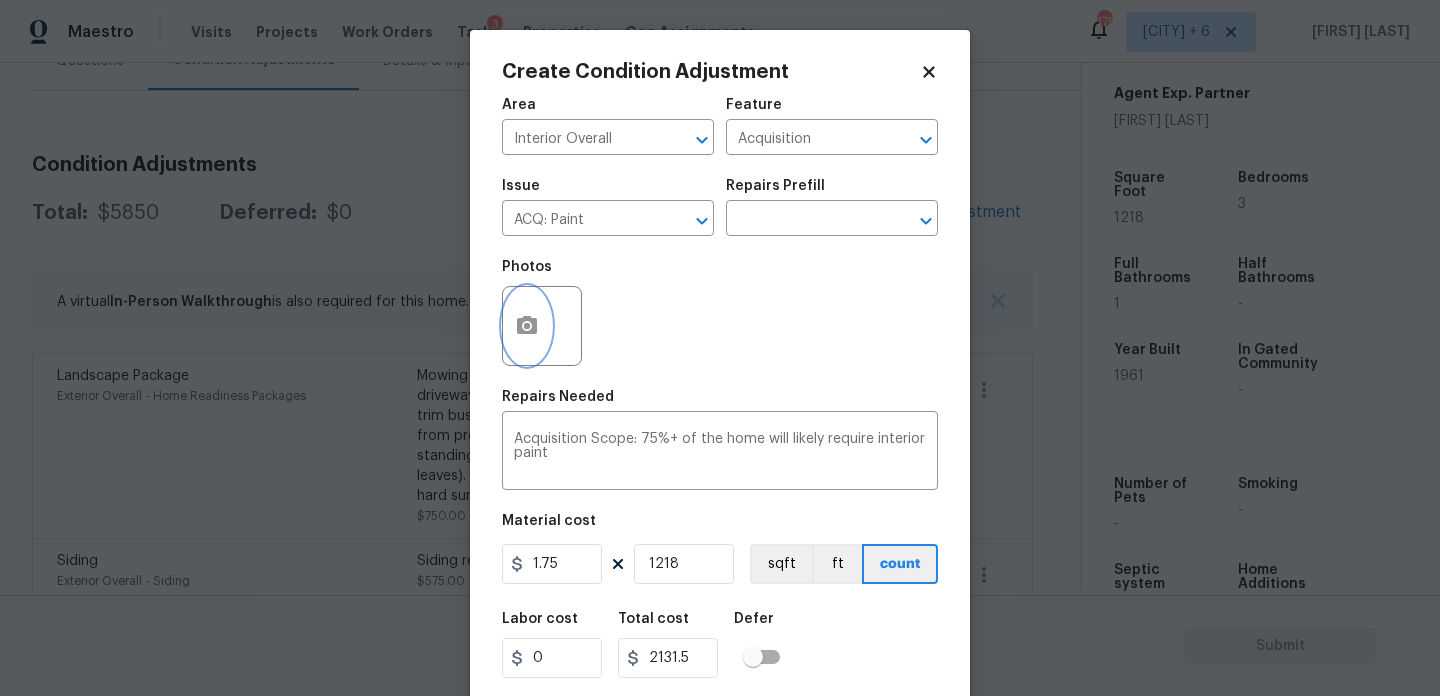 click 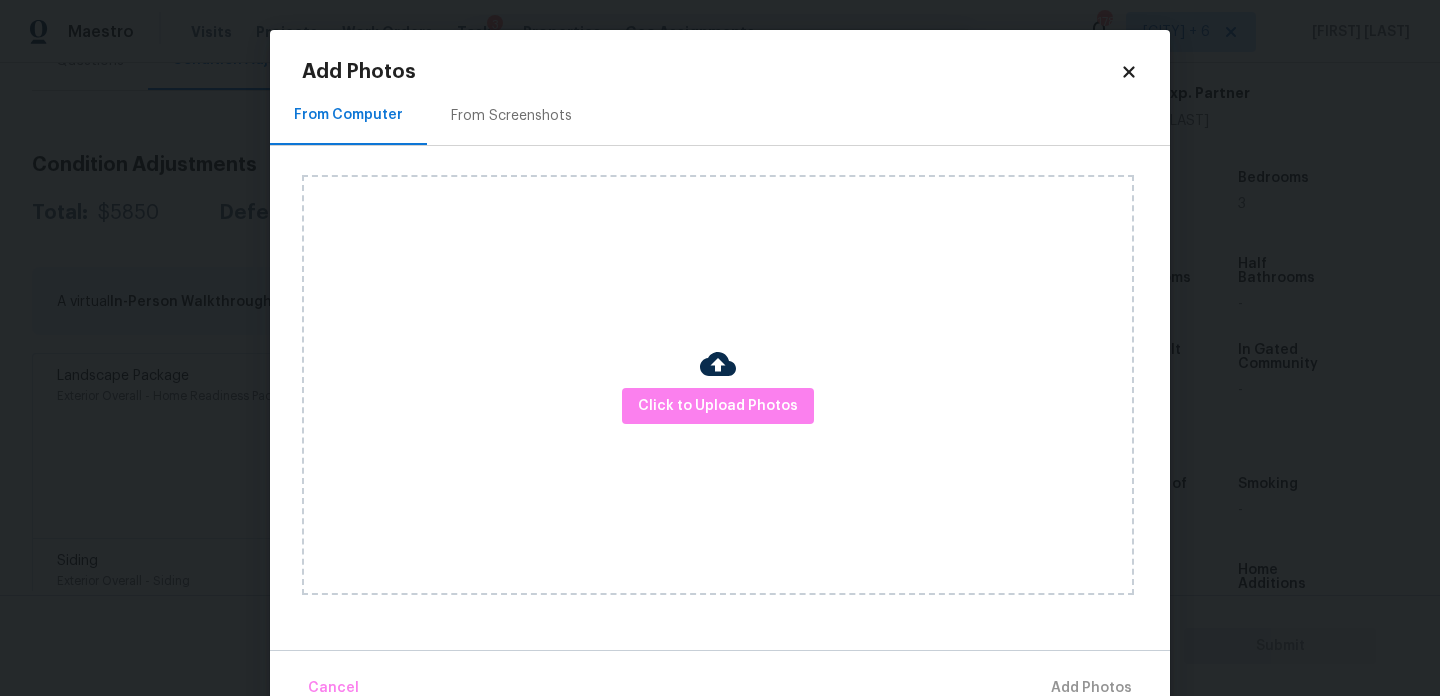click on "From Screenshots" at bounding box center [511, 116] 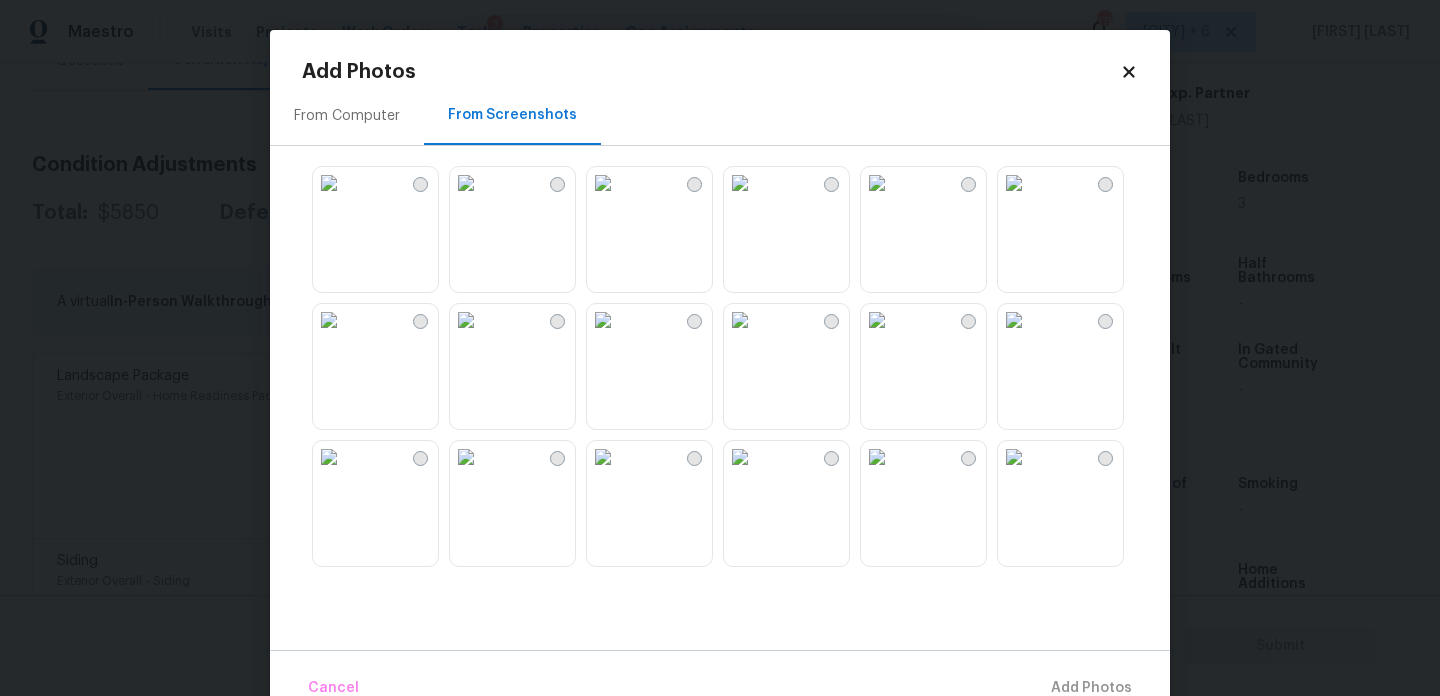 click at bounding box center [603, 183] 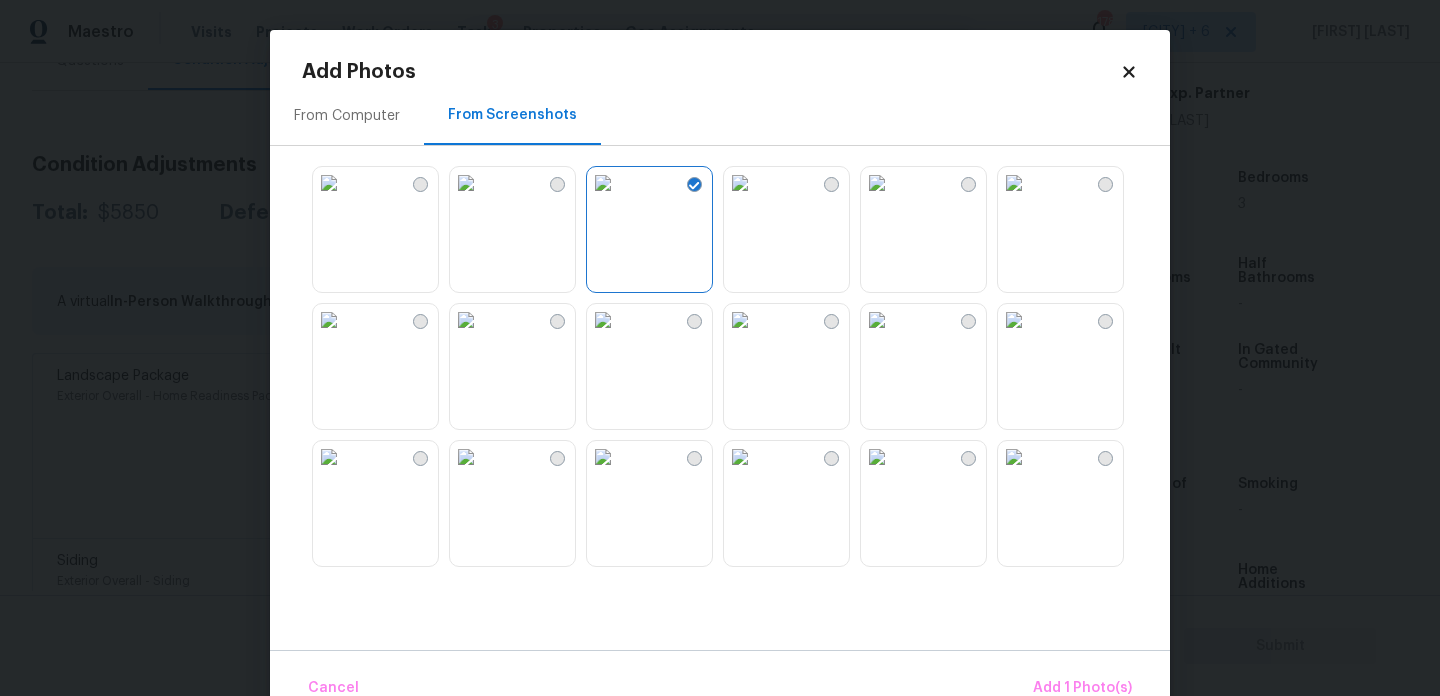 click at bounding box center [877, 320] 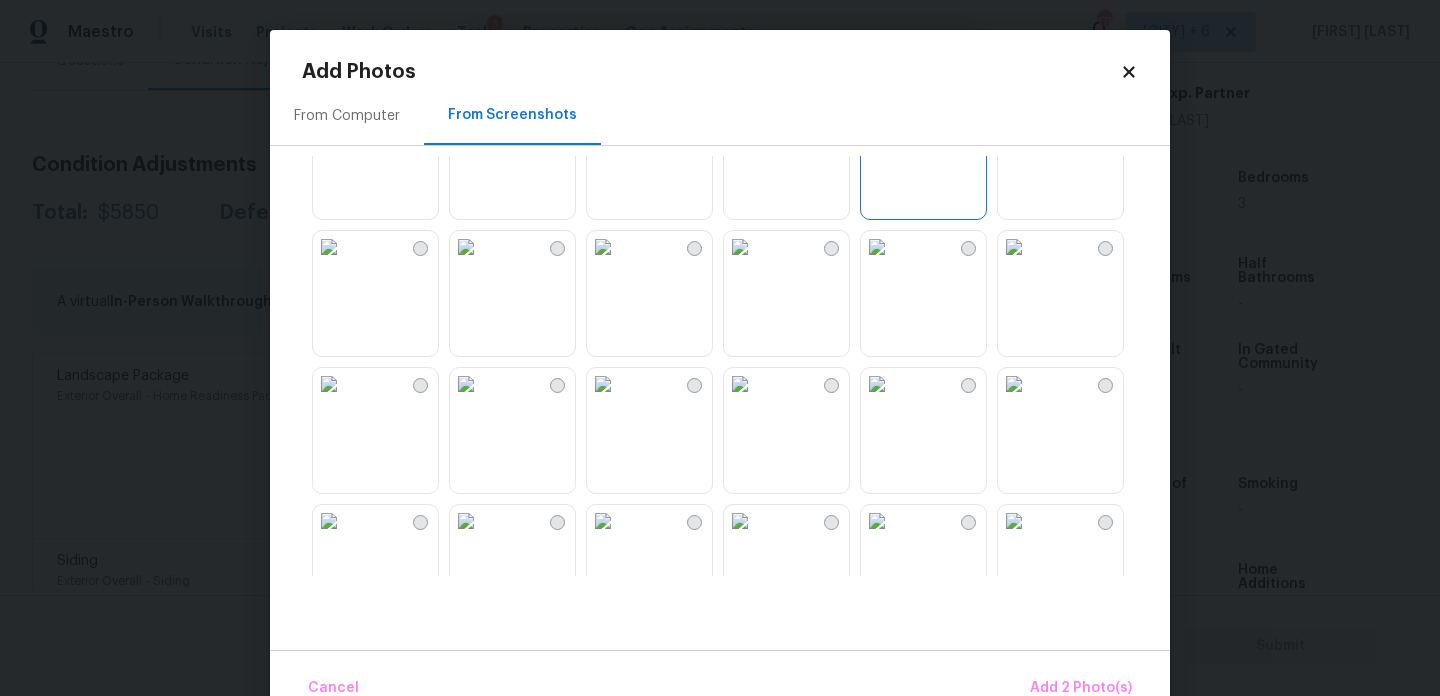 scroll, scrollTop: 204, scrollLeft: 0, axis: vertical 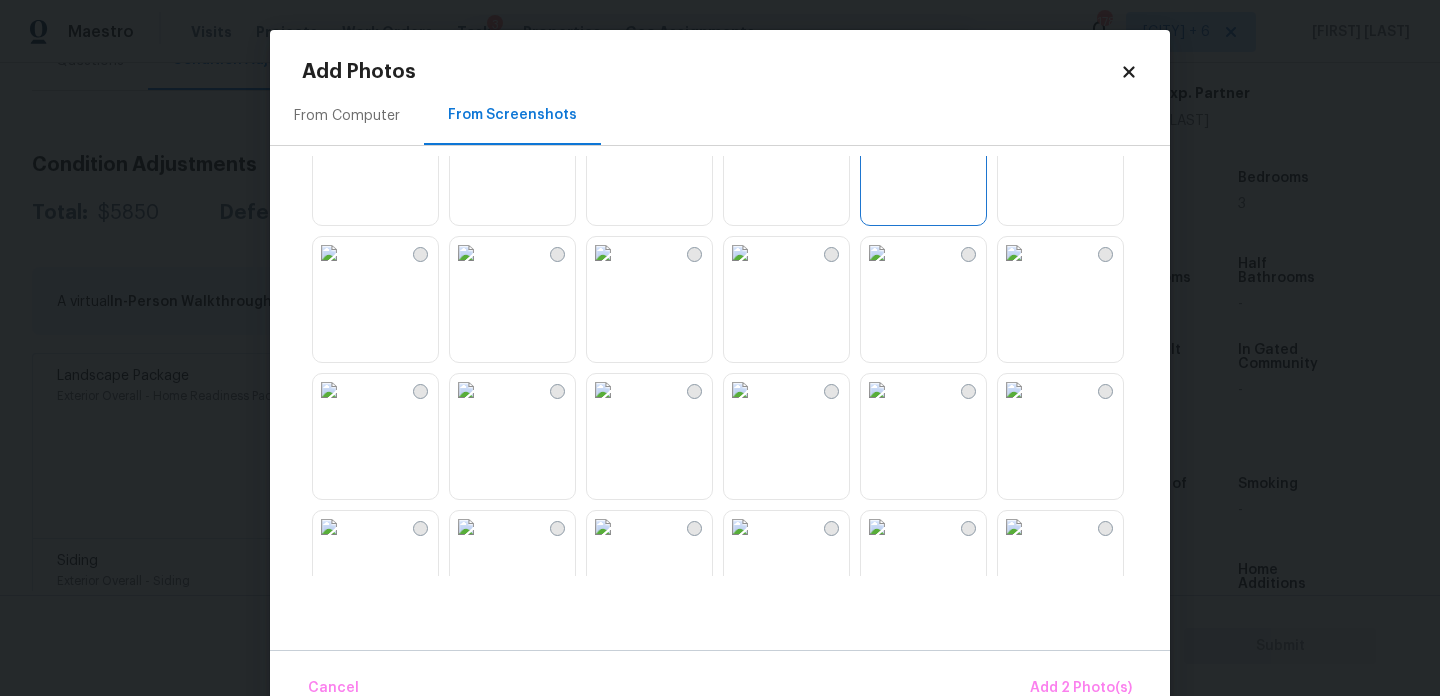 click at bounding box center (1014, 116) 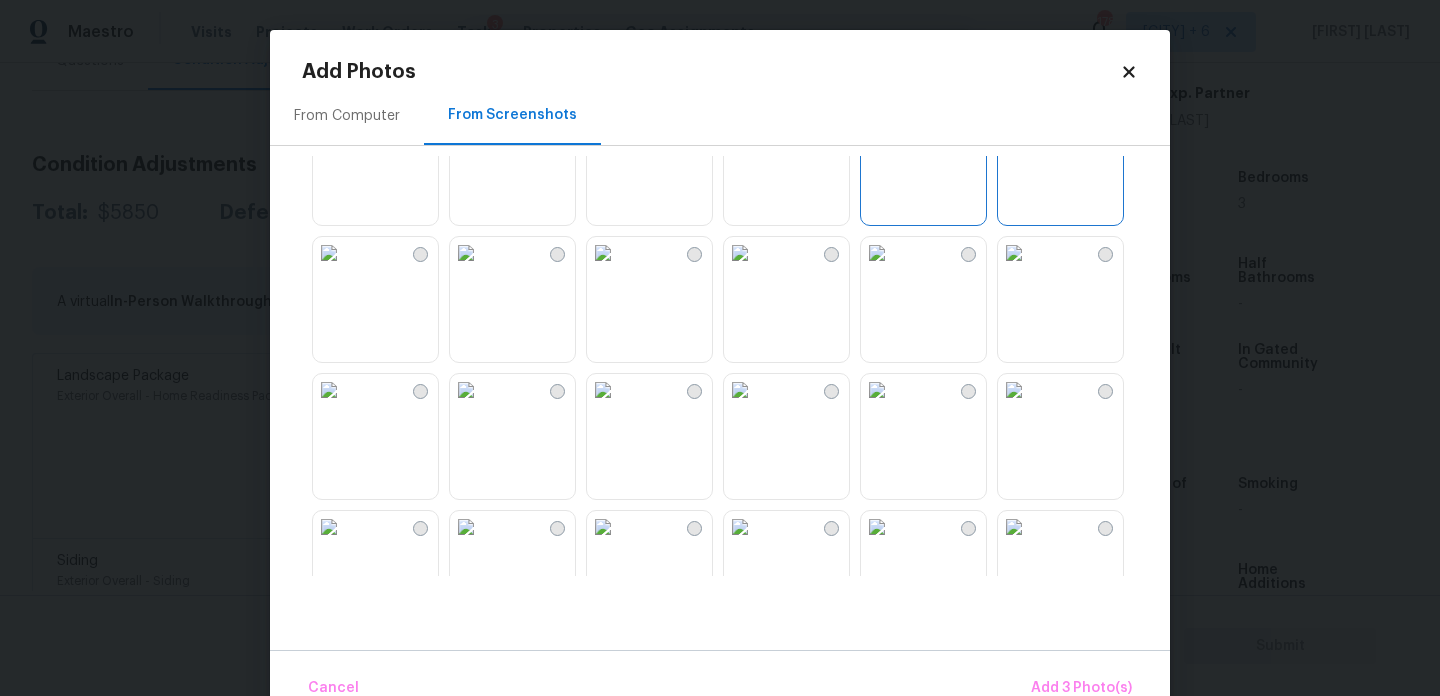 click at bounding box center [740, 253] 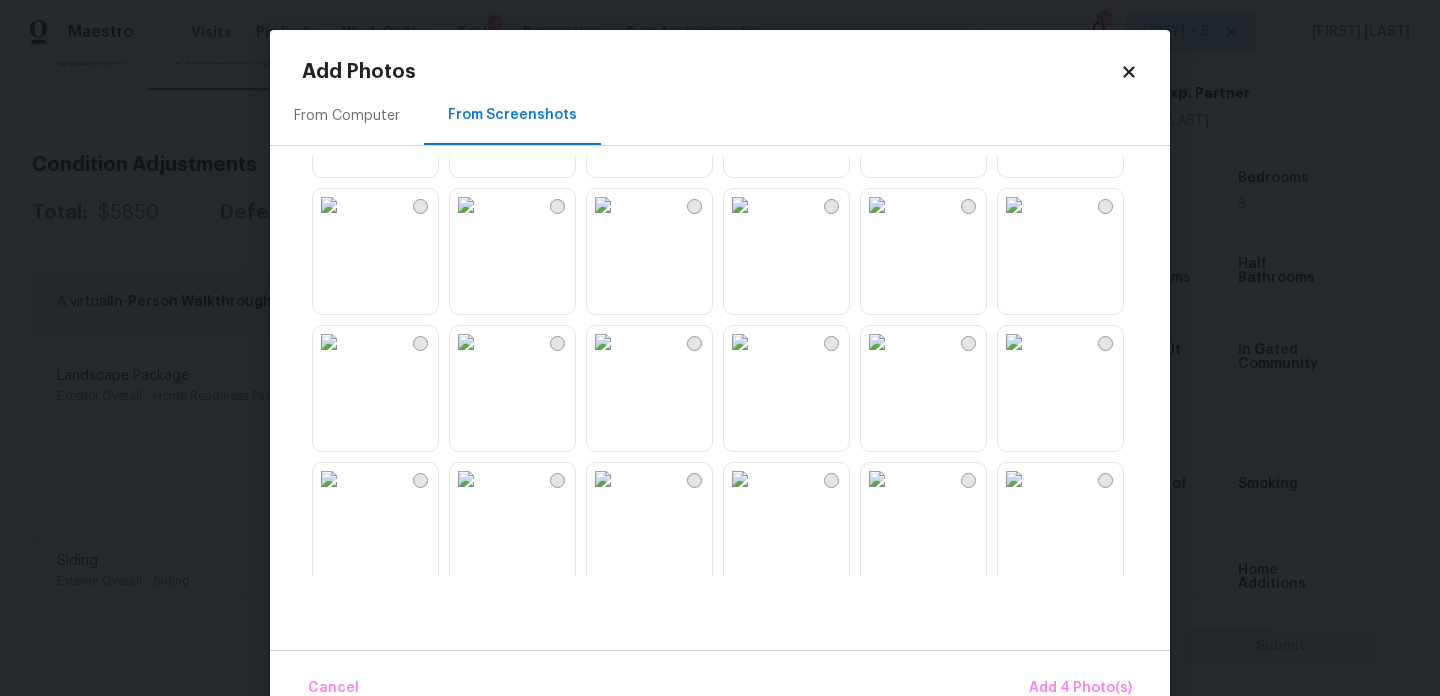 scroll, scrollTop: 366, scrollLeft: 0, axis: vertical 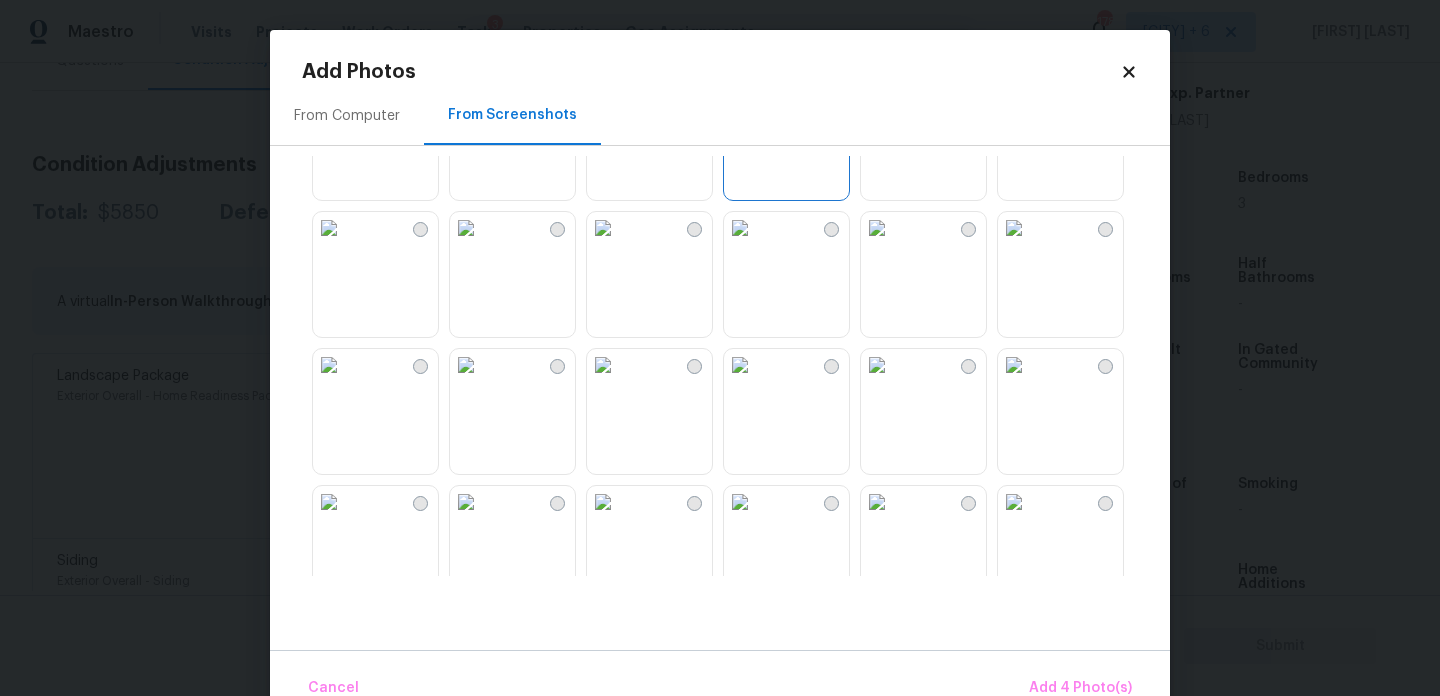 click at bounding box center [603, 228] 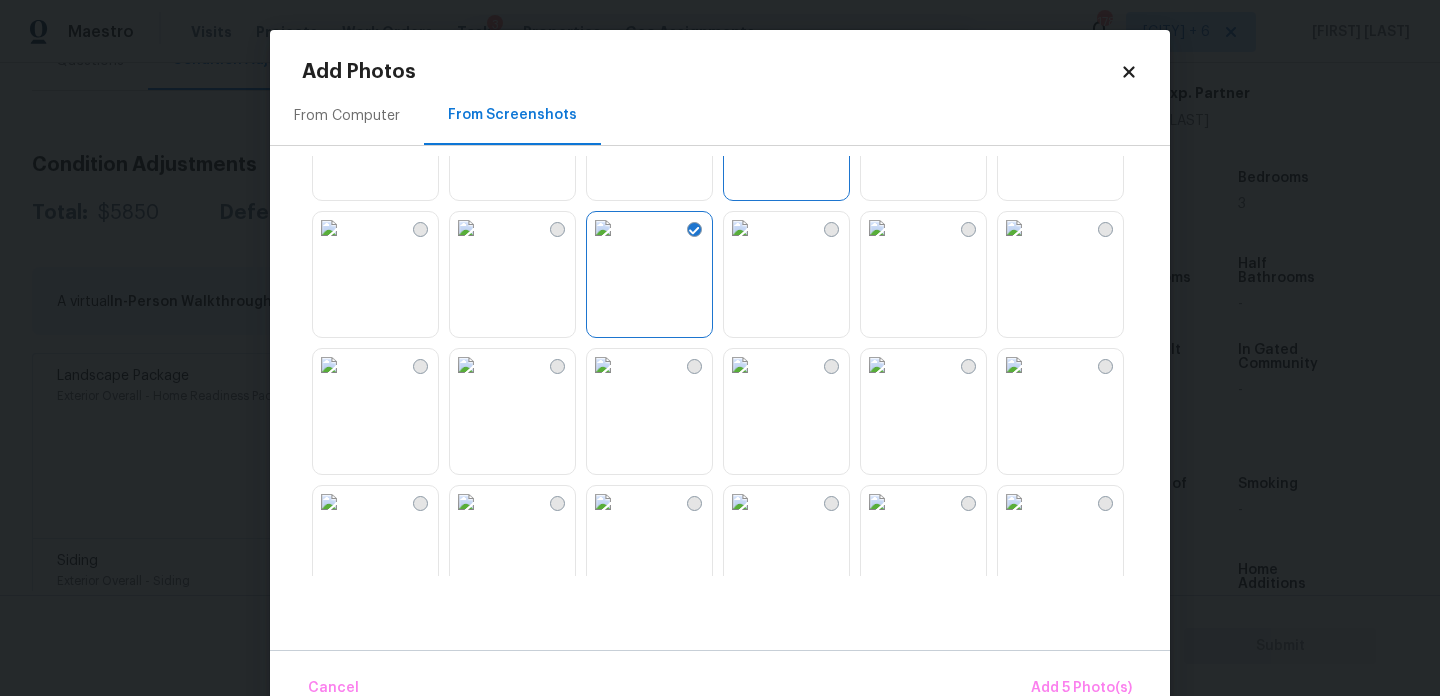 click at bounding box center (740, 228) 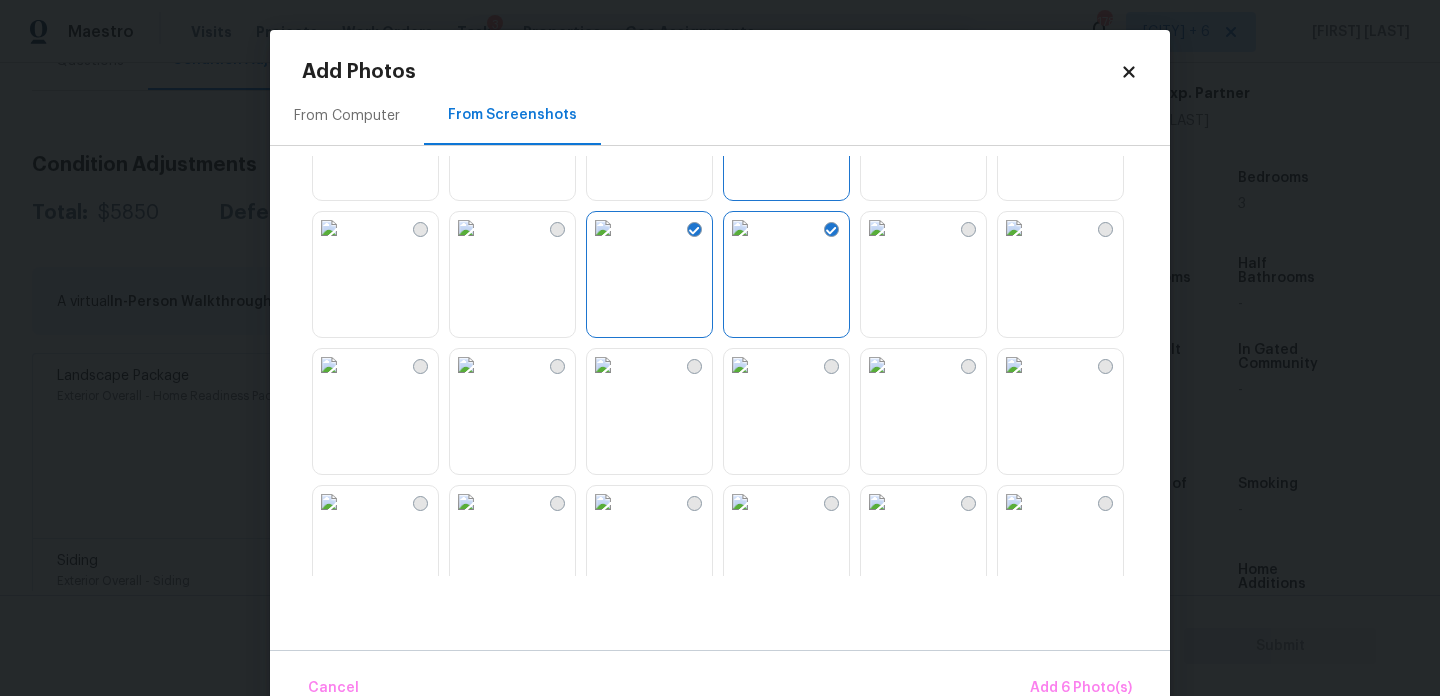 click at bounding box center [740, 502] 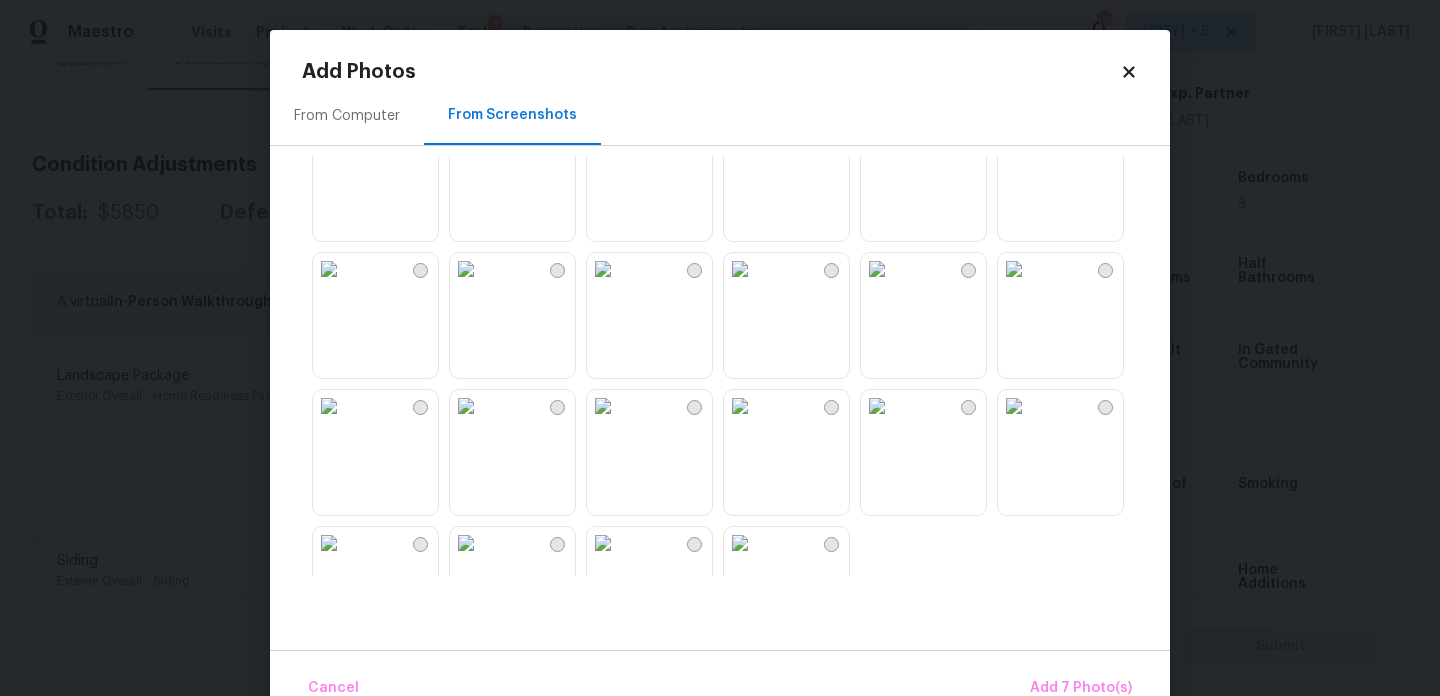 scroll, scrollTop: 1910, scrollLeft: 0, axis: vertical 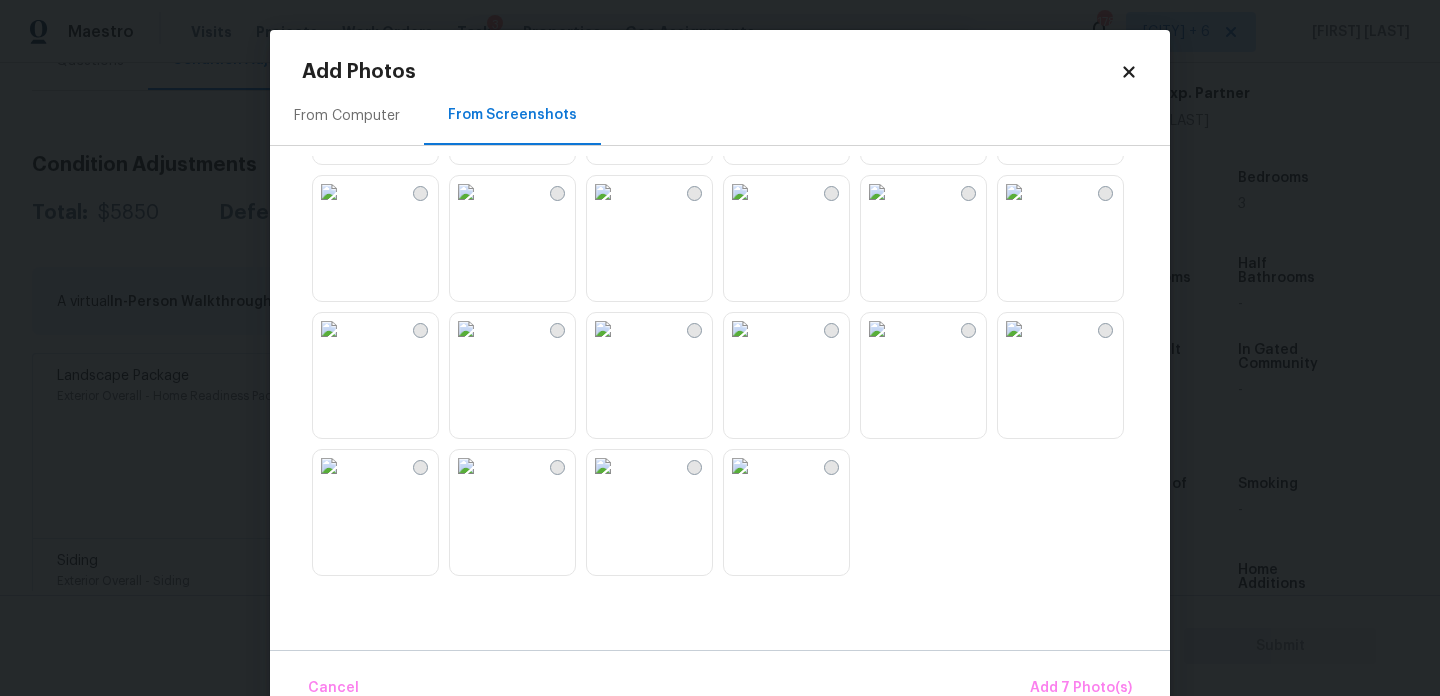 click at bounding box center (877, 192) 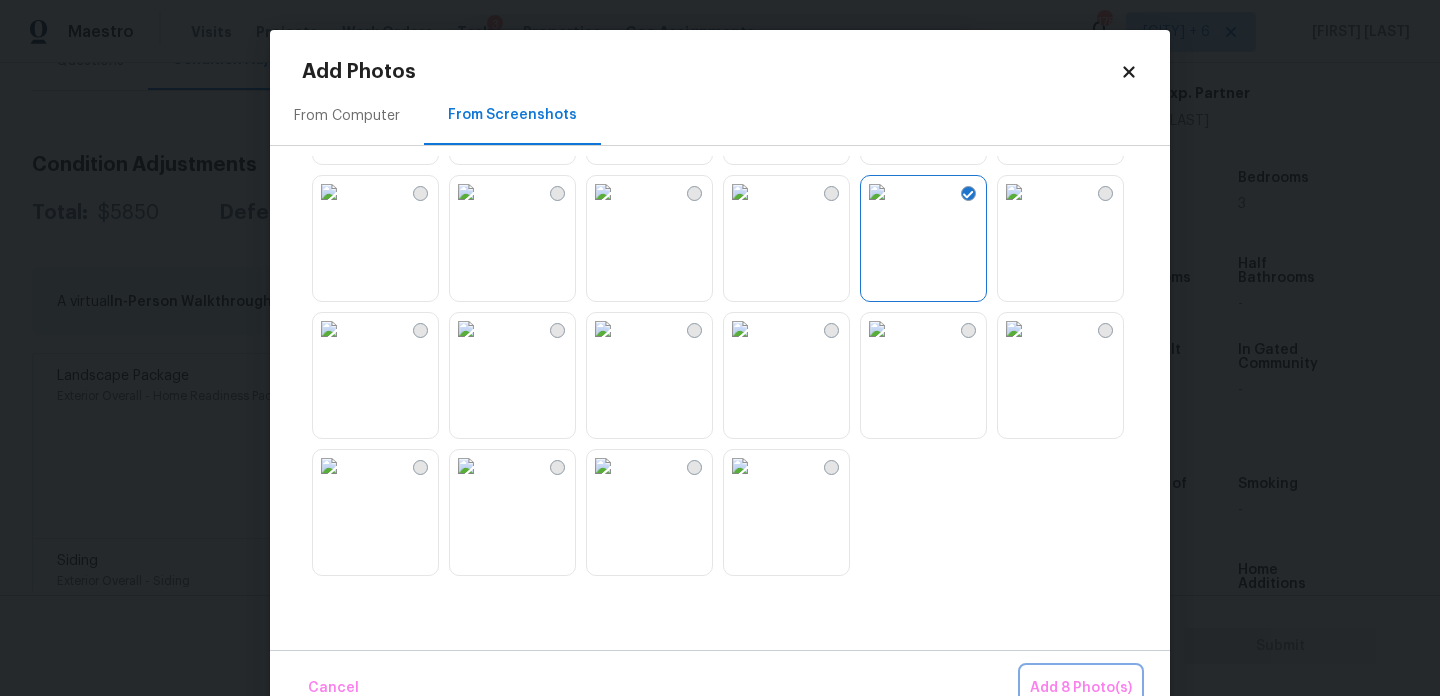 click on "Add 8 Photo(s)" at bounding box center (1081, 688) 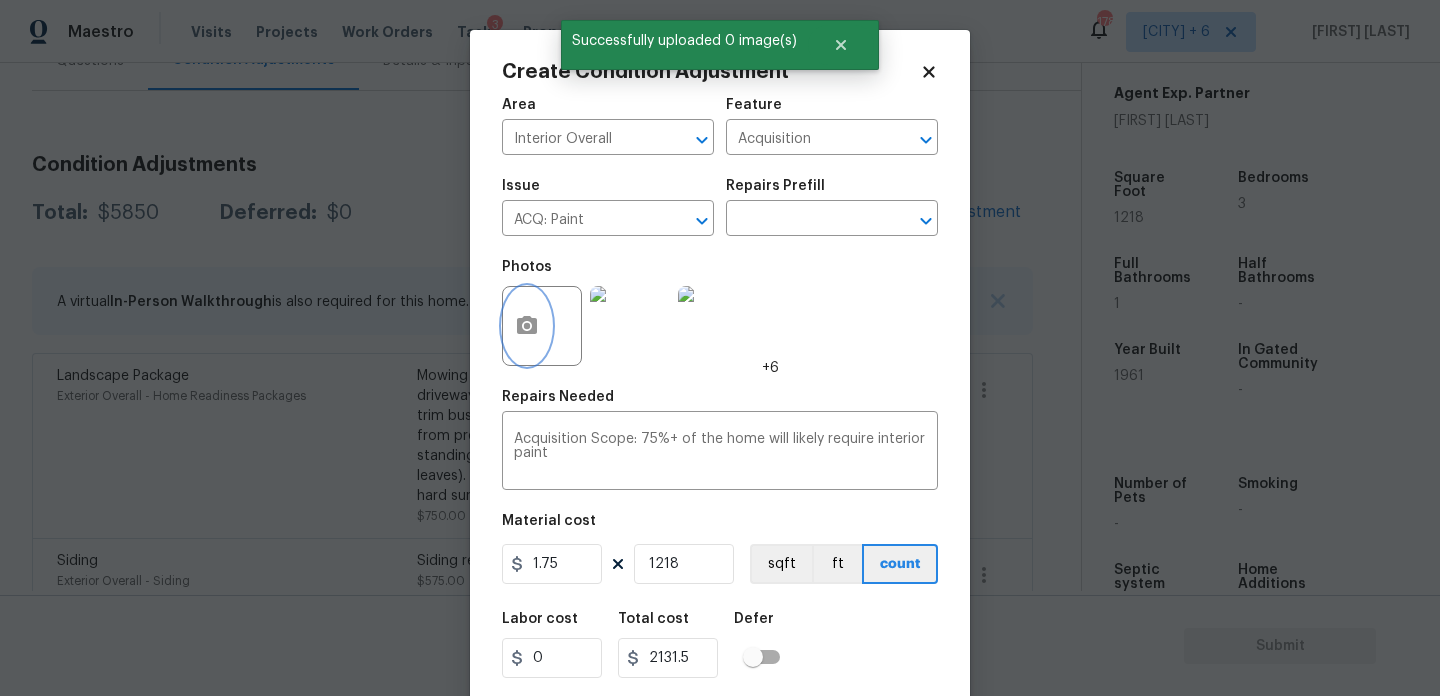 scroll, scrollTop: 51, scrollLeft: 0, axis: vertical 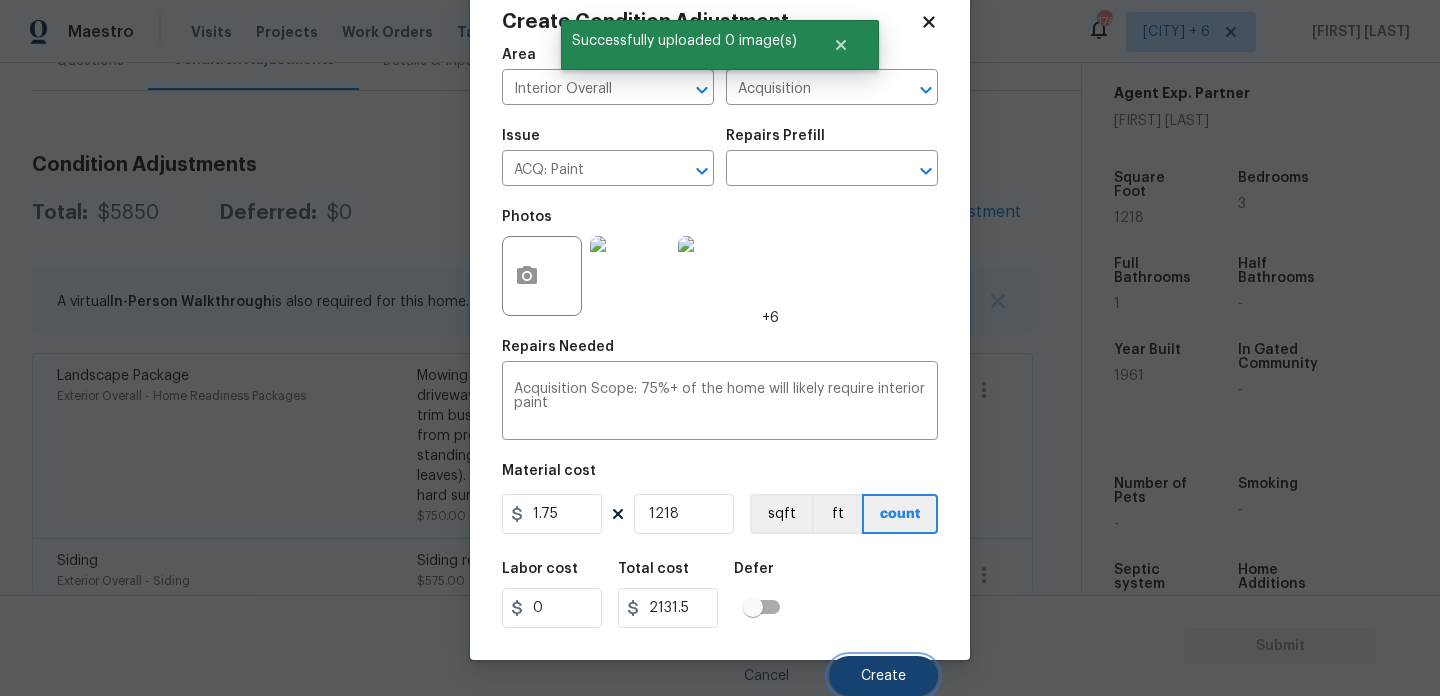 click on "Create" at bounding box center [883, 676] 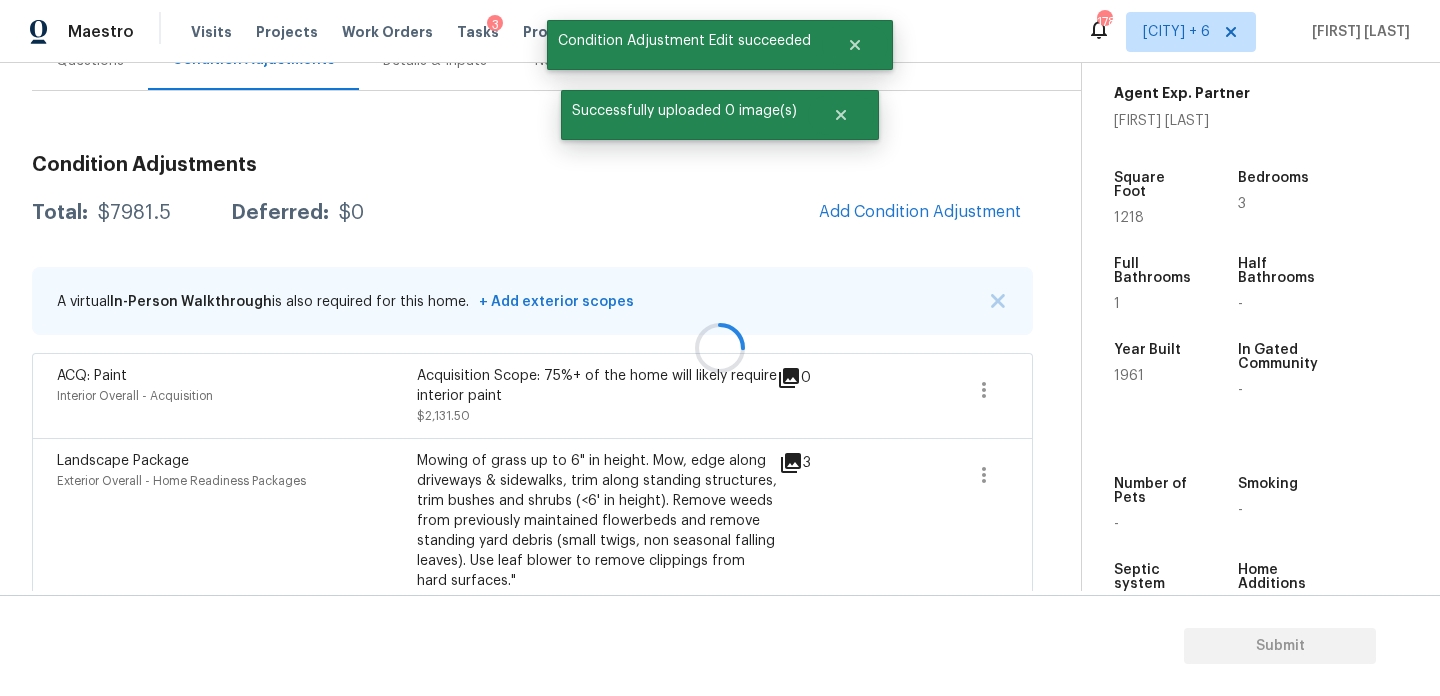 scroll, scrollTop: 44, scrollLeft: 0, axis: vertical 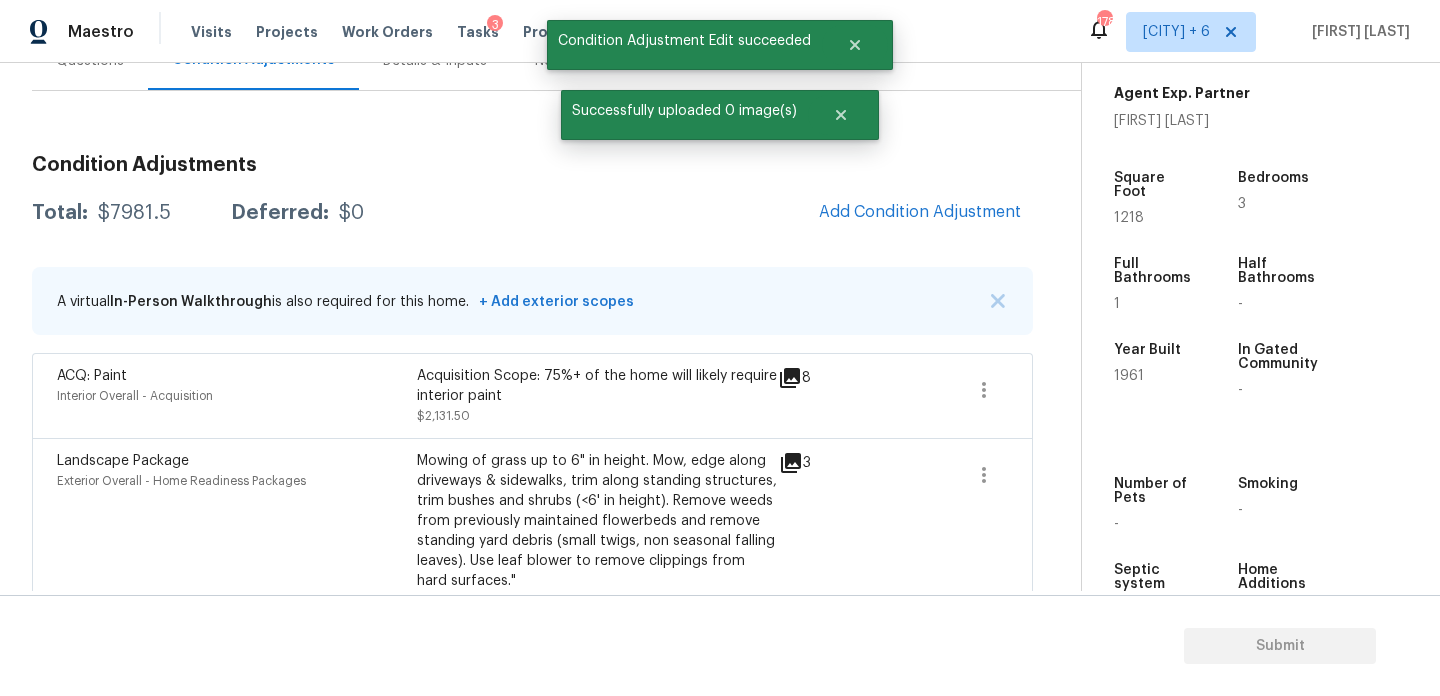 click on "Add Condition Adjustment" at bounding box center [920, 213] 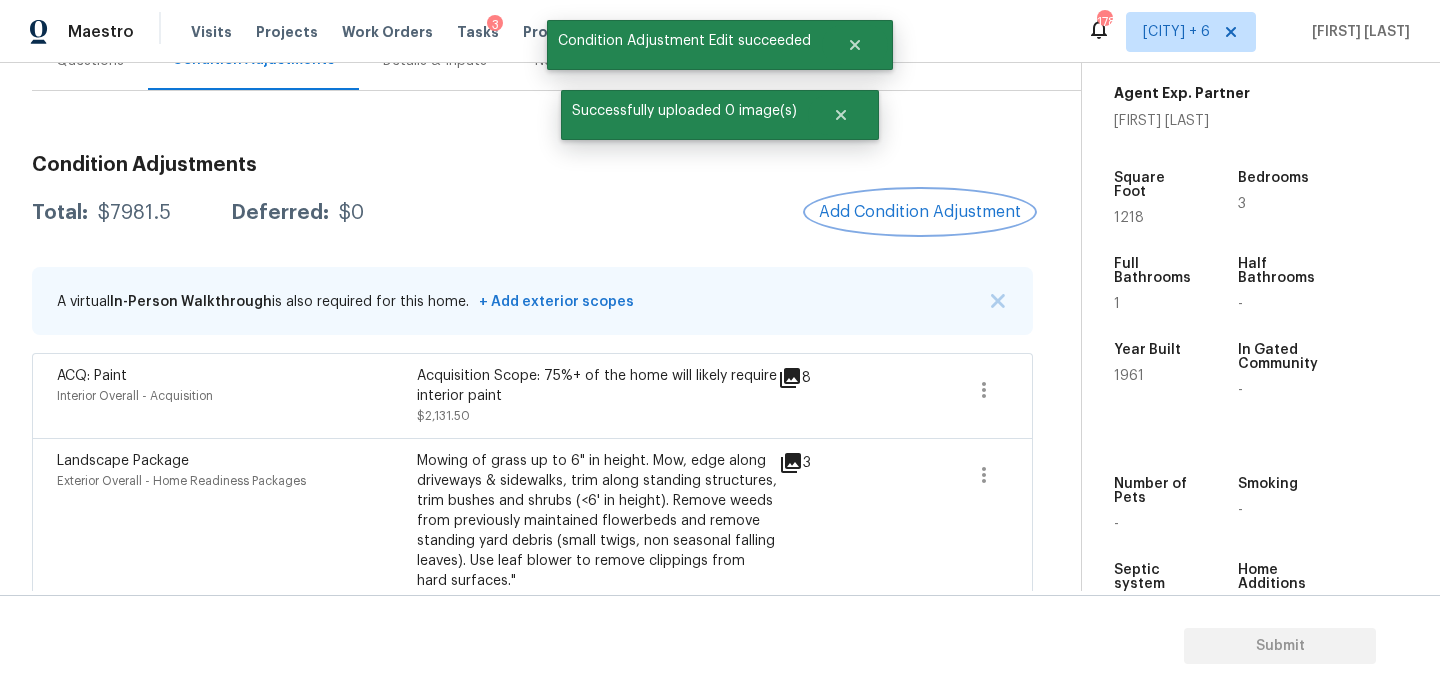 click on "Add Condition Adjustment" at bounding box center [920, 212] 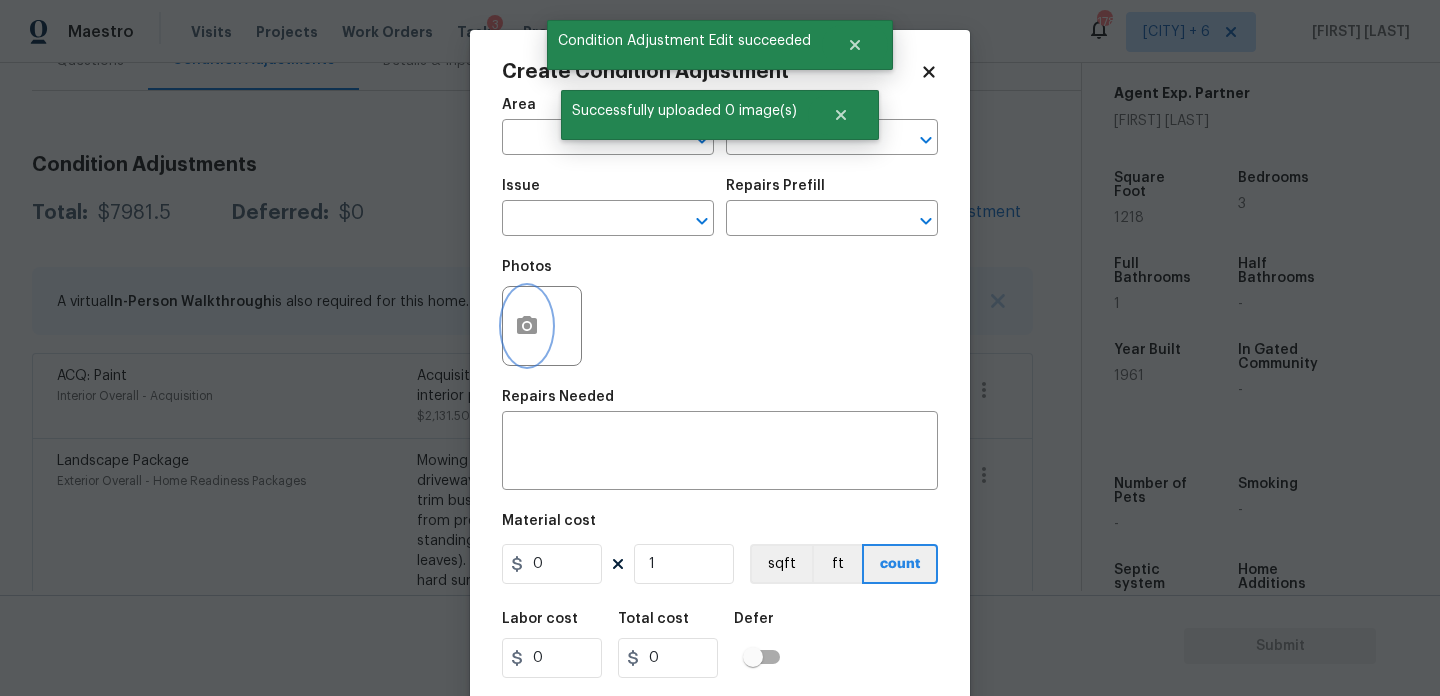 click 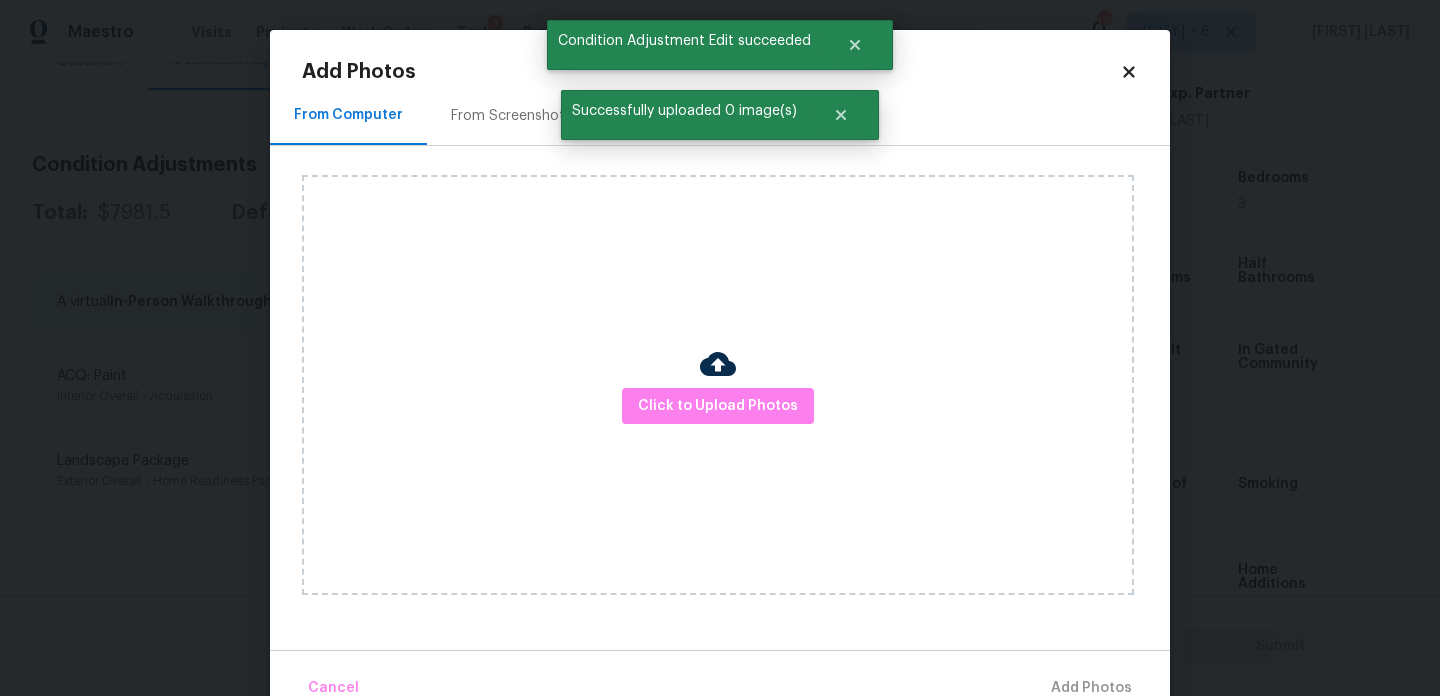 click on "From Screenshots" at bounding box center (511, 115) 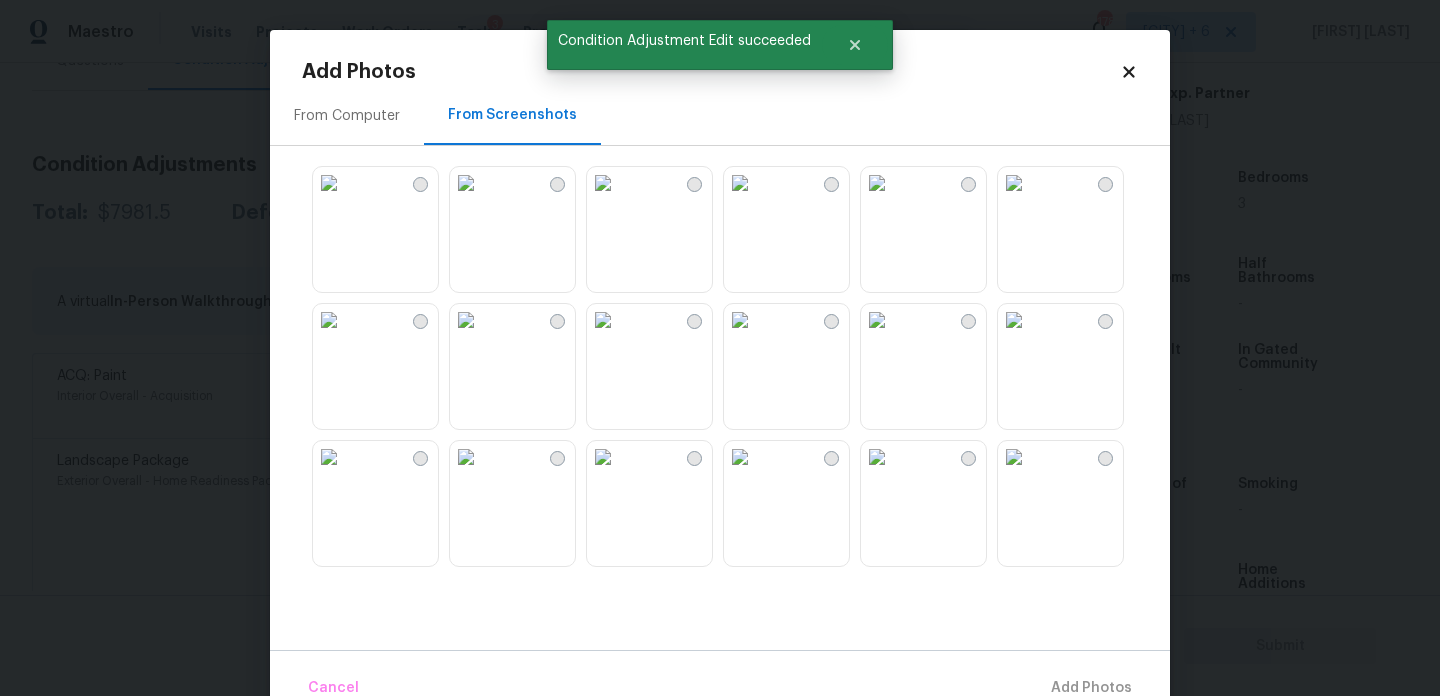 click at bounding box center [466, 320] 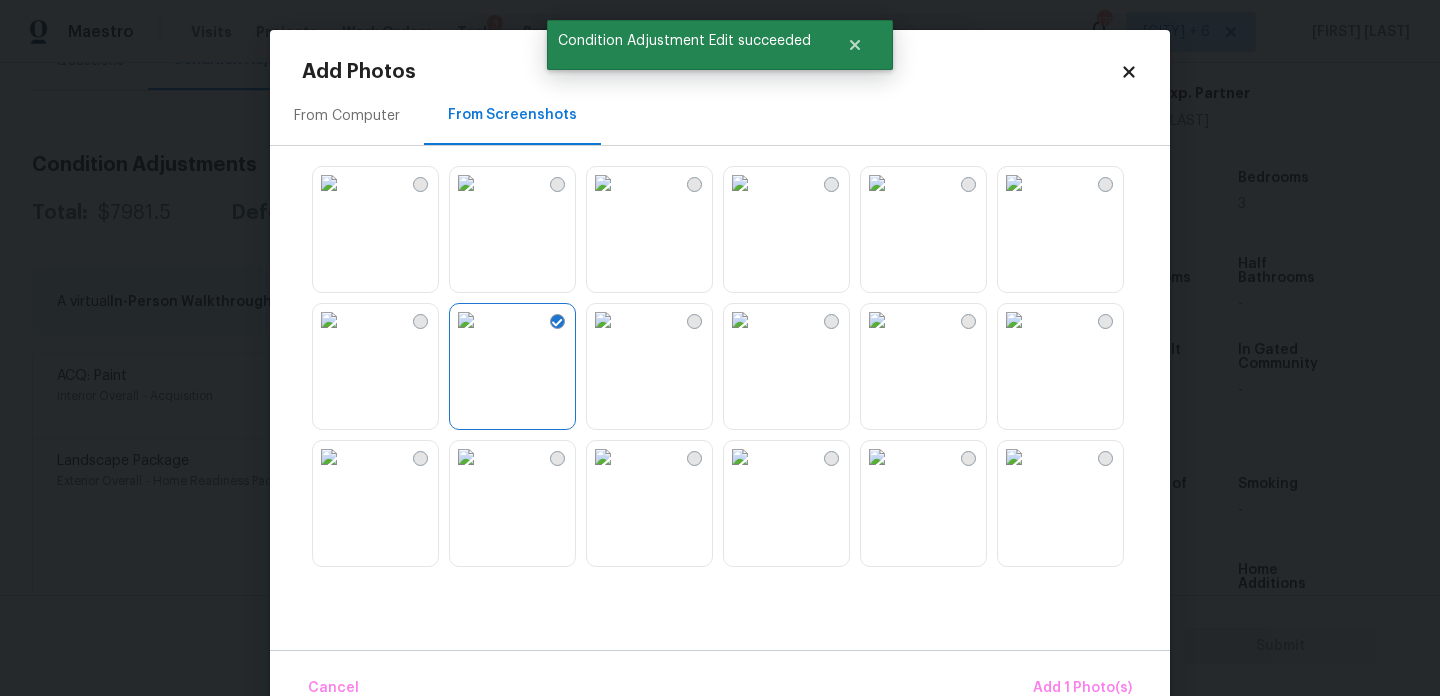 click at bounding box center (329, 320) 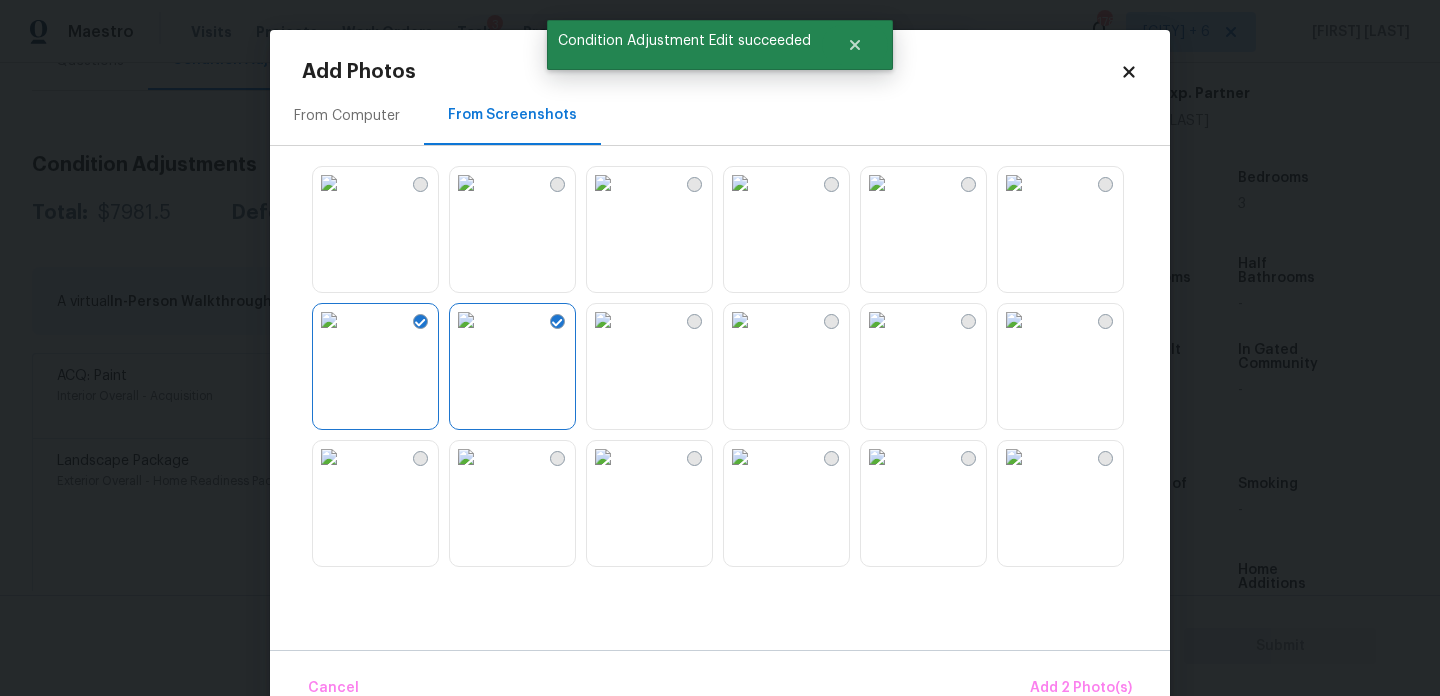 click at bounding box center (466, 320) 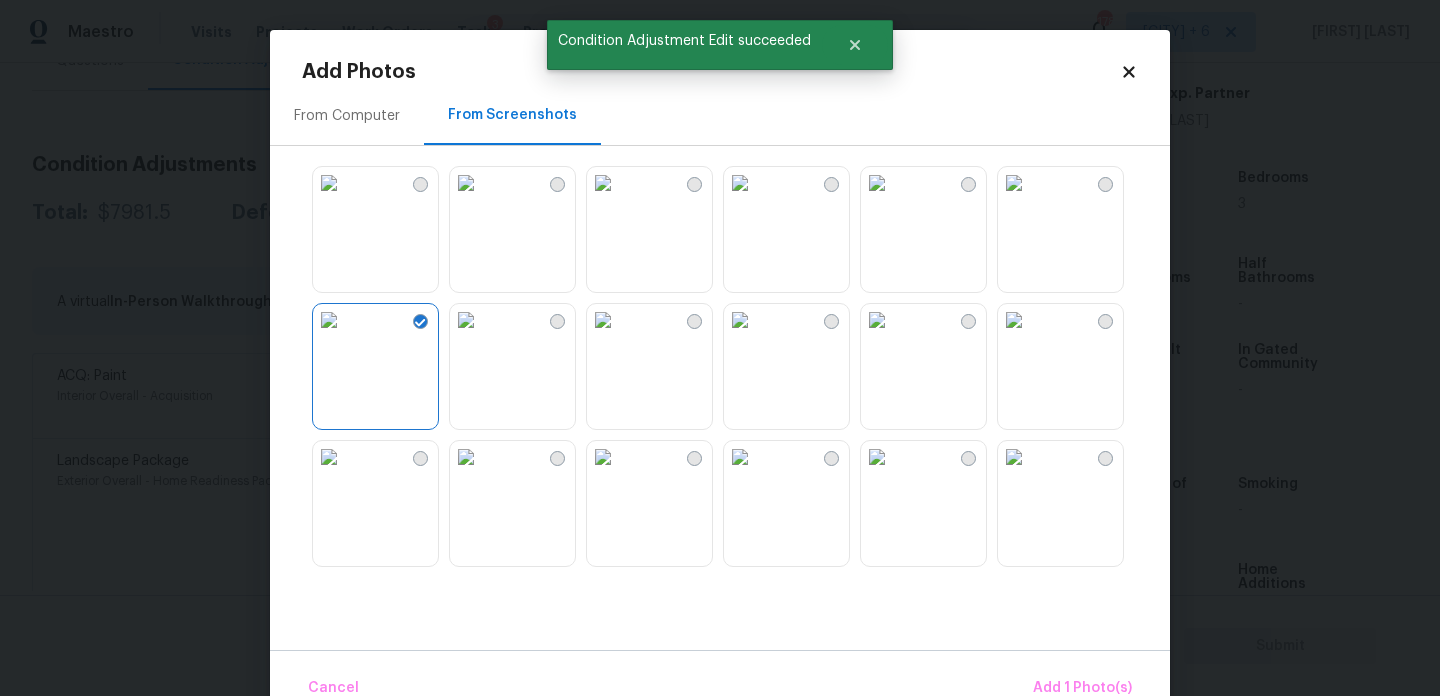 click at bounding box center [329, 183] 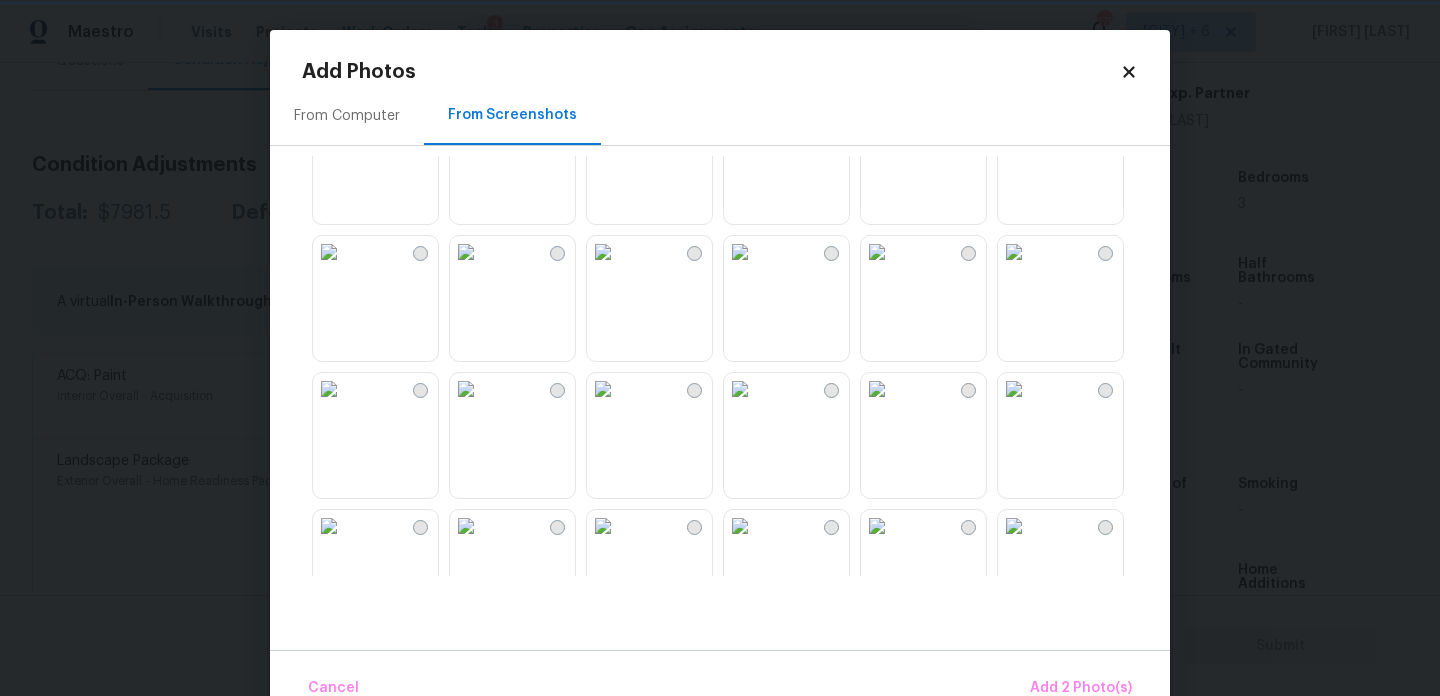 scroll, scrollTop: 754, scrollLeft: 0, axis: vertical 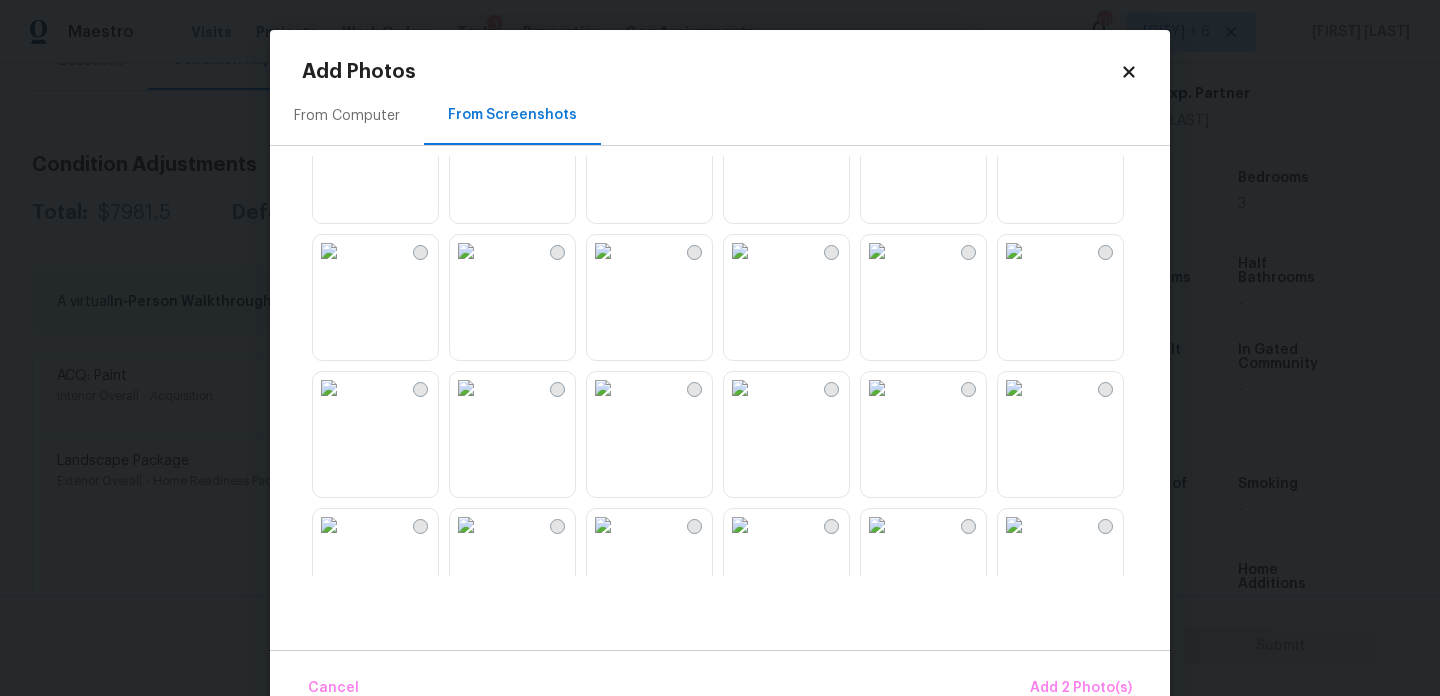click at bounding box center [740, 251] 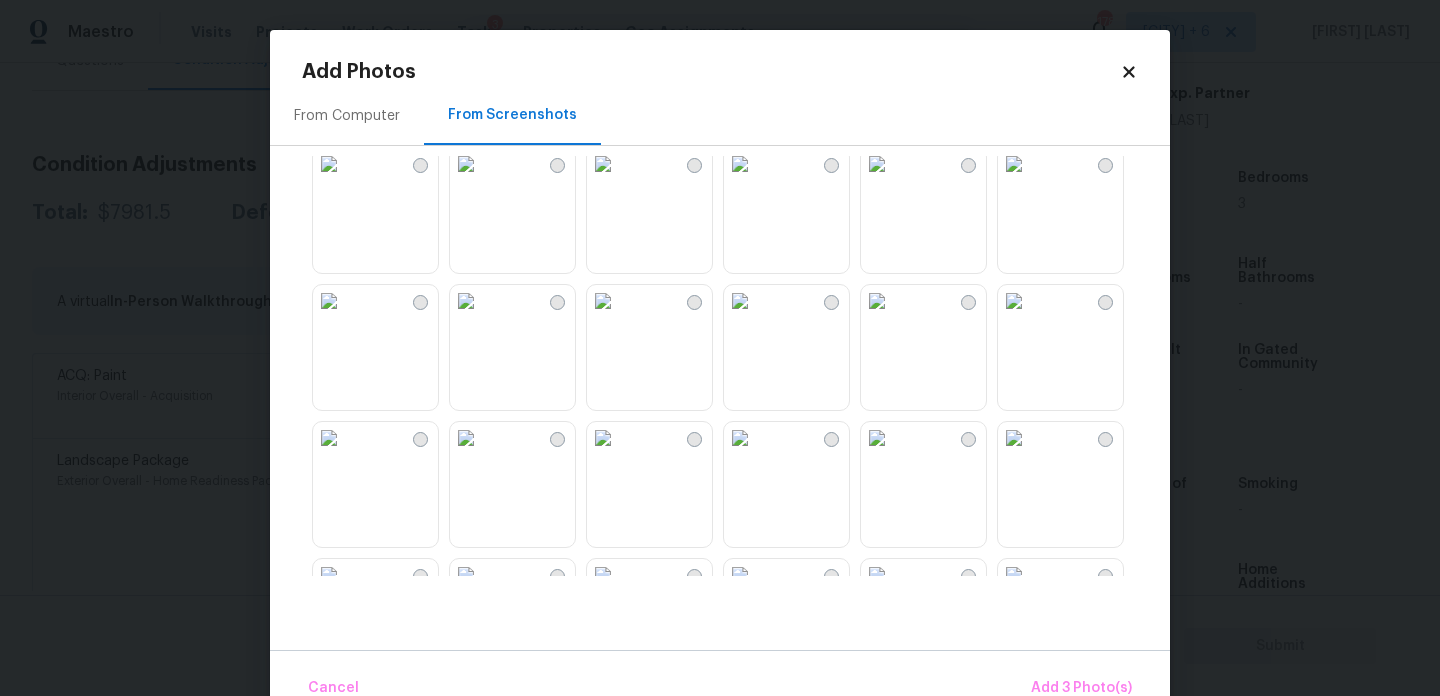 scroll, scrollTop: 1005, scrollLeft: 0, axis: vertical 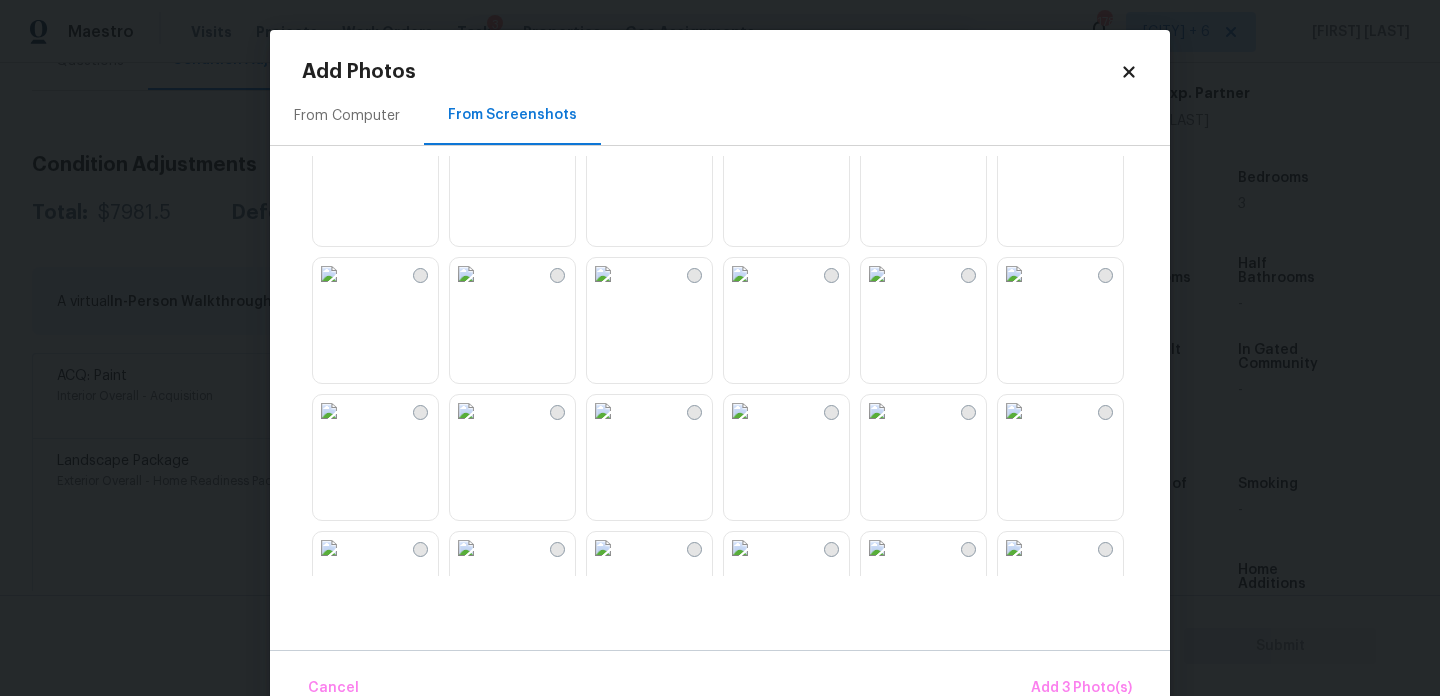 click at bounding box center (466, 274) 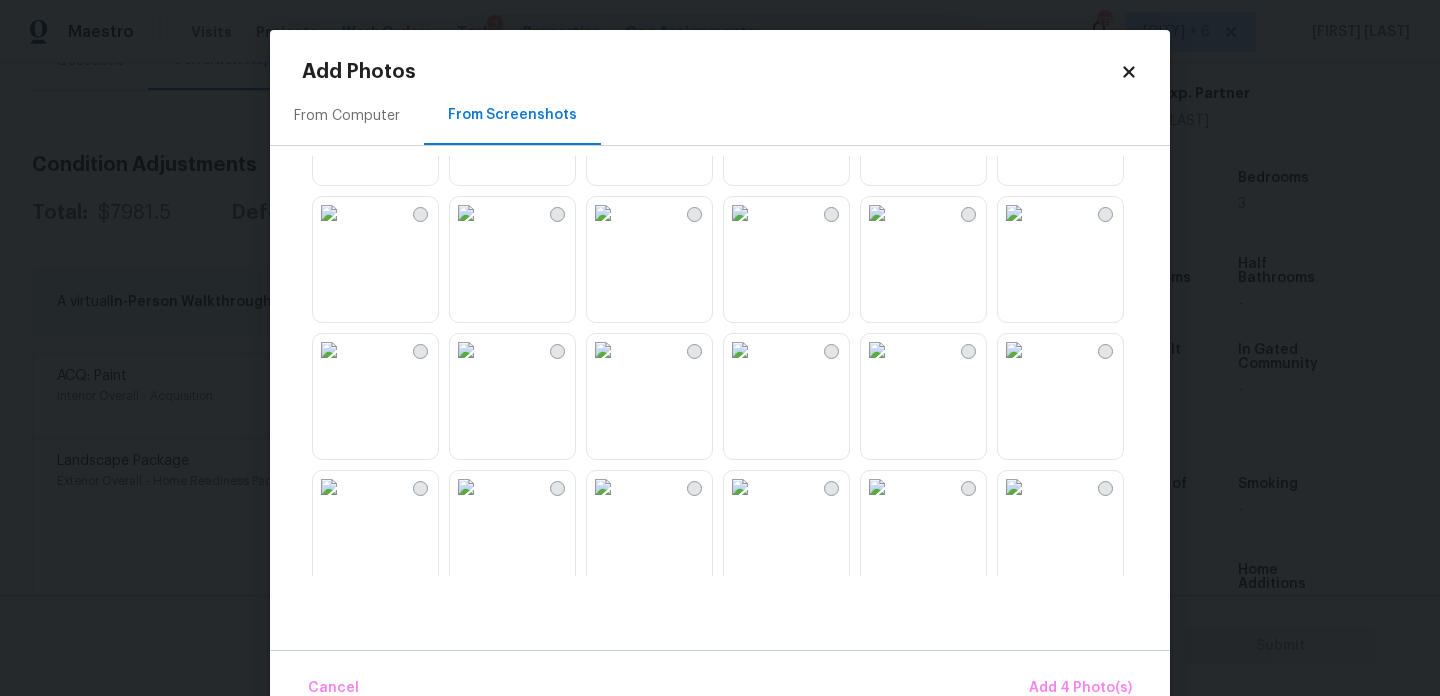 scroll, scrollTop: 1245, scrollLeft: 0, axis: vertical 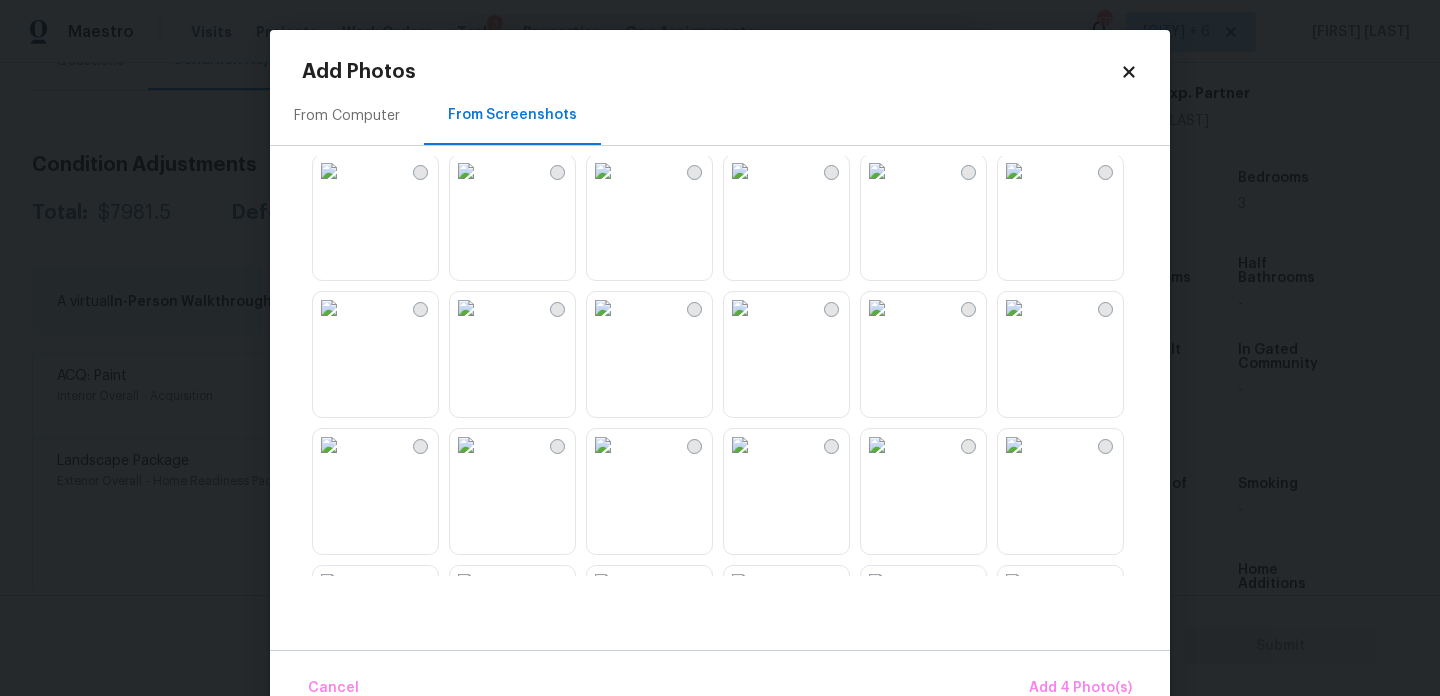 click at bounding box center (466, 171) 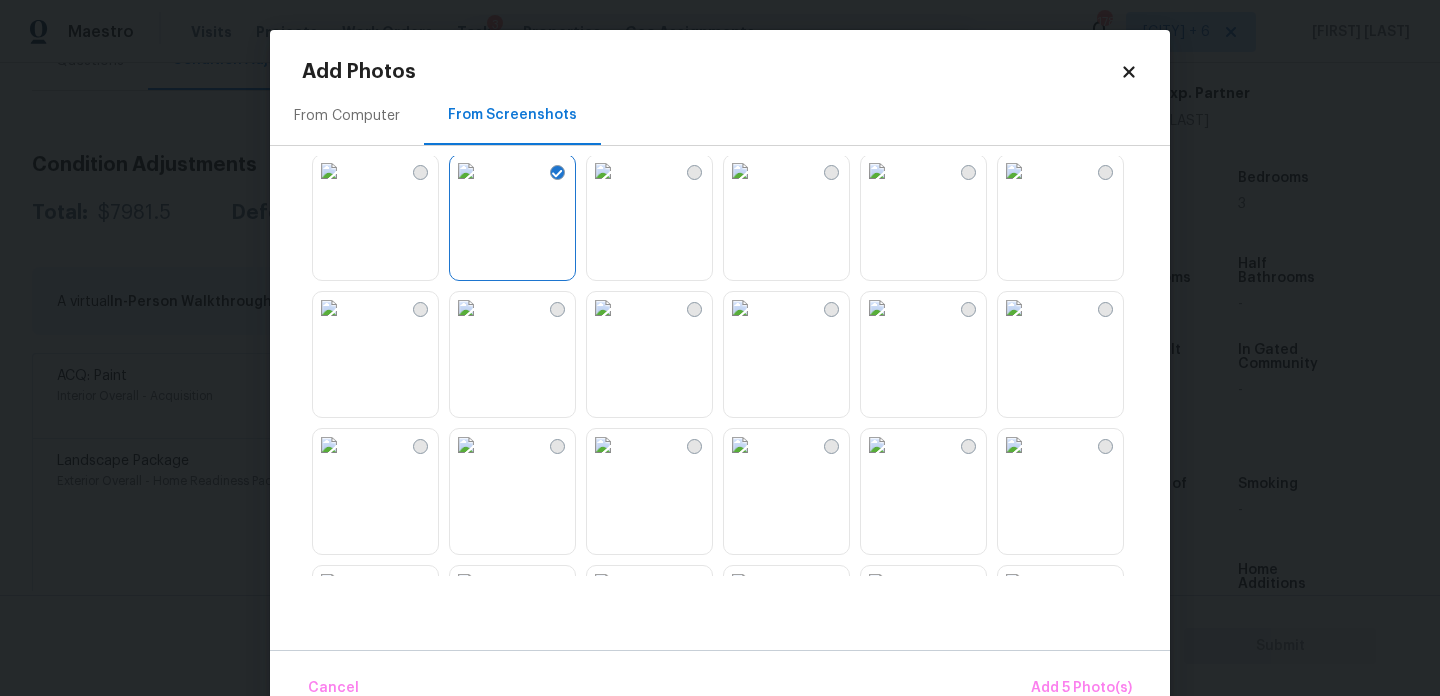 click at bounding box center (466, 171) 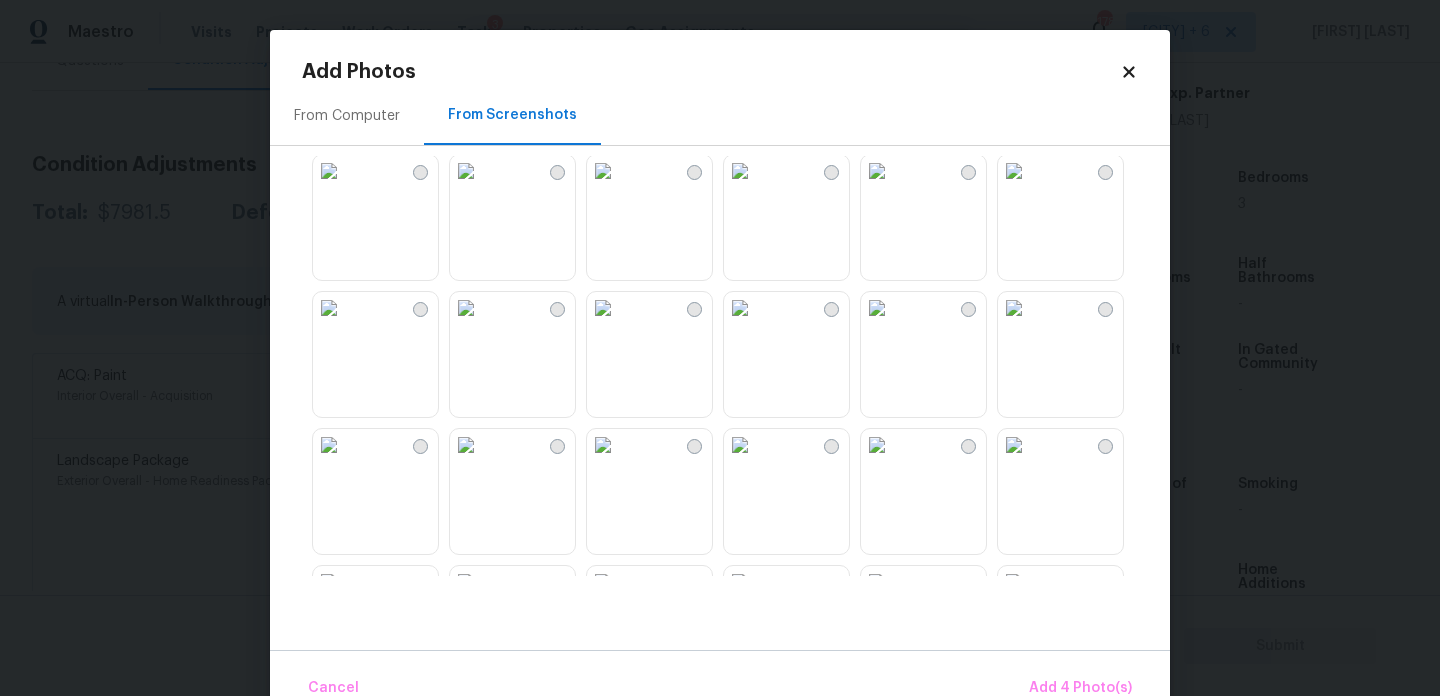 click at bounding box center (466, 171) 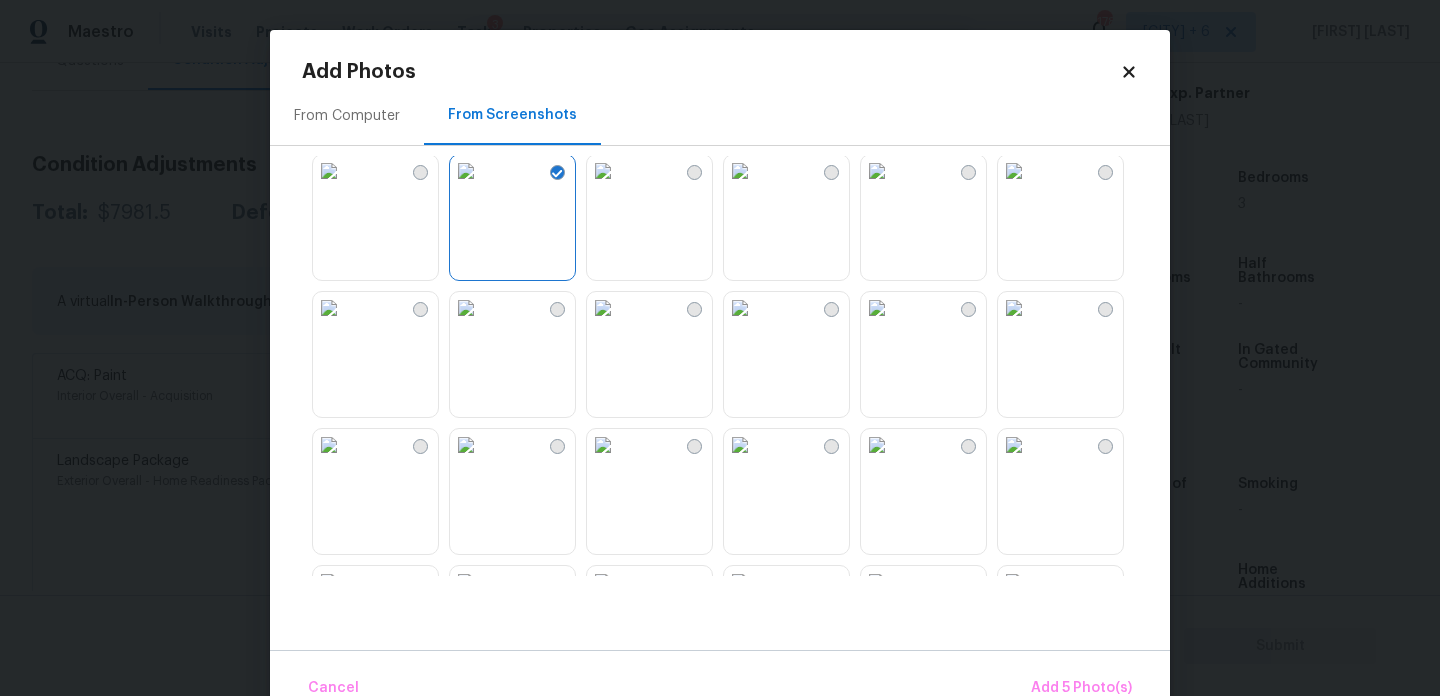 click at bounding box center [877, 171] 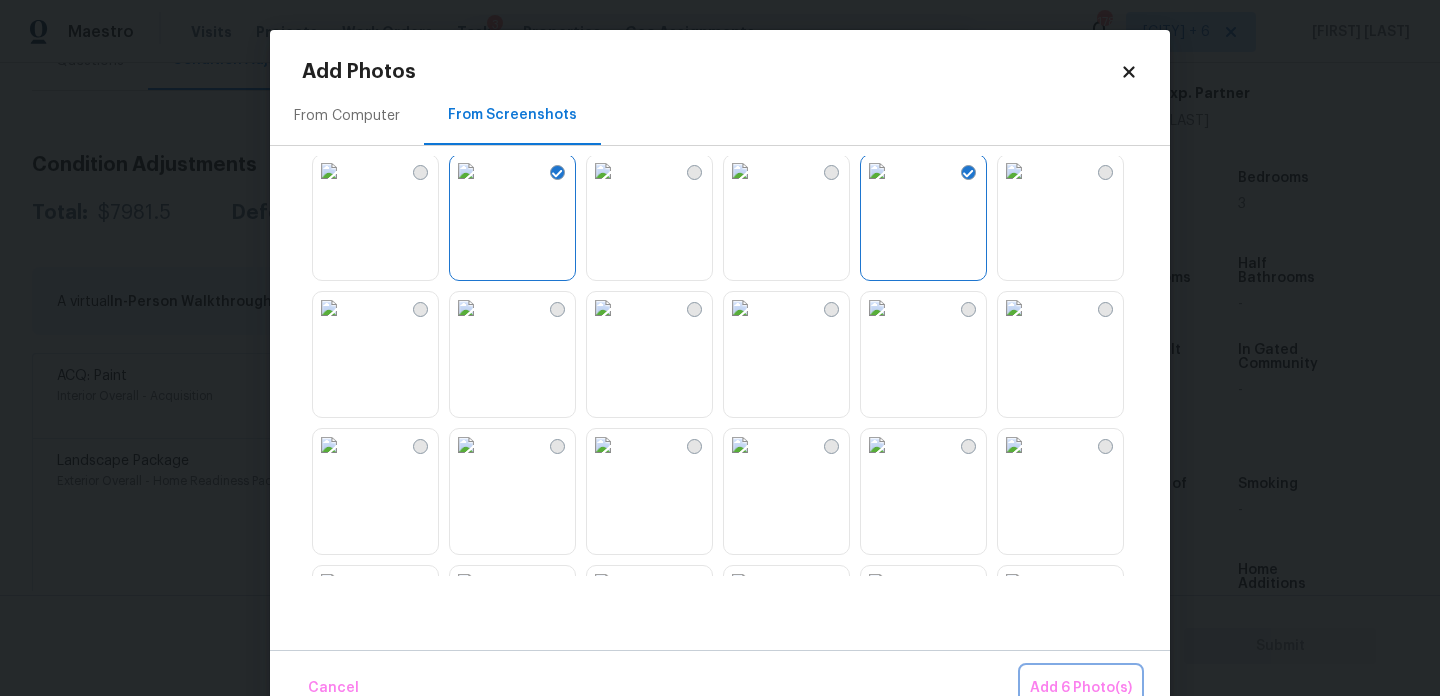 click on "Add 6 Photo(s)" at bounding box center (1081, 688) 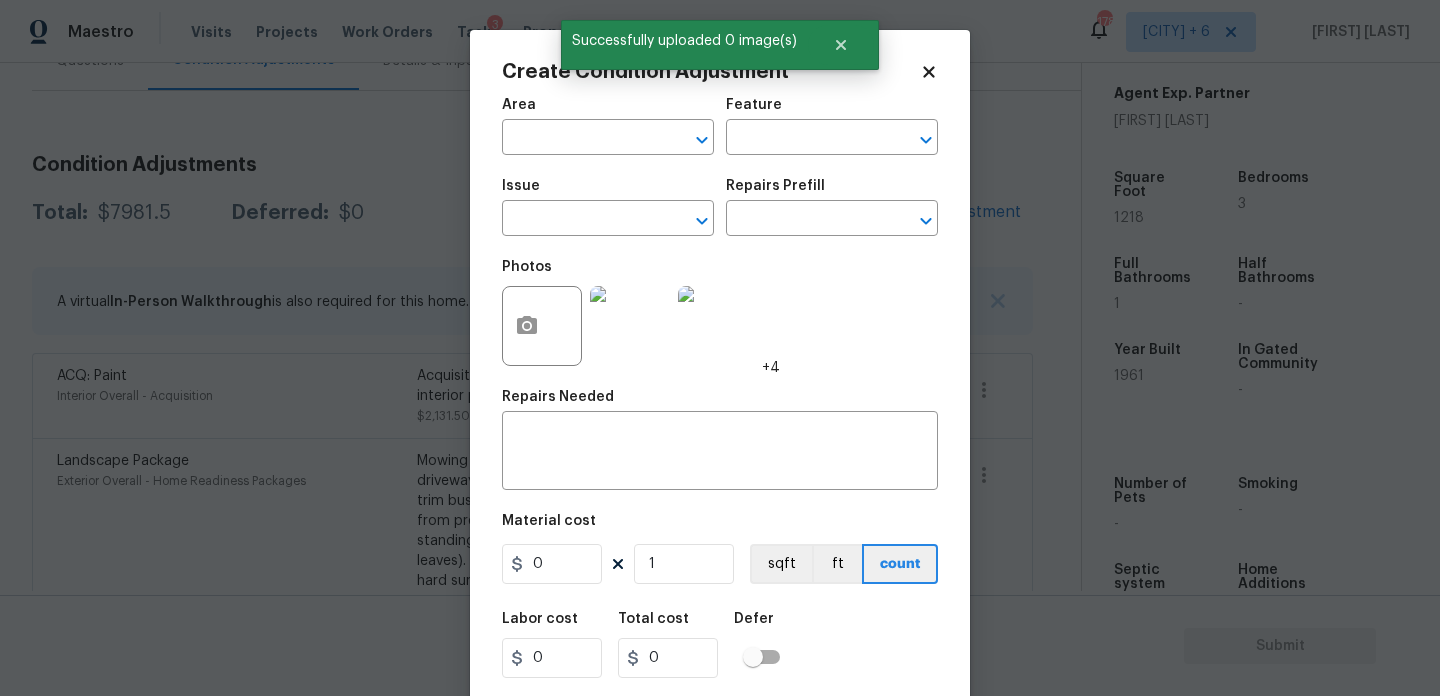click on "Area" at bounding box center (608, 111) 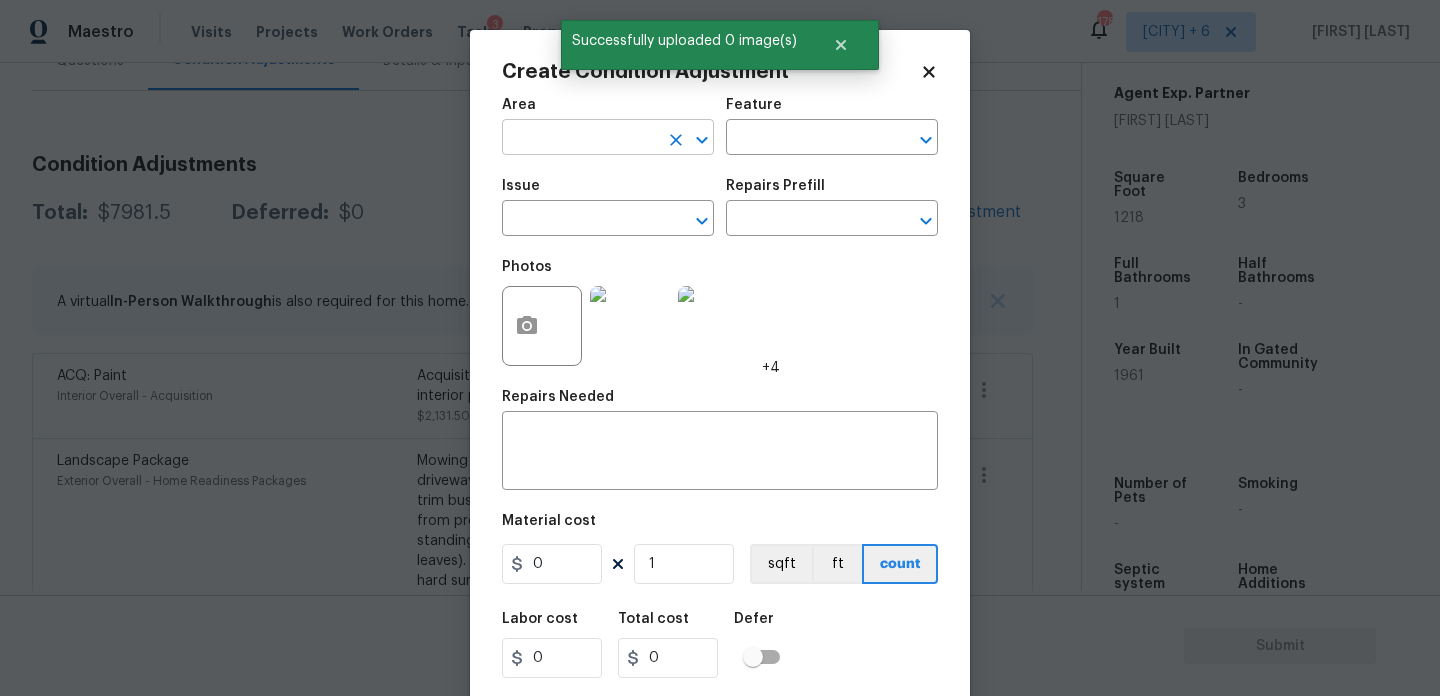click at bounding box center (580, 139) 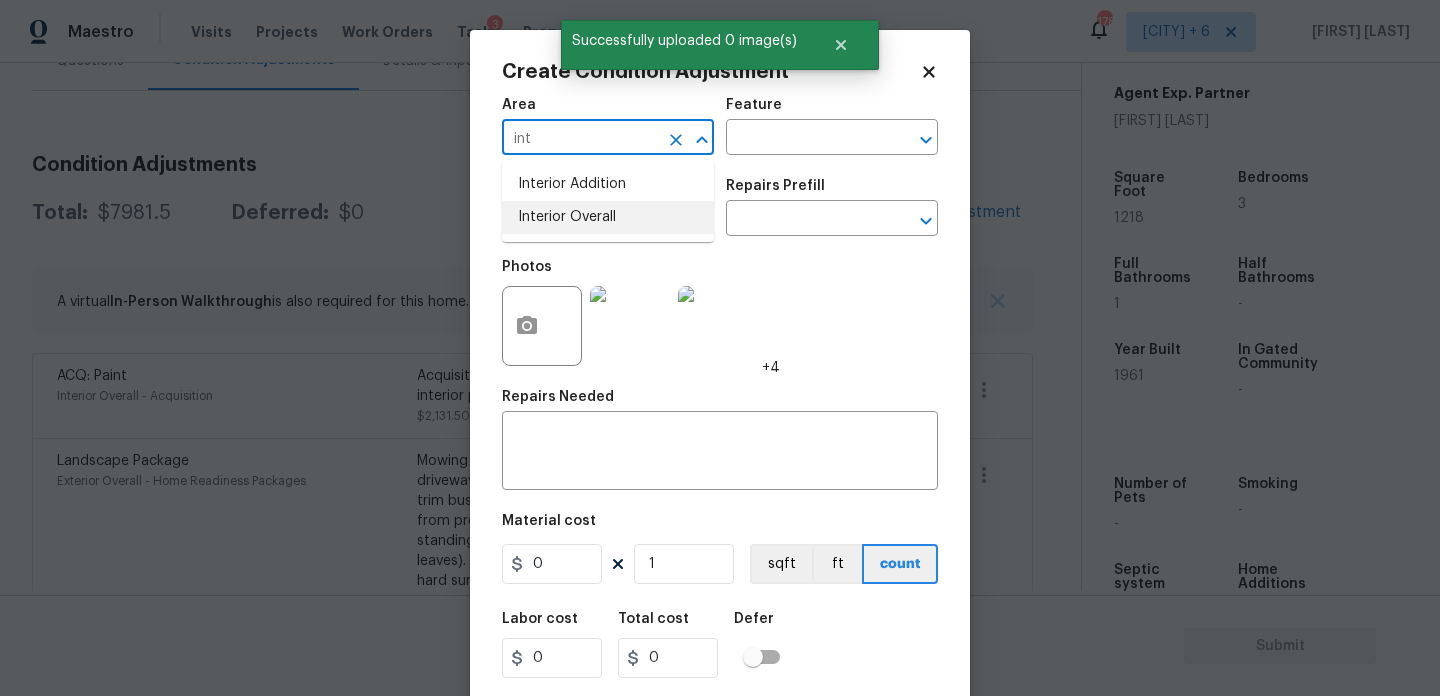 click on "Interior Overall" at bounding box center [608, 217] 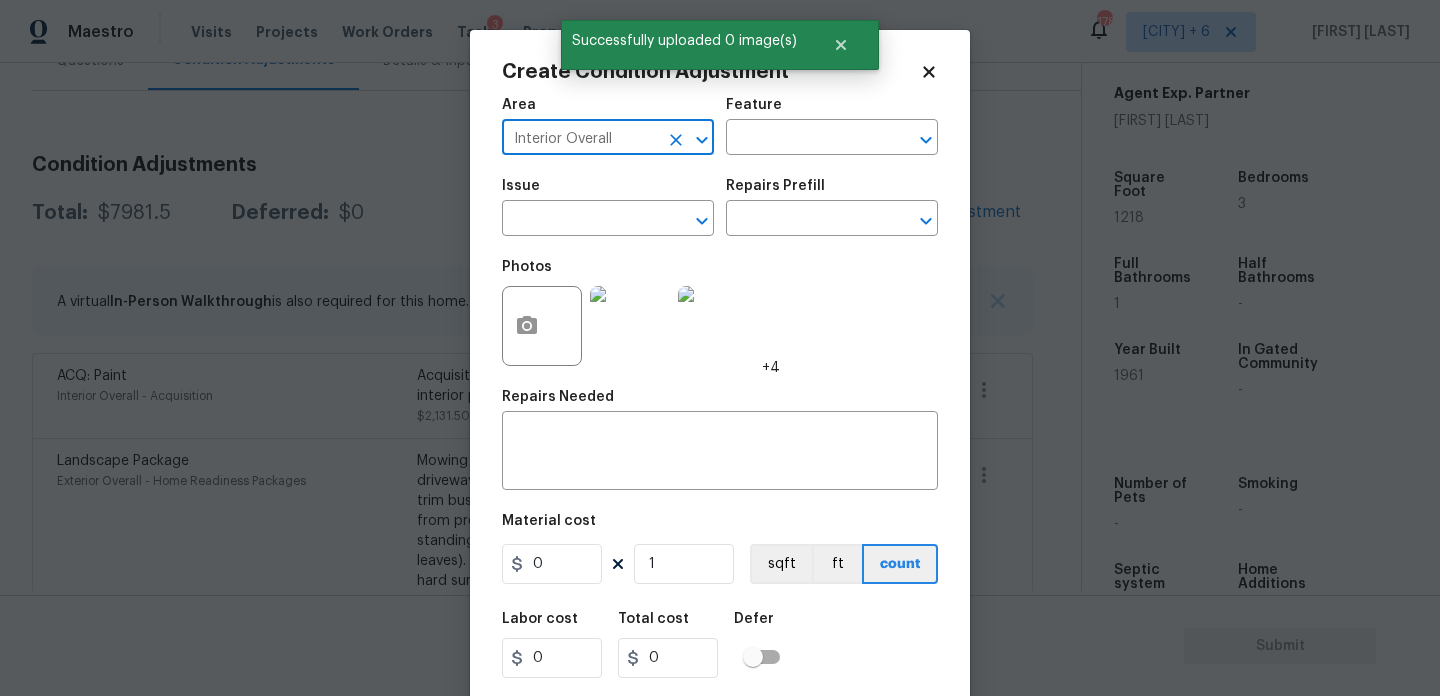 type on "Interior Overall" 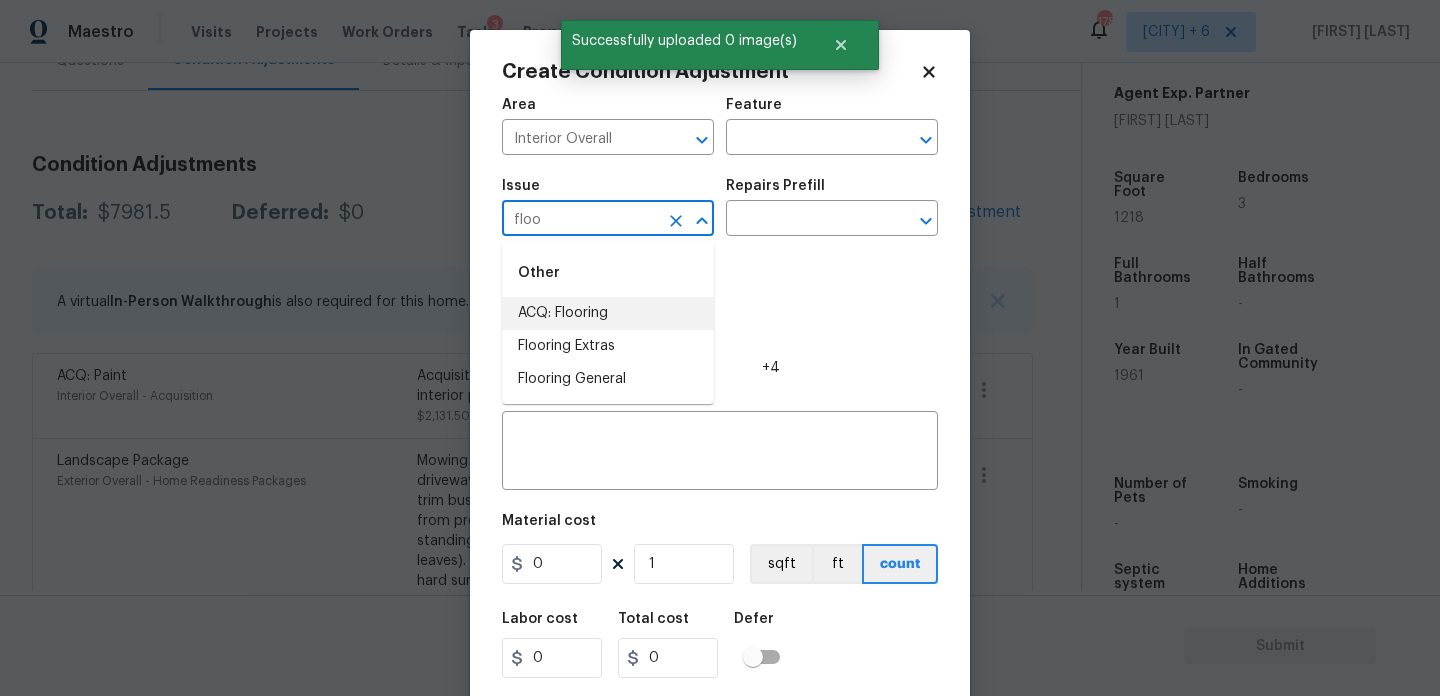 click on "ACQ: Flooring" at bounding box center (608, 313) 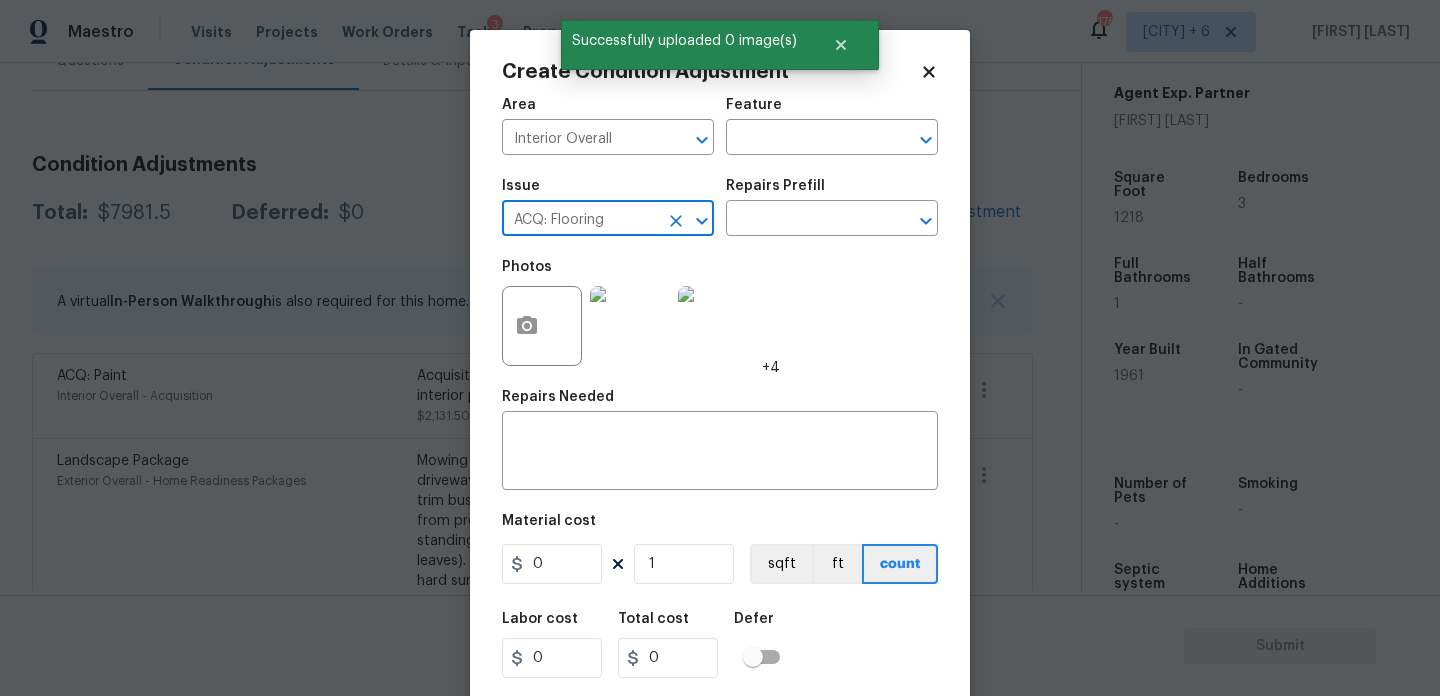 type on "ACQ: Flooring" 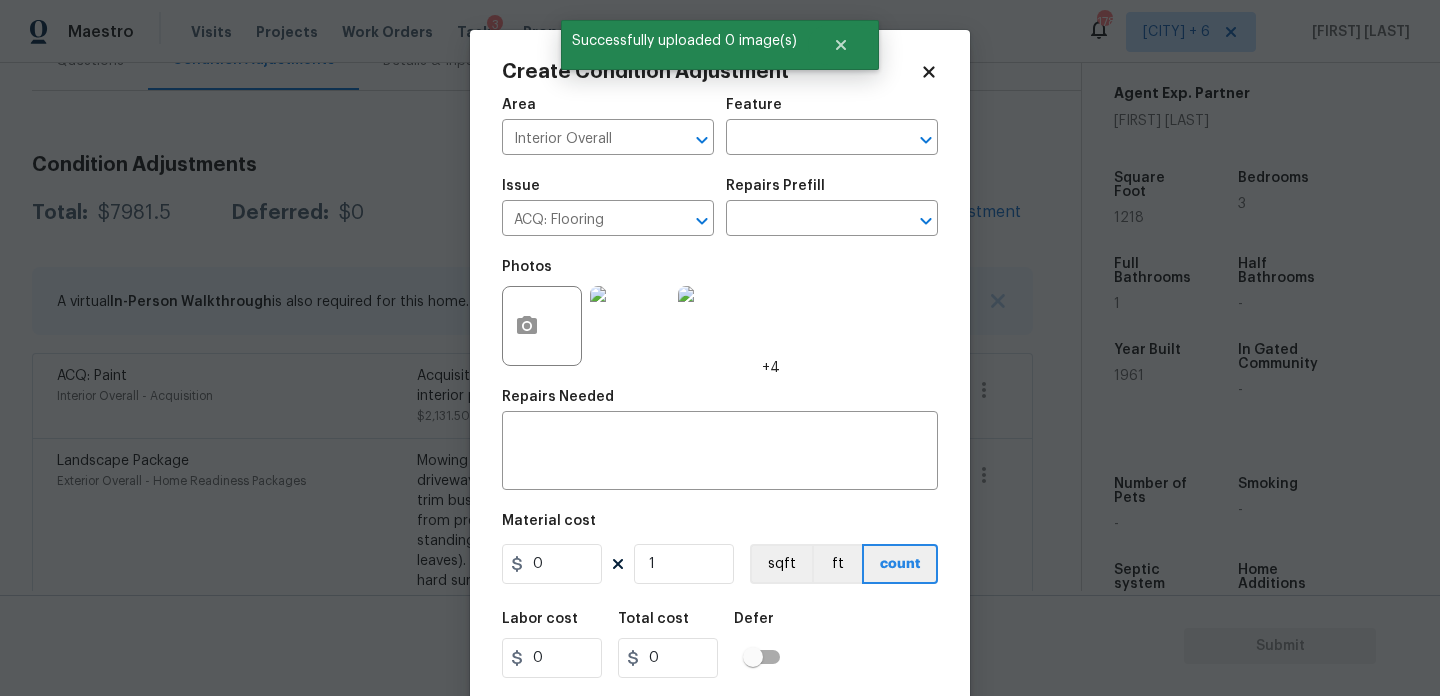 click on "Repairs Prefill" at bounding box center (775, 186) 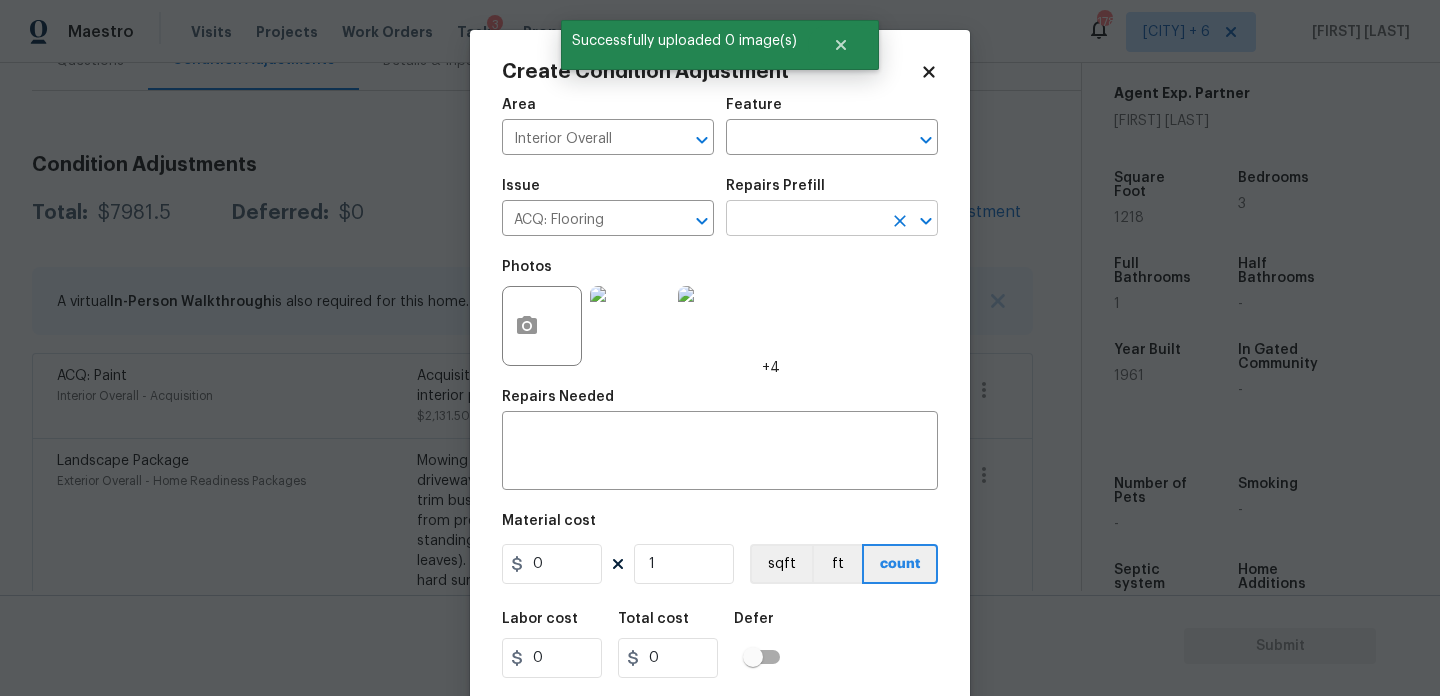 click at bounding box center [804, 220] 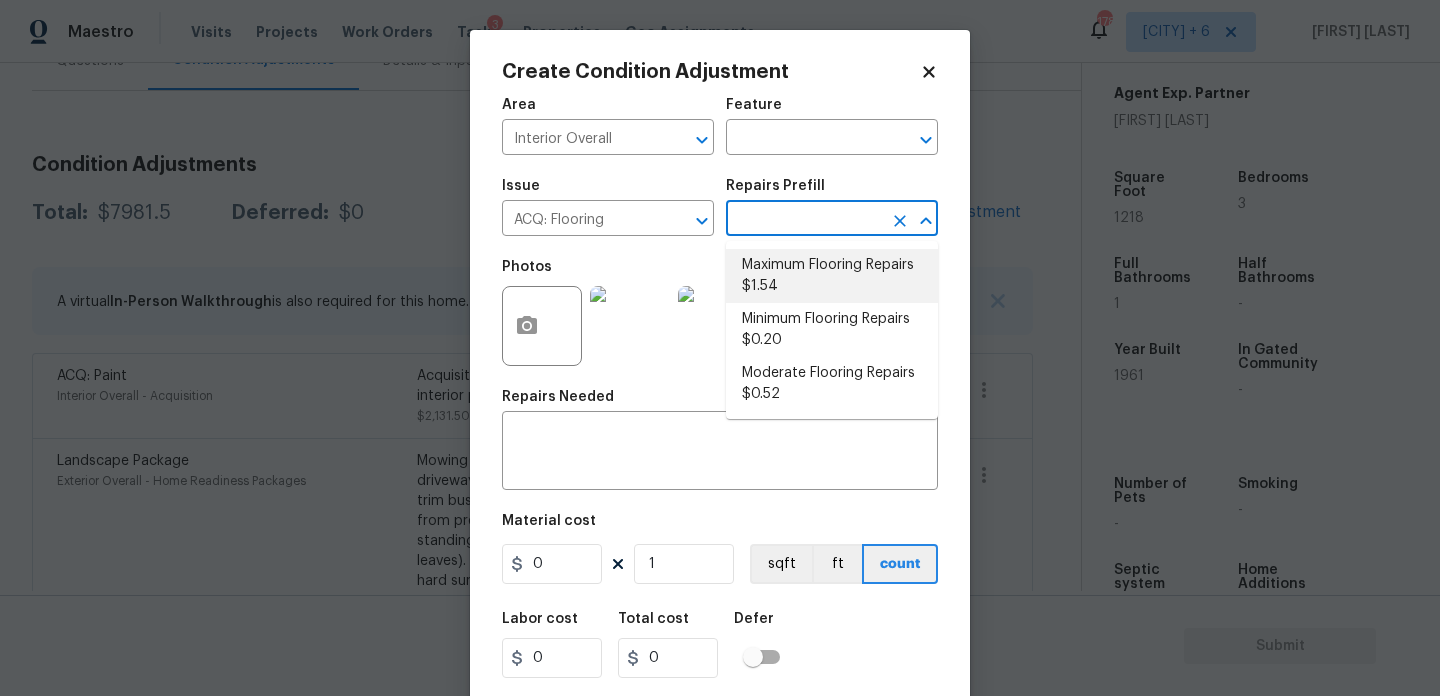 click on "Maximum Flooring Repairs $1.54" at bounding box center [832, 276] 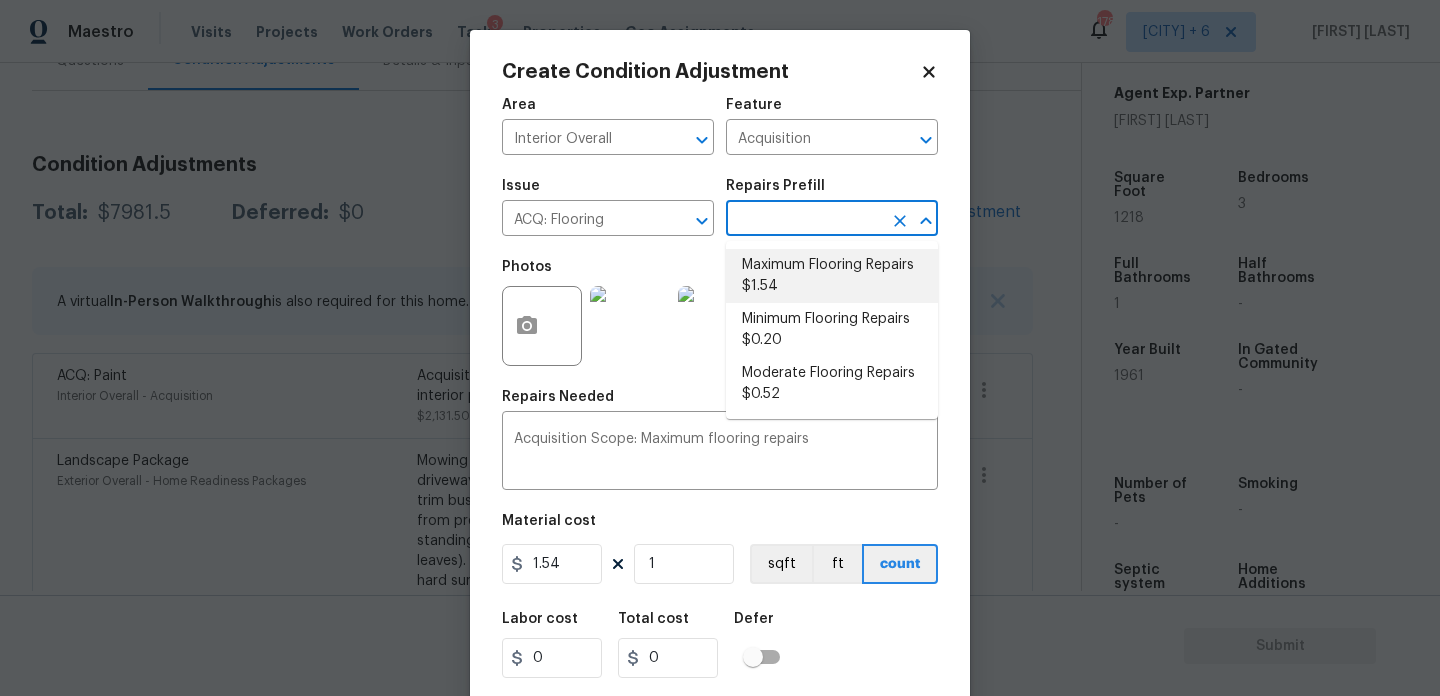 type on "1.54" 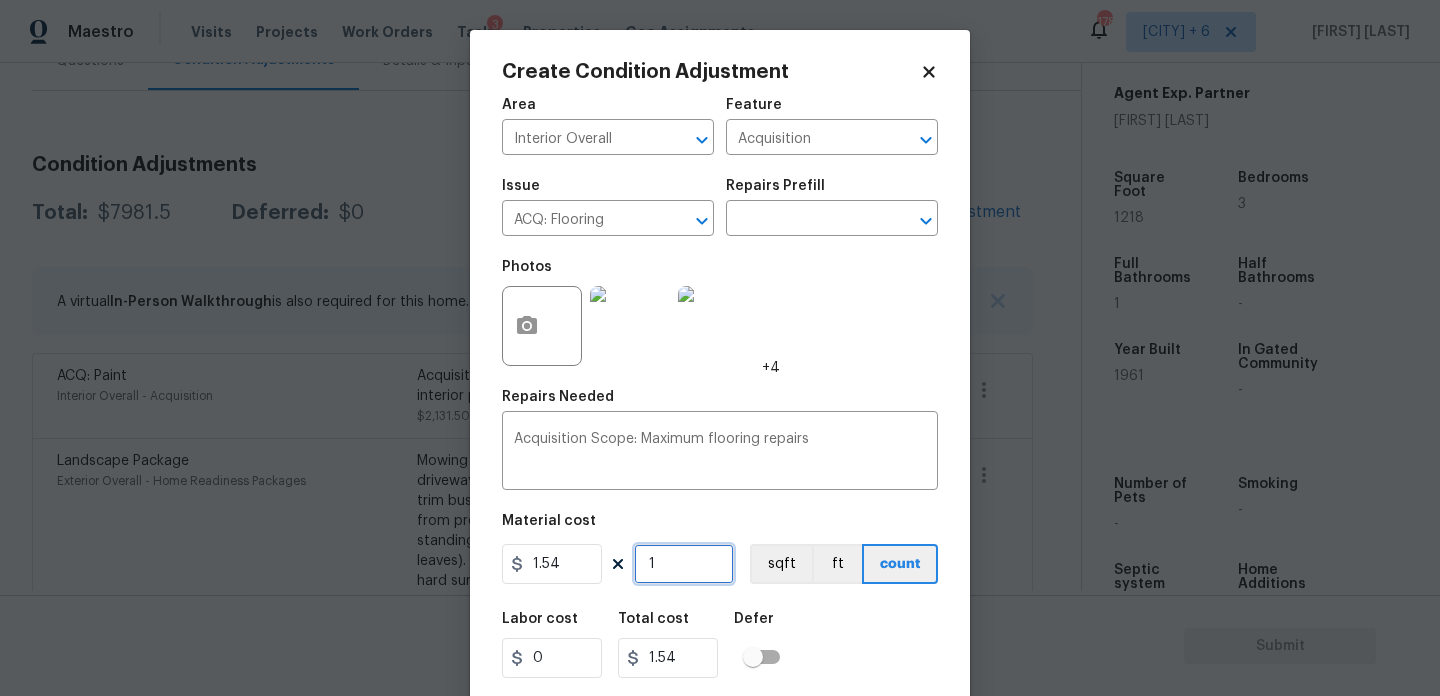 click on "1" at bounding box center [684, 564] 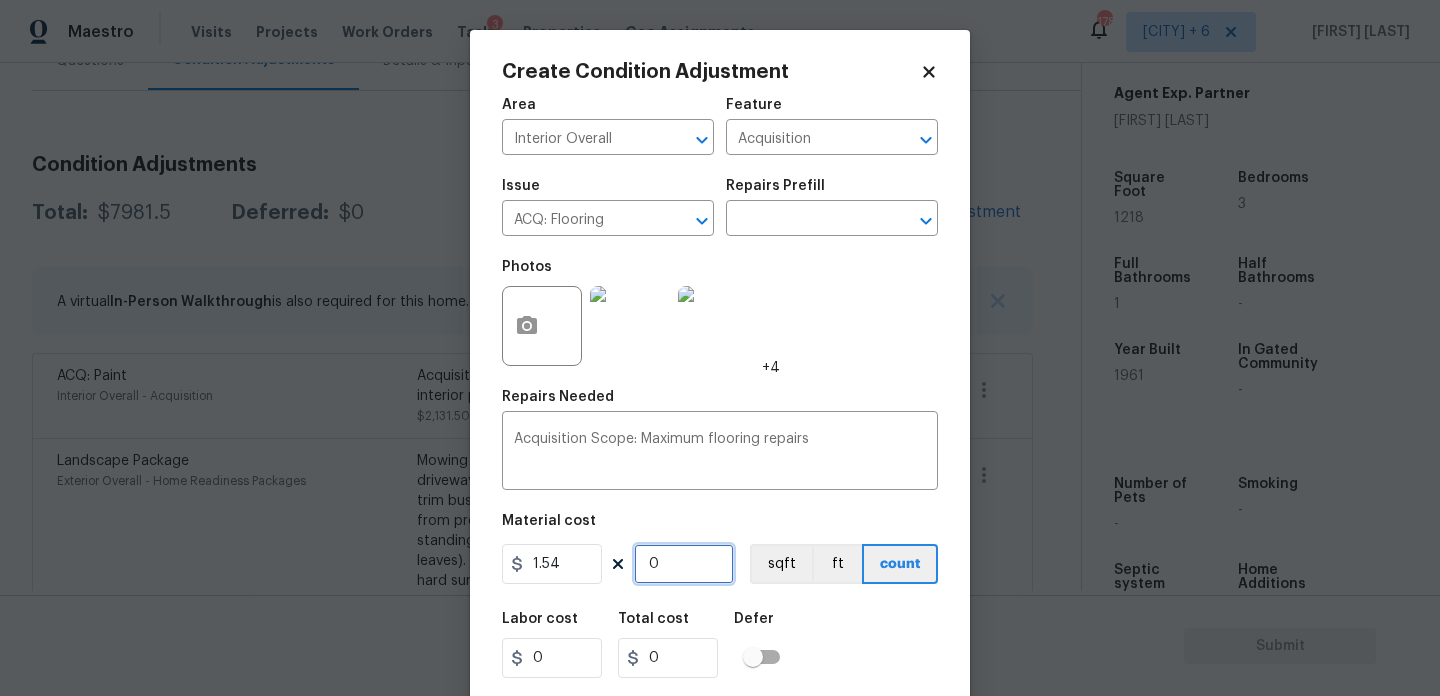 paste on "1218" 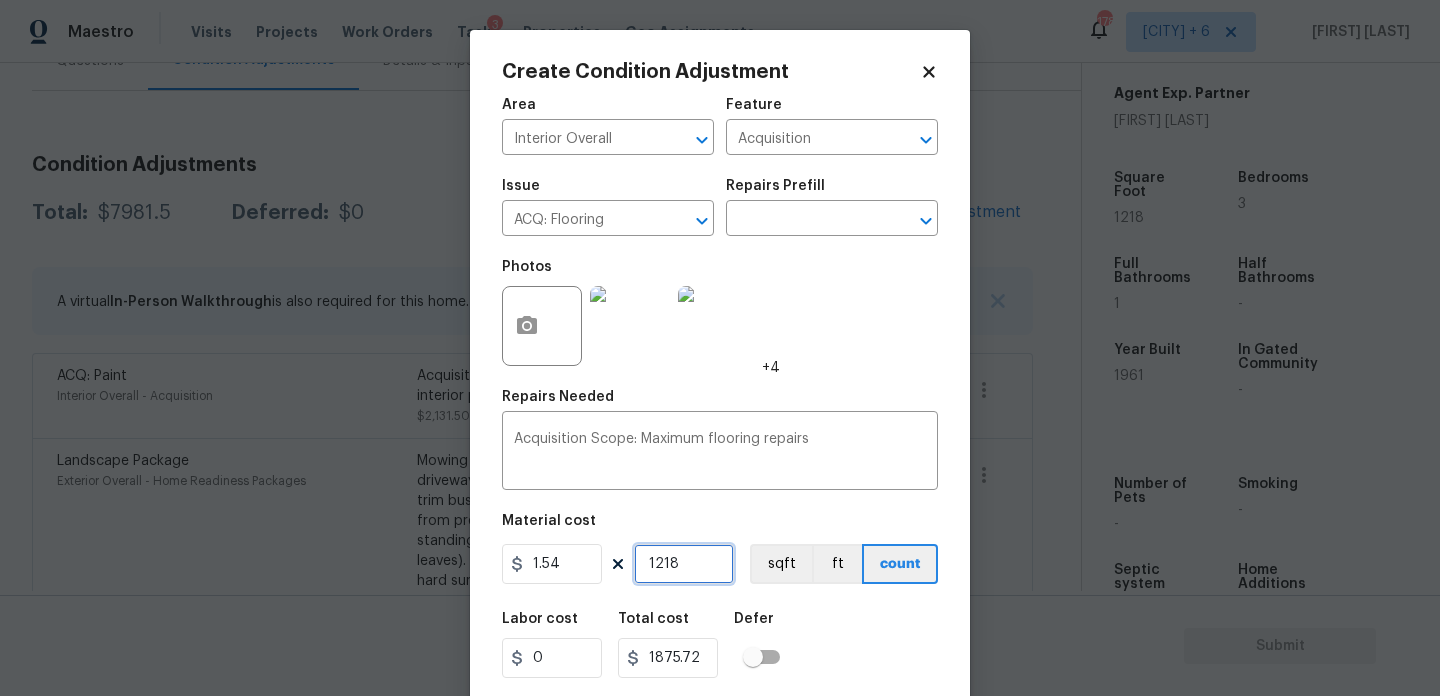 scroll, scrollTop: 51, scrollLeft: 0, axis: vertical 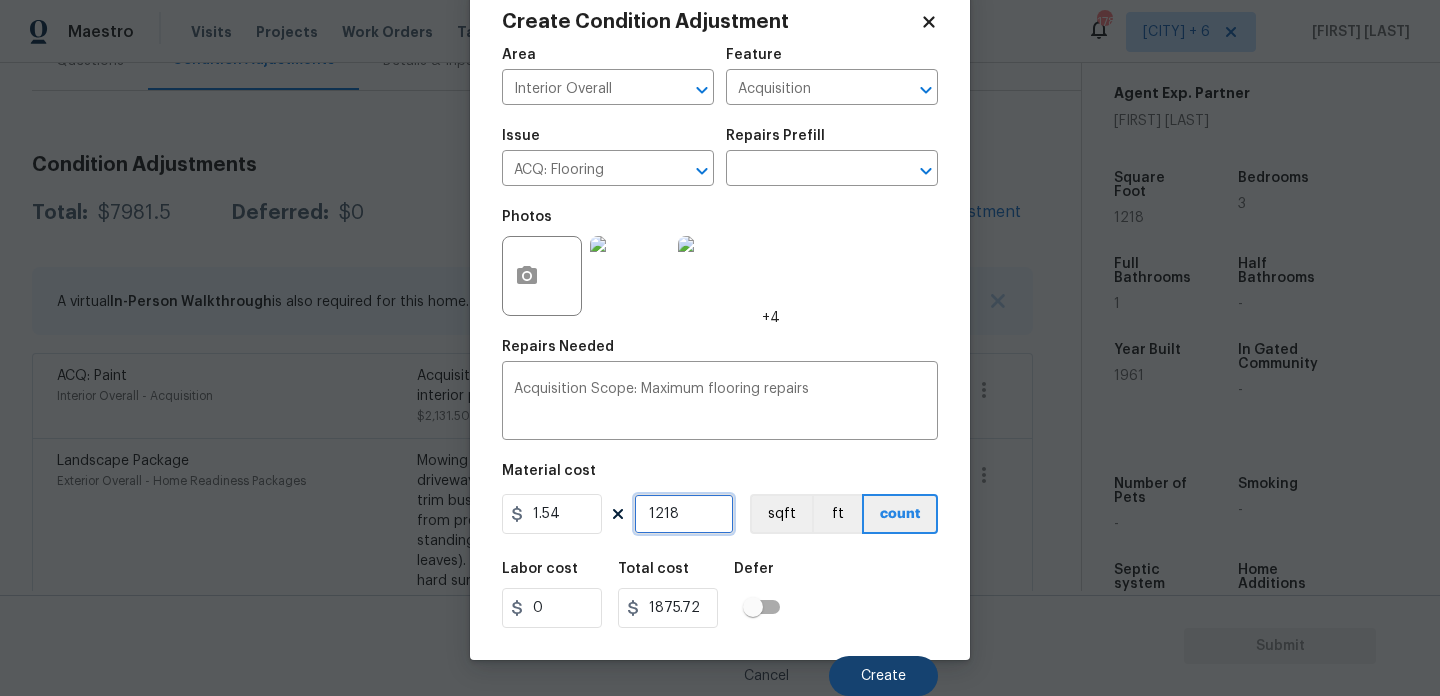type on "1218" 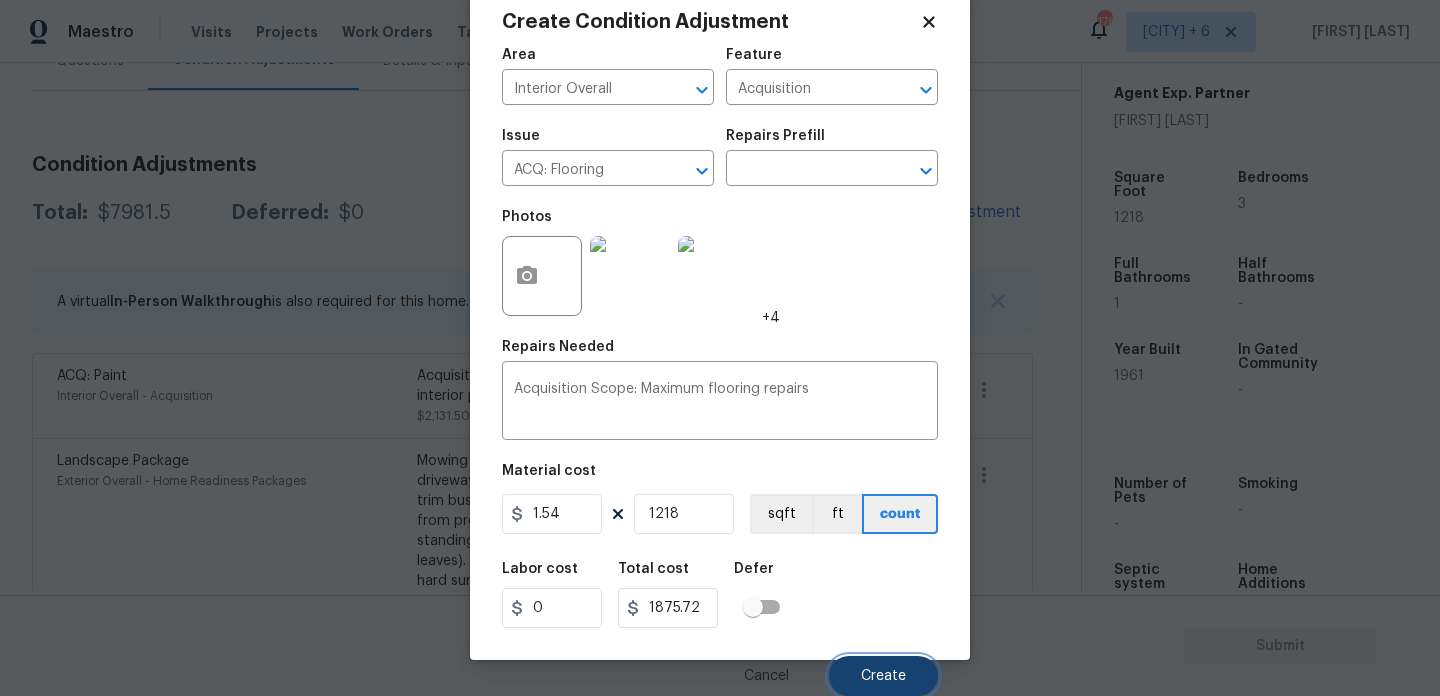 click on "Create" at bounding box center (883, 676) 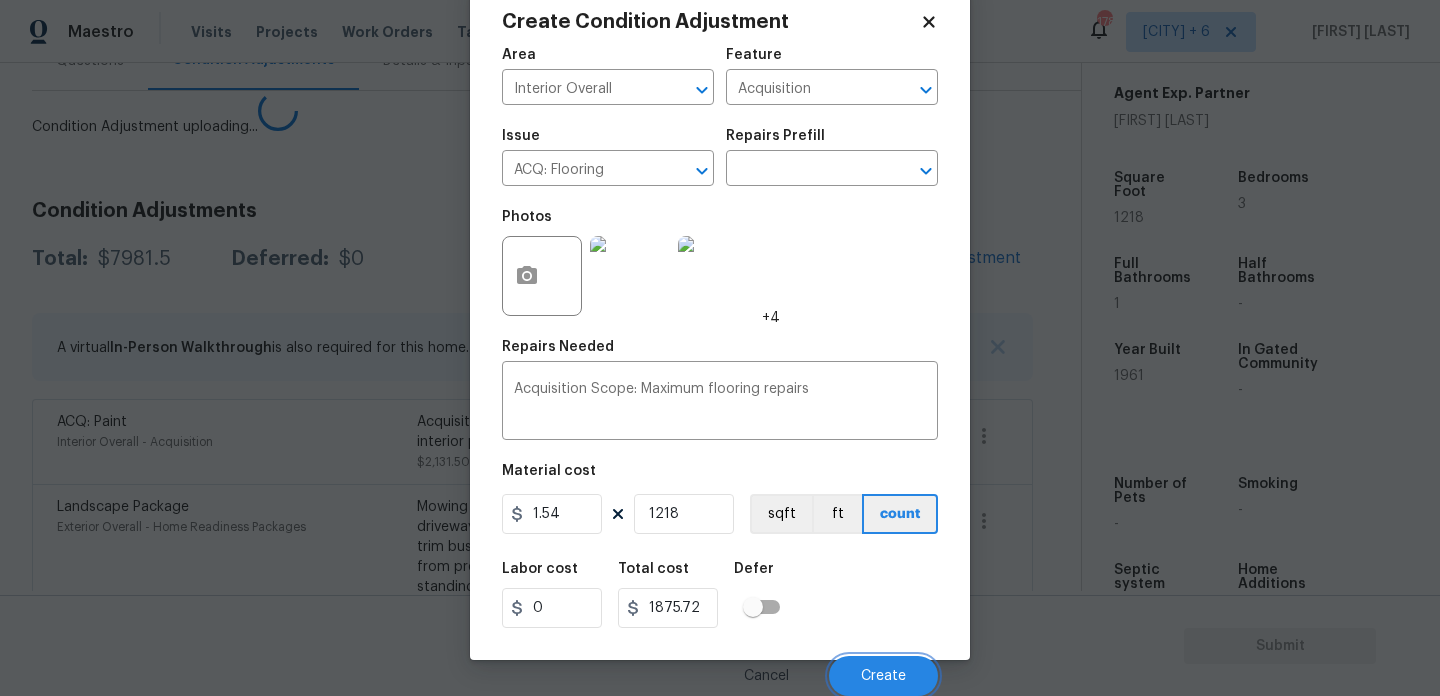 scroll, scrollTop: 44, scrollLeft: 0, axis: vertical 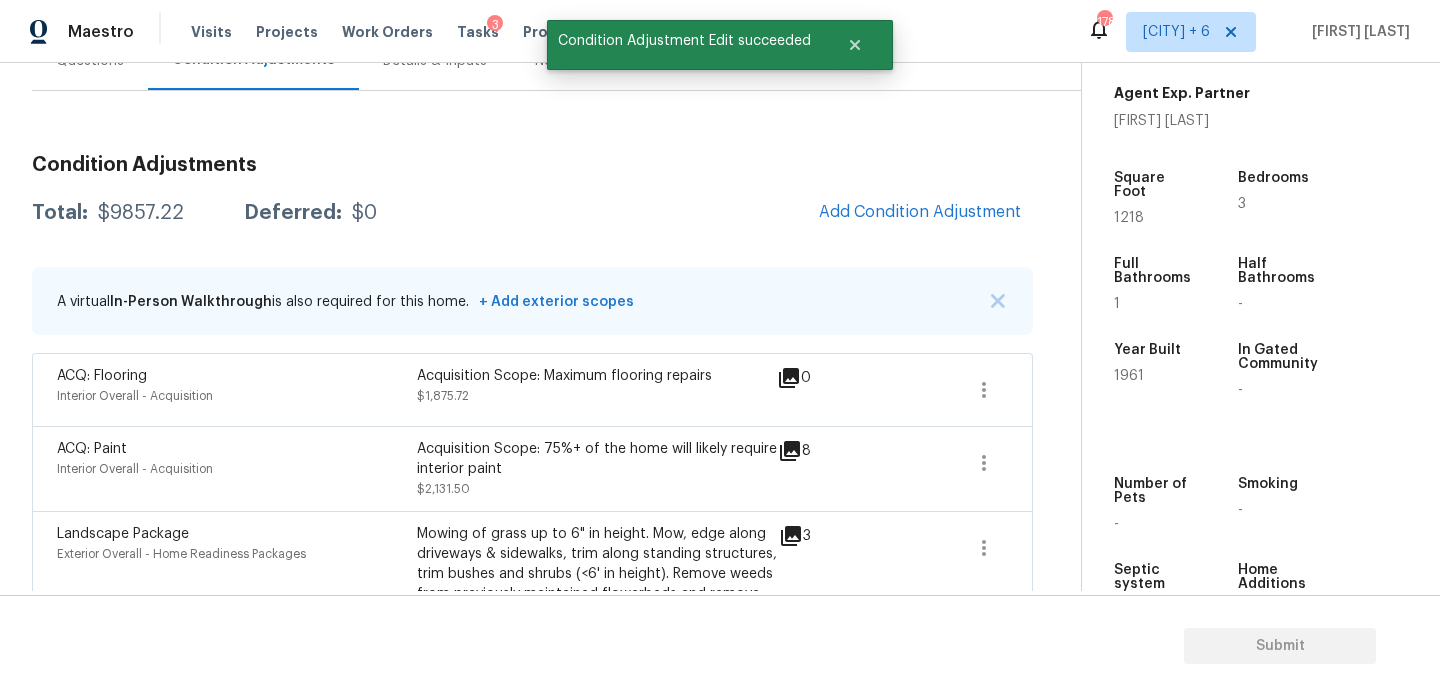 click on "Add Condition Adjustment" at bounding box center (920, 213) 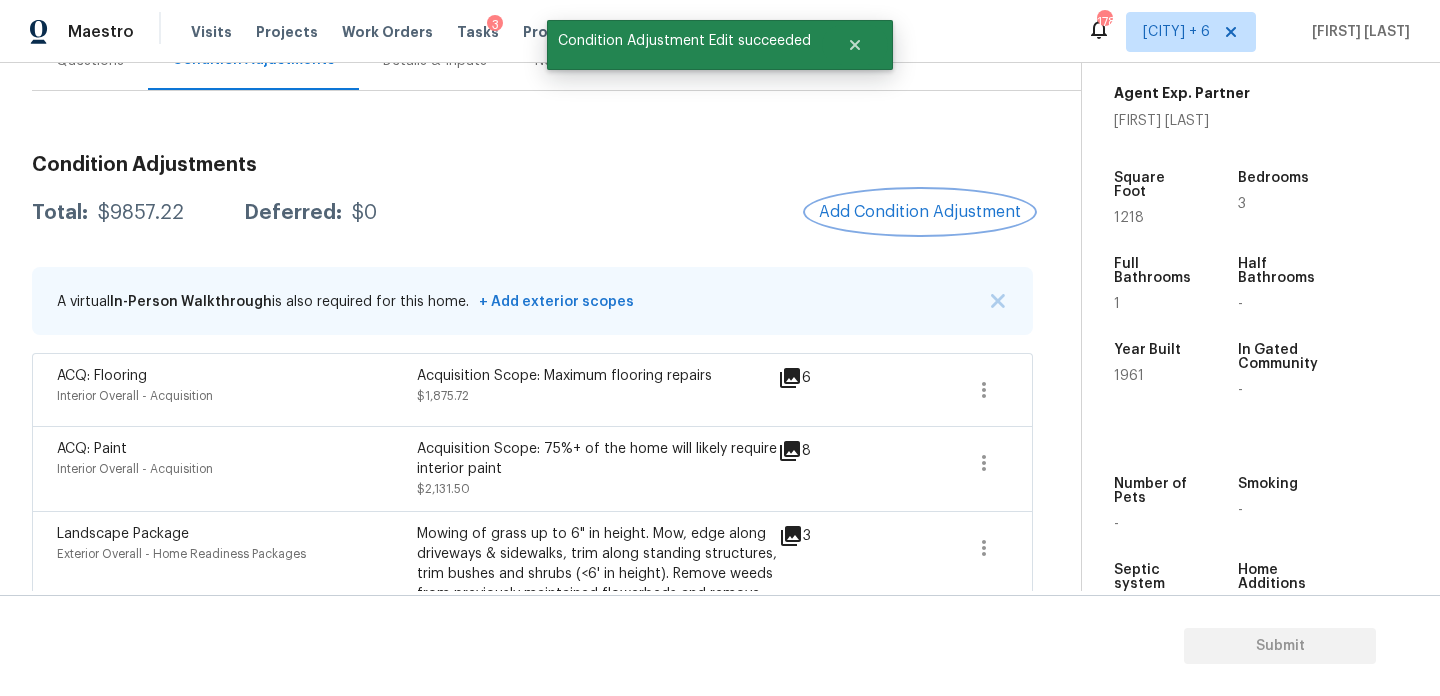 click on "Add Condition Adjustment" at bounding box center [920, 212] 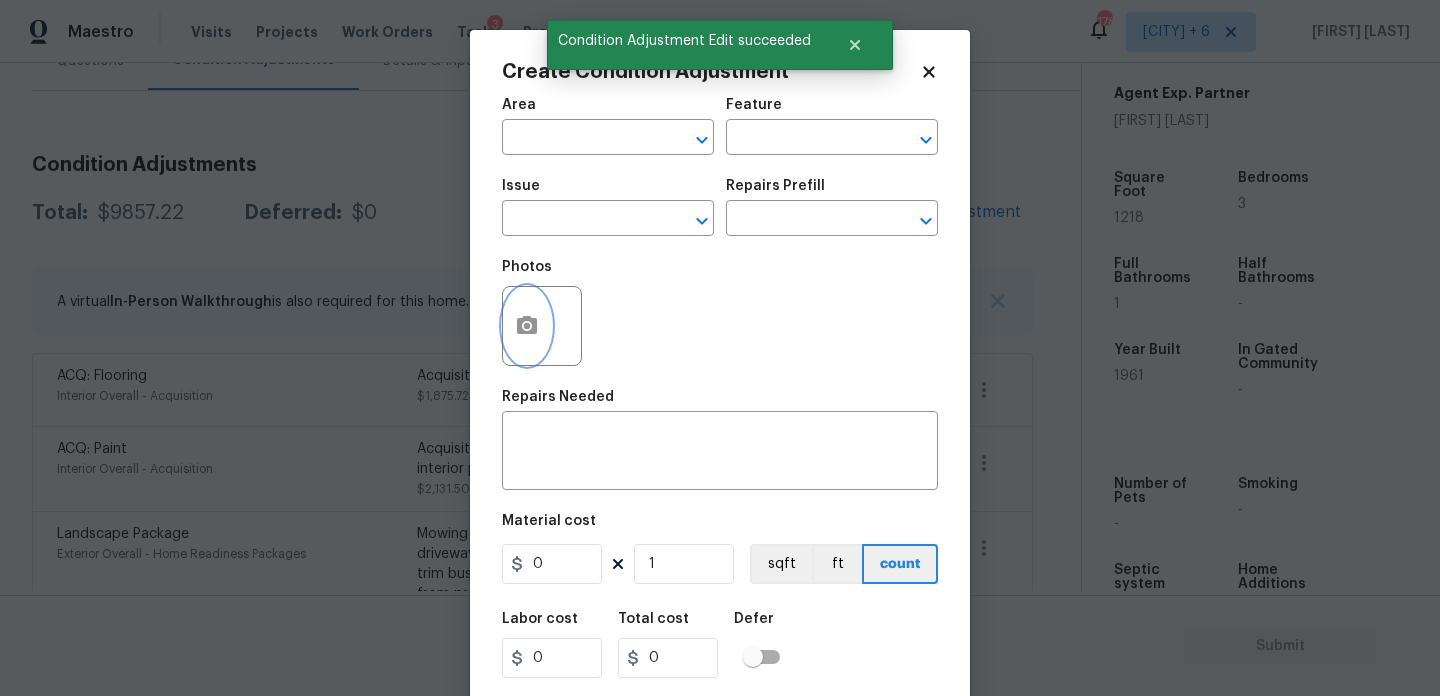 click at bounding box center [527, 326] 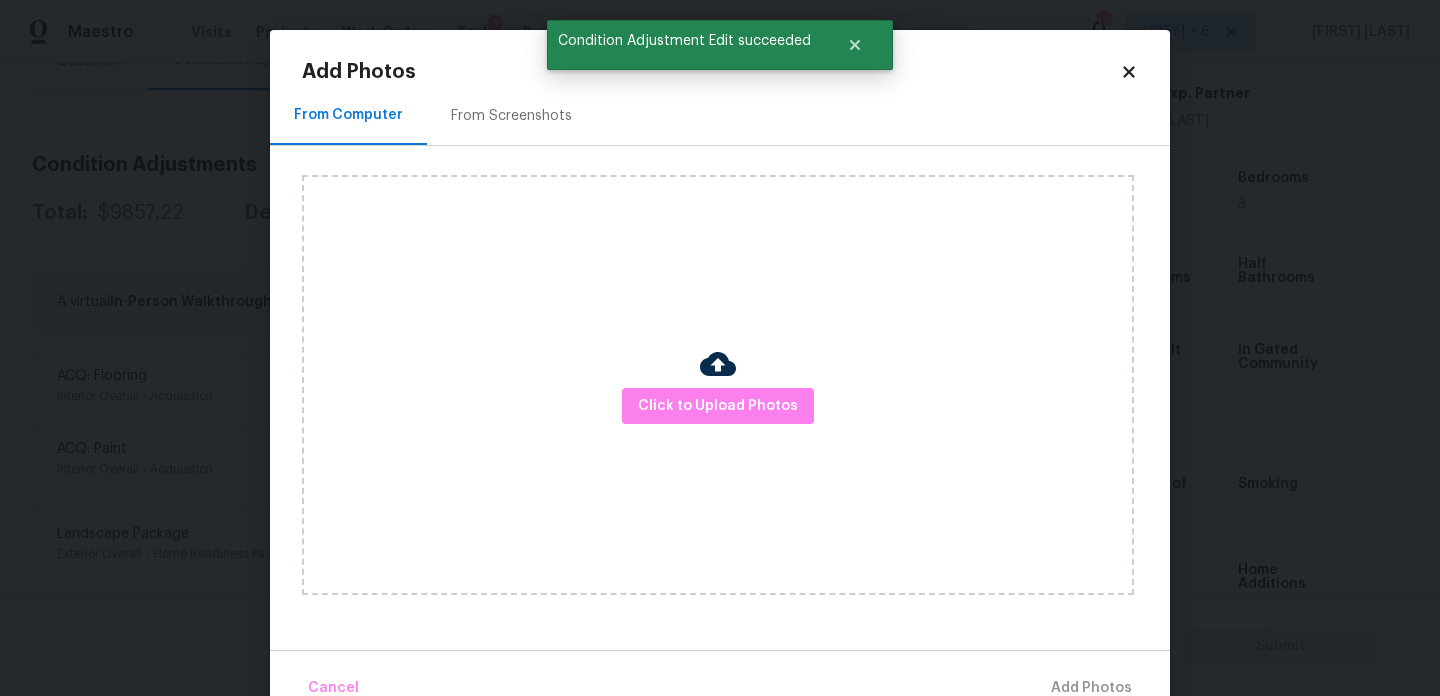 click on "Add Photos" at bounding box center (711, 72) 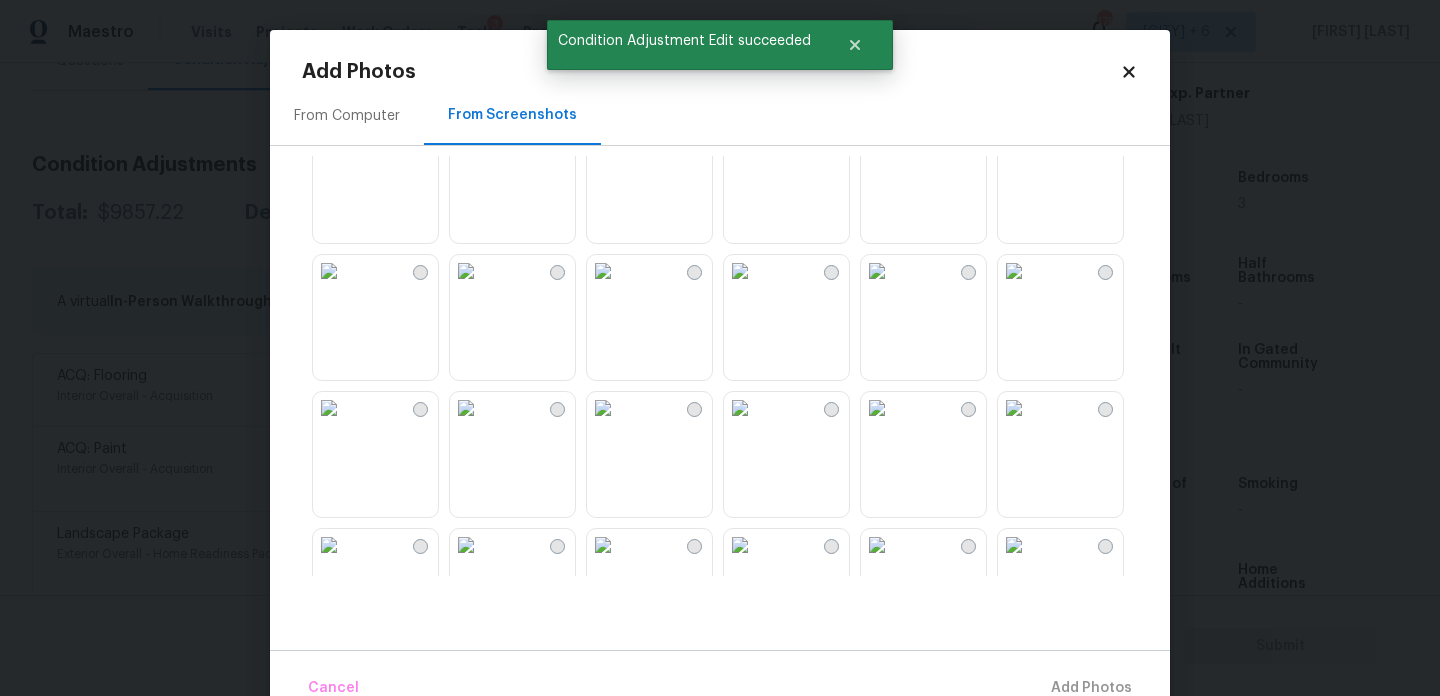 scroll, scrollTop: 18, scrollLeft: 0, axis: vertical 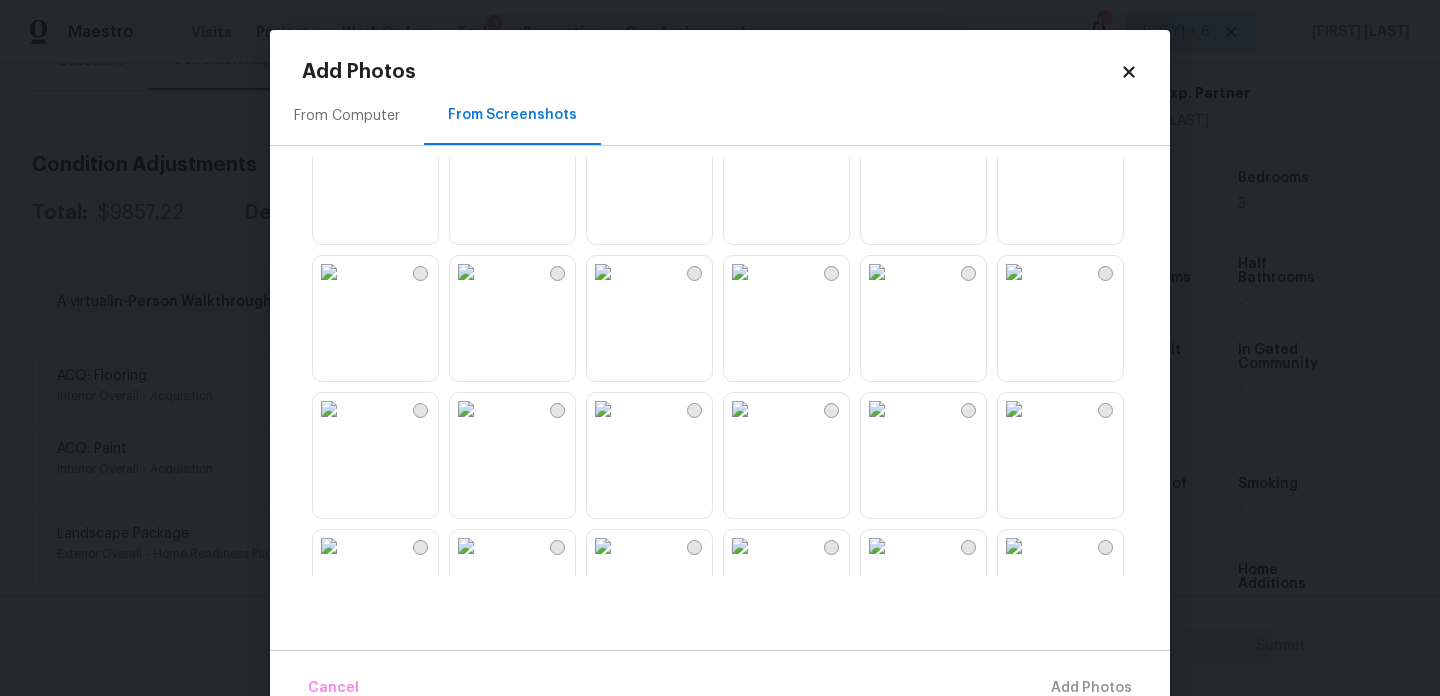 click at bounding box center [603, 272] 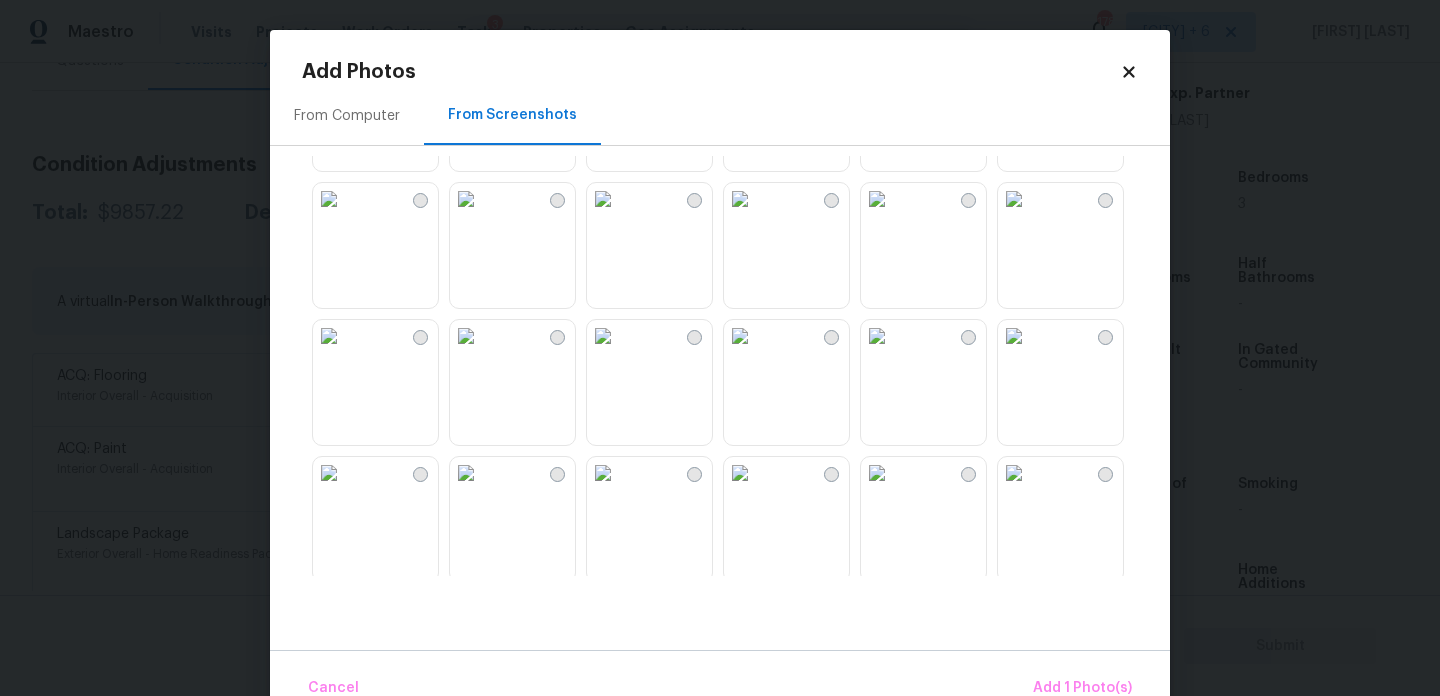 scroll, scrollTop: 1910, scrollLeft: 0, axis: vertical 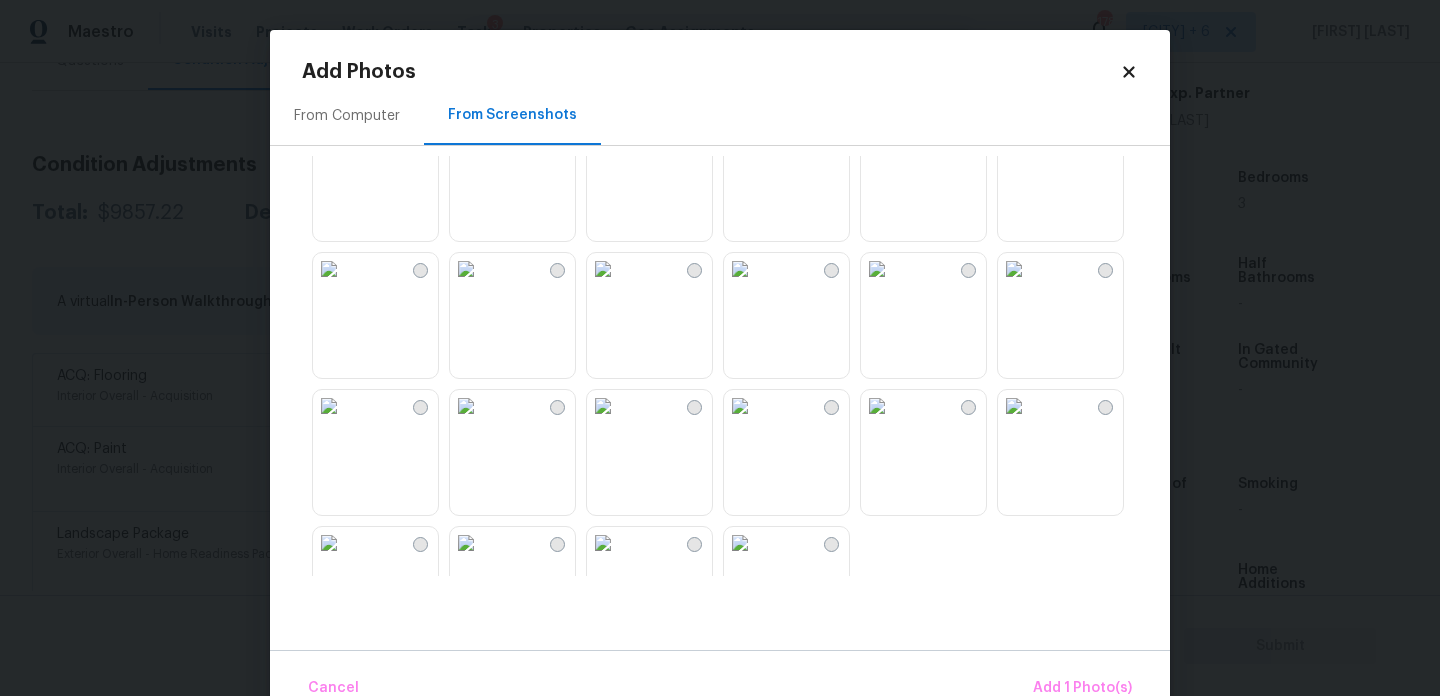 click at bounding box center (466, 406) 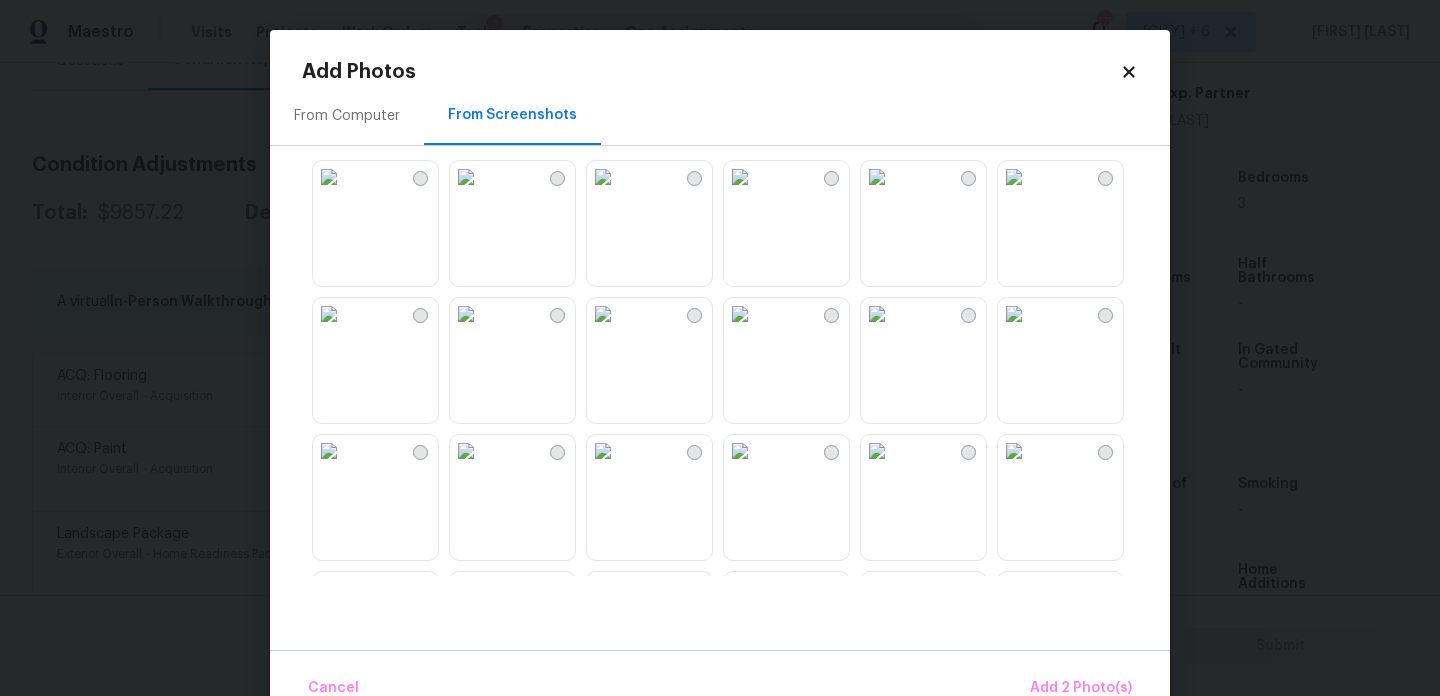 scroll, scrollTop: 507, scrollLeft: 0, axis: vertical 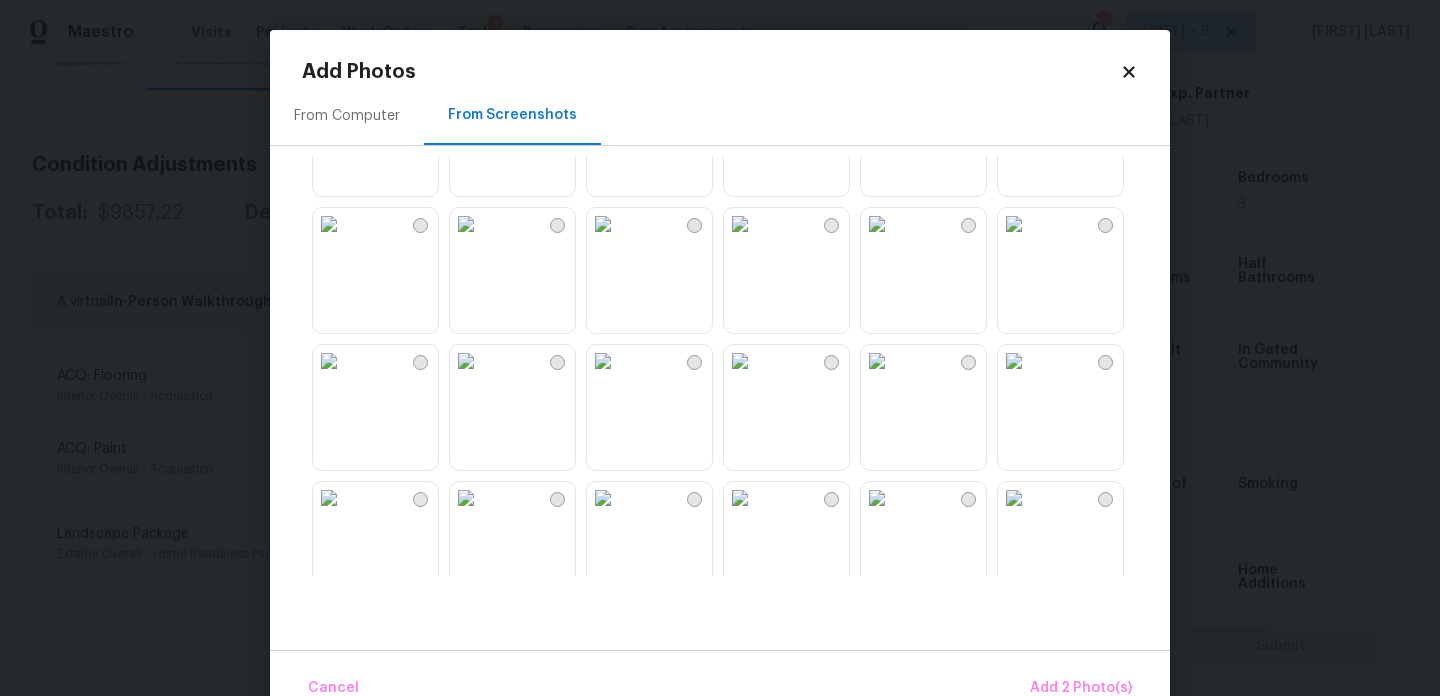 click at bounding box center [466, 224] 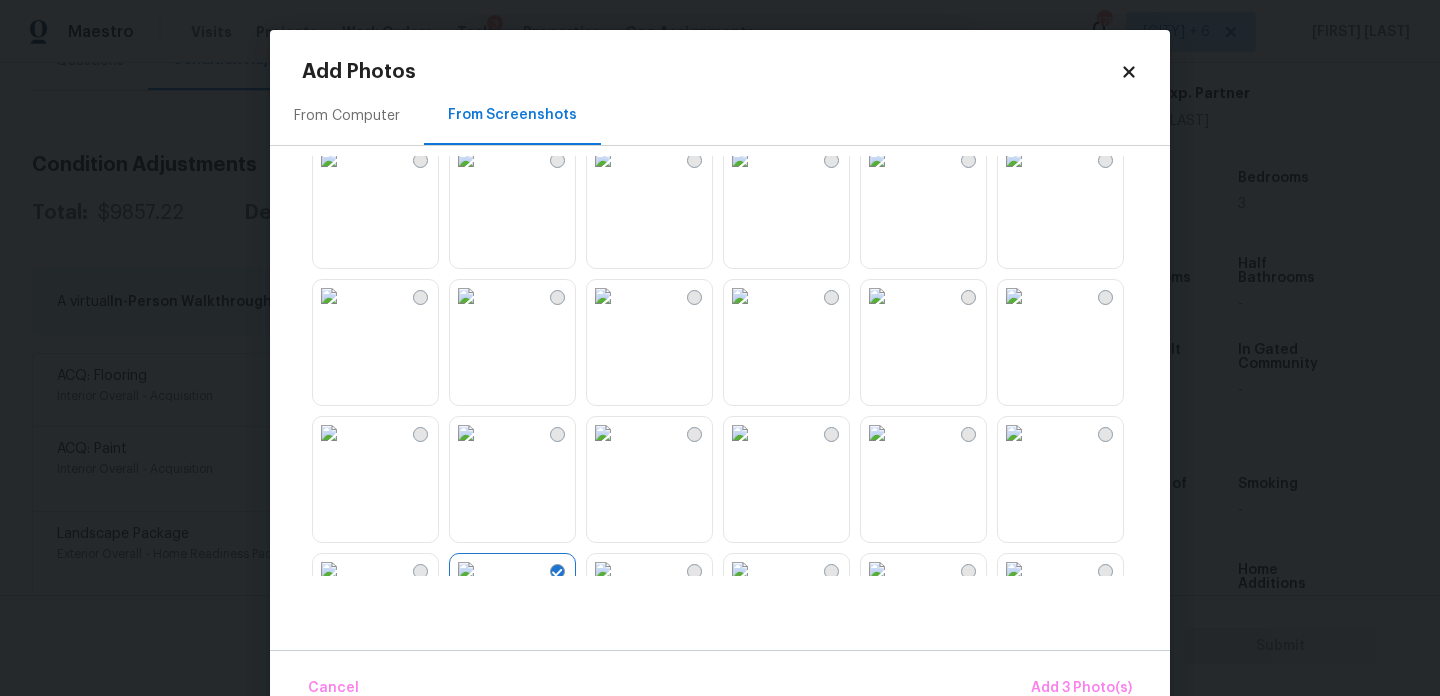 scroll, scrollTop: 159, scrollLeft: 0, axis: vertical 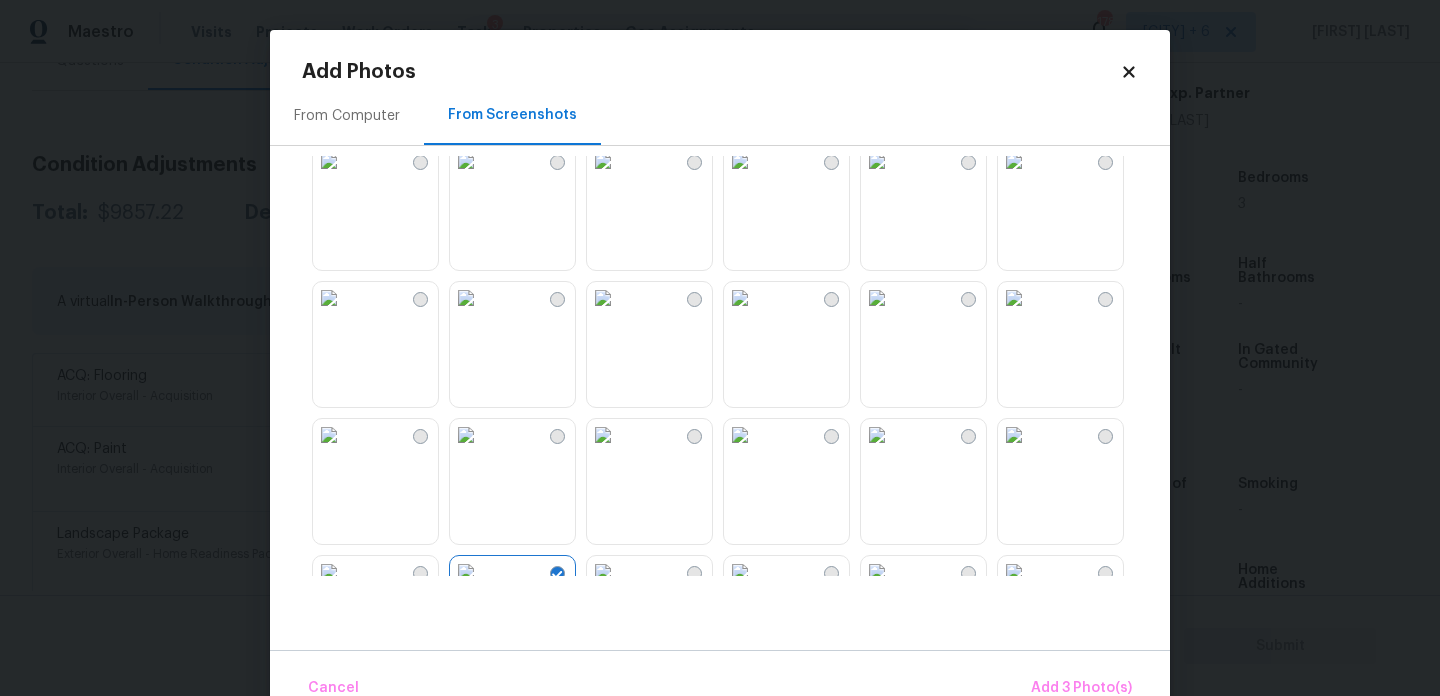 click at bounding box center [603, 435] 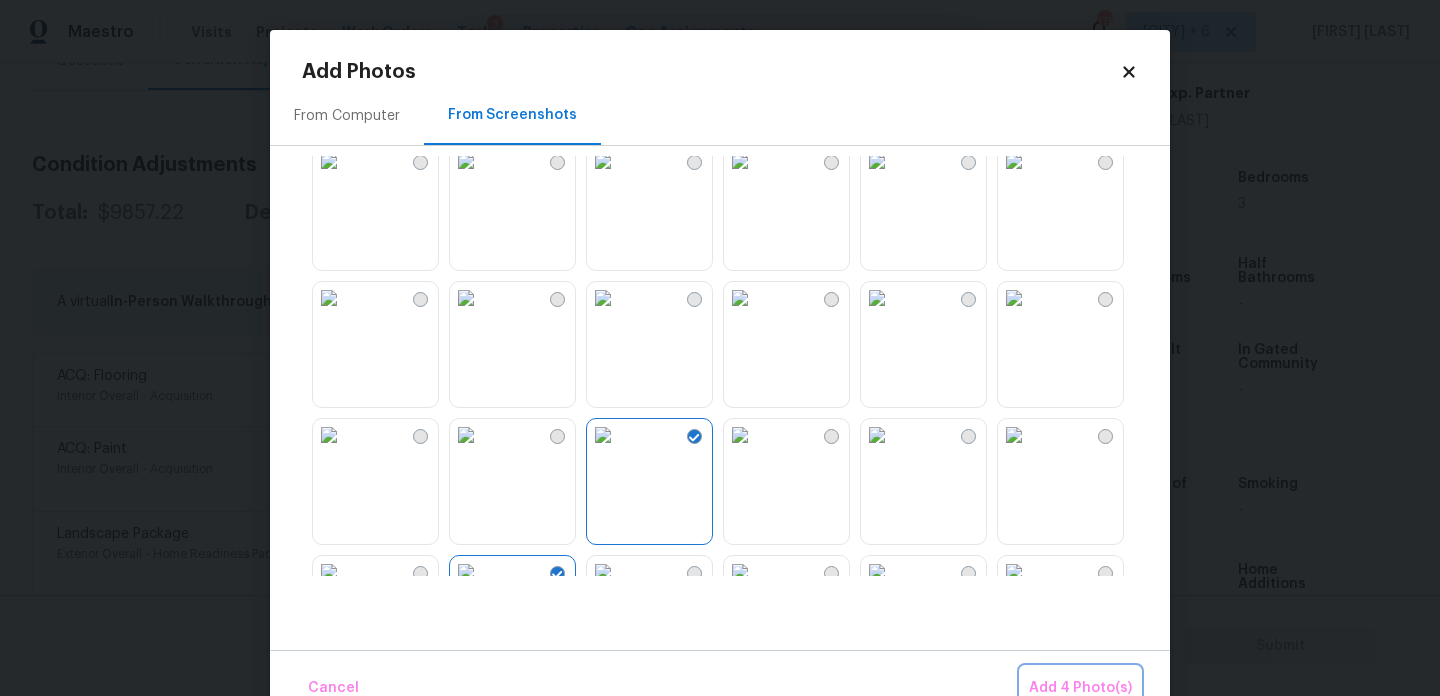 click on "Add 4 Photo(s)" at bounding box center [1080, 688] 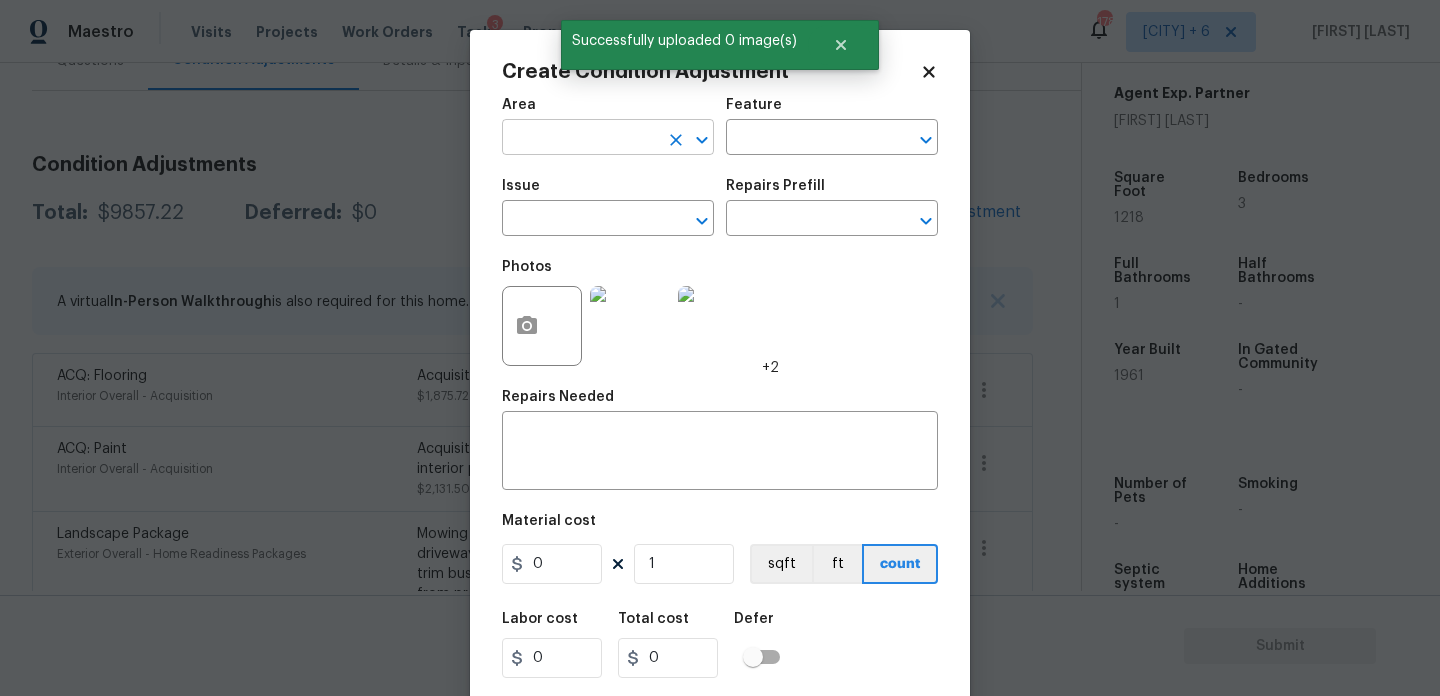 click at bounding box center [580, 139] 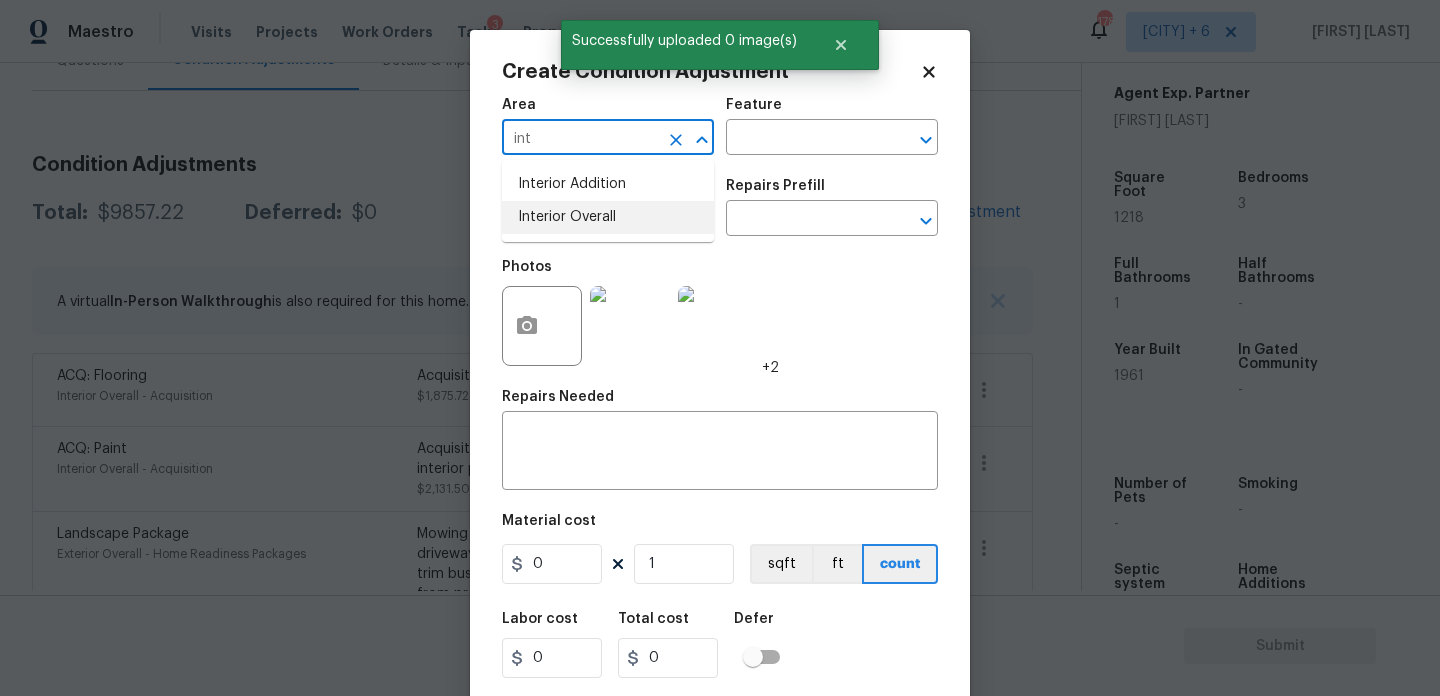 click on "Interior Overall" at bounding box center (608, 217) 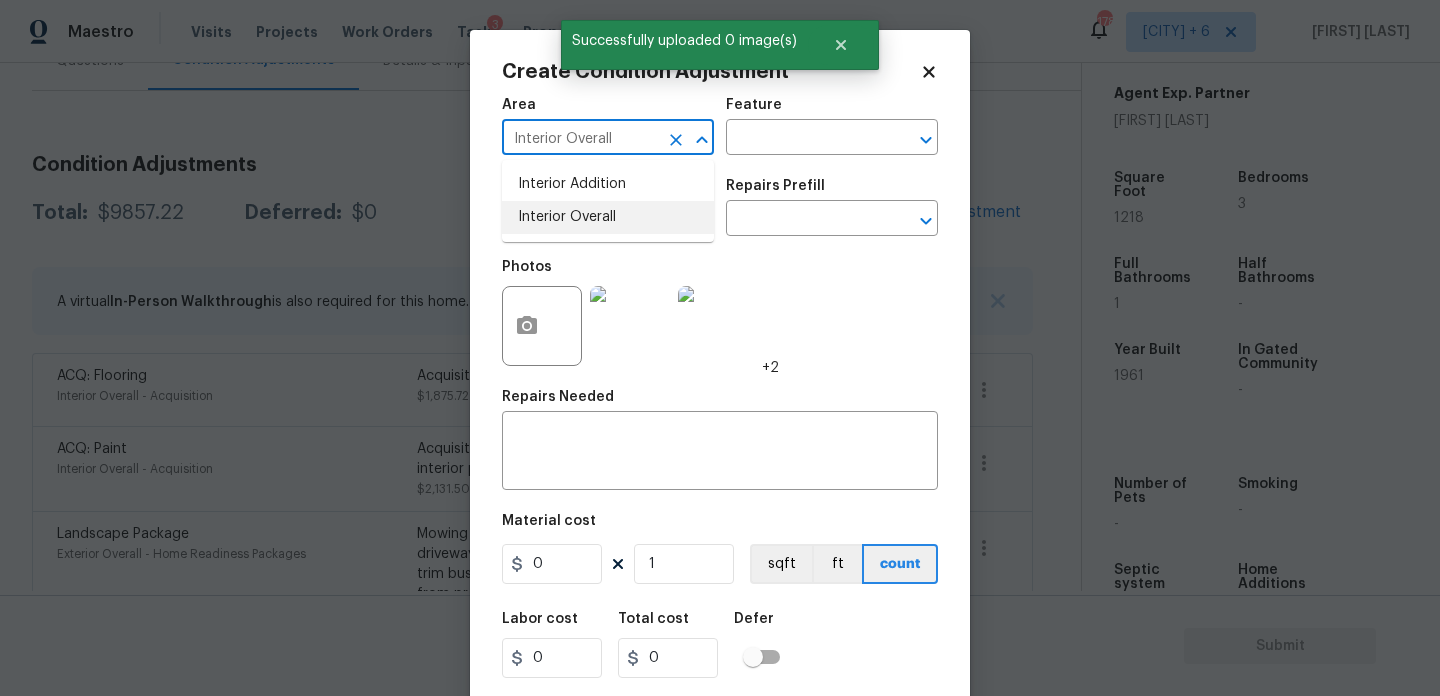 type on "Interior Overall" 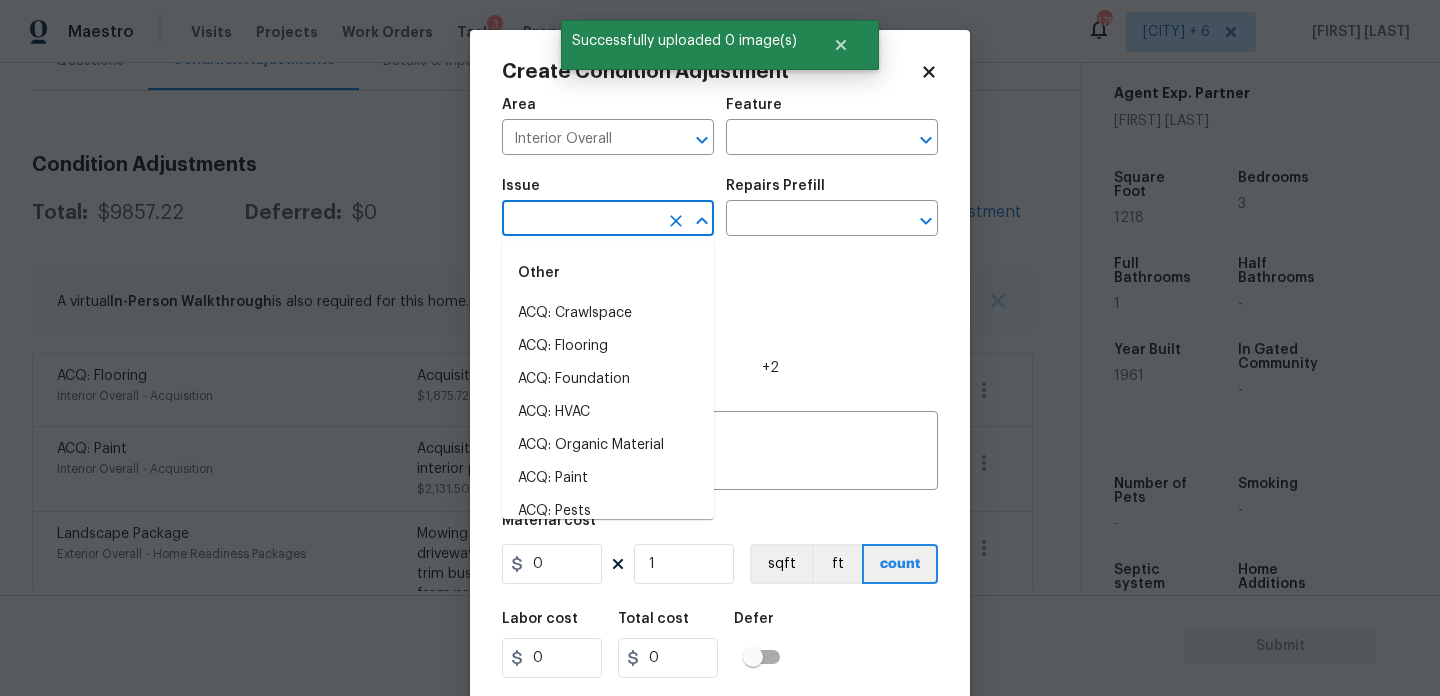 click at bounding box center (580, 220) 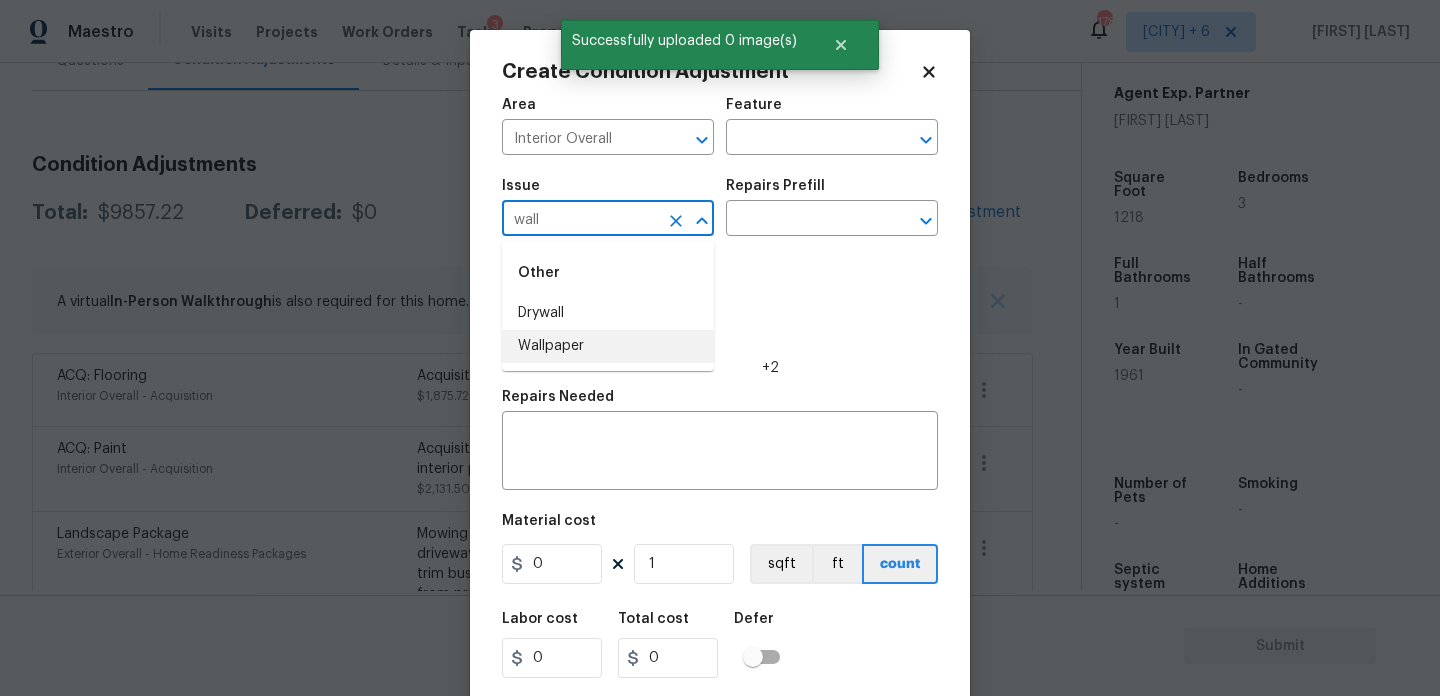 click on "Wallpaper" at bounding box center (608, 346) 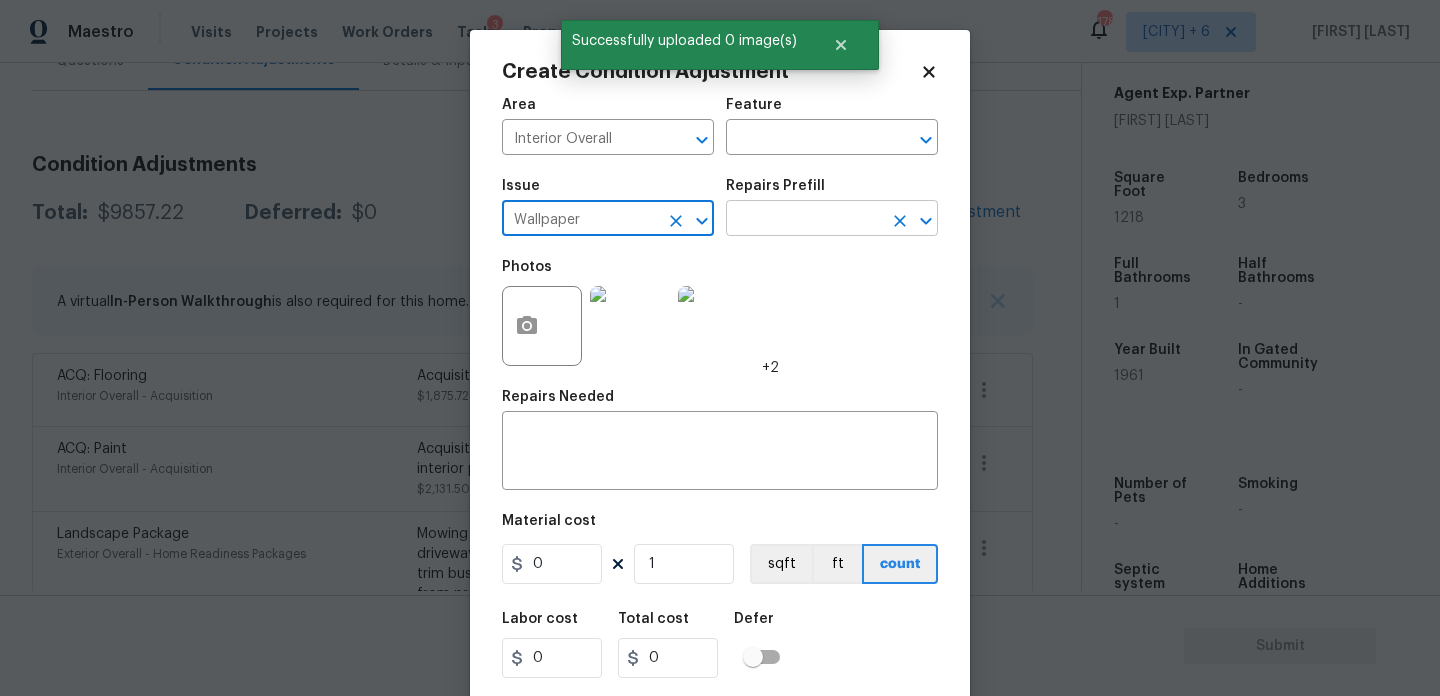 type on "Wallpaper" 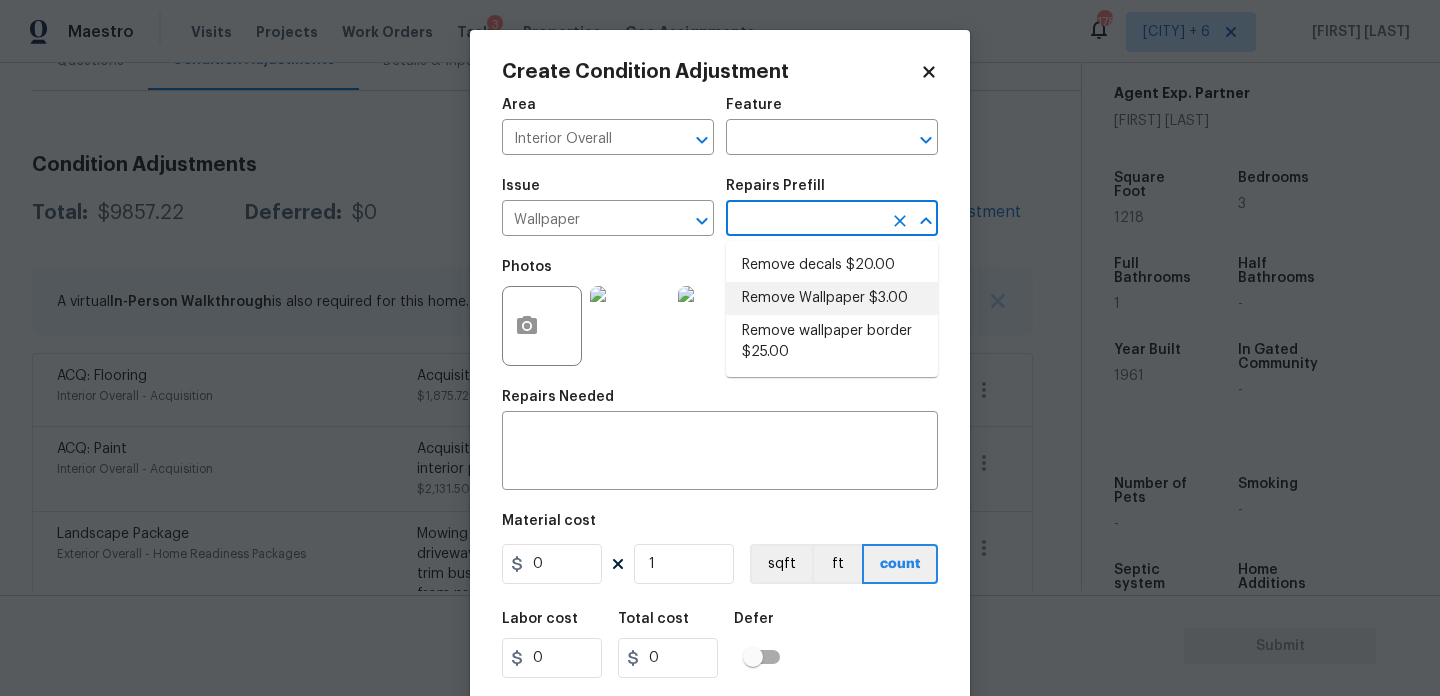 click on "Remove Wallpaper $3.00" at bounding box center [832, 298] 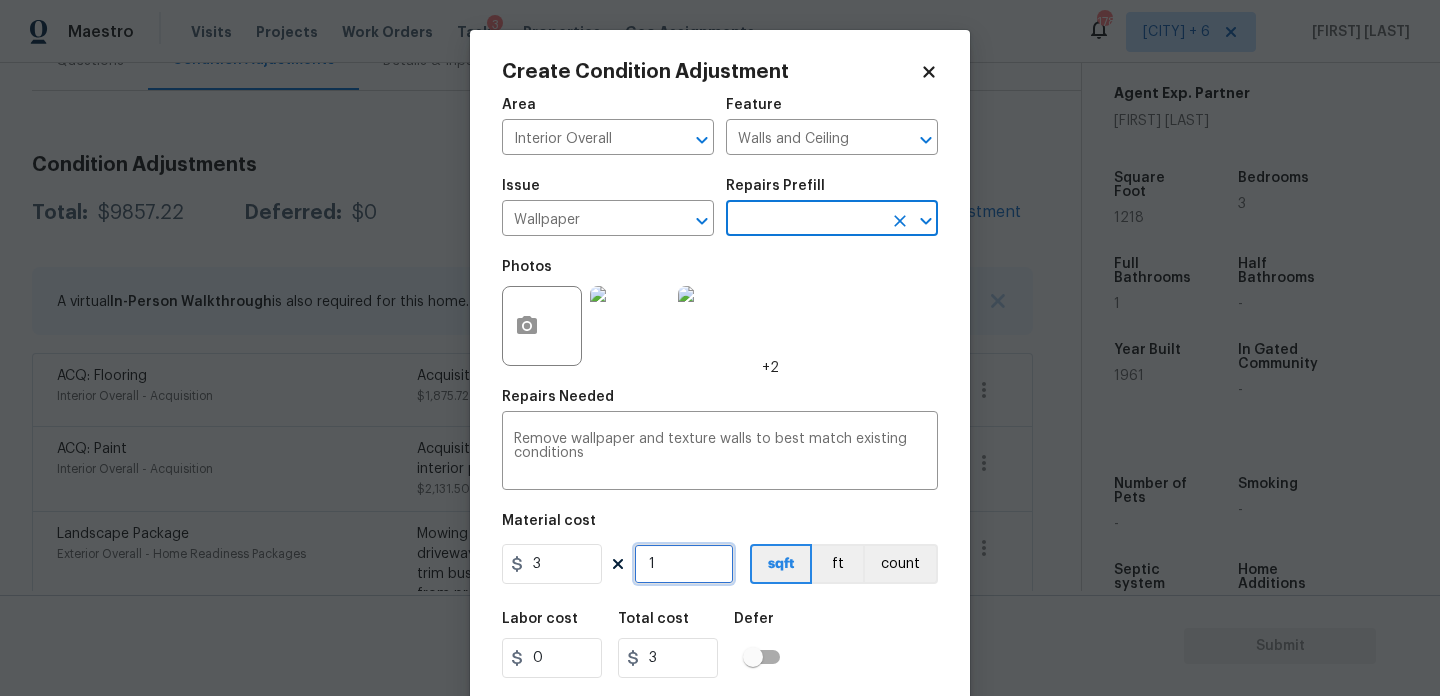 click on "1" at bounding box center [684, 564] 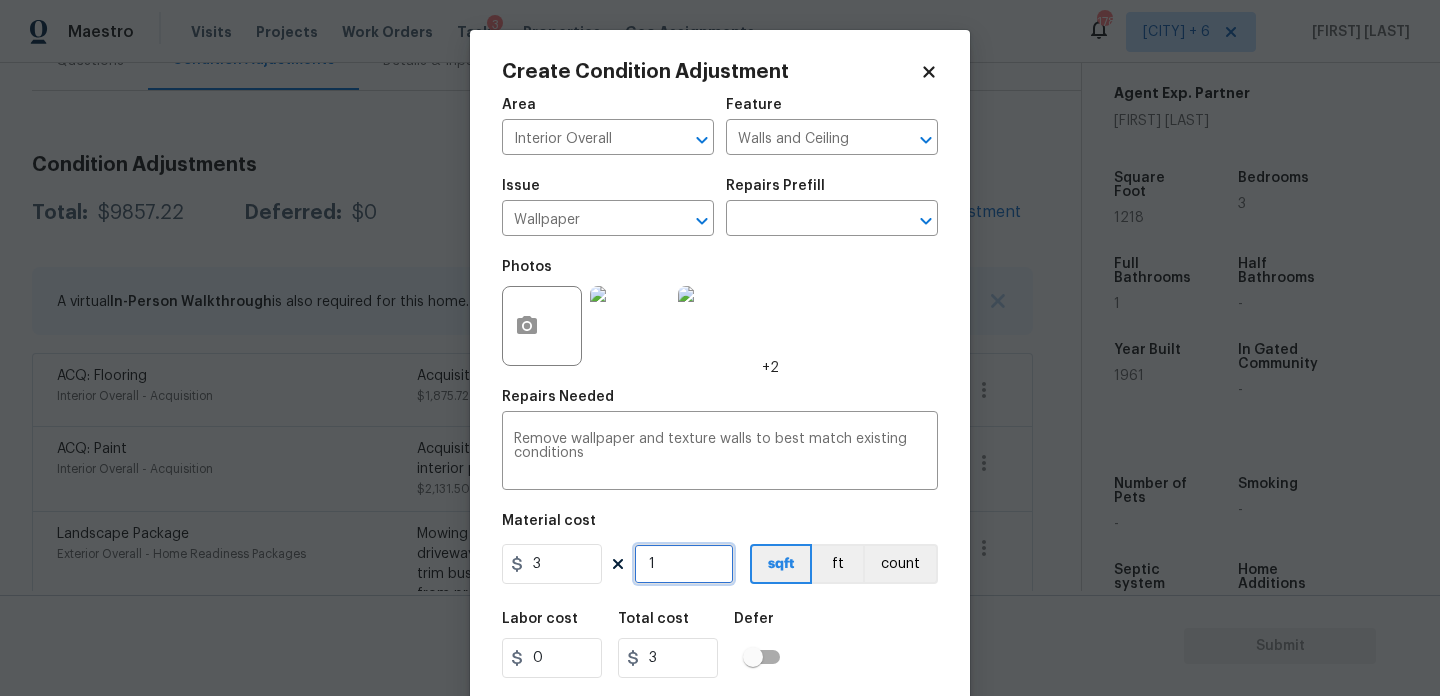 type on "0" 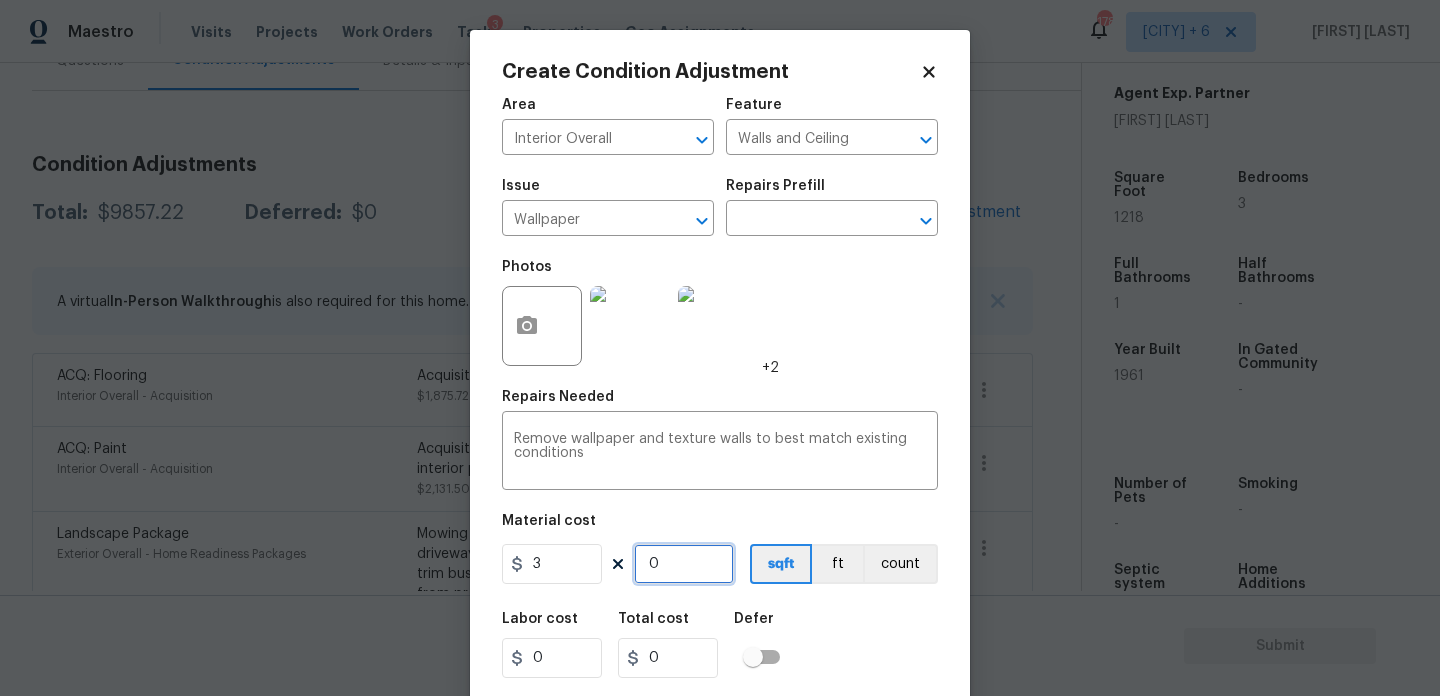 type on "5" 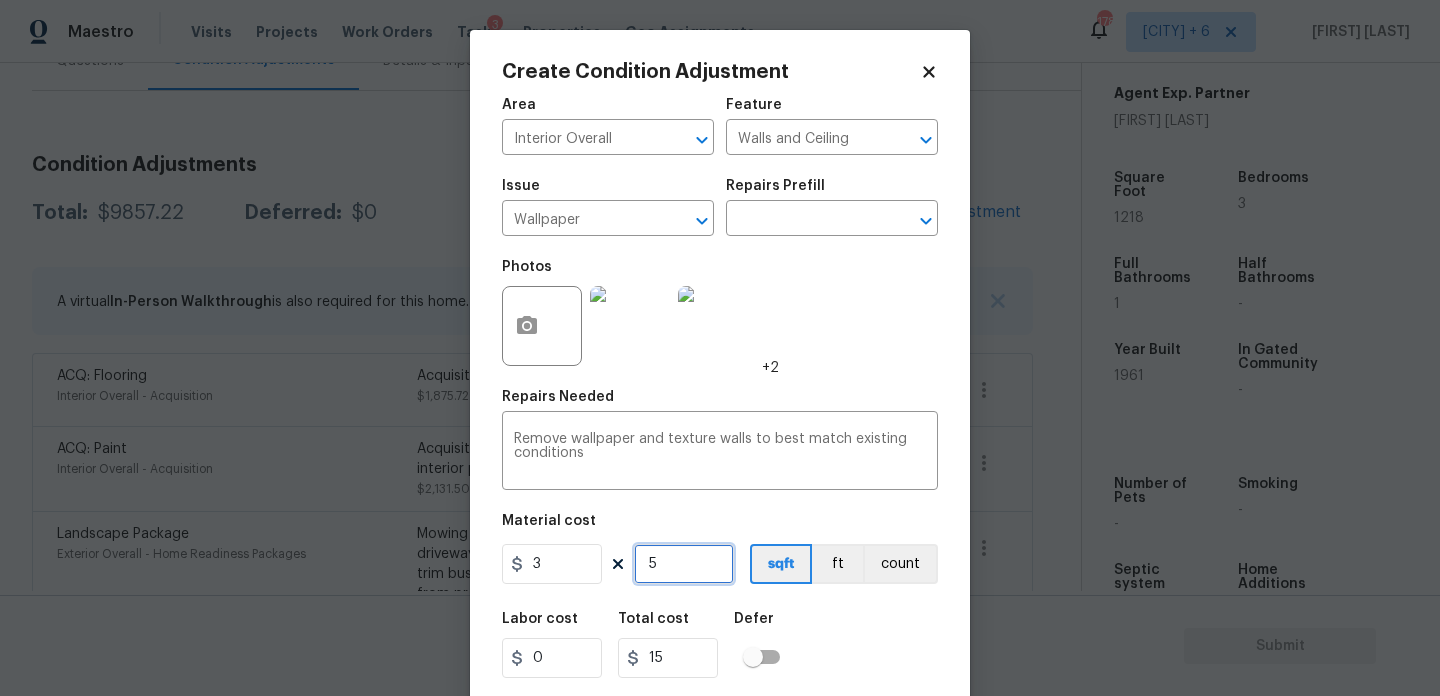 type on "50" 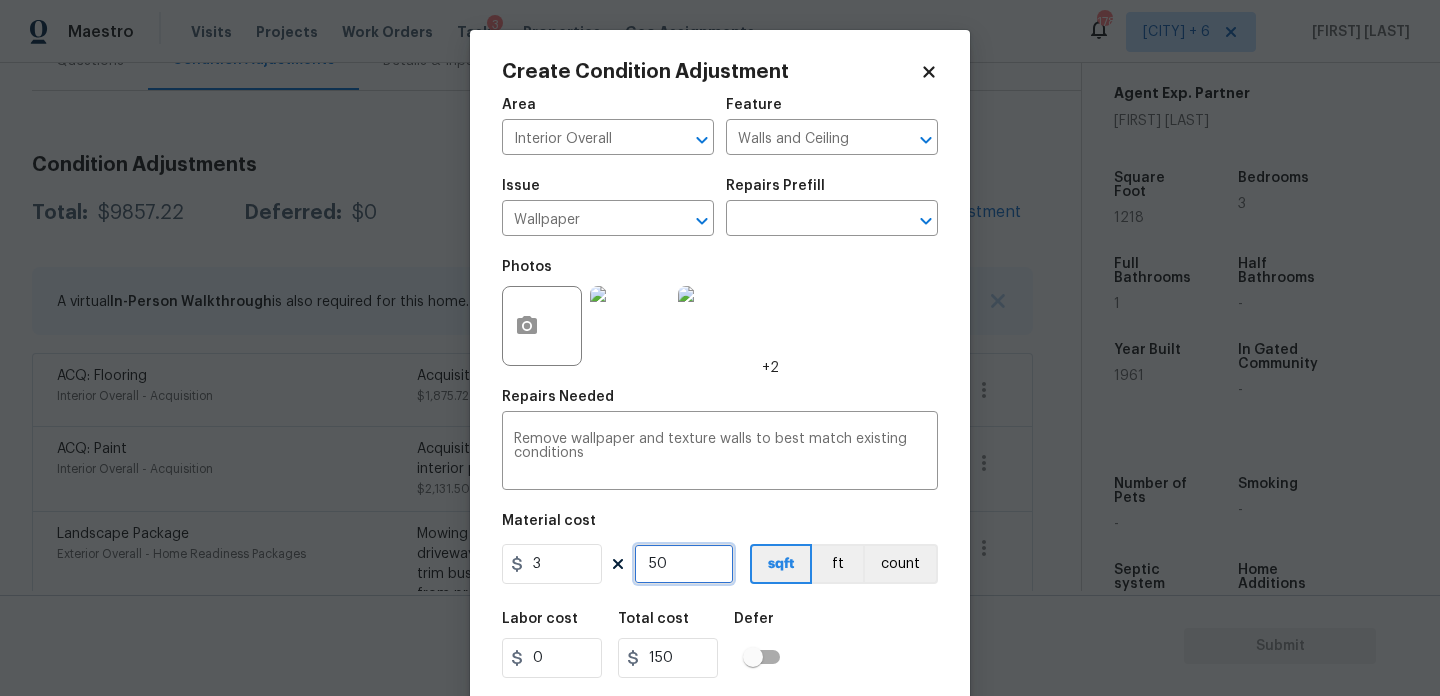 type on "500" 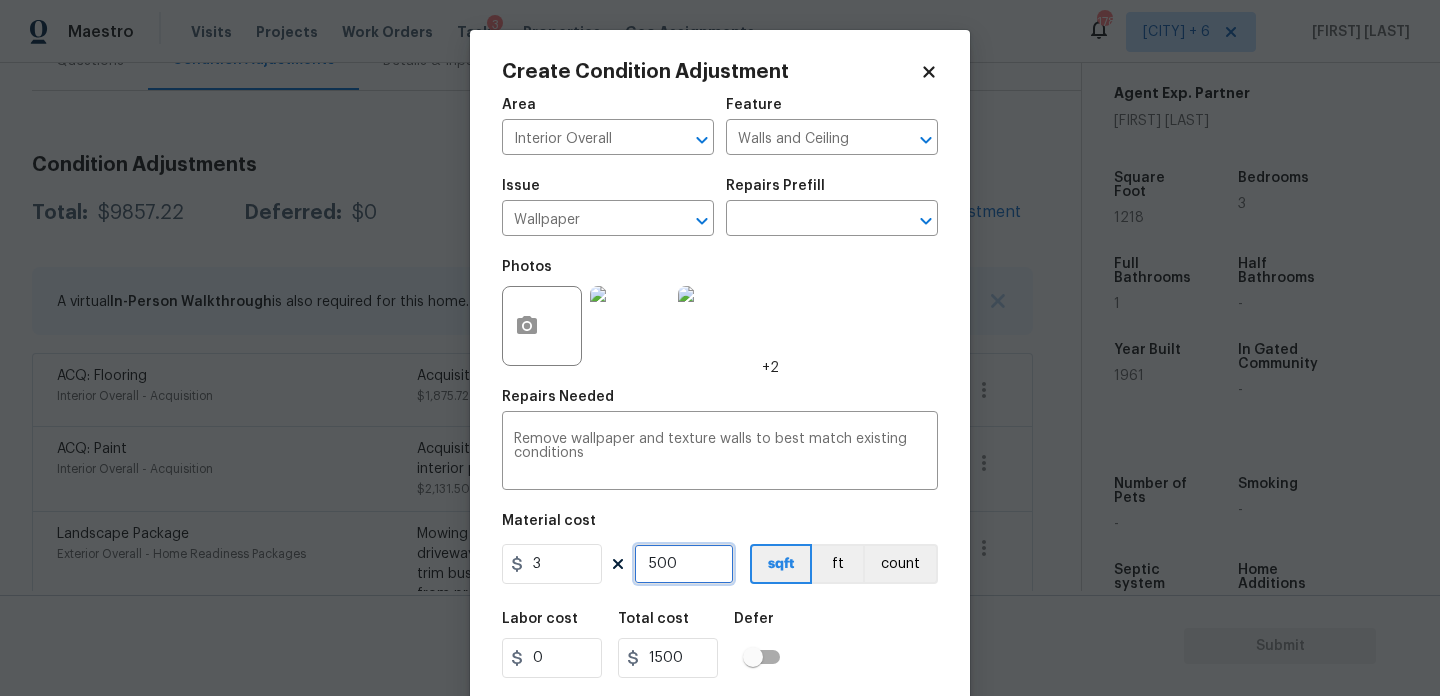 type on "500" 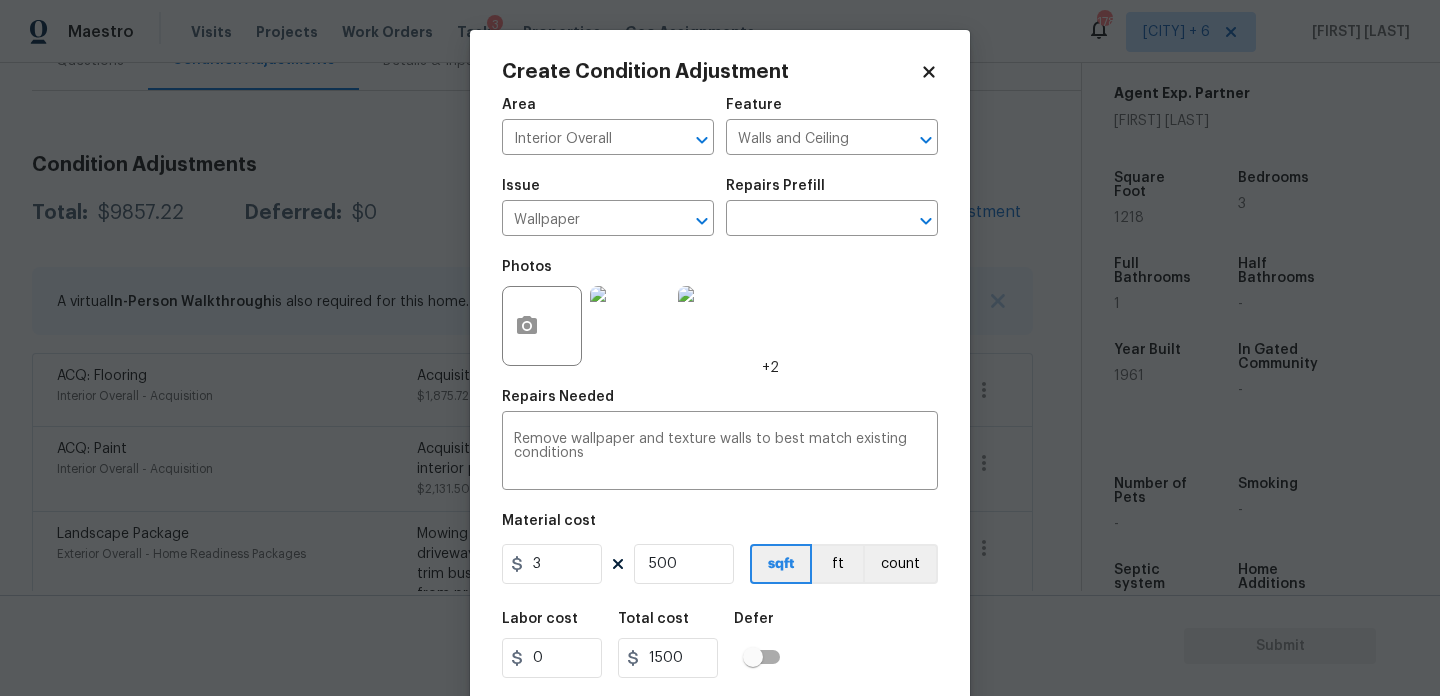 click on "Photos  +2" at bounding box center (720, 313) 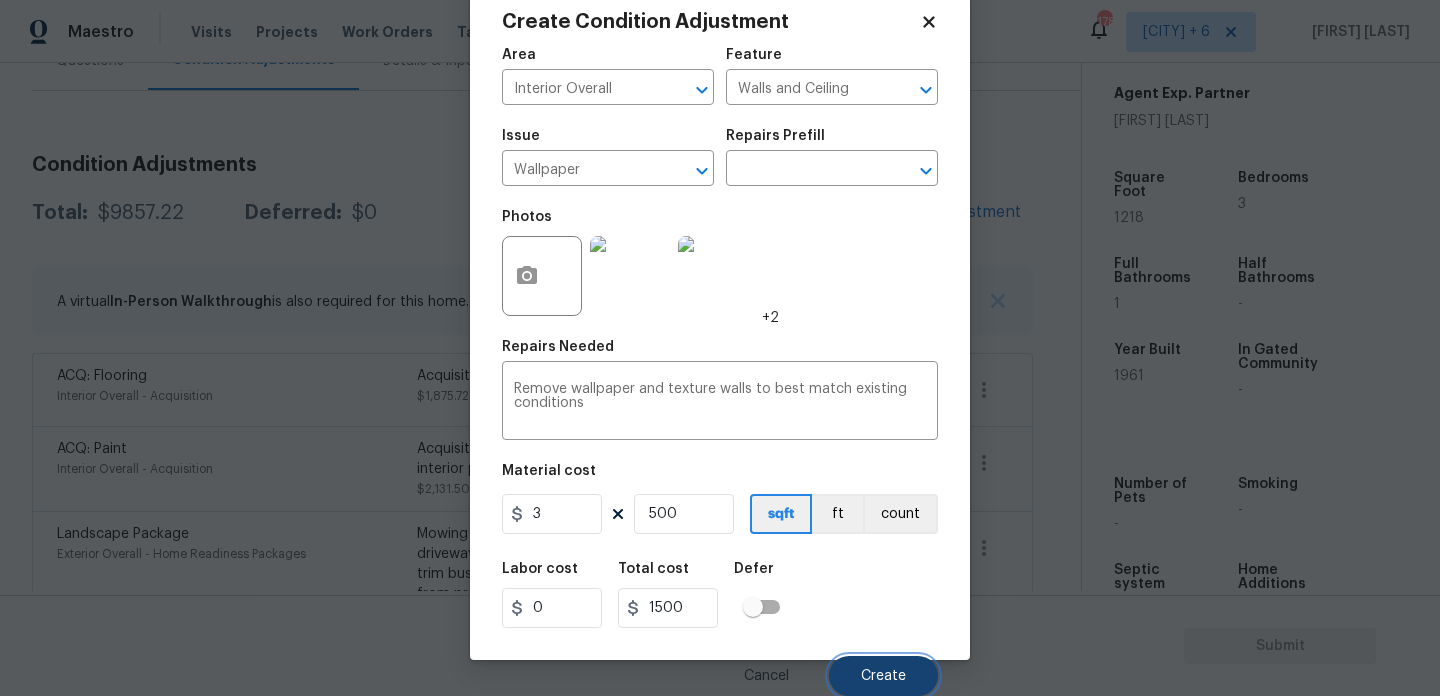 click on "Create" at bounding box center (883, 676) 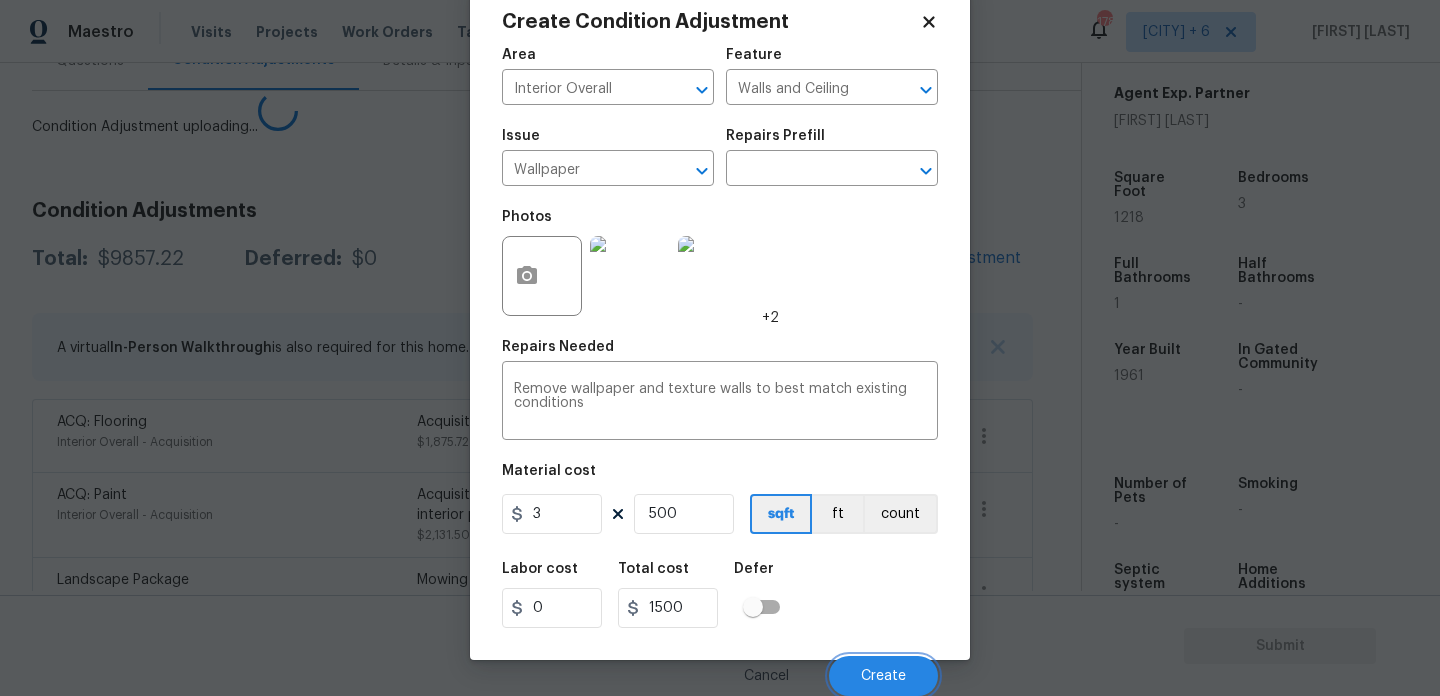 scroll, scrollTop: 44, scrollLeft: 0, axis: vertical 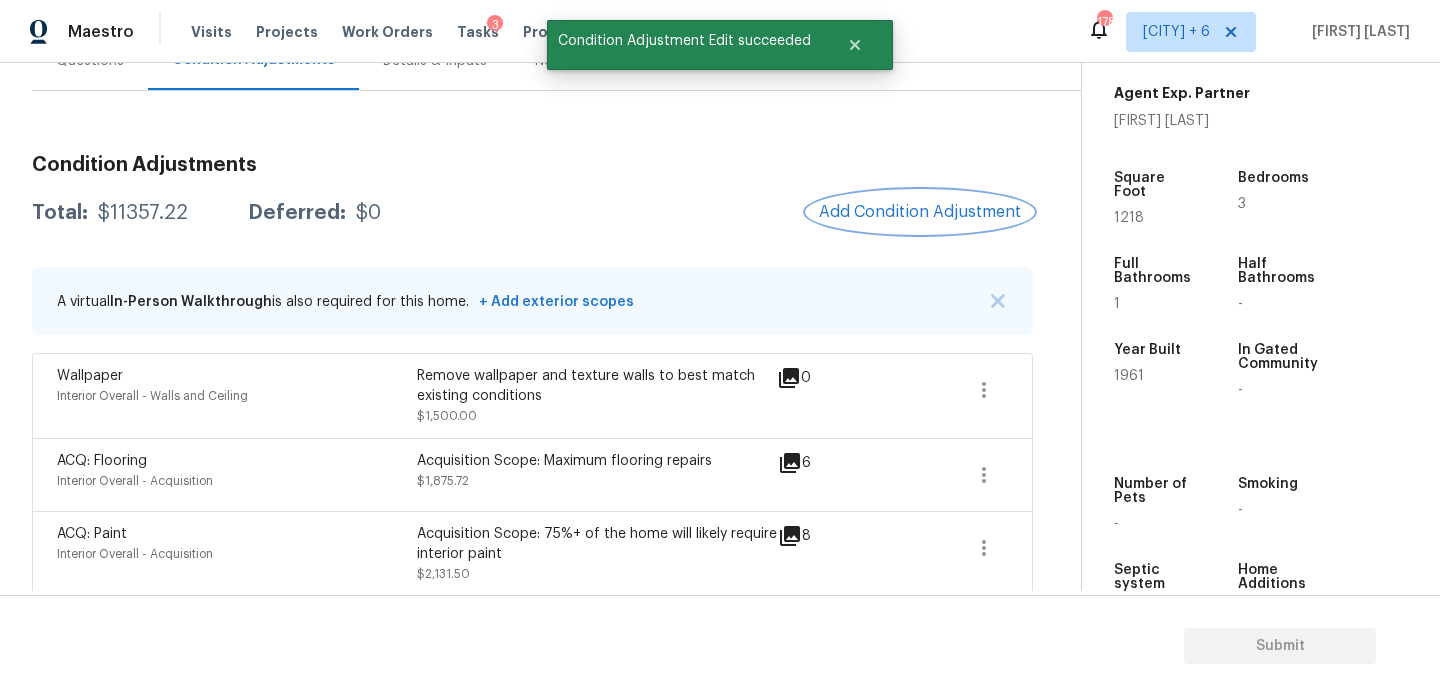 click on "Add Condition Adjustment" at bounding box center (920, 212) 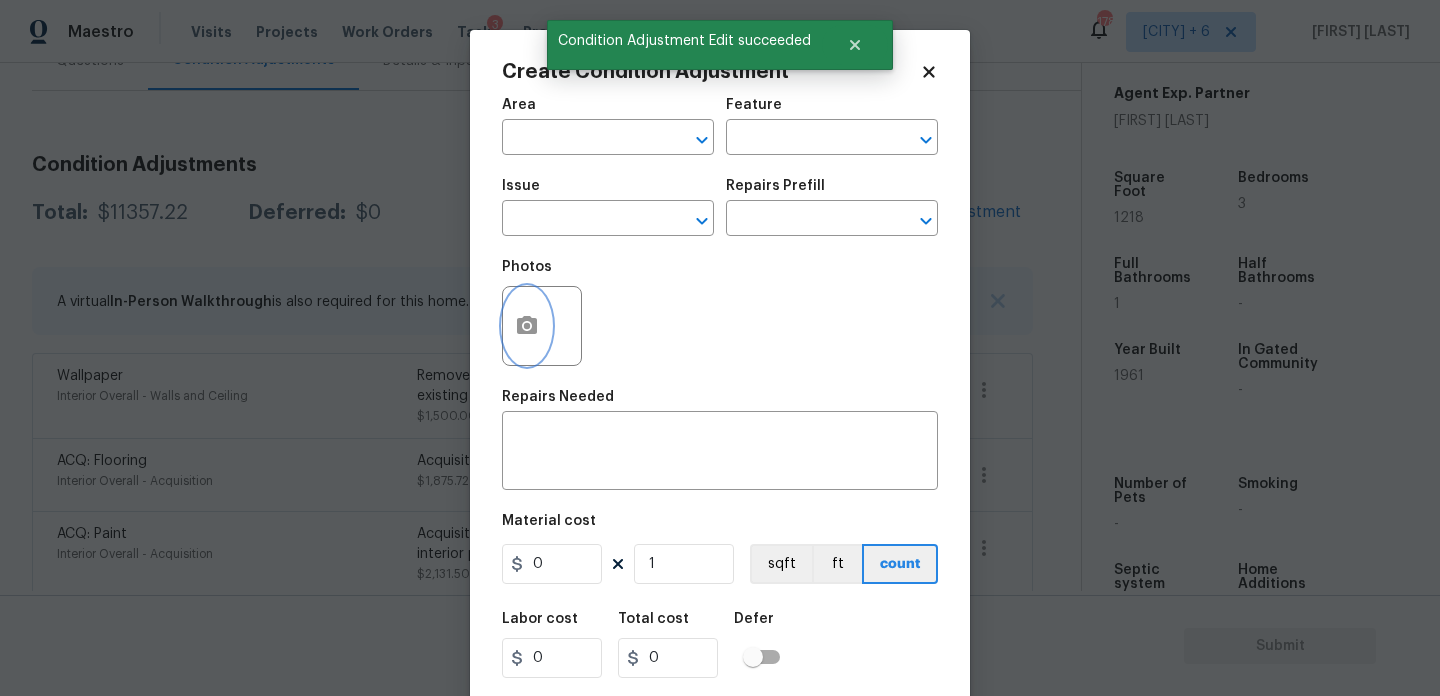 click 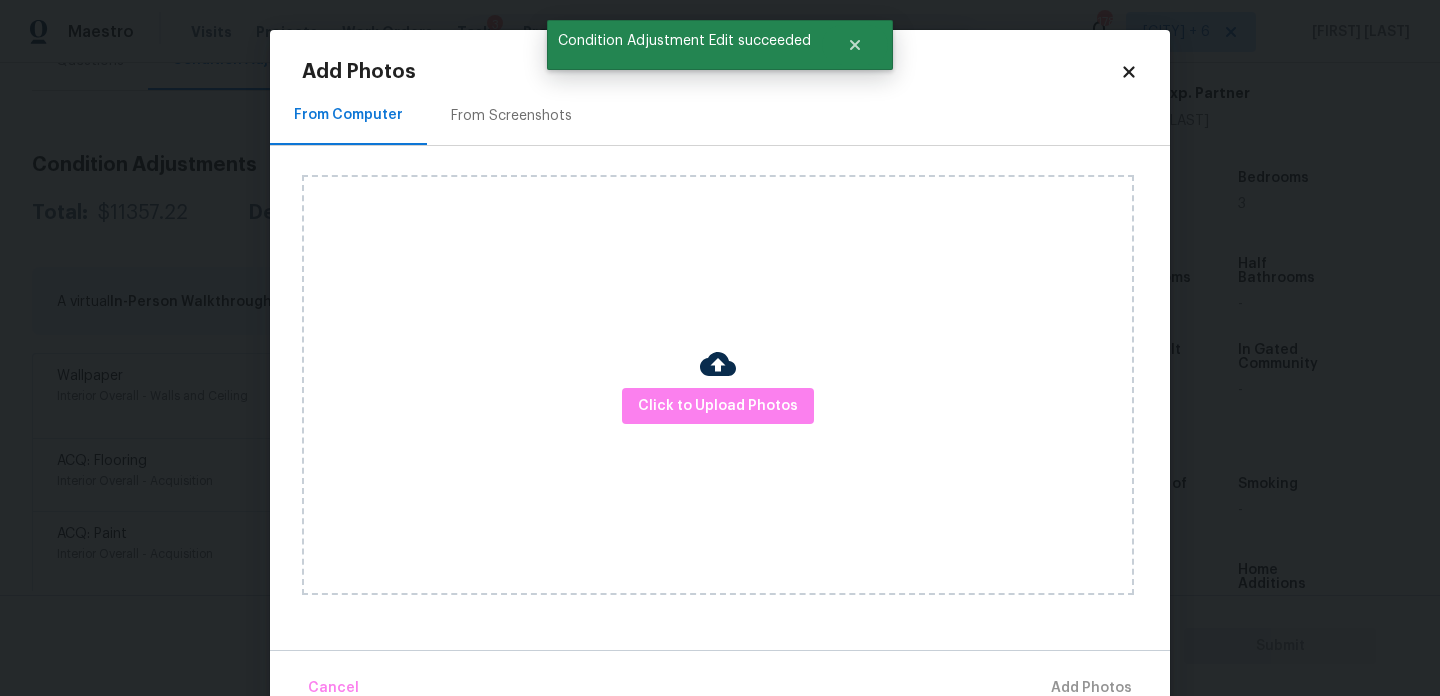 click on "From Screenshots" at bounding box center [511, 115] 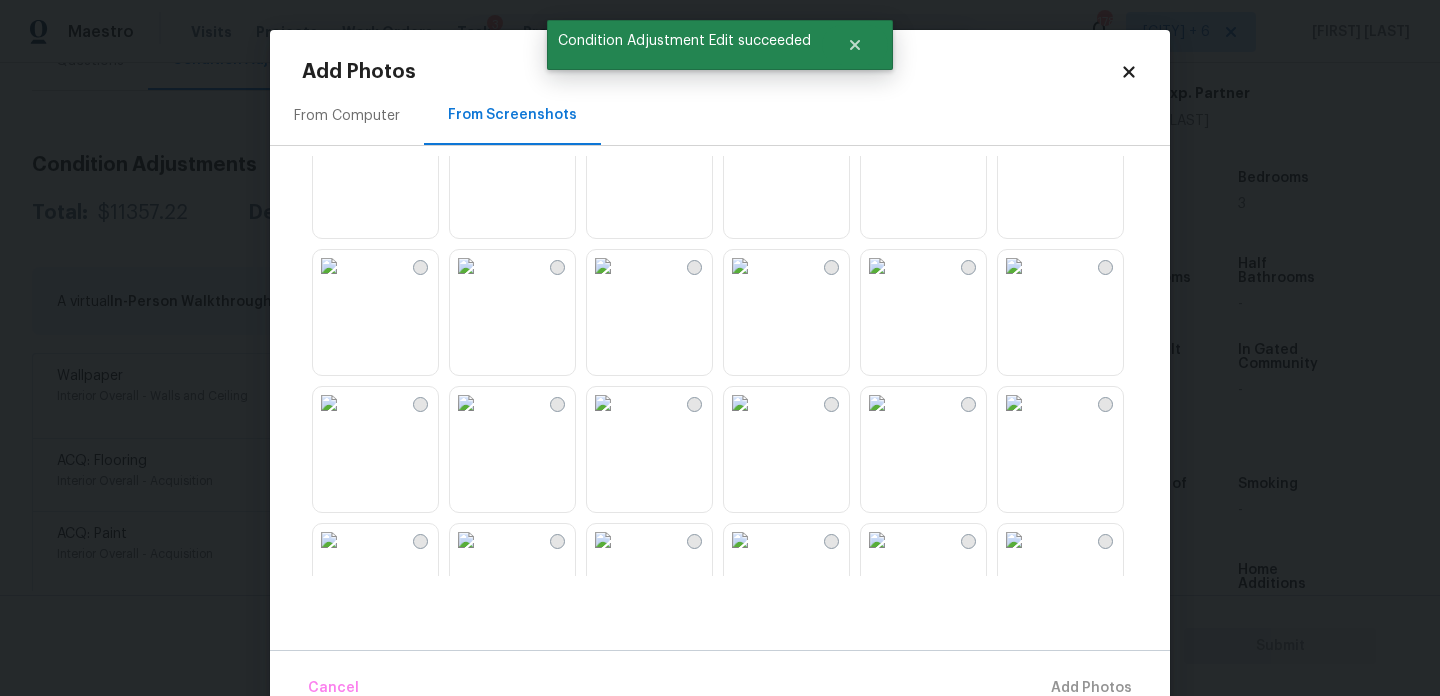scroll, scrollTop: 0, scrollLeft: 0, axis: both 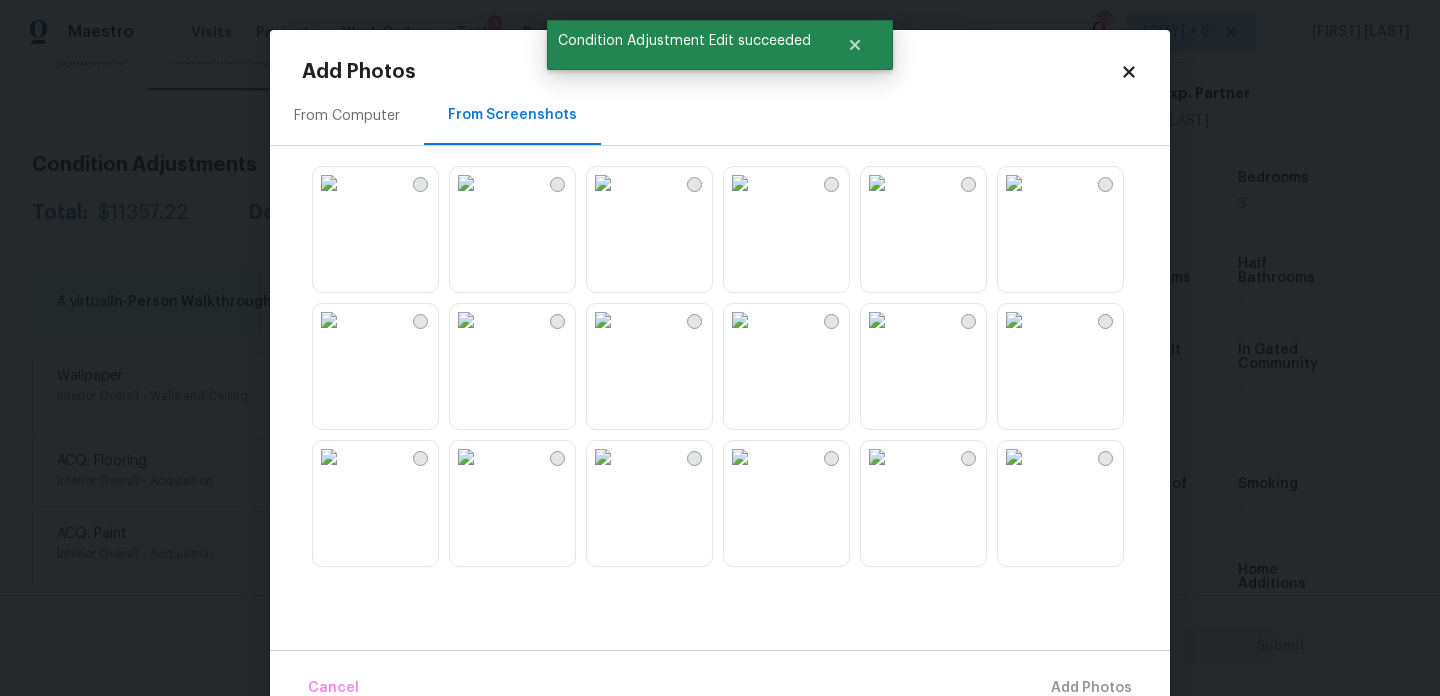 click at bounding box center [466, 183] 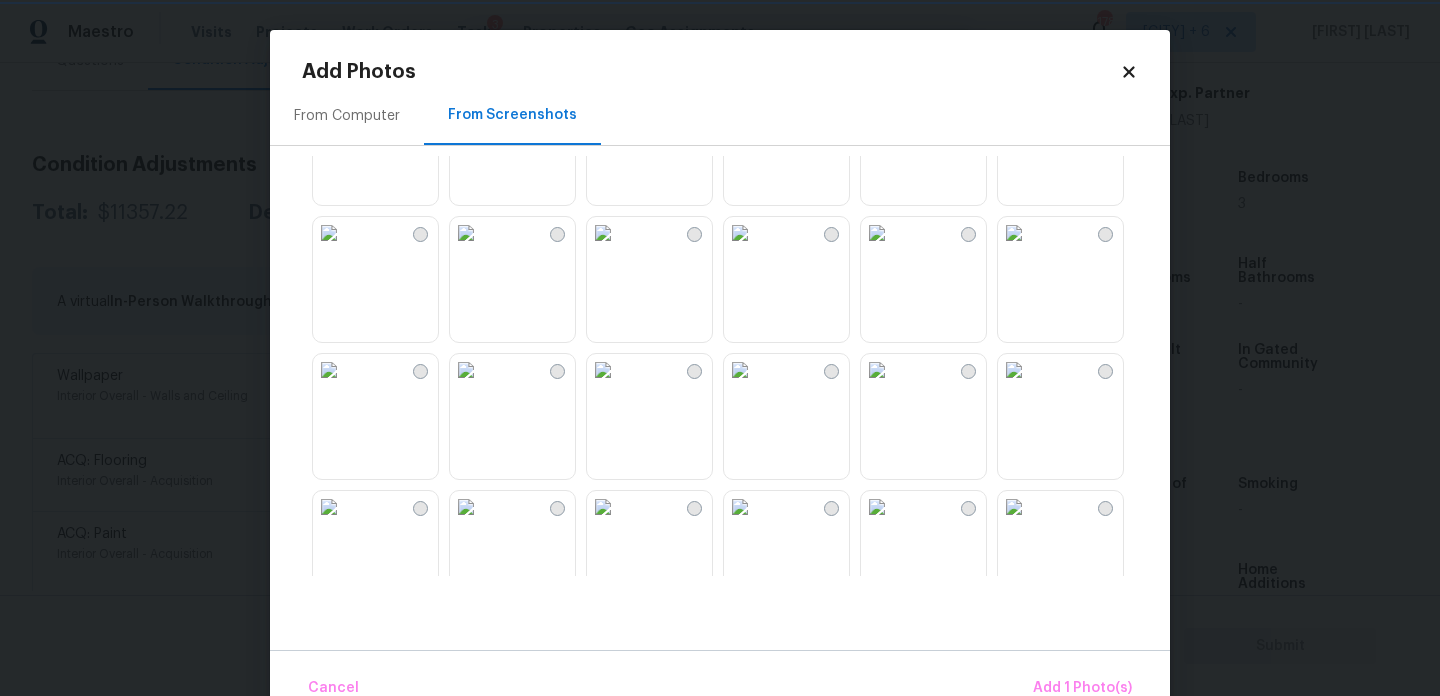 scroll, scrollTop: 924, scrollLeft: 0, axis: vertical 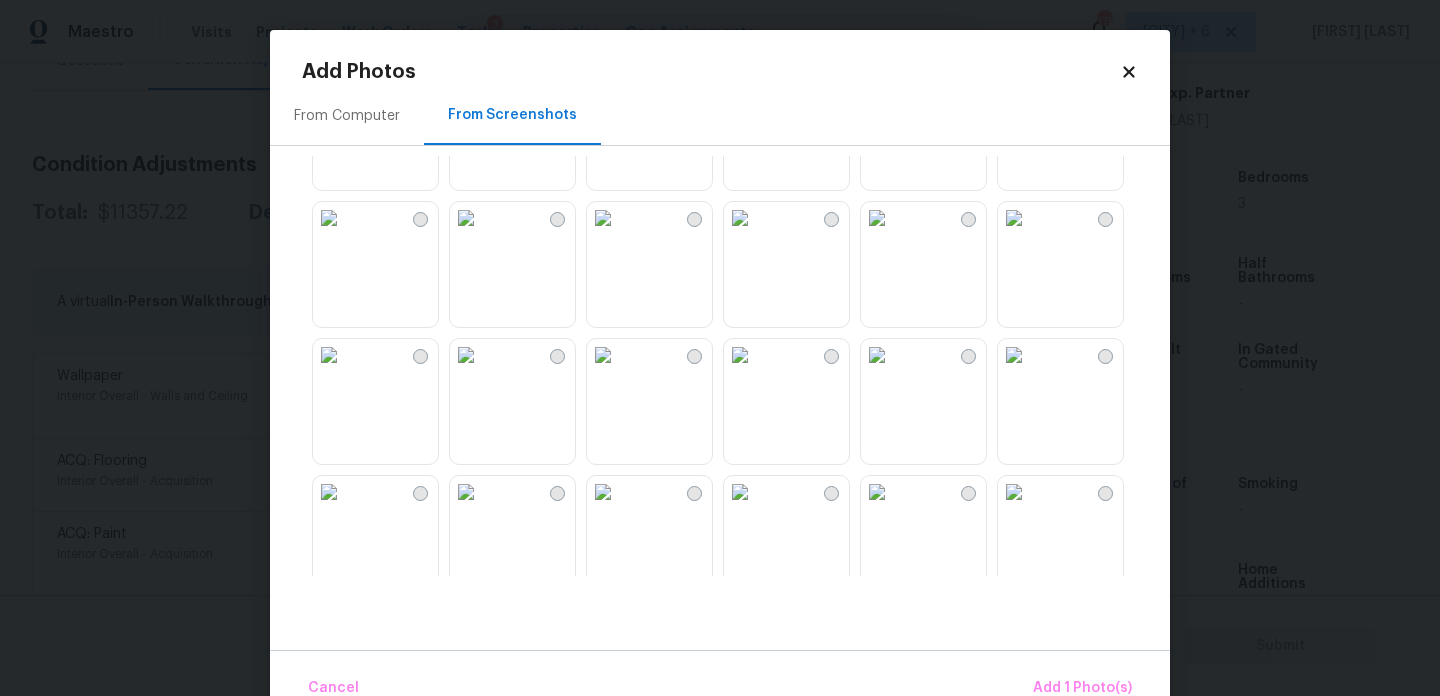 click at bounding box center [740, 355] 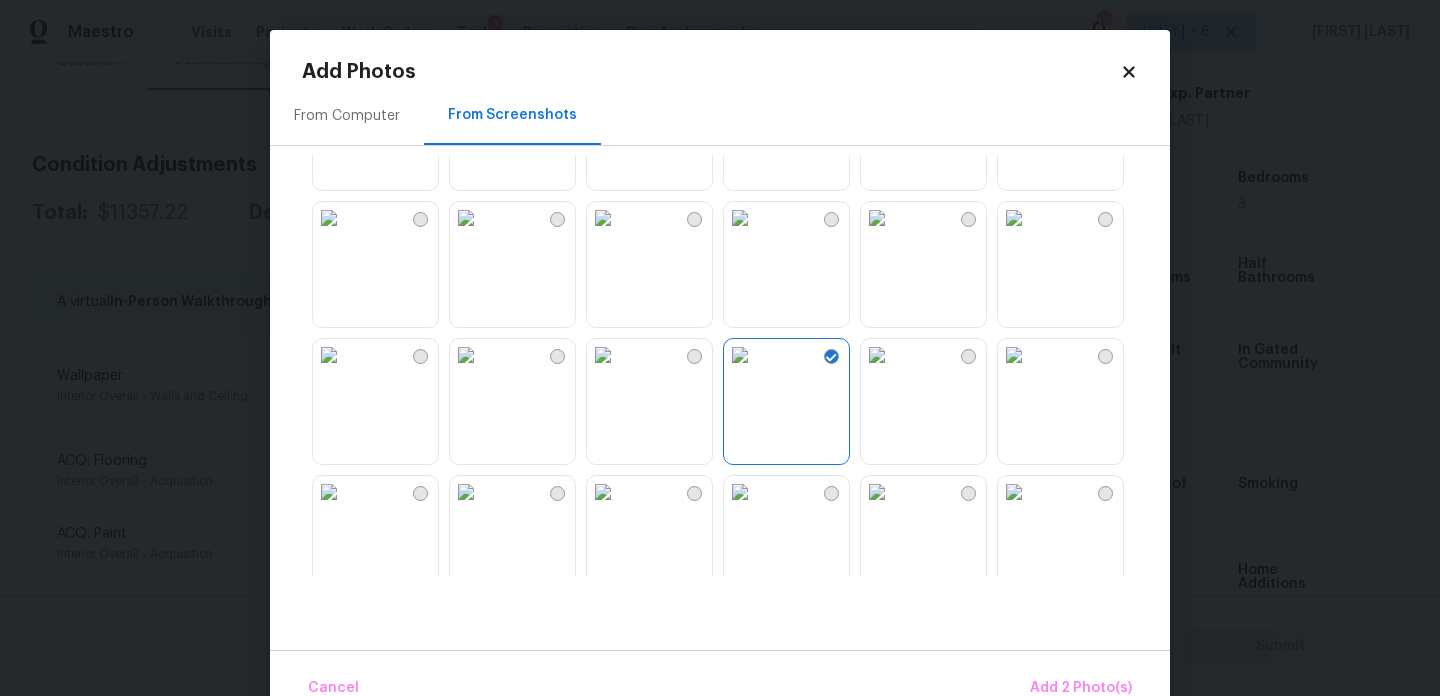 click at bounding box center (1014, 355) 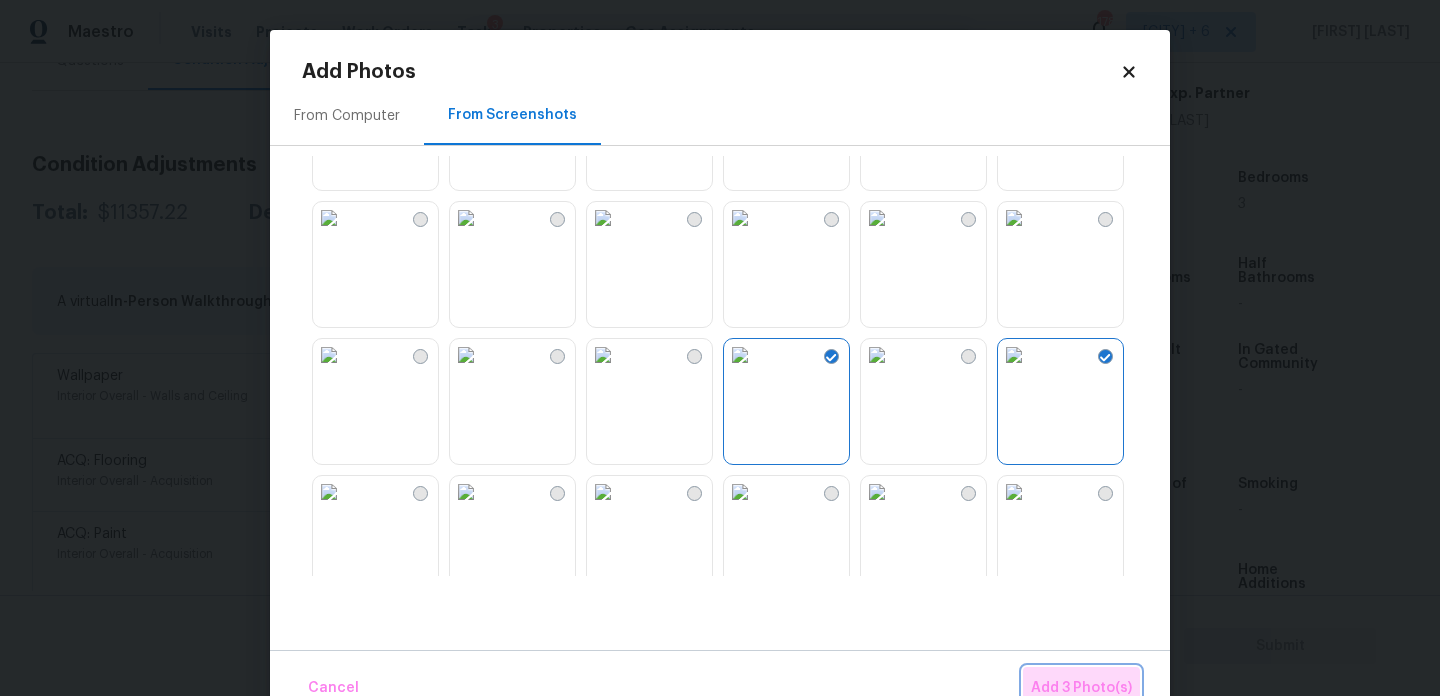click on "Add 3 Photo(s)" at bounding box center (1081, 688) 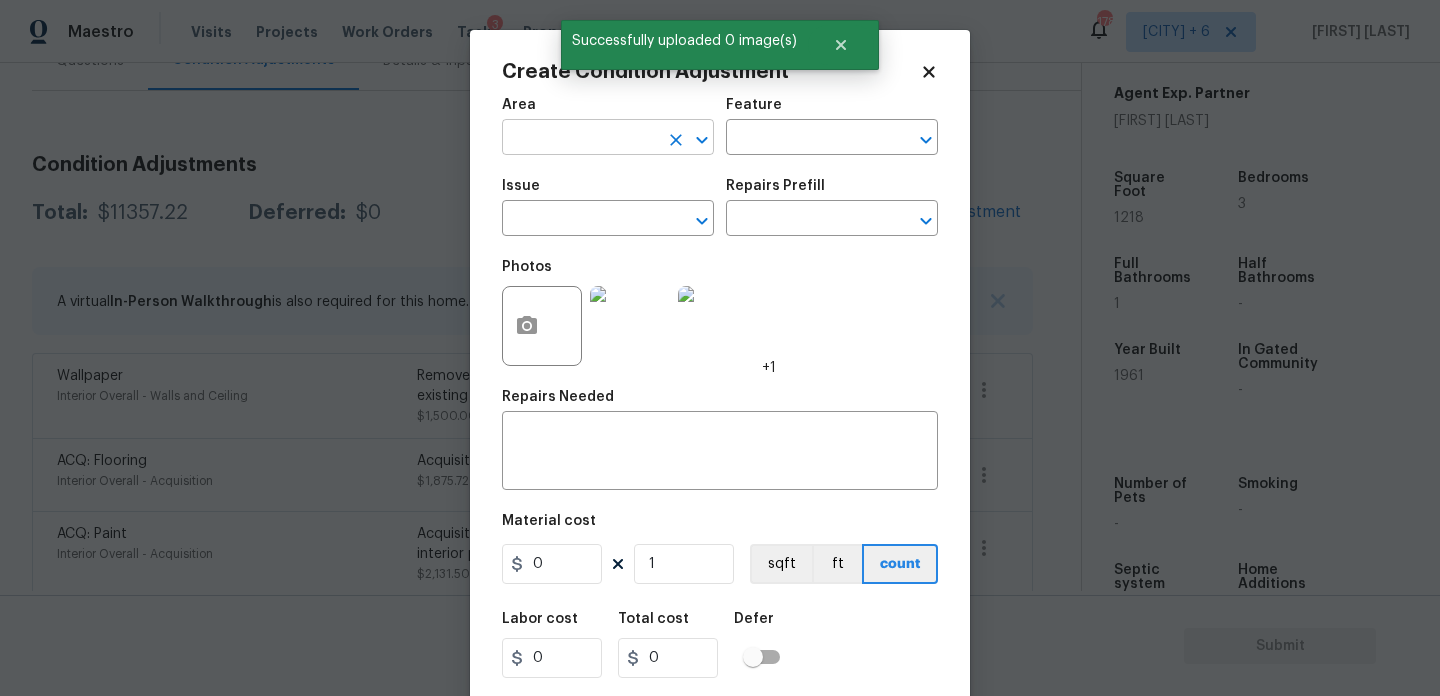 click at bounding box center [580, 139] 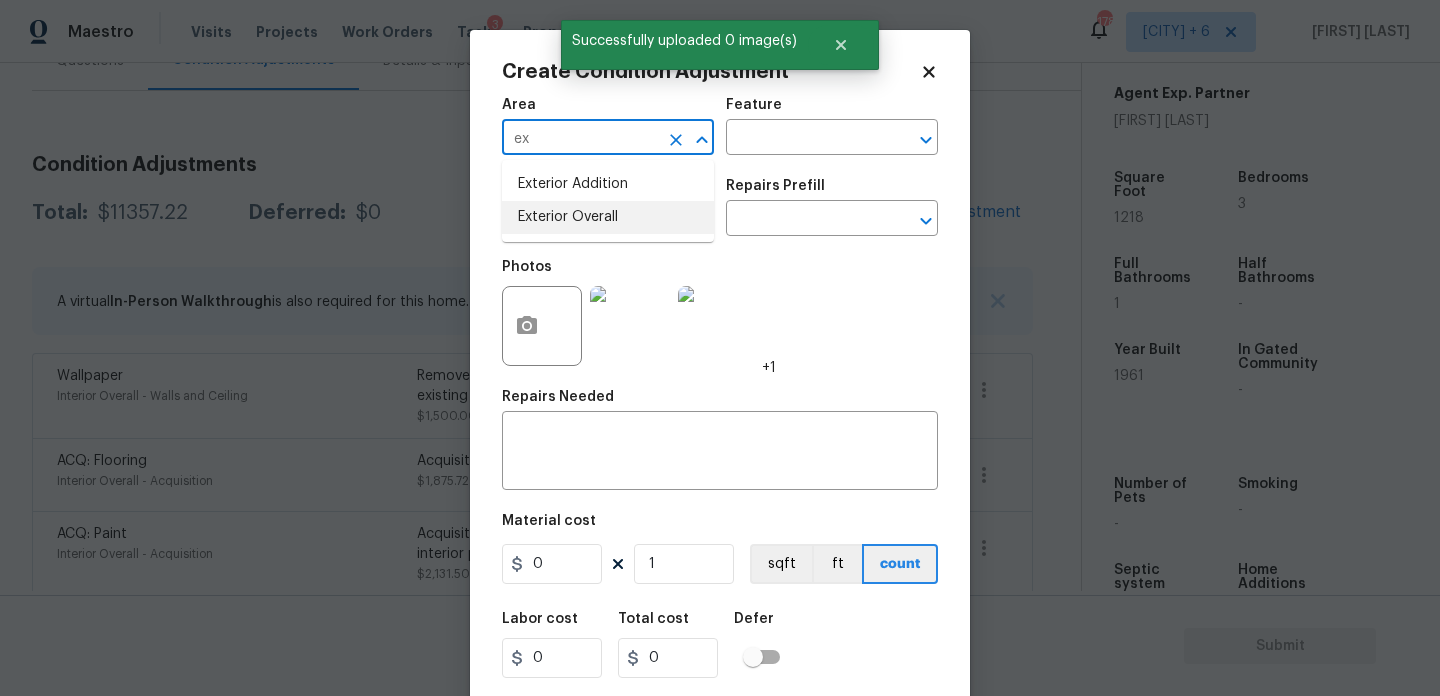 click on "Exterior Overall" at bounding box center (608, 217) 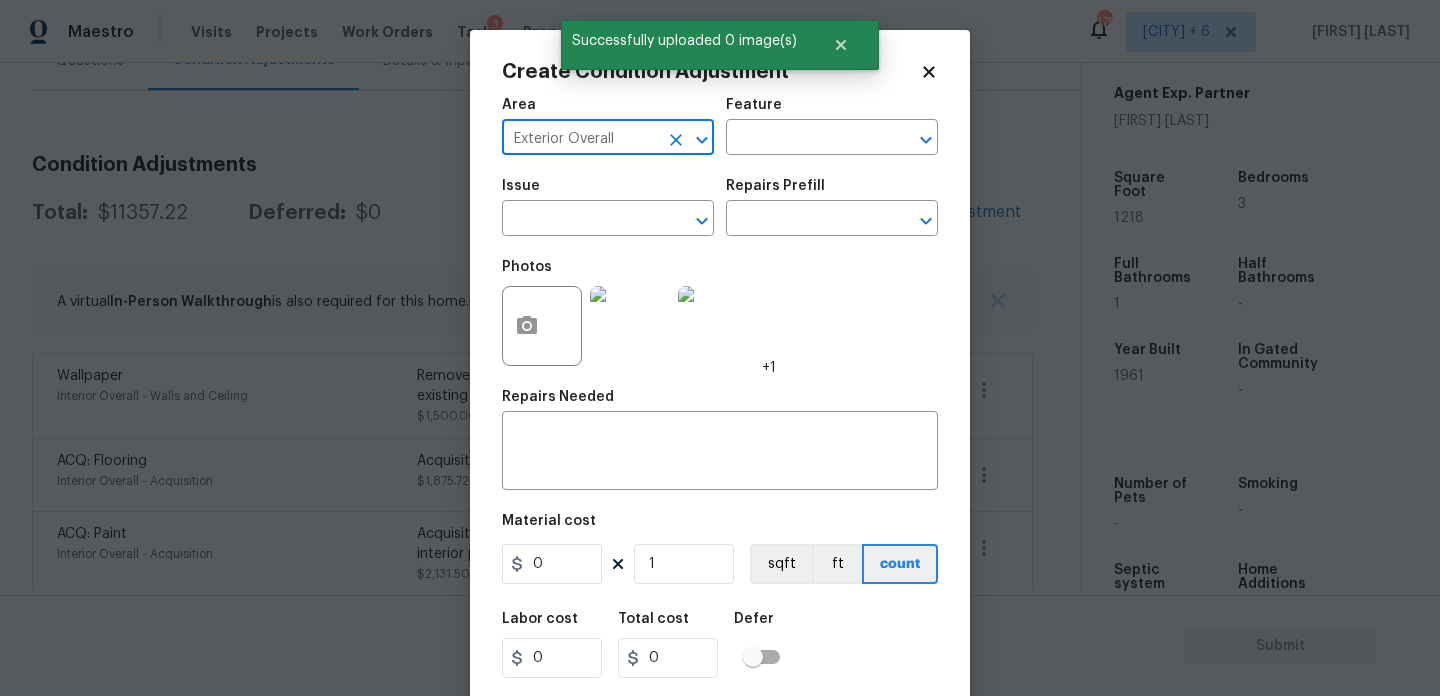 type on "Exterior Overall" 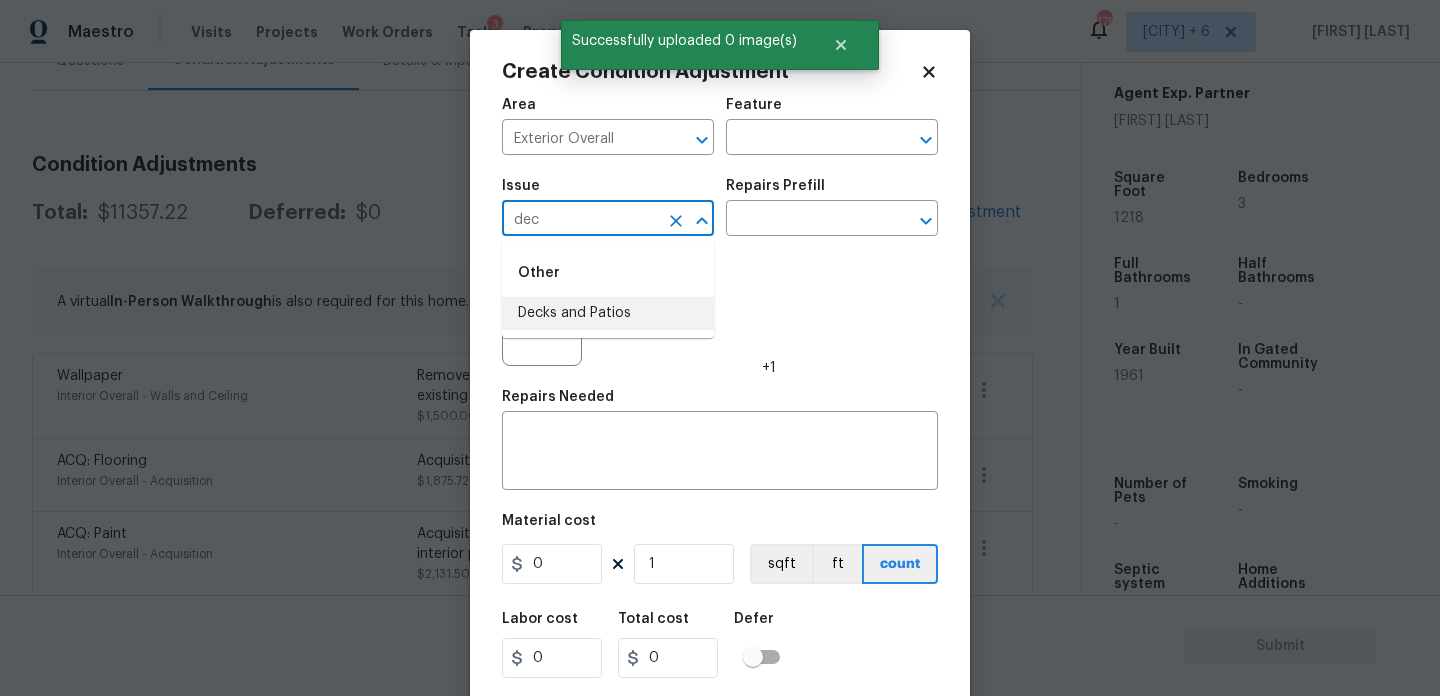 click on "Decks and Patios" at bounding box center (608, 313) 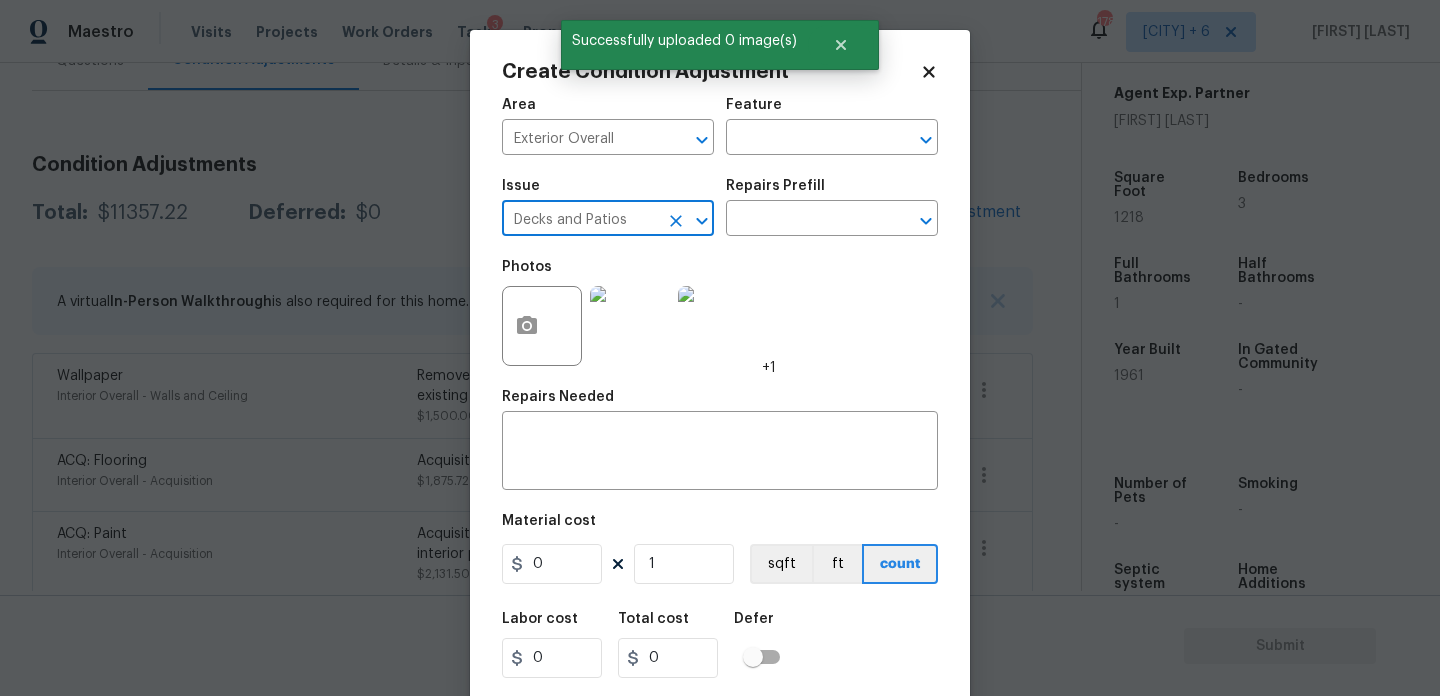 type on "Decks and Patios" 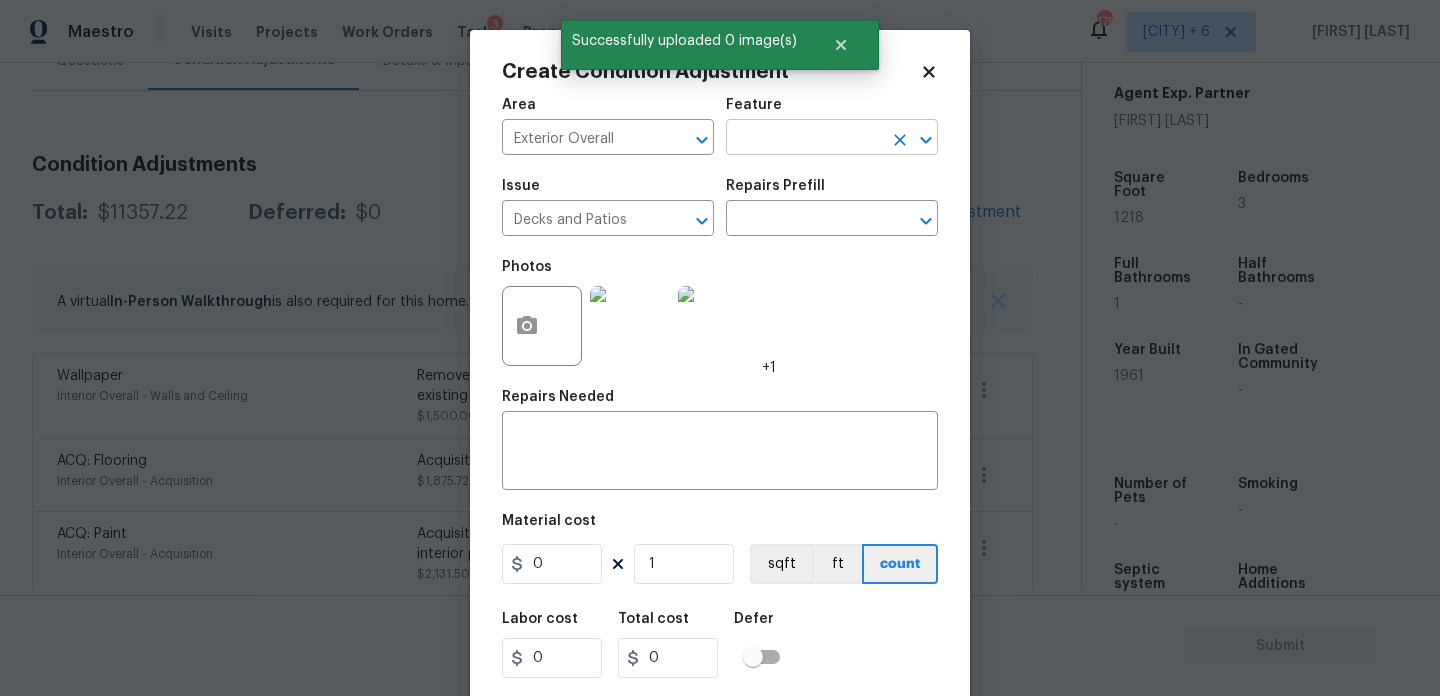 click at bounding box center [804, 139] 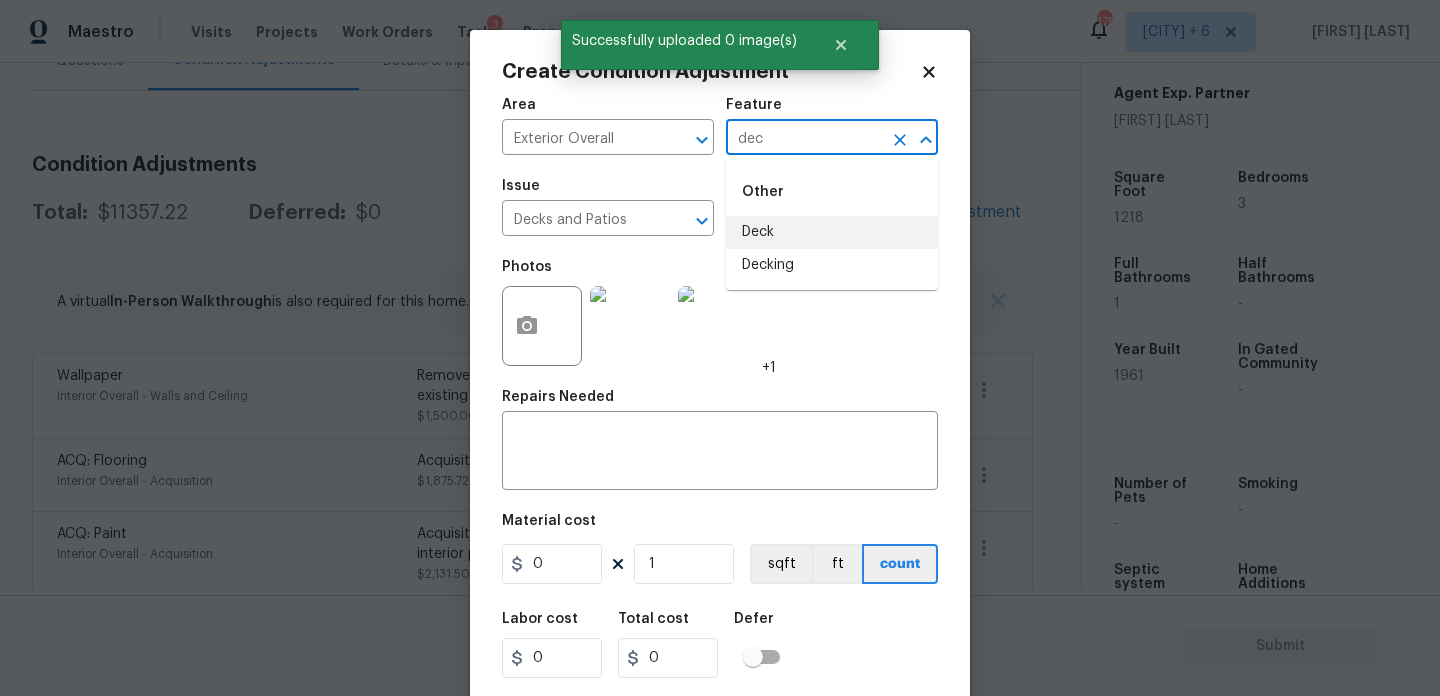 click on "Decking" at bounding box center [832, 265] 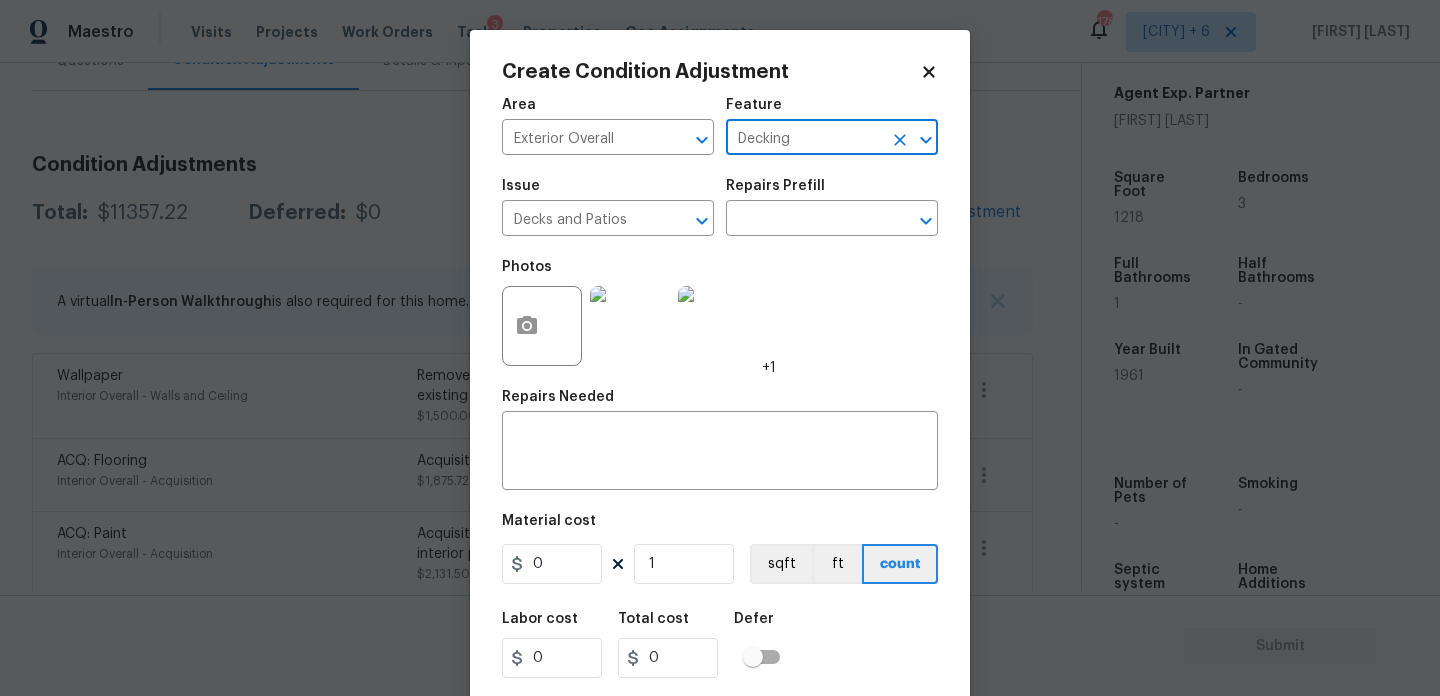 type on "Decking" 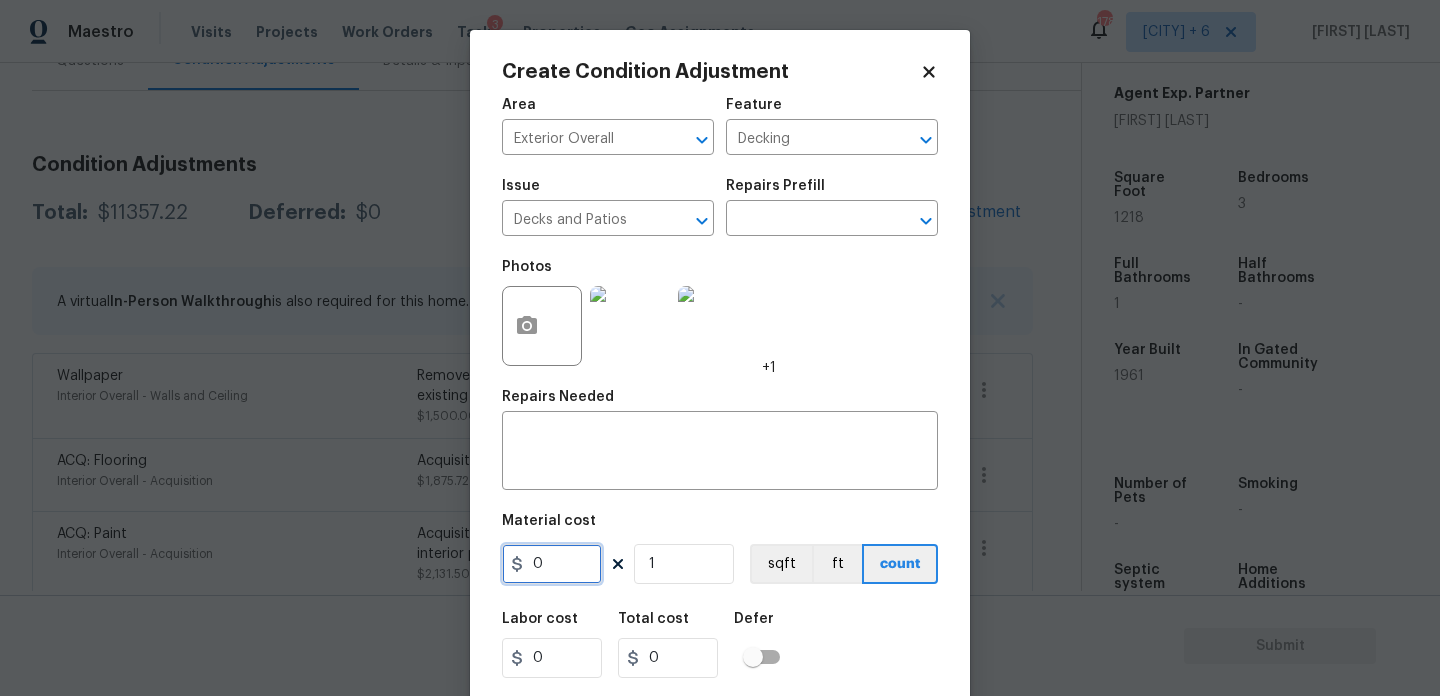 click on "0" at bounding box center [552, 564] 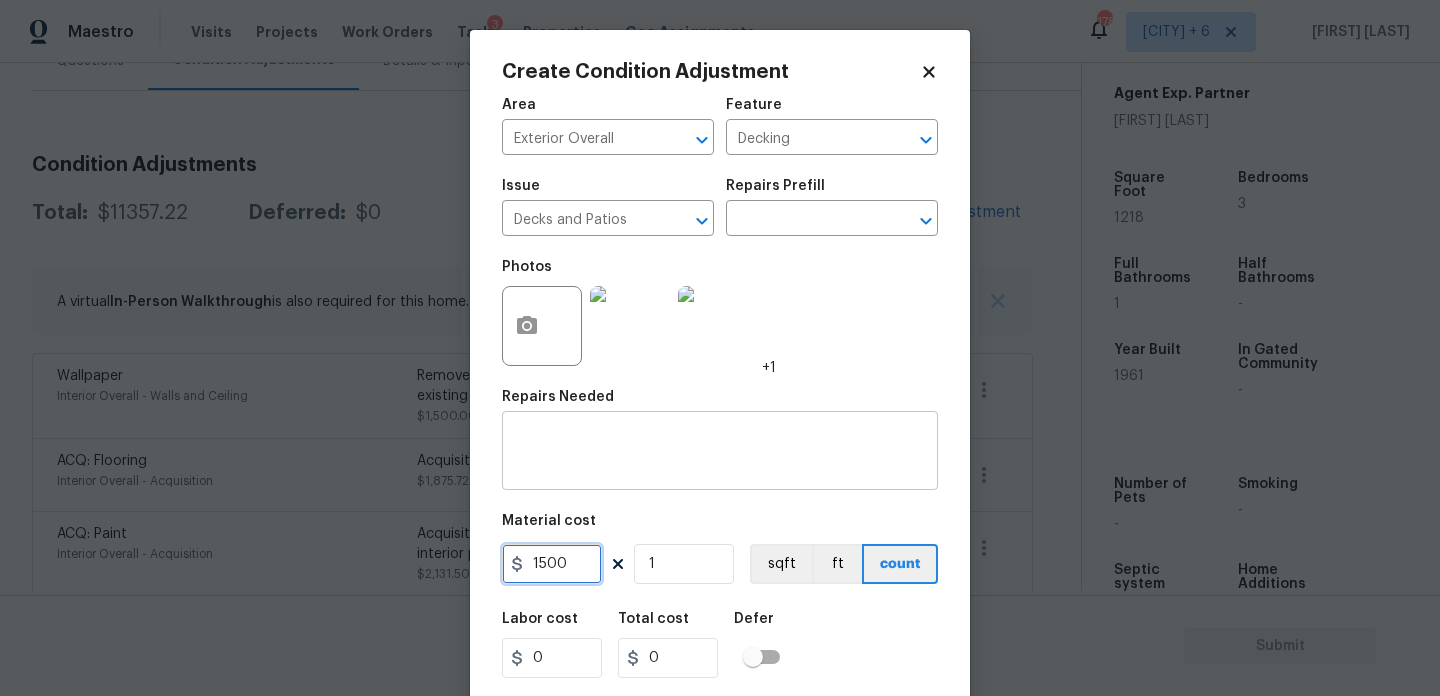 type on "1500" 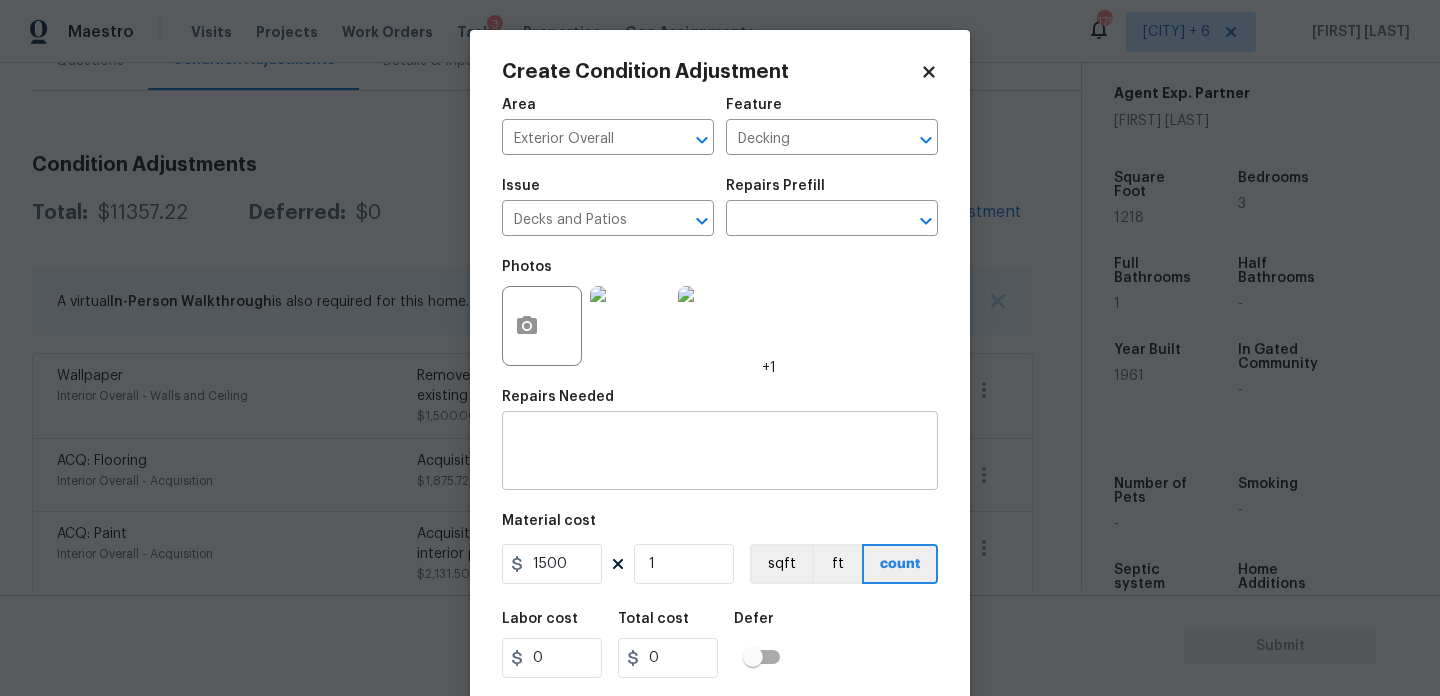 click at bounding box center [720, 453] 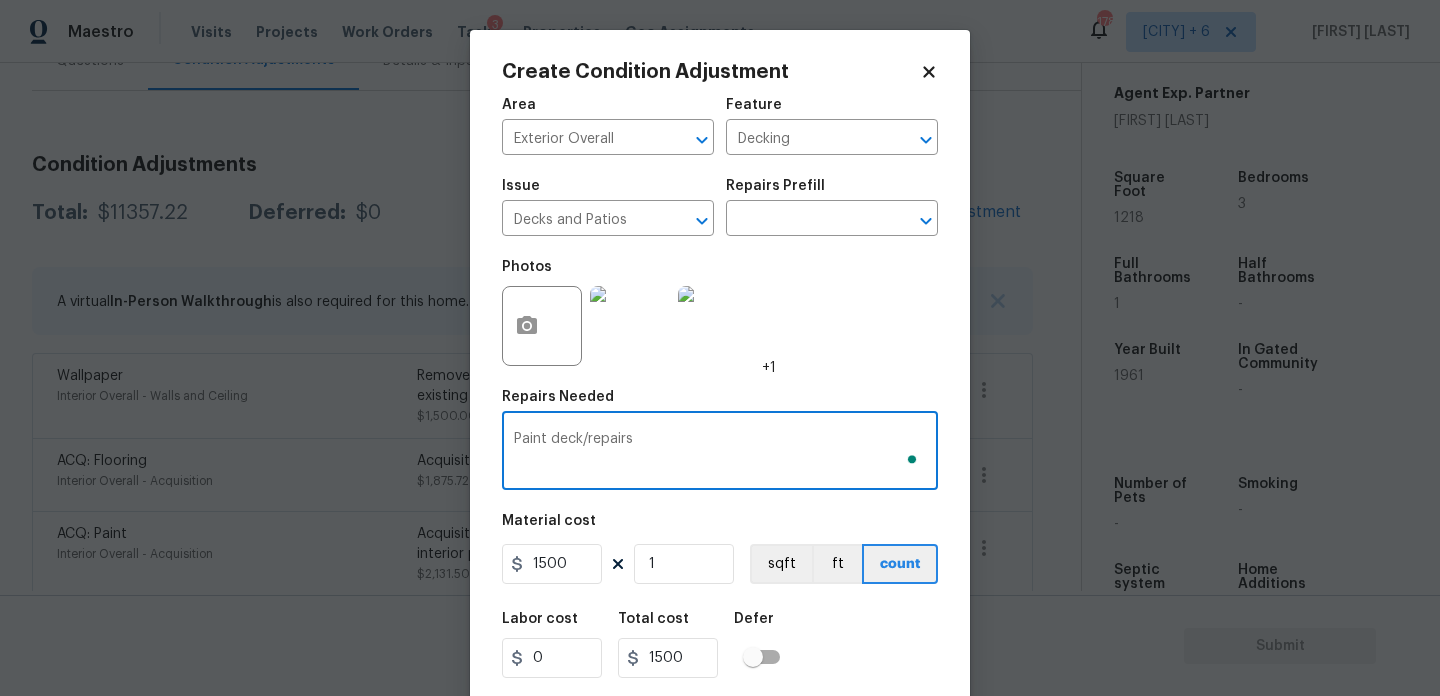 scroll, scrollTop: 51, scrollLeft: 0, axis: vertical 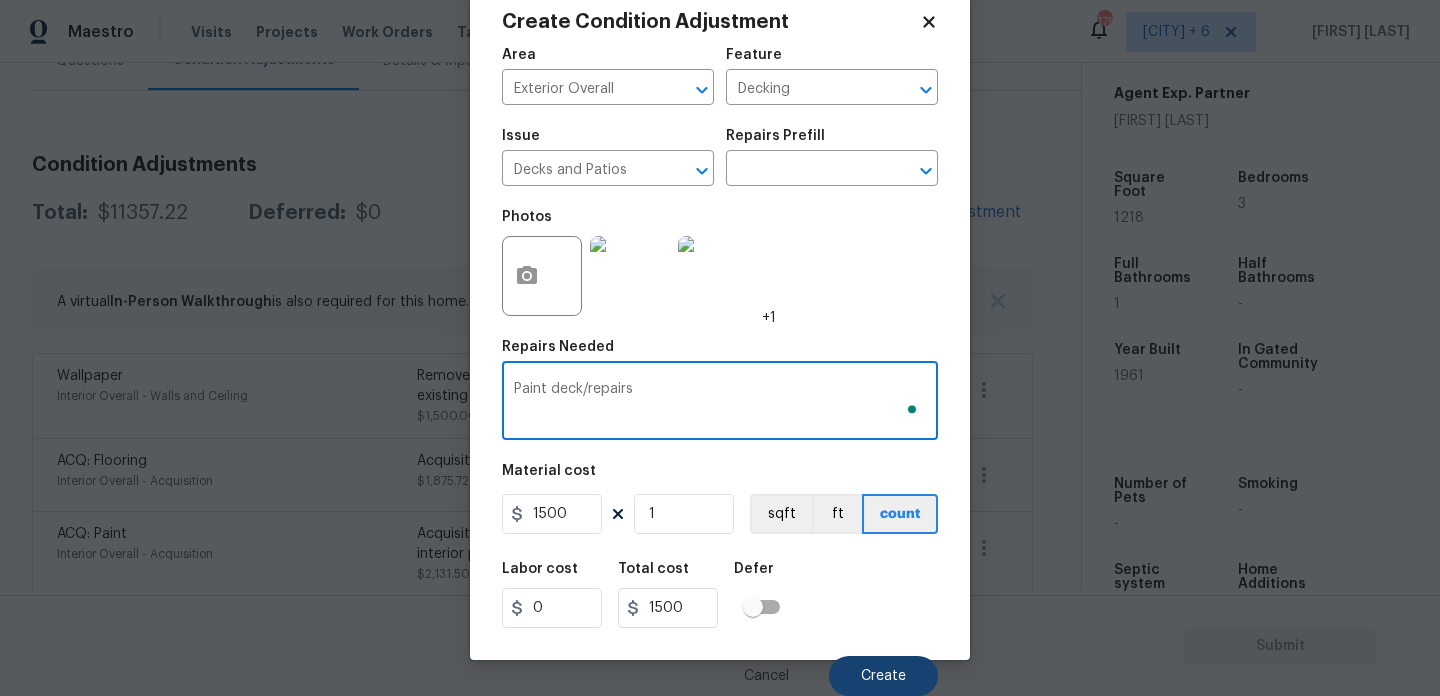 type on "Paint deck/repairs" 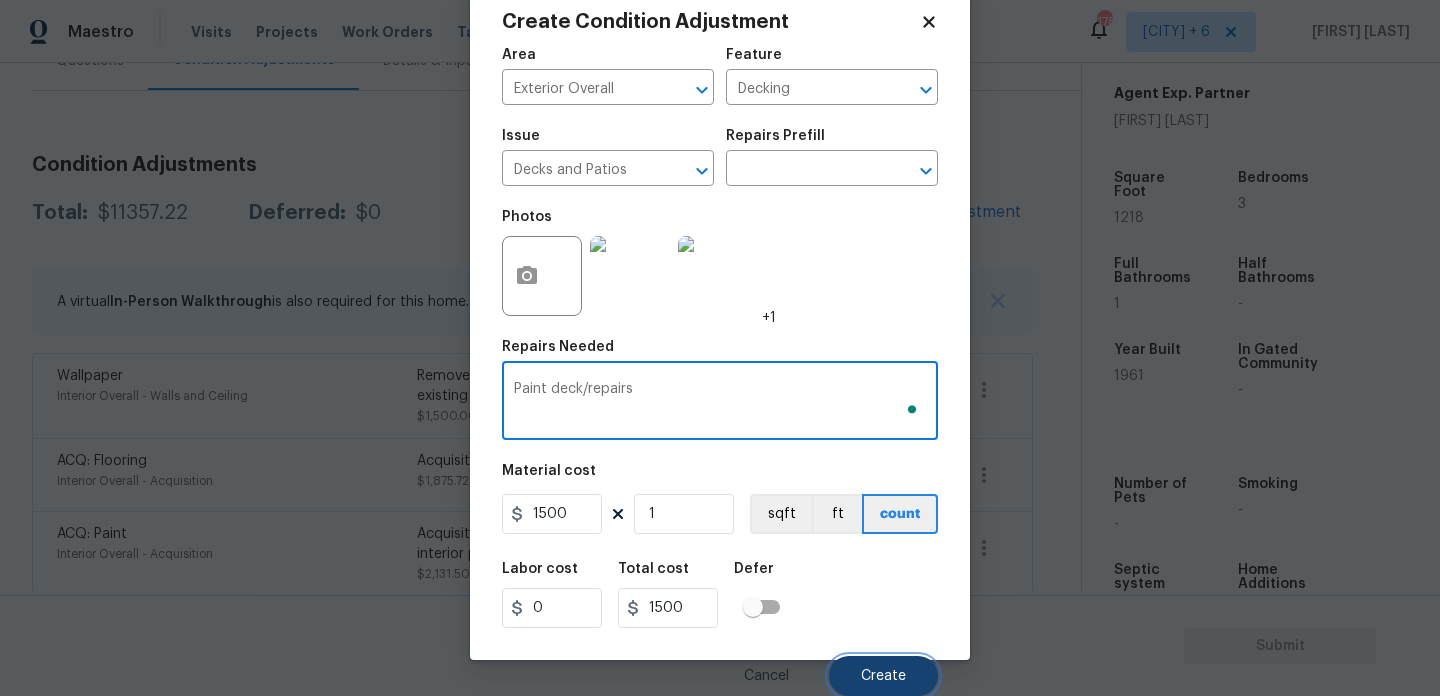 click on "Create" at bounding box center (883, 676) 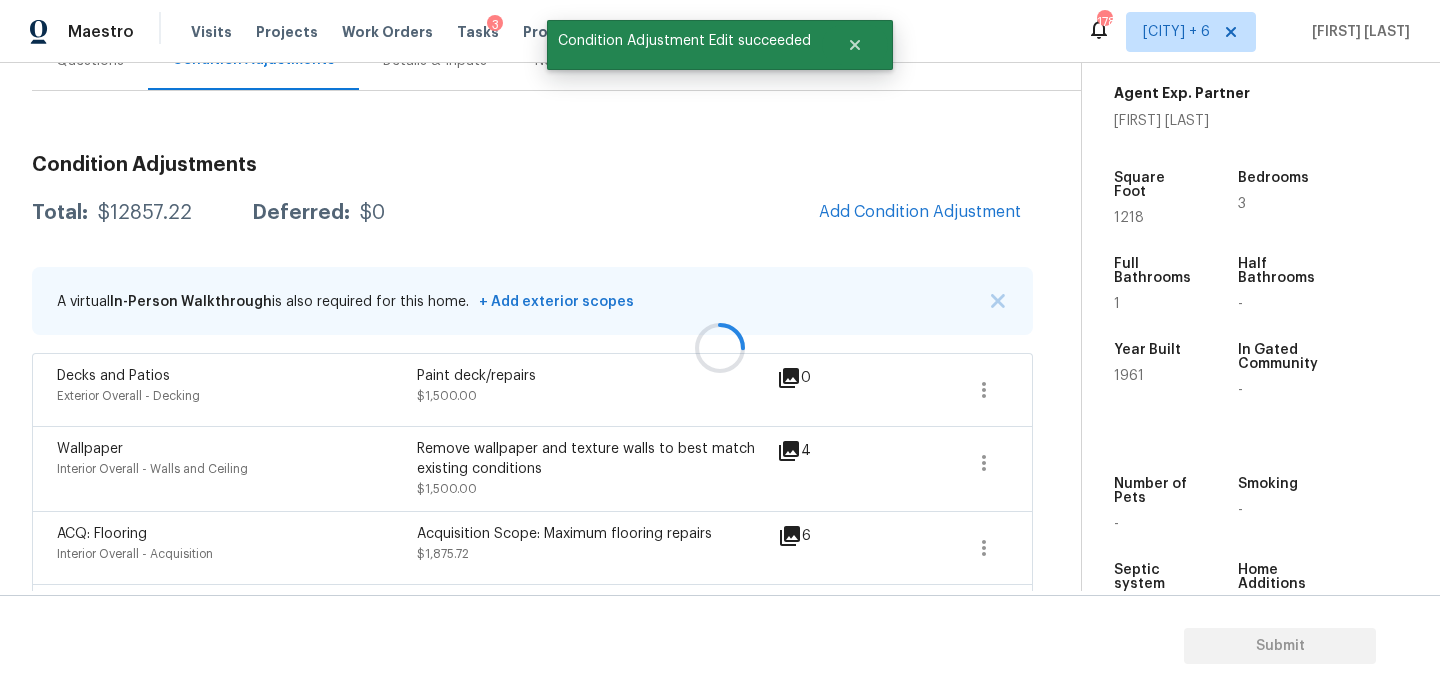 scroll, scrollTop: 44, scrollLeft: 0, axis: vertical 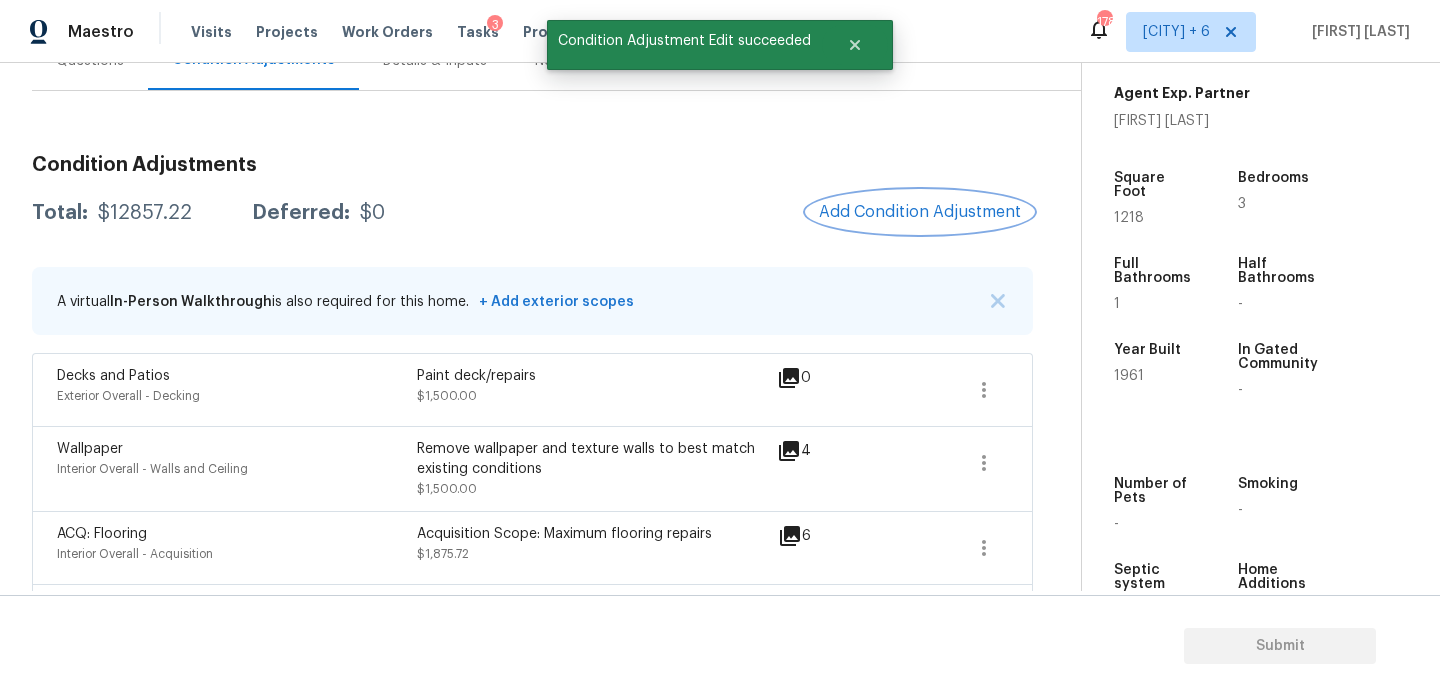 click on "Add Condition Adjustment" at bounding box center (920, 212) 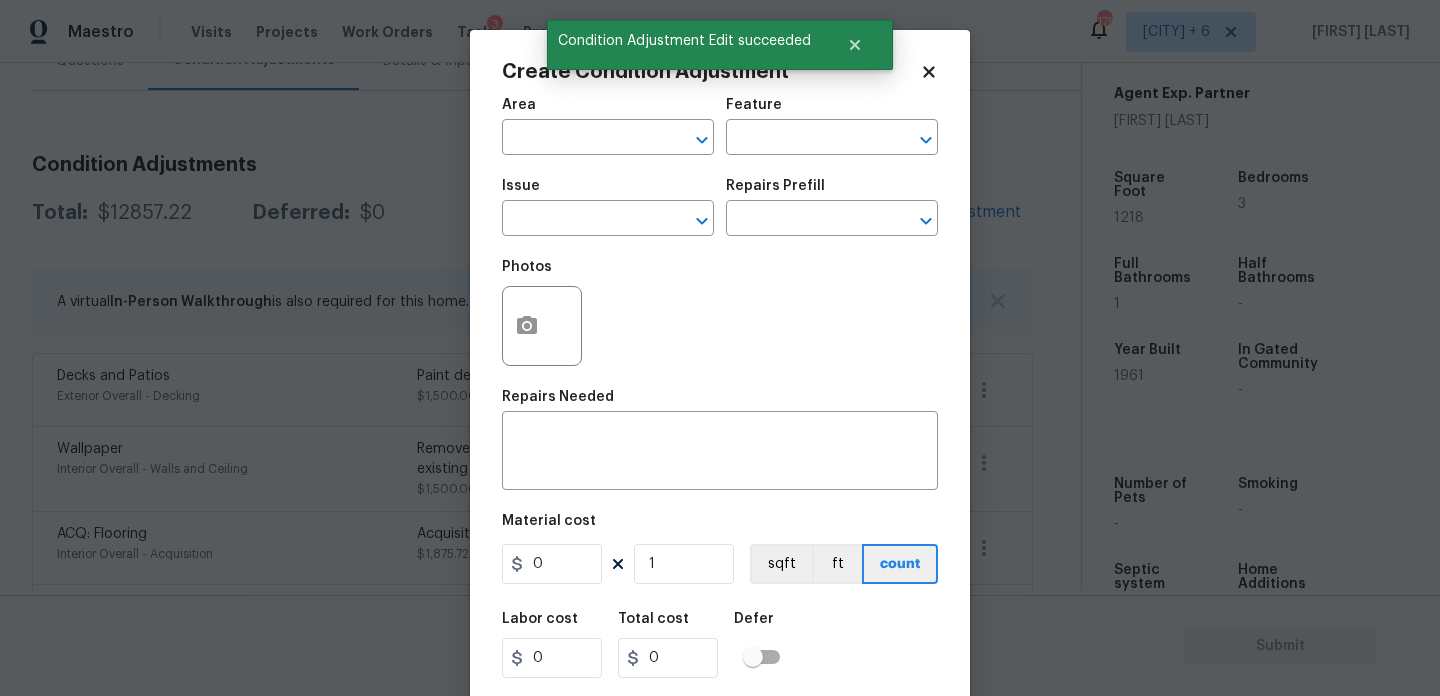 click on "Repairs Prefill" at bounding box center [832, 192] 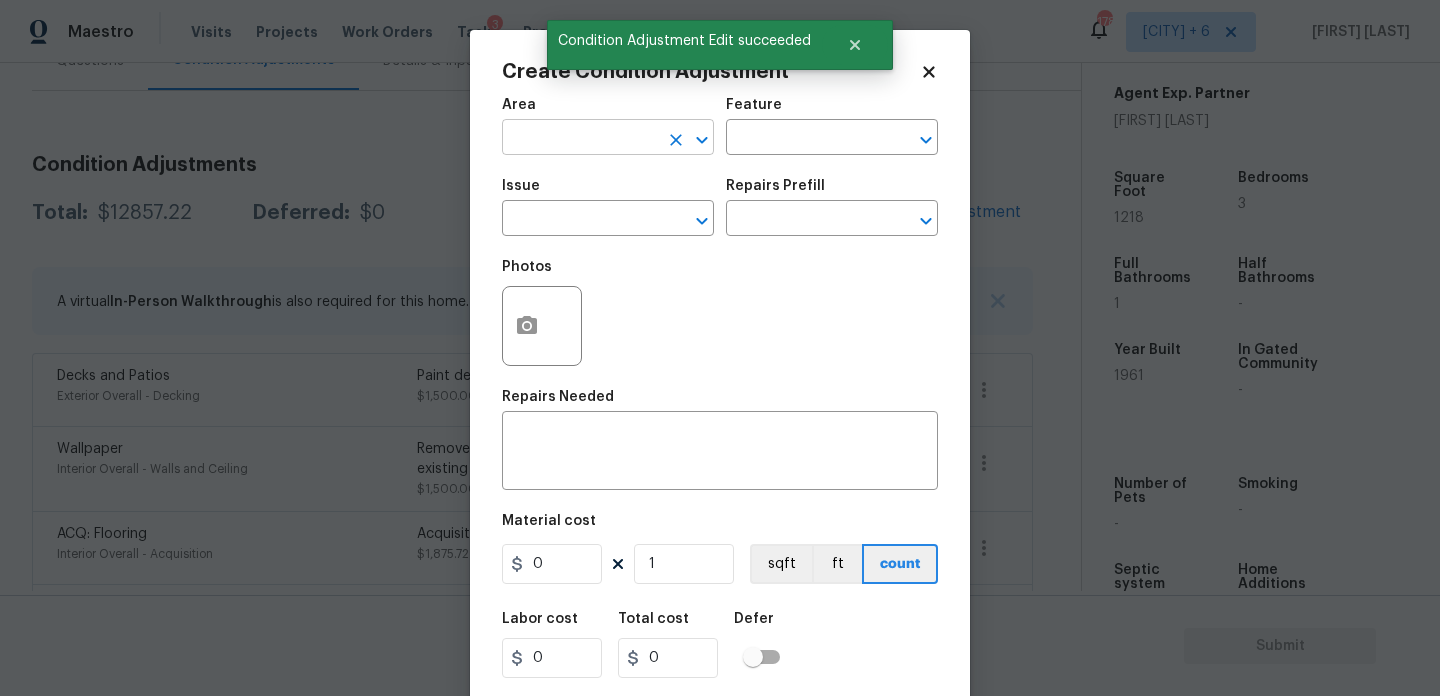 click at bounding box center [580, 139] 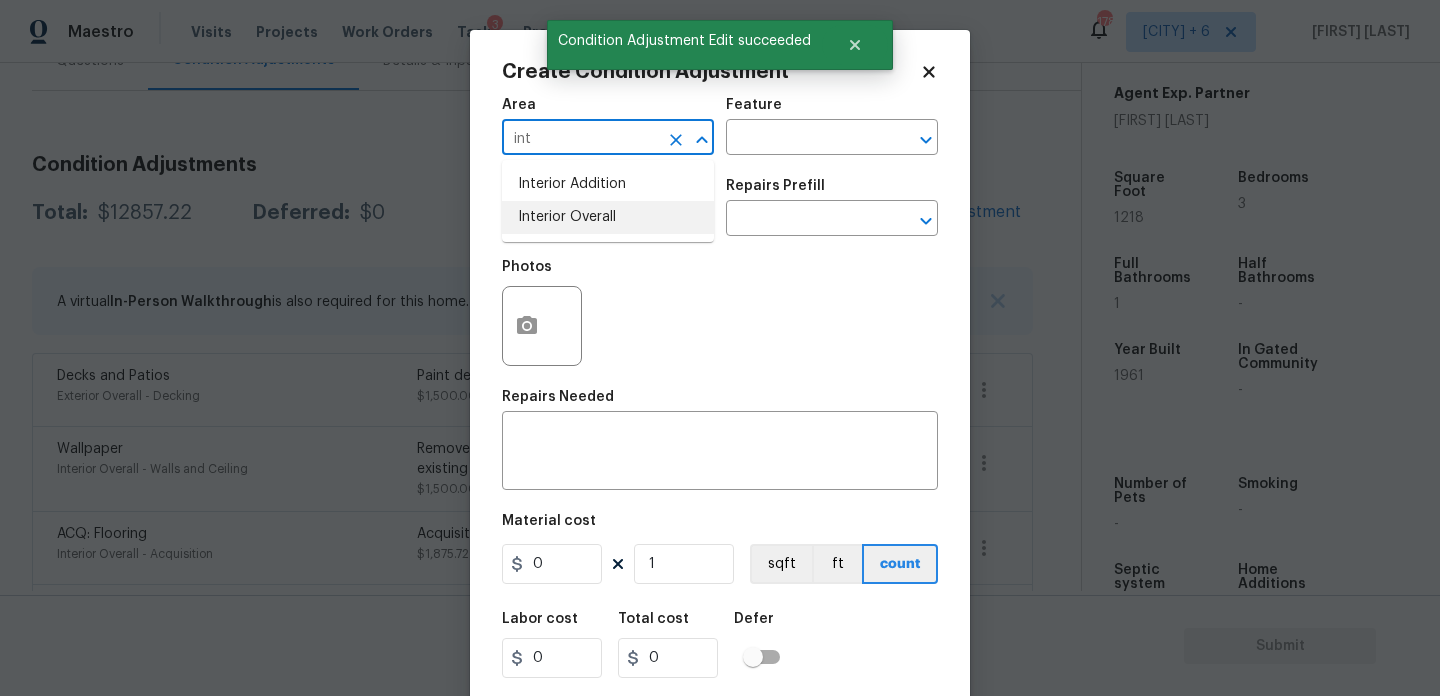click on "Interior Overall" at bounding box center [608, 217] 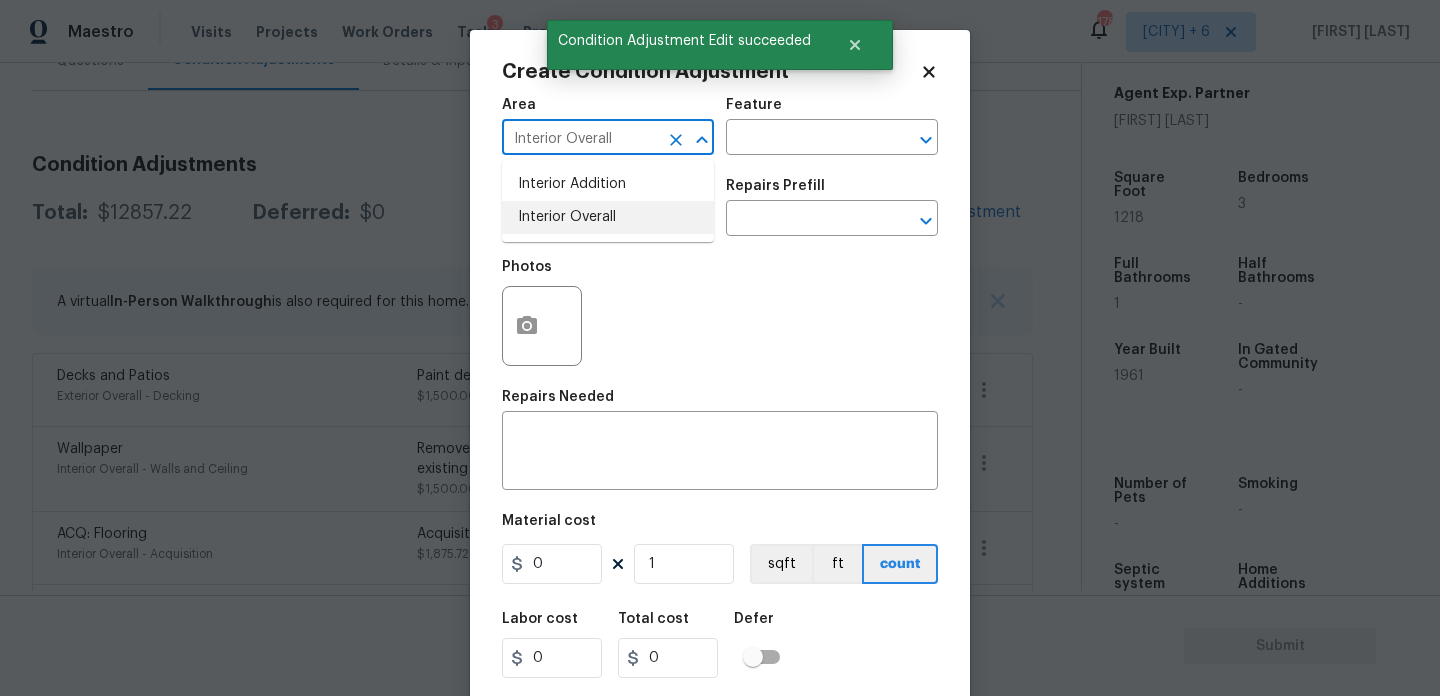 type on "Interior Overall" 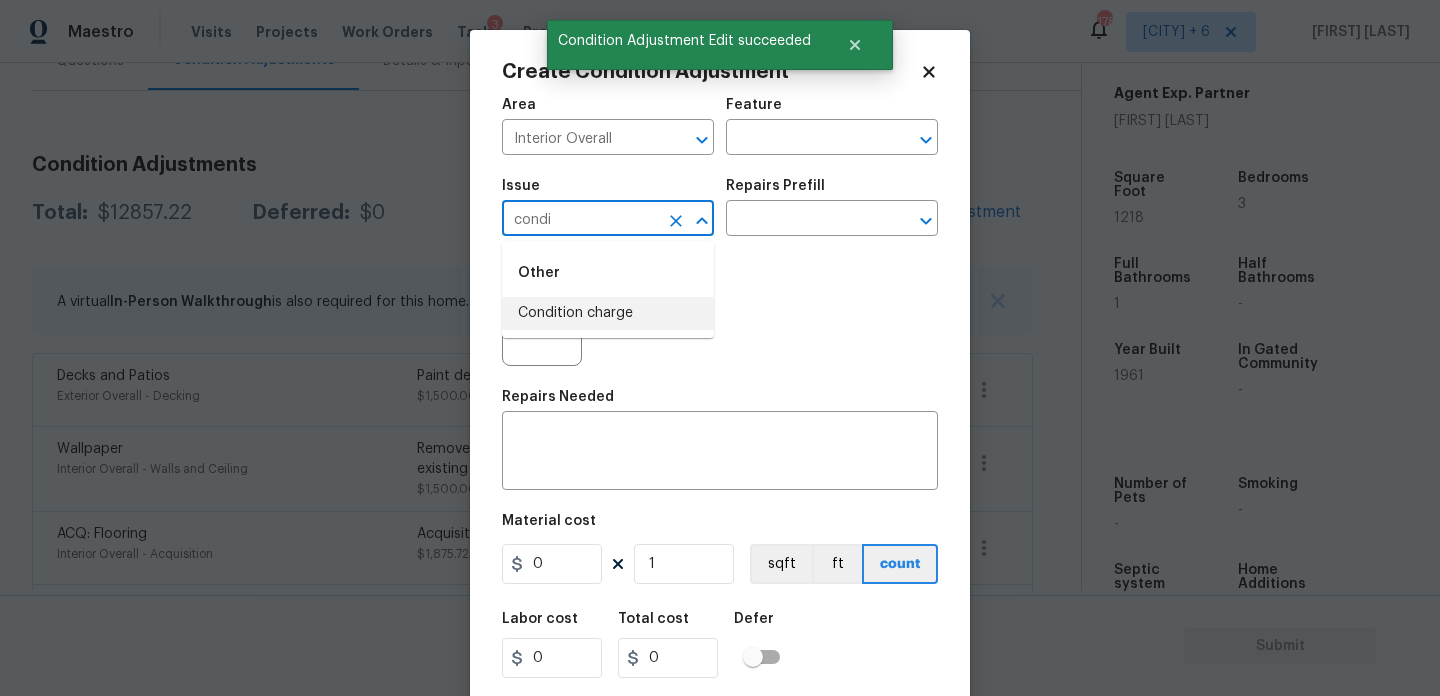 click on "Condition charge" at bounding box center [608, 313] 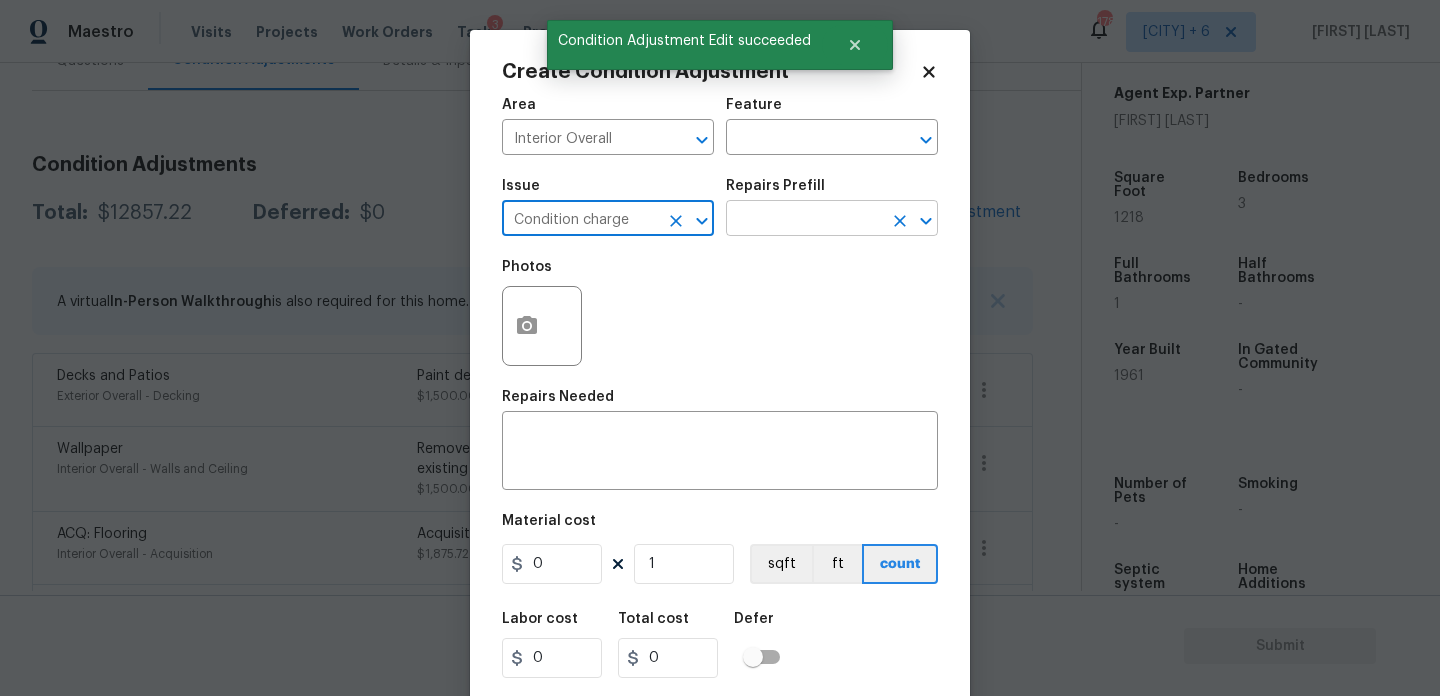 type on "Condition charge" 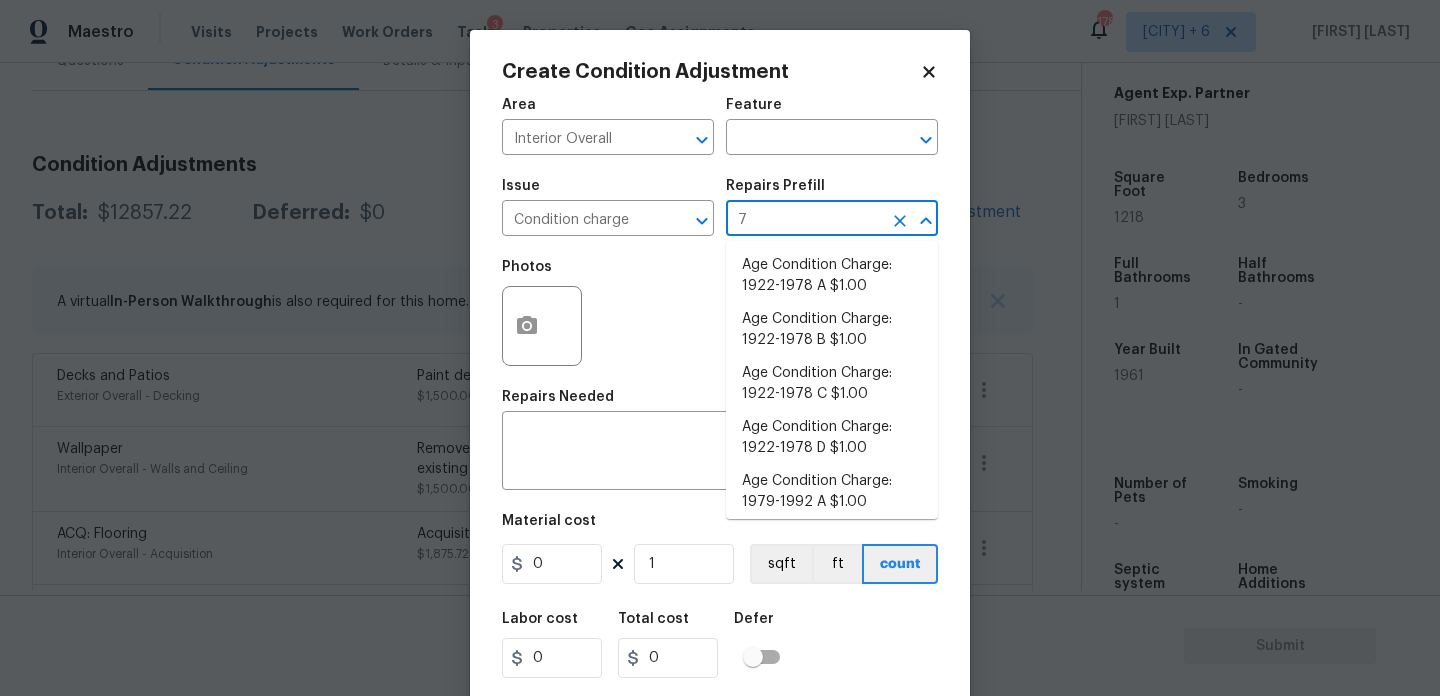 type on "79" 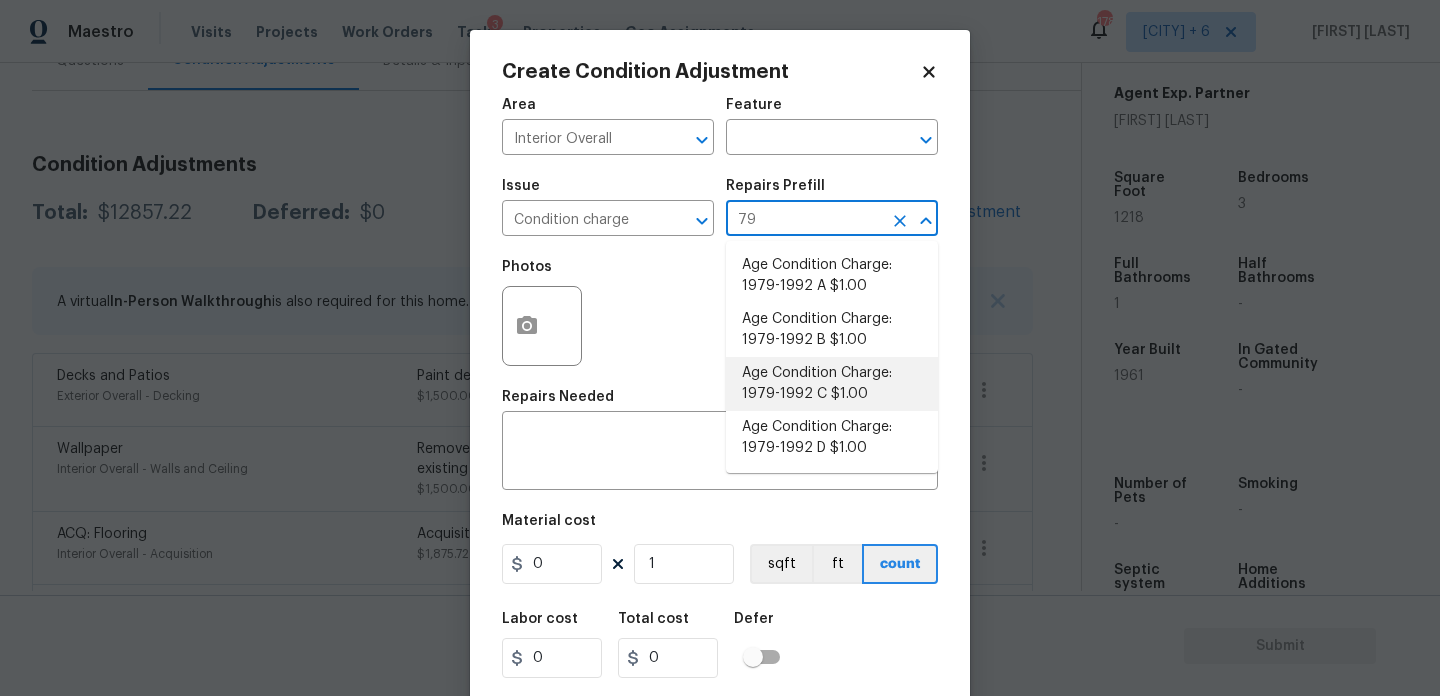 click on "Age Condition Charge: 1979-1992 C	 $1.00" at bounding box center (832, 384) 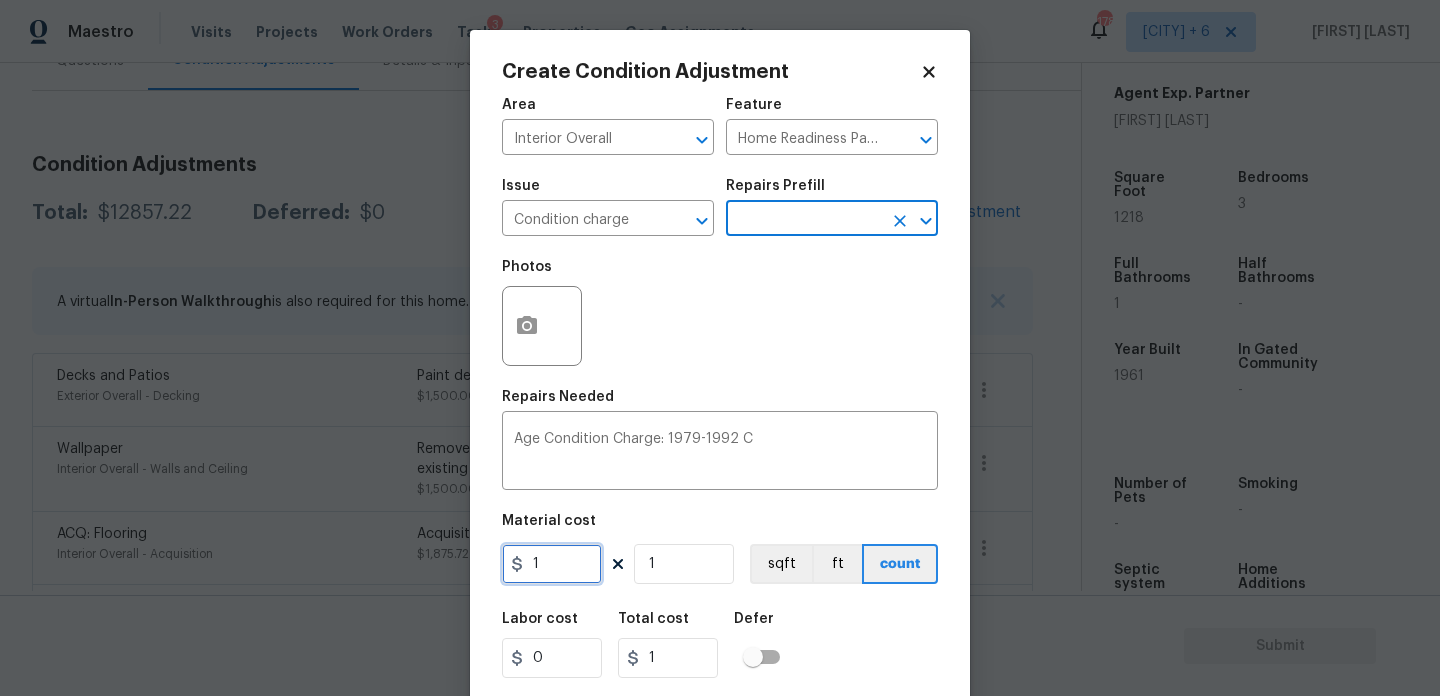 click on "1" at bounding box center [552, 564] 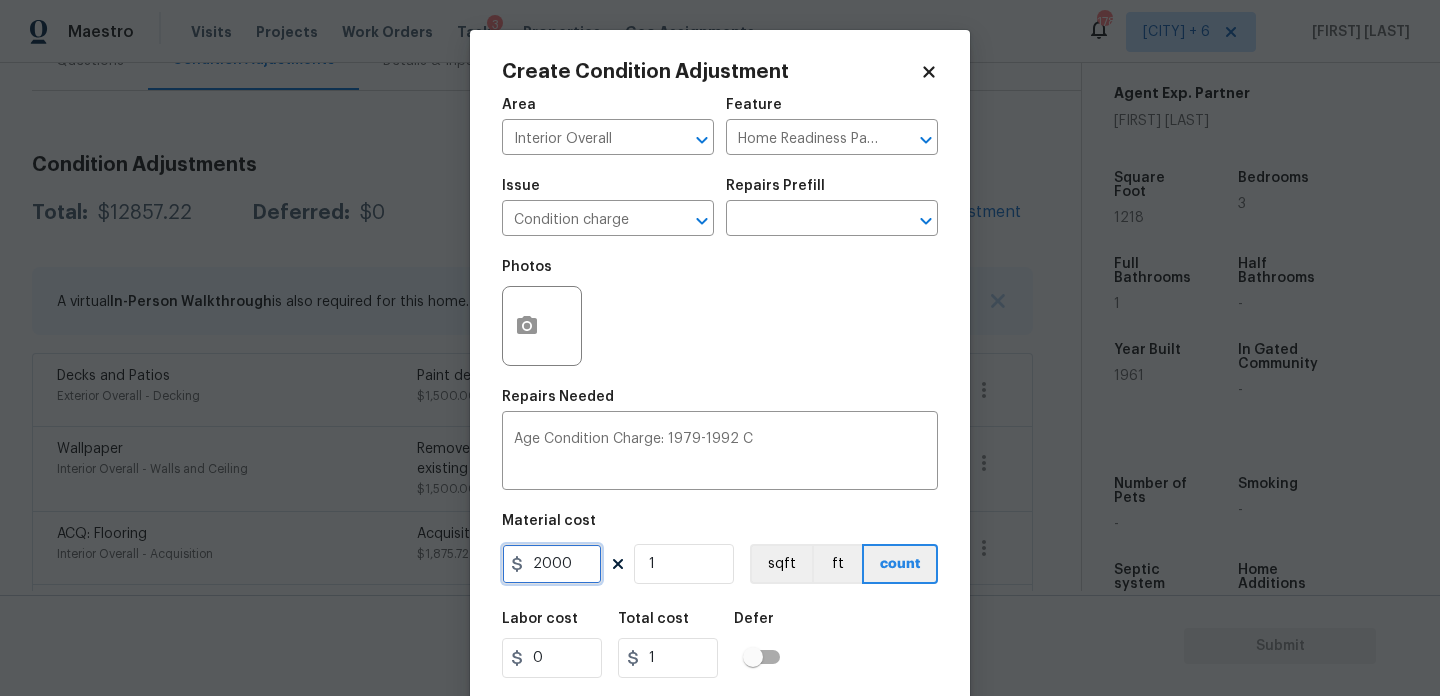 type on "2000" 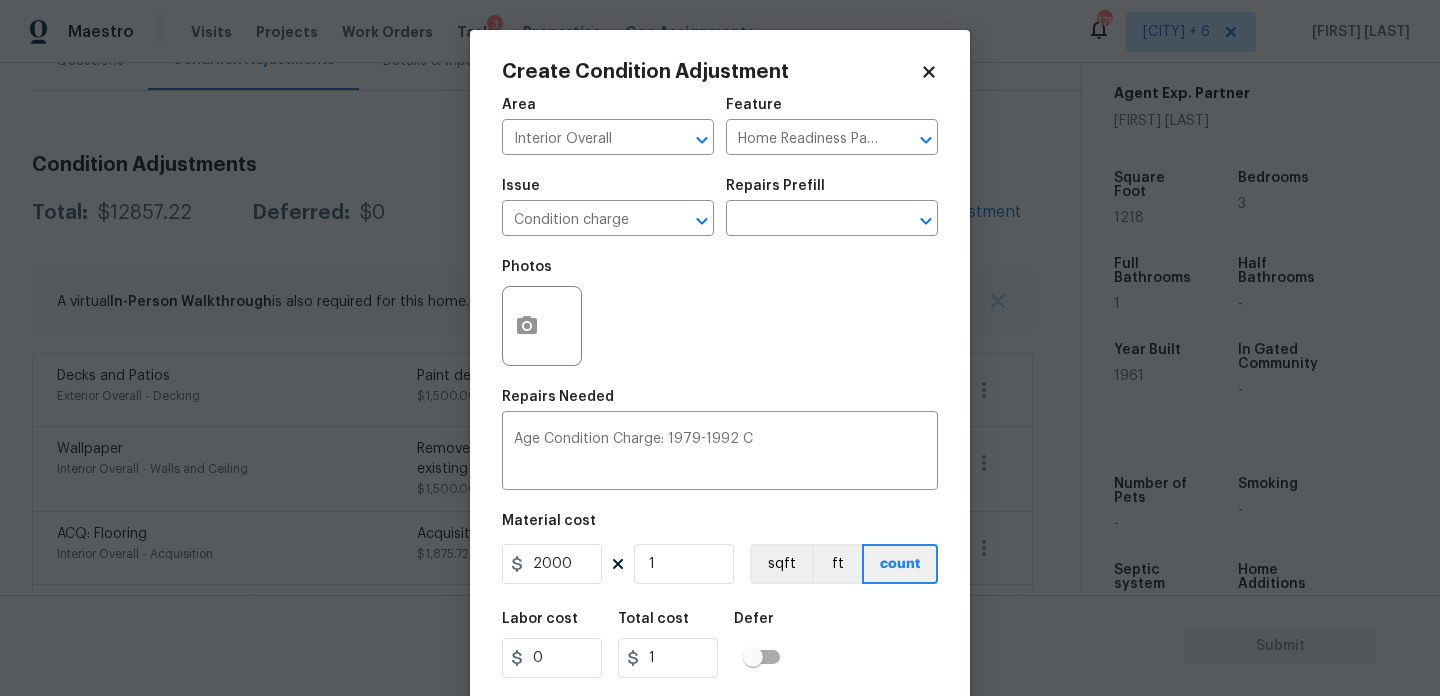 type on "2000" 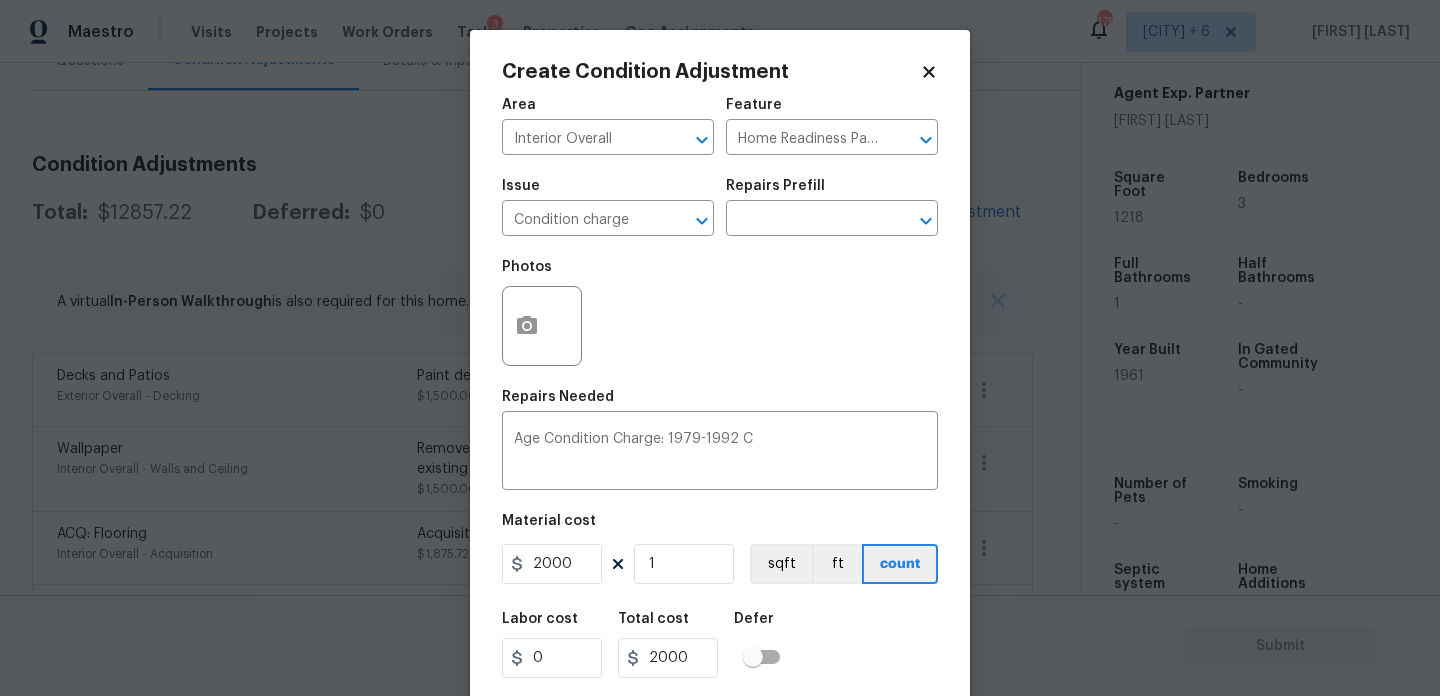 click on "Photos" at bounding box center (720, 313) 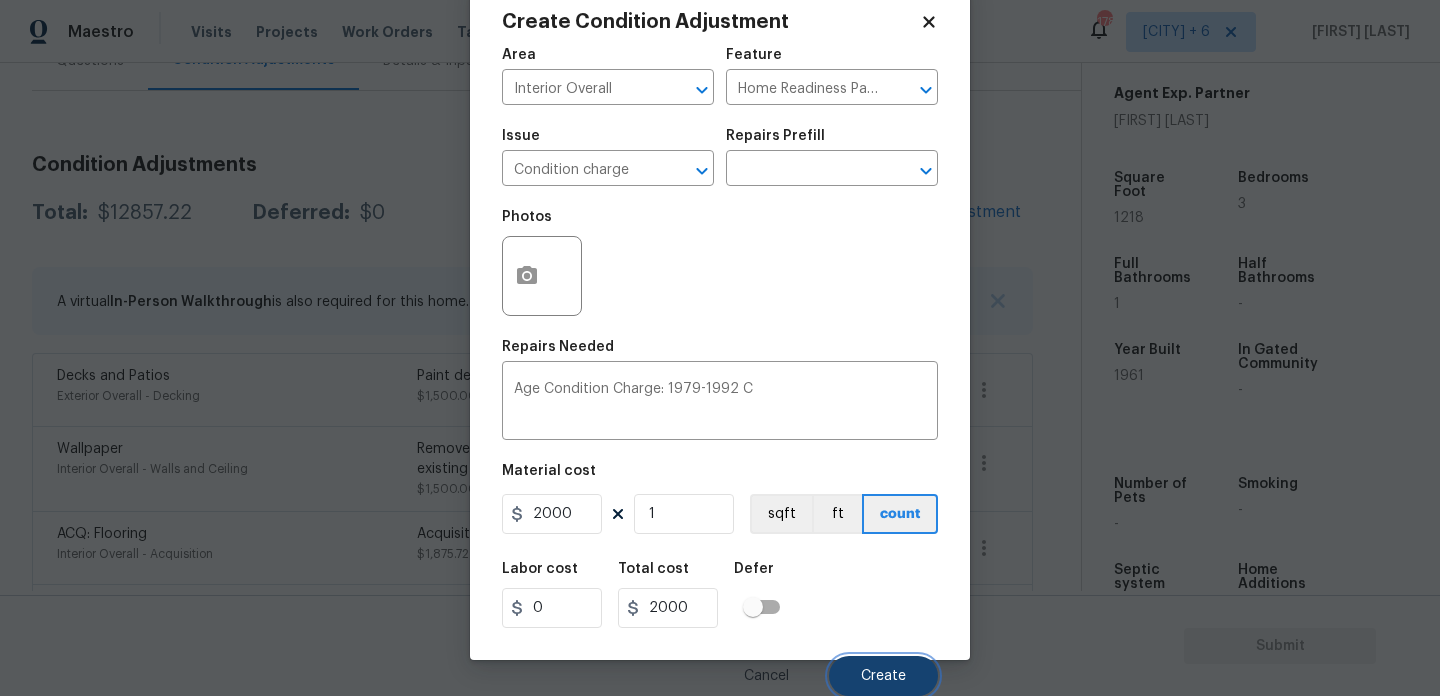 click on "Create" at bounding box center (883, 676) 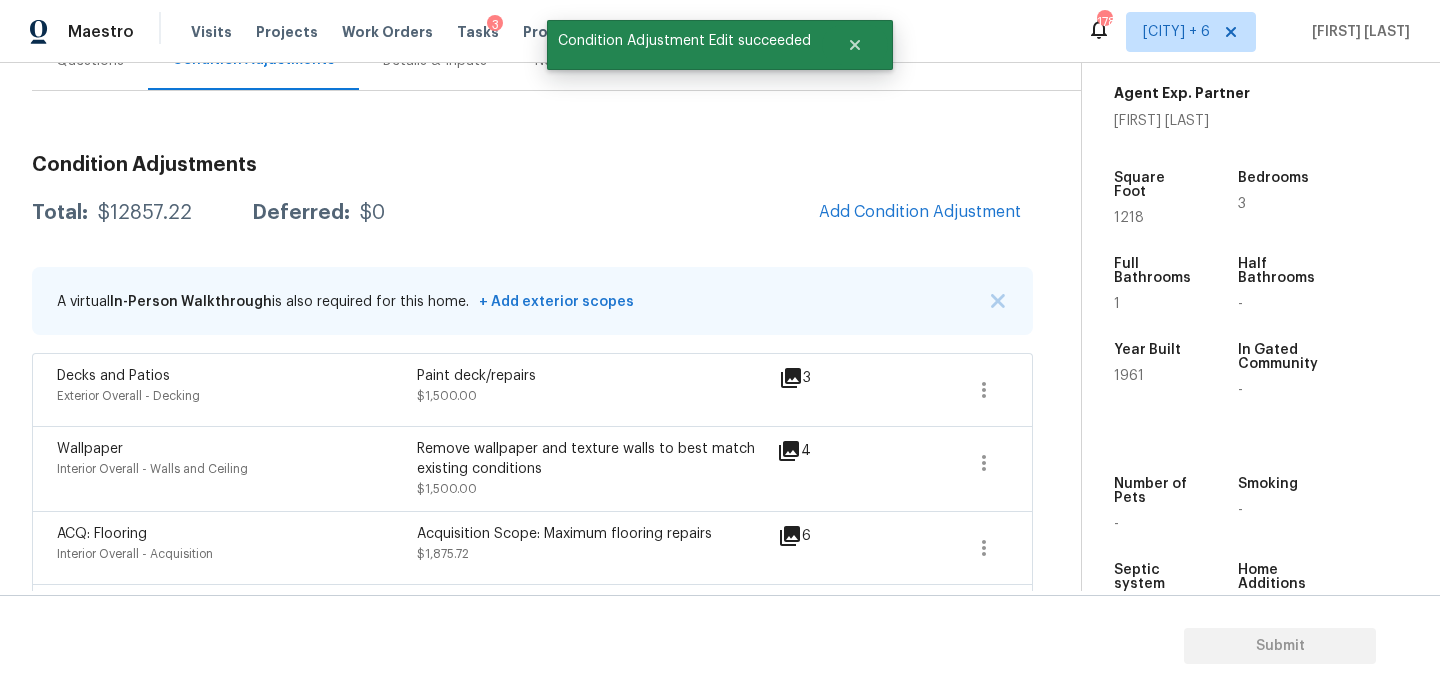 scroll, scrollTop: 44, scrollLeft: 0, axis: vertical 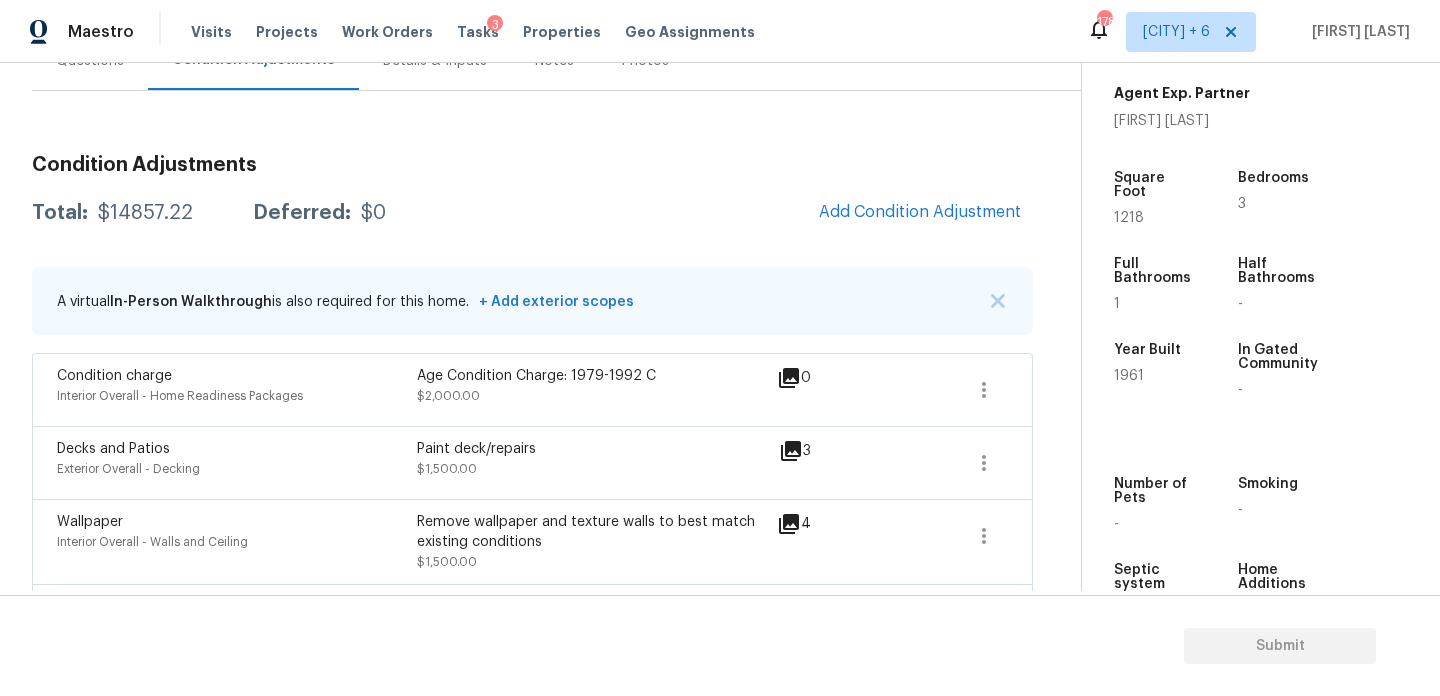 click on "Condition Adjustments Total:  $14857.22 Deferred:  $0 Add Condition Adjustment A virtual  In-Person Walkthrough  is also required for this home.   + Add exterior scopes Condition charge Interior Overall - Home Readiness Packages Age Condition Charge: 1979-1992 C	 $2,000.00   0 Decks and Patios Exterior Overall - Decking Paint deck/repairs $1,500.00   3 Wallpaper Interior Overall - Walls and Ceiling Remove wallpaper and texture walls to best match existing conditions $1,500.00   4 ACQ: Flooring Interior Overall - Acquisition Acquisition Scope: Maximum flooring repairs $1,875.72   6 ACQ: Paint Interior Overall - Acquisition Acquisition Scope: 75%+ of the home will likely require interior paint $2,131.50   8 Landscape Package Exterior Overall - Home Readiness Packages $750.00   3 Siding Exterior Overall - Siding Siding repairs $575.00   4 ACQ: Shingle Roof Roof - Acquisition Acquisition Scope: Shingle Roof 21+ years in age or replacement required. $4,025.00   0 ACQ: HVAC HVAC - Acquisition $500.00   0" at bounding box center [532, 649] 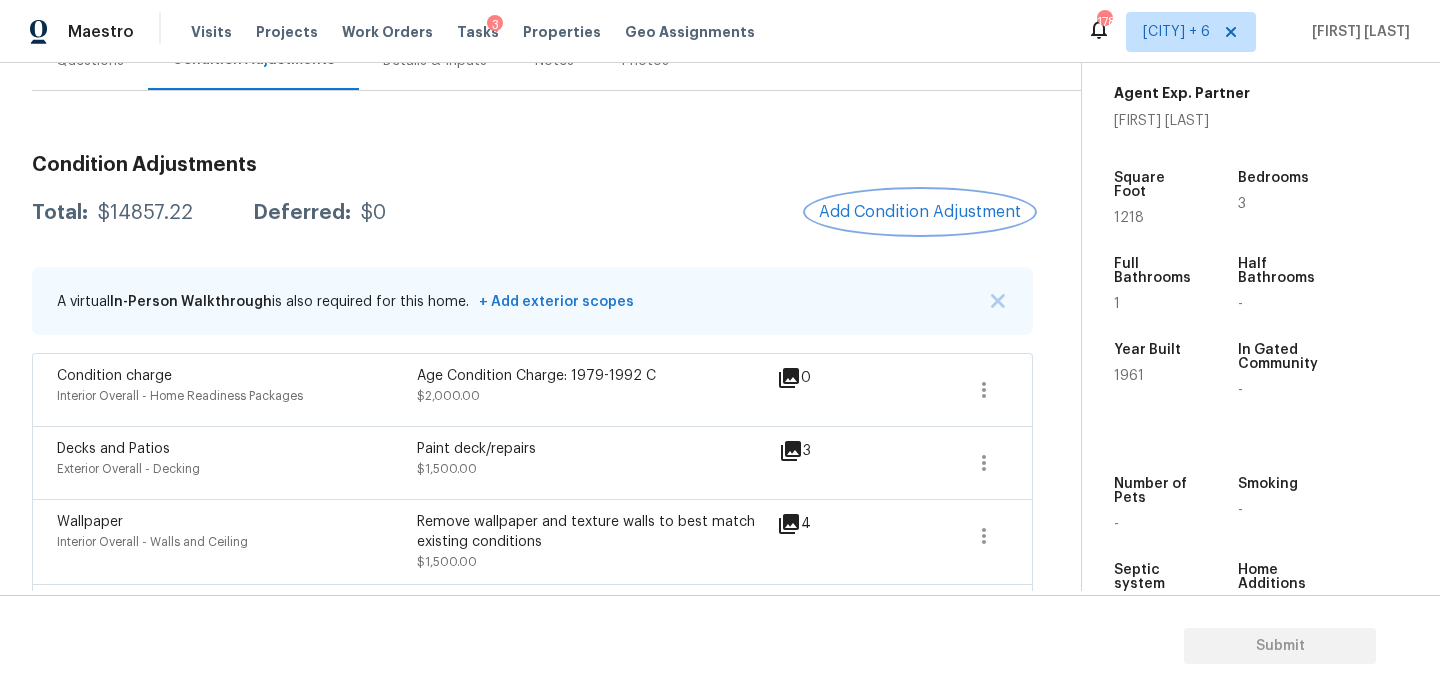 click on "Add Condition Adjustment" at bounding box center (920, 212) 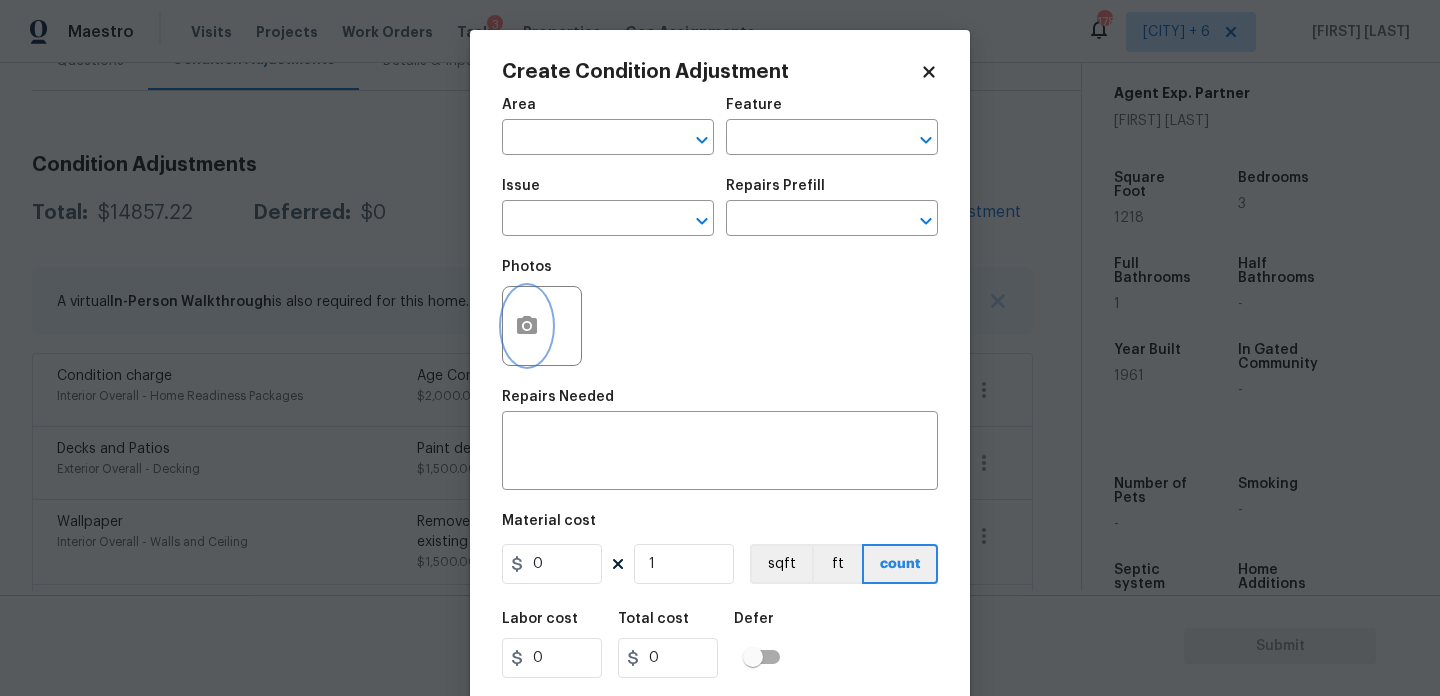 click at bounding box center (527, 326) 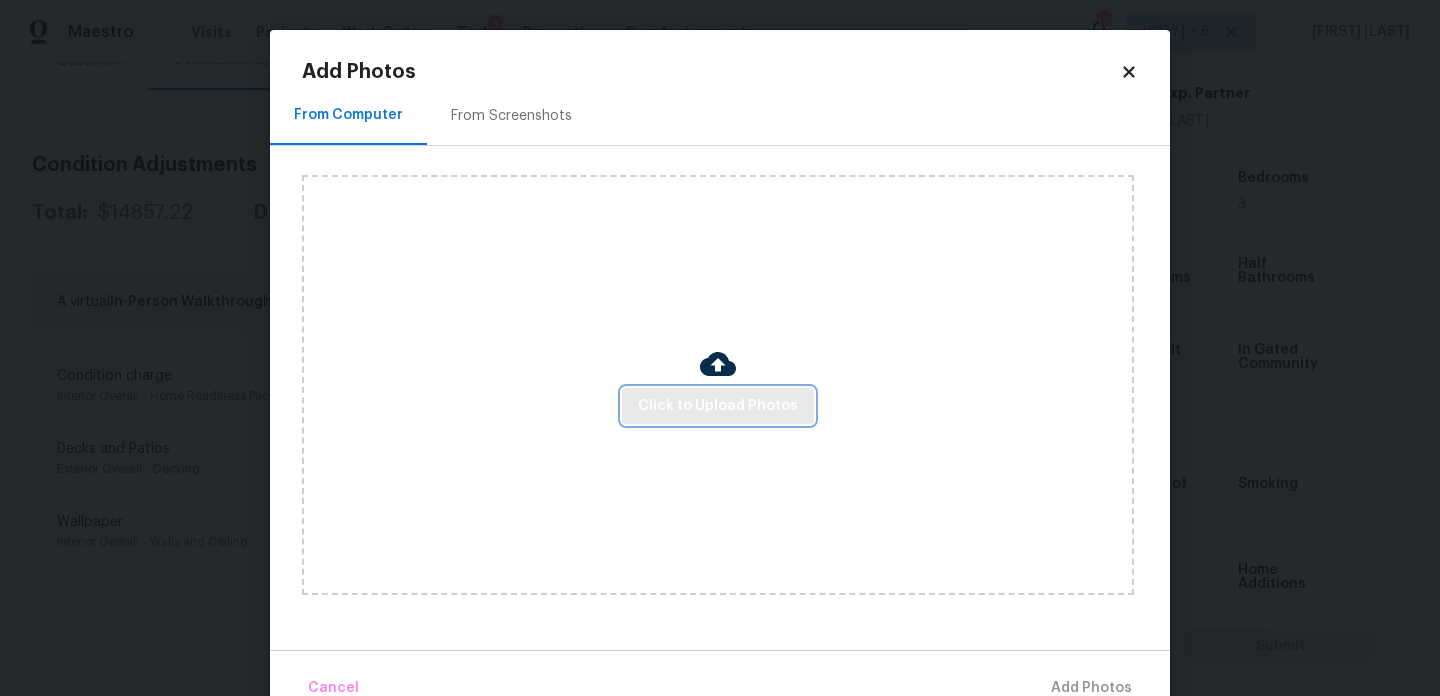 click on "Click to Upload Photos" at bounding box center [718, 406] 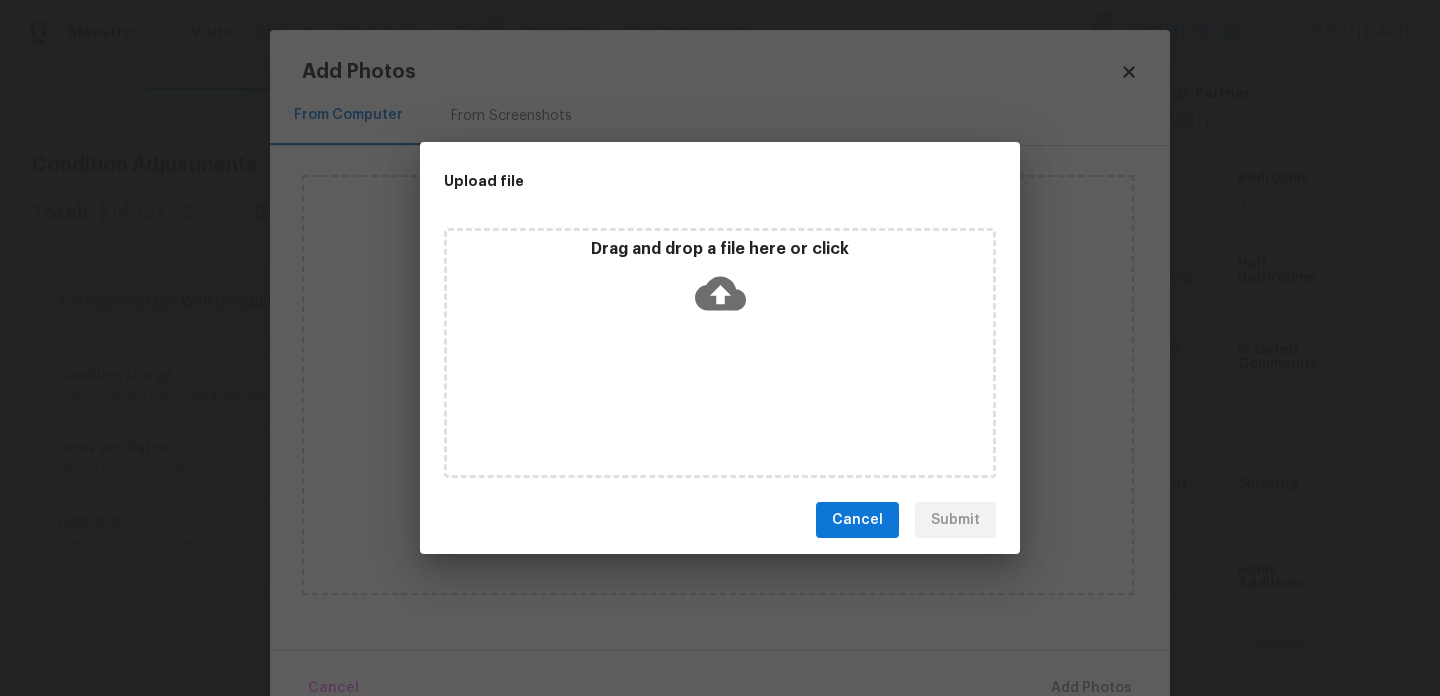 click on "Drag and drop a file here or click" at bounding box center (720, 353) 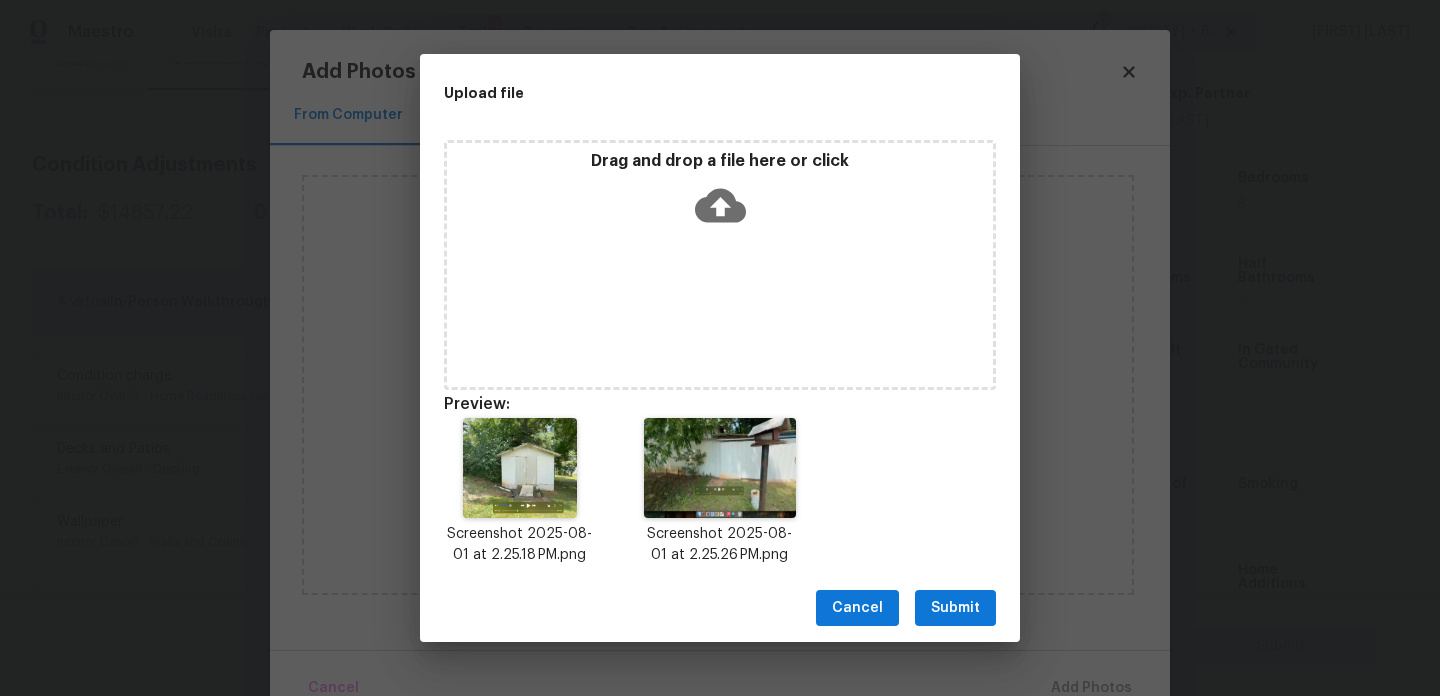 click on "Submit" at bounding box center [955, 608] 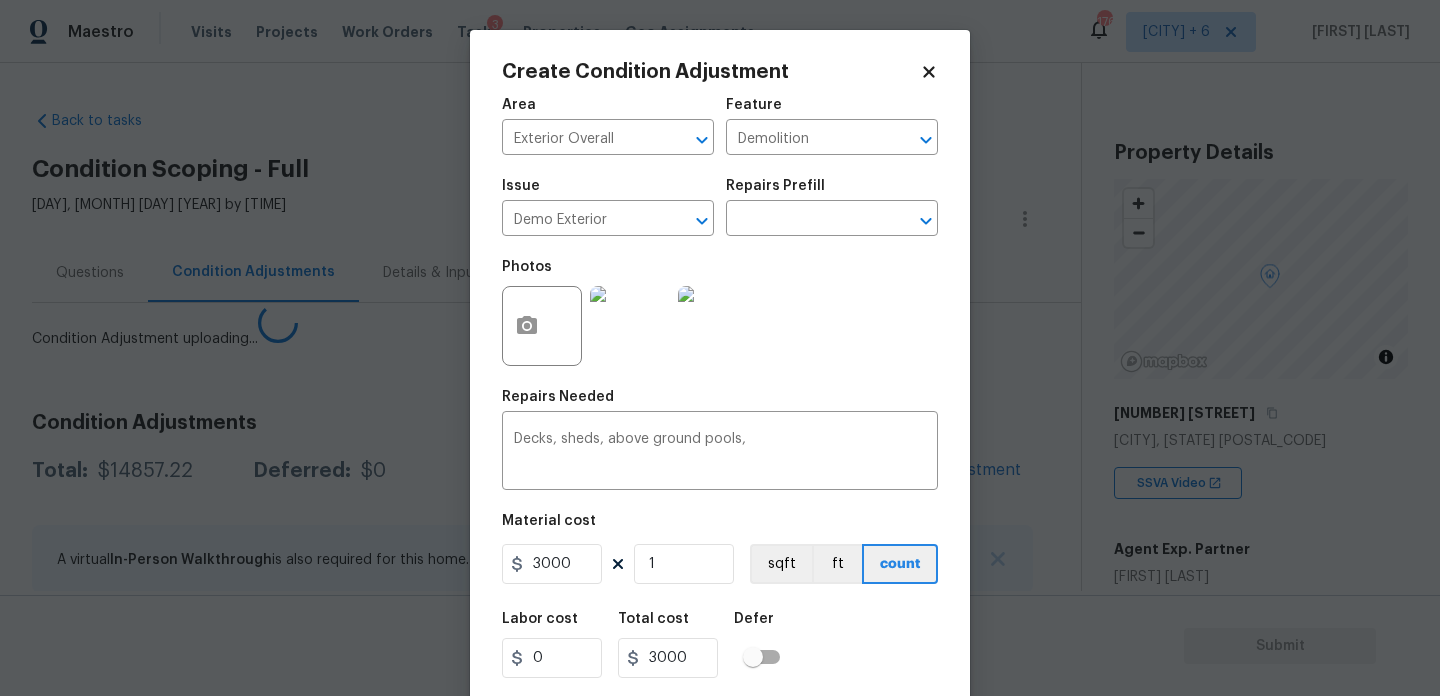 scroll, scrollTop: 0, scrollLeft: 0, axis: both 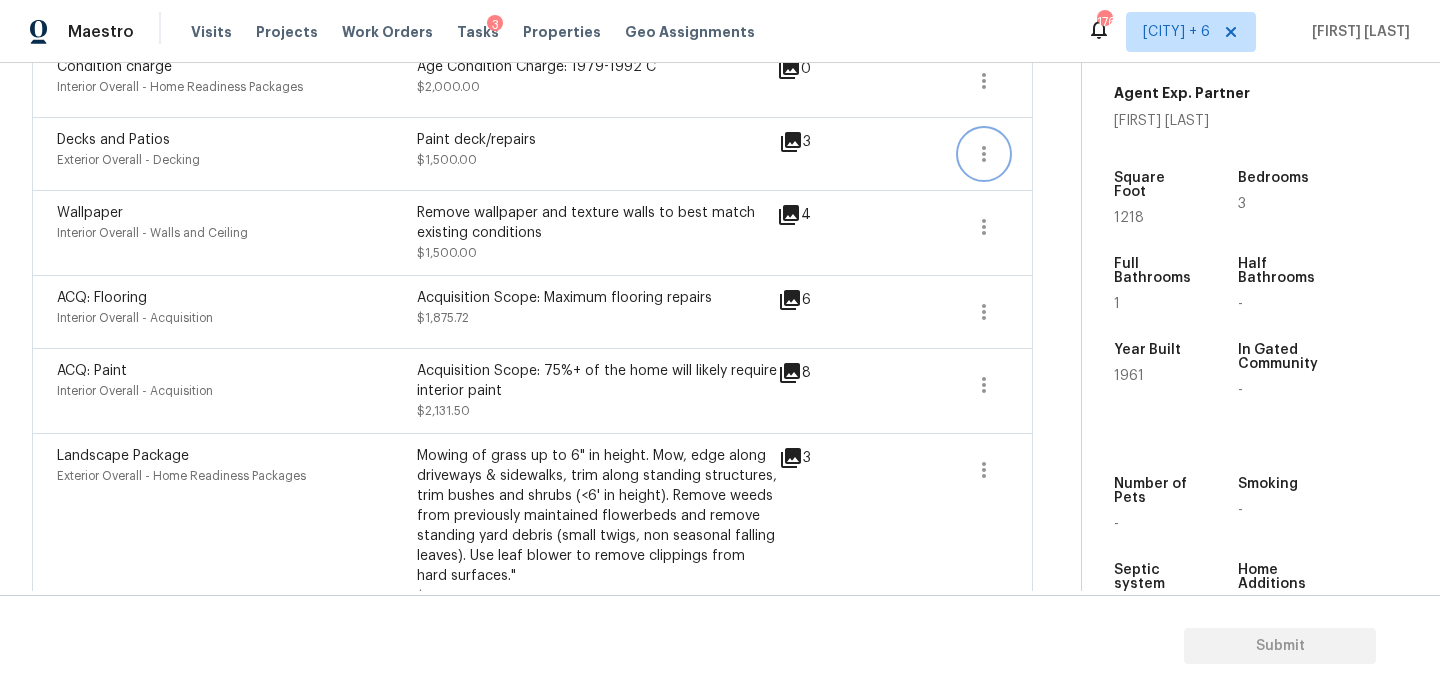 click 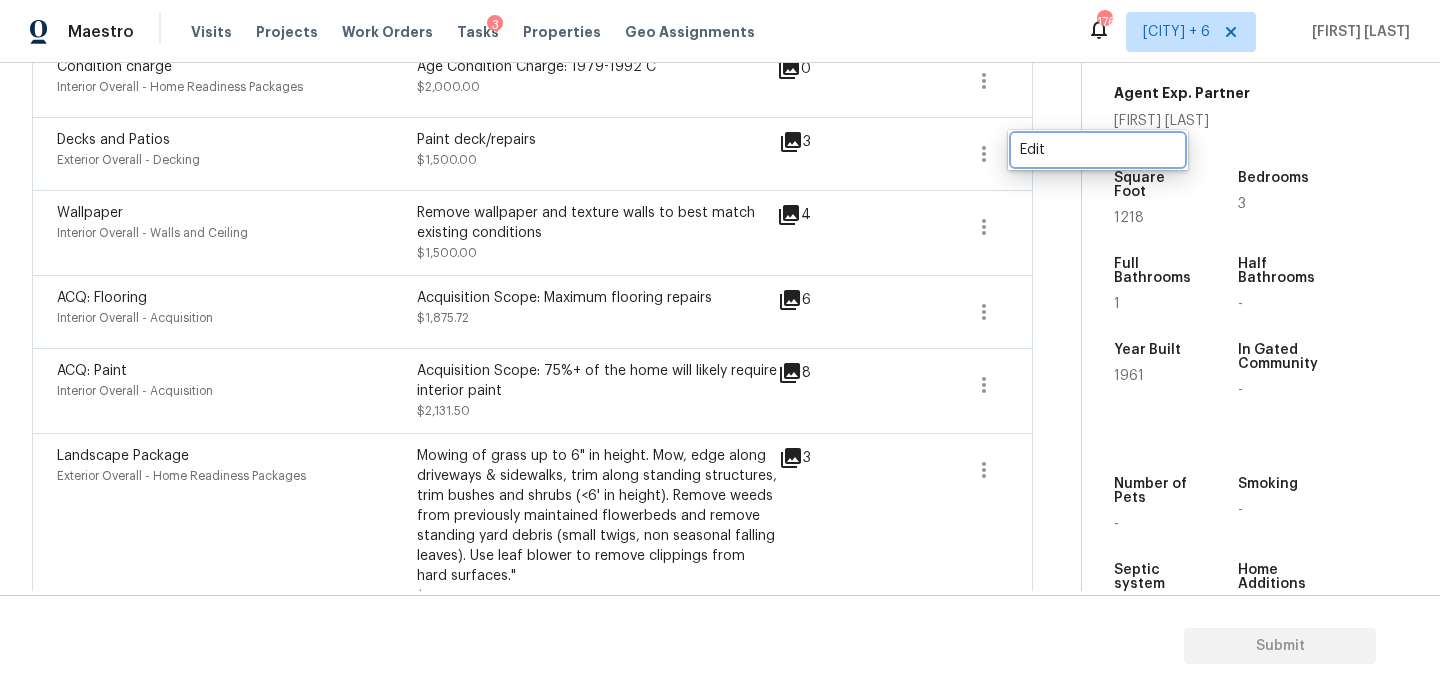 click on "Edit" at bounding box center (1098, 150) 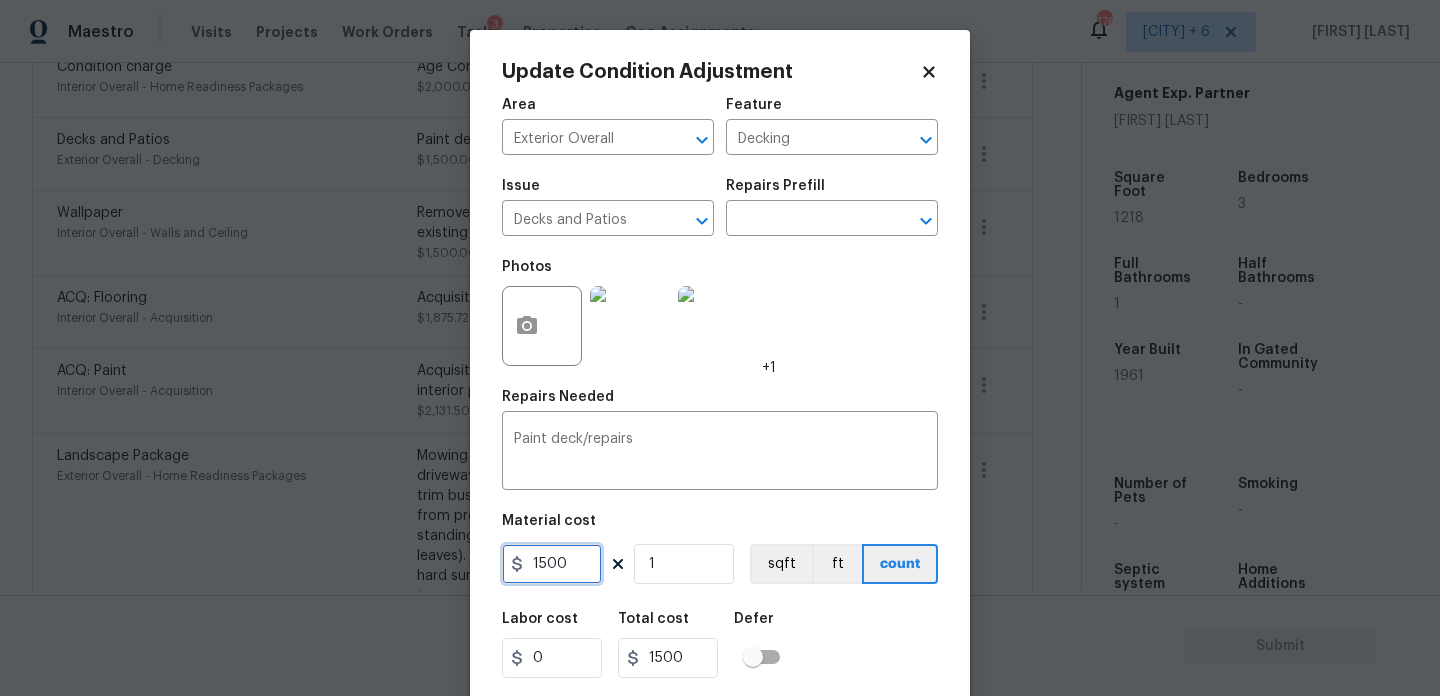 click on "1500" at bounding box center [552, 564] 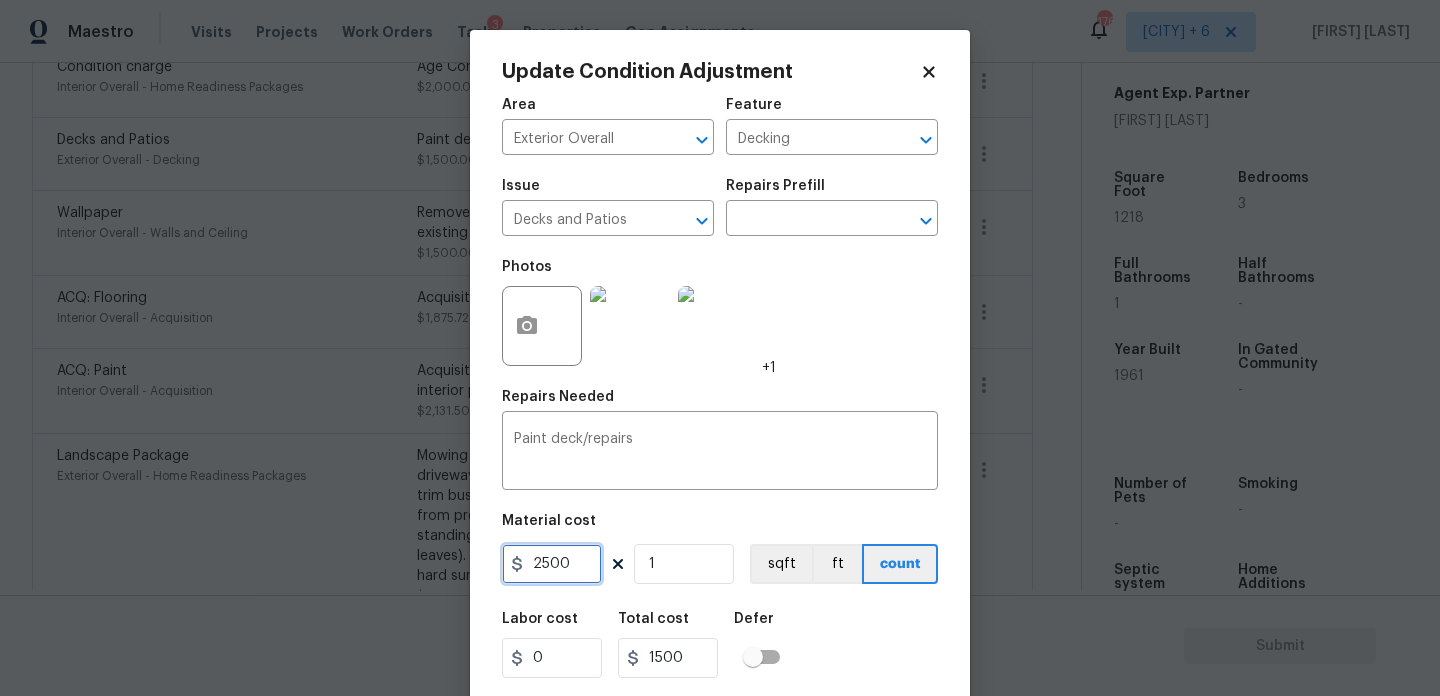 type on "2500" 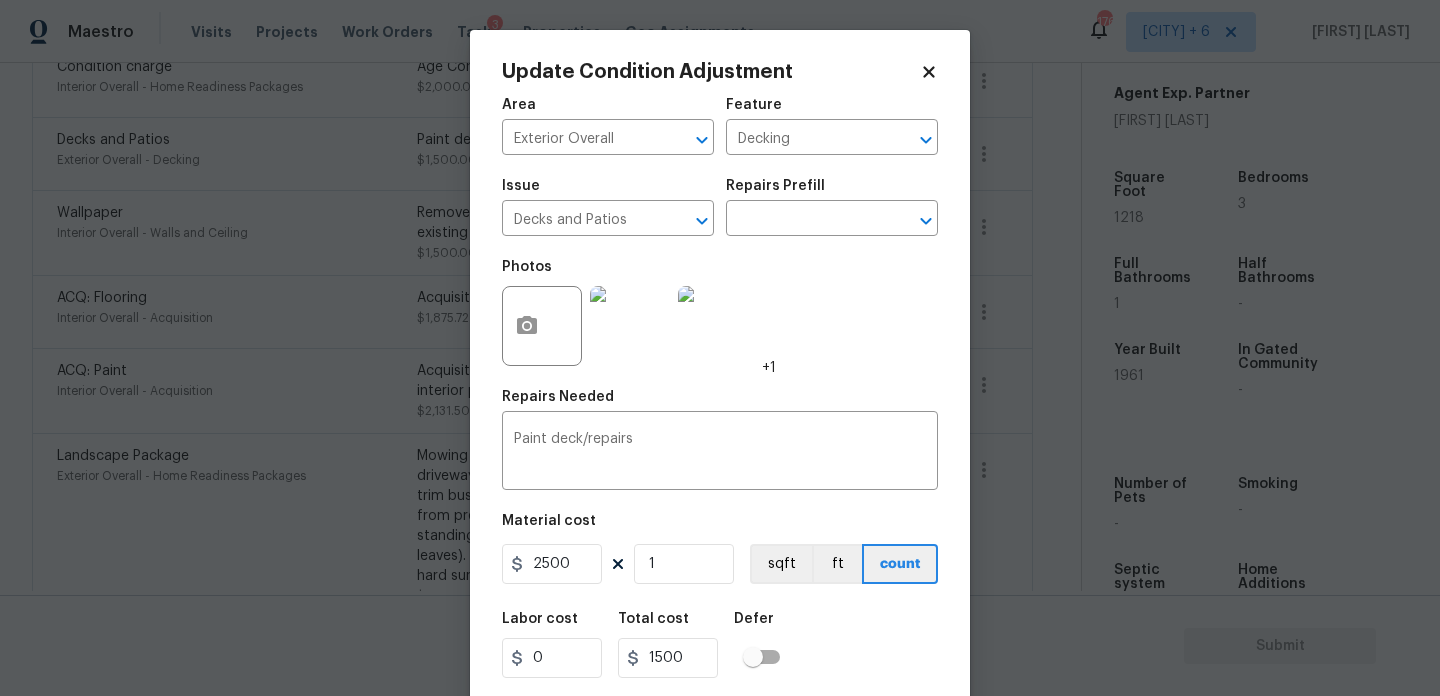 type on "2500" 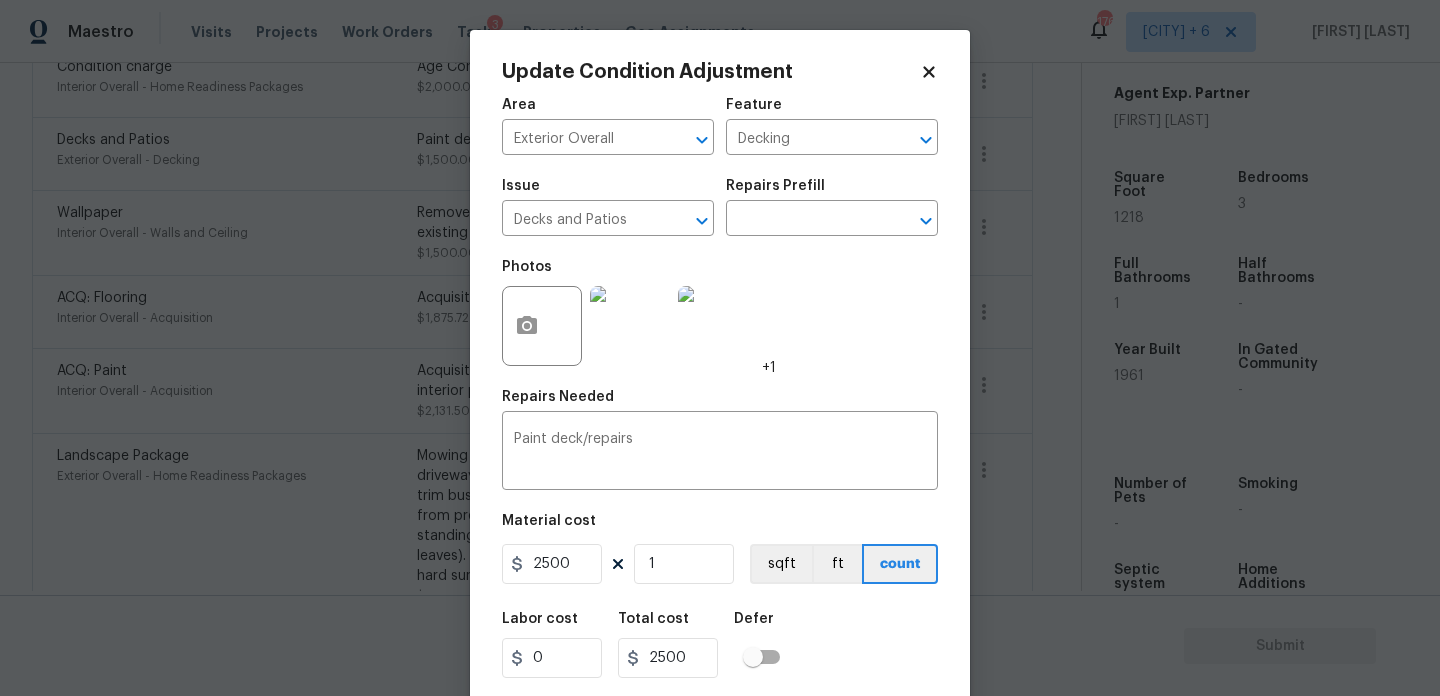click on "Photos  +1" at bounding box center (720, 313) 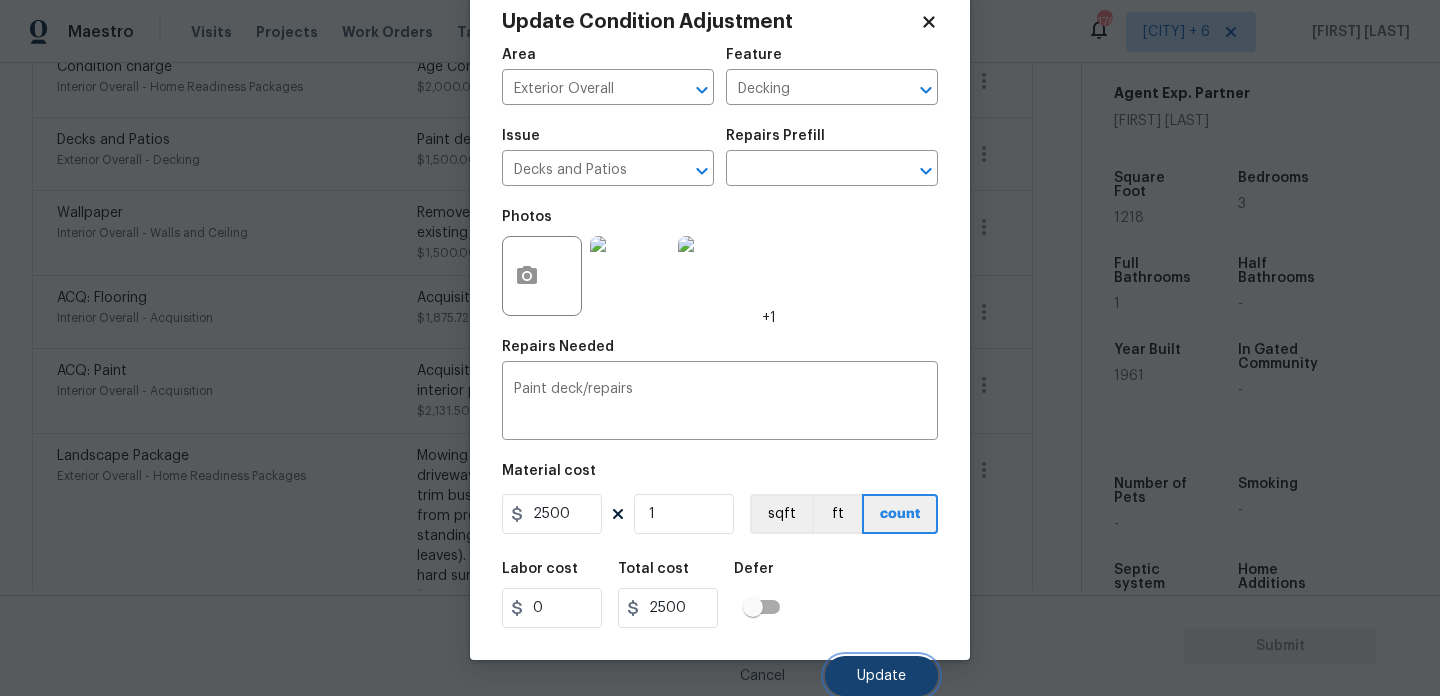 click on "Update" at bounding box center (881, 676) 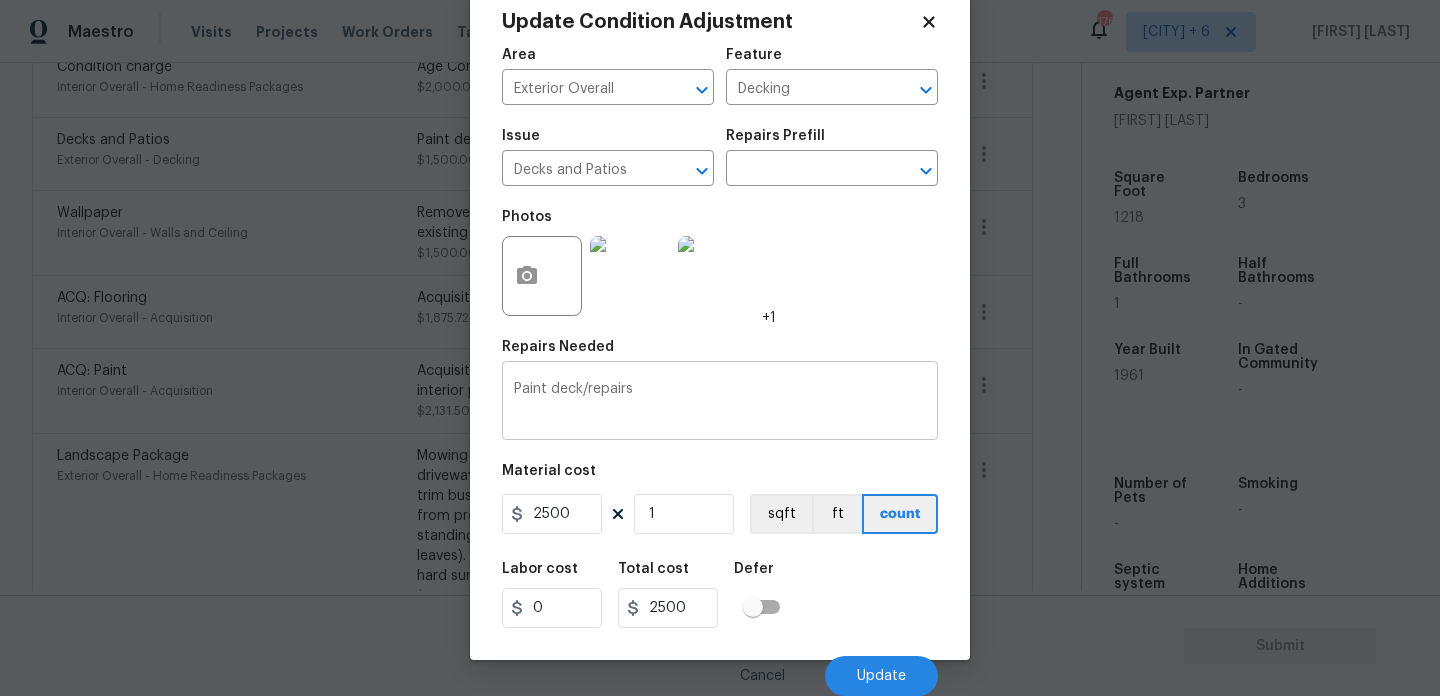 scroll, scrollTop: 594, scrollLeft: 0, axis: vertical 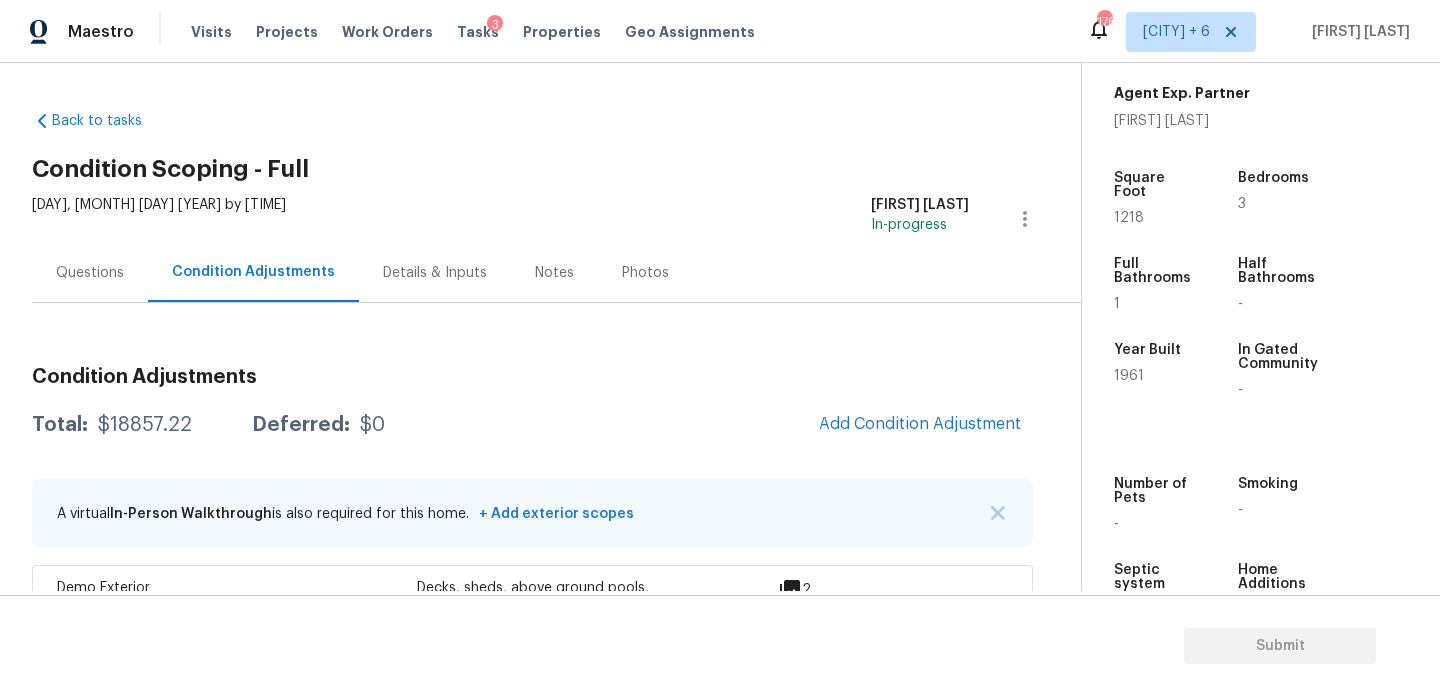 click on "Condition Adjustments Total:  $18857.22 Deferred:  $0 Add Condition Adjustment A virtual  In-Person Walkthrough  is also required for this home.   + Add exterior scopes Demo Exterior Exterior Overall - Demolition Decks, sheds, above ground pools, $3,000.00   2 Condition charge Interior Overall - Home Readiness Packages Age Condition Charge: 1979-1992 C	 $2,000.00   0 Decks and Patios Exterior Overall - Decking Paint deck/repairs $2,500.00   3 Wallpaper Interior Overall - Walls and Ceiling Remove wallpaper and texture walls to best match existing conditions $1,500.00   4 ACQ: Flooring Interior Overall - Acquisition Acquisition Scope: Maximum flooring repairs $1,875.72   6 ACQ: Paint Interior Overall - Acquisition Acquisition Scope: 75%+ of the home will likely require interior paint $2,131.50   8 Landscape Package Exterior Overall - Home Readiness Packages $750.00   3 Siding Exterior Overall - Siding Siding repairs $575.00   4 ACQ: Shingle Roof Roof - Acquisition $4,025.00   0 ACQ: HVAC HVAC - Acquisition   0" at bounding box center [532, 897] 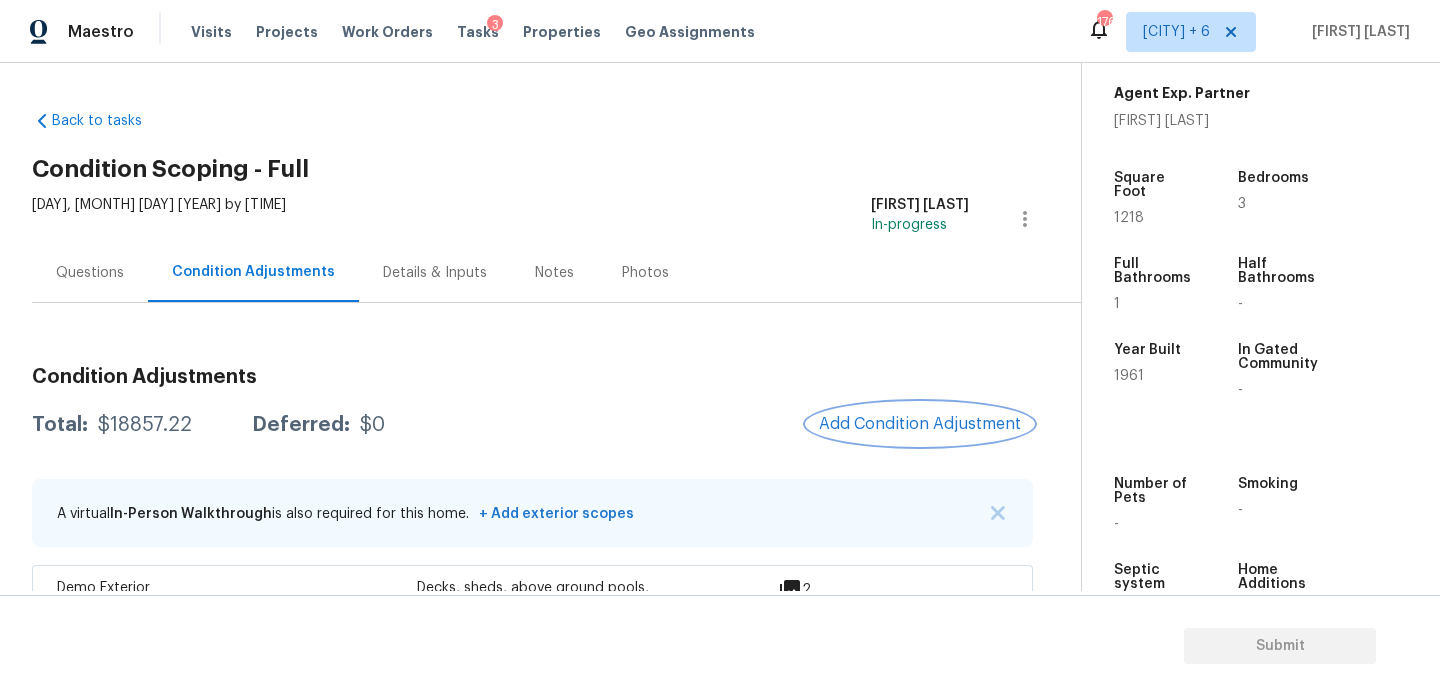 click on "Add Condition Adjustment" at bounding box center (920, 424) 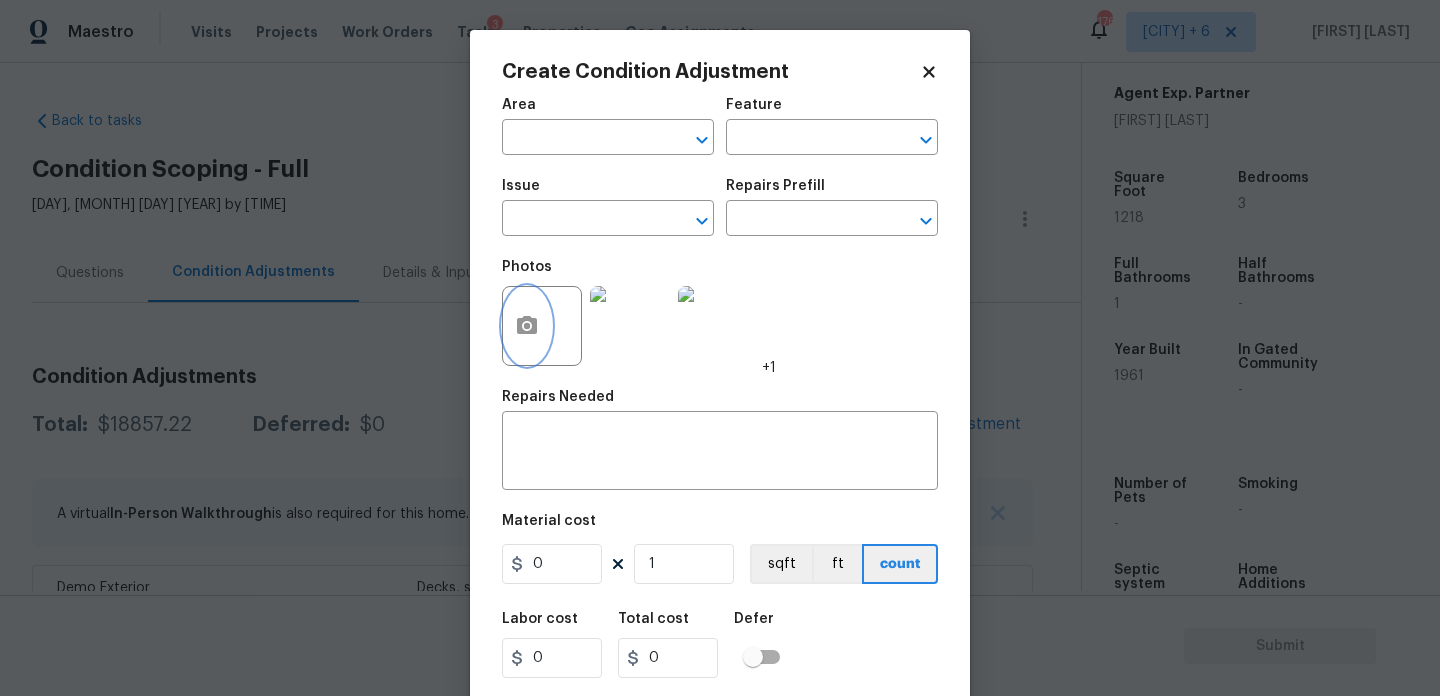 click 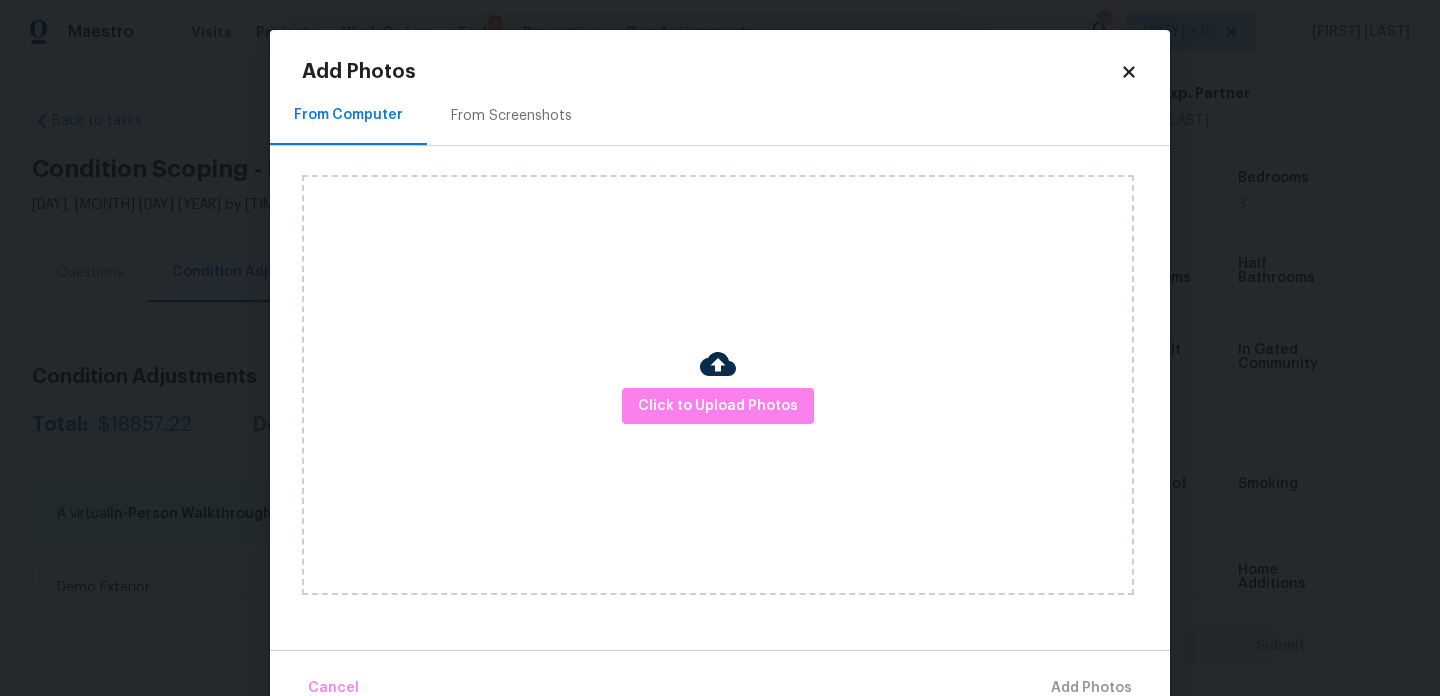 click on "Click to Upload Photos" at bounding box center [718, 385] 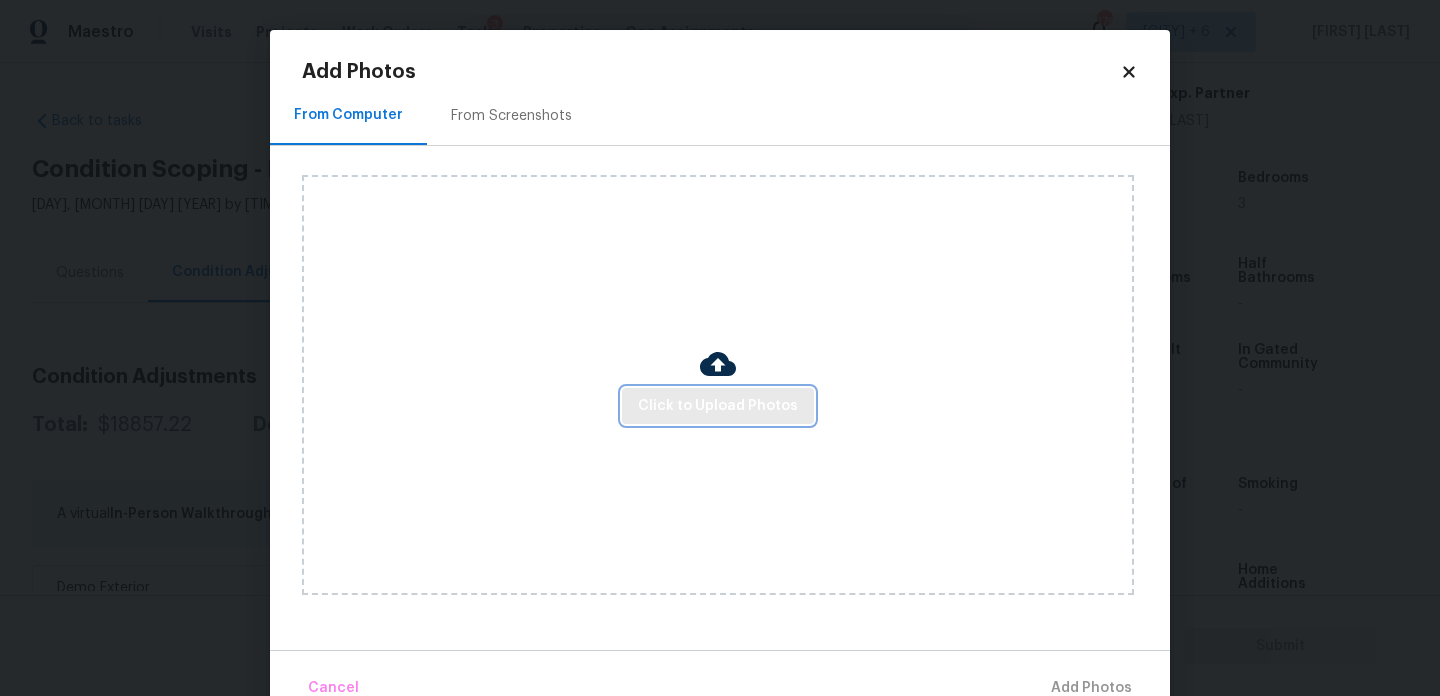 click on "Click to Upload Photos" at bounding box center [718, 406] 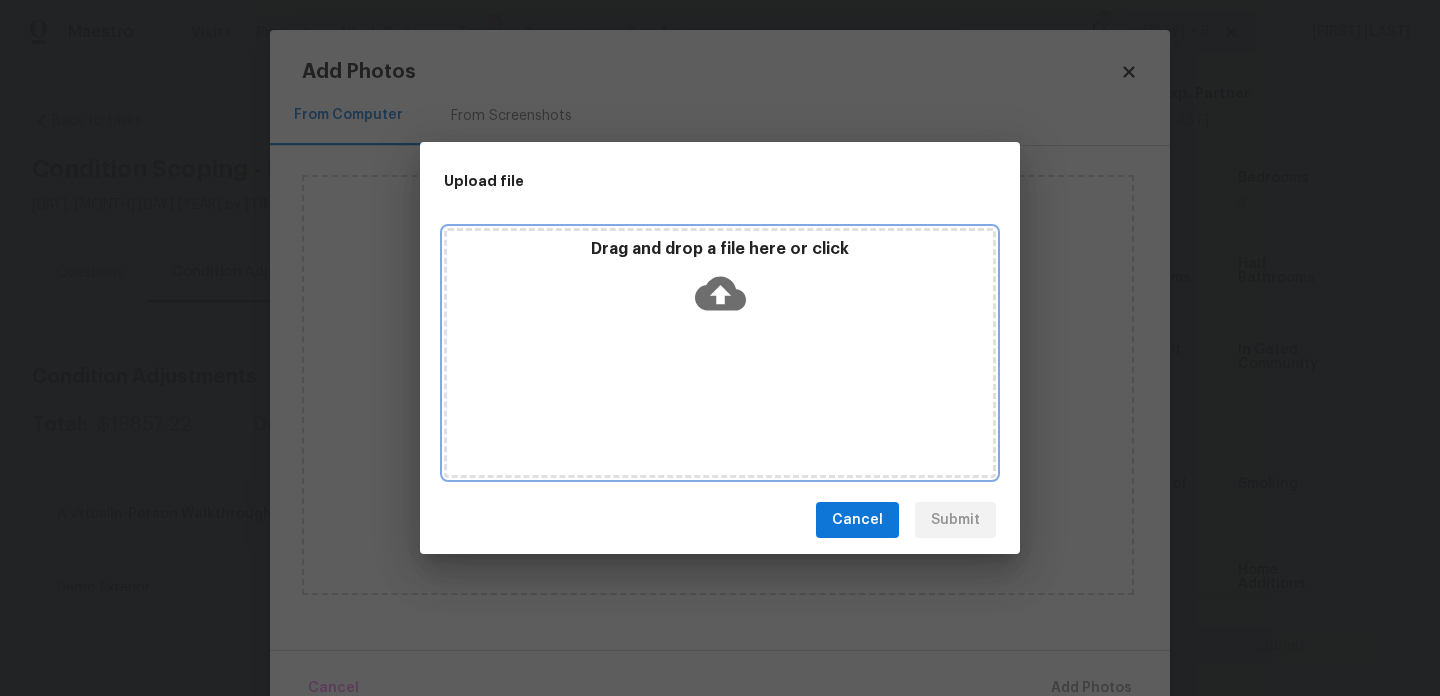 click on "Drag and drop a file here or click" at bounding box center (720, 353) 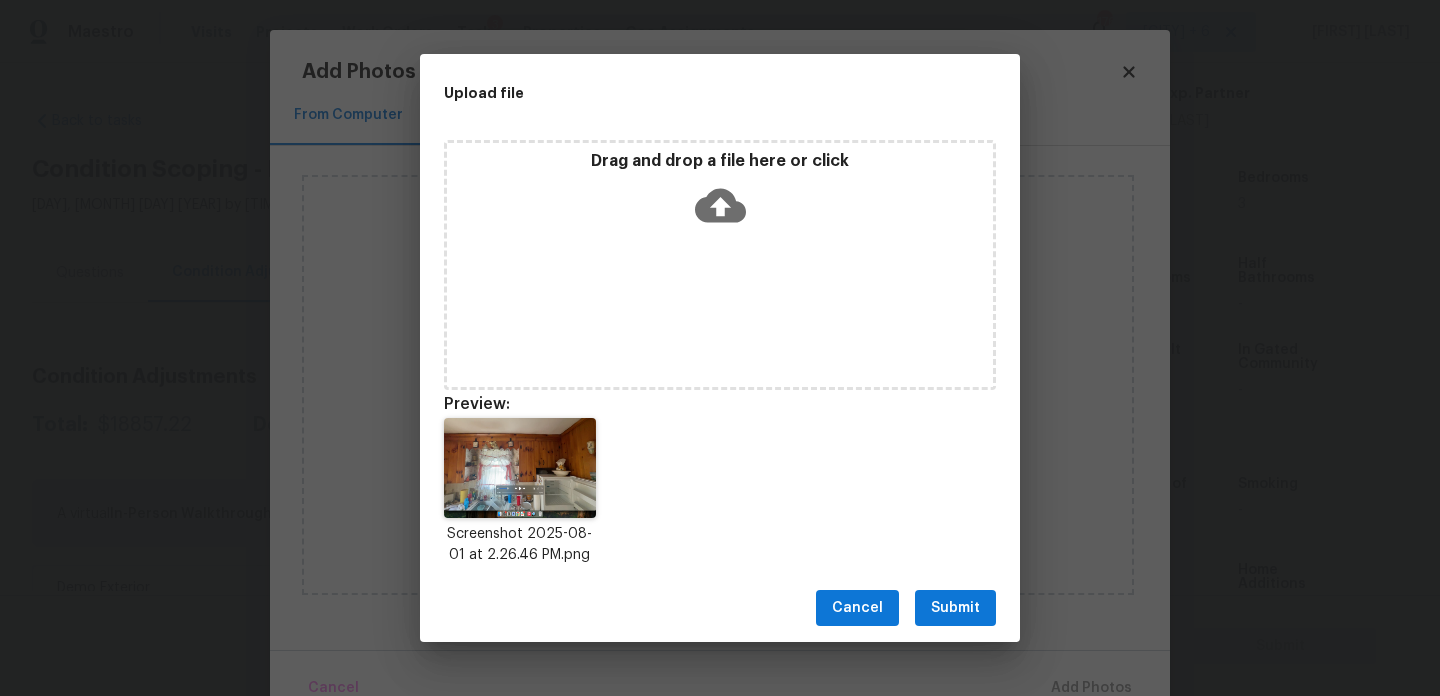 click on "Submit" at bounding box center [955, 608] 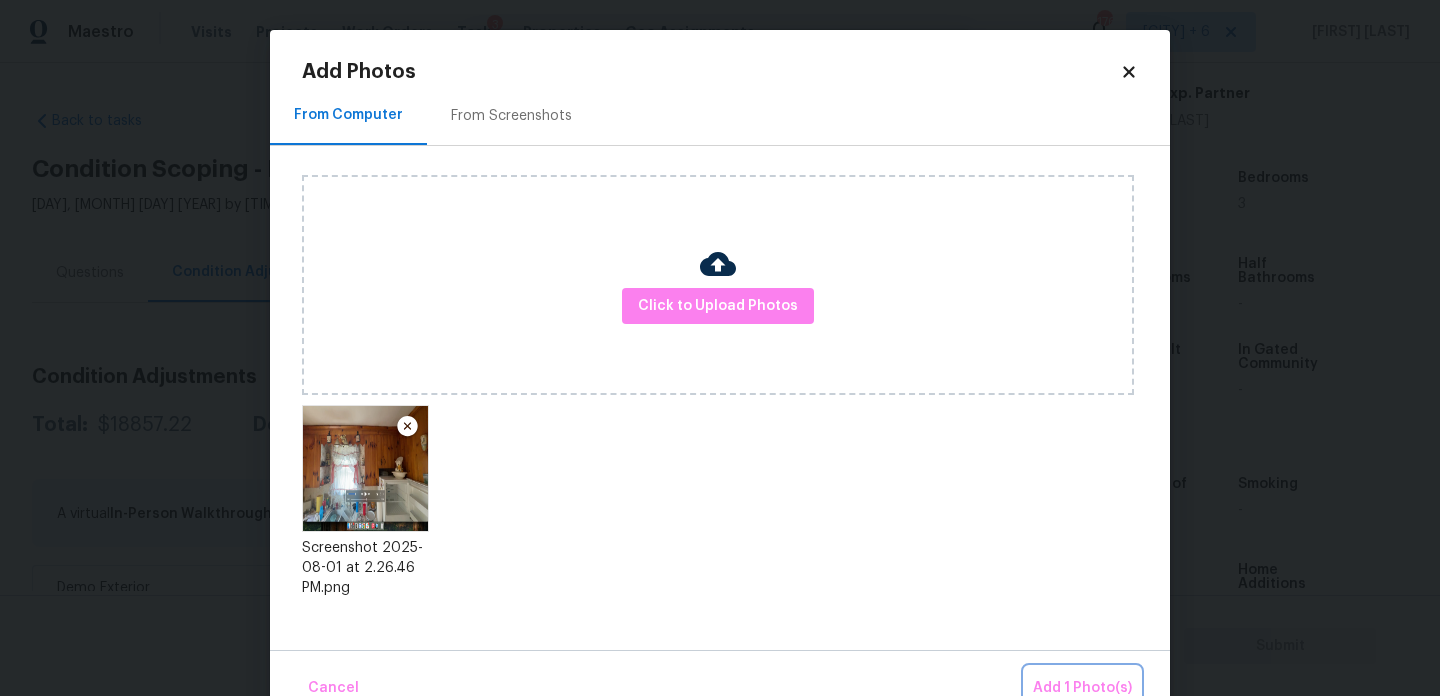click on "Add 1 Photo(s)" at bounding box center (1082, 688) 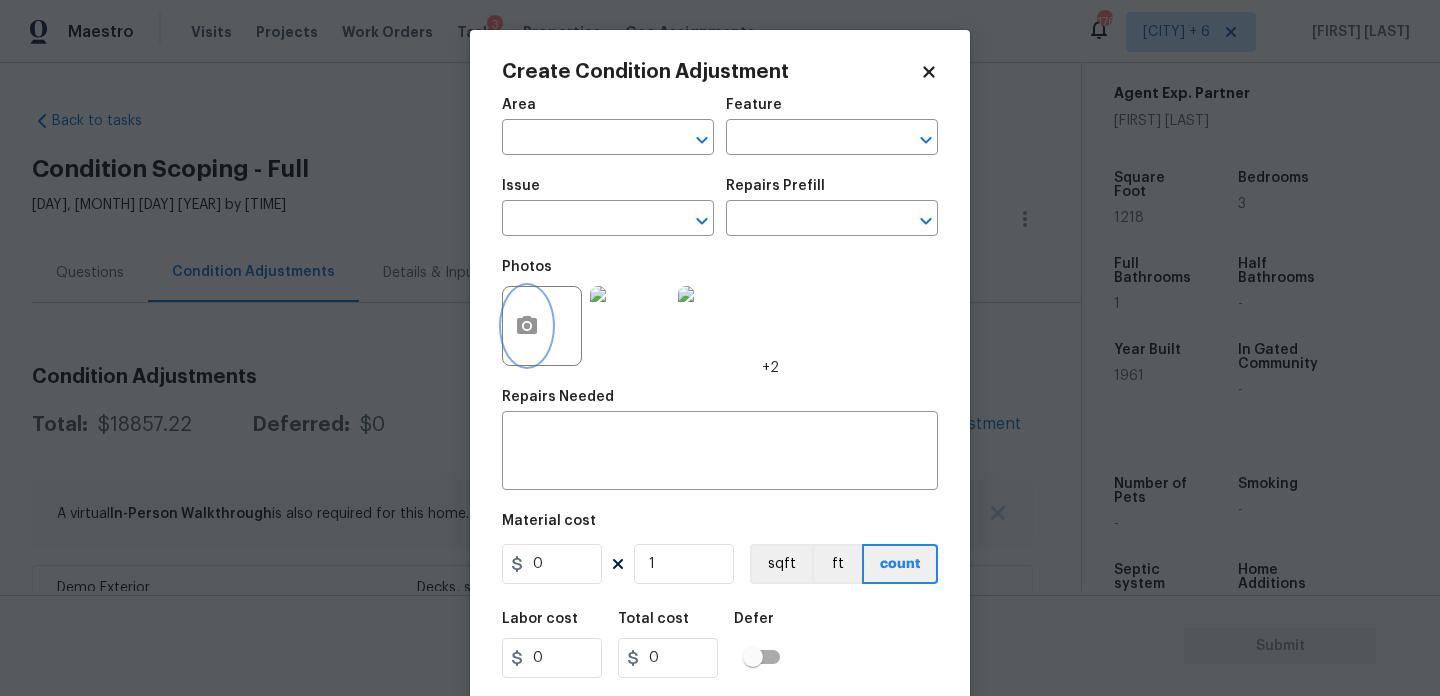 scroll, scrollTop: 51, scrollLeft: 0, axis: vertical 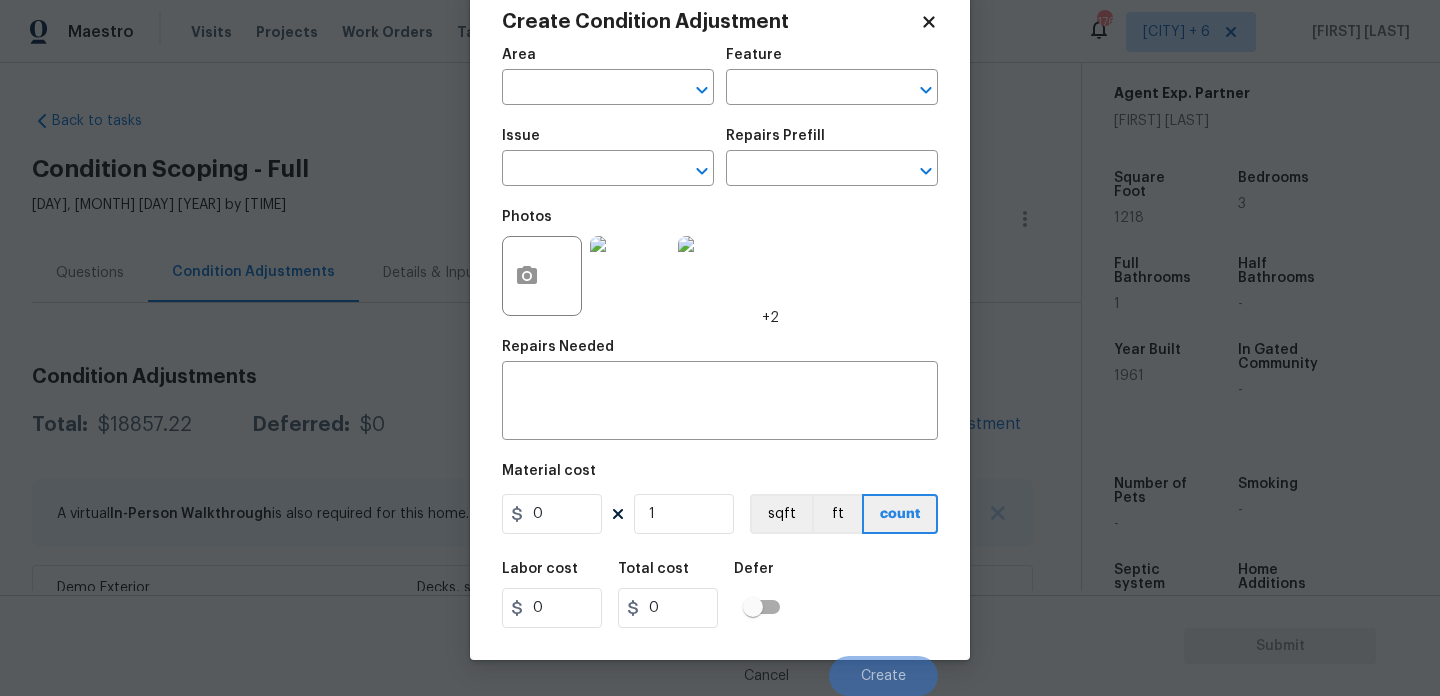 click at bounding box center [630, 276] 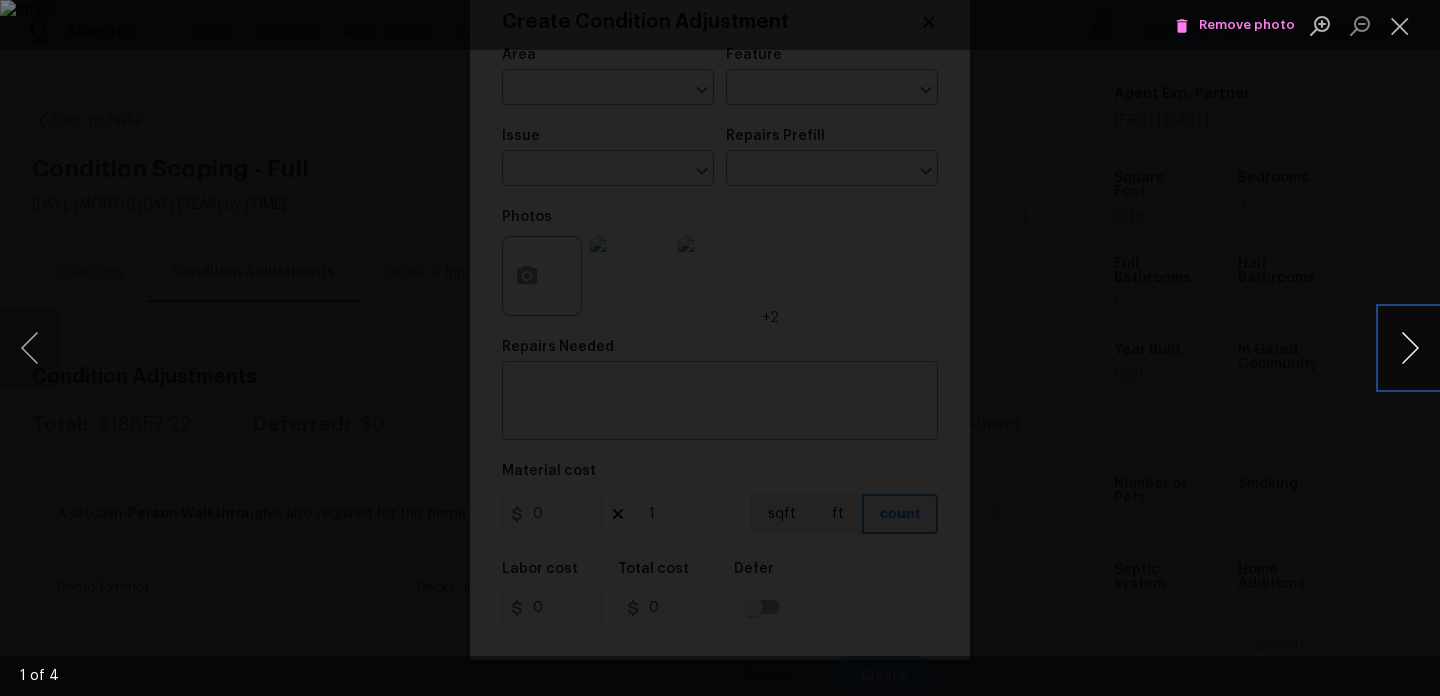 click at bounding box center (1410, 348) 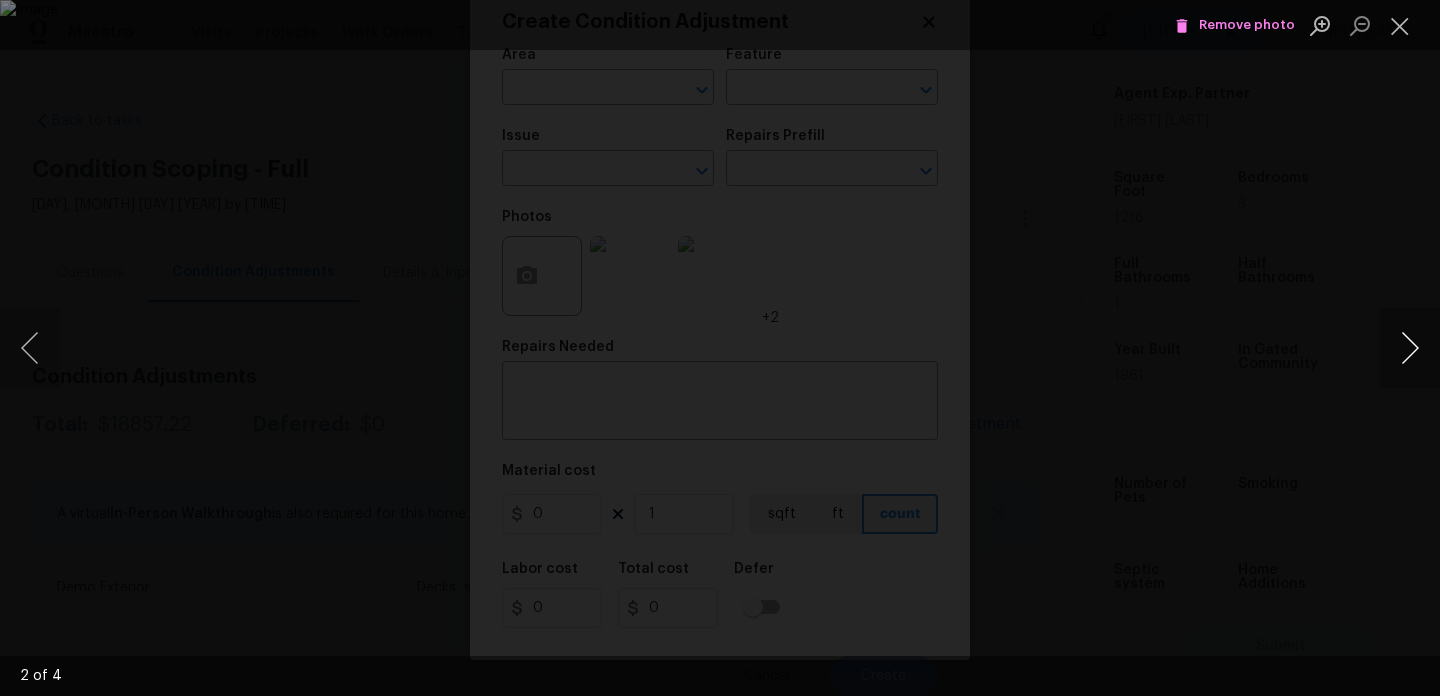 click at bounding box center [1410, 348] 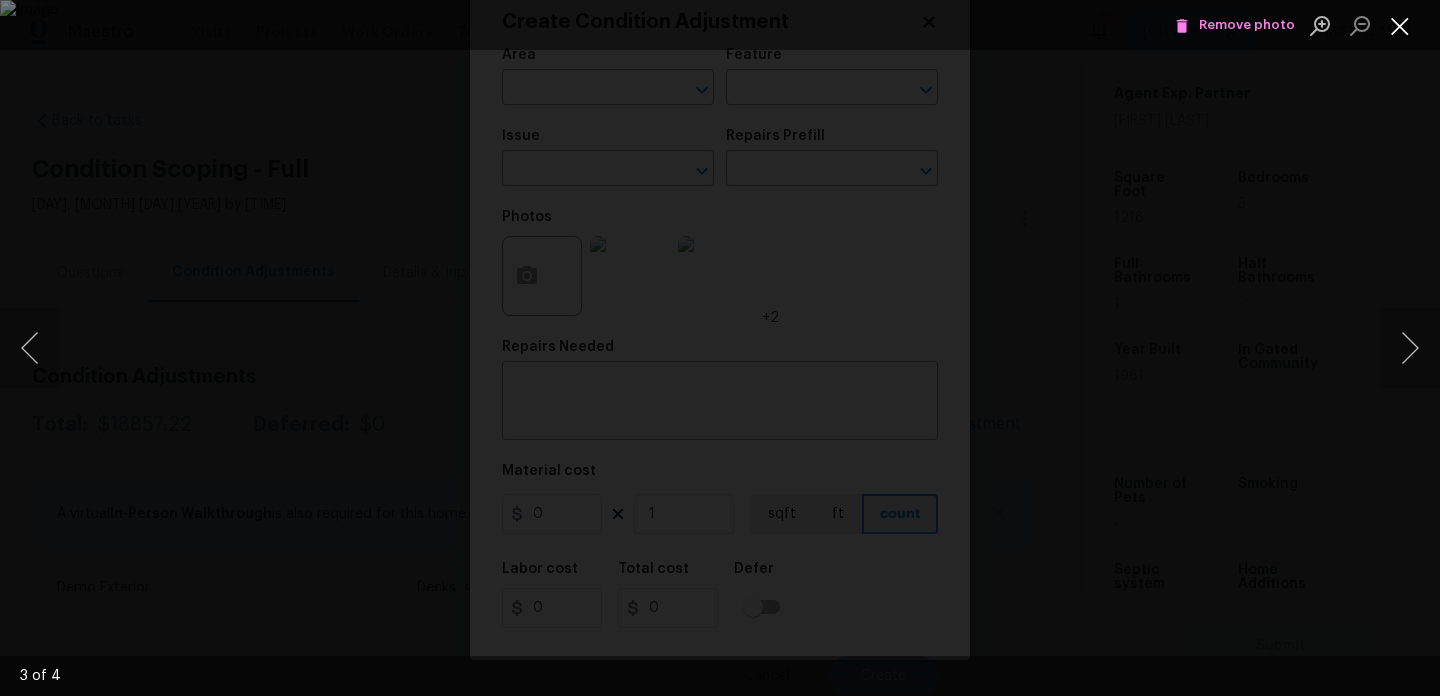 click at bounding box center [1400, 25] 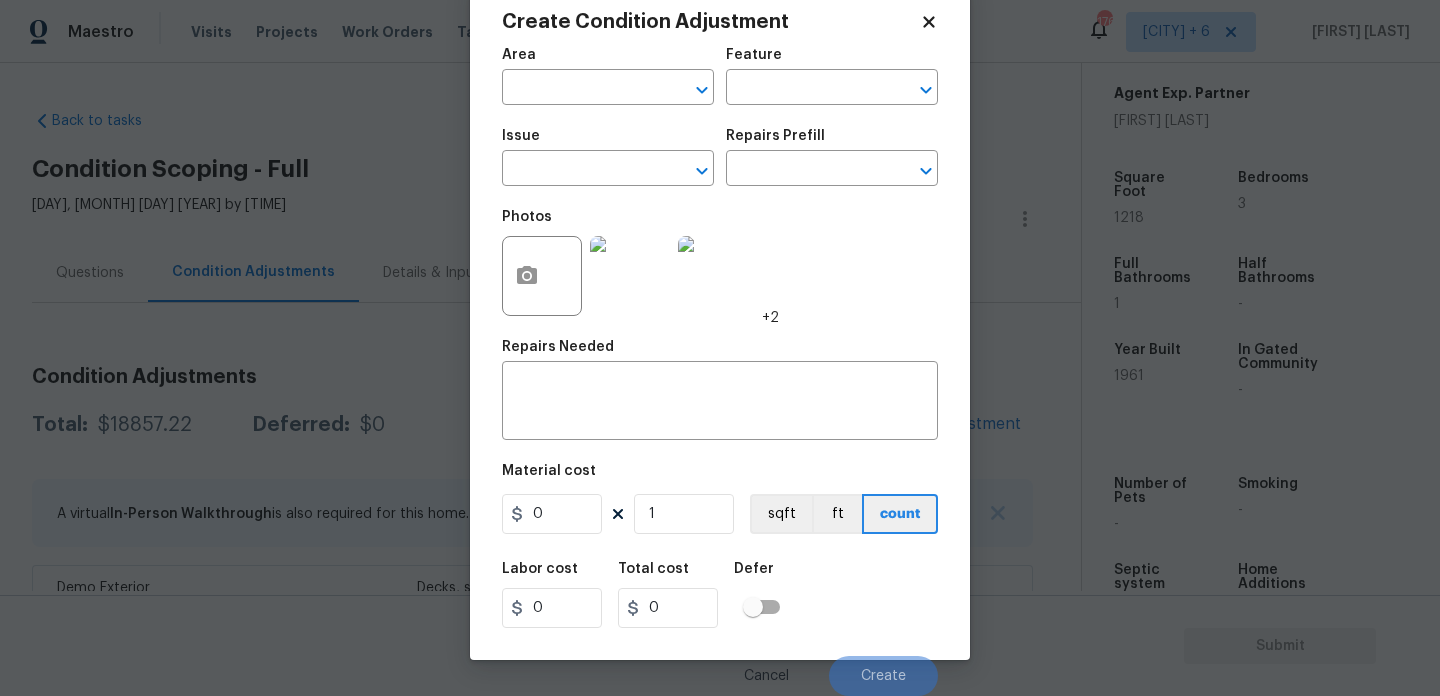 click on "Maestro Visits Projects Work Orders Tasks 3 Properties Geo Assignments 176 Raleigh + 6 Prabhu Raja Back to tasks Condition Scoping - Full Fri, Aug 01 2025 by 3:00 pm   Prabhu Raja In-progress Questions Condition Adjustments Details & Inputs Notes Photos Condition Adjustments Total:  $18857.22 Deferred:  $0 Add Condition Adjustment A virtual  In-Person Walkthrough  is also required for this home.   + Add exterior scopes Demo Exterior Exterior Overall - Demolition Decks, sheds, above ground pools, $3,000.00   2 Condition charge Interior Overall - Home Readiness Packages Age Condition Charge: 1979-1992 C	 $2,000.00   0 Decks and Patios Exterior Overall - Decking Paint deck/repairs $2,500.00   3 Wallpaper Interior Overall - Walls and Ceiling Remove wallpaper and texture walls to best match existing conditions $1,500.00   4 ACQ: Flooring Interior Overall - Acquisition Acquisition Scope: Maximum flooring repairs $1,875.72   6 ACQ: Paint Interior Overall - Acquisition $2,131.50   8 Landscape Package $750.00   3   4" at bounding box center (720, 348) 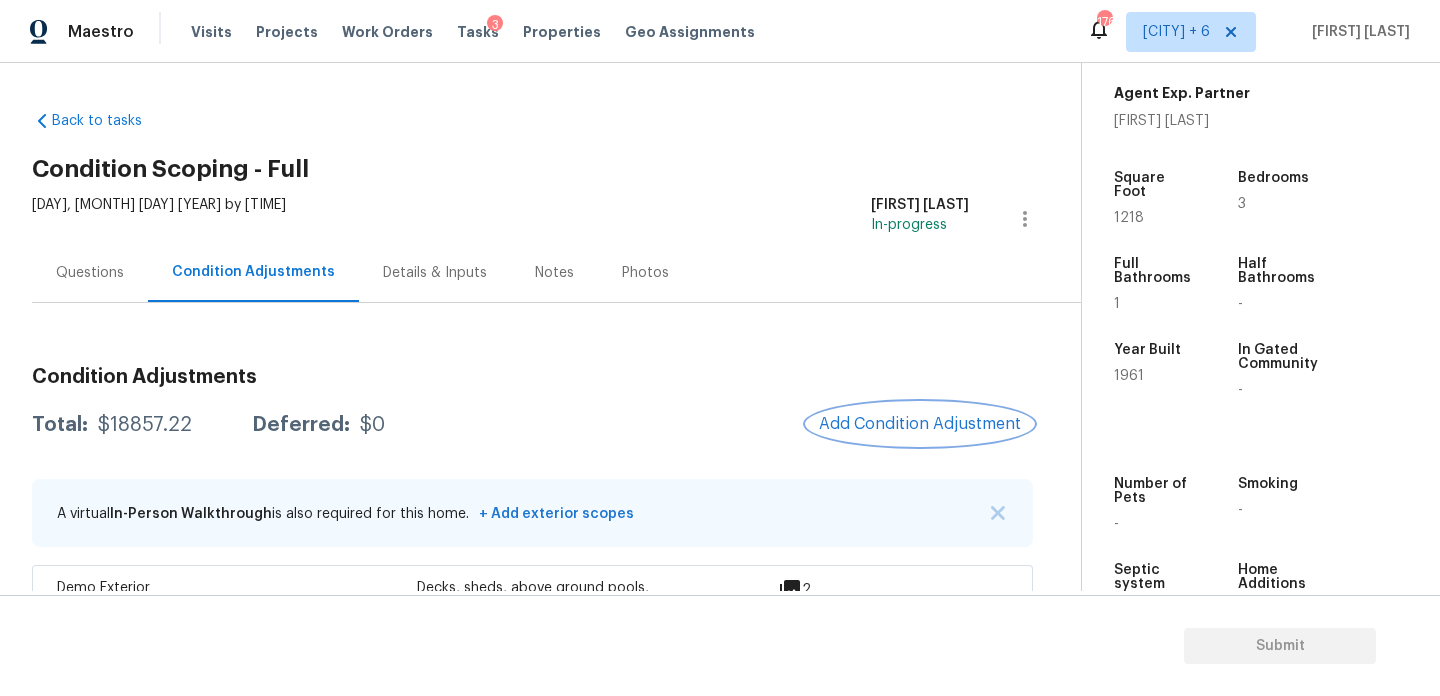 scroll, scrollTop: 0, scrollLeft: 0, axis: both 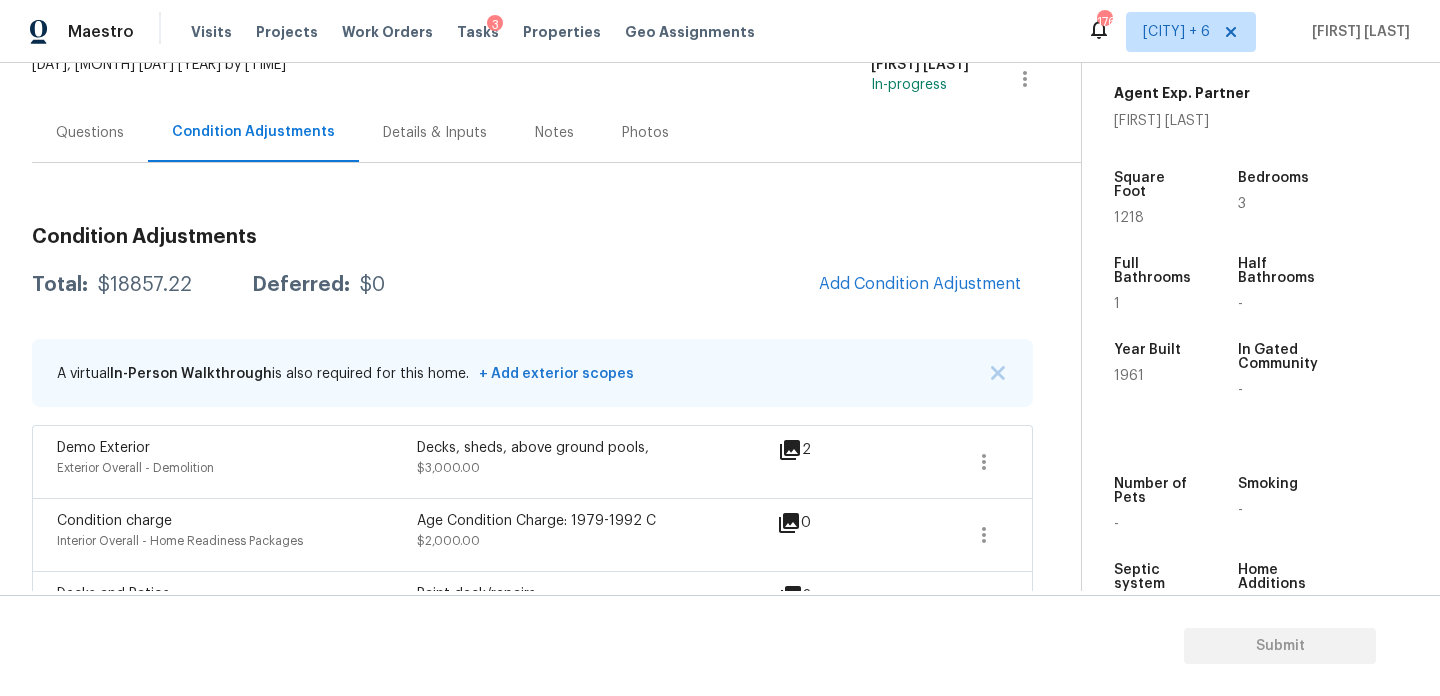 click on "Questions" at bounding box center [90, 133] 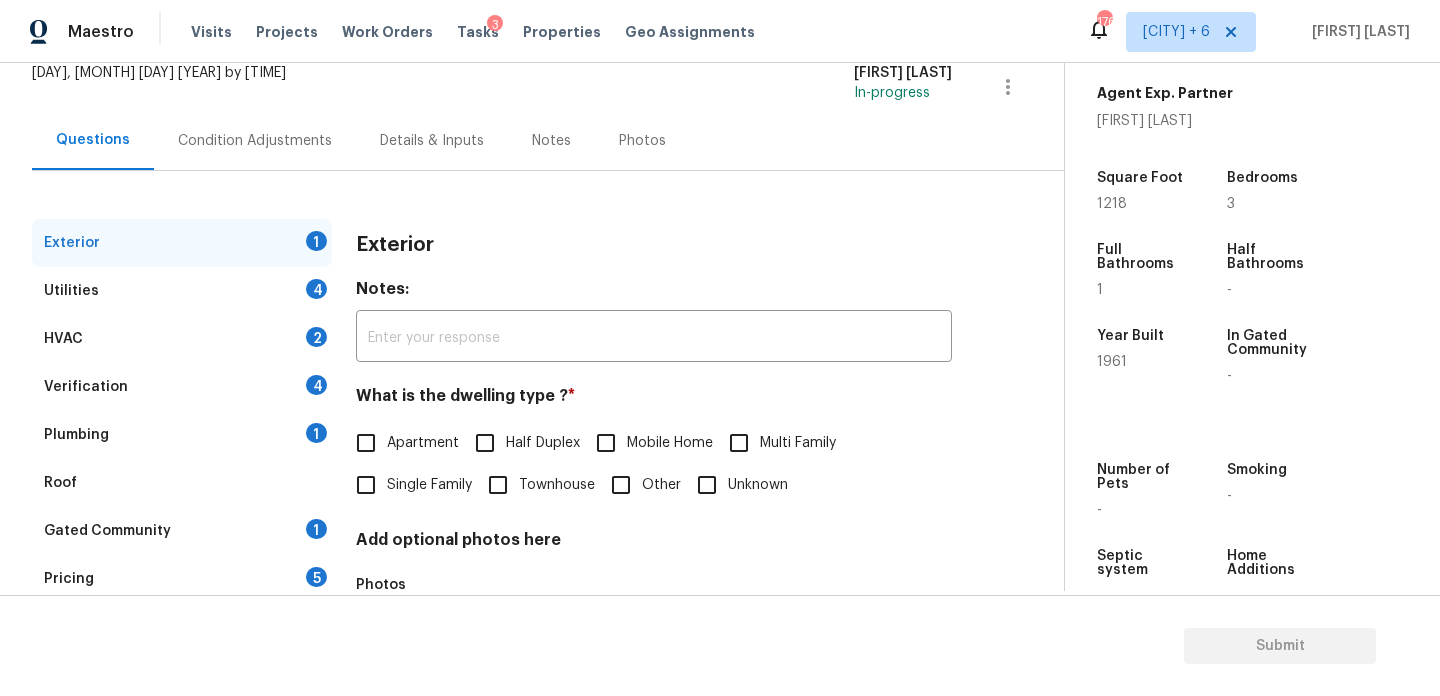 scroll, scrollTop: 155, scrollLeft: 0, axis: vertical 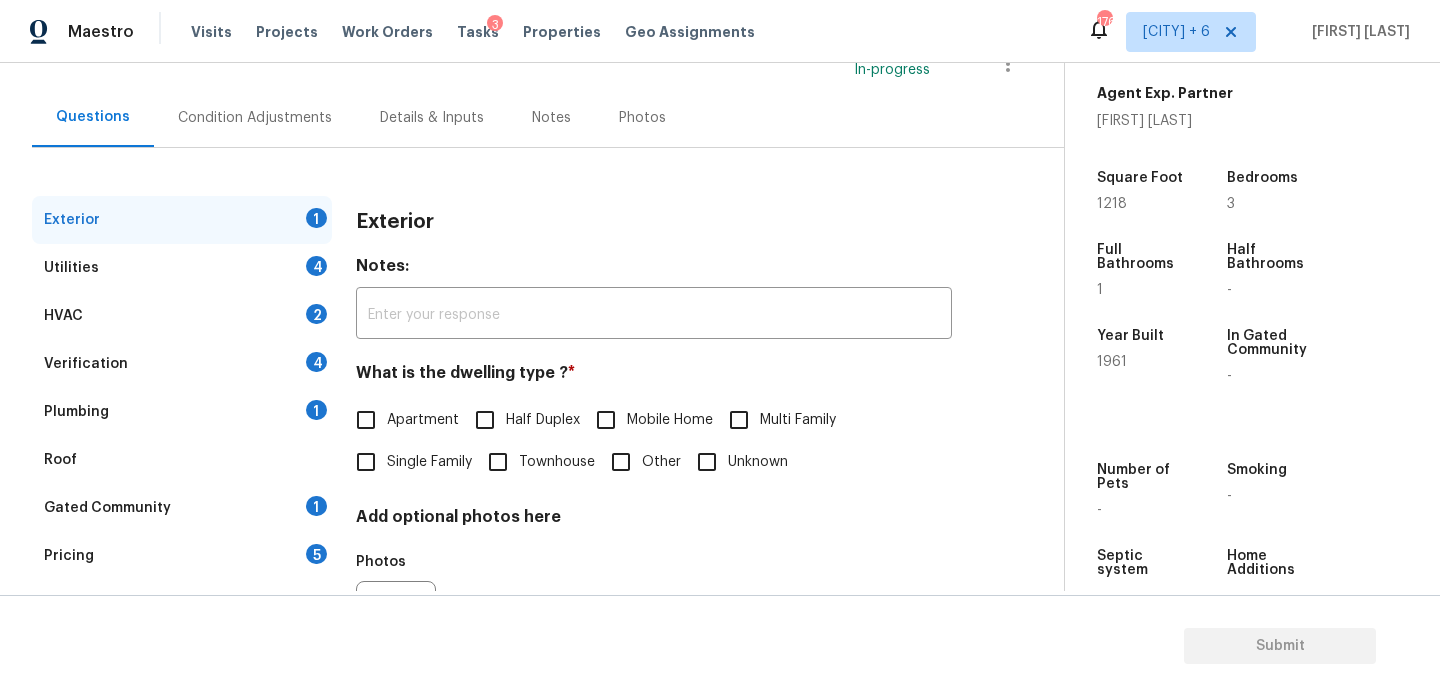 click on "Plumbing 1" at bounding box center (182, 412) 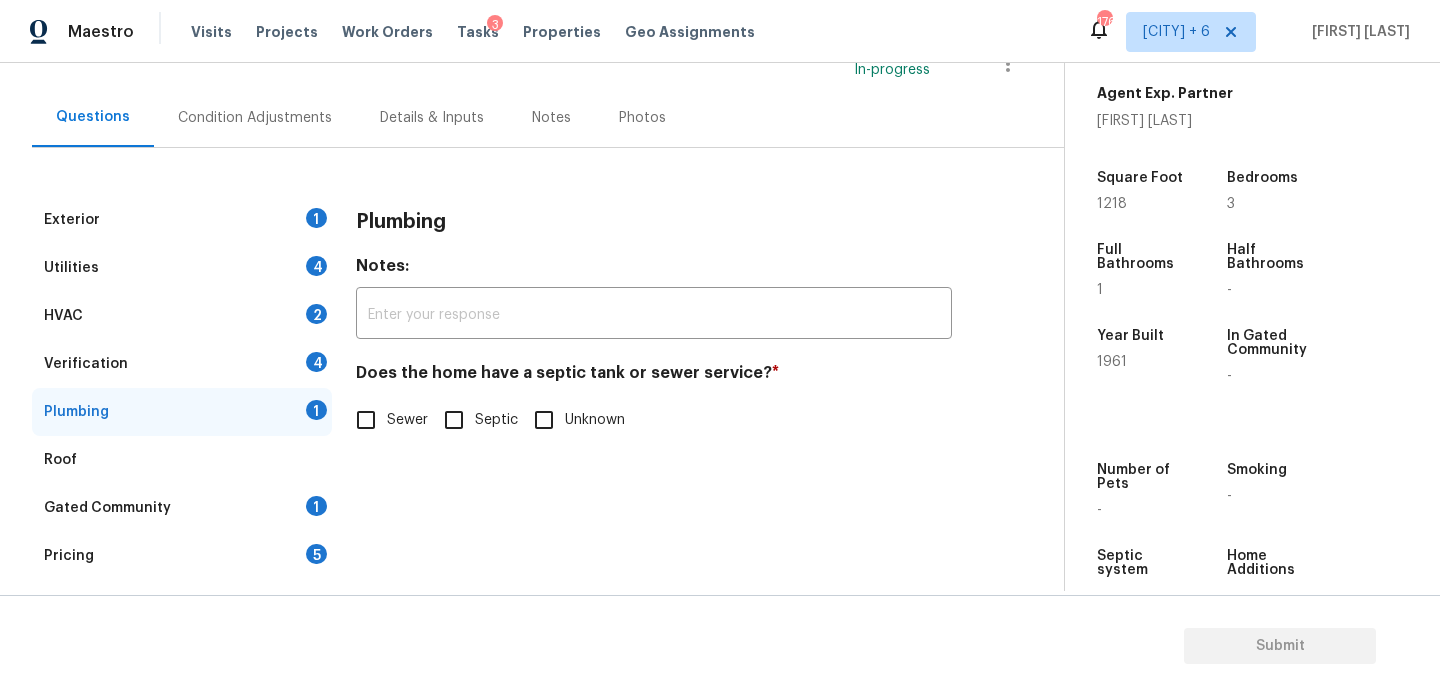 click on "Verification 4" at bounding box center [182, 364] 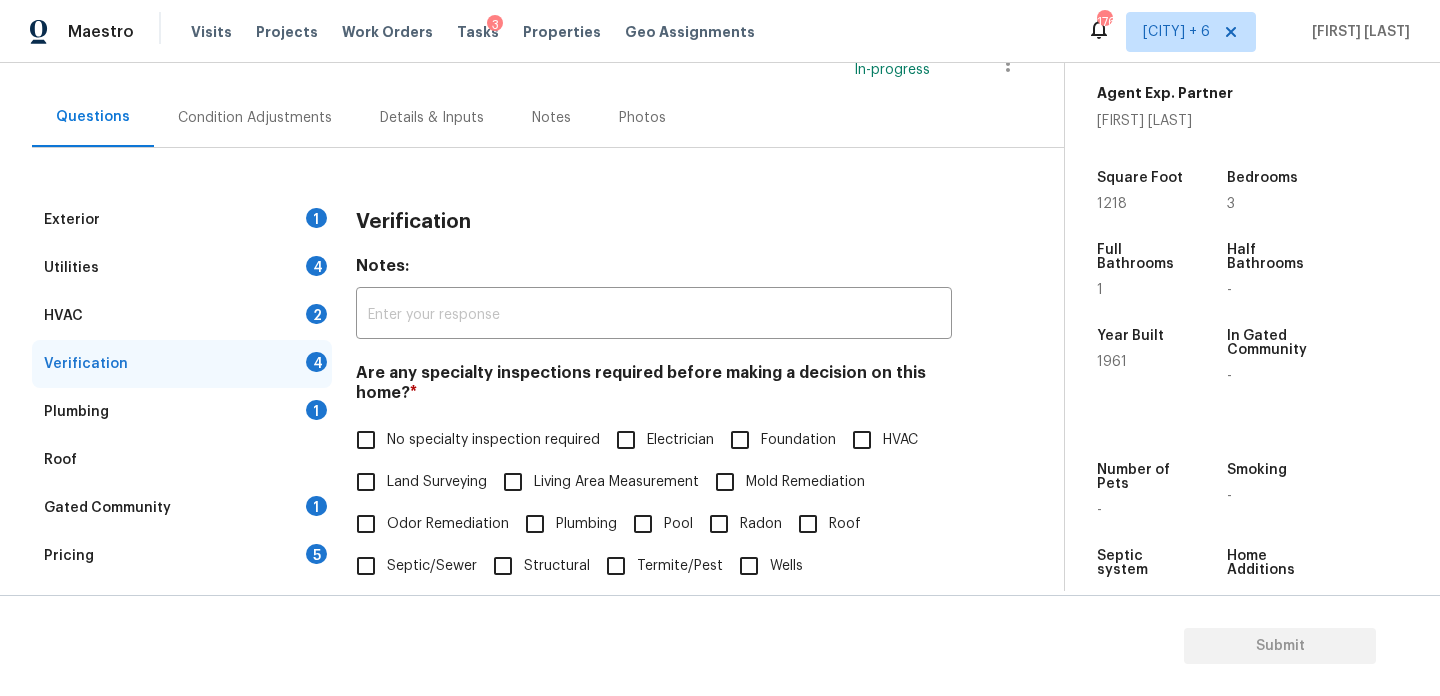 scroll, scrollTop: 507, scrollLeft: 0, axis: vertical 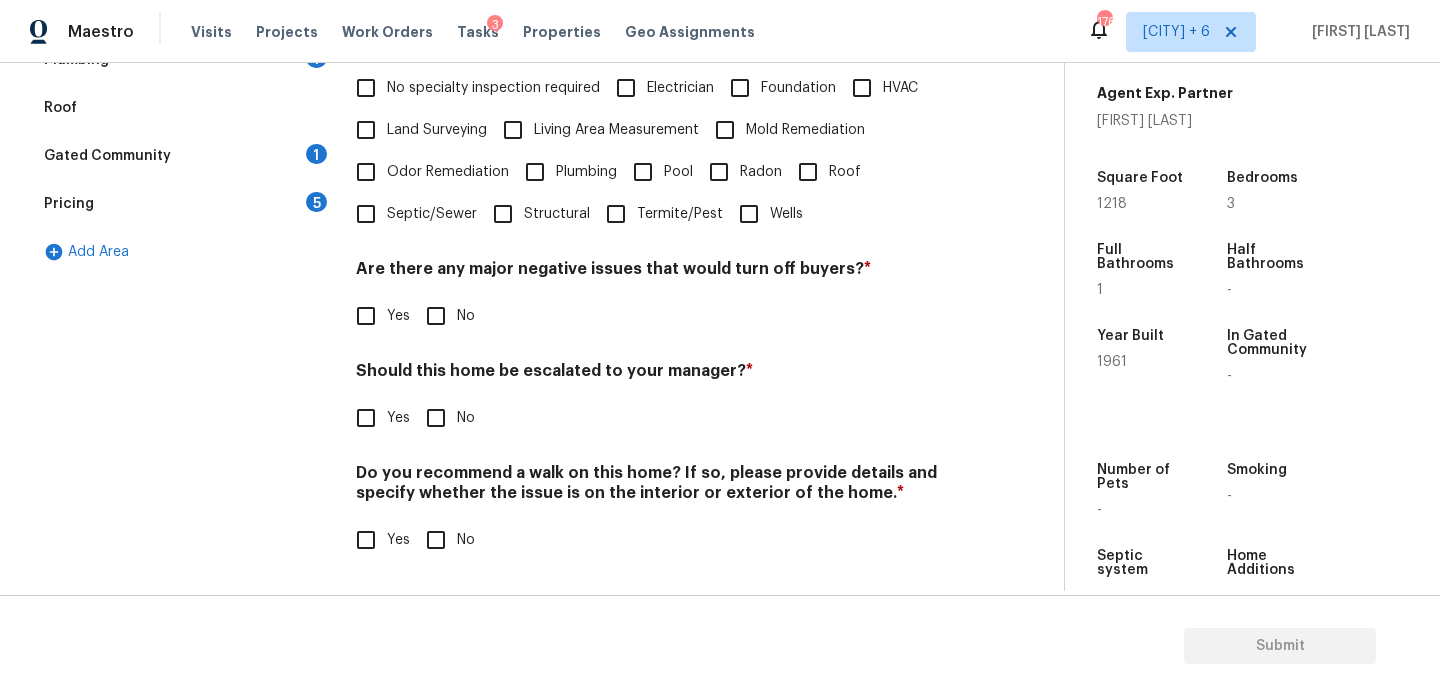 click on "Yes" at bounding box center (366, 418) 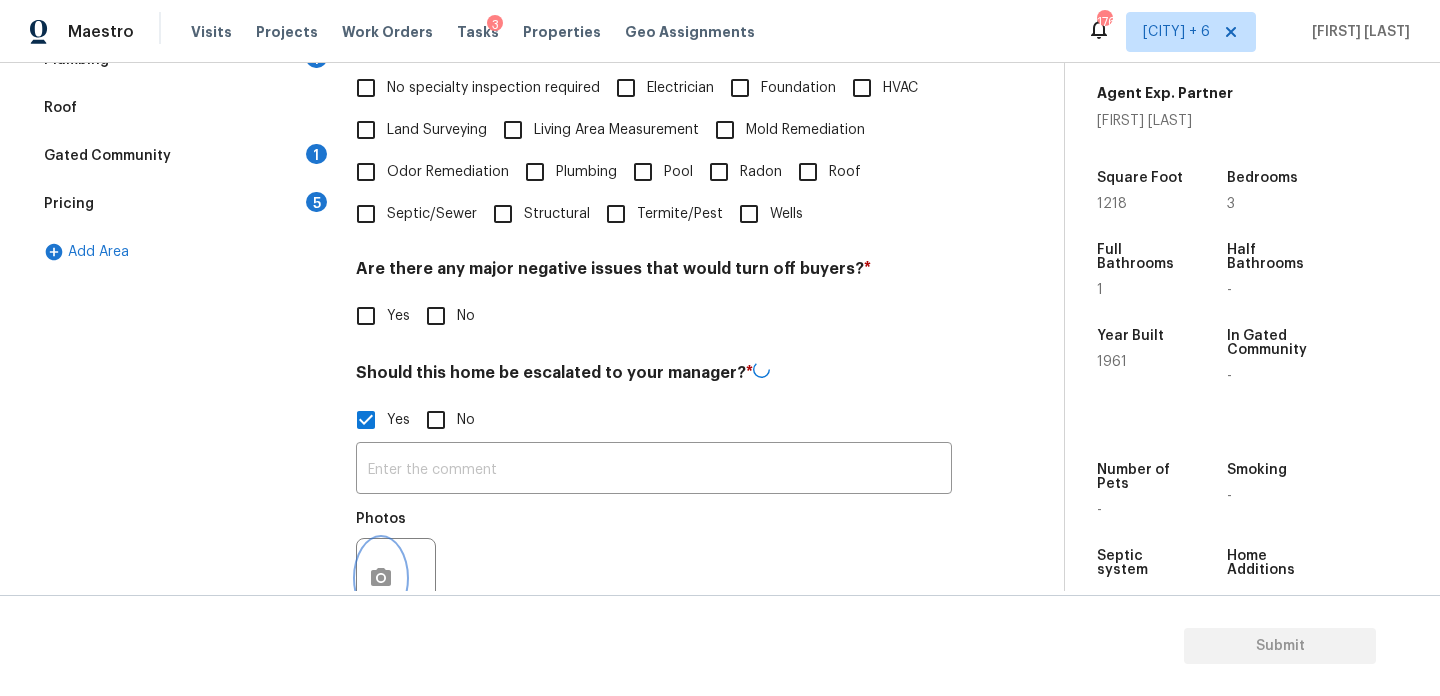click at bounding box center [381, 578] 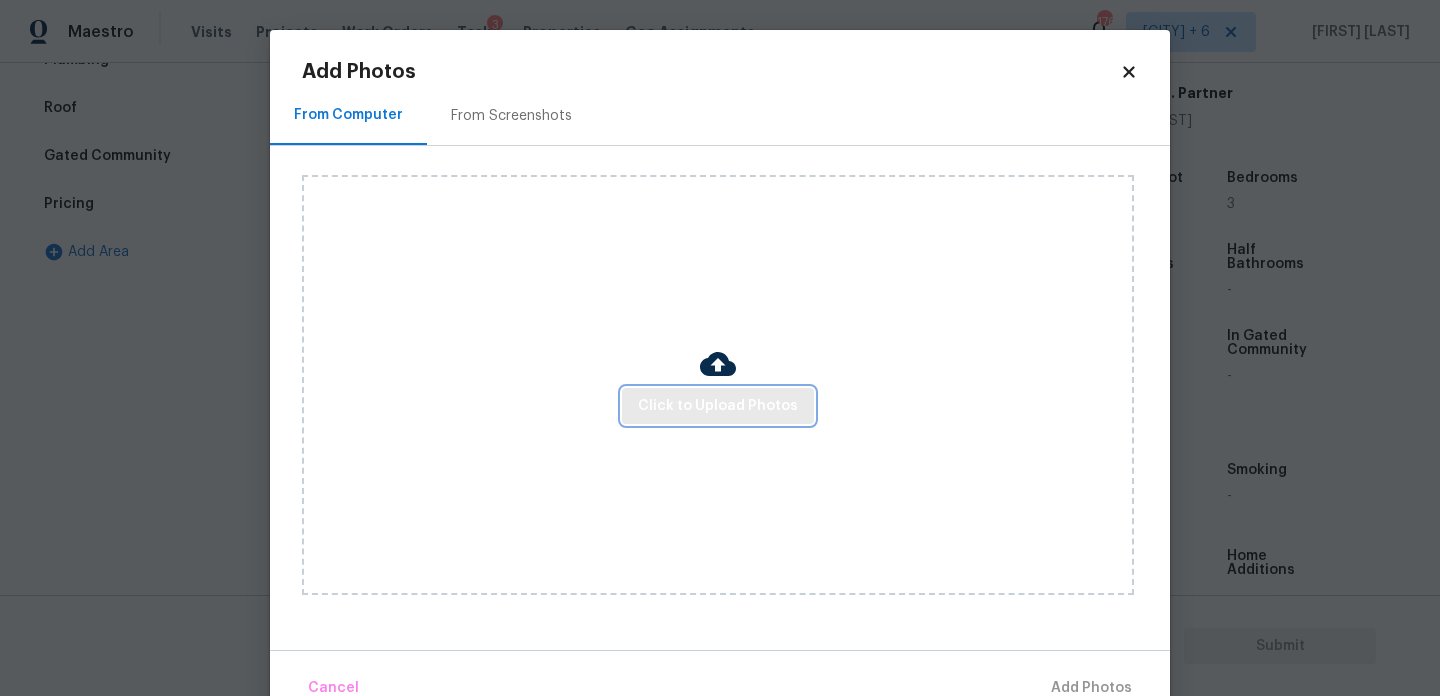click on "Click to Upload Photos" at bounding box center [718, 406] 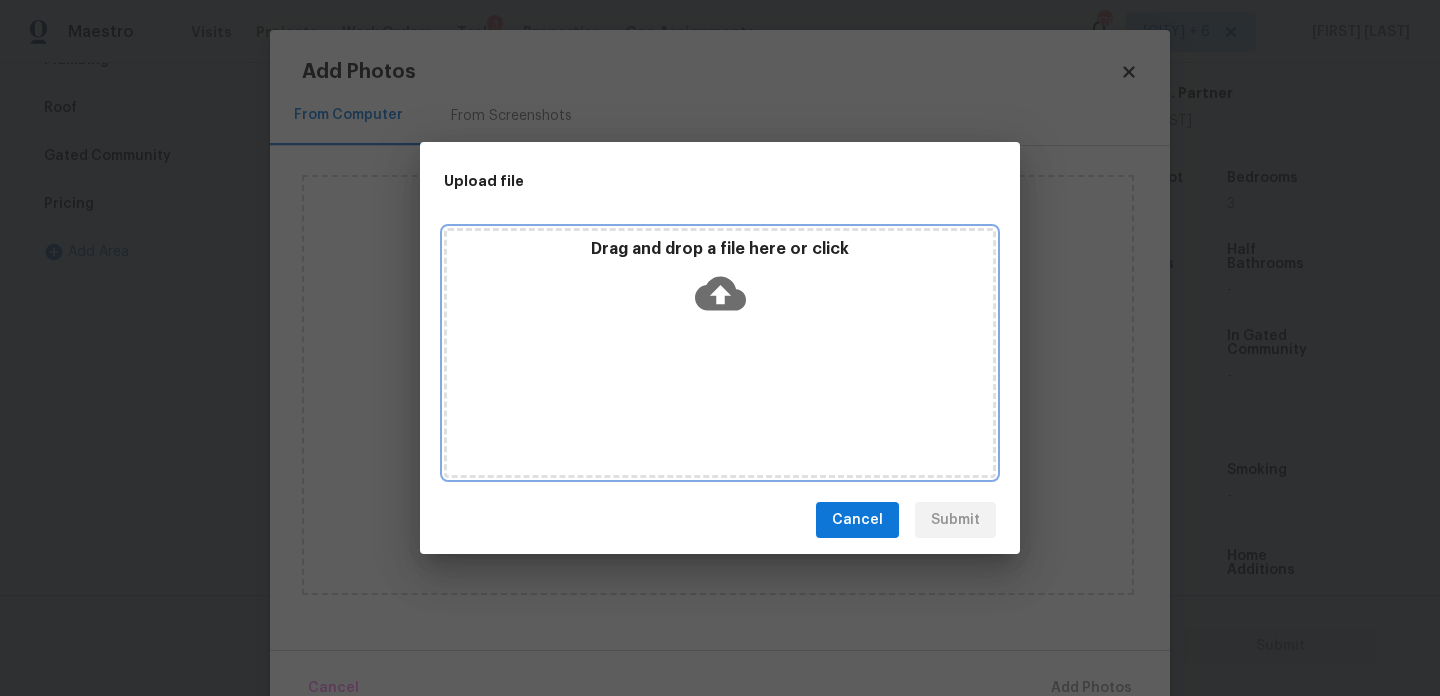 click on "Drag and drop a file here or click" at bounding box center [720, 353] 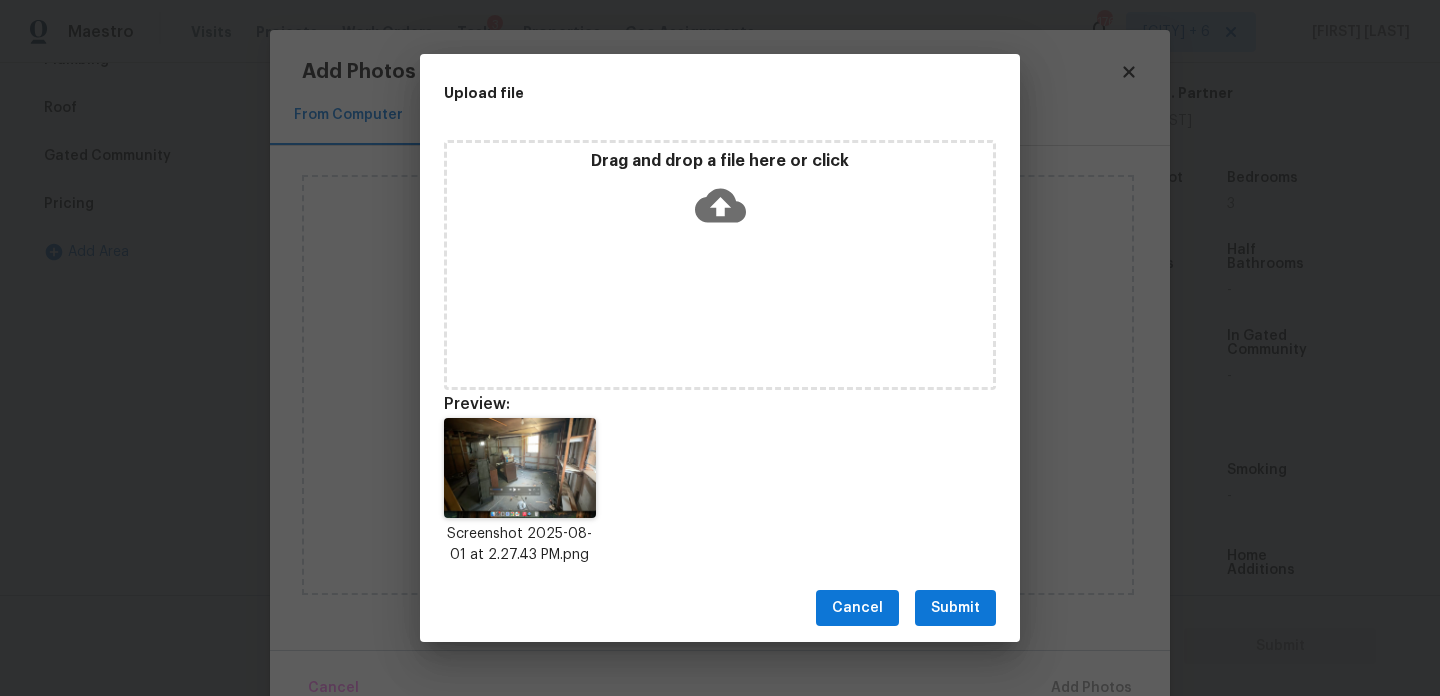 click on "Submit" at bounding box center (955, 608) 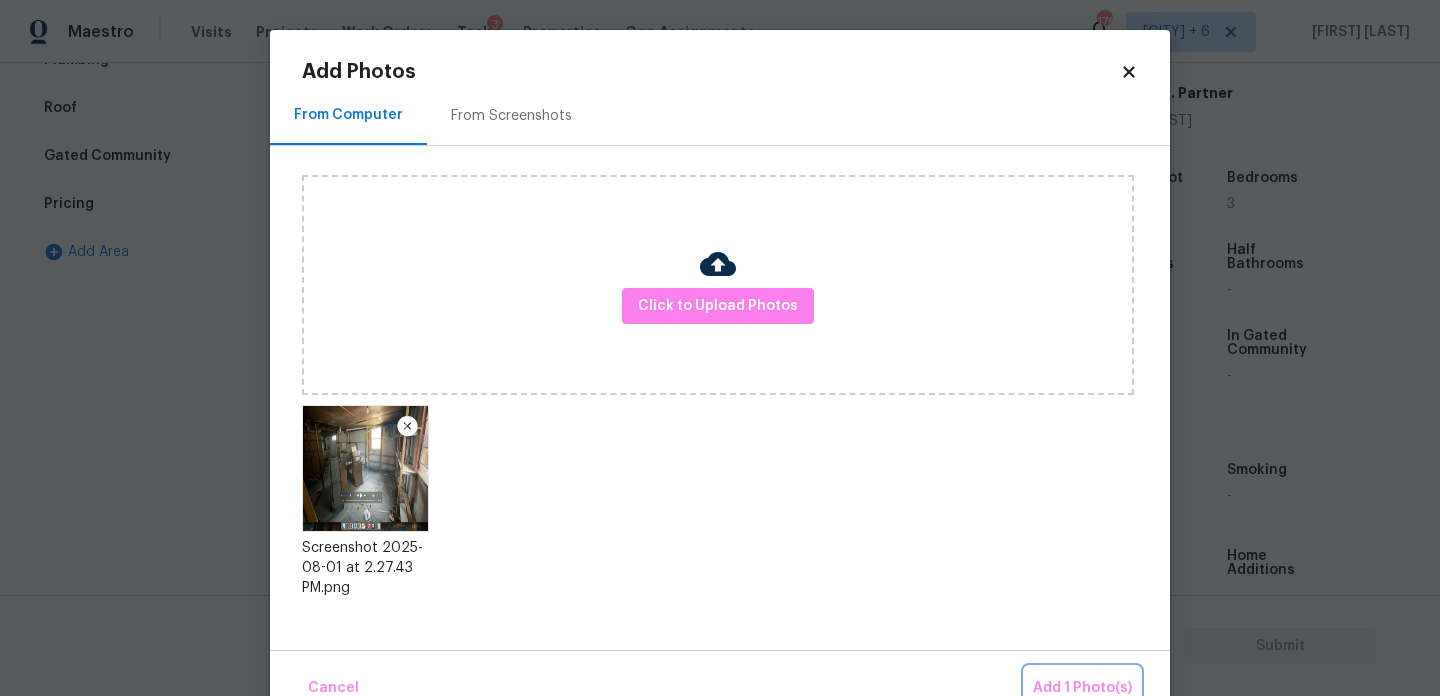 click on "Add 1 Photo(s)" at bounding box center (1082, 688) 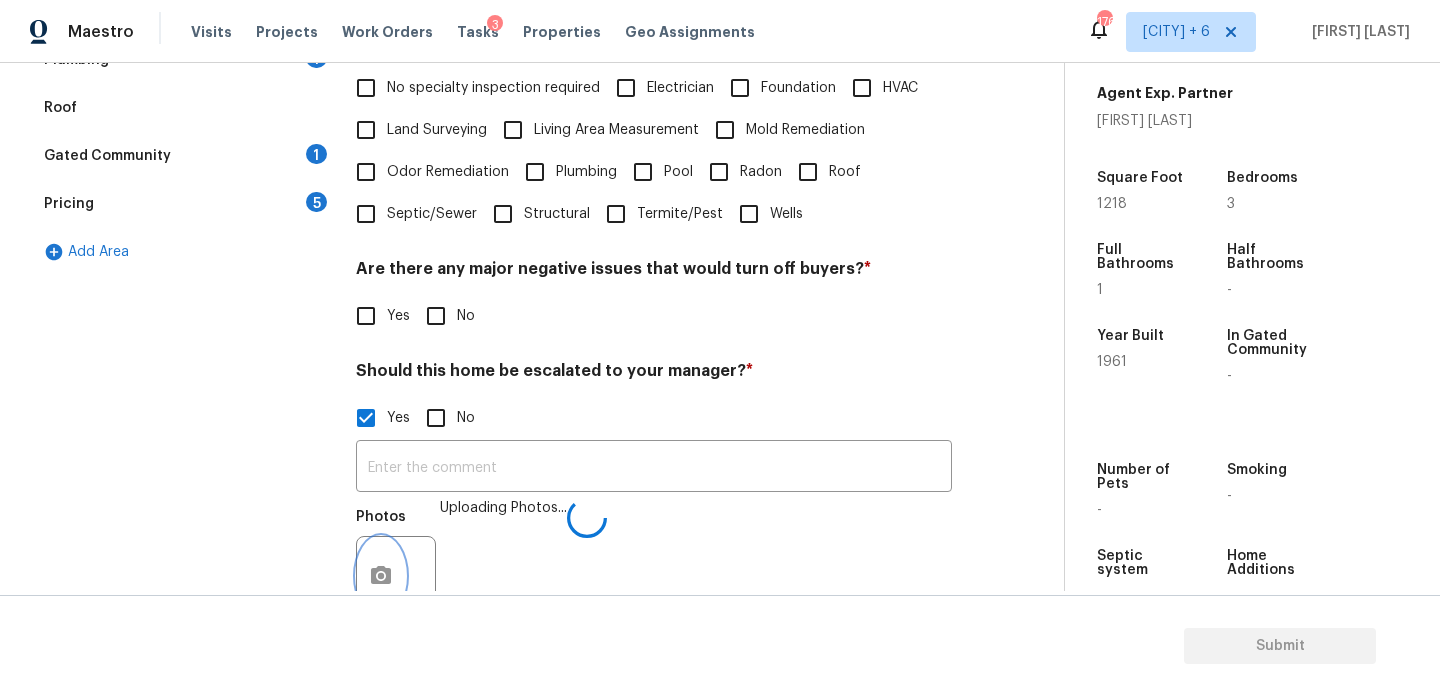 scroll, scrollTop: 532, scrollLeft: 0, axis: vertical 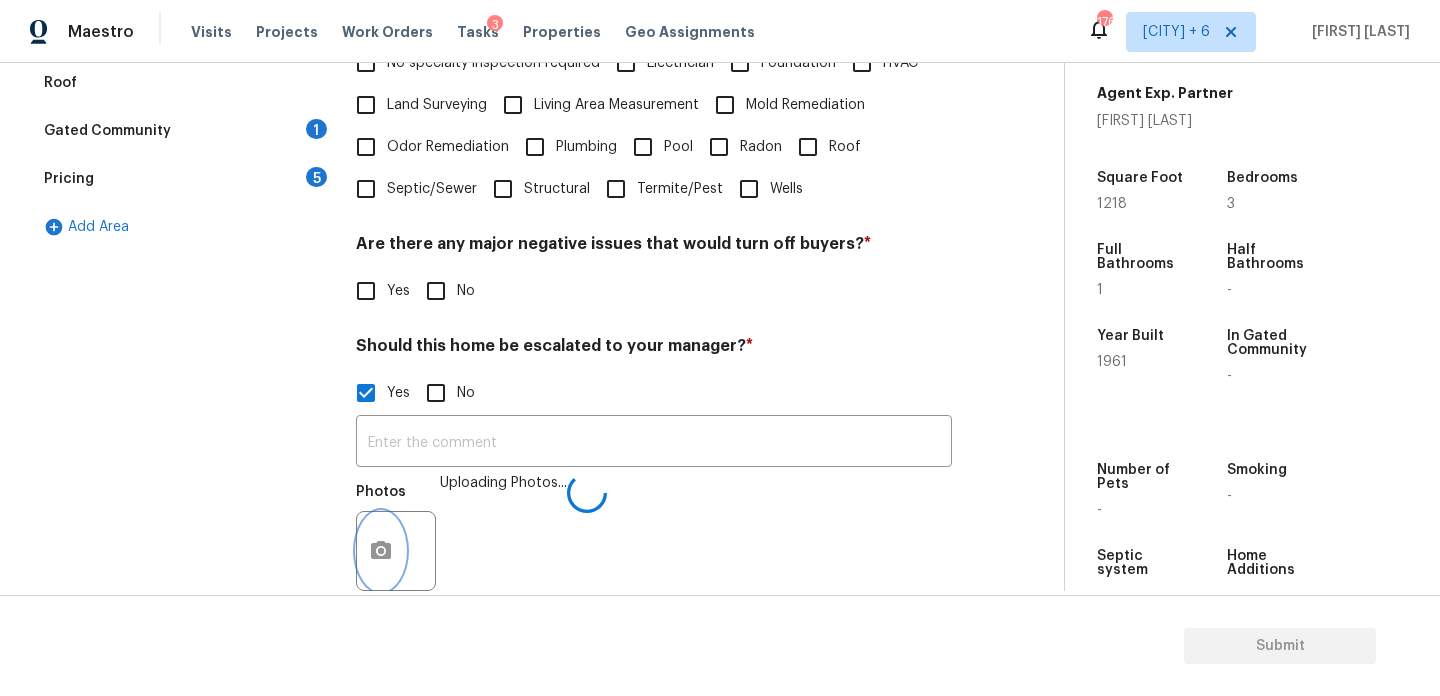 type 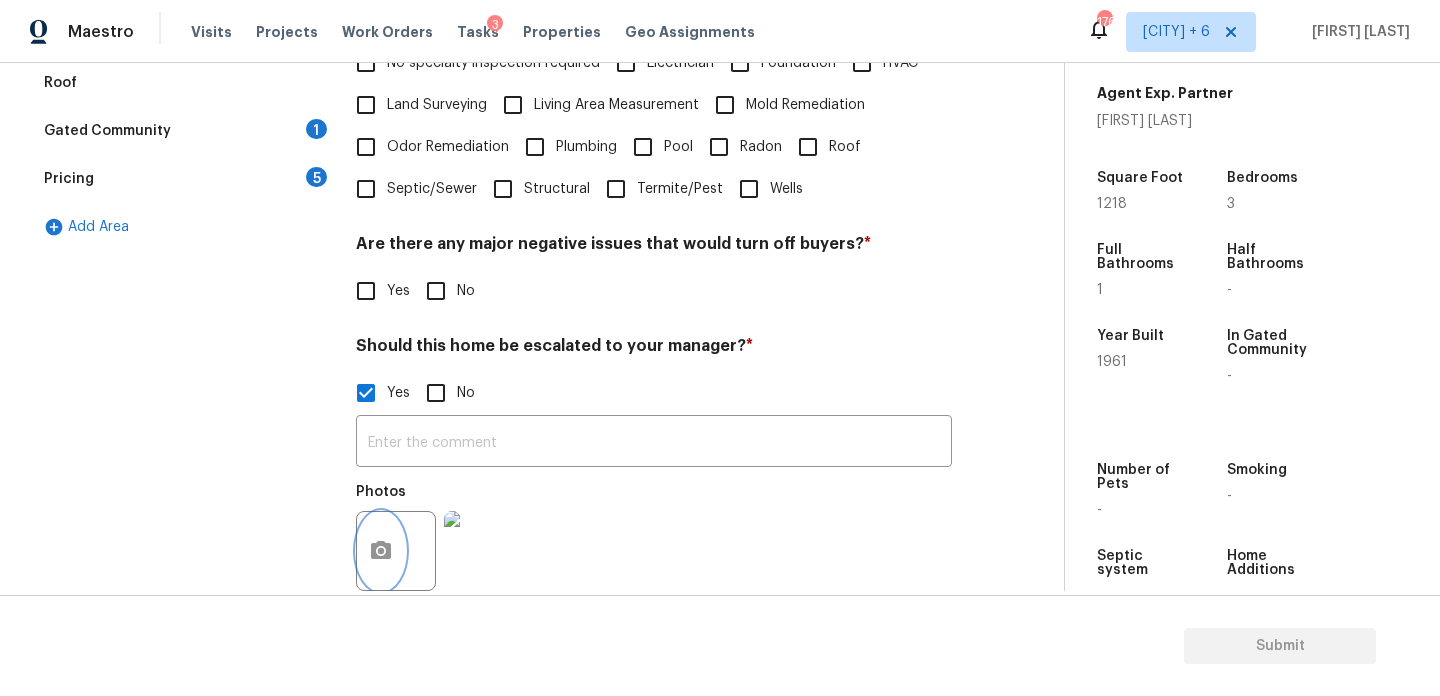 click 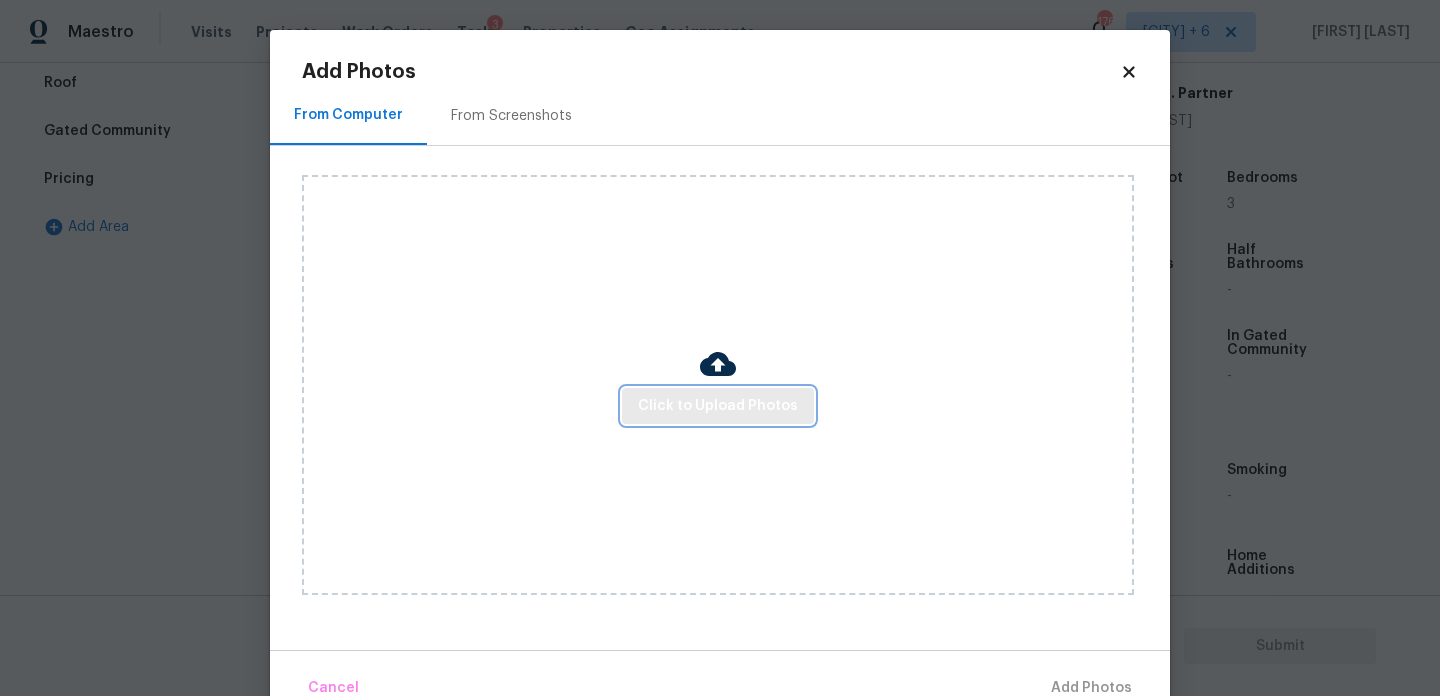 click on "Click to Upload Photos" at bounding box center [718, 406] 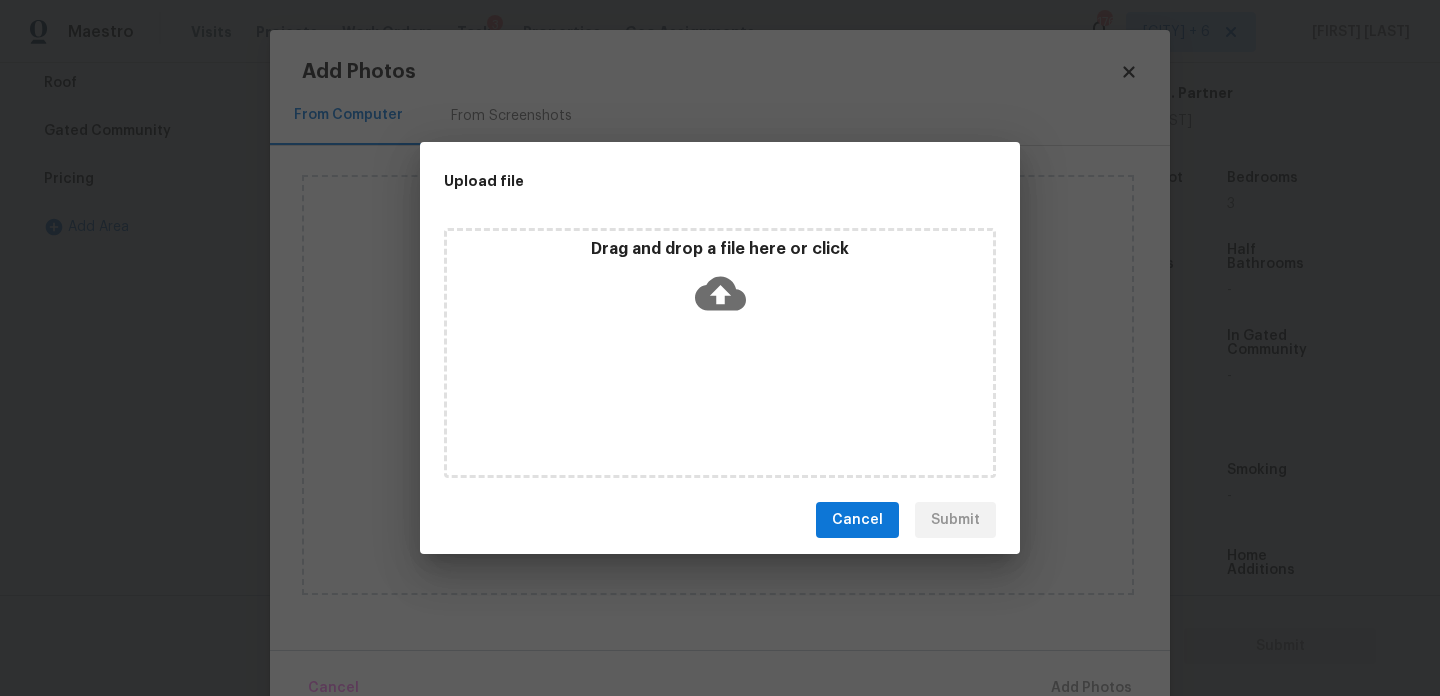 click on "Drag and drop a file here or click" at bounding box center [720, 353] 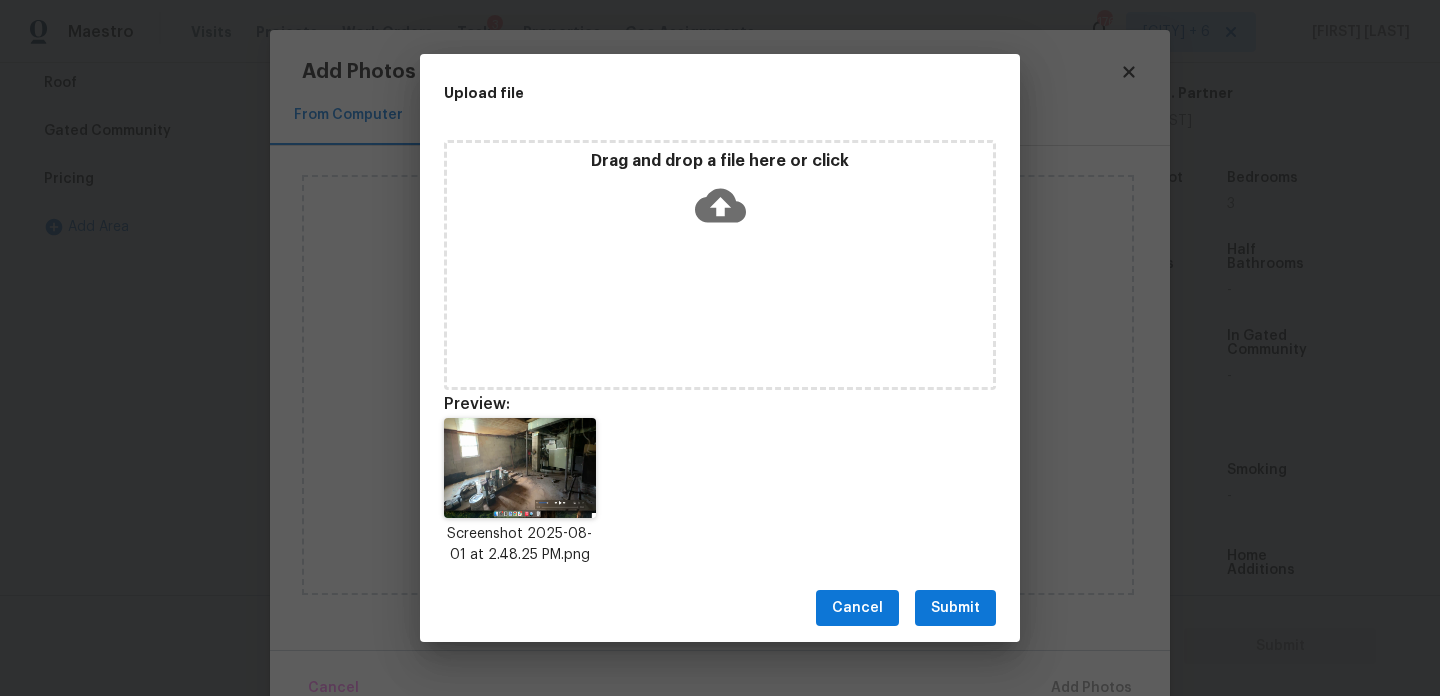 click on "Submit" at bounding box center [955, 608] 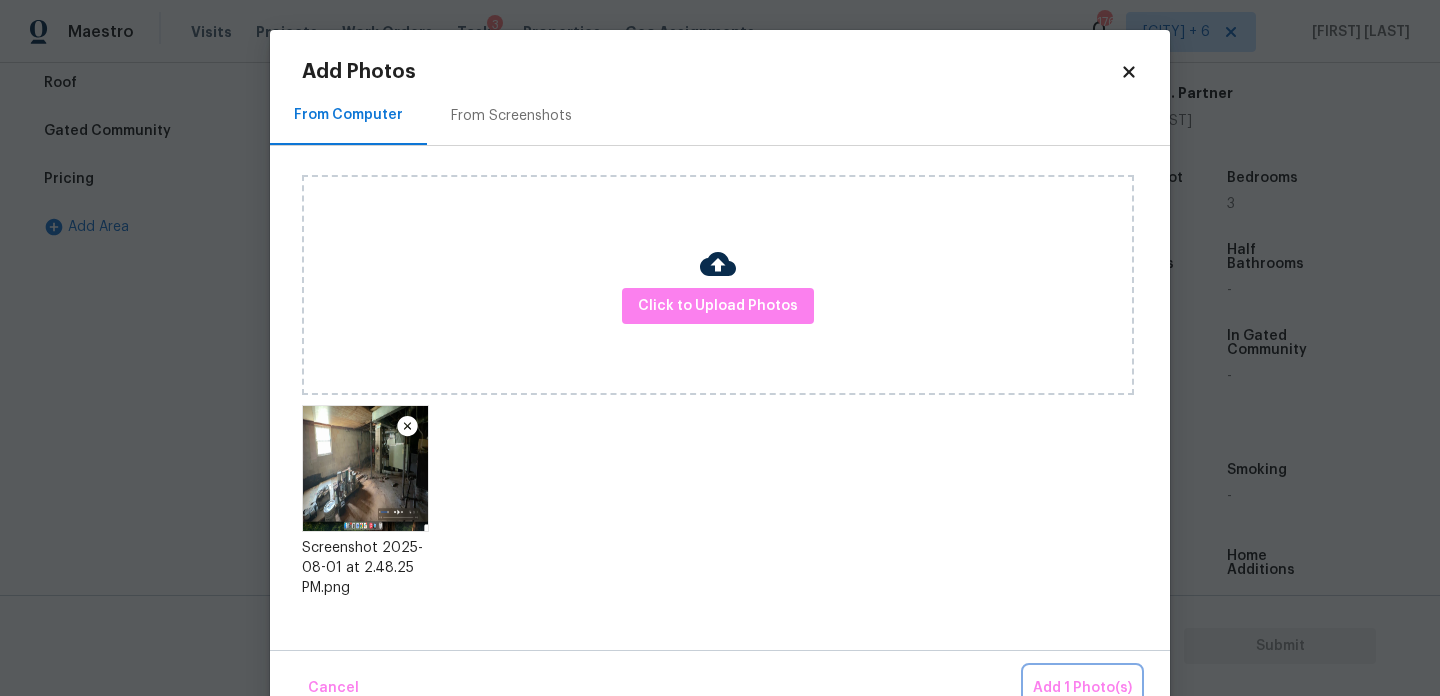 click on "Add 1 Photo(s)" at bounding box center (1082, 688) 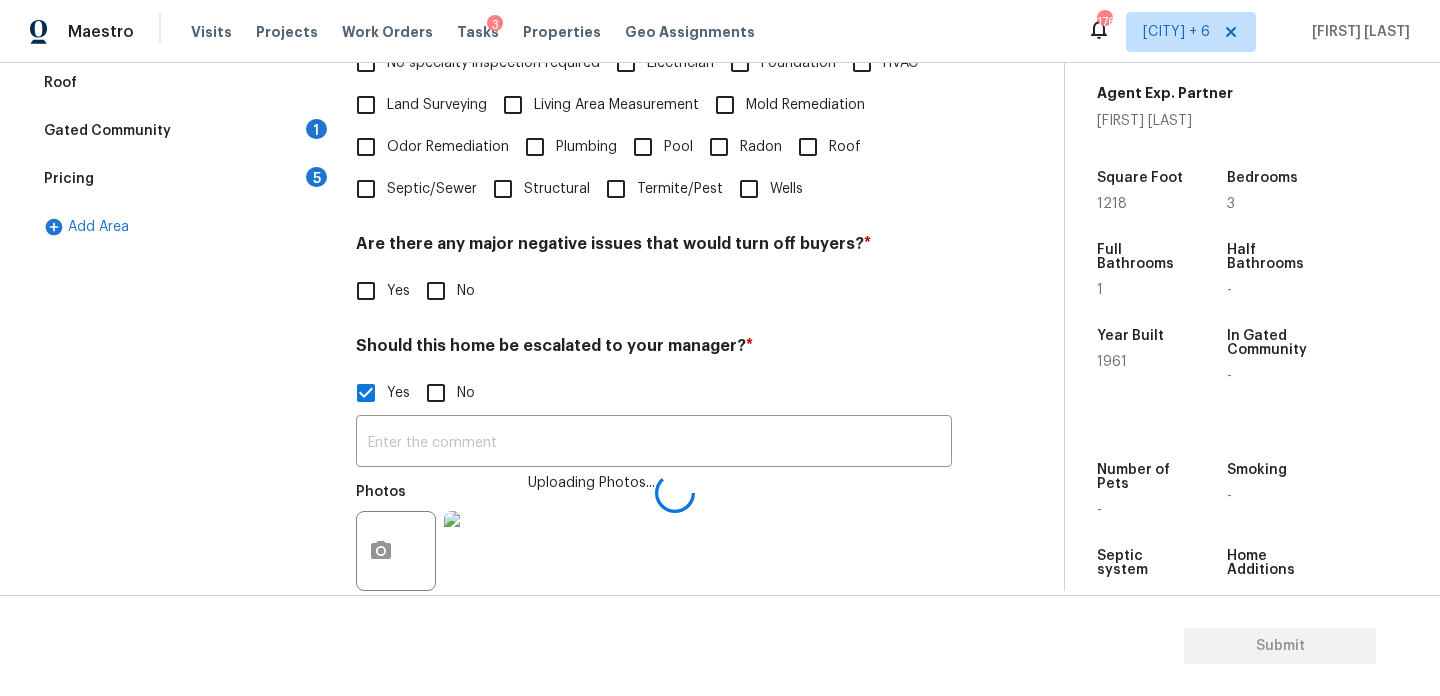 click on "No" at bounding box center (436, 291) 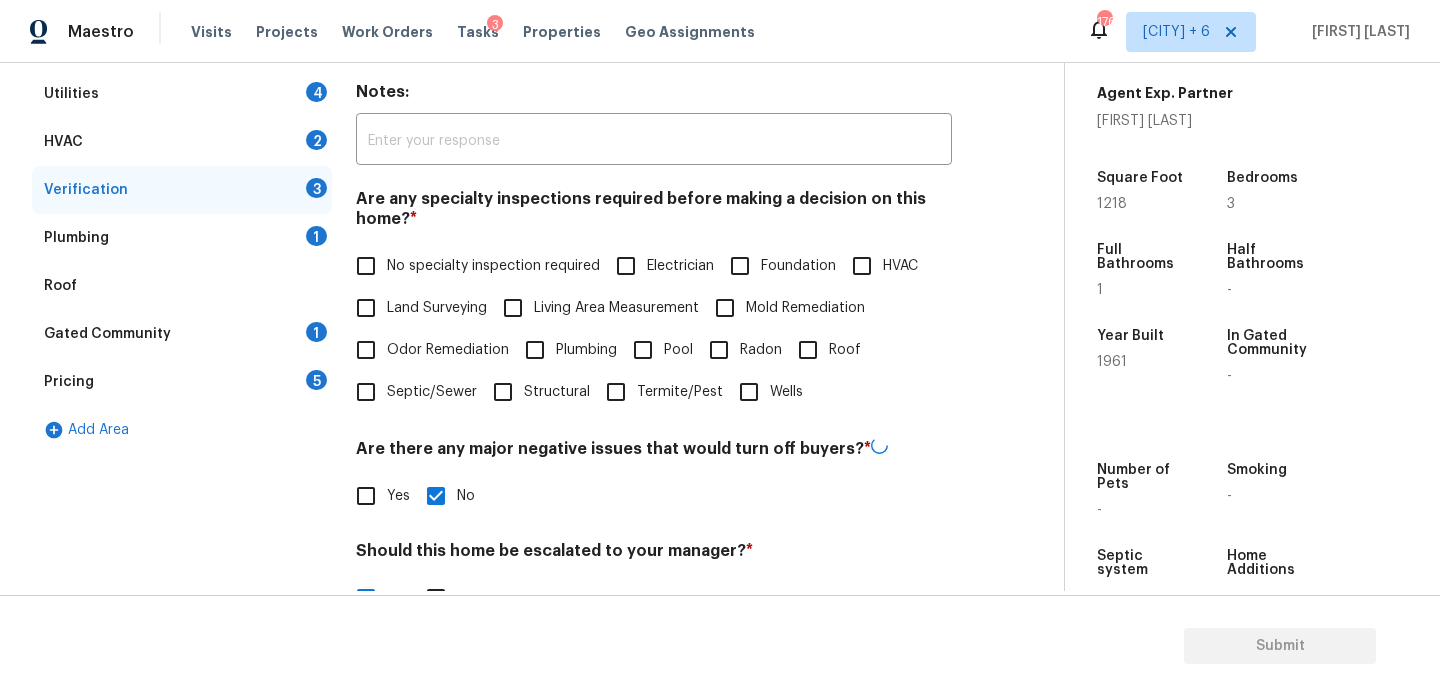 checkbox on "false" 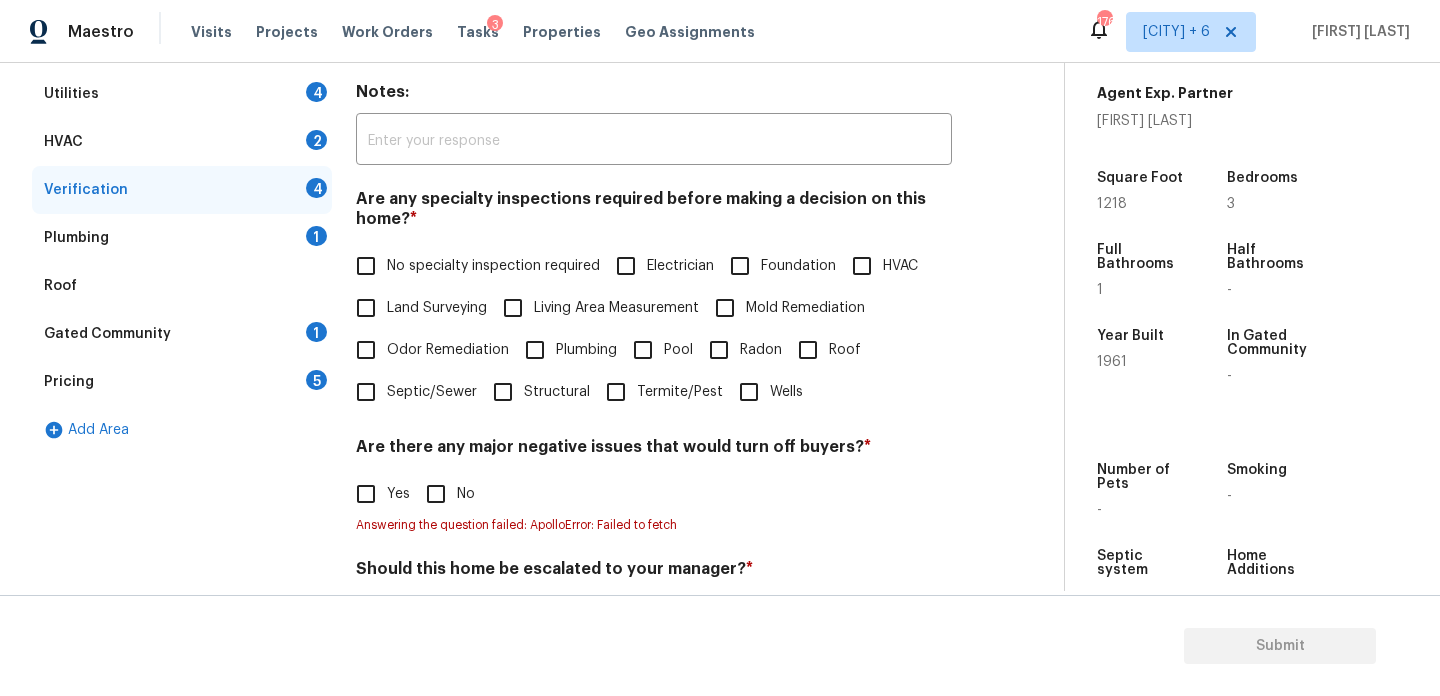 click on "No specialty inspection required" at bounding box center (493, 266) 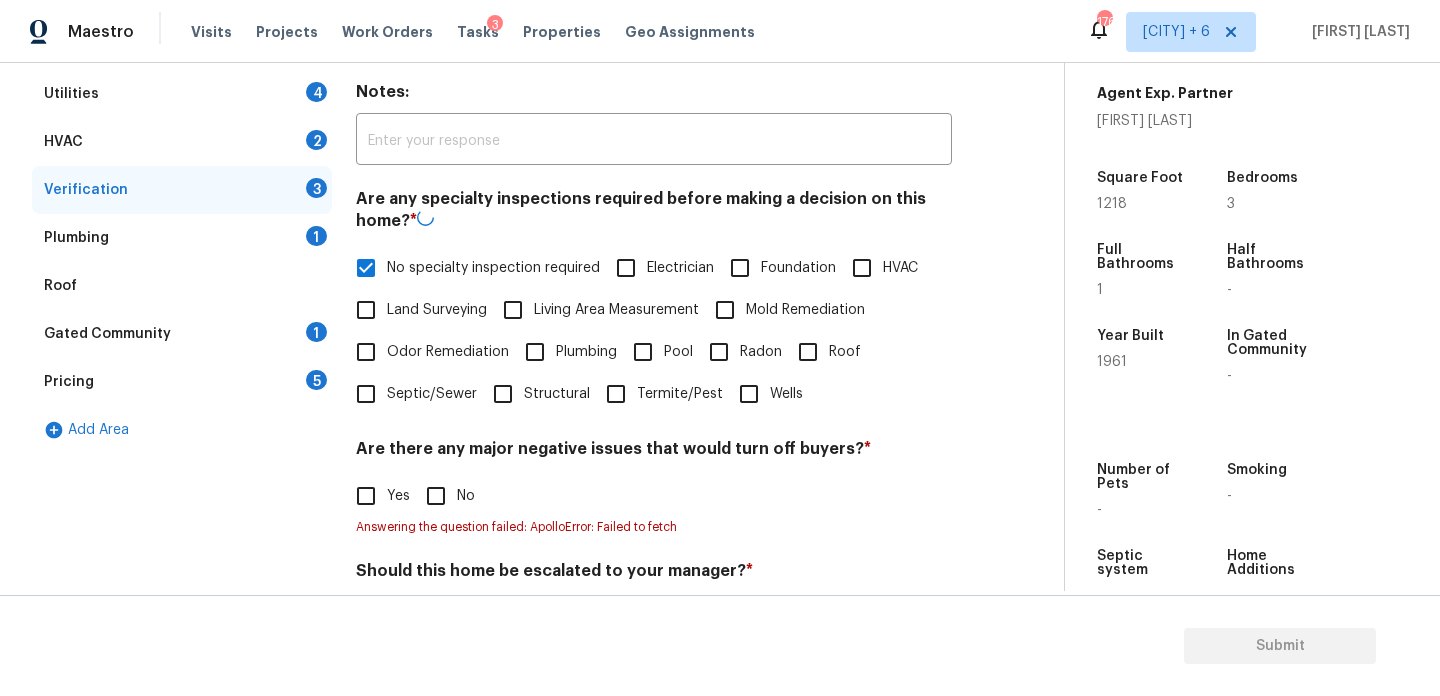 scroll, scrollTop: 719, scrollLeft: 0, axis: vertical 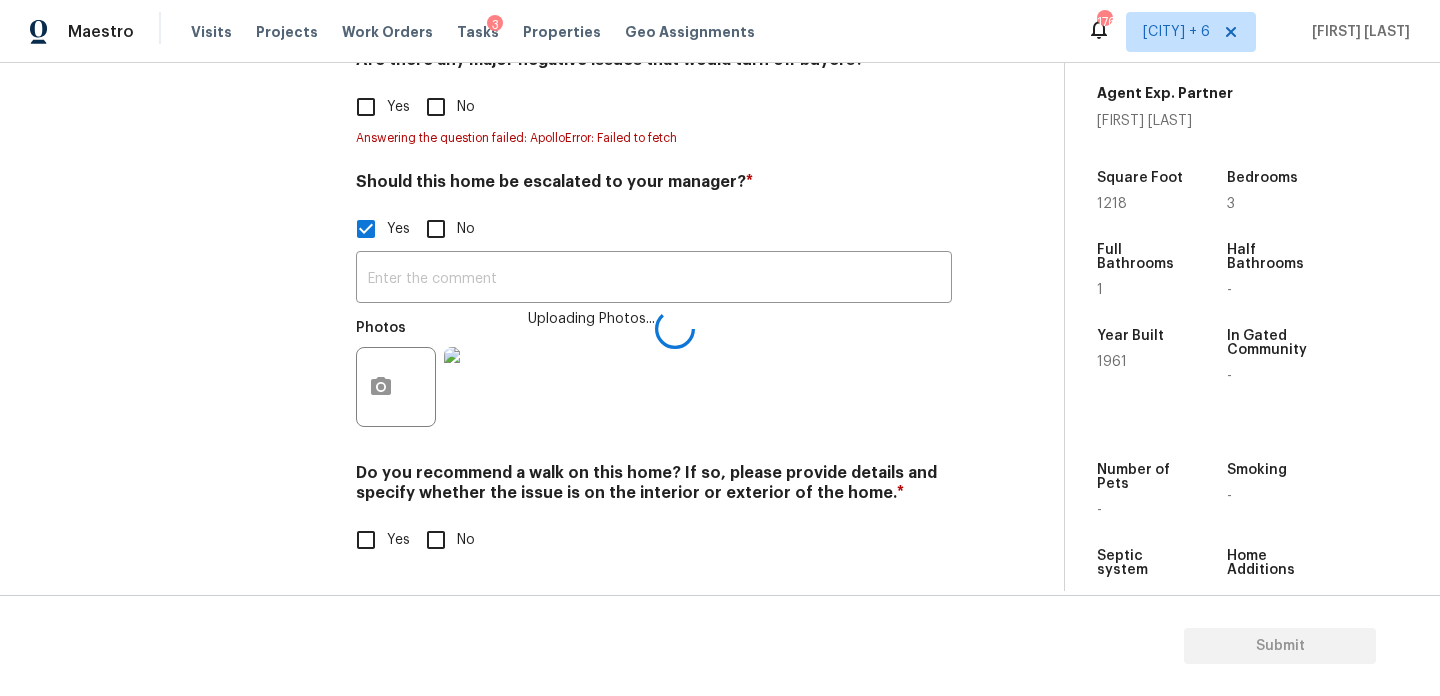 checkbox on "false" 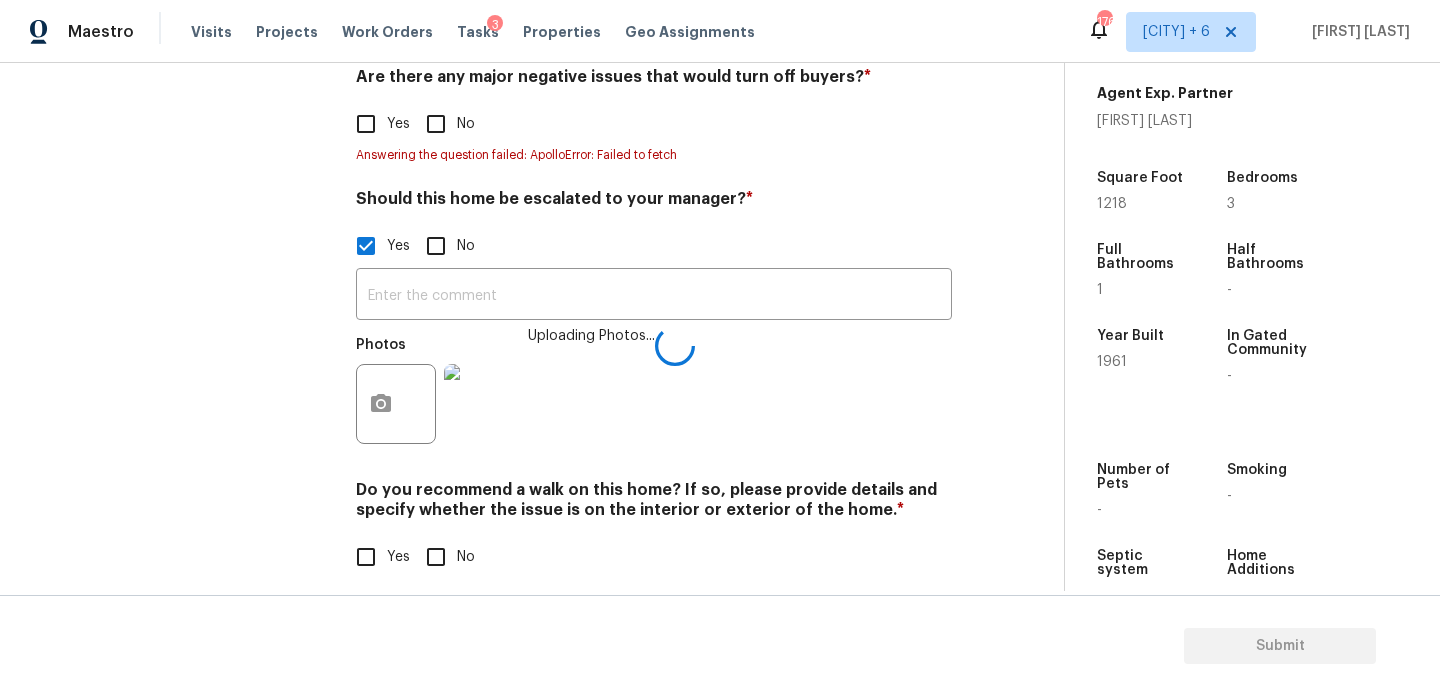 click on "No" at bounding box center [466, 557] 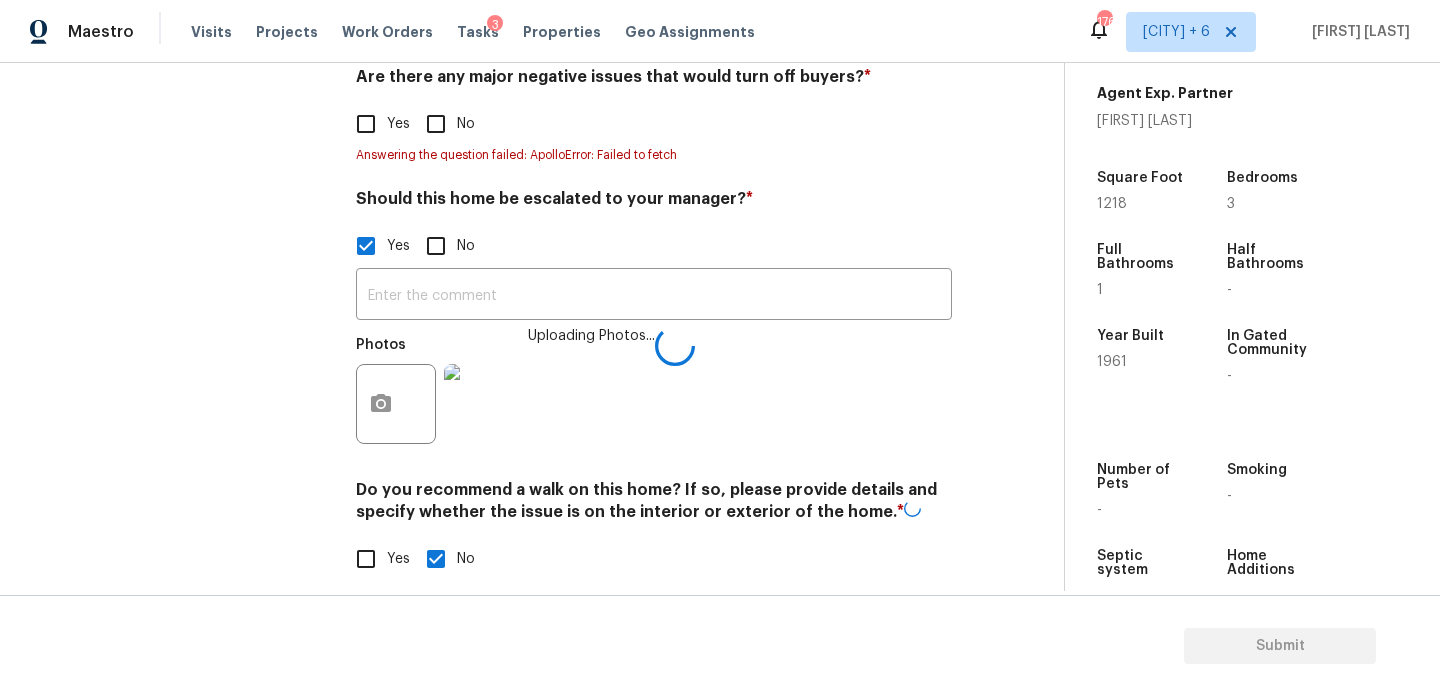 checkbox on "false" 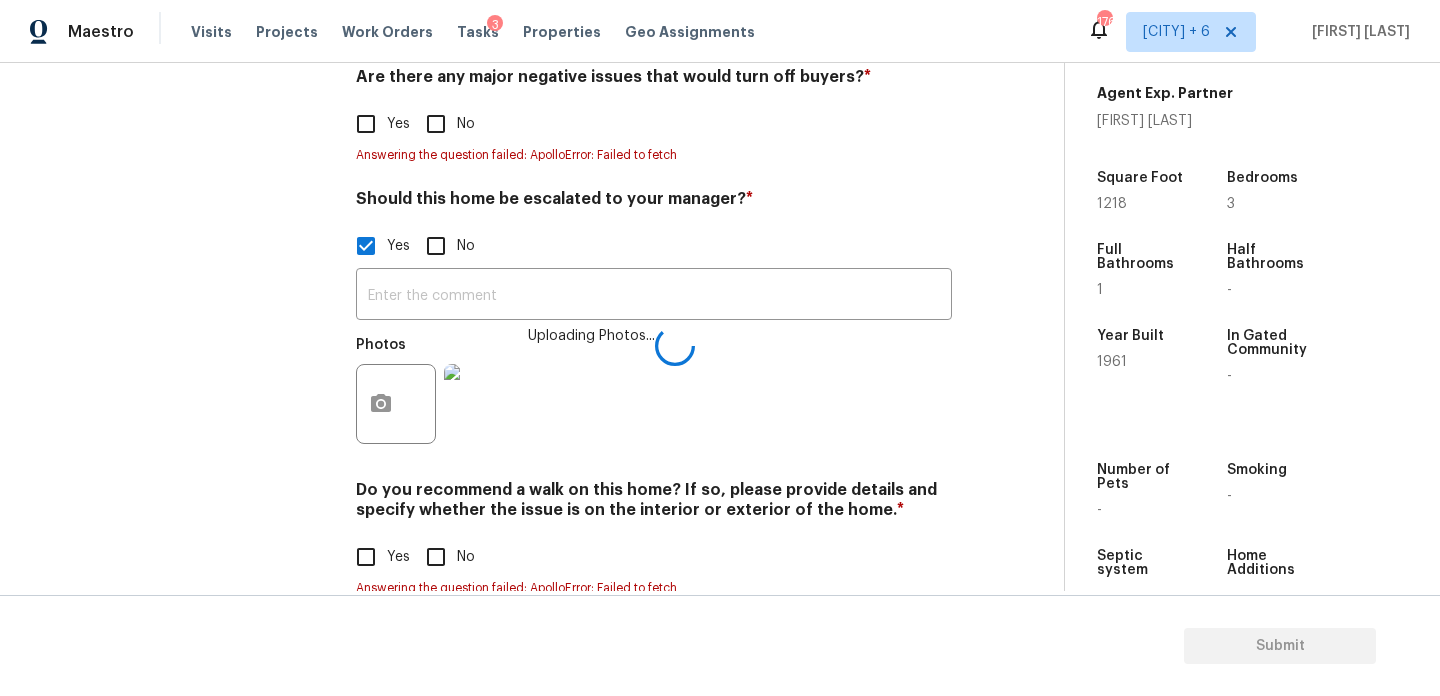 scroll, scrollTop: 560, scrollLeft: 0, axis: vertical 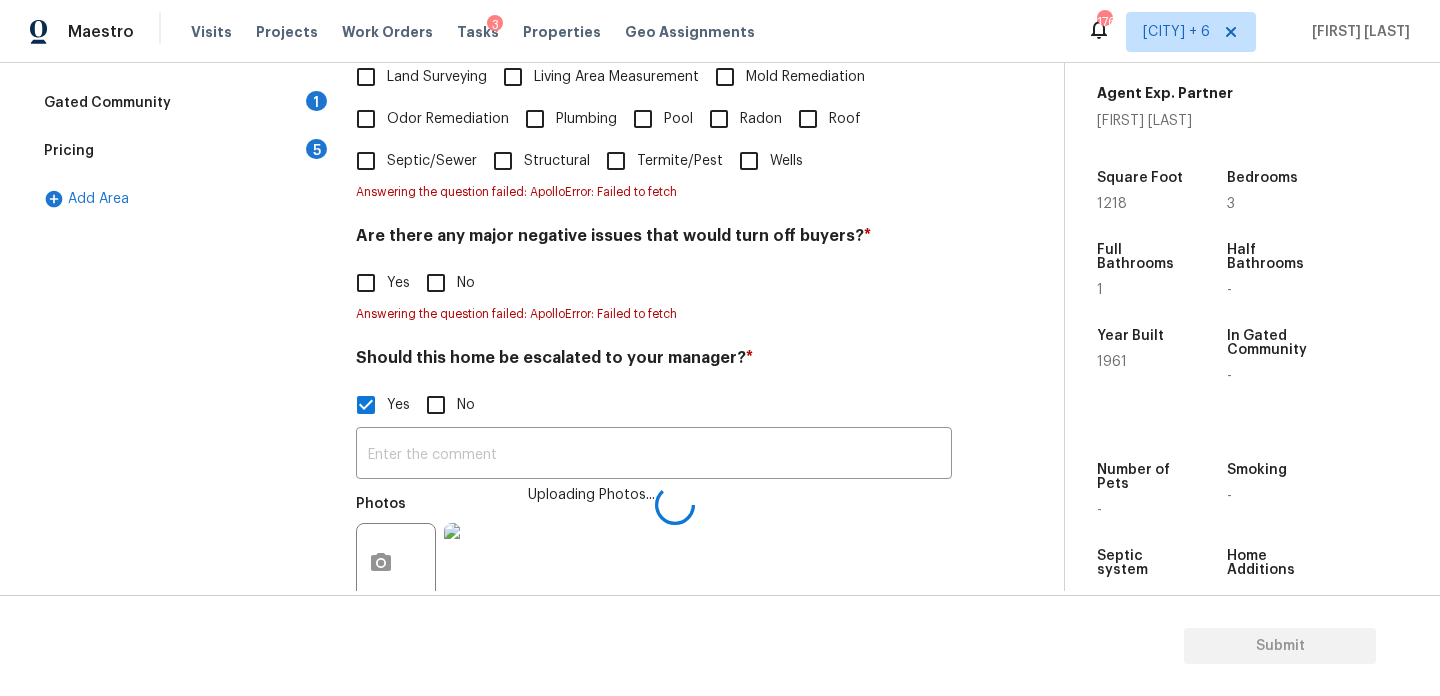 click on "No" at bounding box center [466, 283] 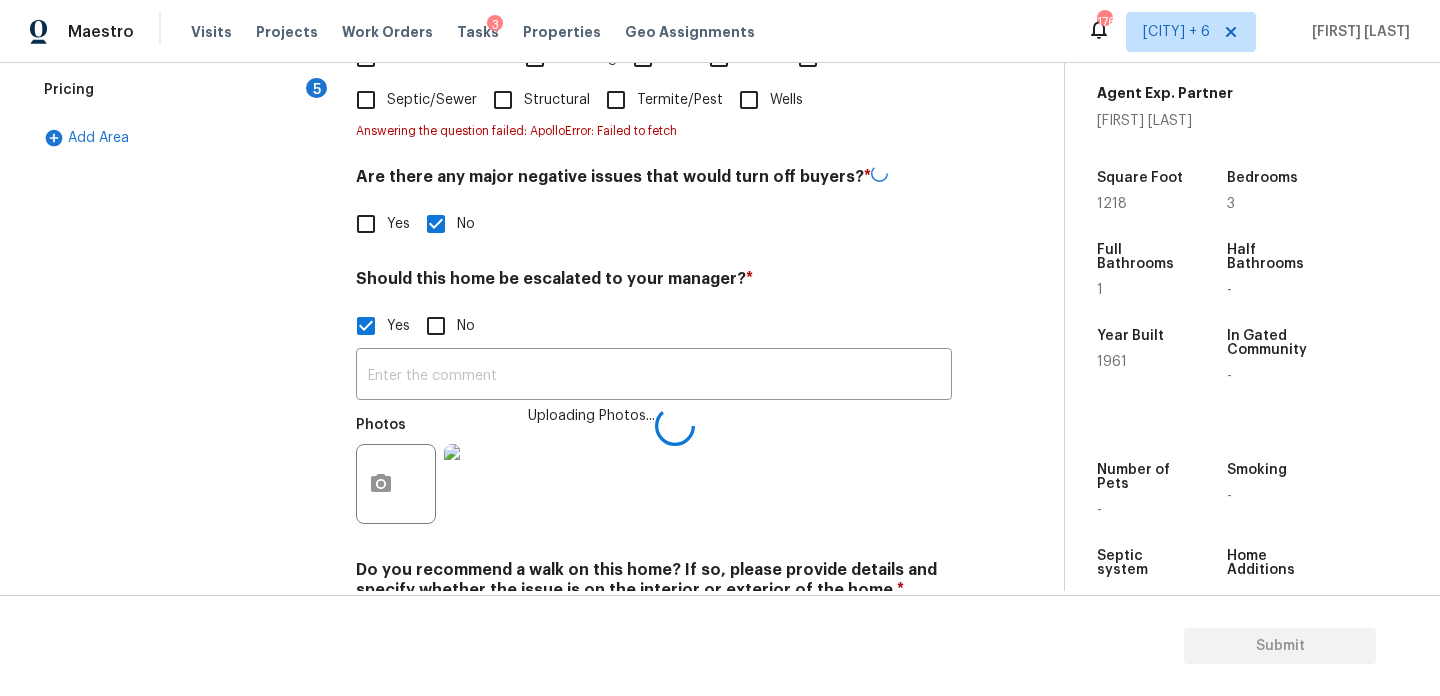 scroll, scrollTop: 626, scrollLeft: 0, axis: vertical 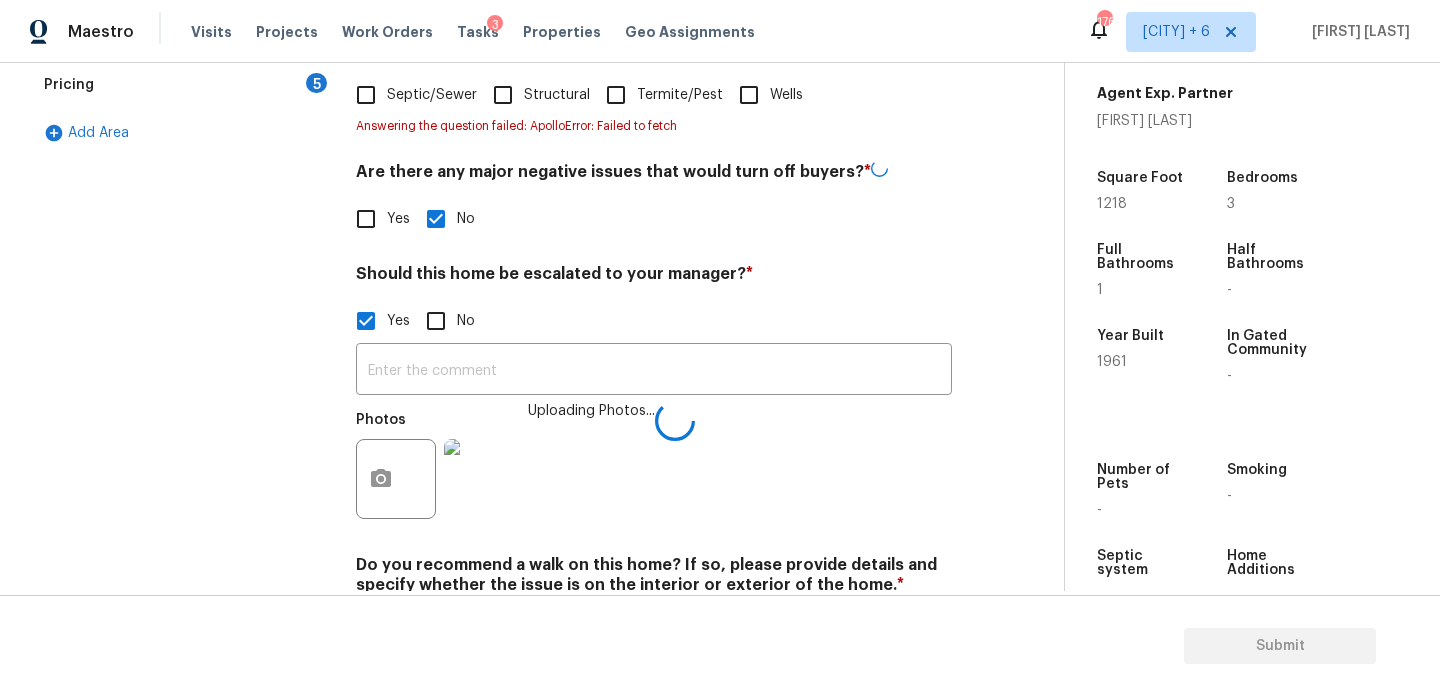 checkbox on "false" 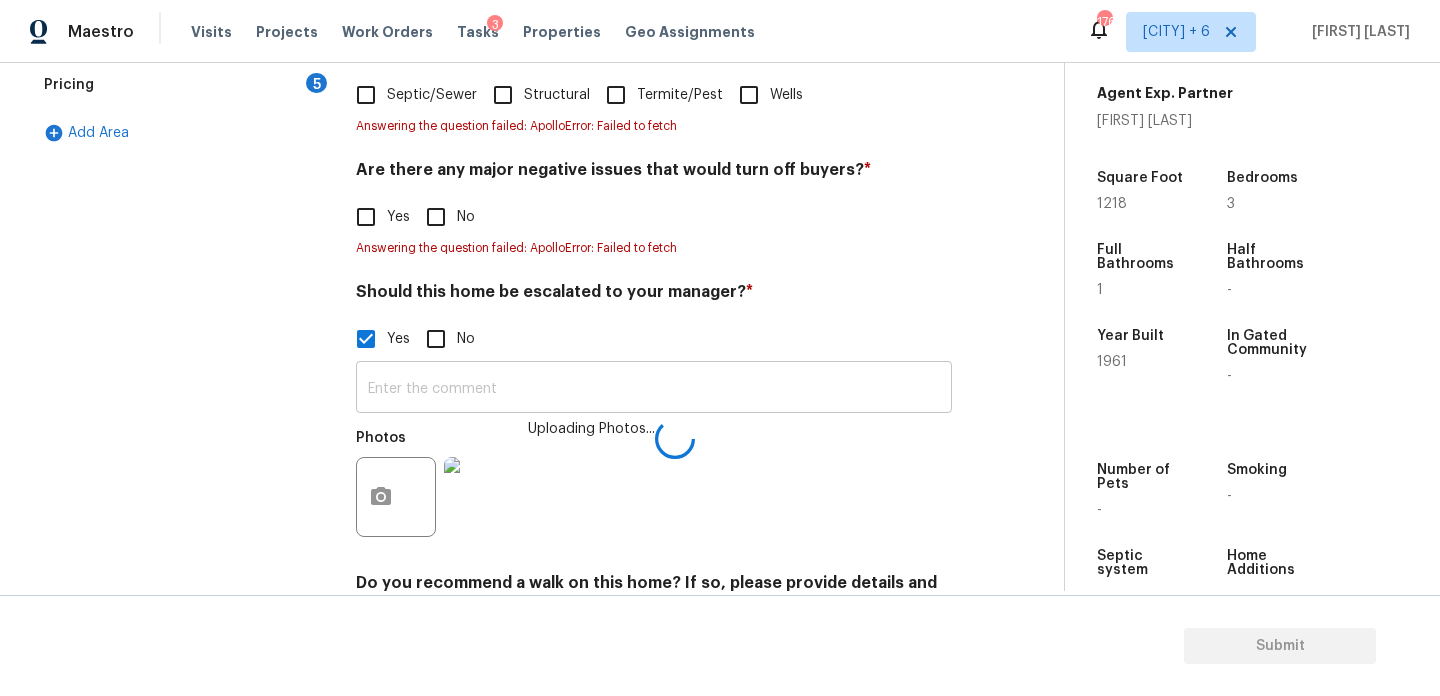 click at bounding box center [654, 389] 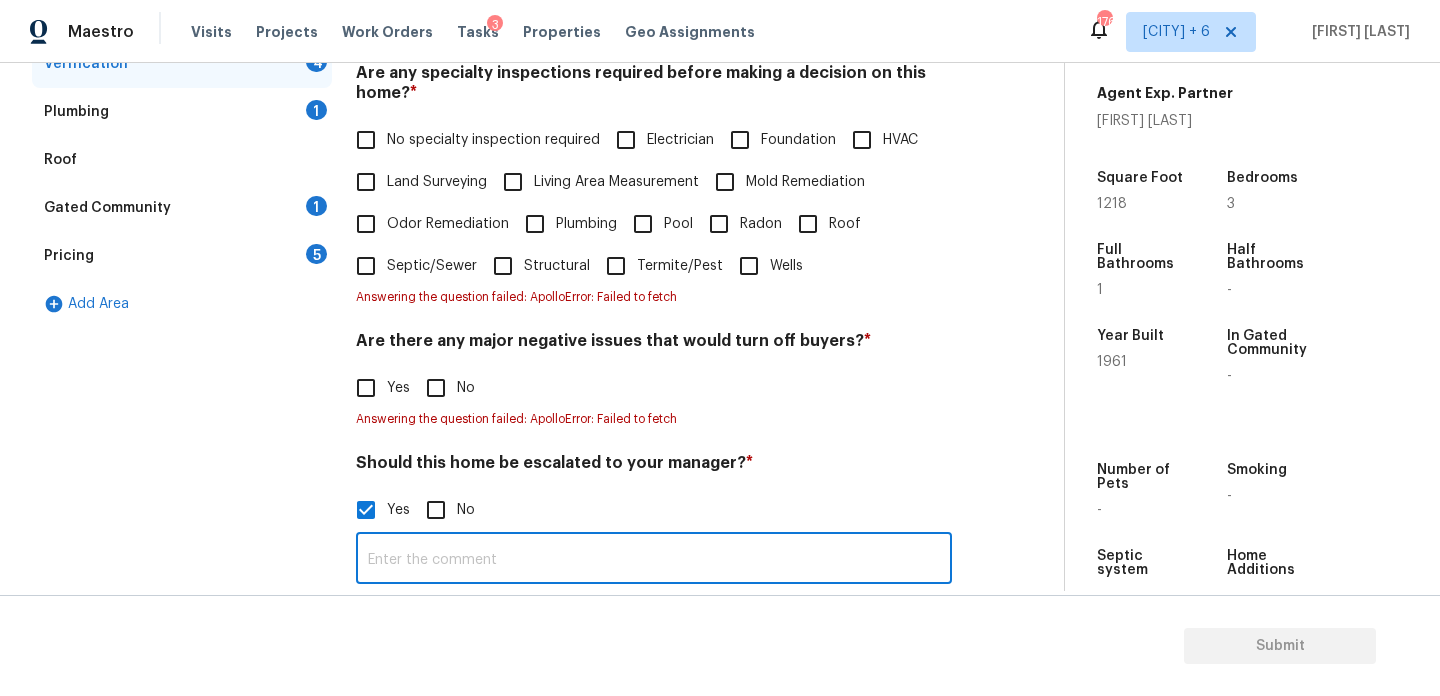 scroll, scrollTop: 407, scrollLeft: 0, axis: vertical 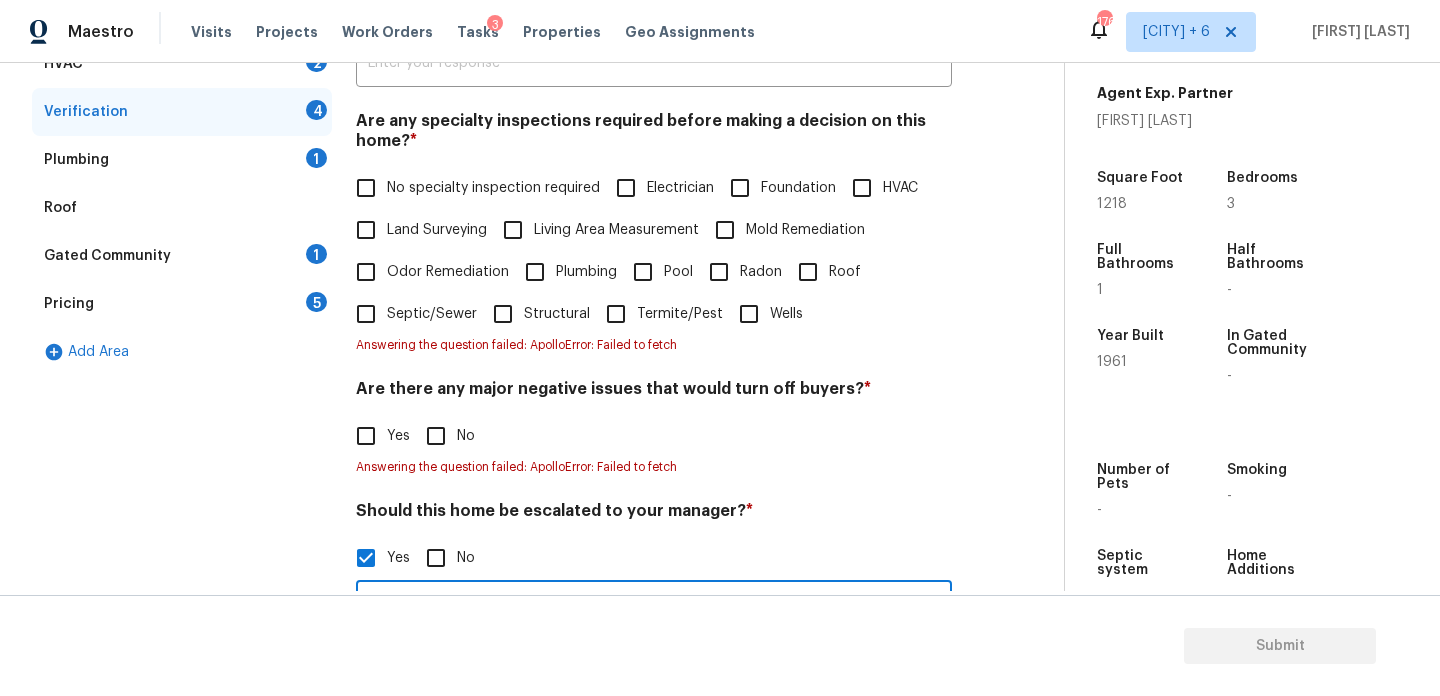 click on "No specialty inspection required" at bounding box center (472, 188) 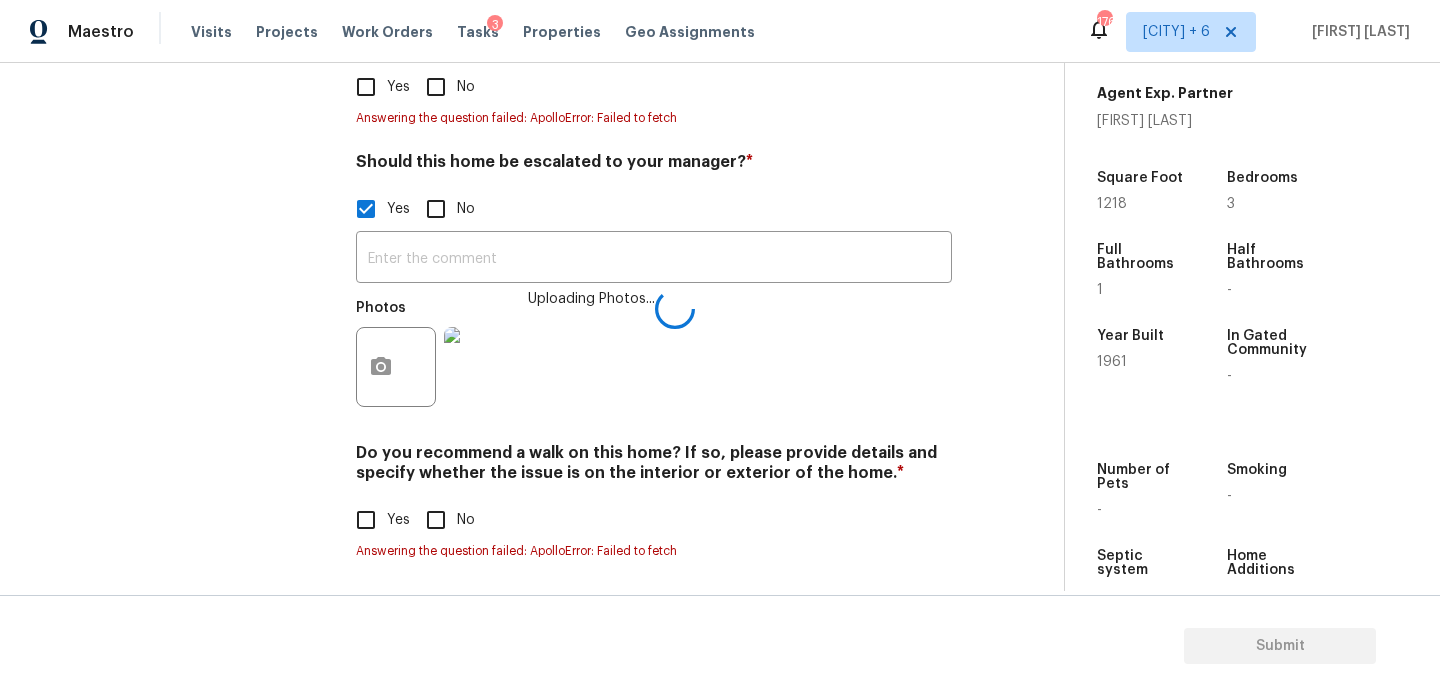click on "No" at bounding box center (436, 87) 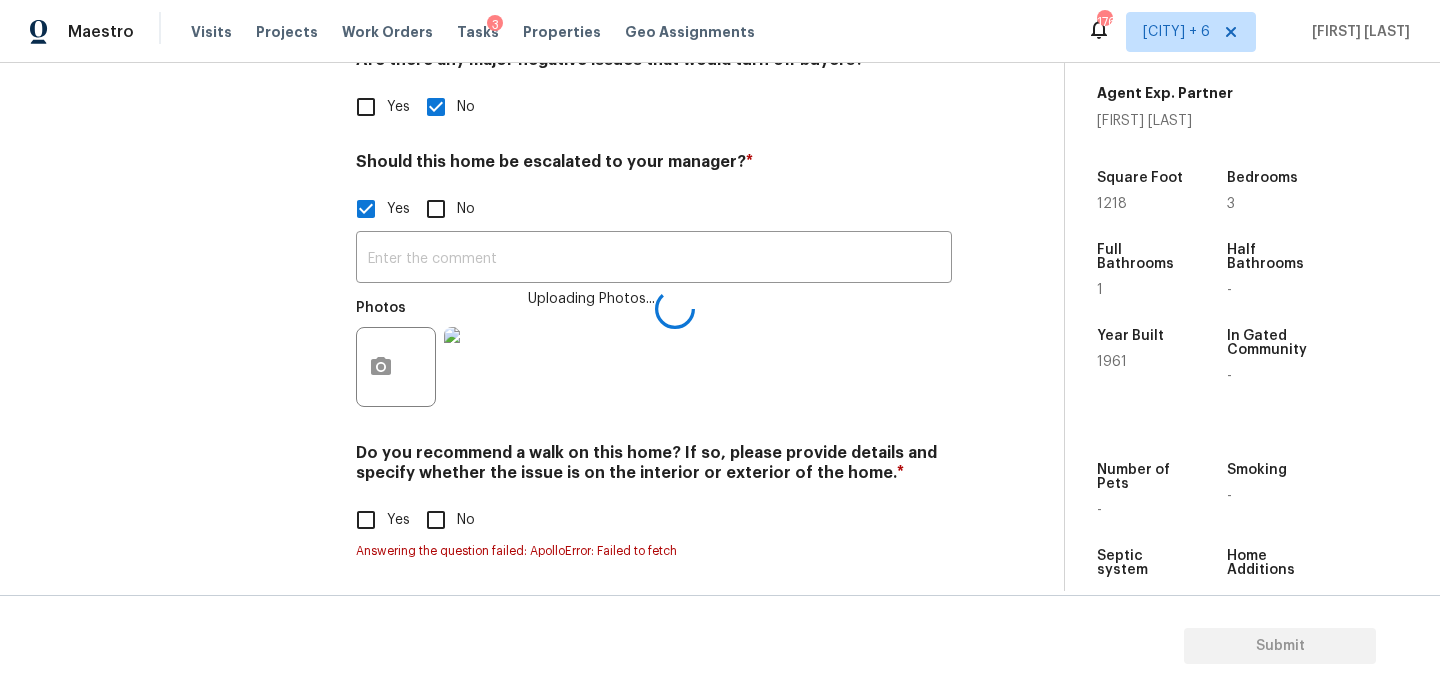 click on "No" at bounding box center [466, 520] 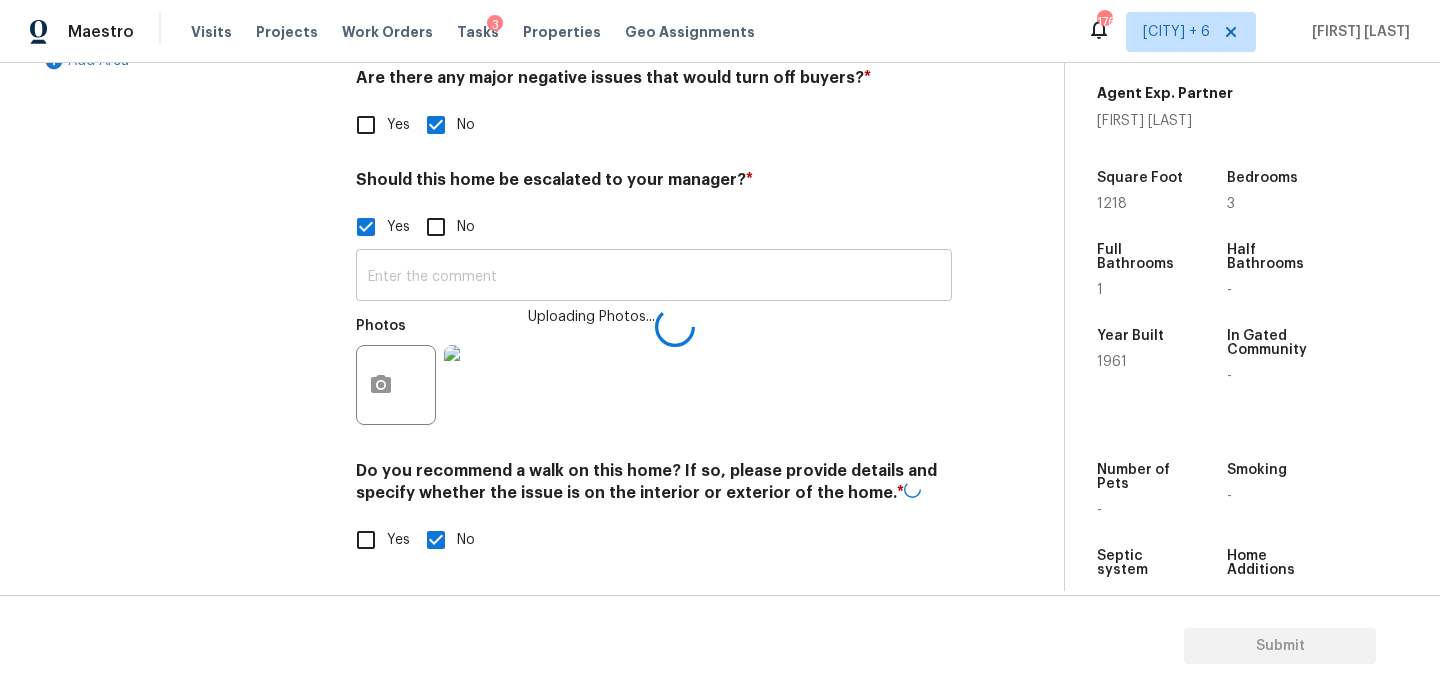 scroll, scrollTop: 697, scrollLeft: 0, axis: vertical 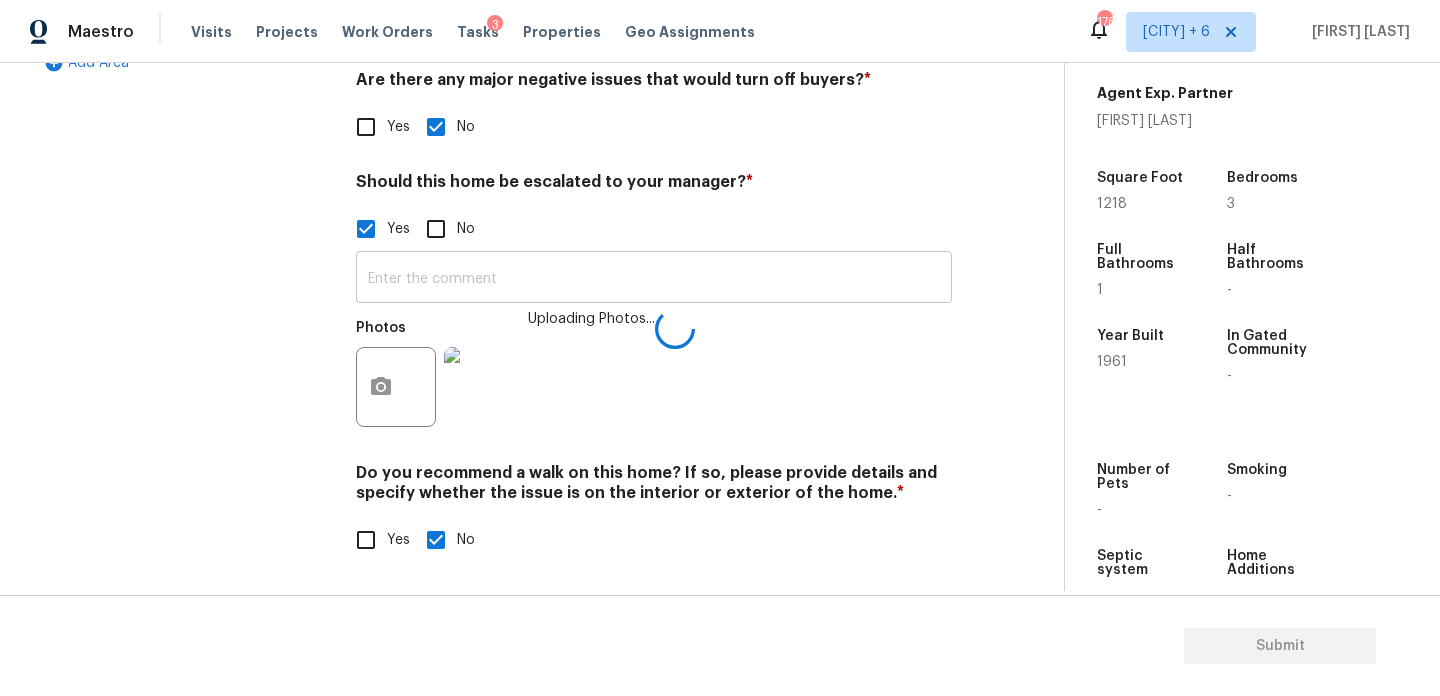 click at bounding box center [654, 279] 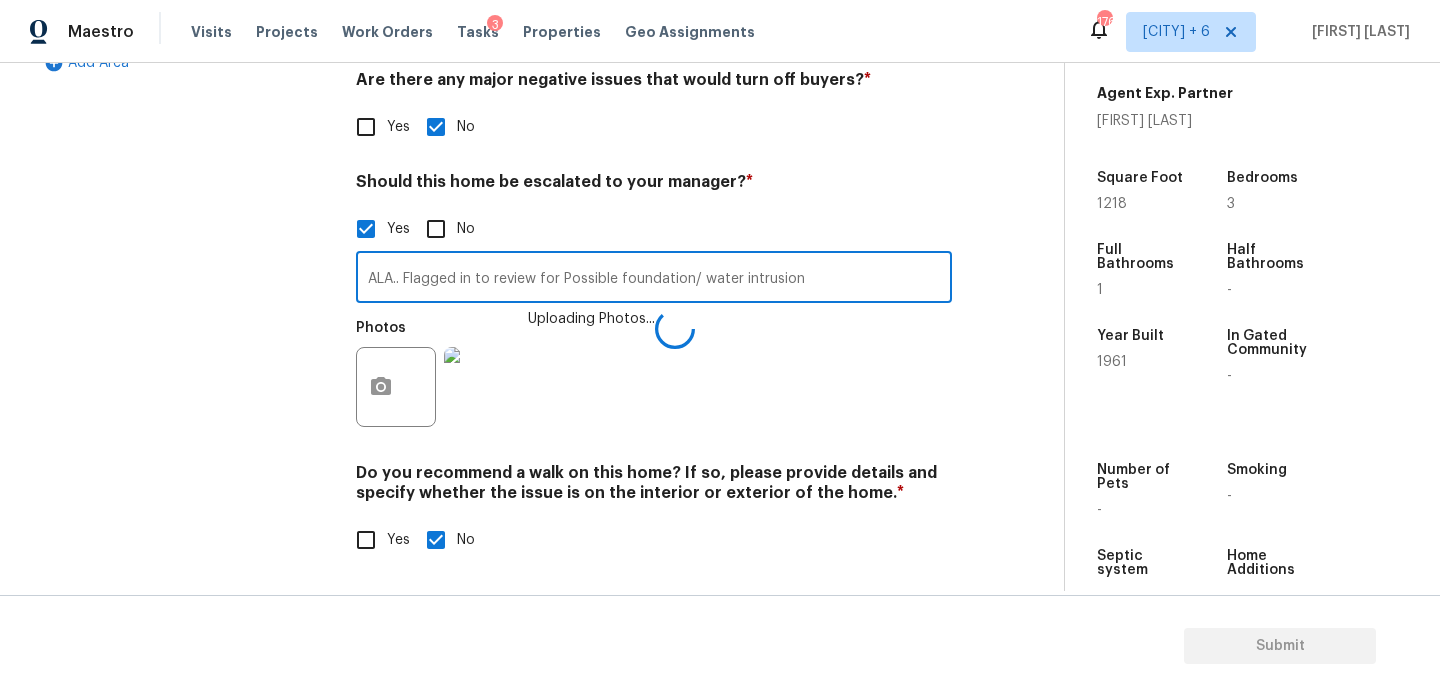type on "ALA.. Flagged in to review for Possible foundation/ water intrusion" 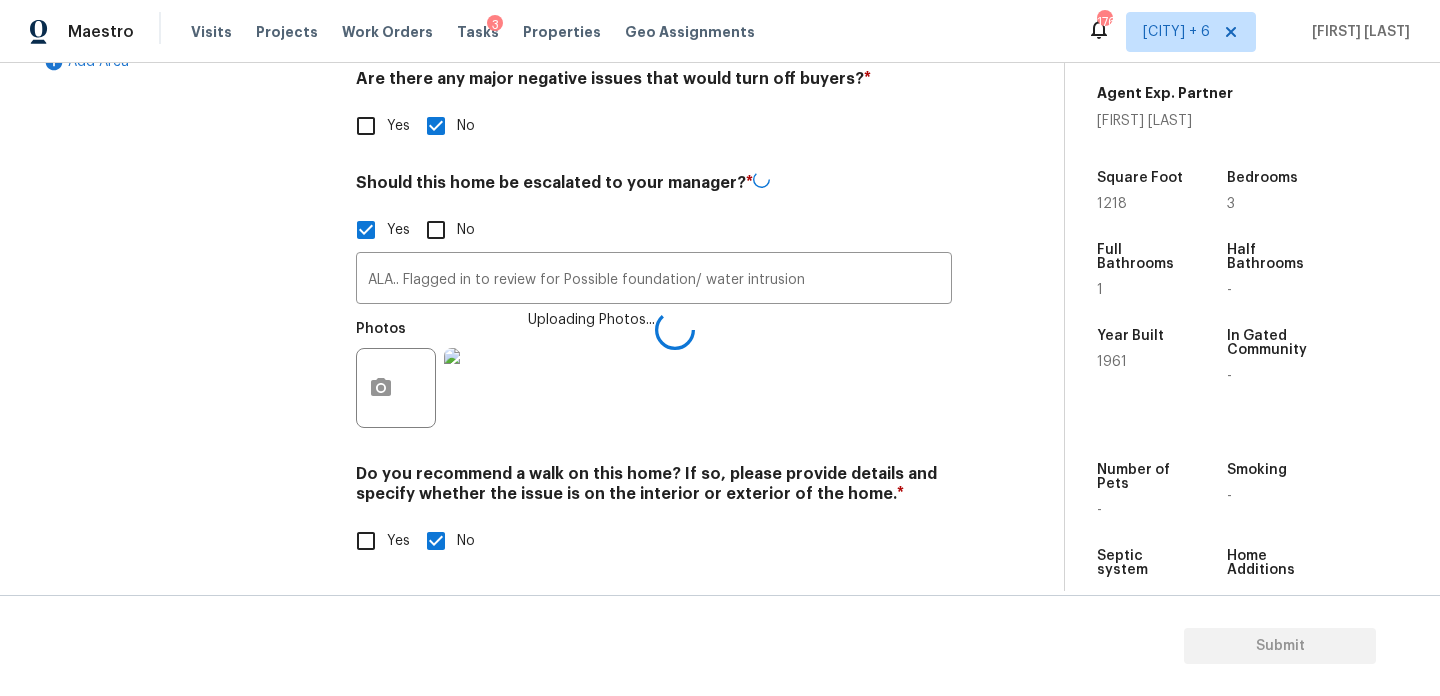 click on "Photos Uploading Photos..." at bounding box center (654, 375) 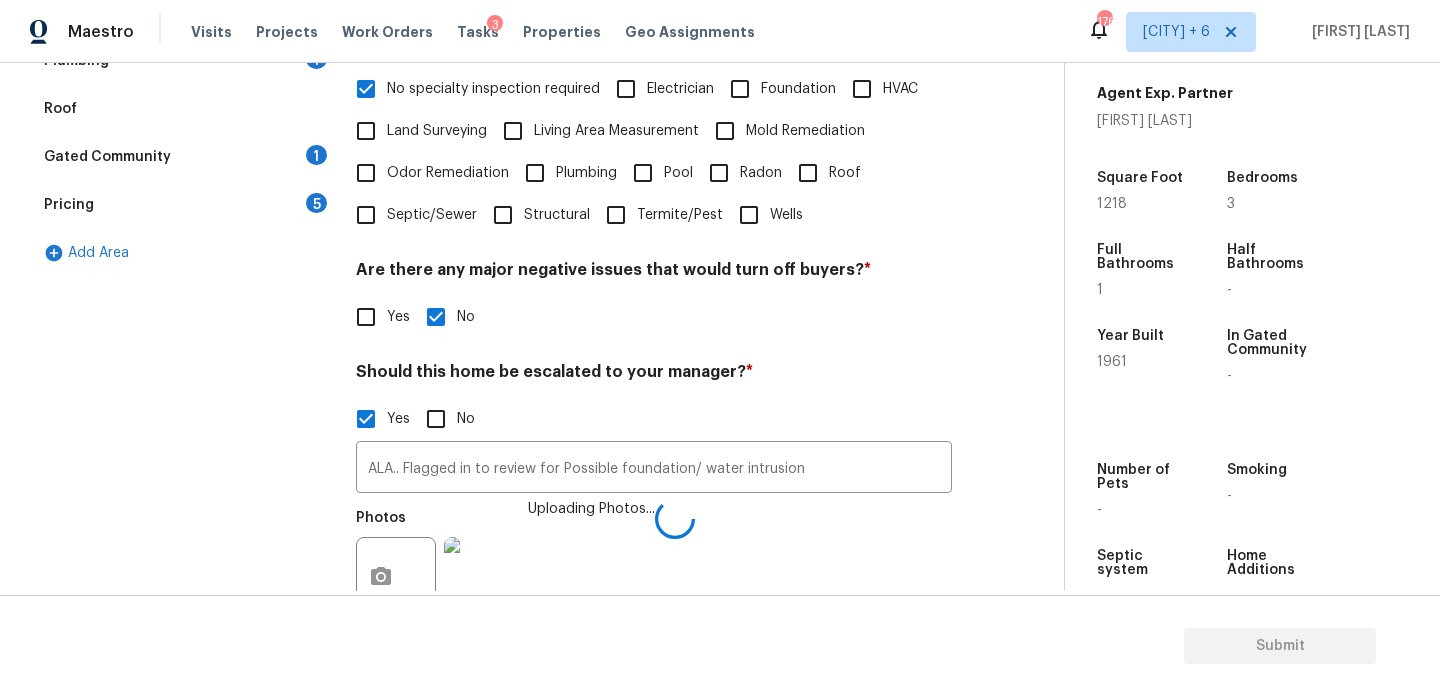 scroll, scrollTop: 500, scrollLeft: 0, axis: vertical 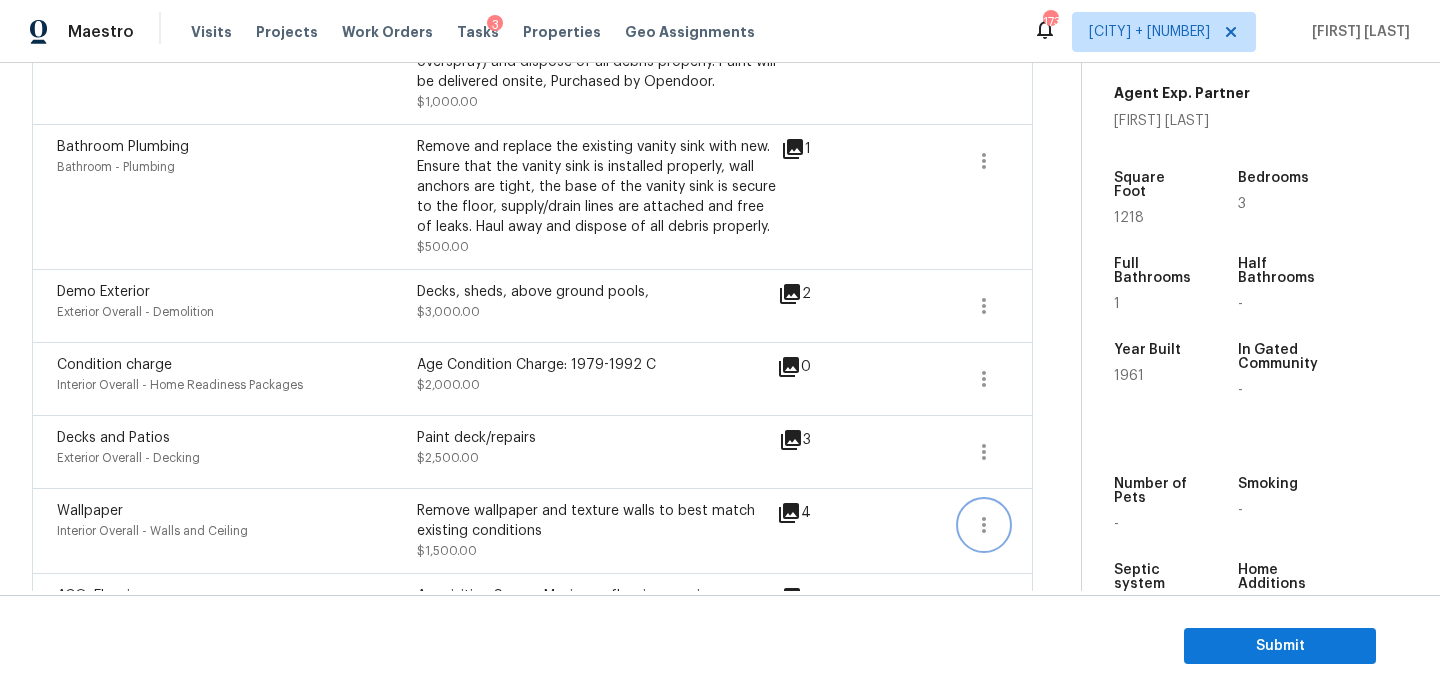 click 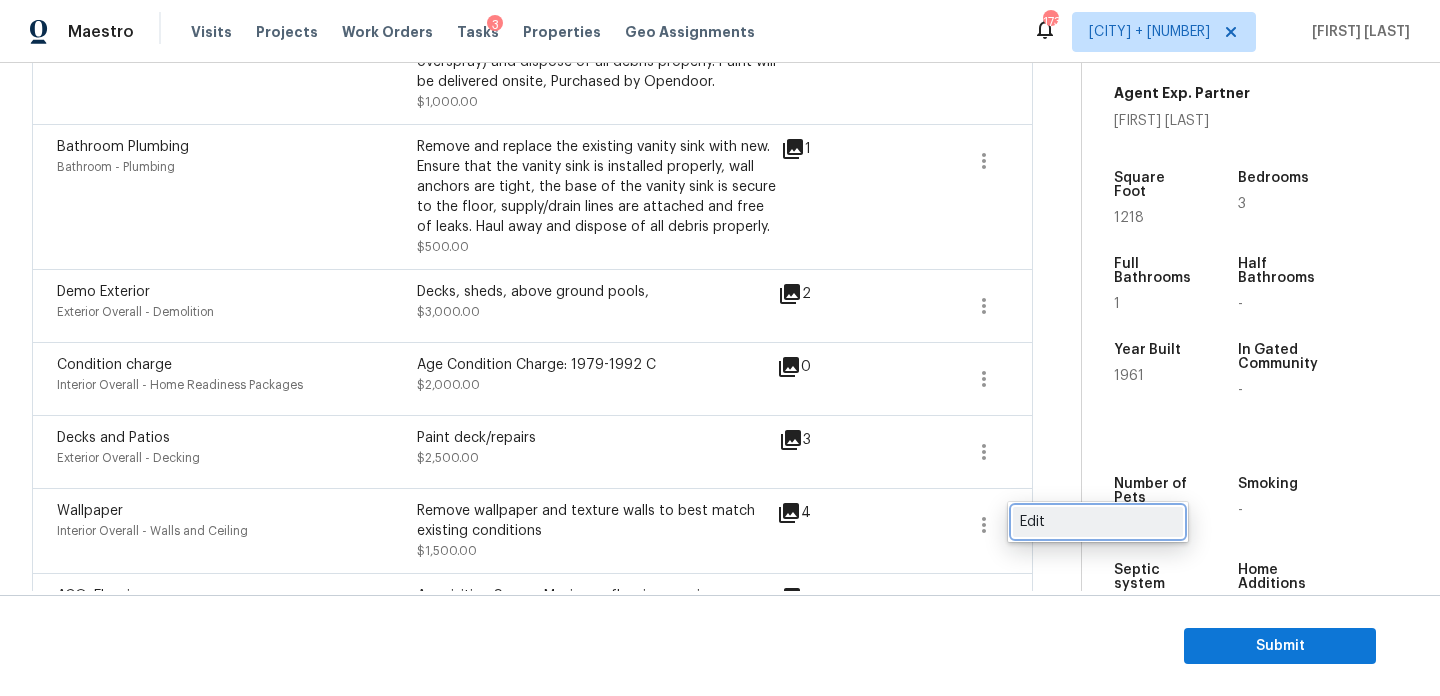click on "Edit" at bounding box center (1098, 522) 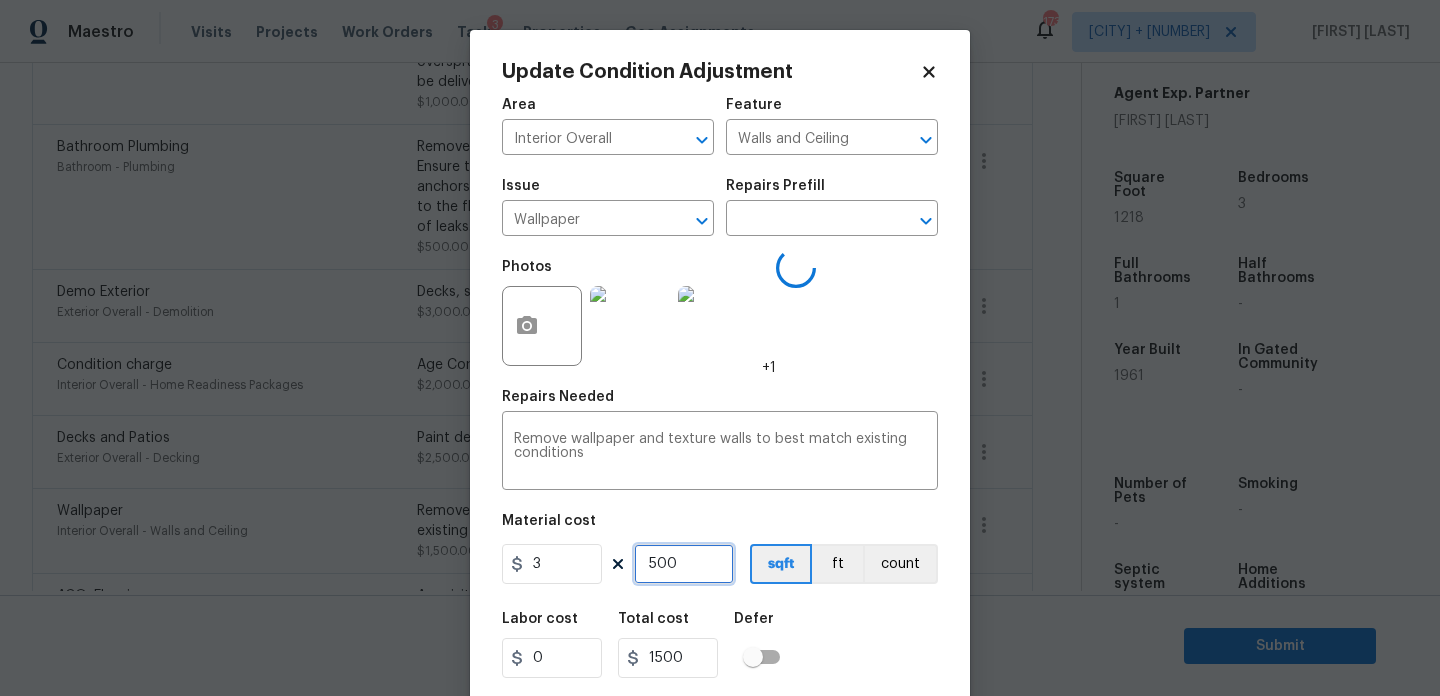 drag, startPoint x: 692, startPoint y: 566, endPoint x: 518, endPoint y: 566, distance: 174 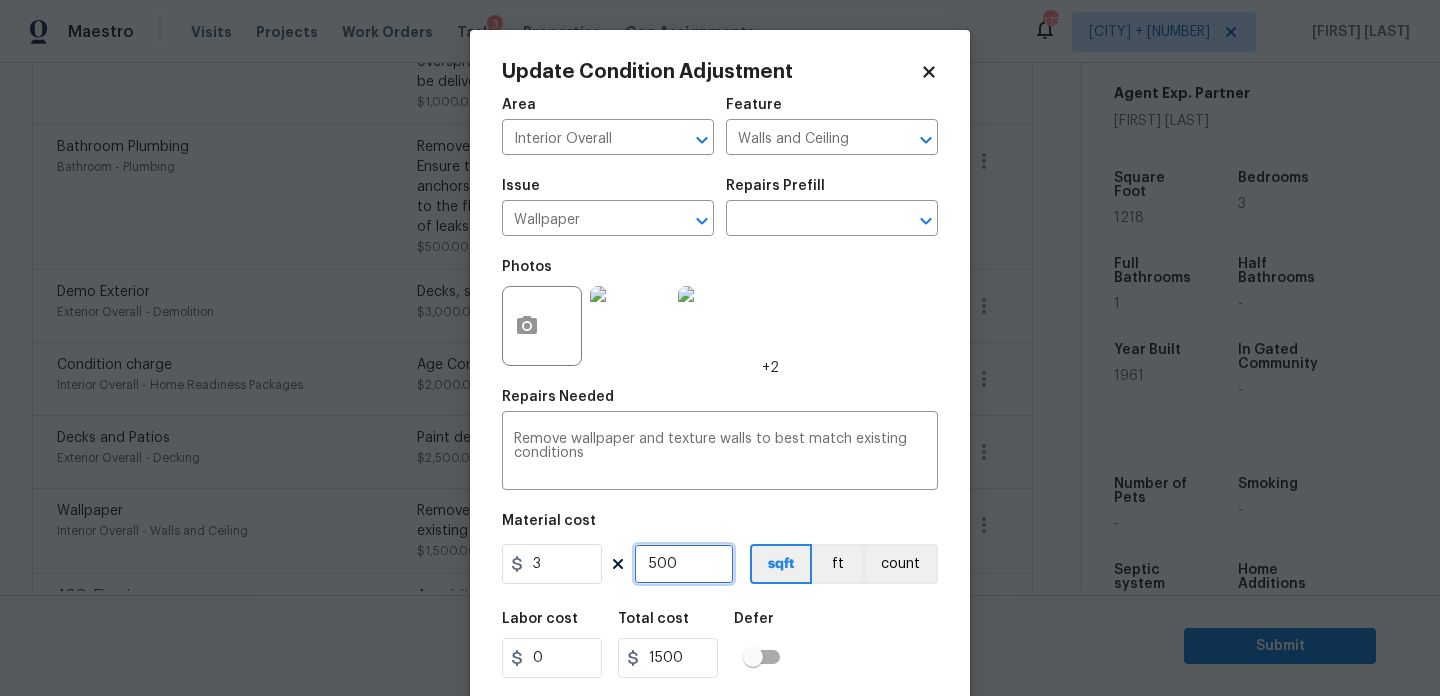 type on "0" 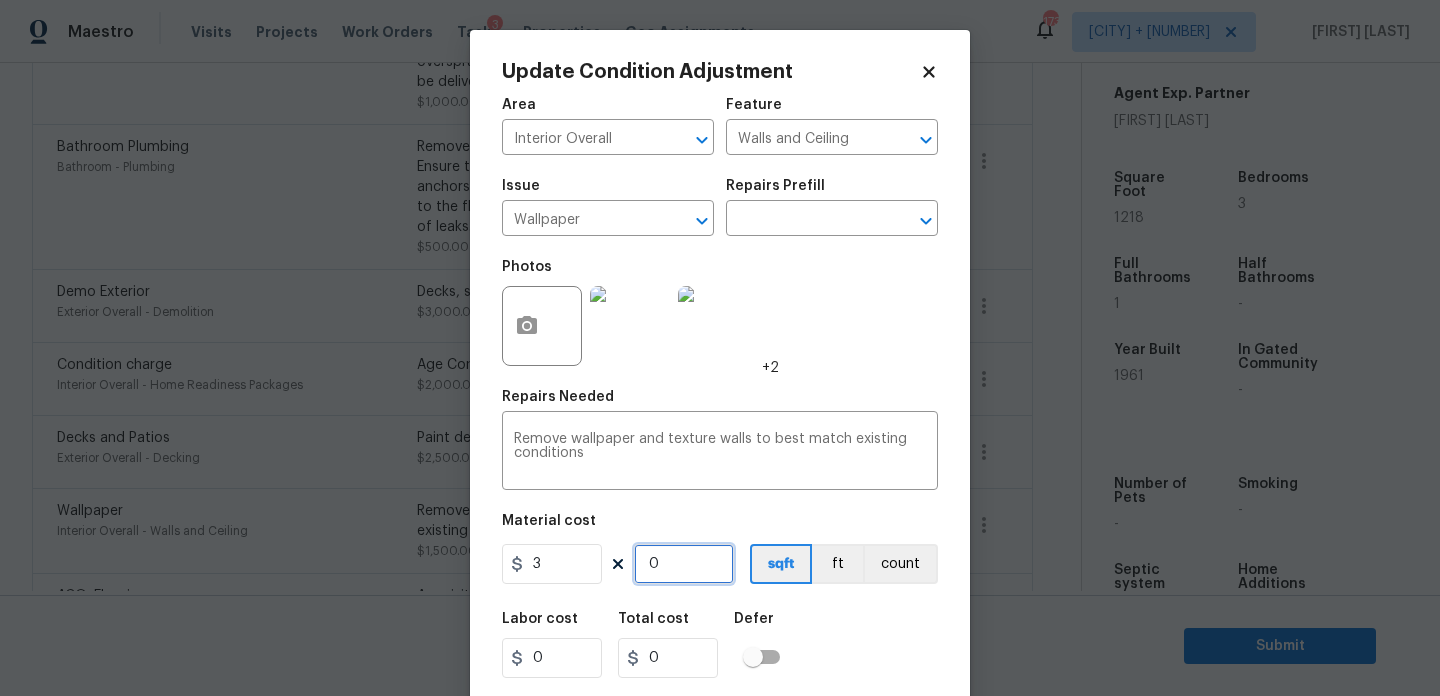 type on "7" 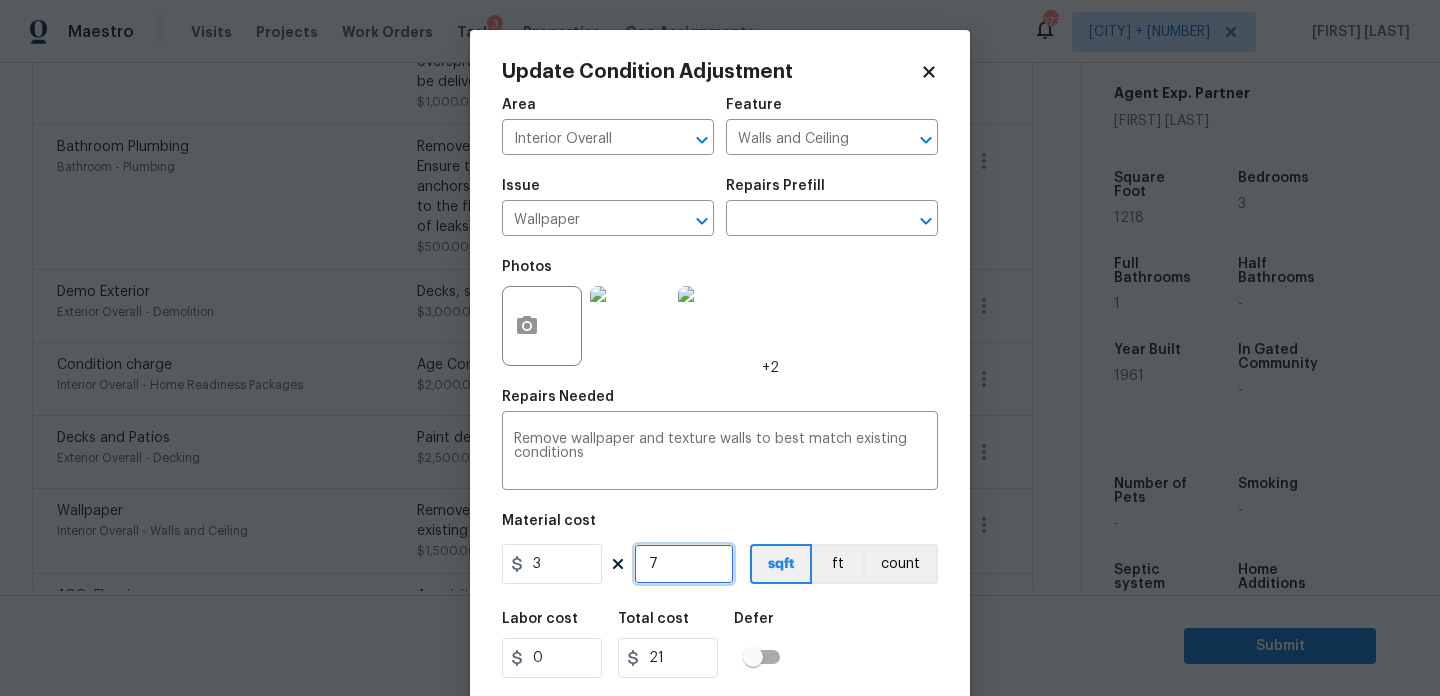 type on "70" 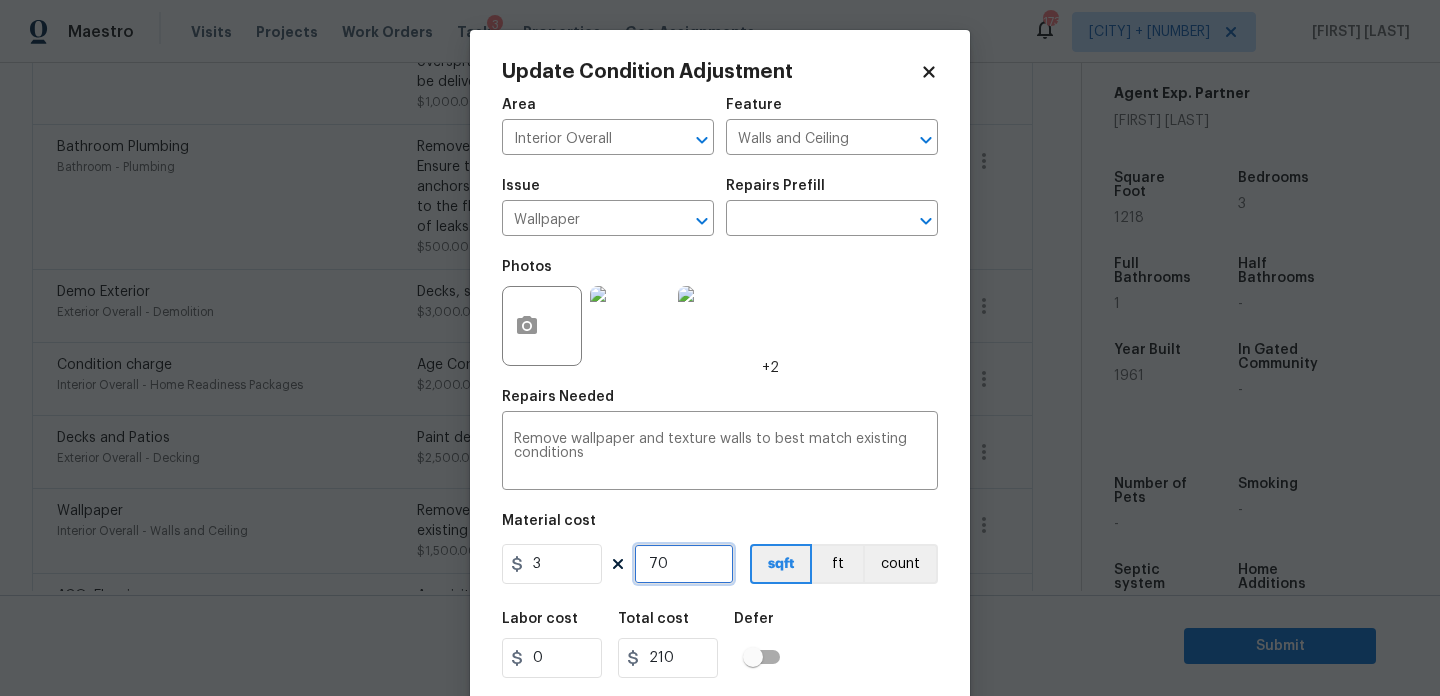 type on "700" 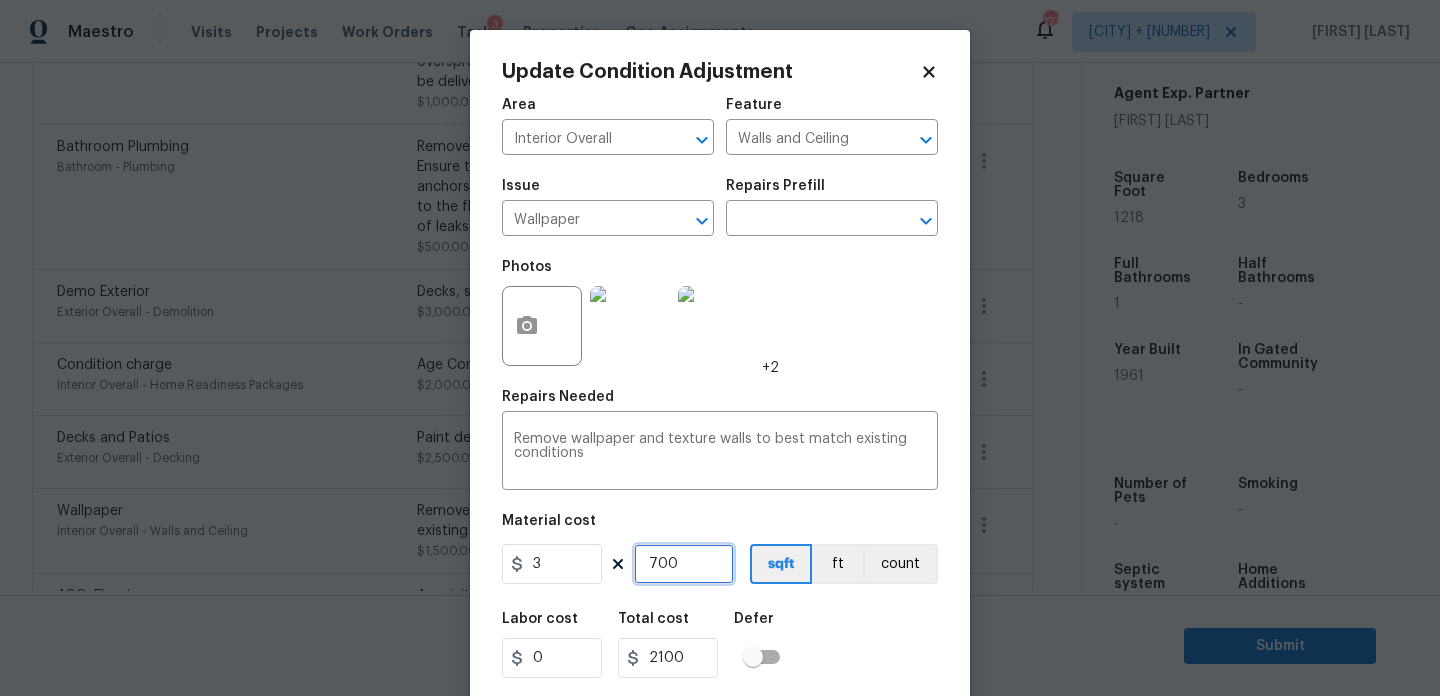 scroll, scrollTop: 51, scrollLeft: 0, axis: vertical 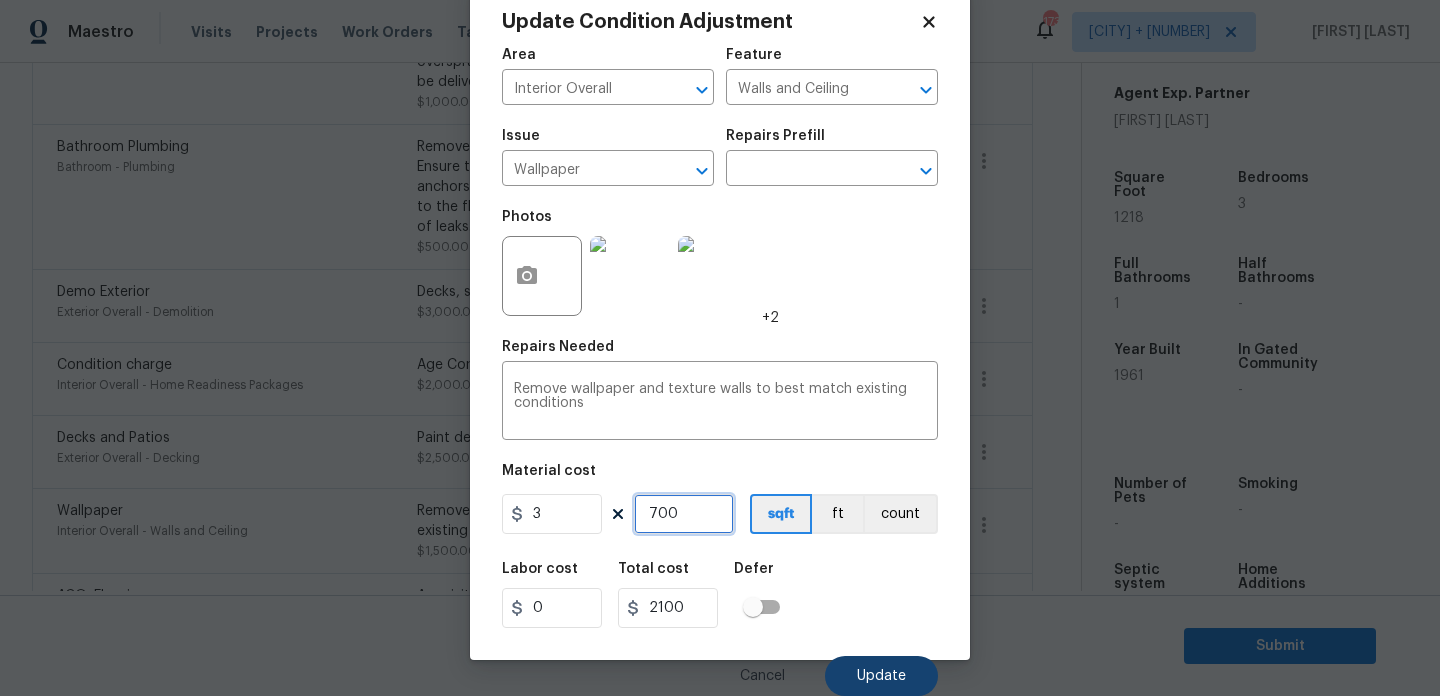 type on "700" 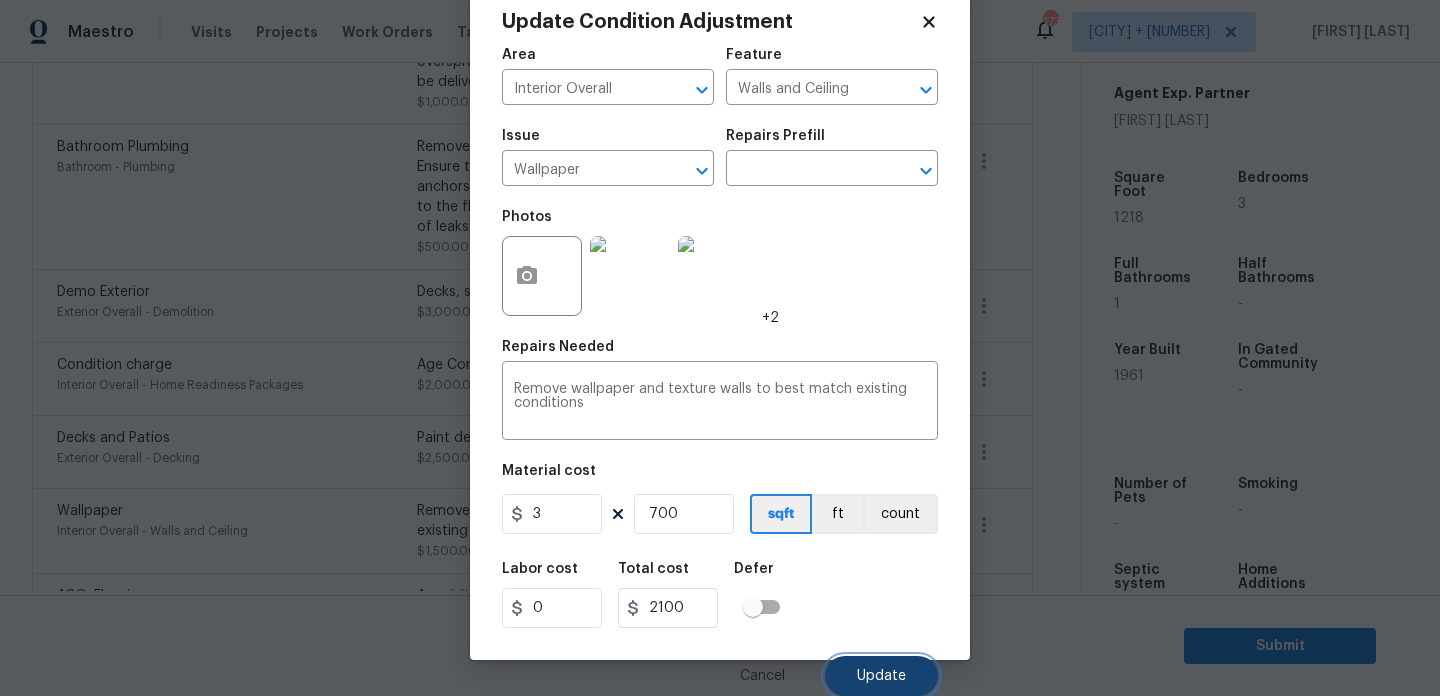 click on "Update" at bounding box center (881, 676) 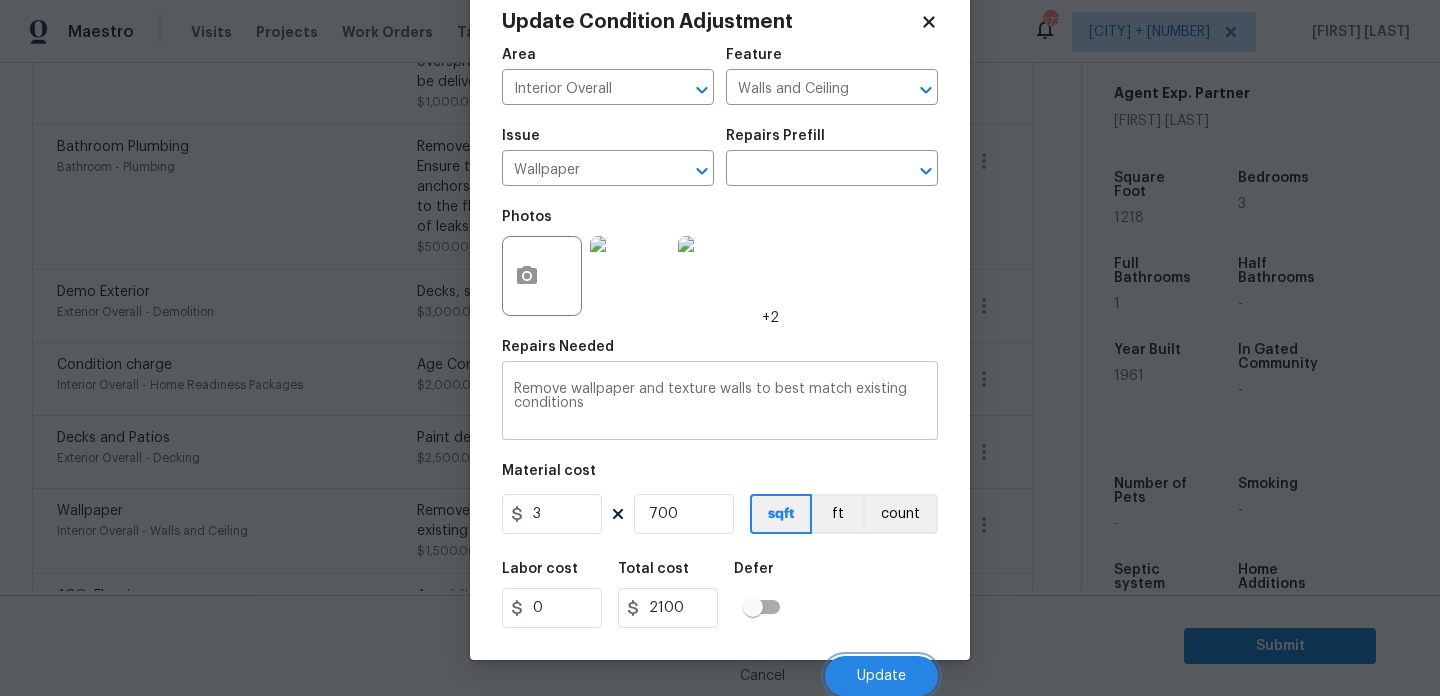 scroll, scrollTop: 751, scrollLeft: 0, axis: vertical 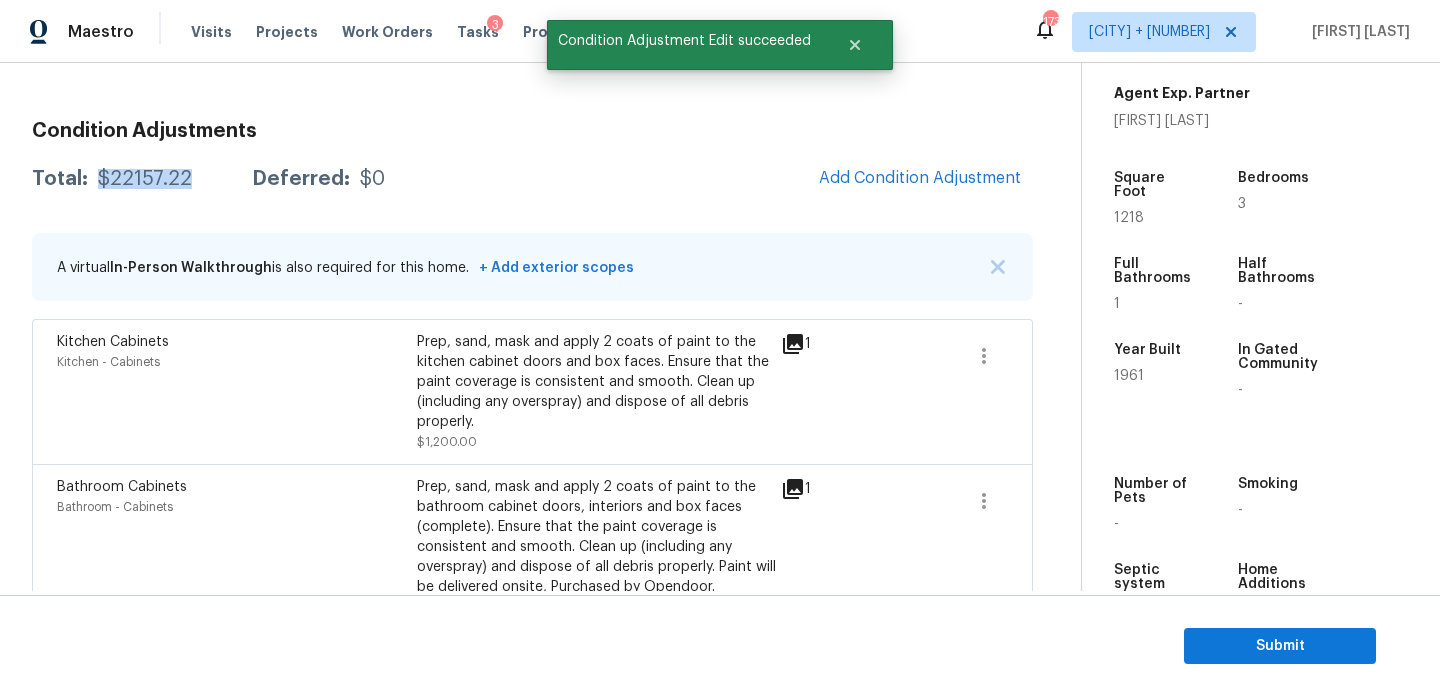 drag, startPoint x: 93, startPoint y: 176, endPoint x: 199, endPoint y: 176, distance: 106 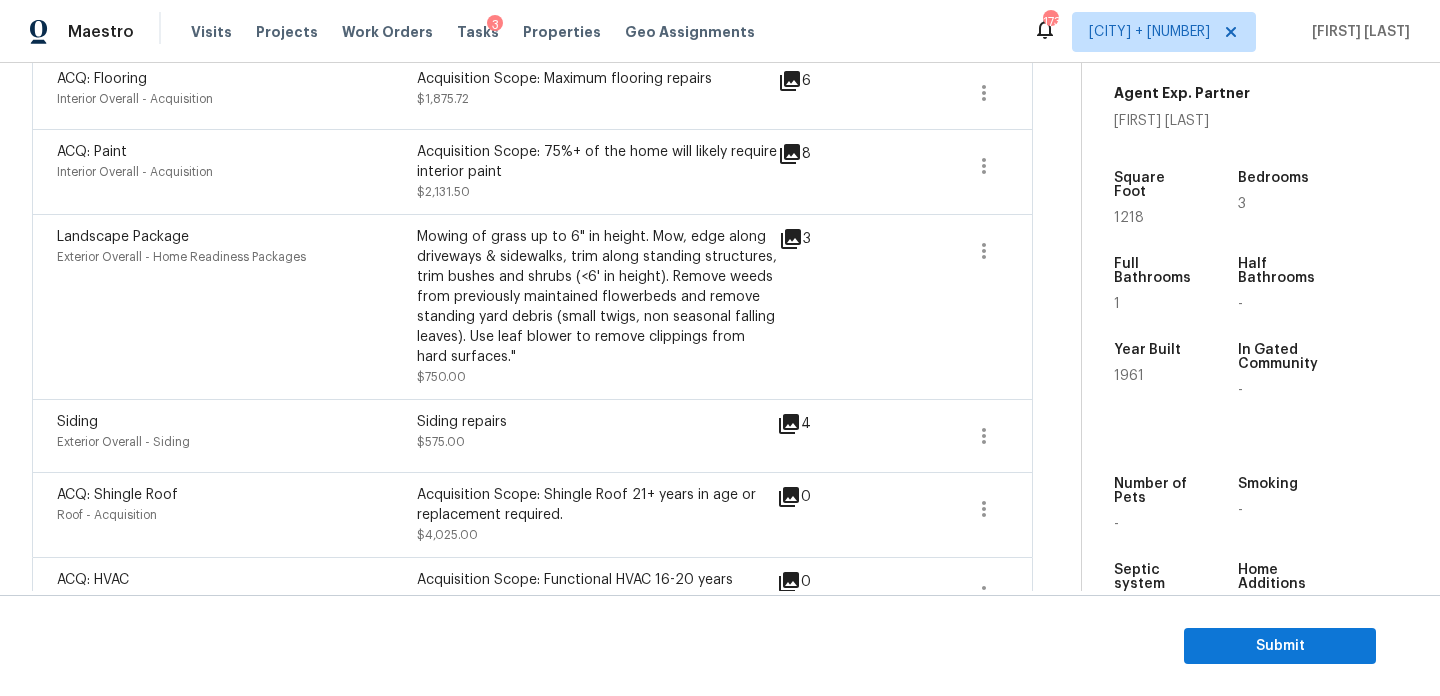 scroll, scrollTop: 1317, scrollLeft: 0, axis: vertical 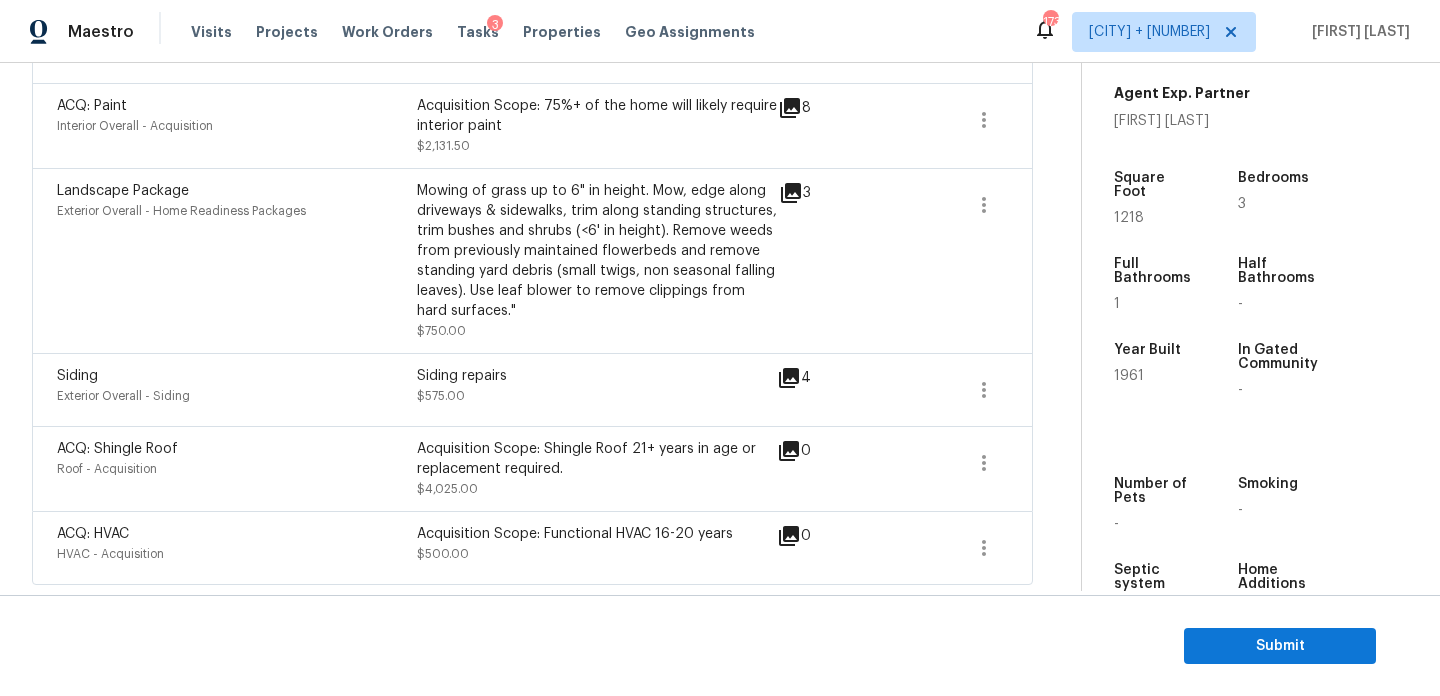 click on "Siding repairs" at bounding box center (597, 376) 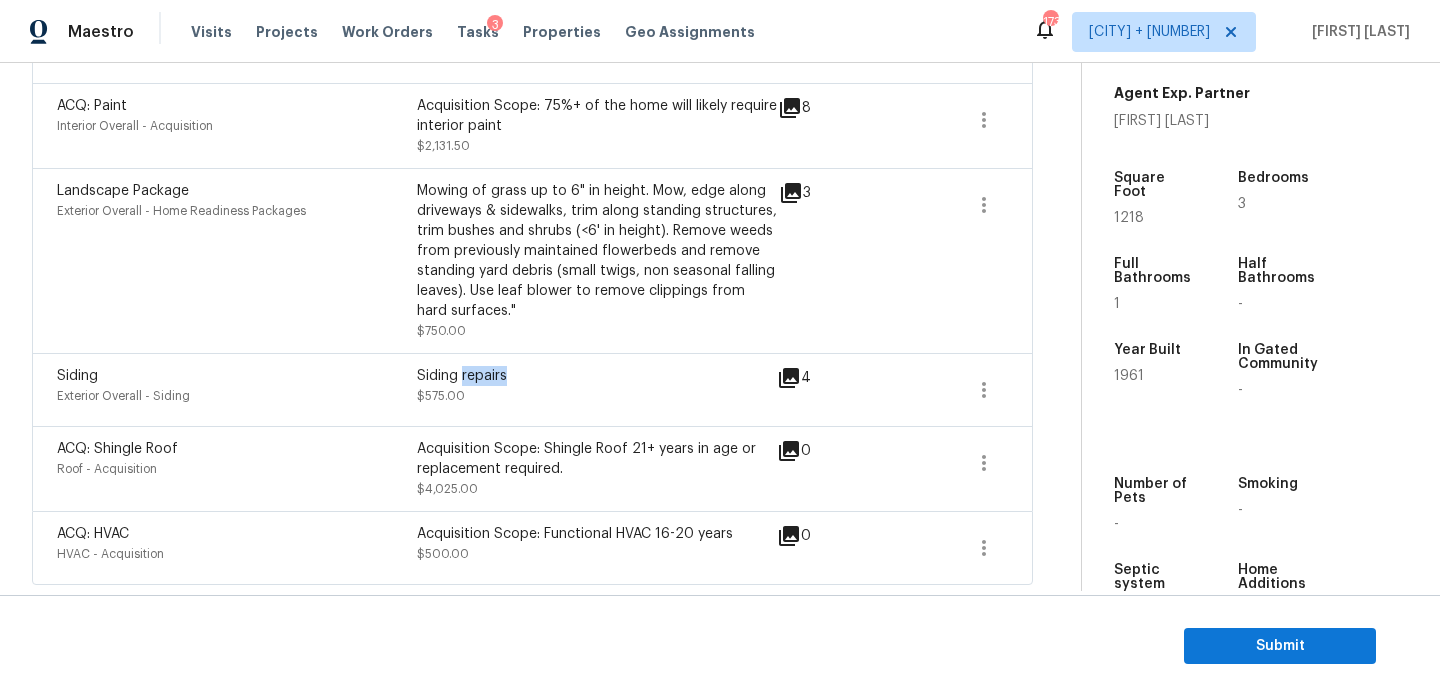 click on "Siding repairs" at bounding box center [597, 376] 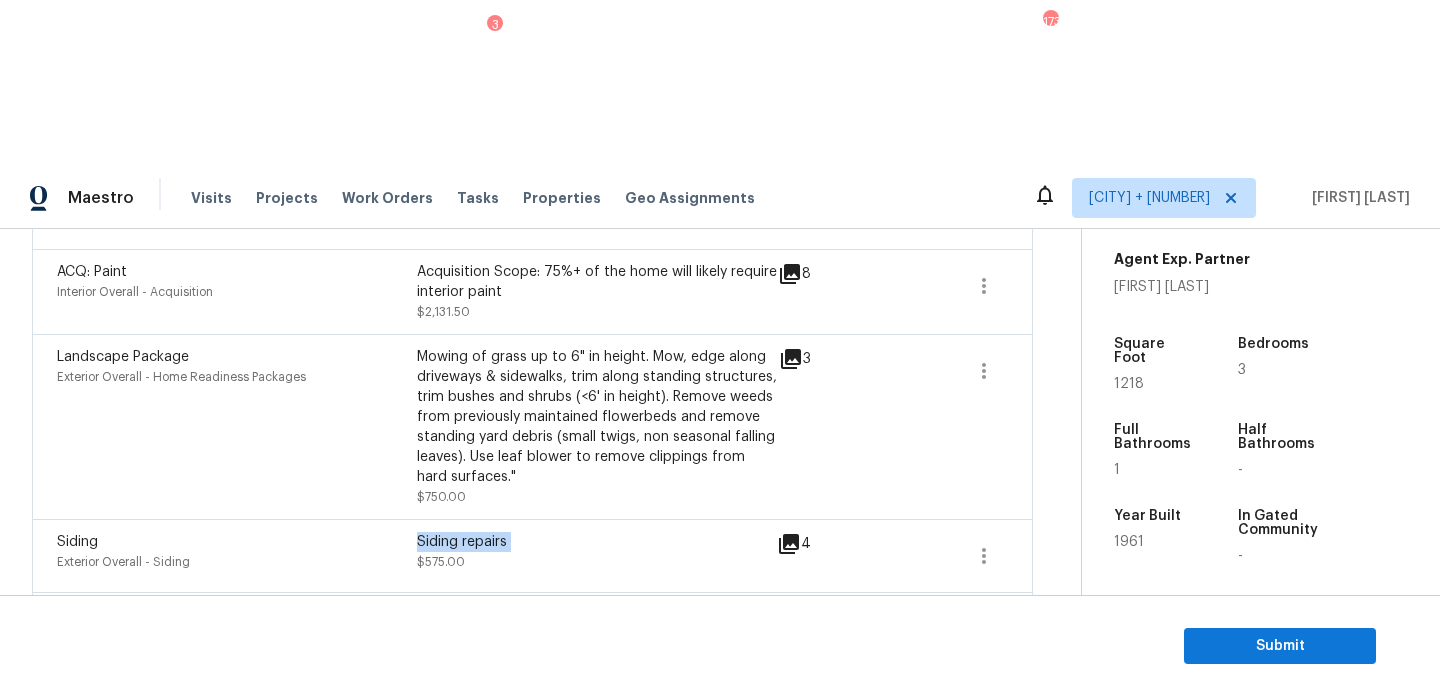 copy on "Siding repairs" 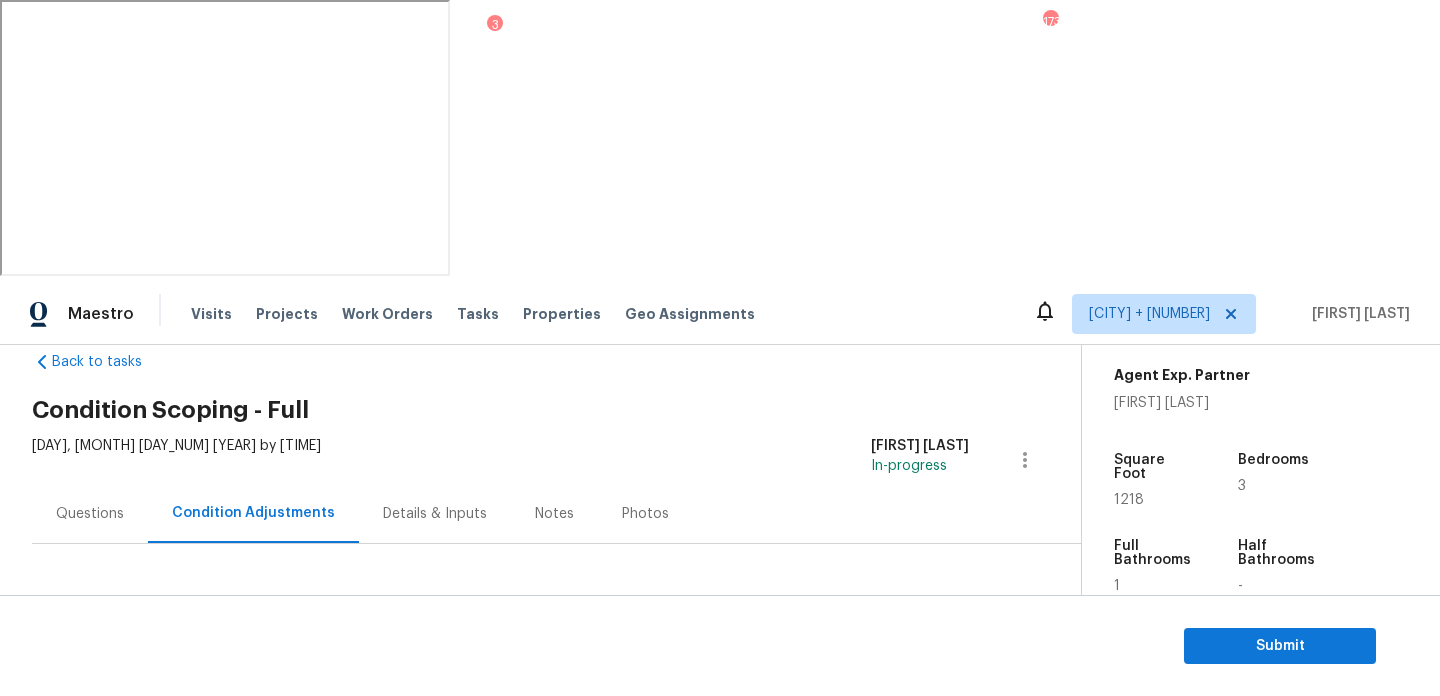 scroll, scrollTop: 0, scrollLeft: 0, axis: both 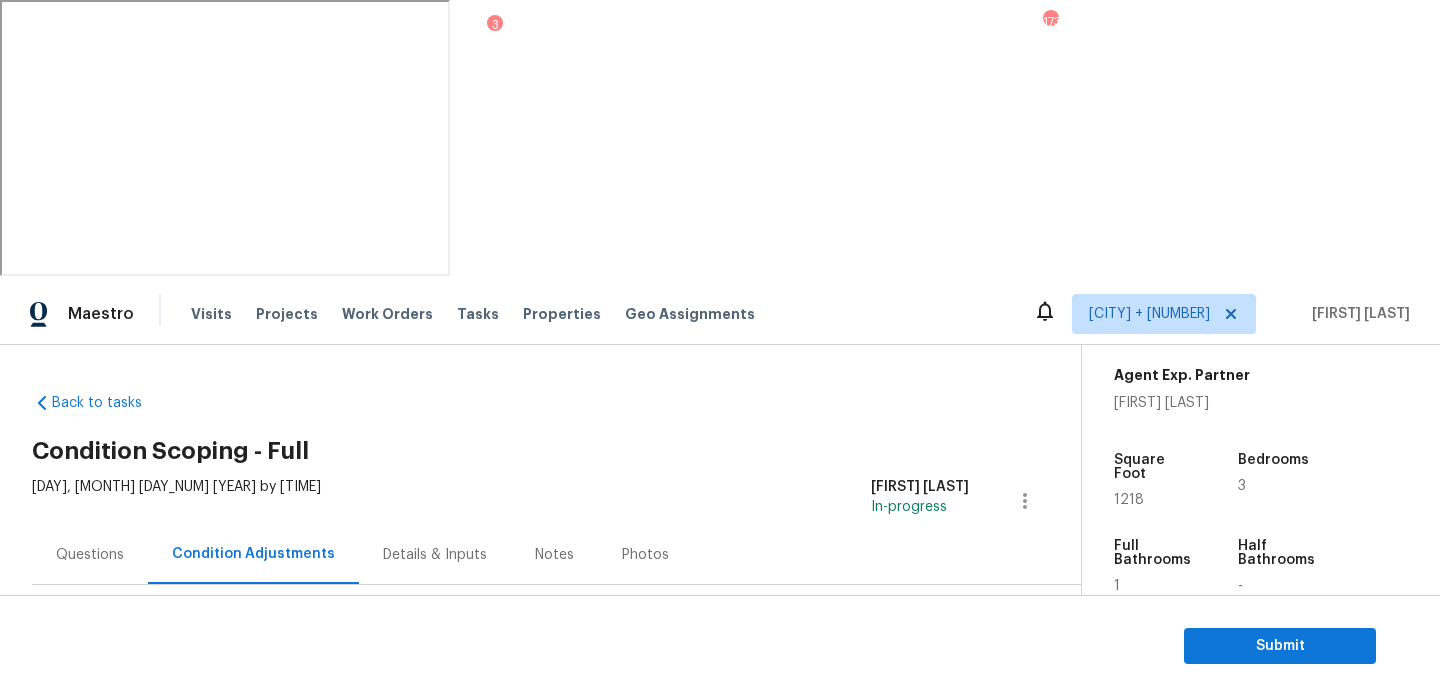click on "Questions" at bounding box center [90, 555] 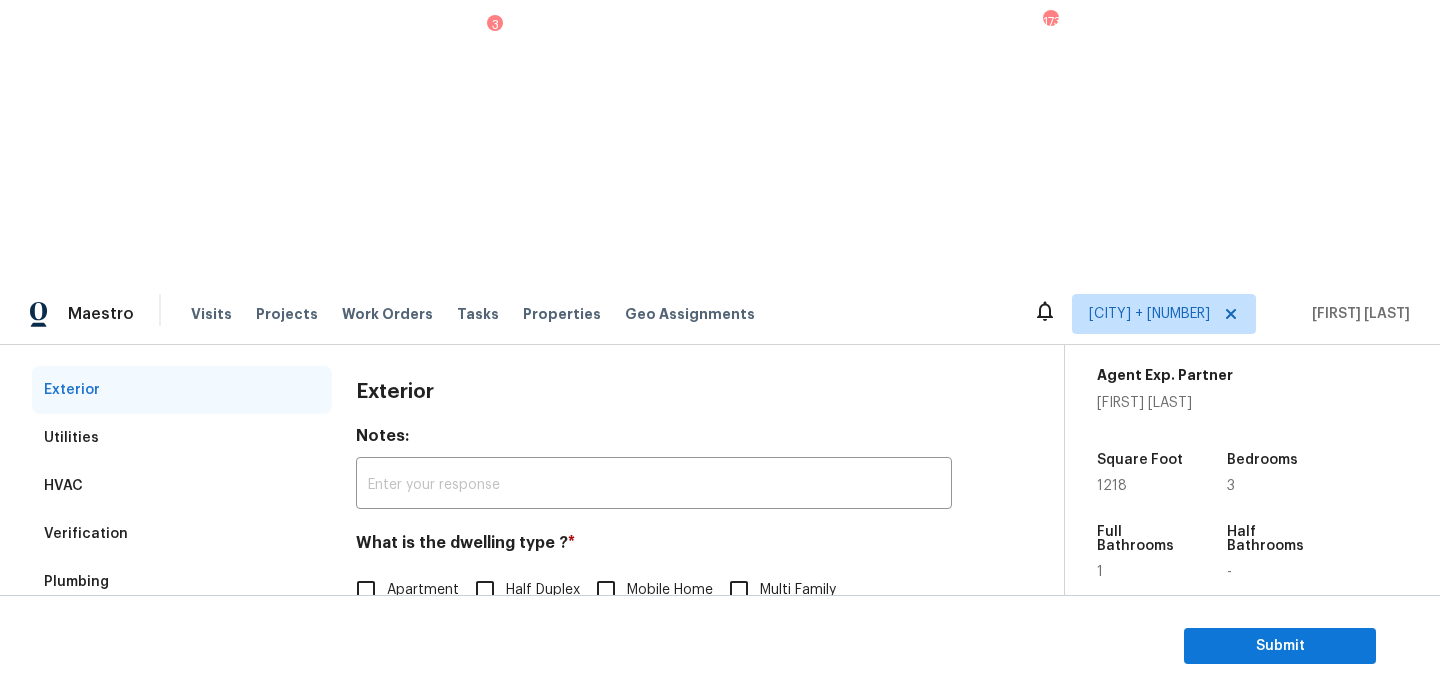 click on "Gated Community" at bounding box center (182, 678) 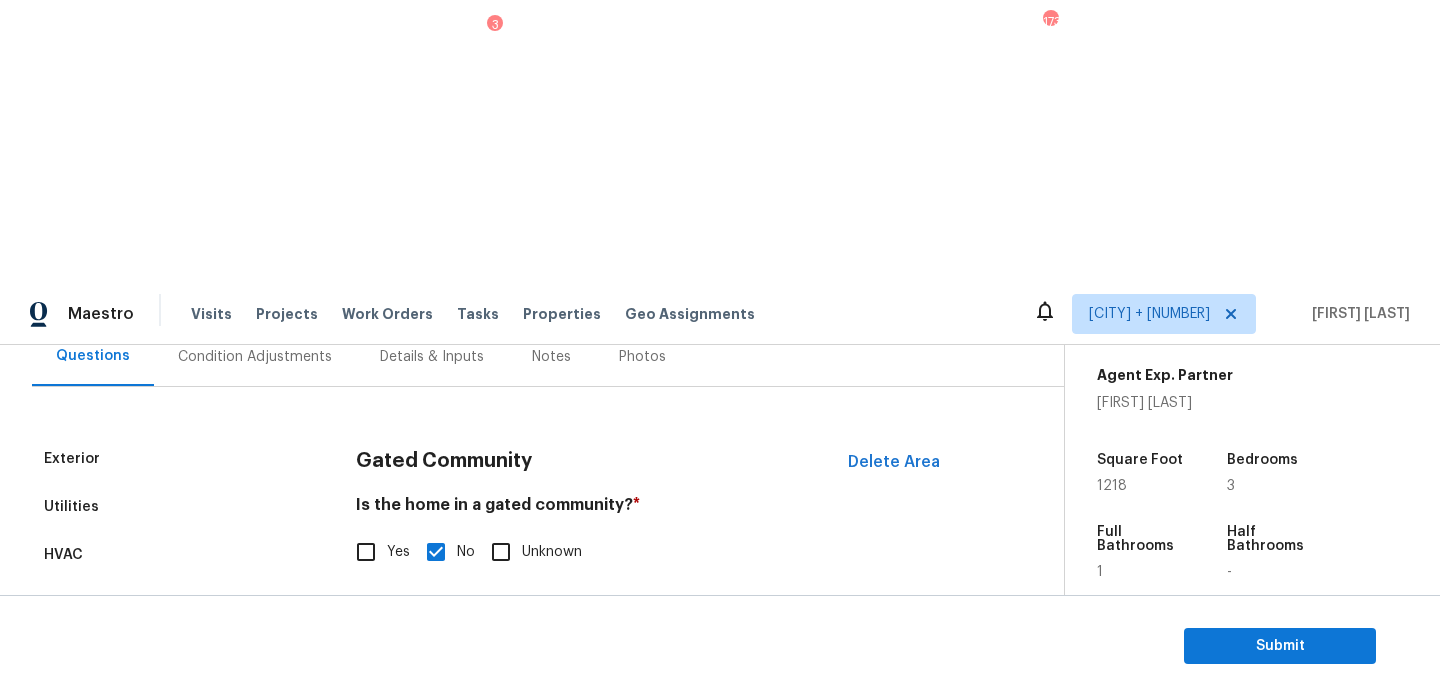 click on "Pricing" at bounding box center [182, 795] 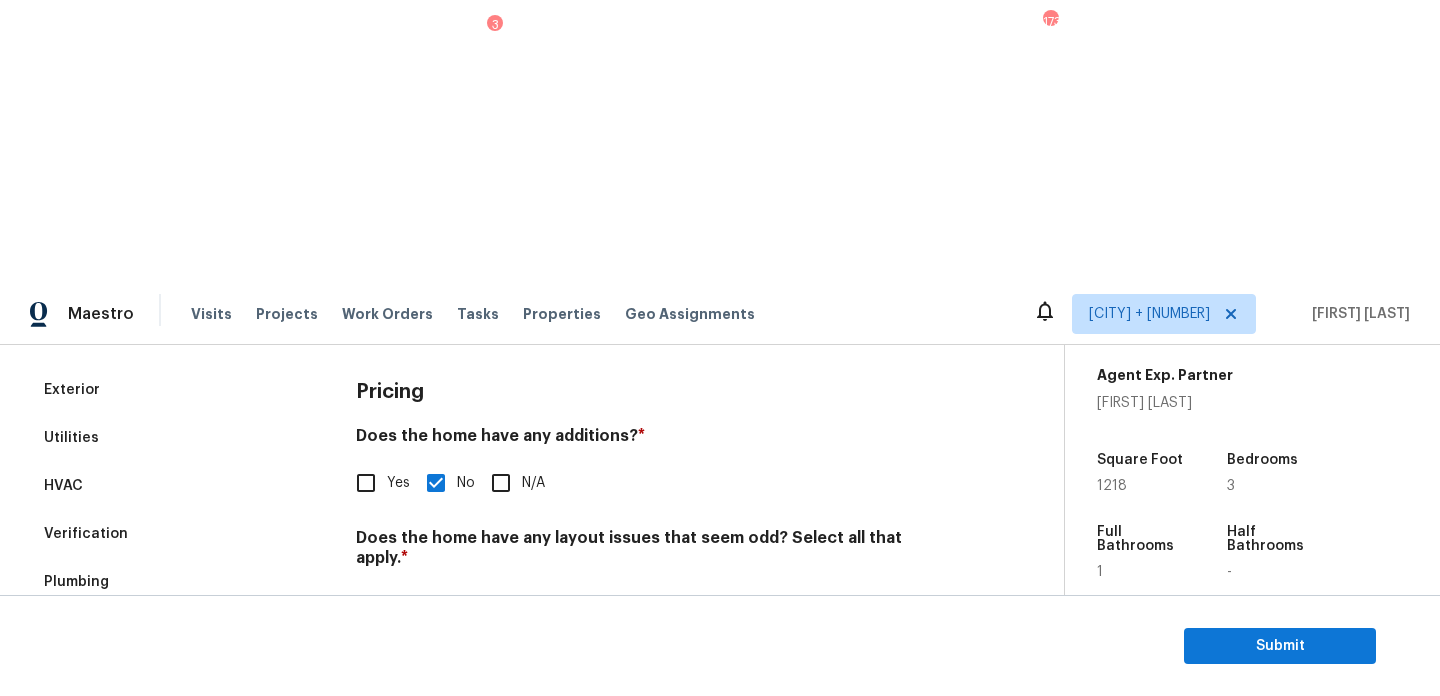 scroll, scrollTop: 390, scrollLeft: 0, axis: vertical 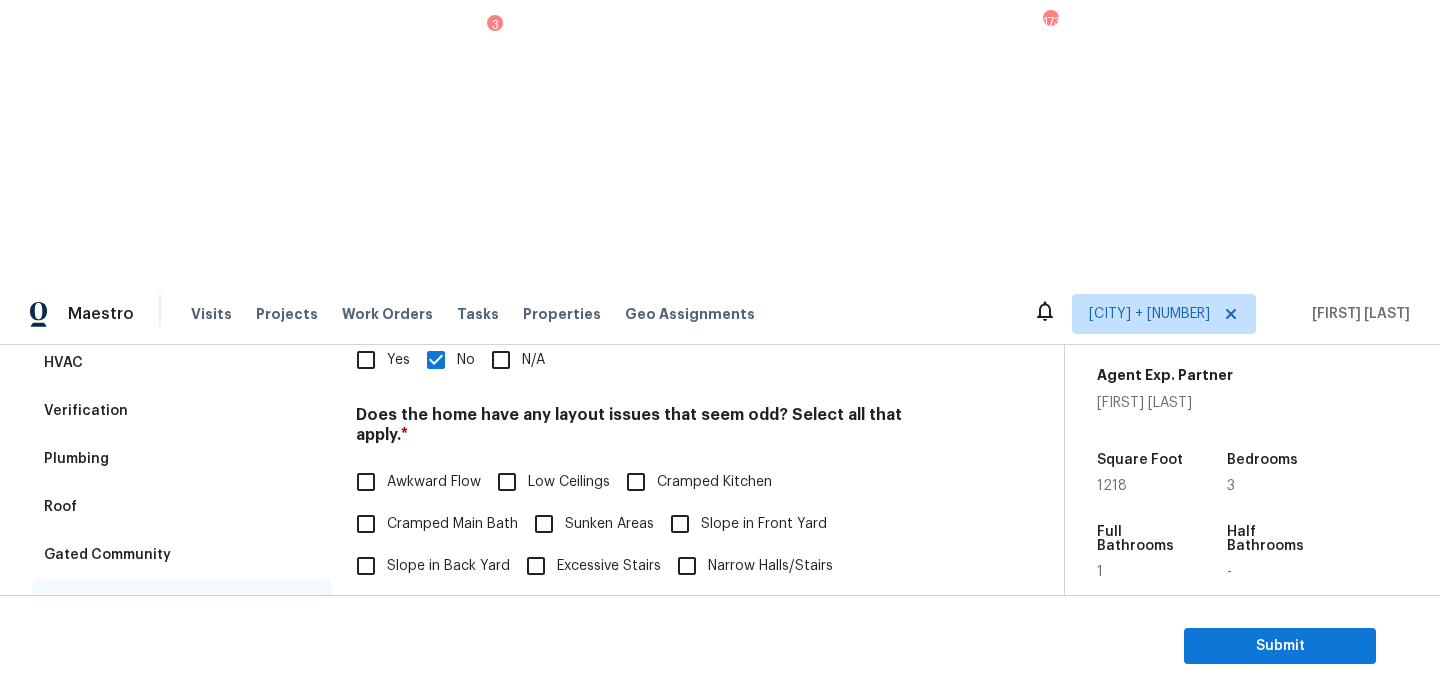 click on "Other" at bounding box center (366, 650) 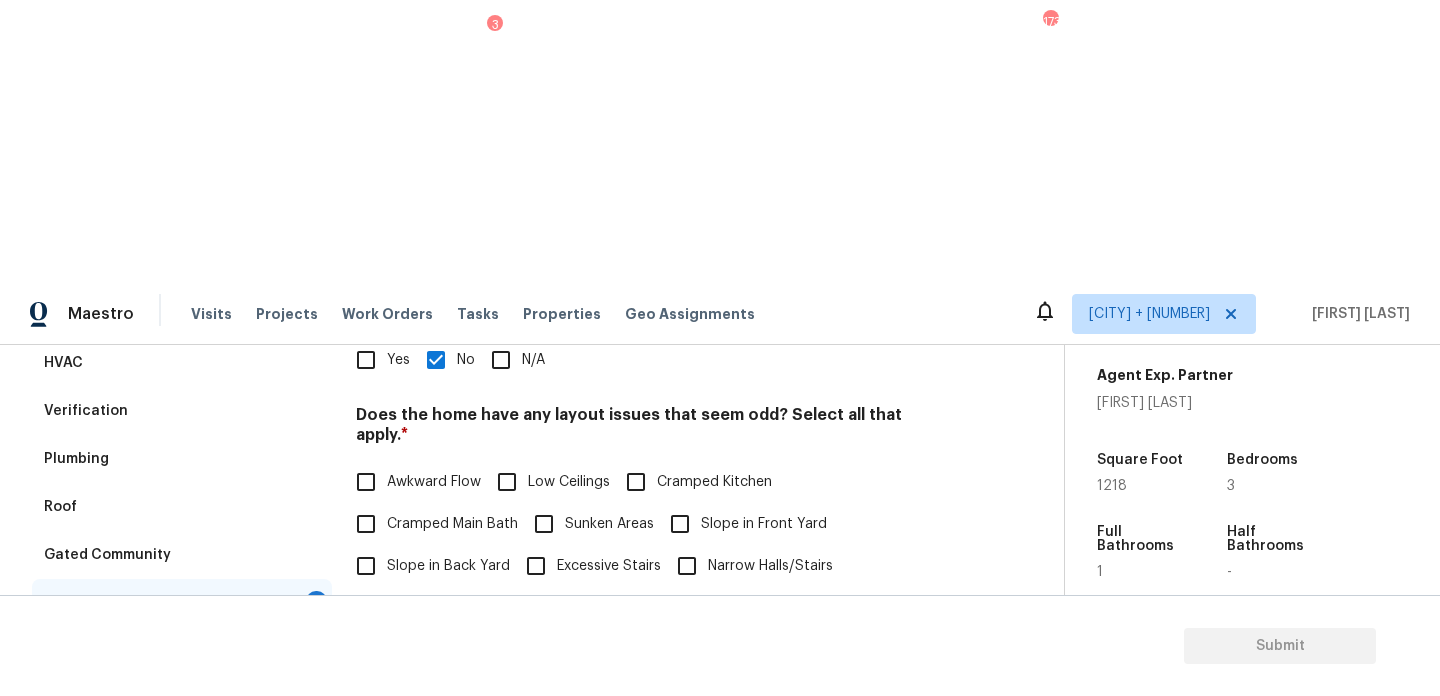 click at bounding box center [381, 808] 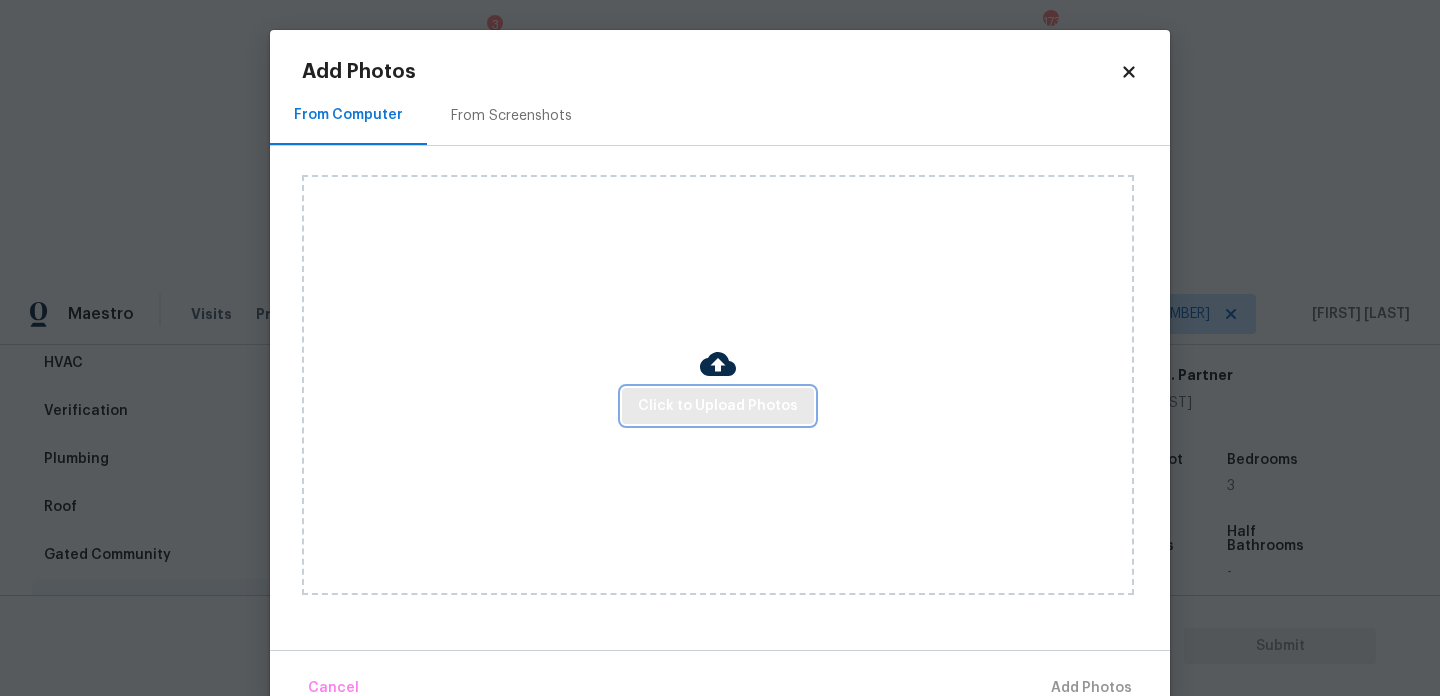 click on "Click to Upload Photos" at bounding box center (718, 406) 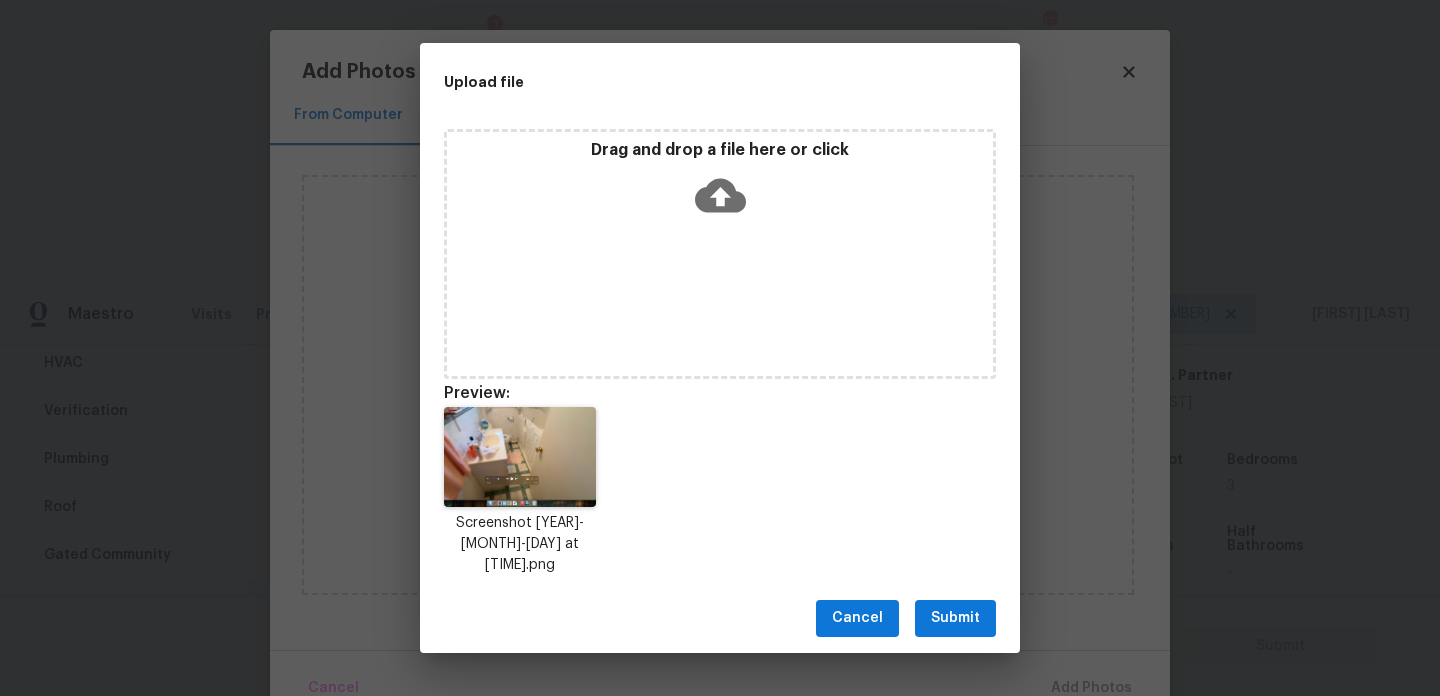 click on "Cancel Submit" at bounding box center (720, 618) 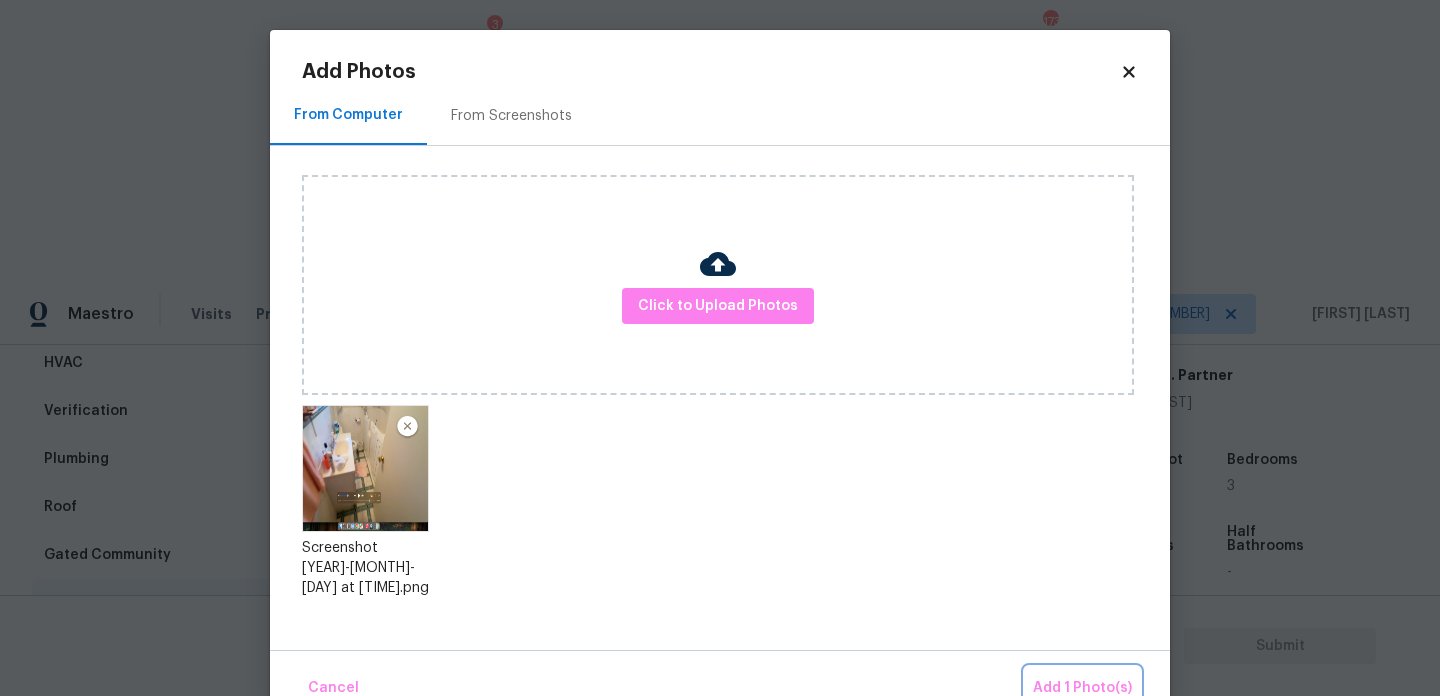 click on "Add 1 Photo(s)" at bounding box center [1082, 688] 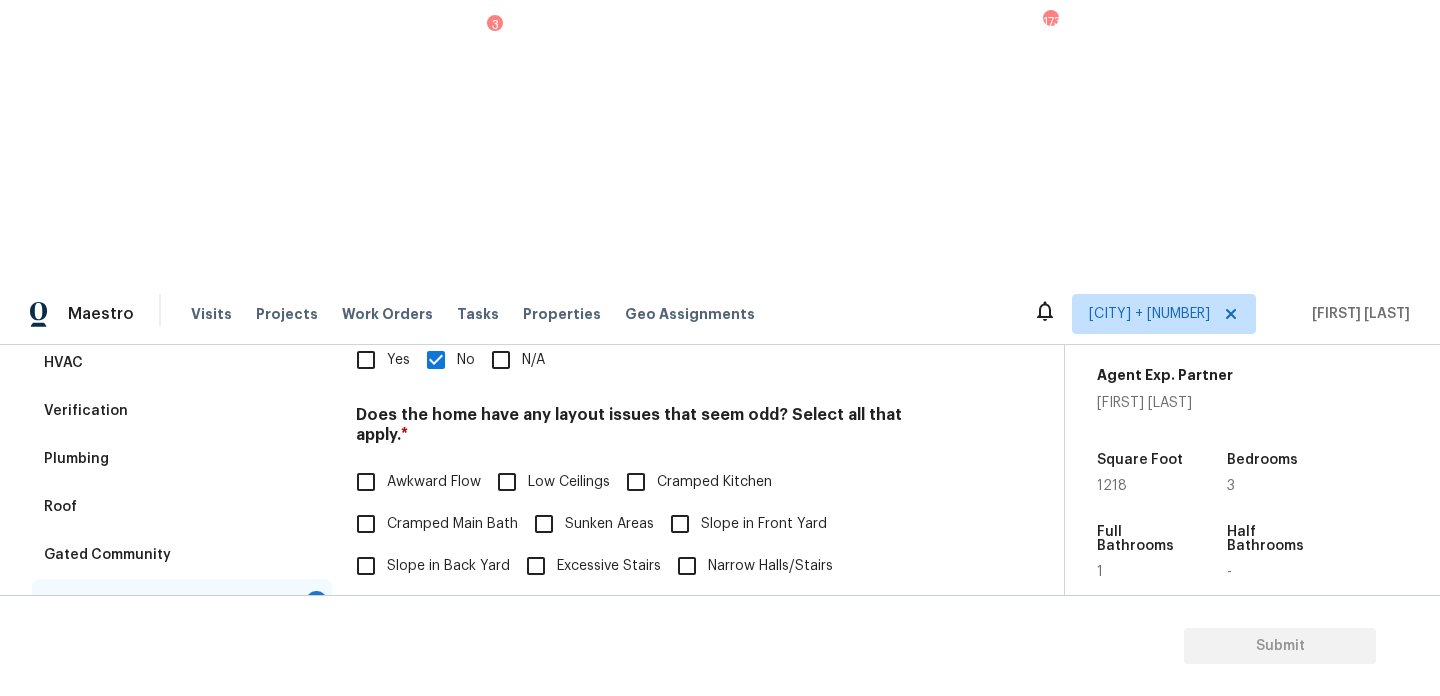 click on "Cramped Main Bath" at bounding box center (452, 524) 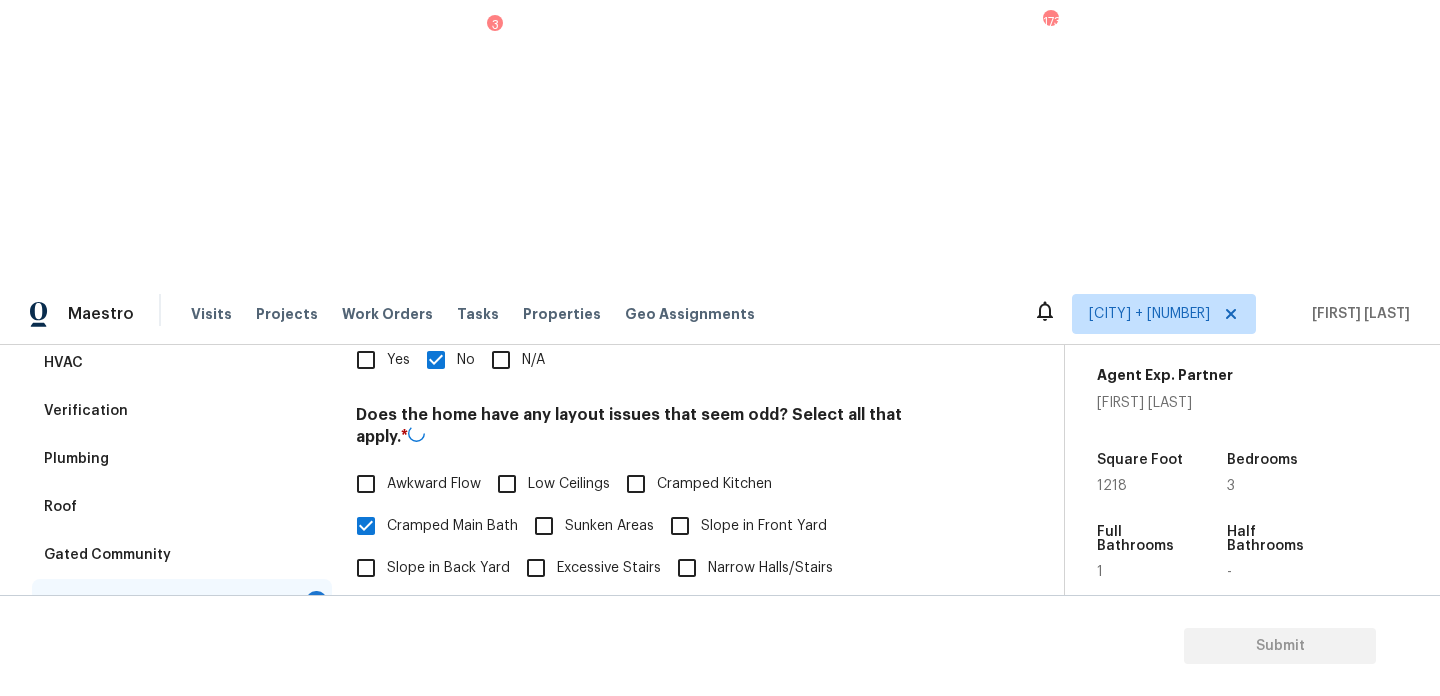 click on "N/A" at bounding box center [452, 652] 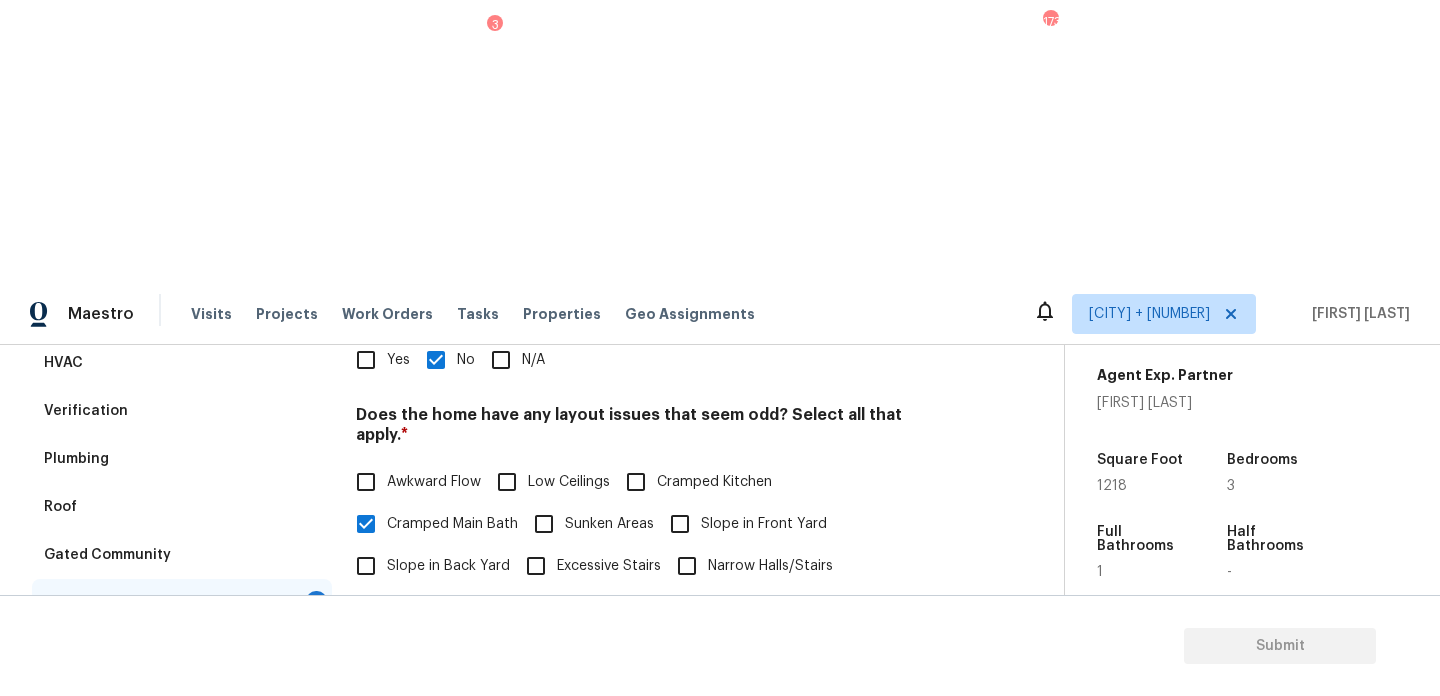 click at bounding box center [654, 700] 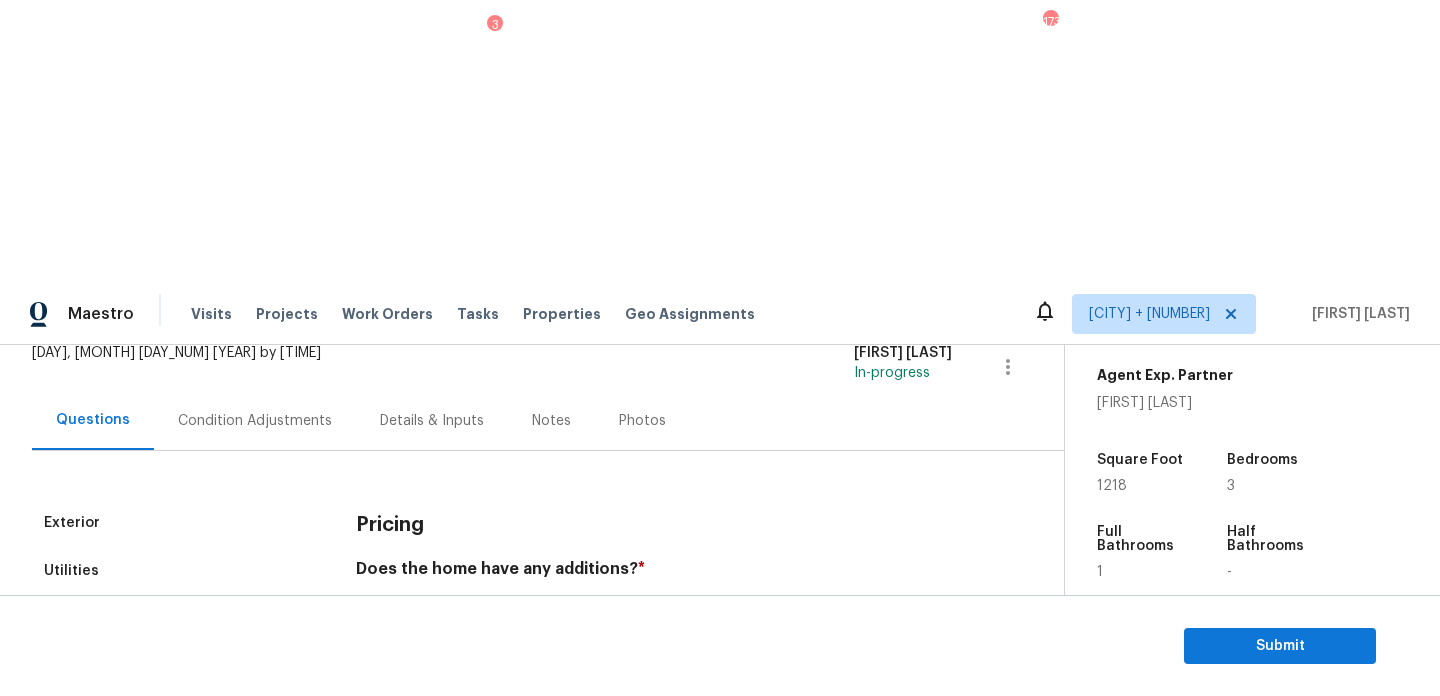 scroll, scrollTop: 110, scrollLeft: 0, axis: vertical 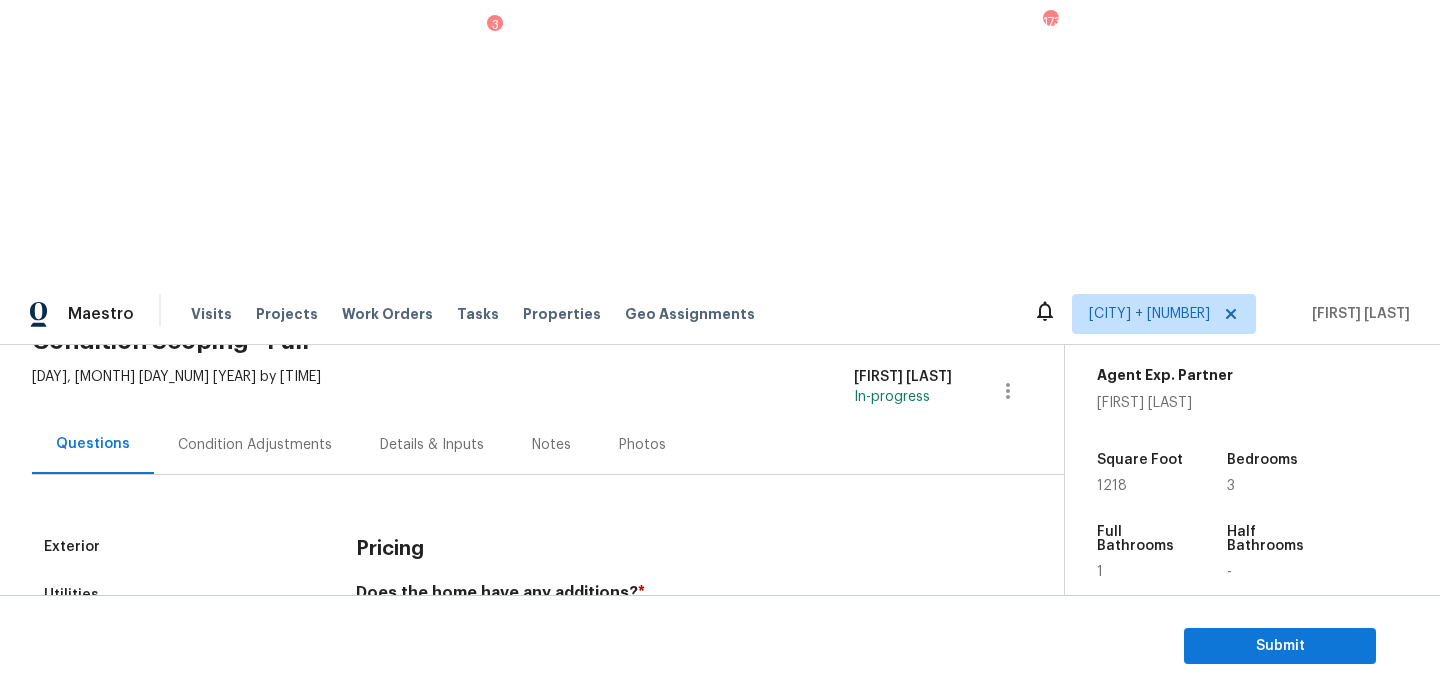 click on "Condition Adjustments" at bounding box center [255, 444] 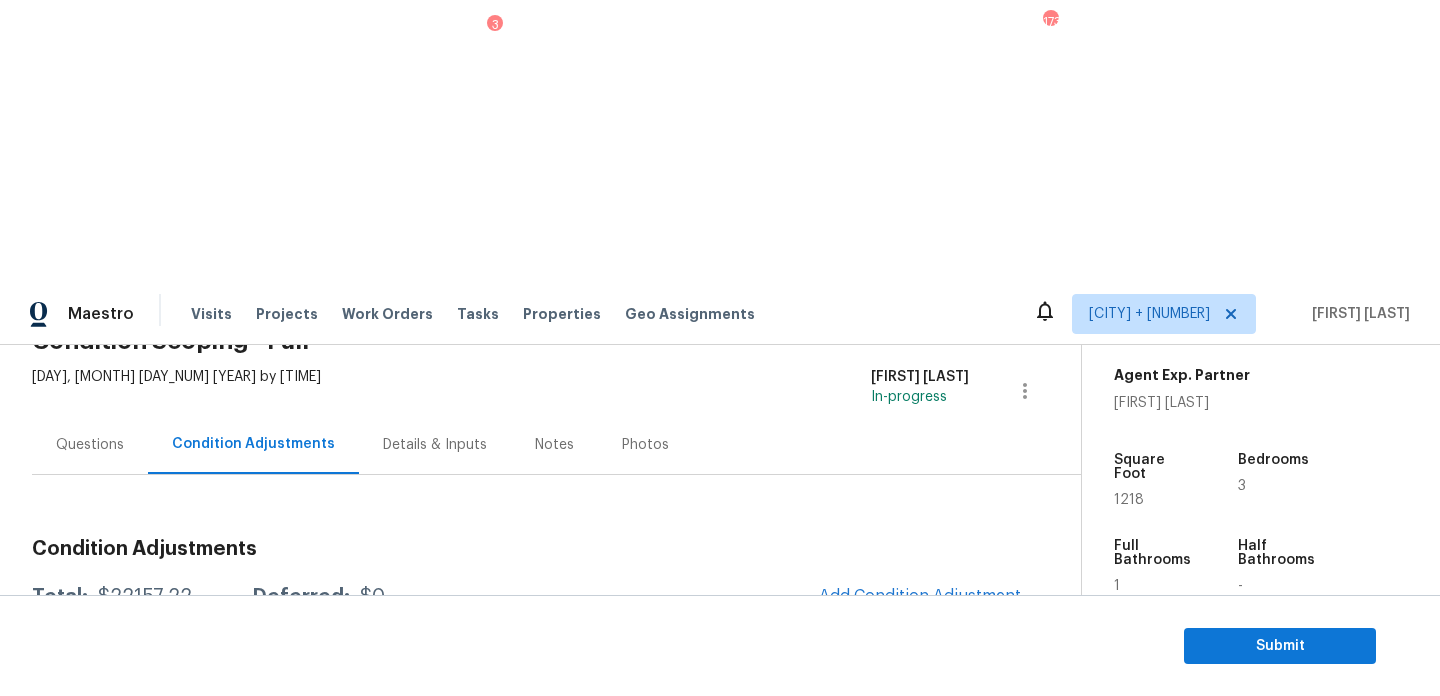click on "Questions" at bounding box center [90, 445] 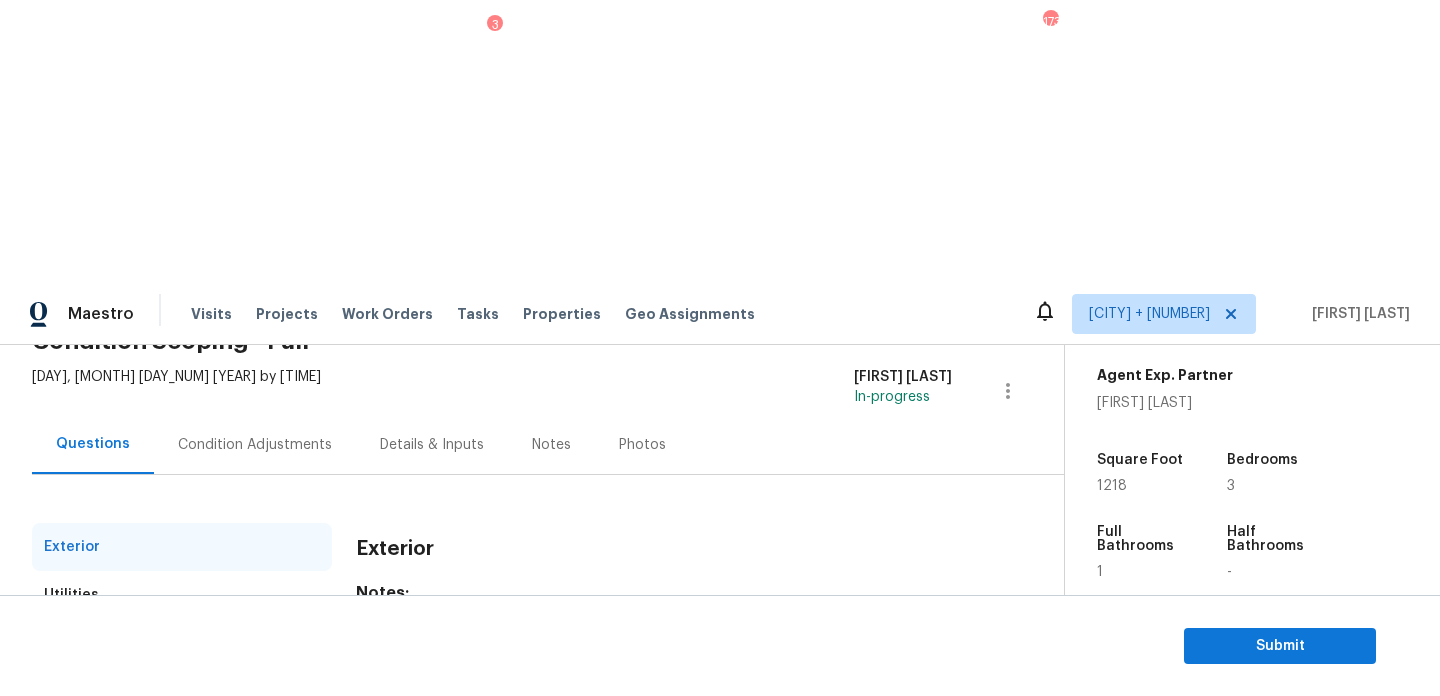 click on "Verification" at bounding box center (182, 691) 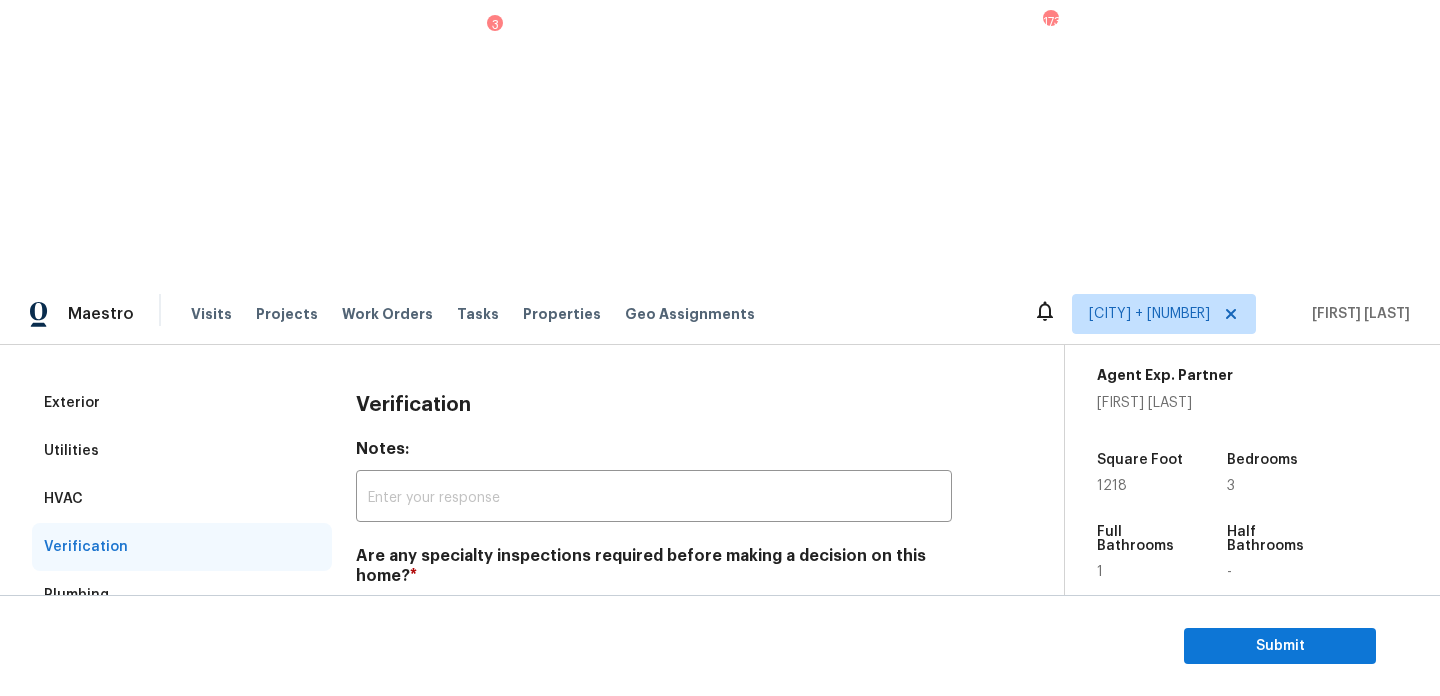 scroll, scrollTop: 87, scrollLeft: 0, axis: vertical 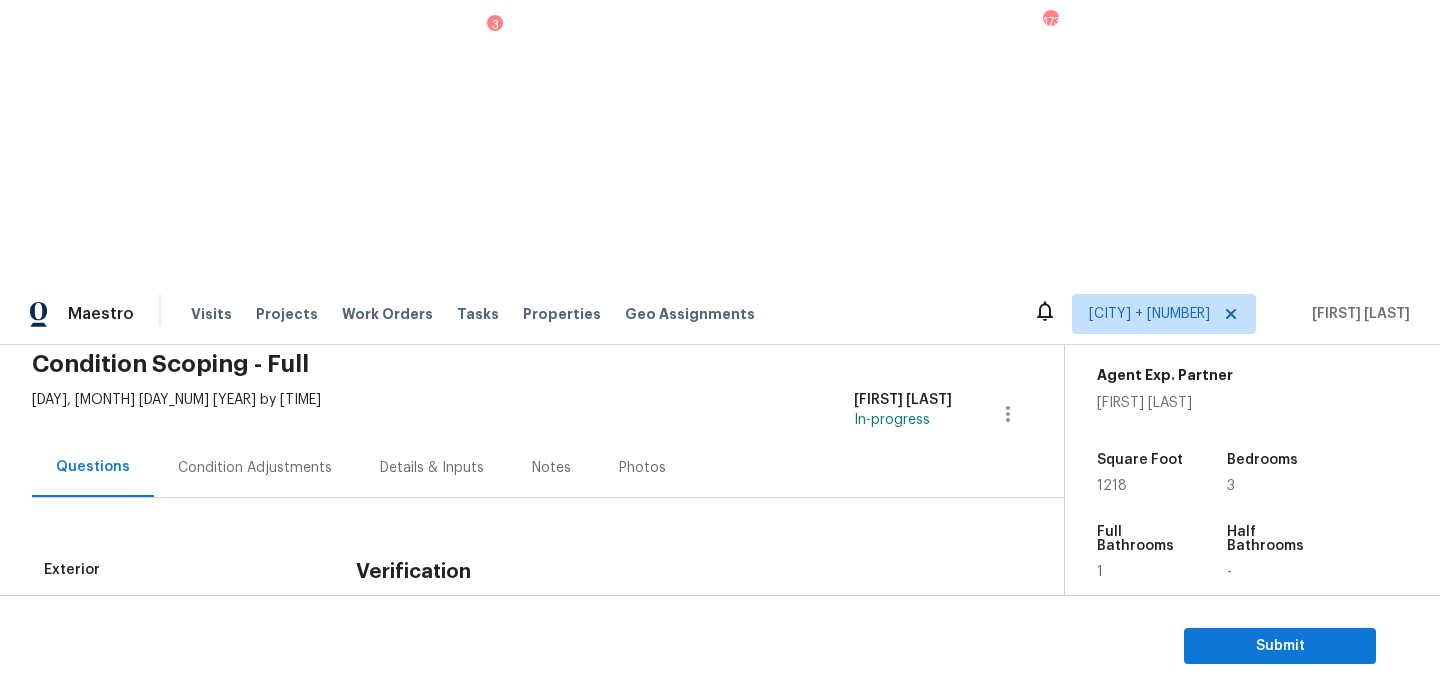 click on "Condition Adjustments" at bounding box center (255, 468) 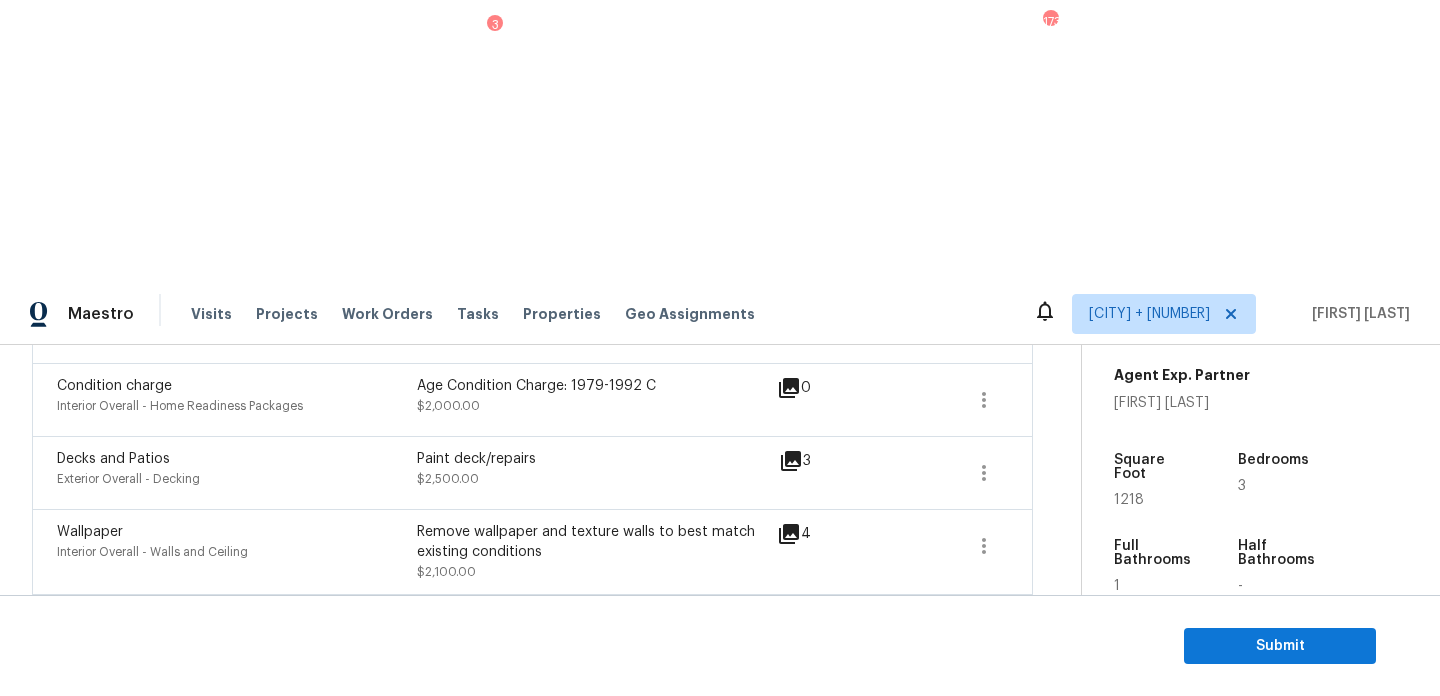 scroll, scrollTop: 865, scrollLeft: 0, axis: vertical 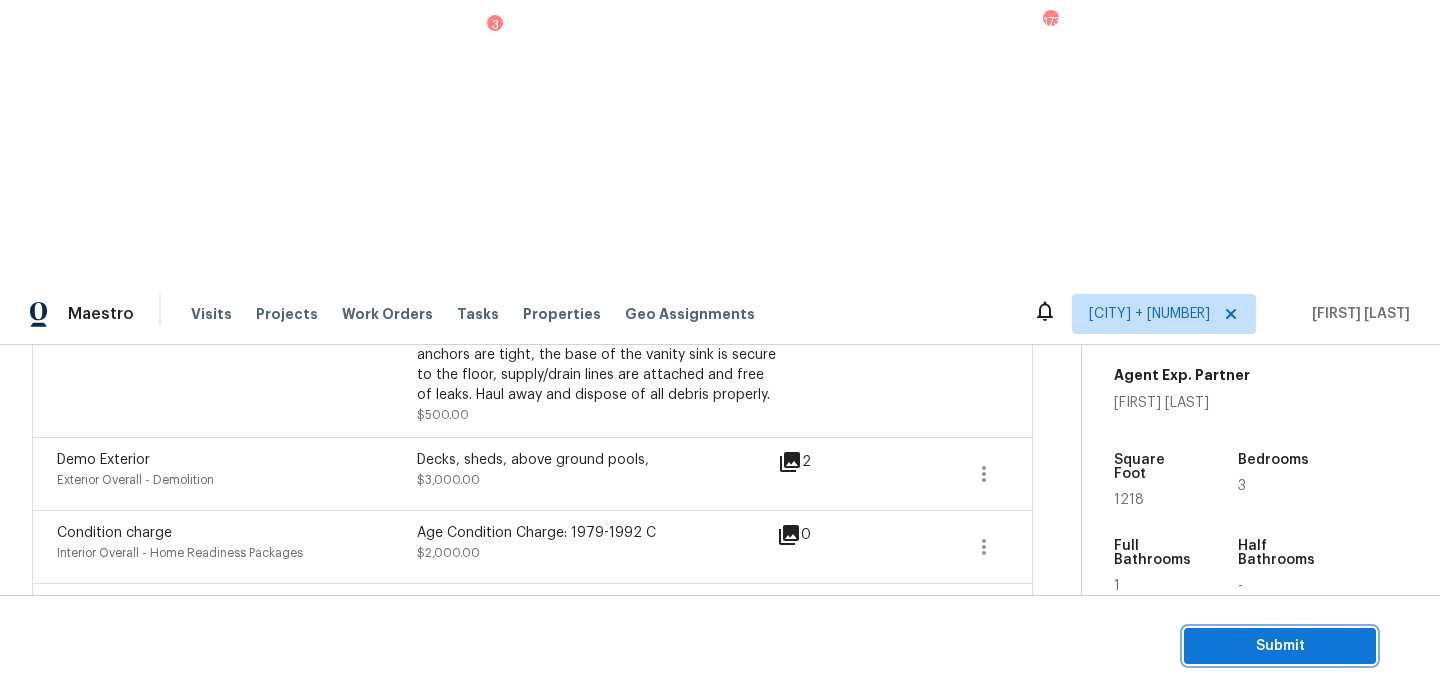 click on "Submit" at bounding box center (1280, 646) 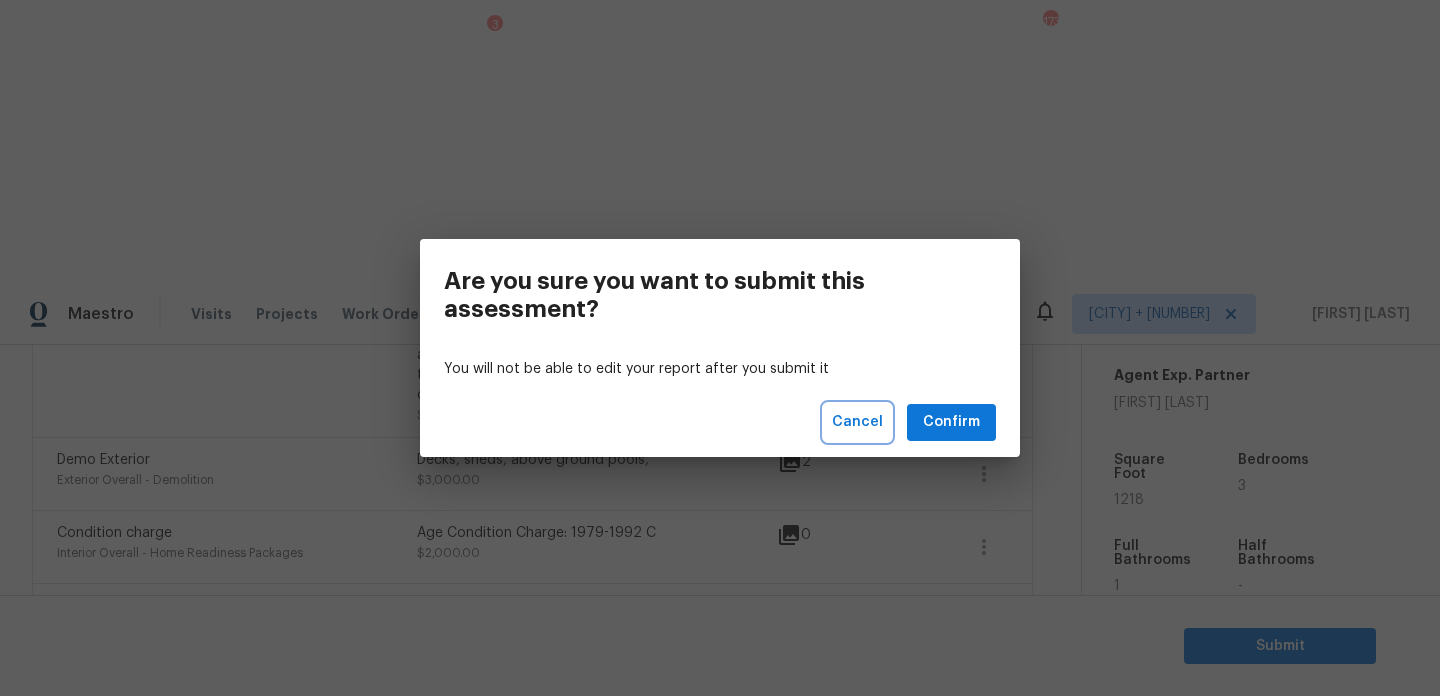 click on "Cancel" at bounding box center (857, 422) 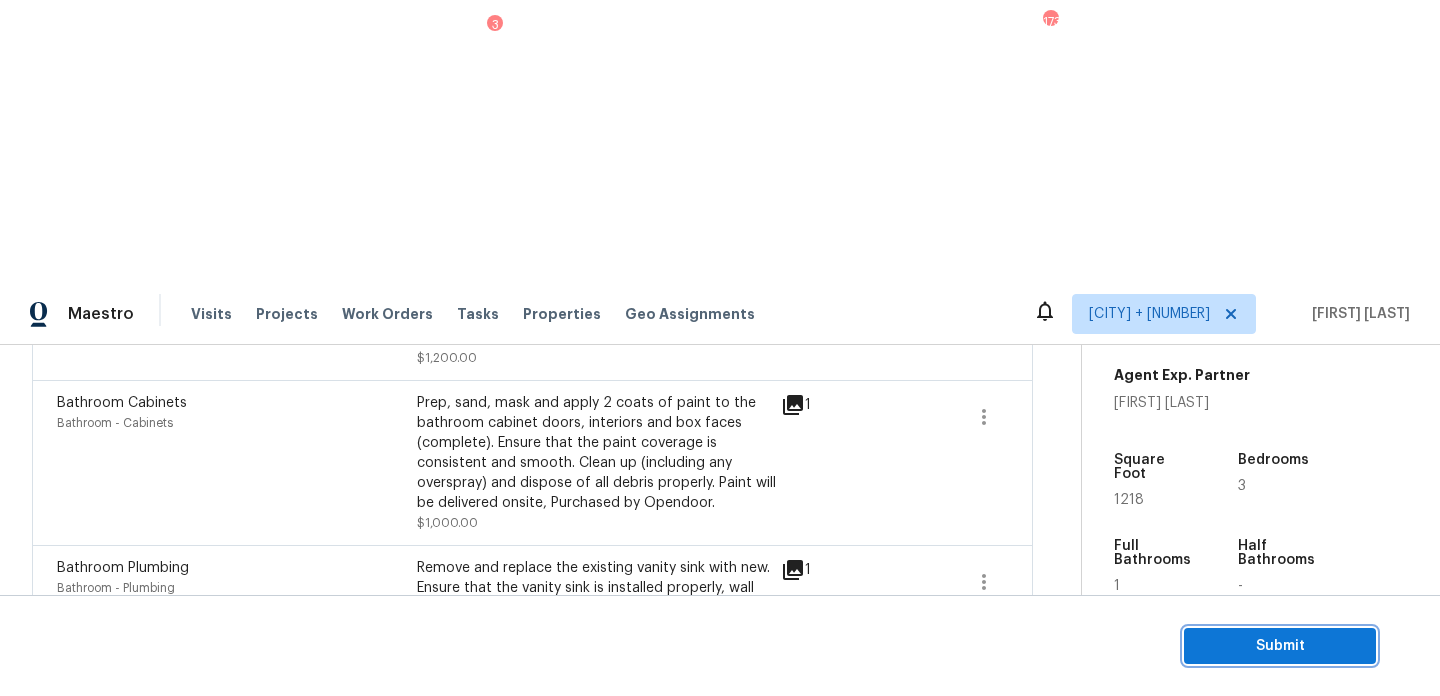 scroll, scrollTop: 641, scrollLeft: 0, axis: vertical 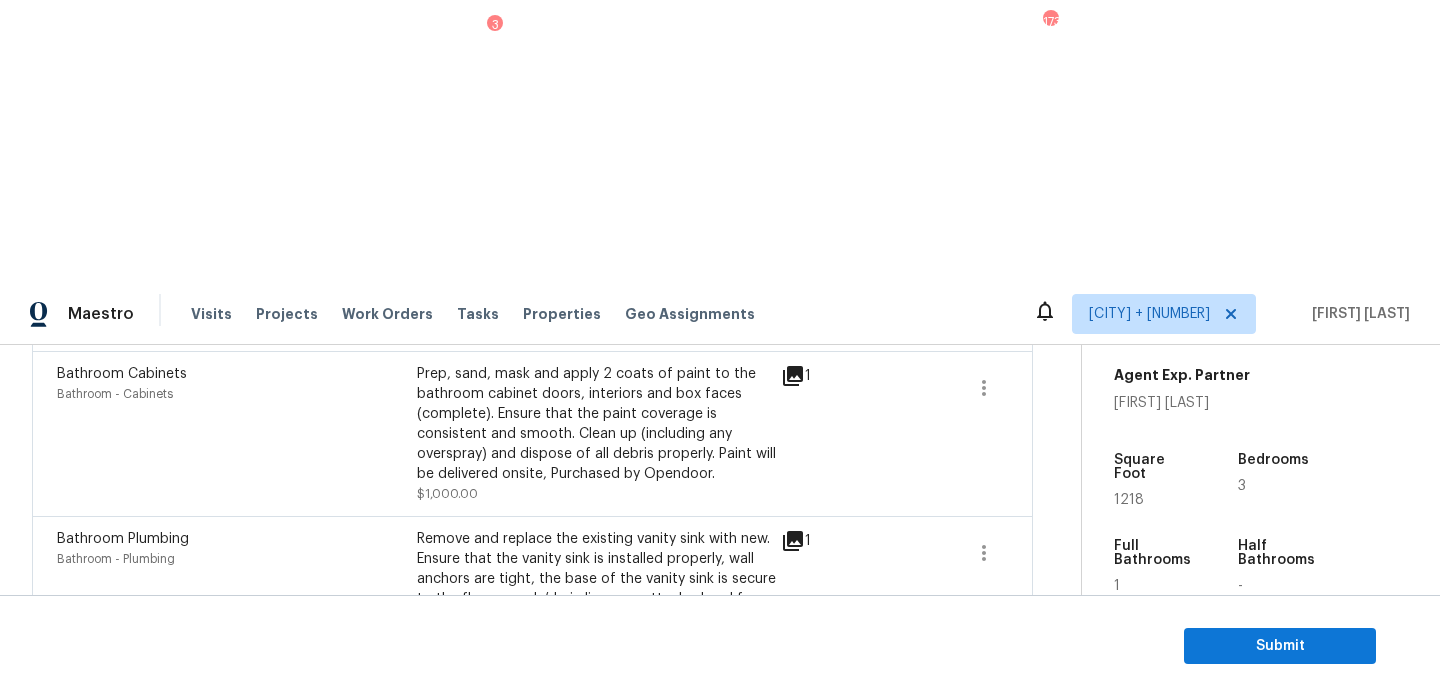 click at bounding box center [984, 771] 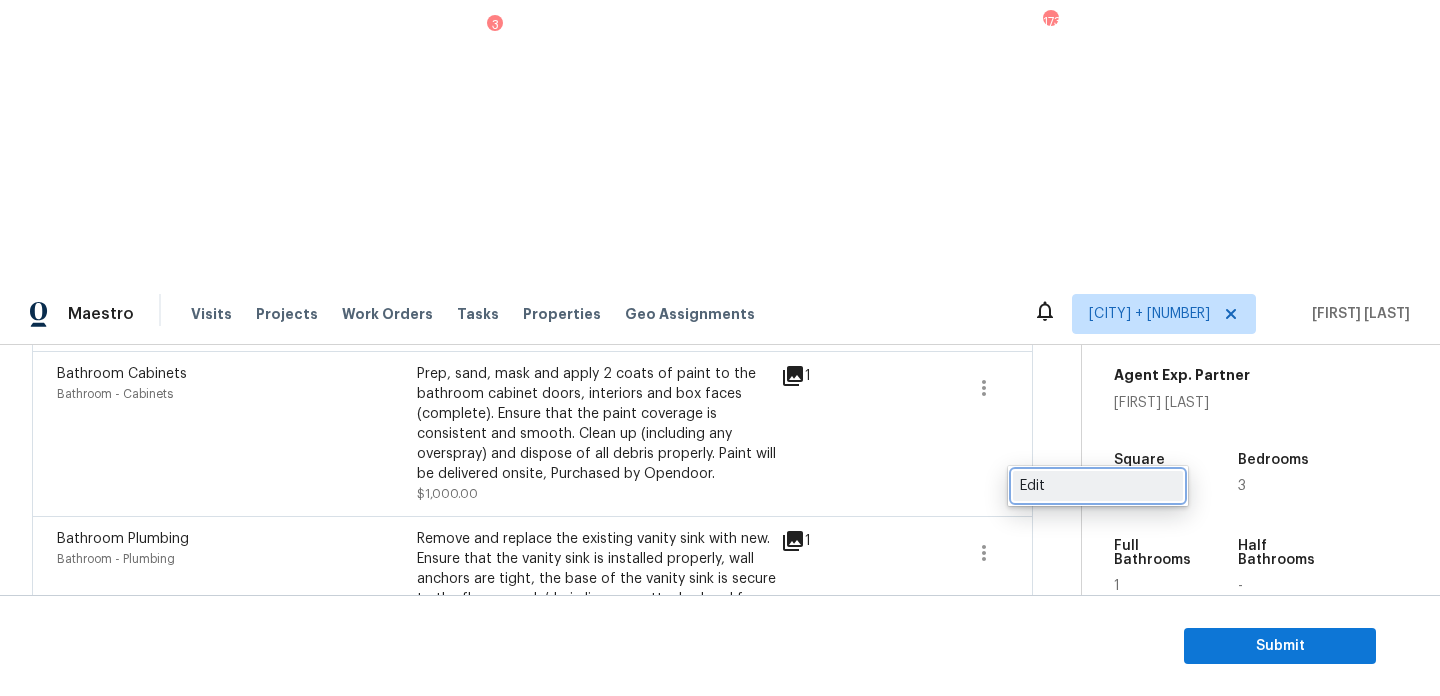 click on "Edit" at bounding box center (1098, 486) 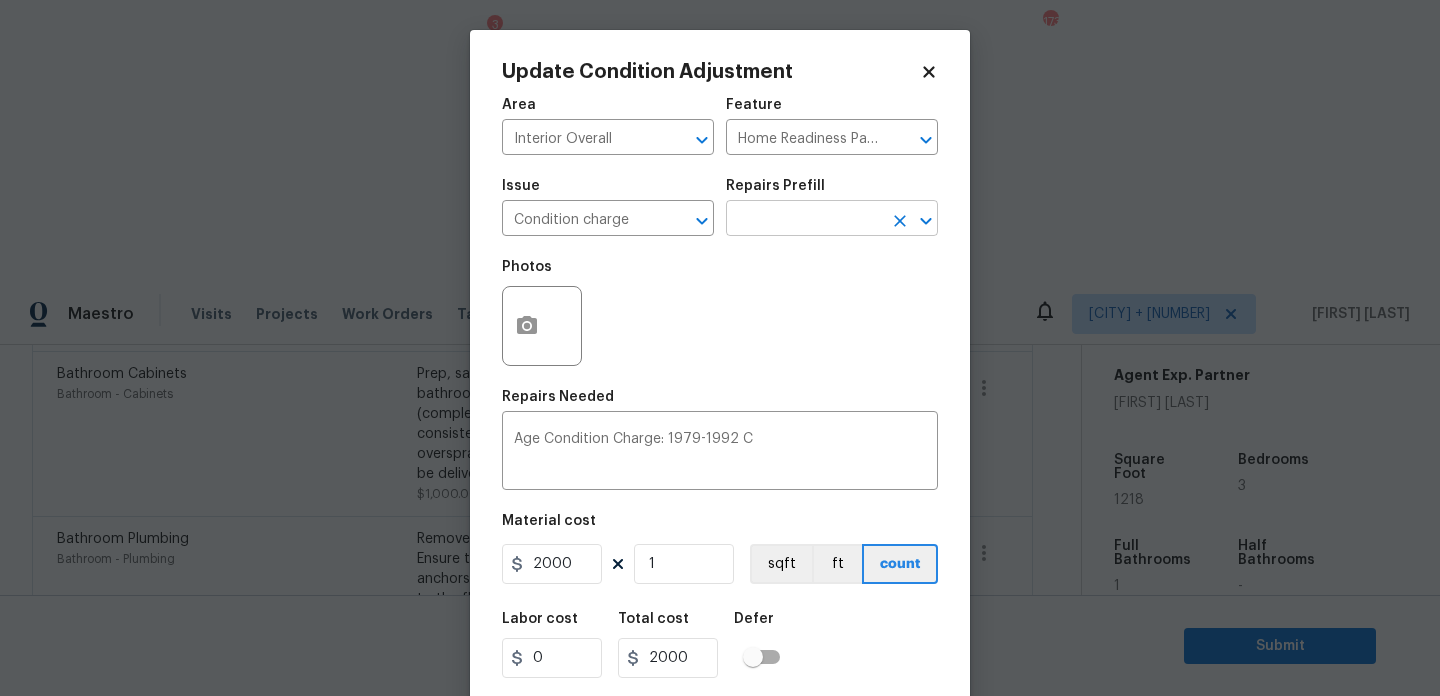 click at bounding box center (804, 220) 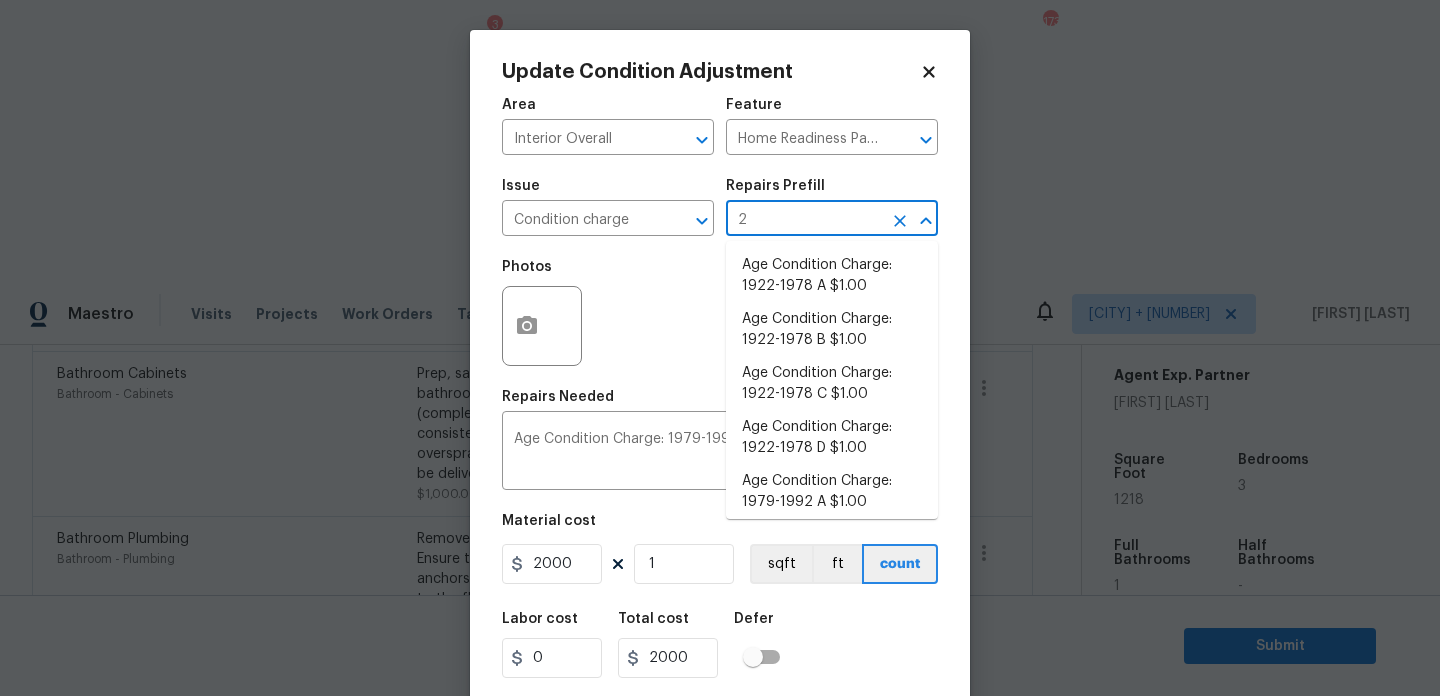 type on "22" 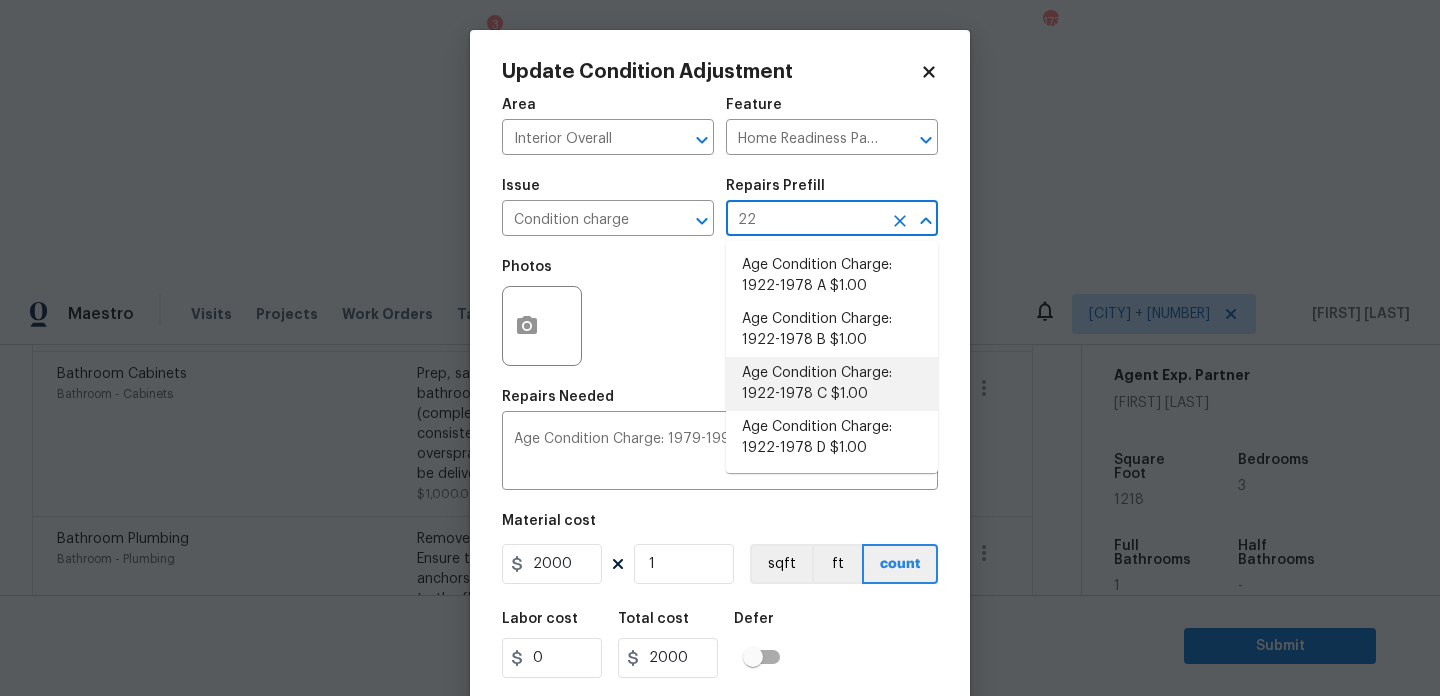 click on "Age Condition Charge: 1922-1978 C	 $1.00" at bounding box center (832, 384) 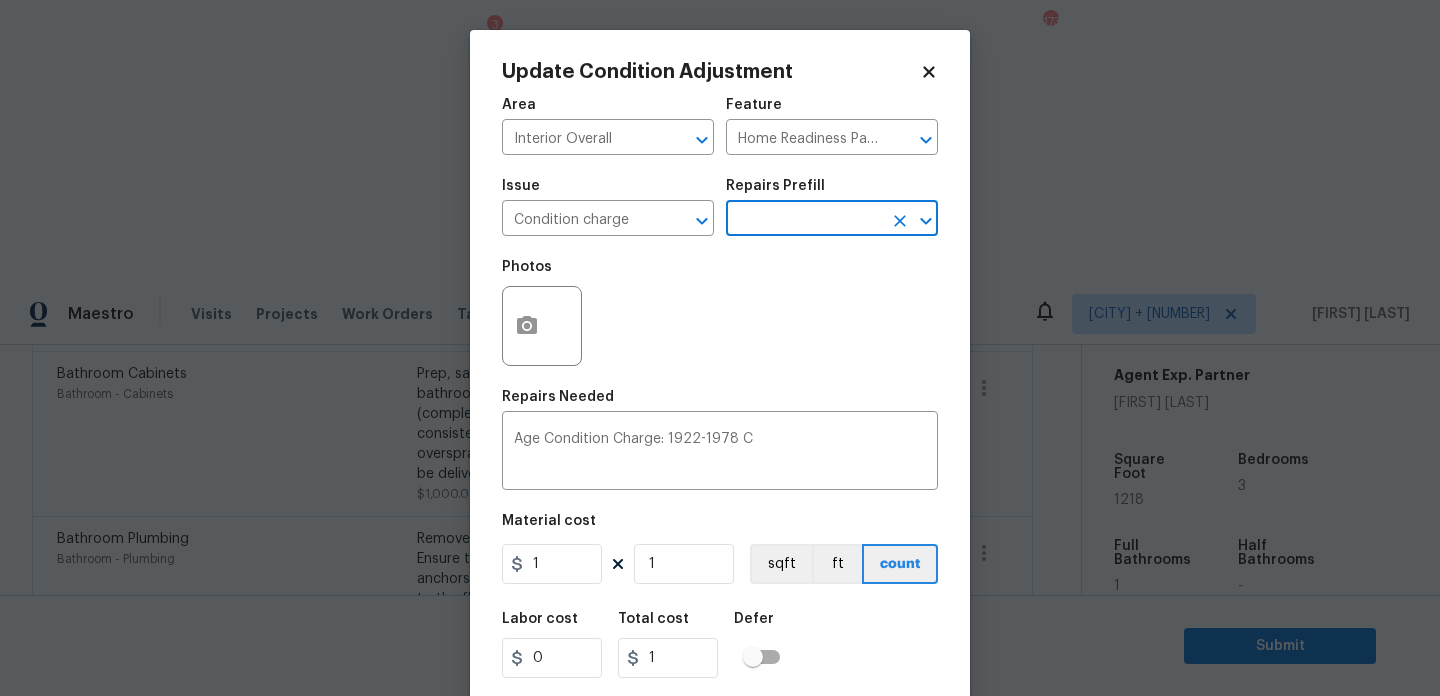 scroll, scrollTop: 51, scrollLeft: 0, axis: vertical 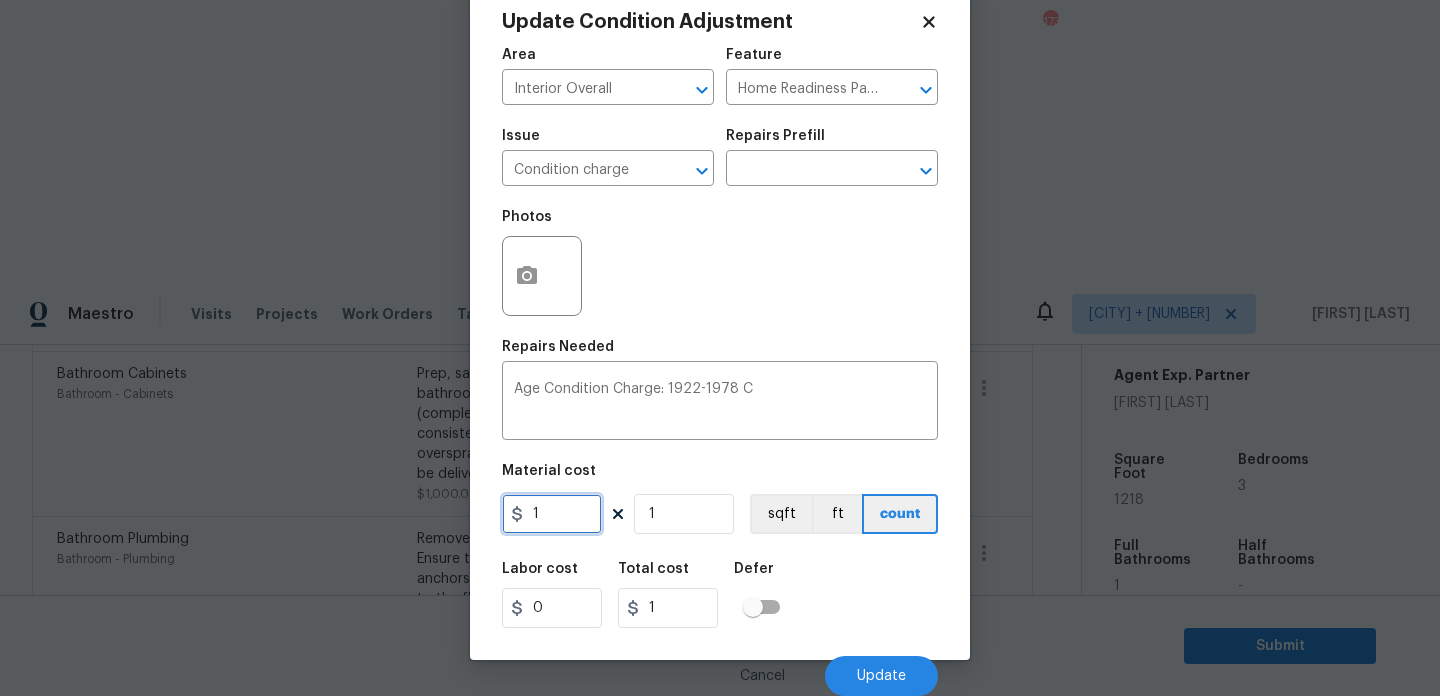 click on "1" at bounding box center [552, 514] 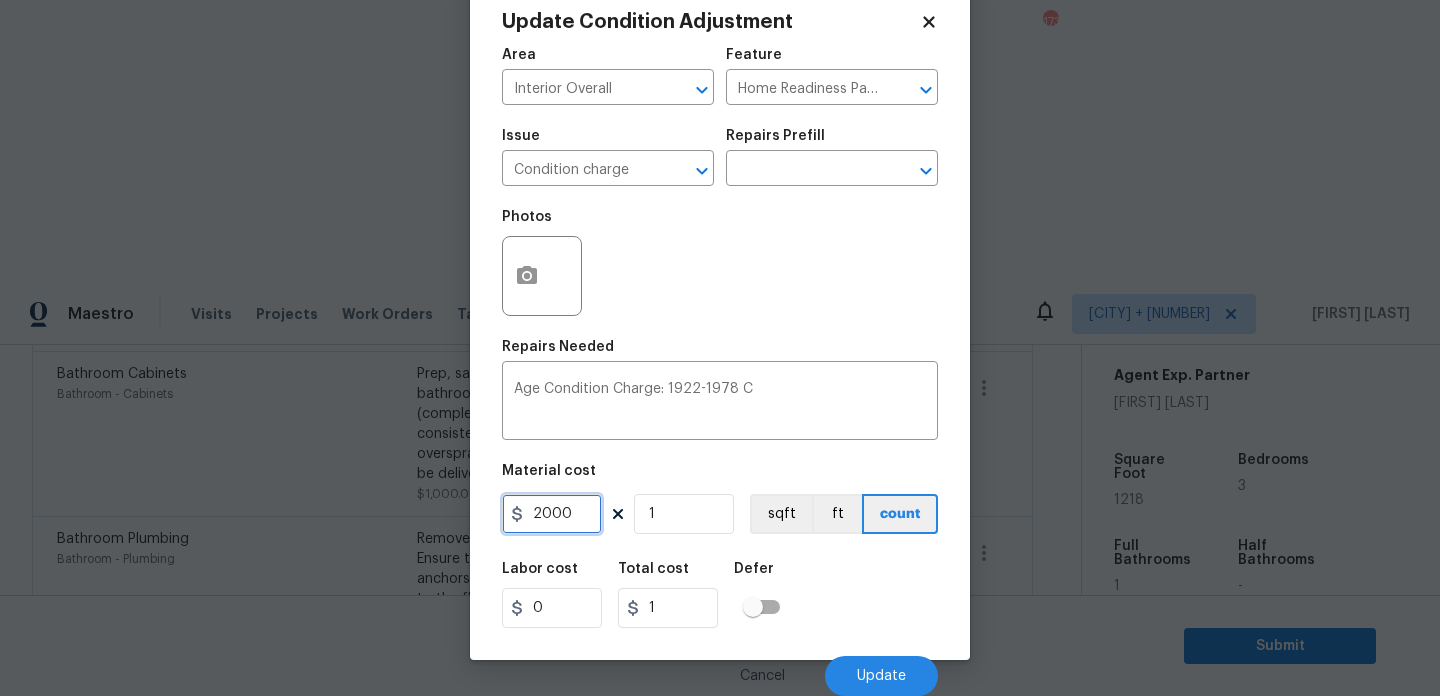 type on "2000" 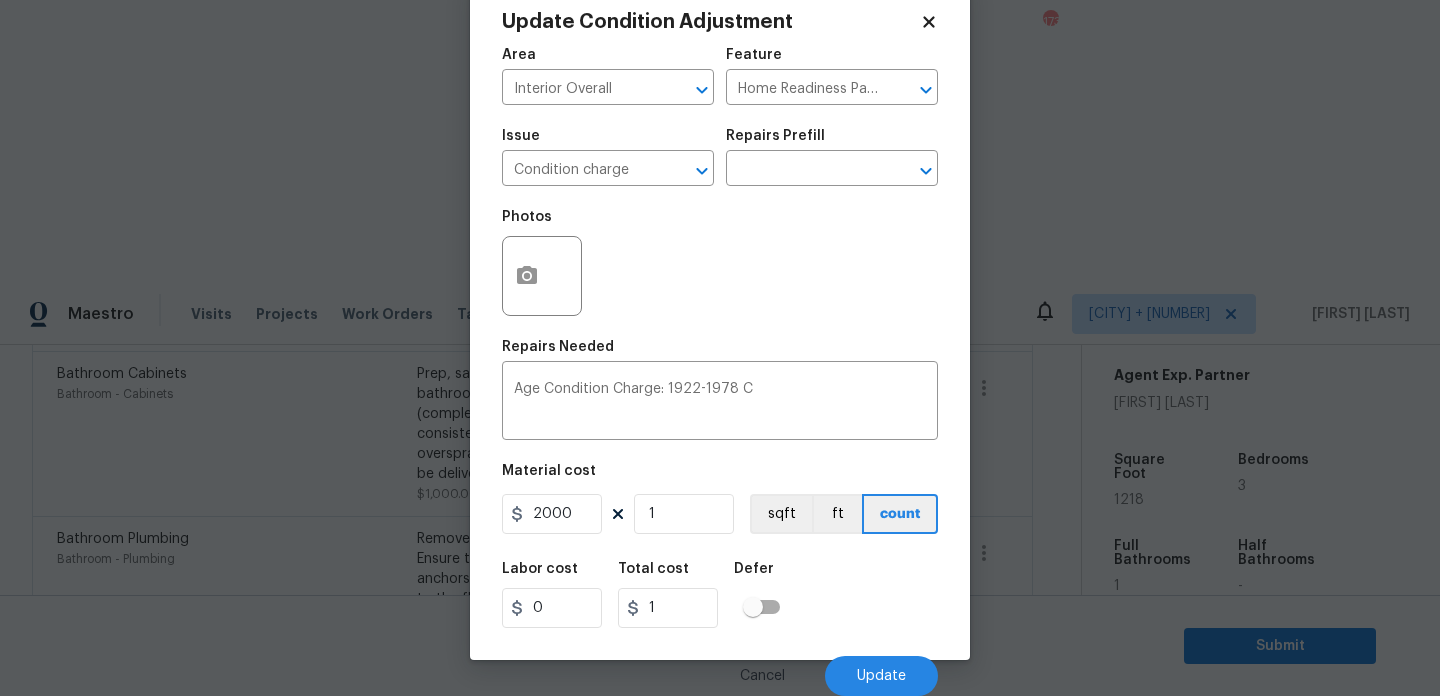 type on "2000" 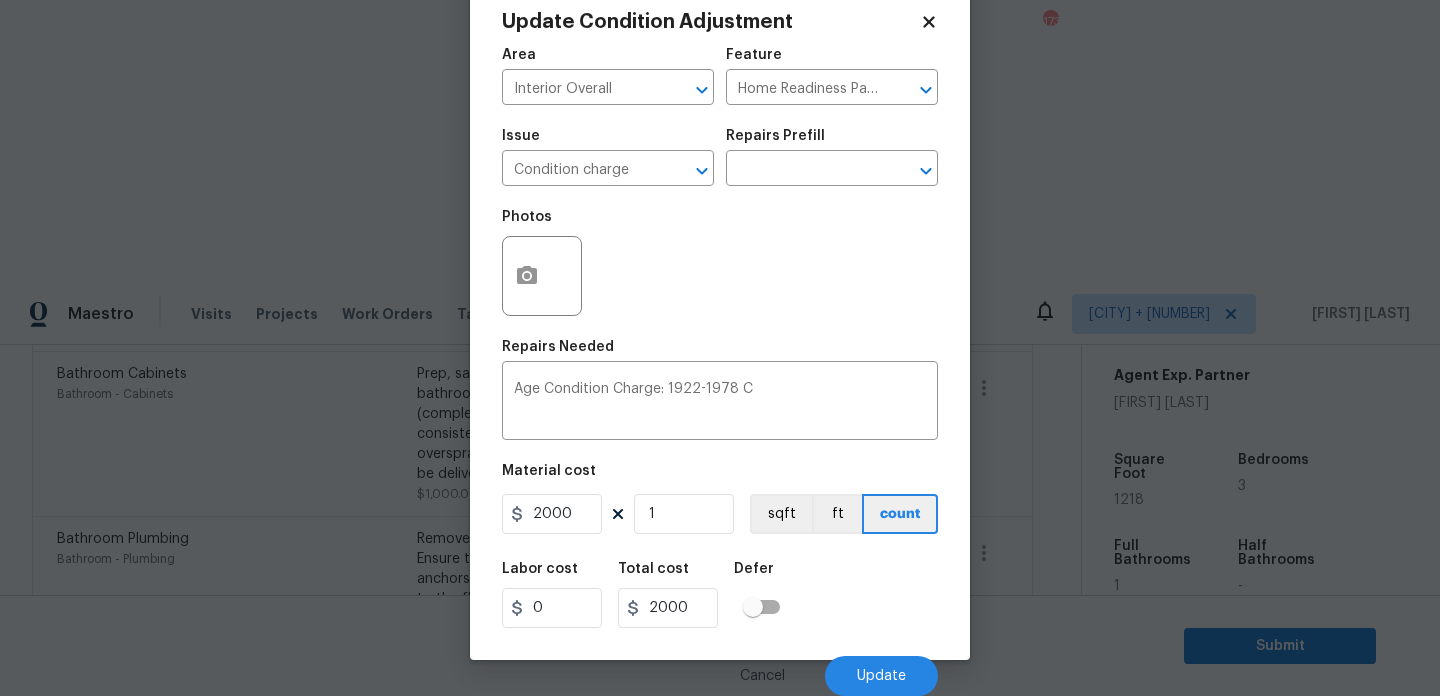 click on "Photos" at bounding box center [720, 263] 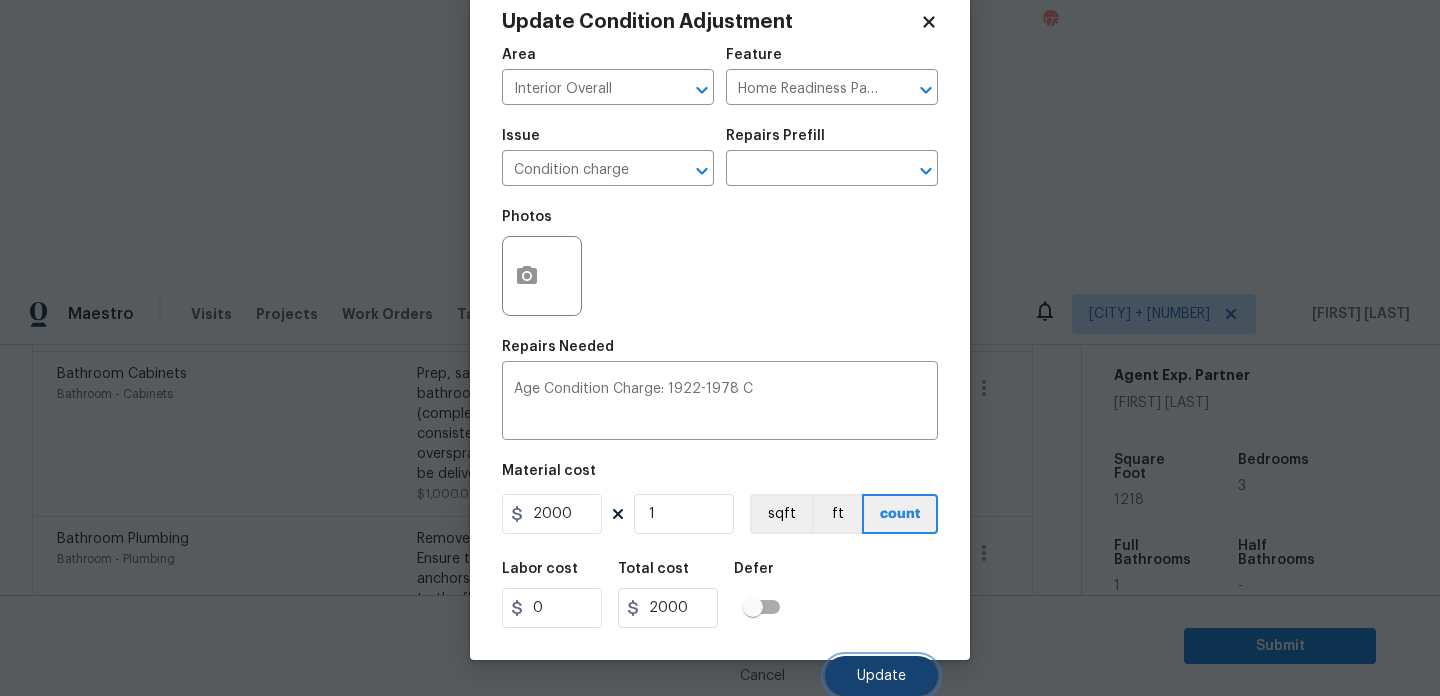 click on "Update" at bounding box center (881, 676) 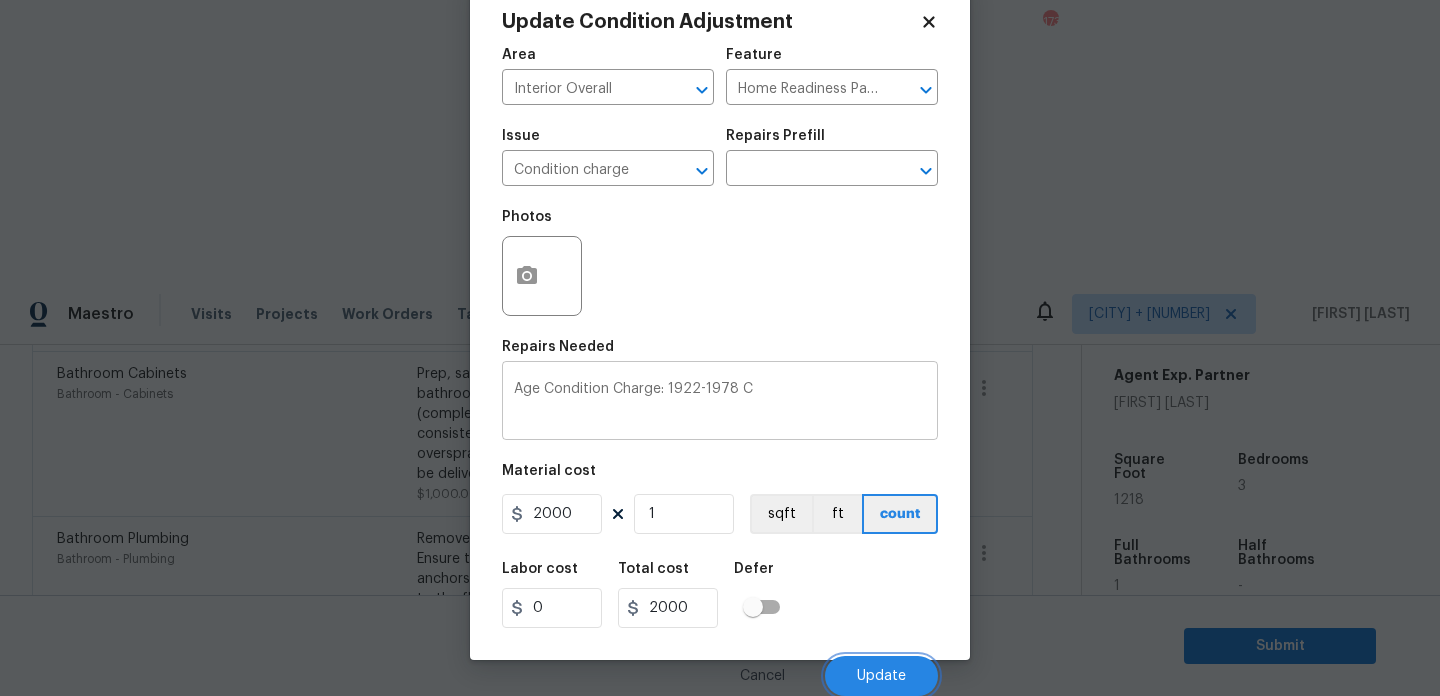 scroll, scrollTop: 641, scrollLeft: 0, axis: vertical 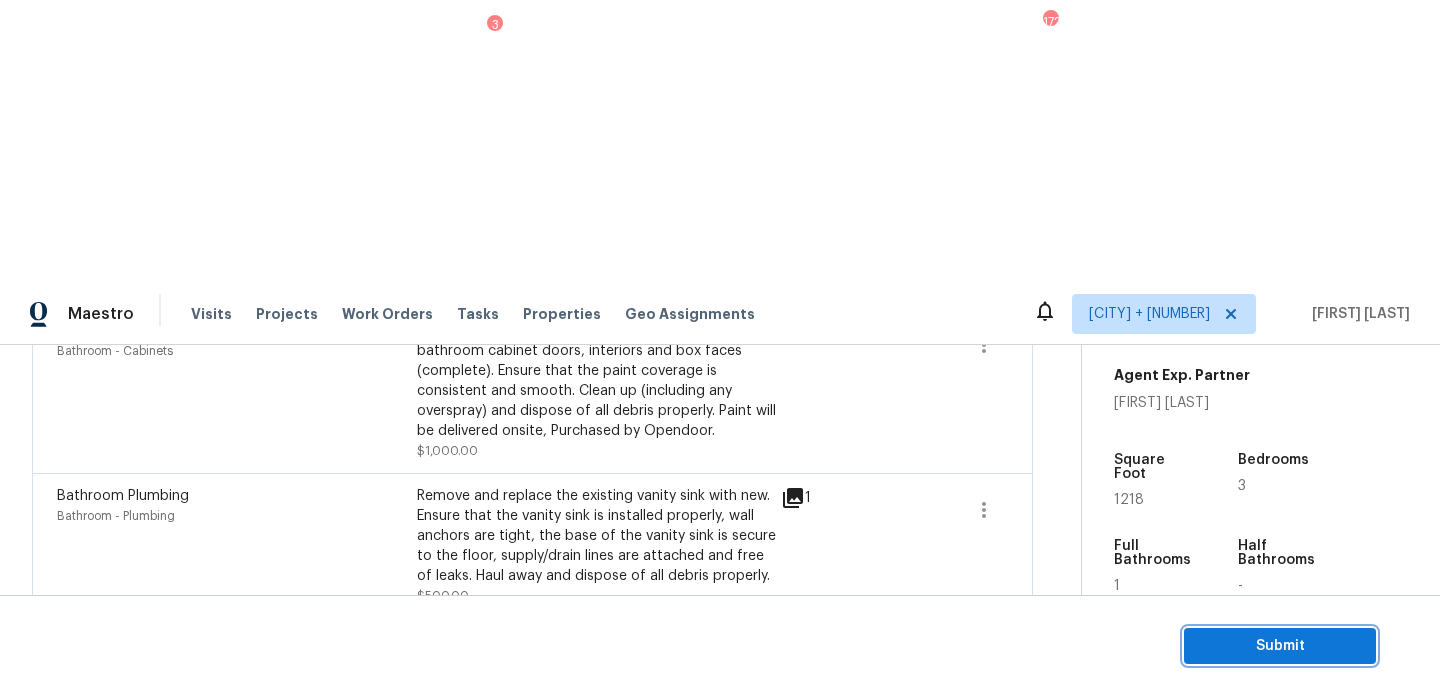 click on "Submit" at bounding box center (1280, 646) 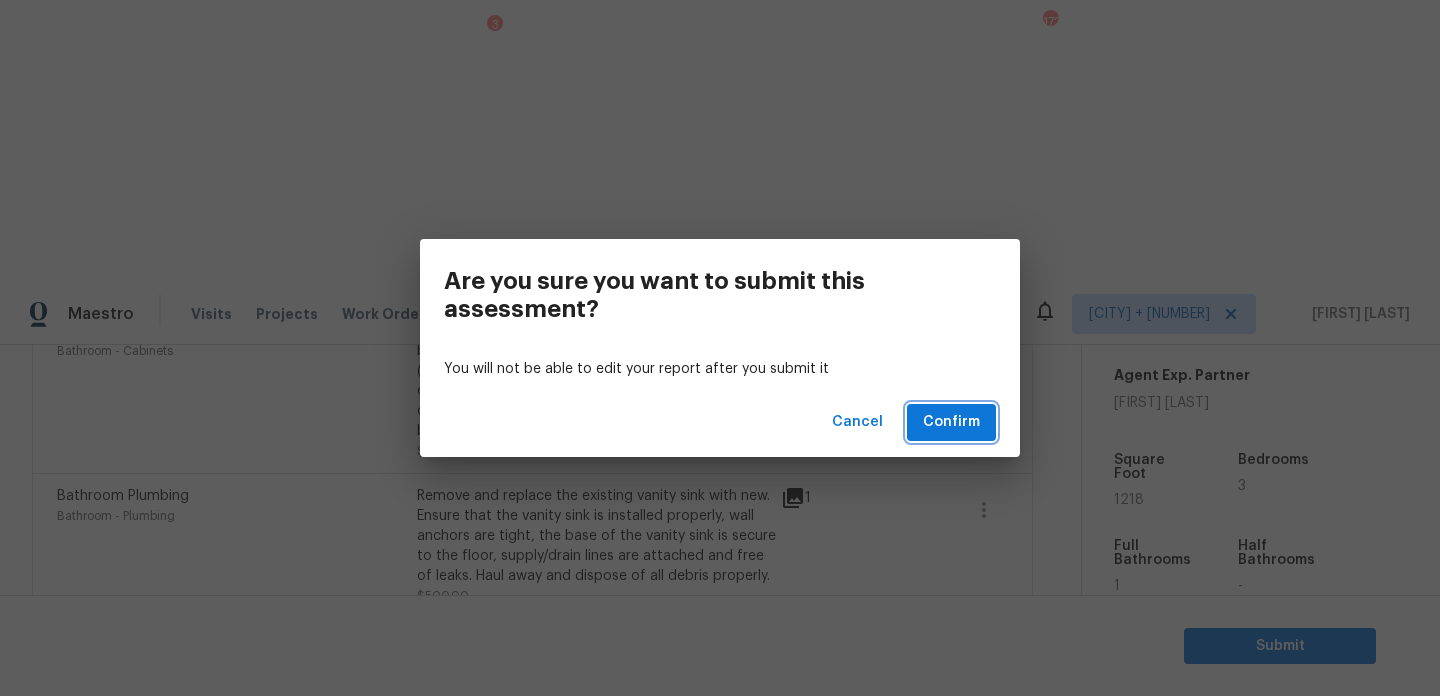 click on "Confirm" at bounding box center (951, 422) 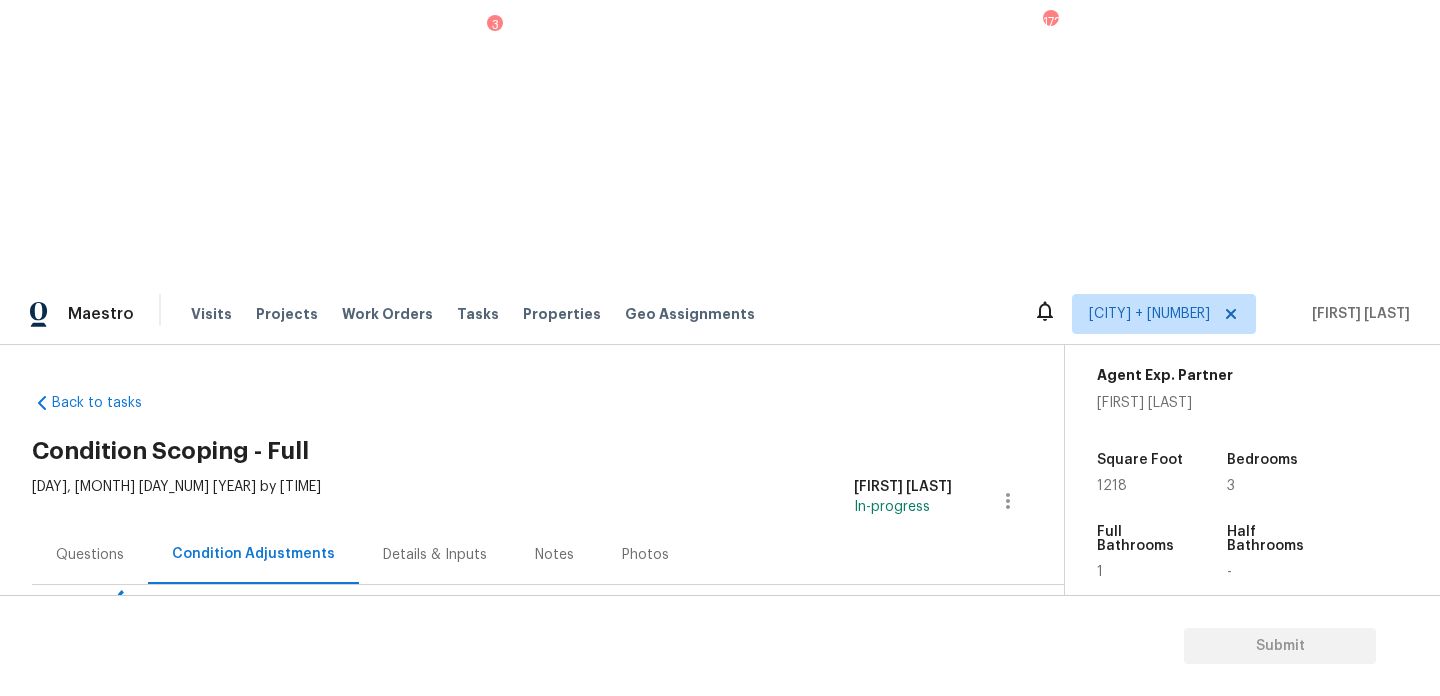 scroll, scrollTop: 0, scrollLeft: 0, axis: both 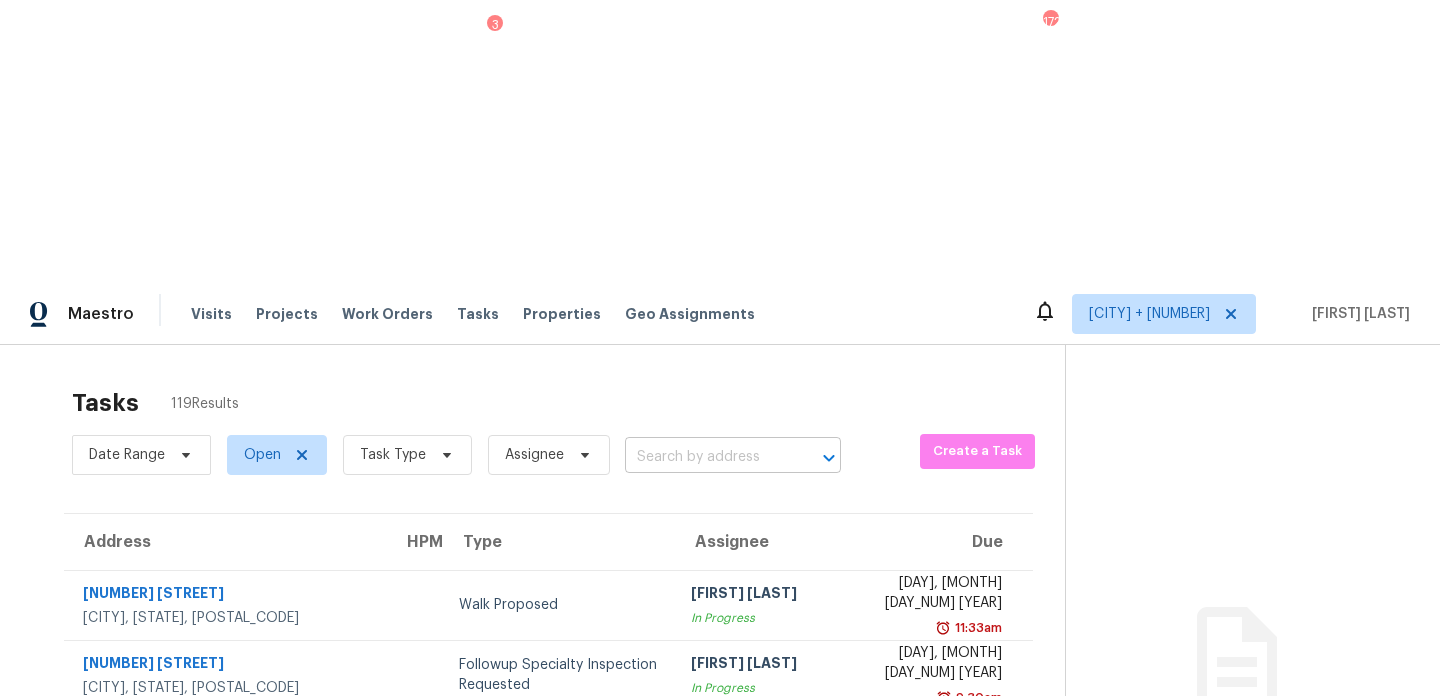 click at bounding box center [705, 457] 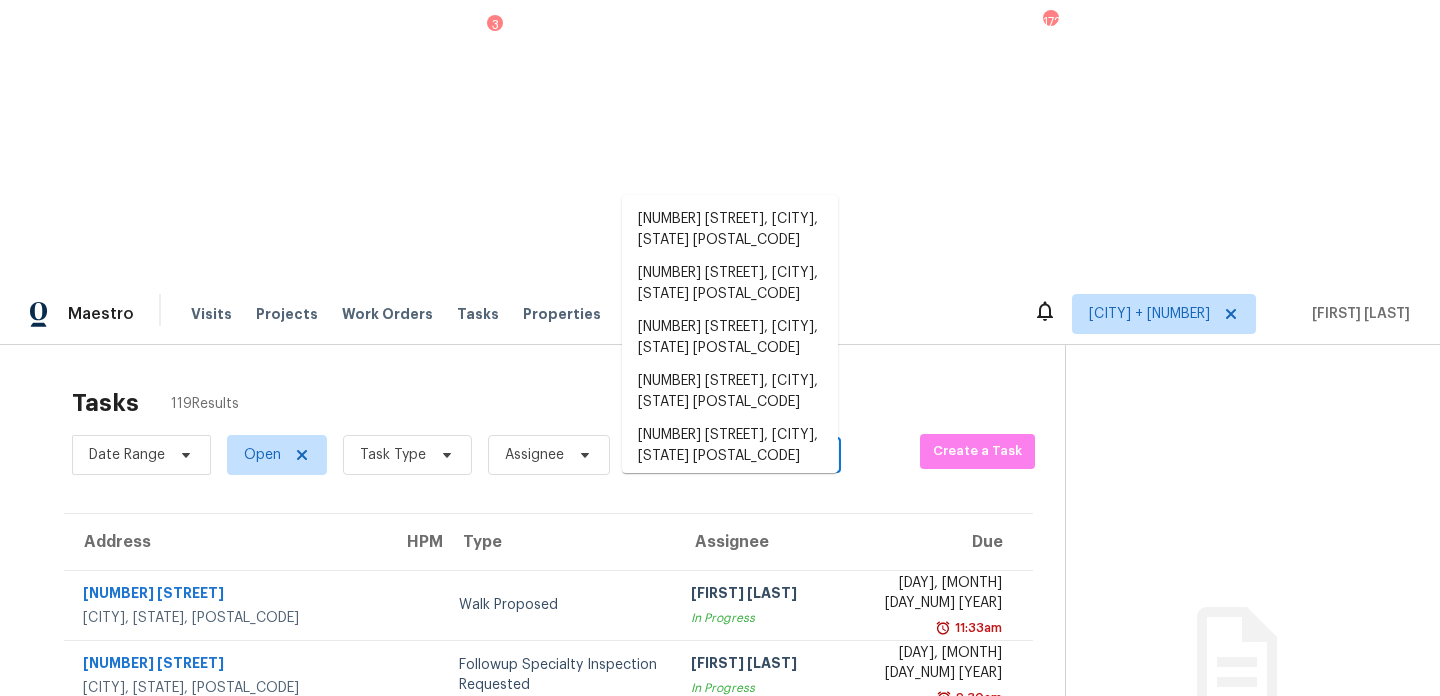 paste on "524 Hay Market Rd, Clarksville, TN 37043" 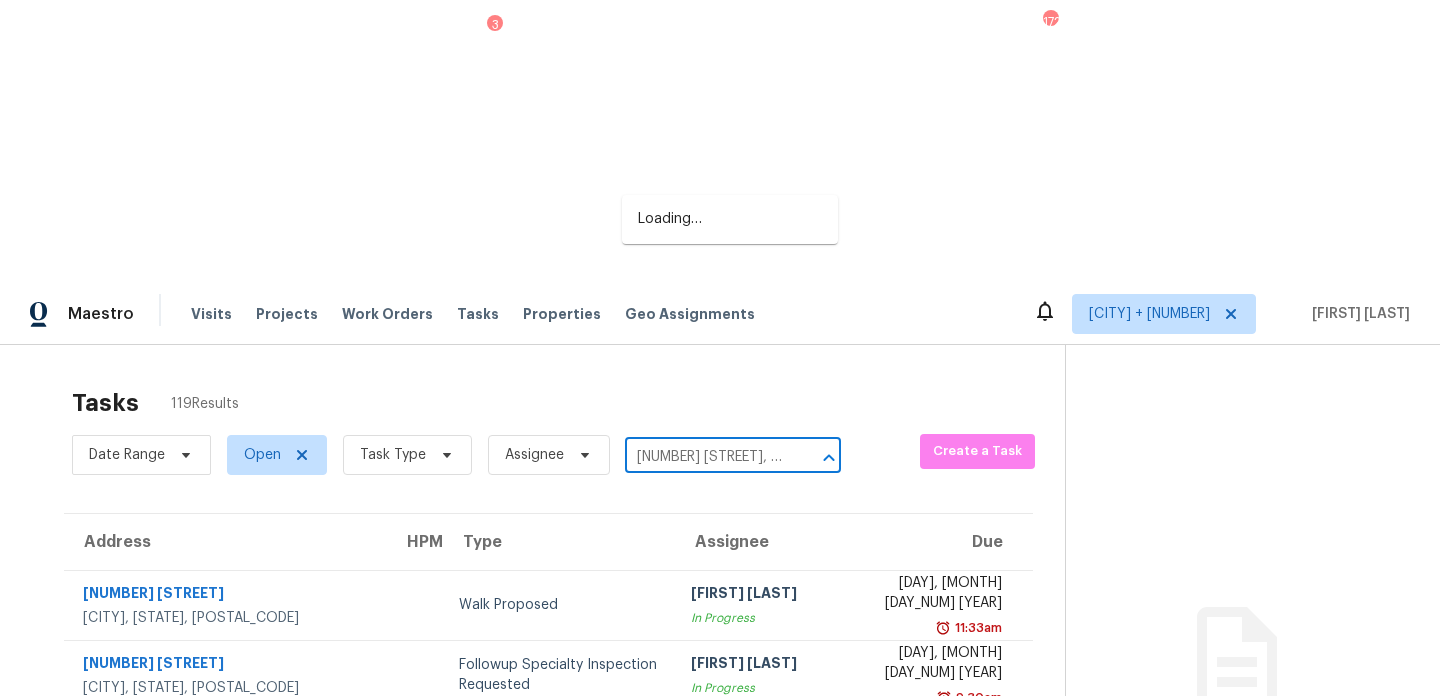 scroll, scrollTop: 0, scrollLeft: 119, axis: horizontal 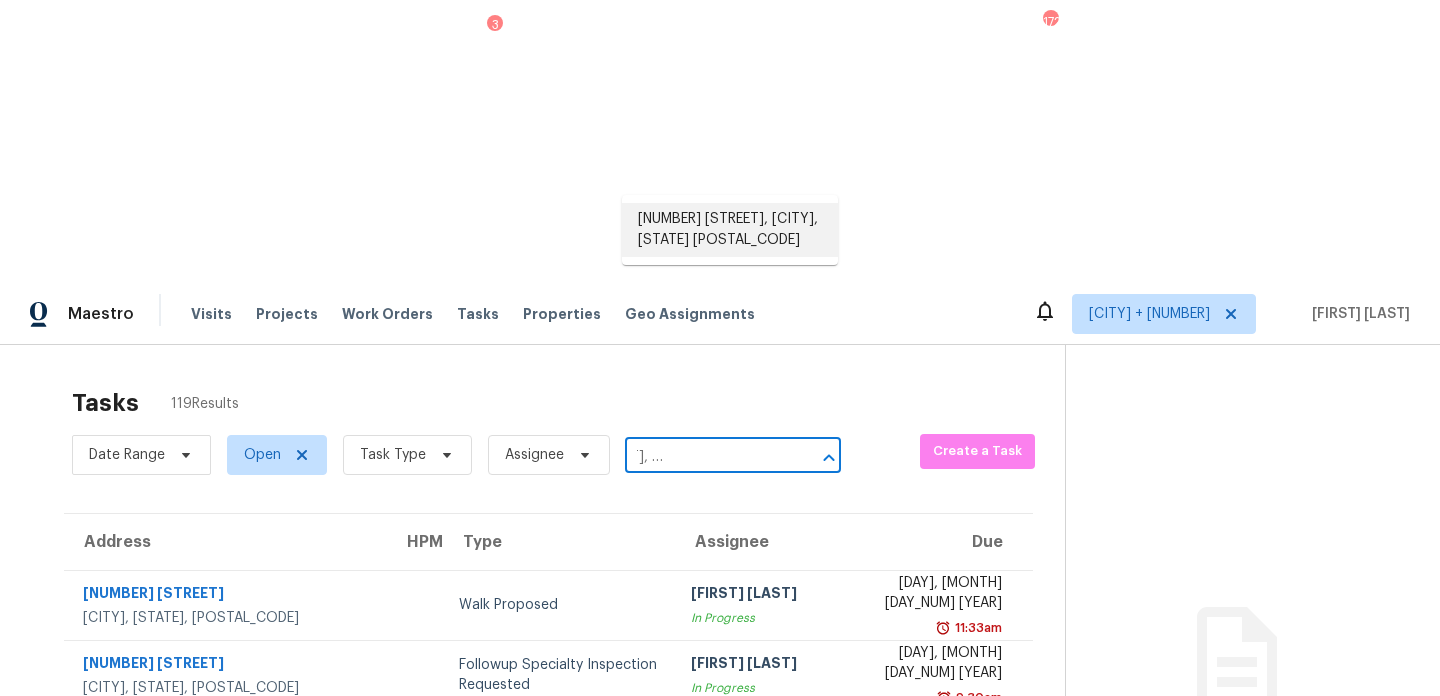 click on "524 Hay Market Rd, Clarksville, TN 37043" at bounding box center [730, 230] 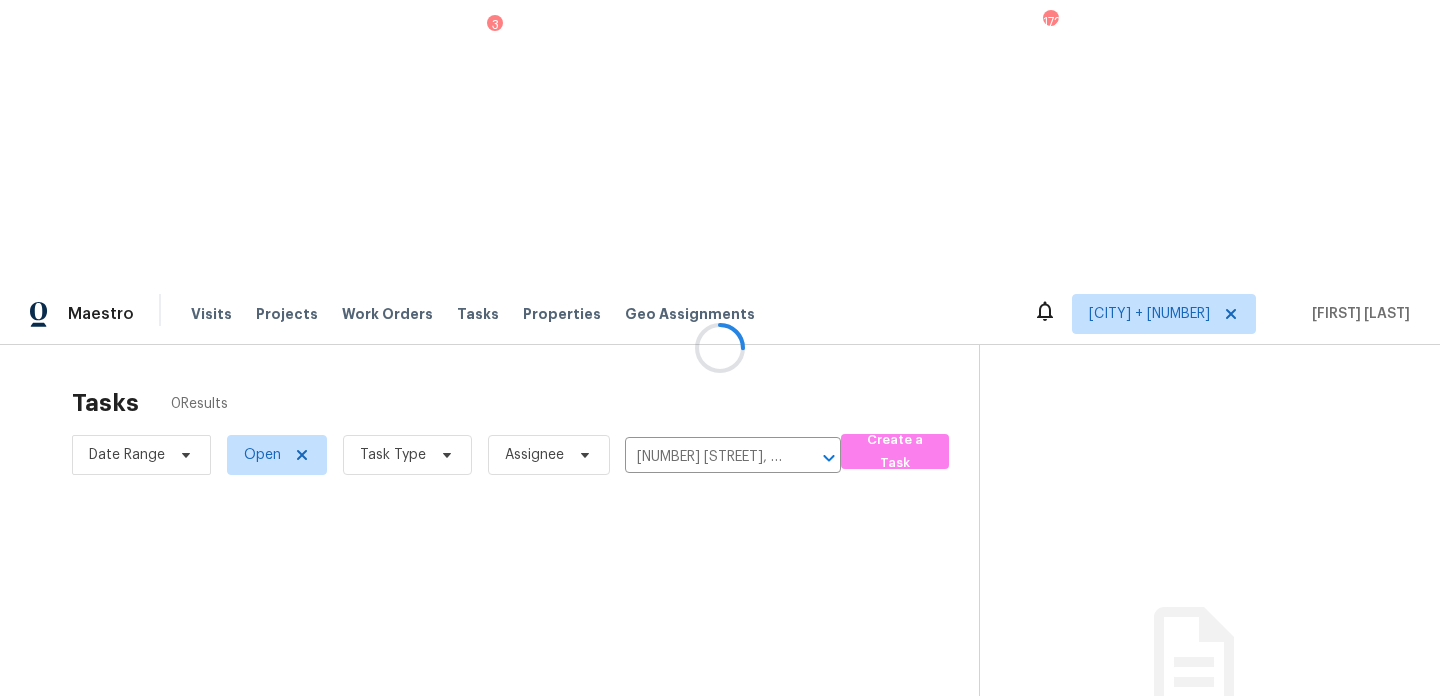 click at bounding box center (720, 348) 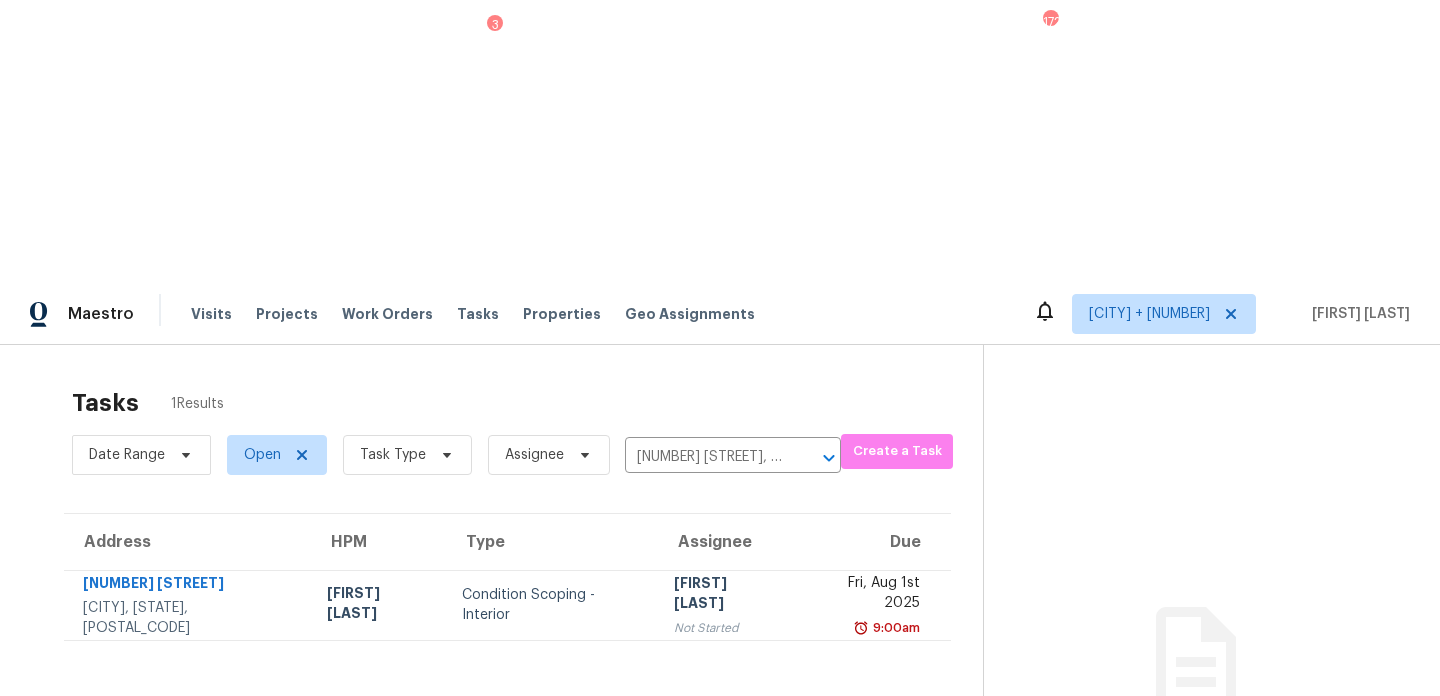 click on "Prabhu Raja Not Started" at bounding box center (726, 605) 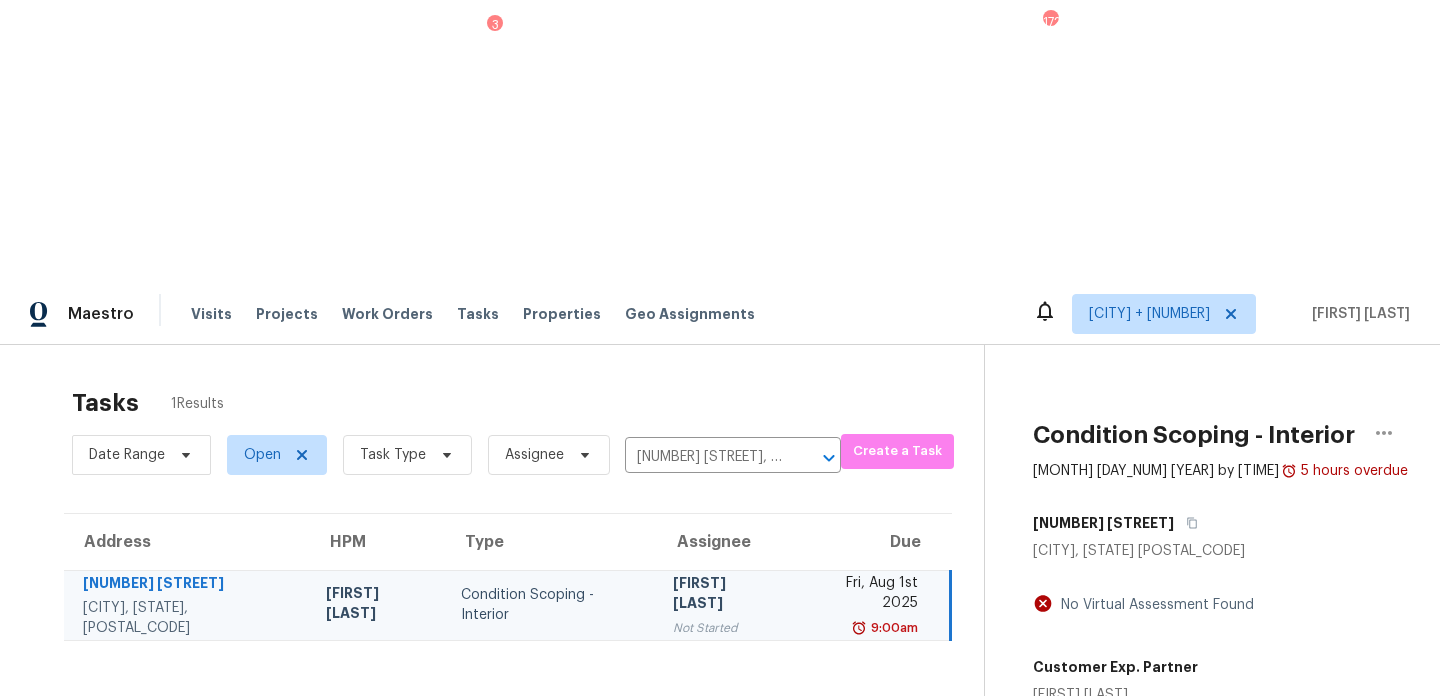 click on "Start Assessment" at bounding box center [1220, 889] 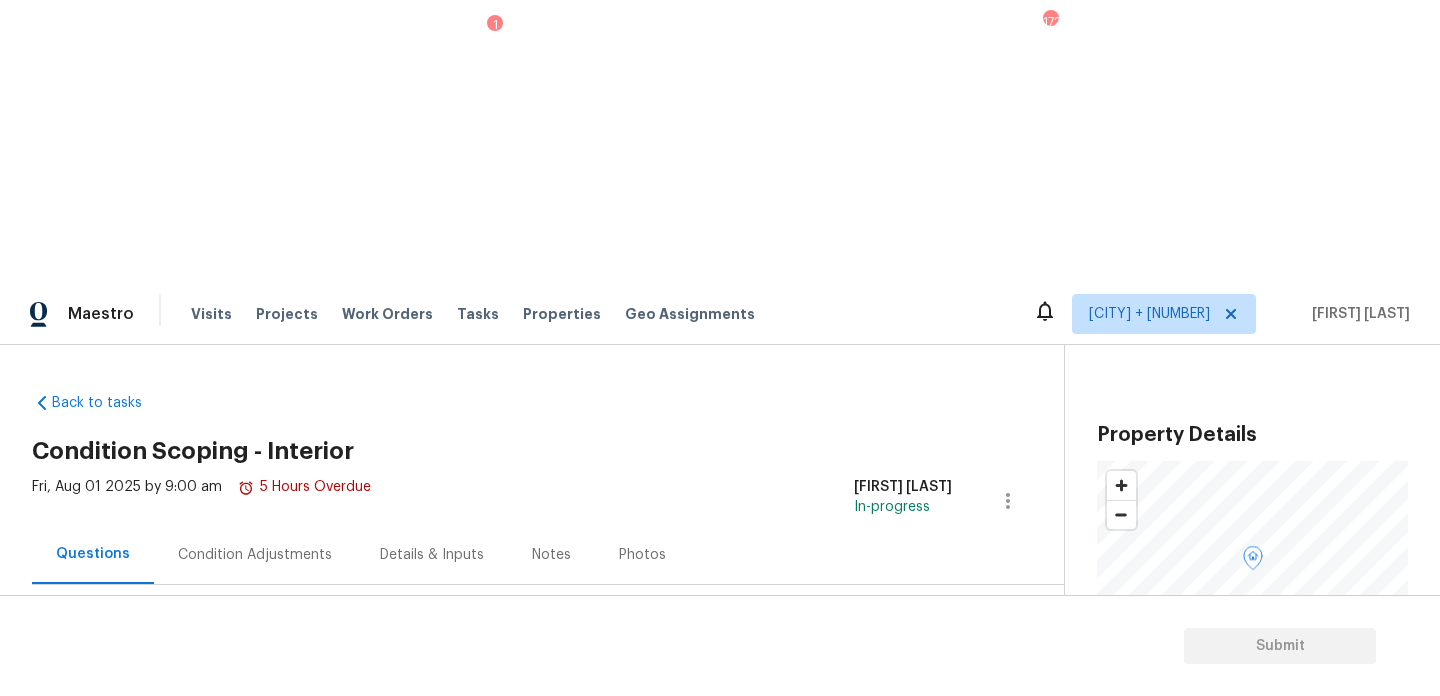 click on "Condition Adjustments" at bounding box center (255, 555) 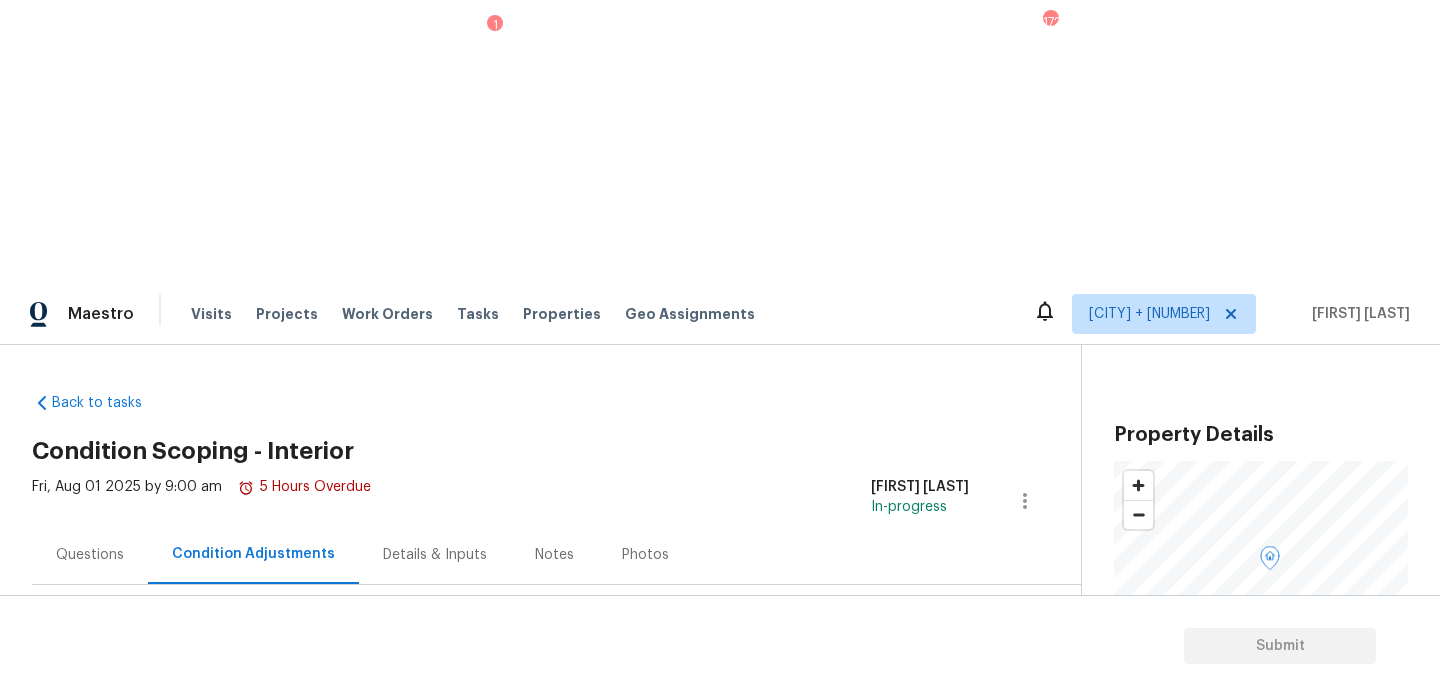 scroll, scrollTop: 297, scrollLeft: 0, axis: vertical 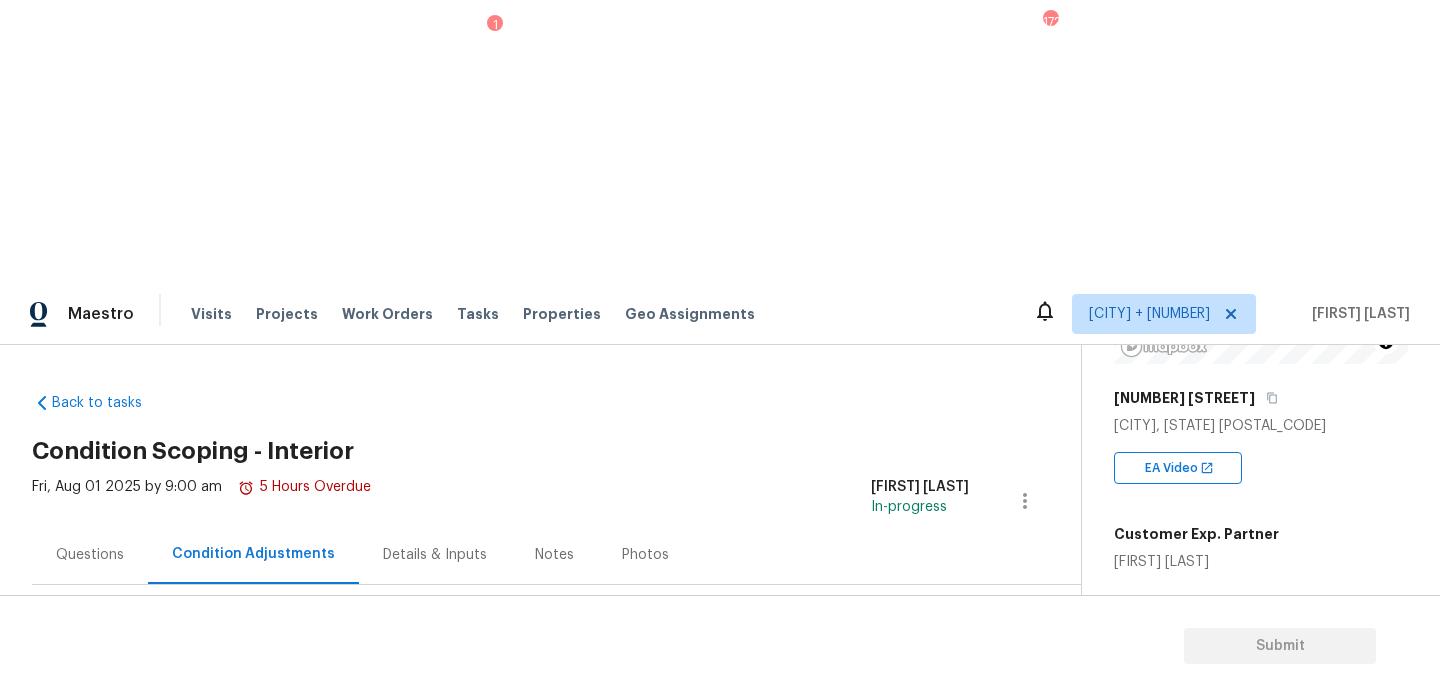 click on "Condition Adjustments Total:  $23385 Deferred:  $0 Add Condition Adjustment ACQ: Crawlspace Garage - Acquisition Moisture readings 20%+ -or- Home age = 20+ years $2,000.00   3 Exterior Overall - Overall Flooring Sand and refinish the existing hardwood floors. PM to confirm color/sheen. $2,000.00   8 Windows & Skylights Exterior Overall - Exterior Windows Clean, scrape, and paint window trim $200.00   6 Exterior Paint Exterior Overall - Overall Paint Prep, mask and paint/stain the exterior wood deck  (PM to approve of the color). Ensure that the surface of the wood deck is free from major defects, the areas not receiving paint are masked off and that the finish is smooth and consistent. Haul away and dispose of all debris properly. $450.00   5 ACQ: Foundation Exterior Overall - Acquisition $5,000.00   3 Exterior Paint Exterior Overall - Home Facade $630.00   6 Landscape Package Exterior Overall - Home Readiness Packages $450.00   8 Dead/overgrown tree or foliage Exterior Overall - Landscaping $300.00   4   3" at bounding box center [532, 1377] 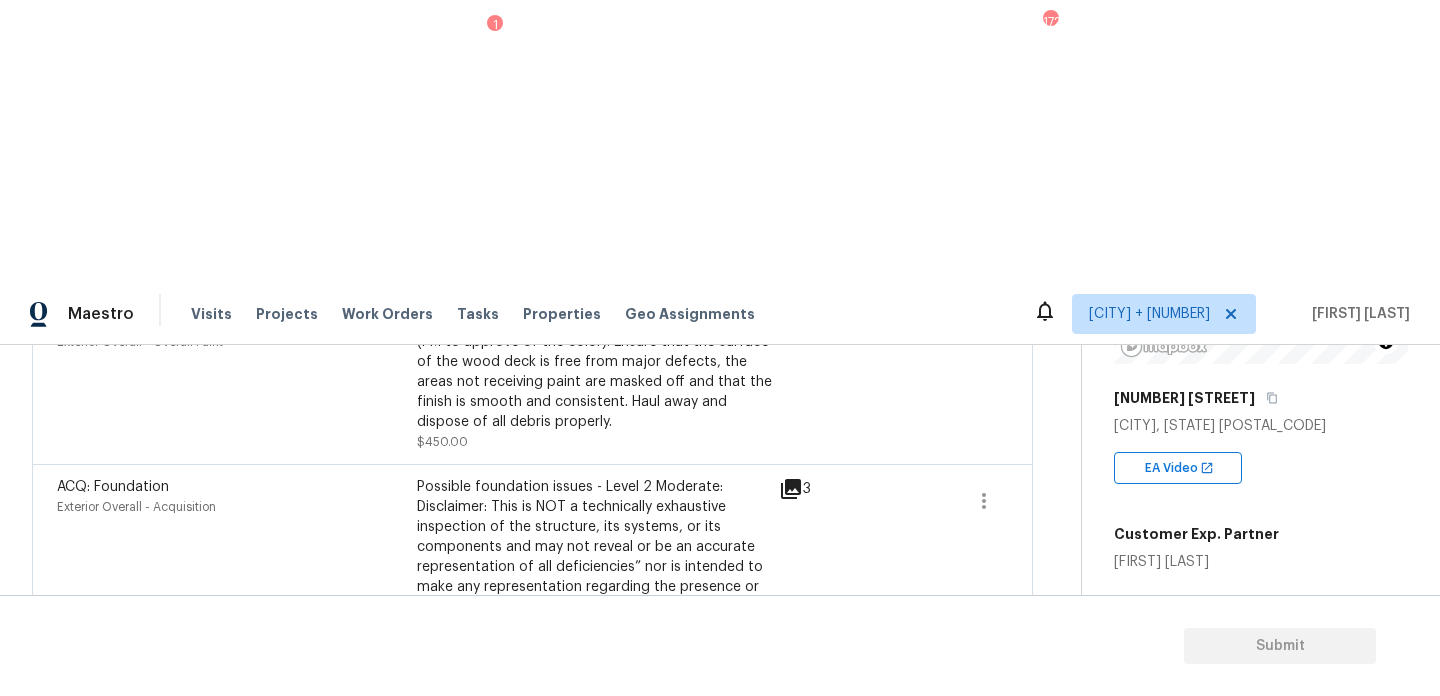 scroll, scrollTop: 657, scrollLeft: 0, axis: vertical 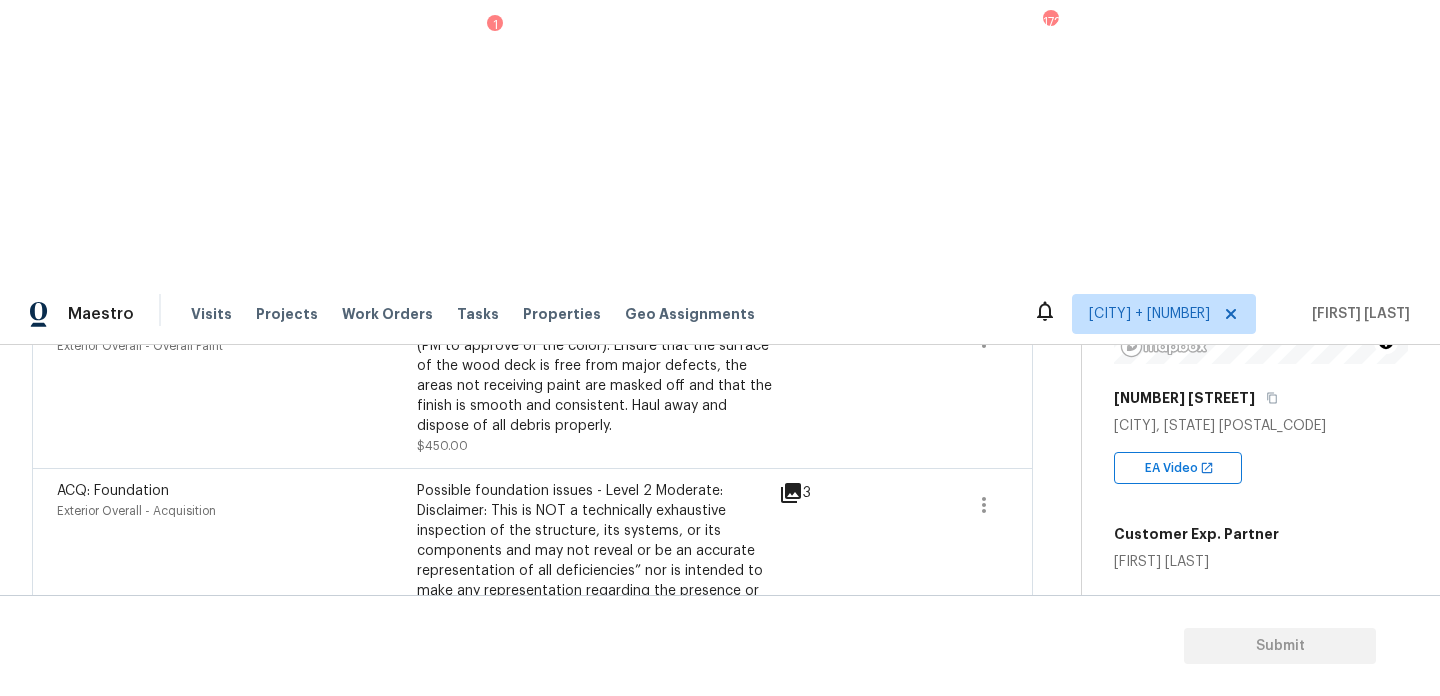 click 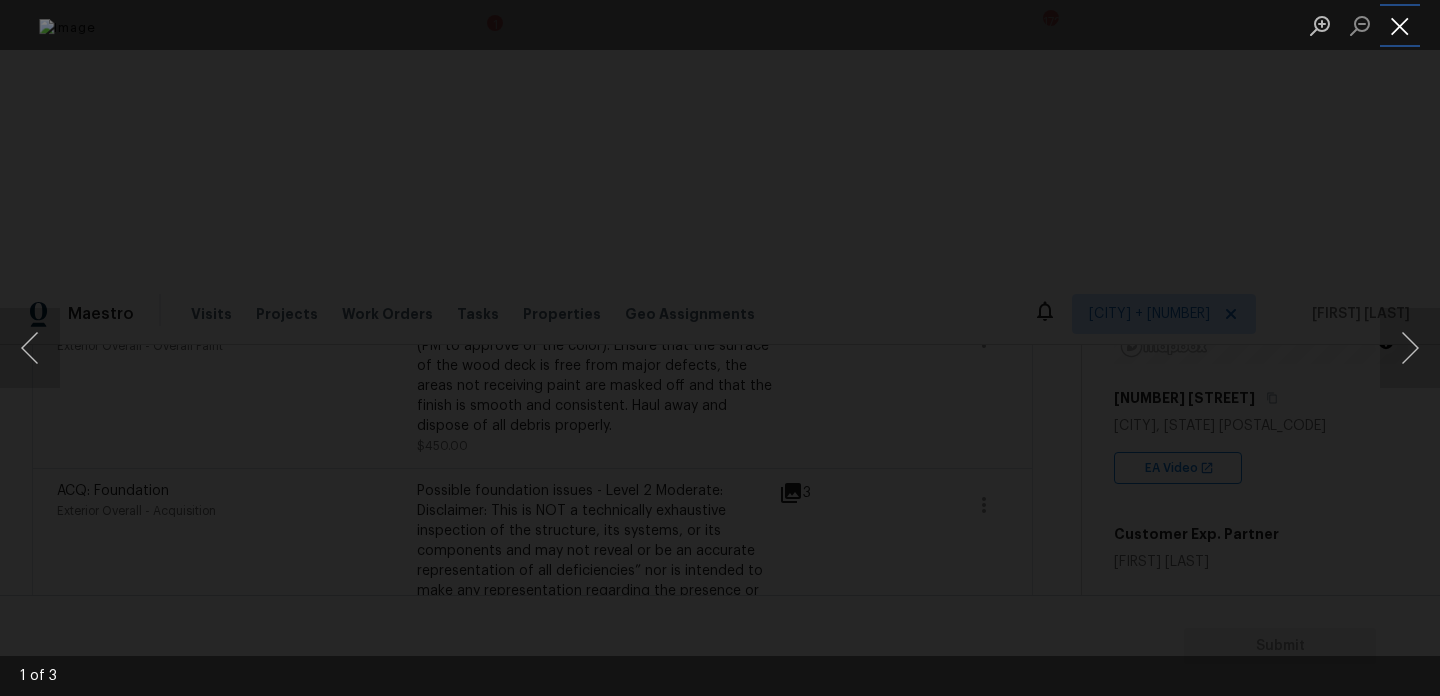 click at bounding box center [1400, 25] 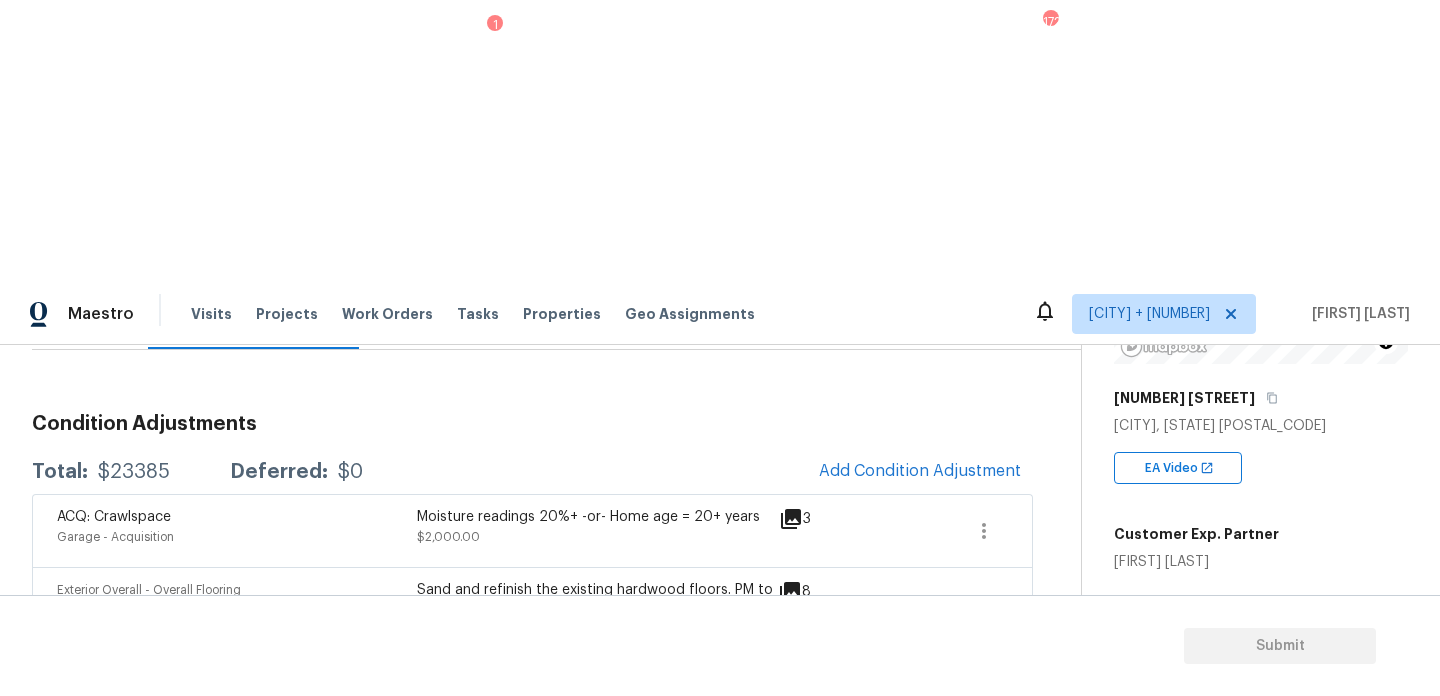 scroll, scrollTop: 182, scrollLeft: 0, axis: vertical 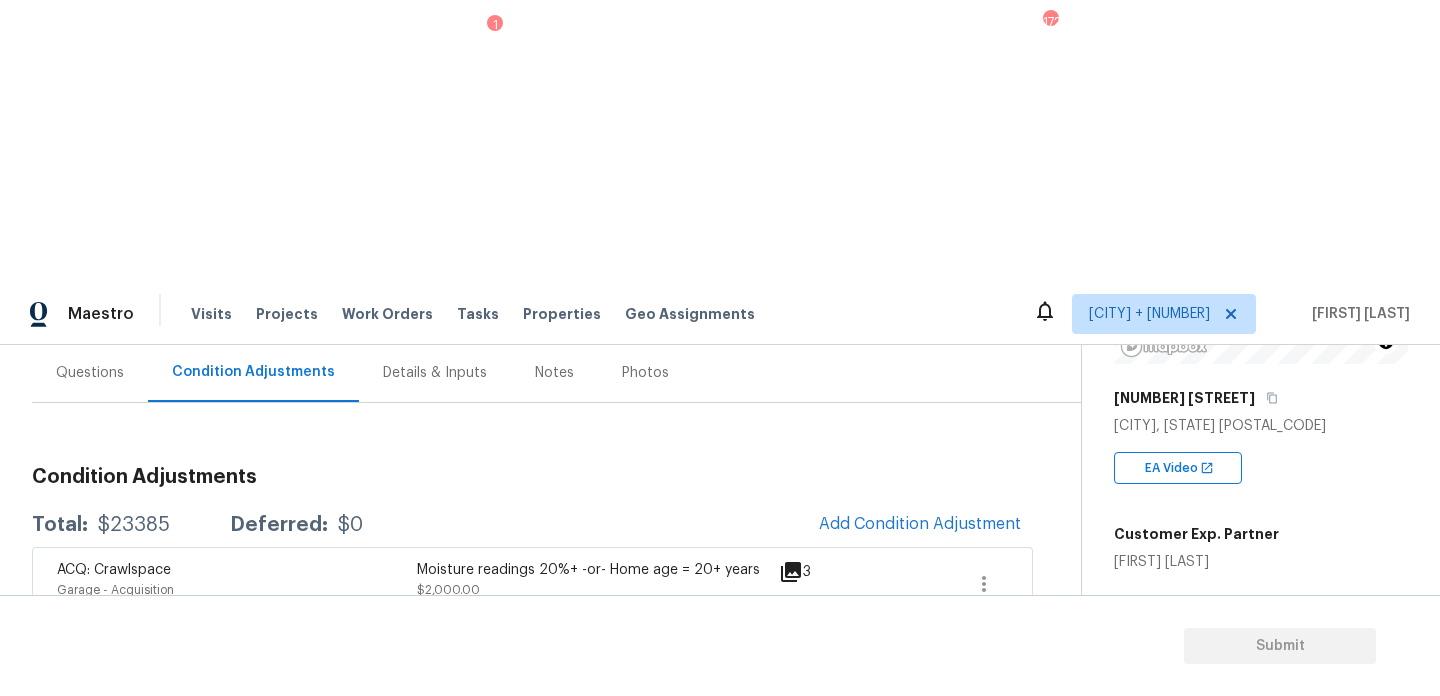 click on "3100" at bounding box center [1131, 659] 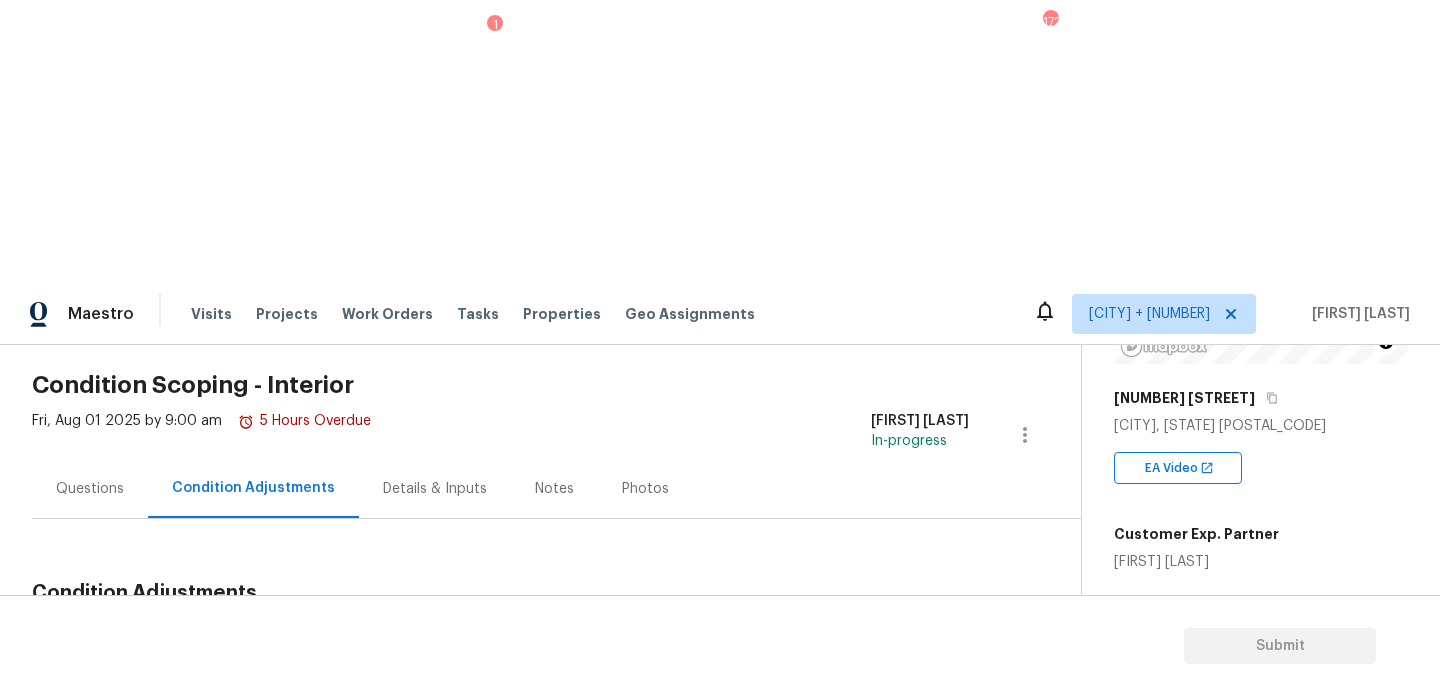 scroll, scrollTop: 0, scrollLeft: 0, axis: both 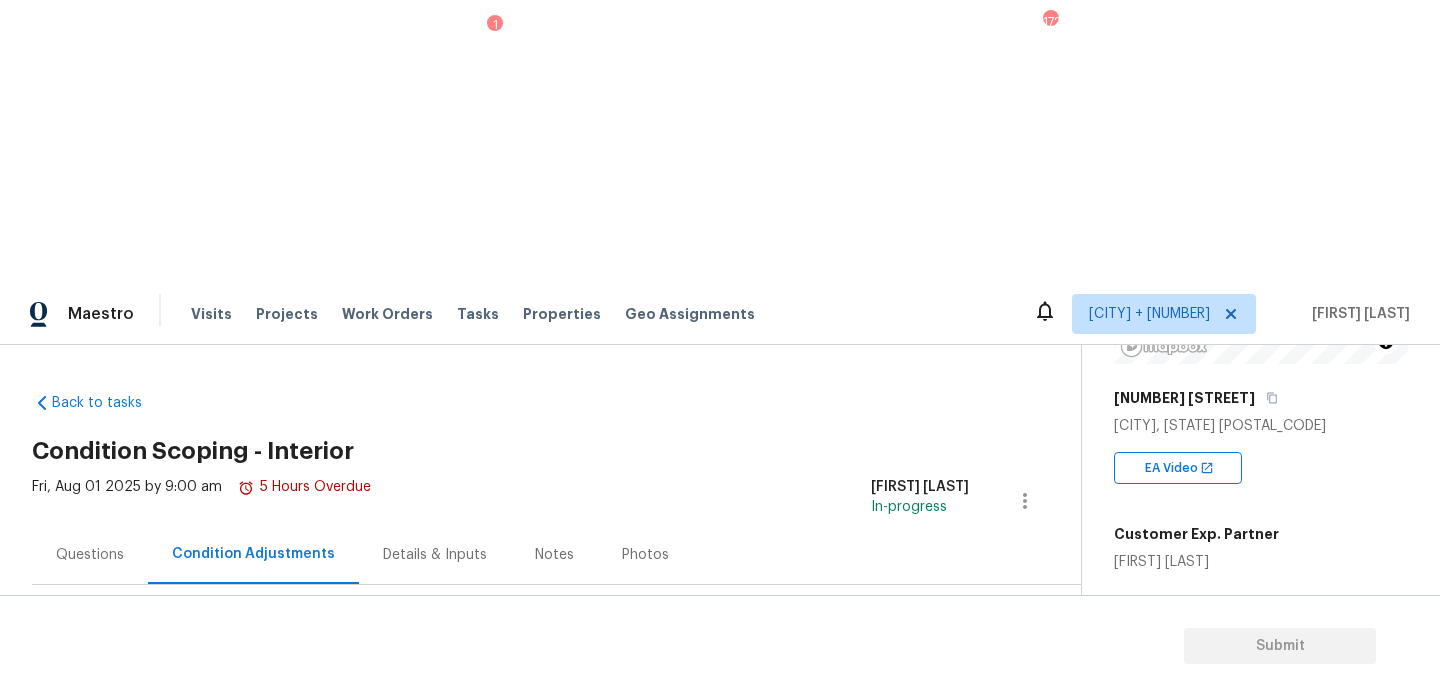 click on "Add Condition Adjustment" at bounding box center [920, 706] 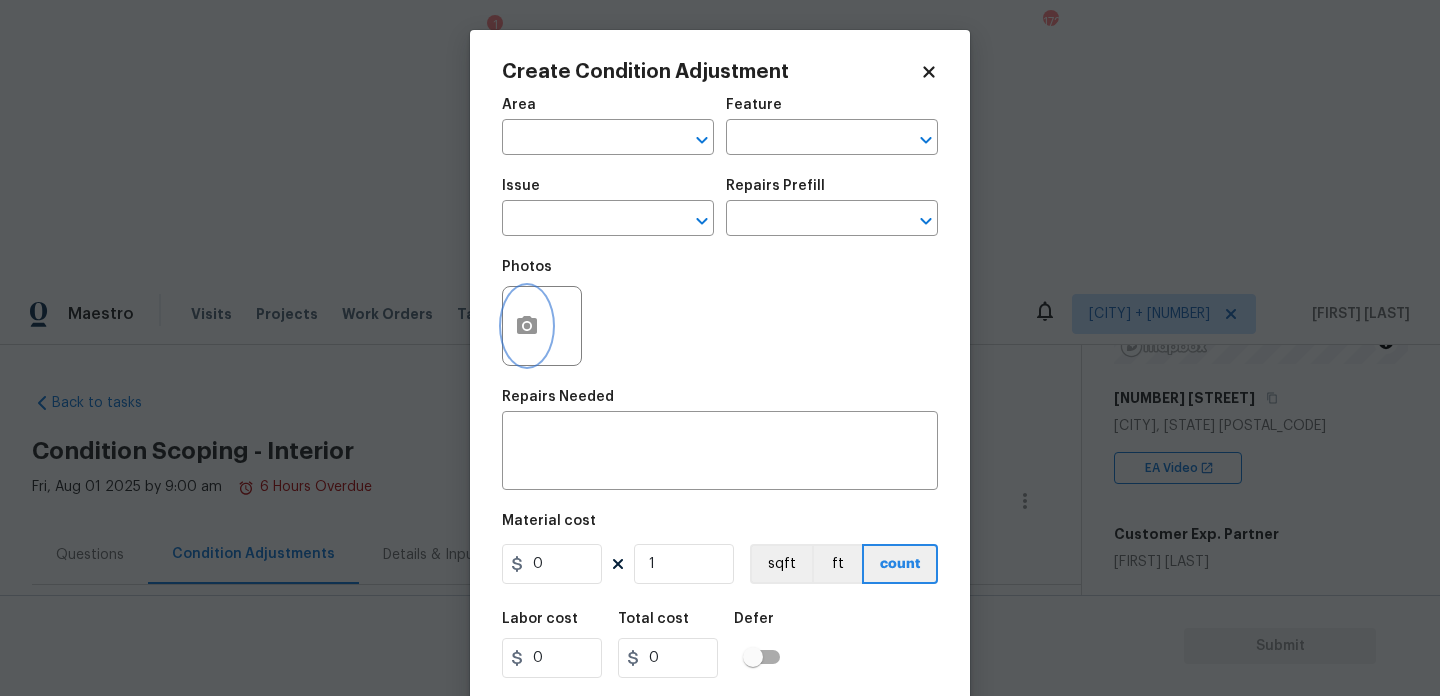 click 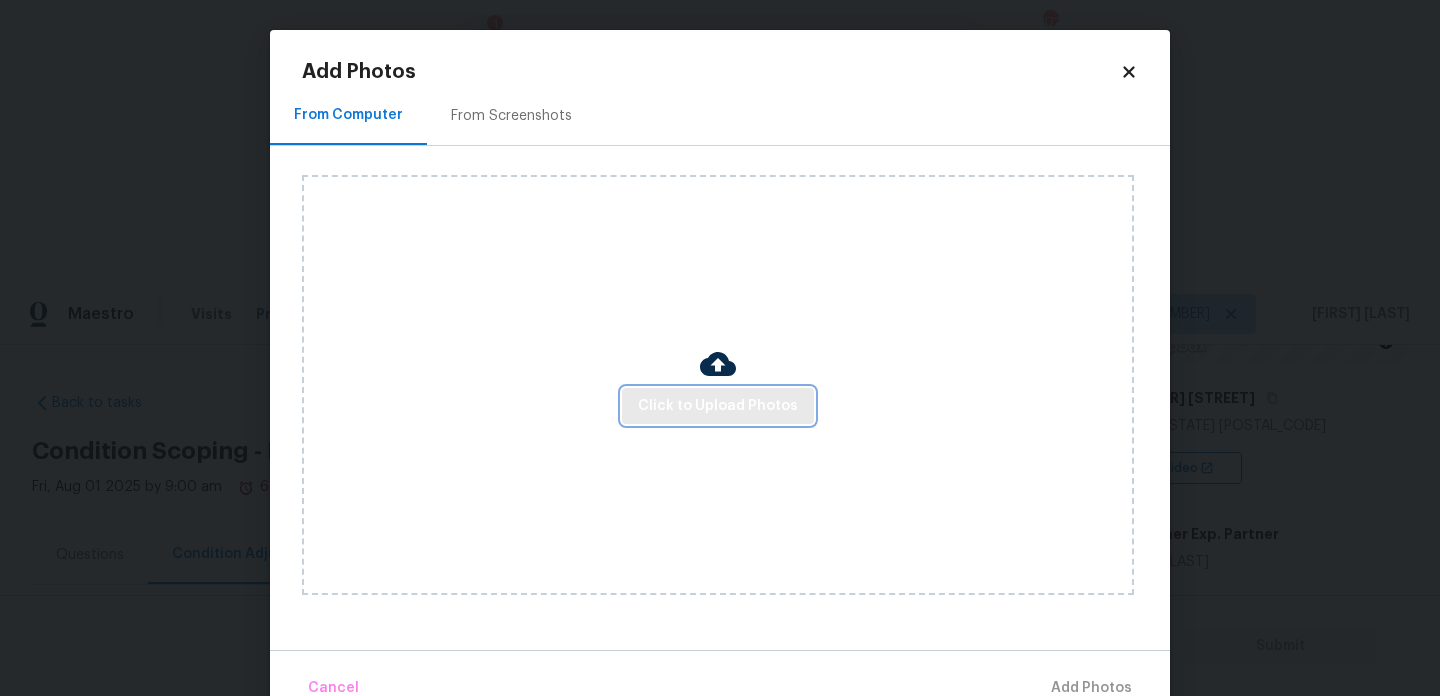 click on "Click to Upload Photos" at bounding box center [718, 406] 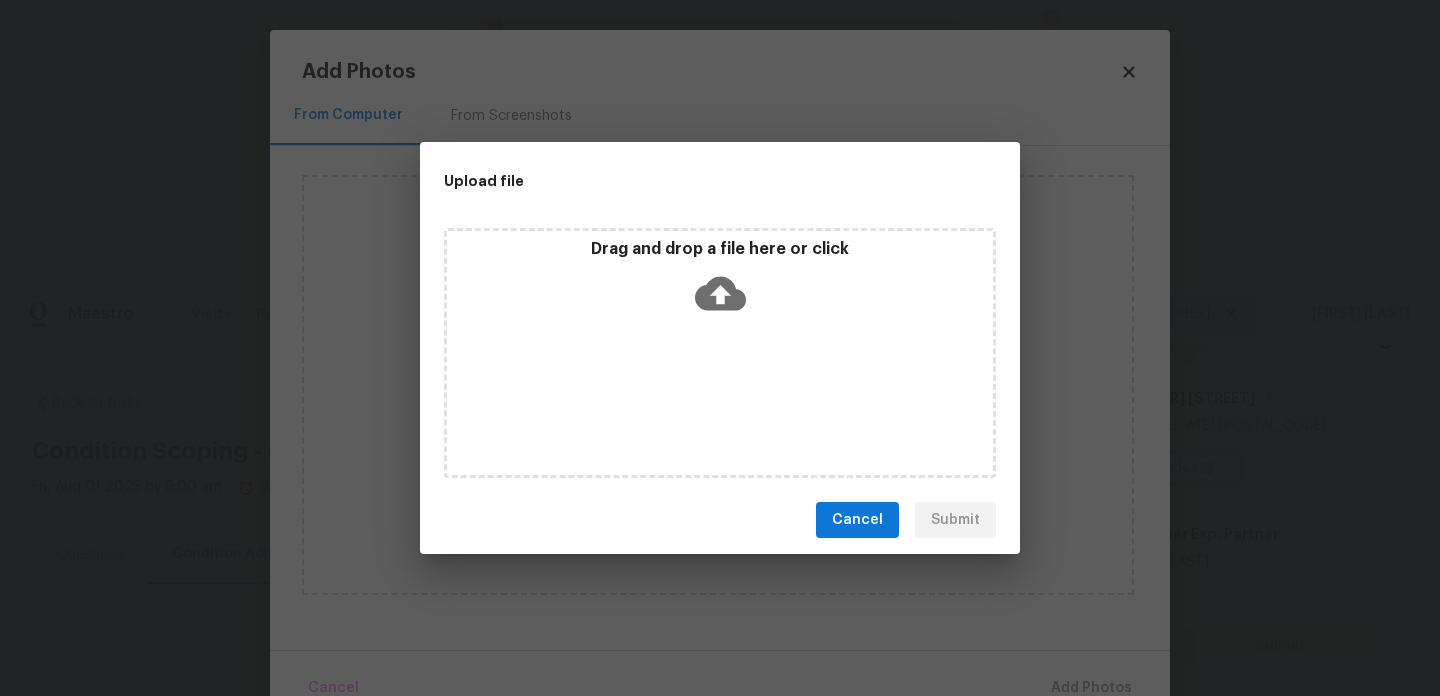 click on "Drag and drop a file here or click" at bounding box center (720, 353) 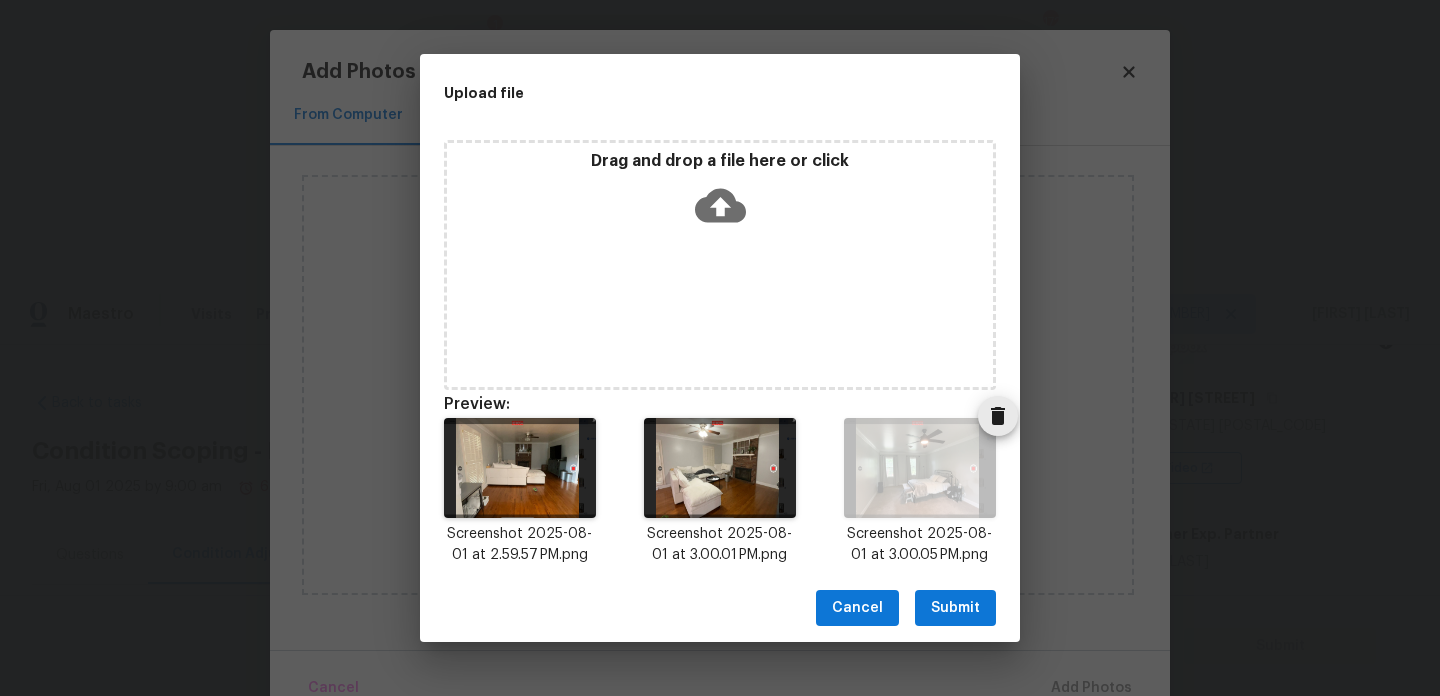 scroll, scrollTop: 16, scrollLeft: 0, axis: vertical 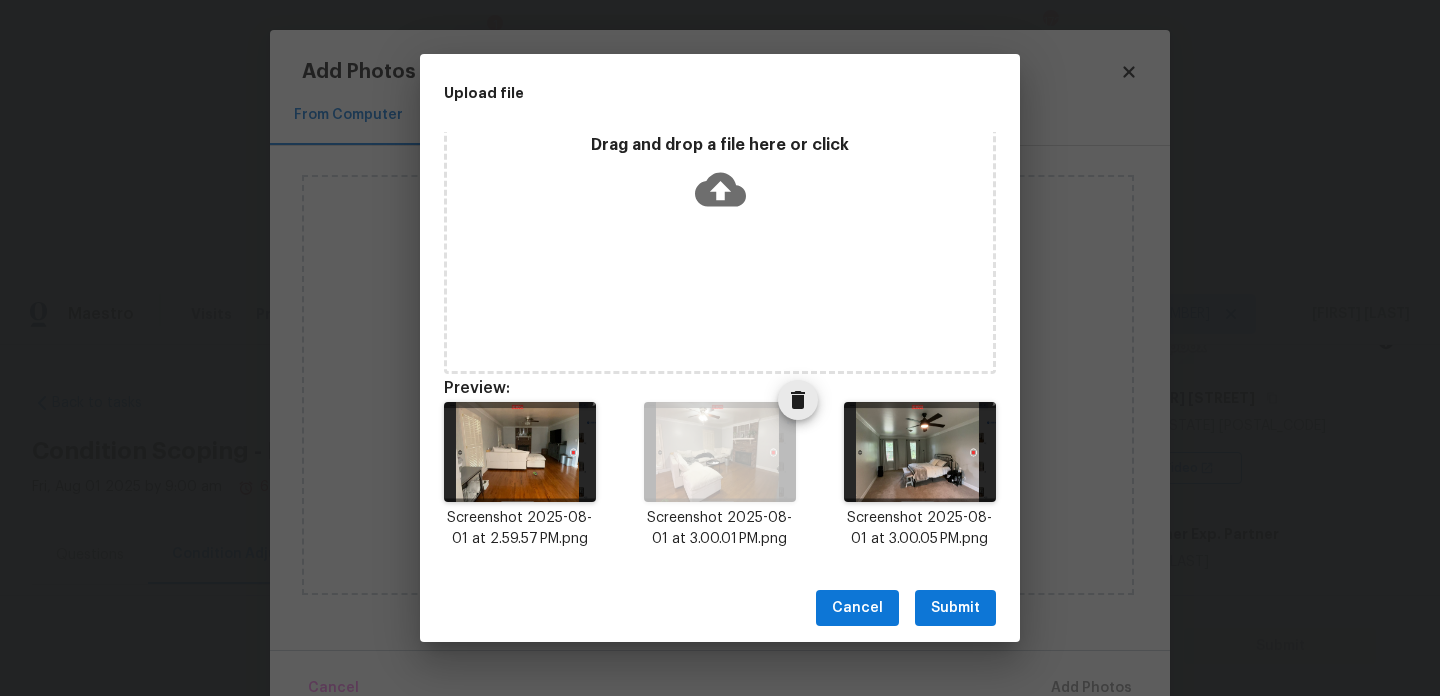 click at bounding box center (798, 400) 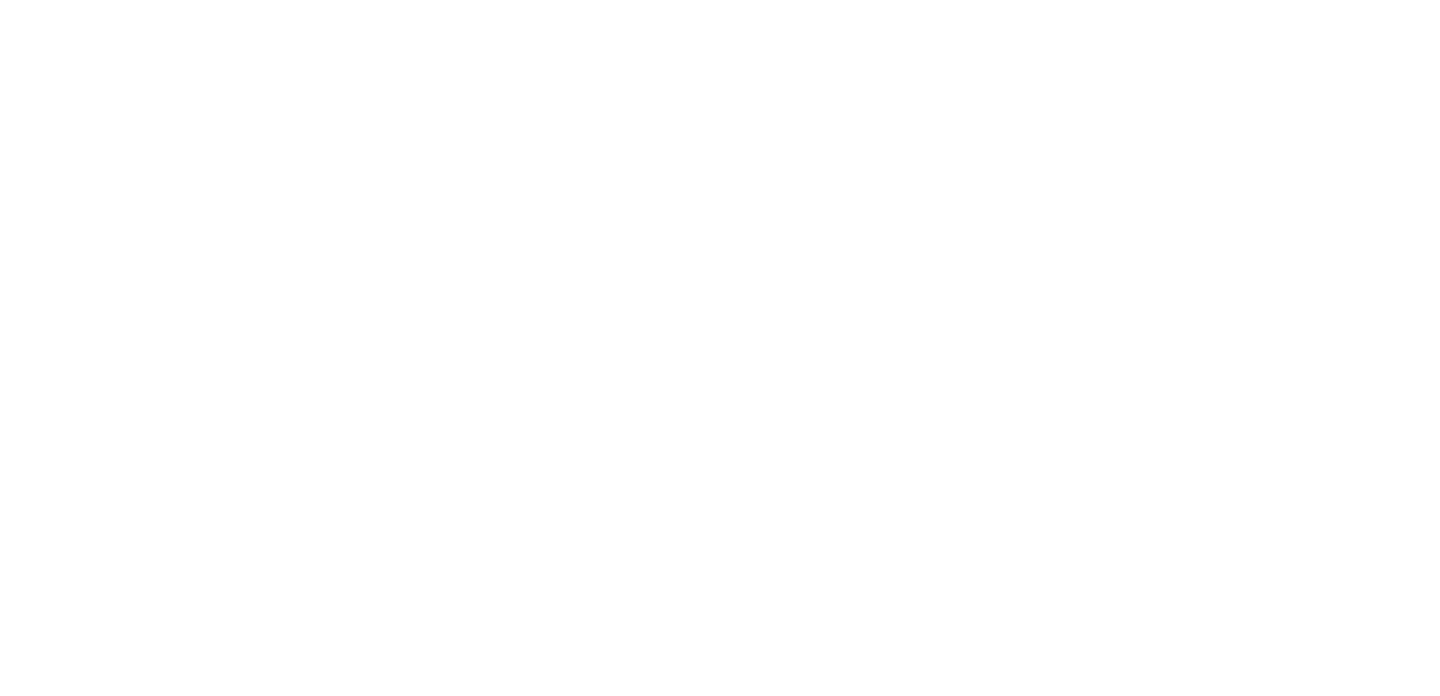 scroll, scrollTop: 0, scrollLeft: 0, axis: both 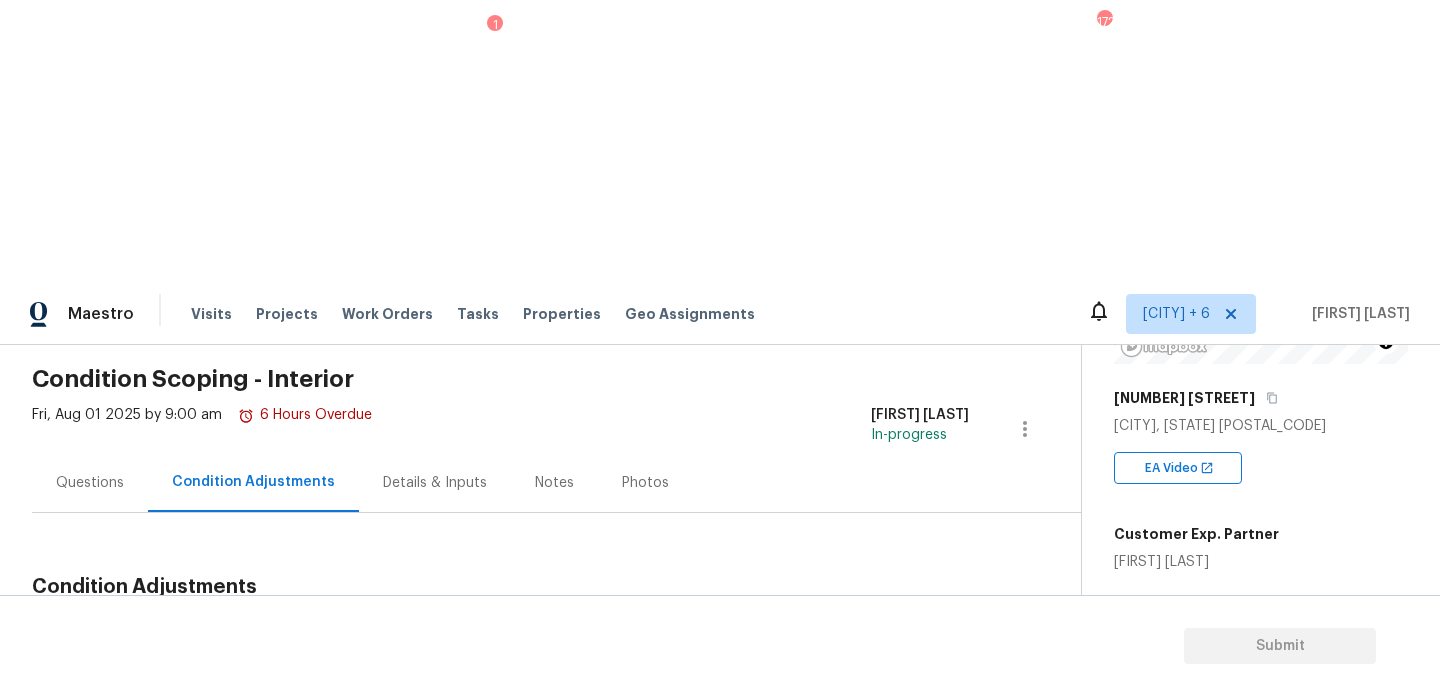 type 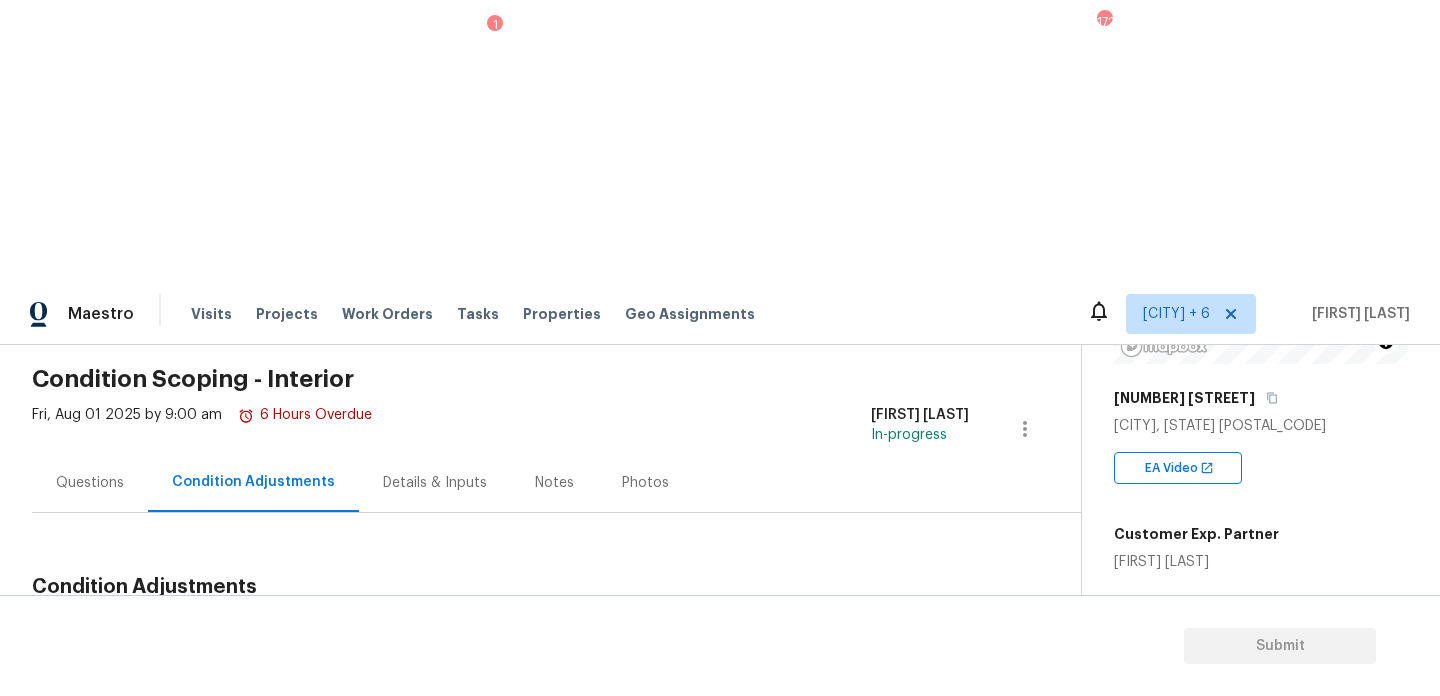 click on "Add Condition Adjustment" at bounding box center [920, 634] 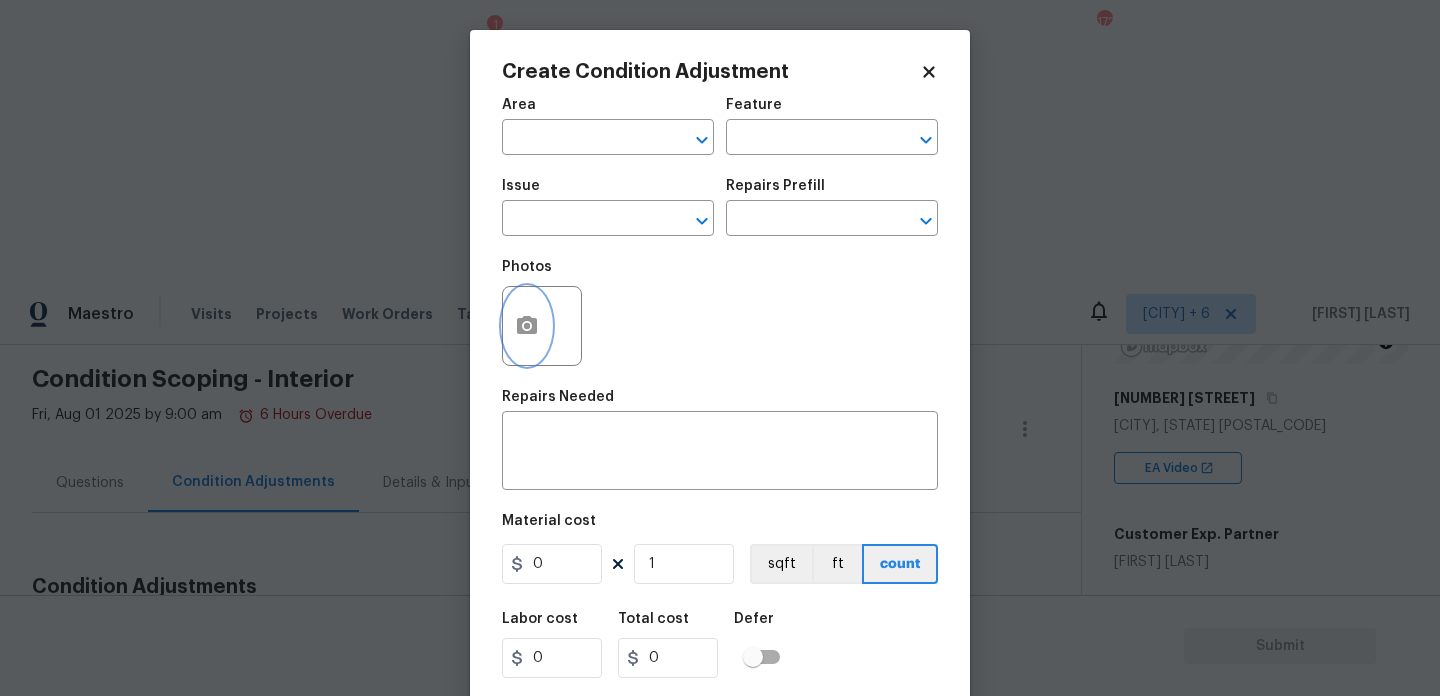 click at bounding box center (527, 326) 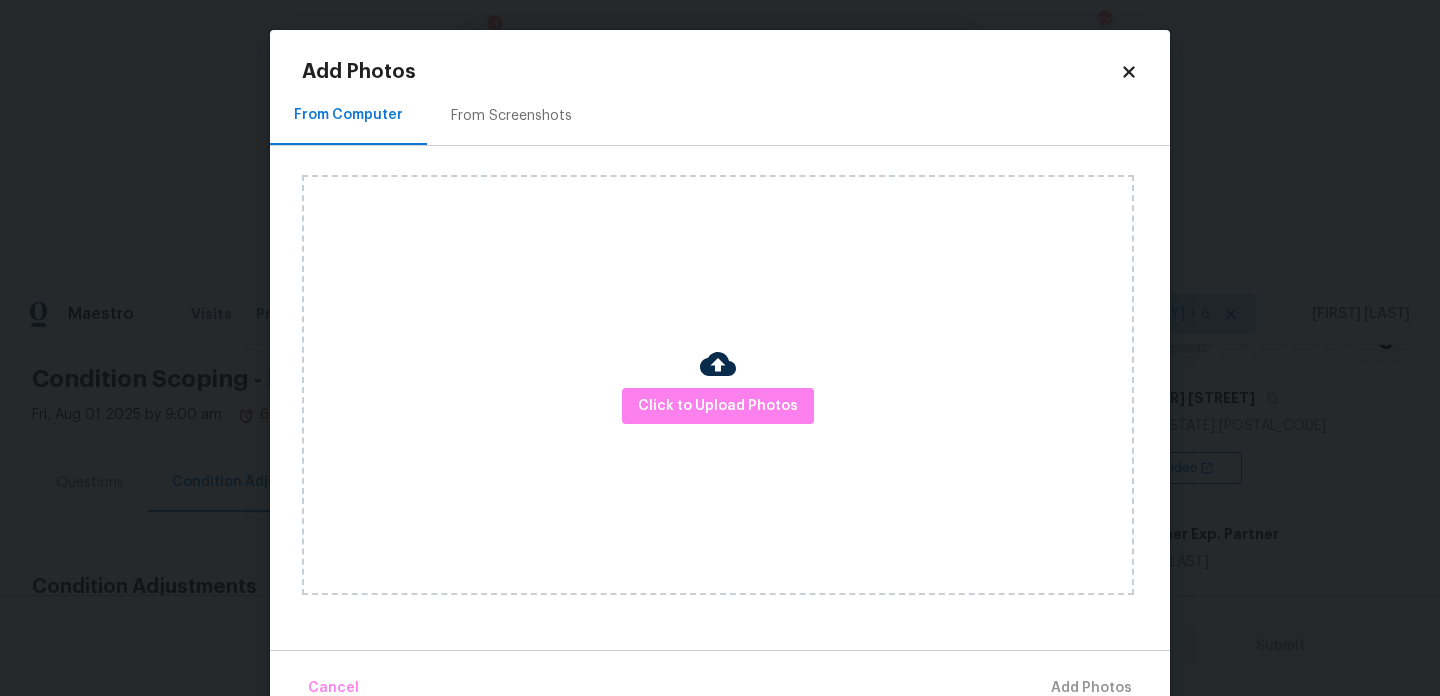 click on "Click to Upload Photos" at bounding box center (718, 385) 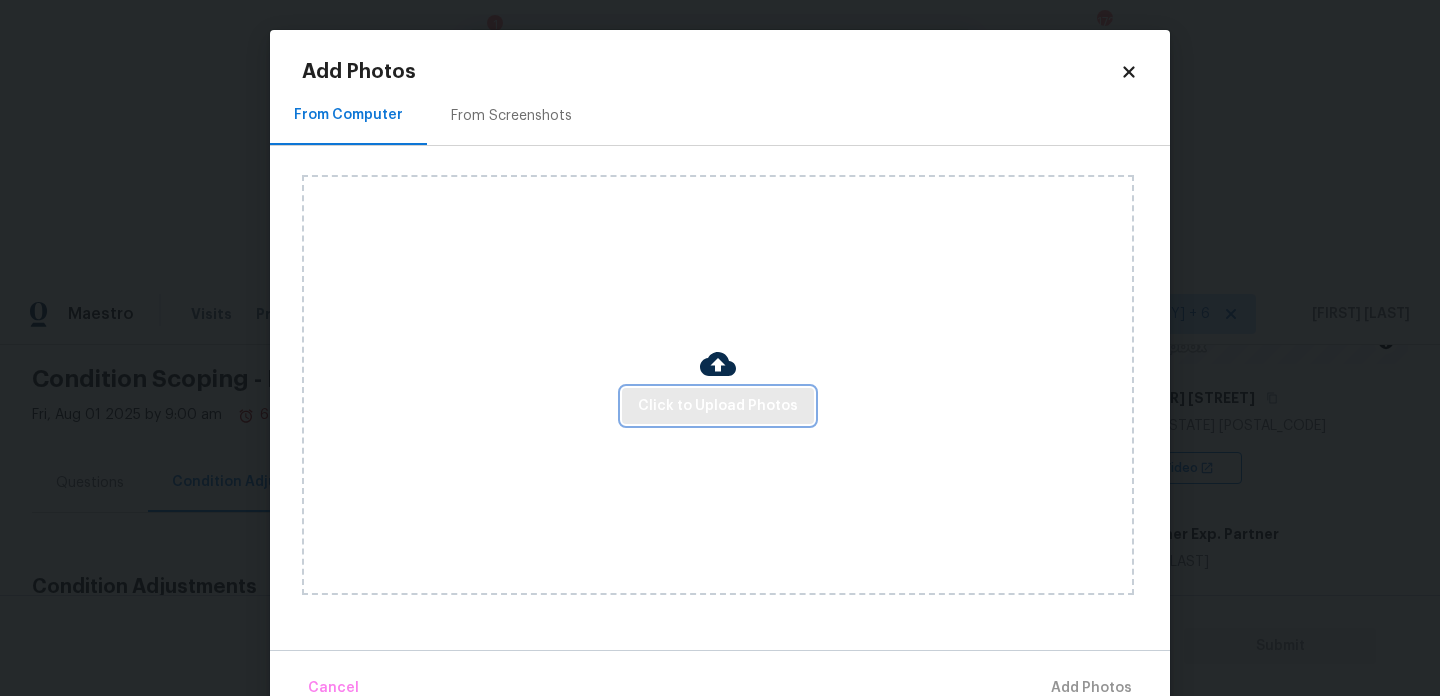 click on "Click to Upload Photos" at bounding box center [718, 406] 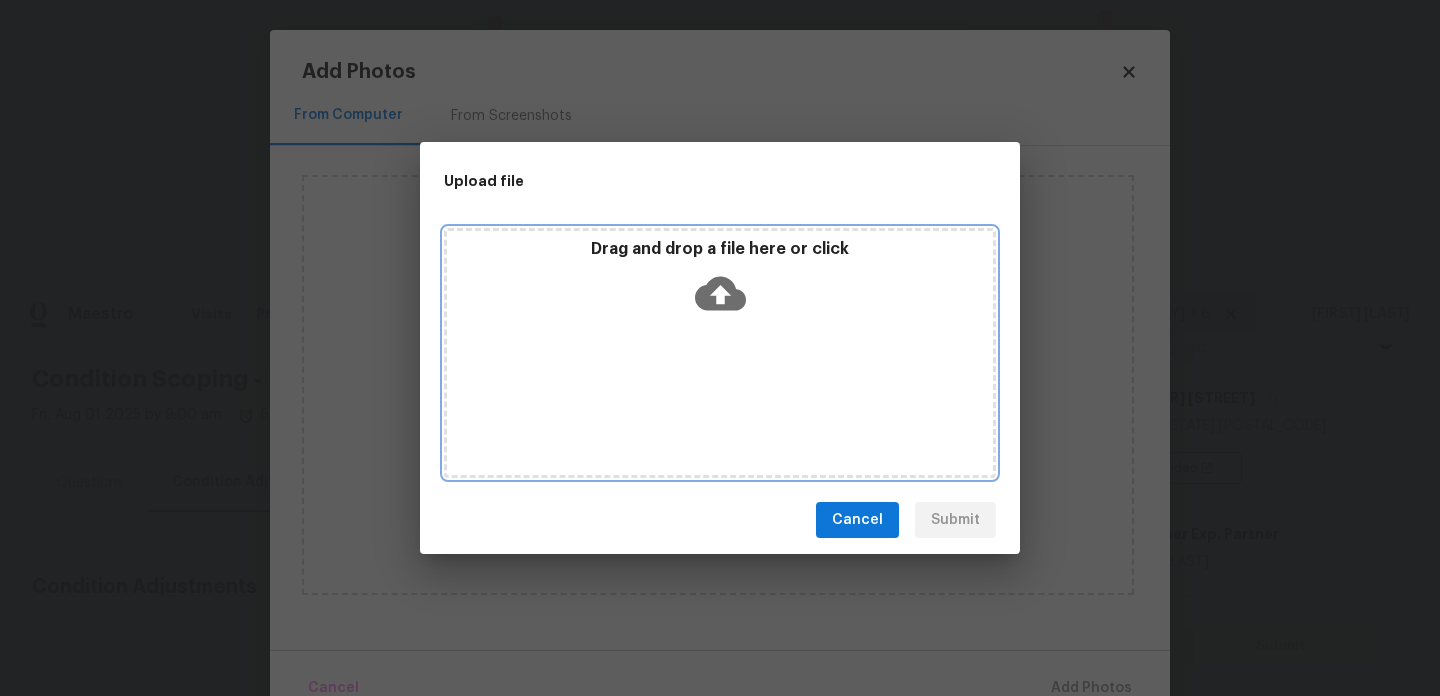 click on "Drag and drop a file here or click" at bounding box center [720, 353] 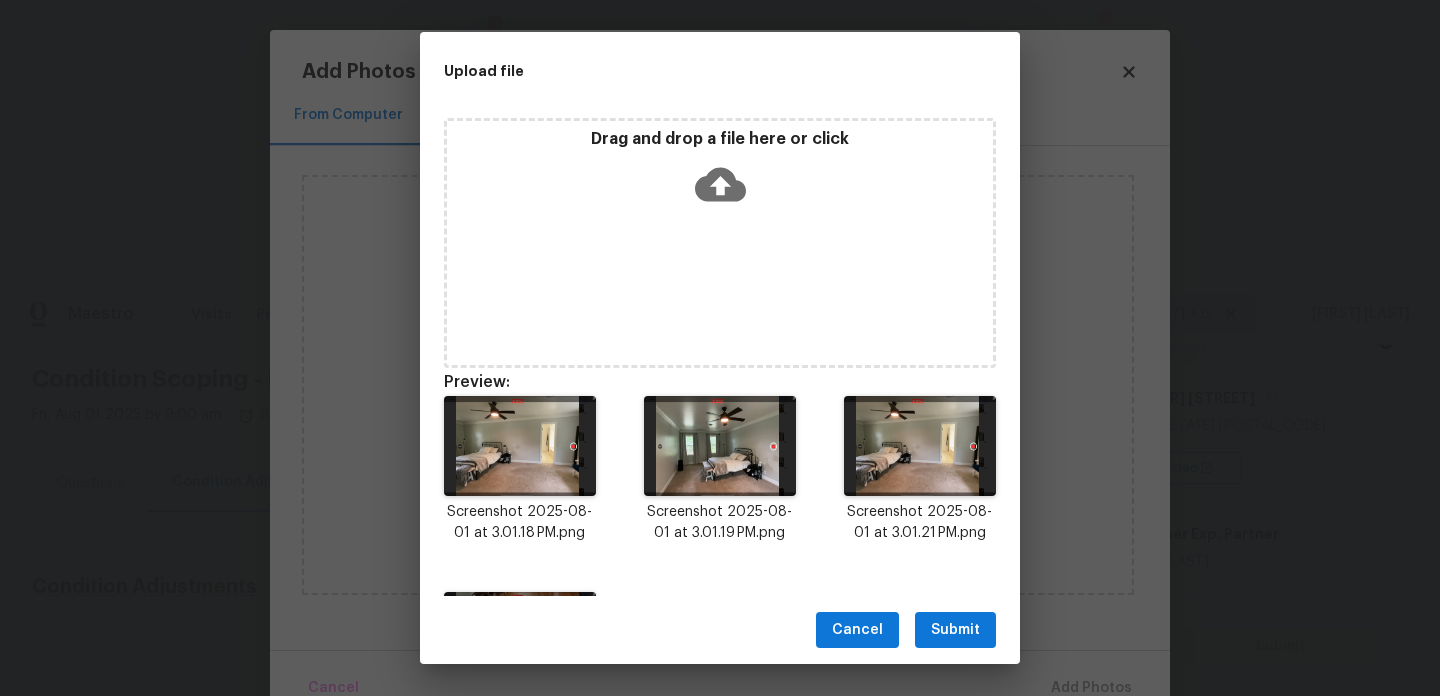 click on "Submit" at bounding box center [955, 630] 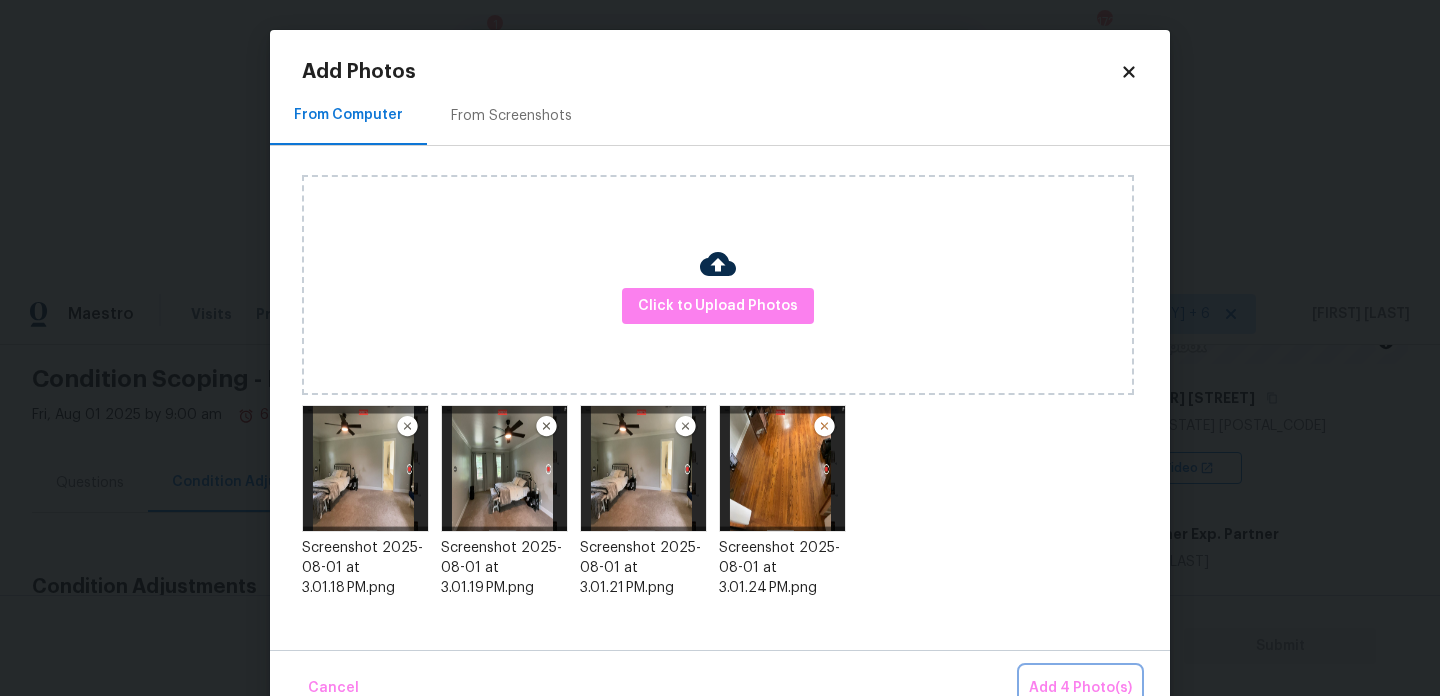 click on "Add 4 Photo(s)" at bounding box center [1080, 688] 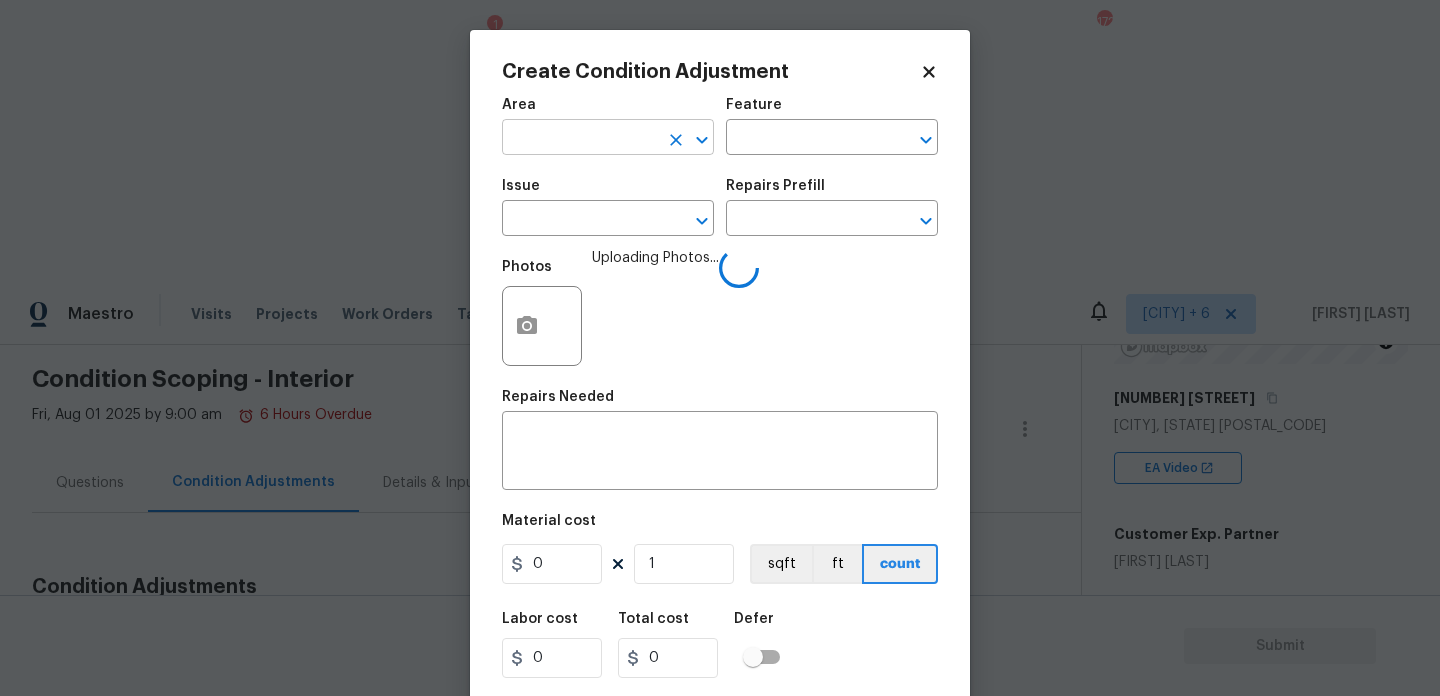 click at bounding box center [580, 139] 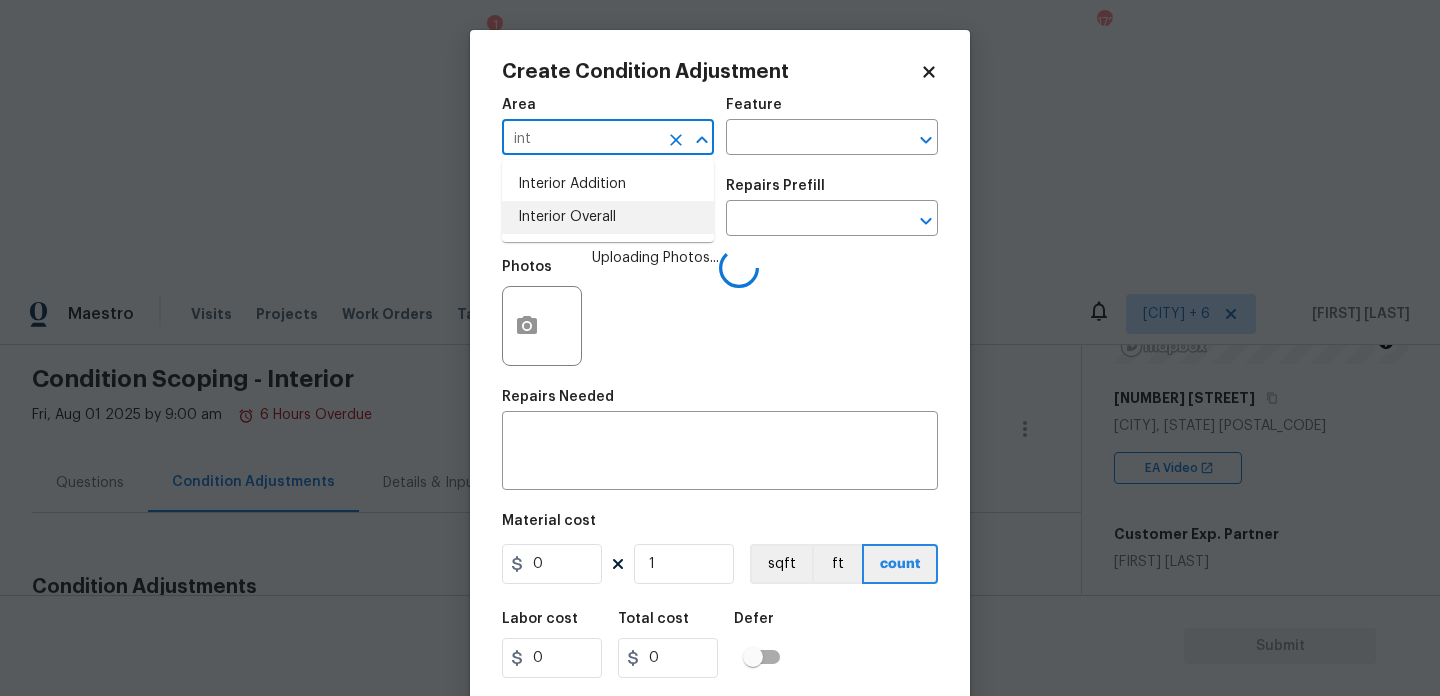 click on "Interior Overall" at bounding box center (608, 217) 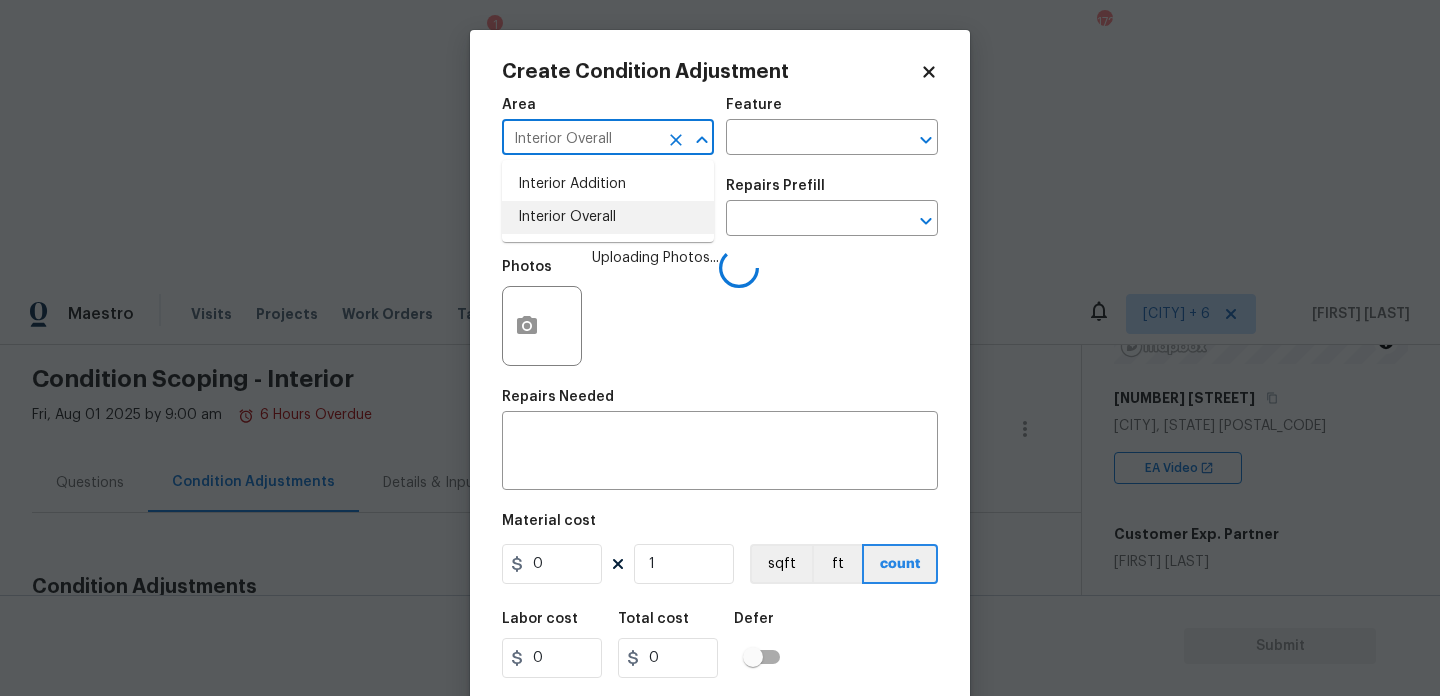type on "Interior Overall" 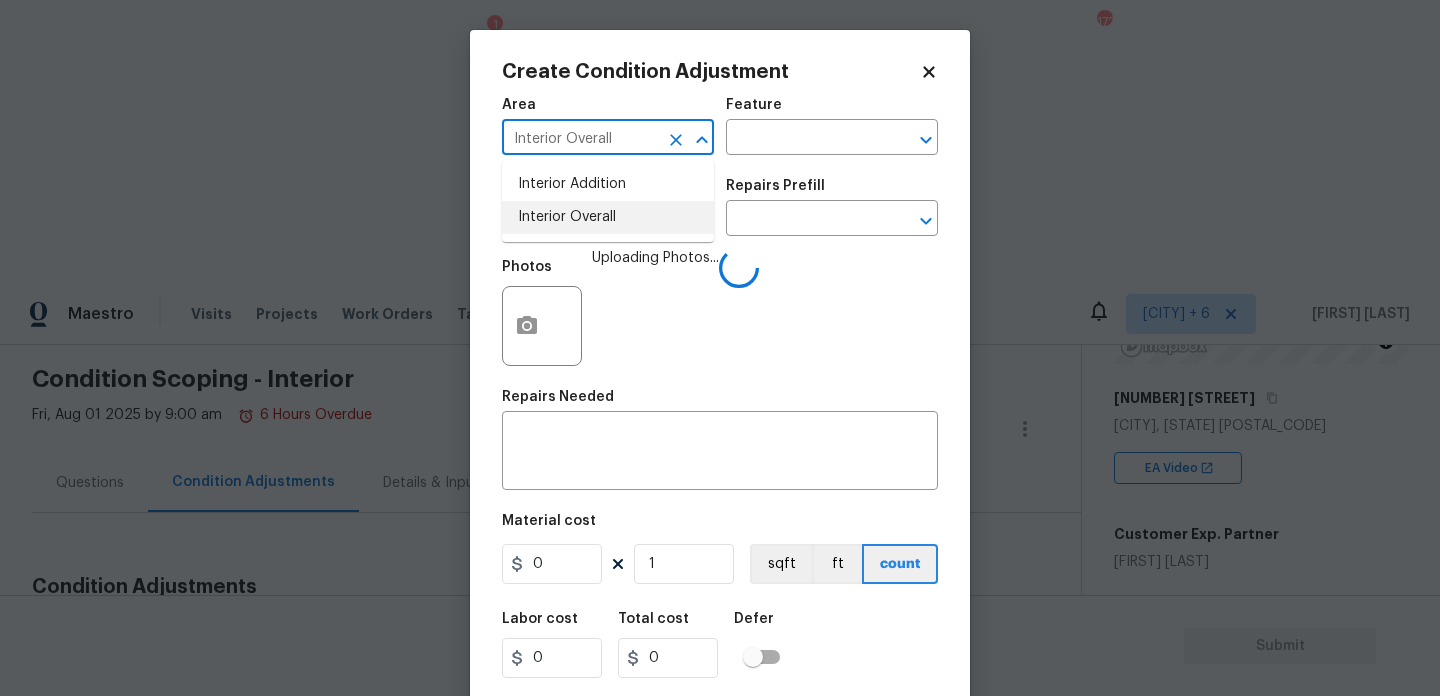 click at bounding box center (580, 220) 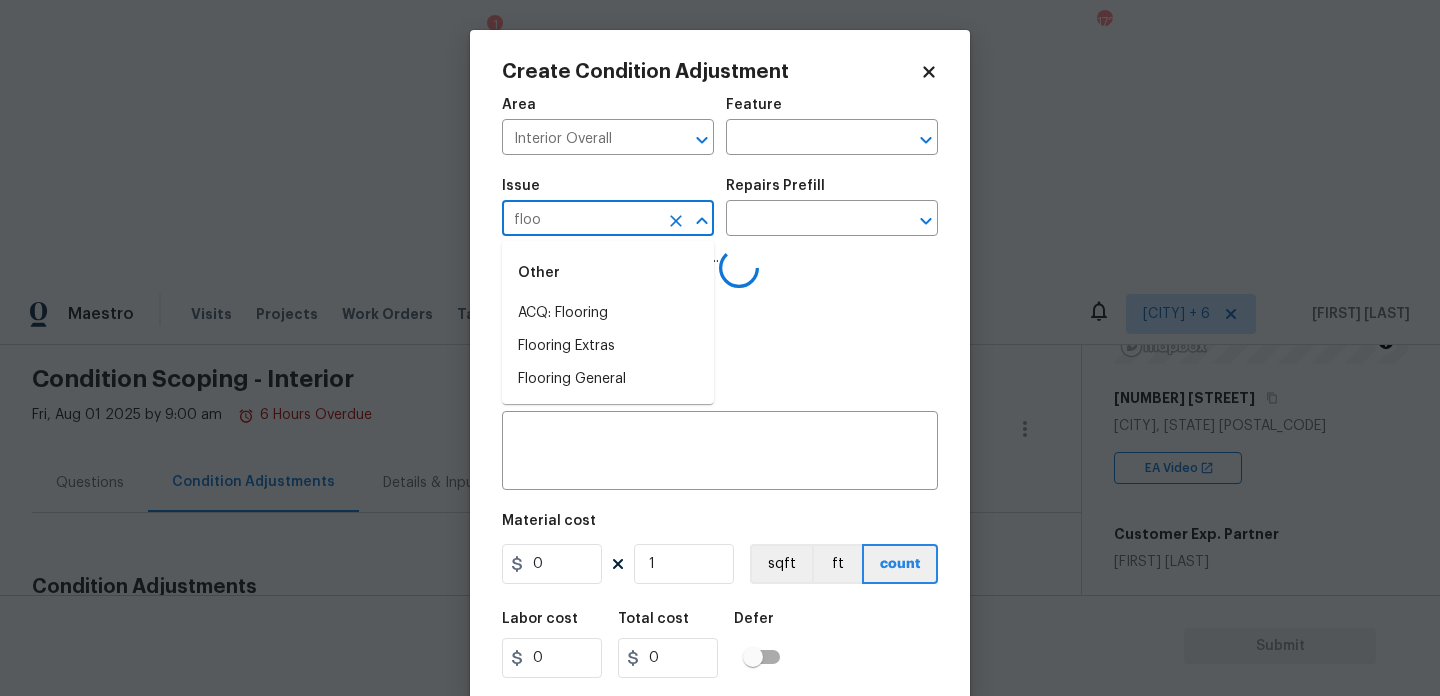 click on "ACQ: Flooring" at bounding box center (608, 313) 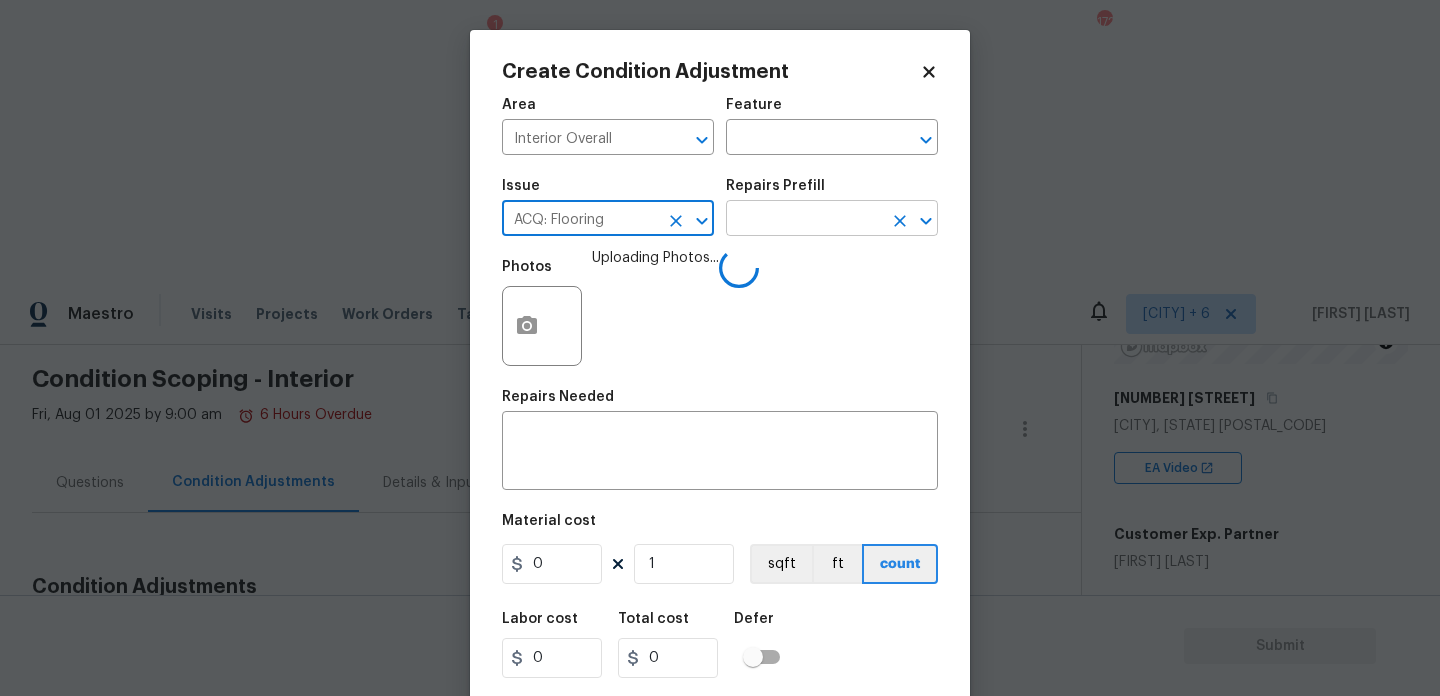 type on "ACQ: Flooring" 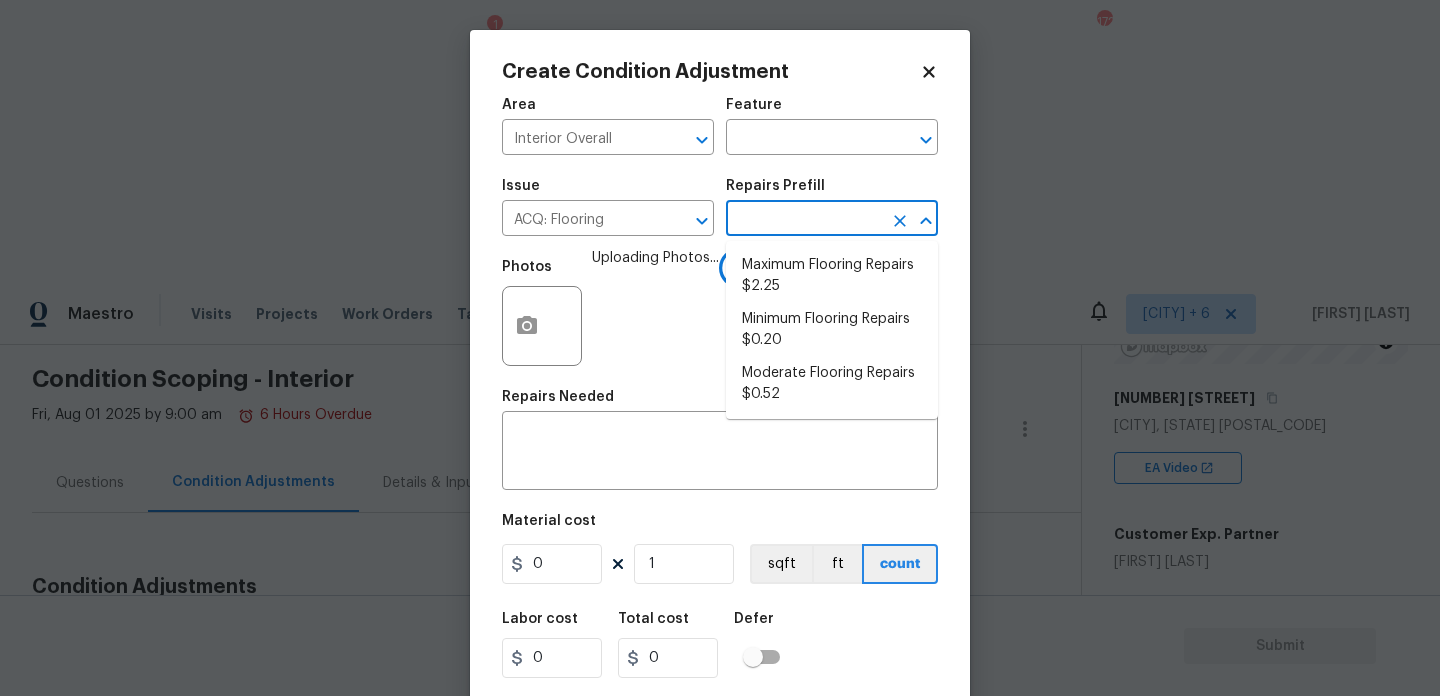 click at bounding box center (804, 220) 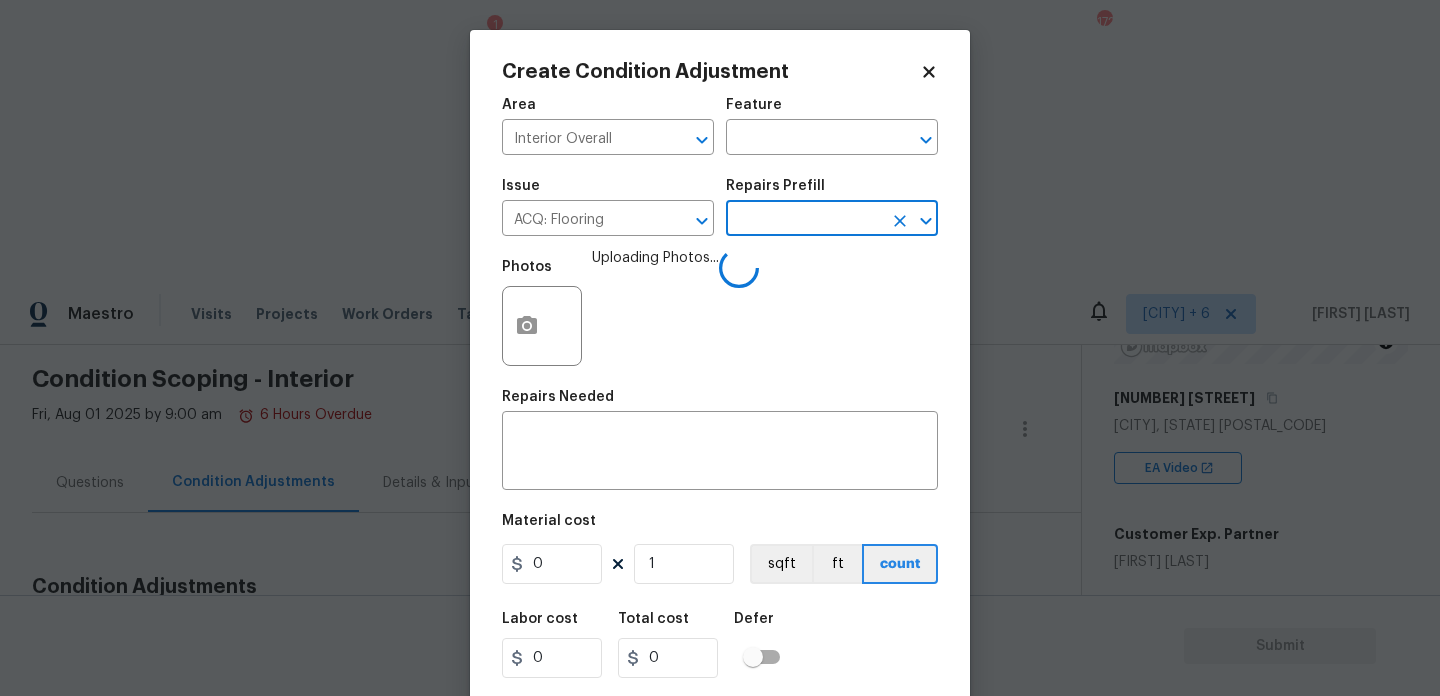 click at bounding box center [804, 220] 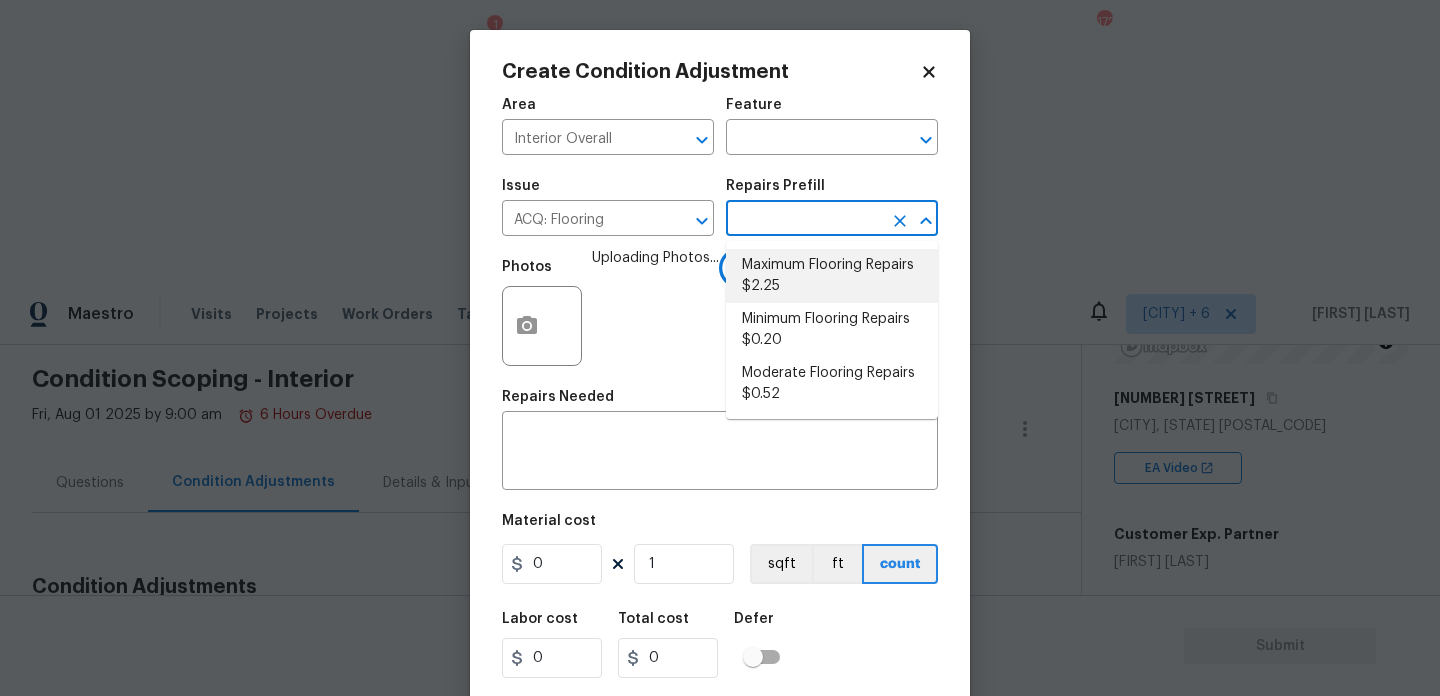 click on "Maximum Flooring Repairs $2.25" at bounding box center (832, 276) 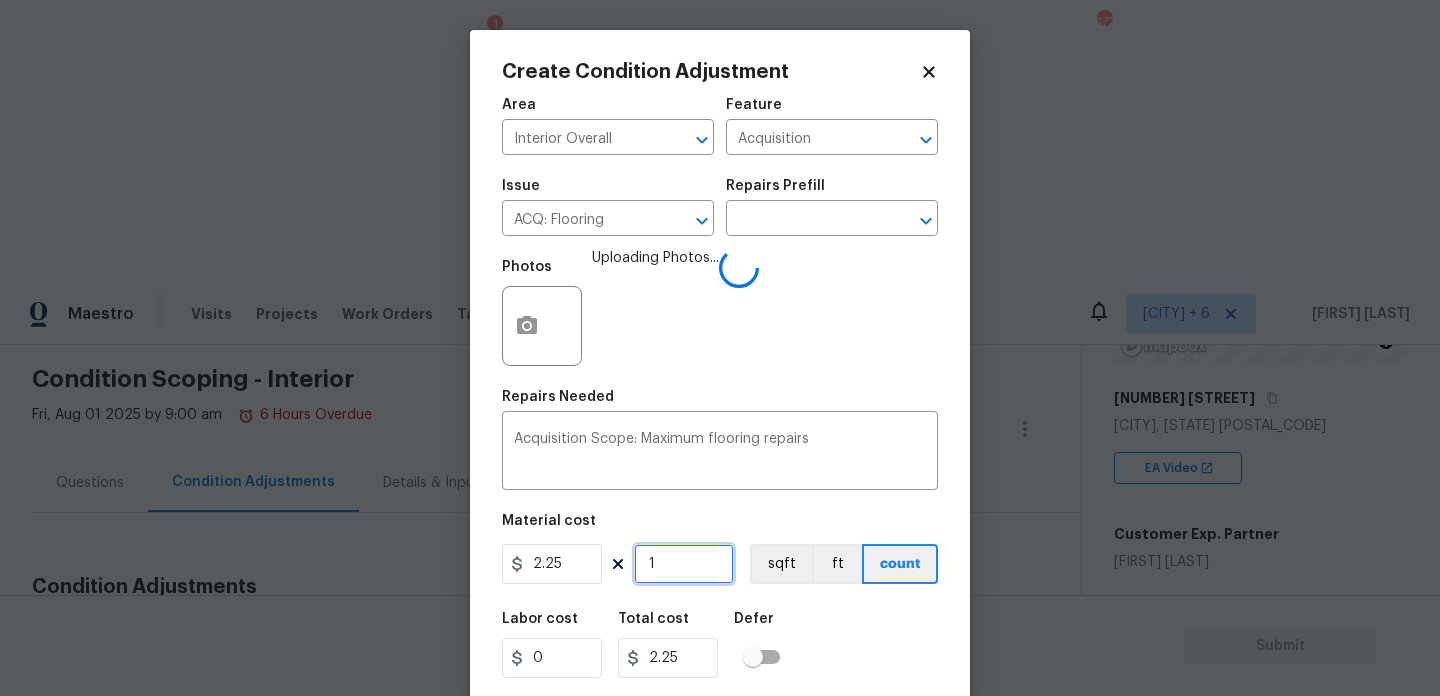 click on "1" at bounding box center (684, 564) 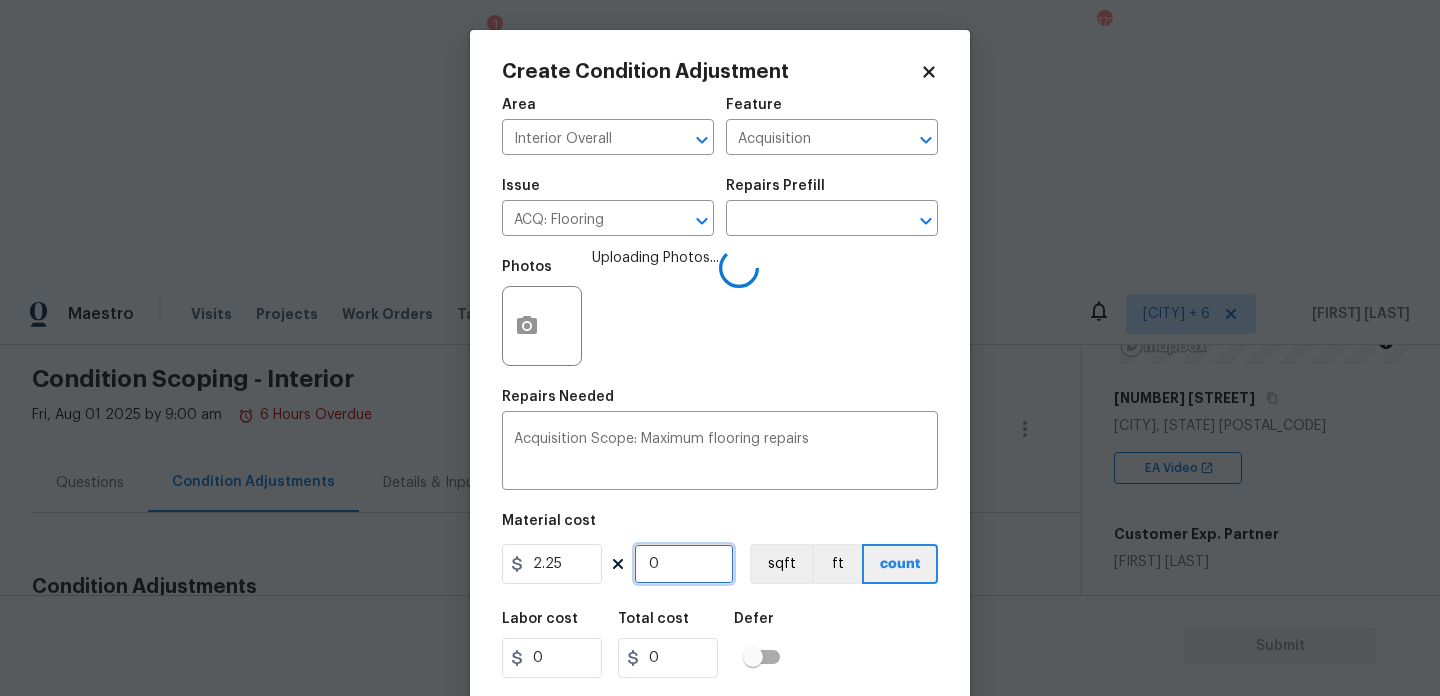 paste on "812025" 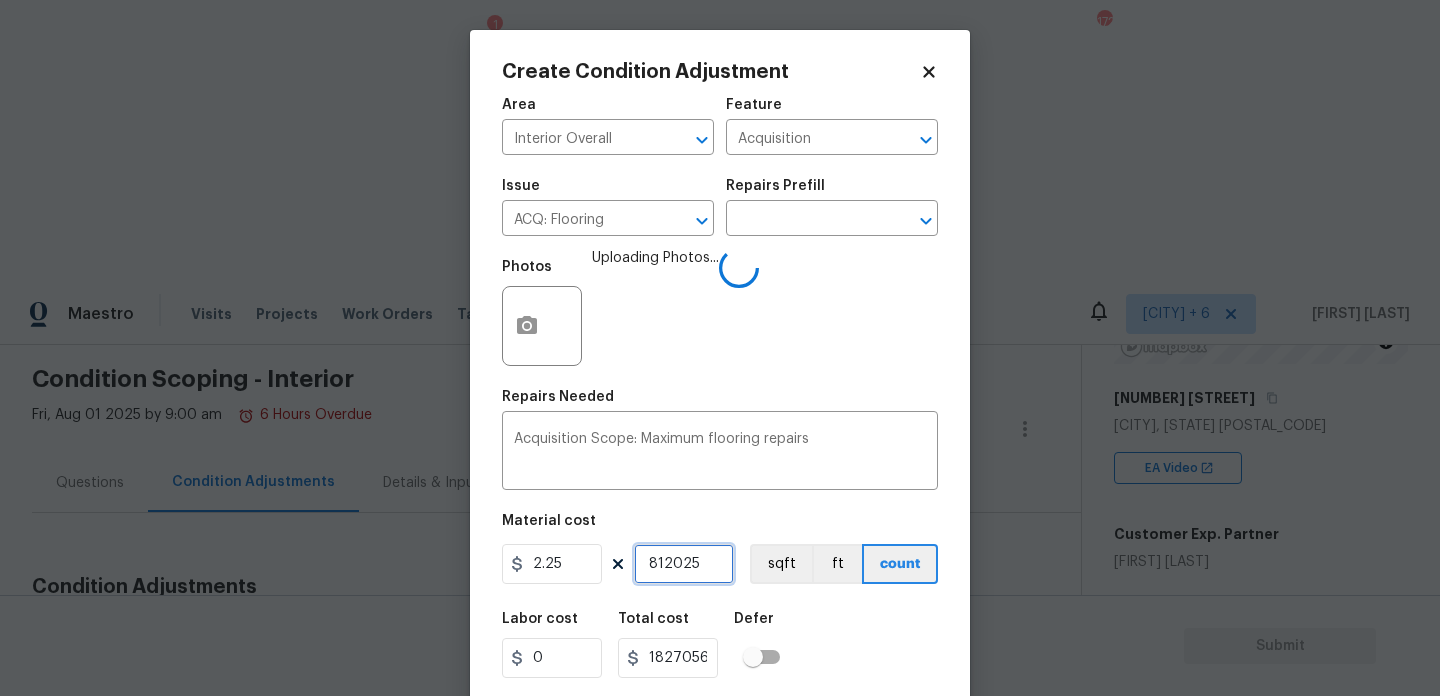 scroll, scrollTop: 51, scrollLeft: 0, axis: vertical 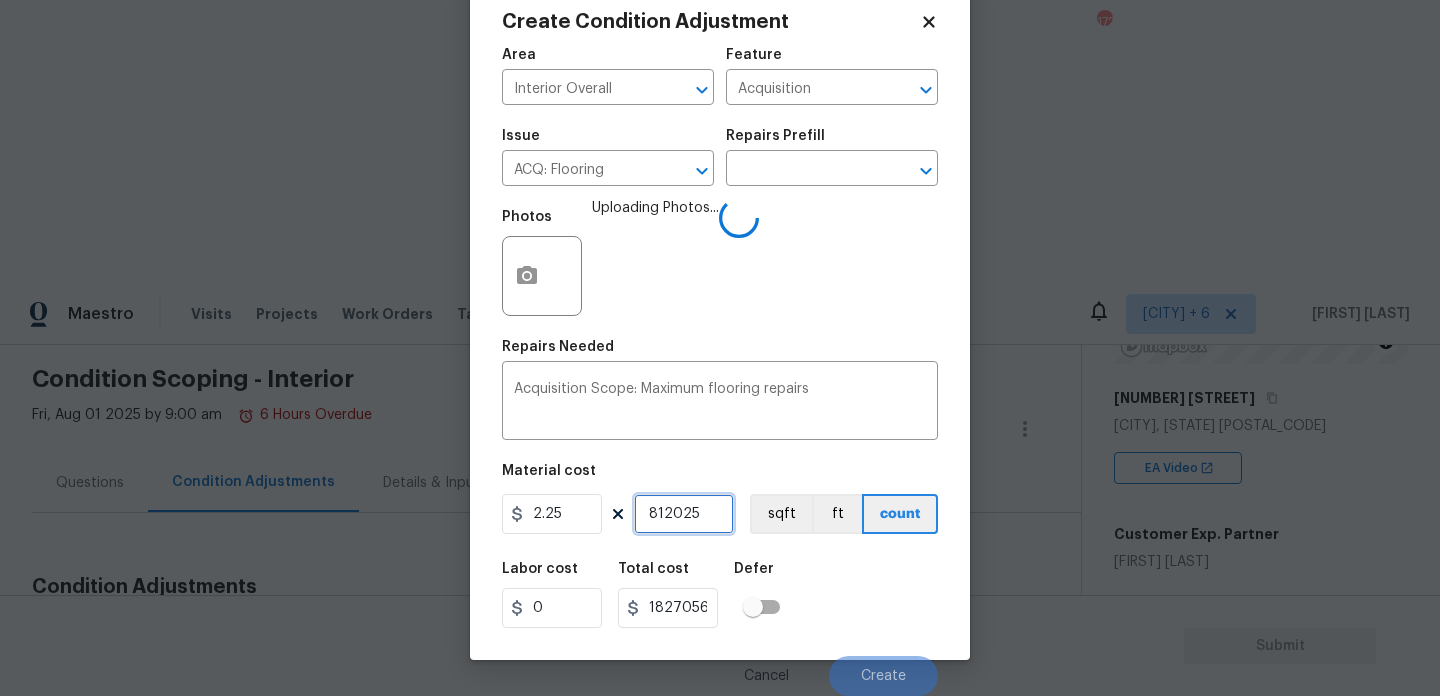 drag, startPoint x: 698, startPoint y: 519, endPoint x: 352, endPoint y: 465, distance: 350.1885 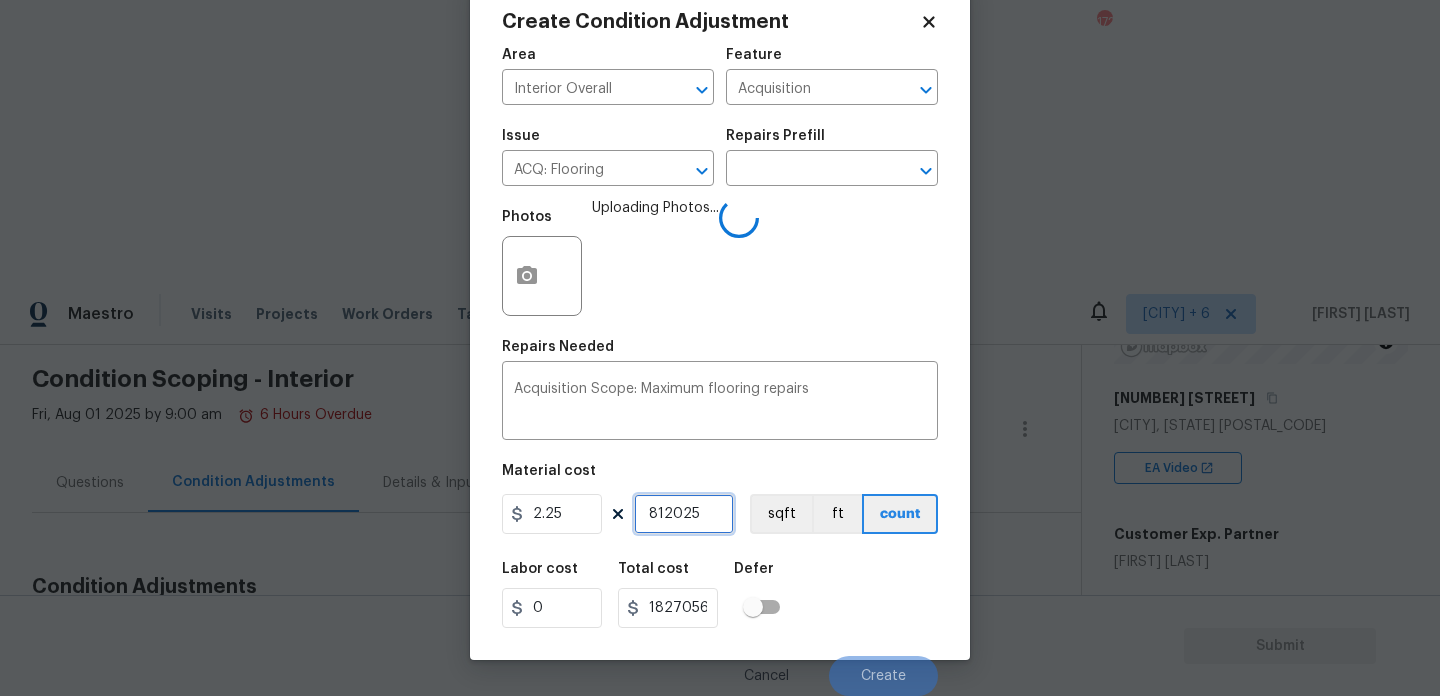 click on "Create Condition Adjustment Area Interior Overall ​ Feature Acquisition ​ Issue ACQ: Flooring ​ Repairs Prefill ​ Photos Uploading Photos... Repairs Needed Acquisition Scope: Maximum flooring repairs x ​ Material cost 2.25 812025 sqft ft count Labor cost 0 Total cost 1827056.25 Defer Cancel Create" at bounding box center [720, 348] 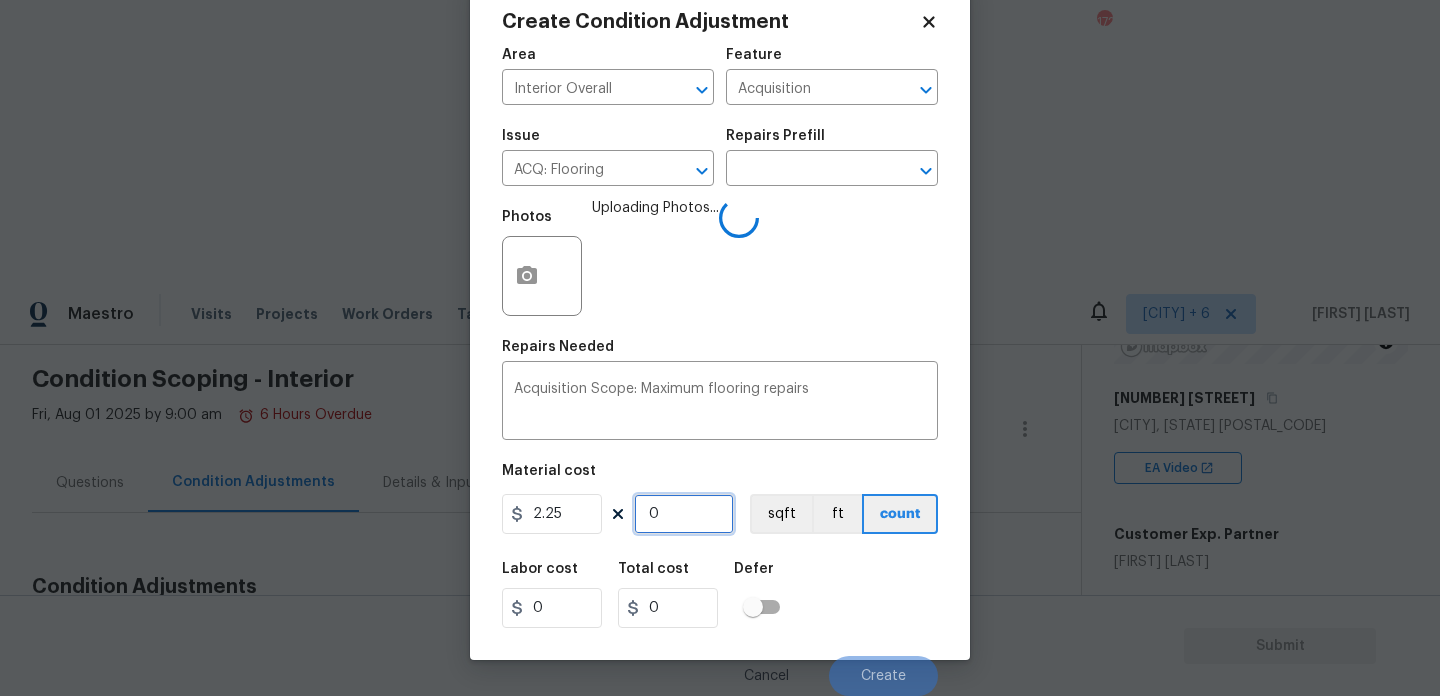 type on "3" 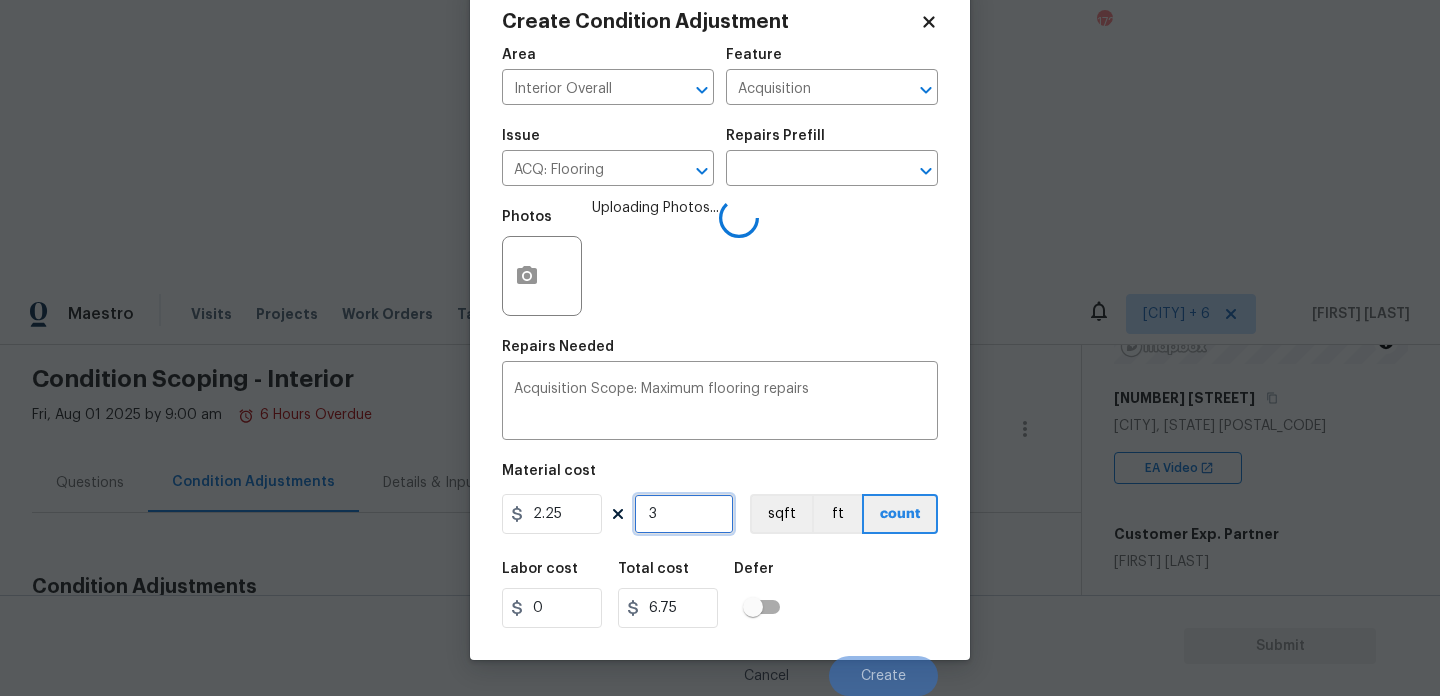 type on "31" 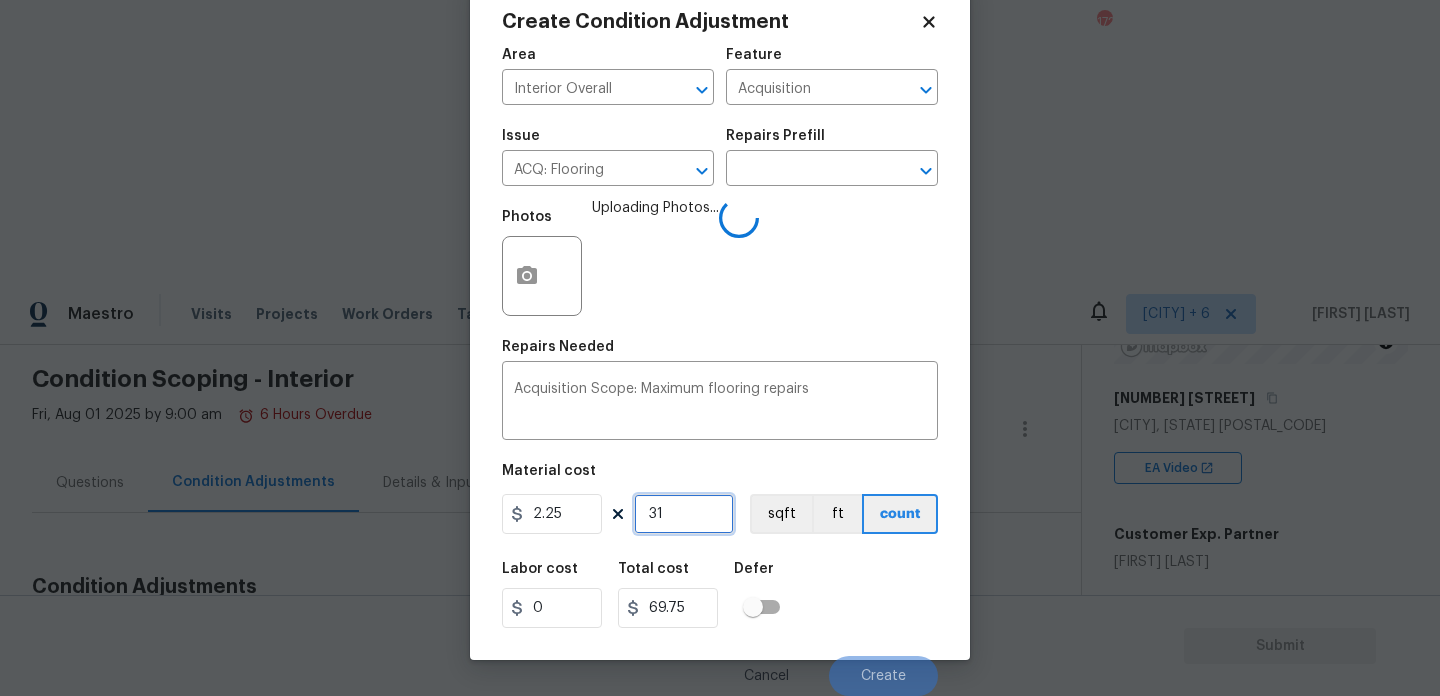 type on "310" 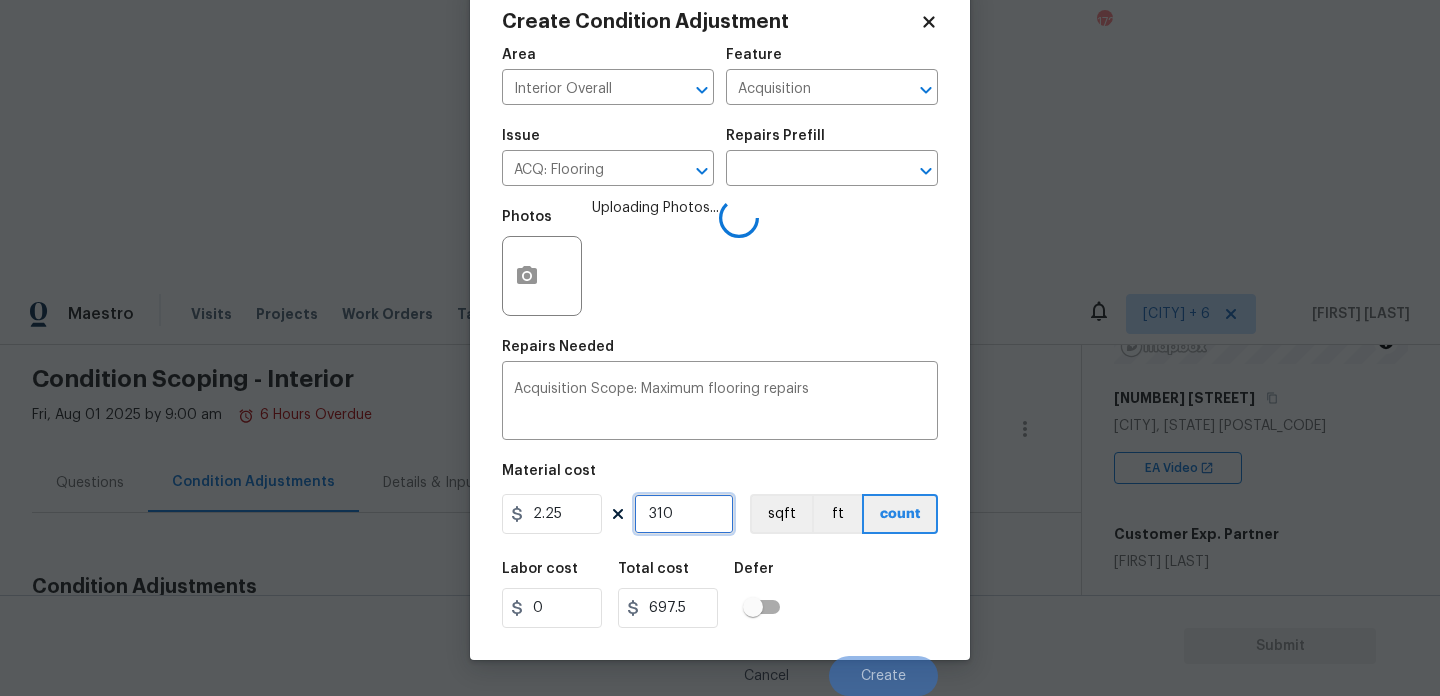 type on "3100" 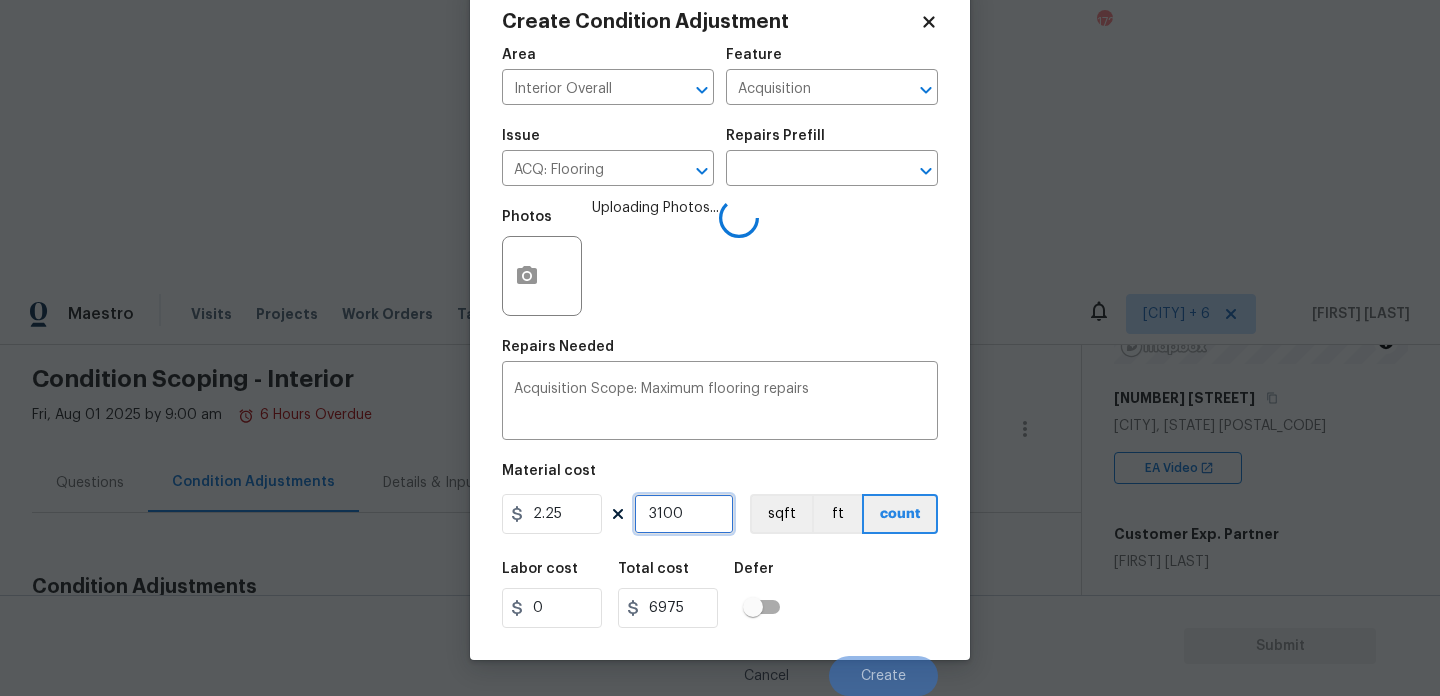type on "3100" 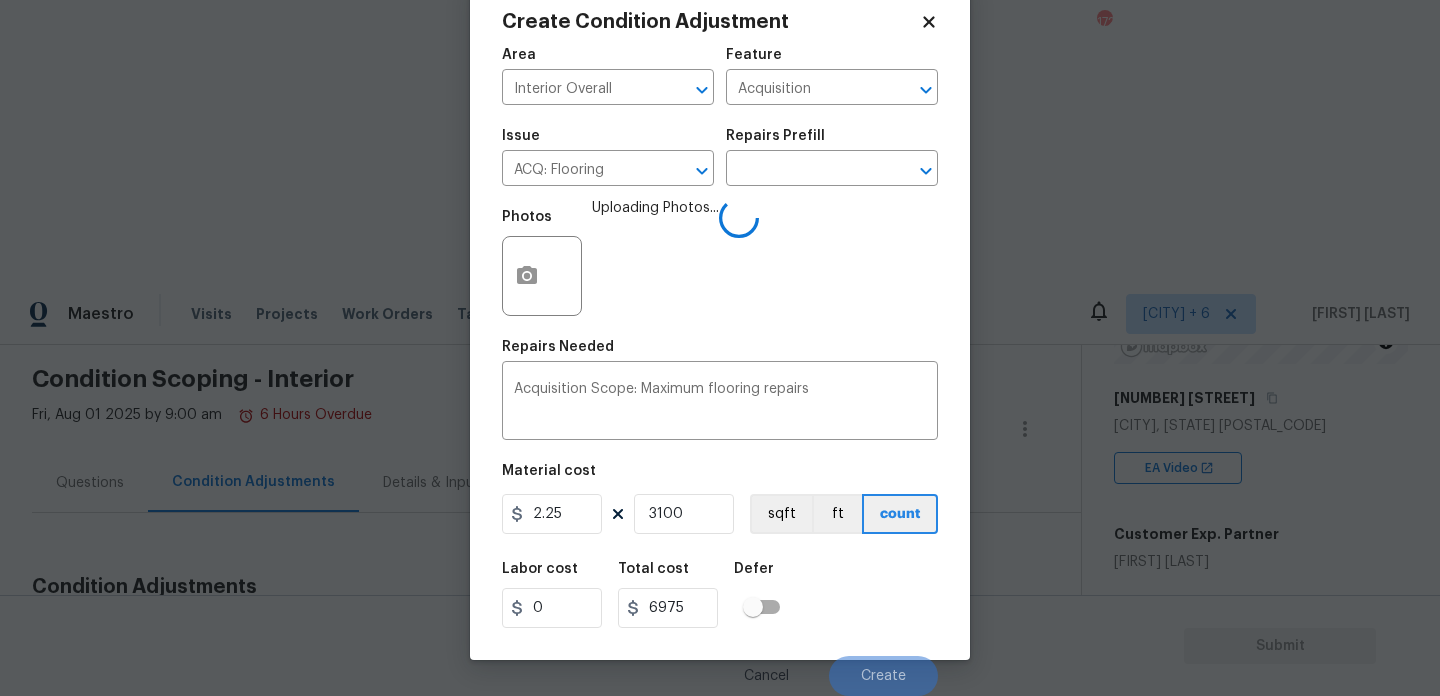 click on "Uploading Photos..." at bounding box center [655, 263] 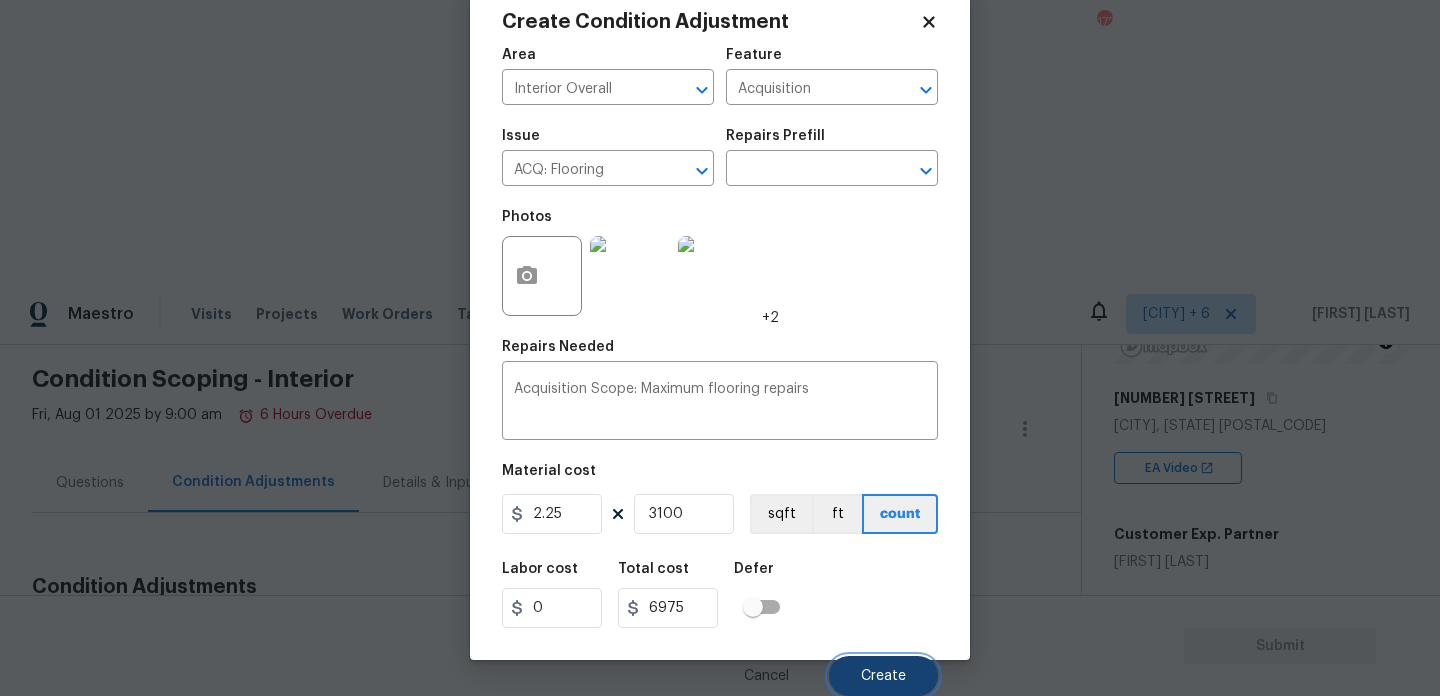 click on "Create" at bounding box center (883, 676) 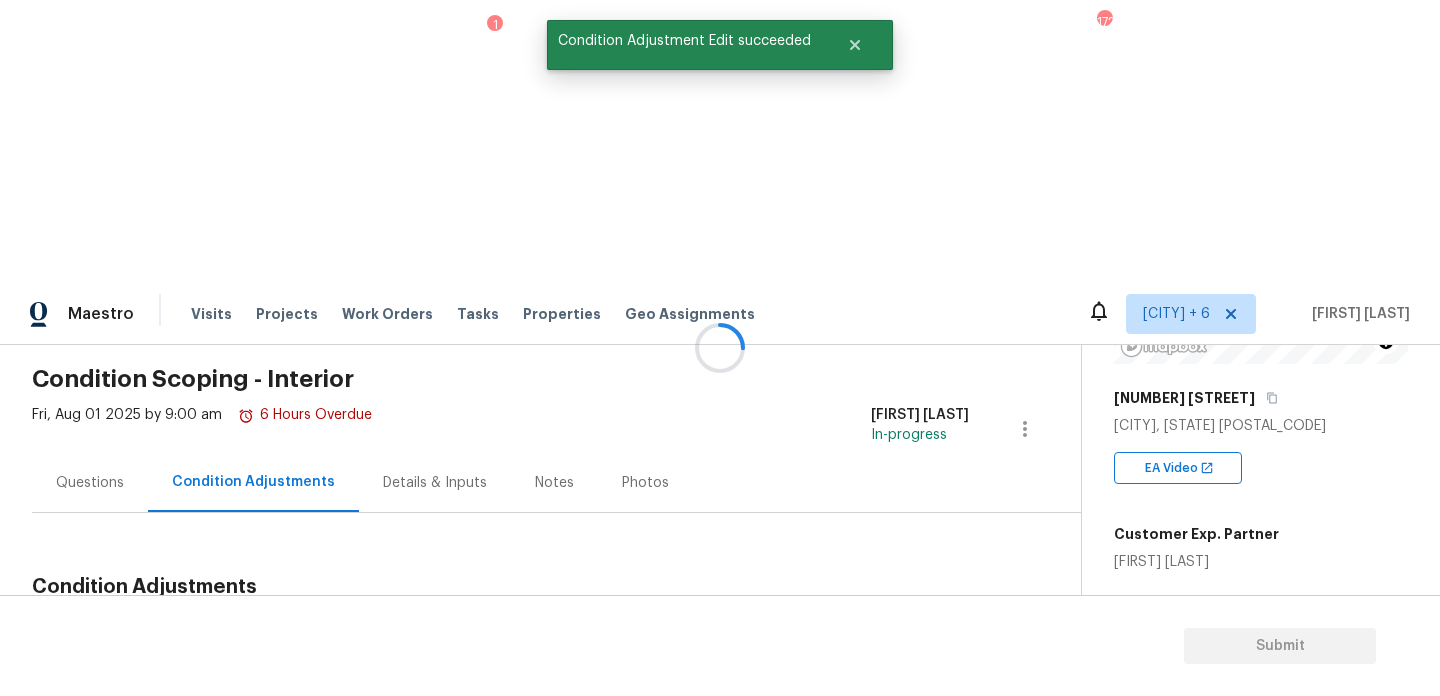 scroll, scrollTop: 0, scrollLeft: 0, axis: both 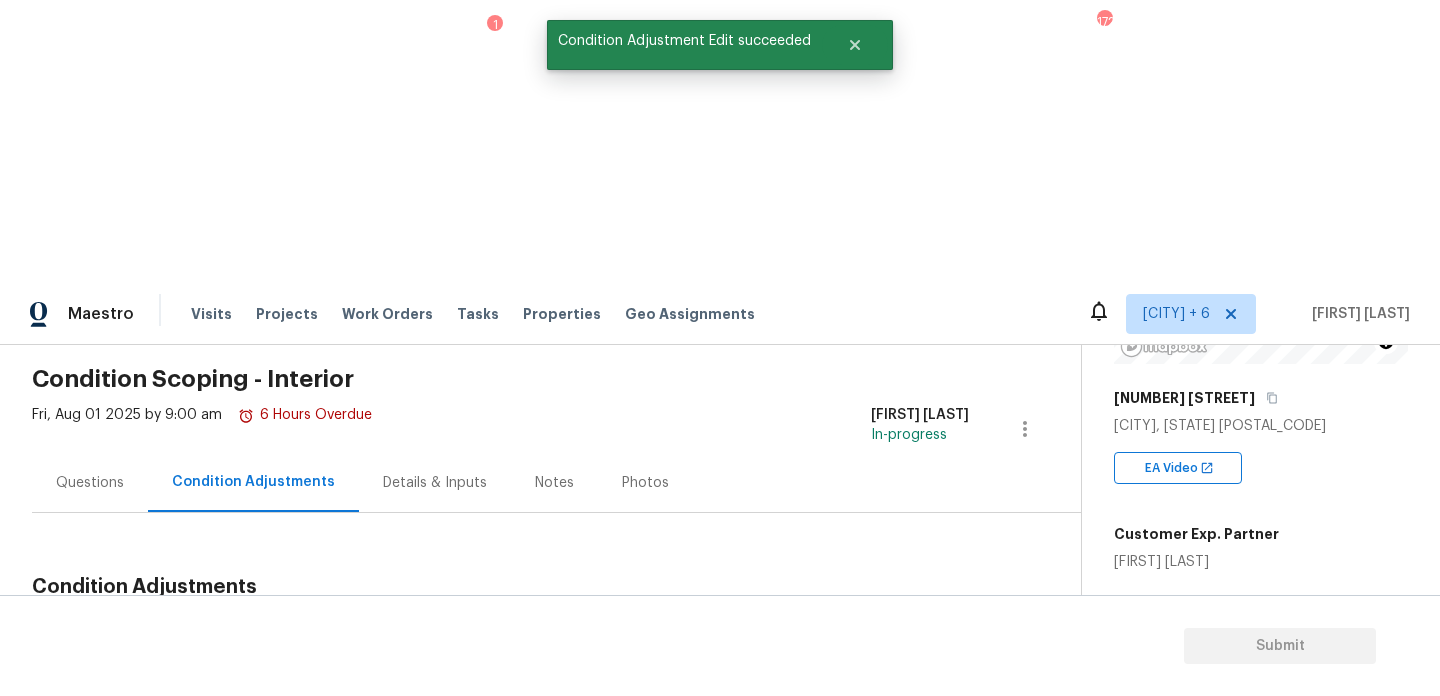 click 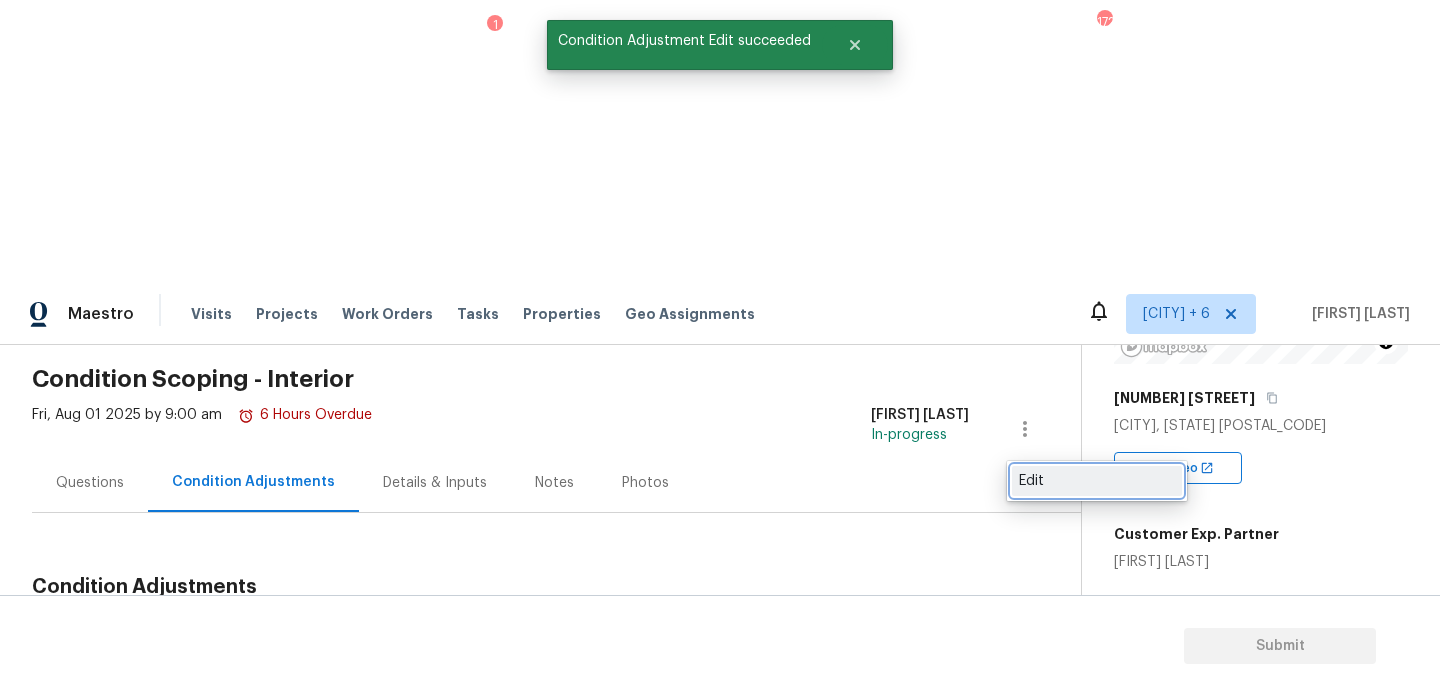 click on "Edit" at bounding box center (1097, 481) 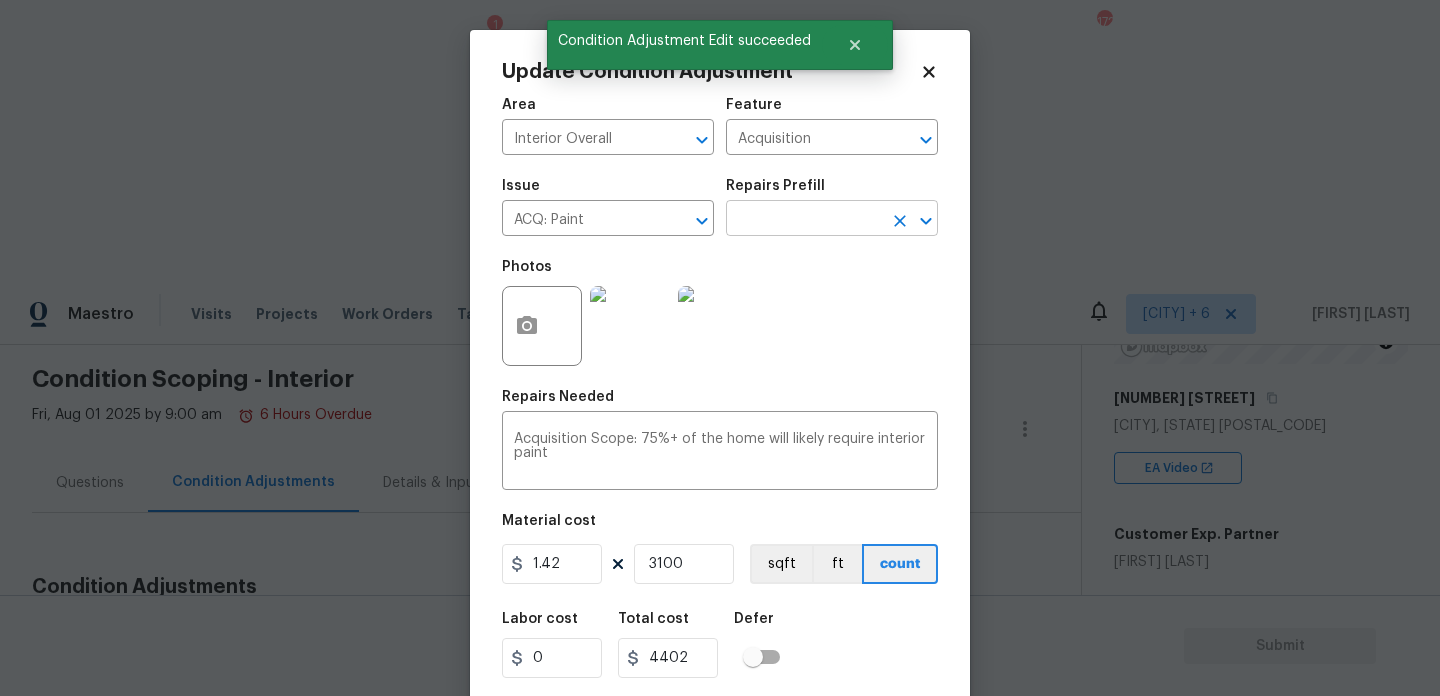 click at bounding box center [804, 220] 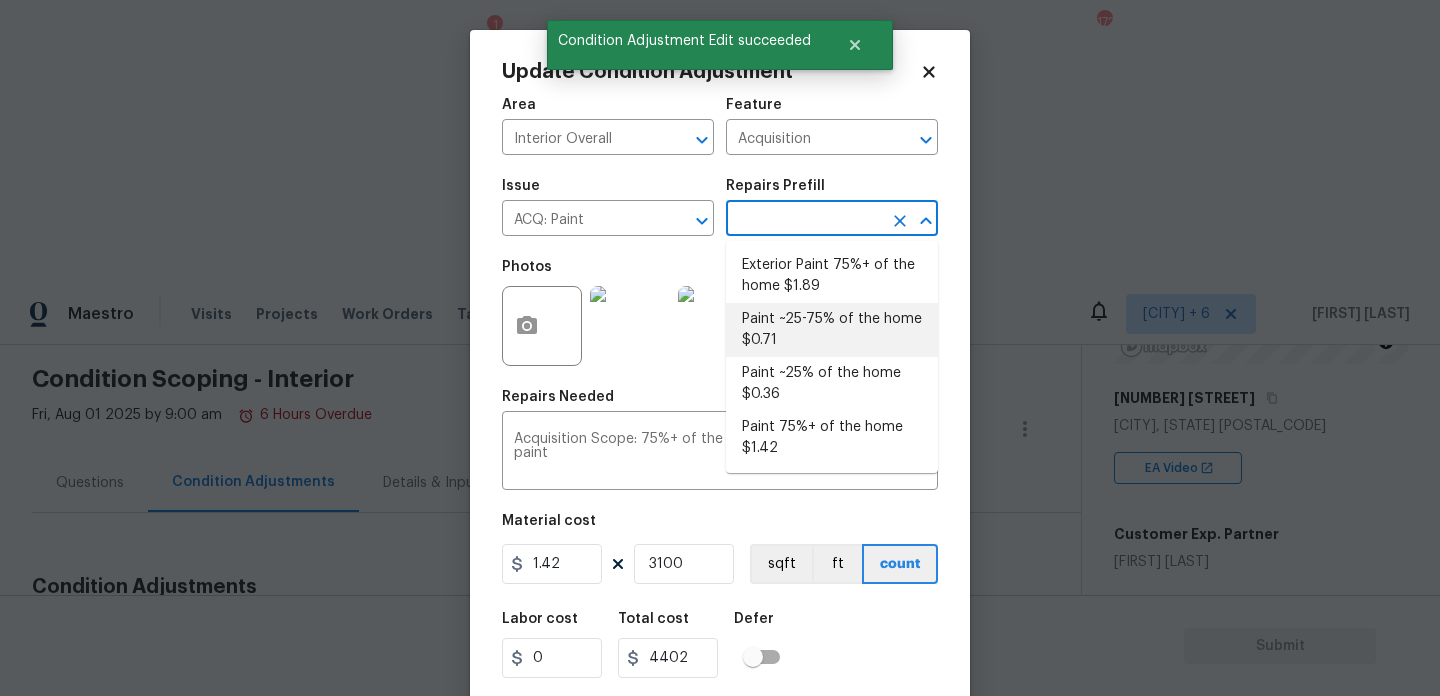 click on "Paint ~25-75% of the home $0.71" at bounding box center [832, 330] 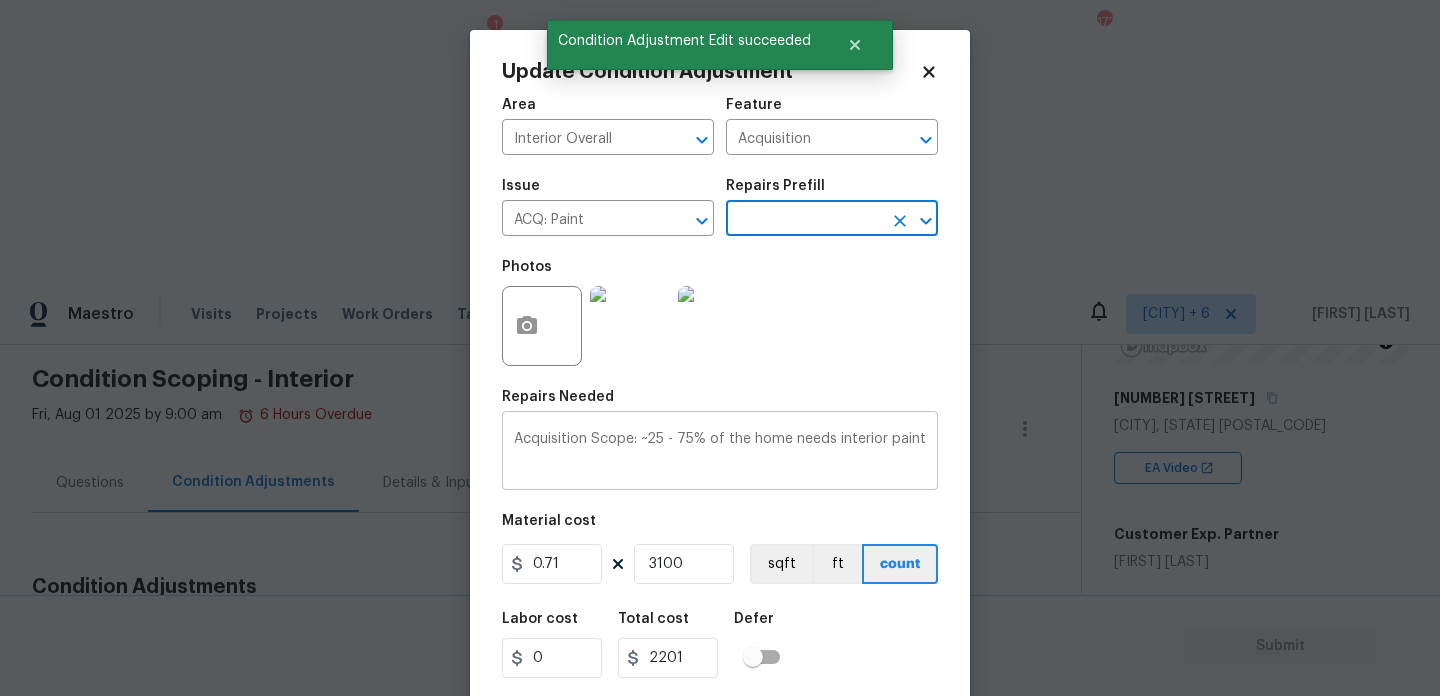 scroll, scrollTop: 51, scrollLeft: 0, axis: vertical 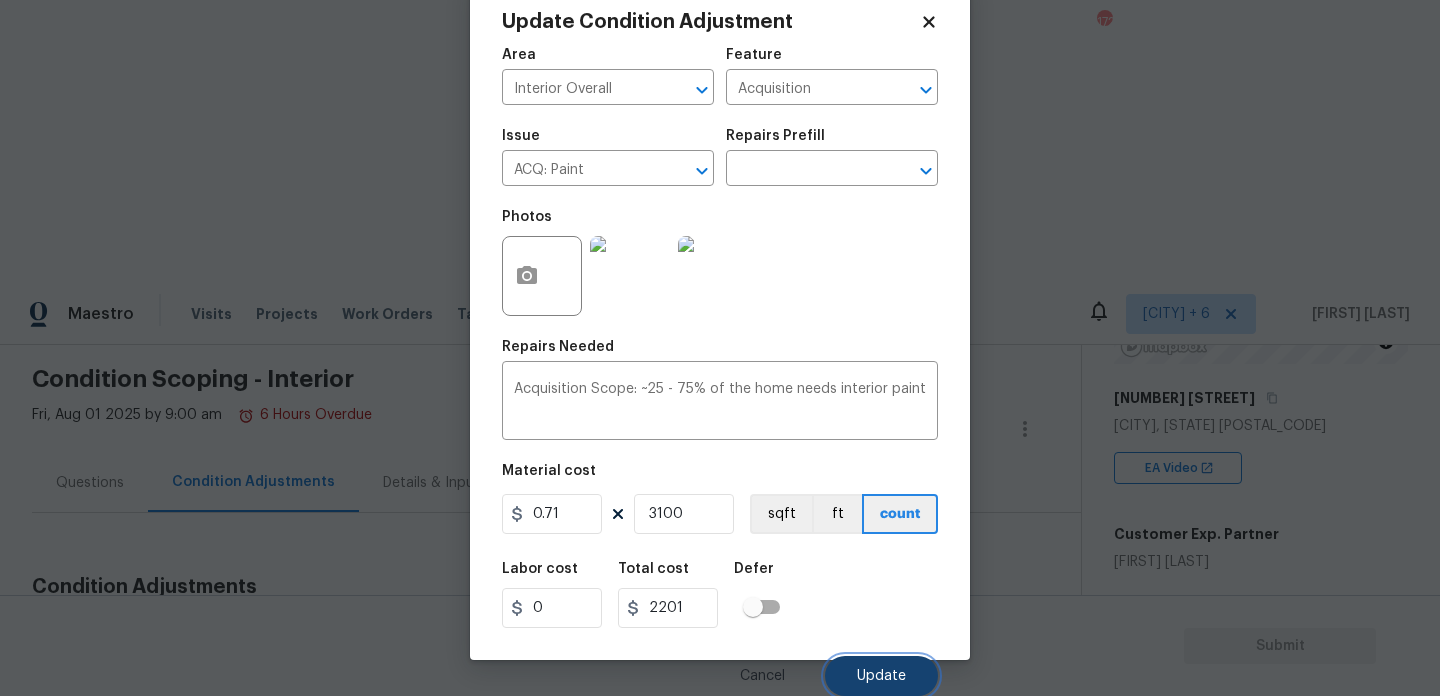 click on "Update" at bounding box center [881, 676] 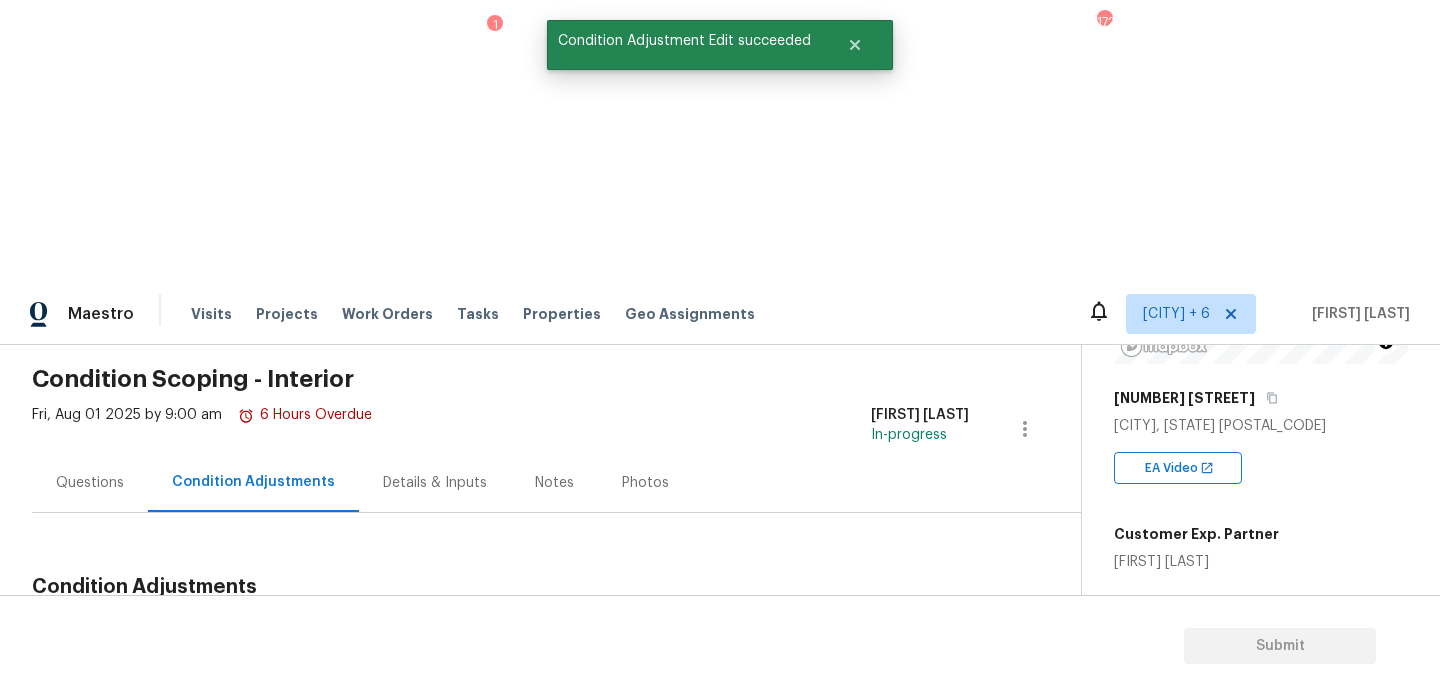 scroll, scrollTop: 0, scrollLeft: 0, axis: both 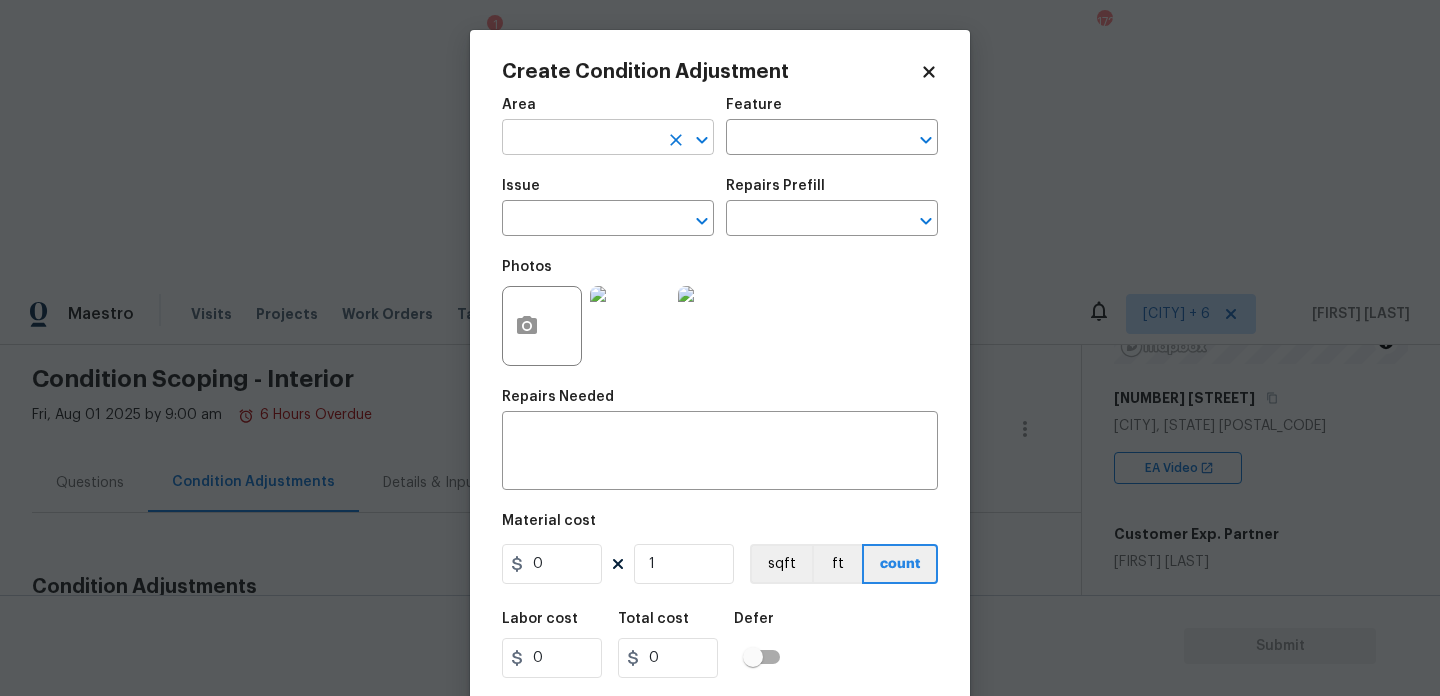 click at bounding box center (580, 139) 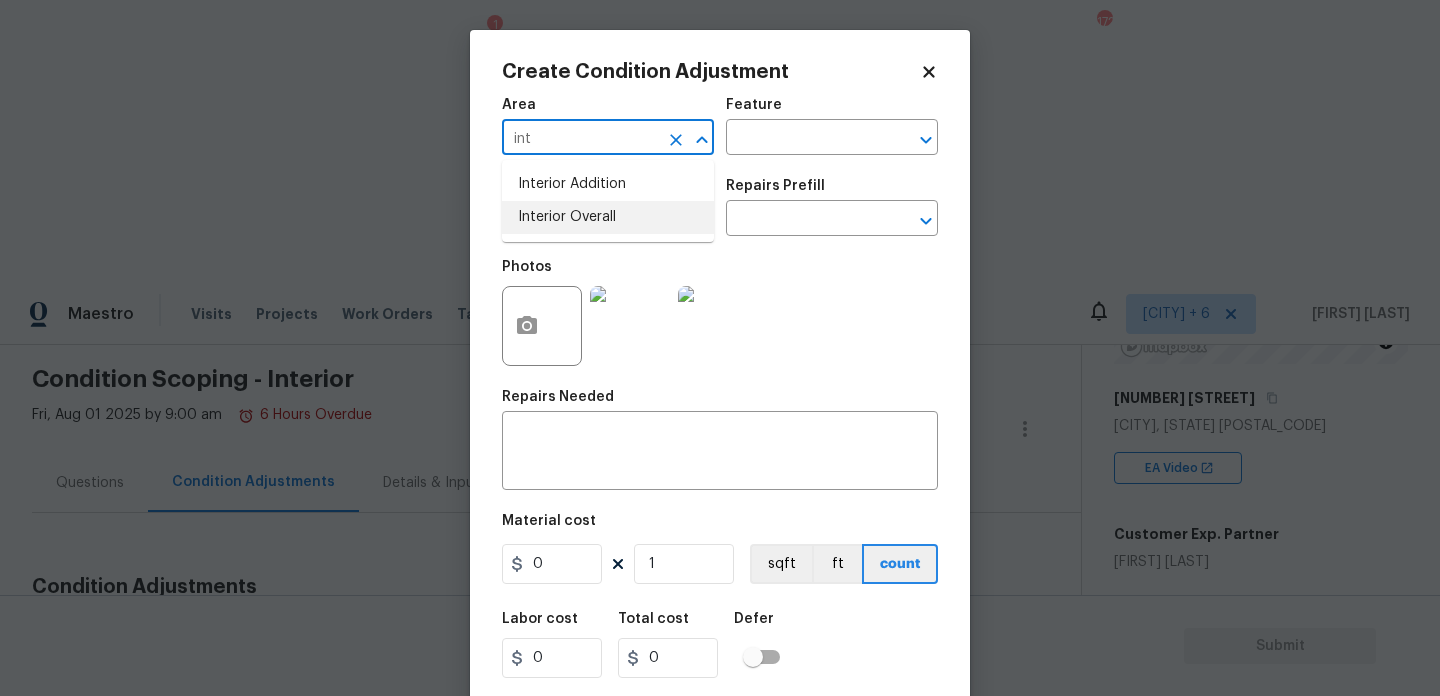 click on "Interior Overall" at bounding box center (608, 217) 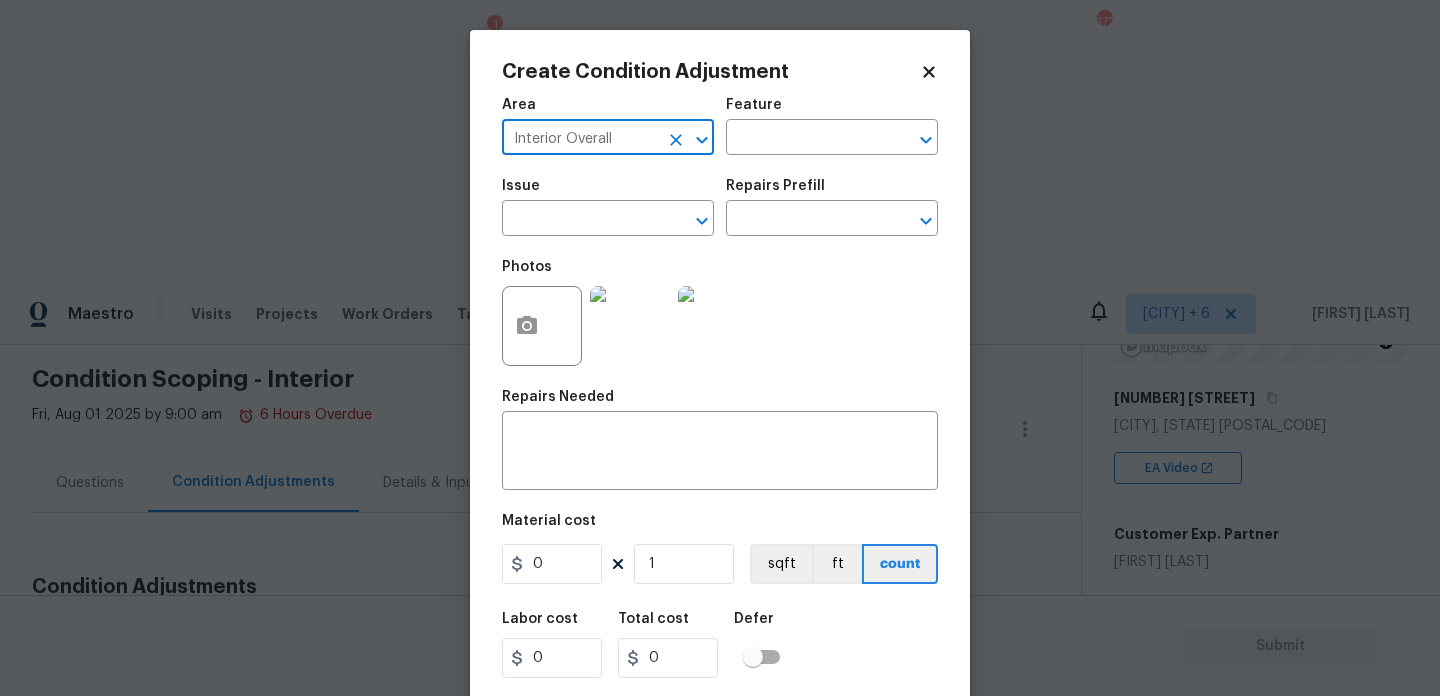 type on "Interior Overall" 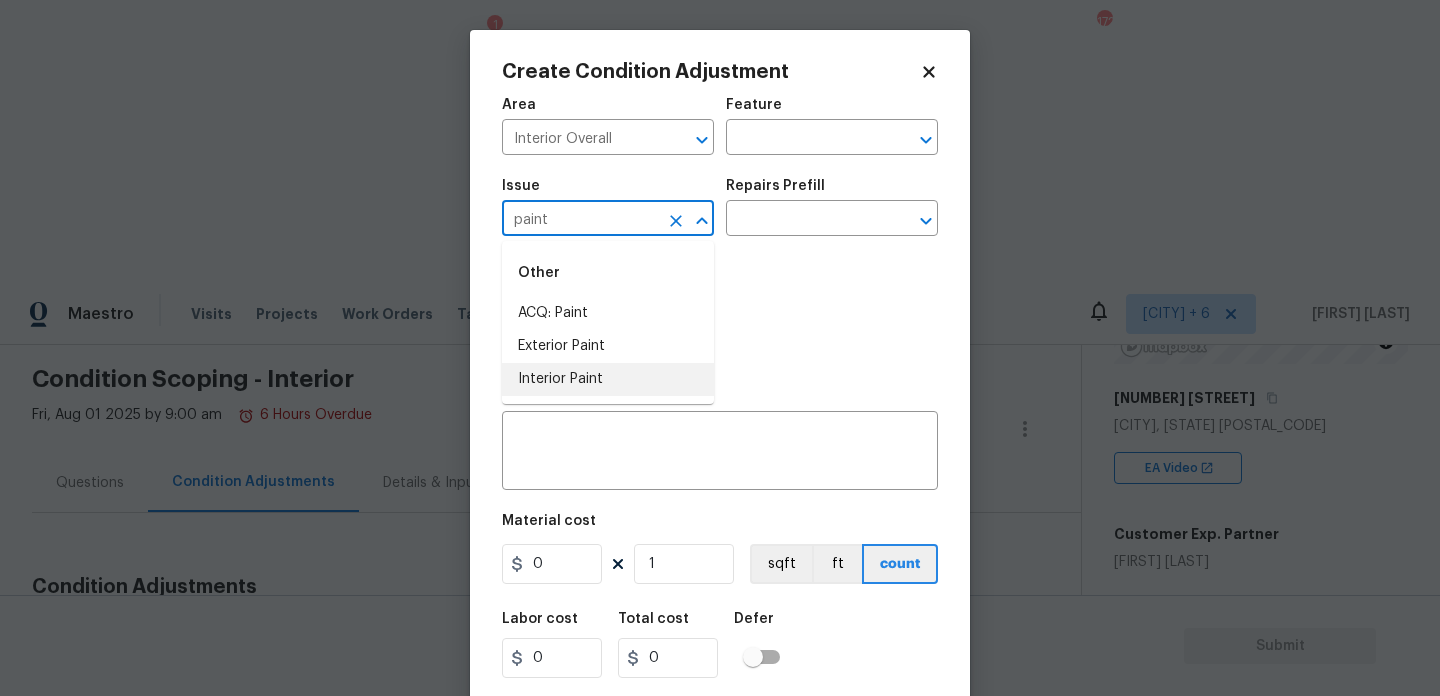 click on "Interior Paint" at bounding box center [608, 379] 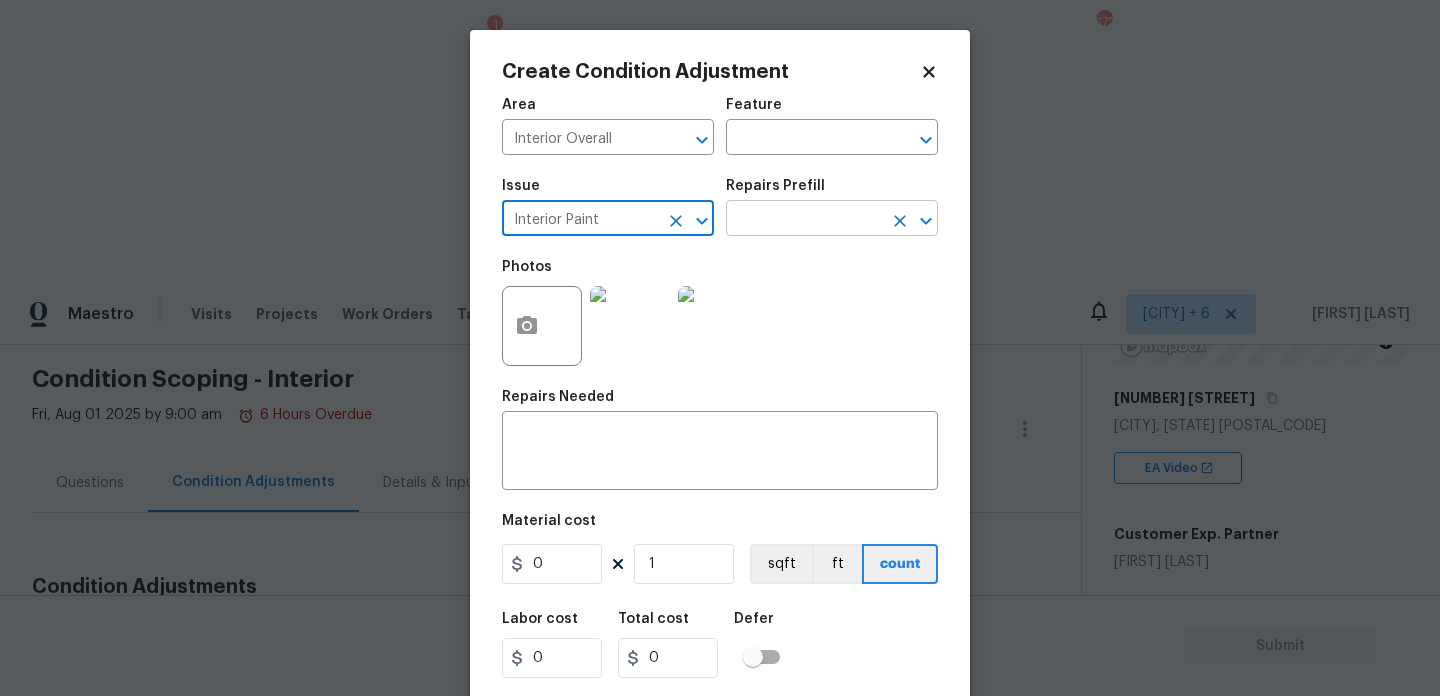 type on "Interior Paint" 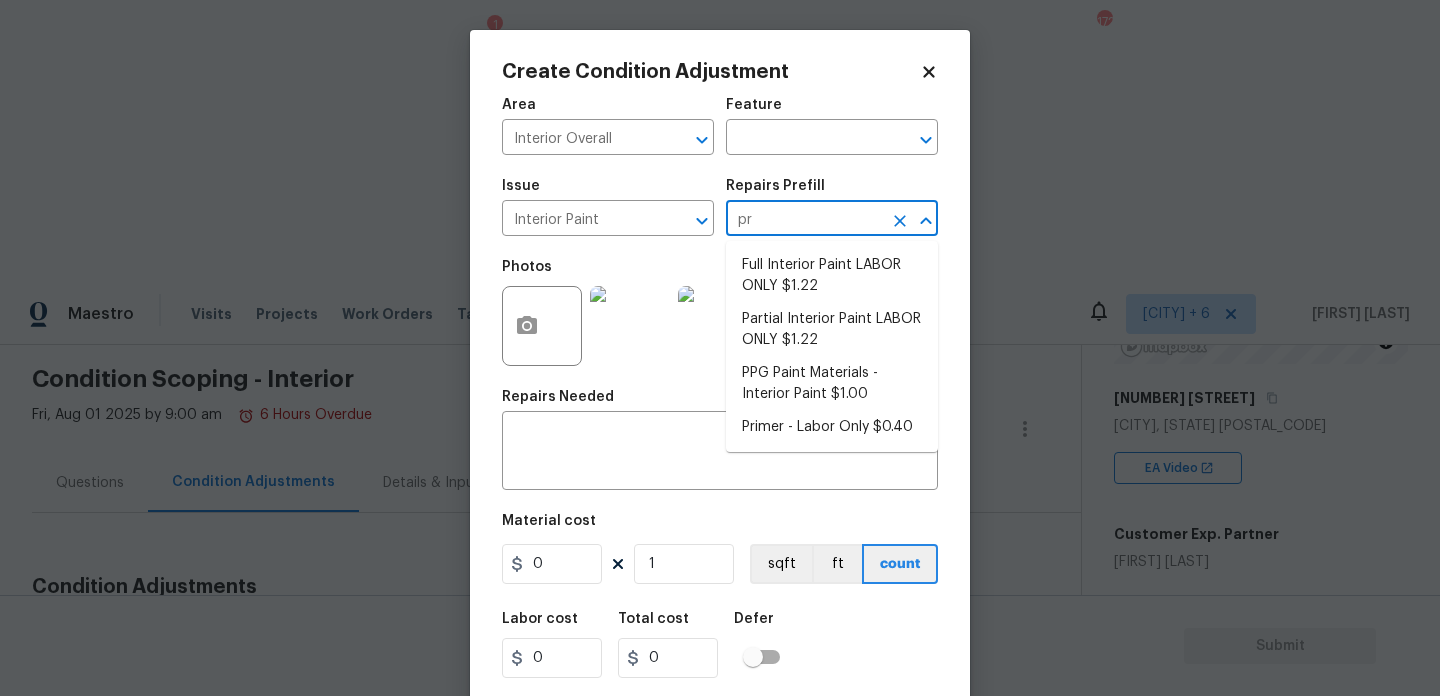 type on "pri" 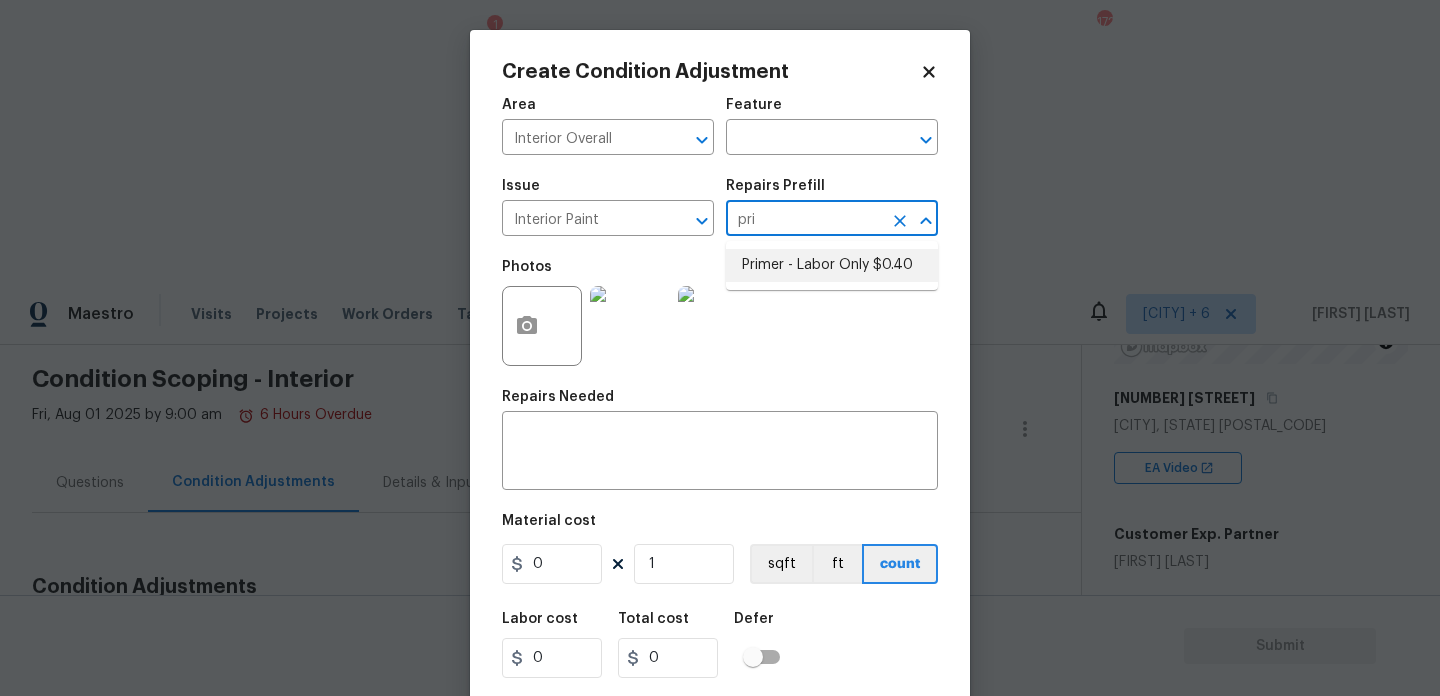 click on "Primer - Labor Only $0.40" at bounding box center (832, 265) 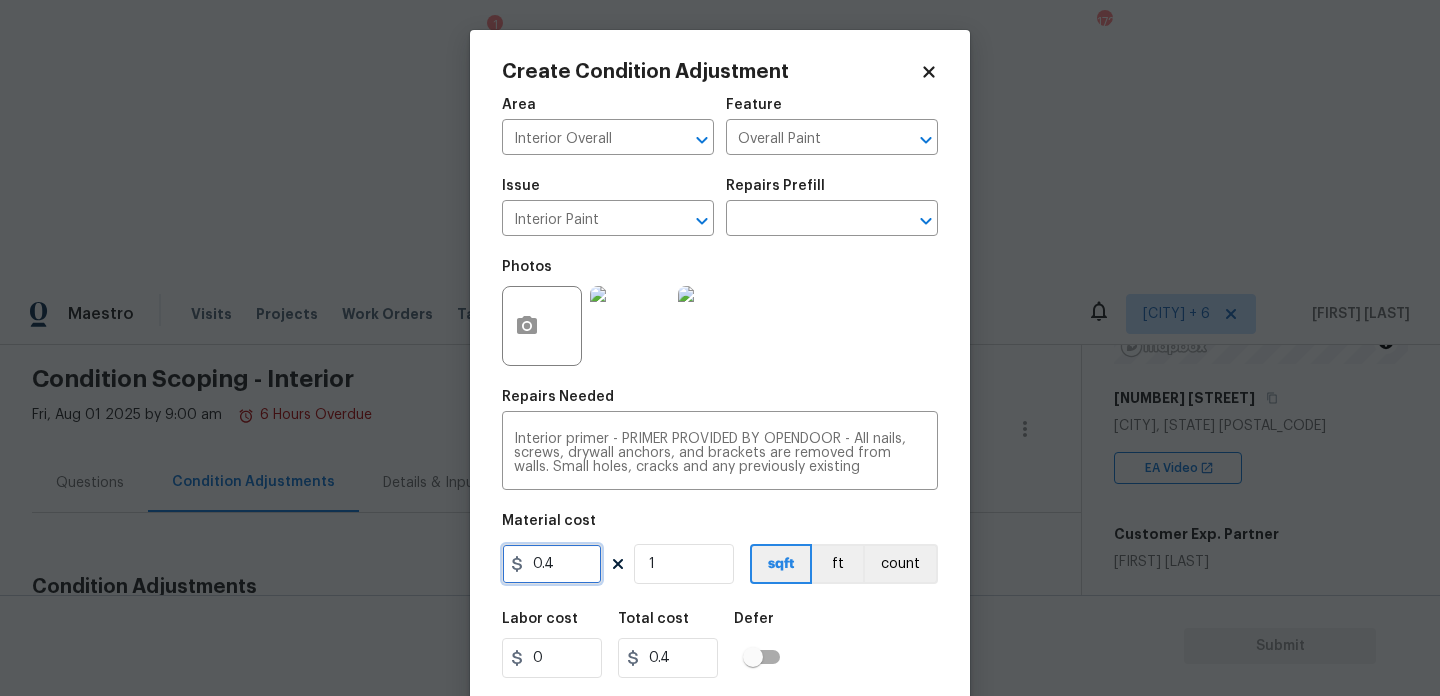 drag, startPoint x: 569, startPoint y: 573, endPoint x: 387, endPoint y: 561, distance: 182.39517 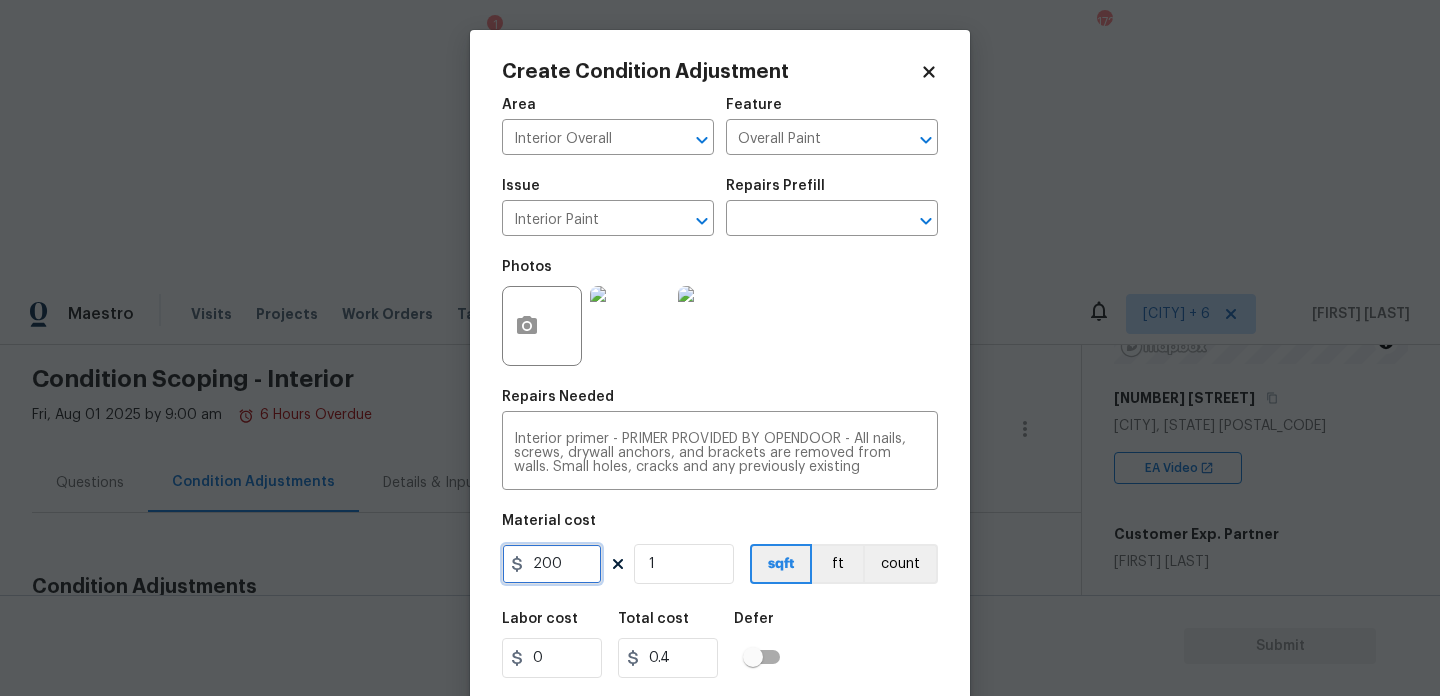 type on "200" 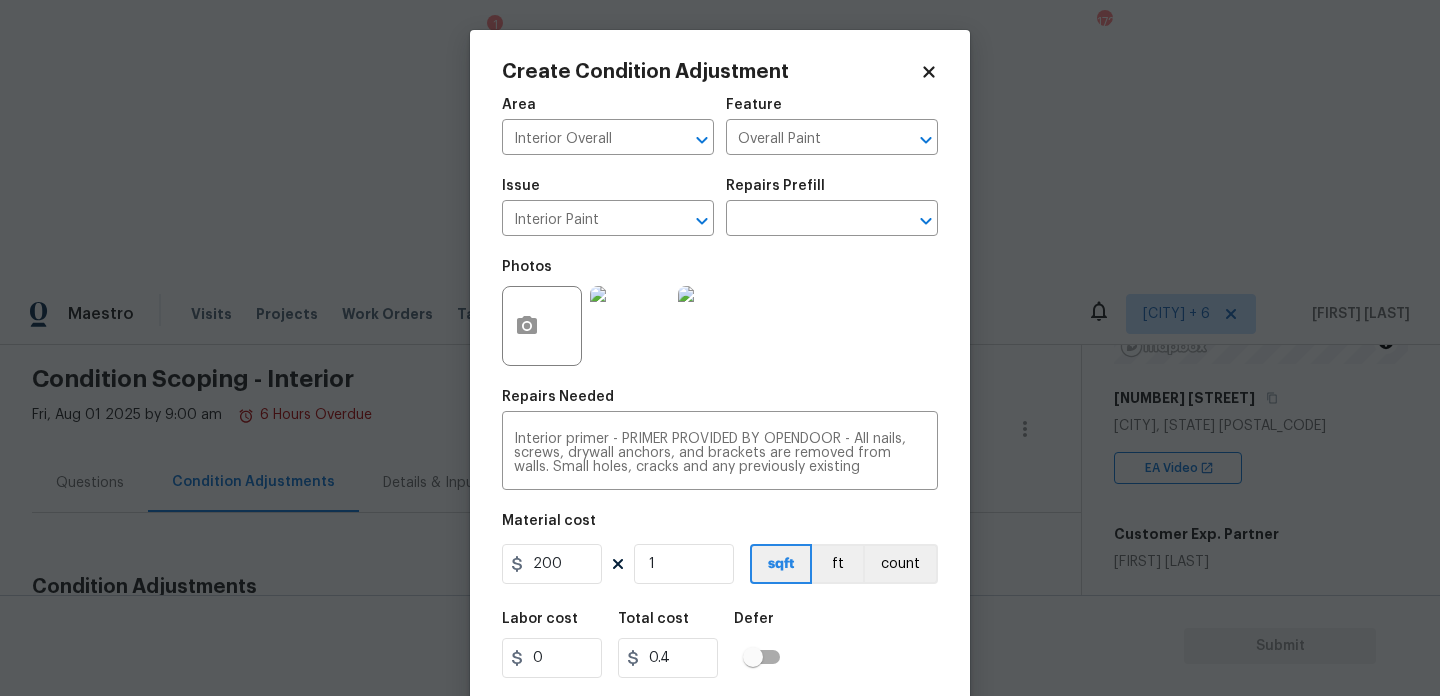 type on "200" 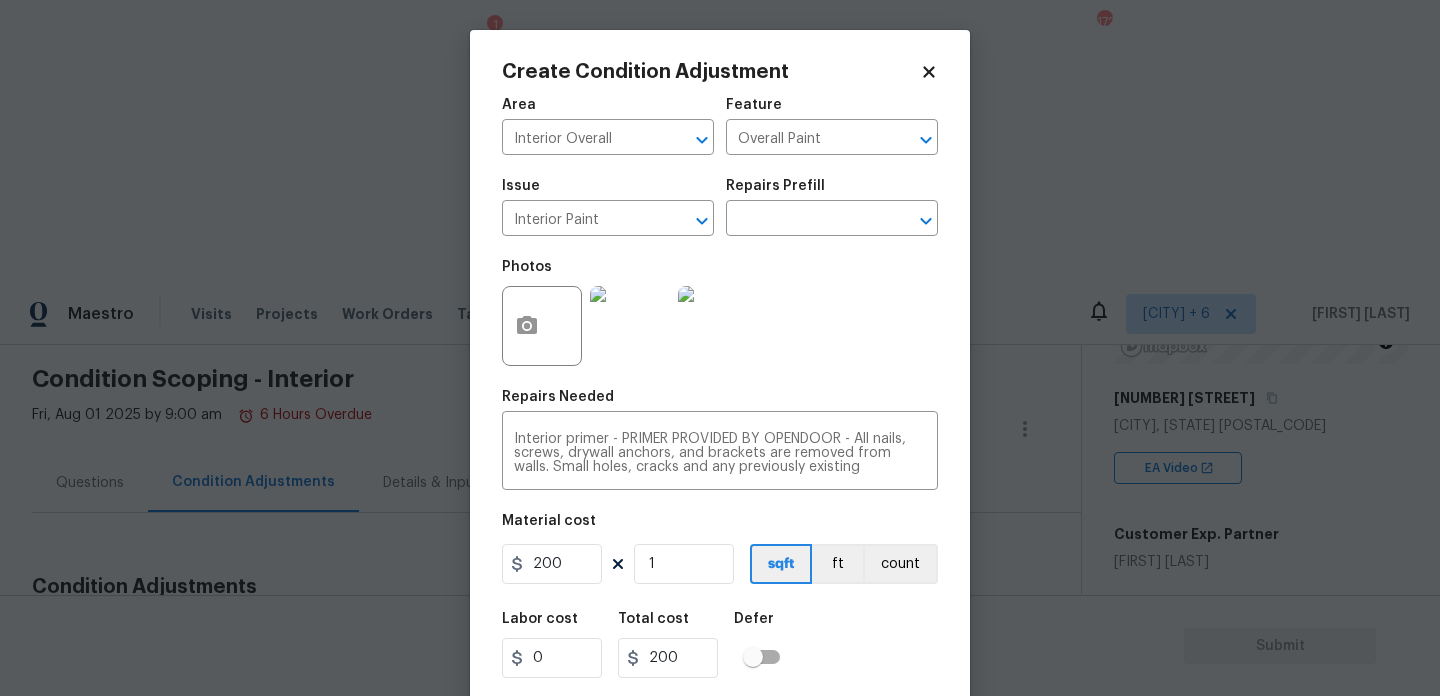 click on "Area Interior Overall ​ Feature Overall Paint ​ Issue Interior Paint ​ Repairs Prefill ​ Photos Repairs Needed Interior primer - PRIMER PROVIDED BY OPENDOOR - All nails, screws, drywall anchors, and brackets are removed from walls. Small holes, cracks and any previously existing imperfections are repaired, sanded and textured to match surrounding texture prior to painting. Caulk all edges/corners, windows, doors, counters, tubs/showers and baseboards. x ​ Material cost 200 1 sqft ft count Labor cost 0 Total cost 200 Defer Cancel Create" at bounding box center [720, 416] 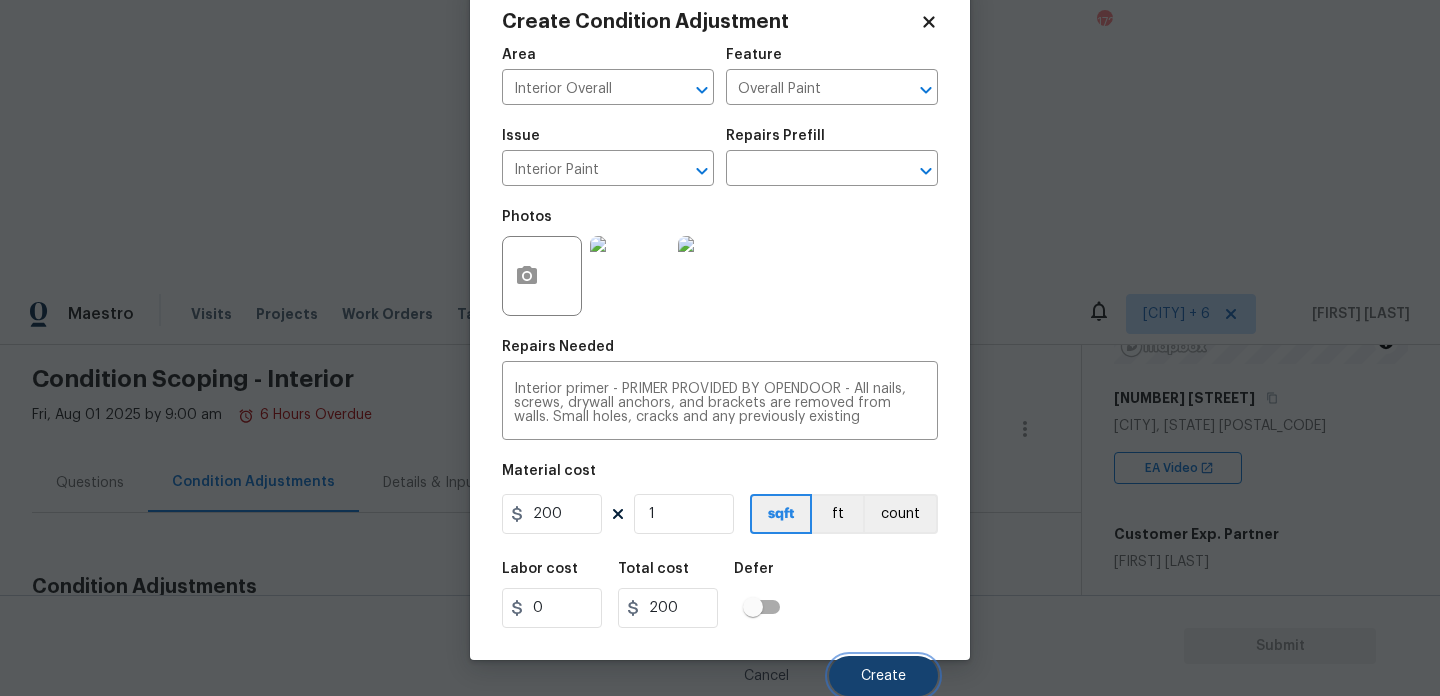 click on "Create" at bounding box center (883, 676) 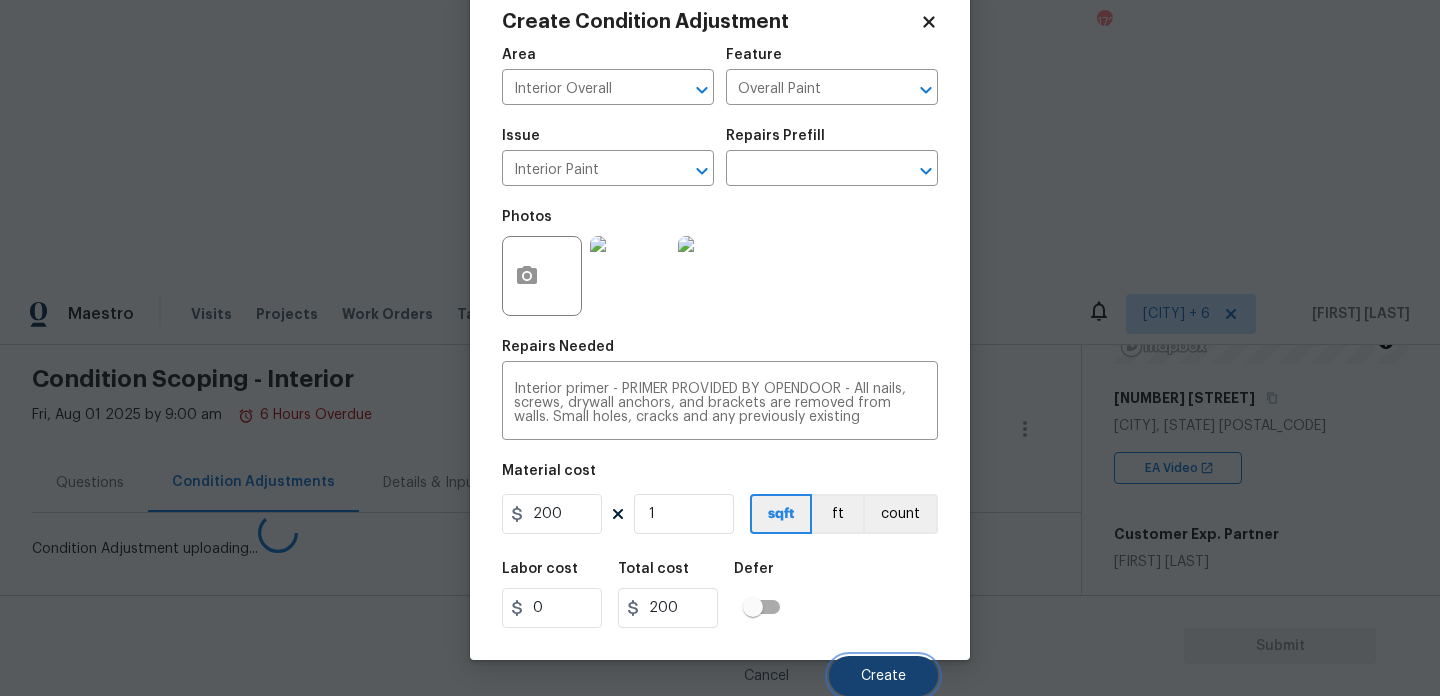 type 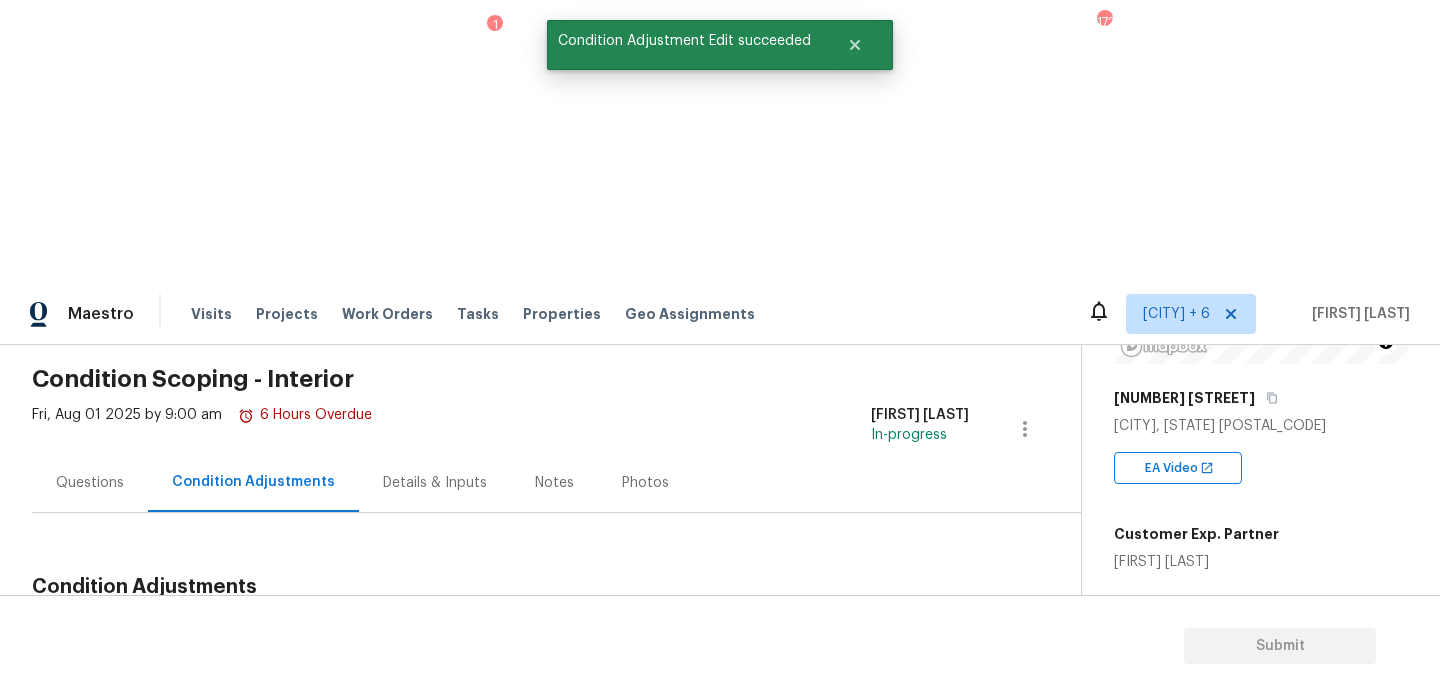 scroll, scrollTop: 0, scrollLeft: 0, axis: both 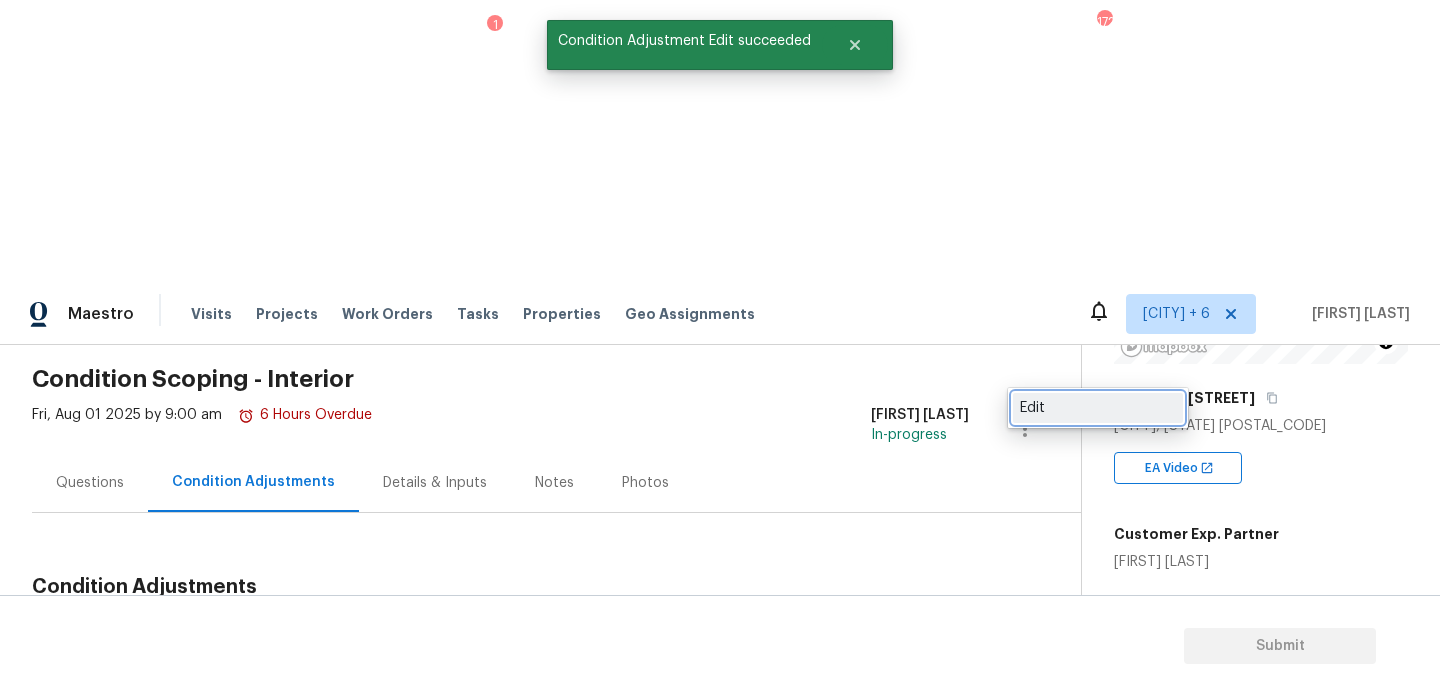 click on "Edit" at bounding box center (1098, 408) 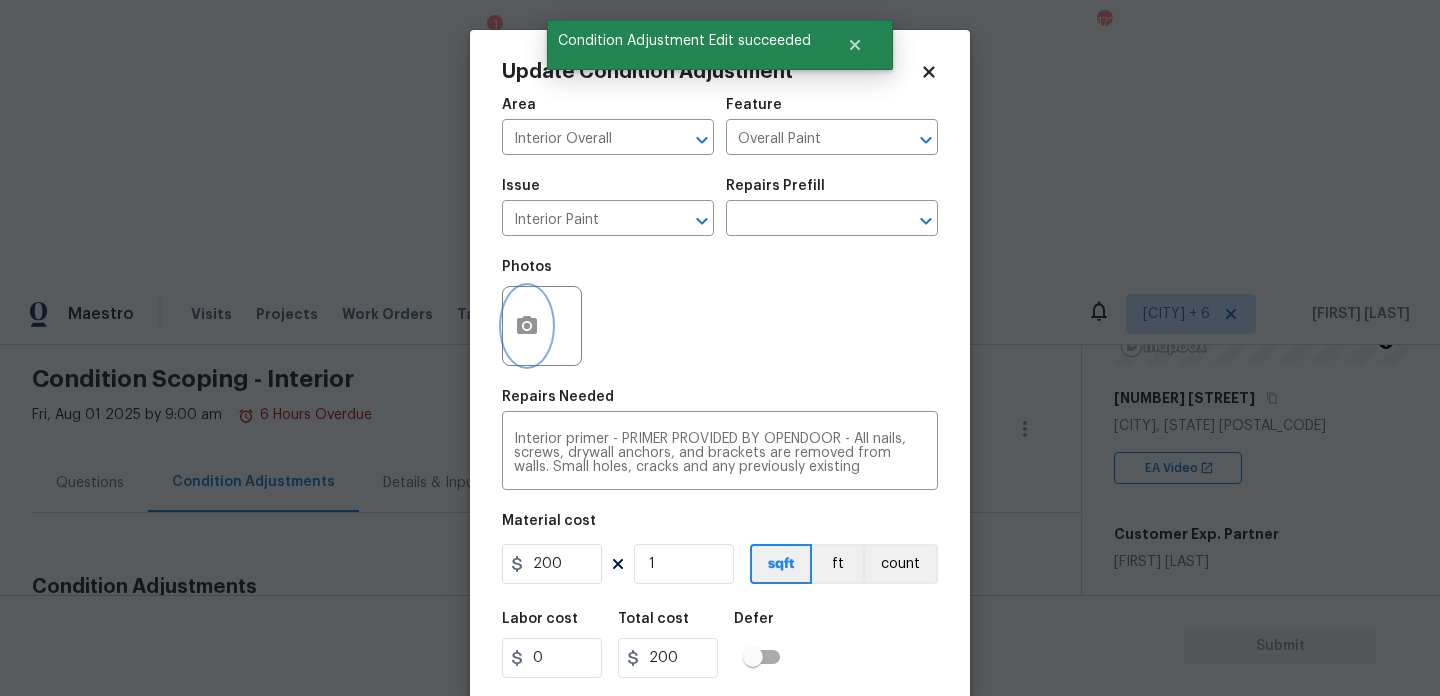 click 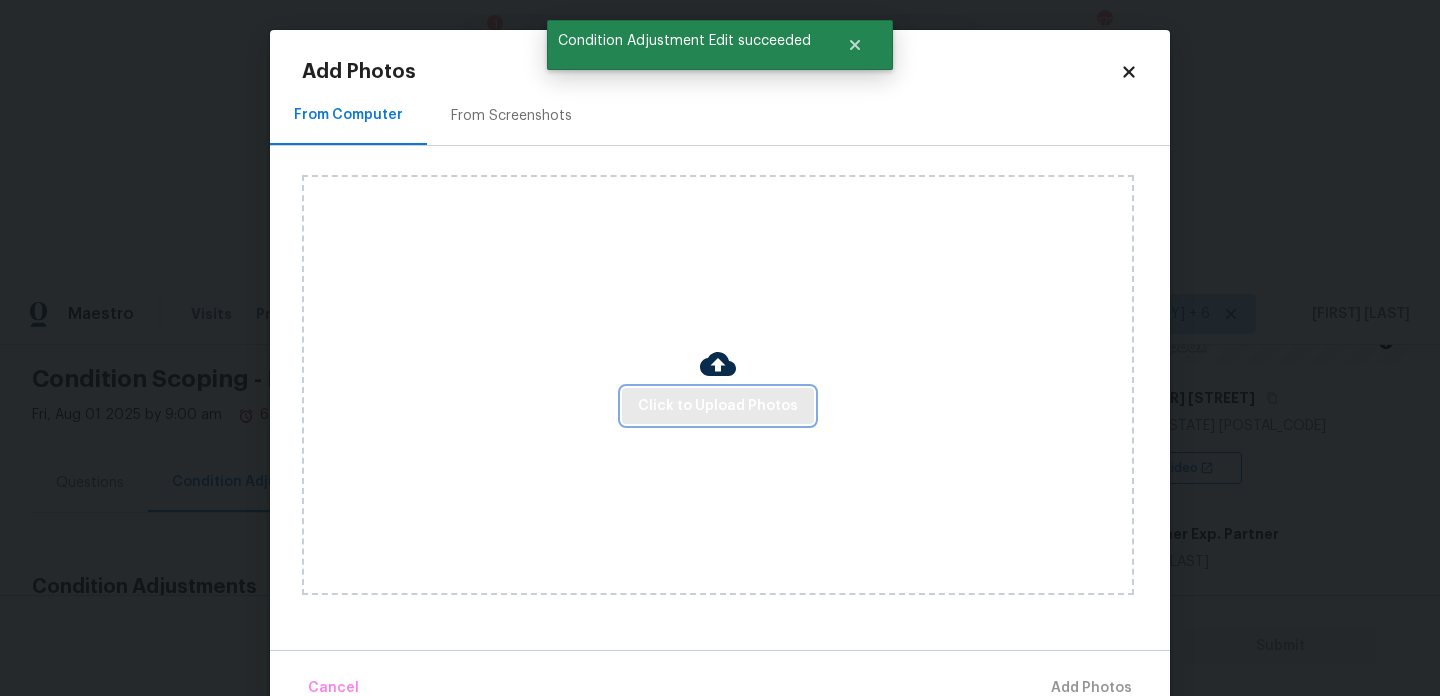 click on "Click to Upload Photos" at bounding box center (718, 406) 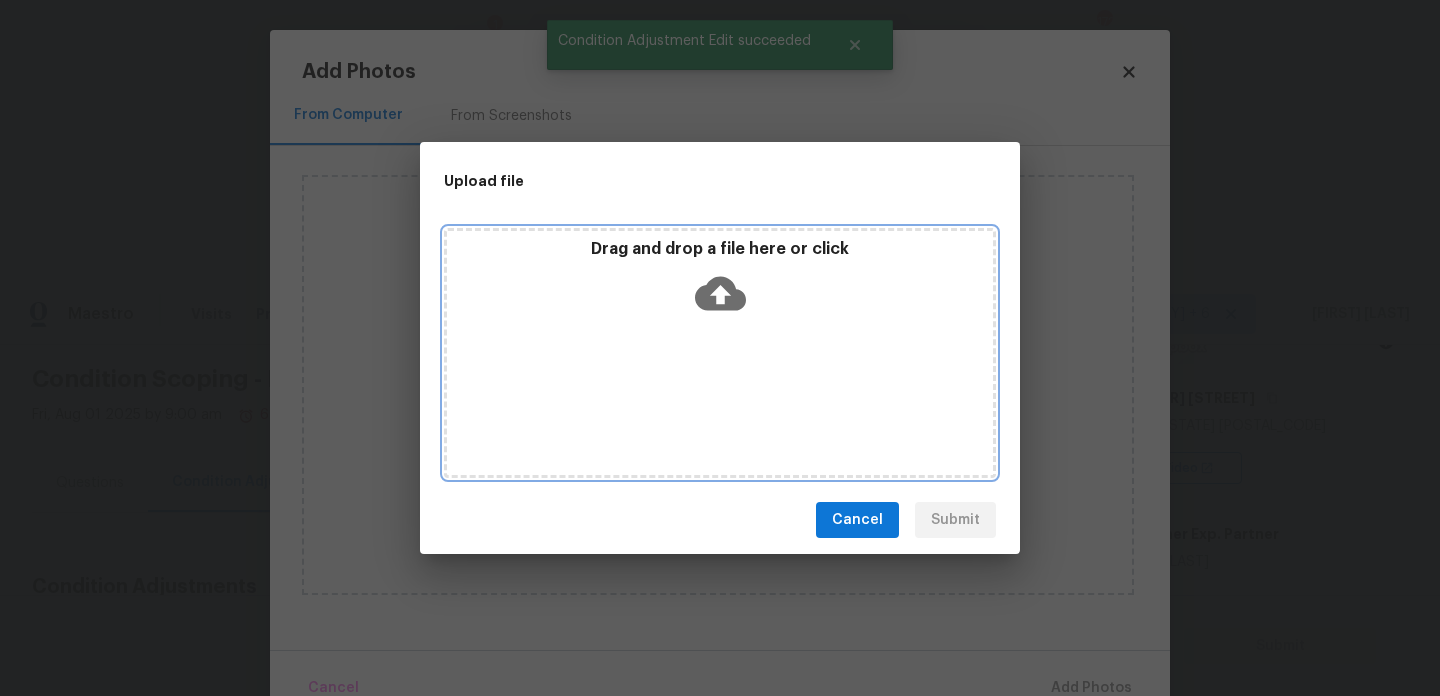 click on "Drag and drop a file here or click" at bounding box center [720, 353] 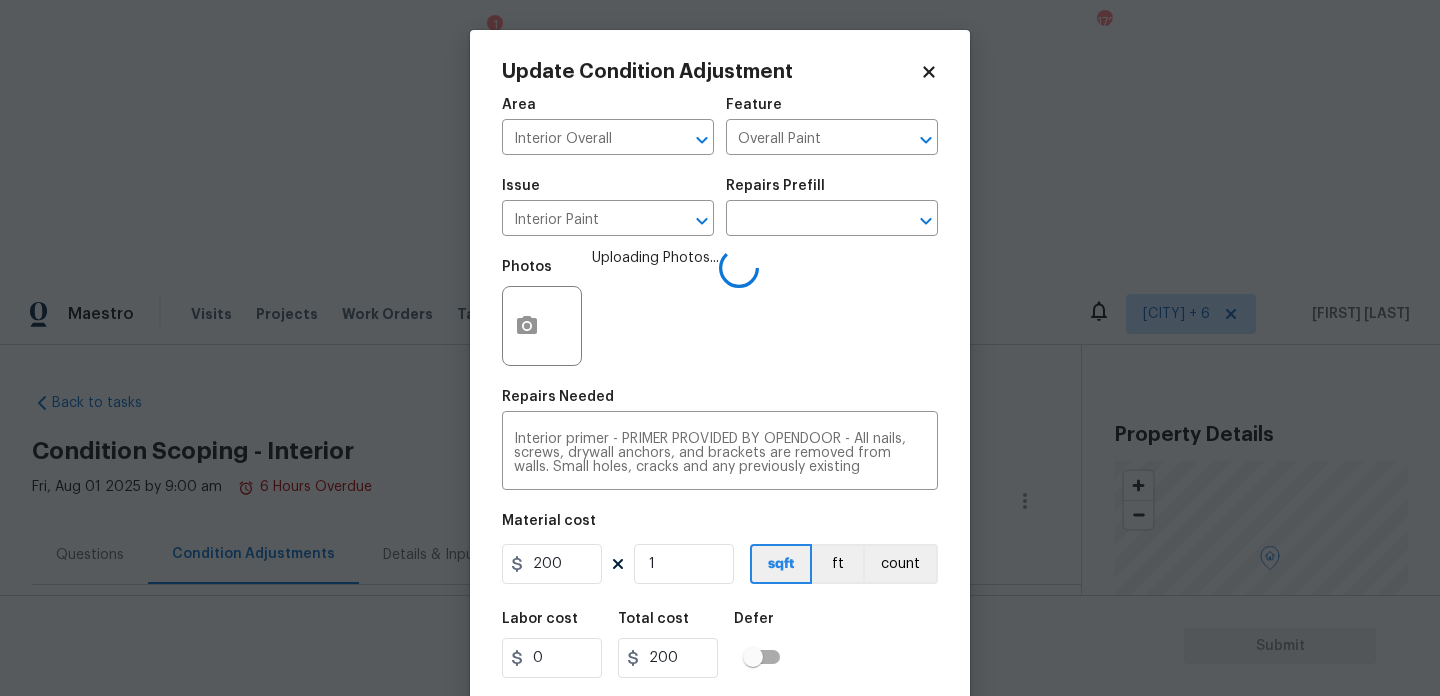 scroll, scrollTop: 0, scrollLeft: 0, axis: both 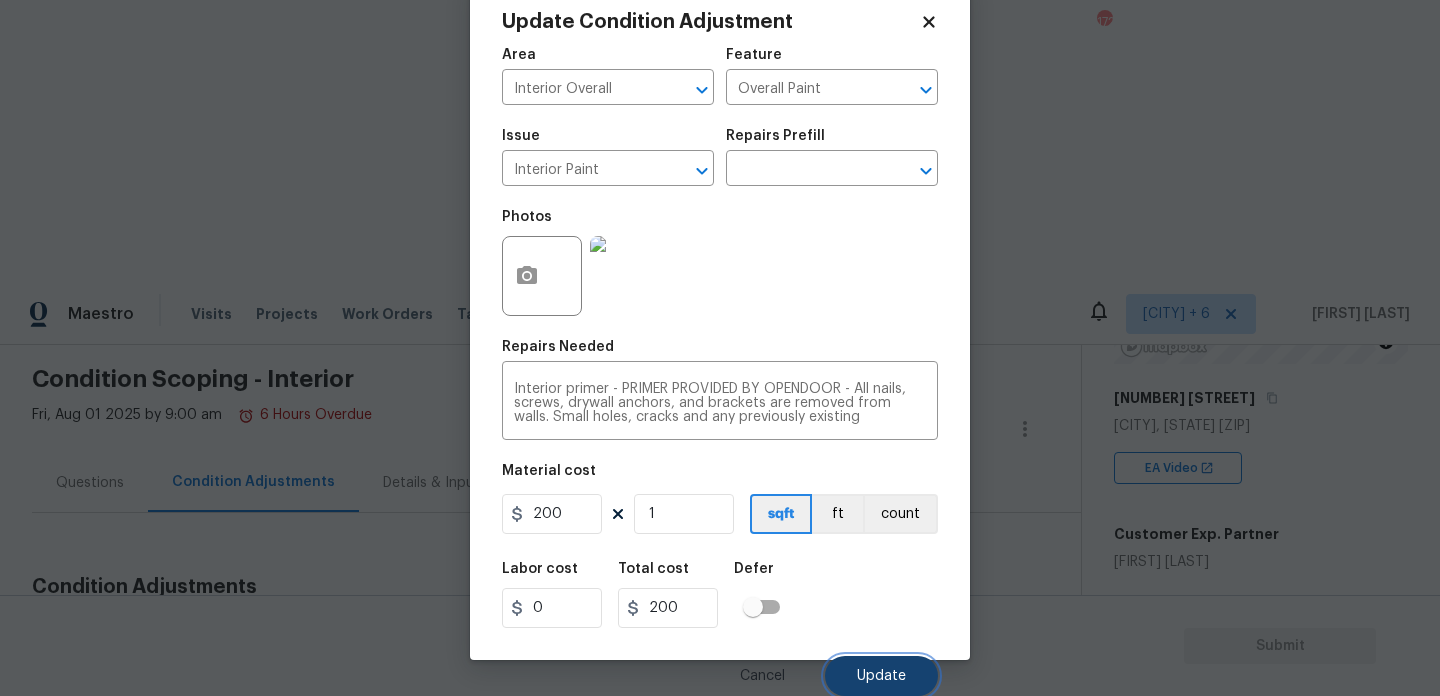 click on "Update" at bounding box center (881, 676) 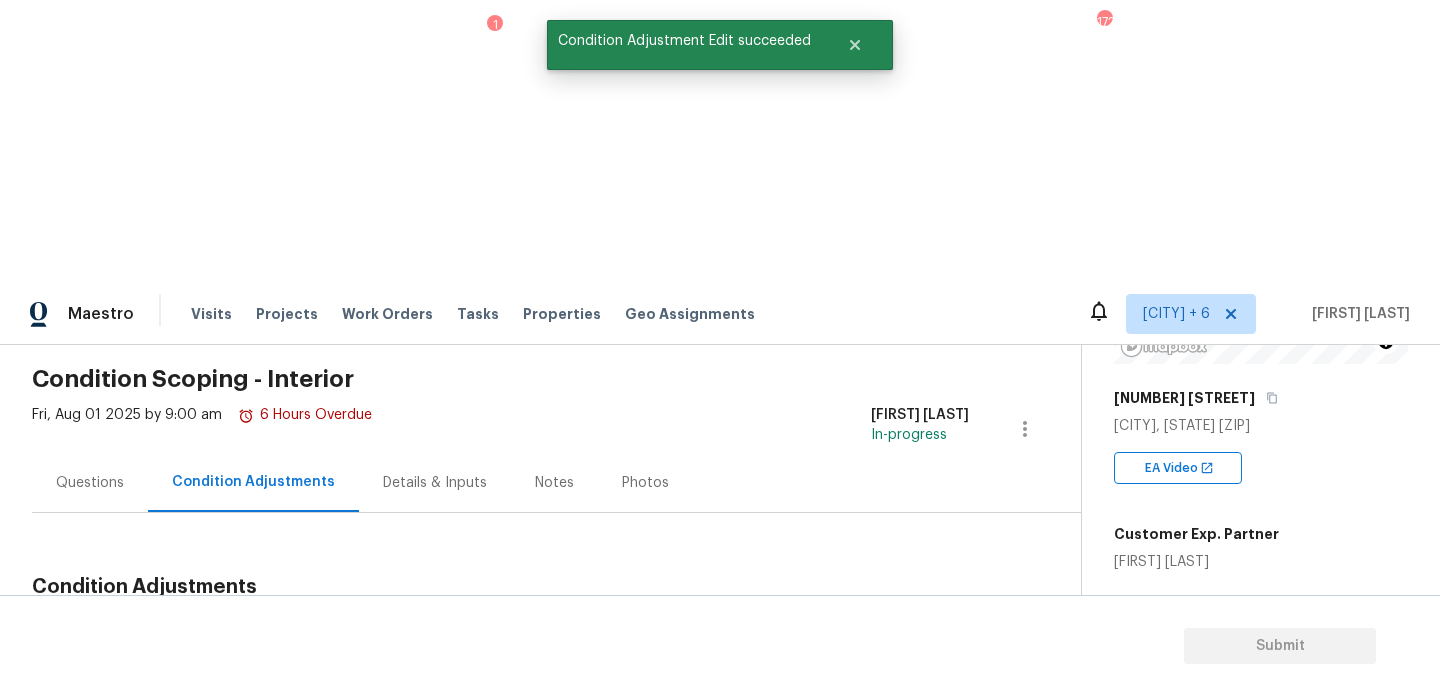 scroll, scrollTop: 0, scrollLeft: 0, axis: both 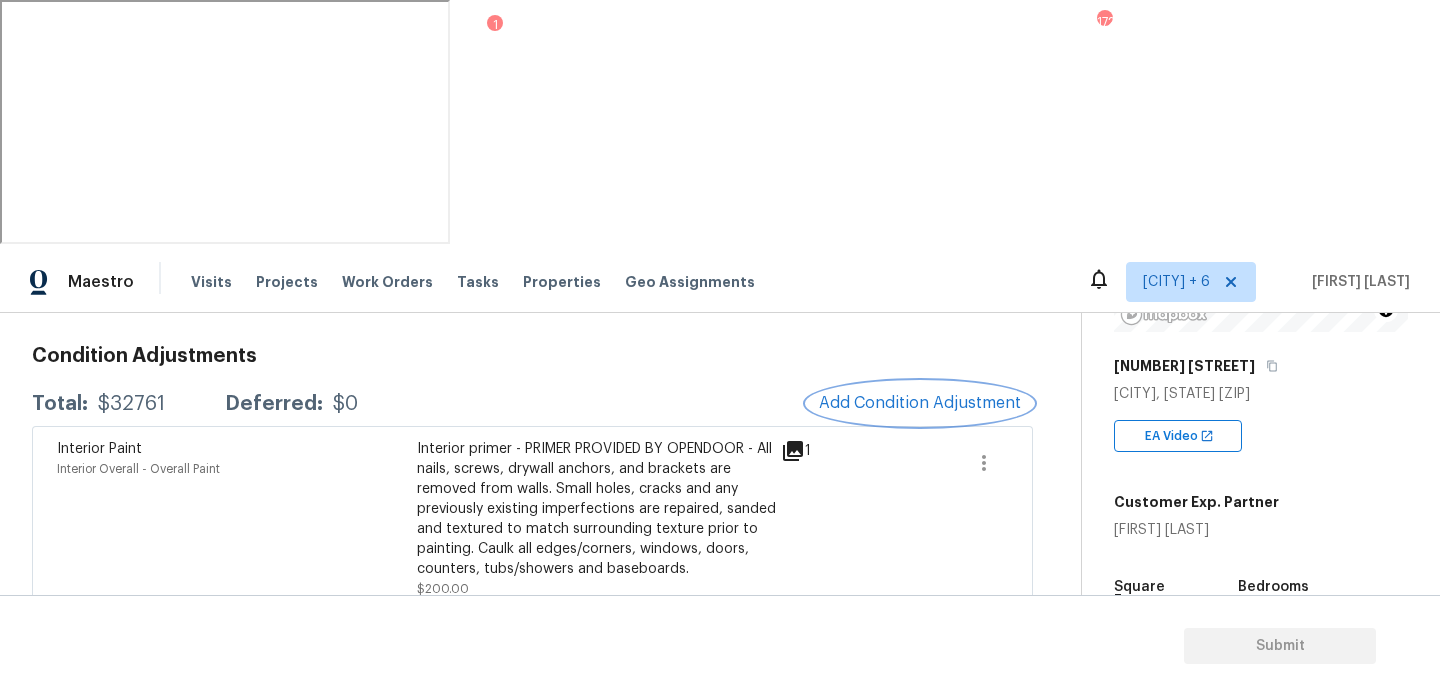 click on "Add Condition Adjustment" at bounding box center [920, 403] 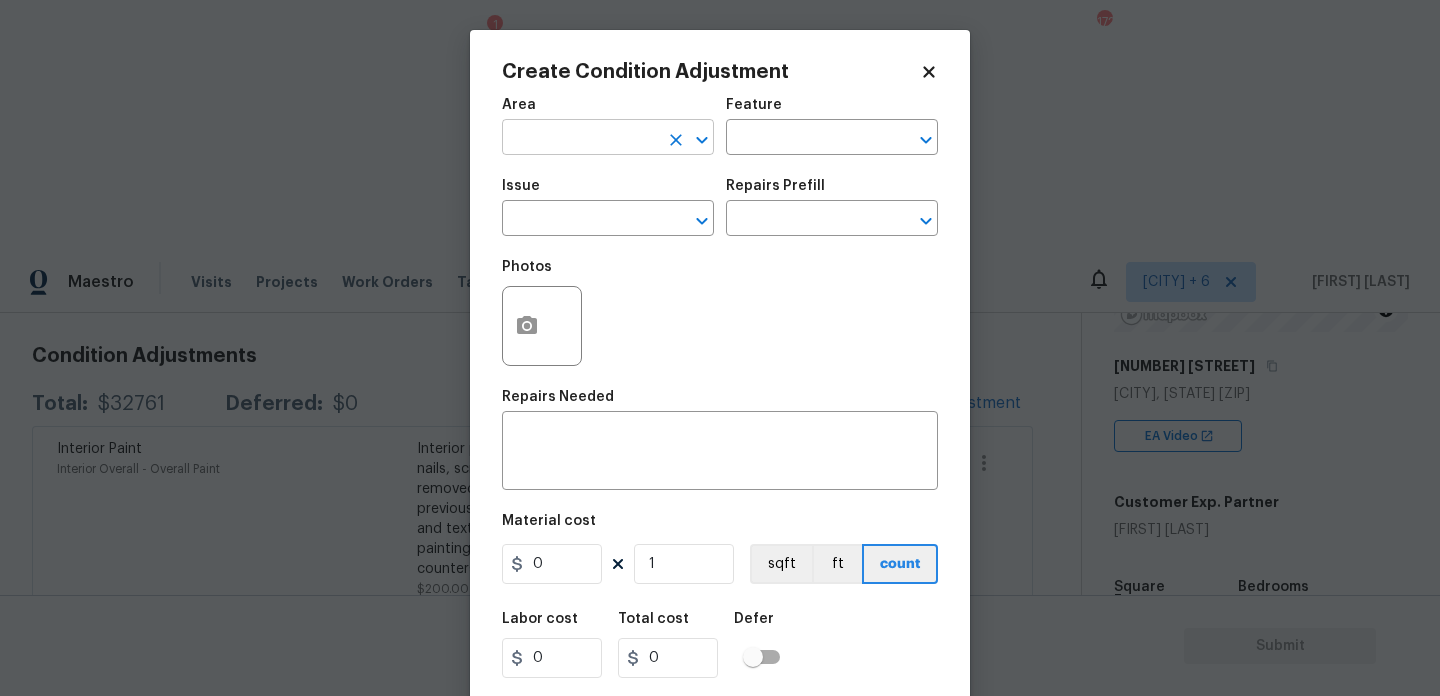 click at bounding box center [580, 139] 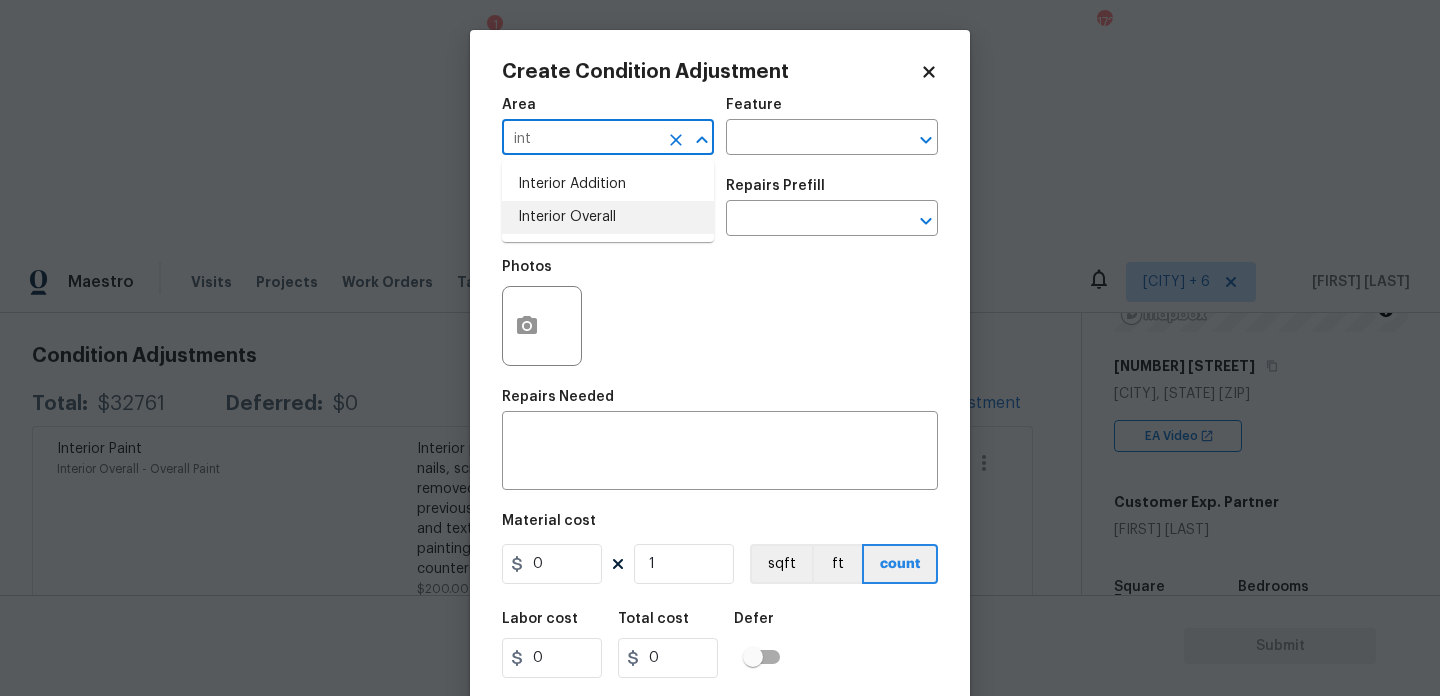 click on "Interior Overall" at bounding box center (608, 217) 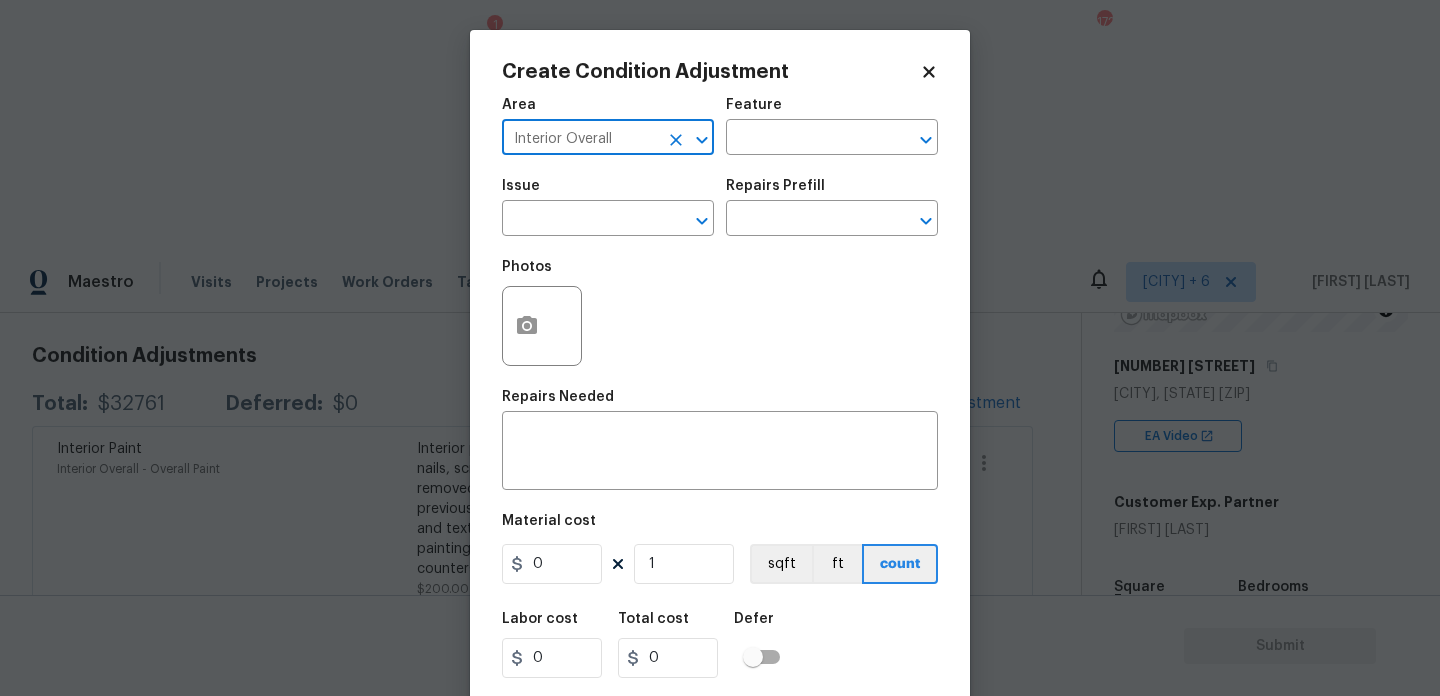 type on "Interior Overall" 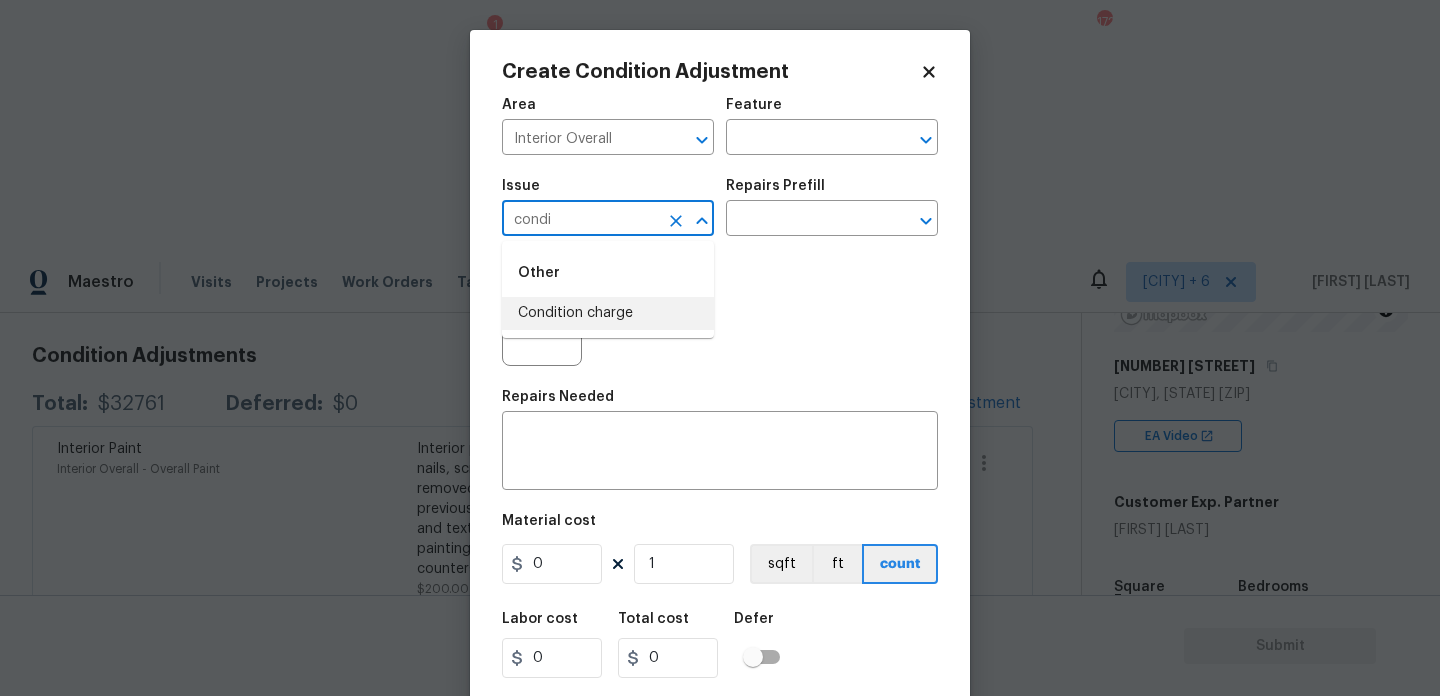 click on "Condition charge" at bounding box center (608, 313) 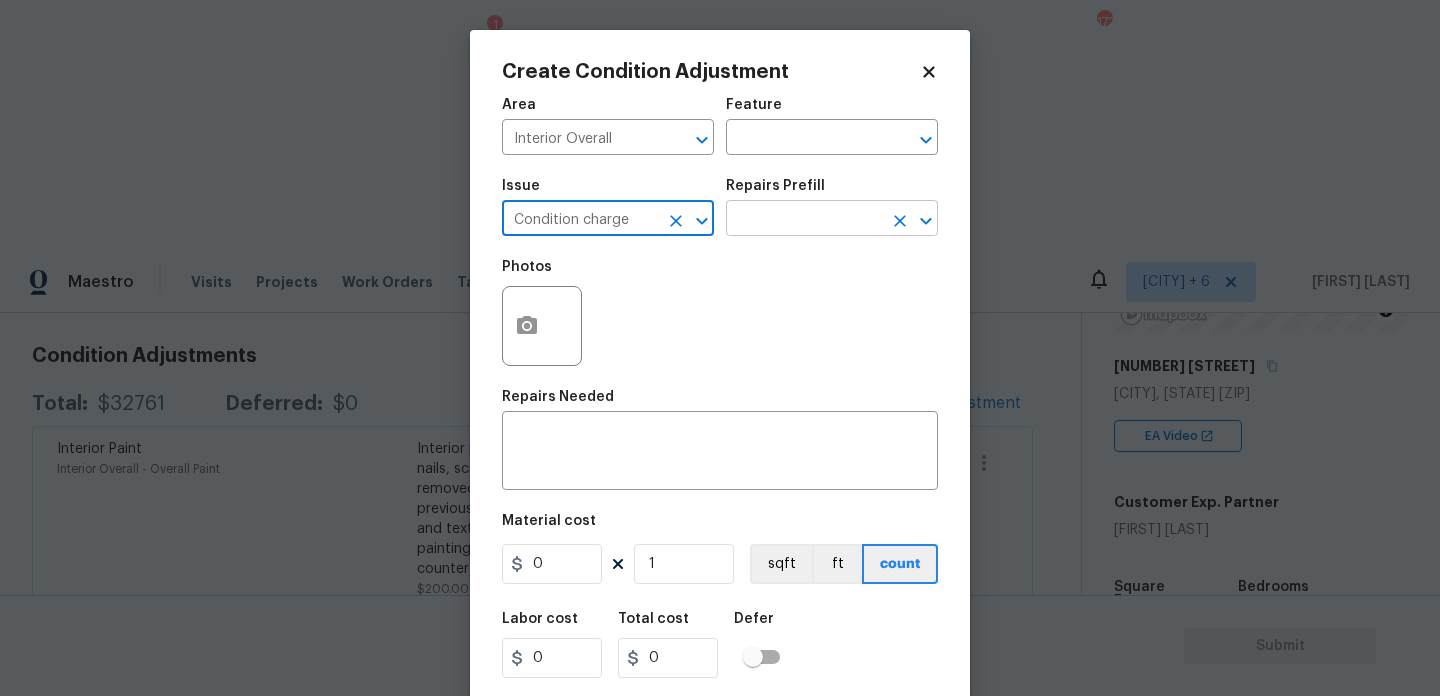 type on "Condition charge" 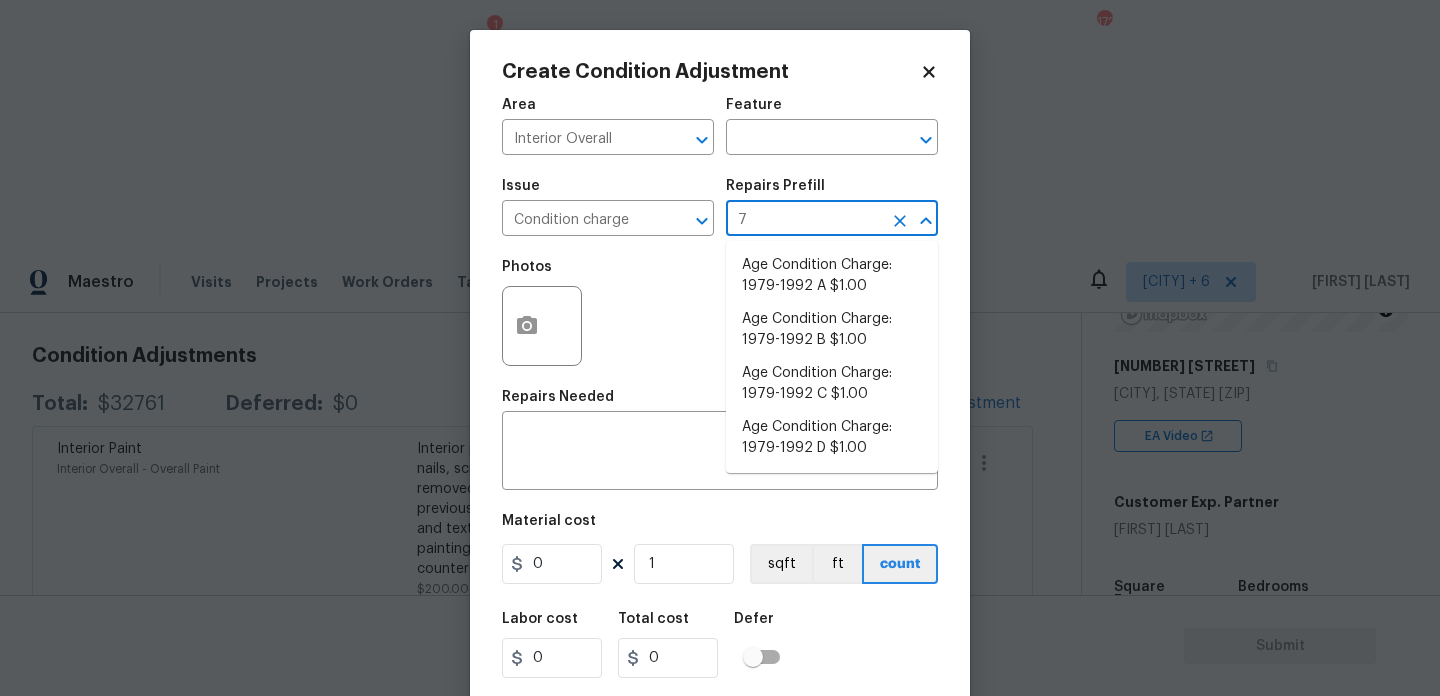 type on "79" 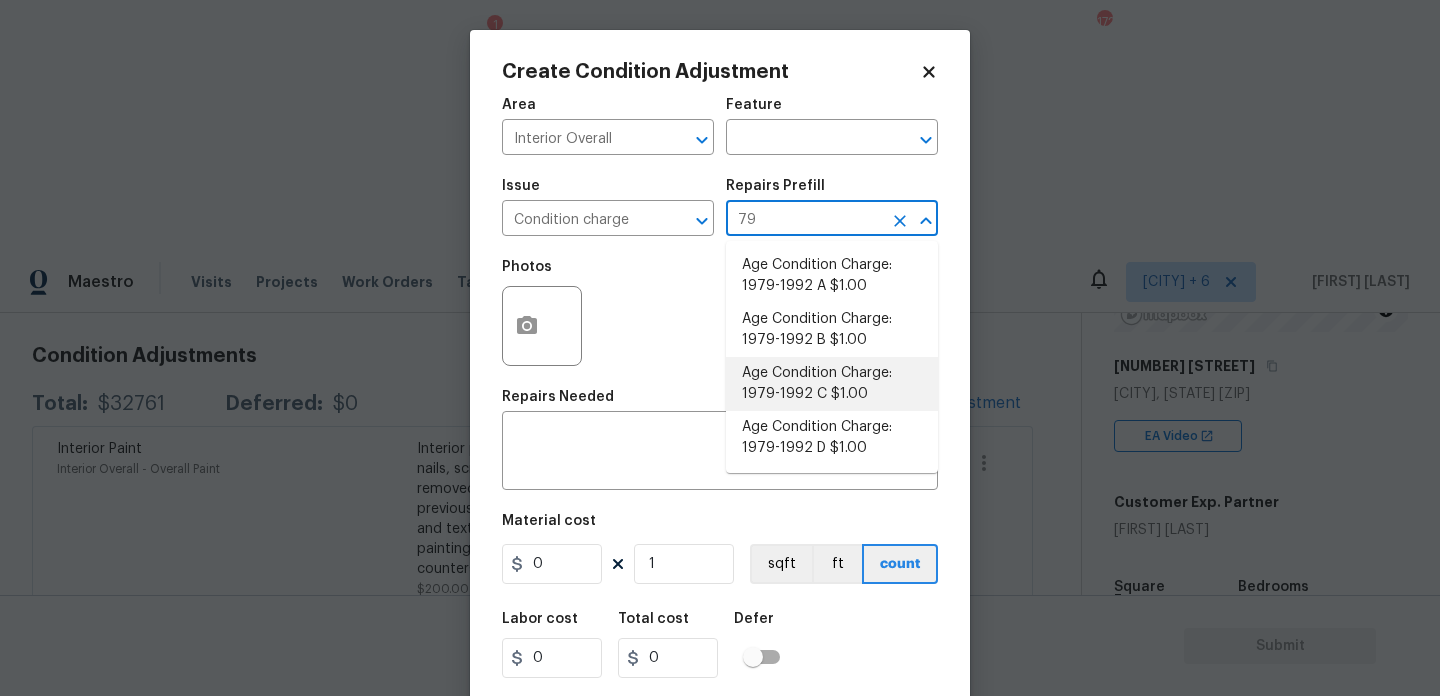 click on "Age Condition Charge: 1979-1992 C	 $1.00" at bounding box center [832, 384] 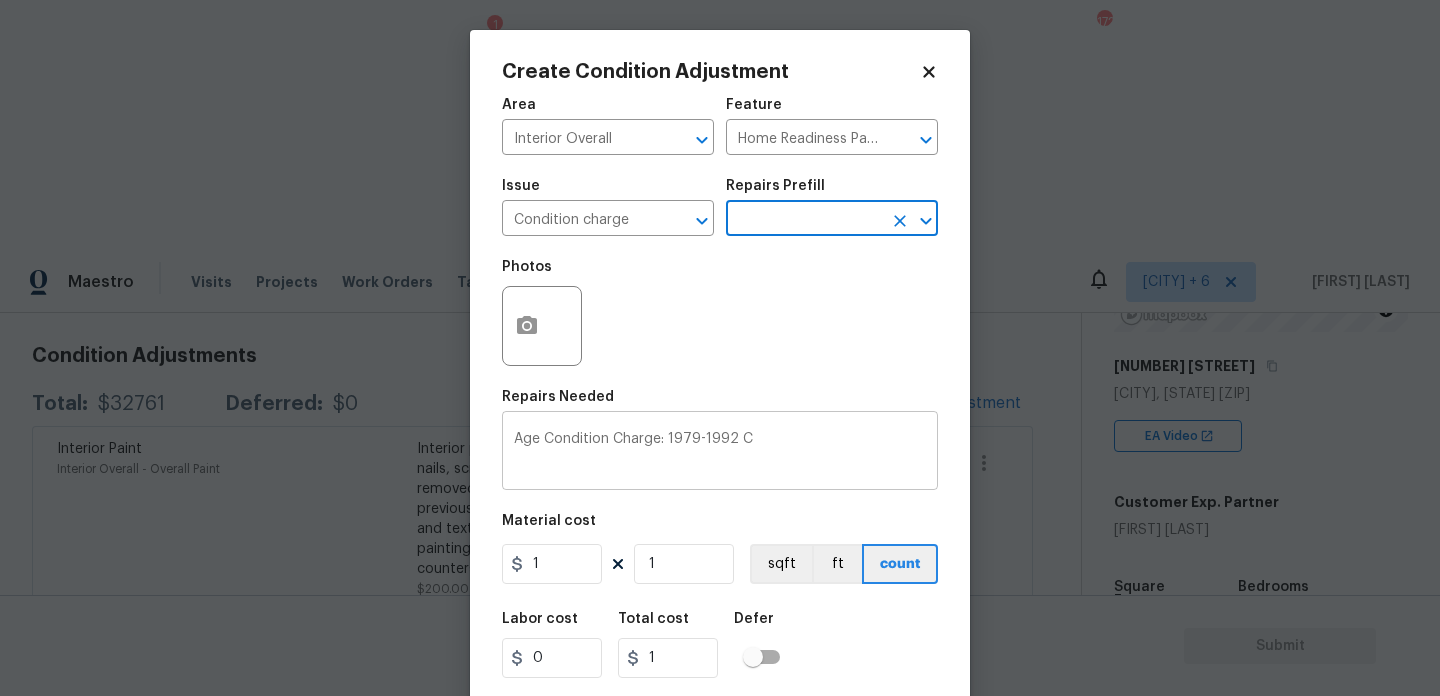 scroll, scrollTop: 51, scrollLeft: 0, axis: vertical 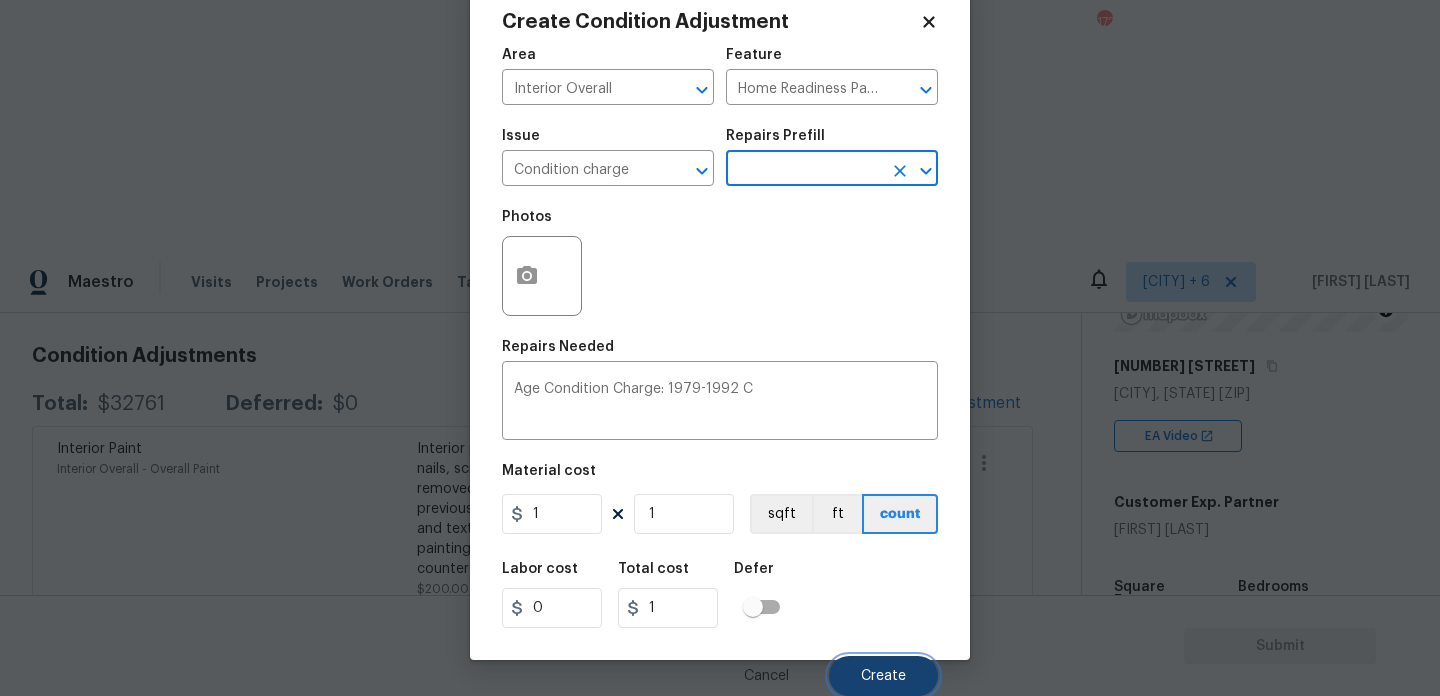 click on "Create" at bounding box center (883, 676) 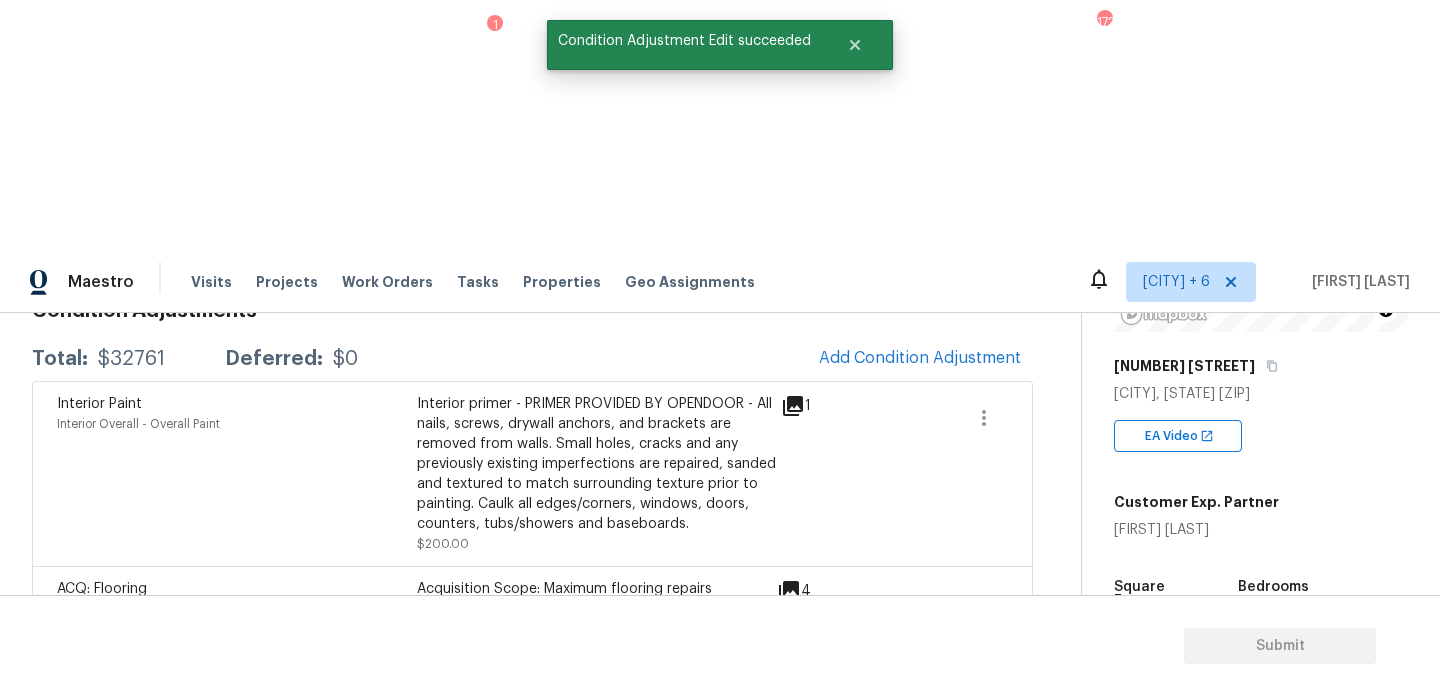 scroll, scrollTop: 271, scrollLeft: 0, axis: vertical 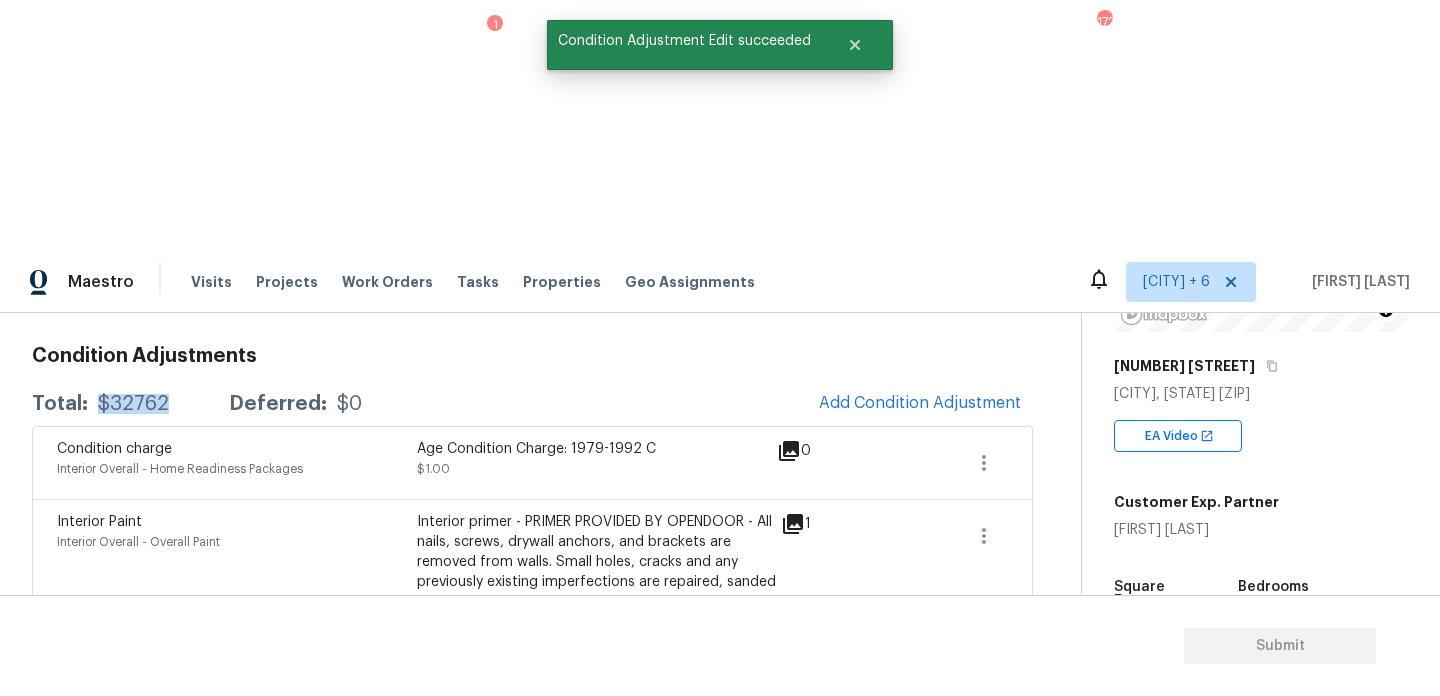 drag, startPoint x: 98, startPoint y: 157, endPoint x: 165, endPoint y: 158, distance: 67.00746 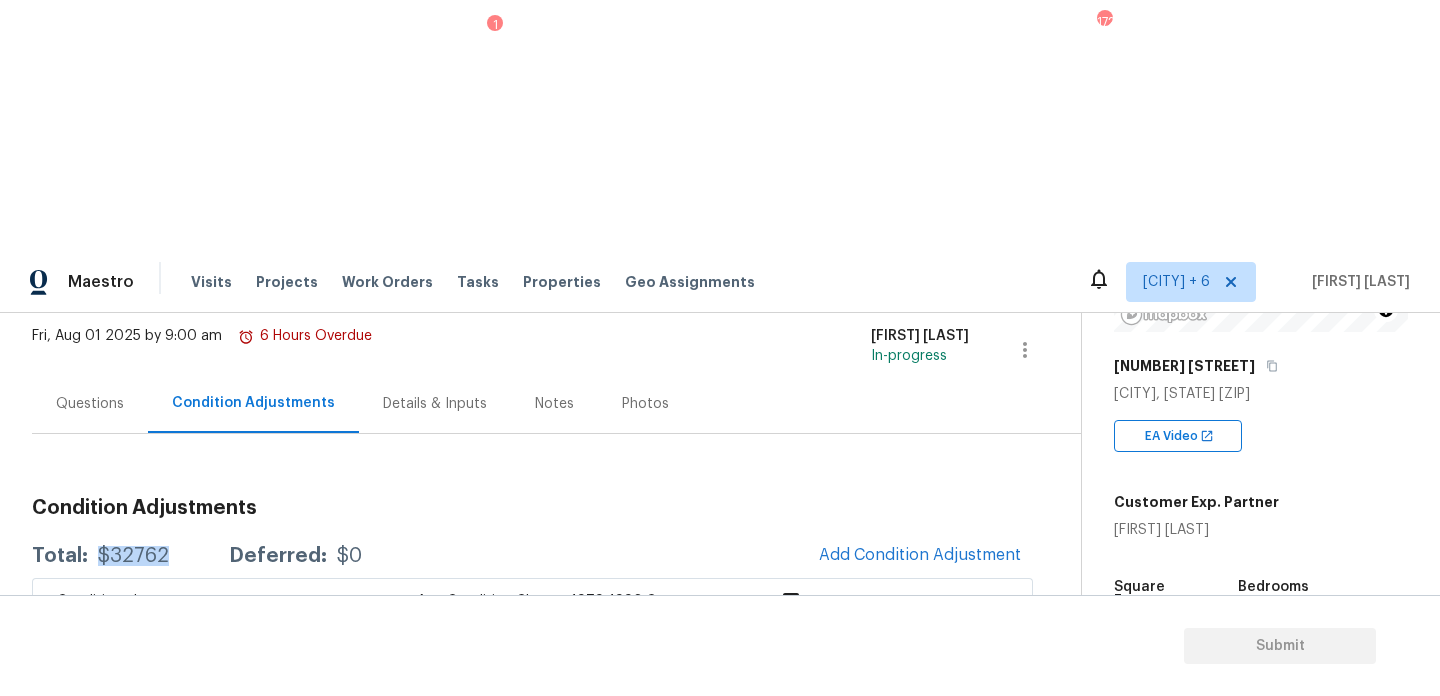 click on "Questions" at bounding box center (90, 404) 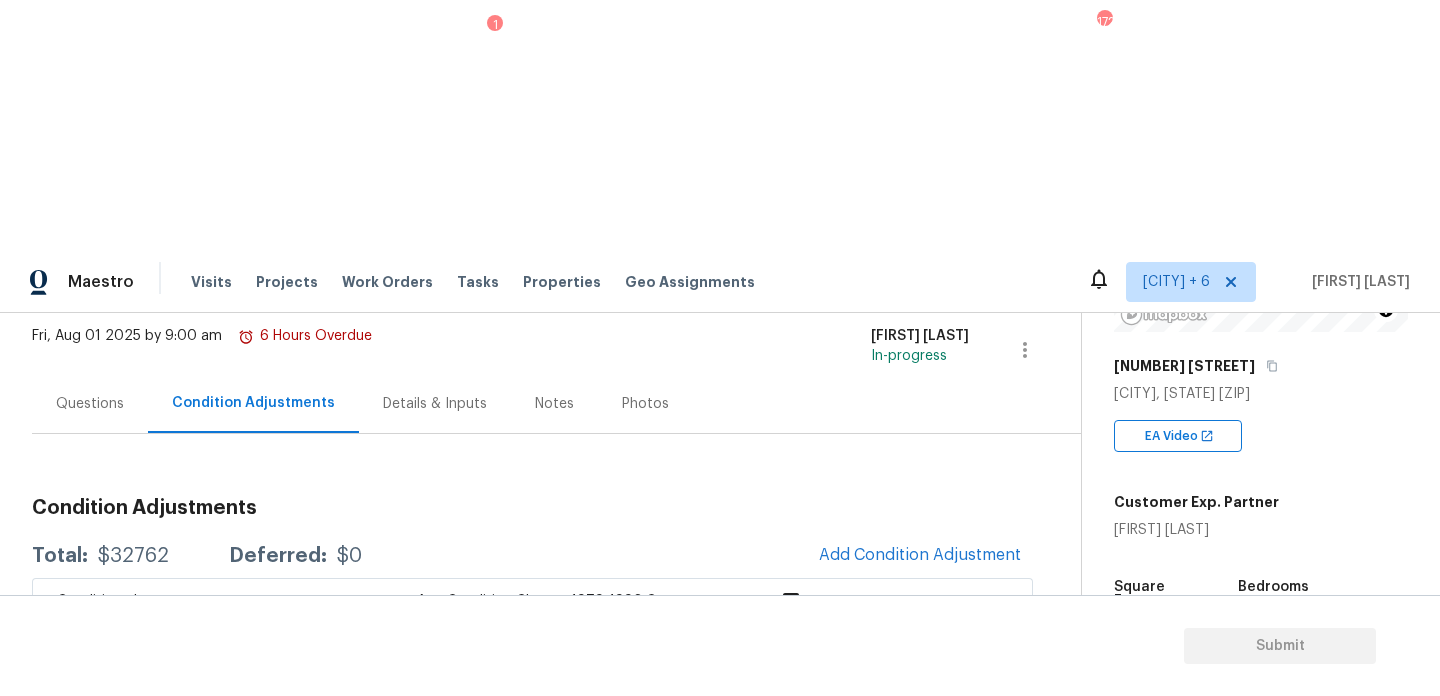 scroll, scrollTop: 54, scrollLeft: 0, axis: vertical 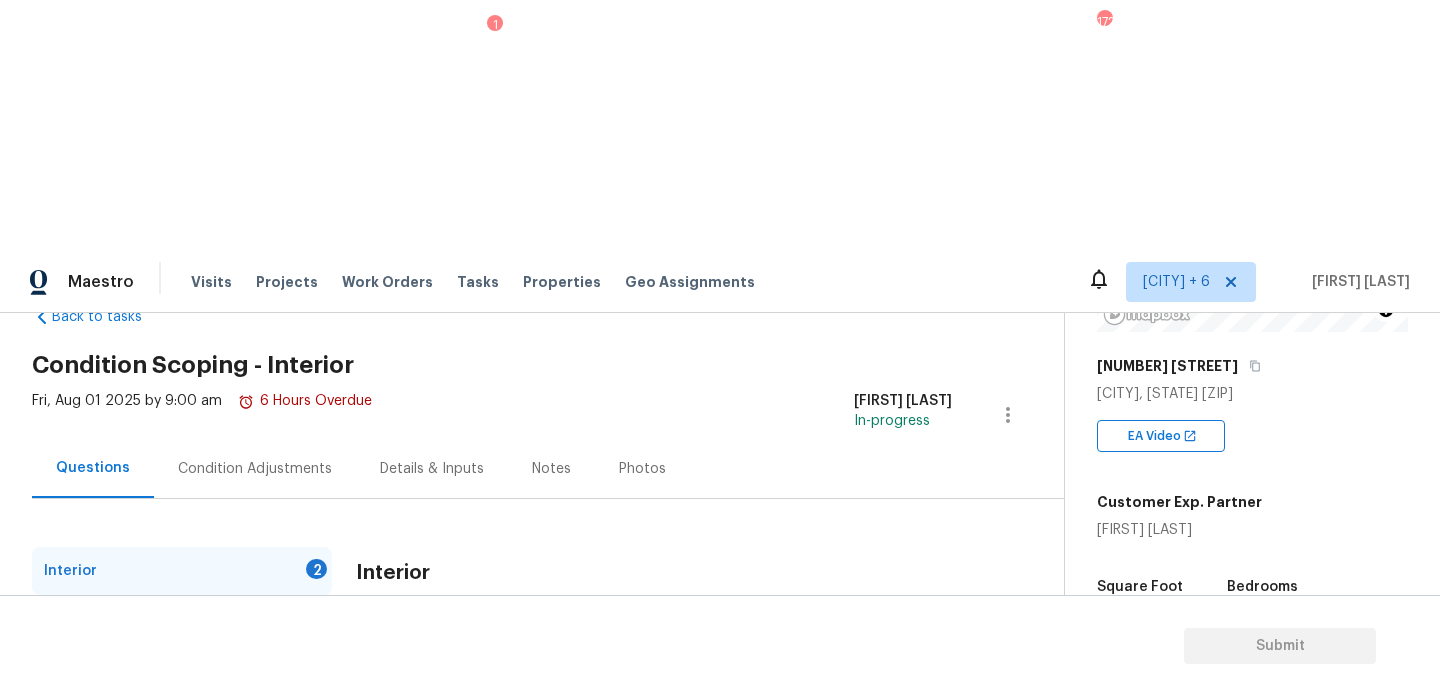 click on "Yes" at bounding box center (366, 684) 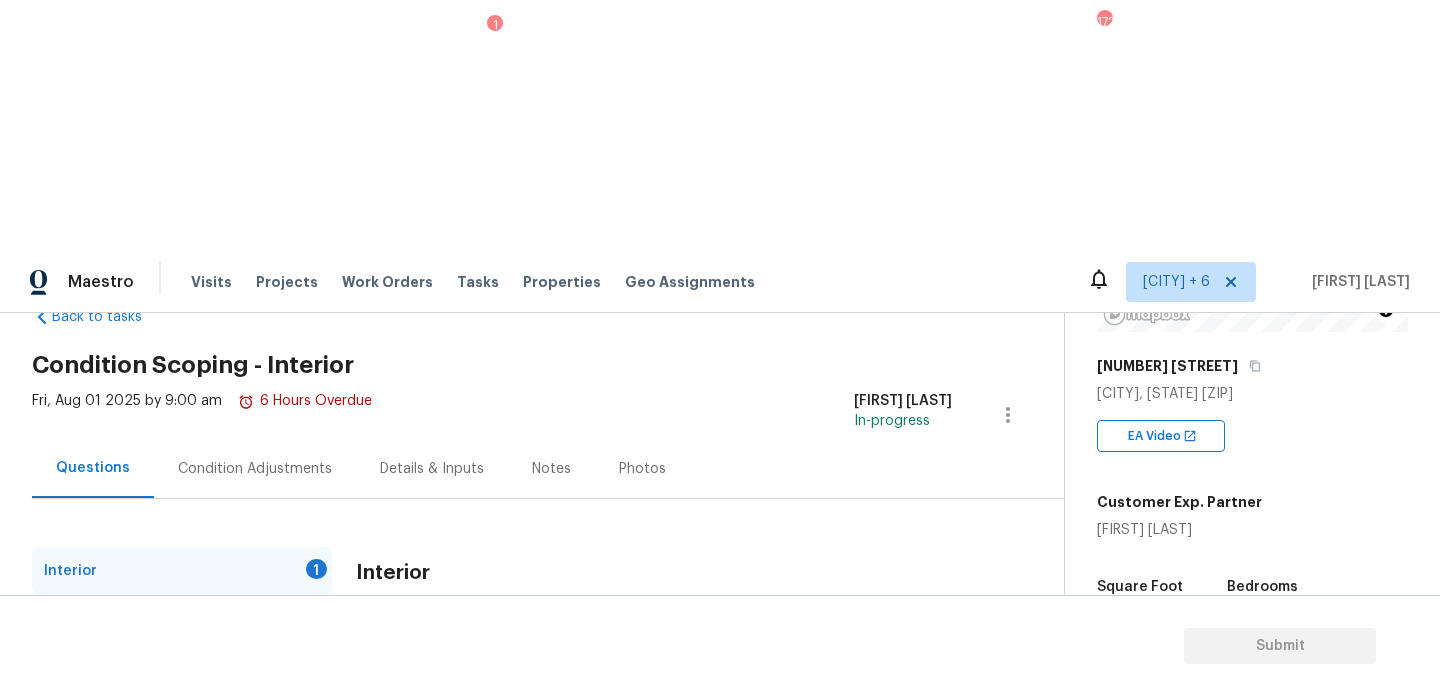 click on "Yes" at bounding box center (366, 786) 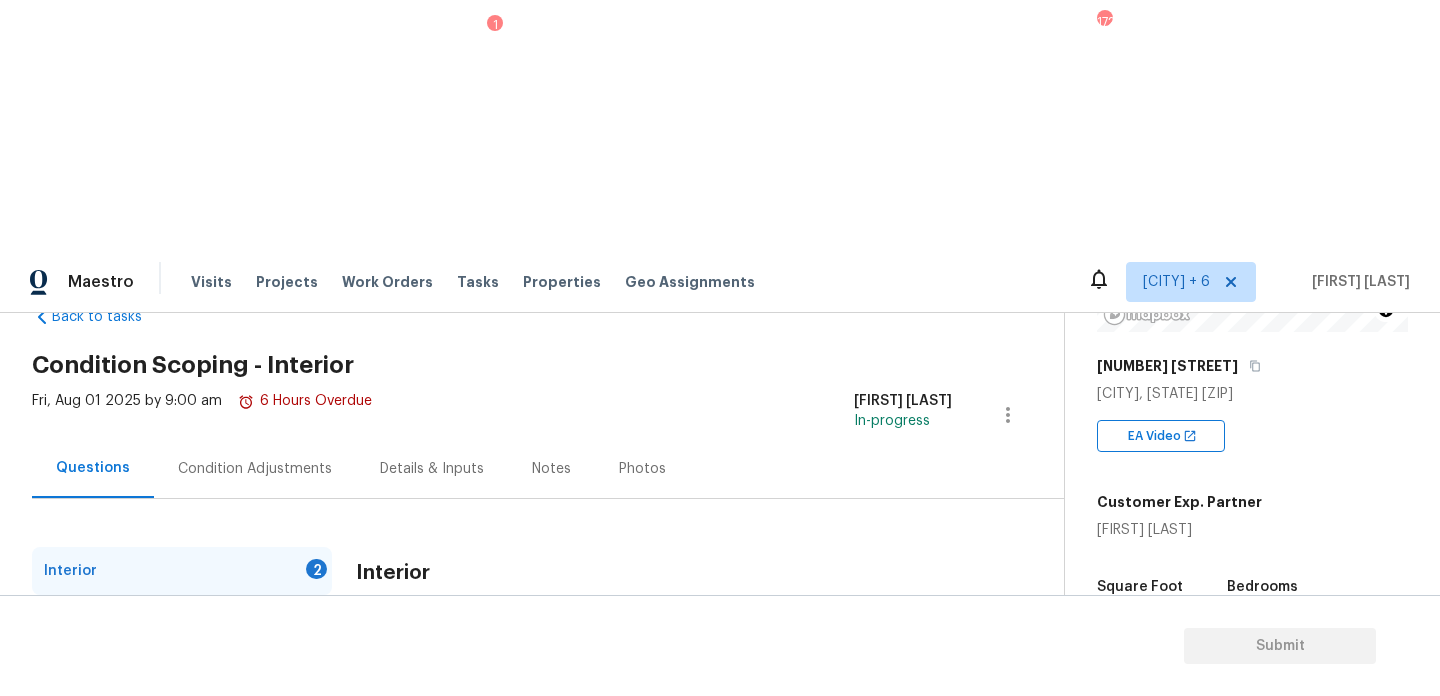 scroll, scrollTop: 219, scrollLeft: 0, axis: vertical 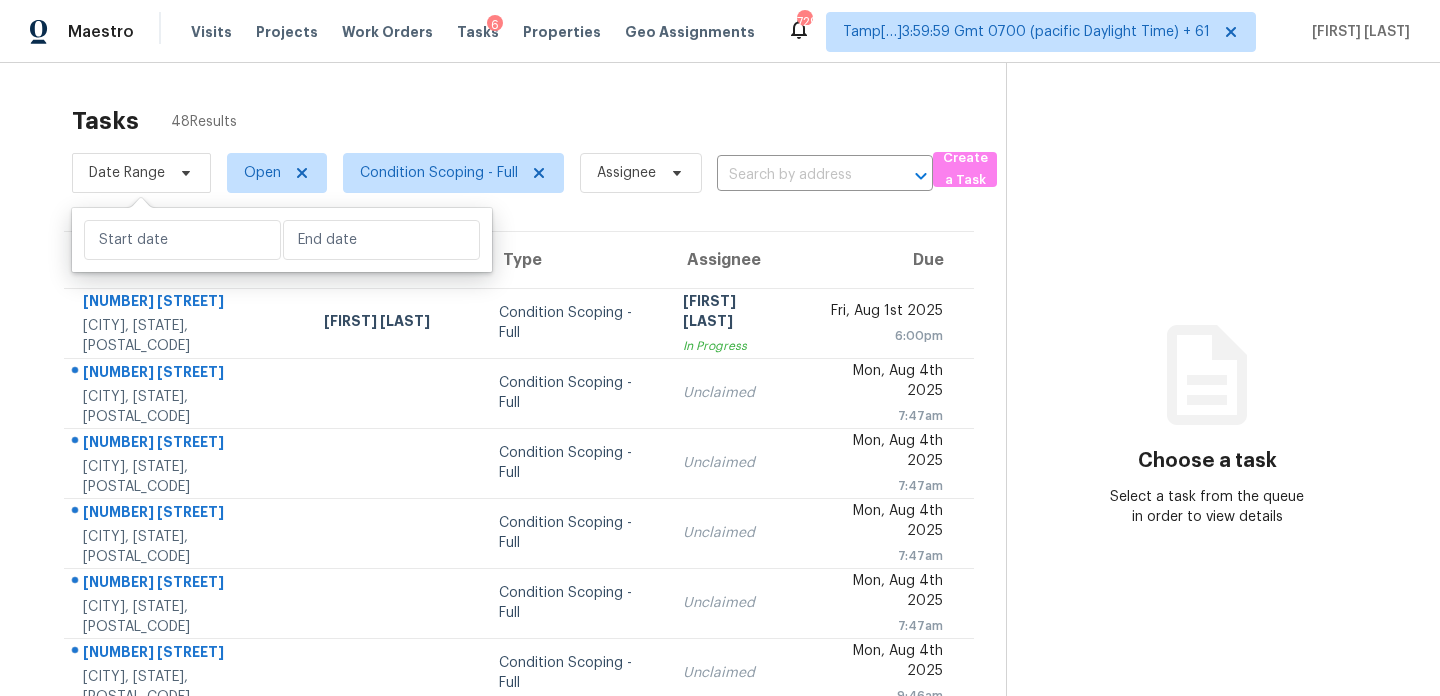 click on "Tasks 48  Results" at bounding box center [539, 121] 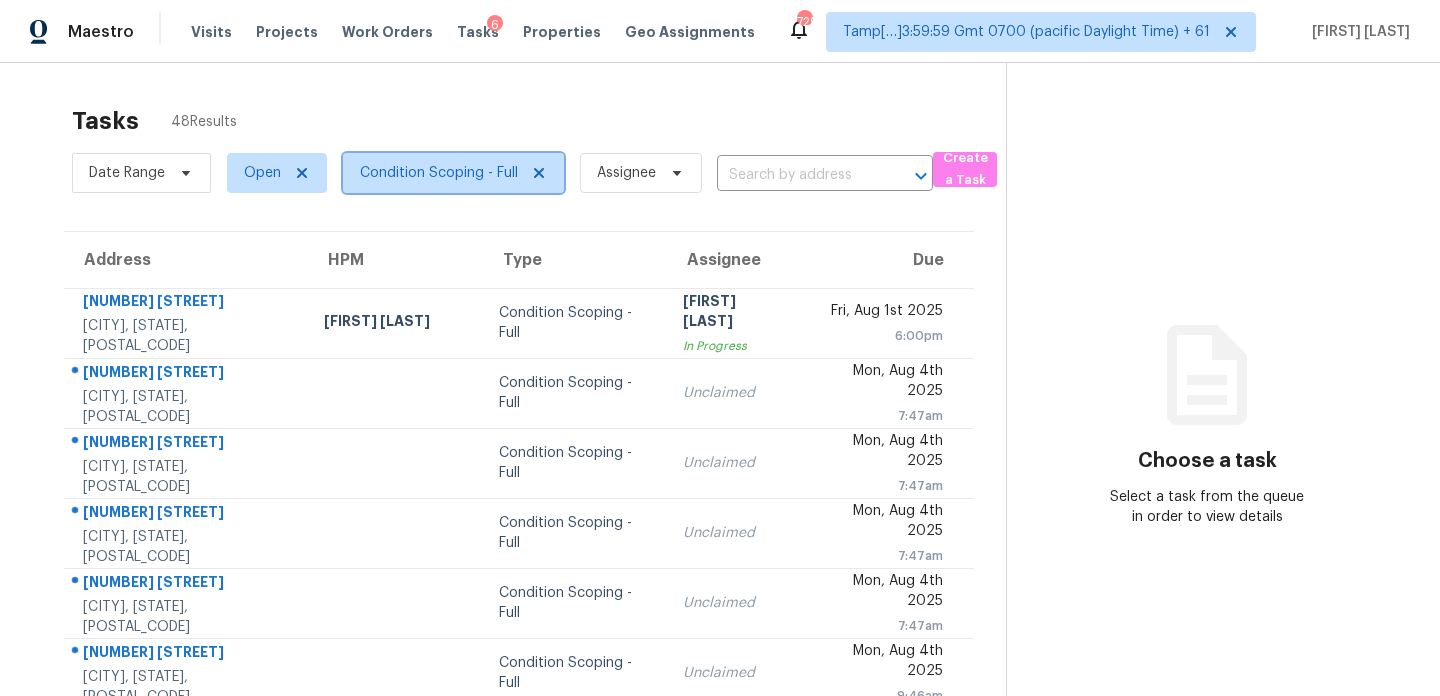 click on "Condition Scoping - Full" at bounding box center [439, 173] 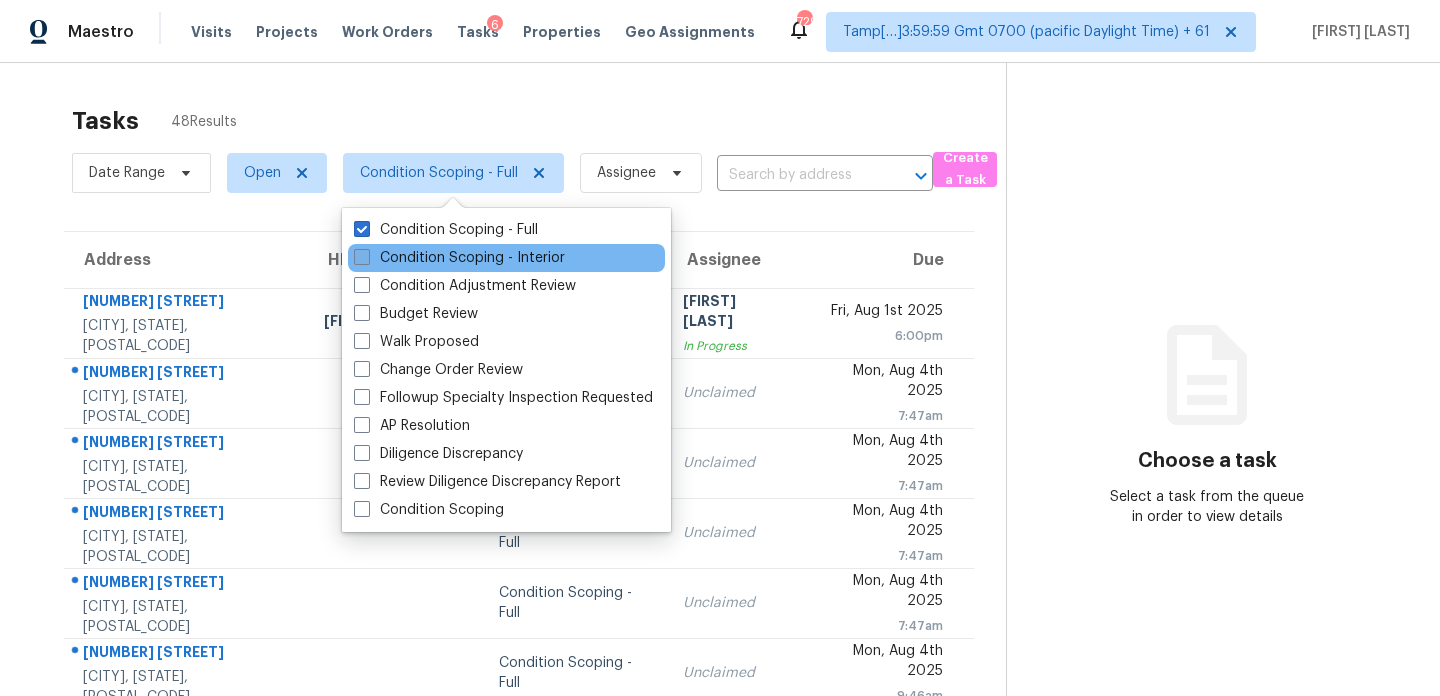 click on "Condition Scoping - Interior" at bounding box center [459, 258] 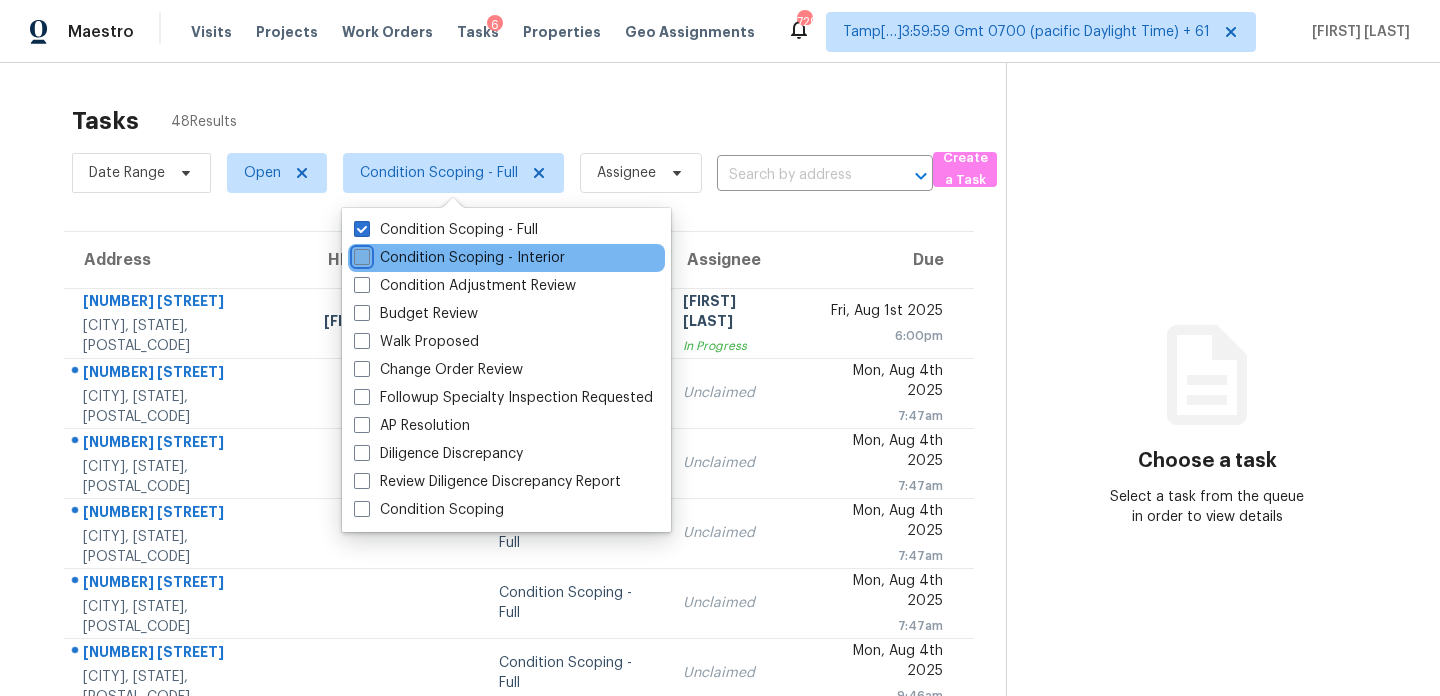 click on "Condition Scoping - Interior" at bounding box center [360, 254] 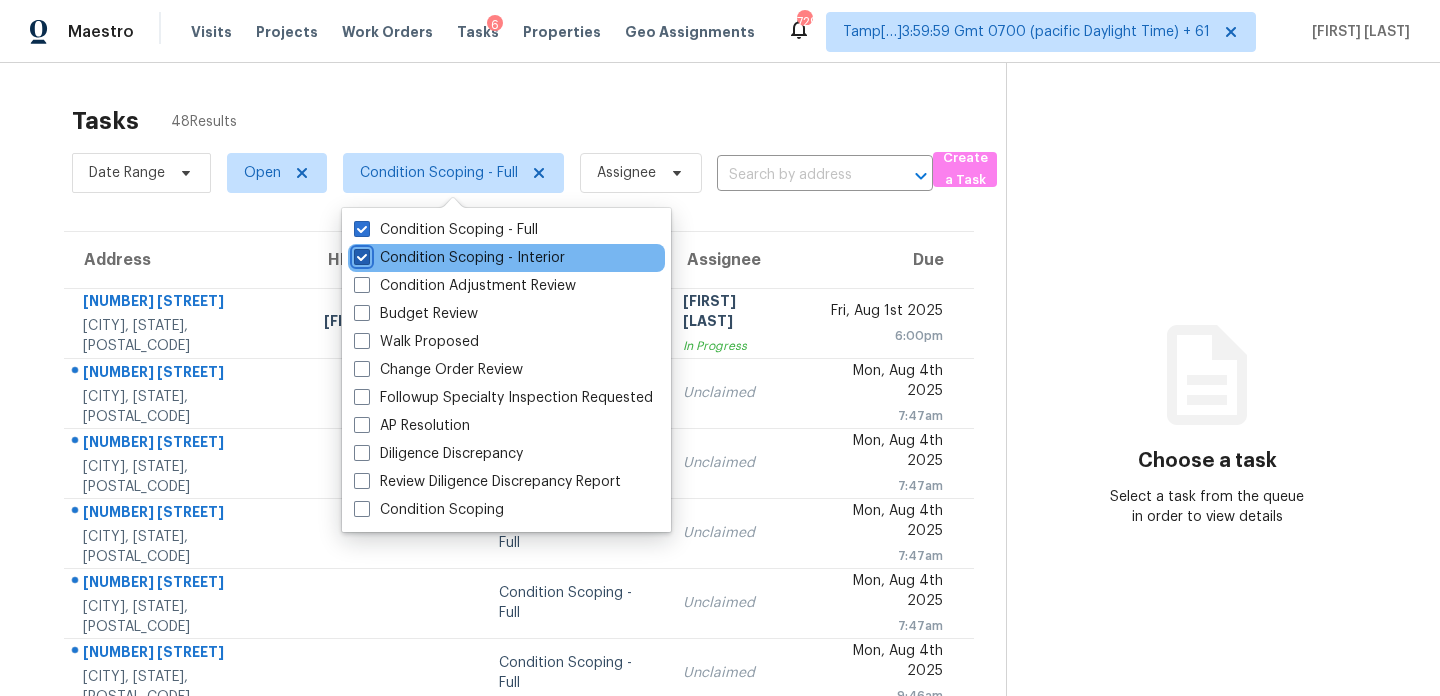checkbox on "true" 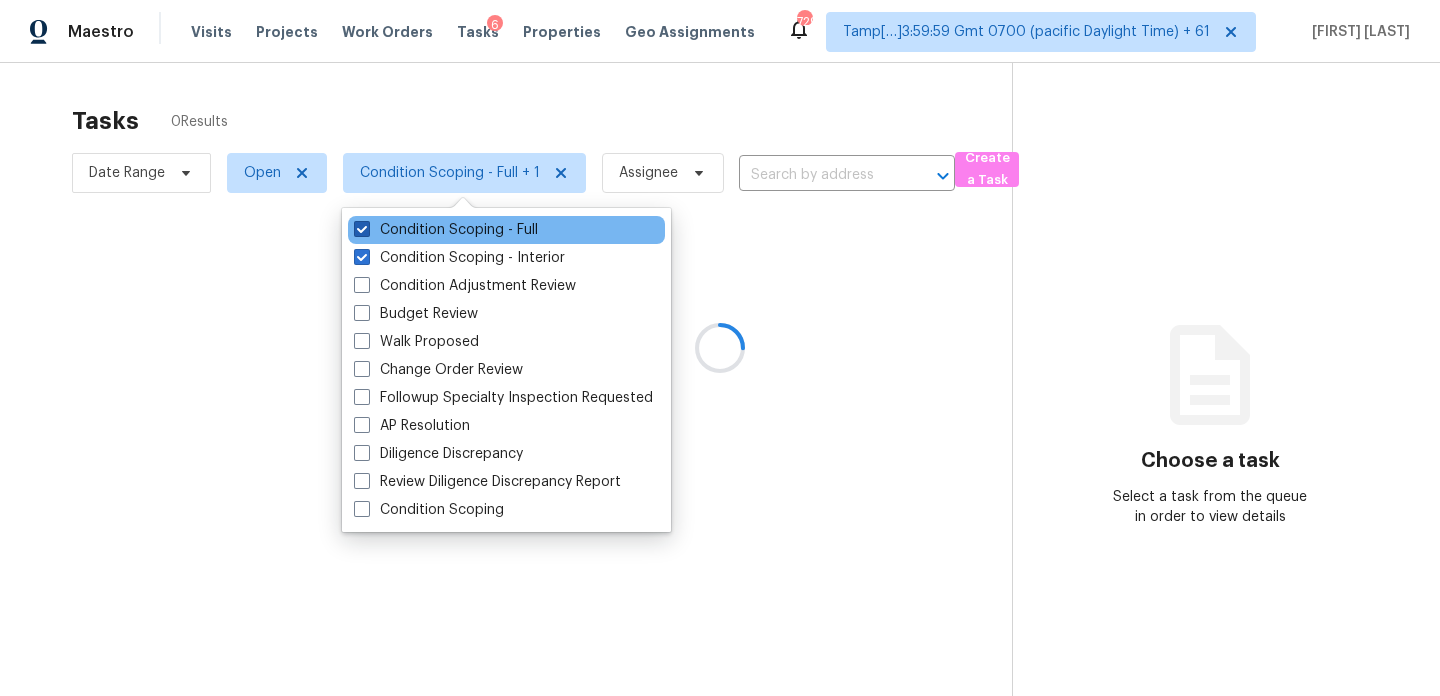 click on "Condition Scoping - Full" at bounding box center [446, 230] 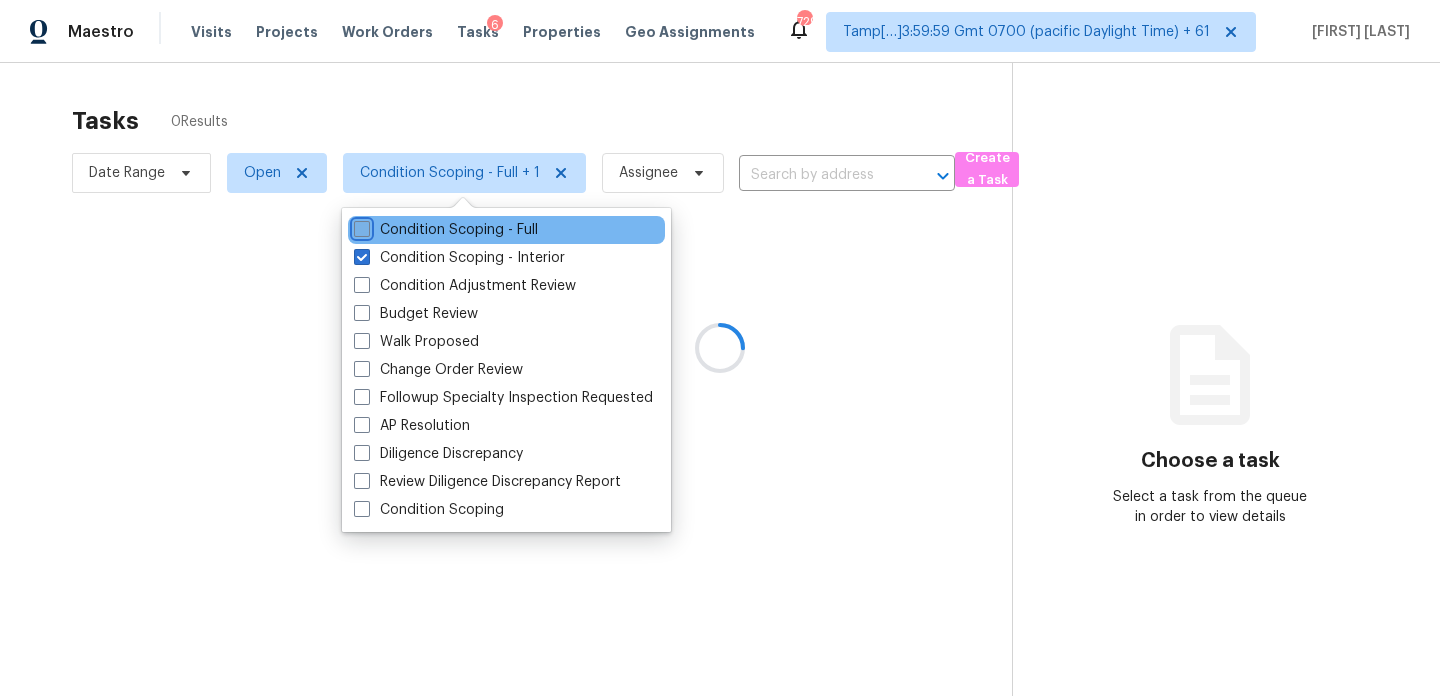 checkbox on "false" 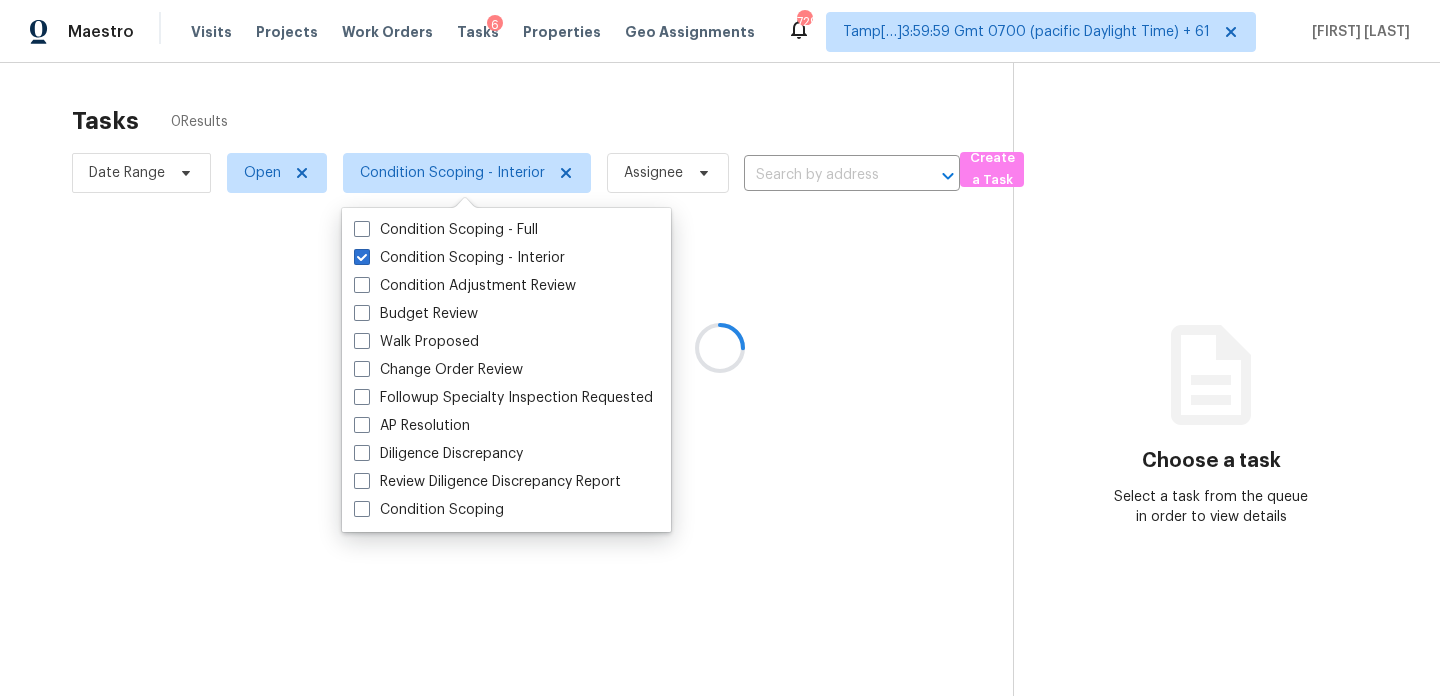 click at bounding box center (720, 348) 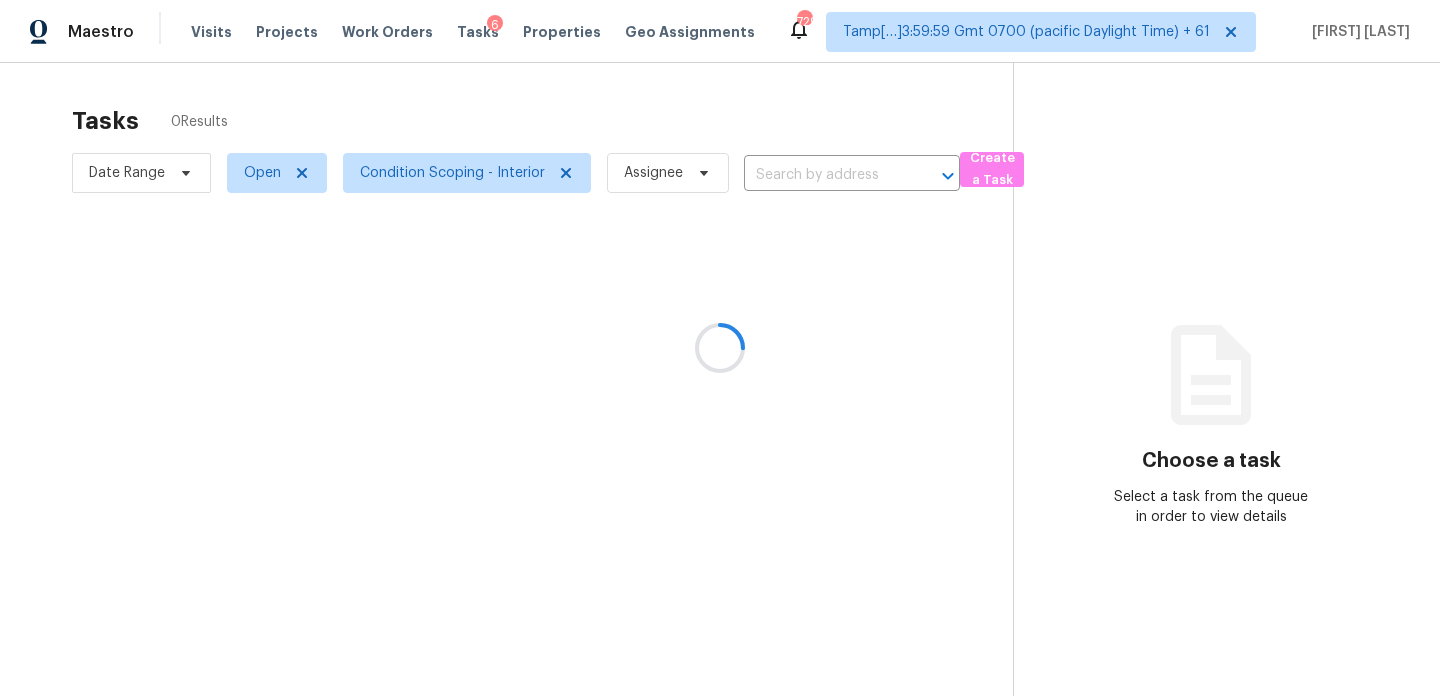 click at bounding box center [720, 348] 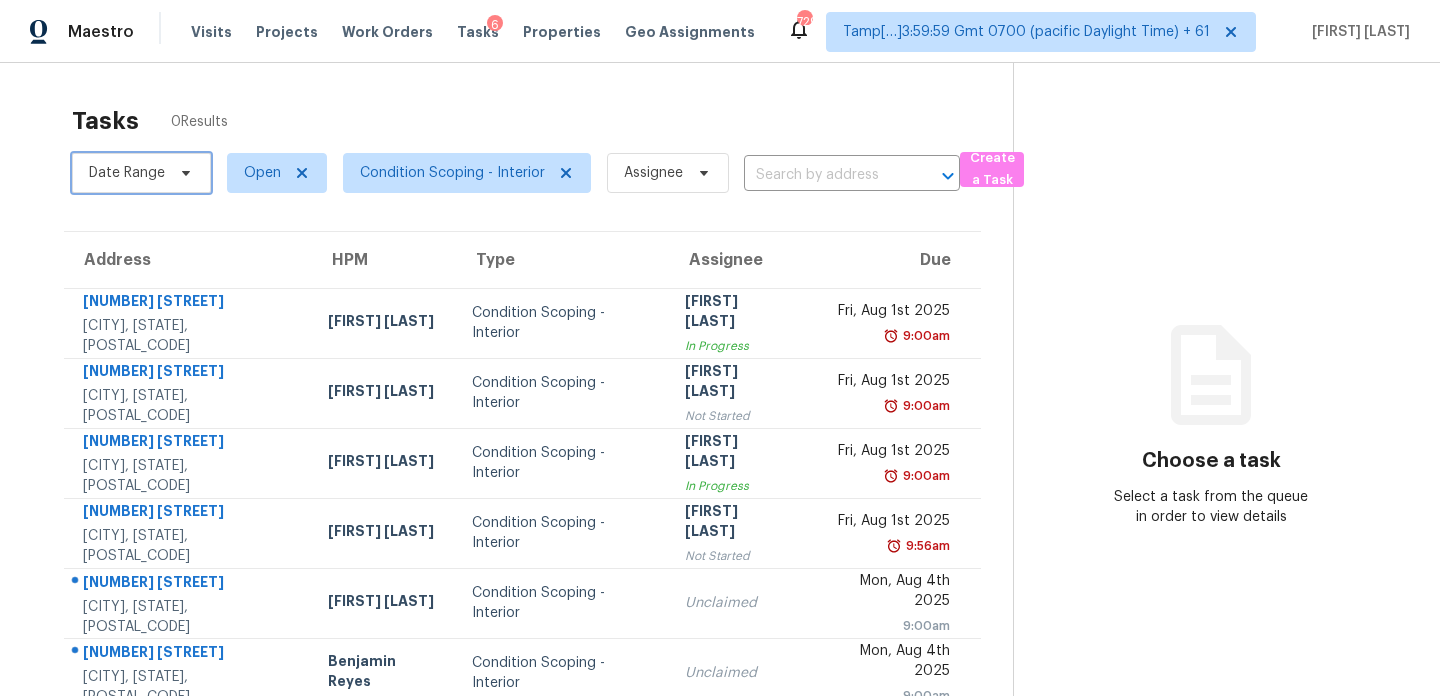click on "Date Range" at bounding box center (141, 173) 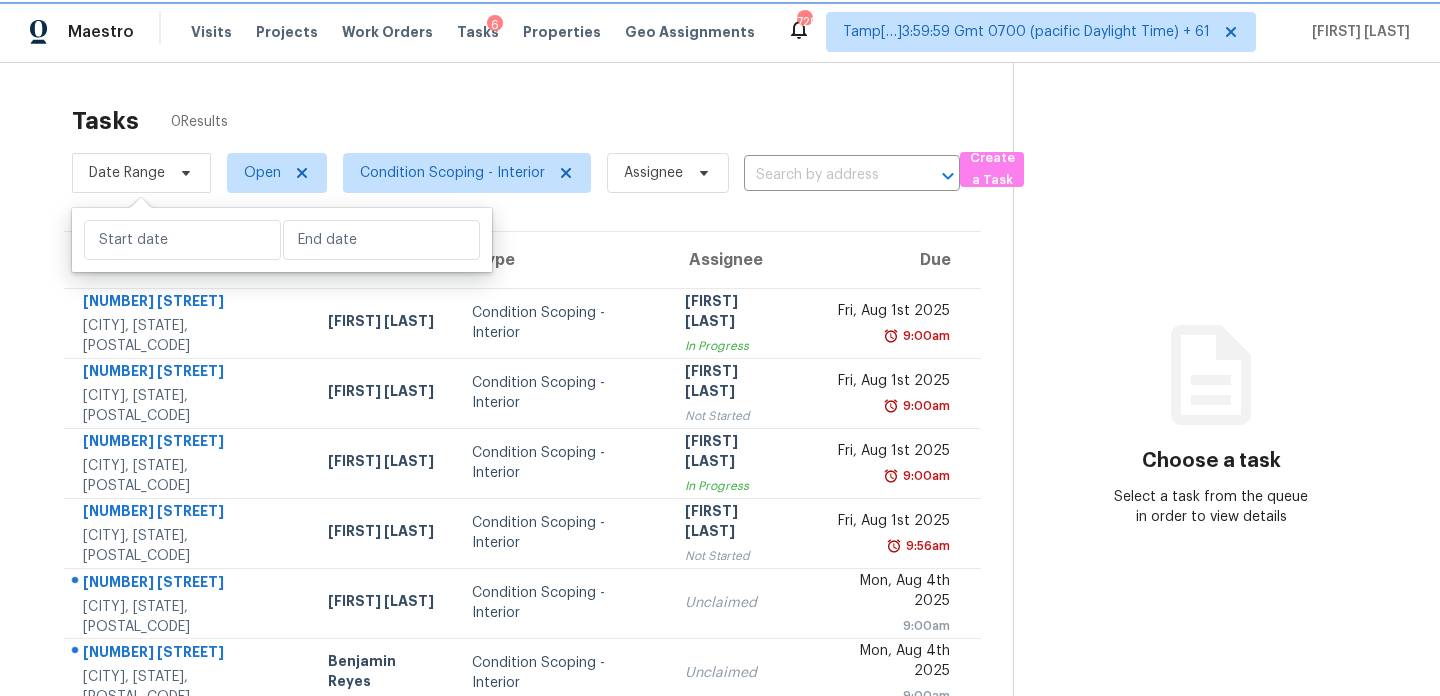 click on "Date Range" at bounding box center [141, 173] 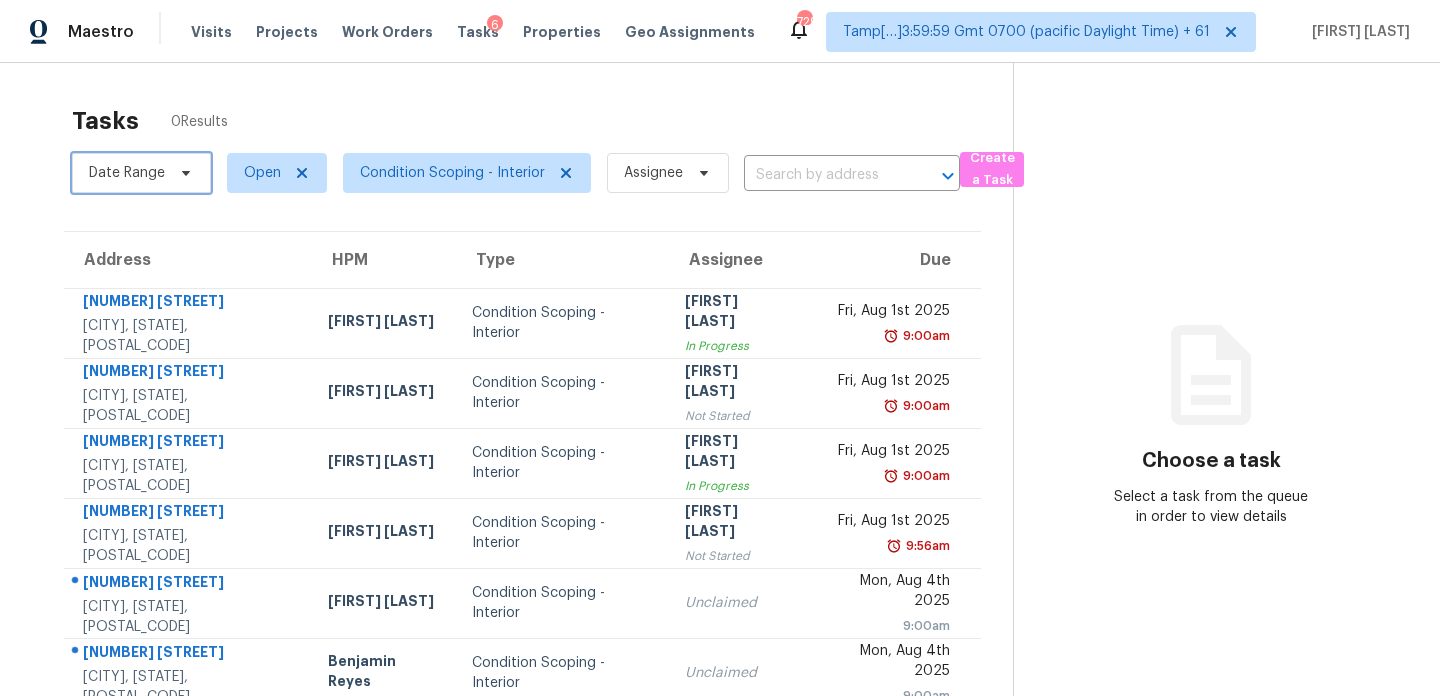 click on "Date Range" at bounding box center [141, 173] 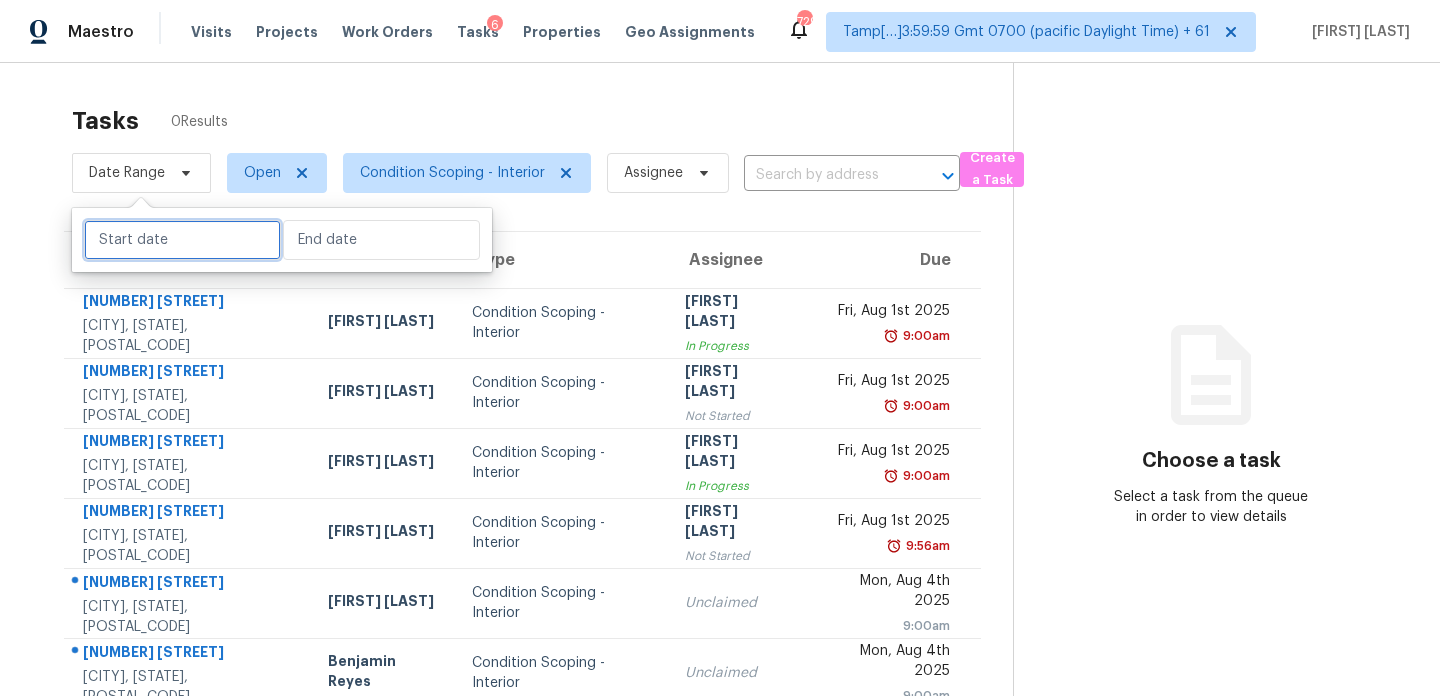 click at bounding box center (182, 240) 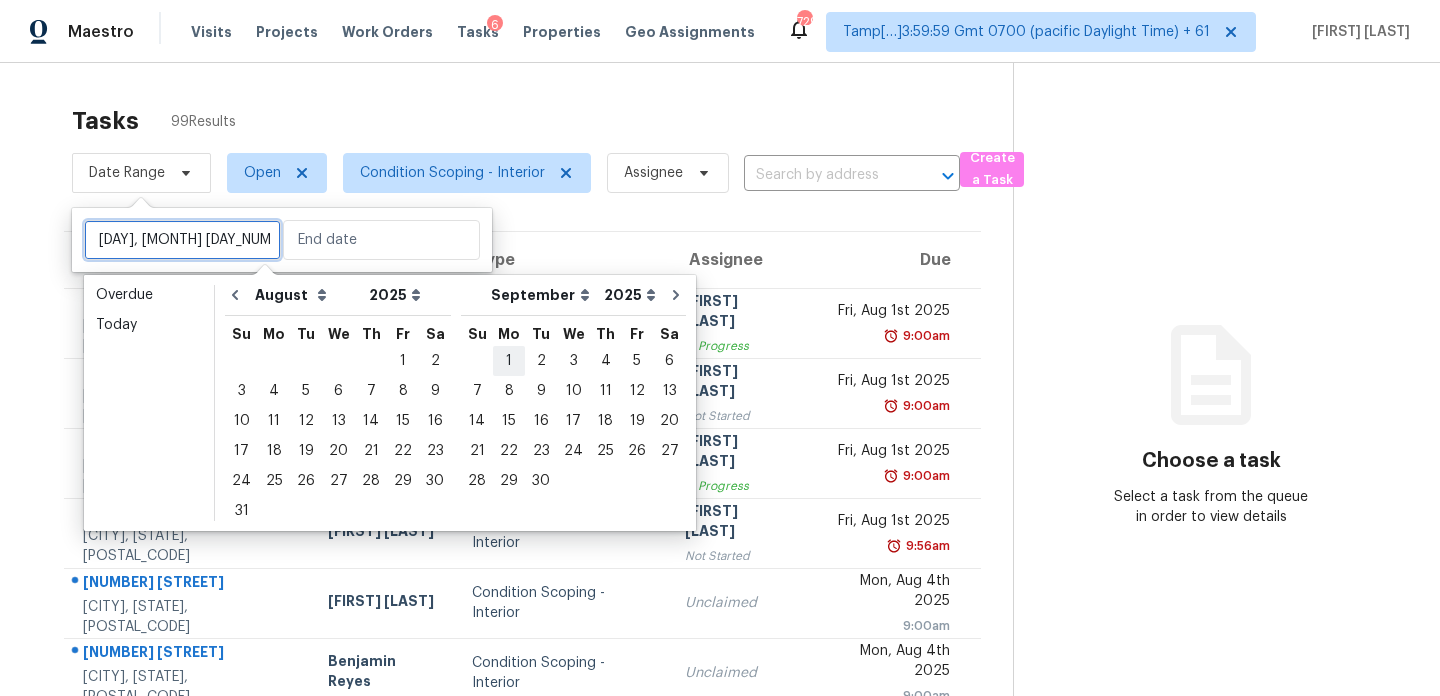 type on "[DAY], [MONTH] [DAY_NUMBER]" 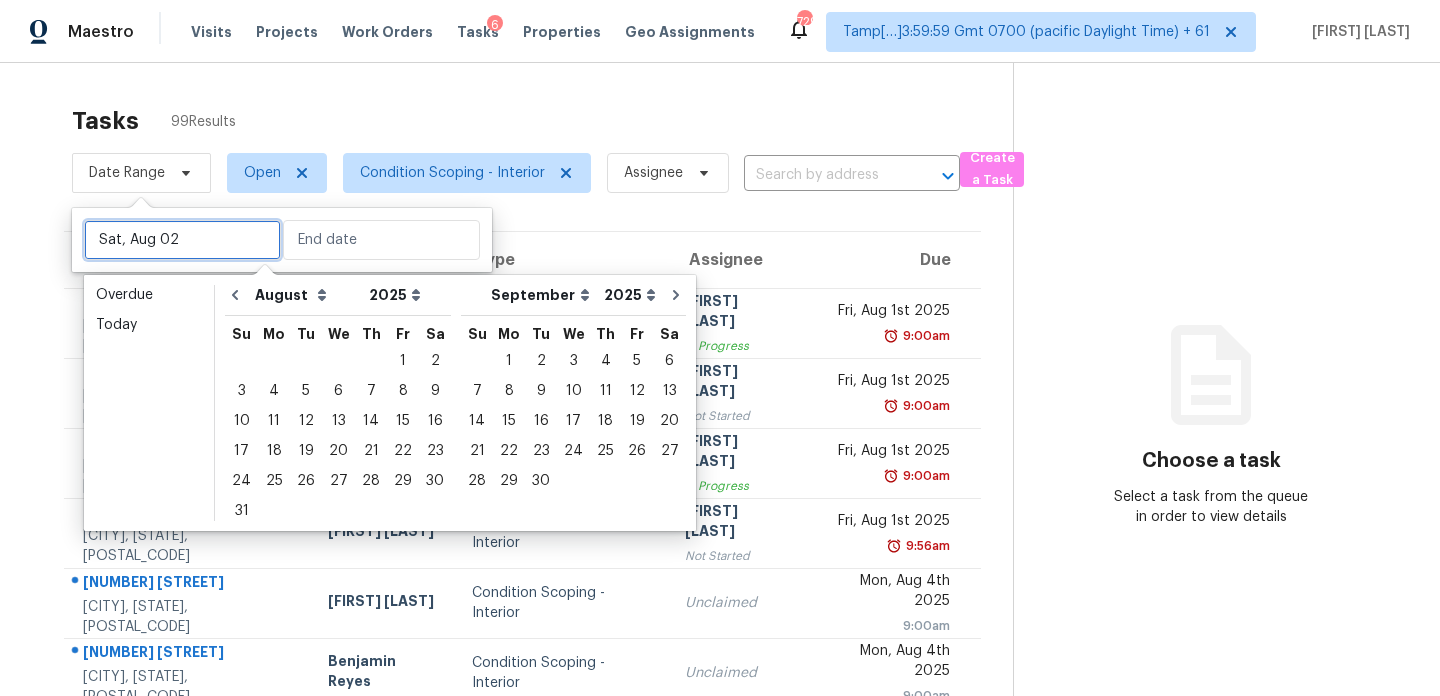type on "Fri, Aug 01" 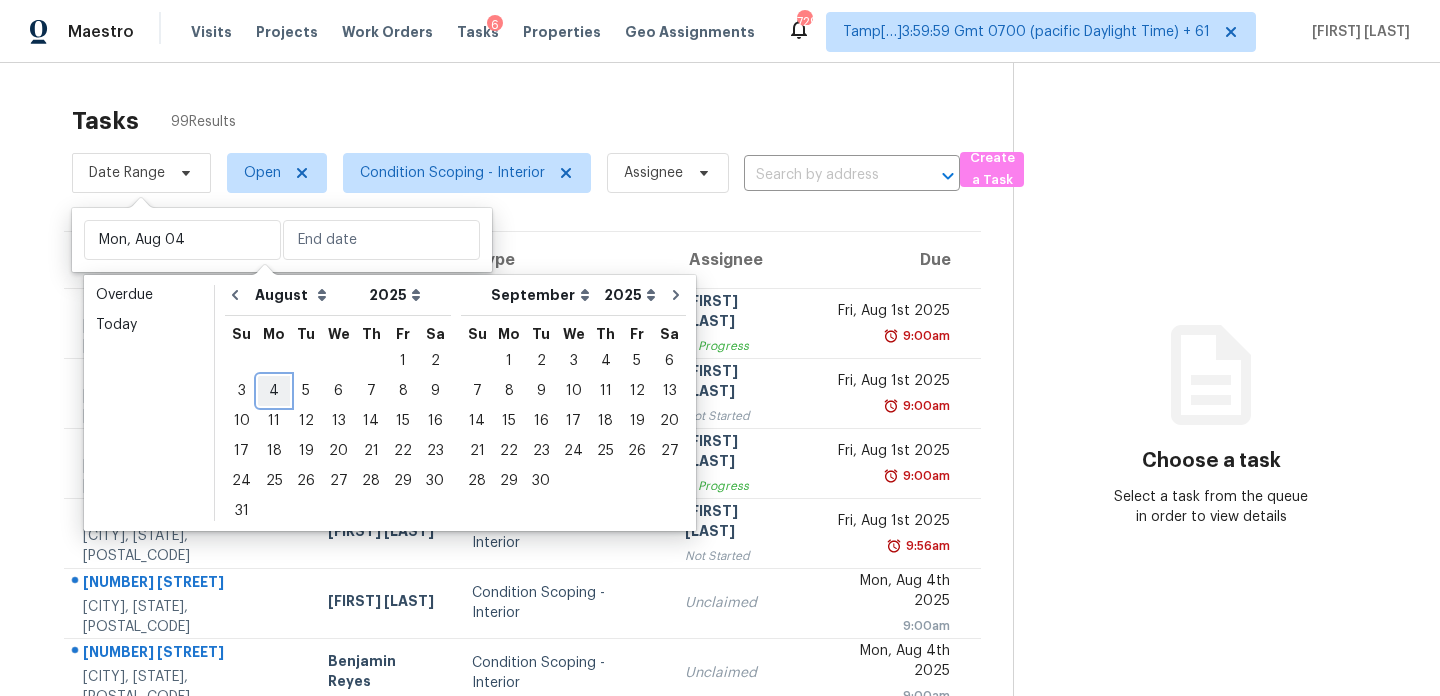click on "4" at bounding box center (274, 391) 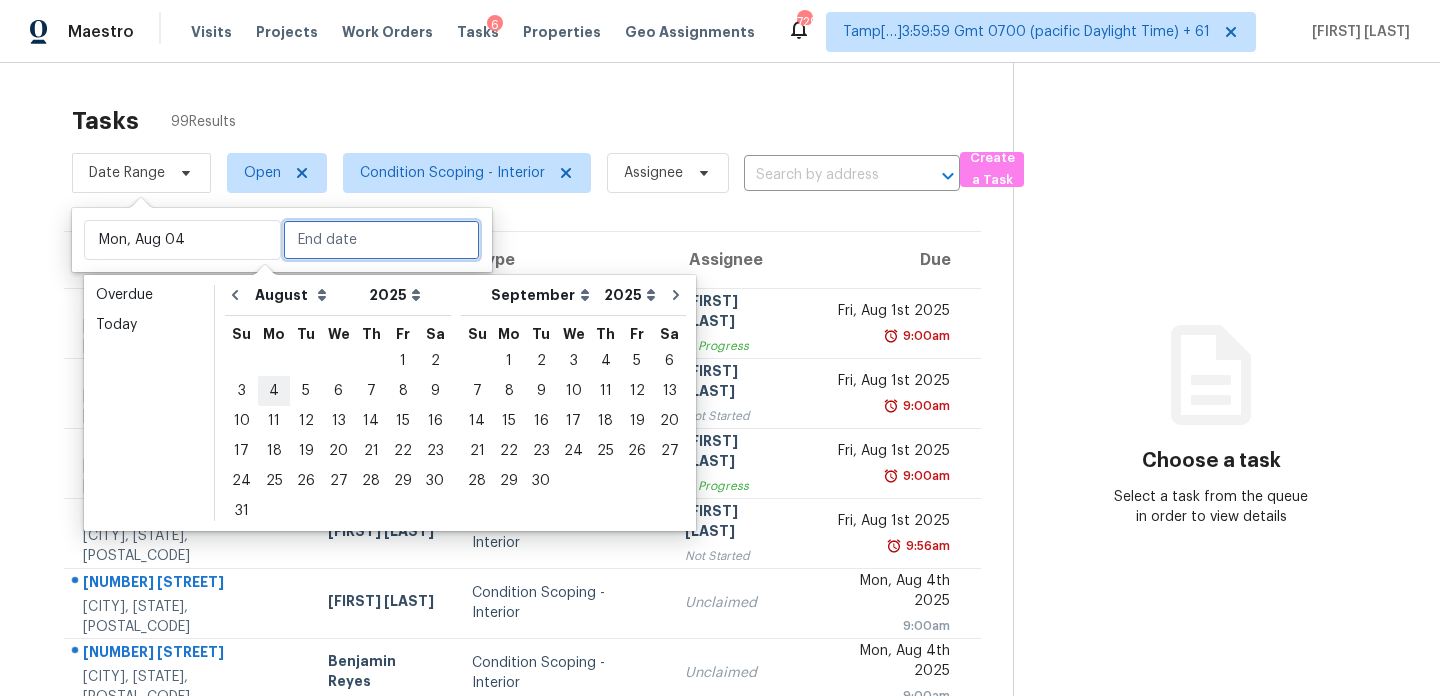 type on "Mon, Aug 04" 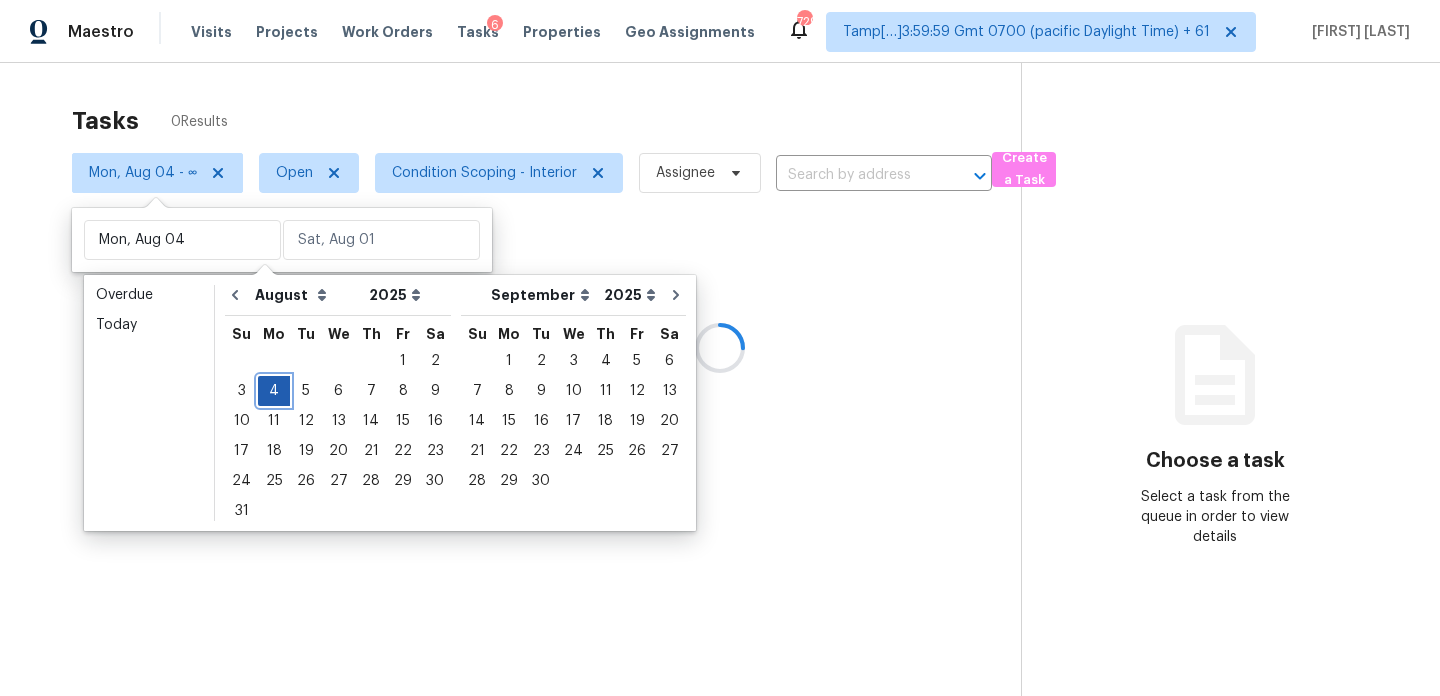 click on "4" at bounding box center [274, 391] 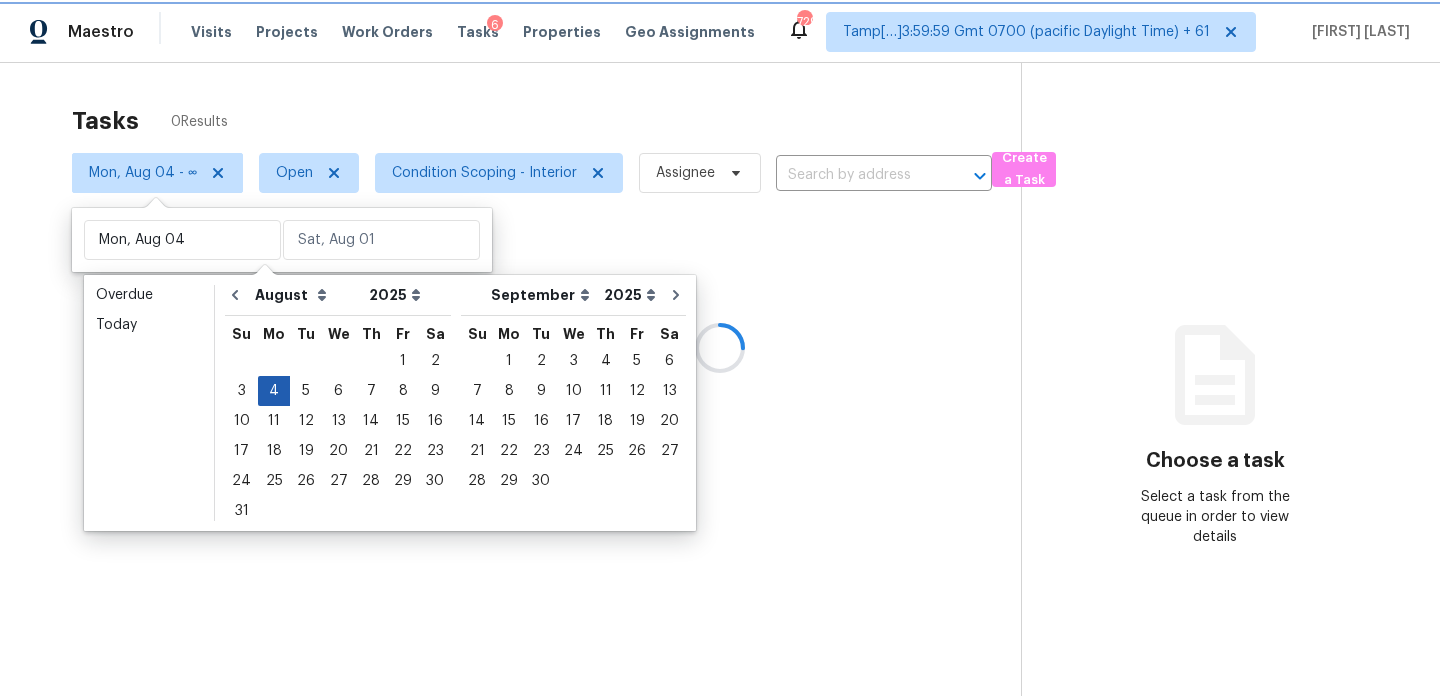 type on "Mon, Aug 04" 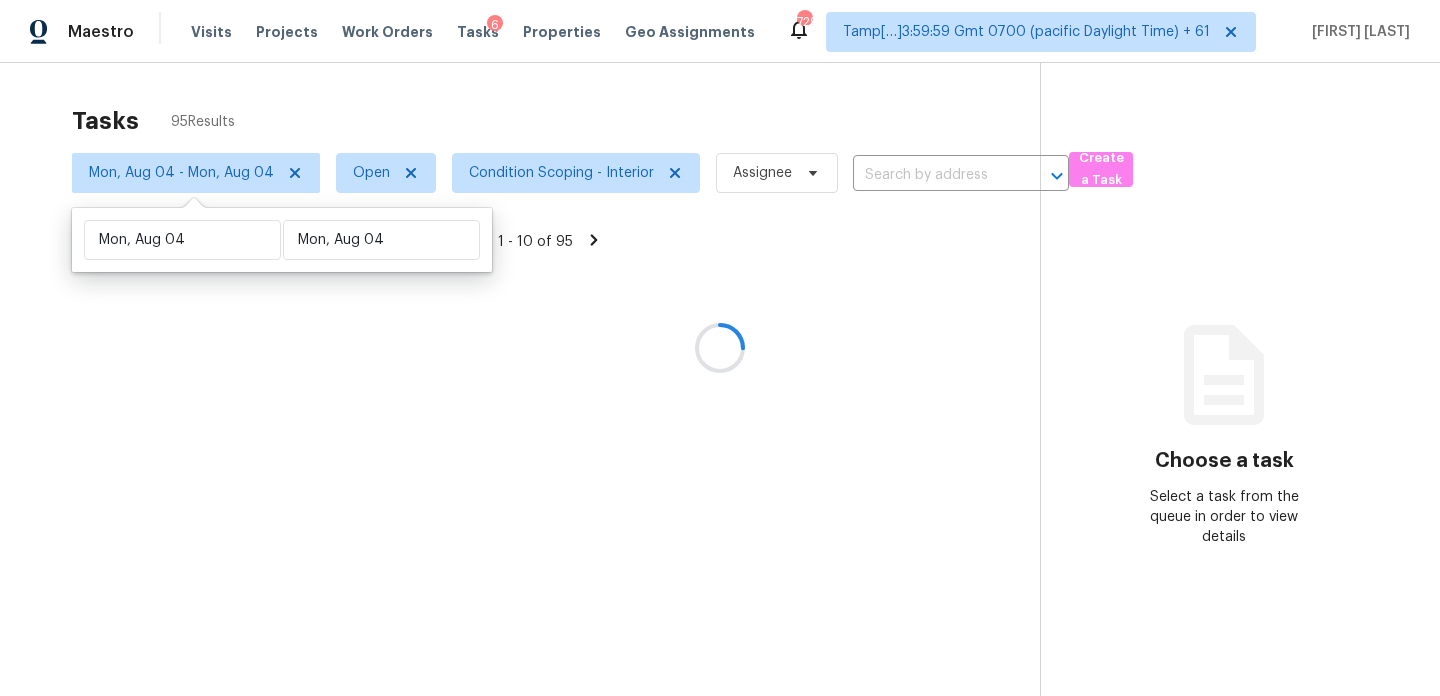 click at bounding box center [720, 348] 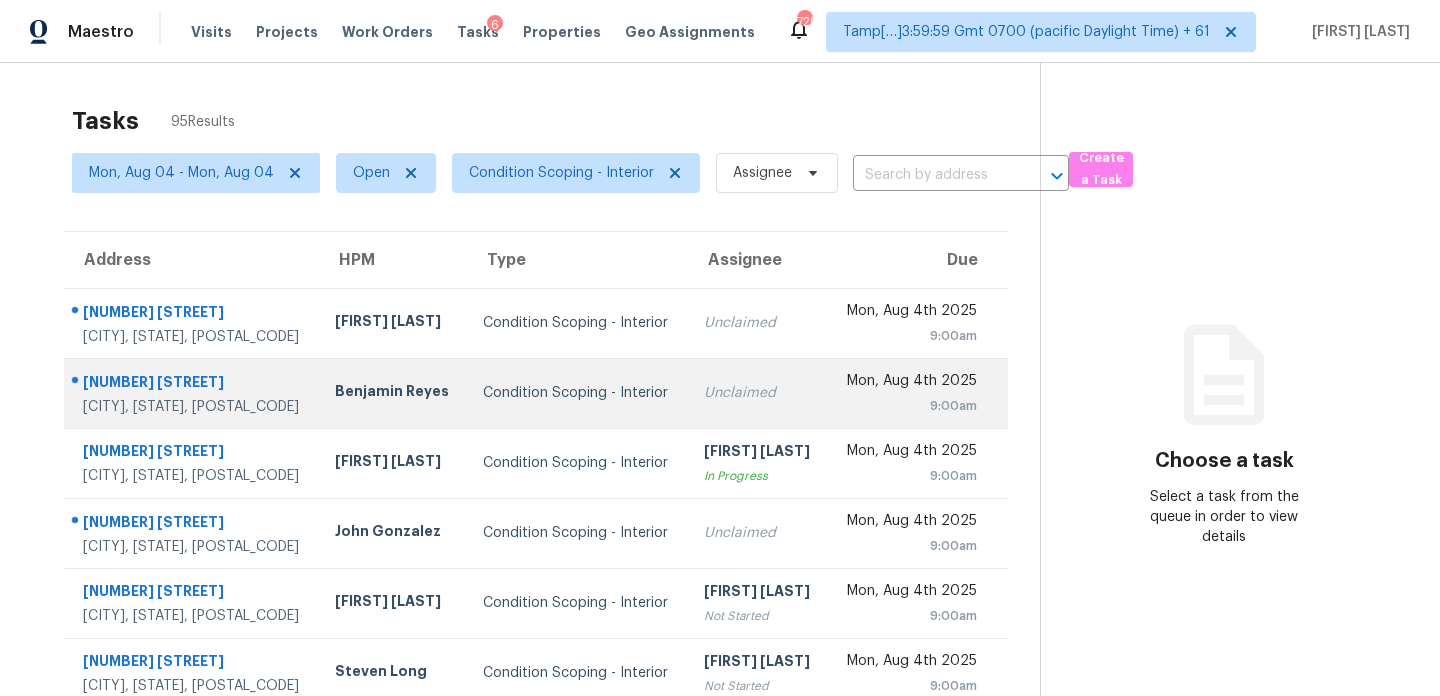 scroll, scrollTop: 345, scrollLeft: 0, axis: vertical 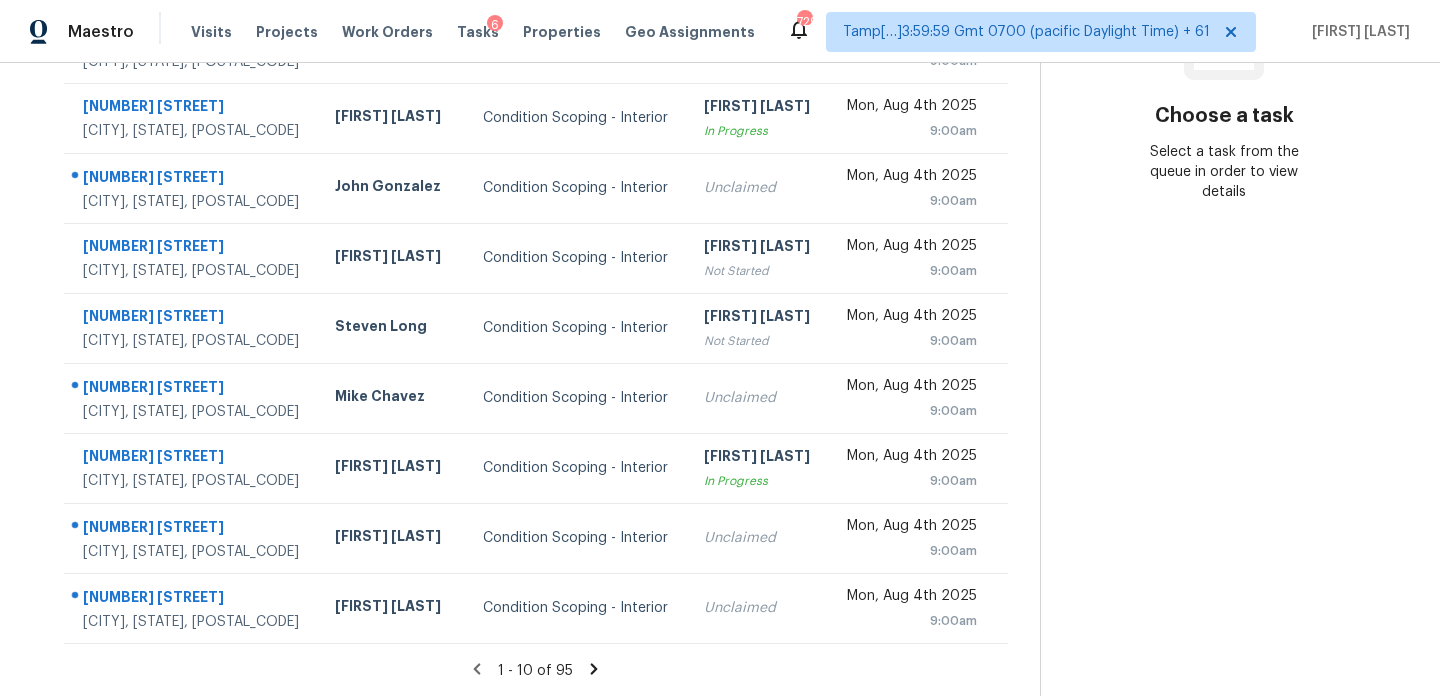 click 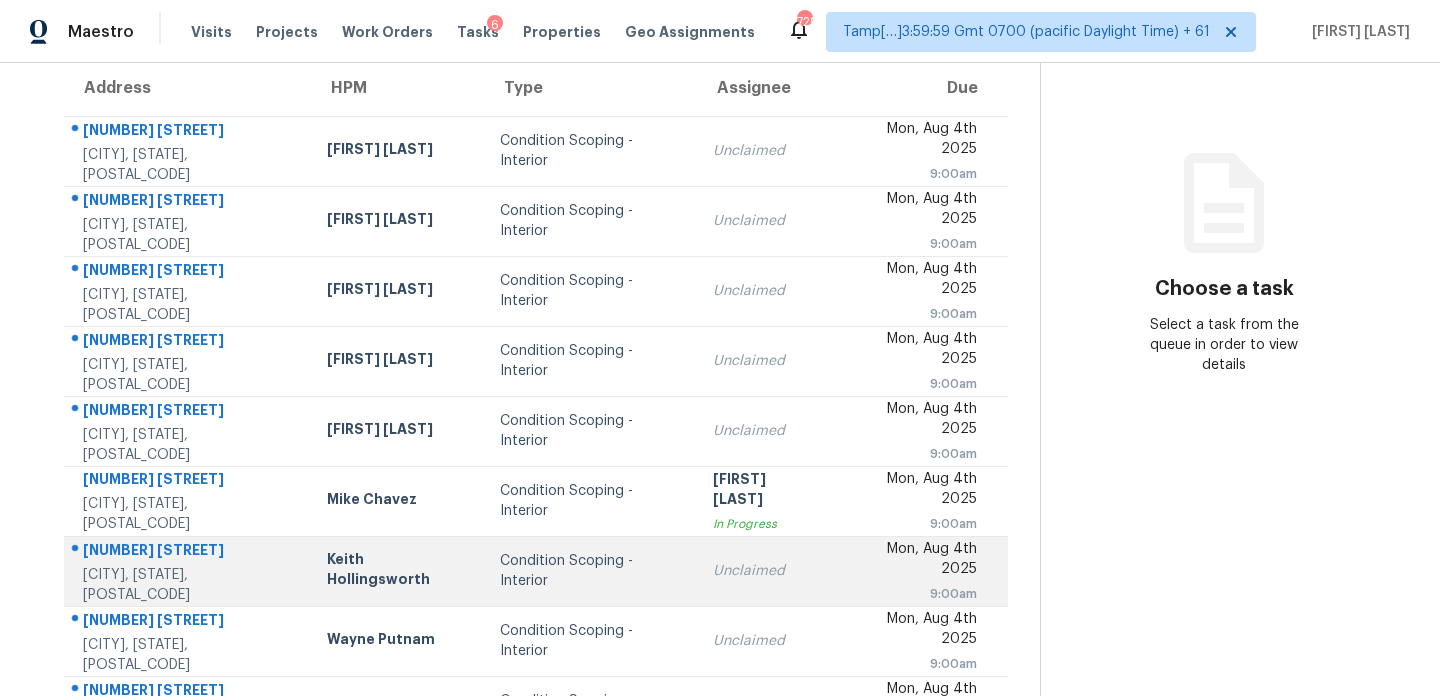scroll, scrollTop: 171, scrollLeft: 0, axis: vertical 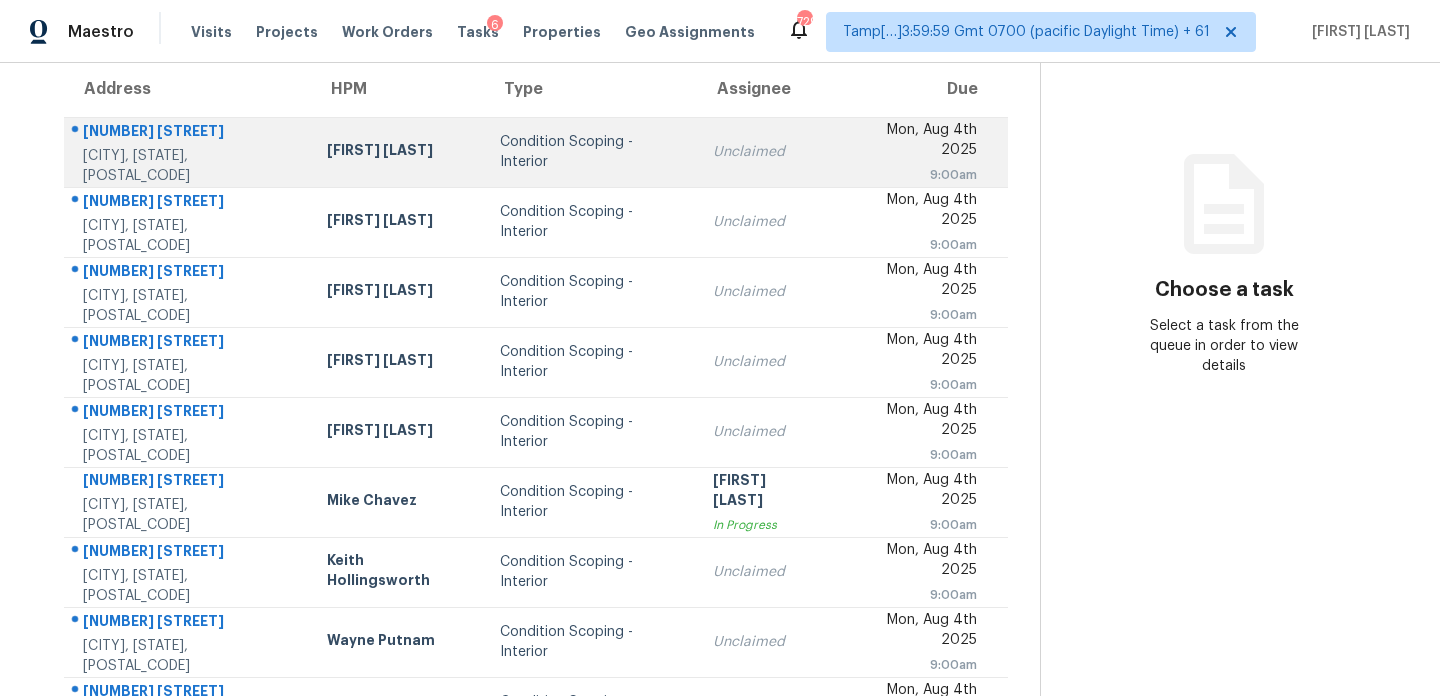 click on "Condition Scoping - Interior" at bounding box center (590, 152) 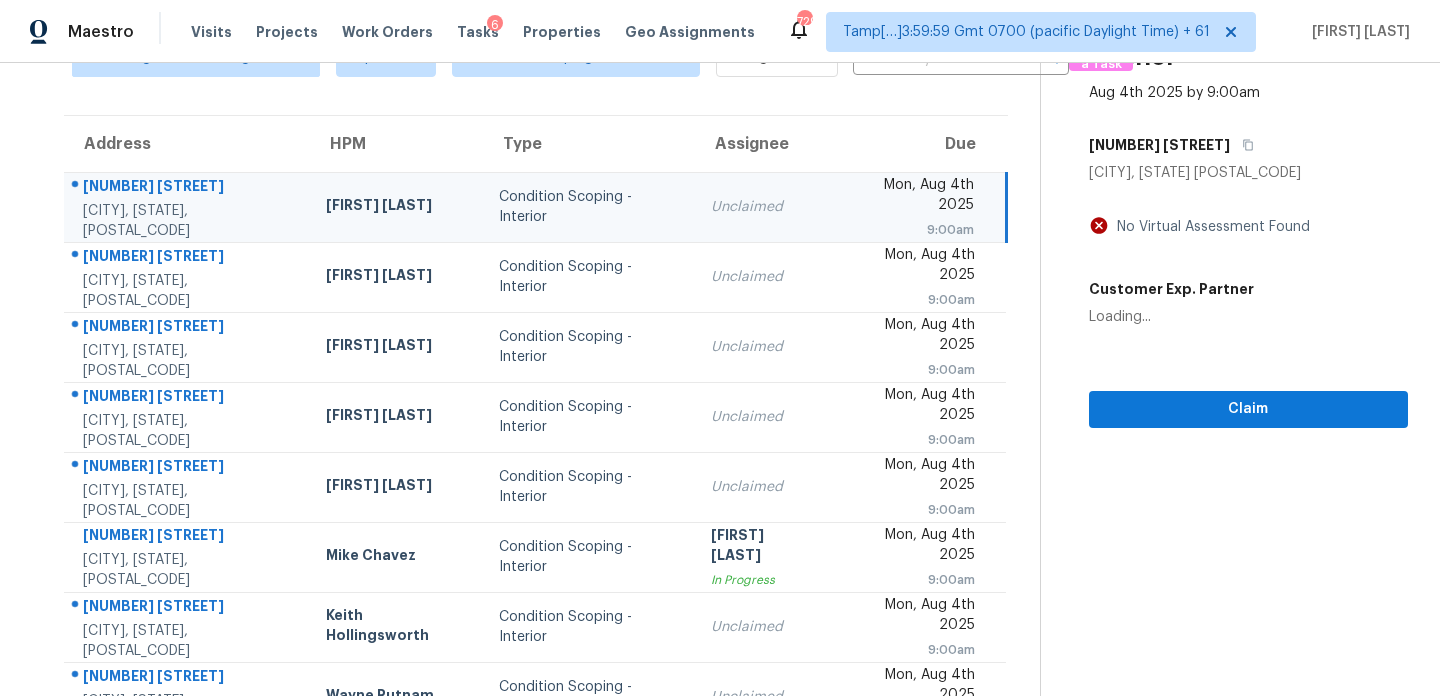 scroll, scrollTop: 5, scrollLeft: 0, axis: vertical 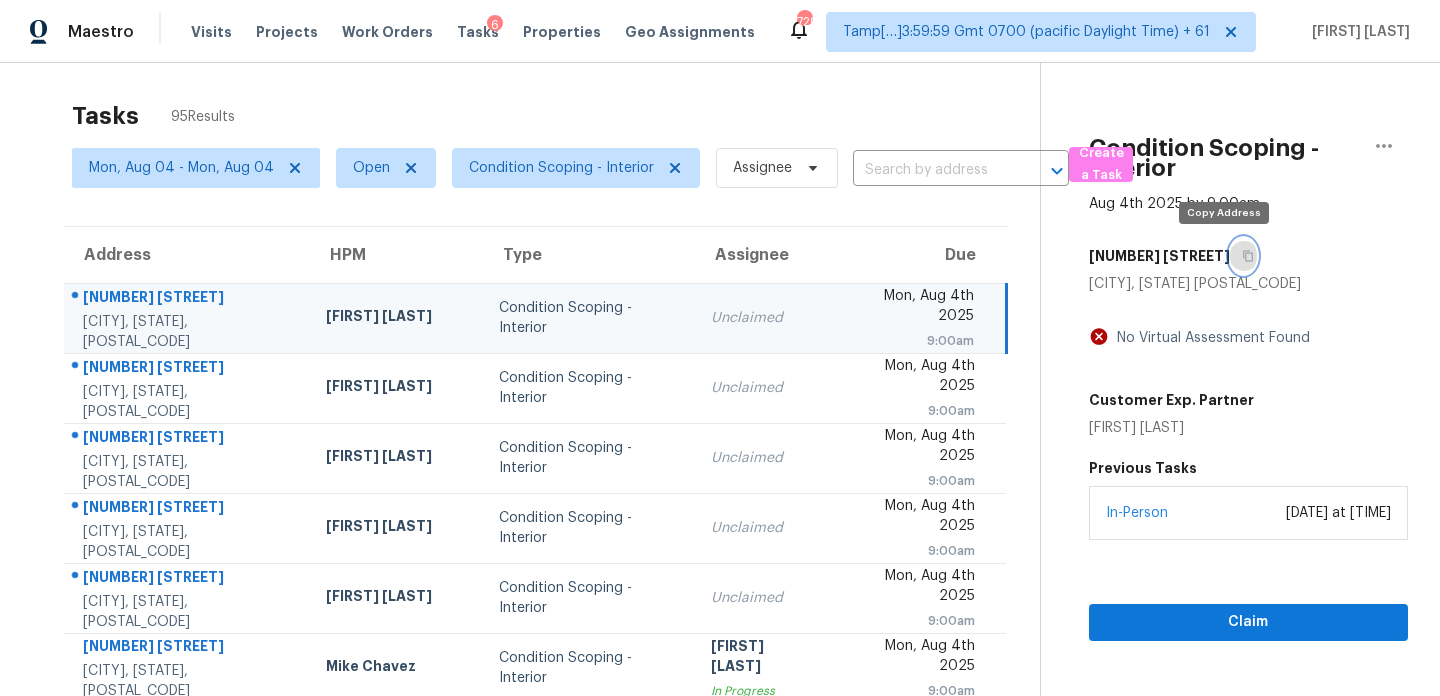 click at bounding box center (1243, 256) 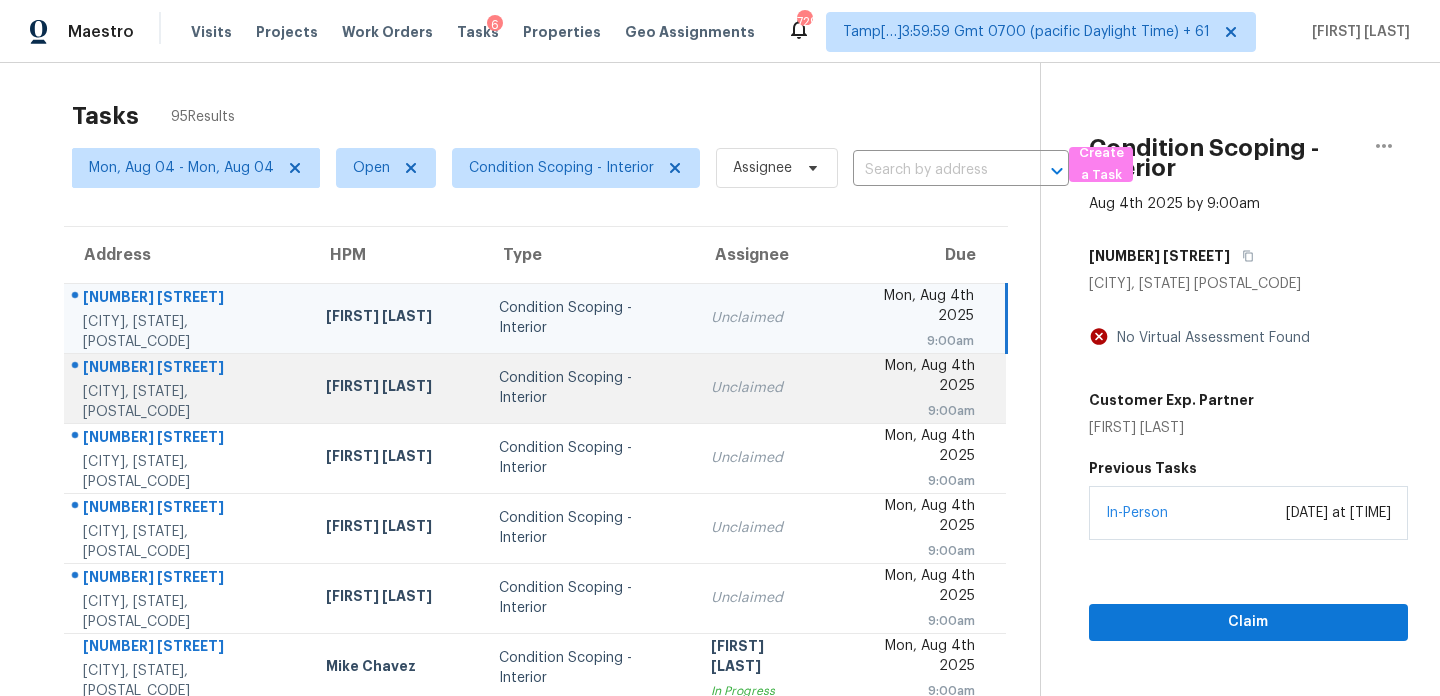 click on "Condition Scoping - Interior" at bounding box center [589, 388] 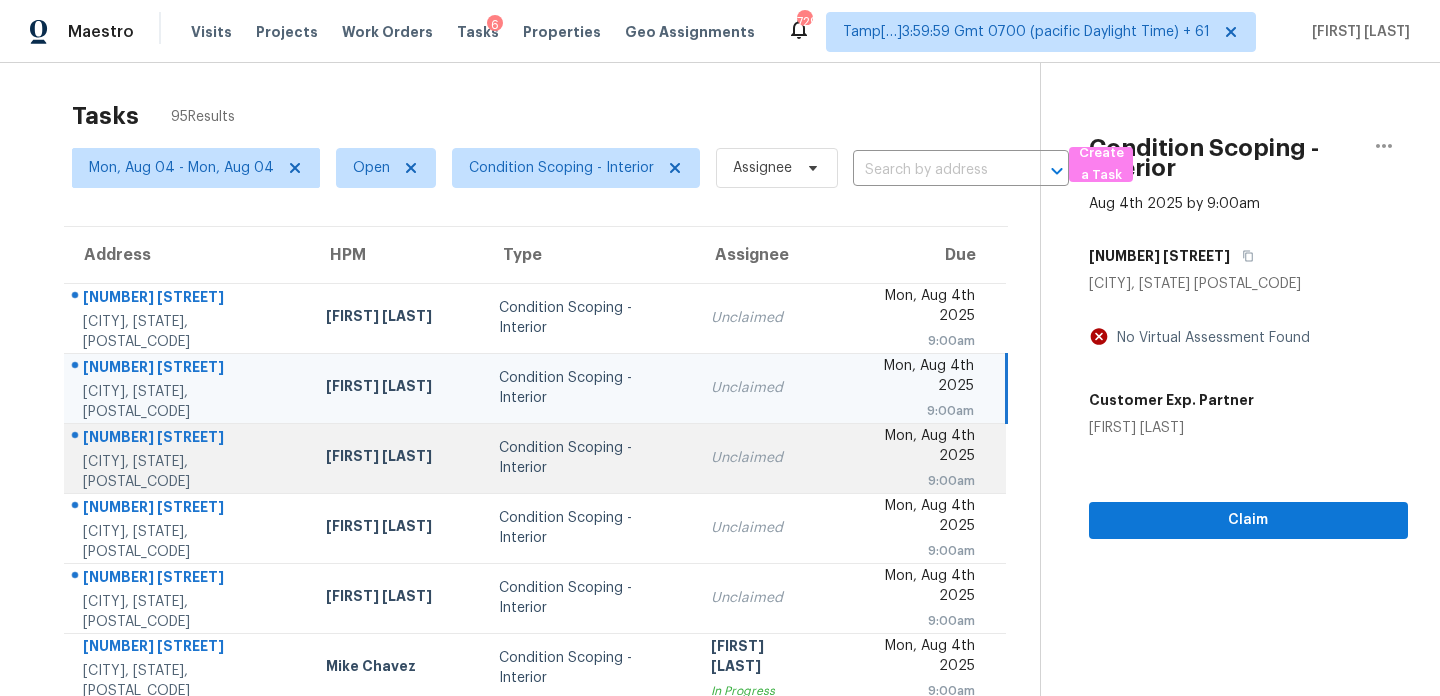 scroll, scrollTop: 119, scrollLeft: 0, axis: vertical 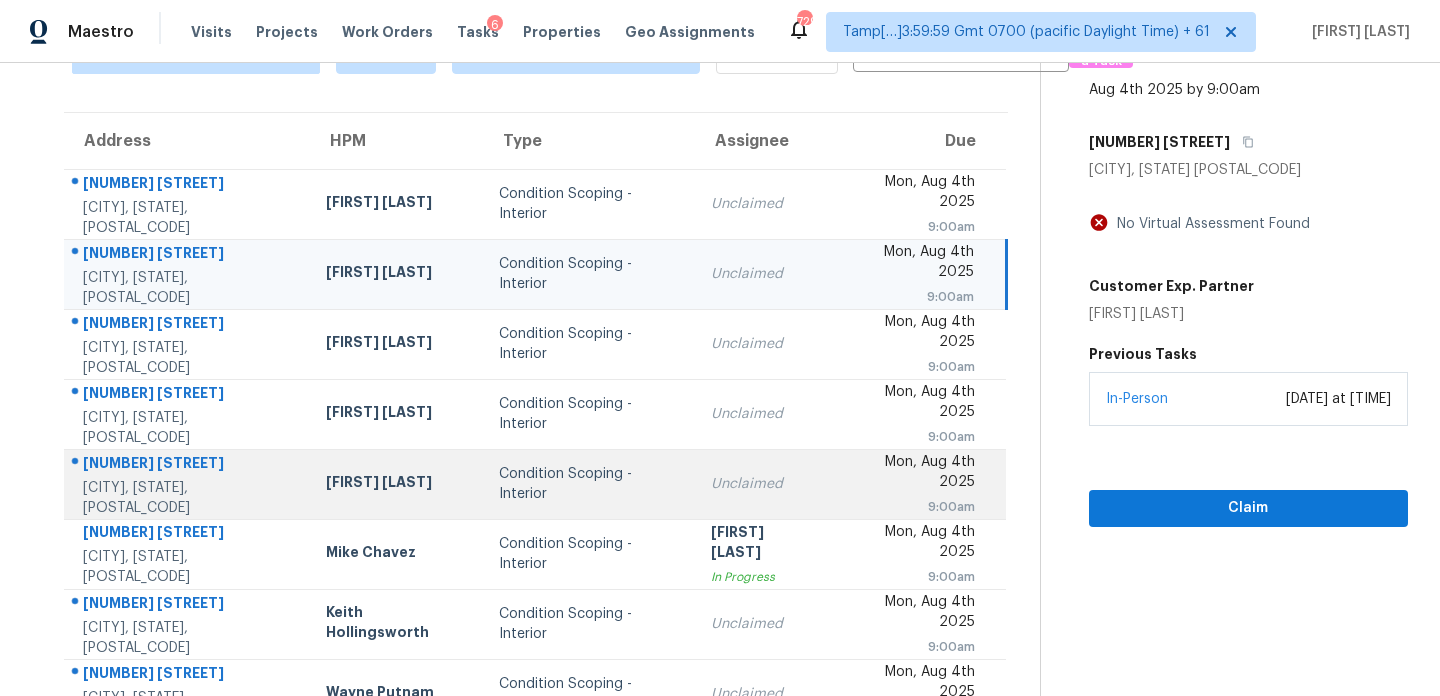 click on "Condition Scoping - Interior" at bounding box center (589, 484) 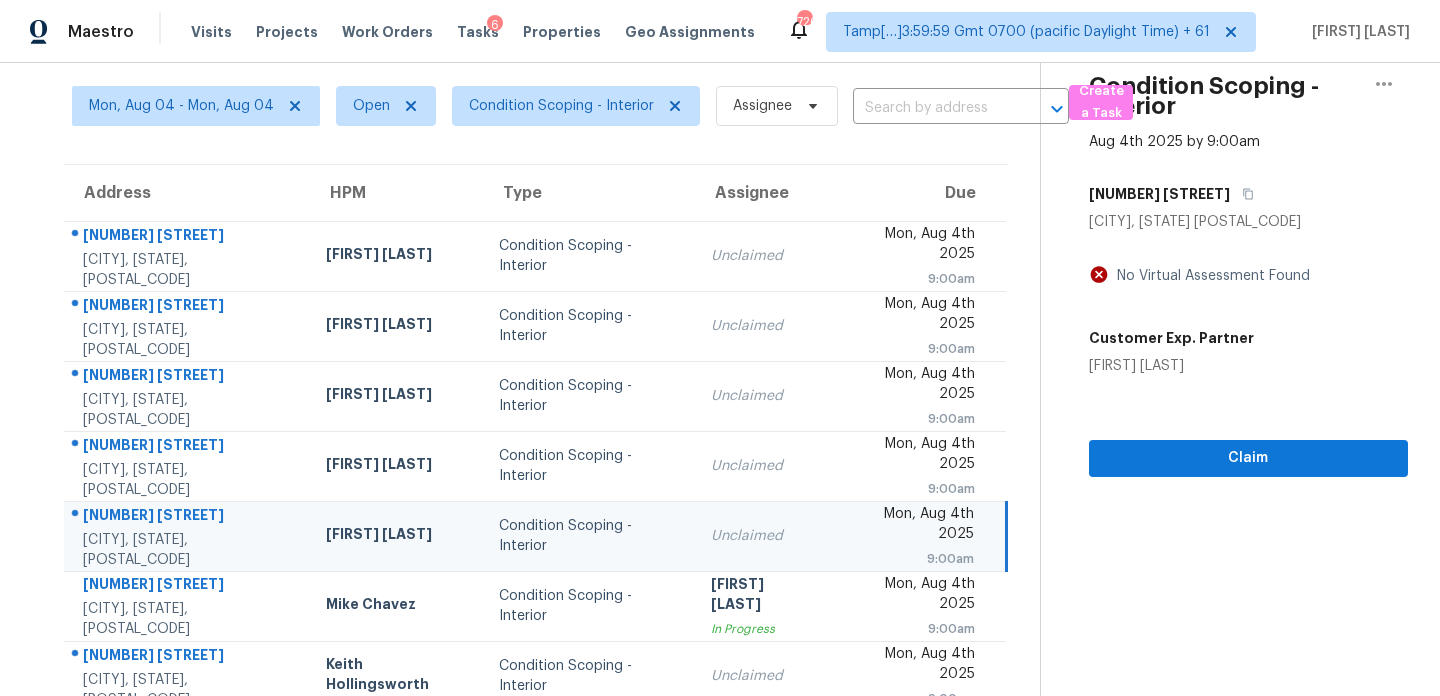 scroll, scrollTop: 41, scrollLeft: 0, axis: vertical 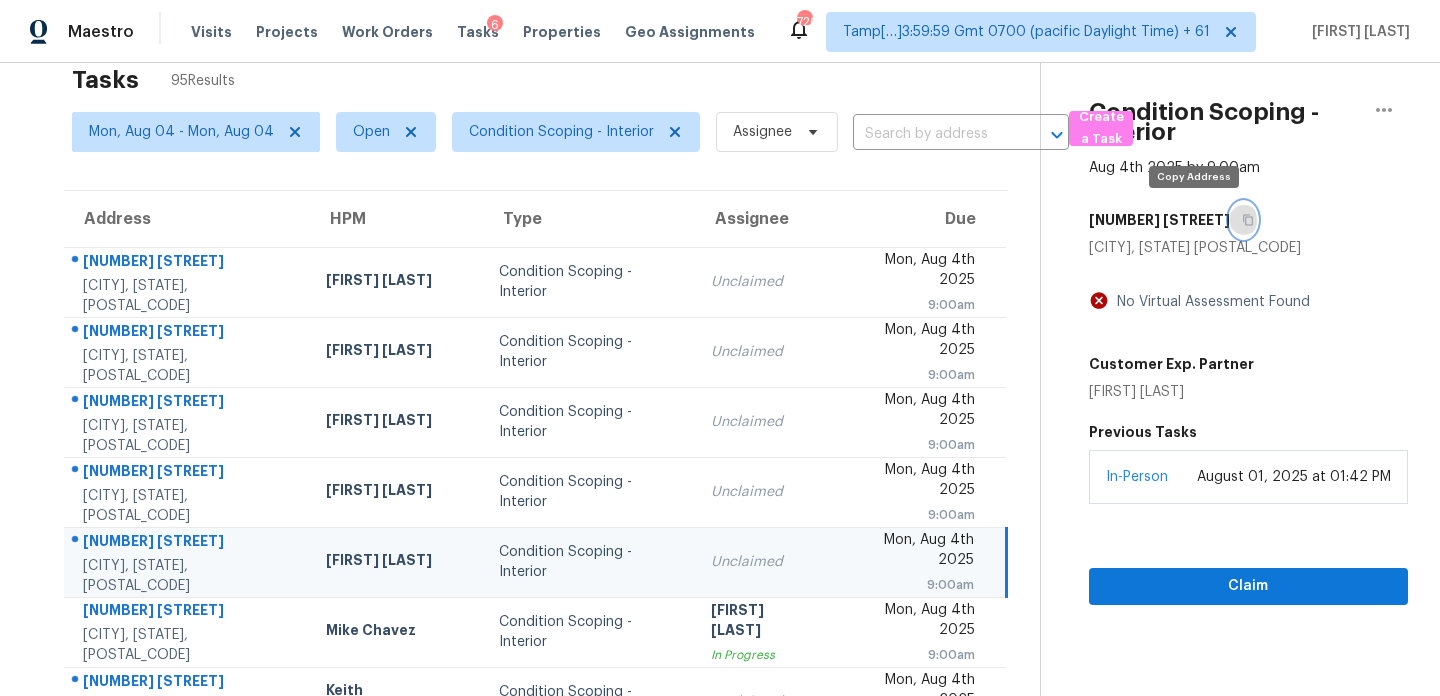 click 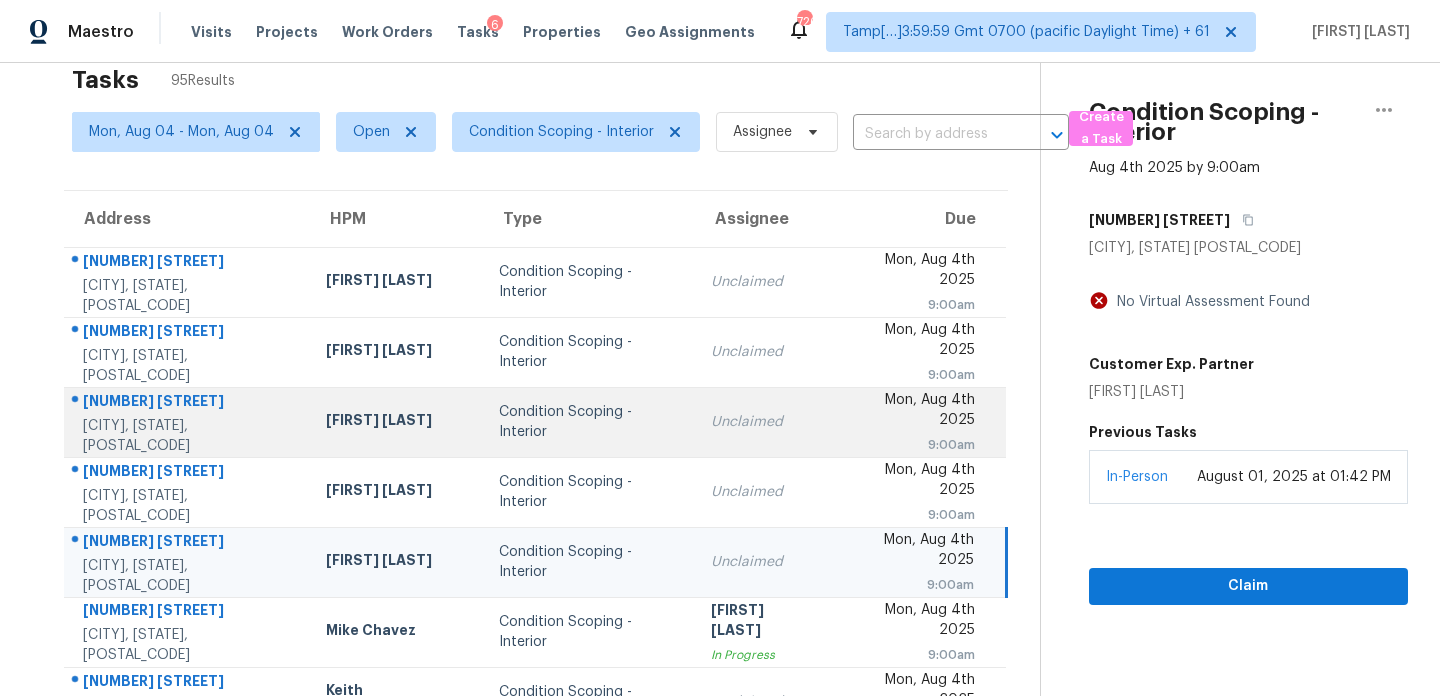 click on "Condition Scoping - Interior" at bounding box center [589, 422] 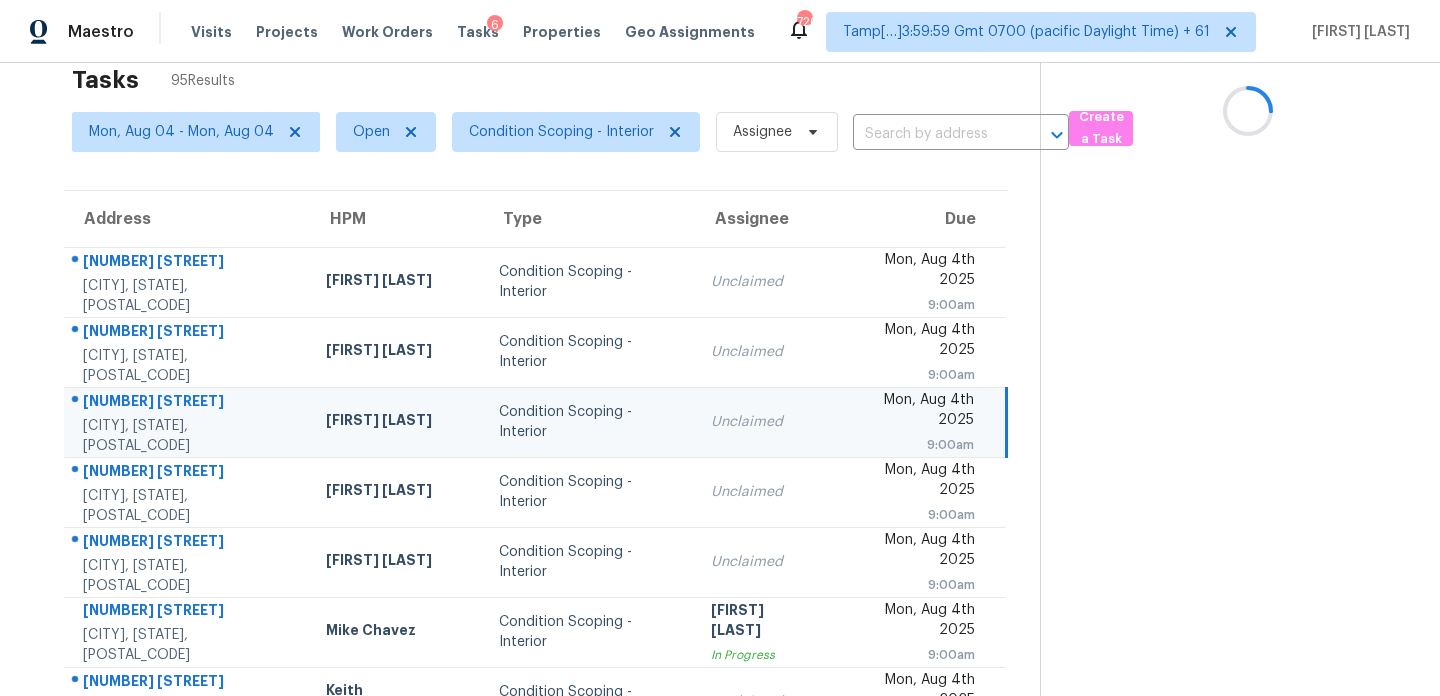 scroll, scrollTop: 0, scrollLeft: 0, axis: both 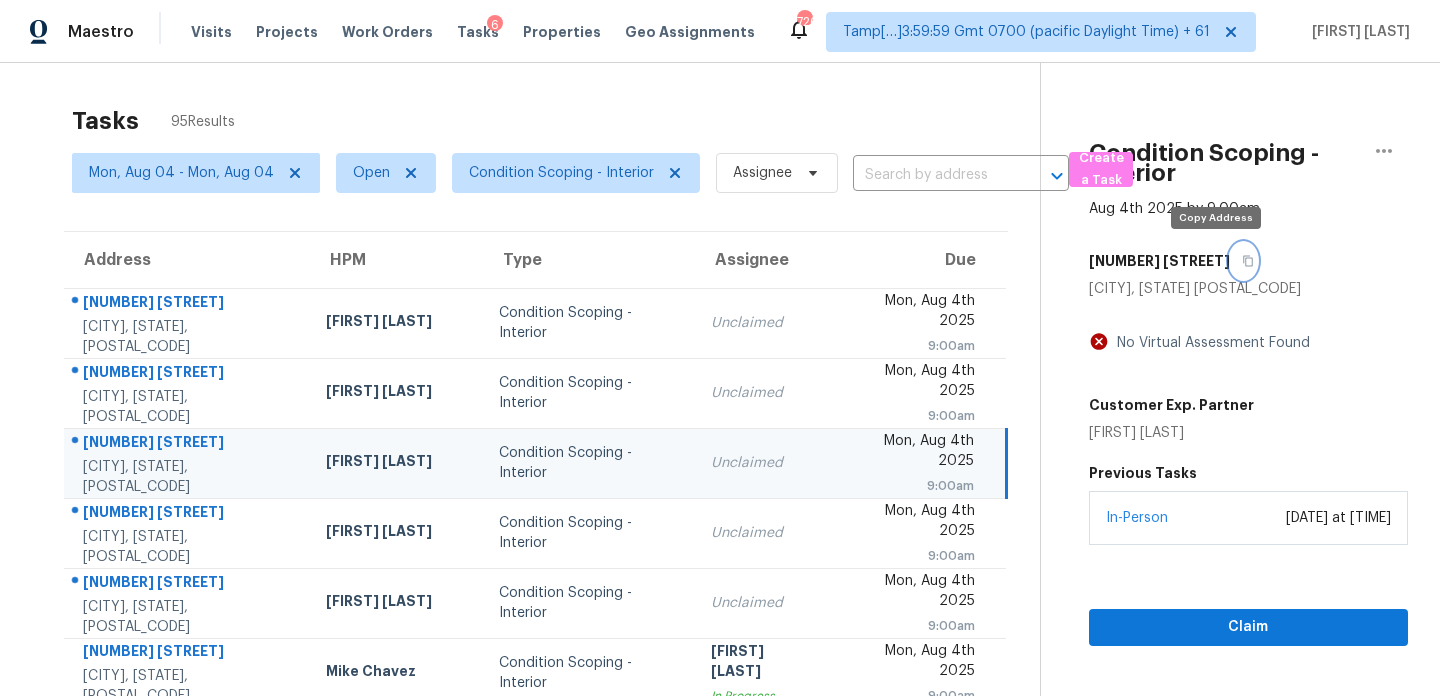 click 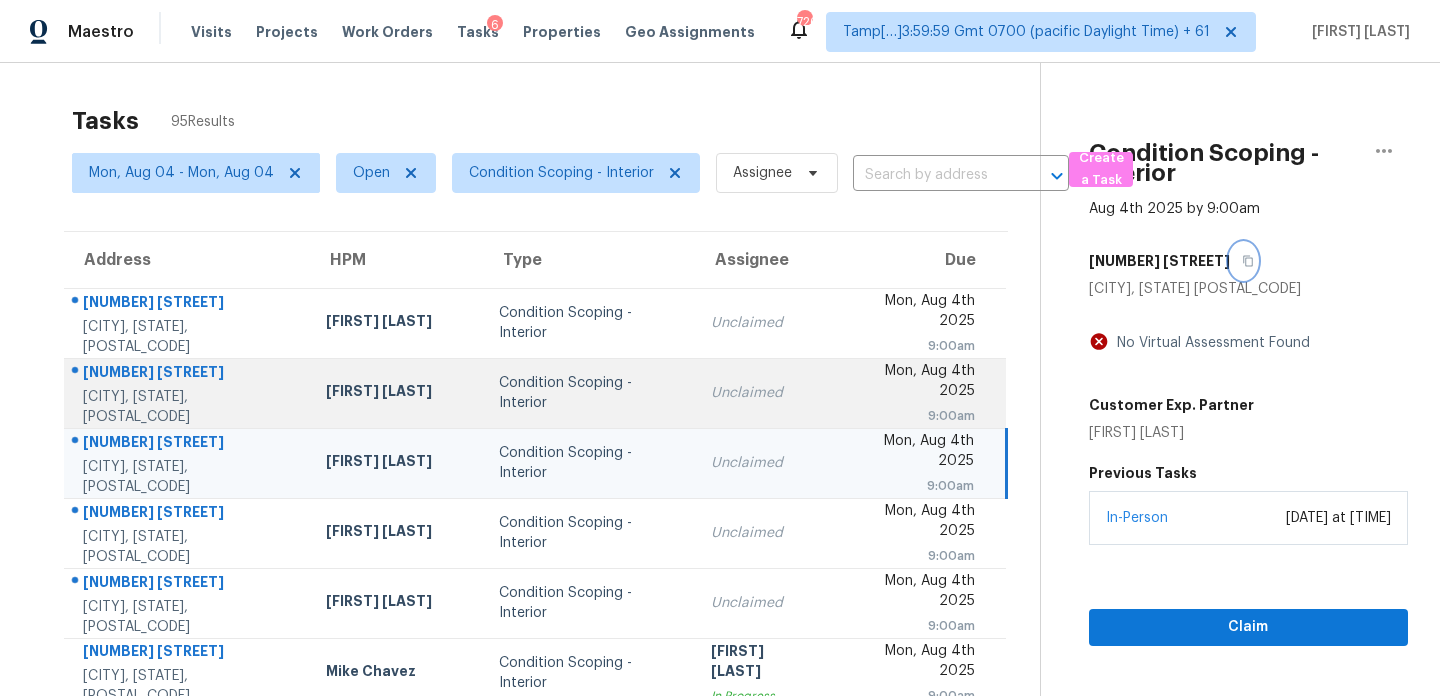 scroll, scrollTop: 345, scrollLeft: 0, axis: vertical 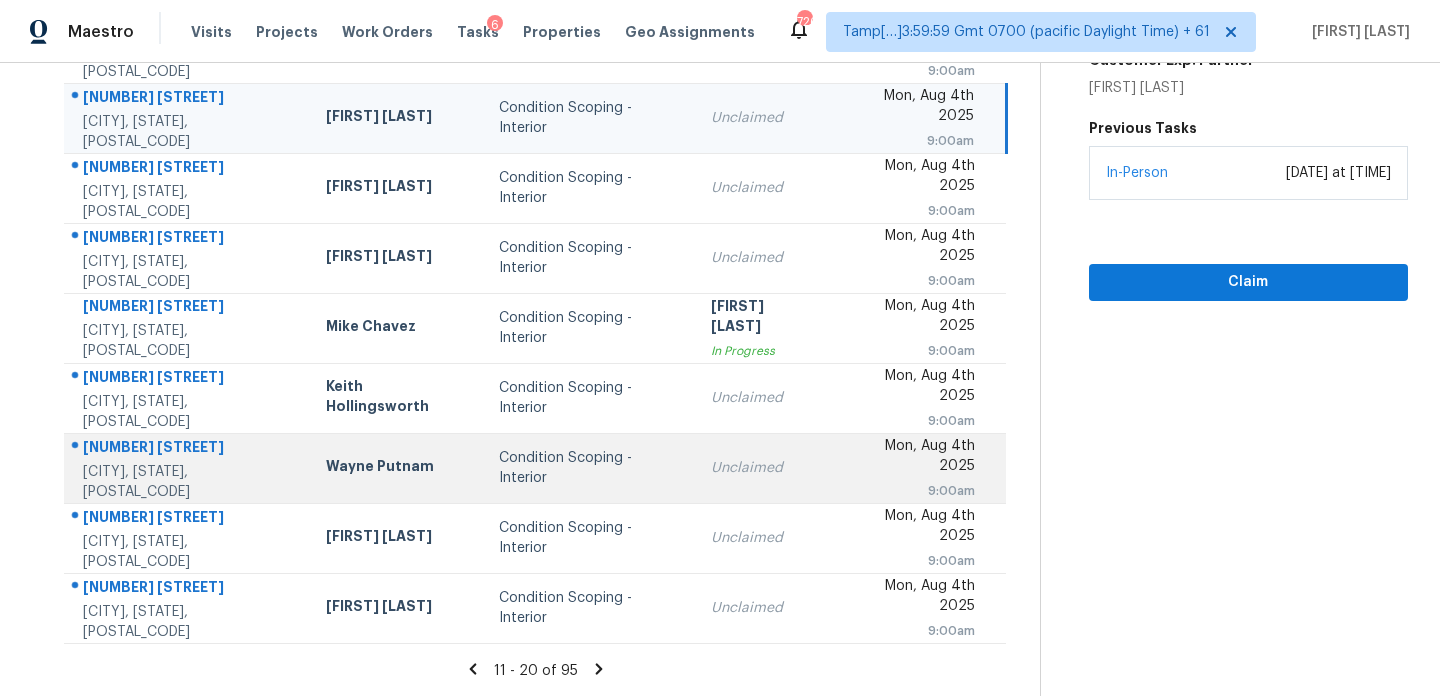click on "Condition Scoping - Interior" at bounding box center [589, 468] 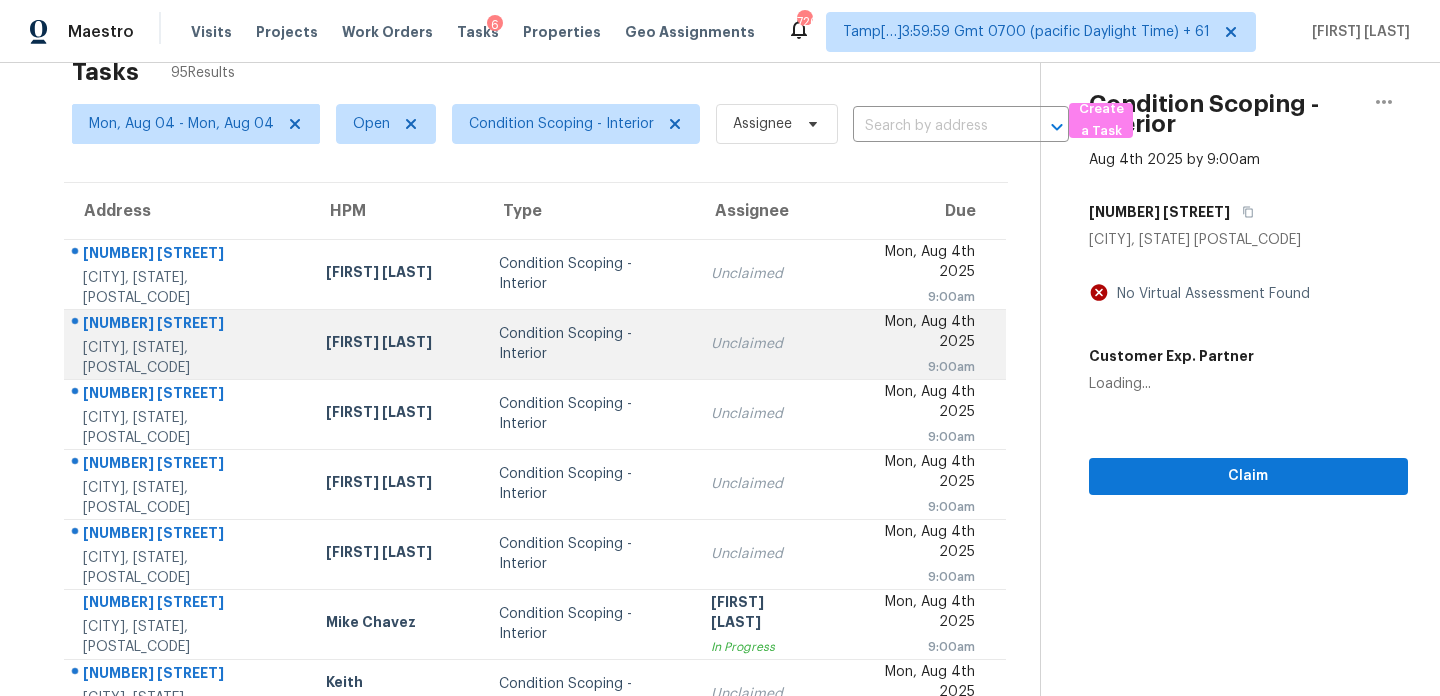 scroll, scrollTop: 0, scrollLeft: 0, axis: both 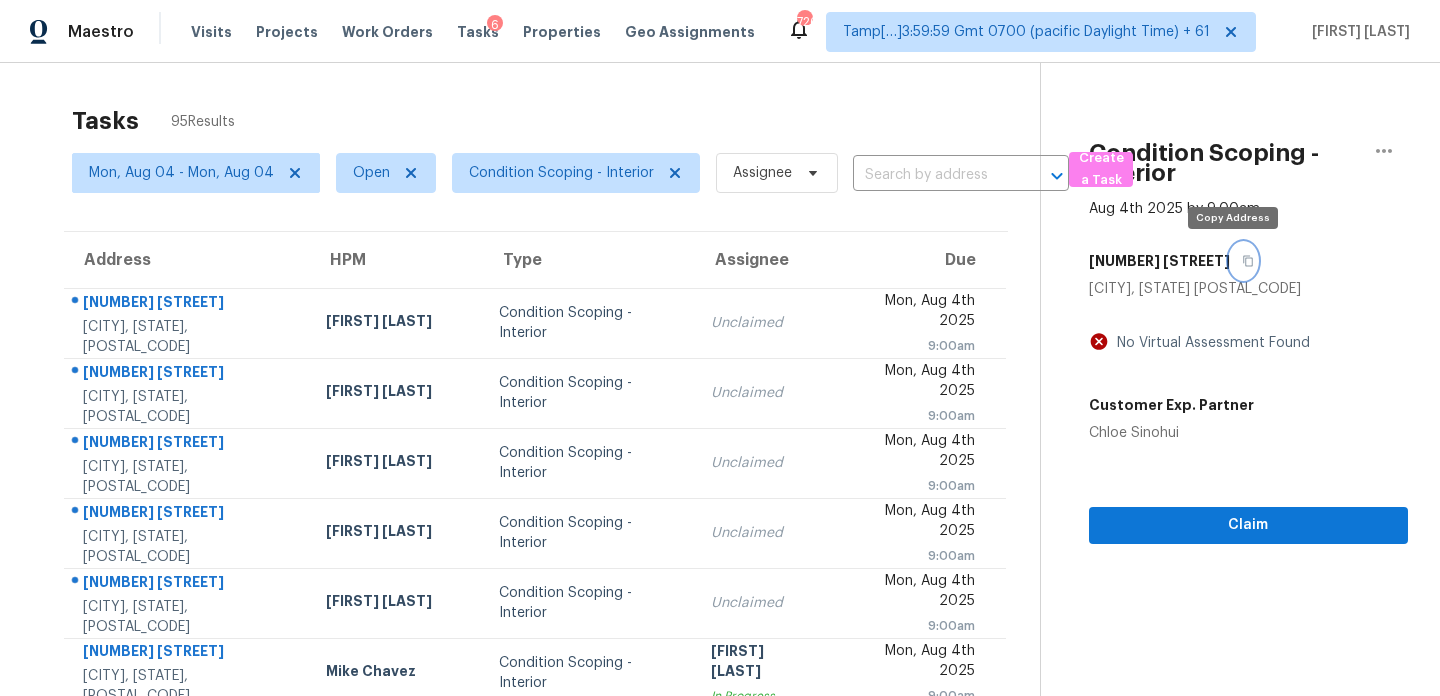 click 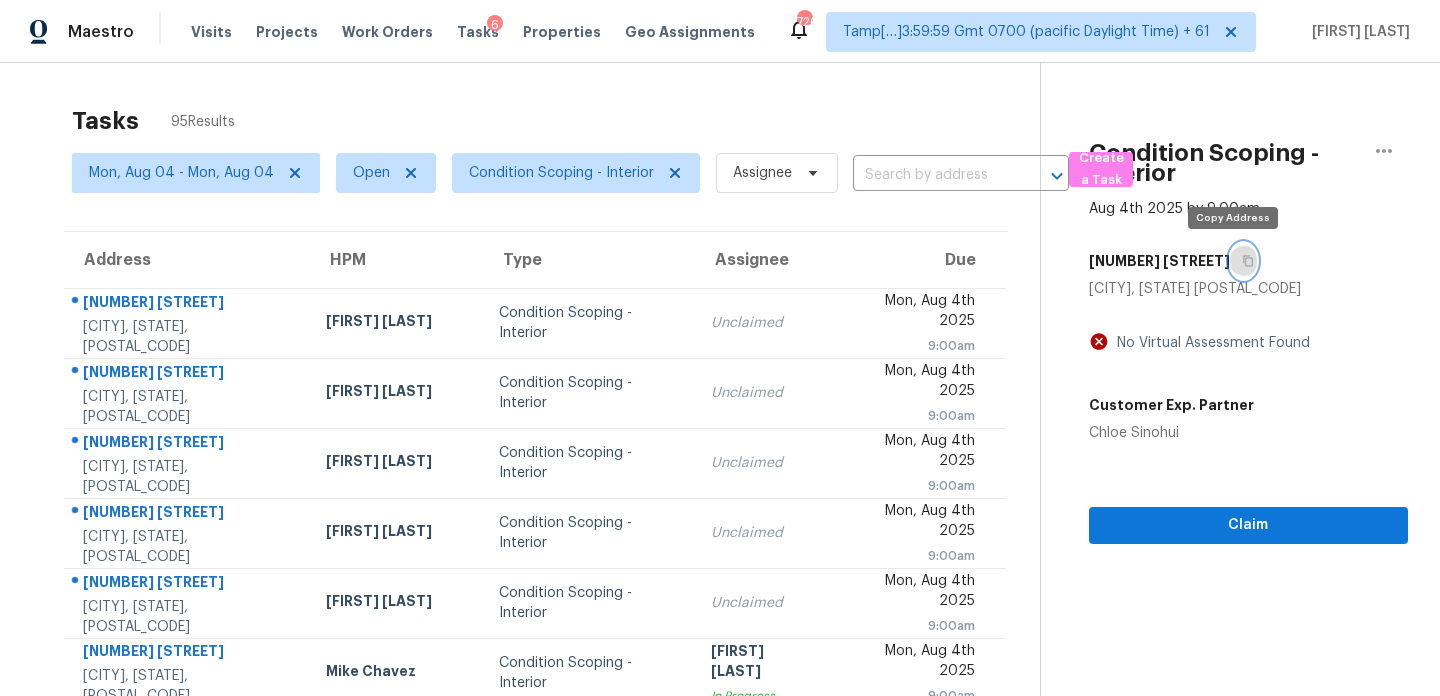 click 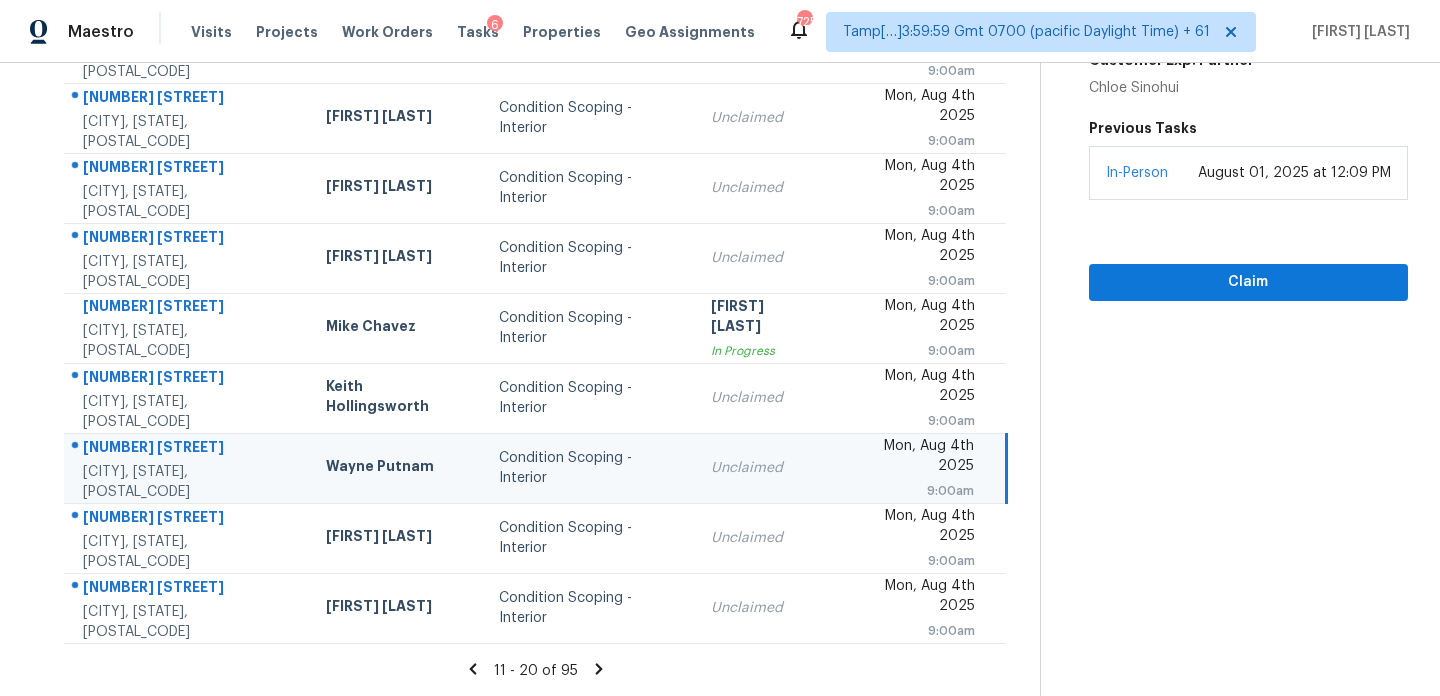 scroll, scrollTop: 0, scrollLeft: 0, axis: both 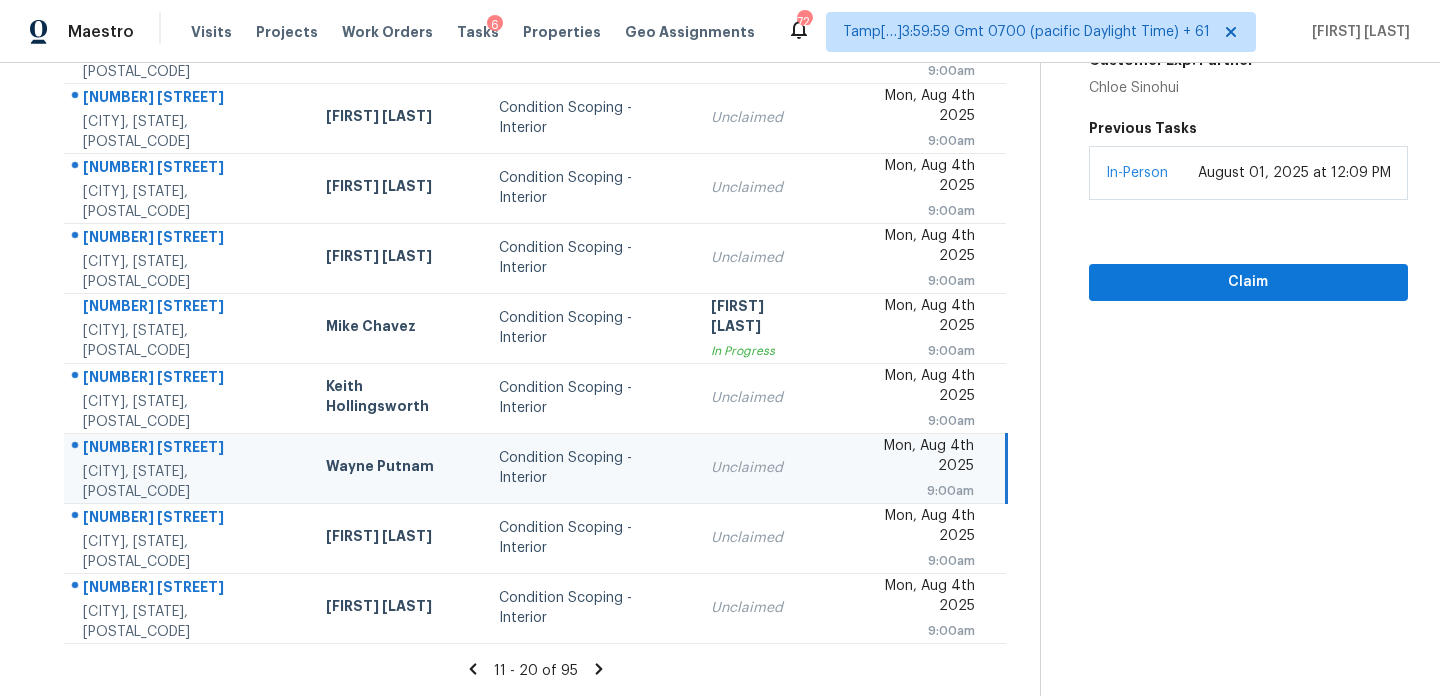 click on "Condition Scoping - Interior" at bounding box center (589, 468) 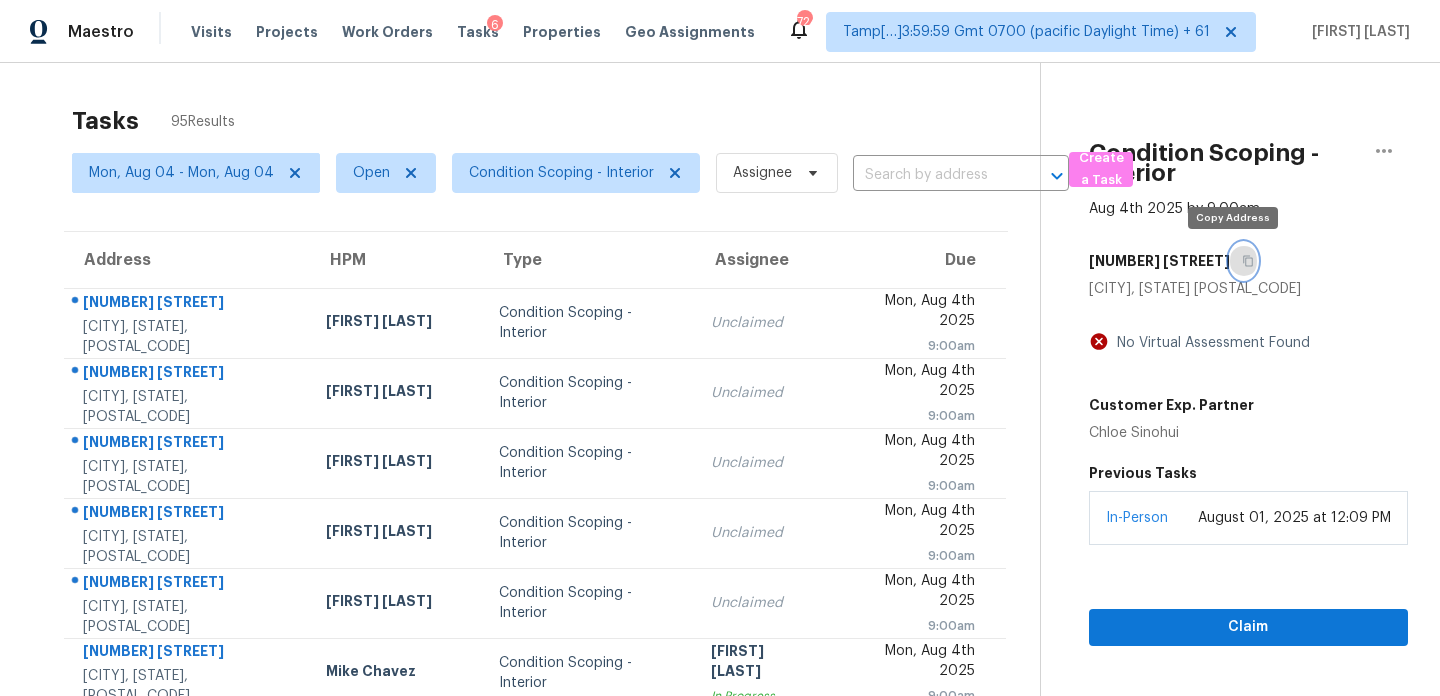 click 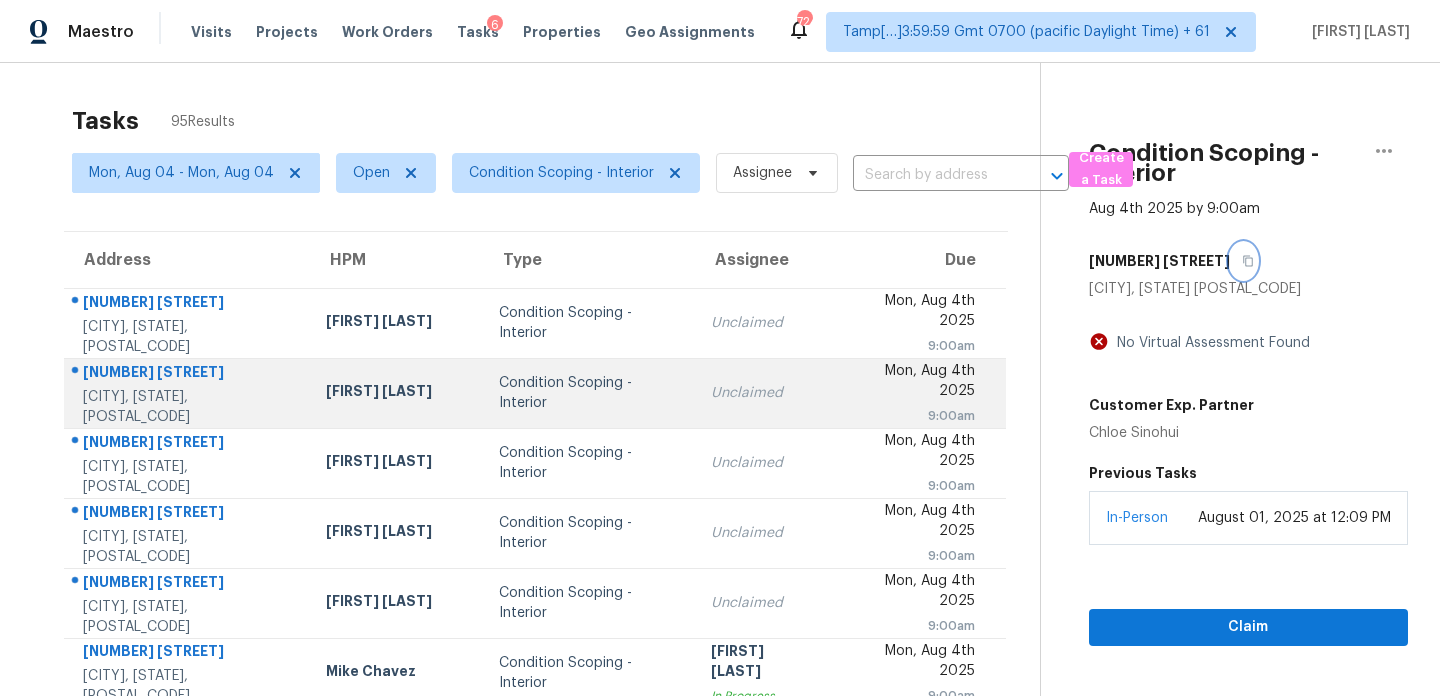 scroll, scrollTop: 345, scrollLeft: 0, axis: vertical 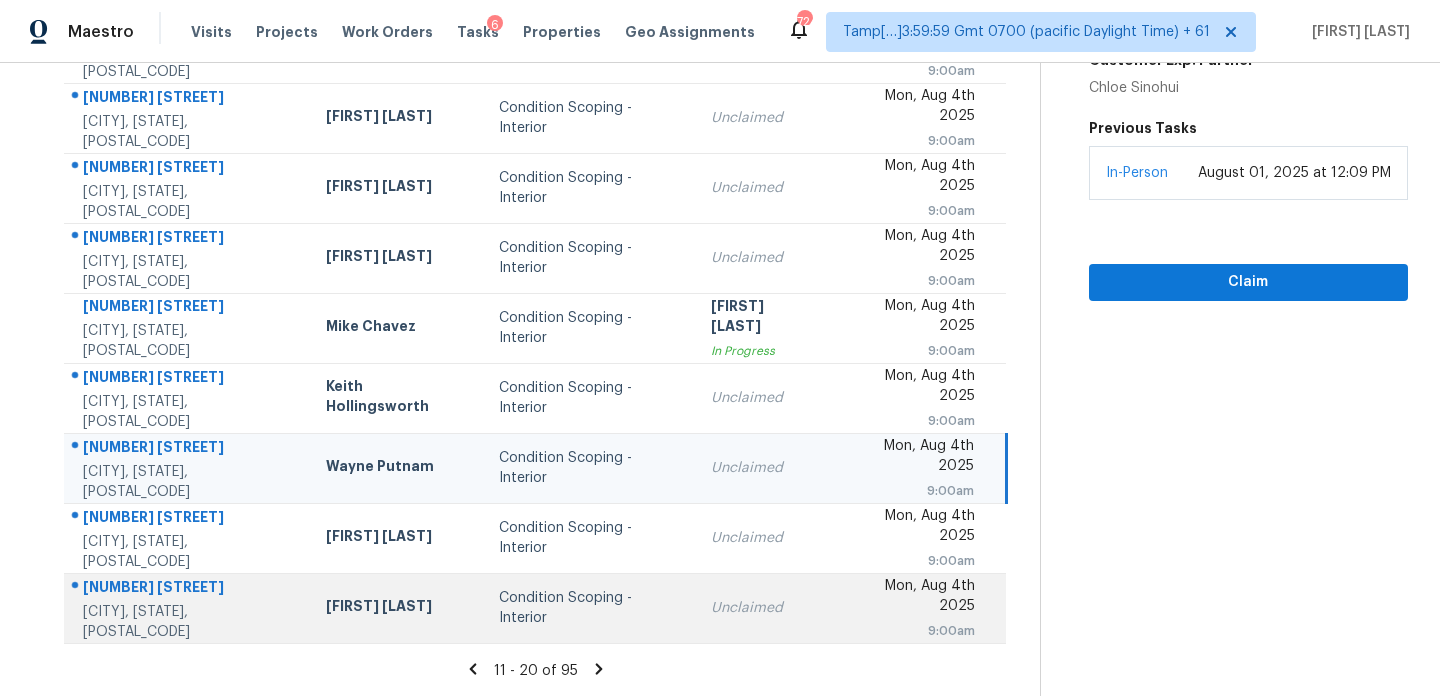 click on "Condition Scoping - Interior" at bounding box center (589, 608) 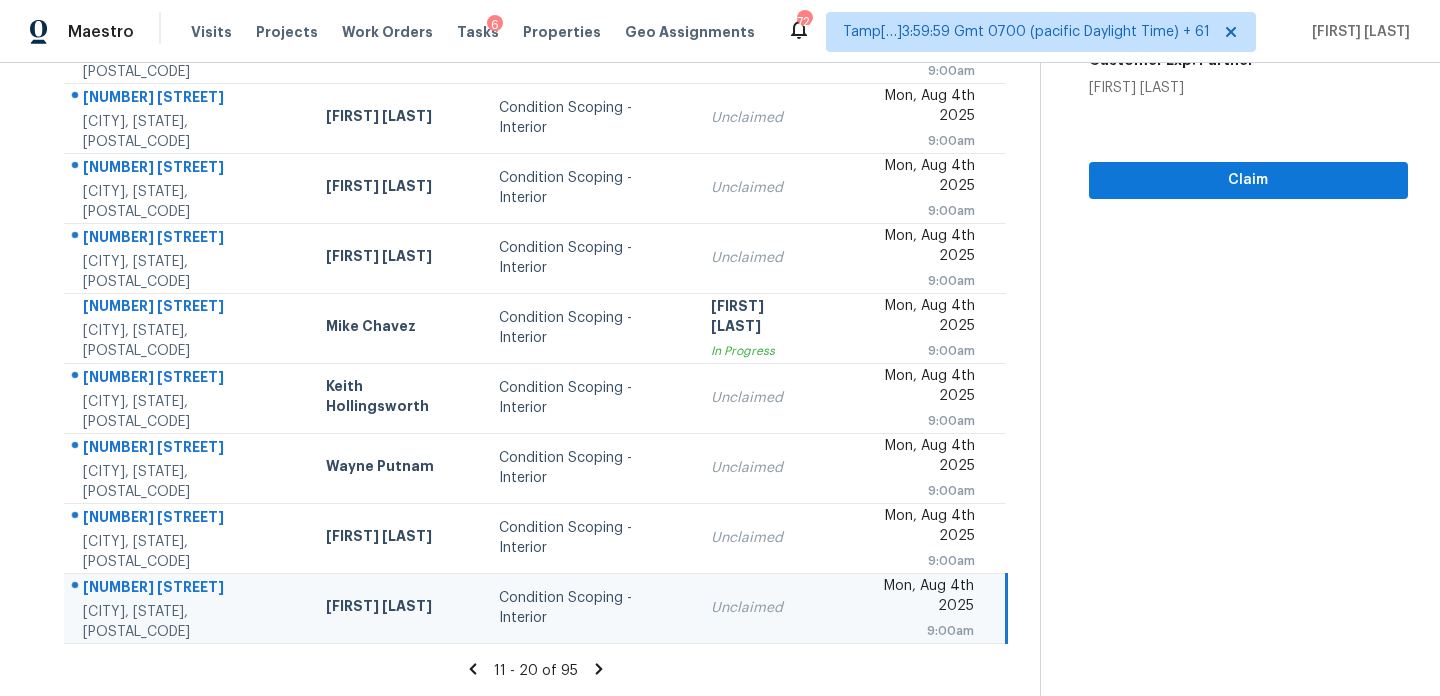 click 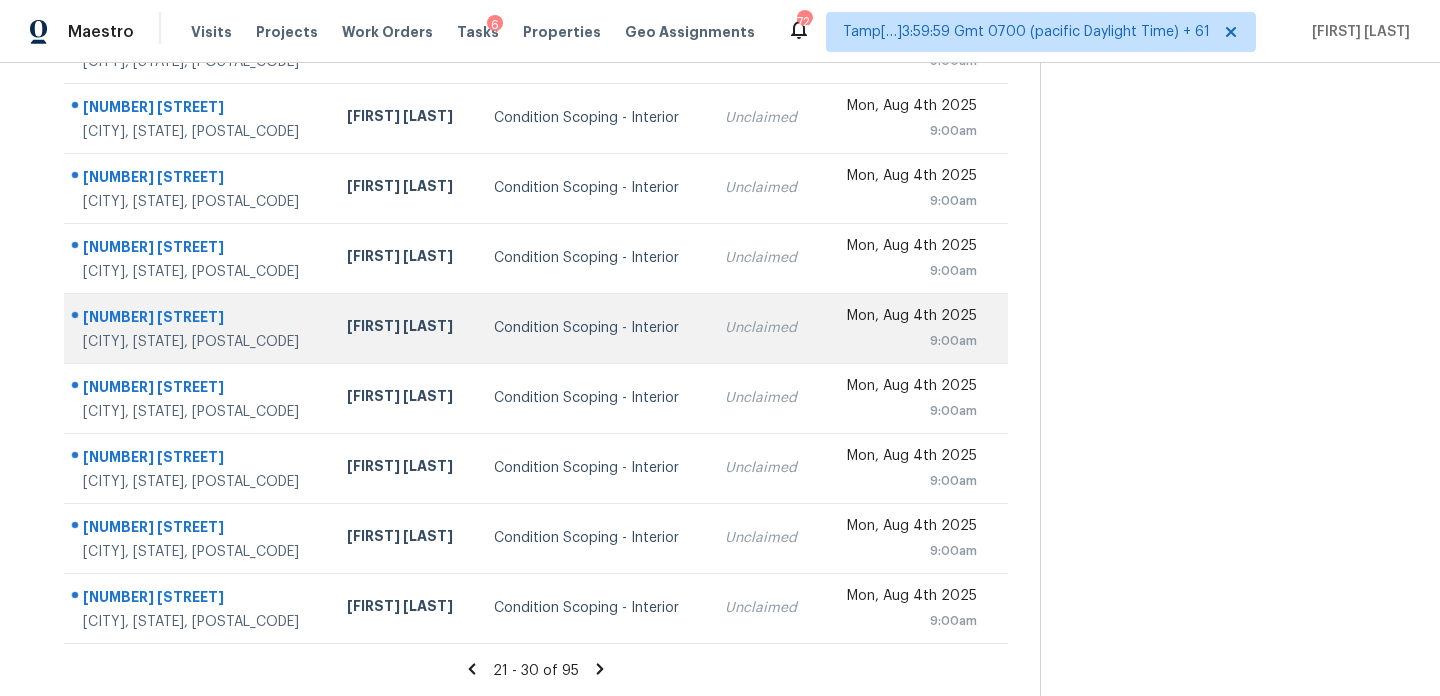 scroll, scrollTop: 150, scrollLeft: 0, axis: vertical 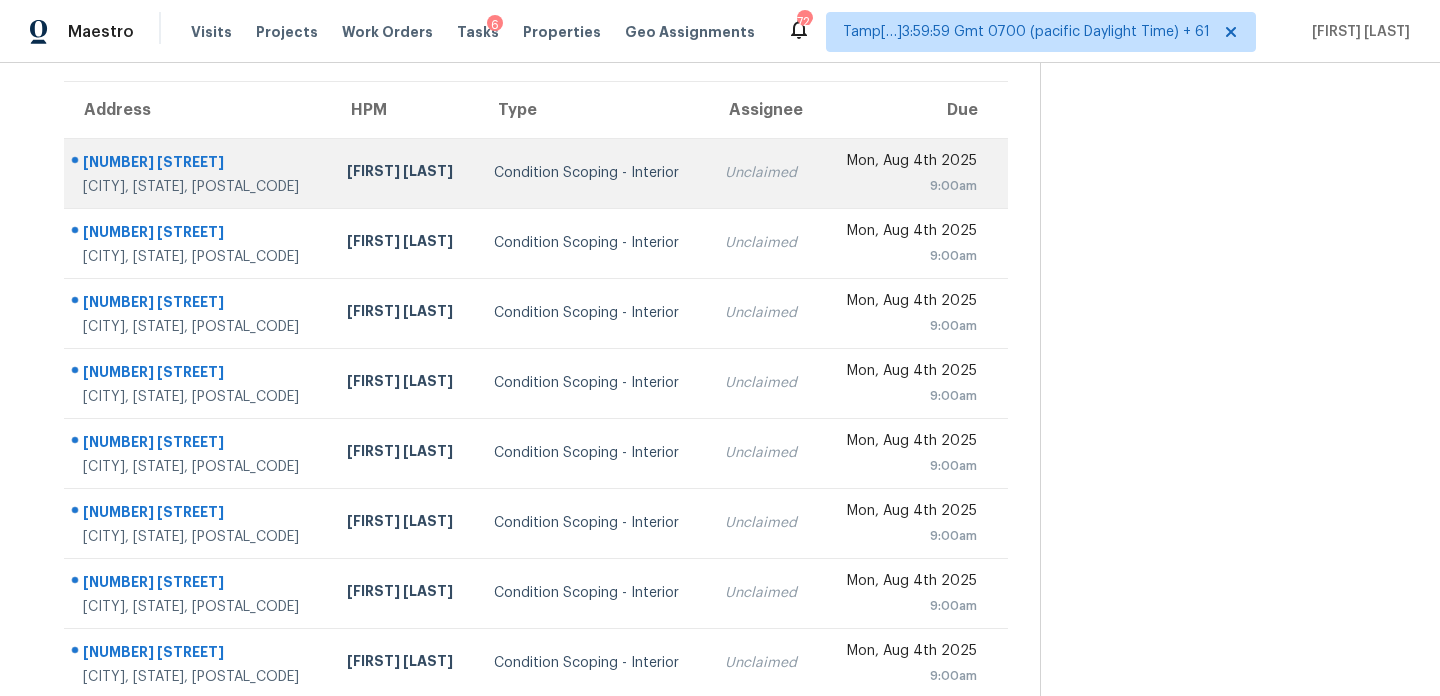 click on "Condition Scoping - Interior" at bounding box center (593, 173) 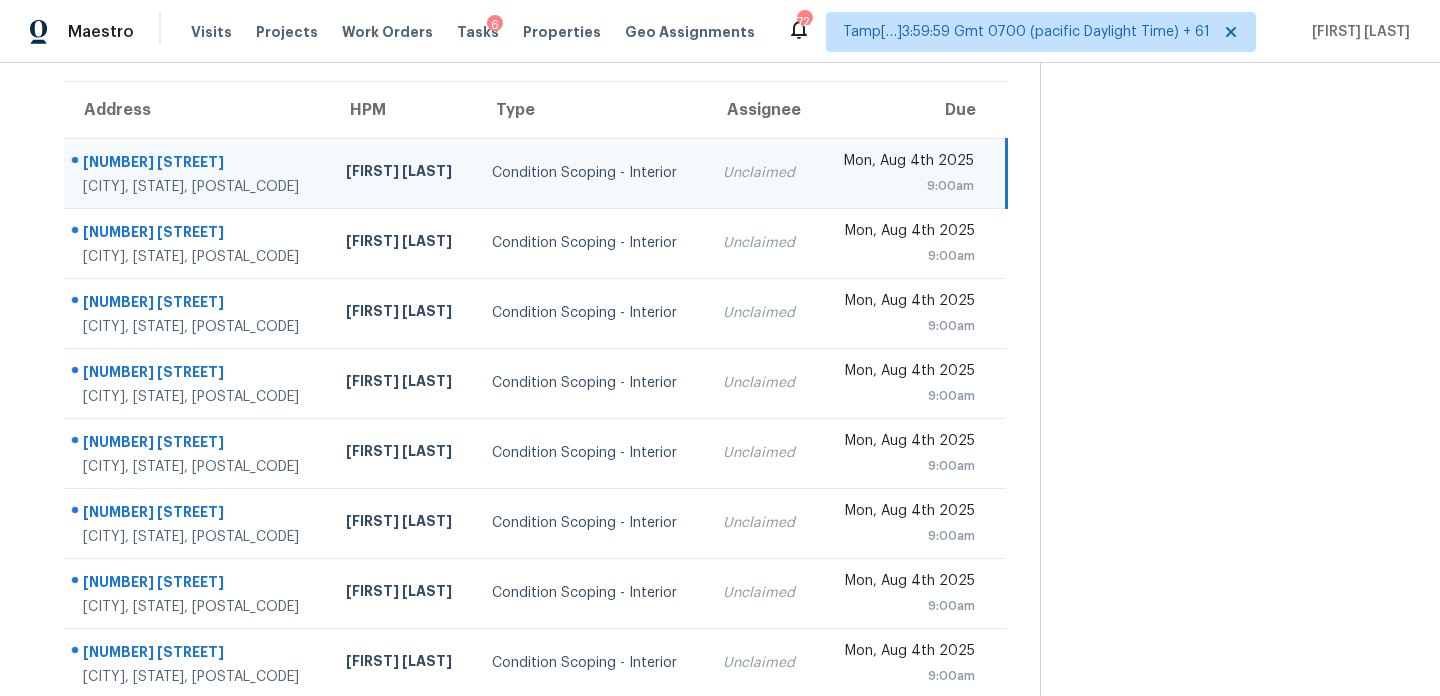 scroll, scrollTop: 0, scrollLeft: 0, axis: both 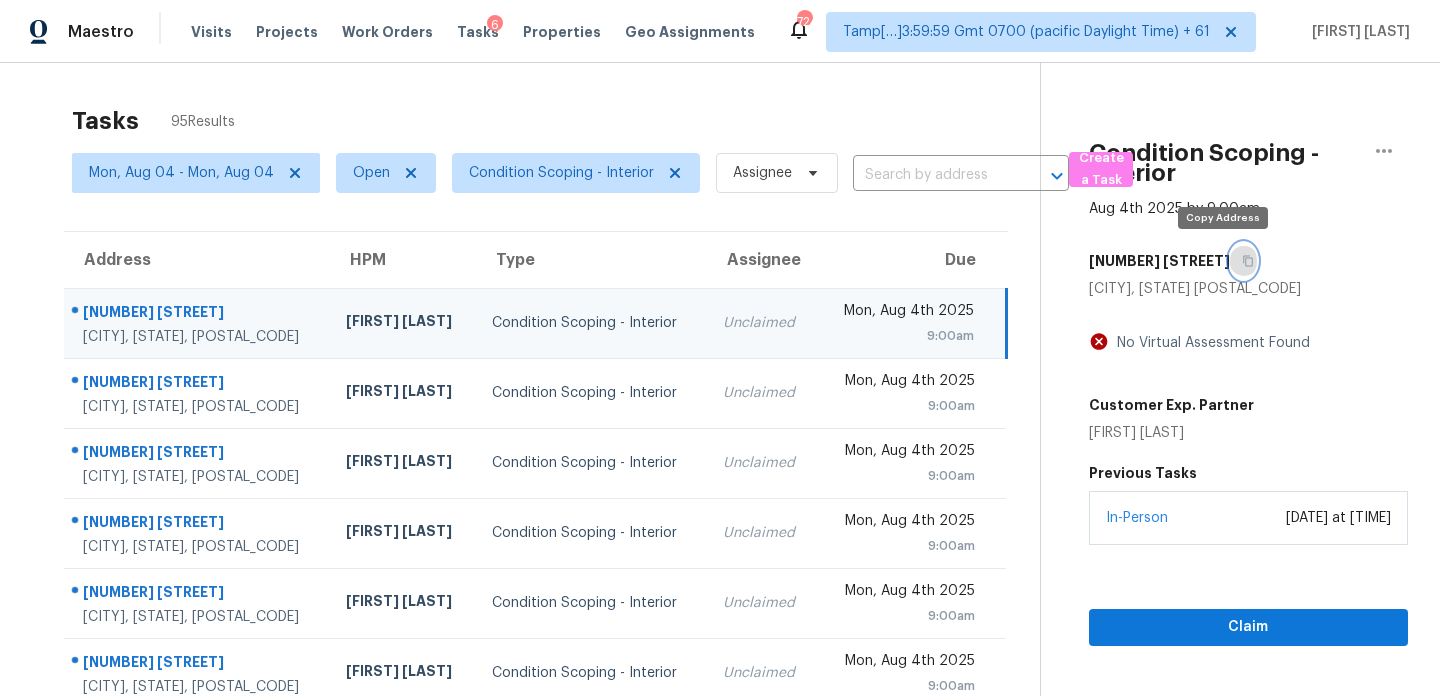 click 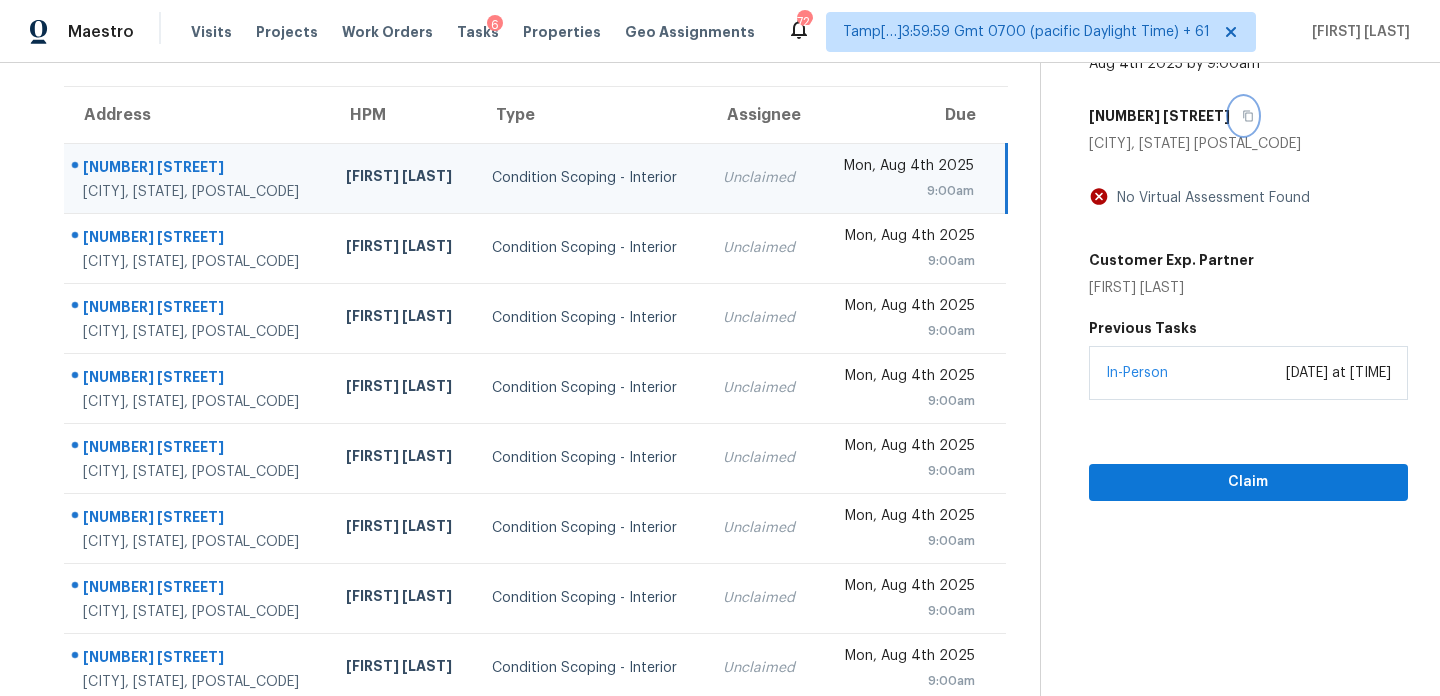 scroll, scrollTop: 159, scrollLeft: 0, axis: vertical 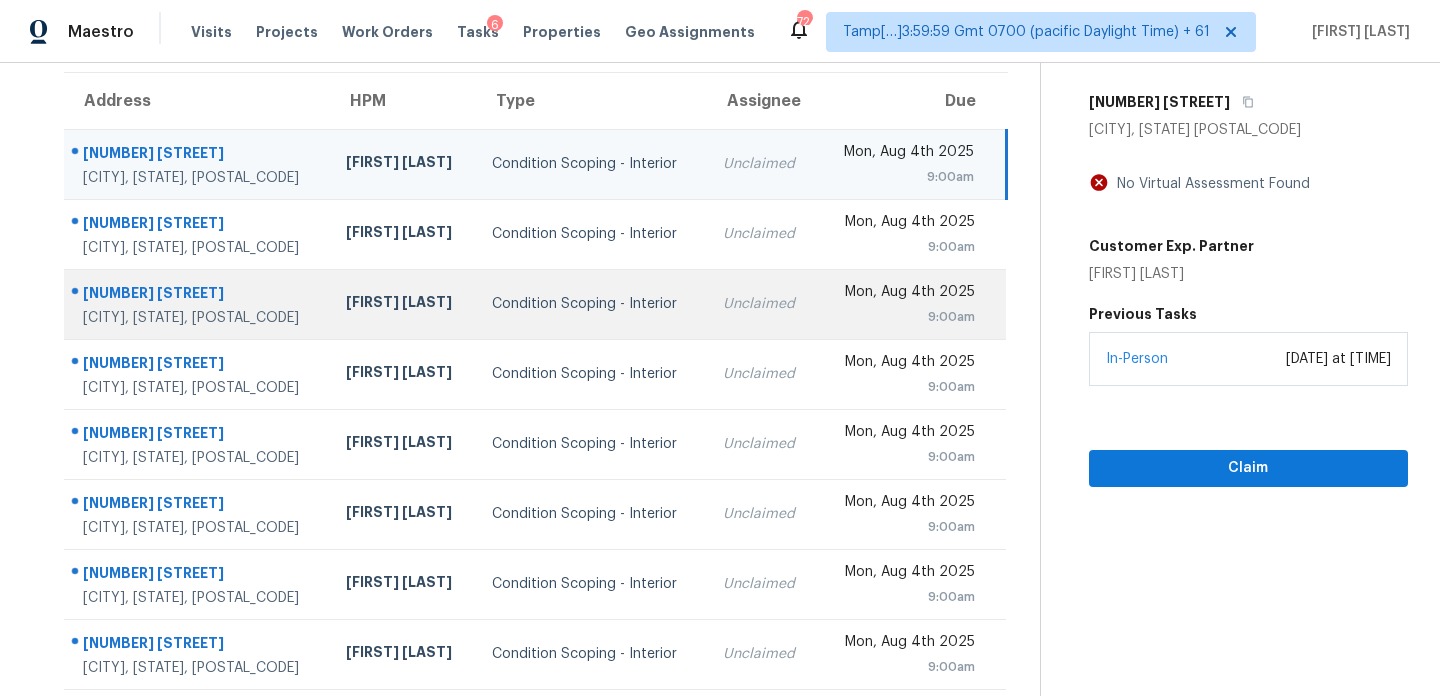 click on "Condition Scoping - Interior" at bounding box center (591, 304) 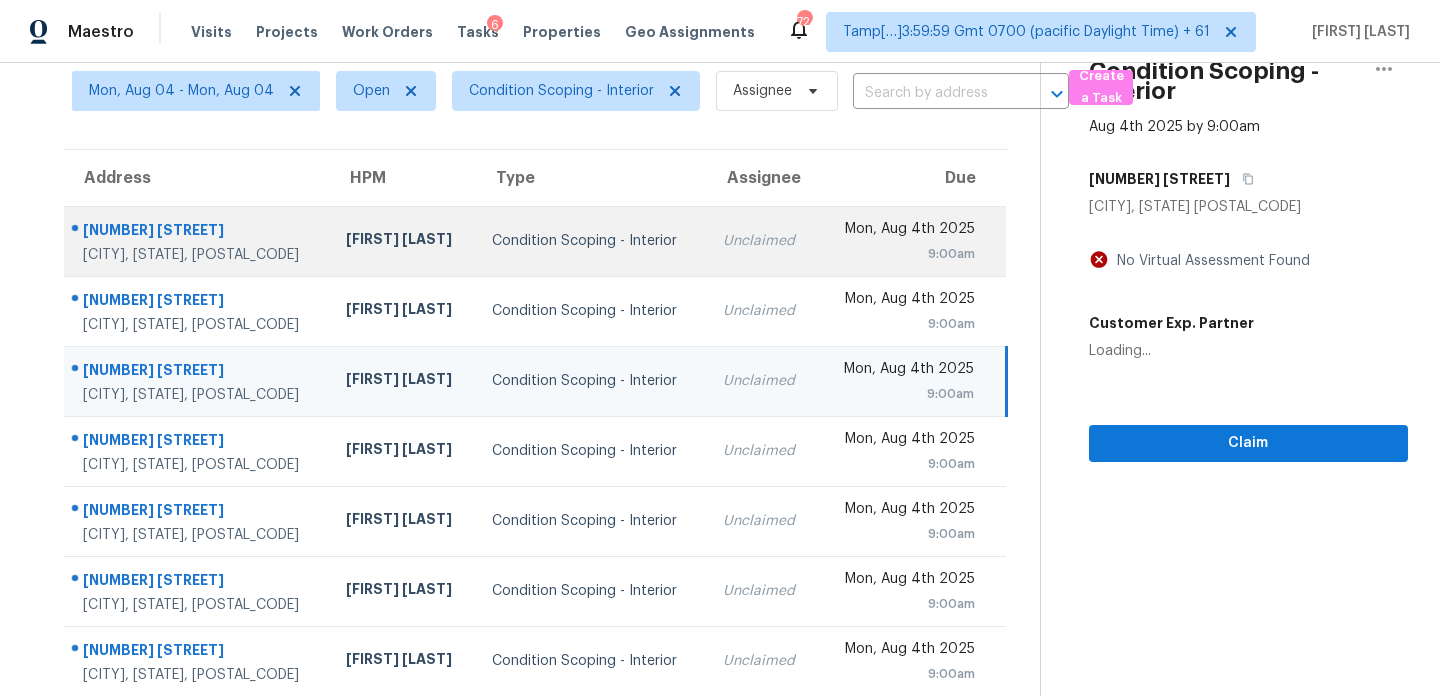 scroll, scrollTop: 7, scrollLeft: 0, axis: vertical 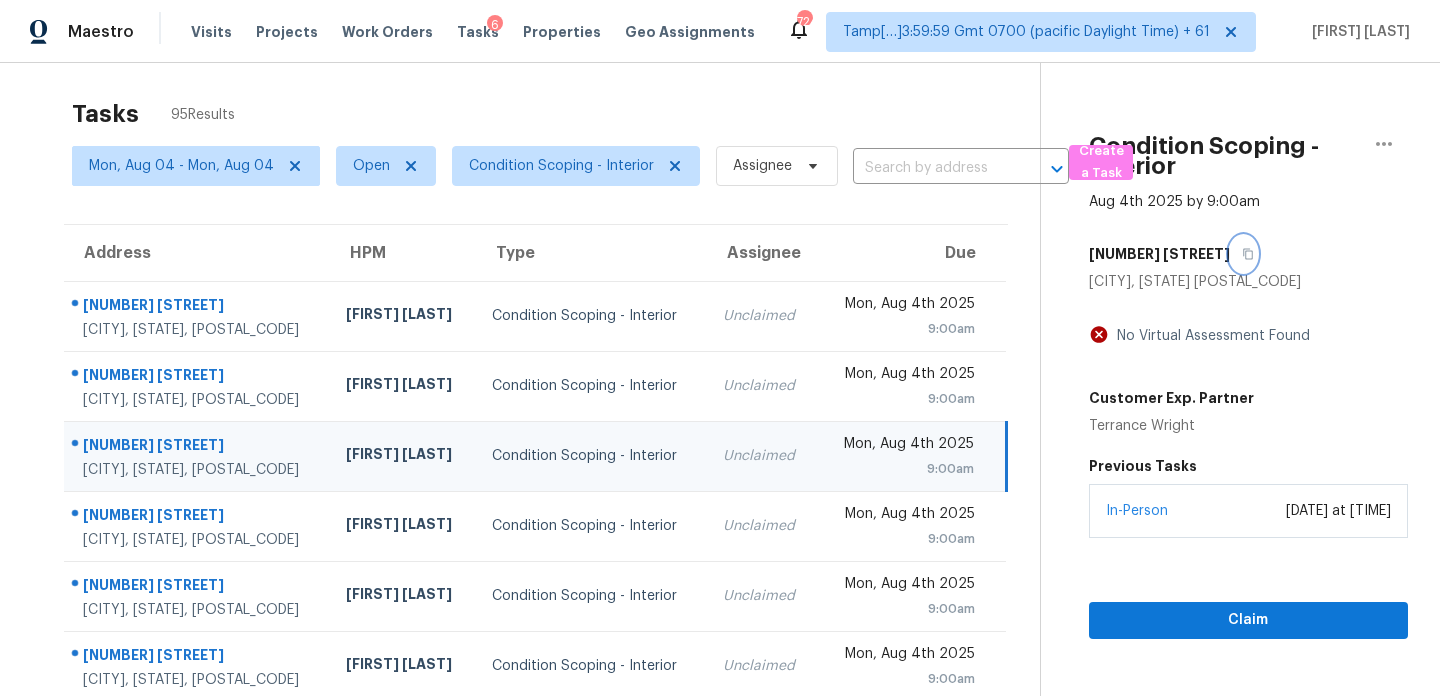 click 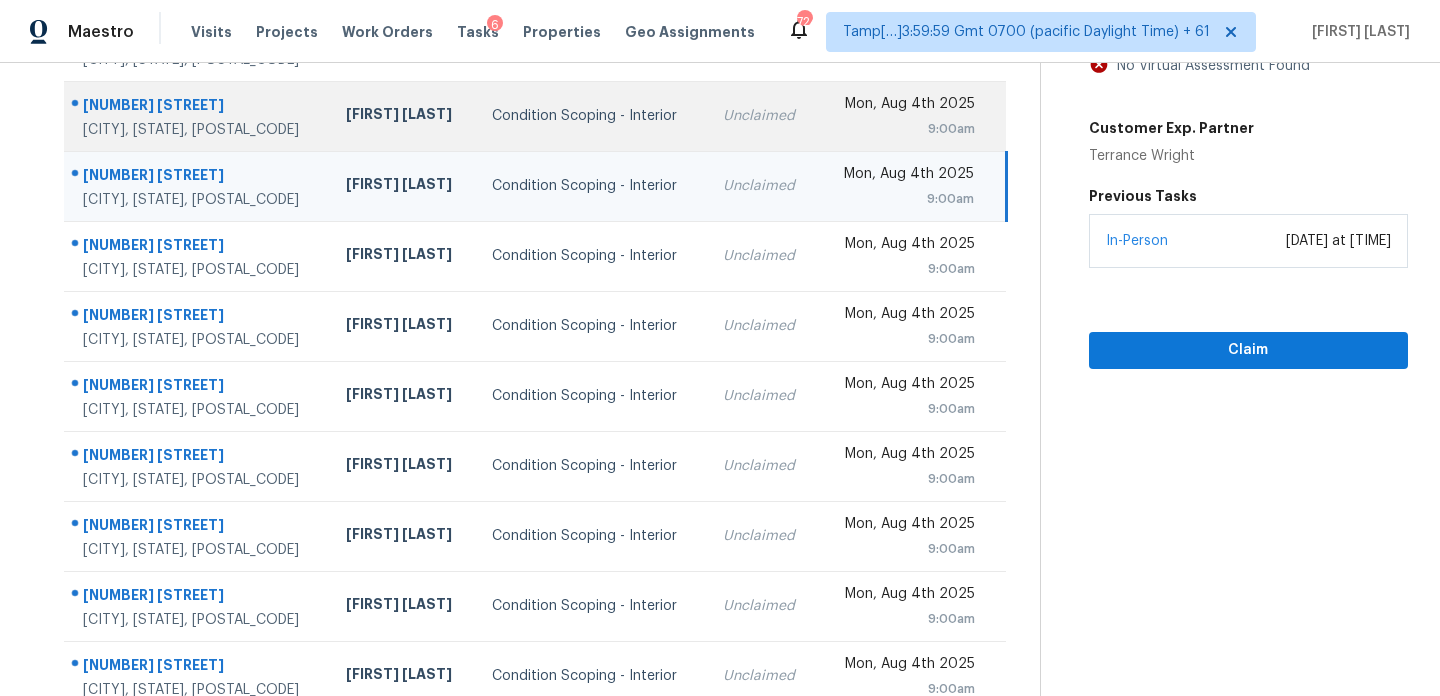 scroll, scrollTop: 306, scrollLeft: 0, axis: vertical 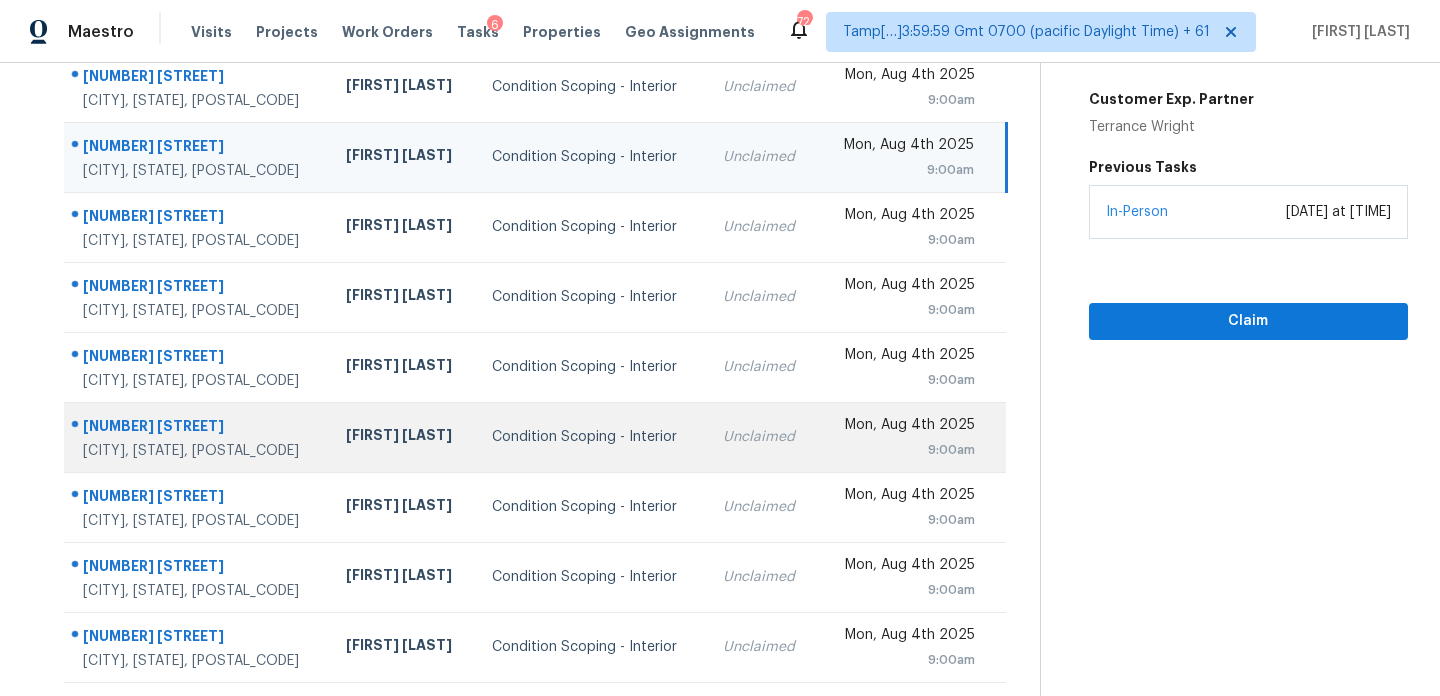 click on "Condition Scoping - Interior" at bounding box center (591, 437) 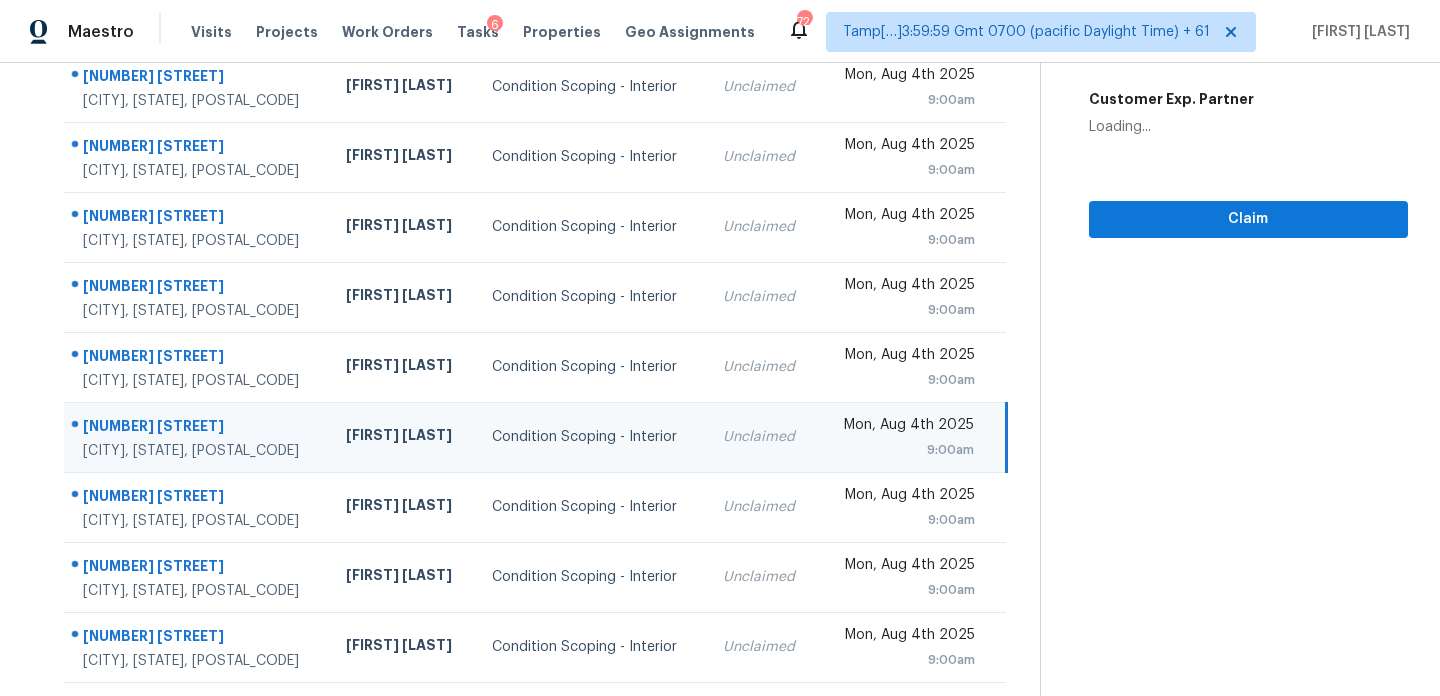 scroll, scrollTop: 0, scrollLeft: 0, axis: both 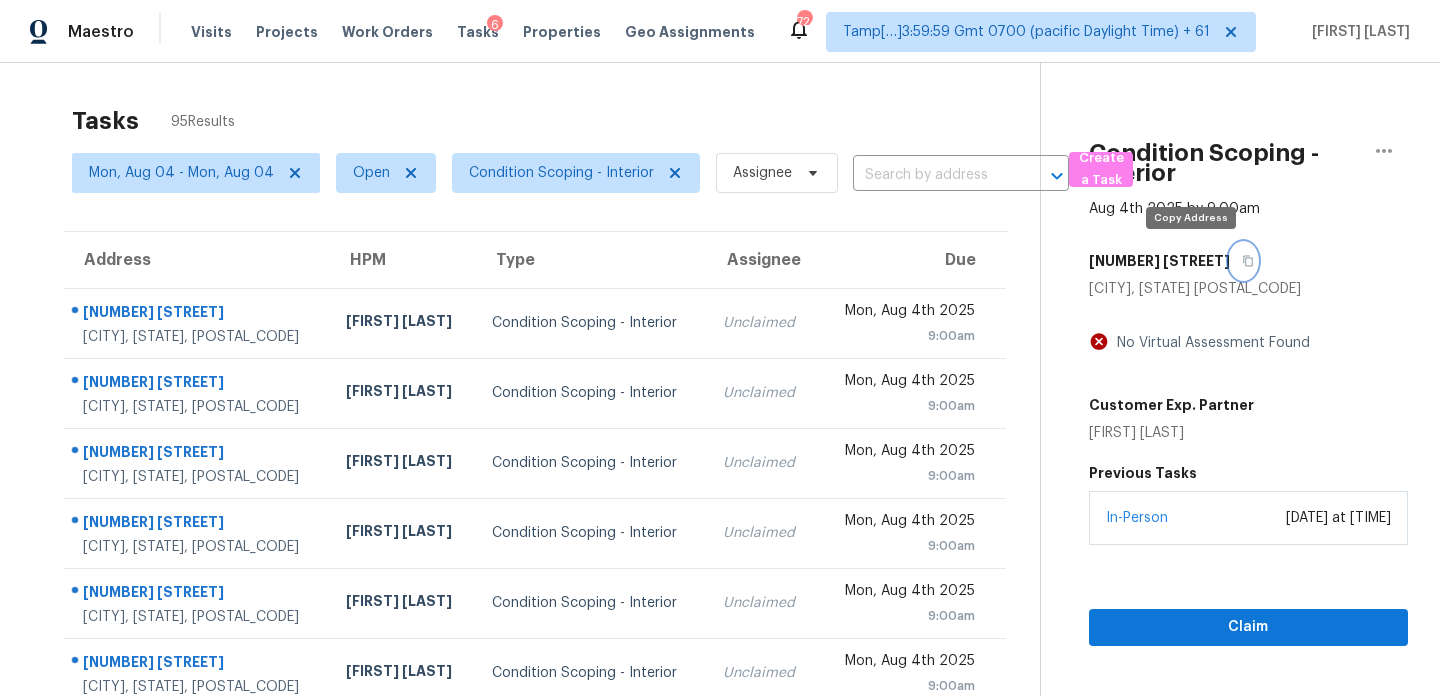 click 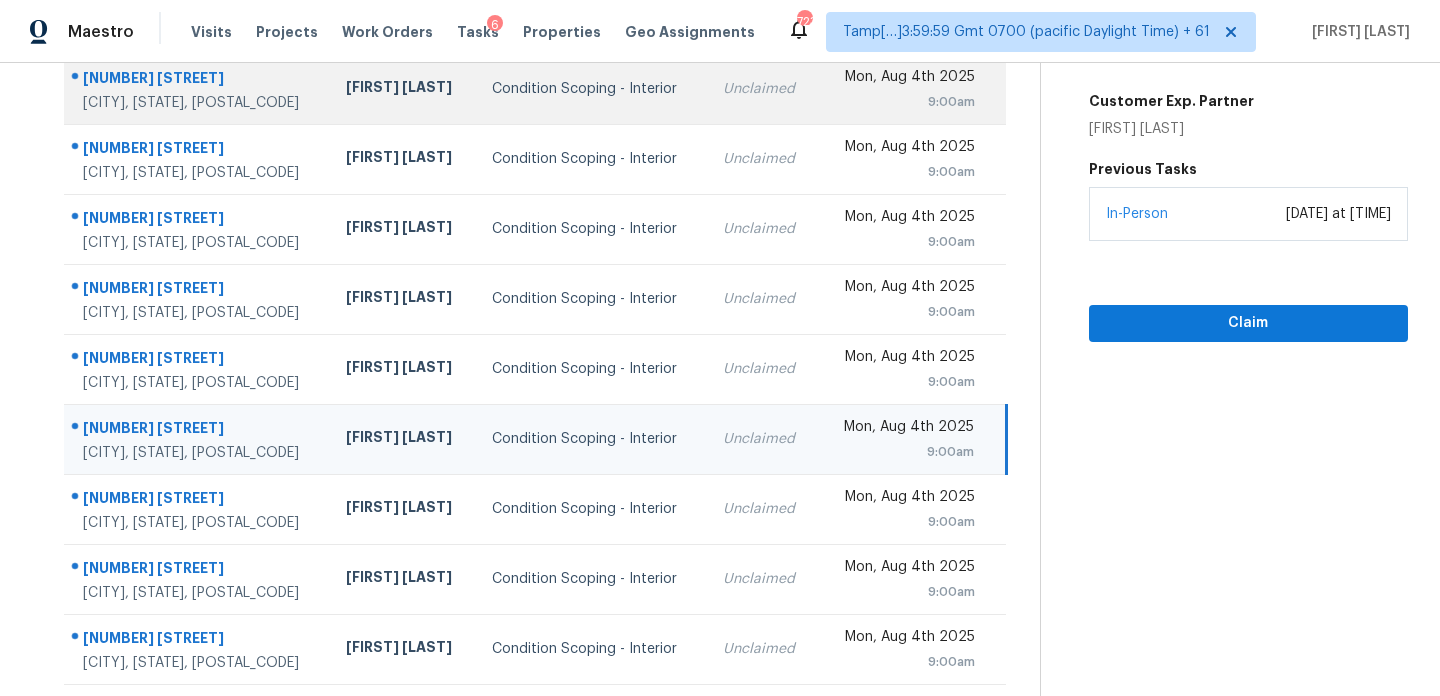 scroll, scrollTop: 307, scrollLeft: 0, axis: vertical 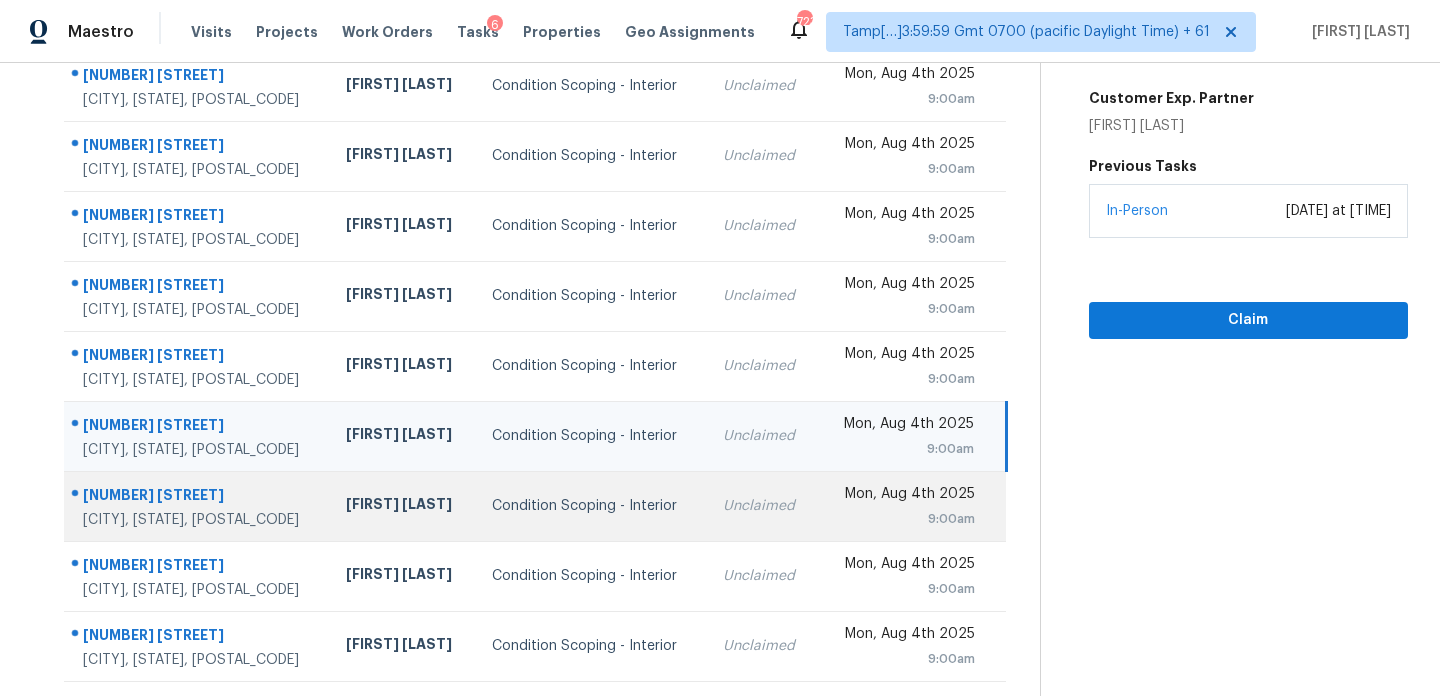 click on "Condition Scoping - Interior" at bounding box center (591, 506) 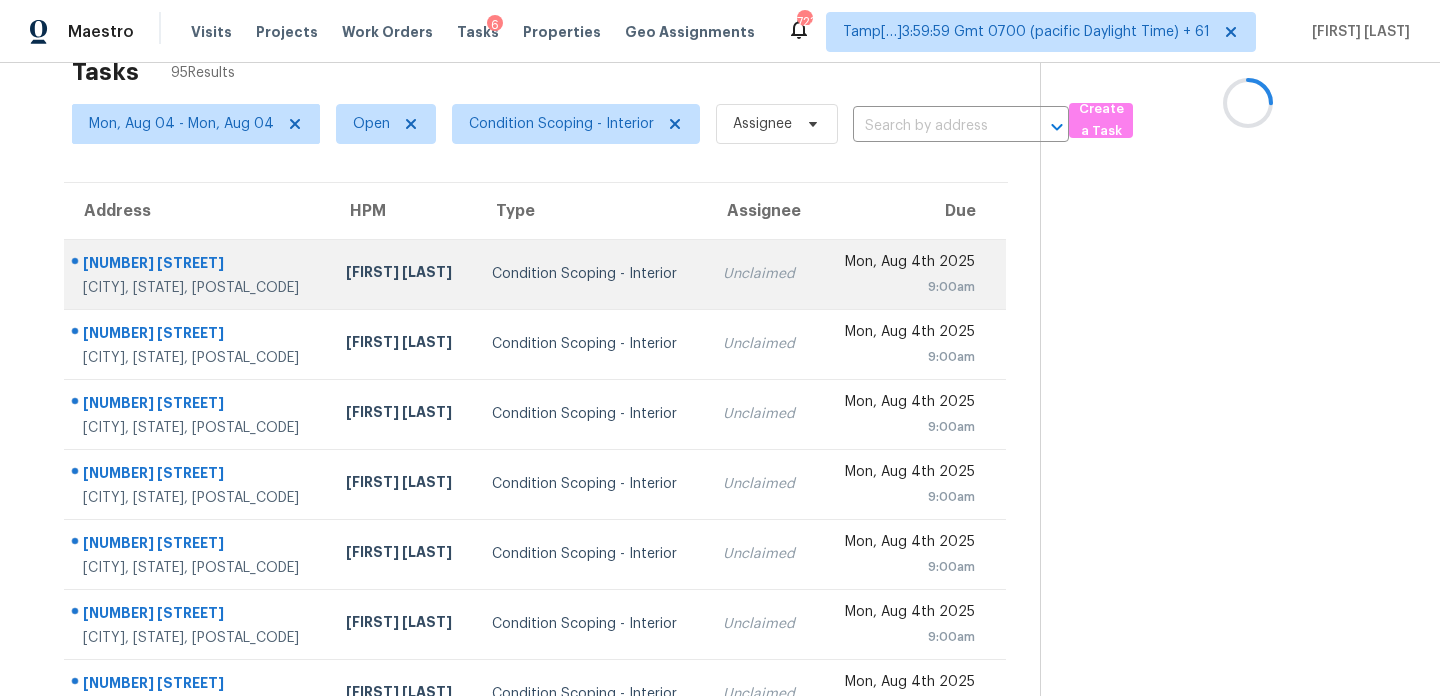 scroll, scrollTop: 0, scrollLeft: 0, axis: both 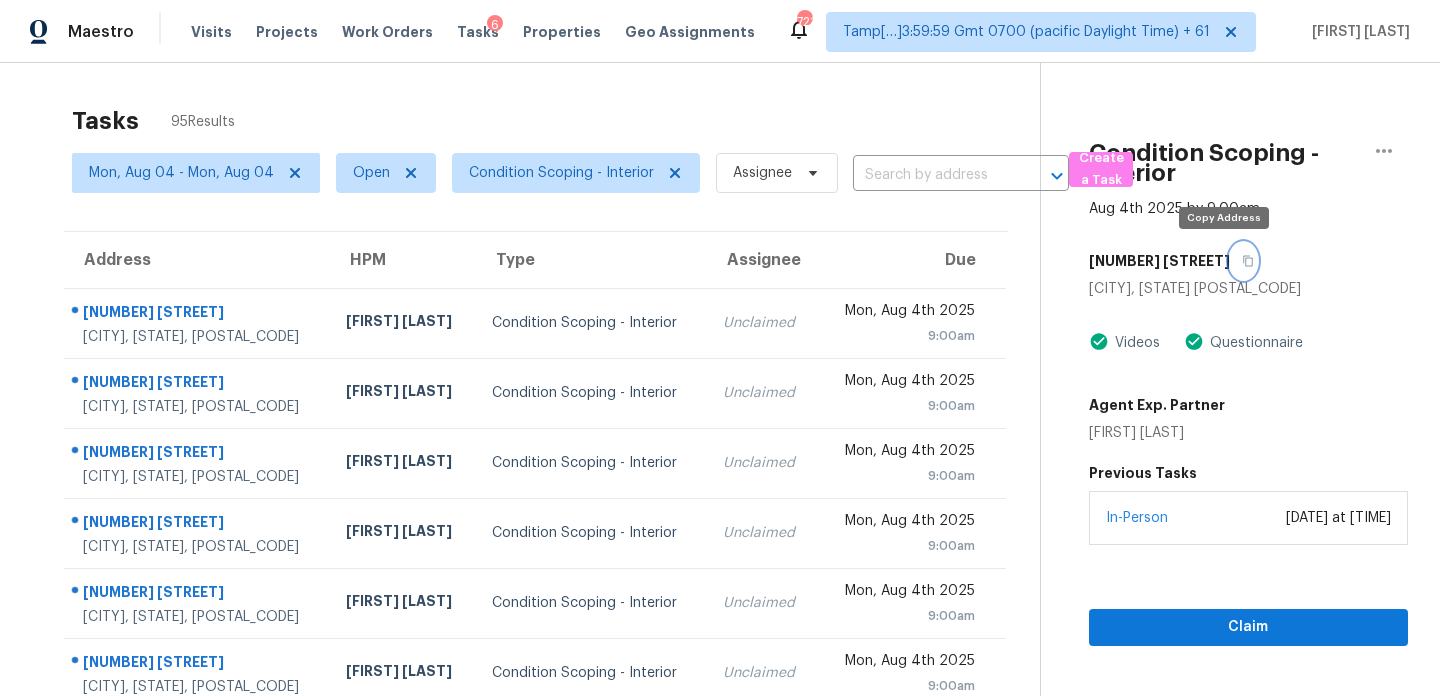 click 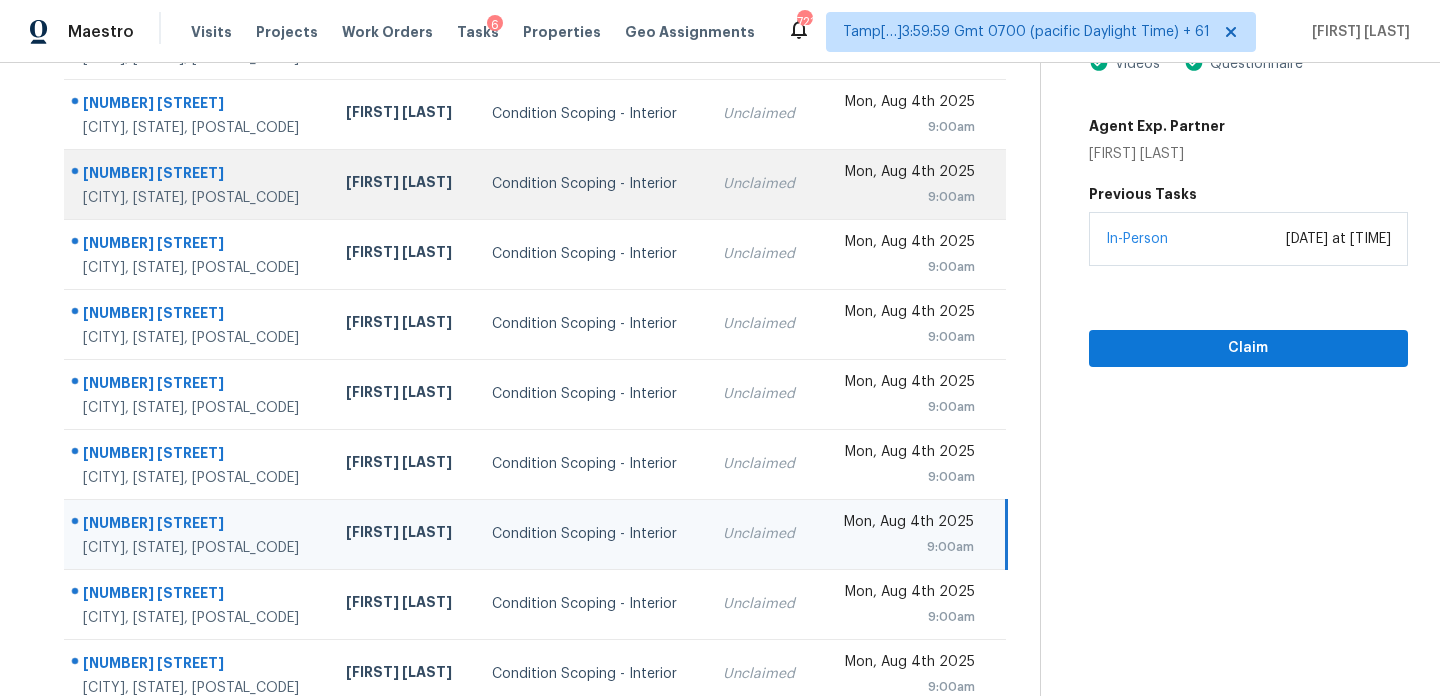 scroll, scrollTop: 281, scrollLeft: 0, axis: vertical 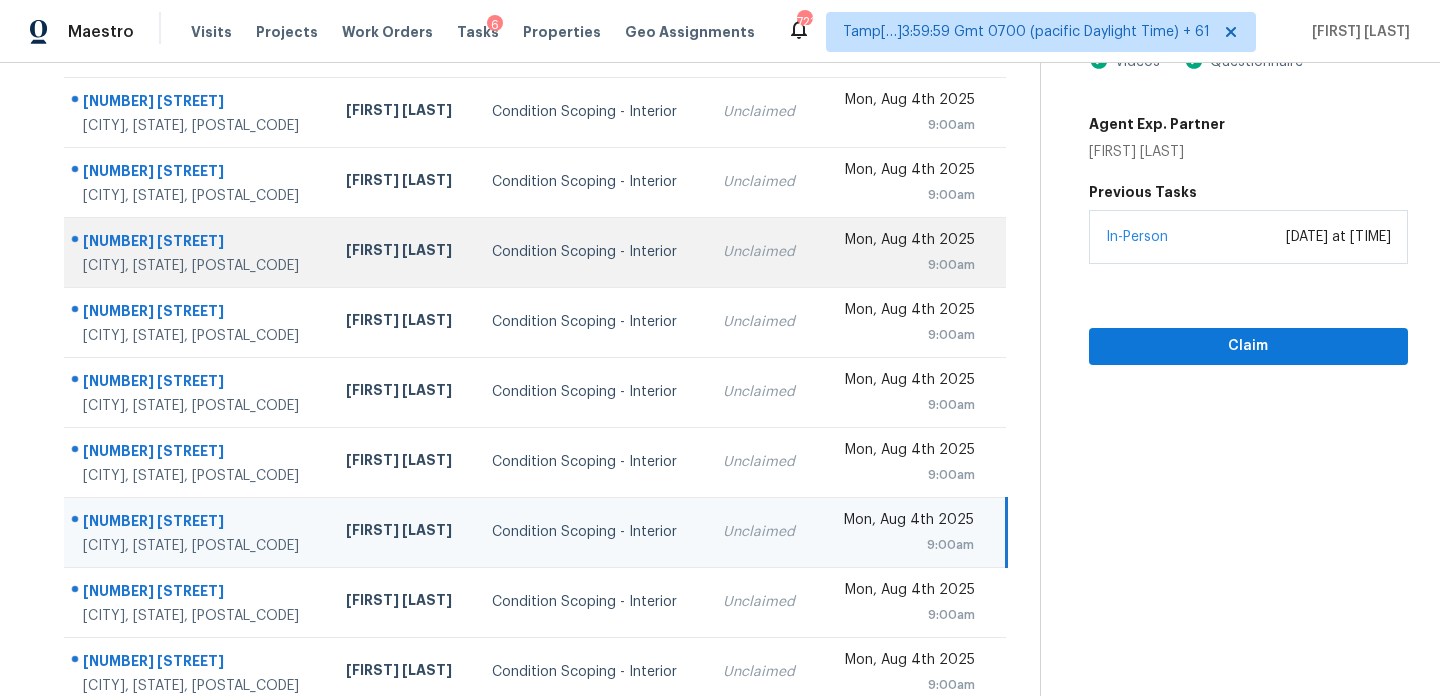 click on "Condition Scoping - Interior" at bounding box center [591, 252] 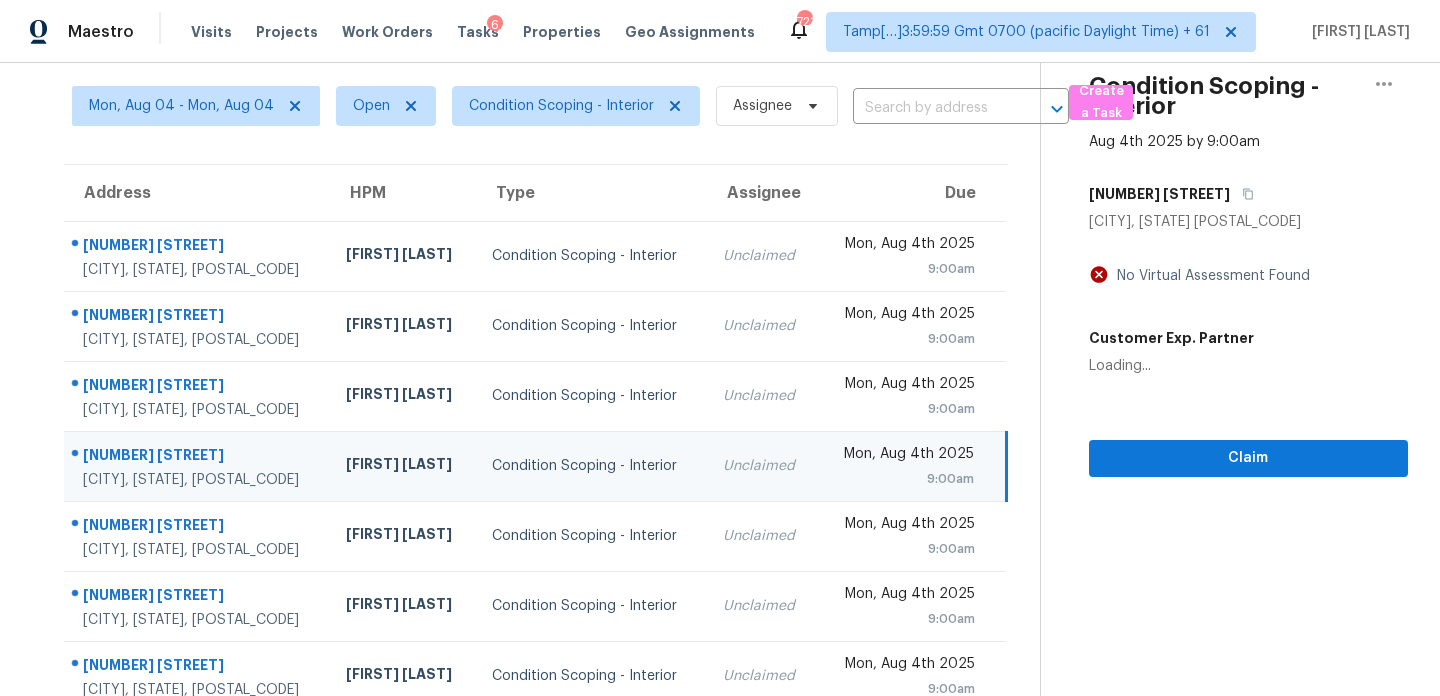 scroll, scrollTop: 0, scrollLeft: 0, axis: both 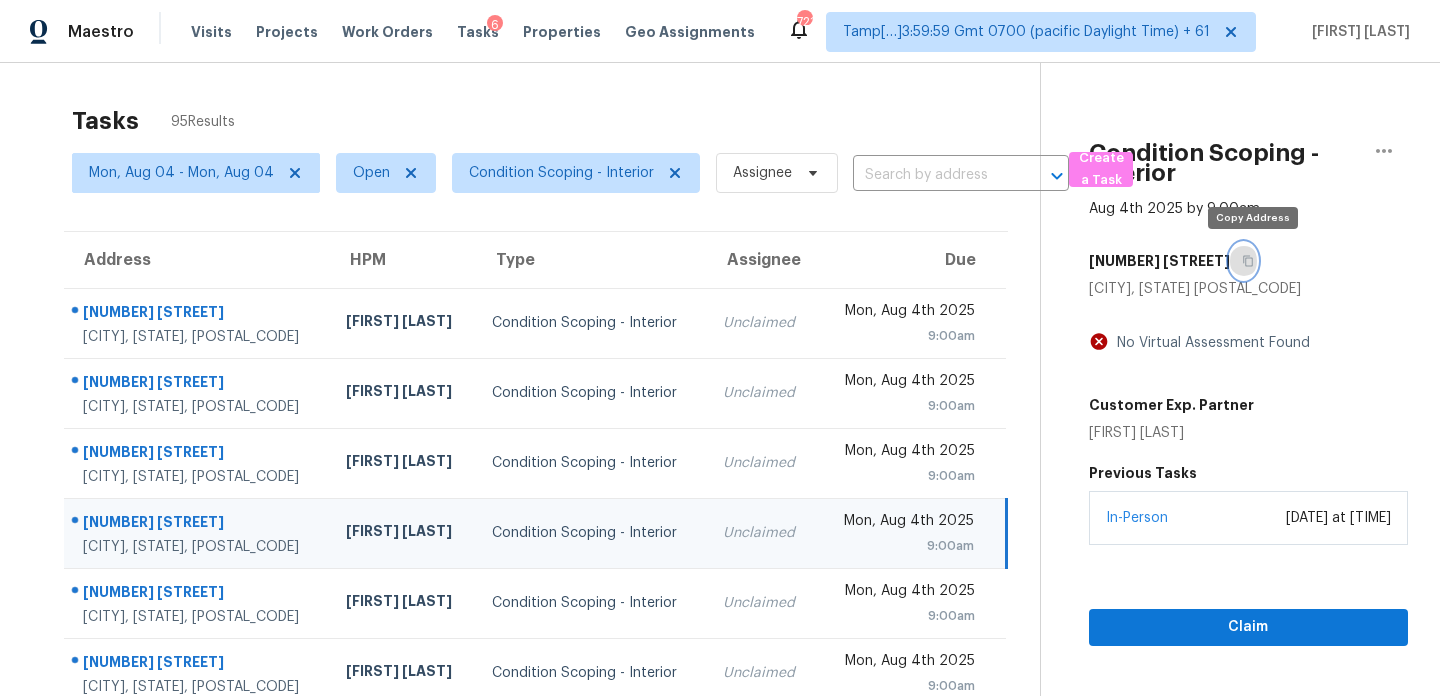 click 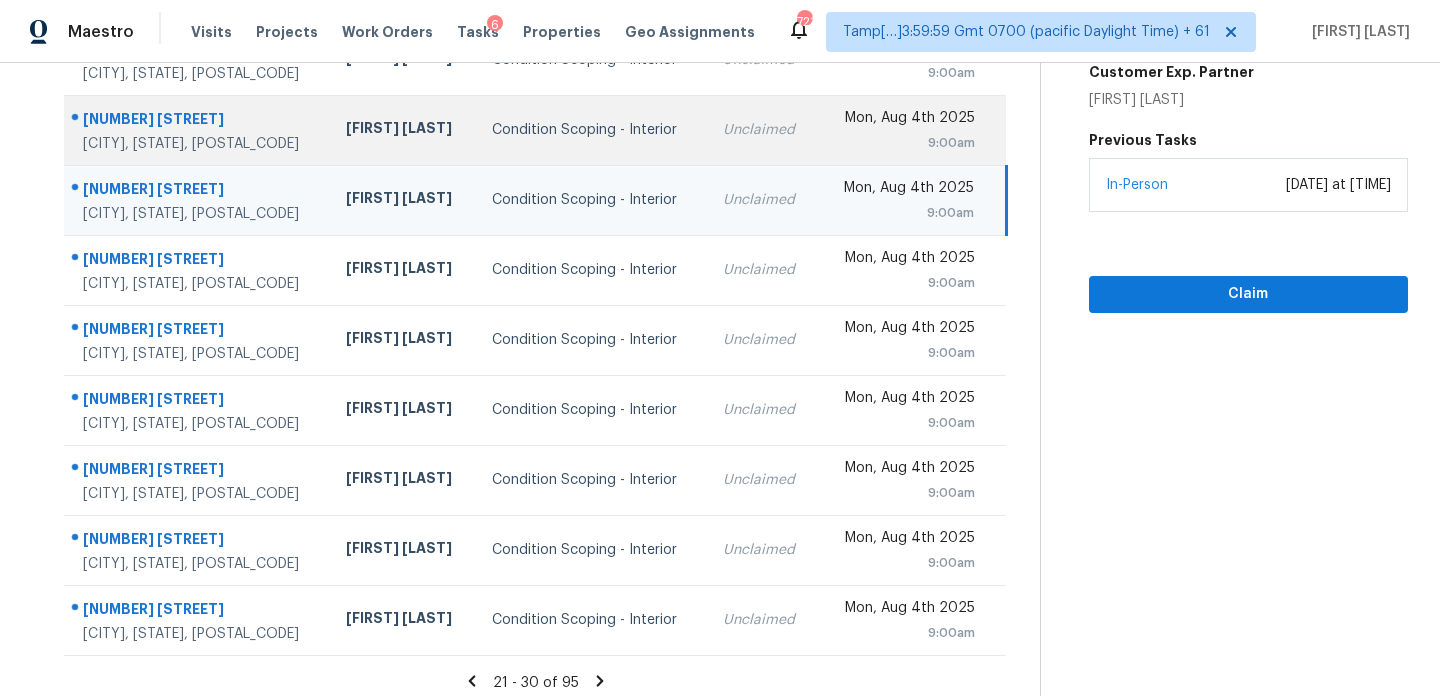 scroll, scrollTop: 345, scrollLeft: 0, axis: vertical 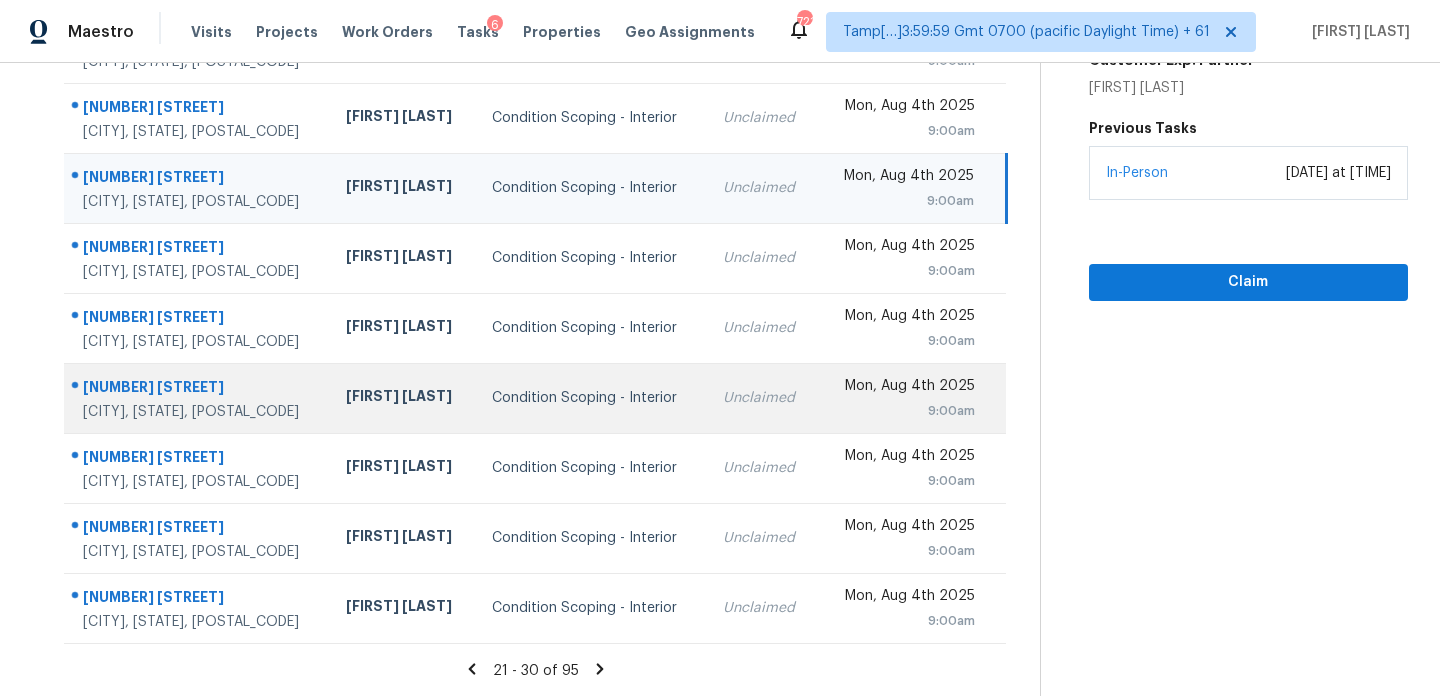 click on "Condition Scoping - Interior" at bounding box center [591, 398] 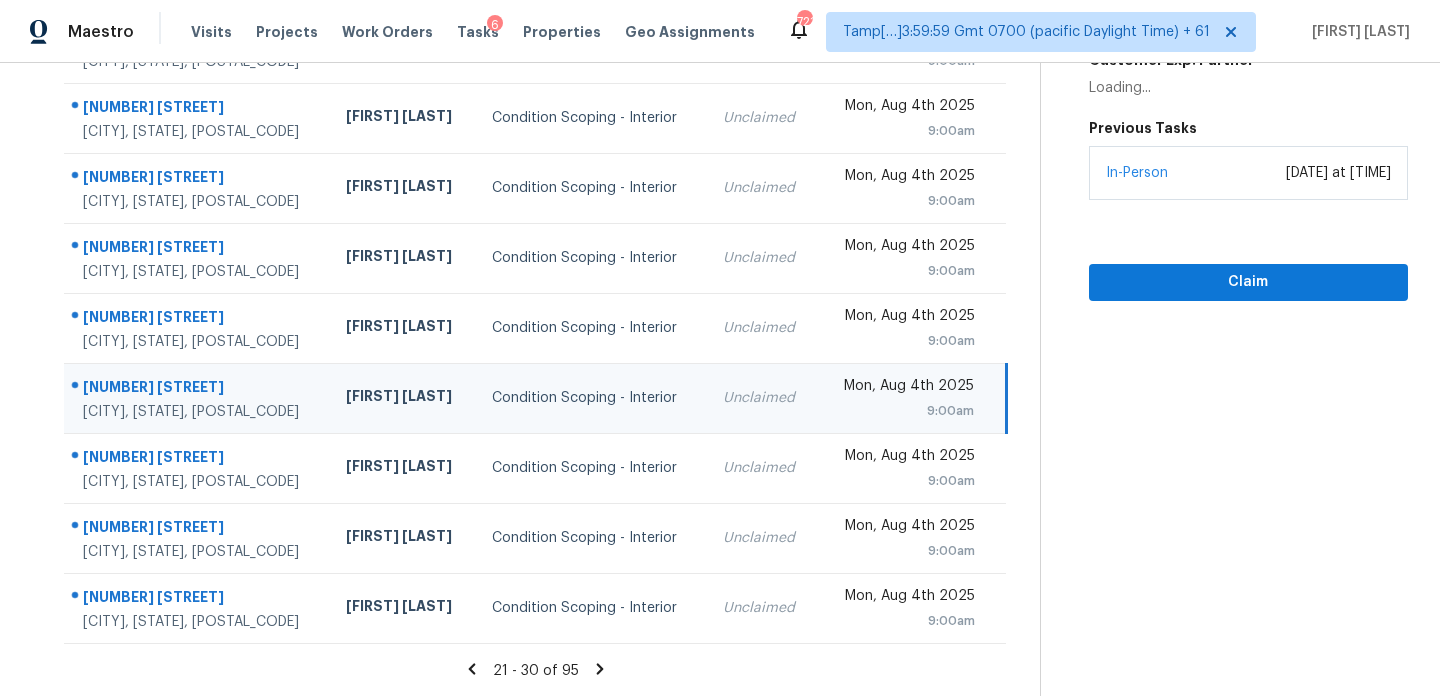 scroll, scrollTop: 0, scrollLeft: 0, axis: both 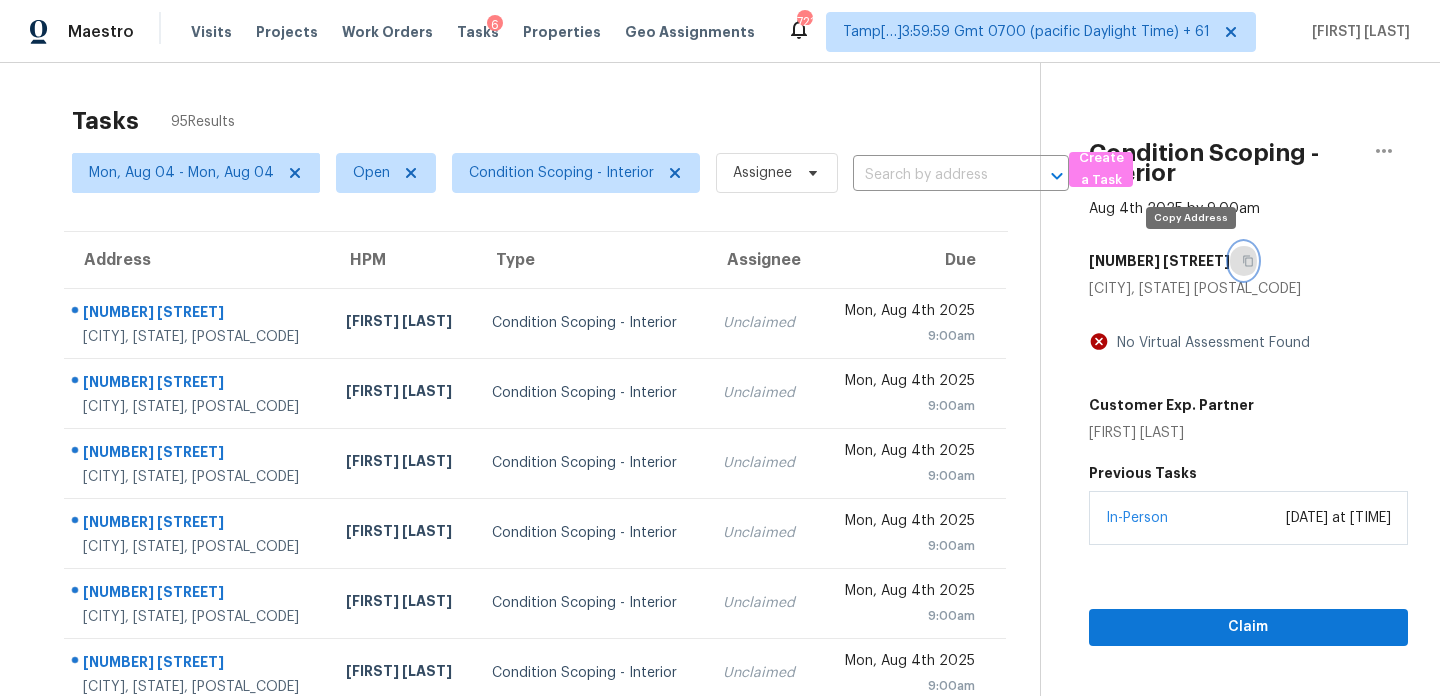 click 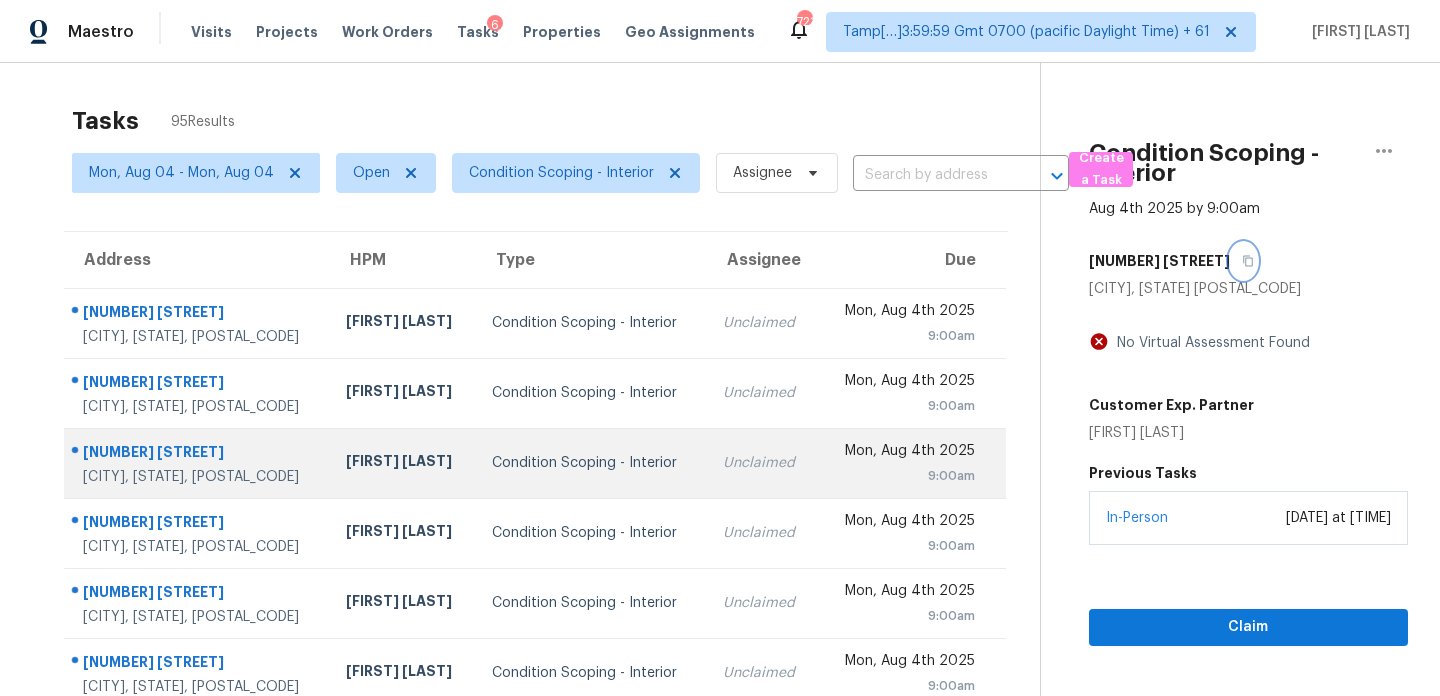 scroll, scrollTop: 345, scrollLeft: 0, axis: vertical 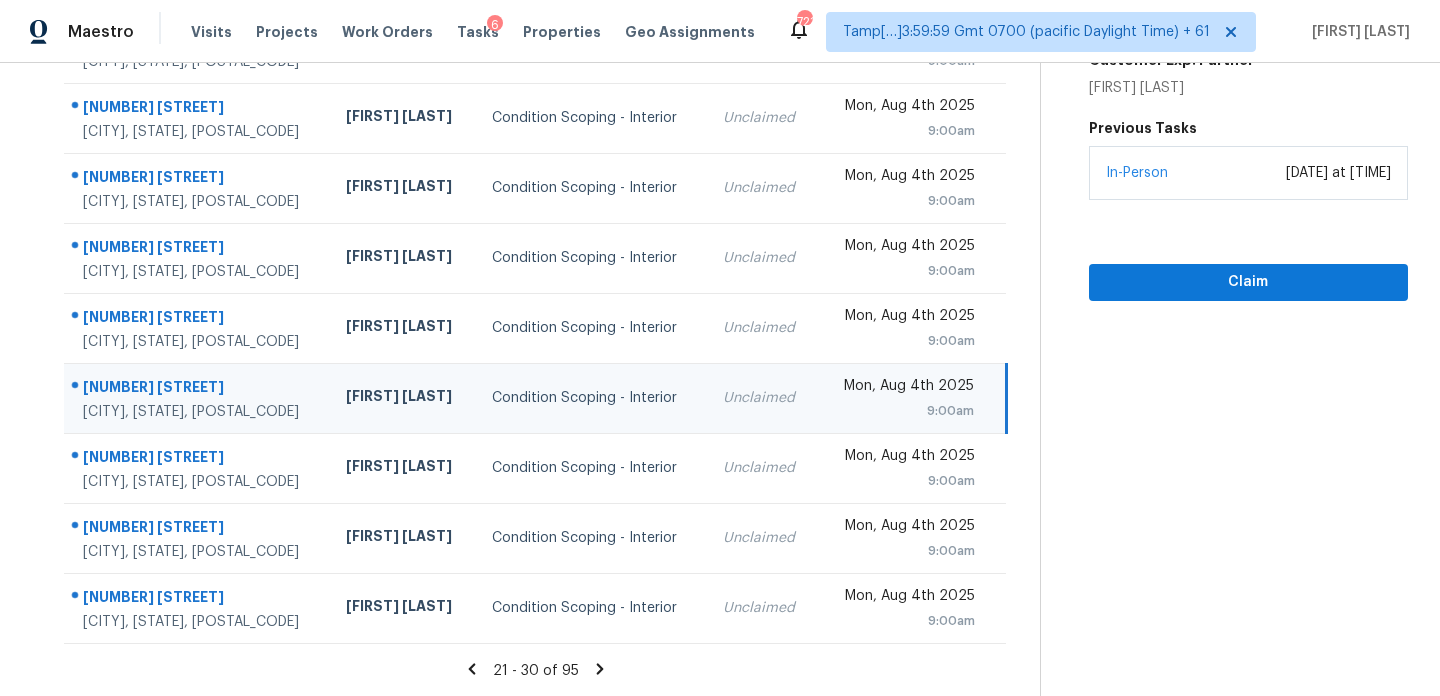 click 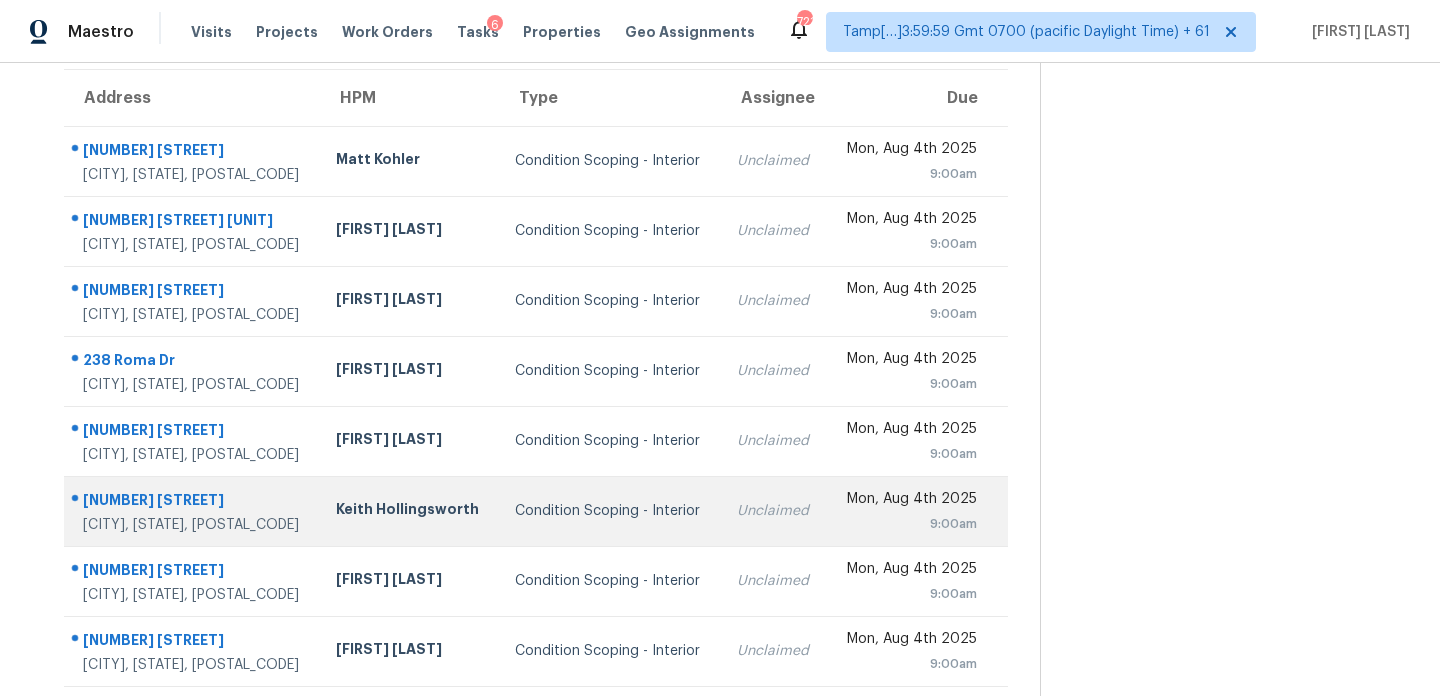 scroll, scrollTop: 113, scrollLeft: 0, axis: vertical 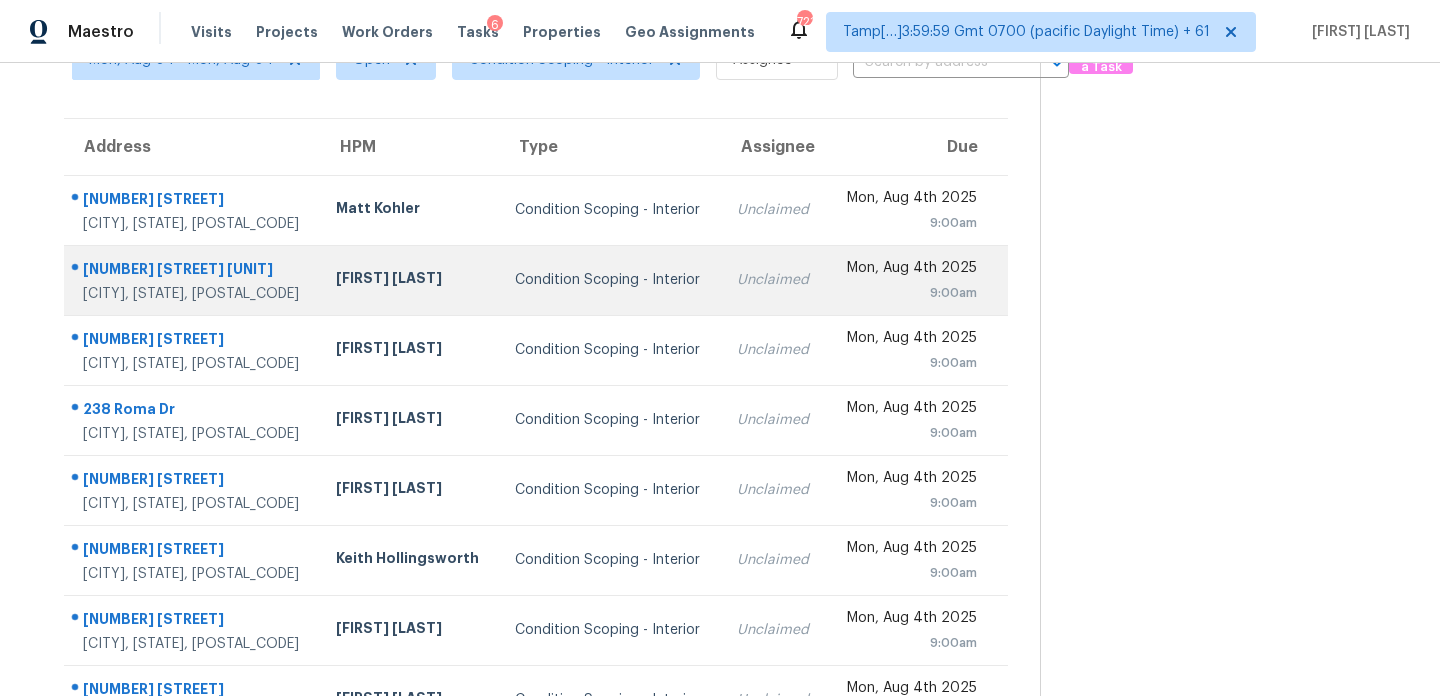 click on "Condition Scoping - Interior" at bounding box center [610, 280] 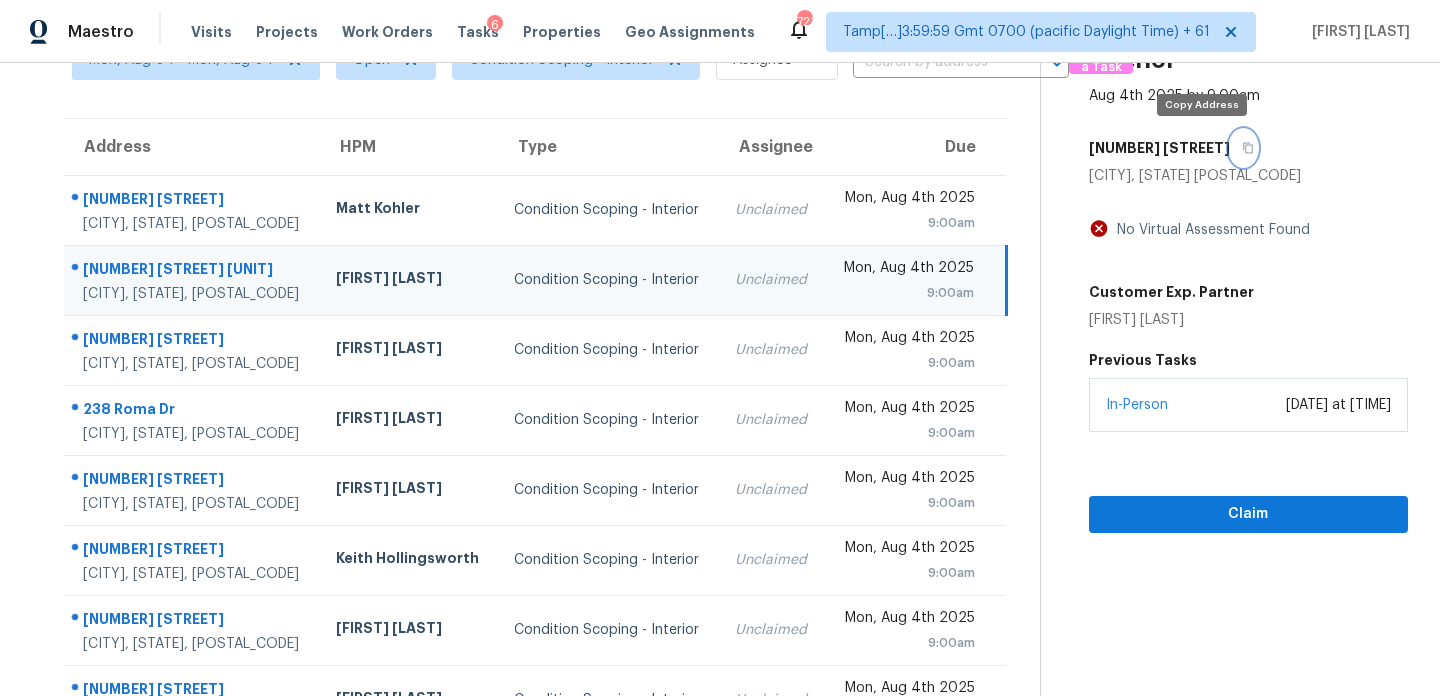 click 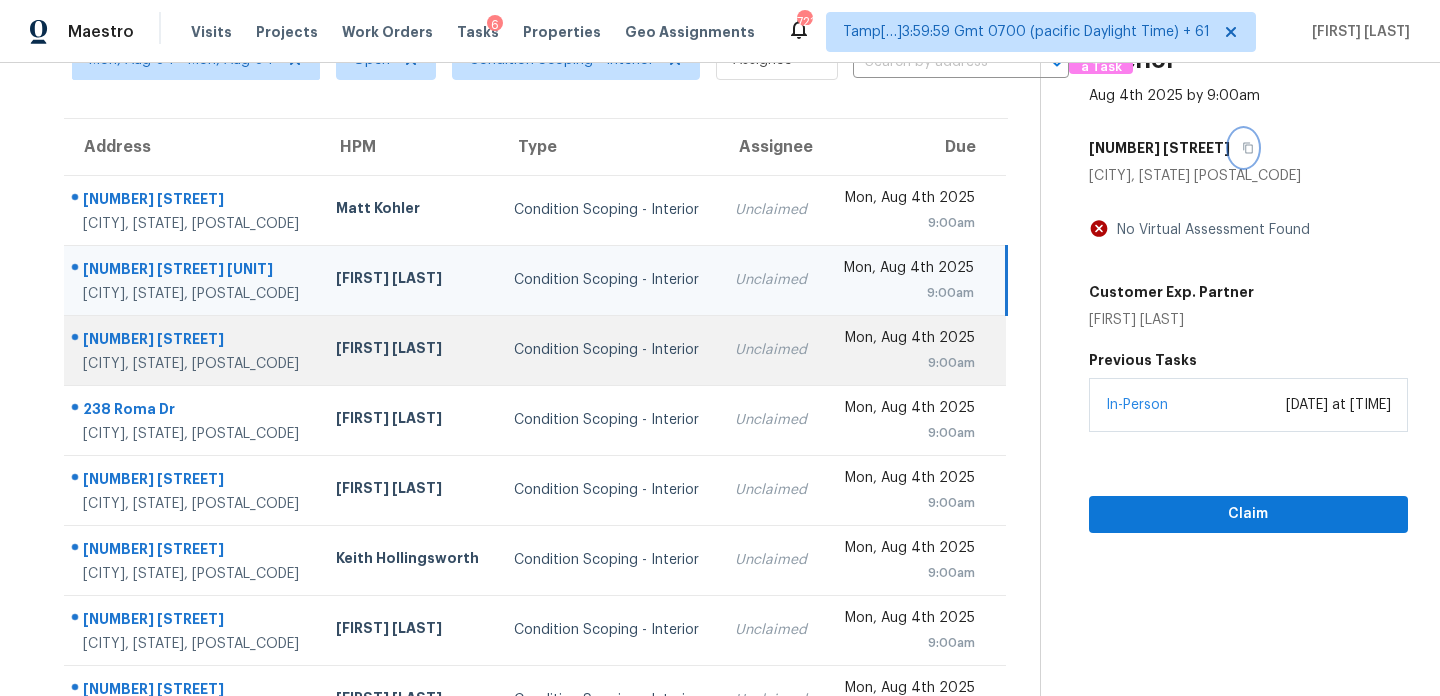 scroll, scrollTop: 345, scrollLeft: 0, axis: vertical 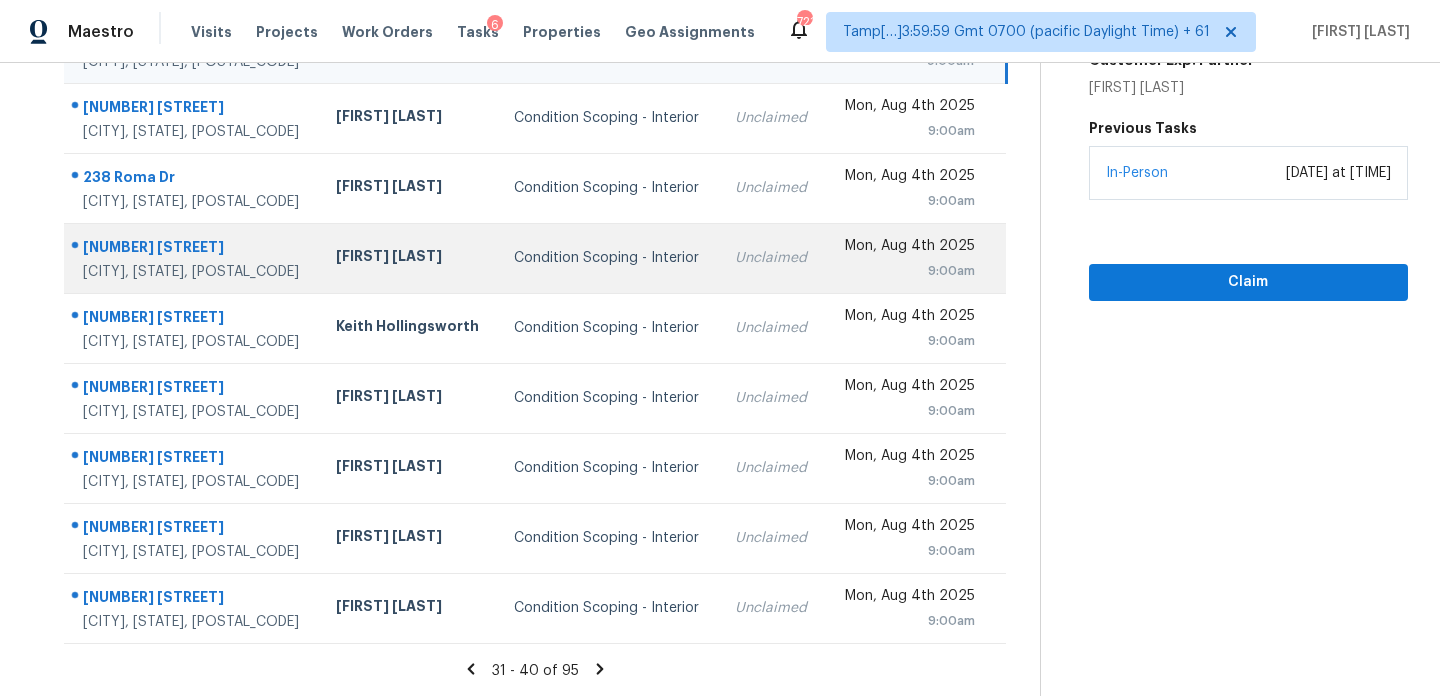 click on "Condition Scoping - Interior" at bounding box center [608, 258] 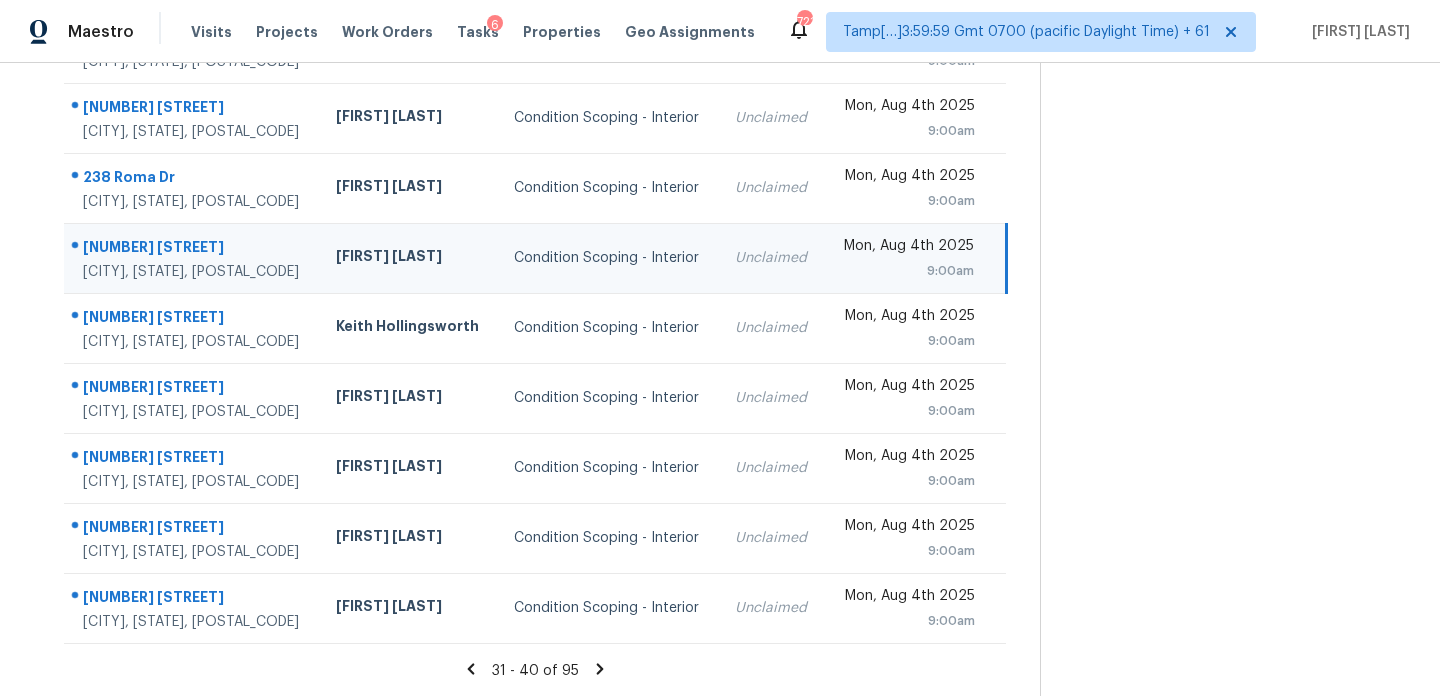 scroll, scrollTop: 0, scrollLeft: 0, axis: both 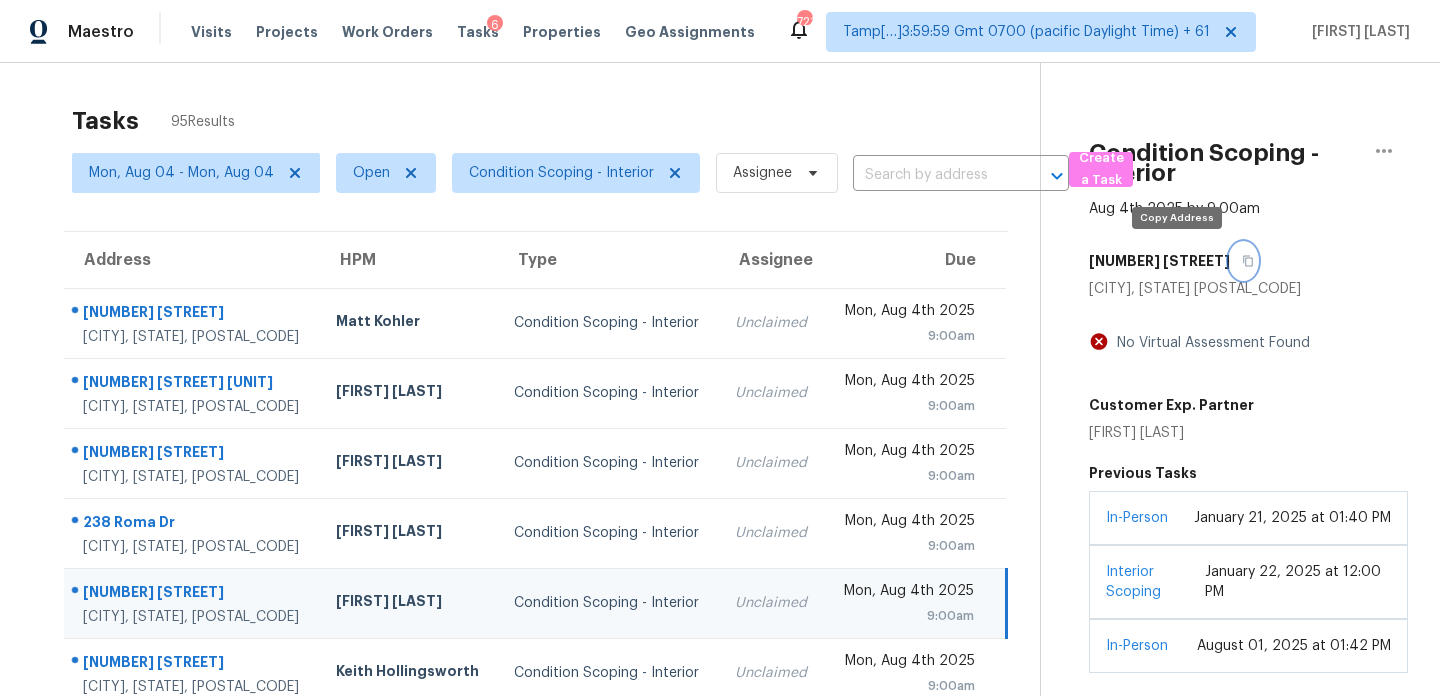 click 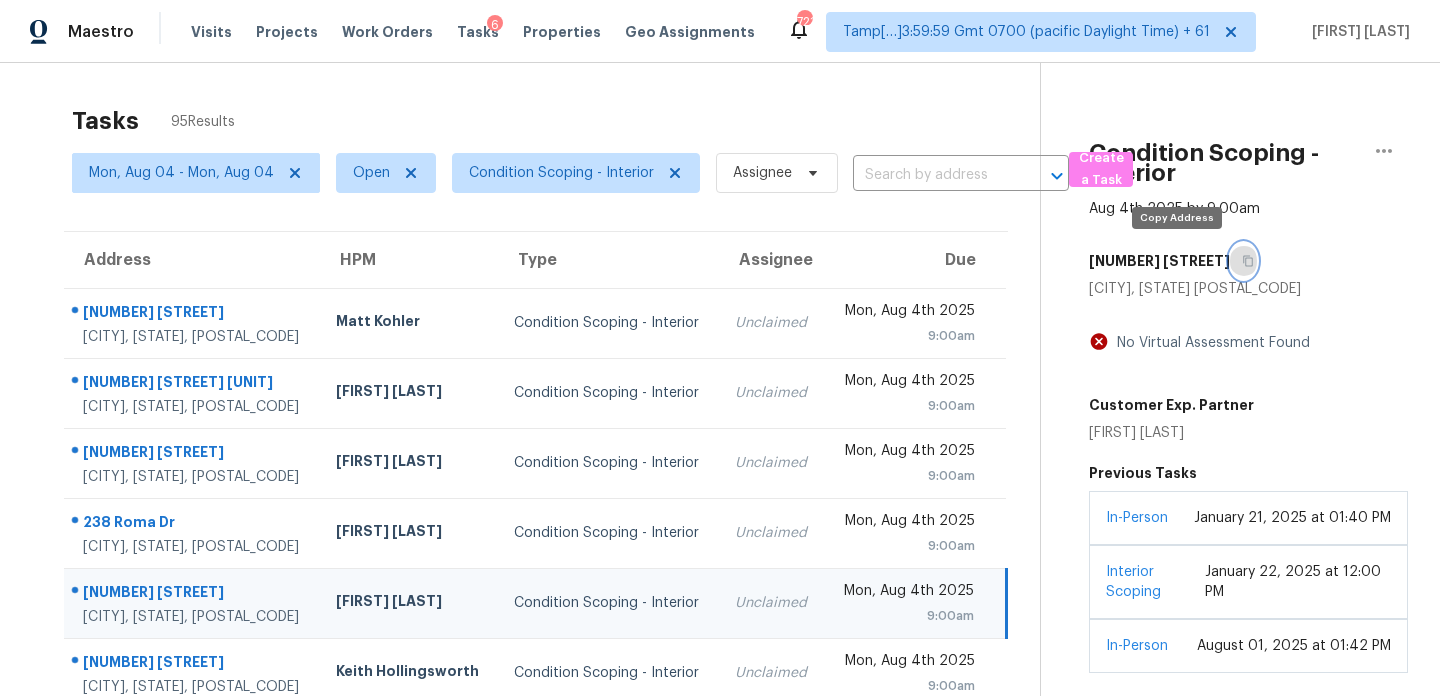 click 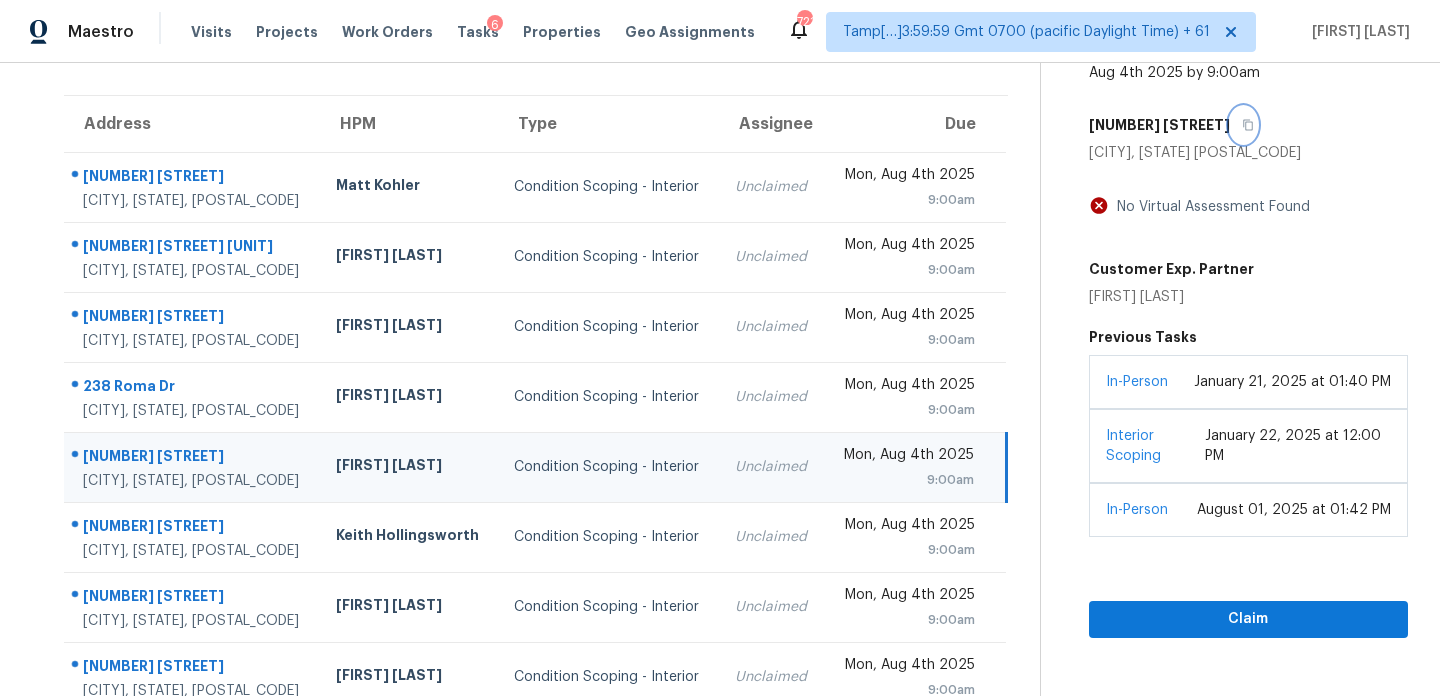 scroll, scrollTop: 345, scrollLeft: 0, axis: vertical 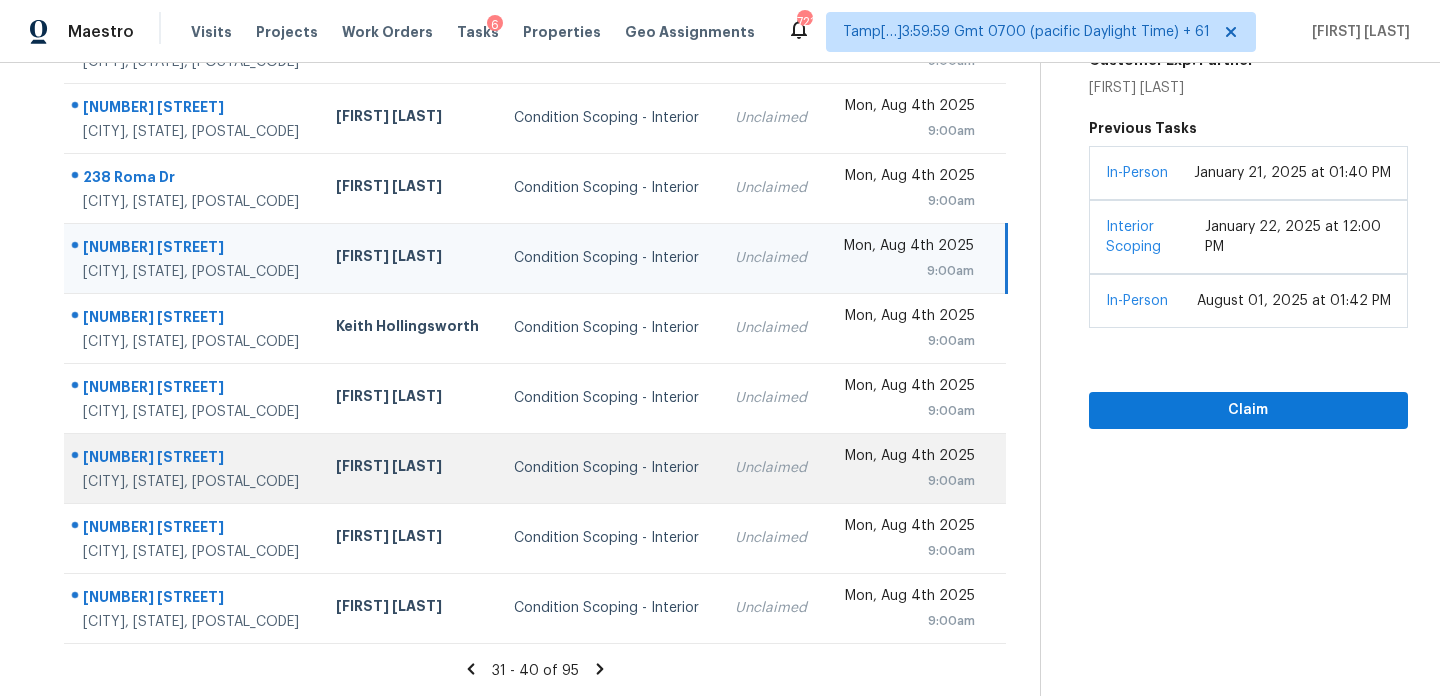 click on "Navid Ranjbar" at bounding box center [409, 468] 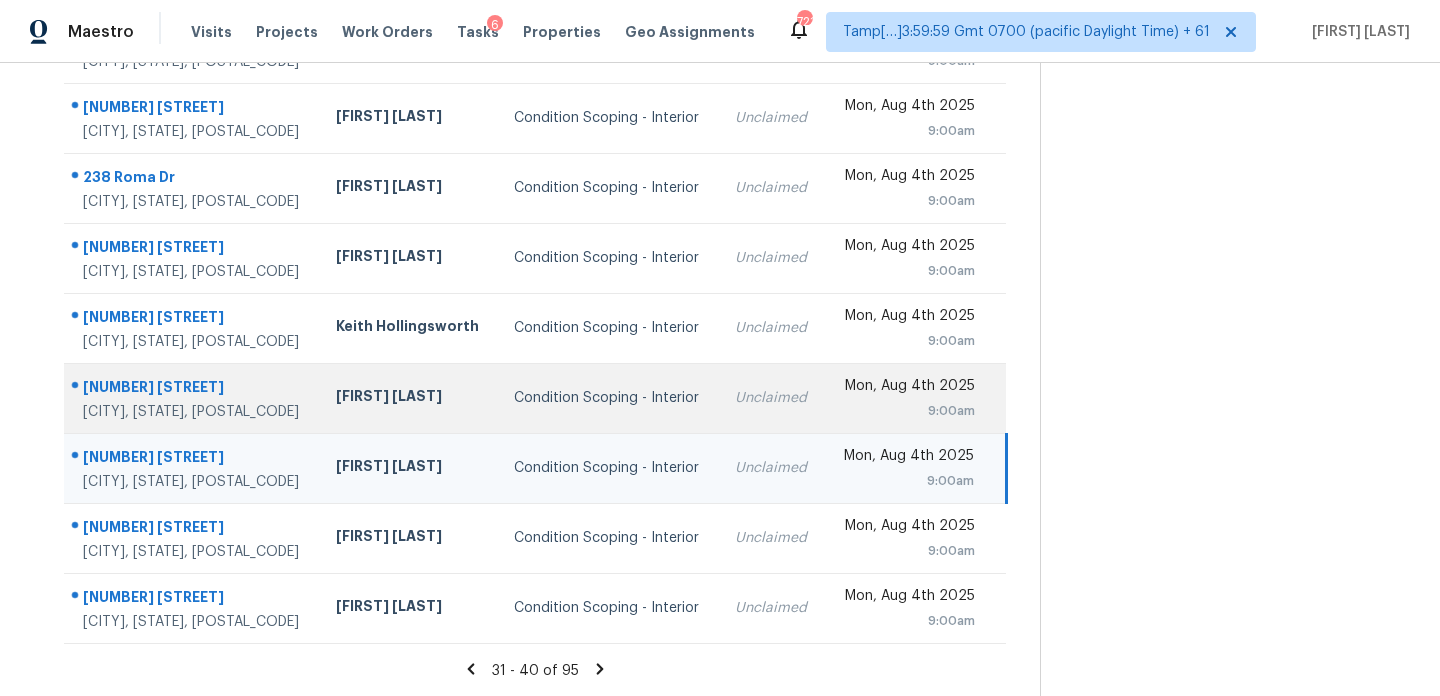 scroll, scrollTop: 0, scrollLeft: 0, axis: both 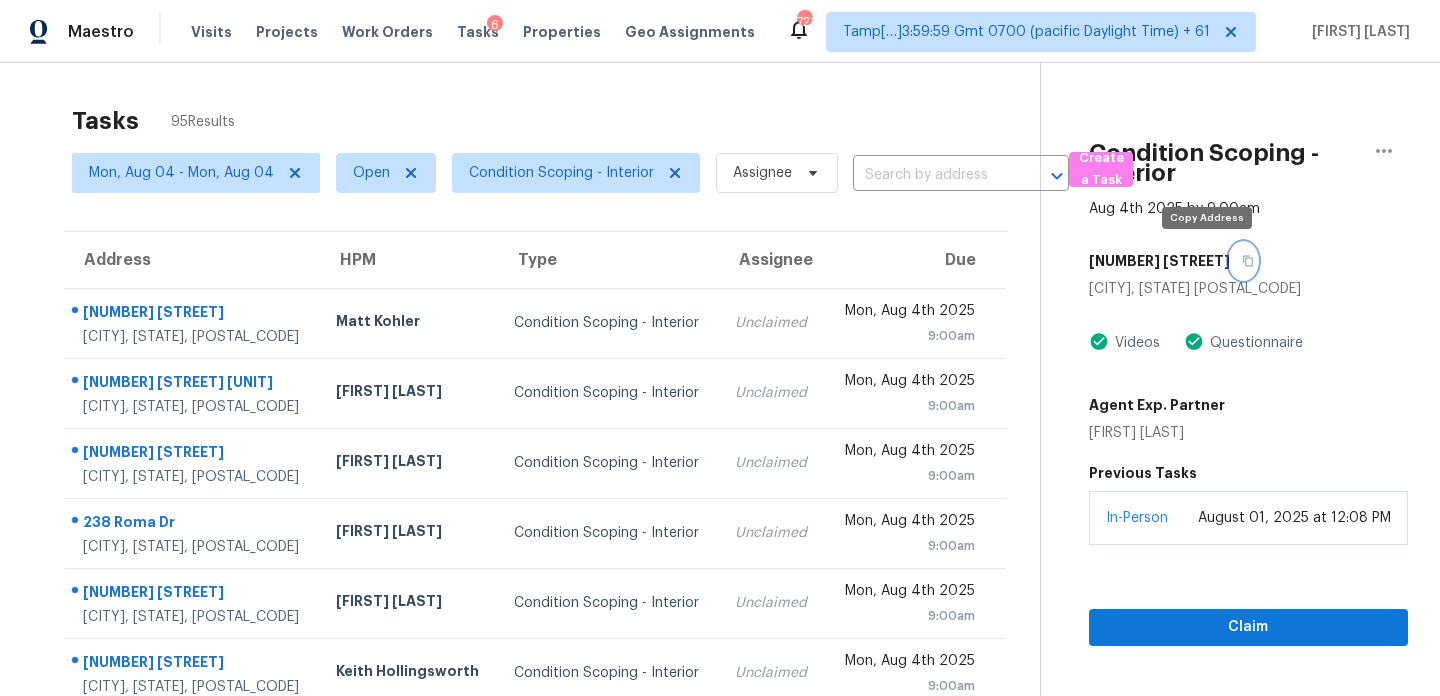 click 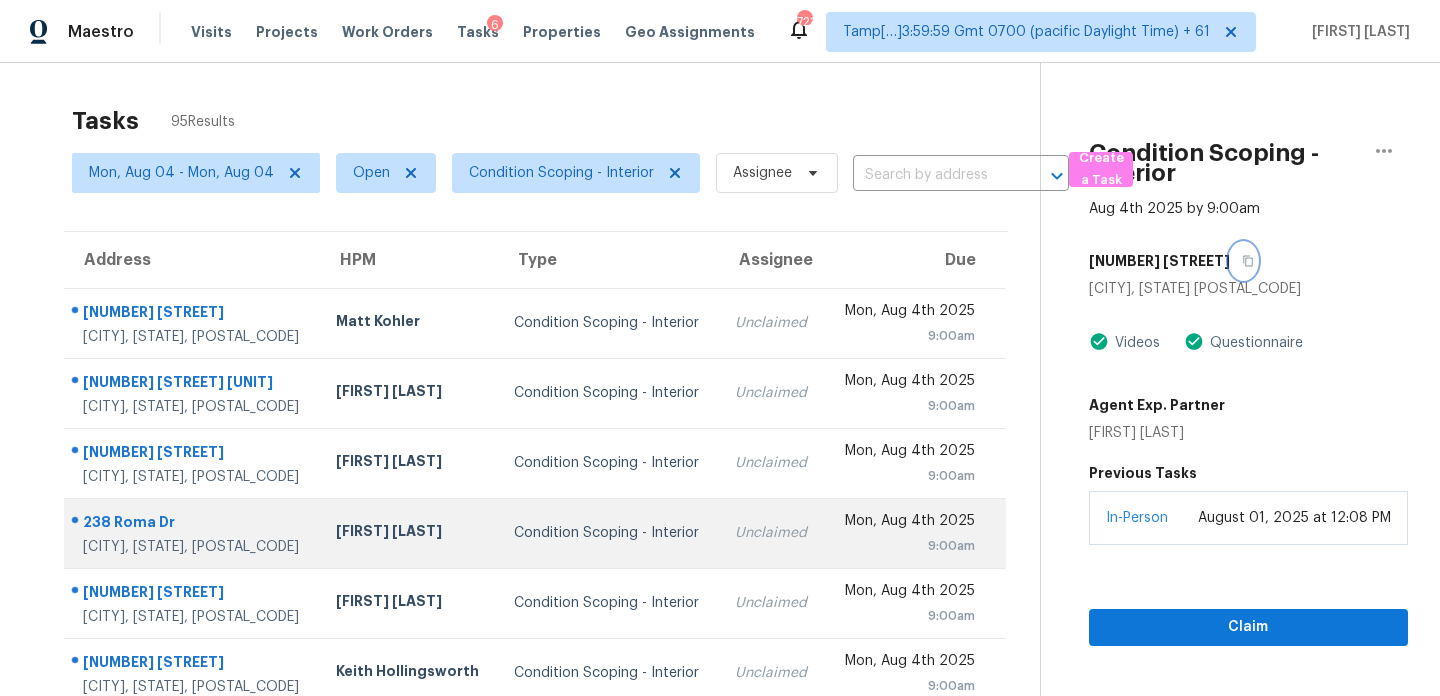 scroll, scrollTop: 345, scrollLeft: 0, axis: vertical 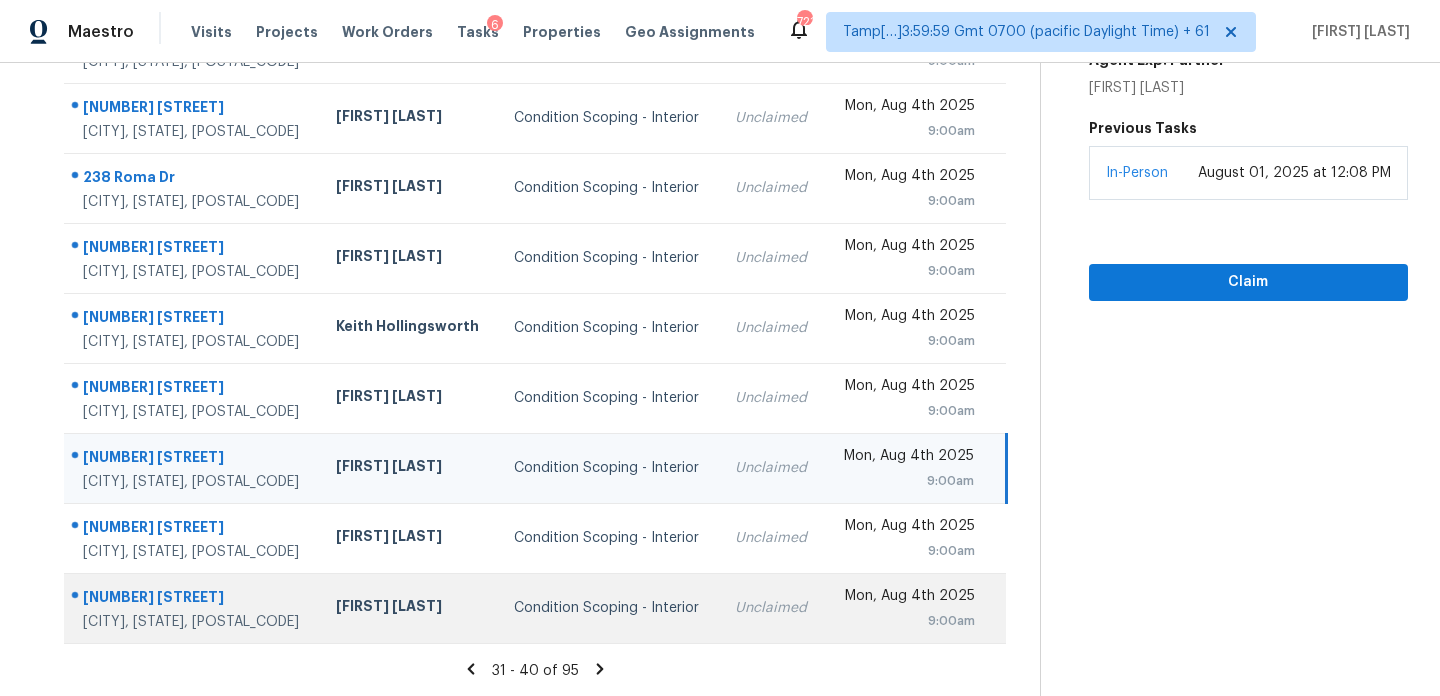 click on "Condition Scoping - Interior" at bounding box center [608, 608] 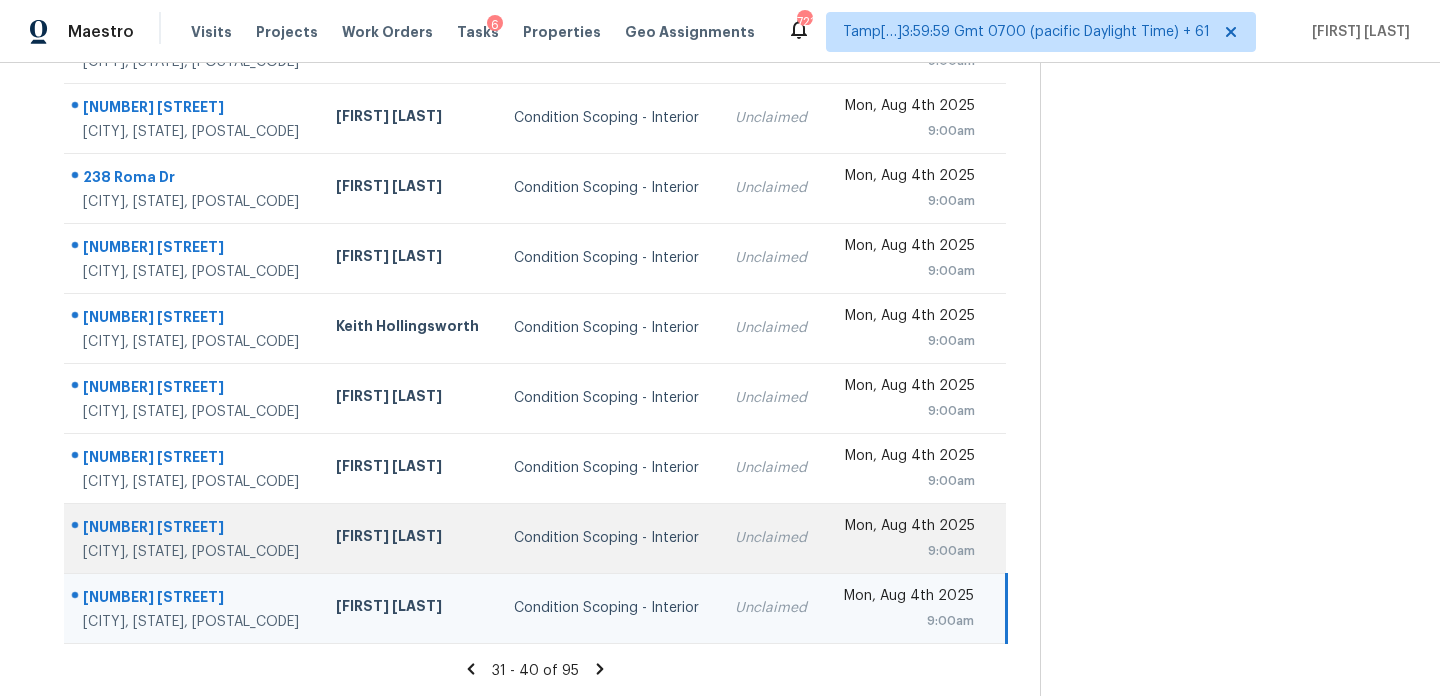 scroll, scrollTop: 0, scrollLeft: 0, axis: both 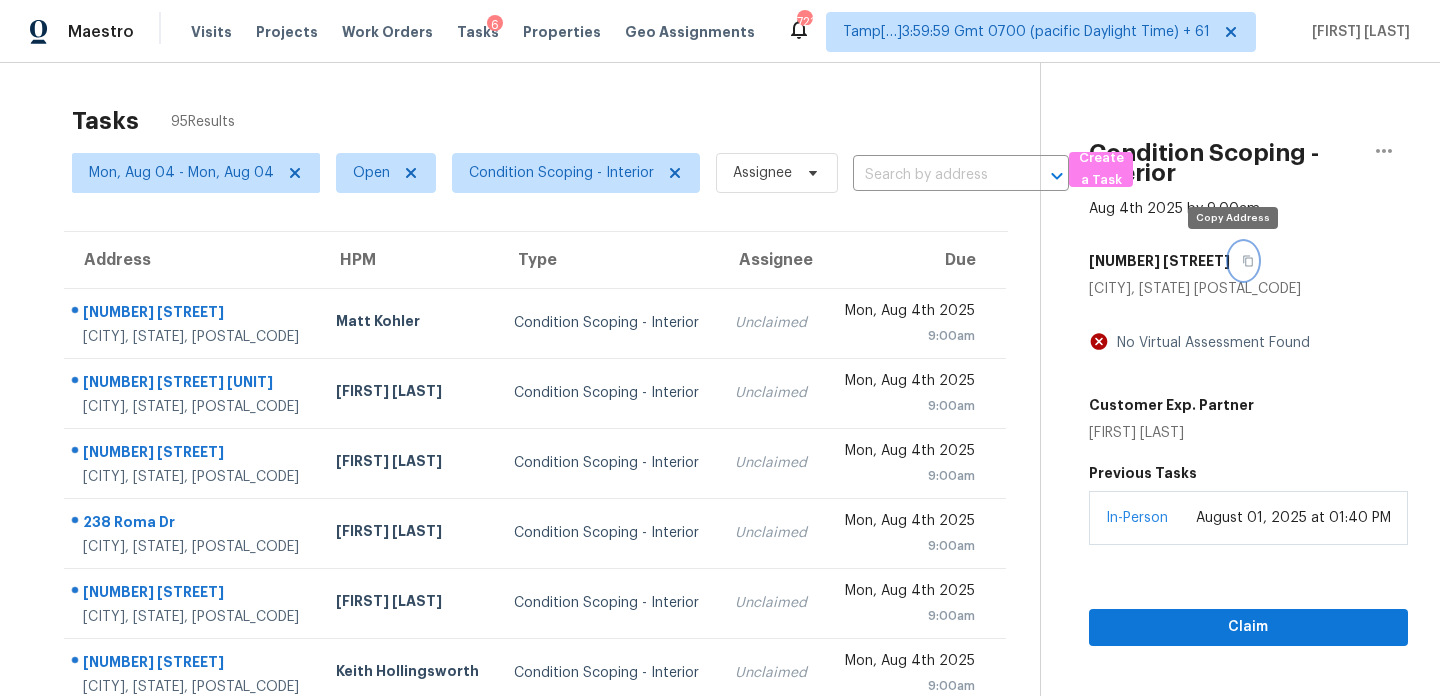 click 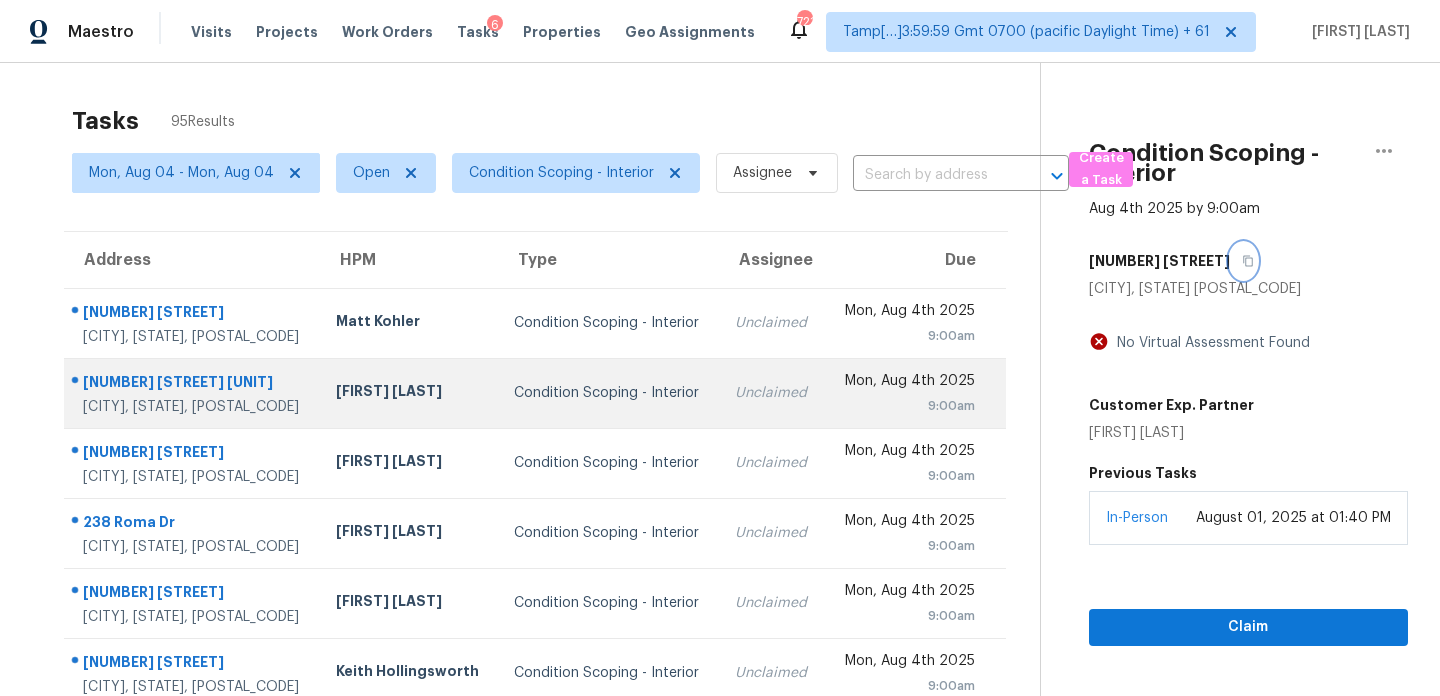 scroll, scrollTop: 345, scrollLeft: 0, axis: vertical 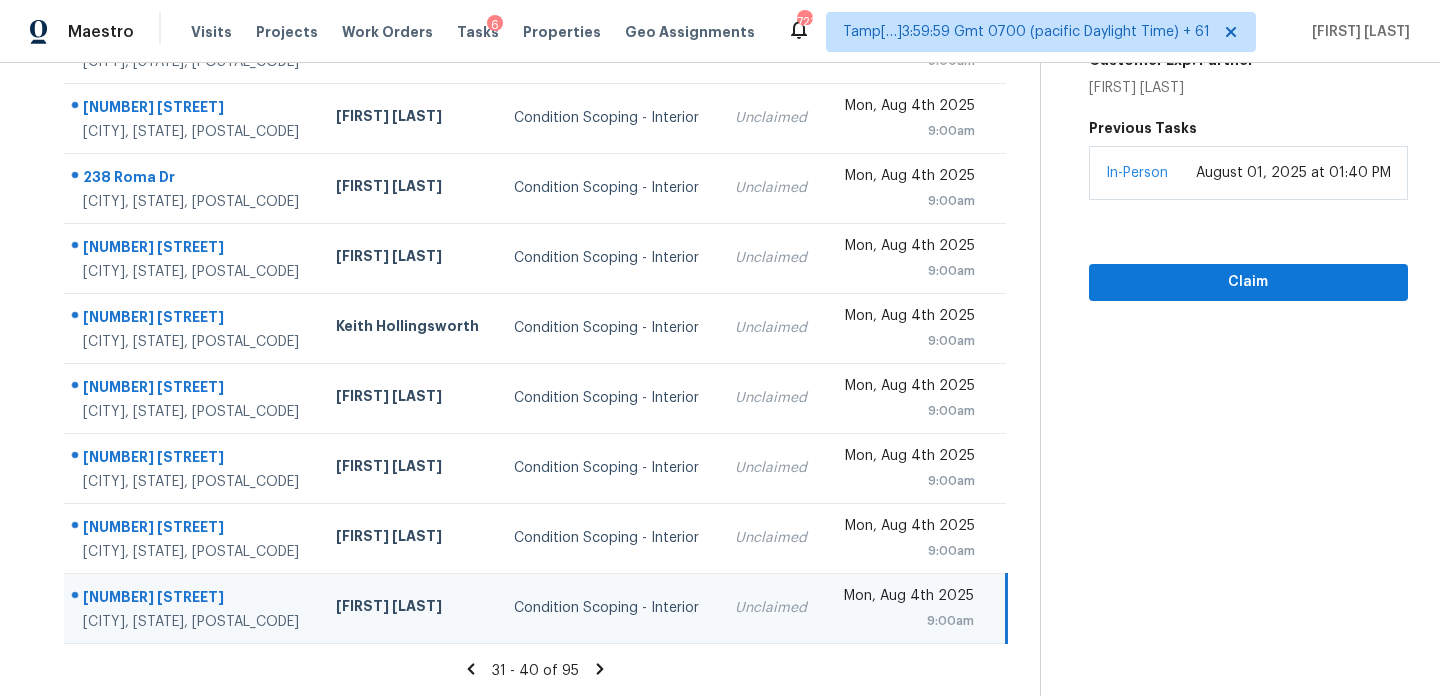click 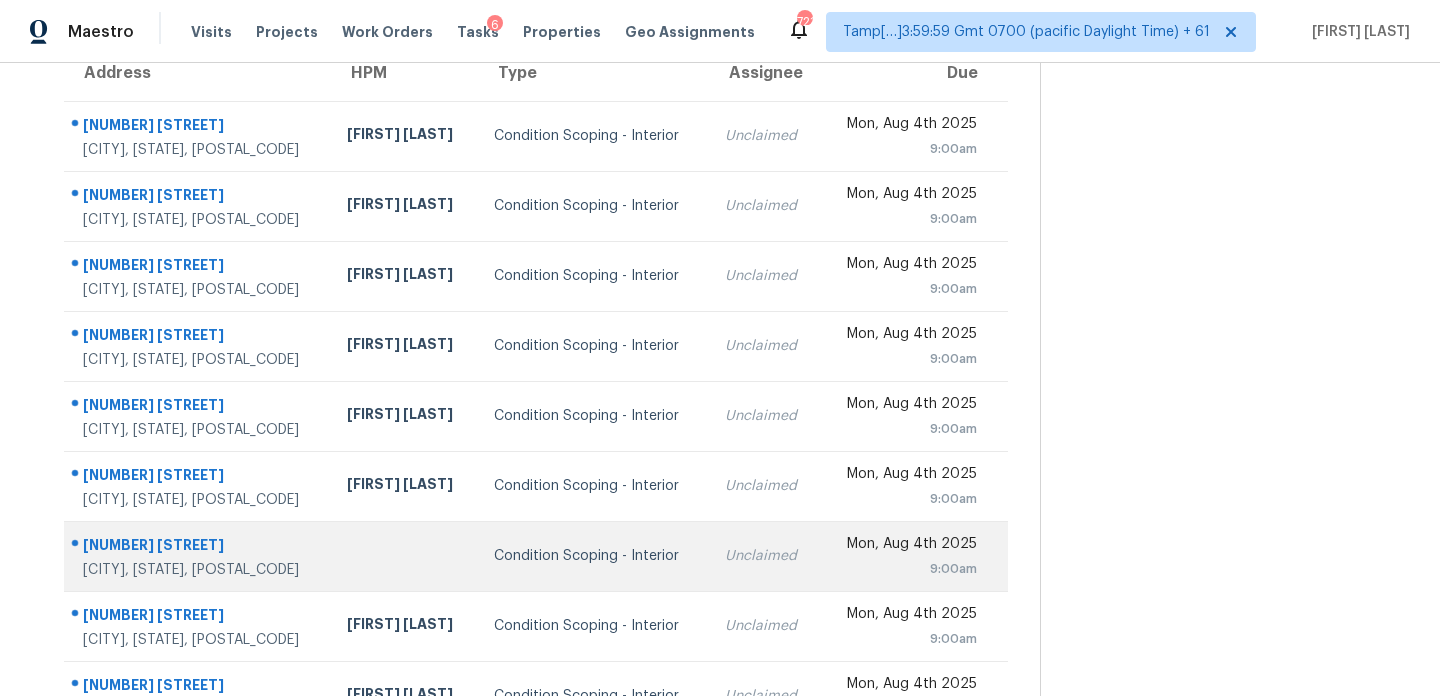 scroll, scrollTop: 182, scrollLeft: 0, axis: vertical 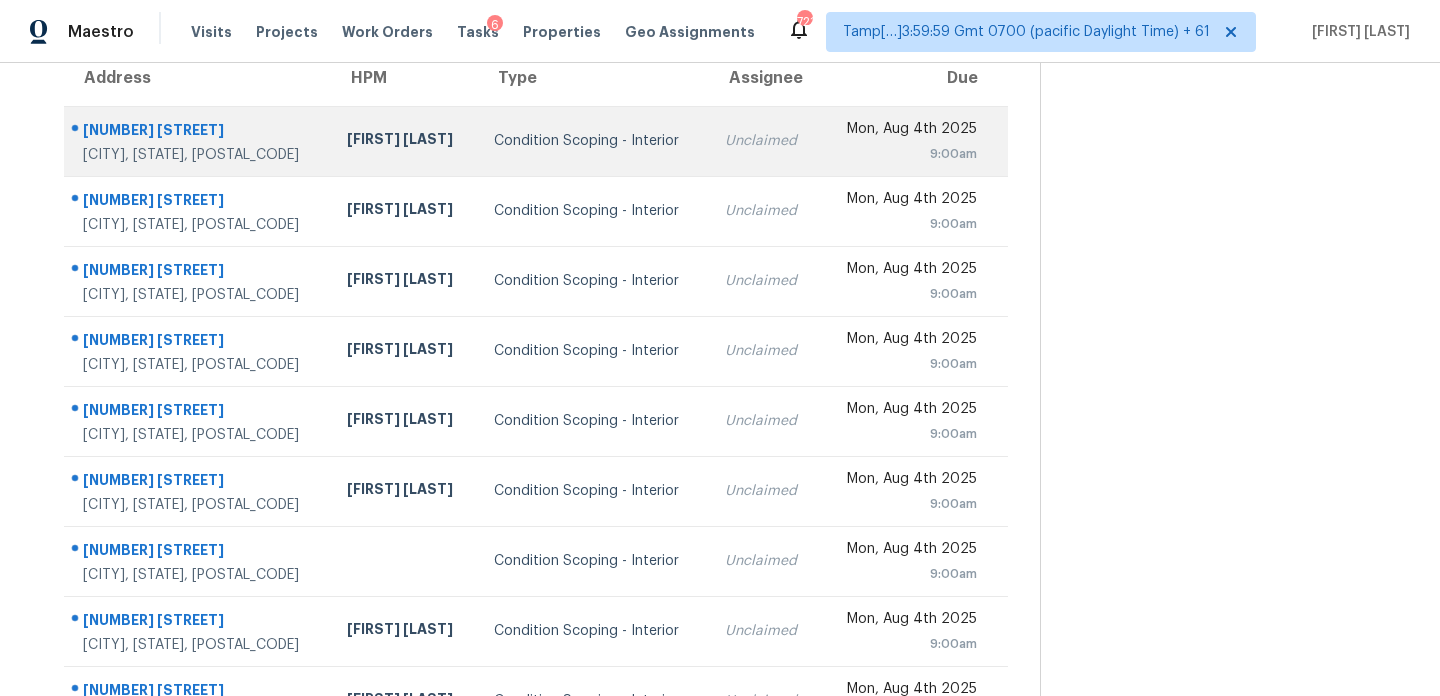 click on "Condition Scoping - Interior" at bounding box center [593, 141] 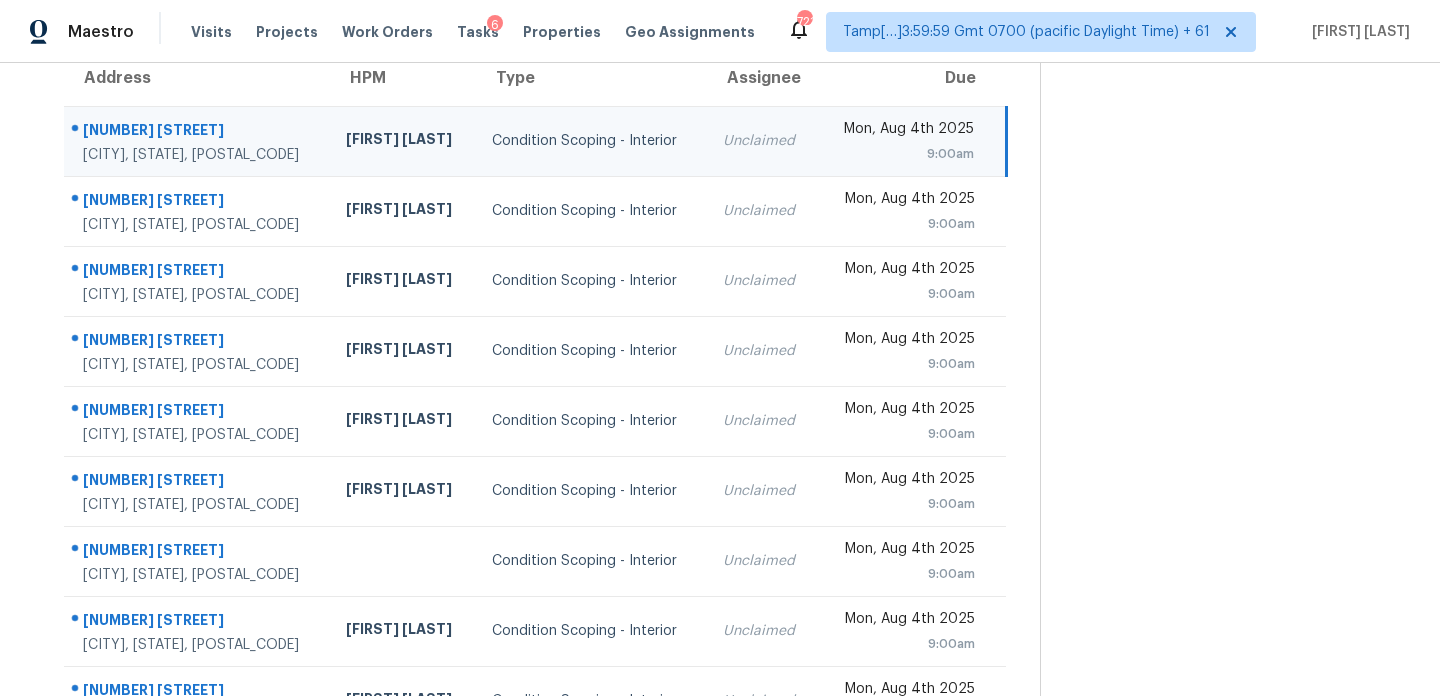 scroll, scrollTop: 0, scrollLeft: 0, axis: both 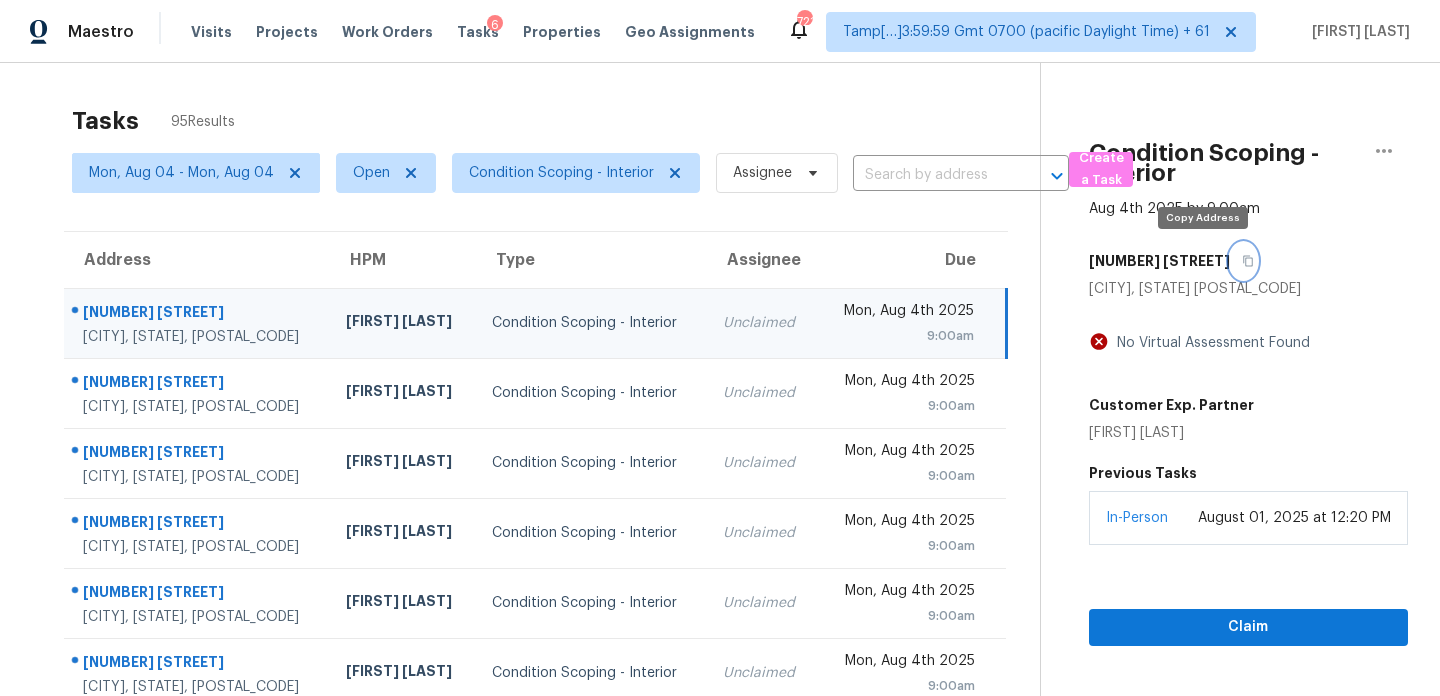click 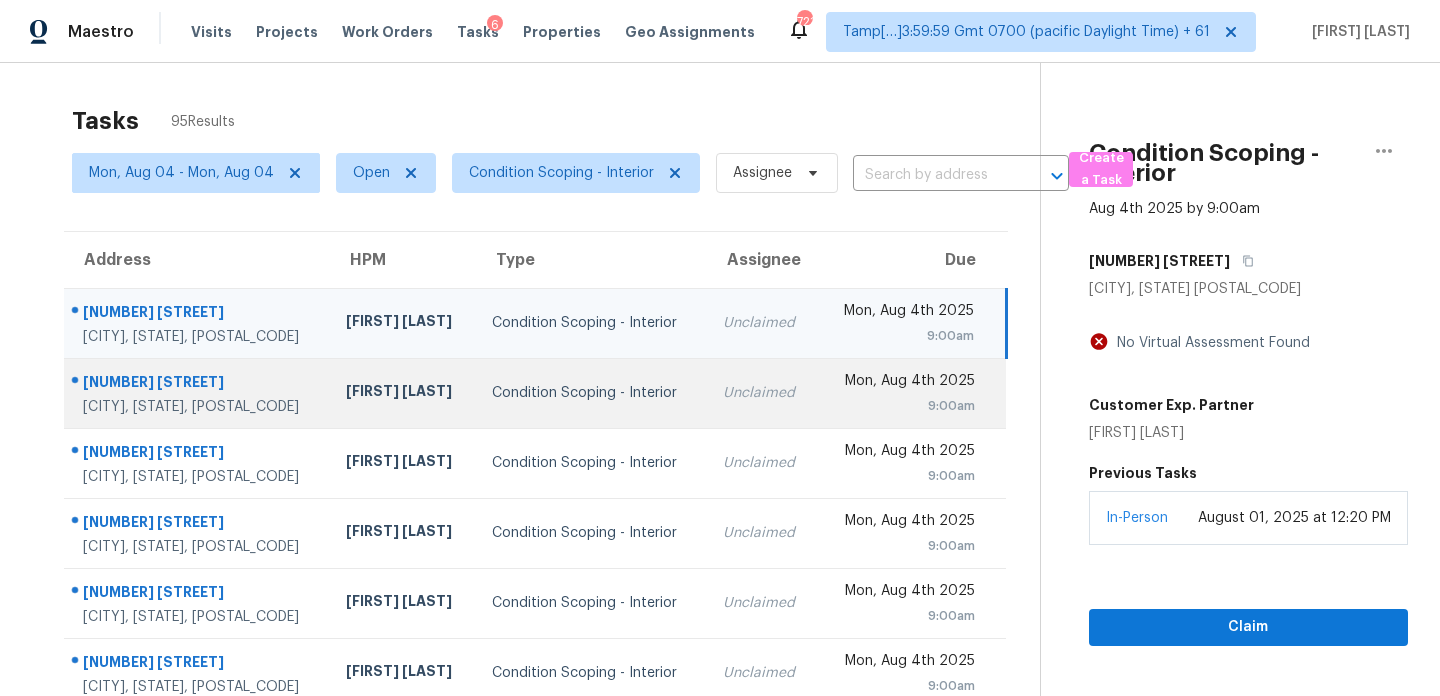 click on "Condition Scoping - Interior" at bounding box center [591, 393] 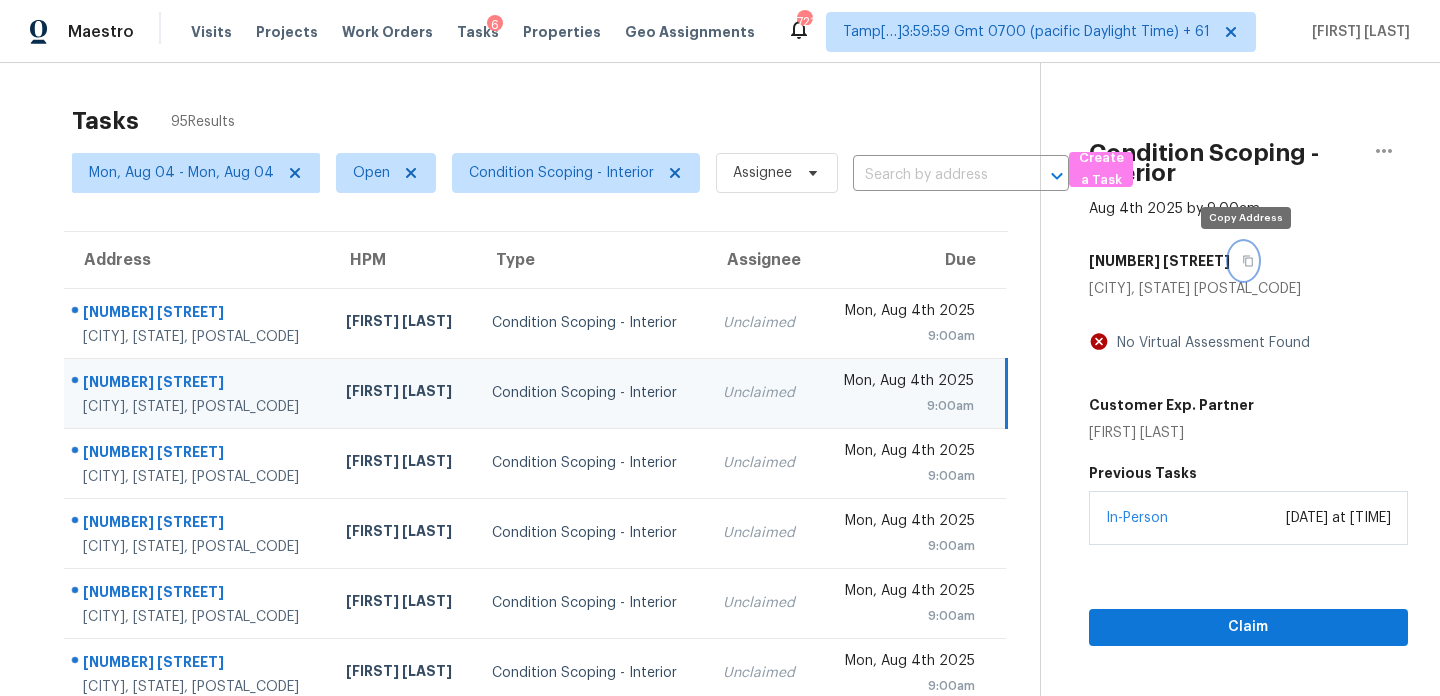 click 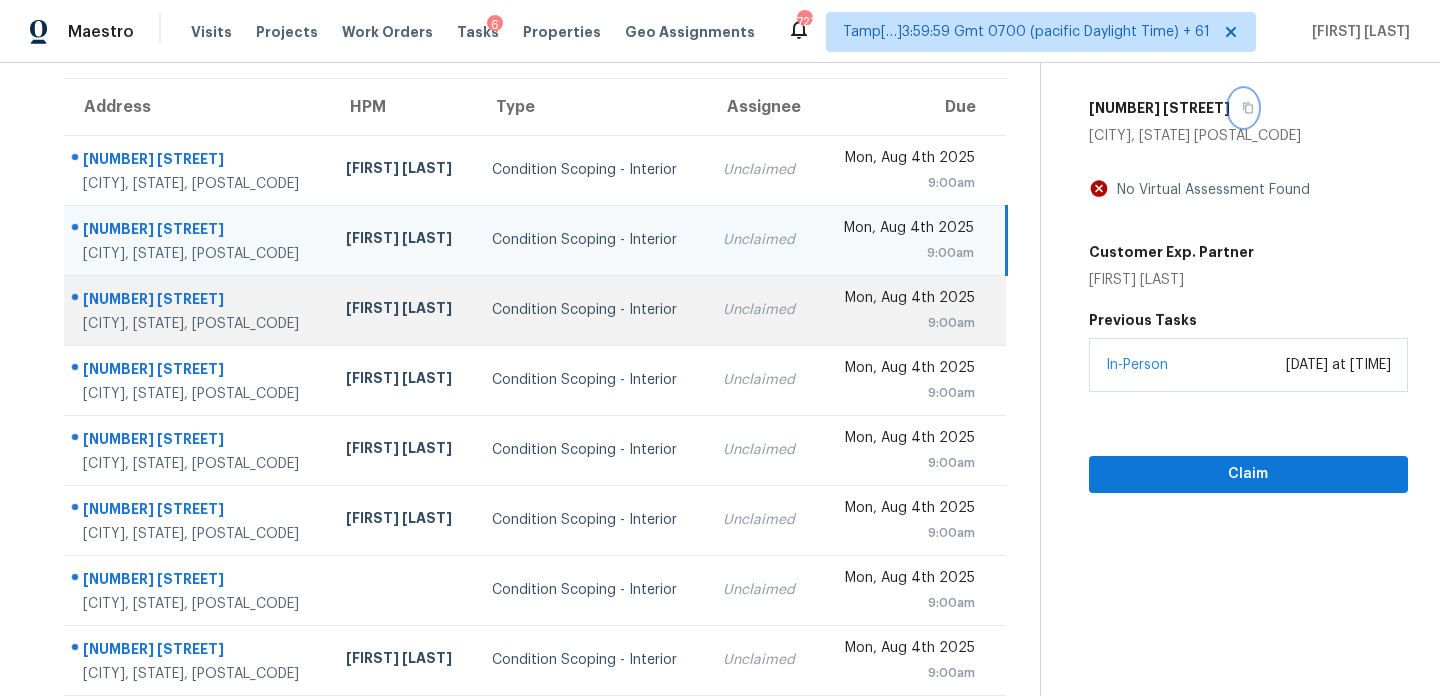 scroll, scrollTop: 179, scrollLeft: 0, axis: vertical 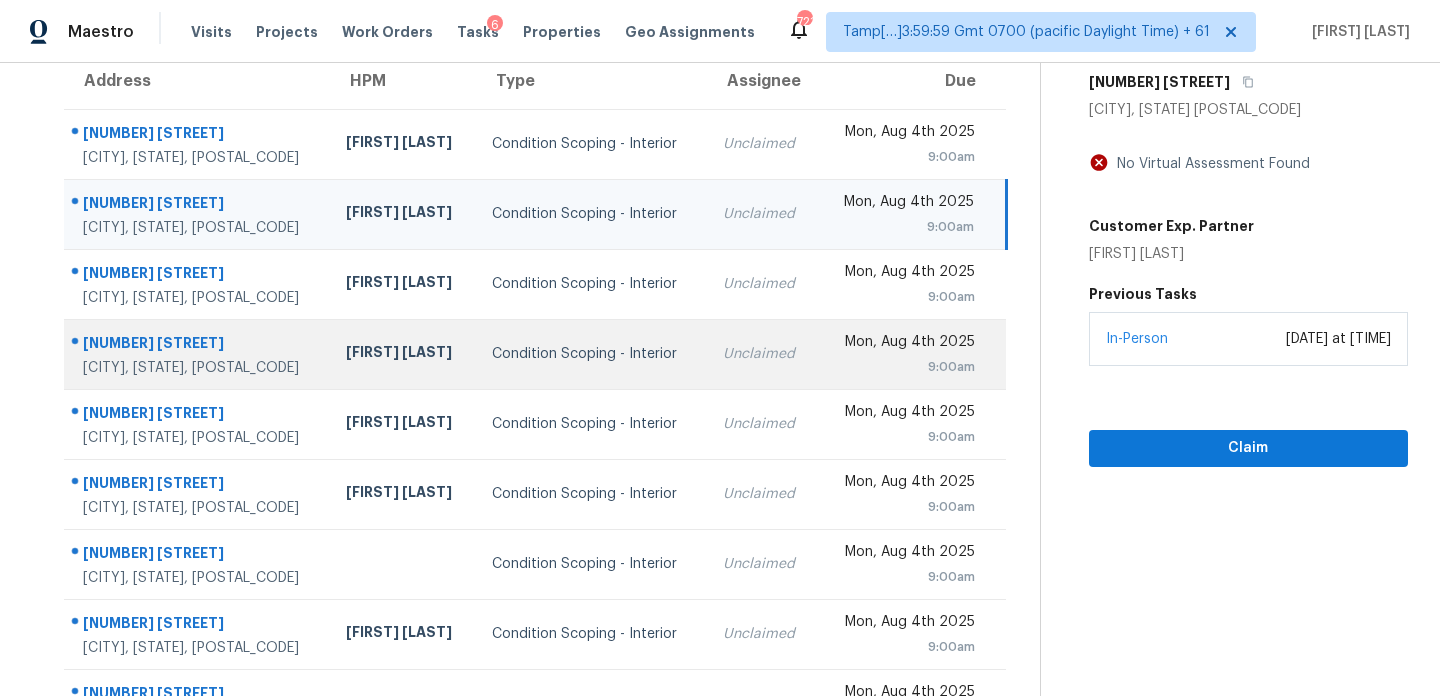 click on "Condition Scoping - Interior" at bounding box center [591, 354] 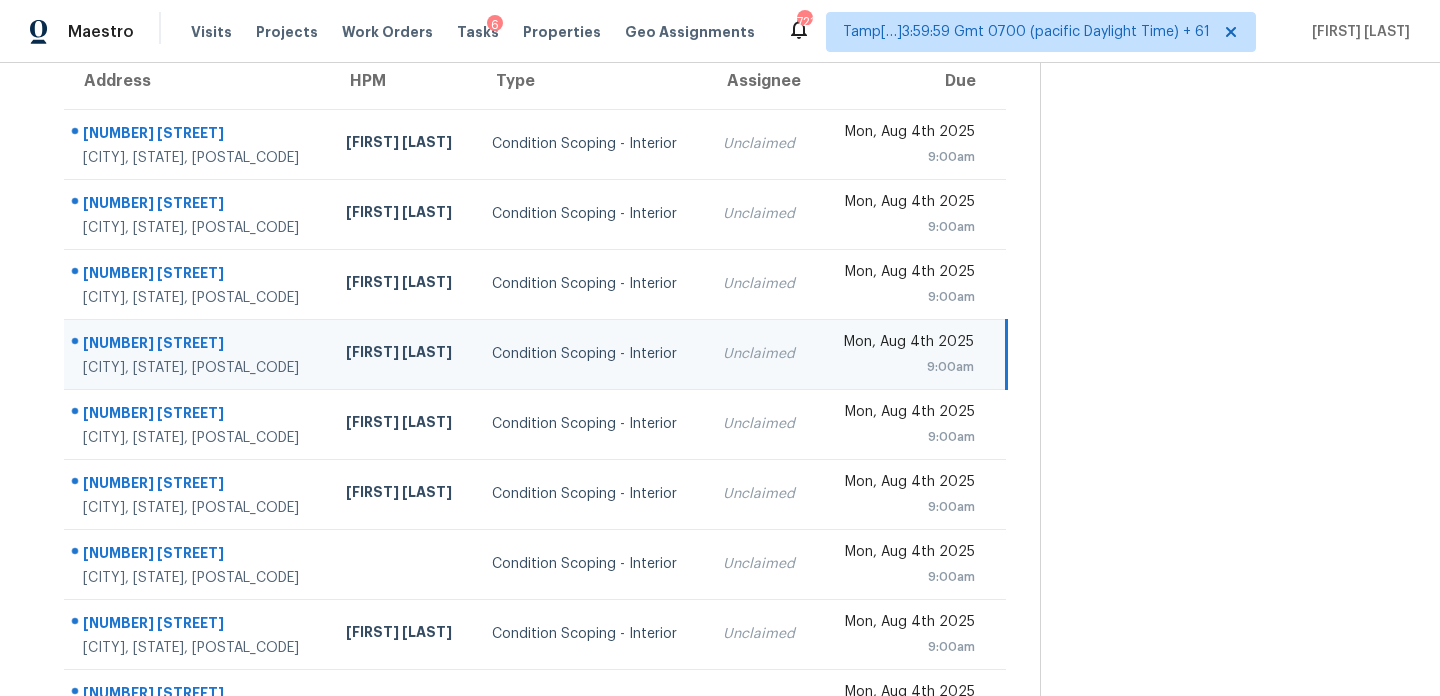 scroll, scrollTop: 0, scrollLeft: 0, axis: both 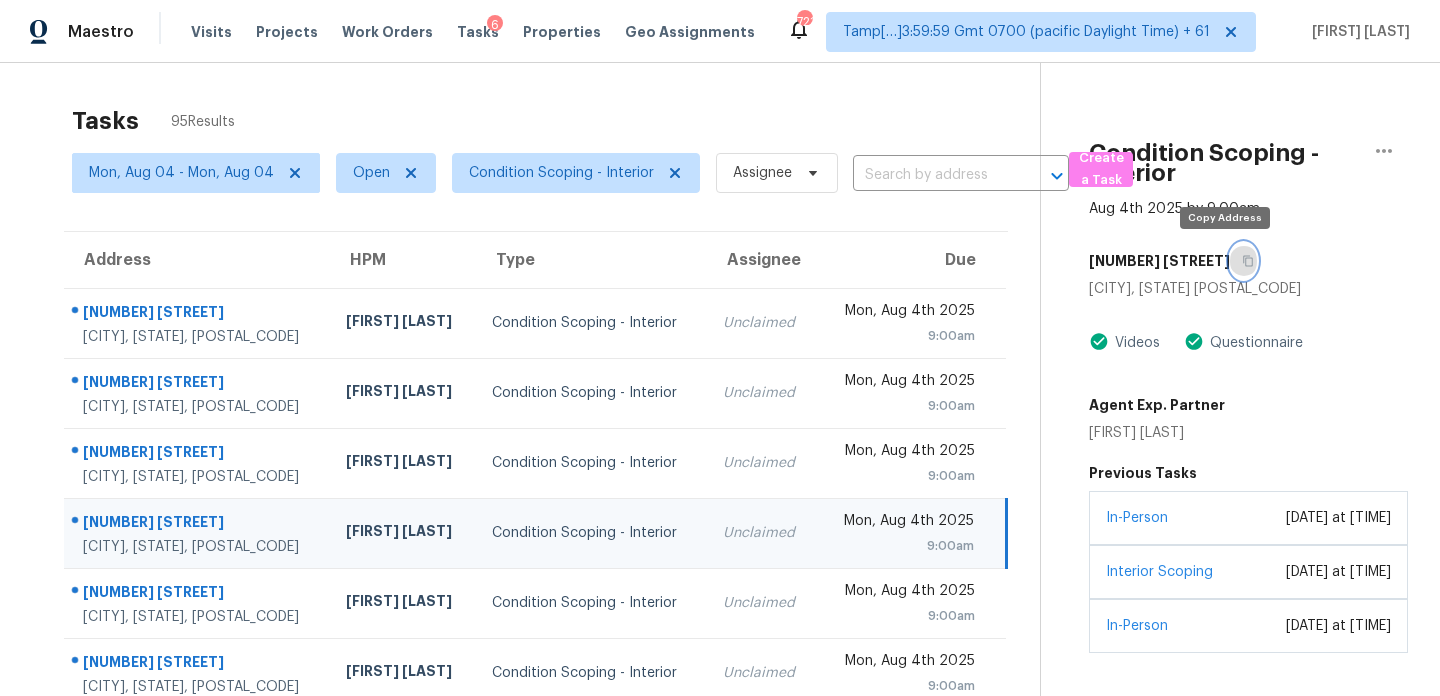 click 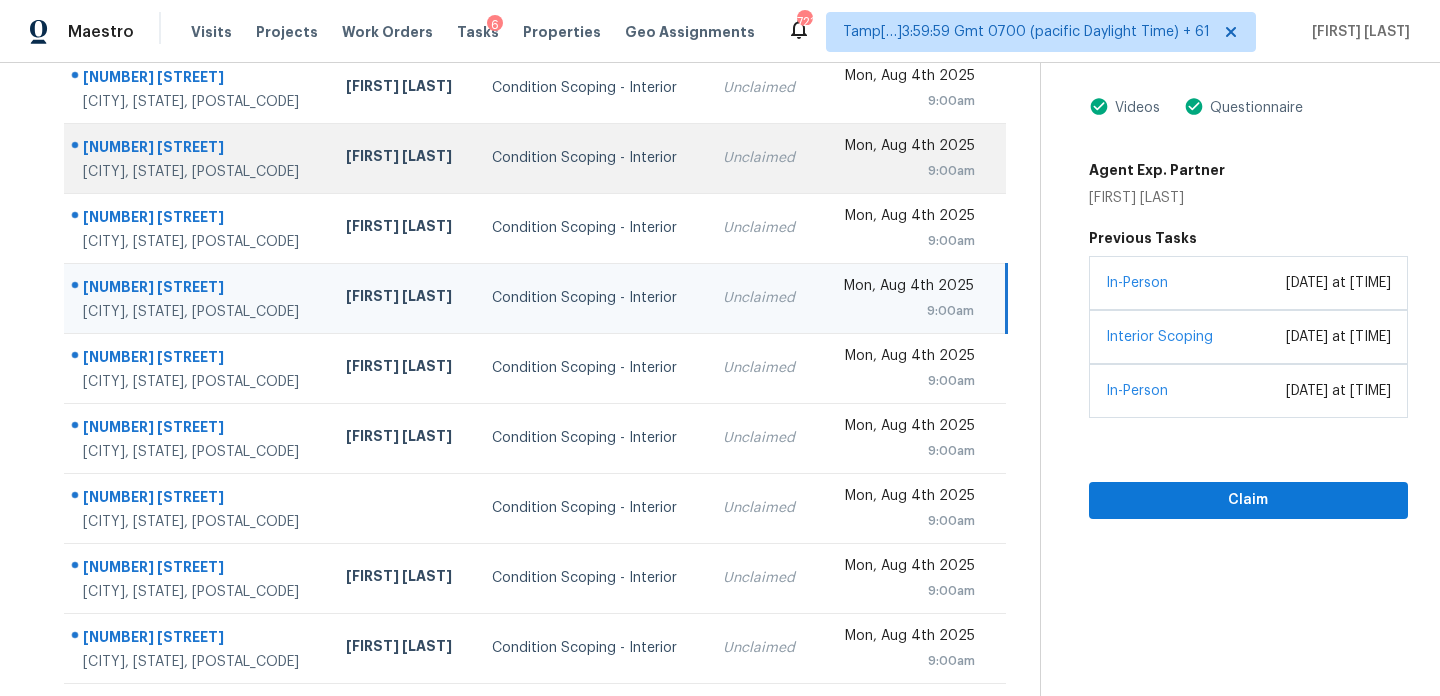 scroll, scrollTop: 236, scrollLeft: 0, axis: vertical 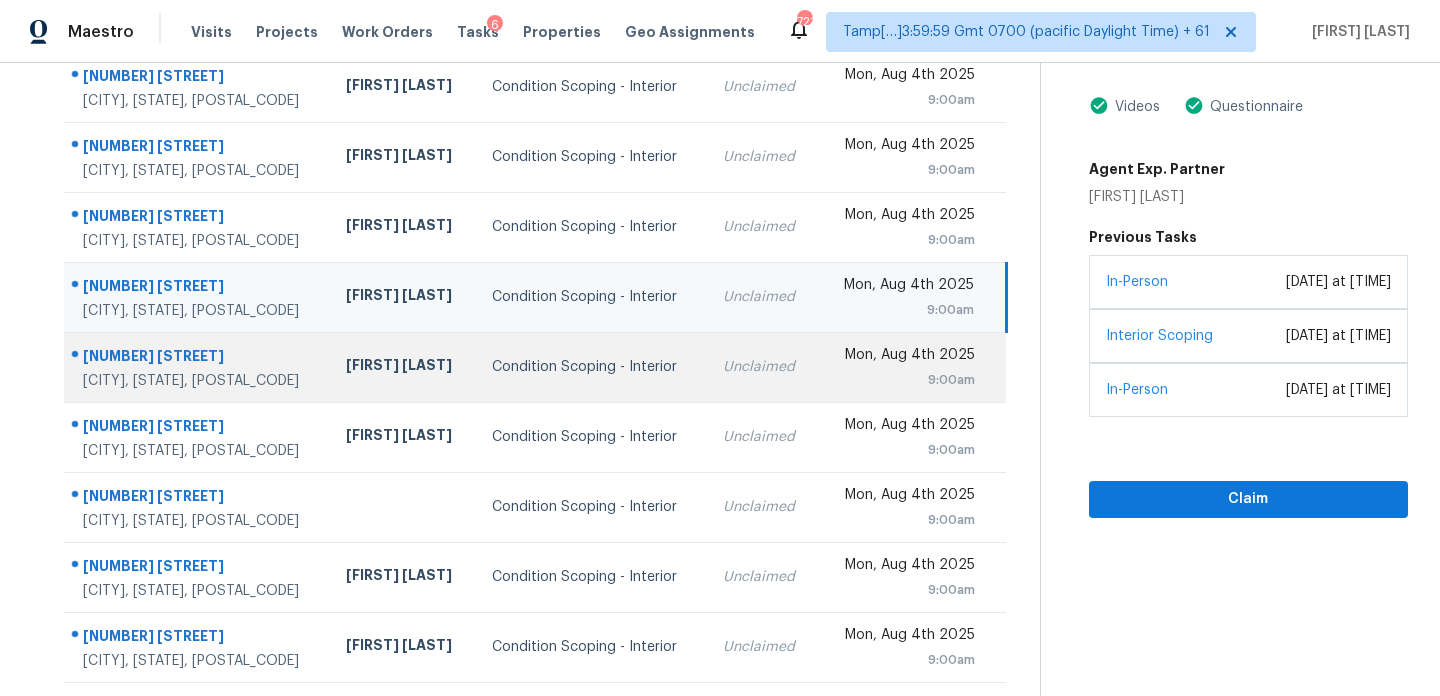 click on "Tyler Waltz" at bounding box center [403, 367] 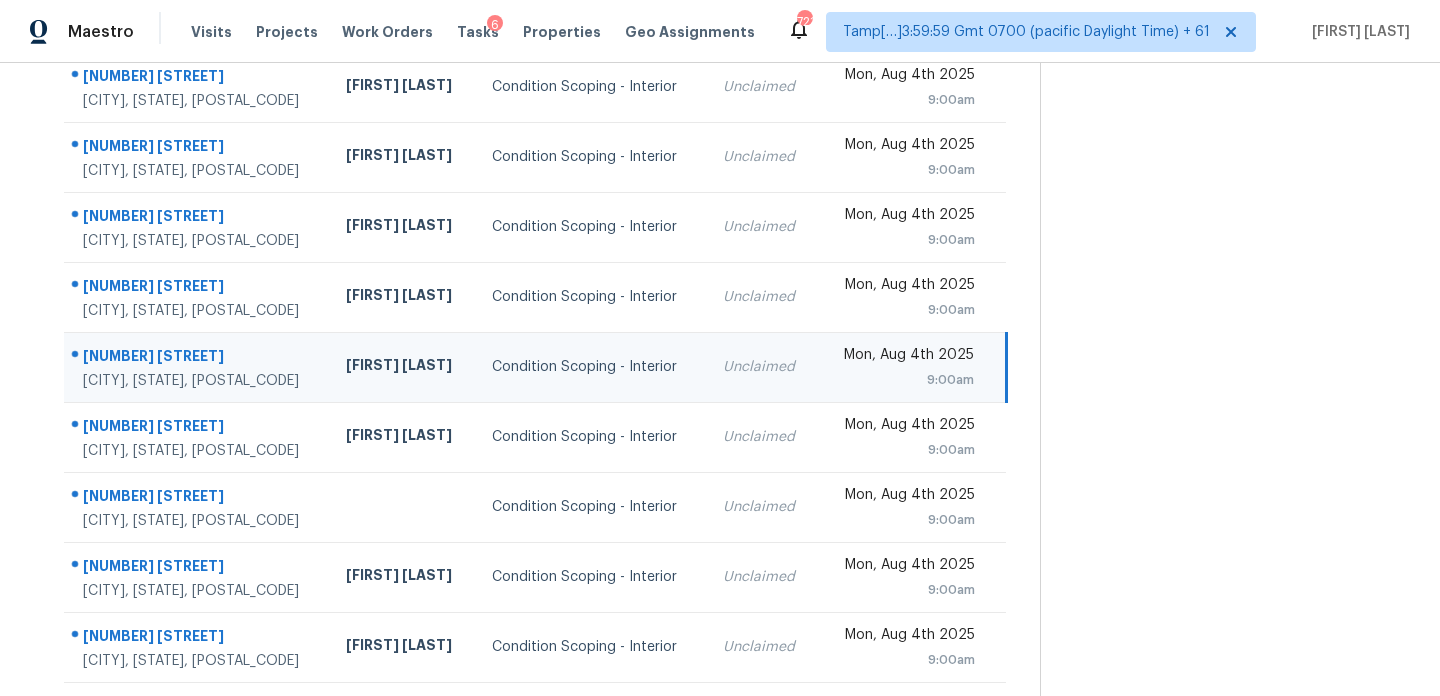 scroll, scrollTop: 0, scrollLeft: 0, axis: both 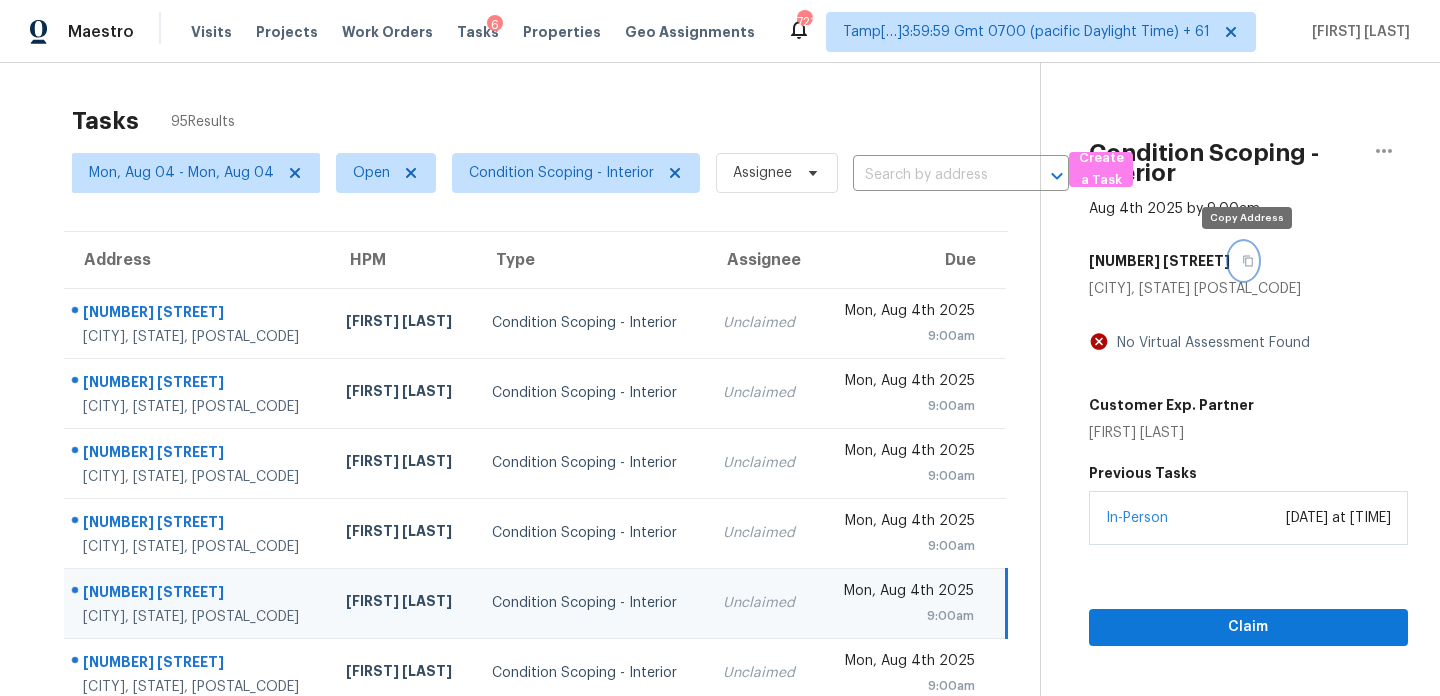 click 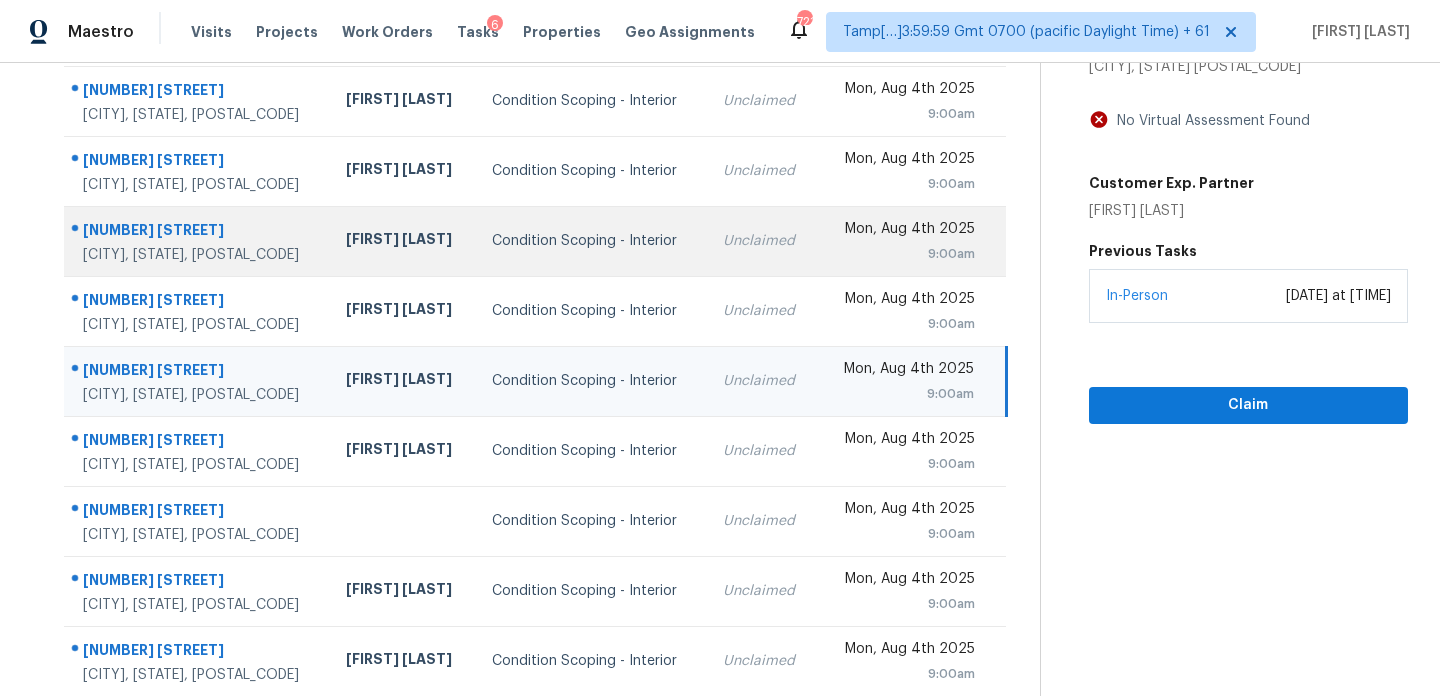 scroll, scrollTop: 315, scrollLeft: 0, axis: vertical 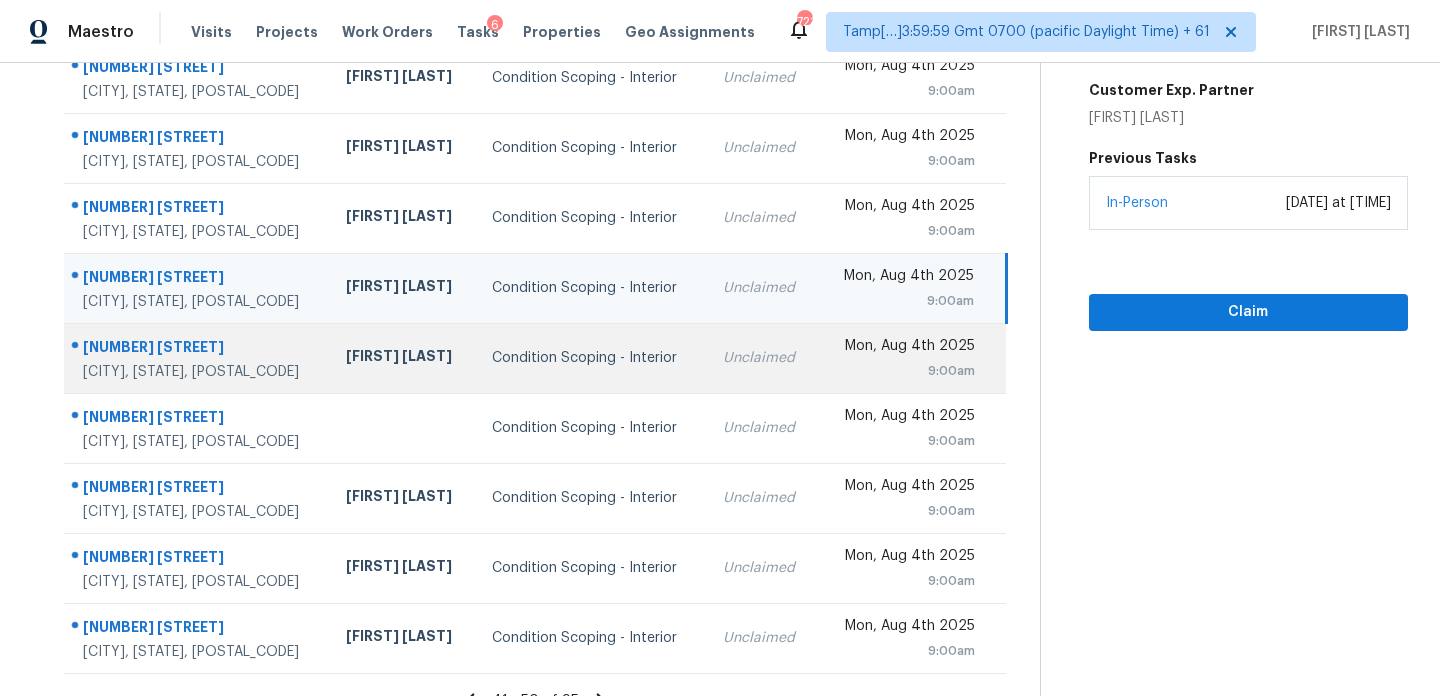 click on "Condition Scoping - Interior" at bounding box center [591, 358] 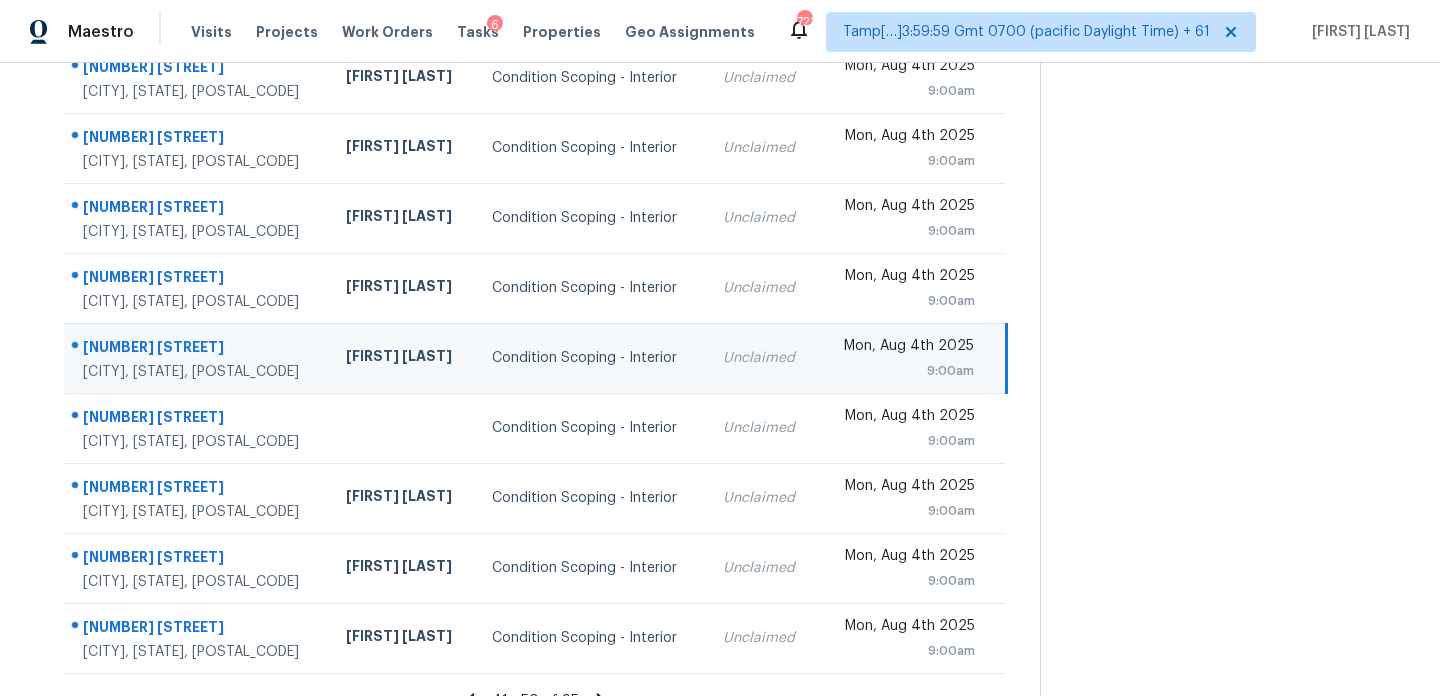 scroll, scrollTop: 0, scrollLeft: 0, axis: both 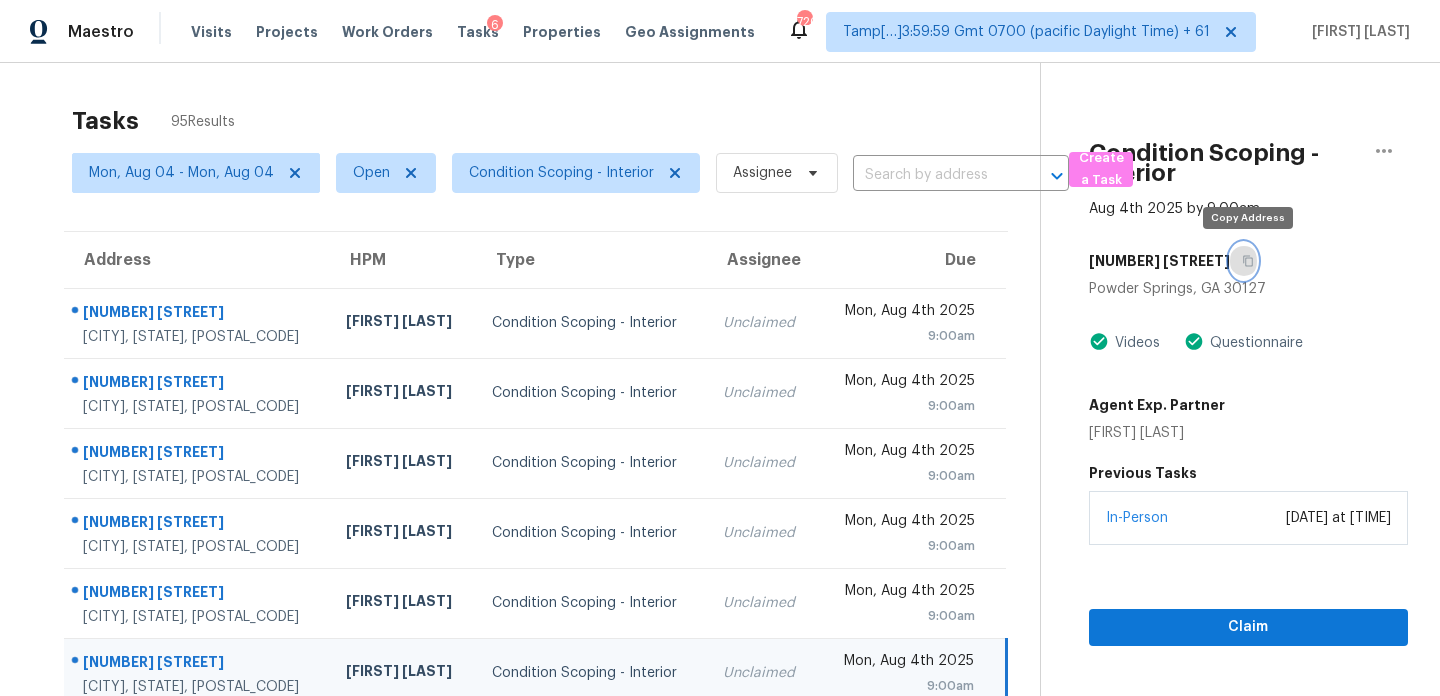 click 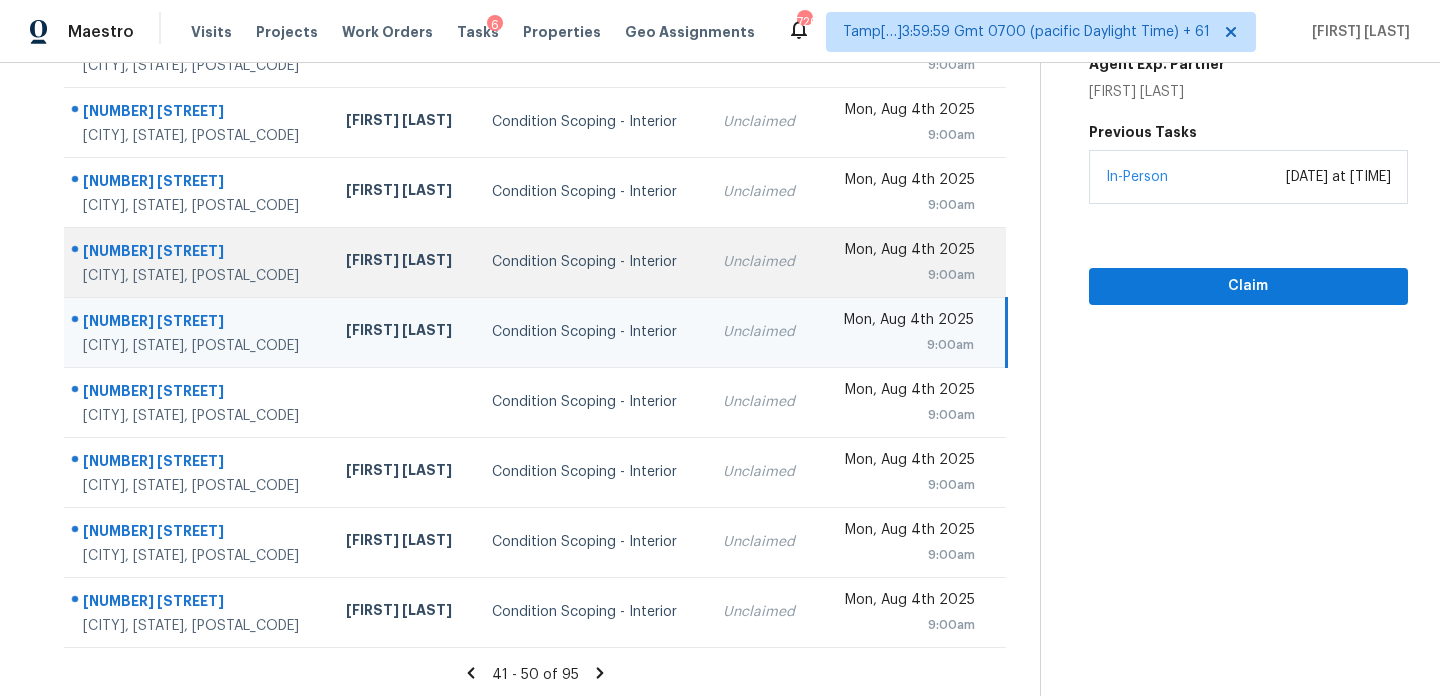 scroll, scrollTop: 345, scrollLeft: 0, axis: vertical 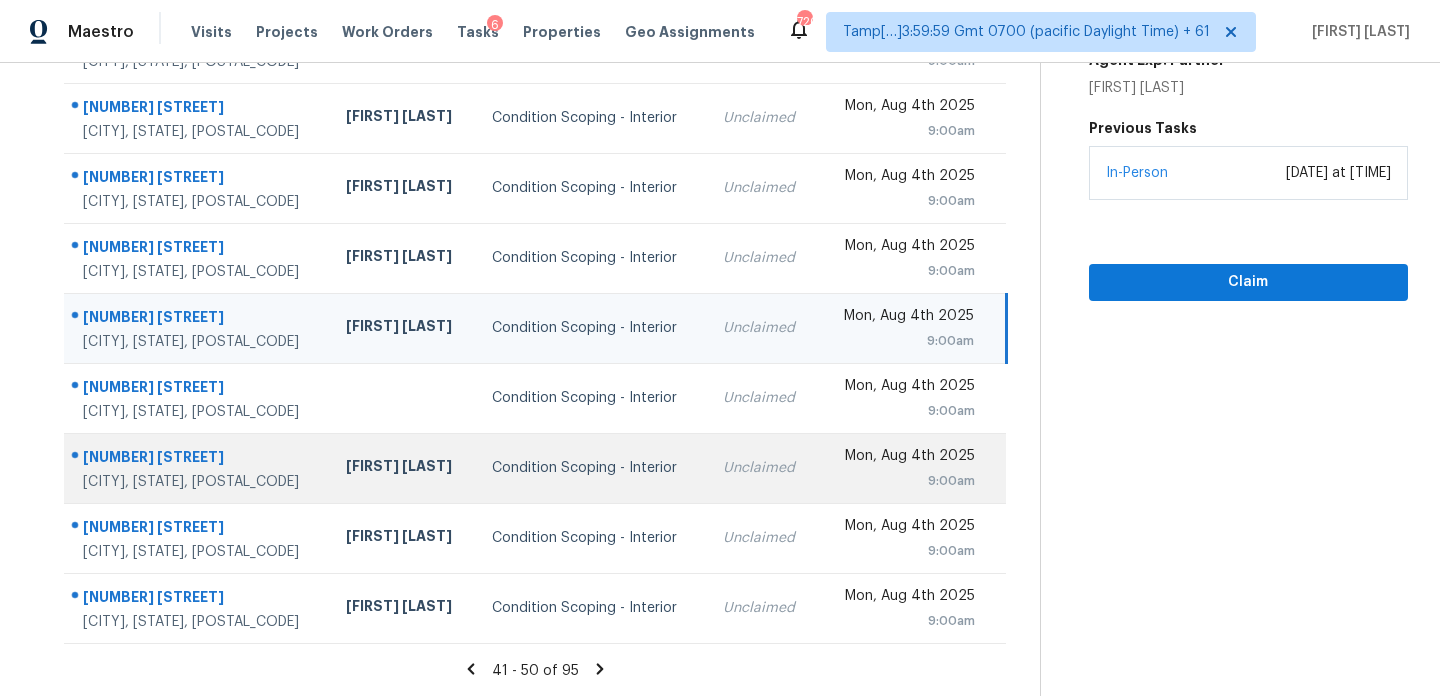 click on "Condition Scoping - Interior" at bounding box center (591, 468) 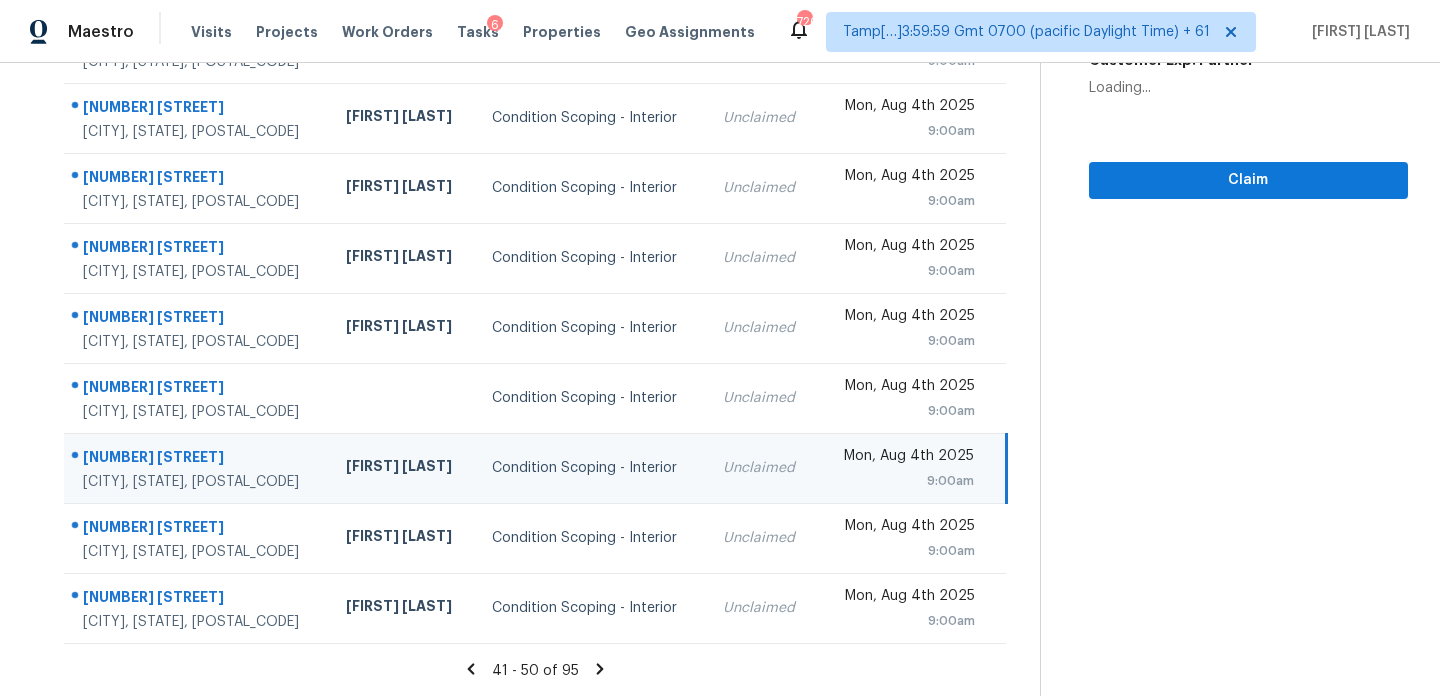 scroll, scrollTop: 0, scrollLeft: 0, axis: both 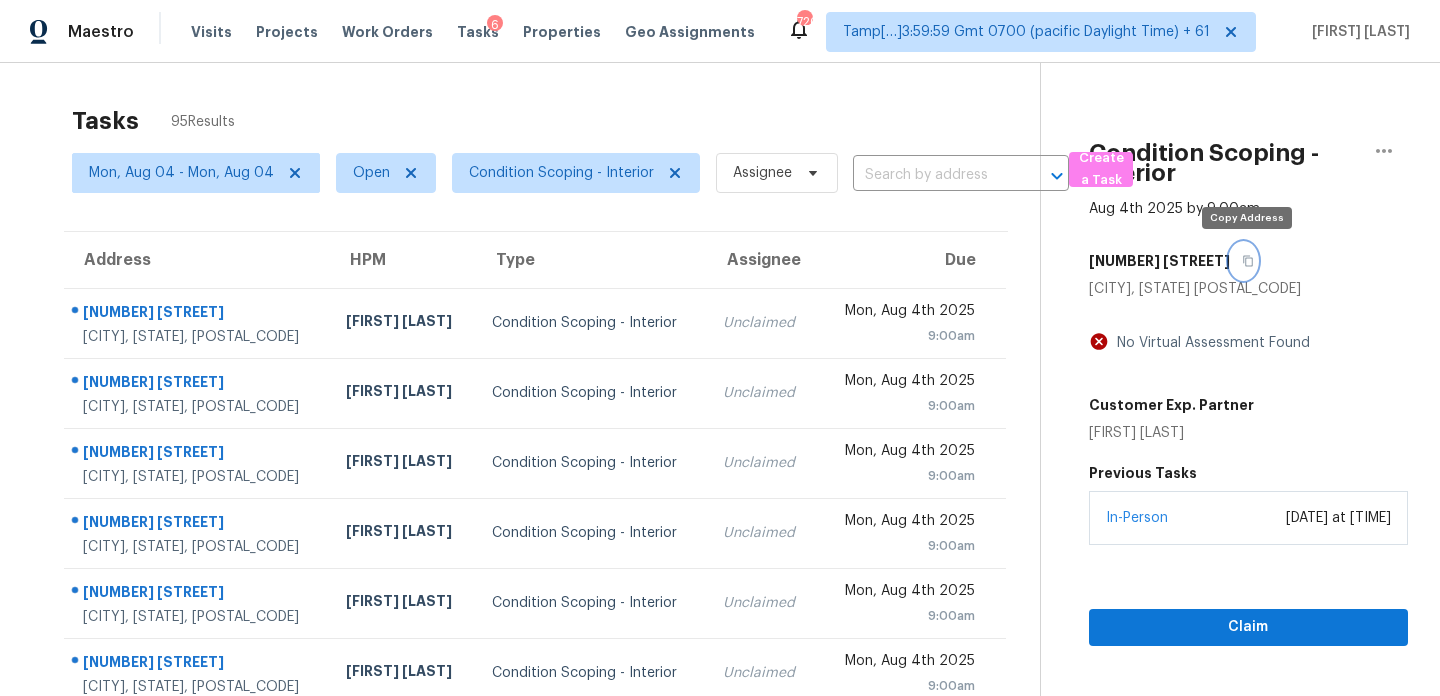 click 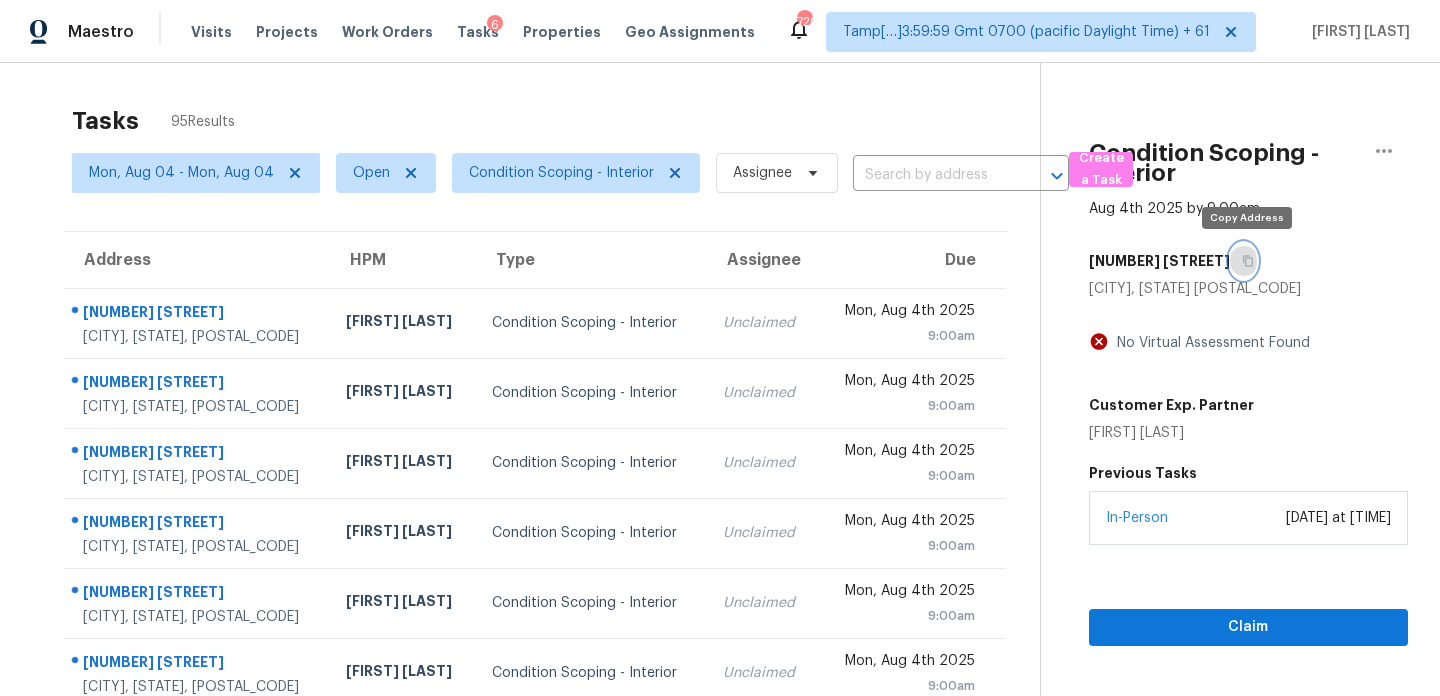 click 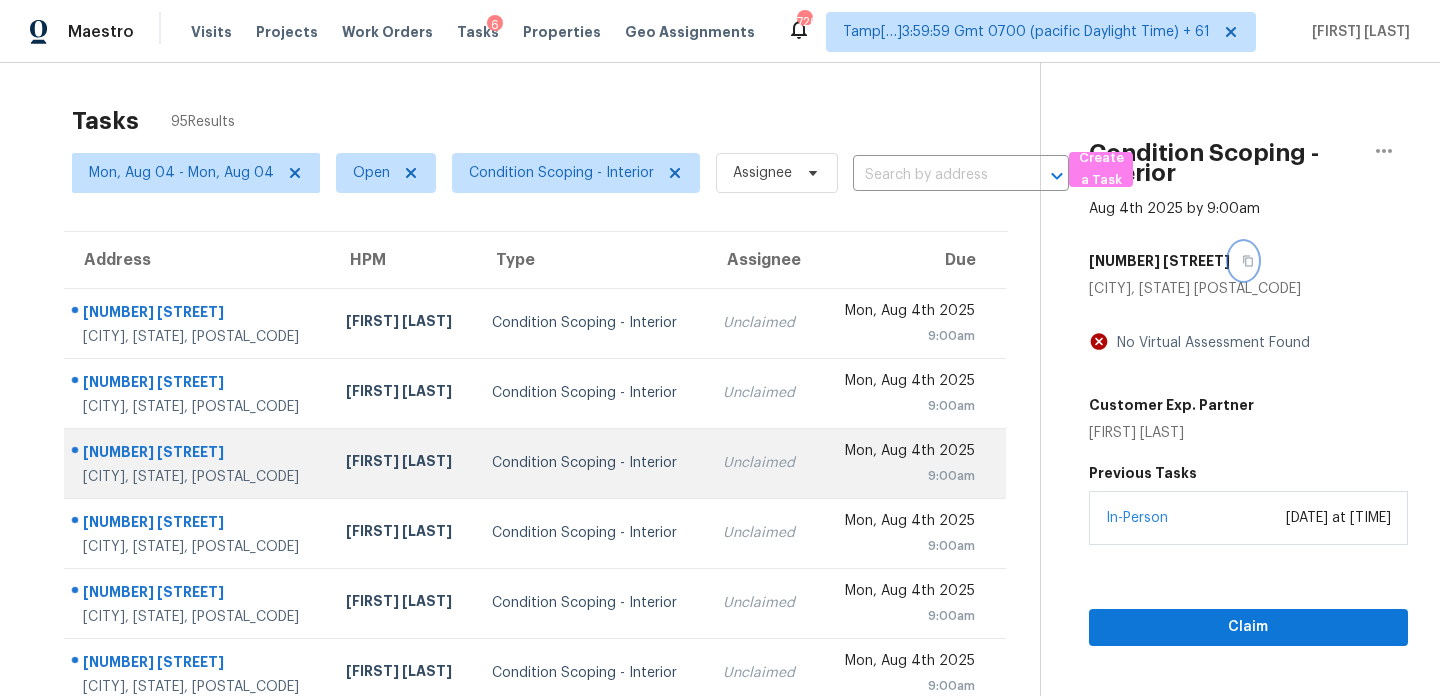 scroll, scrollTop: 345, scrollLeft: 0, axis: vertical 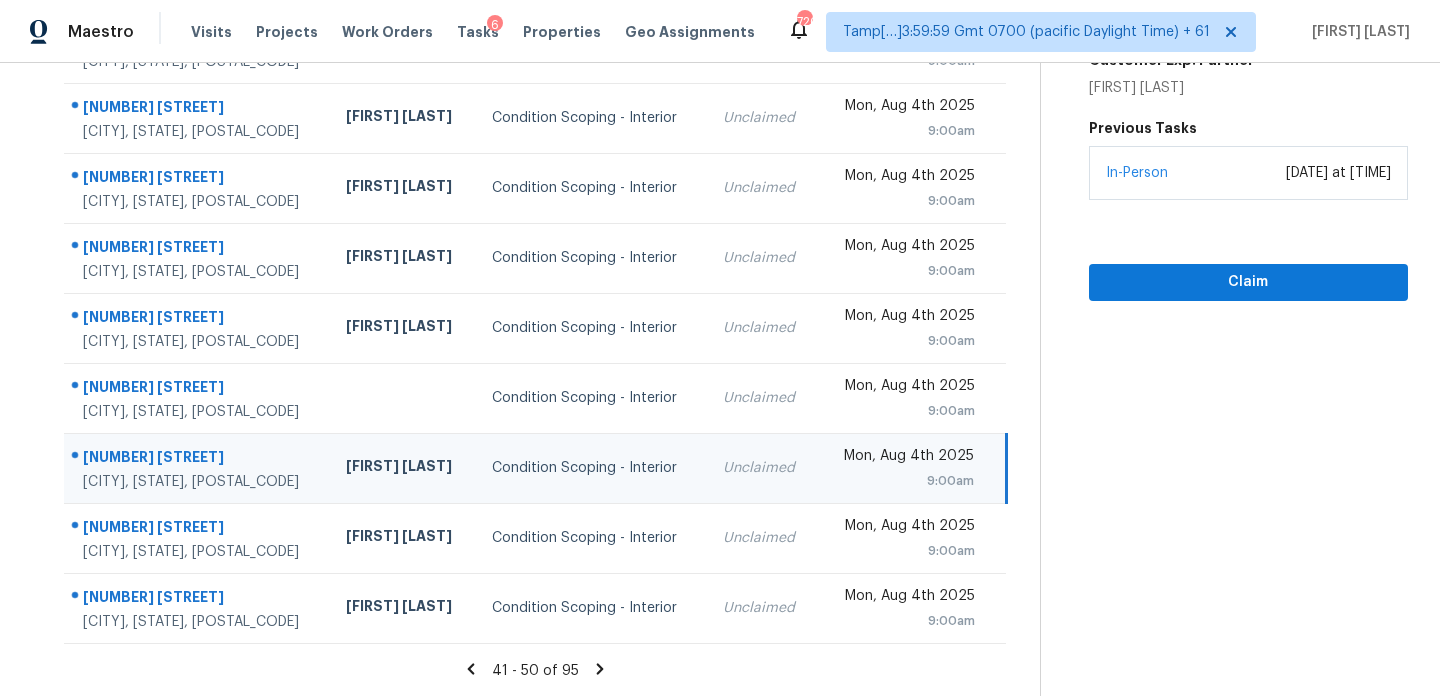 click on "Condition Scoping - Interior" at bounding box center [591, 468] 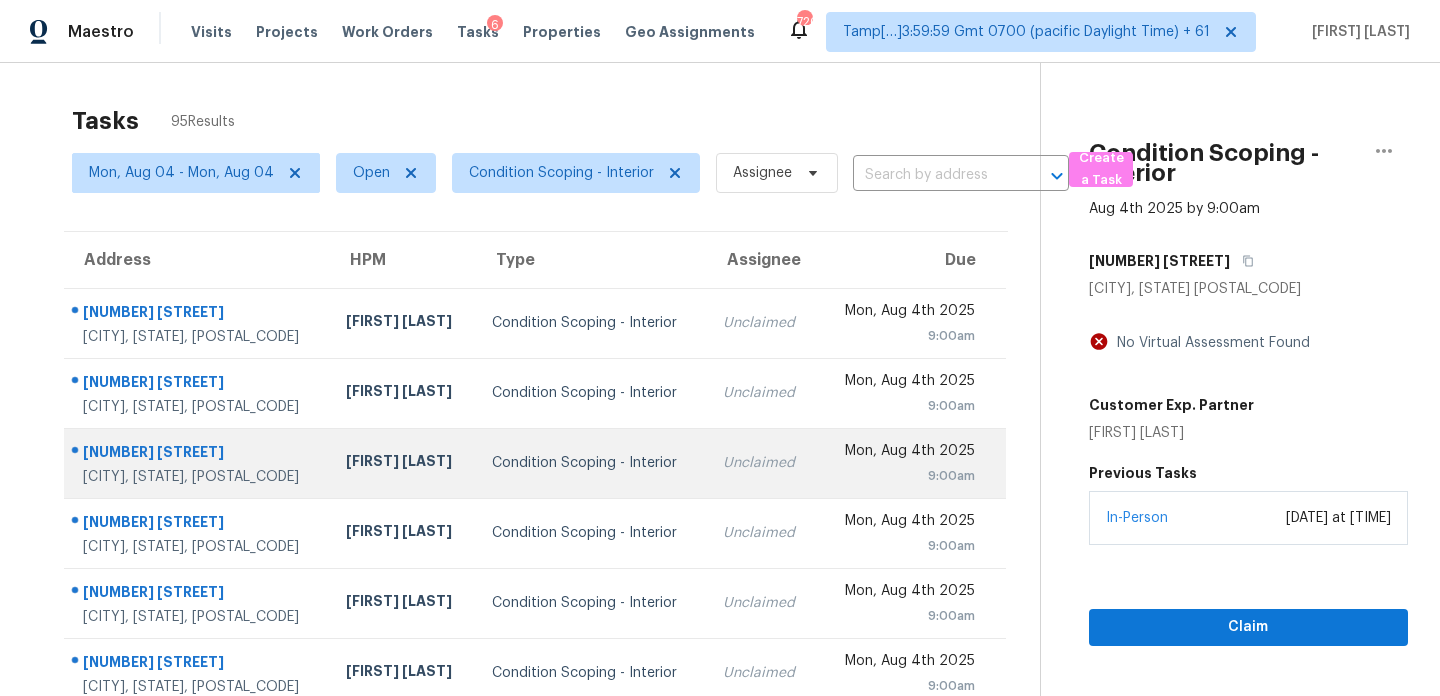 scroll, scrollTop: 345, scrollLeft: 0, axis: vertical 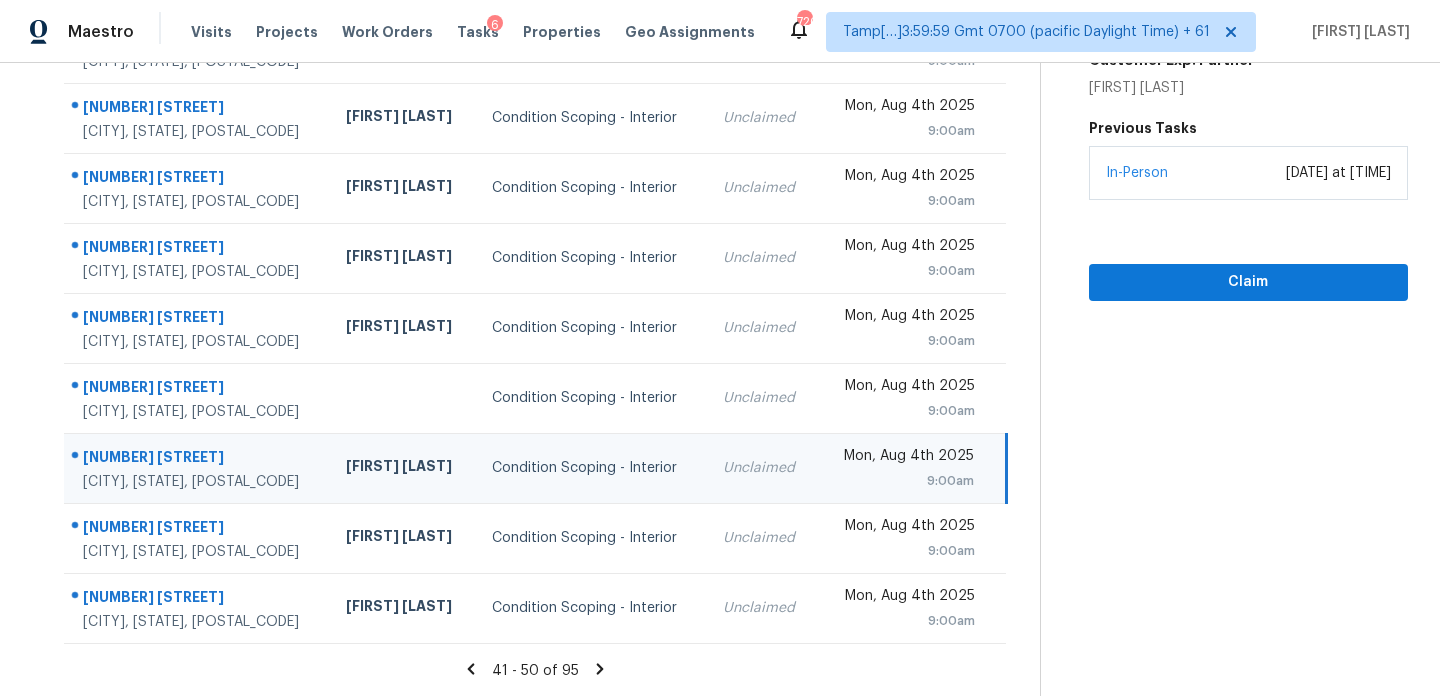 click 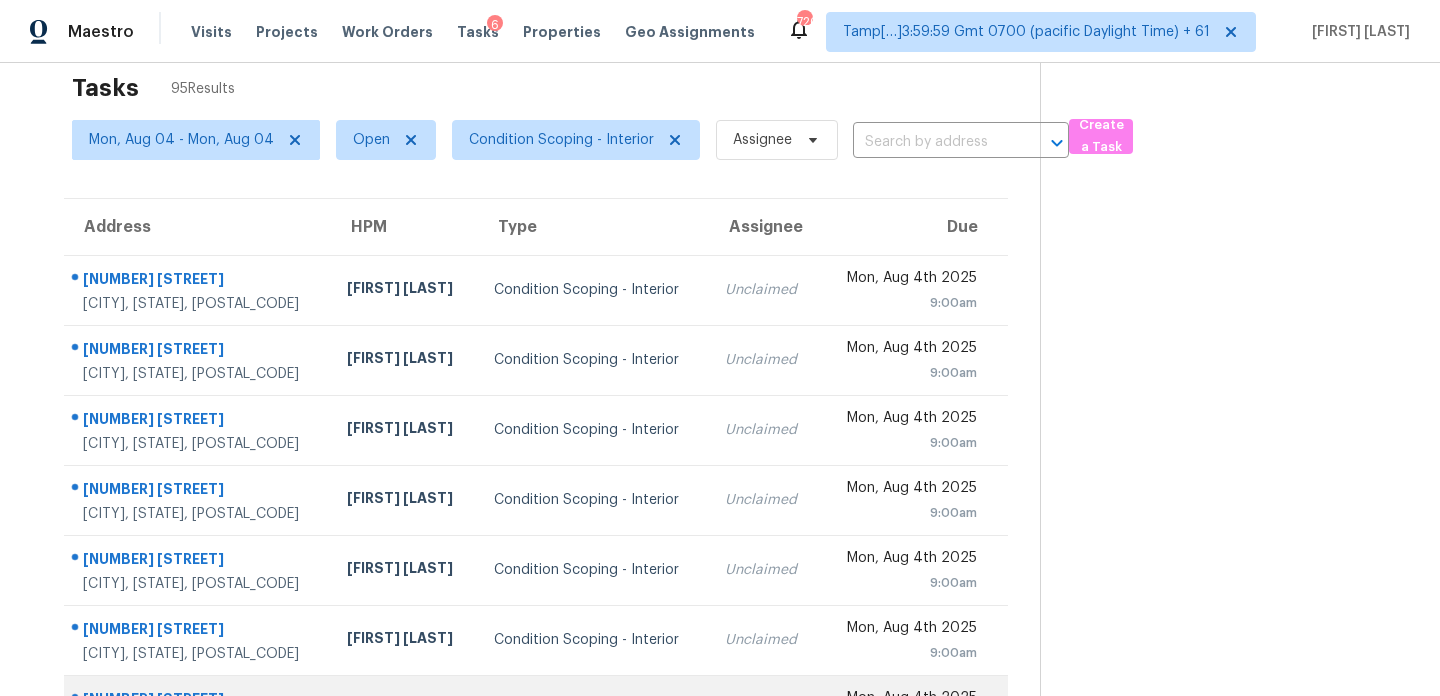 scroll, scrollTop: 32, scrollLeft: 0, axis: vertical 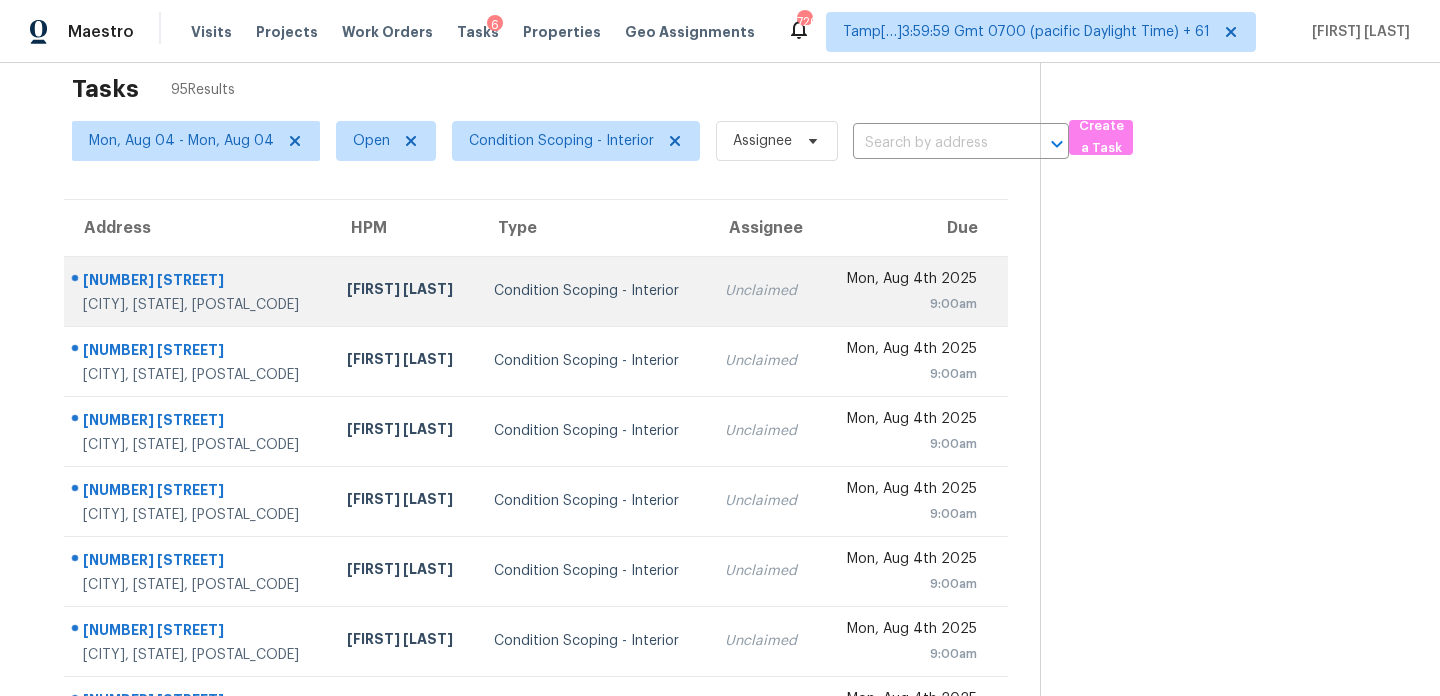click on "Condition Scoping - Interior" at bounding box center (593, 291) 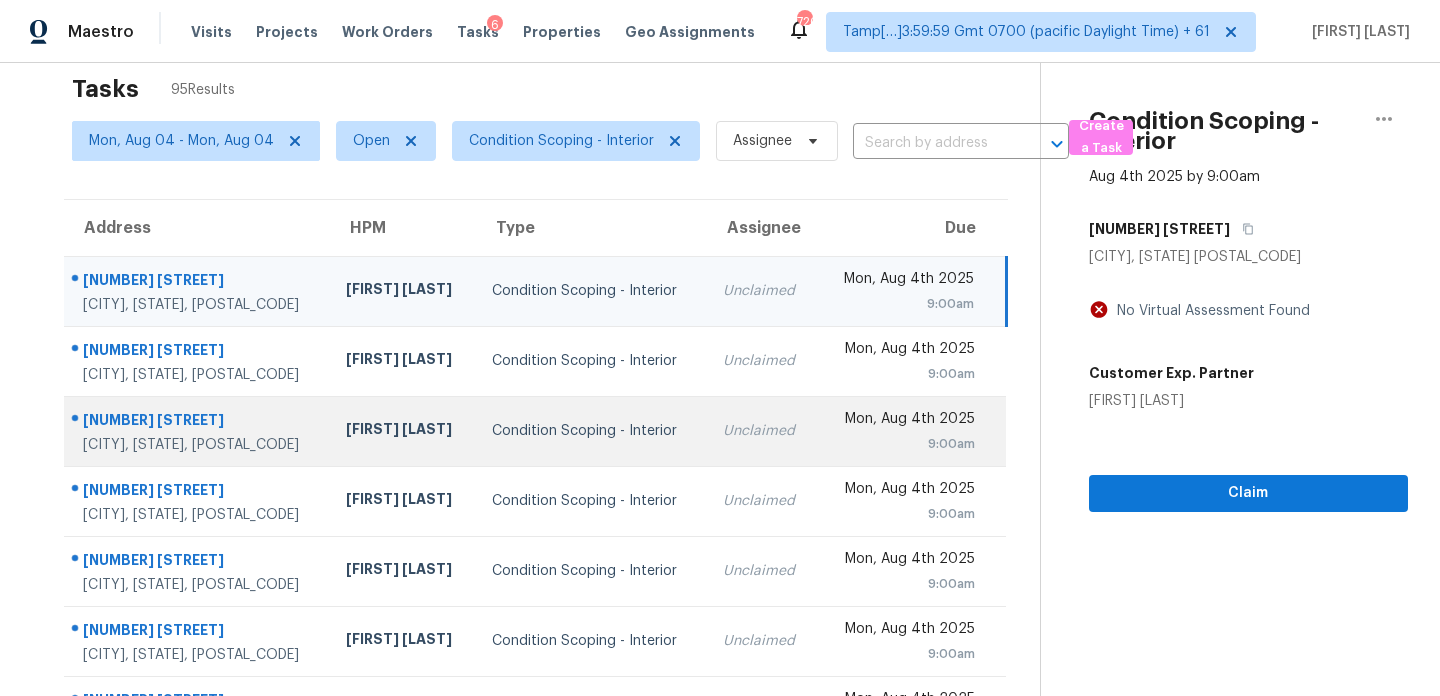click on "Unclaimed" at bounding box center (762, 431) 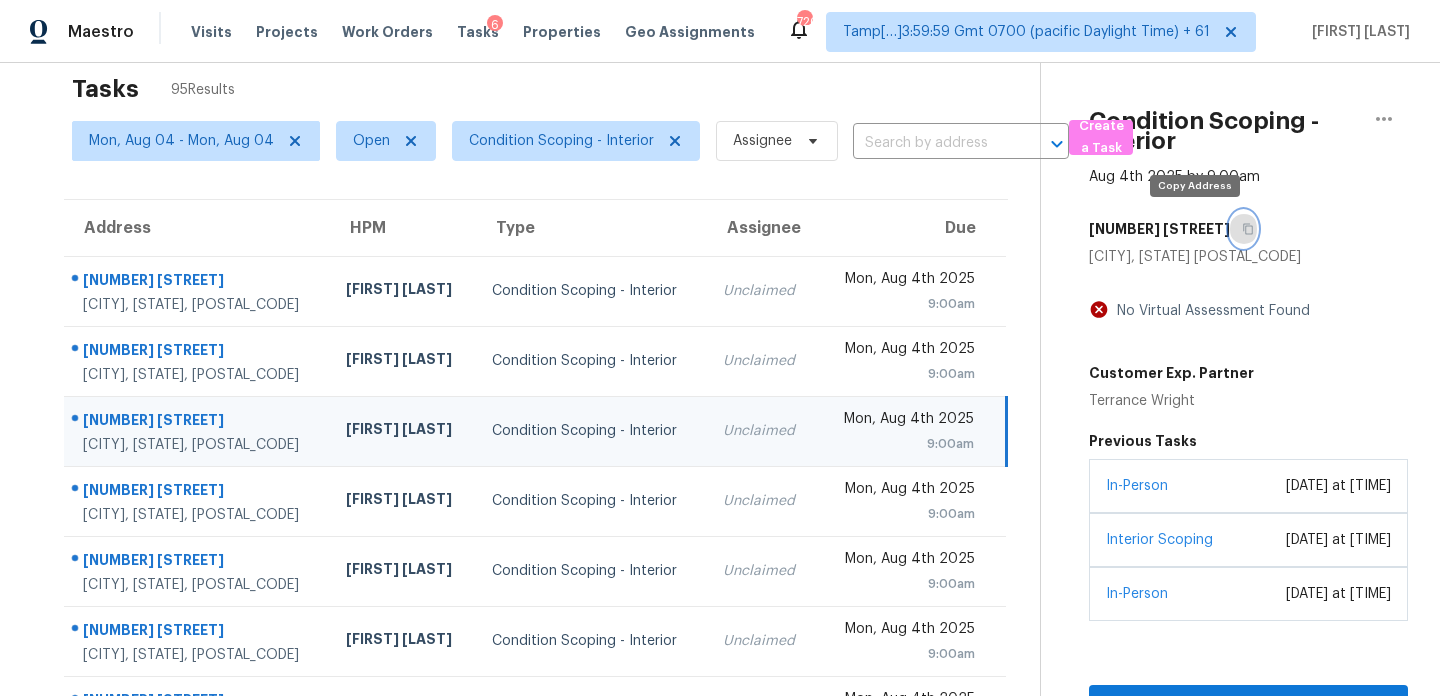 click 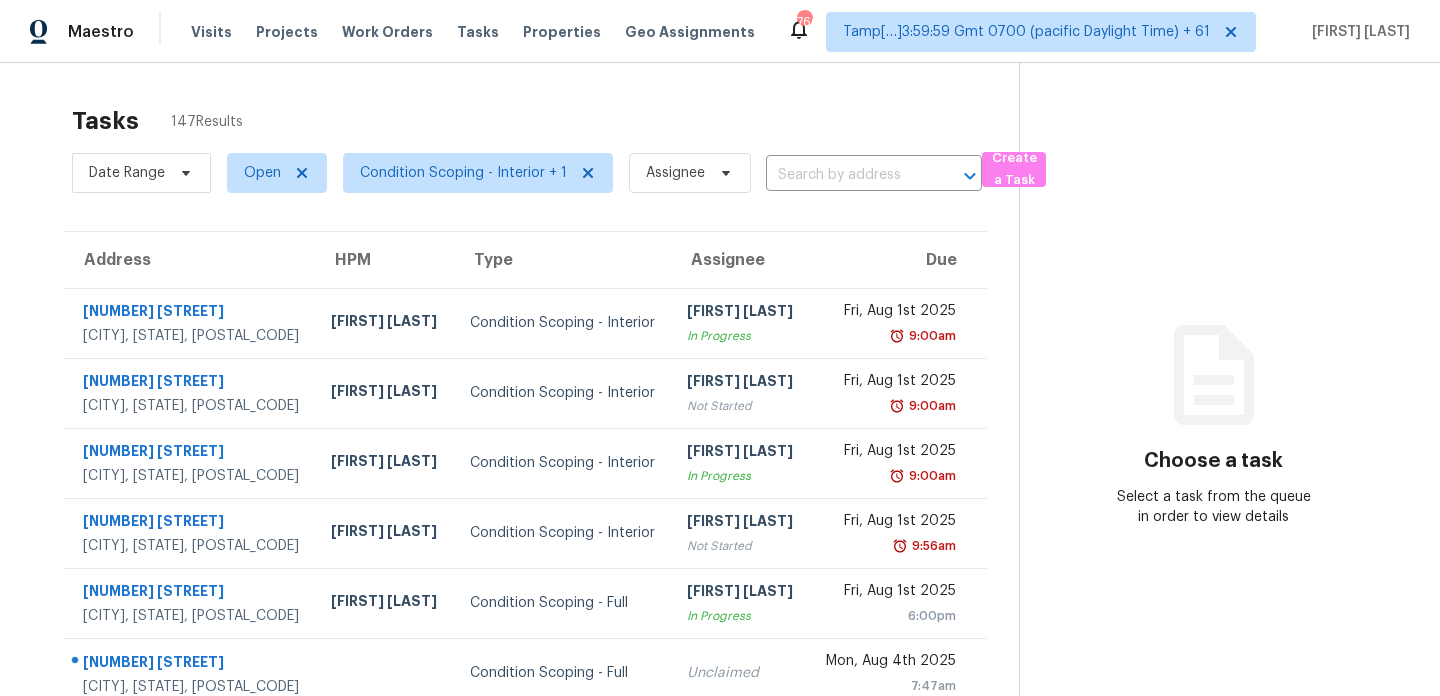 scroll, scrollTop: 0, scrollLeft: 0, axis: both 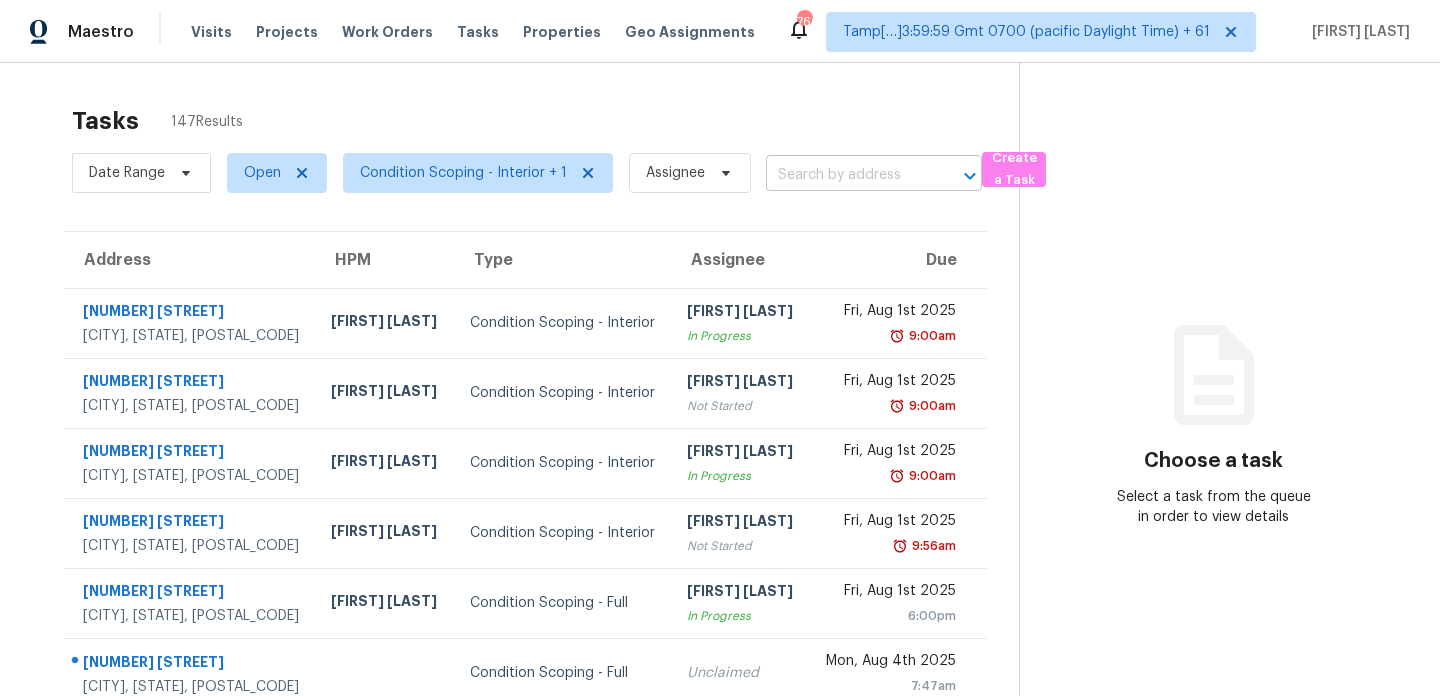 click at bounding box center (846, 175) 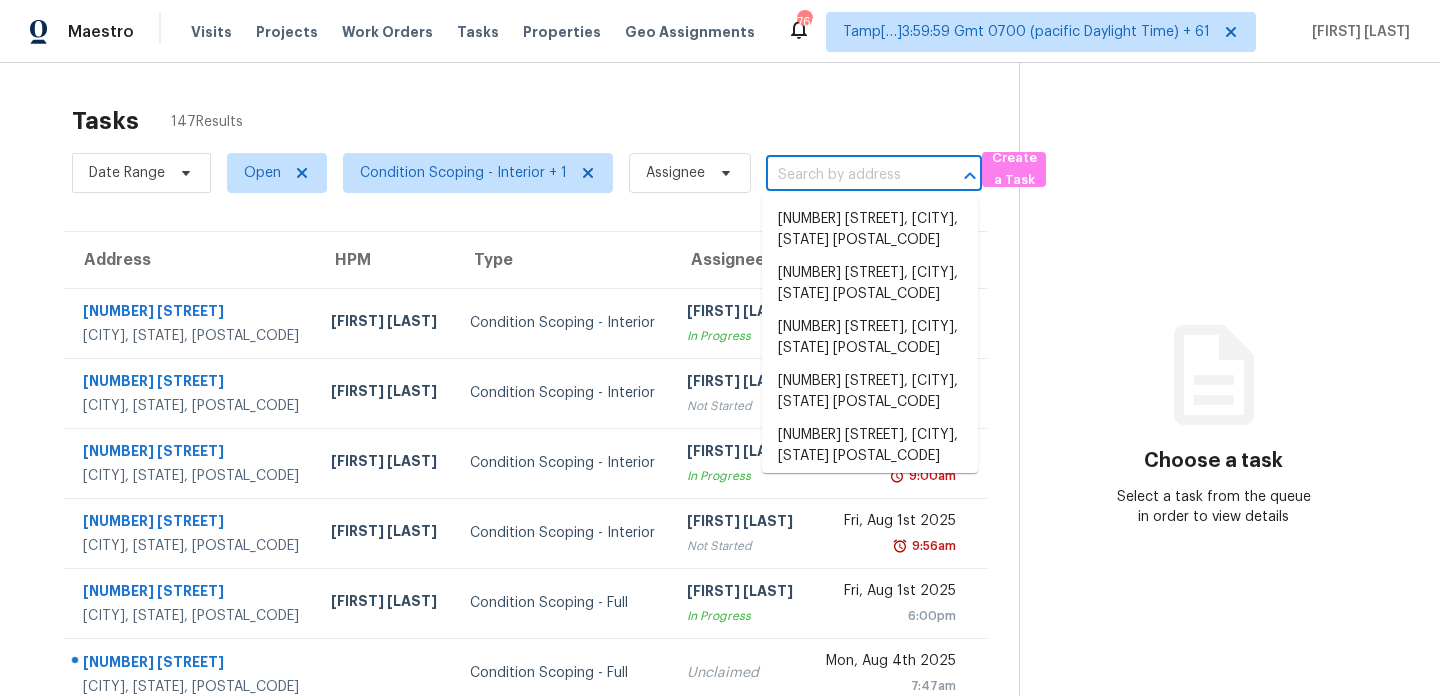 paste on "[NUMBER] [STREET], [CITY], [STATE] [POSTAL_CODE]" 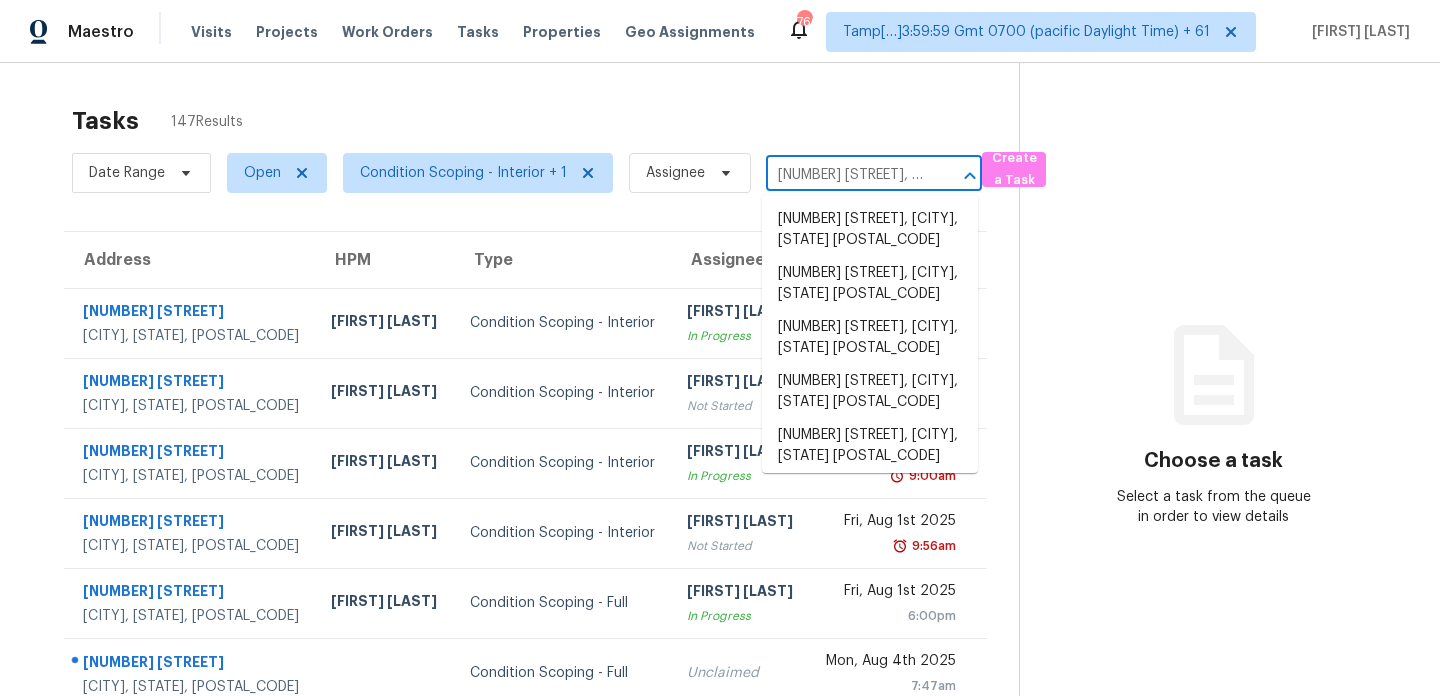 scroll, scrollTop: 0, scrollLeft: 80, axis: horizontal 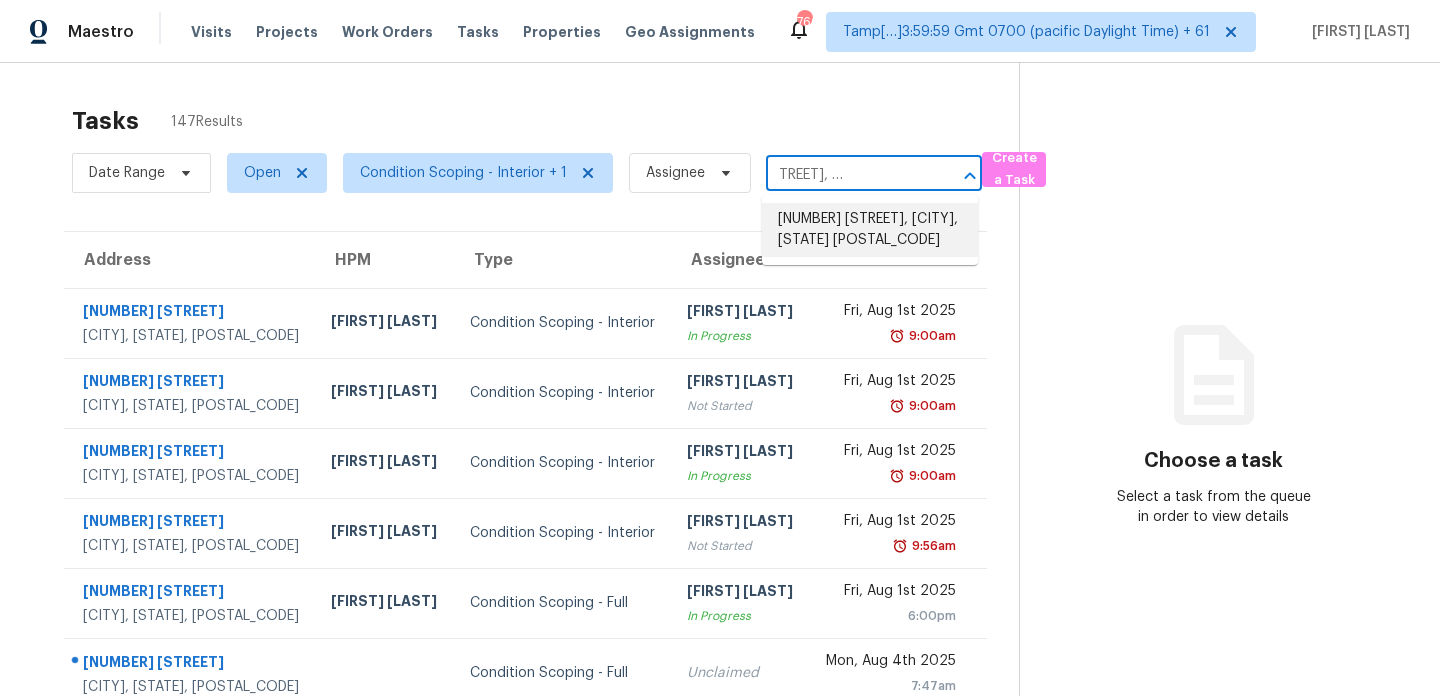 click on "[NUMBER] [STREET], [CITY], [STATE] [POSTAL_CODE]" at bounding box center (870, 230) 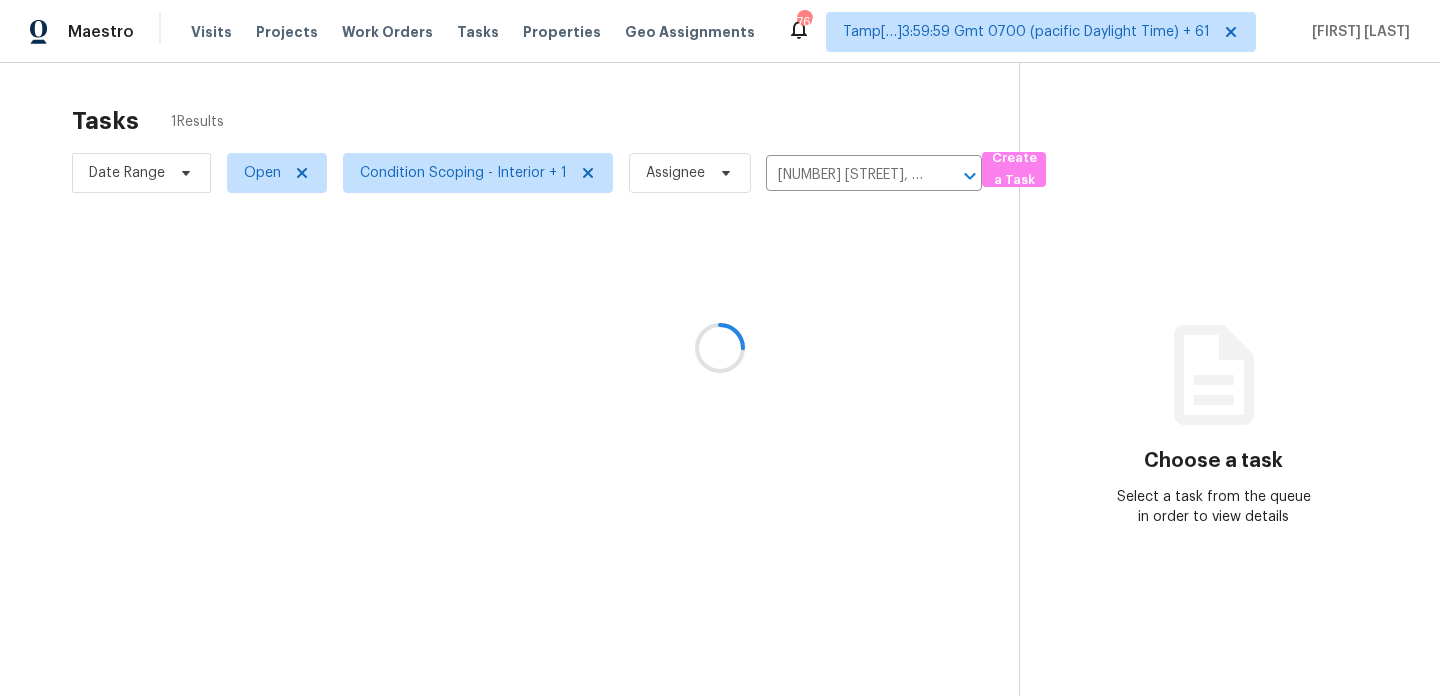 click at bounding box center (720, 348) 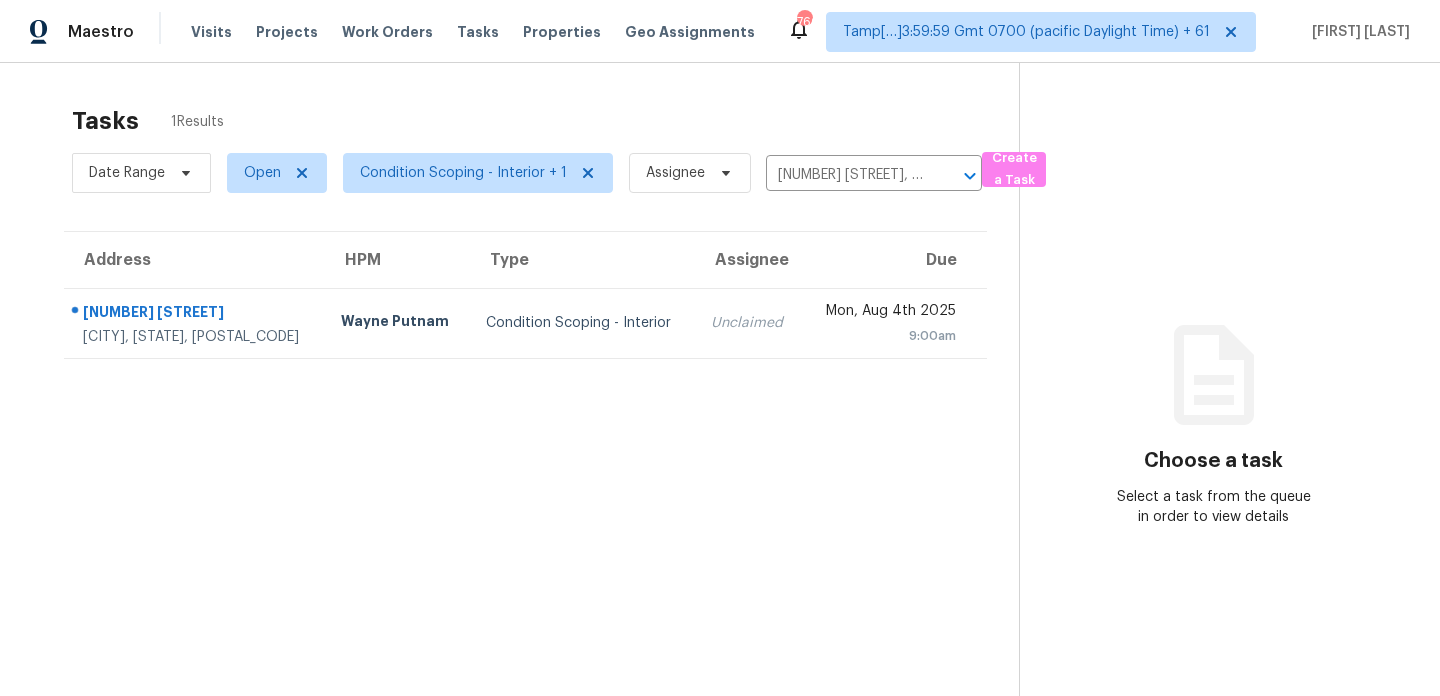 click on "Mon, Aug 4th 2025" at bounding box center (887, 313) 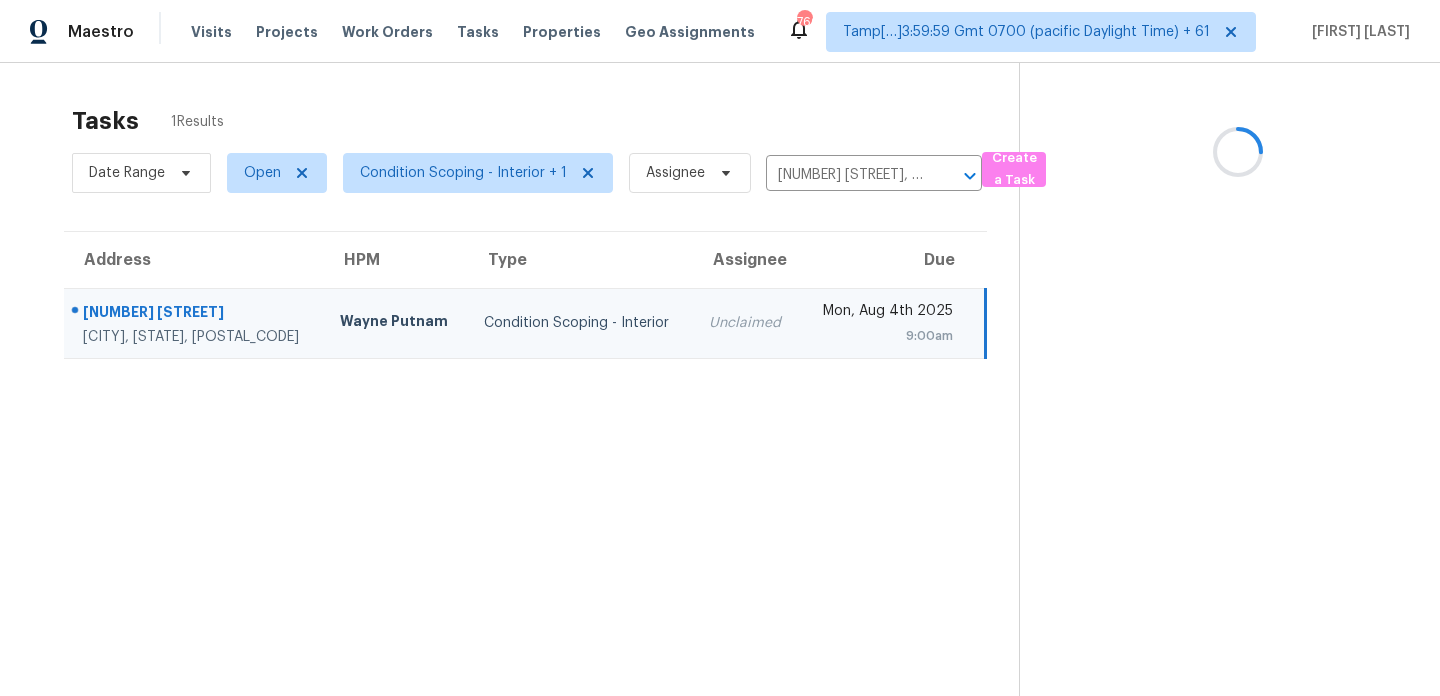click on "Mon, Aug 4th 2025" at bounding box center [885, 313] 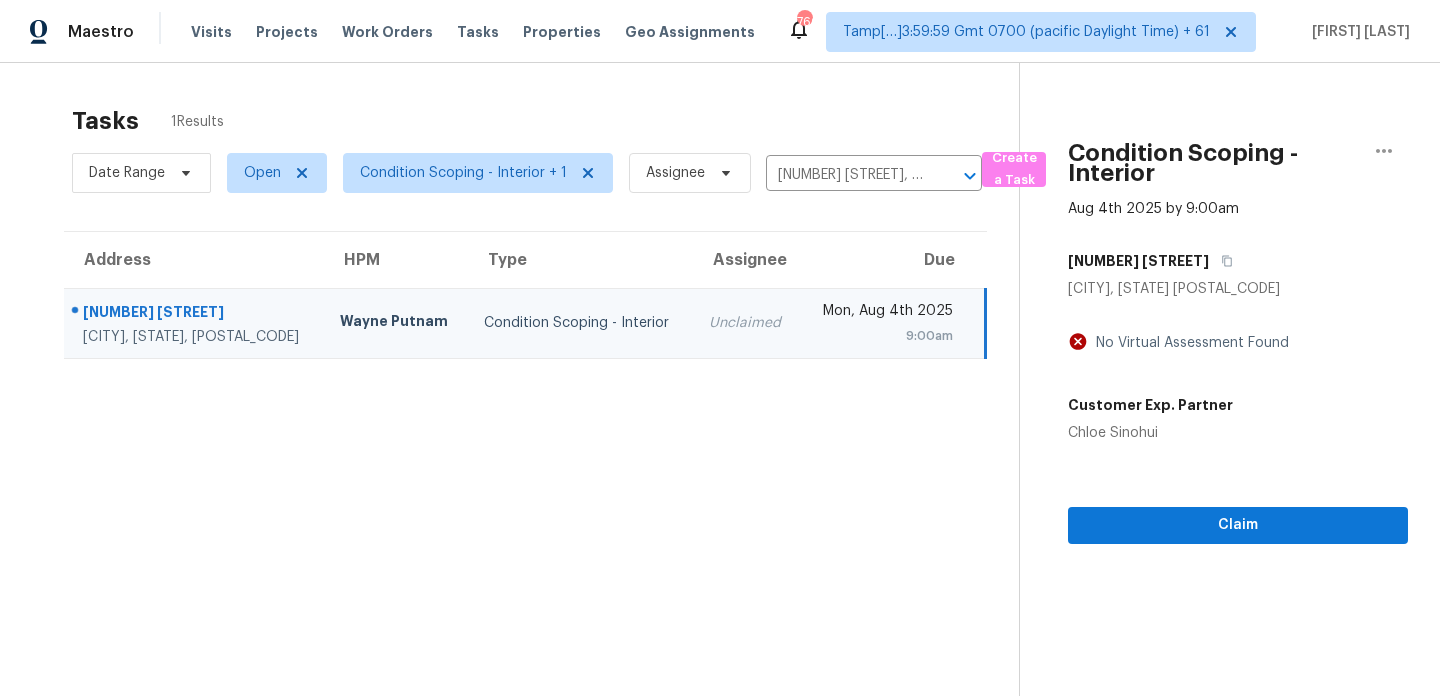 click on "Mon, Aug 4th 2025" at bounding box center (885, 313) 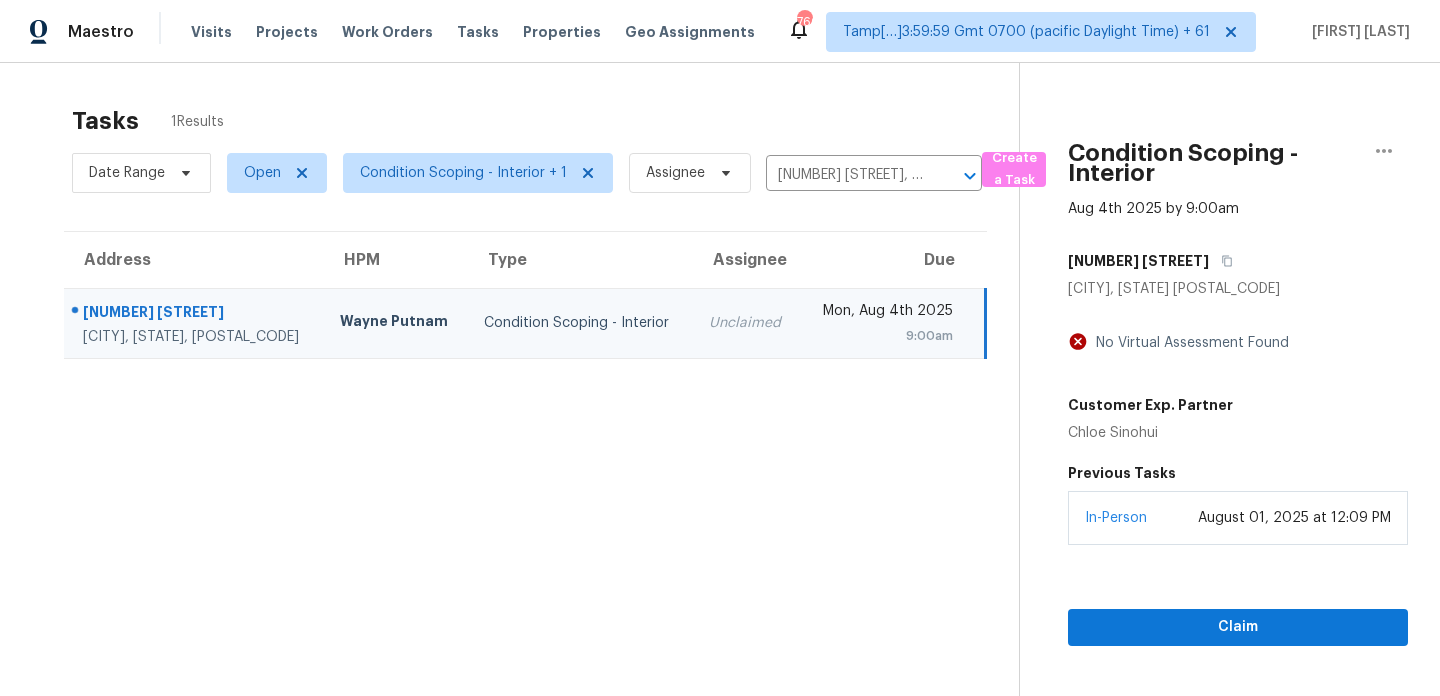 click on "Condition Scoping - Interior [MONTH] [DAY] [YEAR] by [TIME] [NUMBER] [STREET] [CITY], [STATE] [POSTAL_CODE] No Virtual Assessment Found Customer Exp. Partner [FIRST] [LAST] Previous Tasks In-Person  [MONTH] [DAY], [YEAR] at [TIME] Claim" at bounding box center [1213, 411] 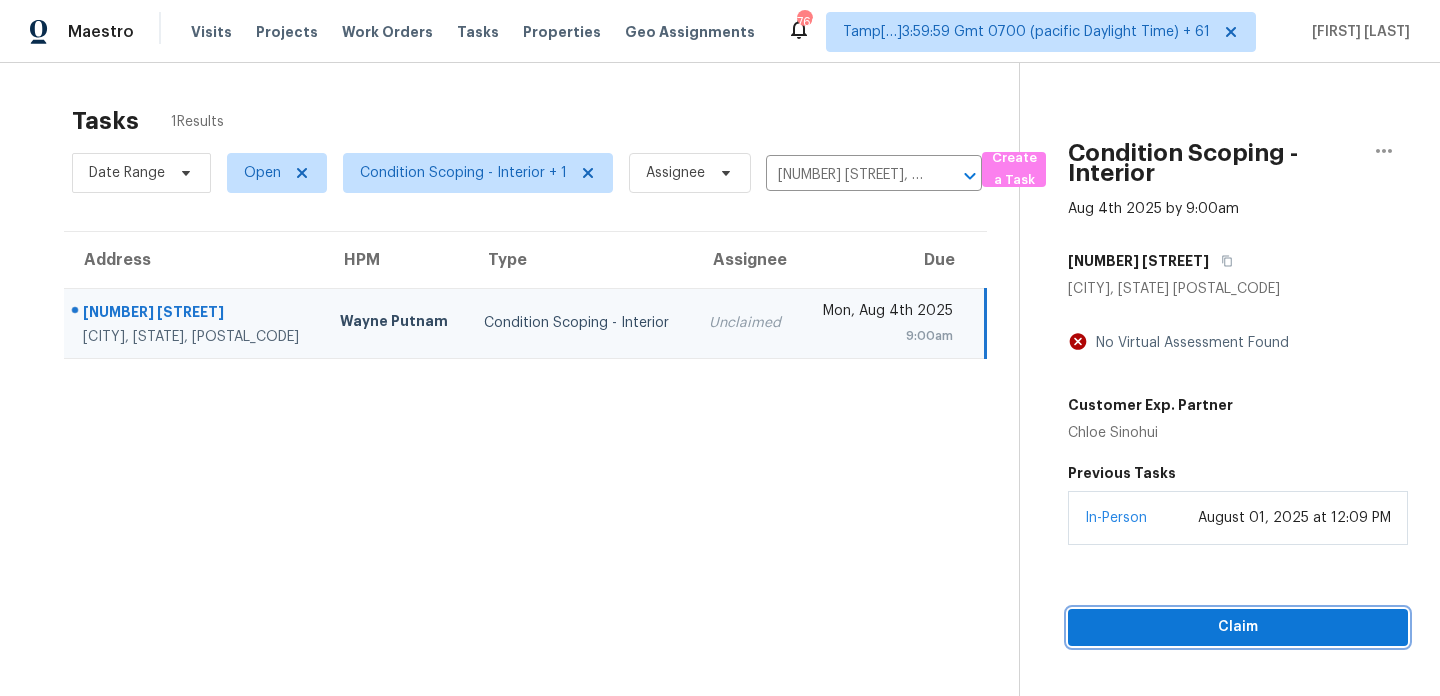 click on "Claim" at bounding box center (1238, 627) 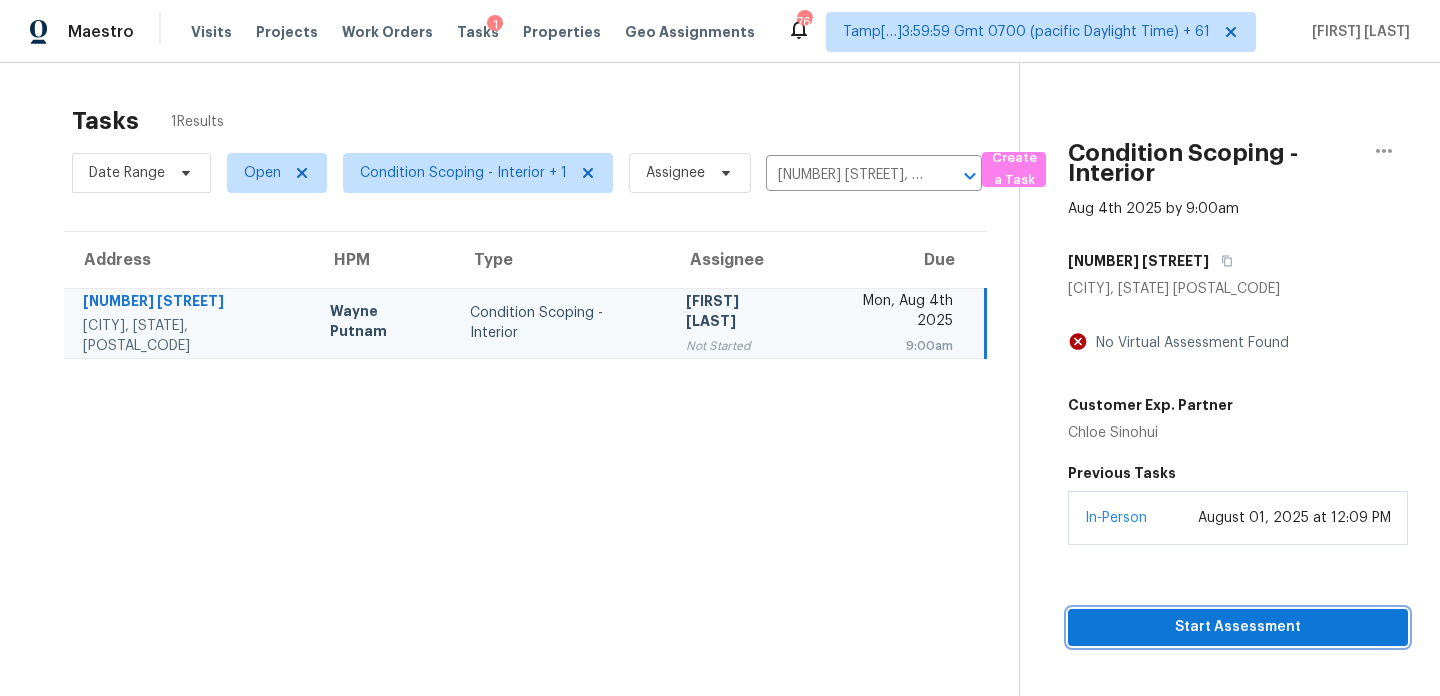 click on "Start Assessment" at bounding box center (1238, 627) 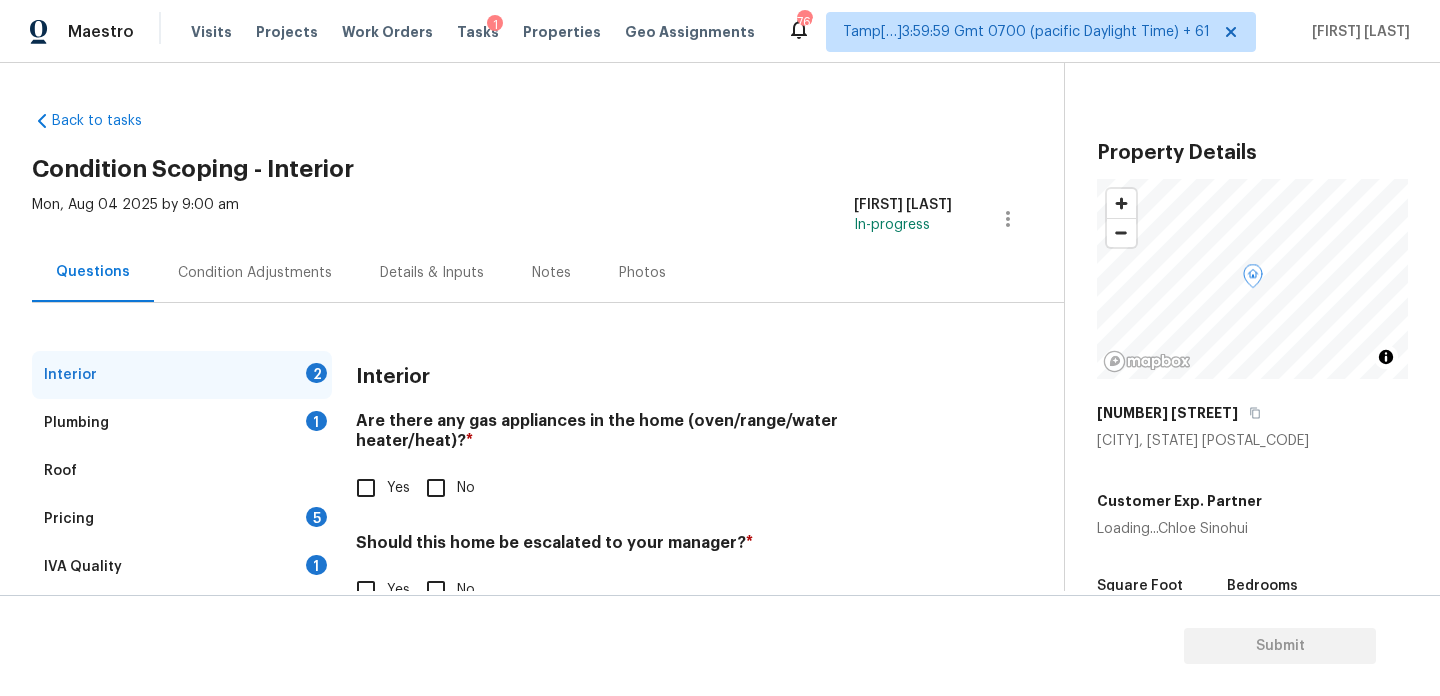 click on "Condition Adjustments" at bounding box center (255, 273) 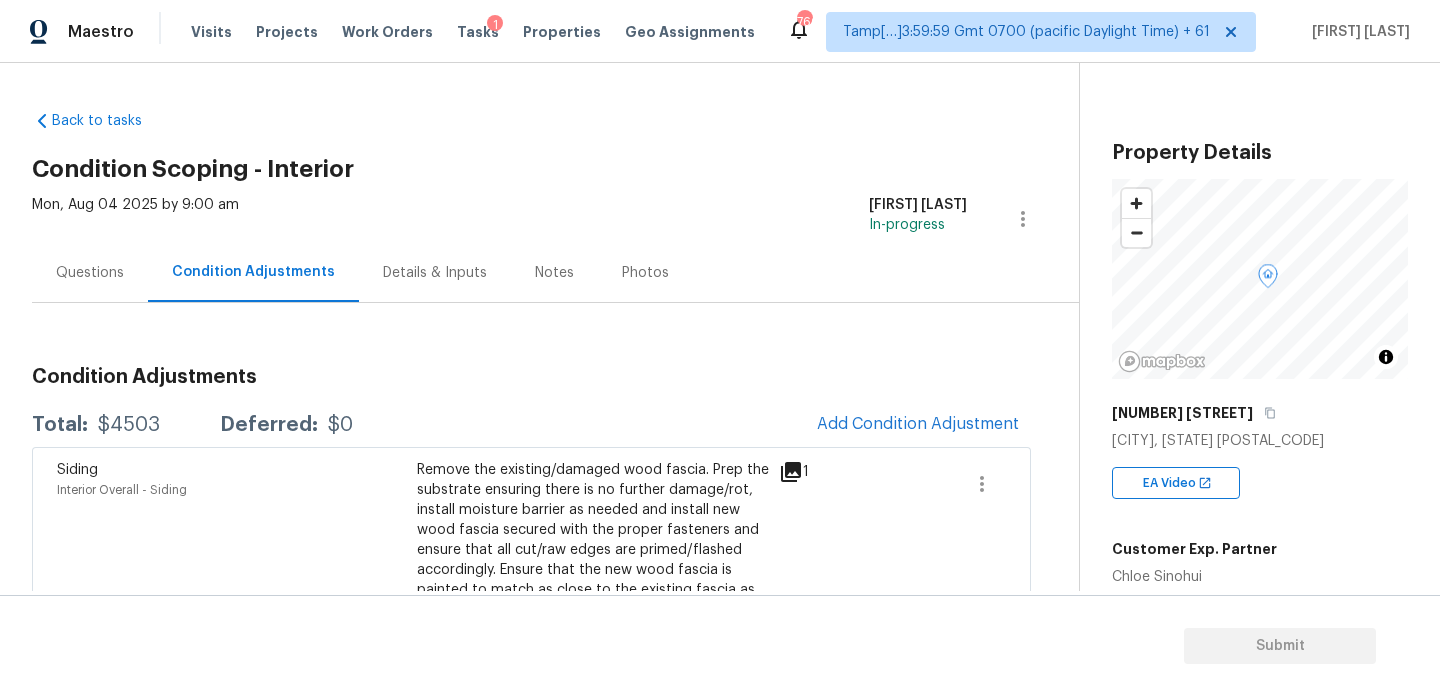 scroll, scrollTop: 631, scrollLeft: 0, axis: vertical 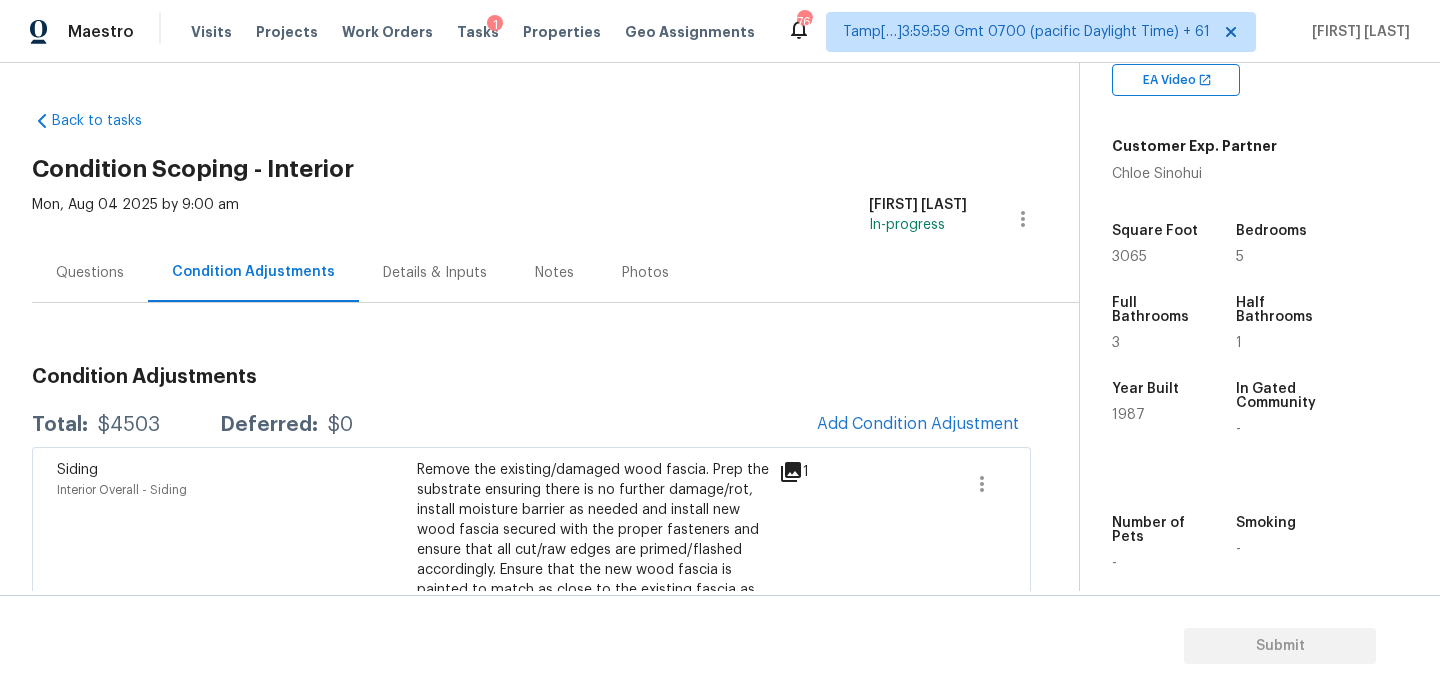 click on "Questions" at bounding box center (90, 273) 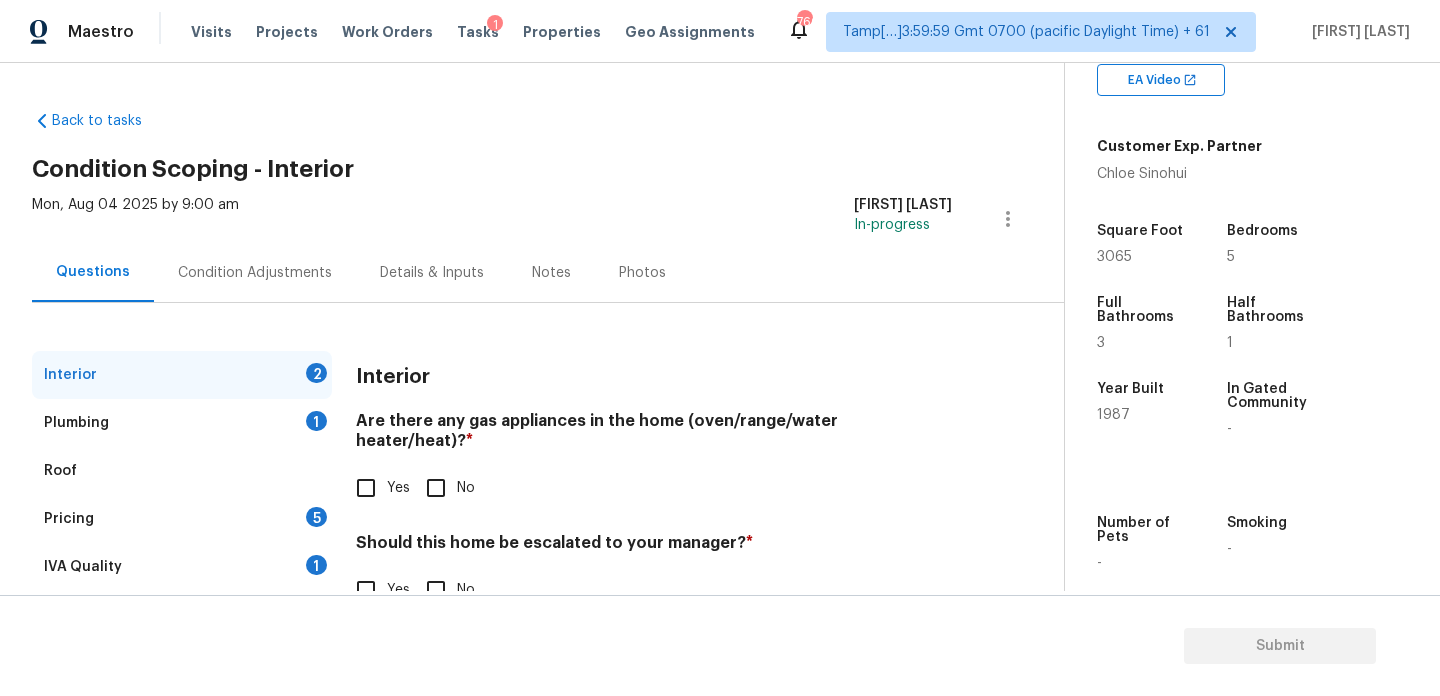 scroll, scrollTop: 54, scrollLeft: 0, axis: vertical 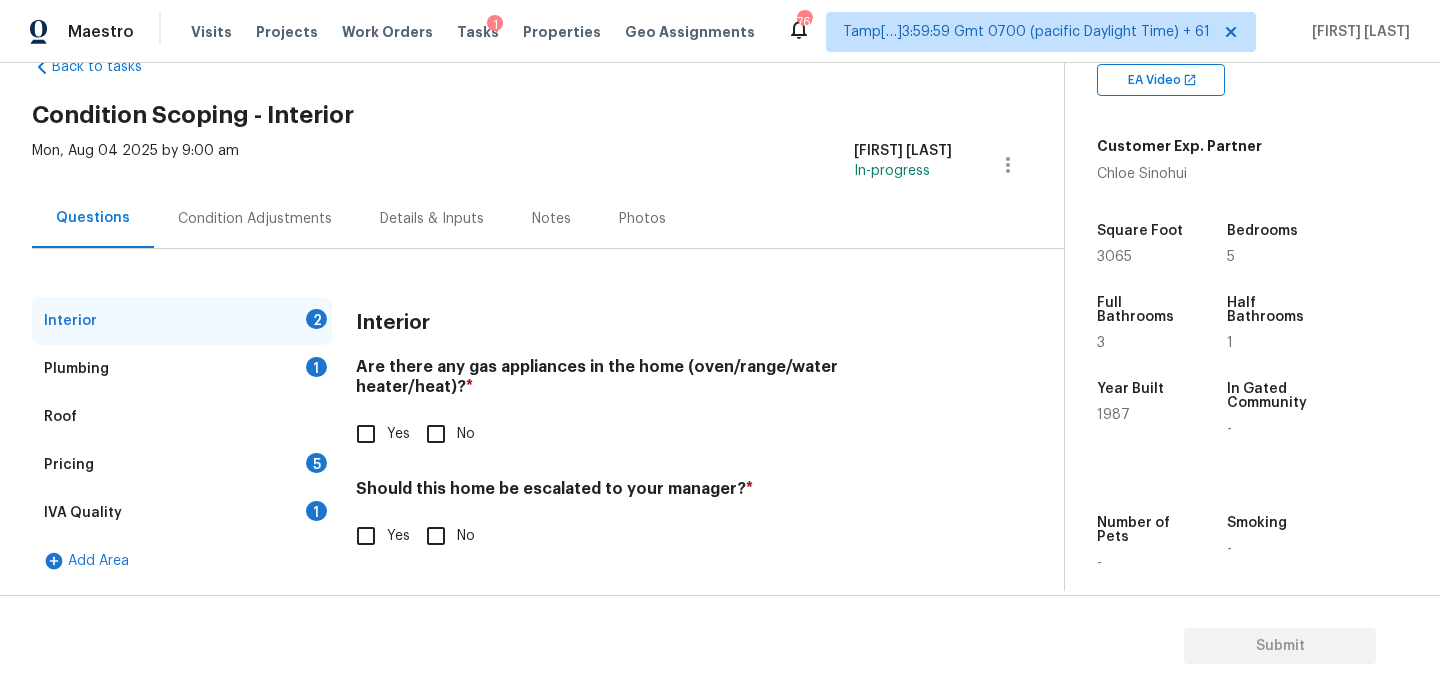 click on "IVA Quality 1" at bounding box center [182, 513] 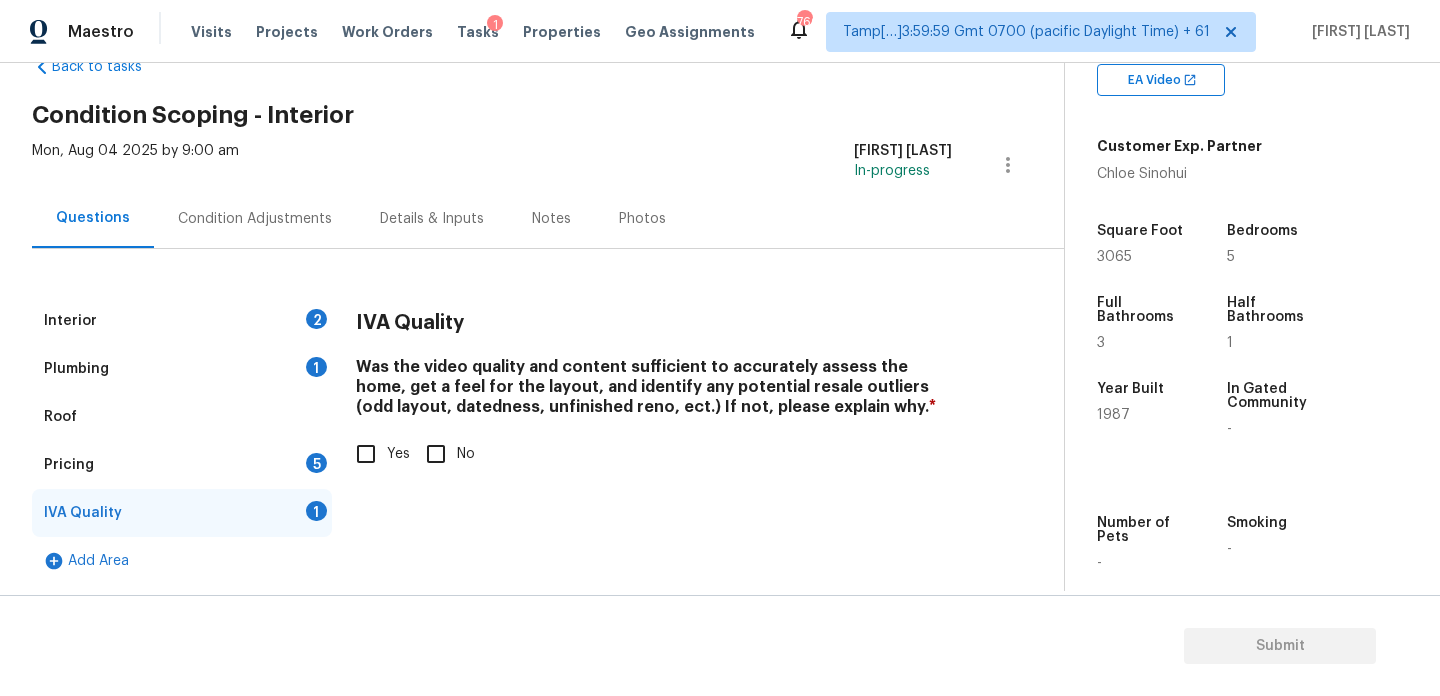 click on "Yes" at bounding box center (366, 454) 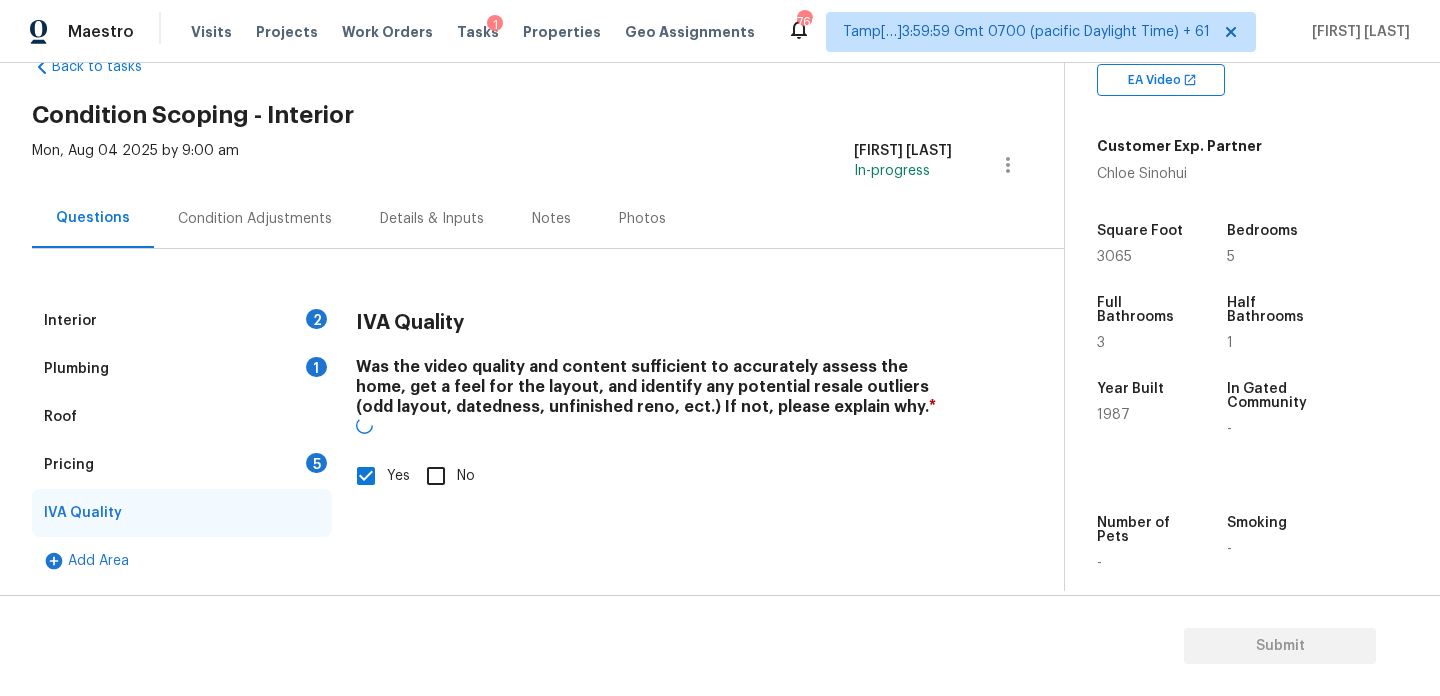 click on "Yes" at bounding box center (366, 476) 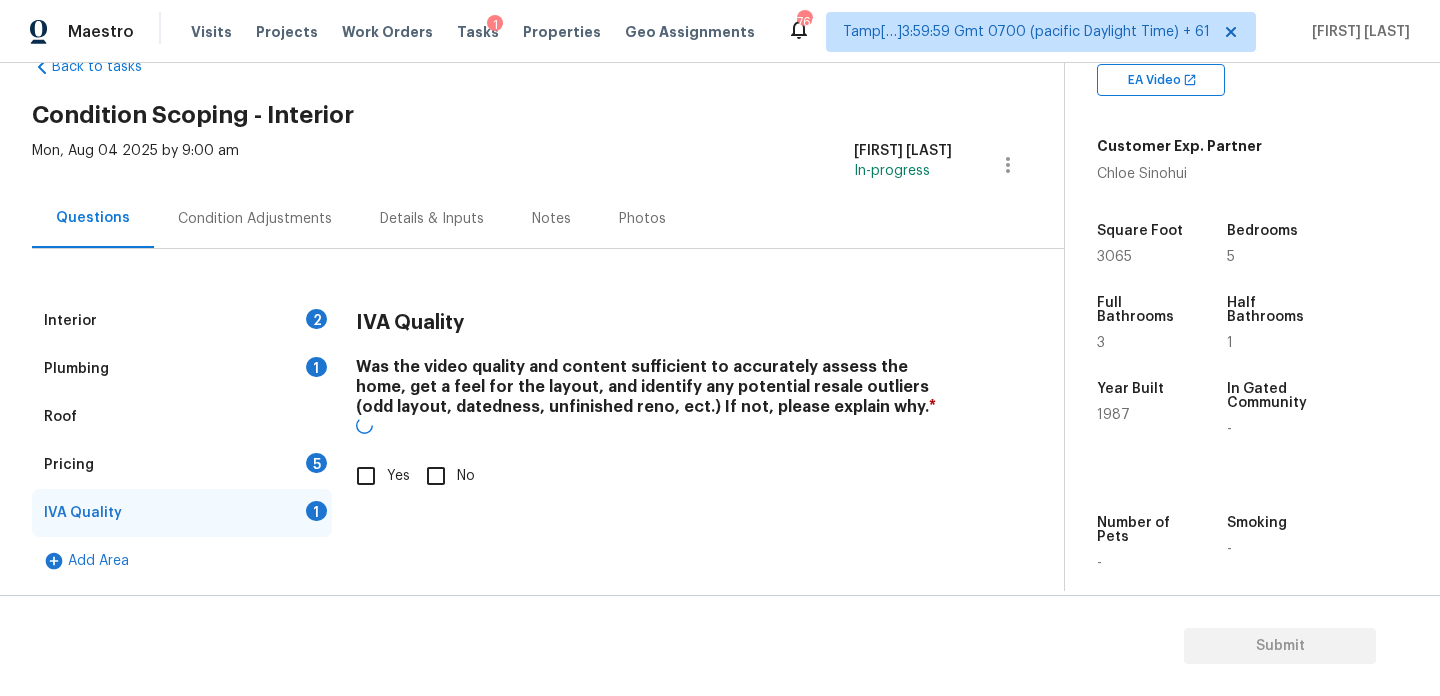 click on "Pricing 5" at bounding box center (182, 465) 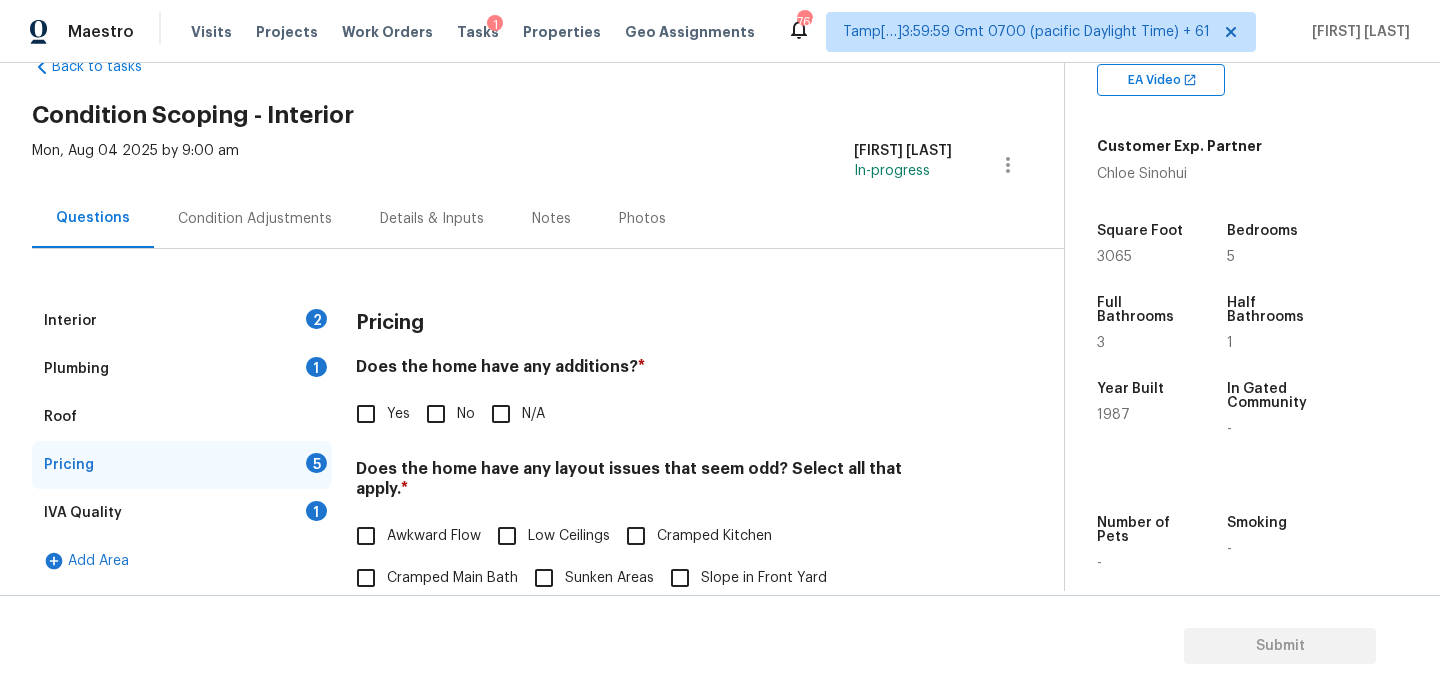 click on "IVA Quality 1" at bounding box center (182, 513) 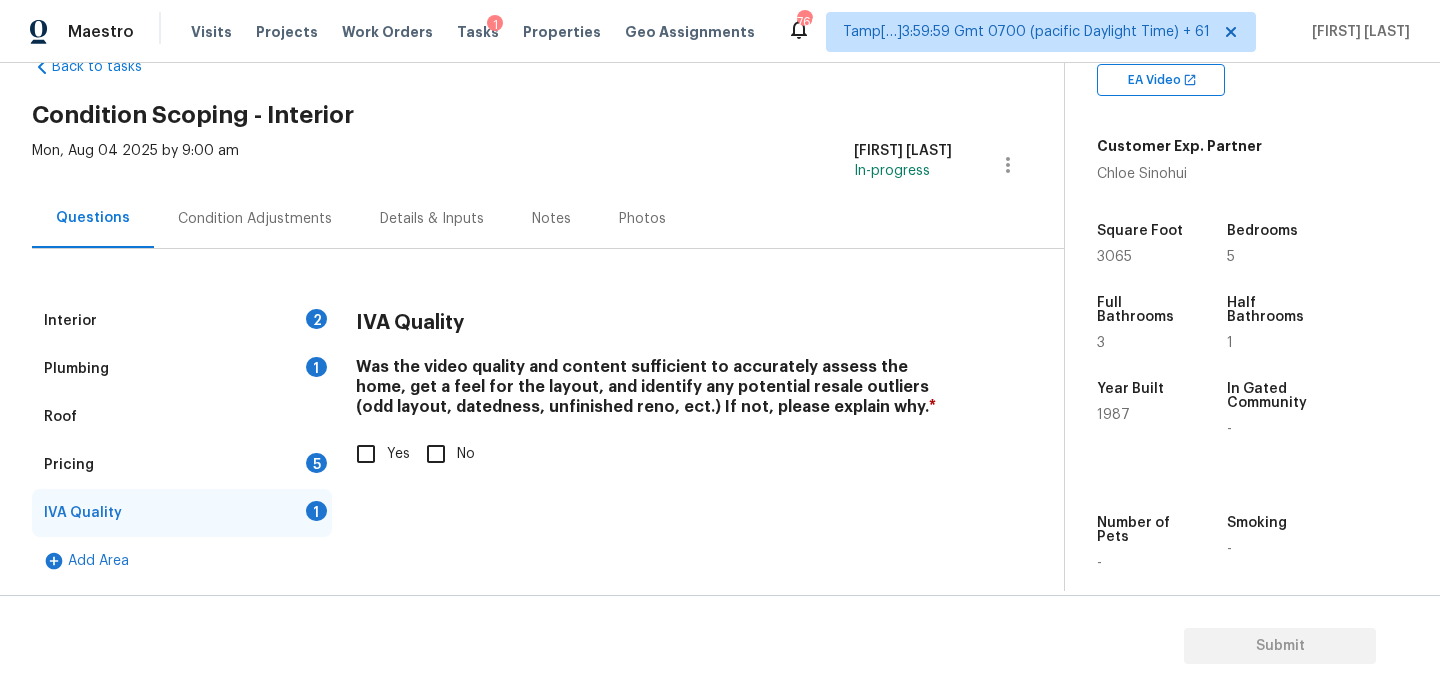 click on "Yes" at bounding box center [366, 454] 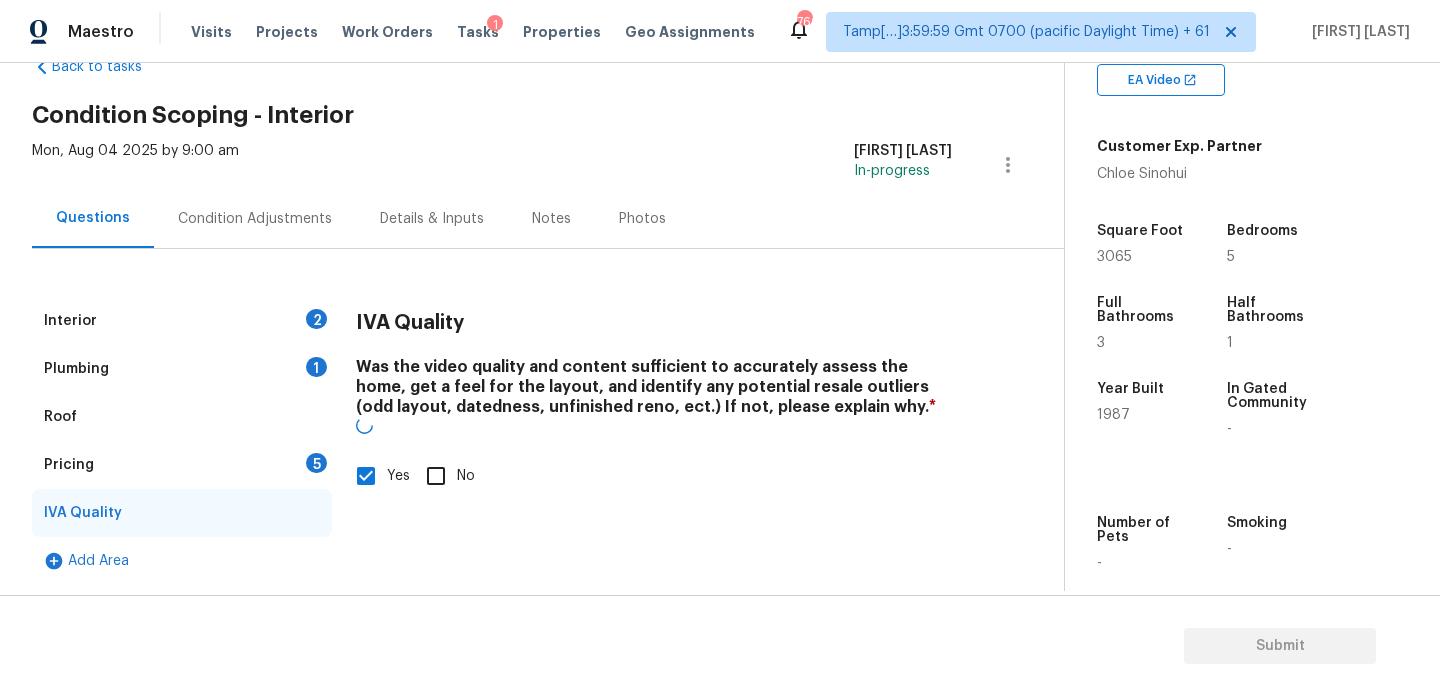 click on "5" at bounding box center [316, 463] 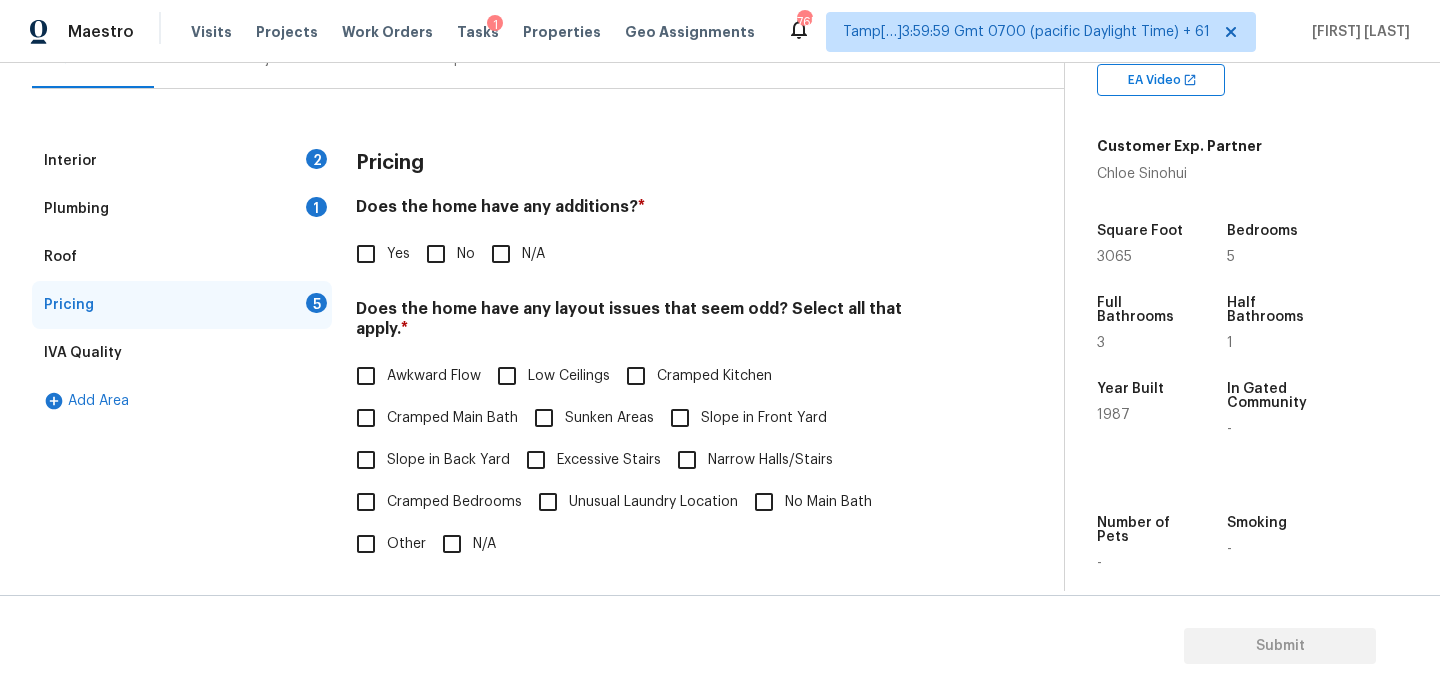 scroll, scrollTop: 247, scrollLeft: 0, axis: vertical 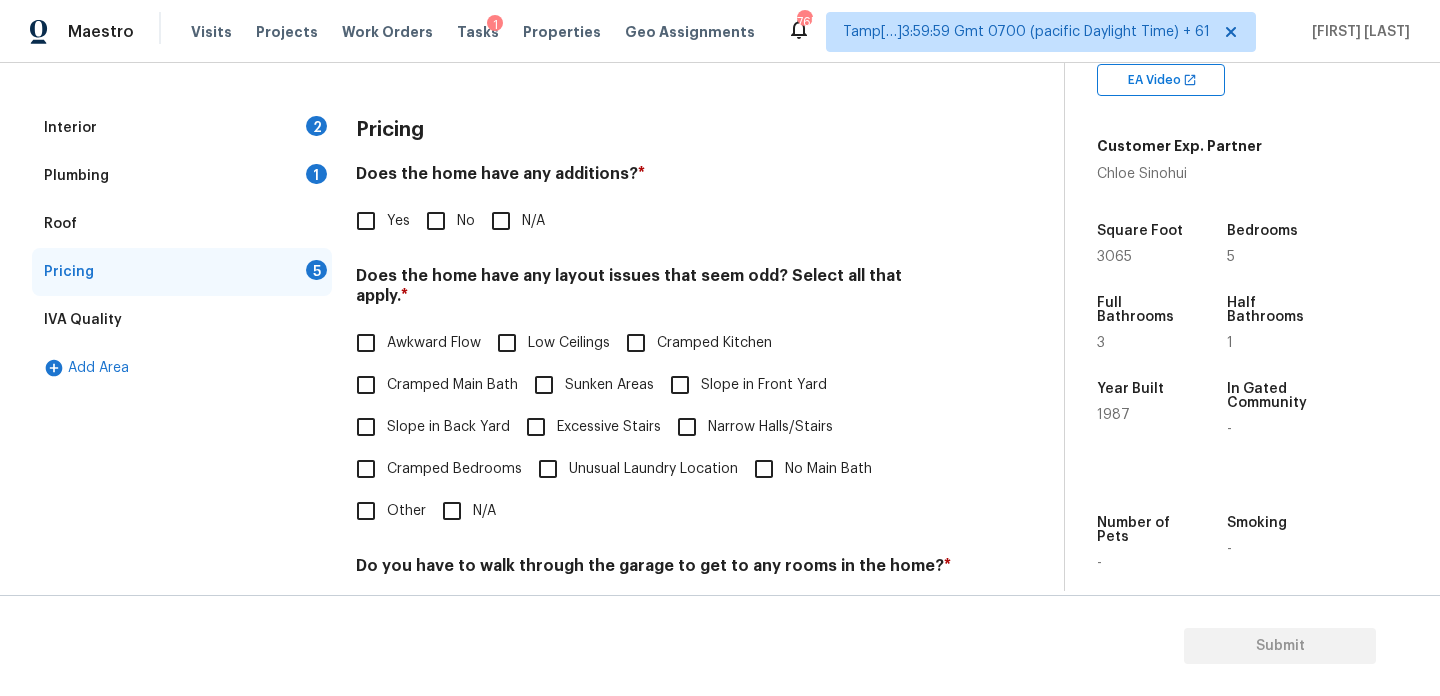 click on "Slope in Front Yard" at bounding box center (680, 385) 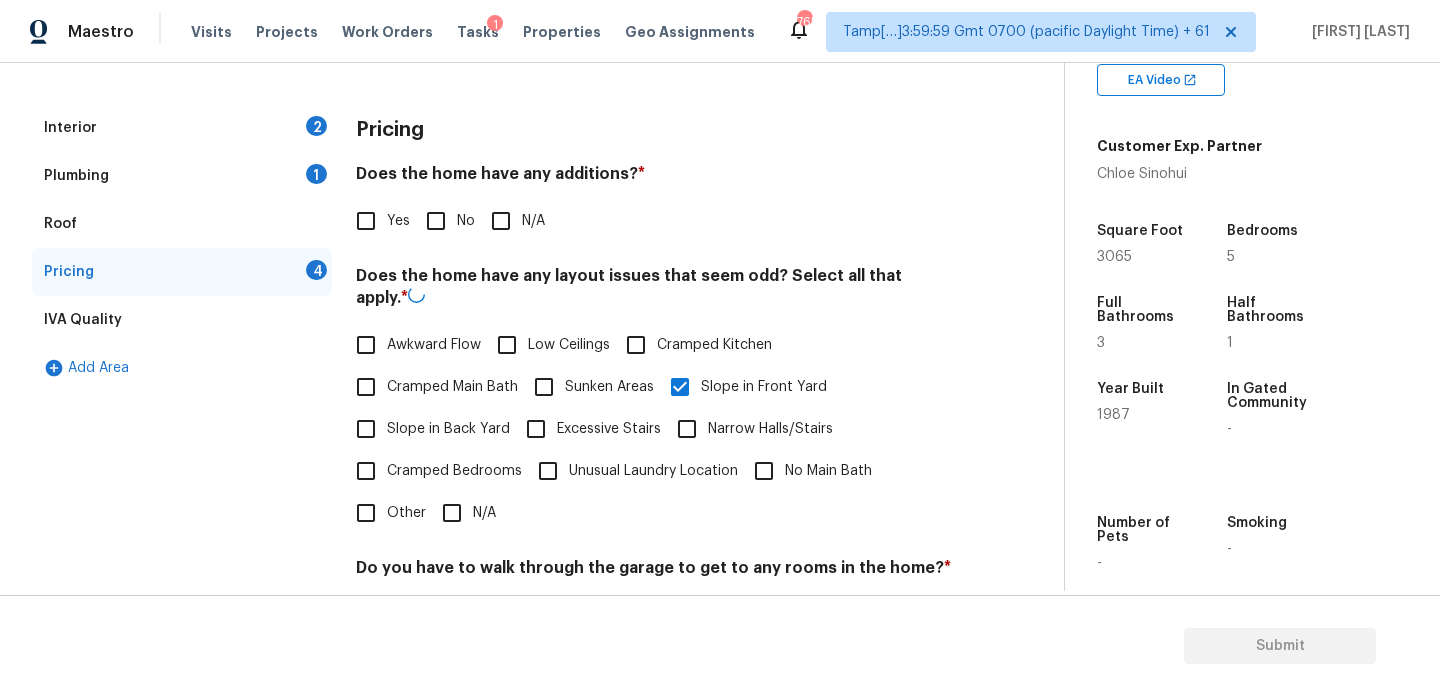 click on "No" at bounding box center (436, 221) 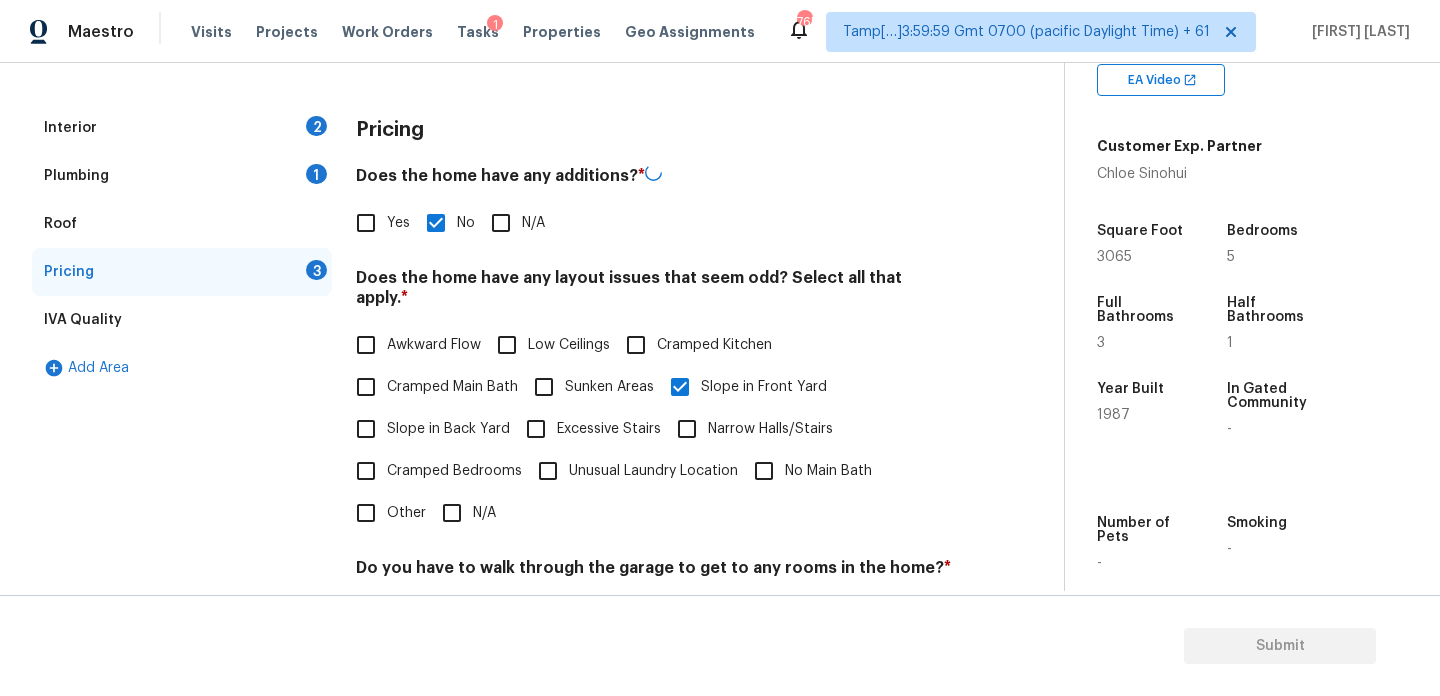 scroll, scrollTop: 504, scrollLeft: 0, axis: vertical 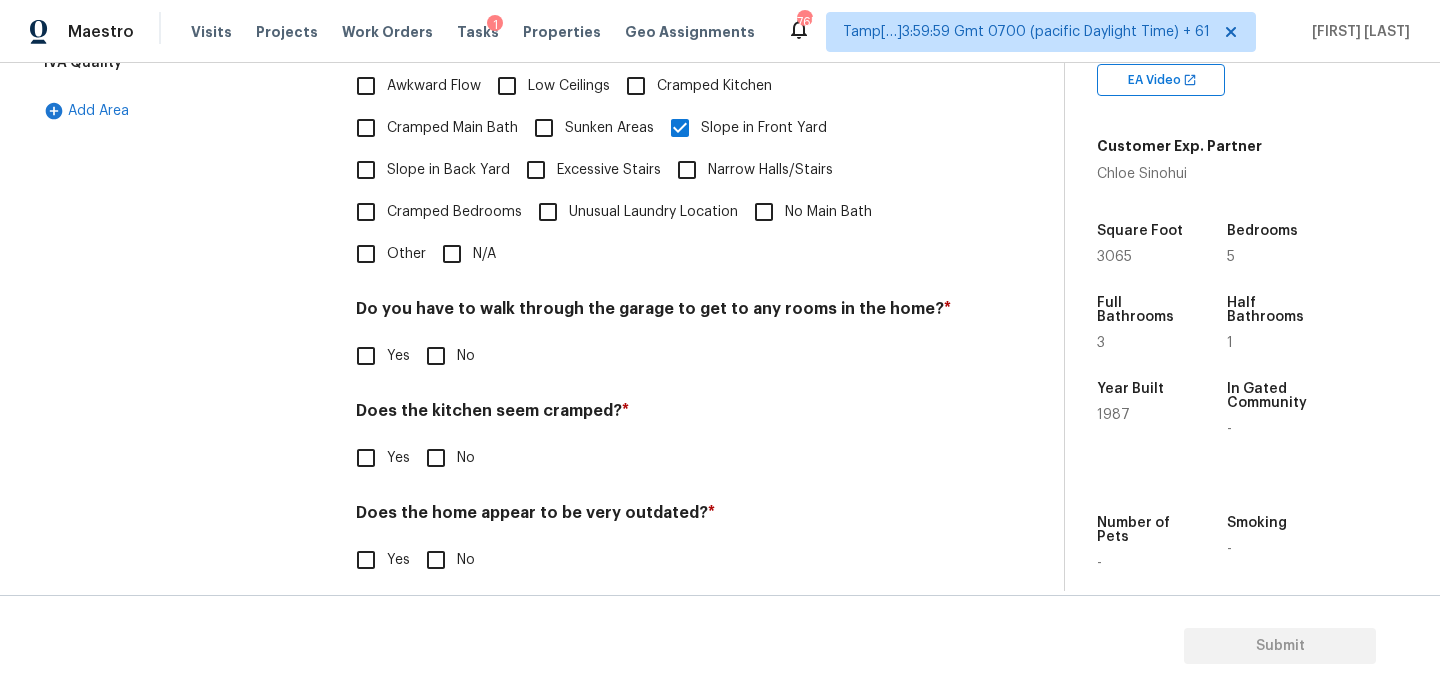 click on "No" at bounding box center (436, 356) 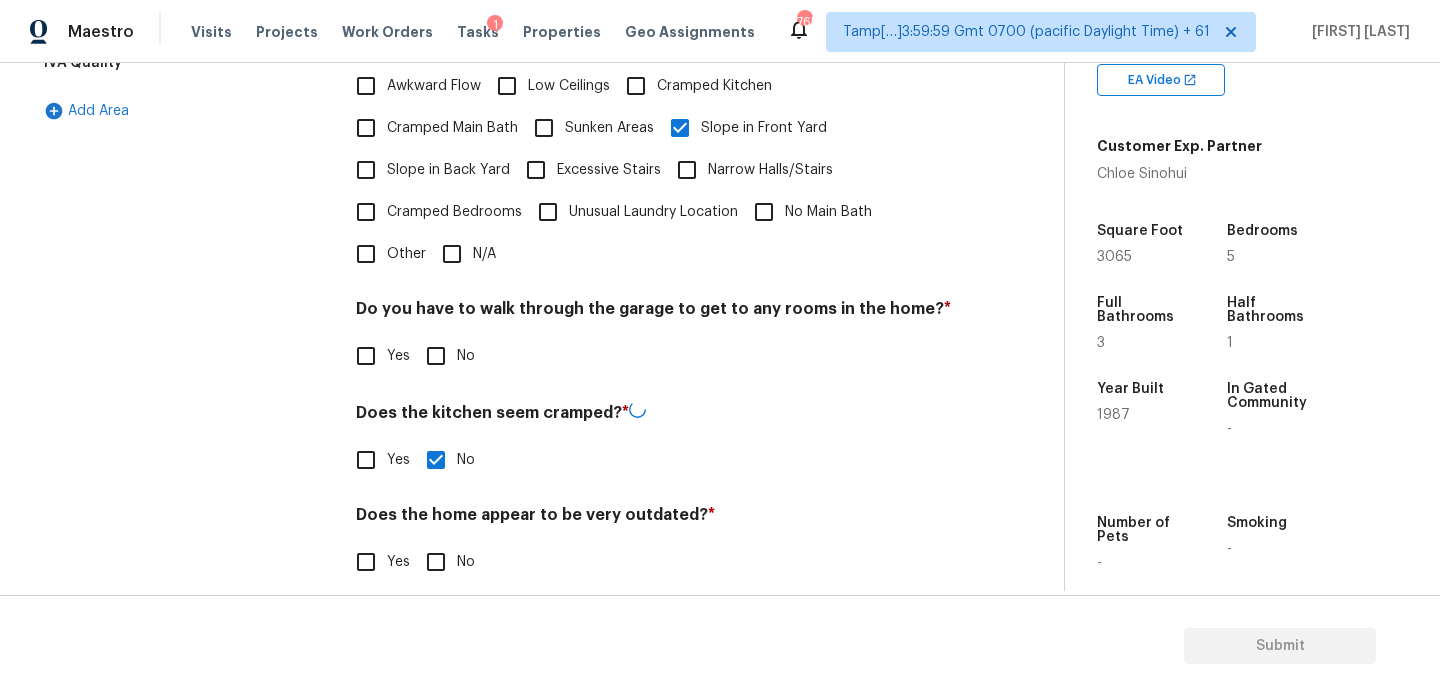 click on "No" at bounding box center (436, 460) 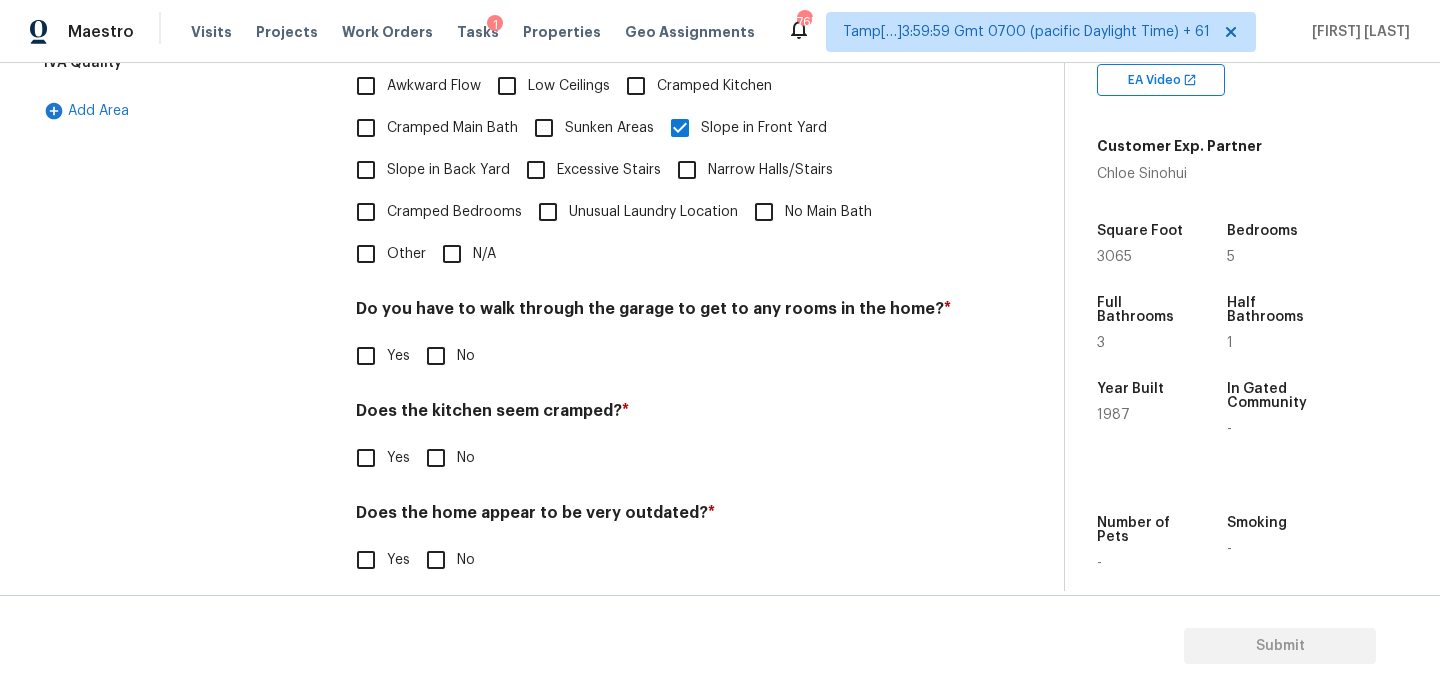 click on "No" at bounding box center (436, 356) 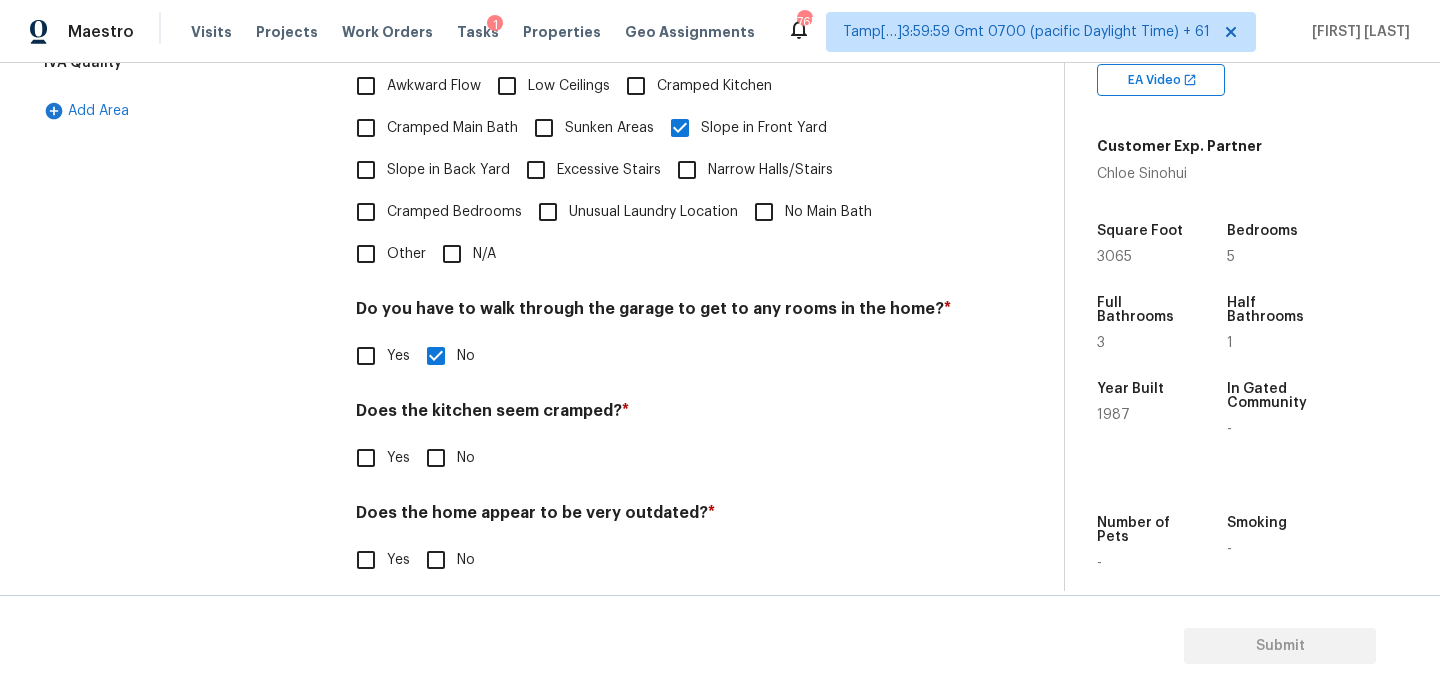 click on "Pricing Does the home have any additions?  * Yes No N/A Does the home have any layout issues that seem odd? Select all that apply.  * Awkward Flow Low Ceilings Cramped Kitchen Cramped Main Bath Sunken Areas Slope in Front Yard Slope in Back Yard Excessive Stairs Narrow Halls/Stairs Cramped Bedrooms Unusual Laundry Location No Main Bath Other N/A Do you have to walk through the garage to get to any rooms in the home?  * Yes No Does the kitchen seem cramped?  * Yes No Does the home appear to be very outdated?  * Yes No" at bounding box center [654, 226] 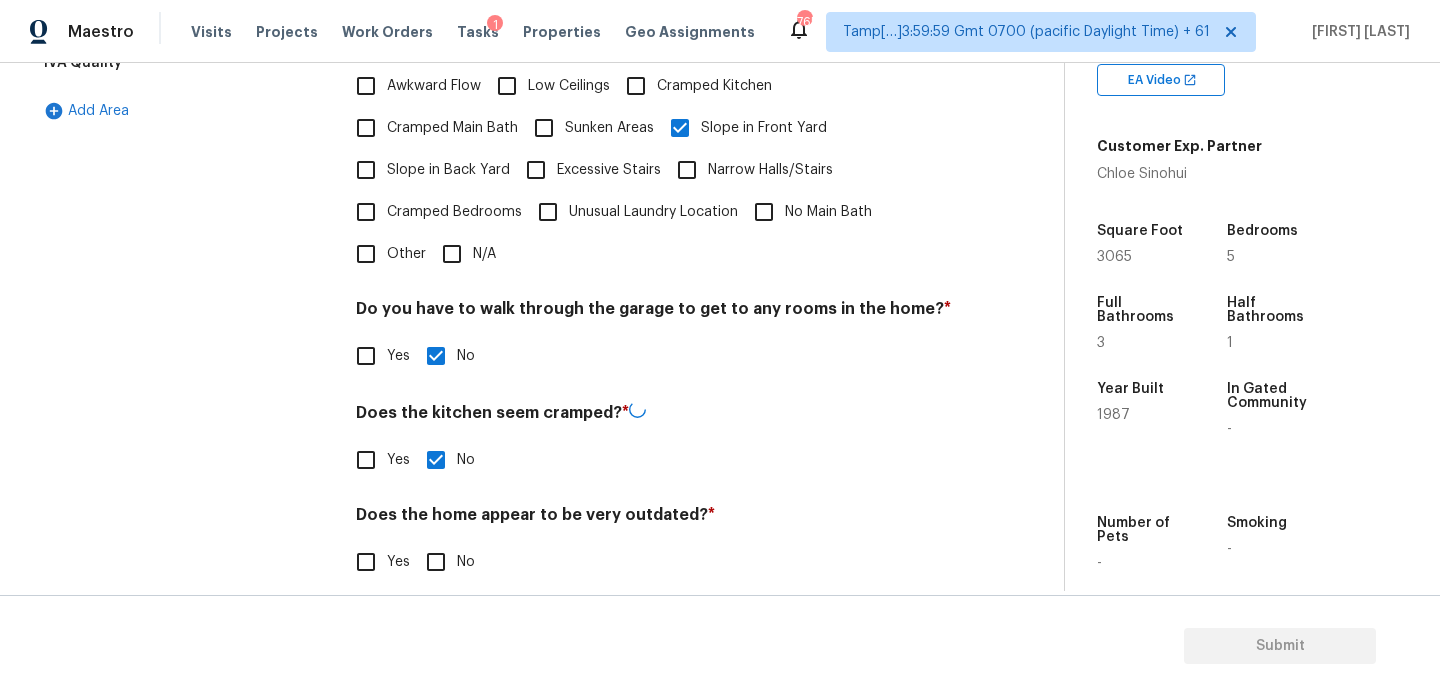 click on "No" at bounding box center [436, 562] 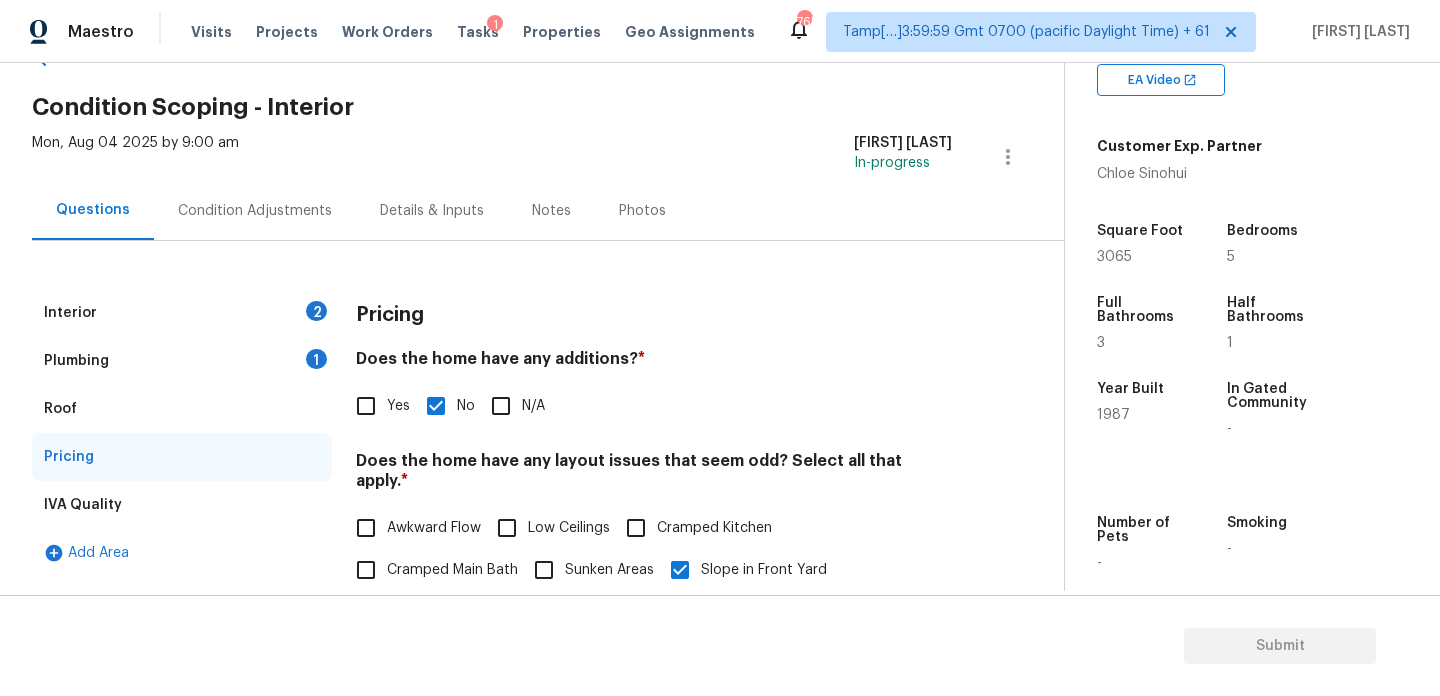 scroll, scrollTop: 0, scrollLeft: 0, axis: both 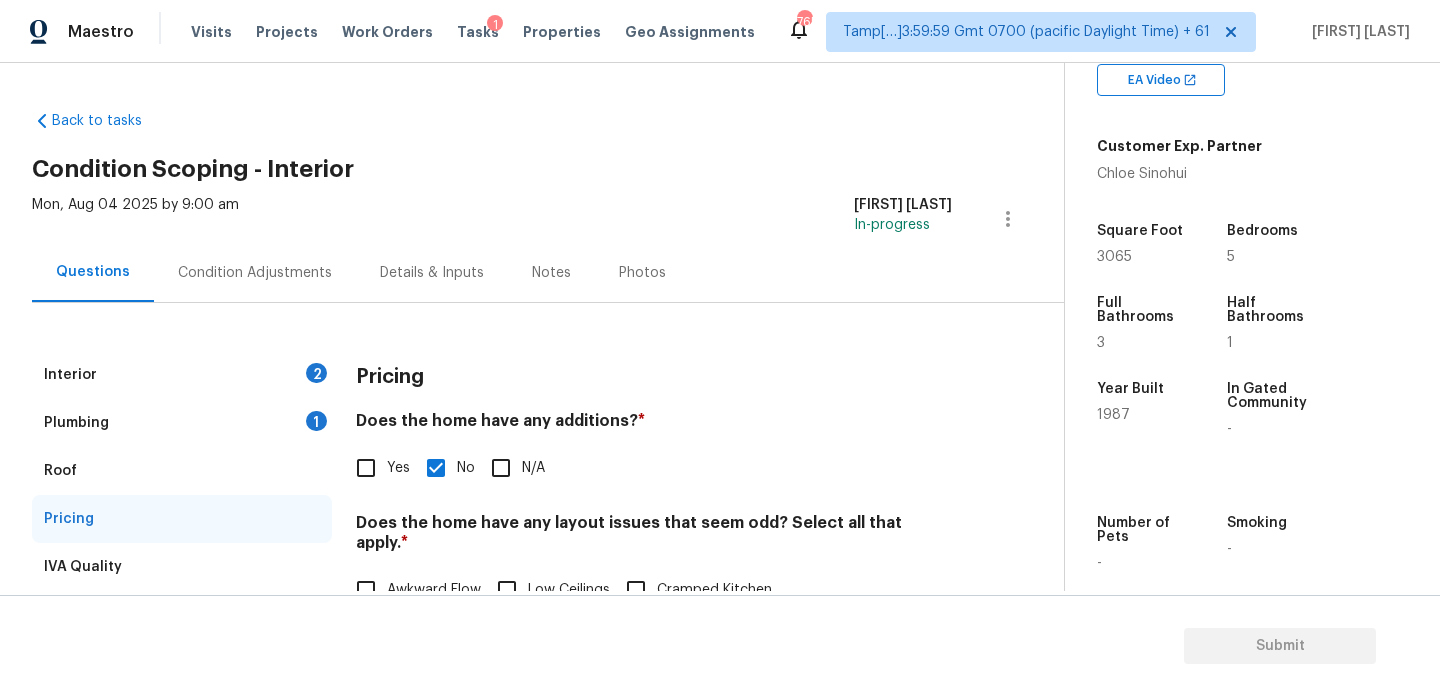 click on "Condition Adjustments" at bounding box center (255, 273) 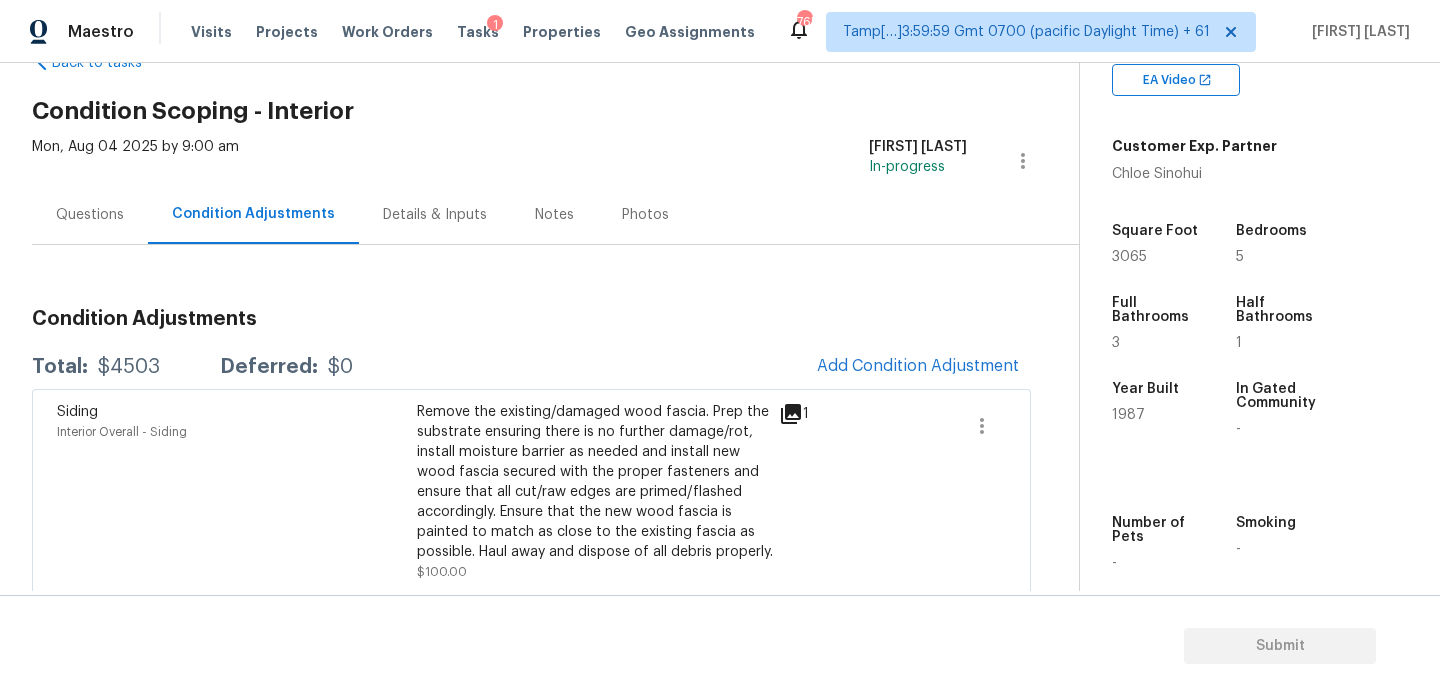 scroll, scrollTop: 26, scrollLeft: 0, axis: vertical 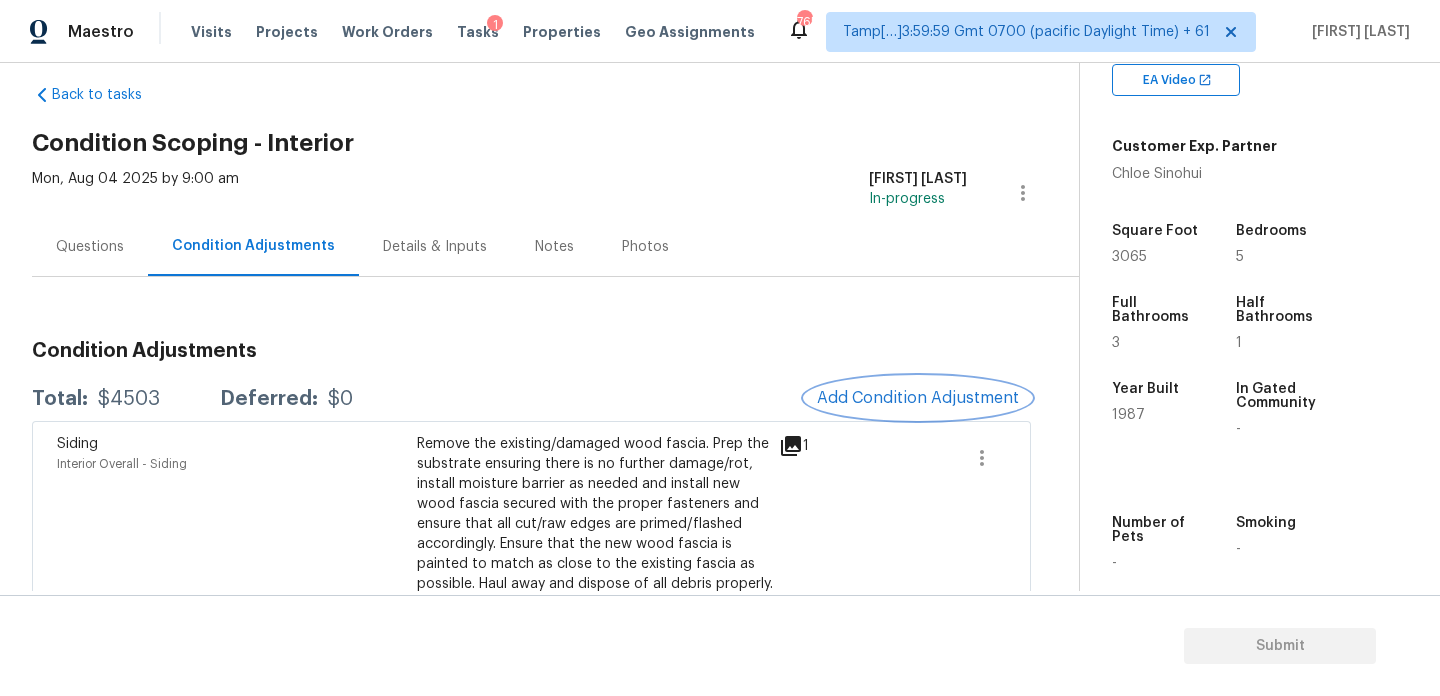click on "Add Condition Adjustment" at bounding box center [918, 398] 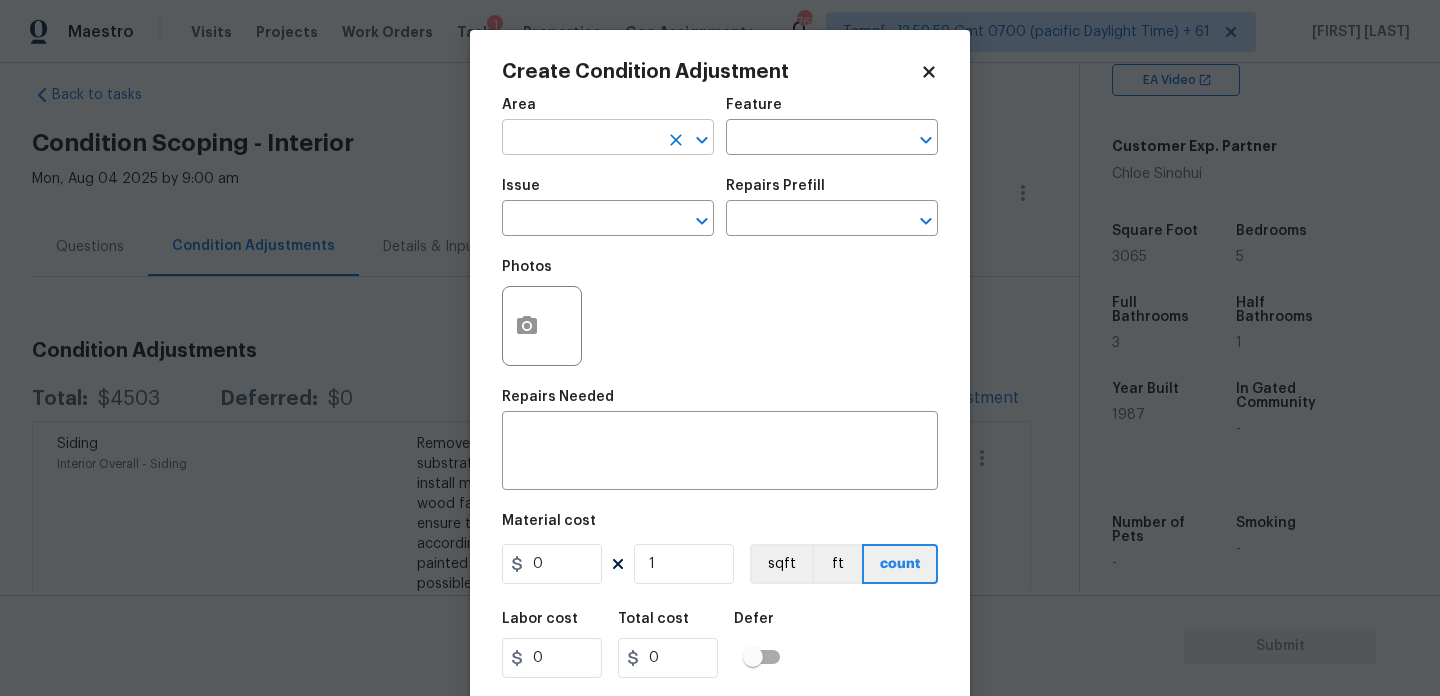 click at bounding box center [580, 139] 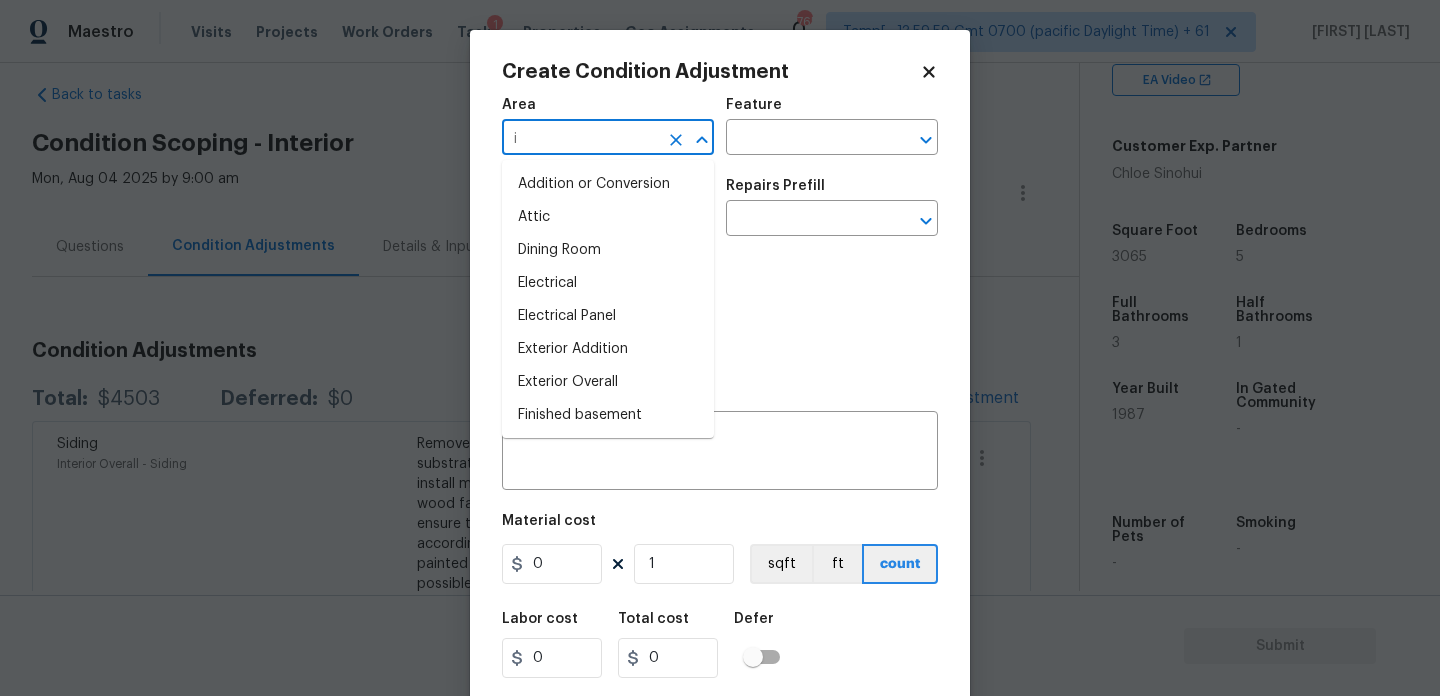 type on "in" 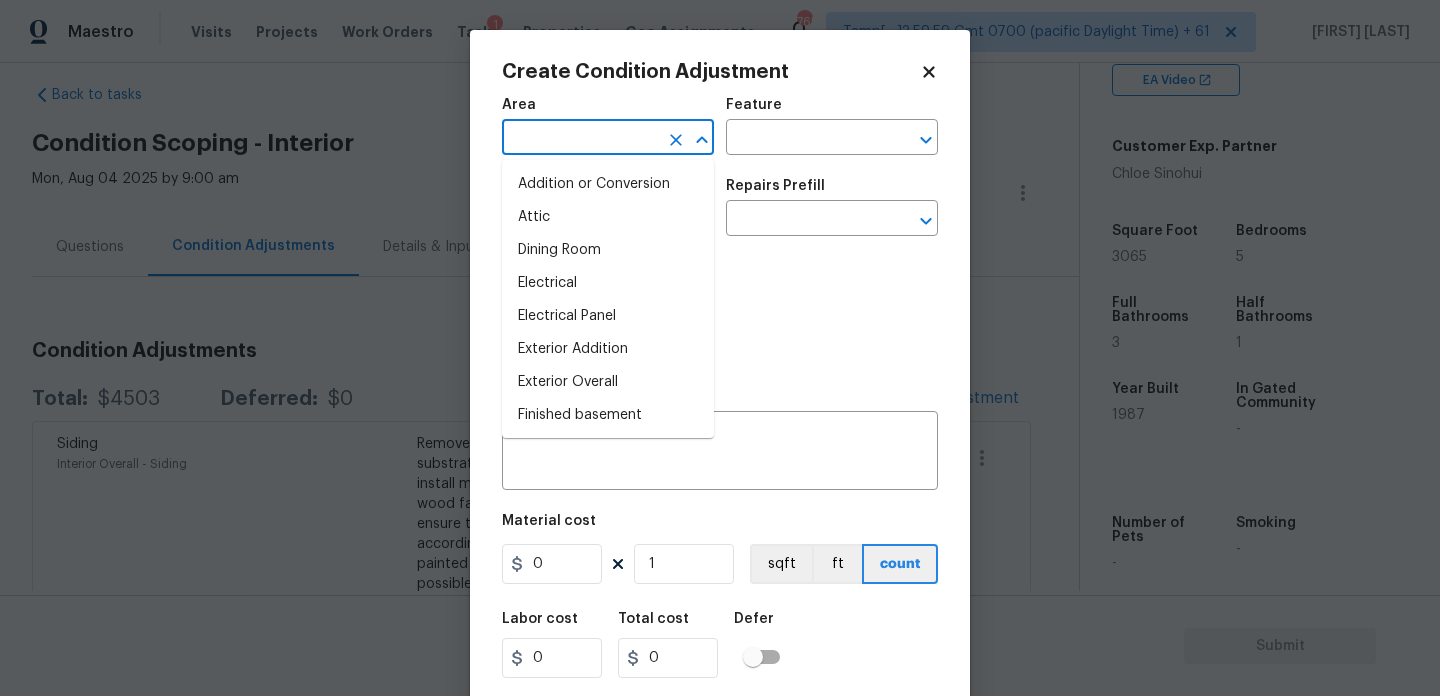 type on "t" 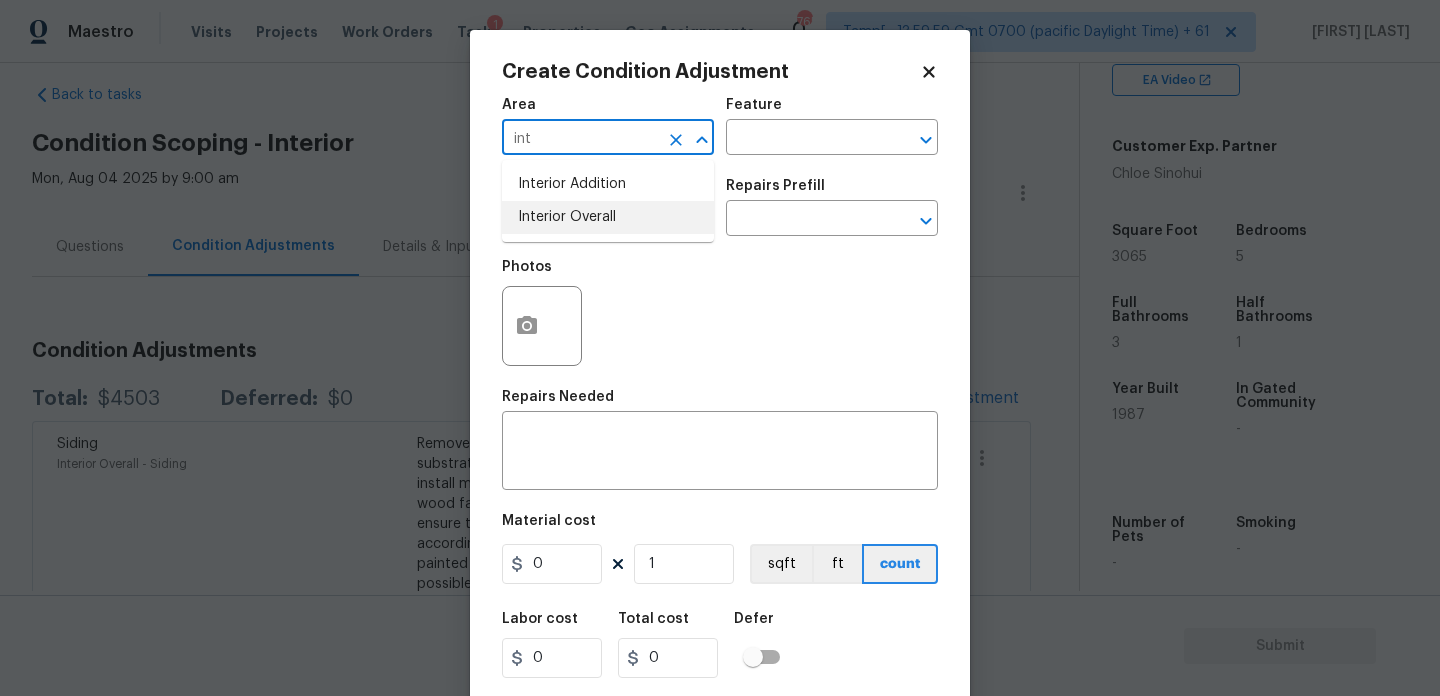 click on "Interior Overall" at bounding box center [608, 217] 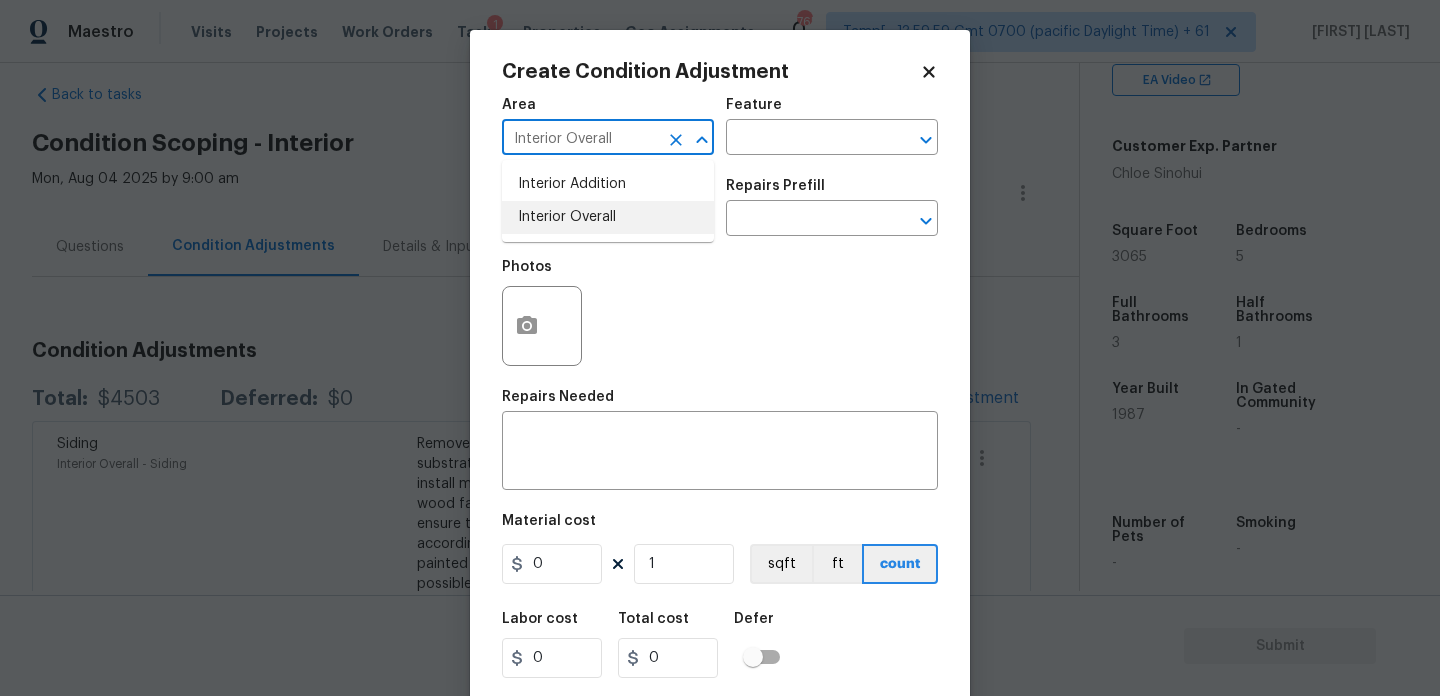 type on "Interior Overall" 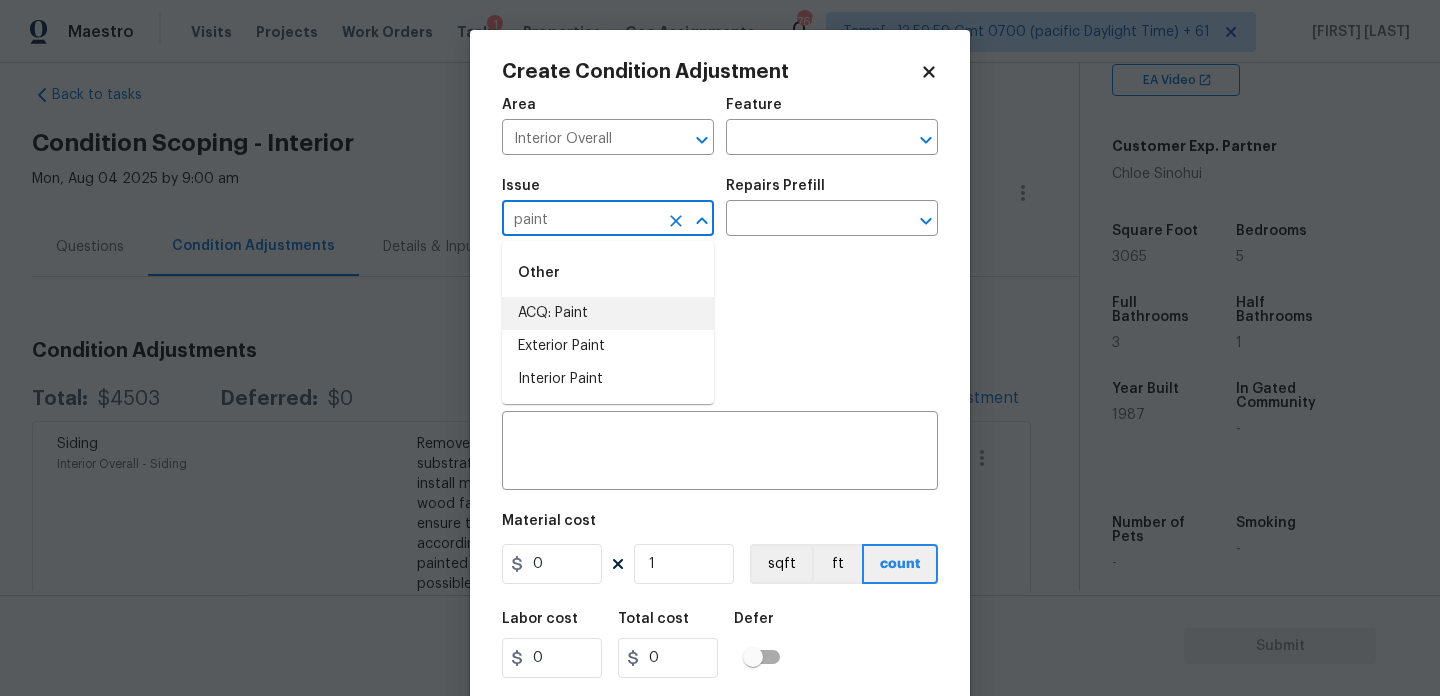 click on "ACQ: Paint" at bounding box center (608, 313) 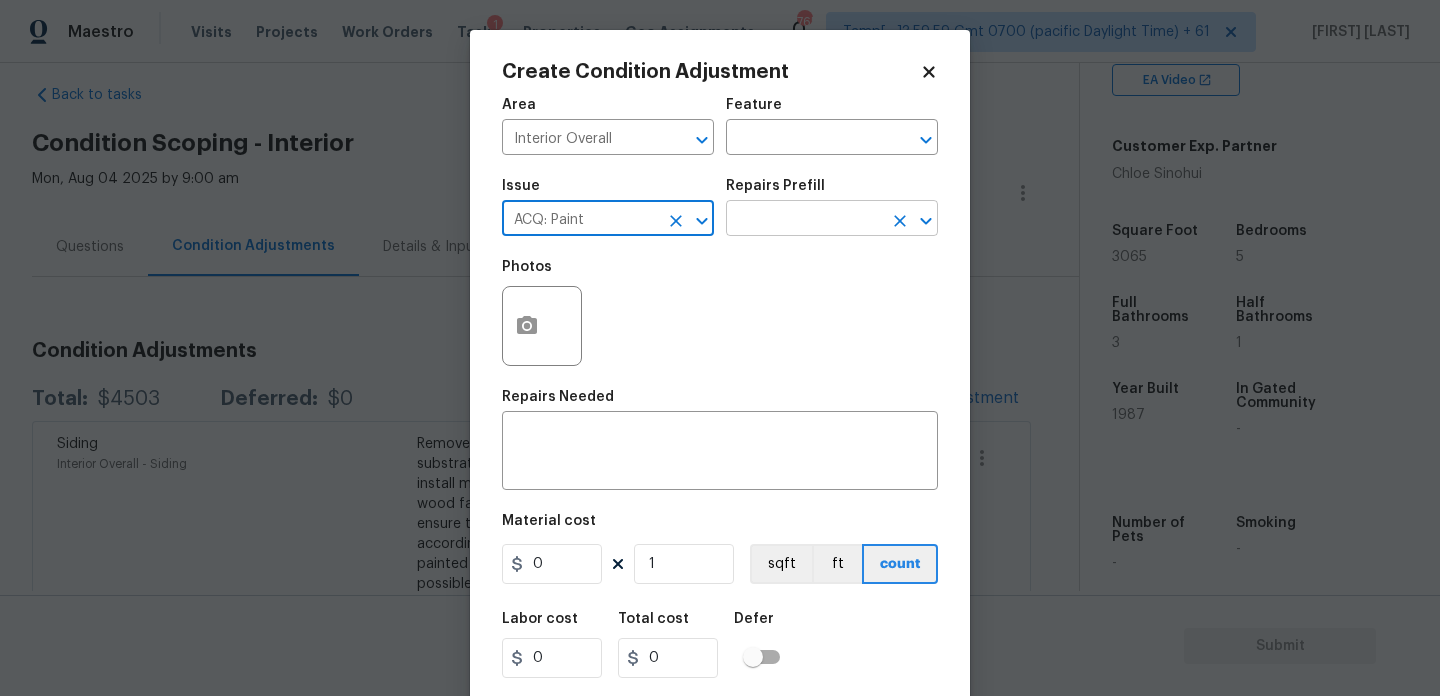 type on "ACQ: Paint" 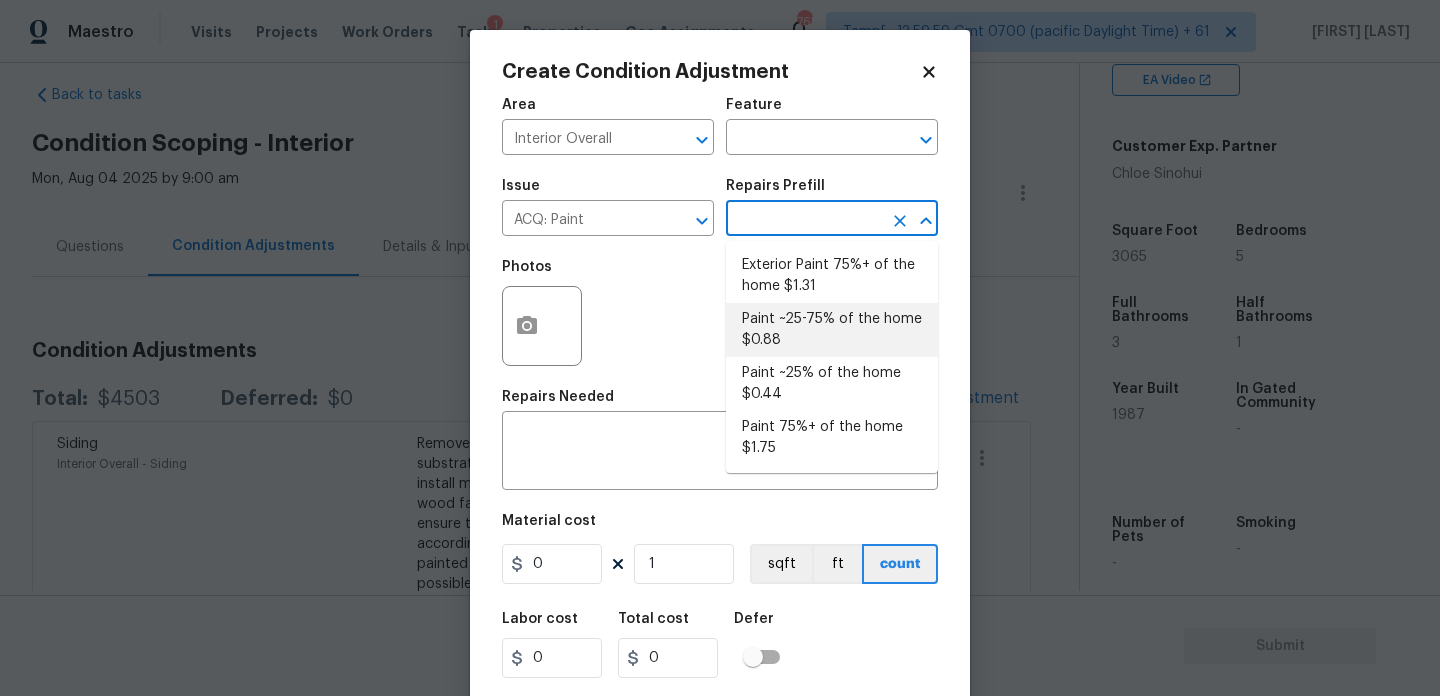 click on "Paint ~25% of the home $0.44" at bounding box center [832, 384] 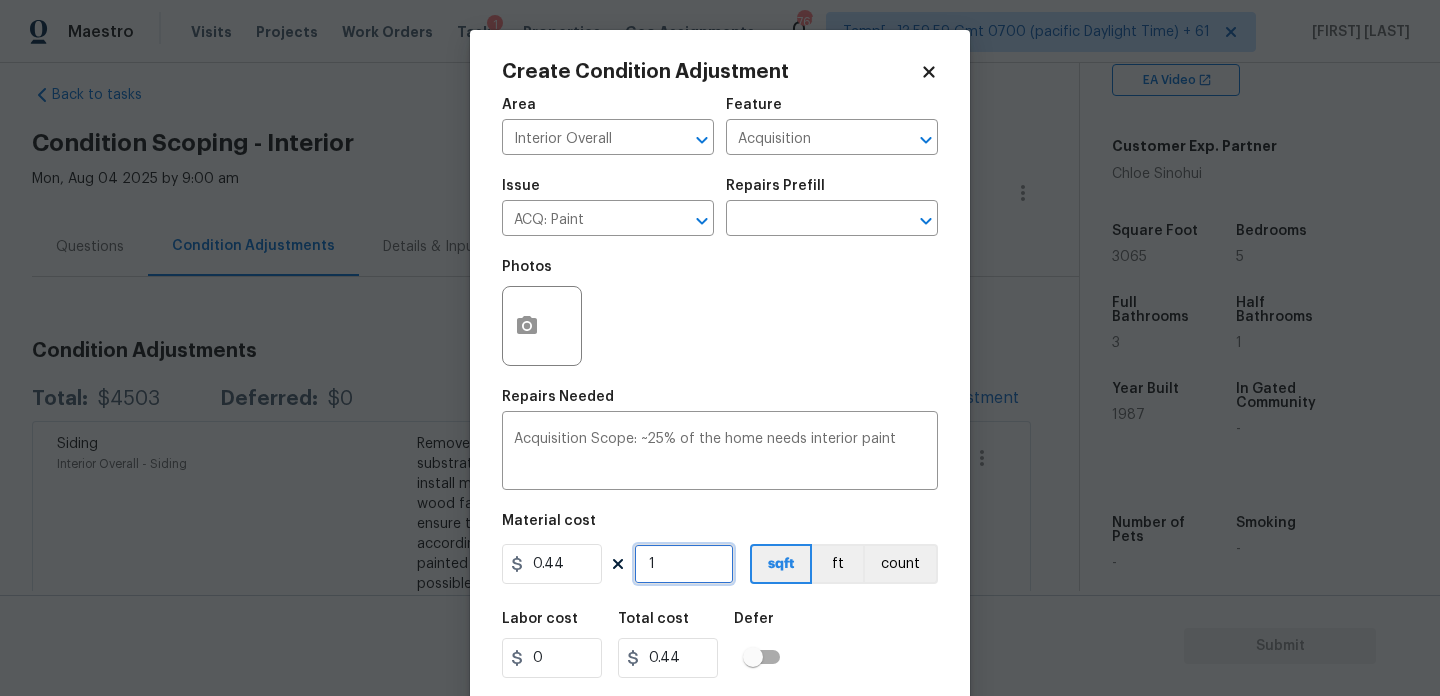 click on "1" at bounding box center [684, 564] 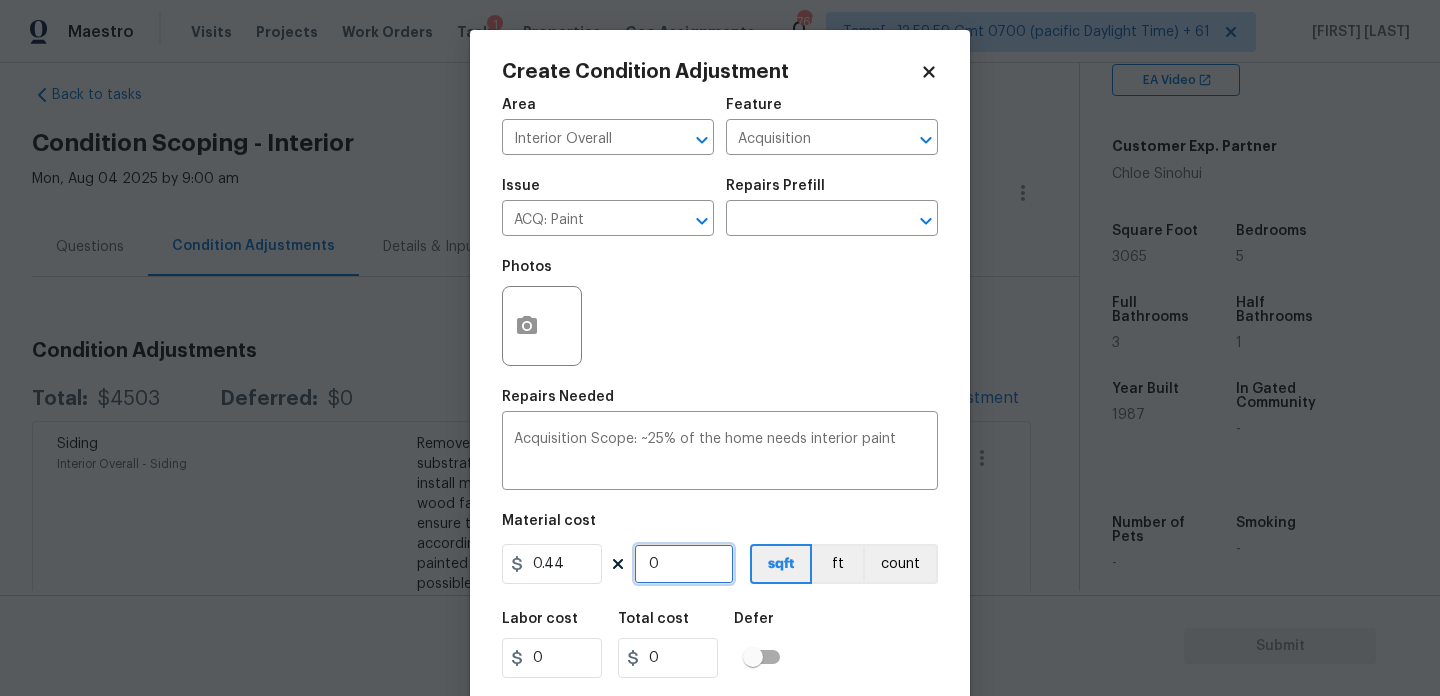 paste 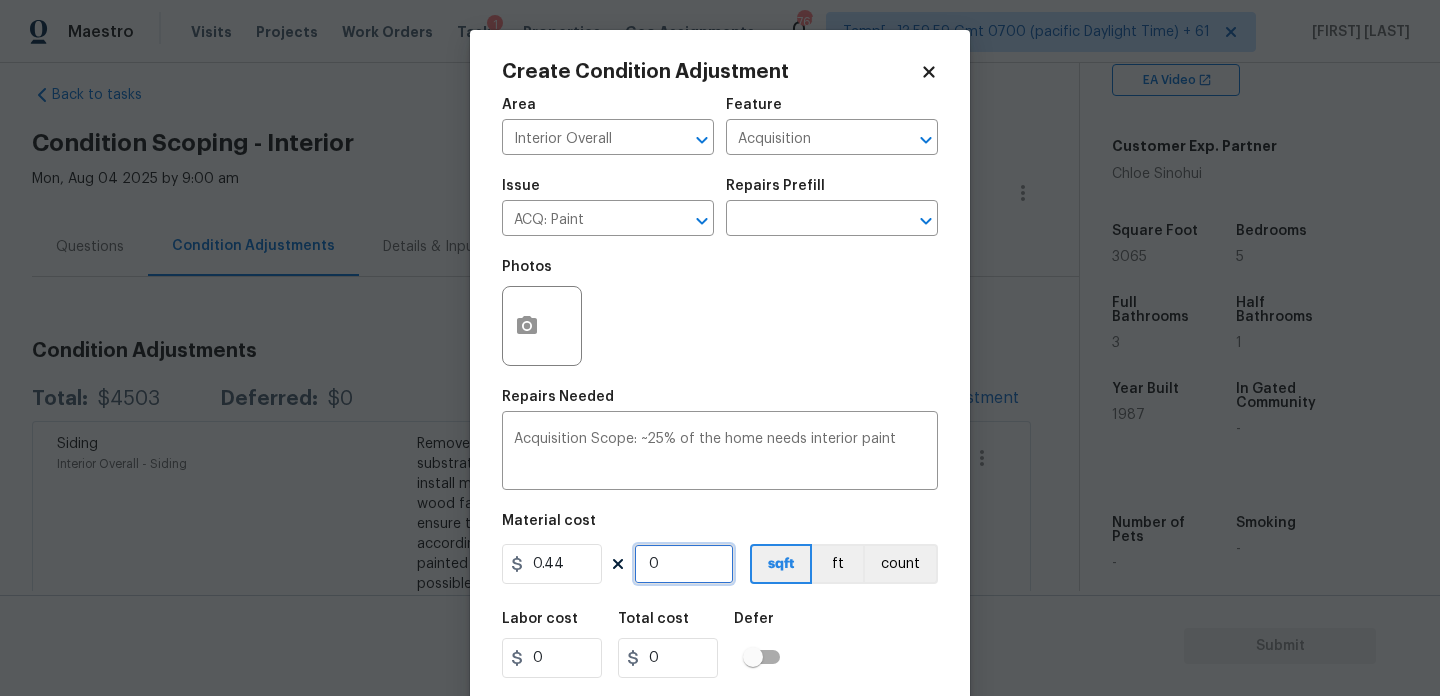 paste on "370" 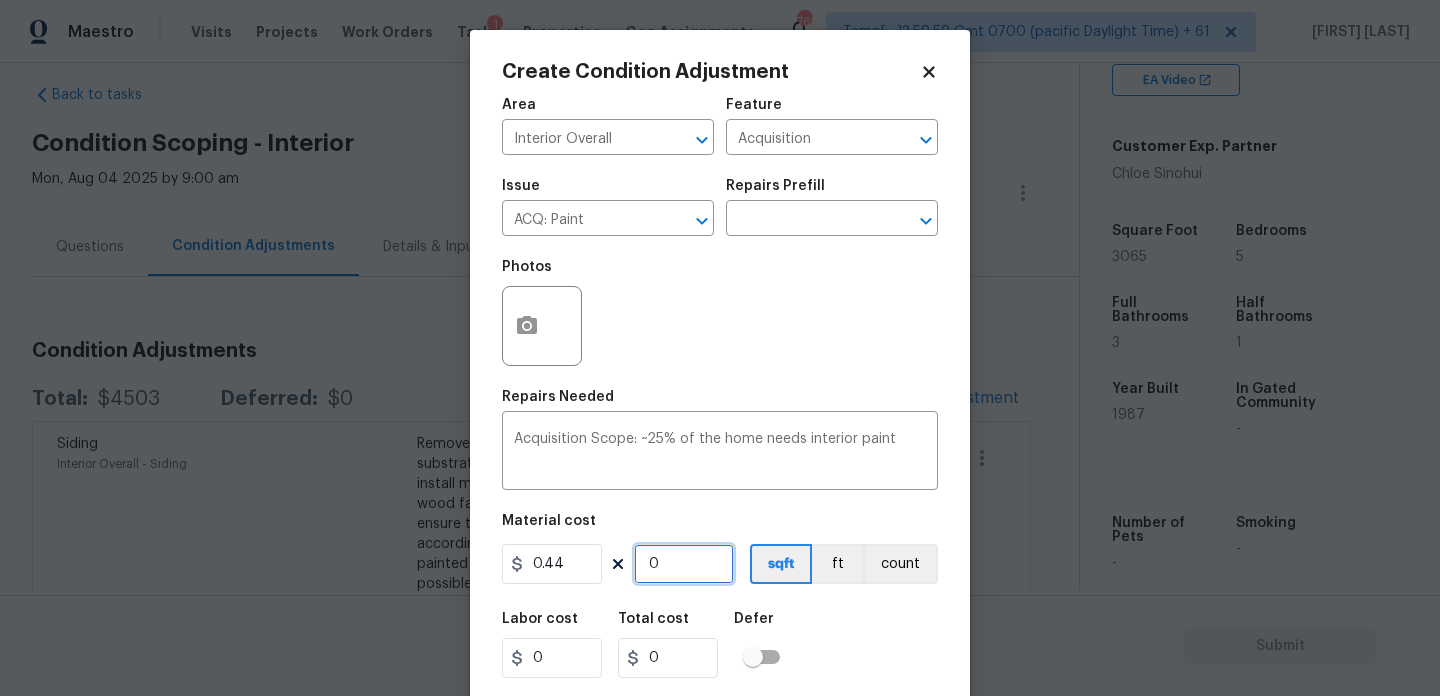 type on "1628" 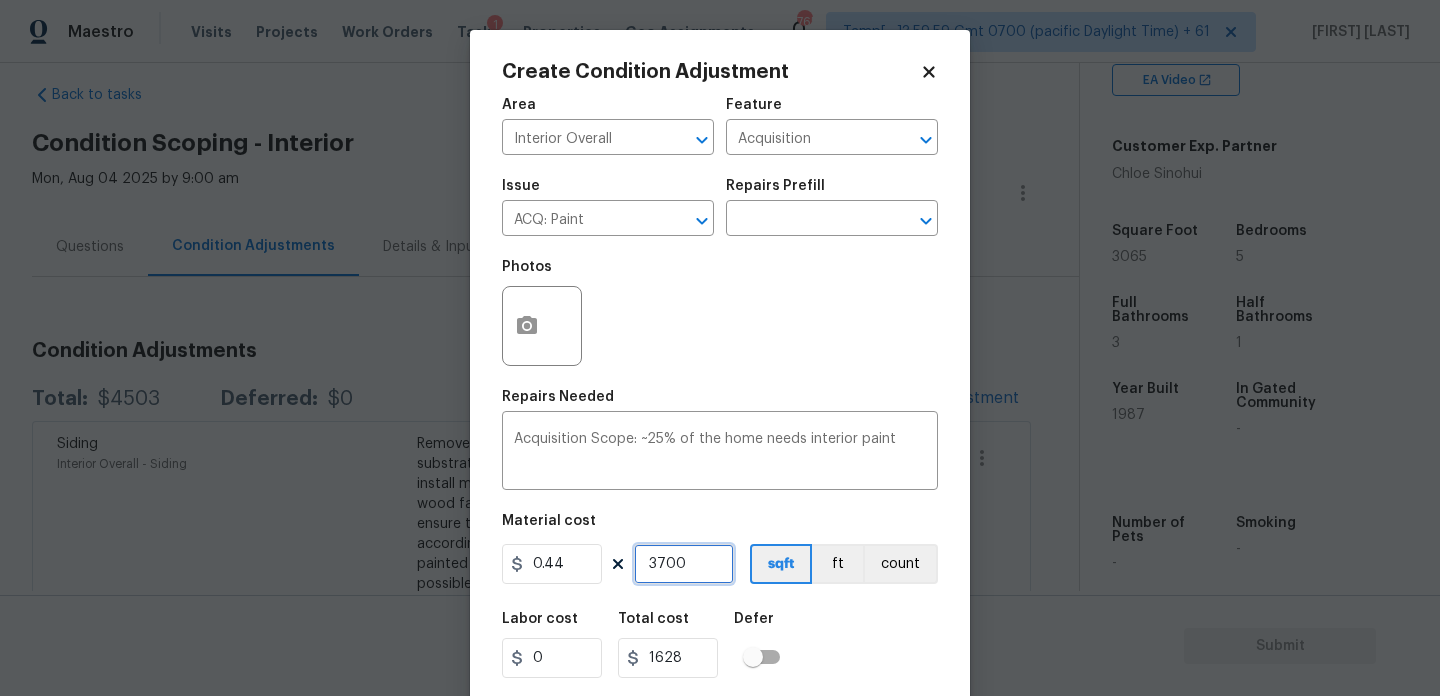 scroll, scrollTop: 51, scrollLeft: 0, axis: vertical 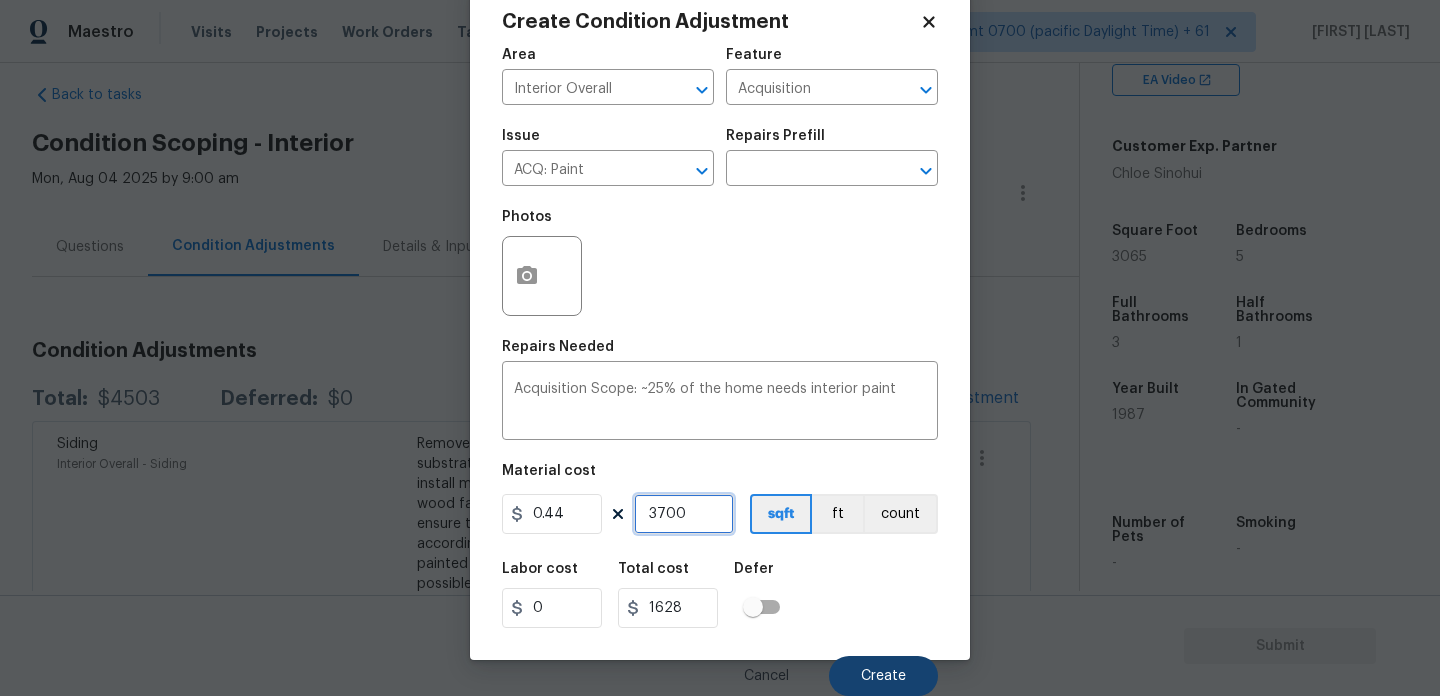 type on "3700" 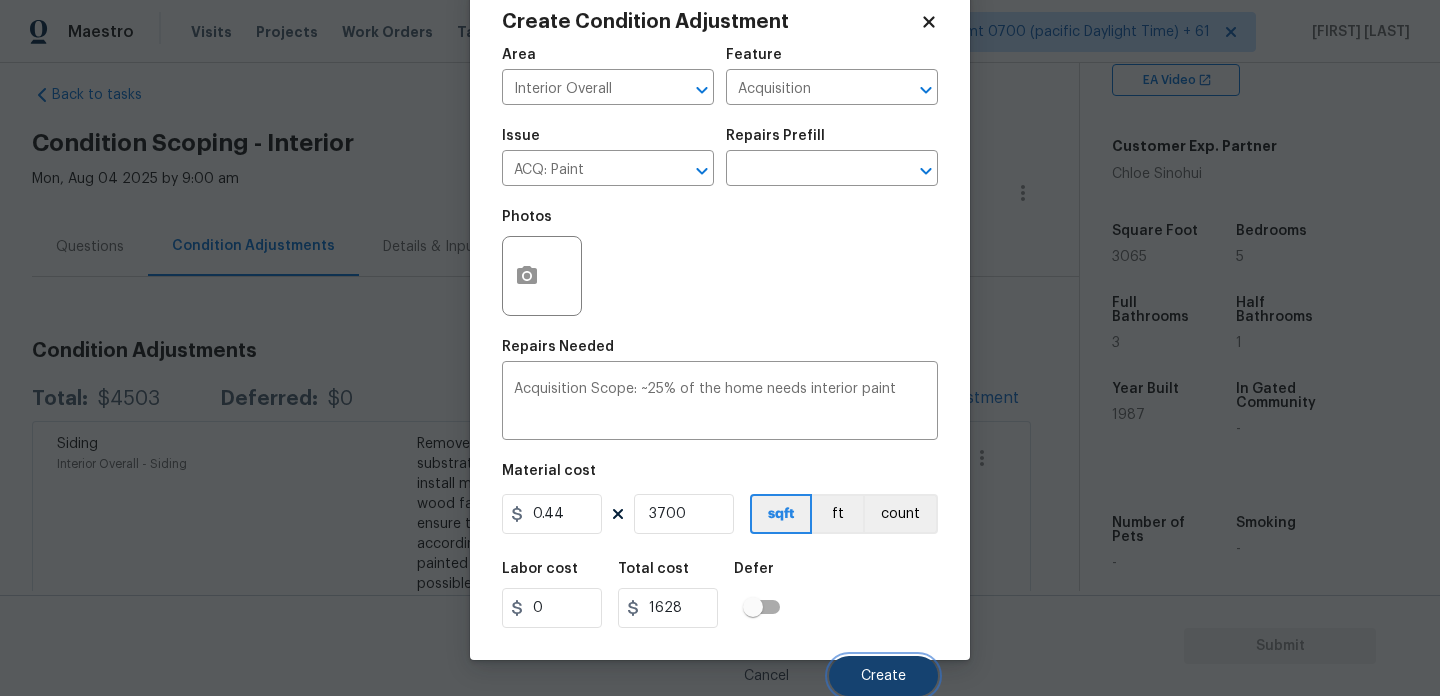 click on "Create" at bounding box center [883, 676] 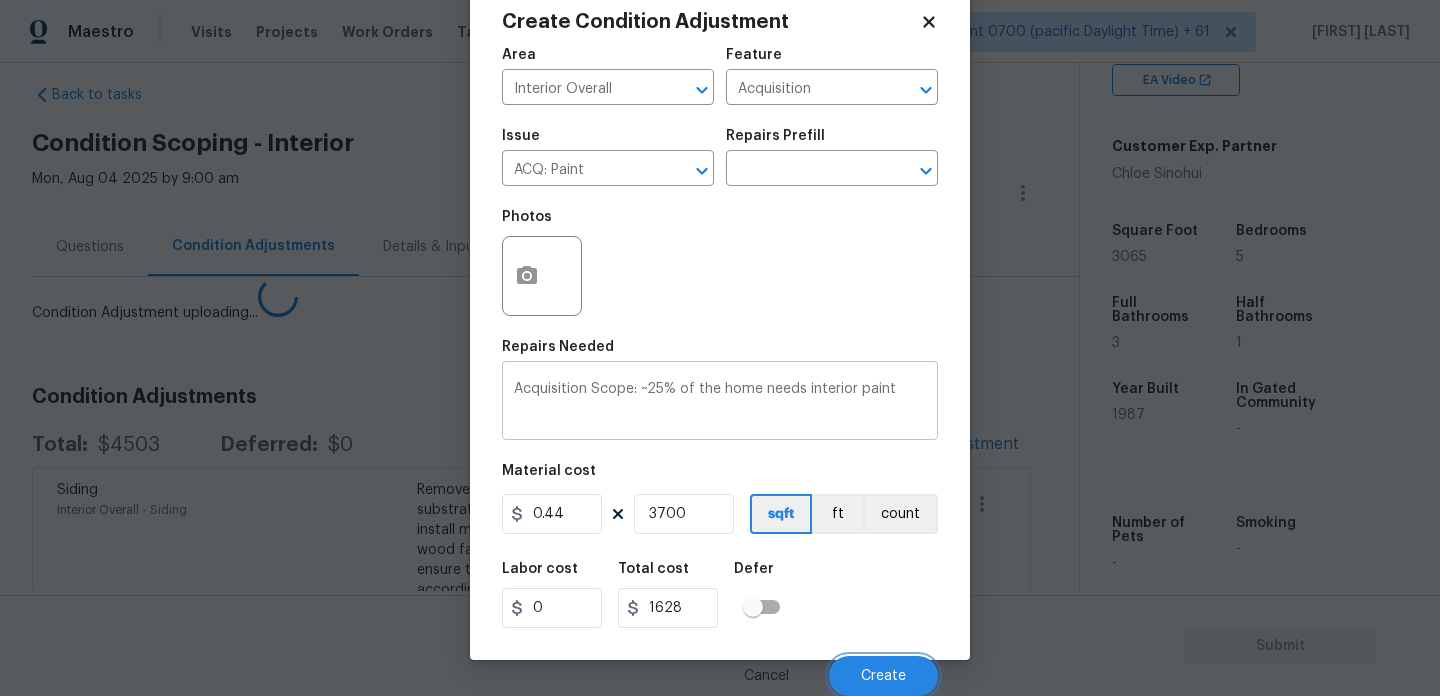 scroll, scrollTop: 44, scrollLeft: 0, axis: vertical 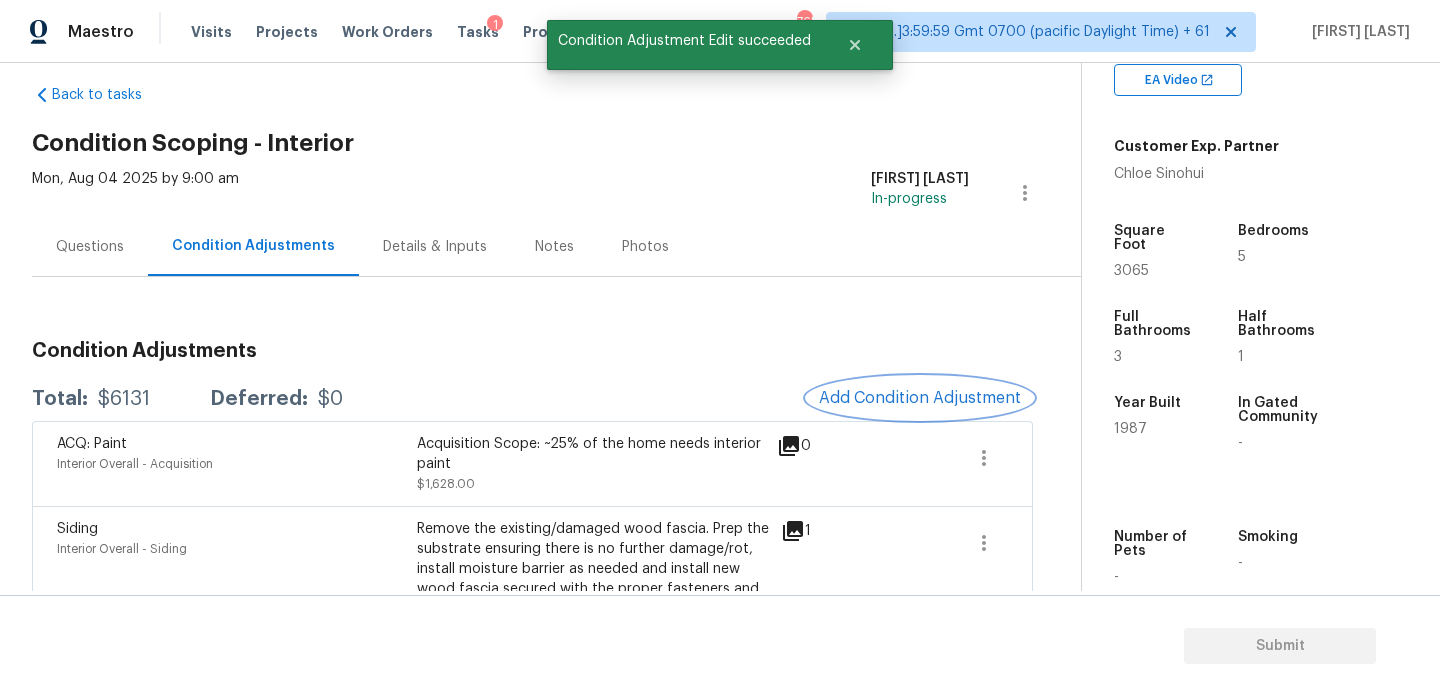 click on "Add Condition Adjustment" at bounding box center [920, 398] 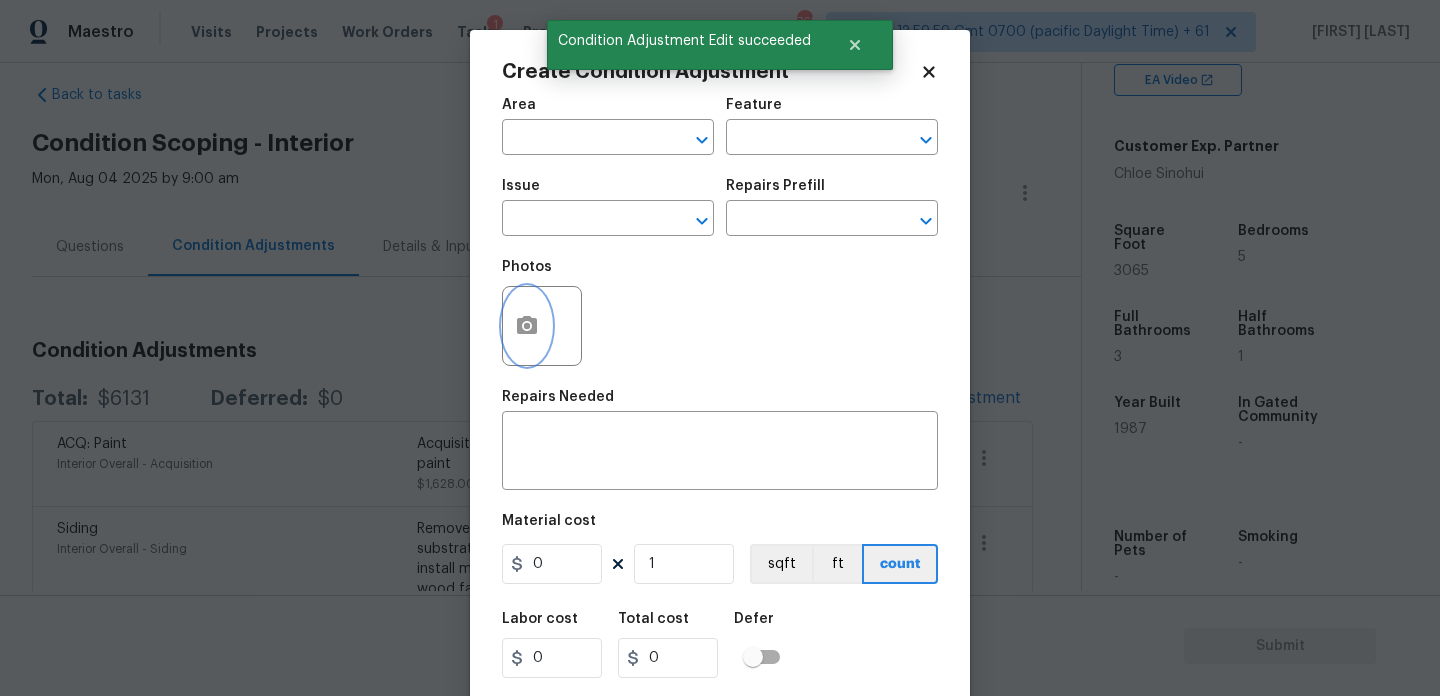 click at bounding box center (527, 326) 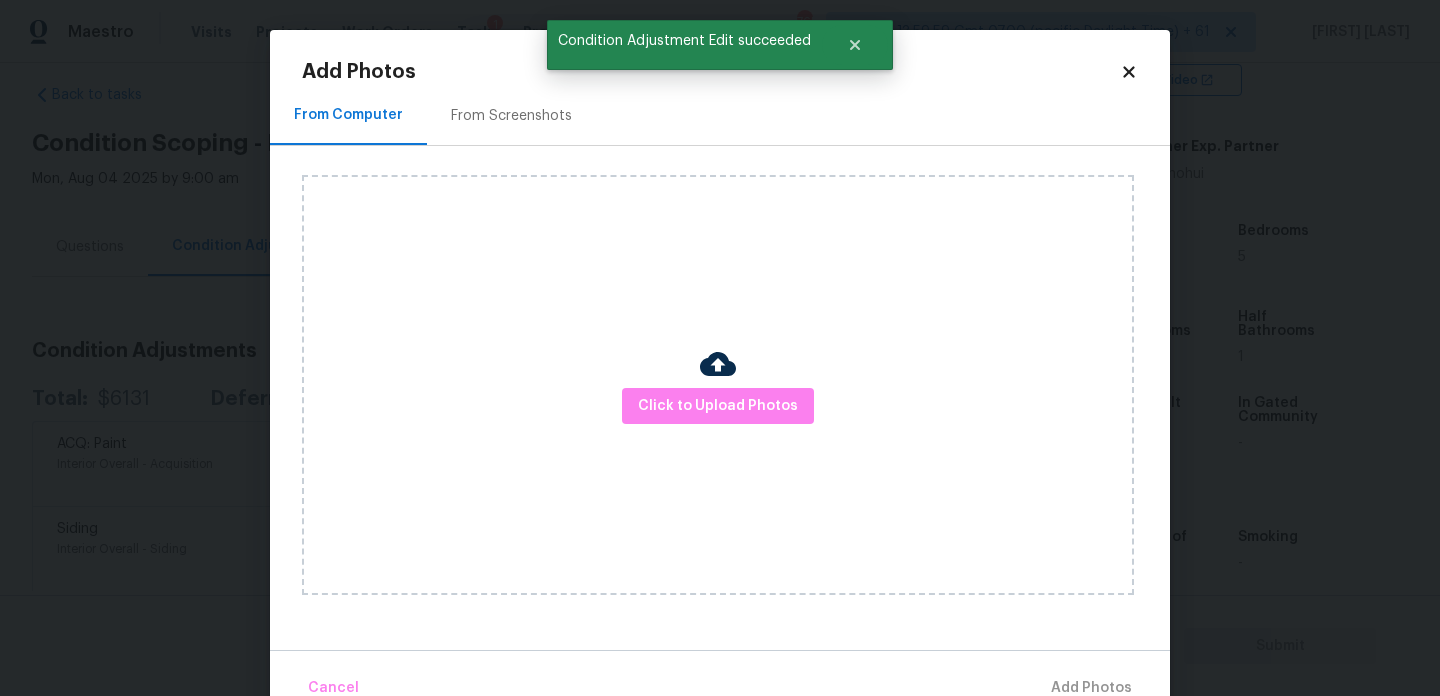 click on "Click to Upload Photos" at bounding box center [718, 385] 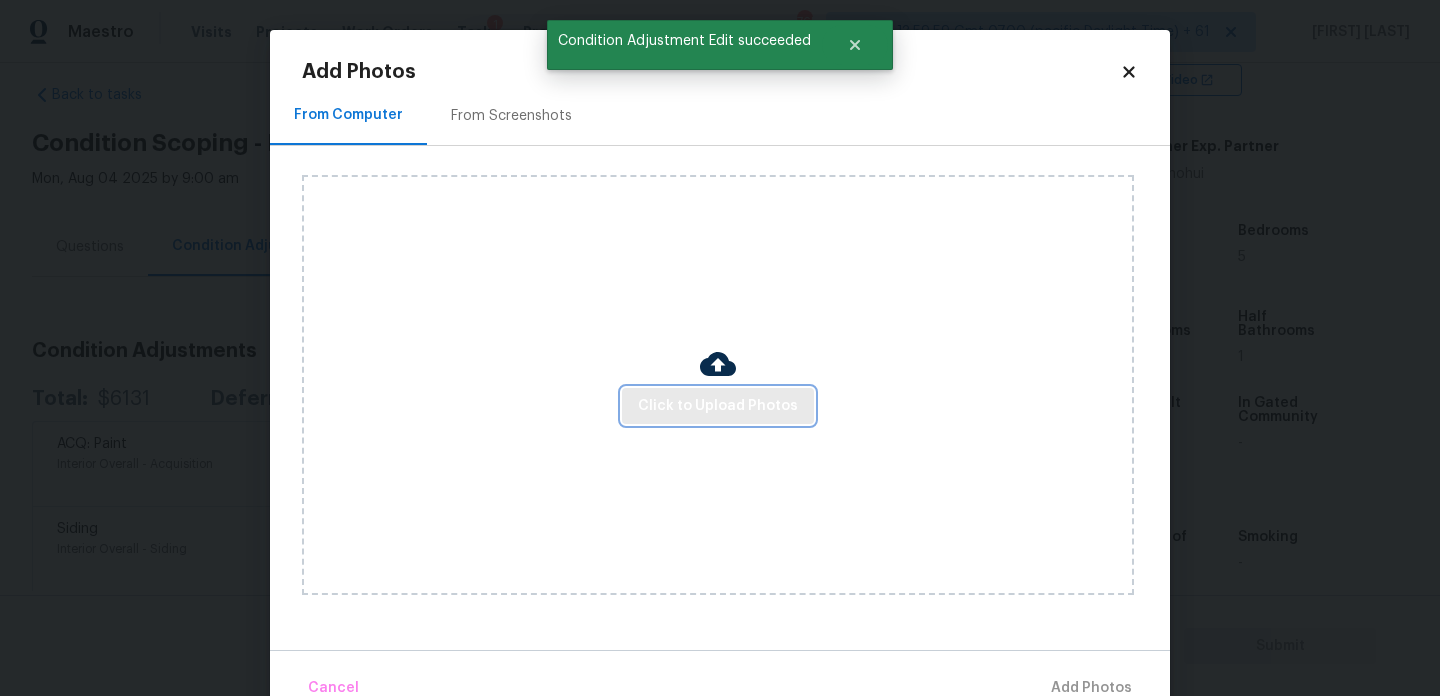 click on "Click to Upload Photos" at bounding box center (718, 406) 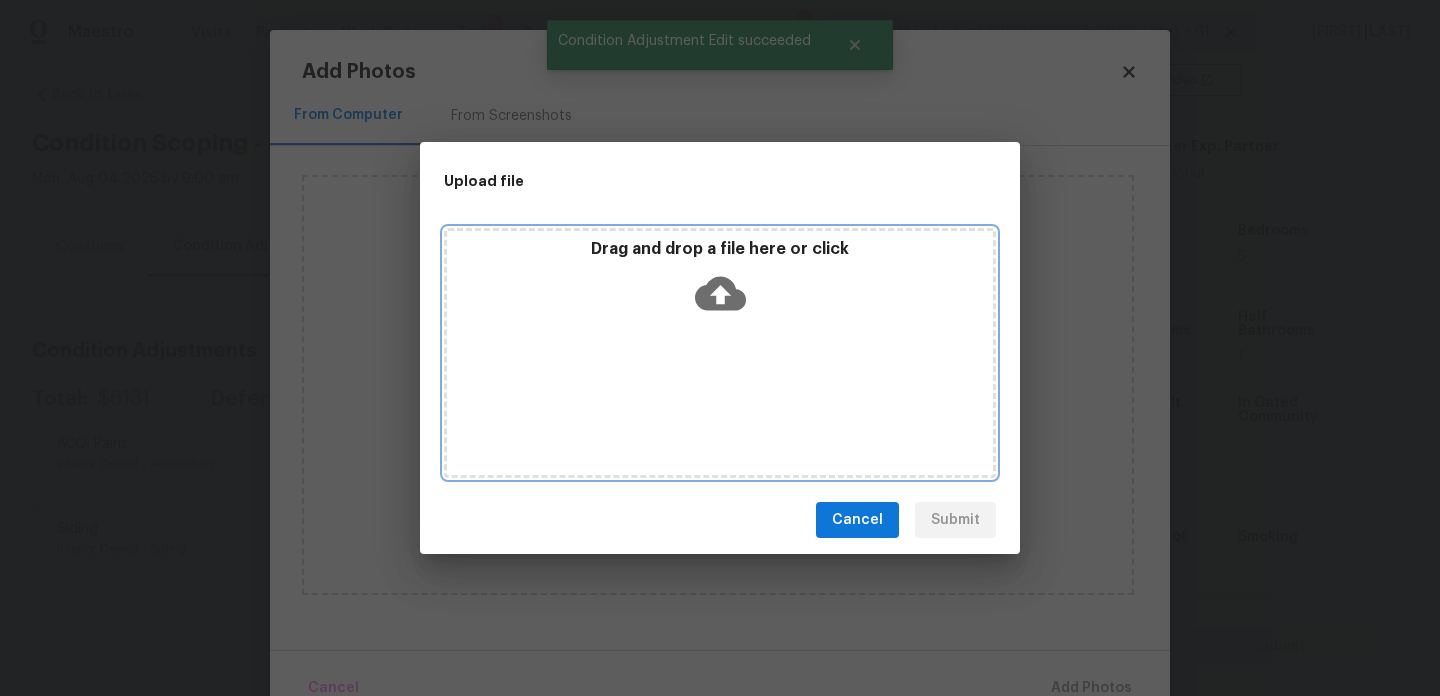 click on "Drag and drop a file here or click" at bounding box center [720, 353] 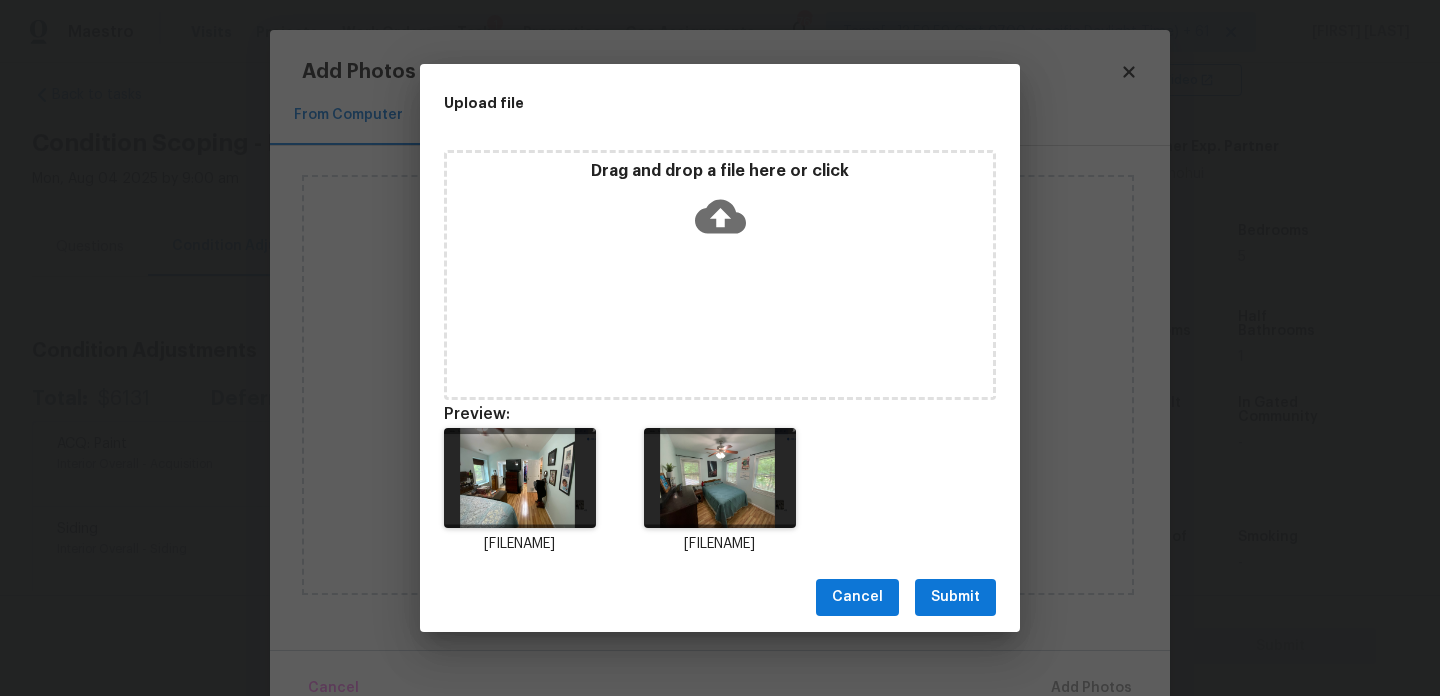 click on "Submit" at bounding box center [955, 597] 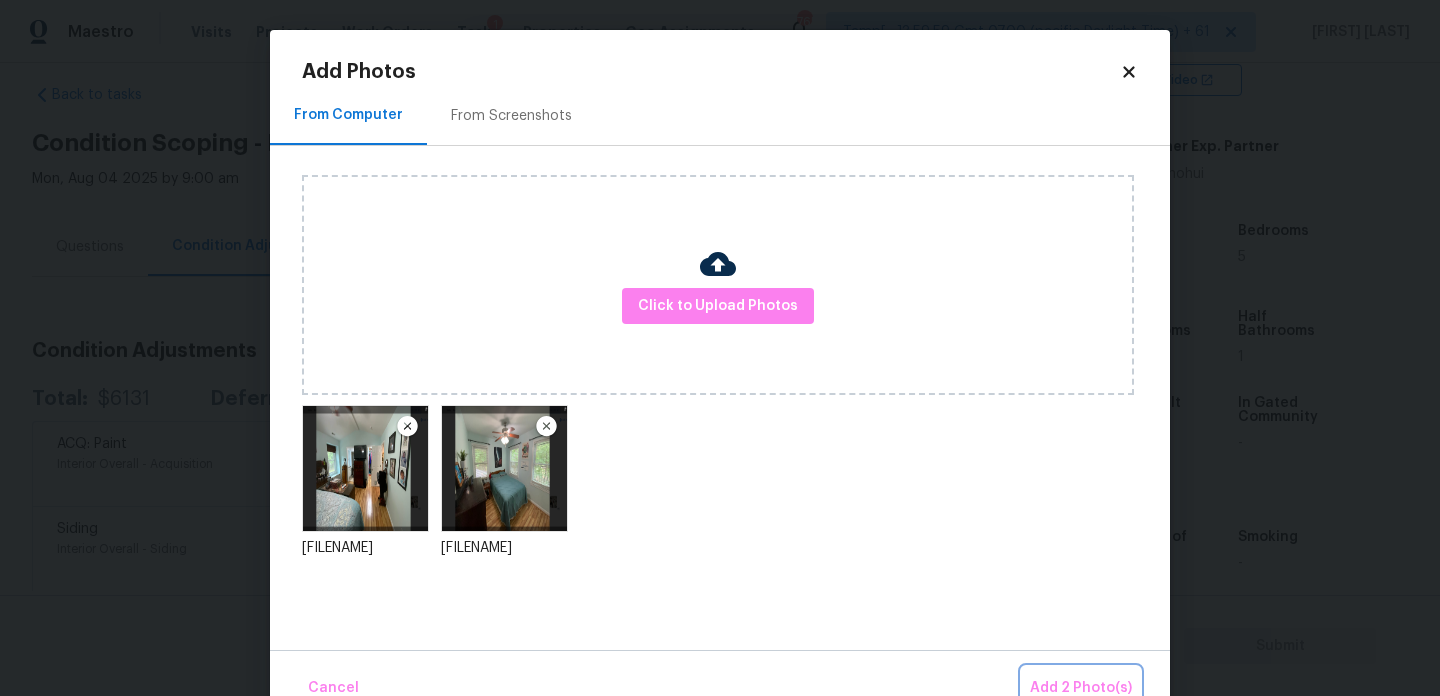 click on "Add 2 Photo(s)" at bounding box center (1081, 688) 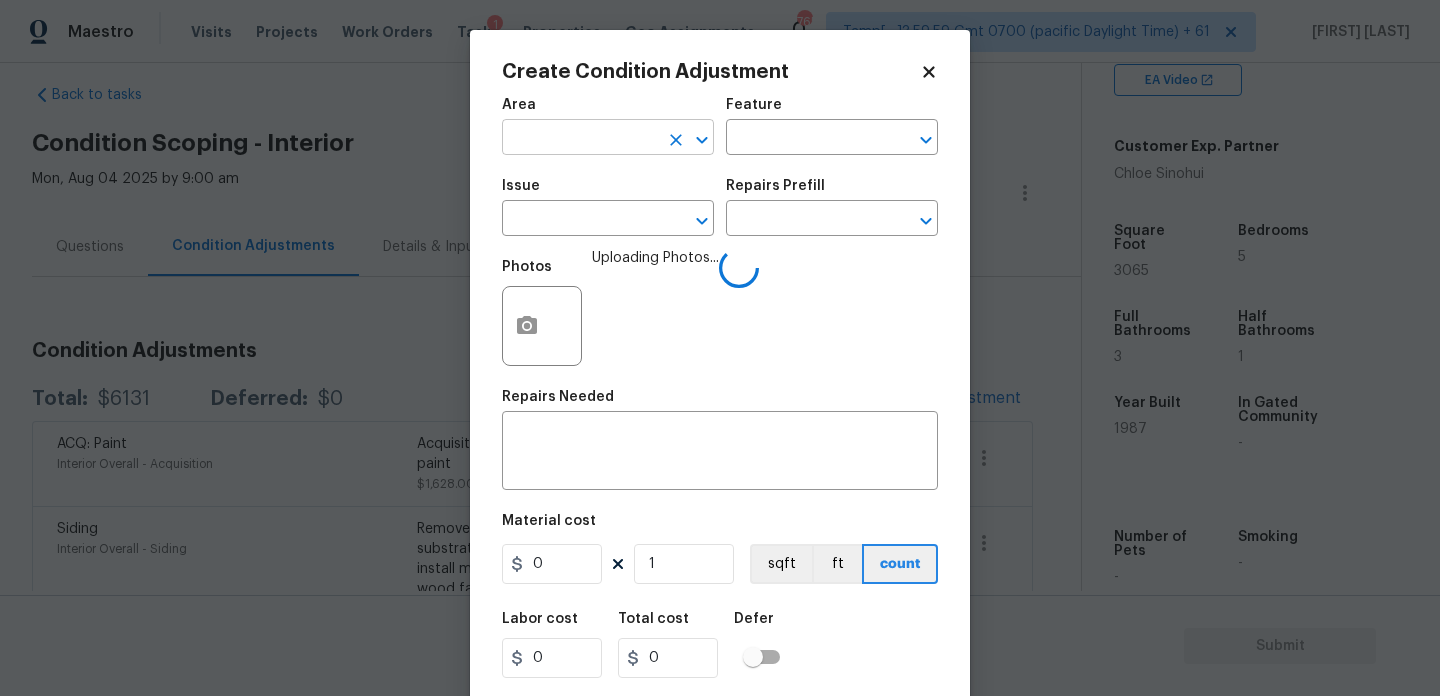 click at bounding box center (580, 139) 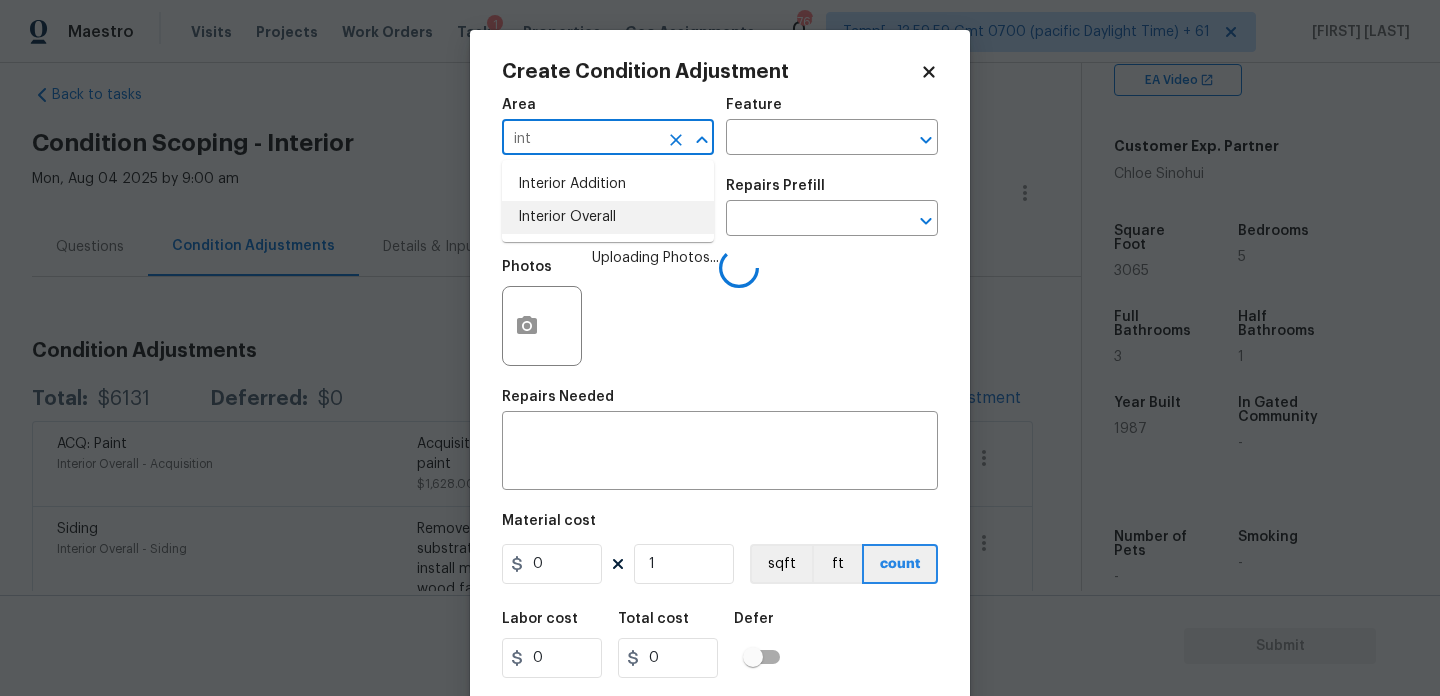 click on "Interior Overall" at bounding box center [608, 217] 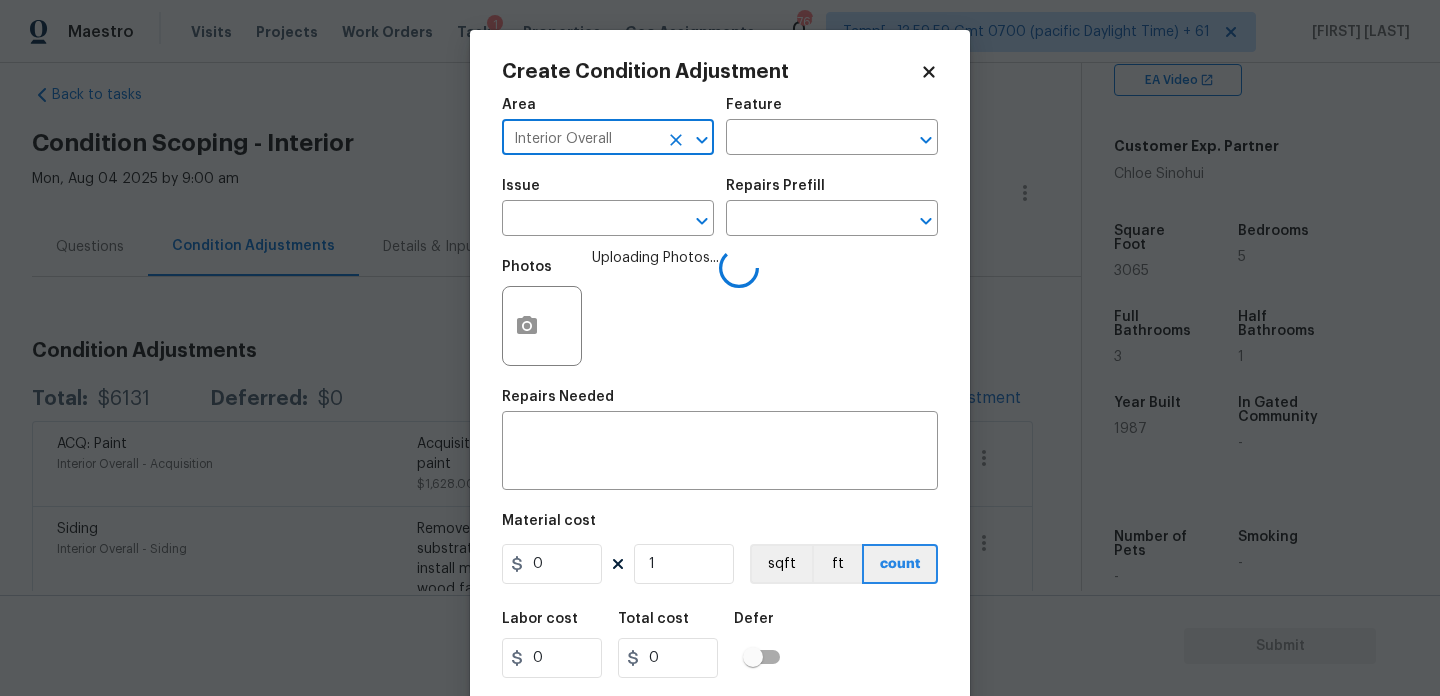 type on "Interior Overall" 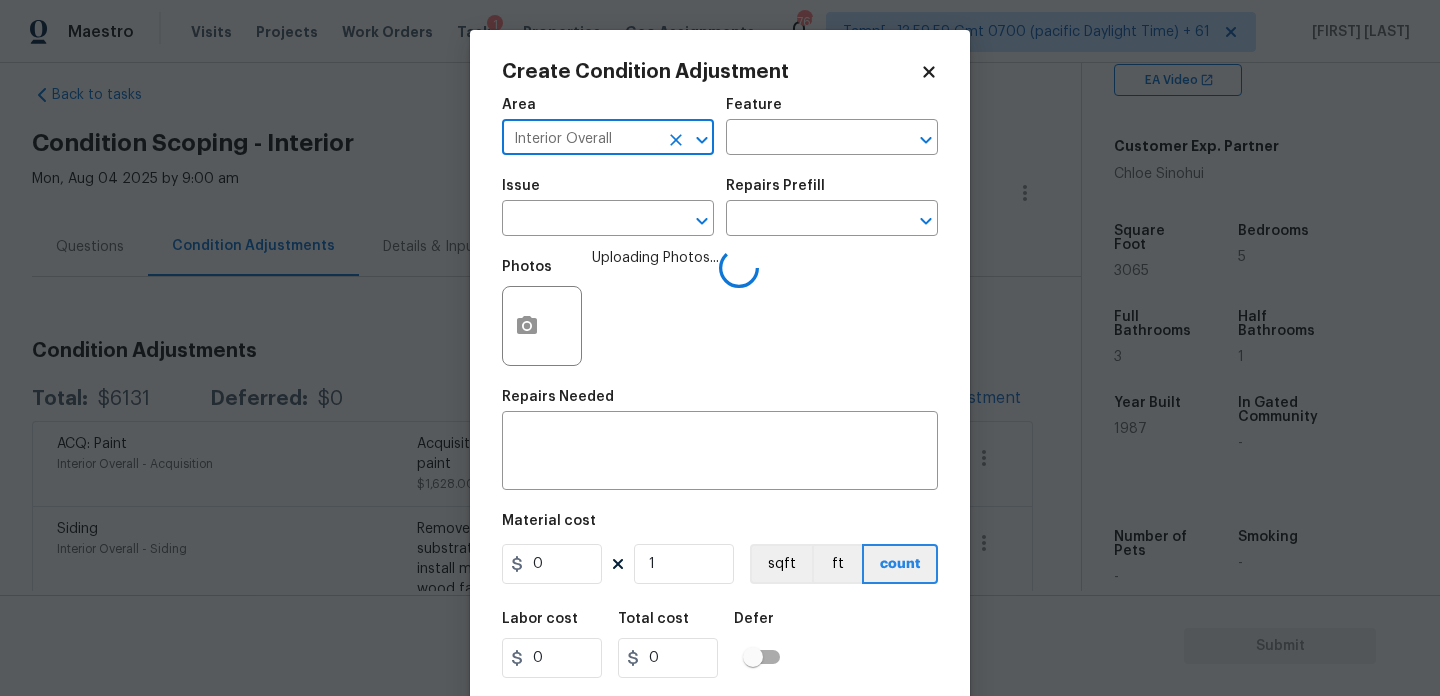 click at bounding box center (580, 220) 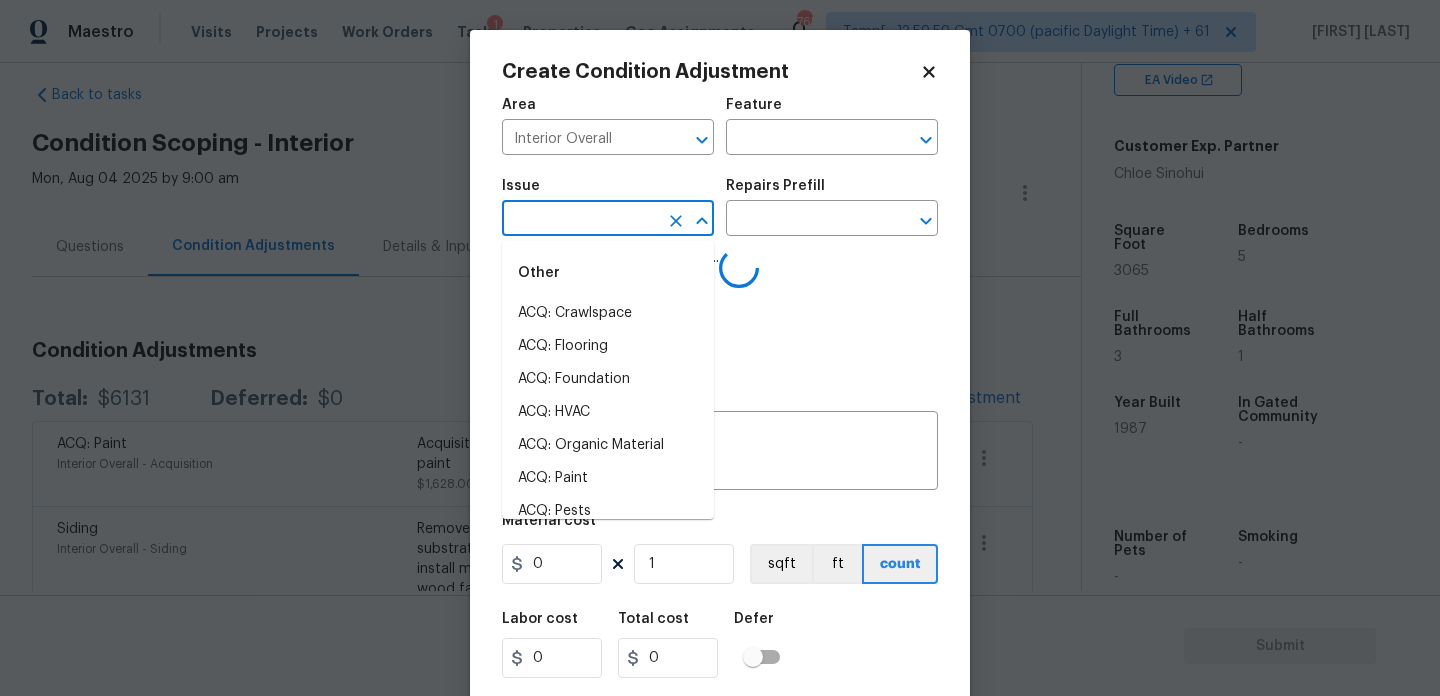 click at bounding box center (580, 220) 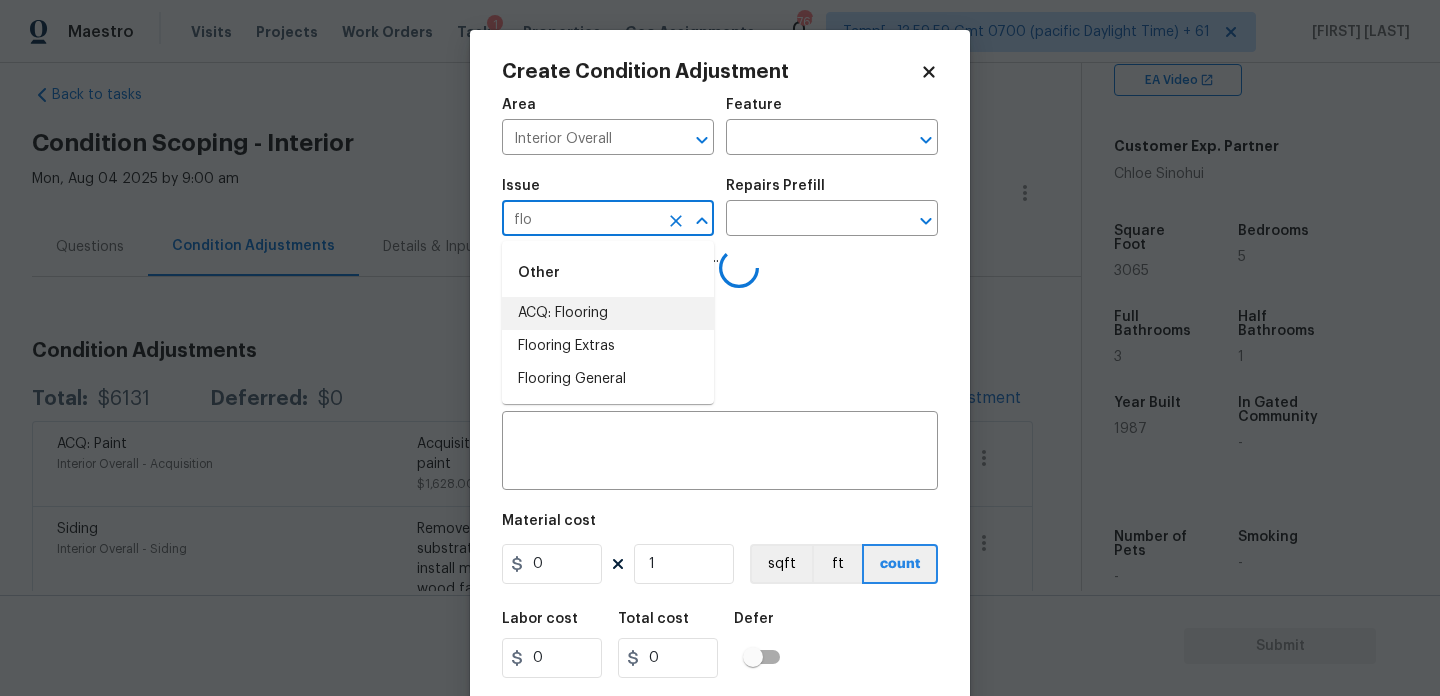 click on "ACQ: Flooring" at bounding box center [608, 313] 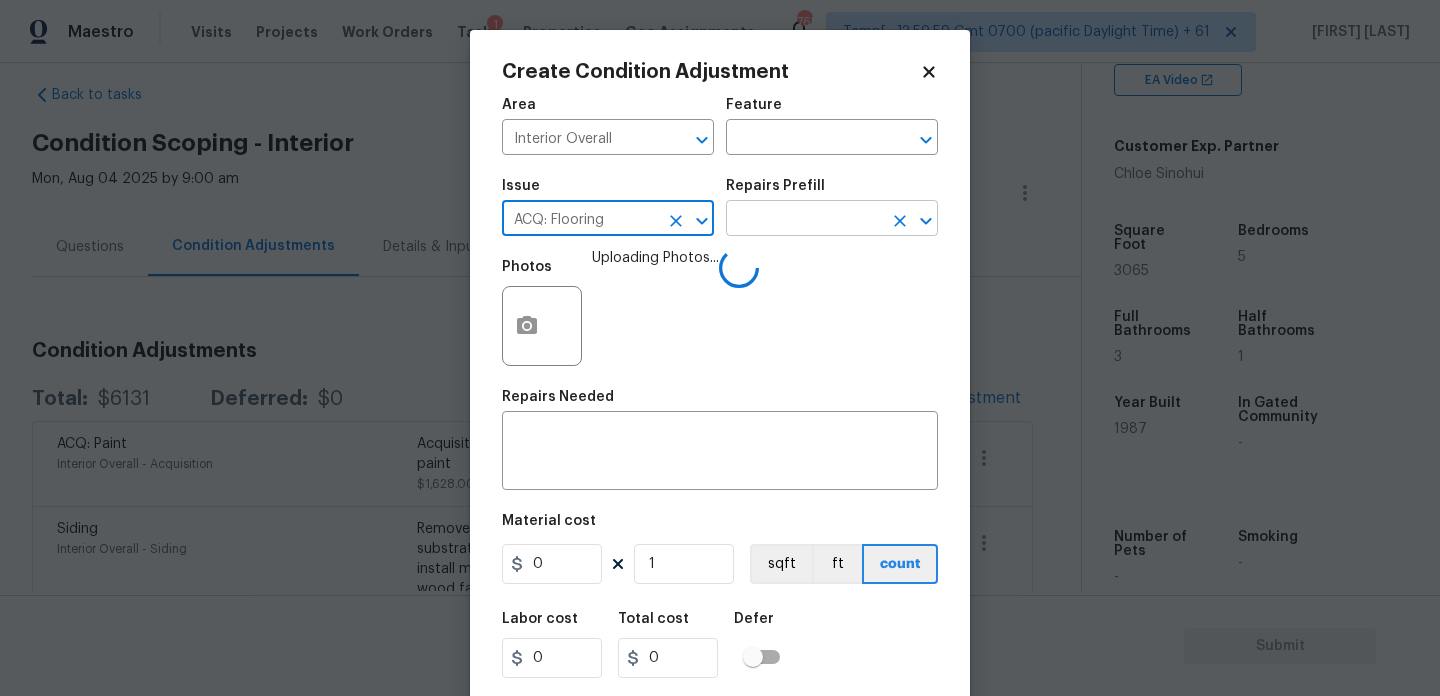 type on "ACQ: Flooring" 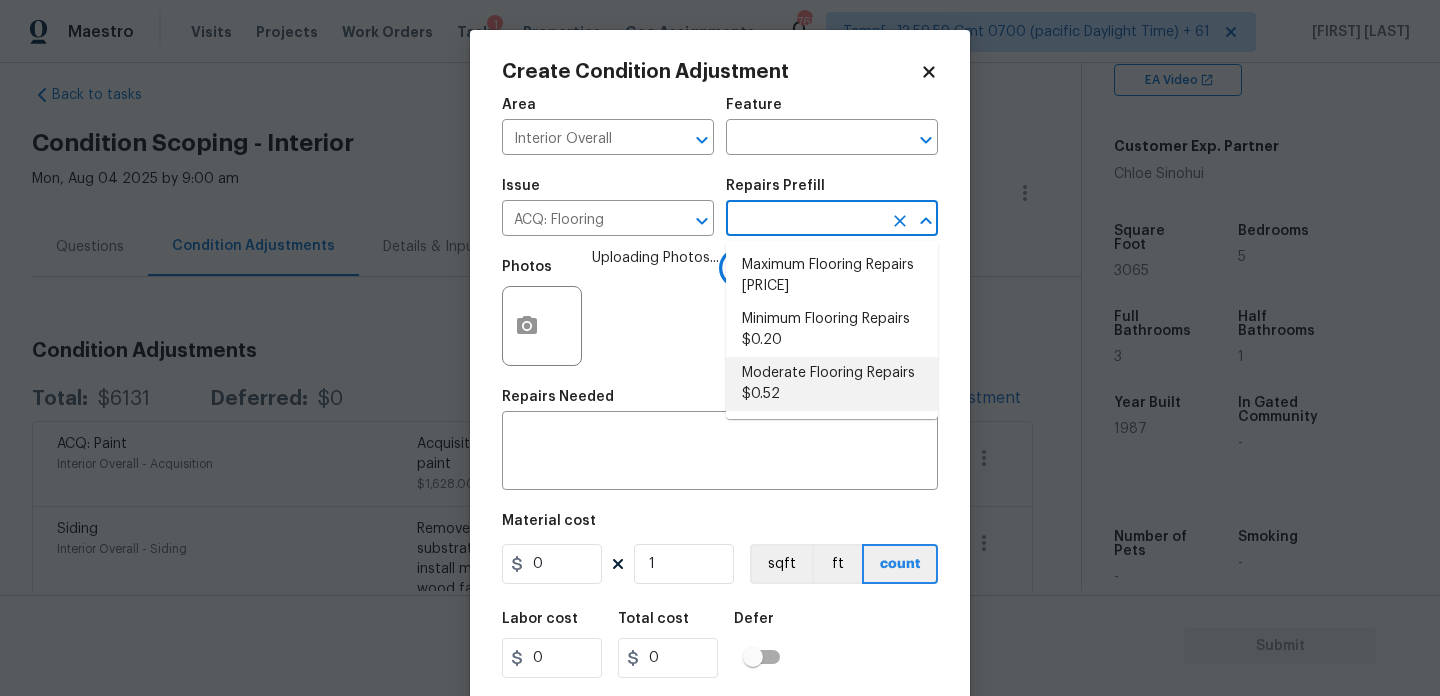 click on "Moderate Flooring Repairs $0.52" at bounding box center (832, 384) 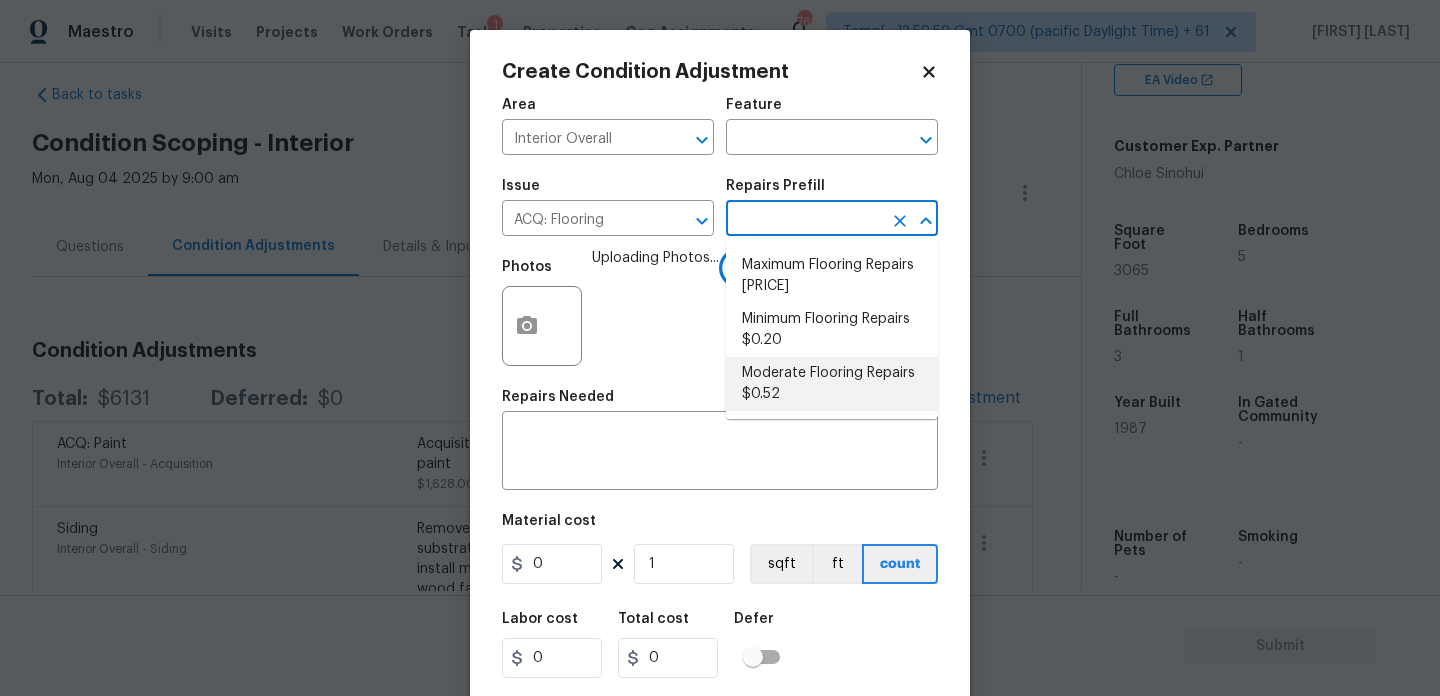 type on "Acquisition" 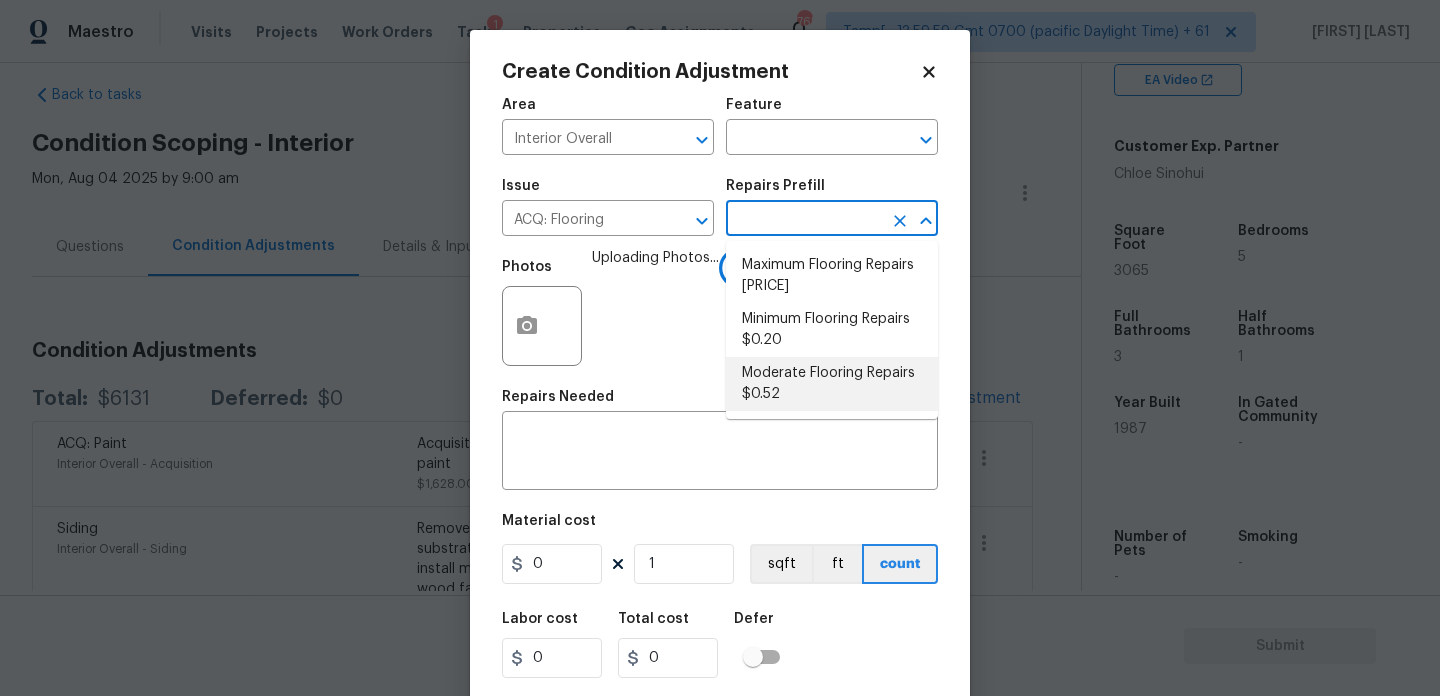 type 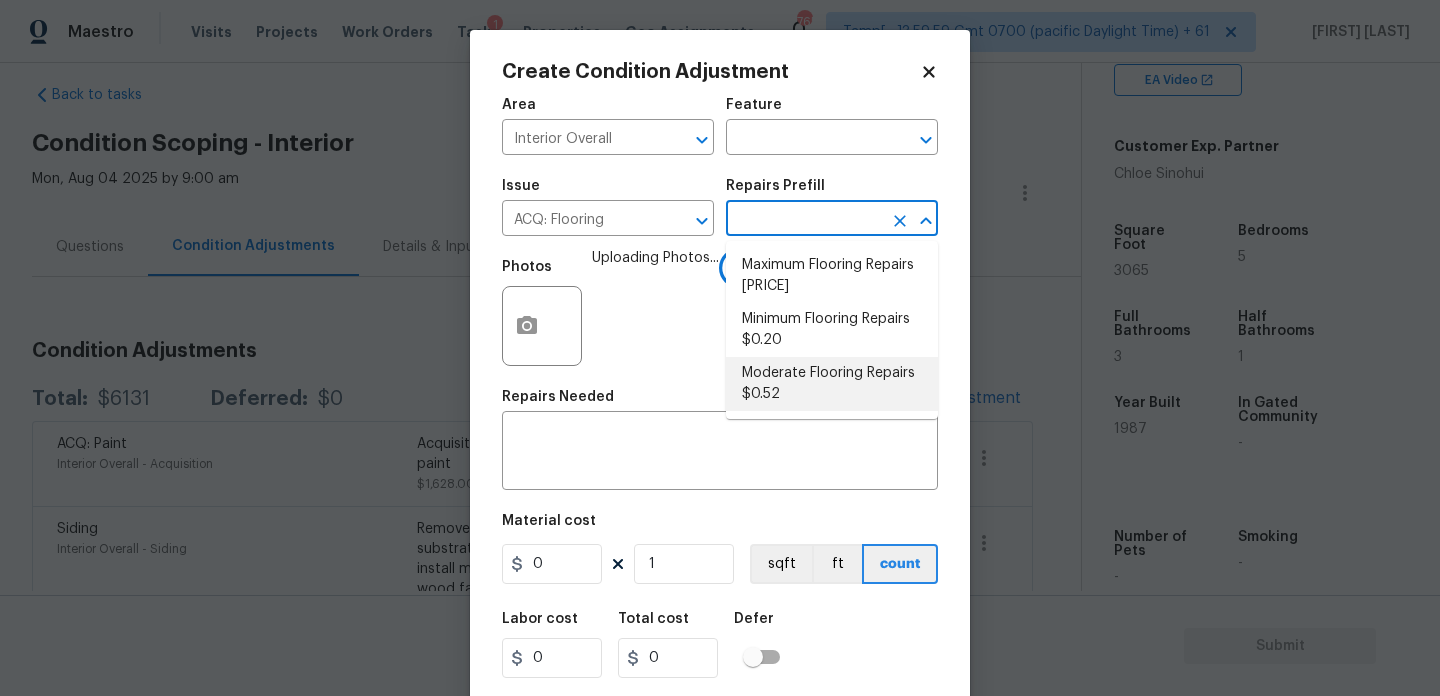 type on "0.52" 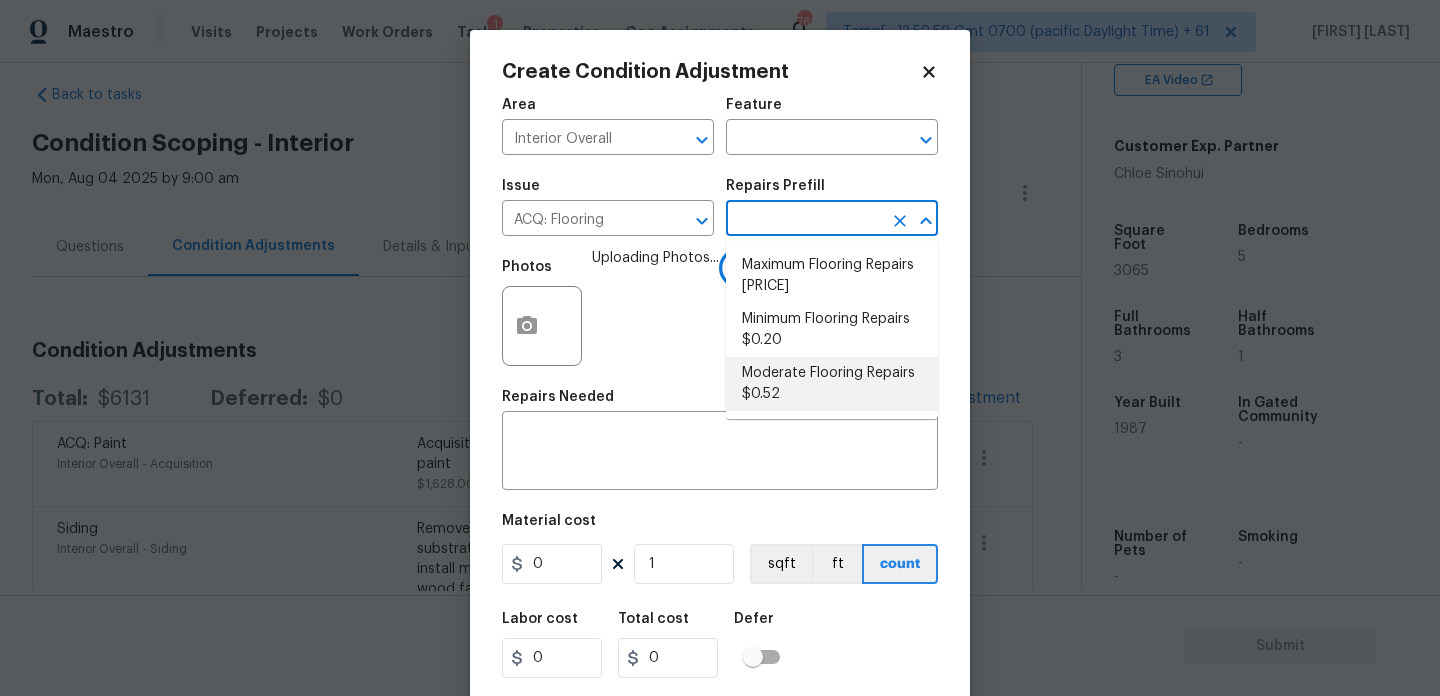 type on "0.52" 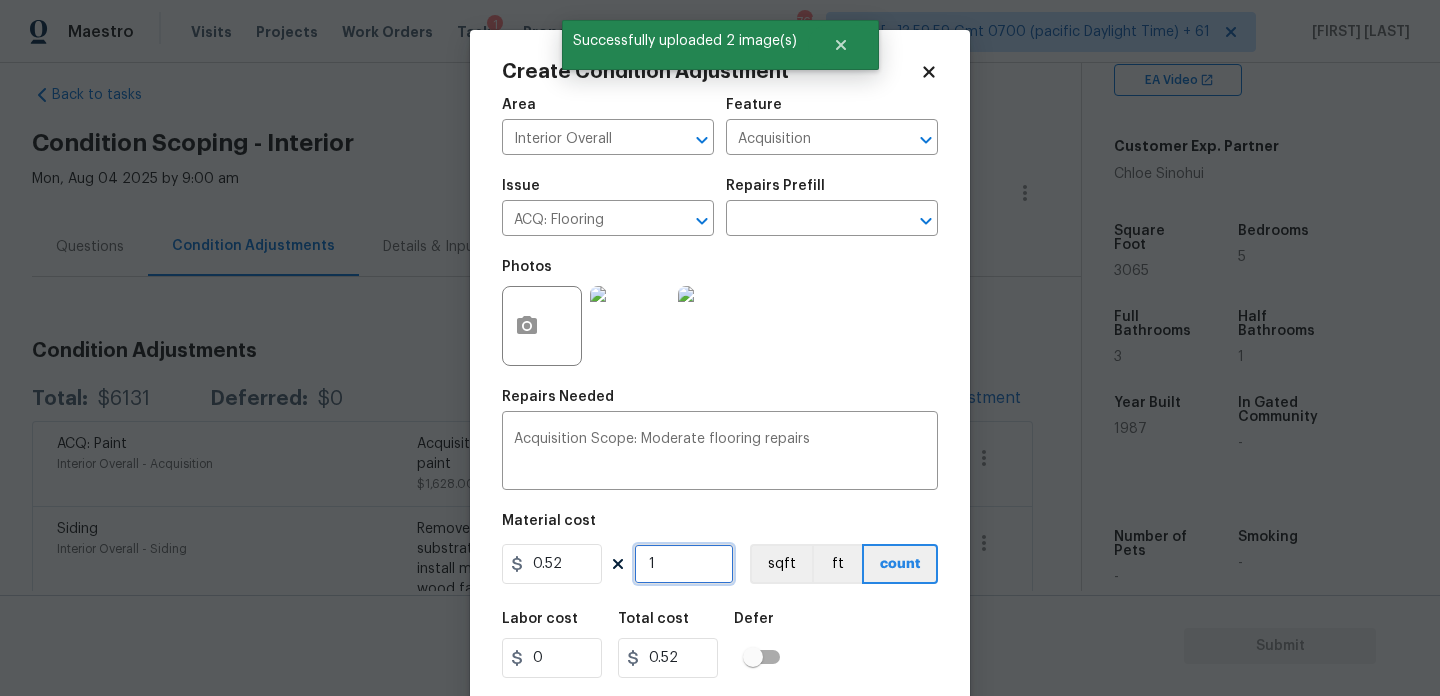 click on "1" at bounding box center [684, 564] 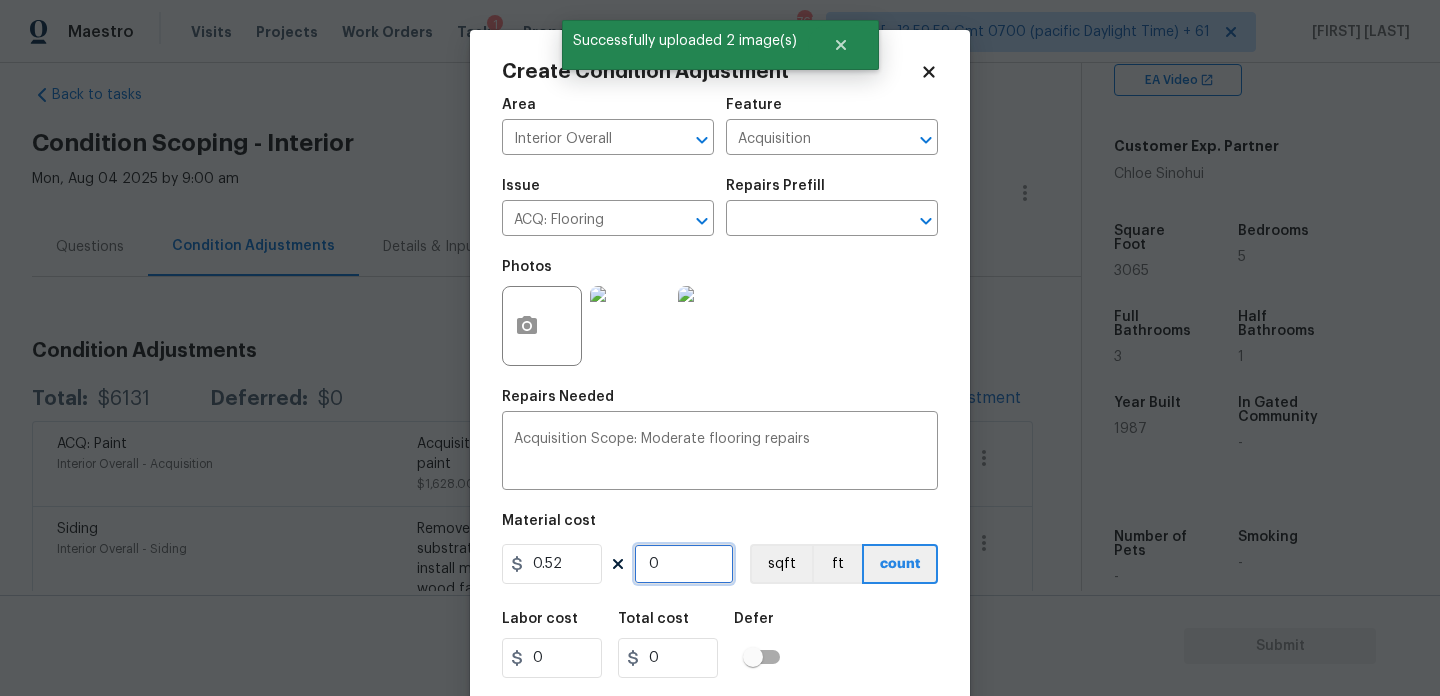 paste on "370" 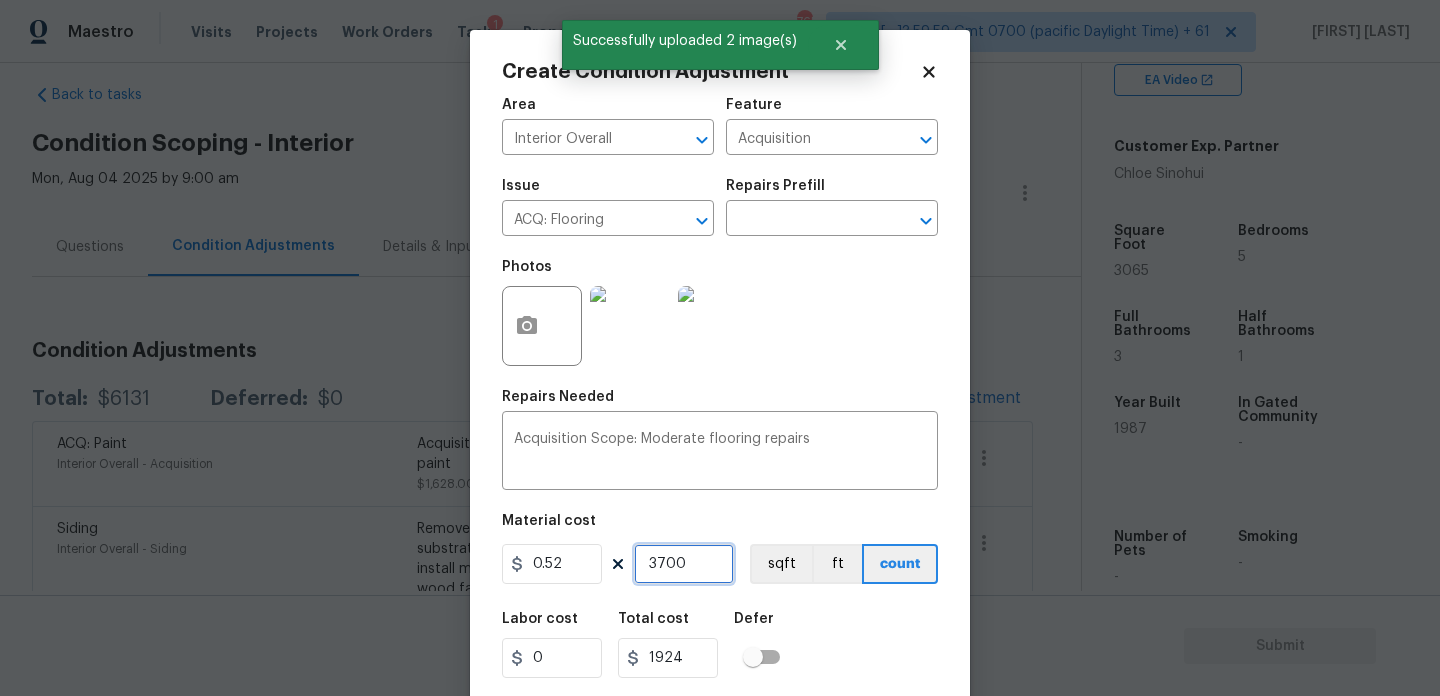 scroll, scrollTop: 51, scrollLeft: 0, axis: vertical 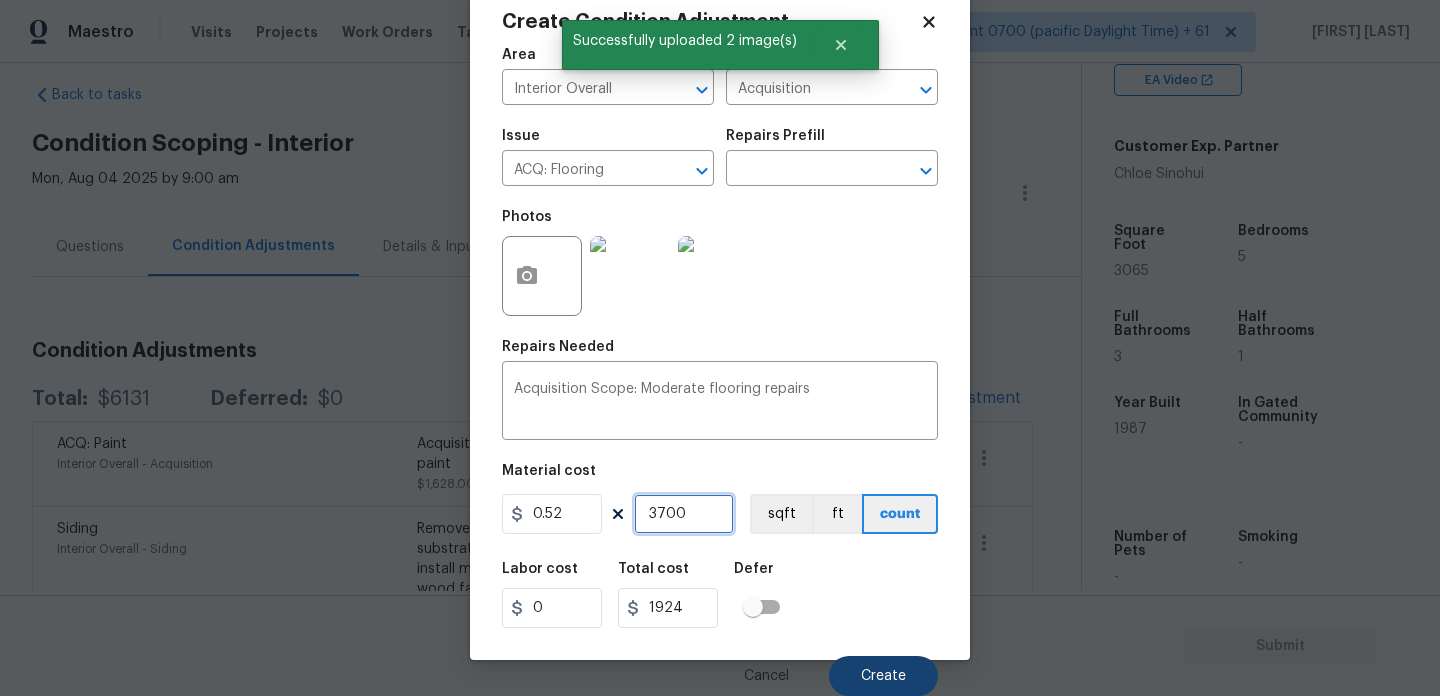 type on "3700" 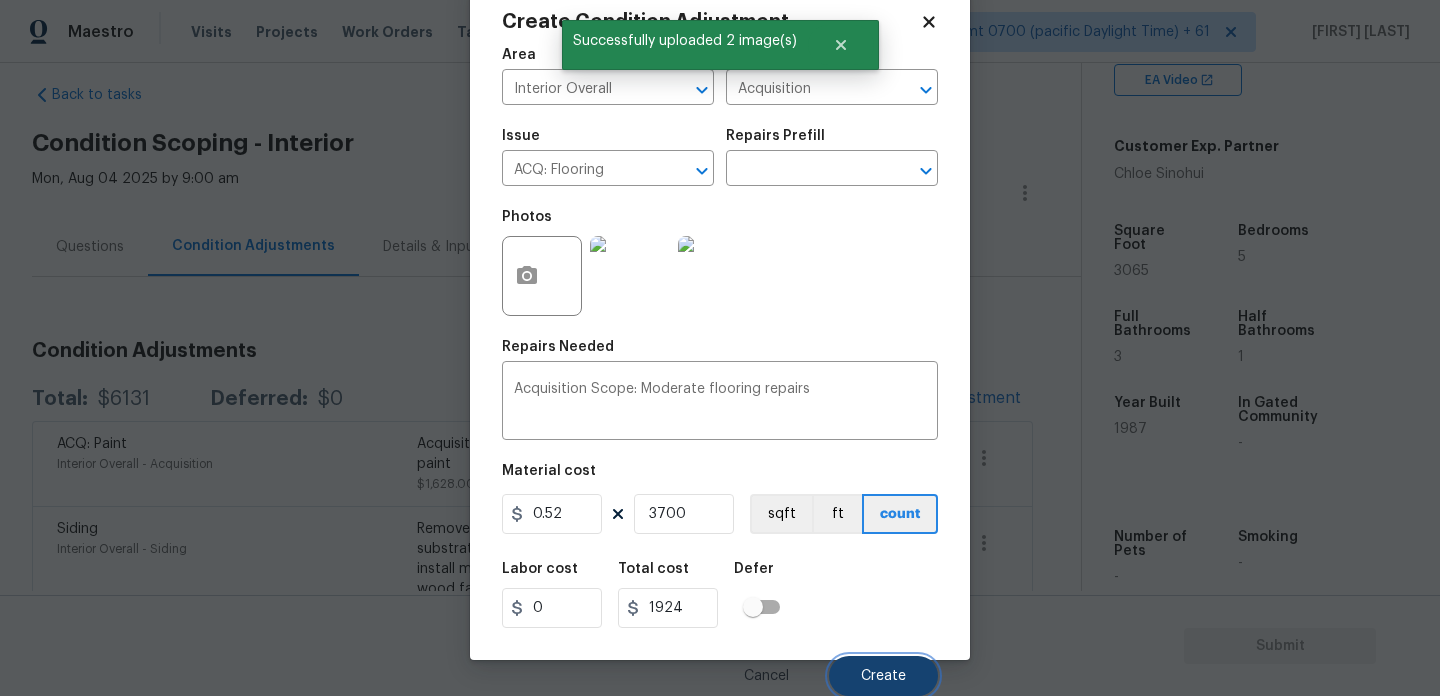 click on "Create" at bounding box center (883, 676) 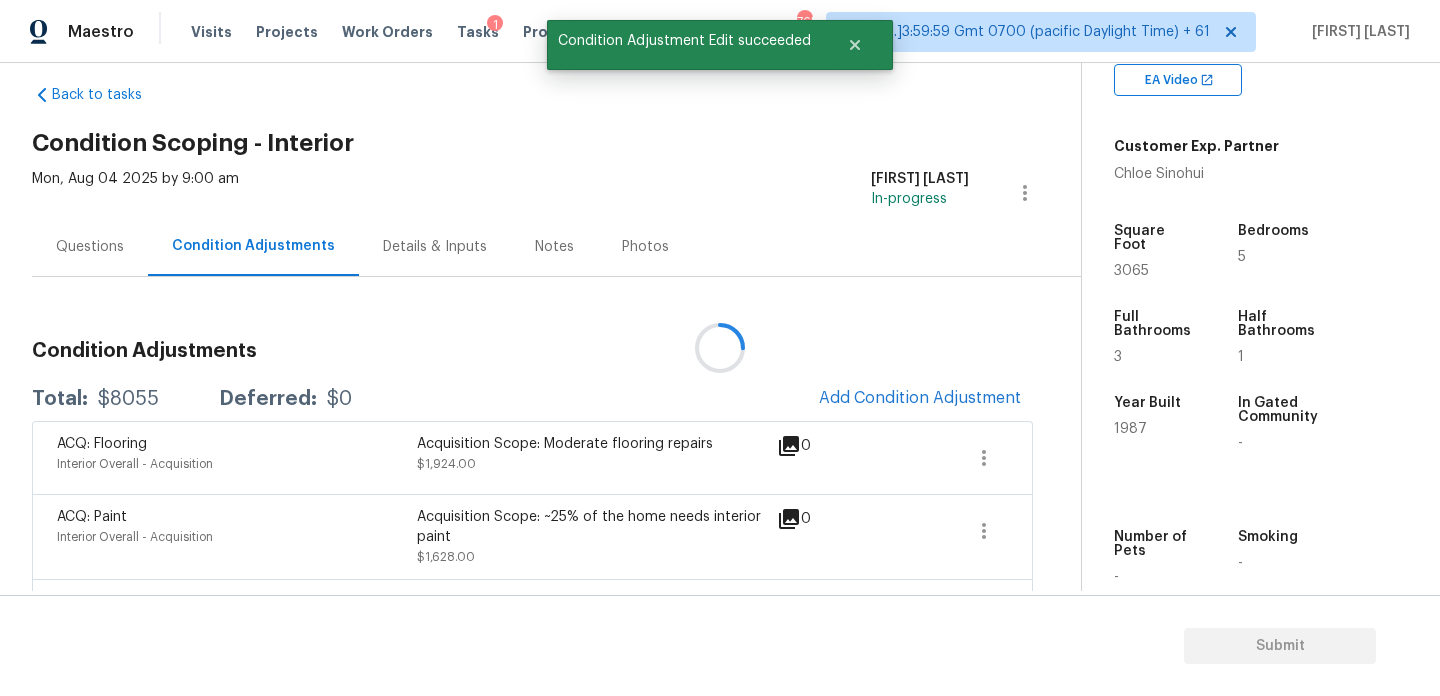 scroll, scrollTop: 0, scrollLeft: 0, axis: both 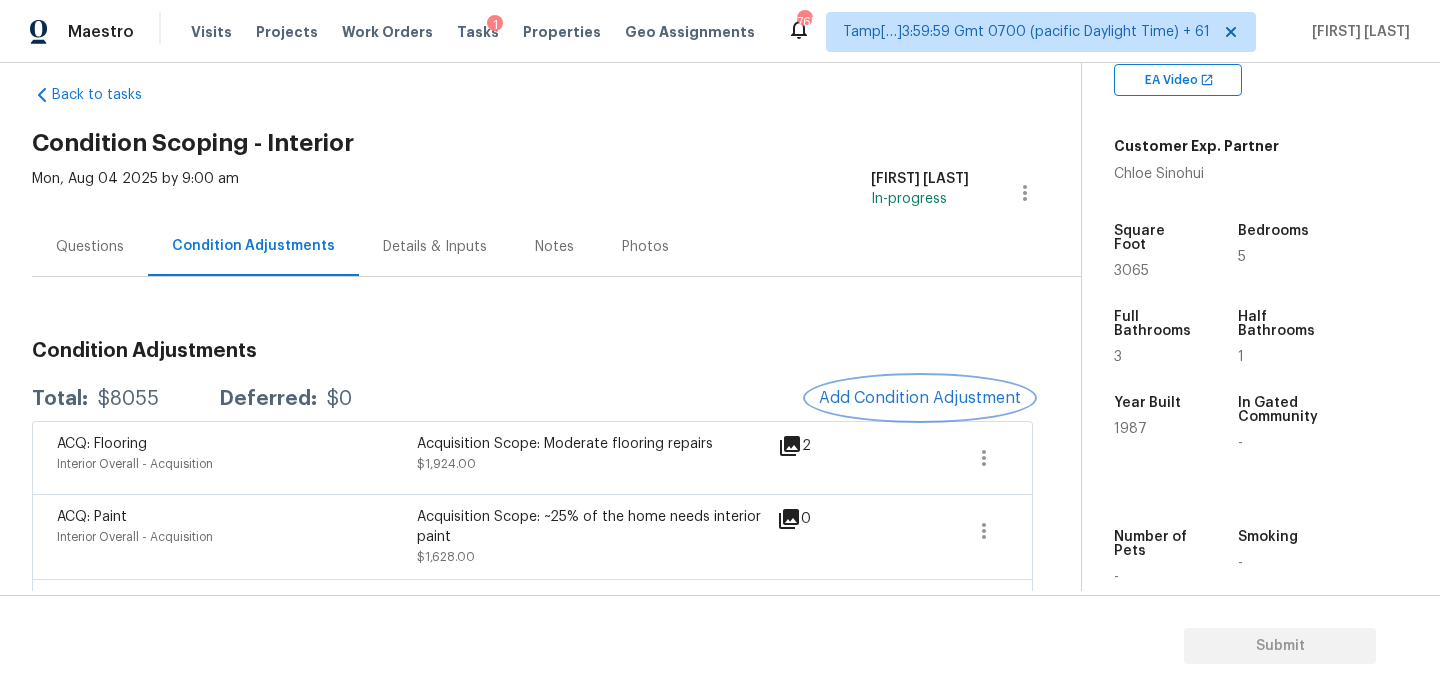 click on "Add Condition Adjustment" at bounding box center [920, 398] 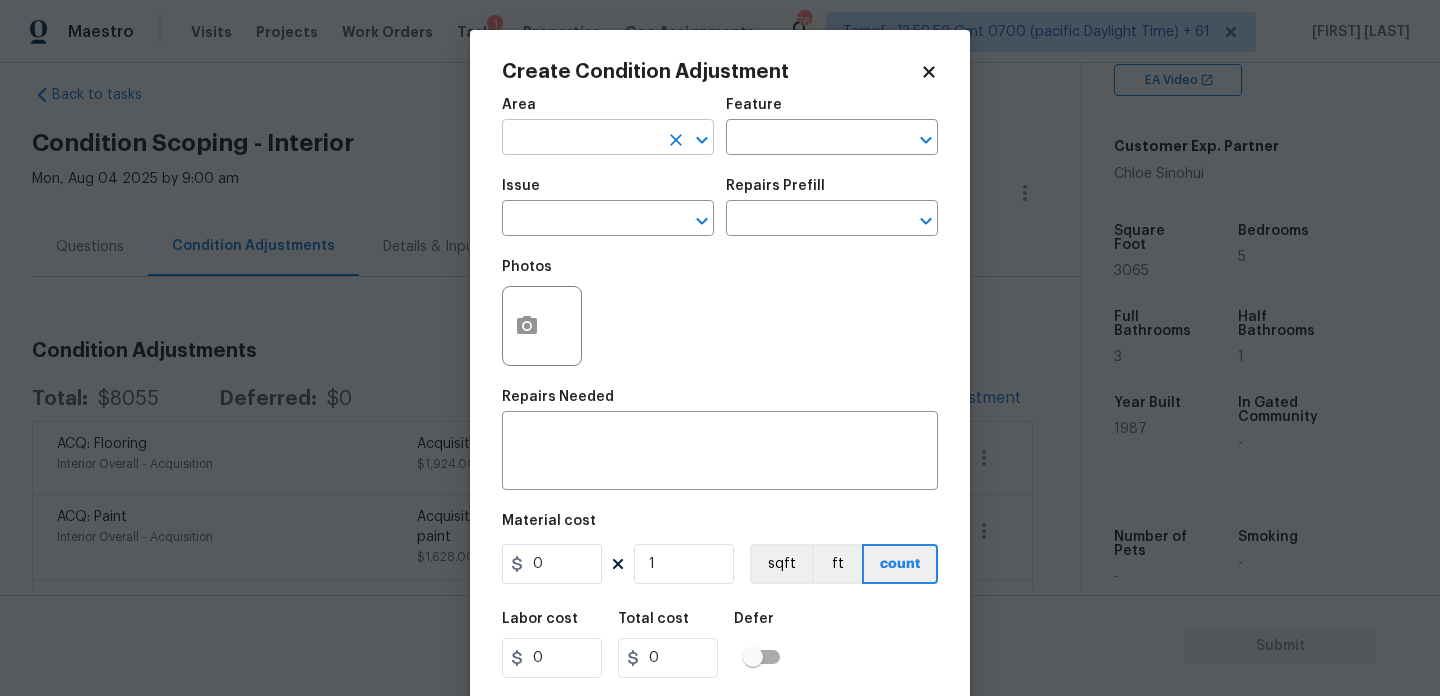 click at bounding box center [580, 139] 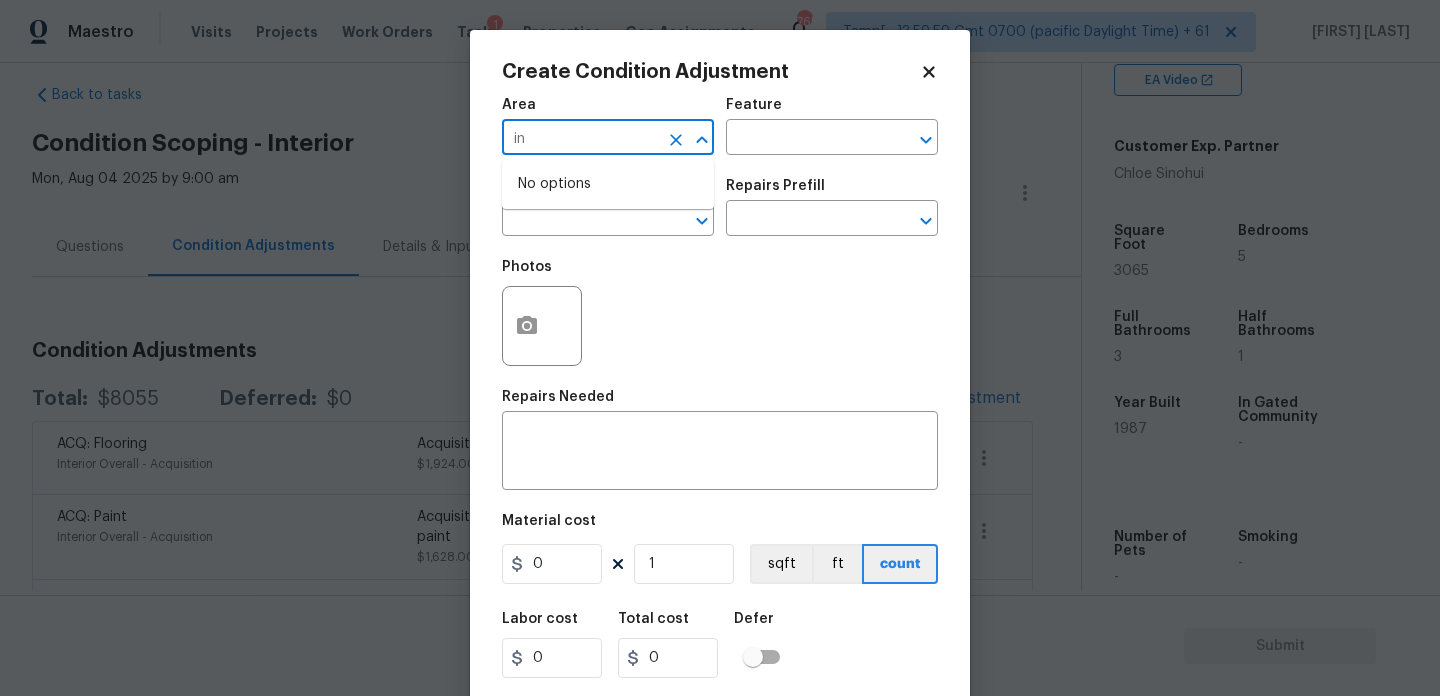 type on "i" 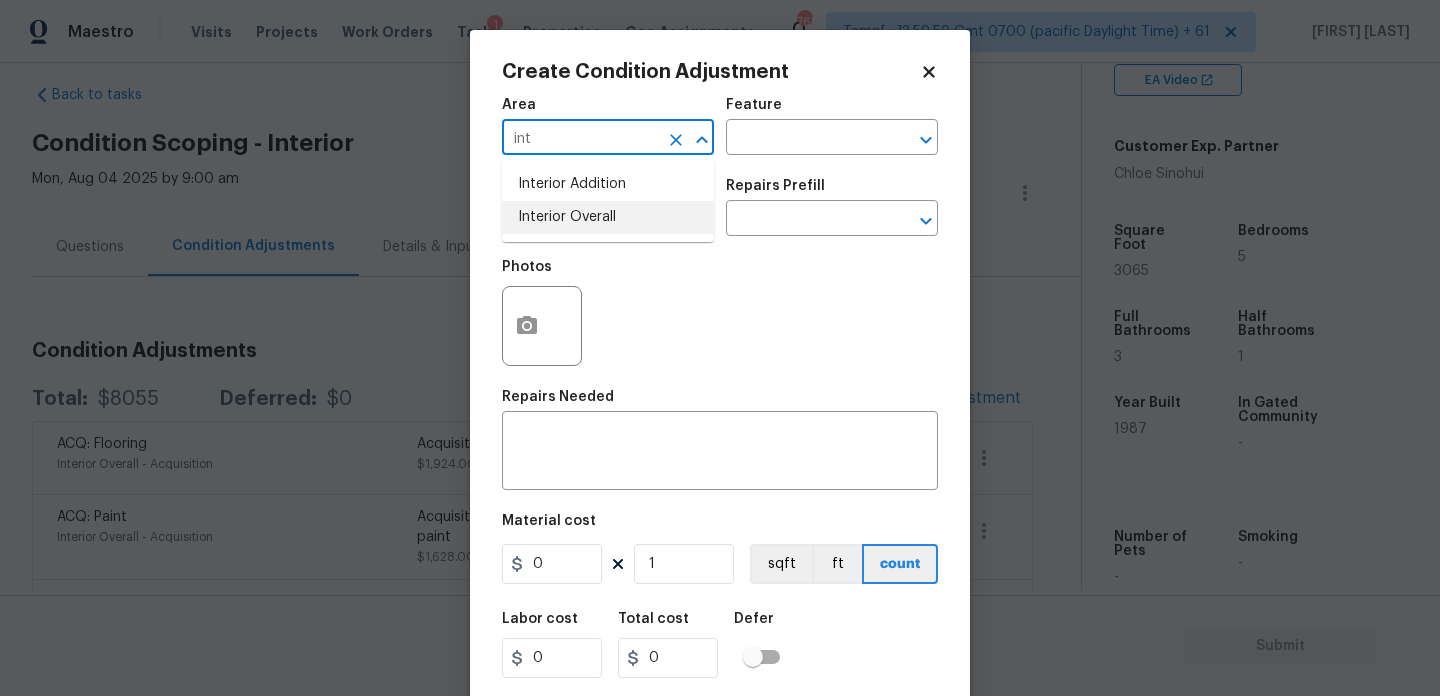 click on "Interior Overall" at bounding box center (608, 217) 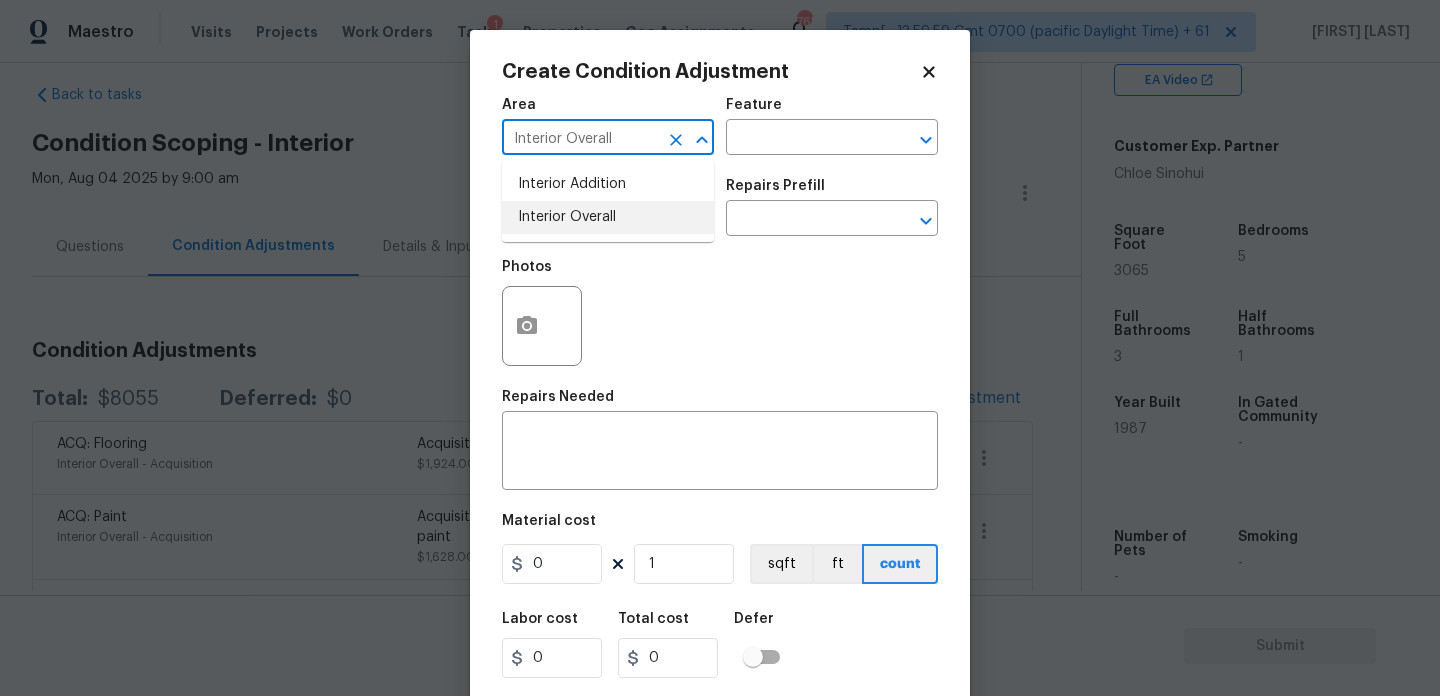 type on "Interior Overall" 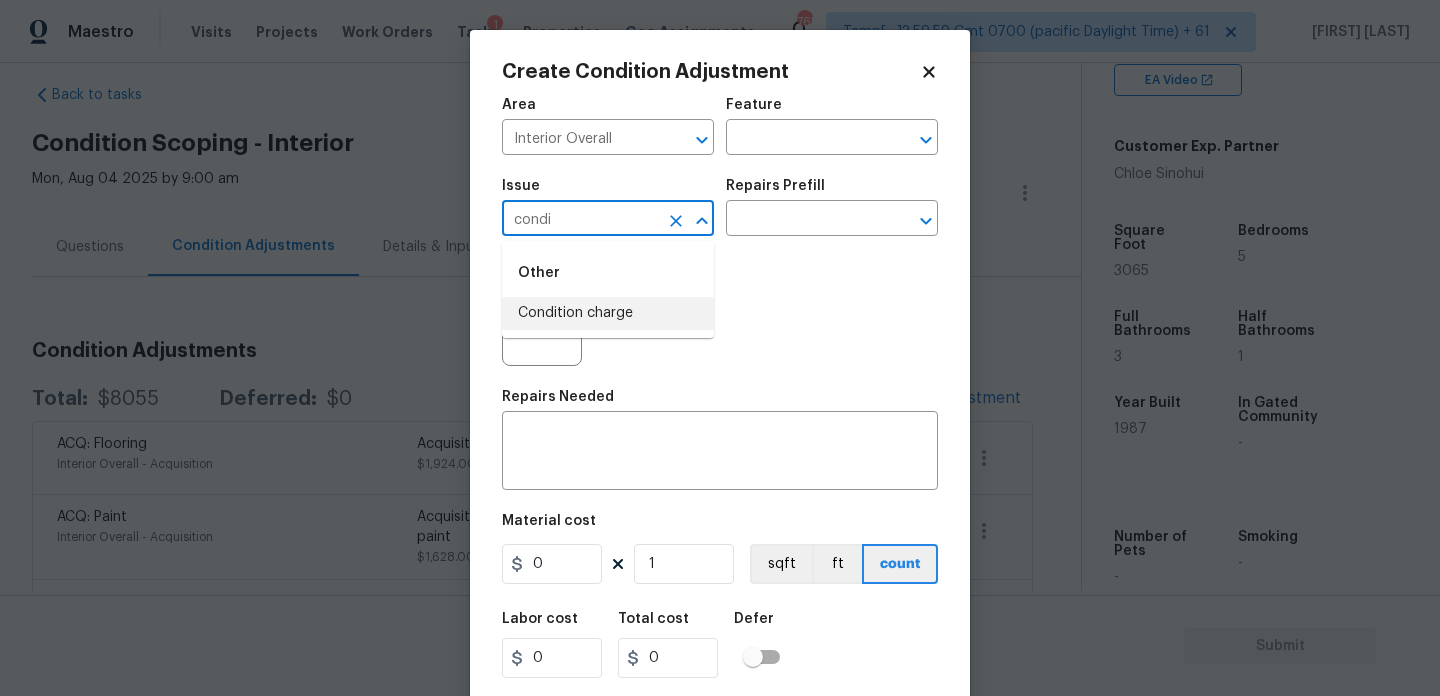 click on "Condition charge" at bounding box center [608, 313] 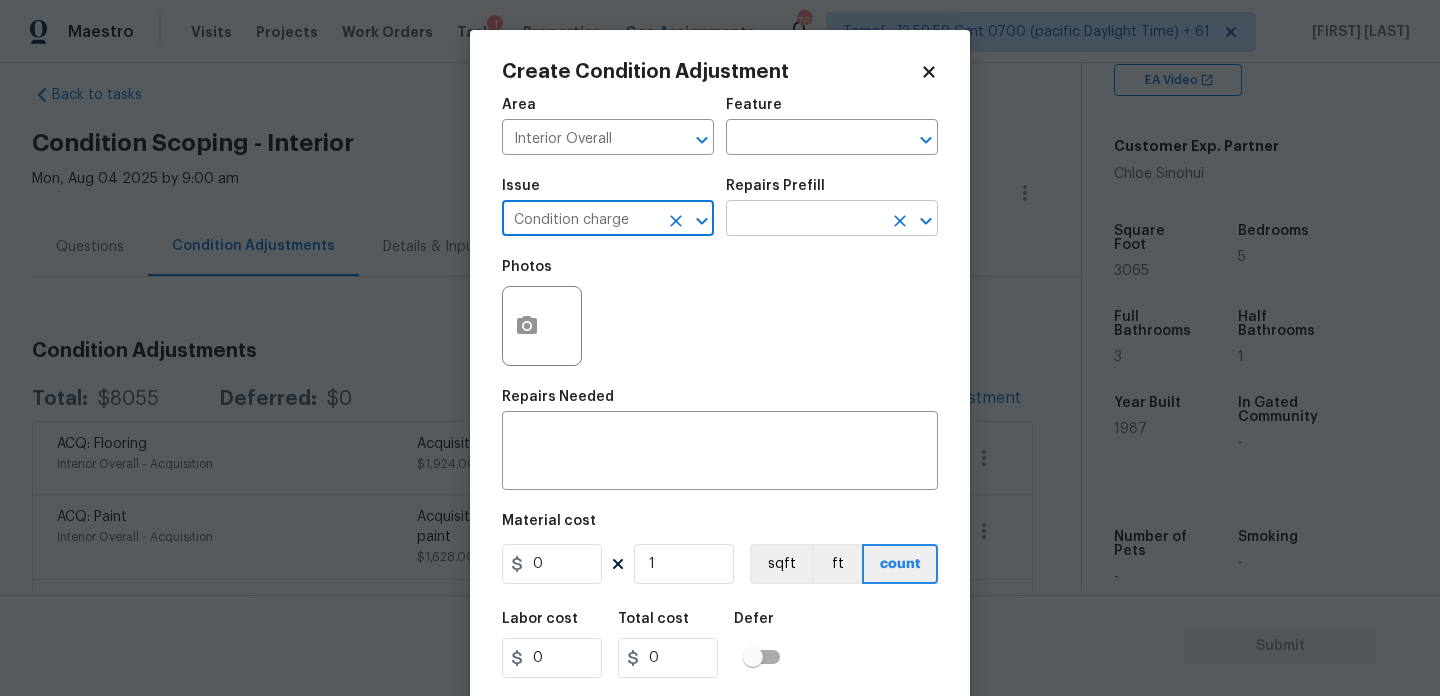 type on "Condition charge" 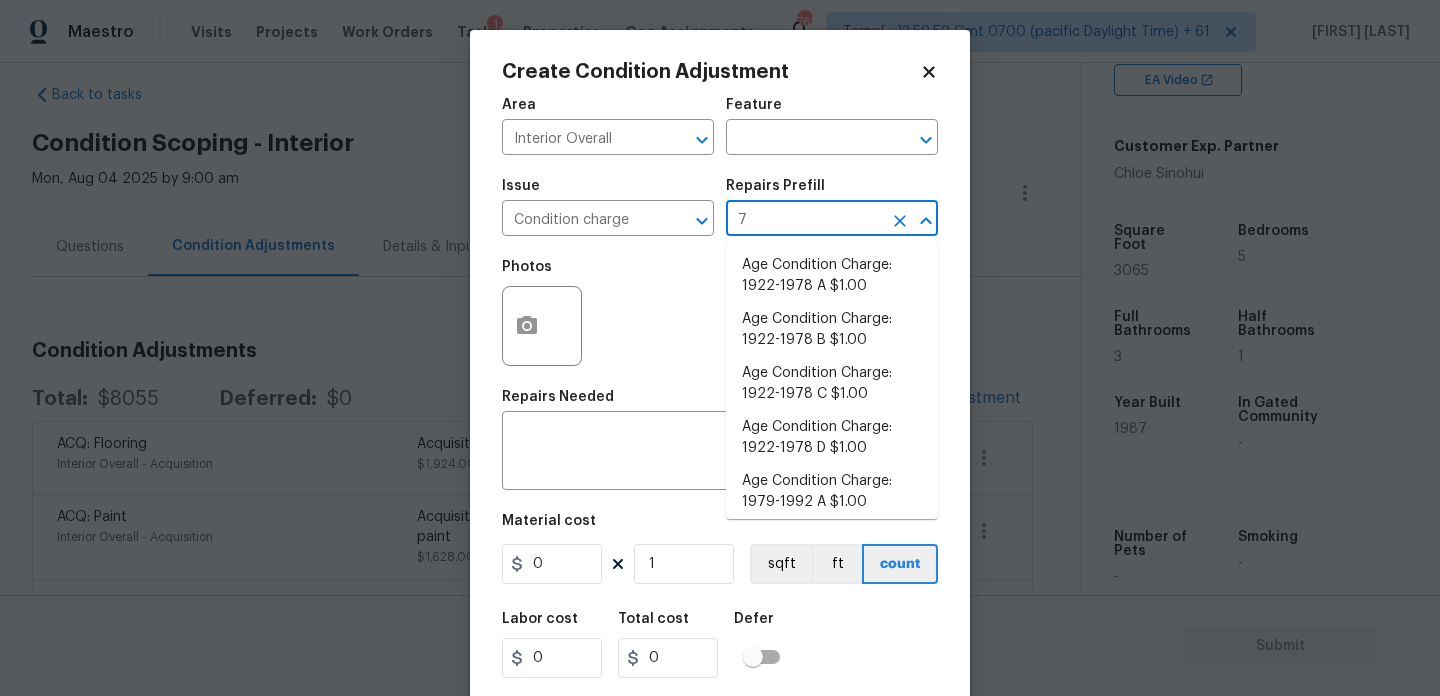 type on "79" 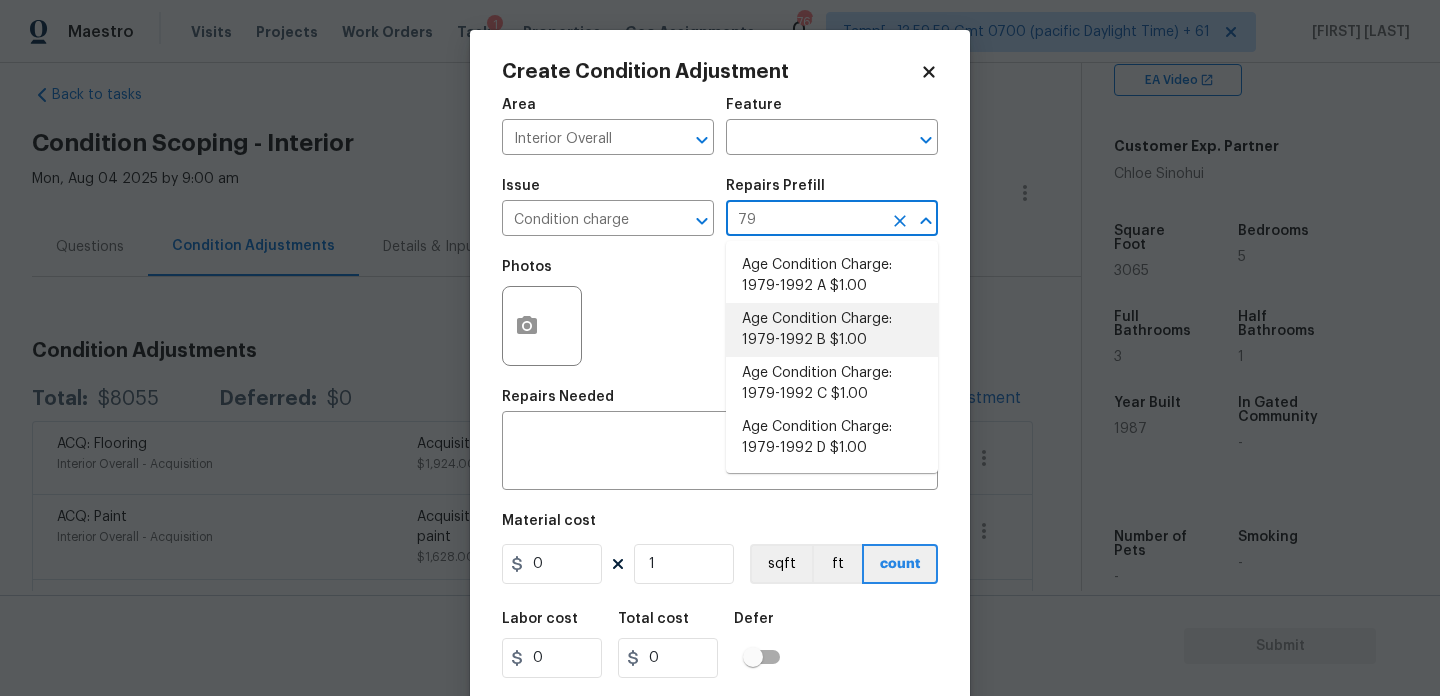 click on "Age Condition Charge: 1979-1992 B	 $1.00" at bounding box center [832, 330] 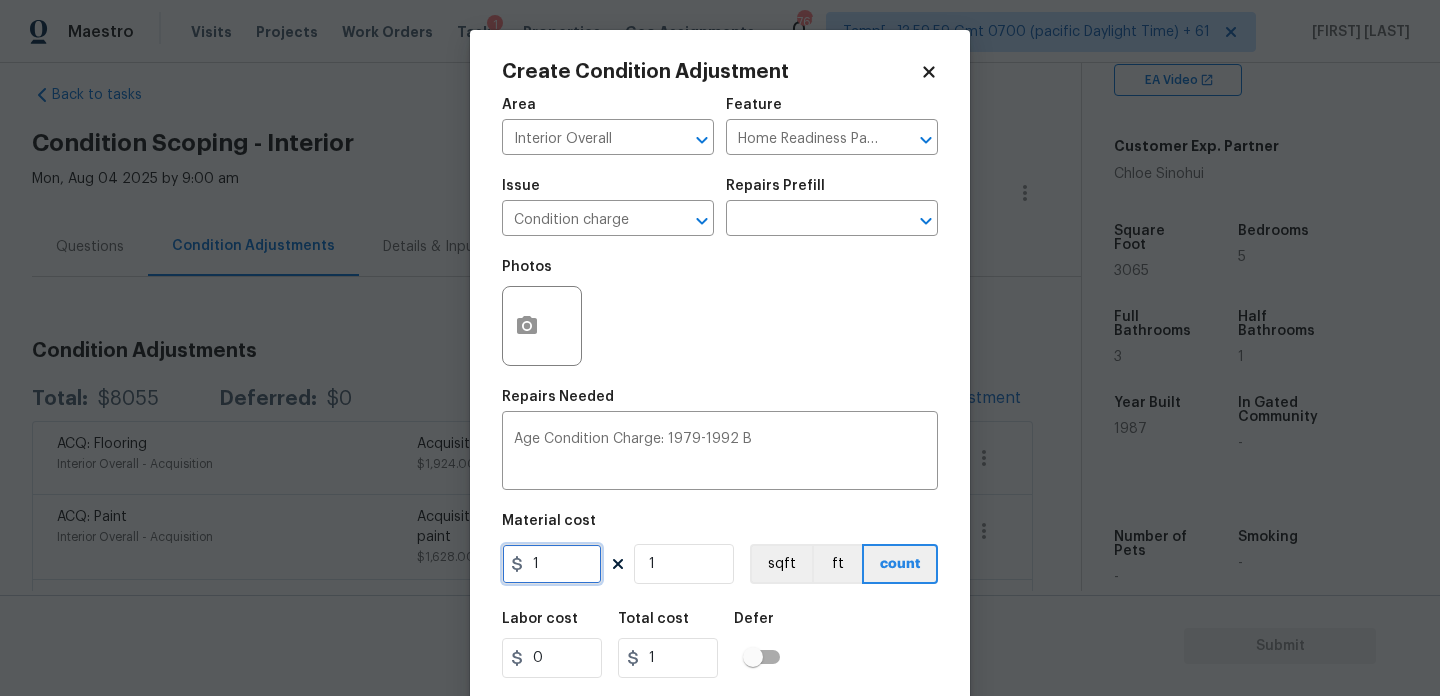 click on "1" at bounding box center (552, 564) 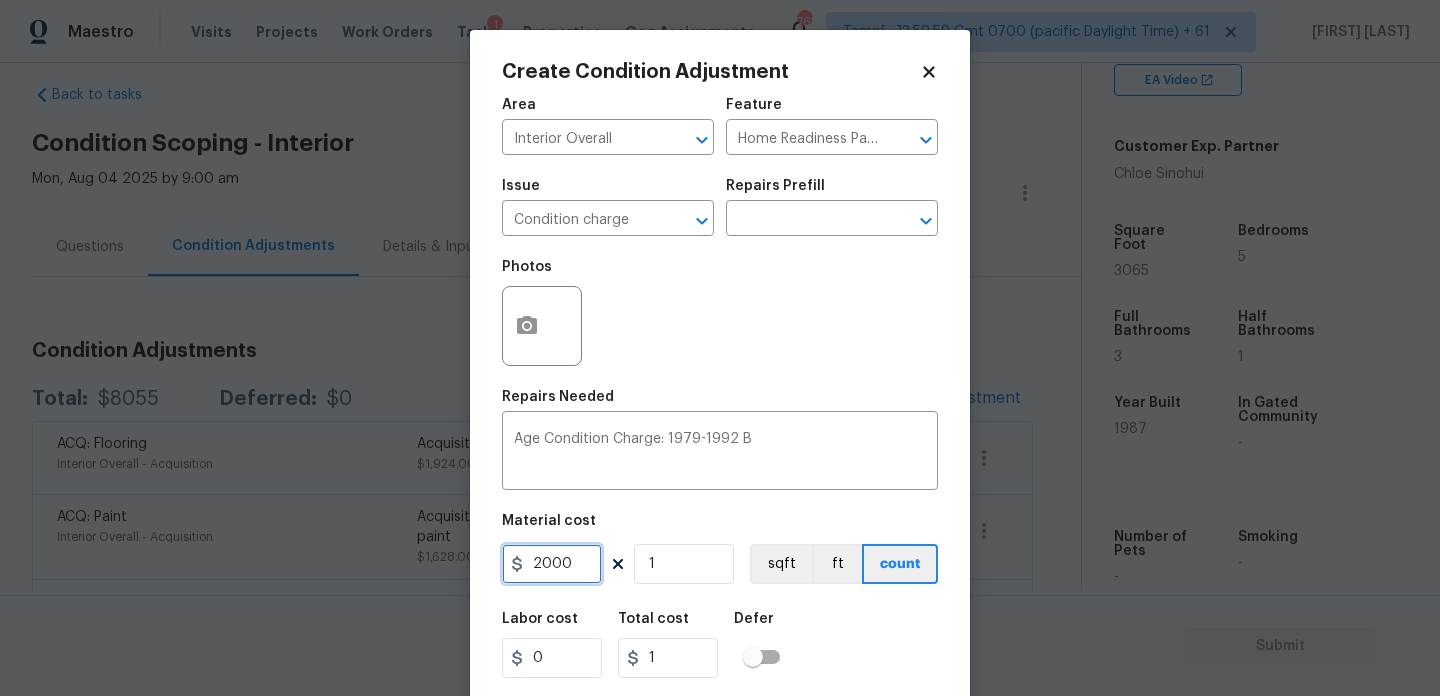 type on "2000" 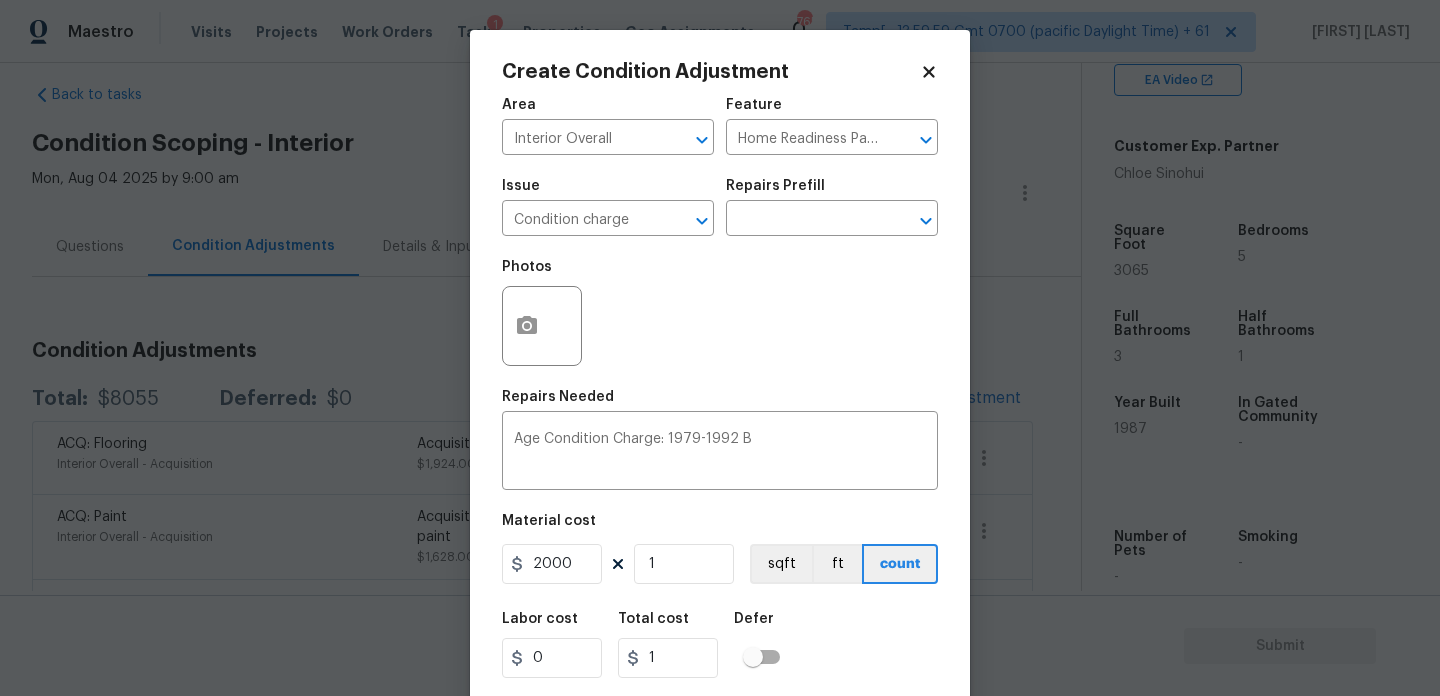 click on "Photos" at bounding box center [720, 313] 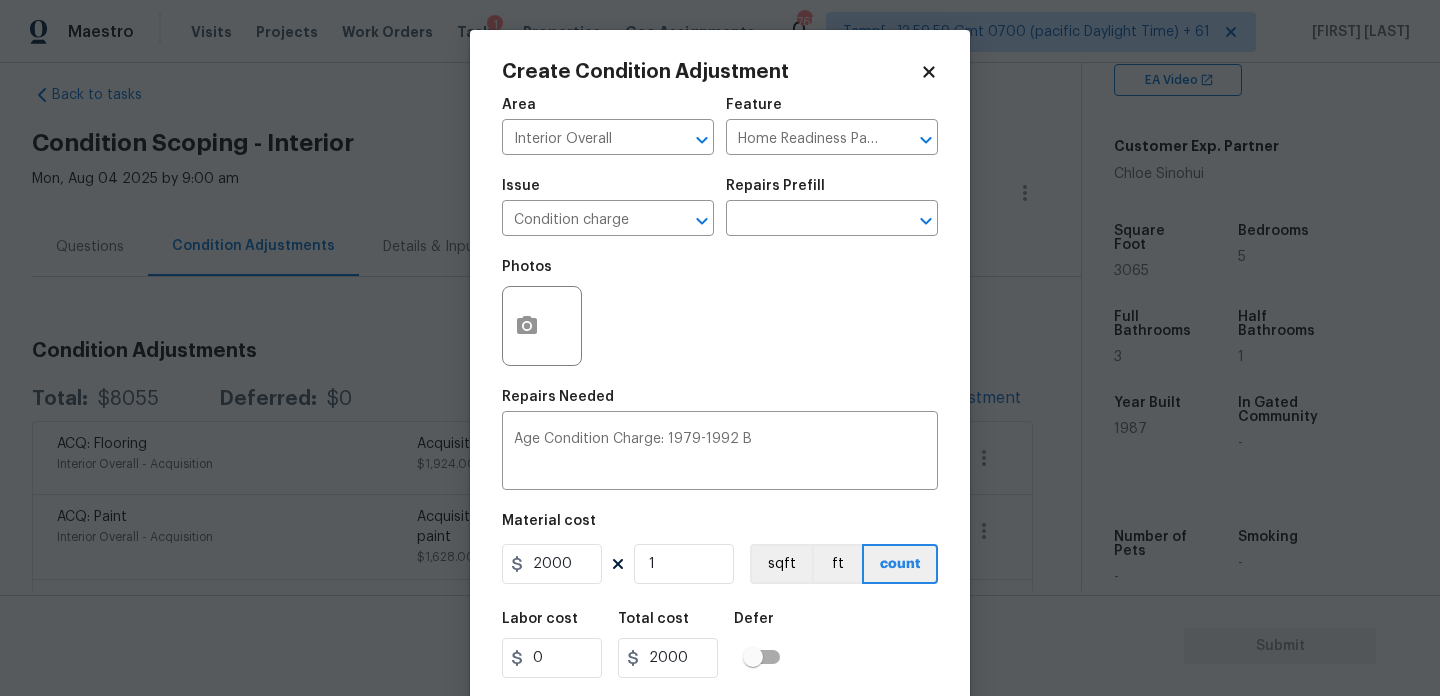 scroll, scrollTop: 51, scrollLeft: 0, axis: vertical 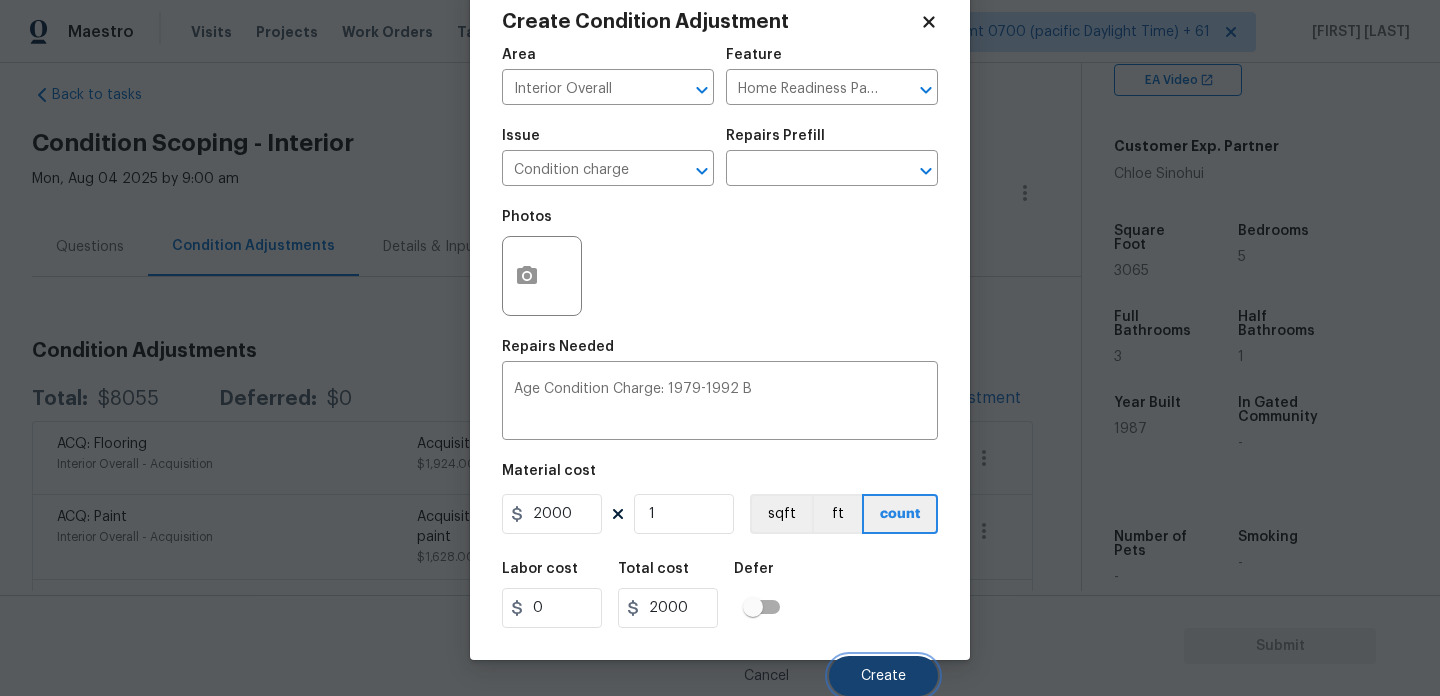 click on "Create" at bounding box center (883, 676) 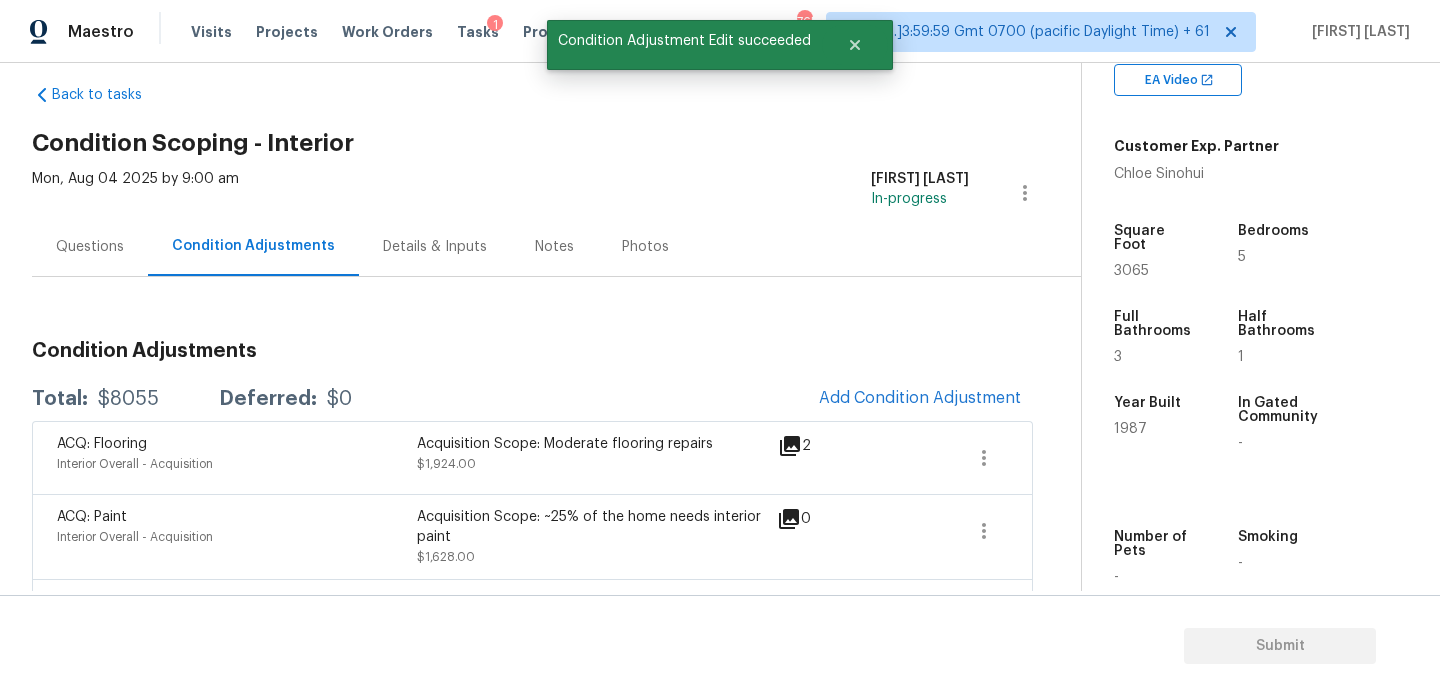 scroll, scrollTop: 44, scrollLeft: 0, axis: vertical 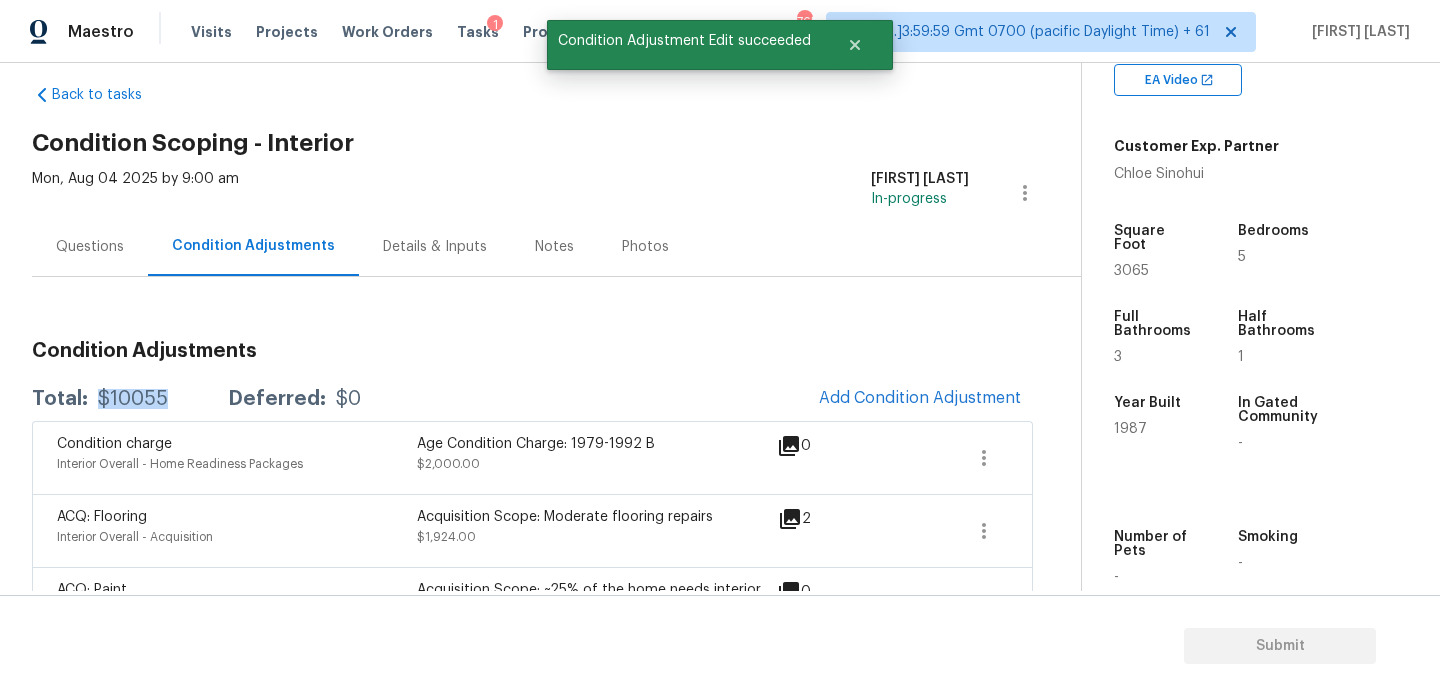 drag, startPoint x: 99, startPoint y: 396, endPoint x: 167, endPoint y: 397, distance: 68.007355 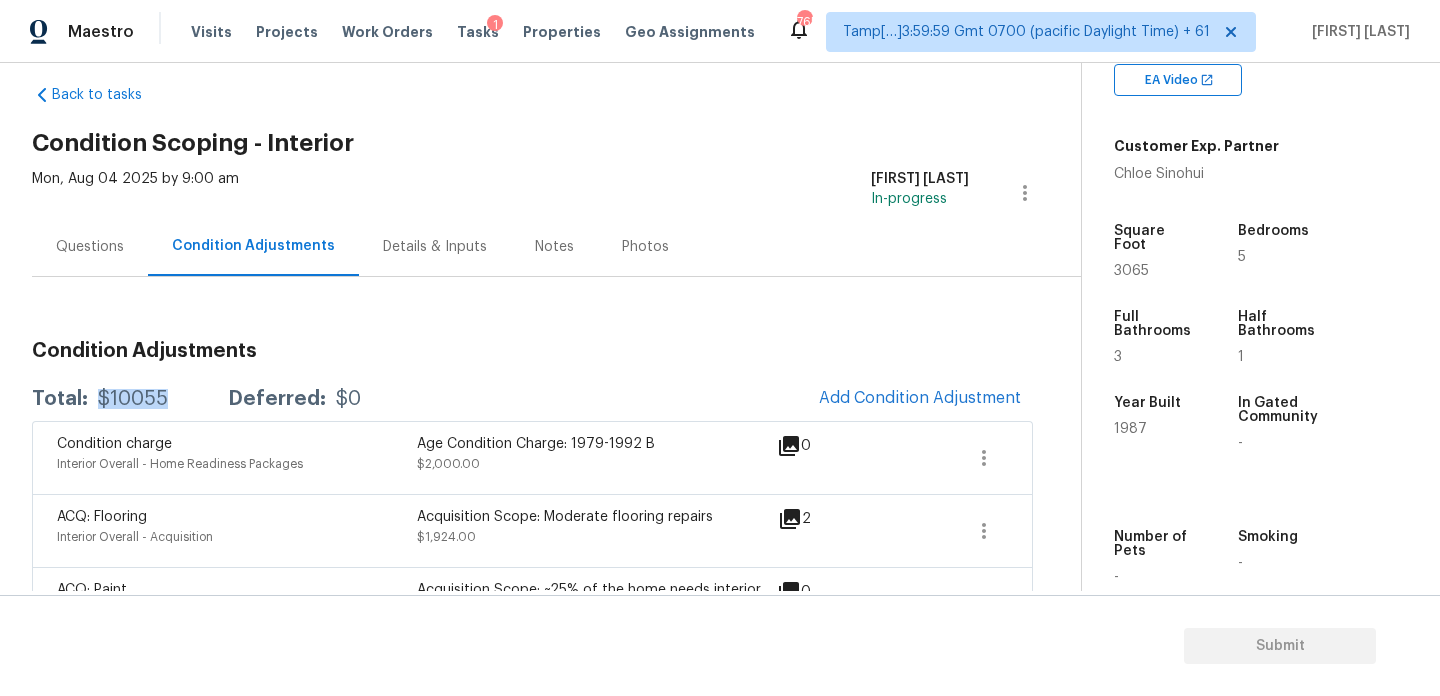 scroll, scrollTop: 0, scrollLeft: 0, axis: both 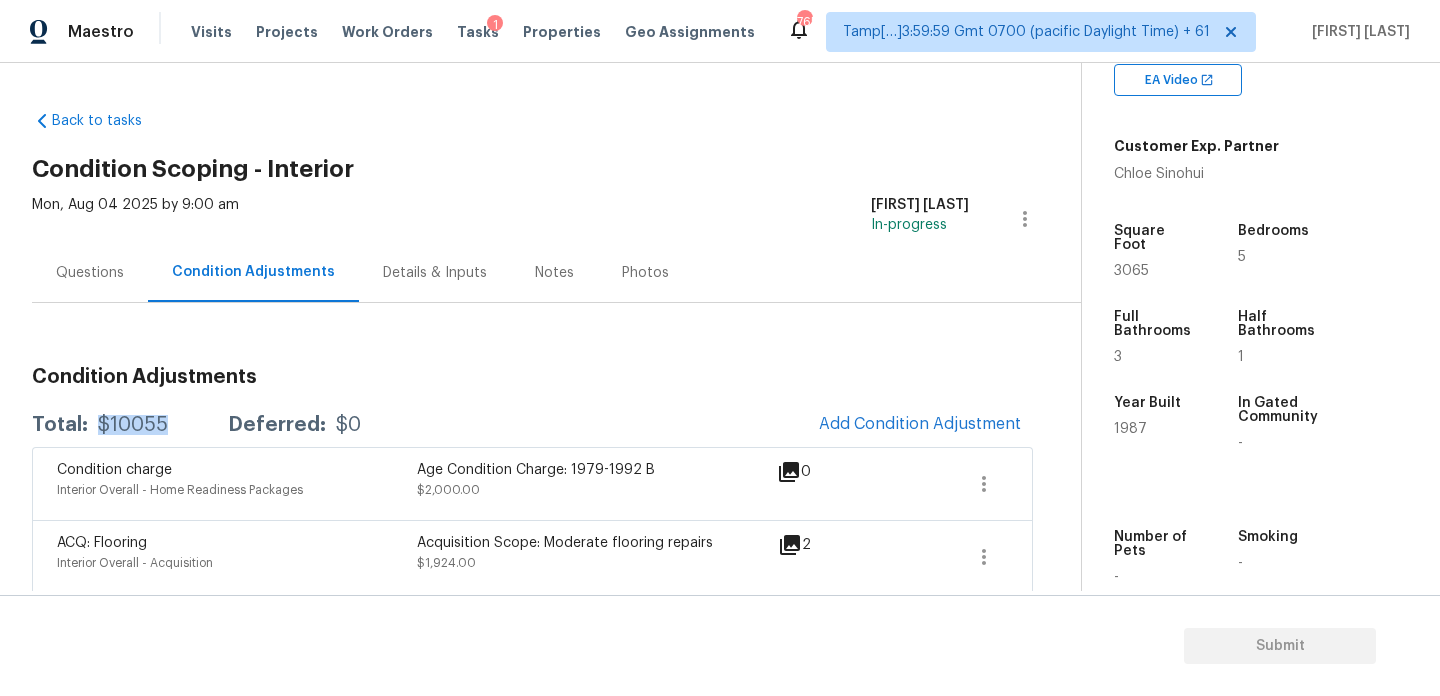click on "Questions" at bounding box center (90, 272) 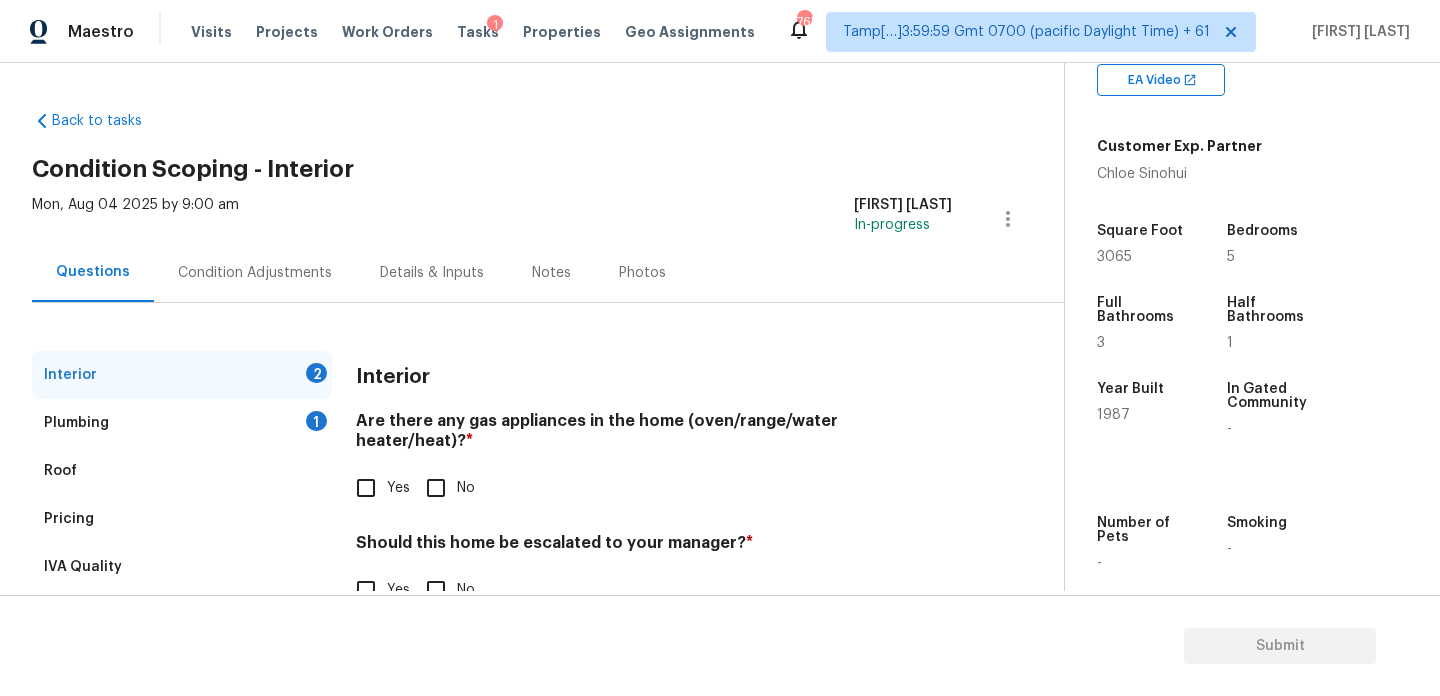 scroll, scrollTop: 54, scrollLeft: 0, axis: vertical 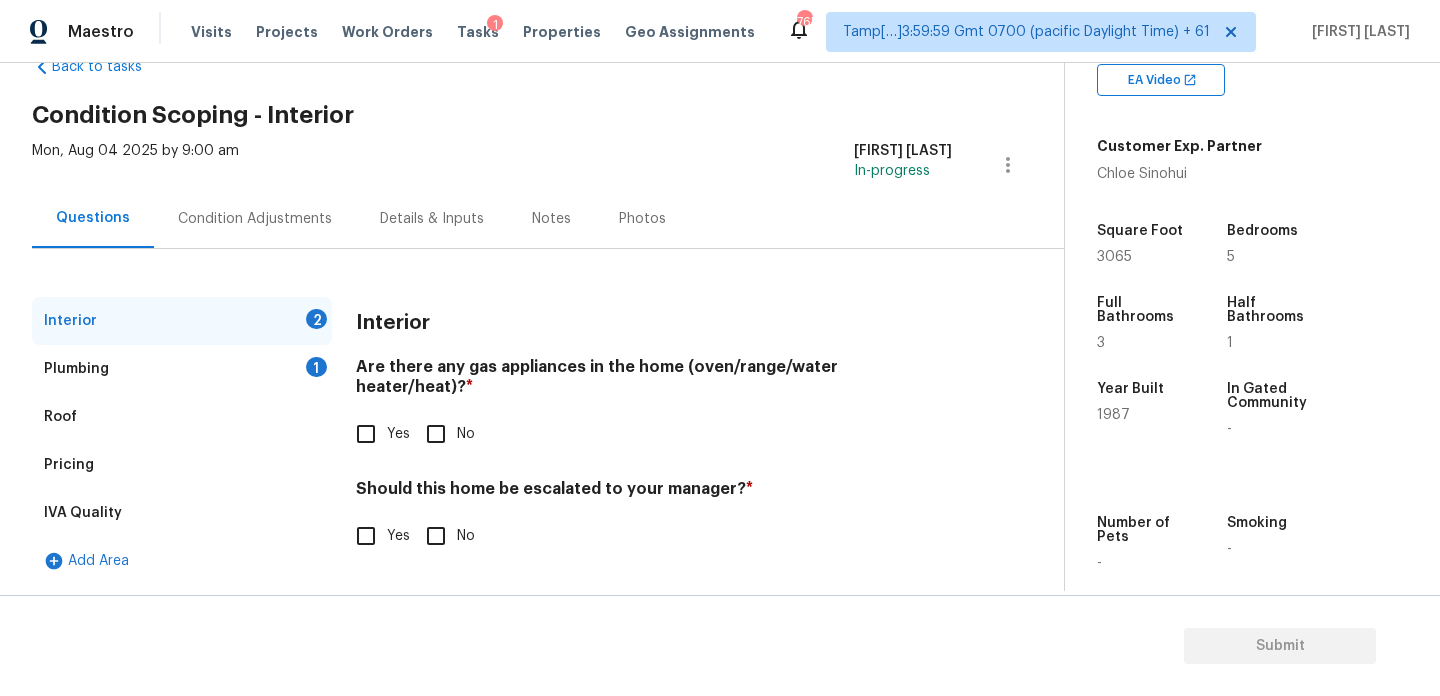 click on "Yes" at bounding box center (366, 434) 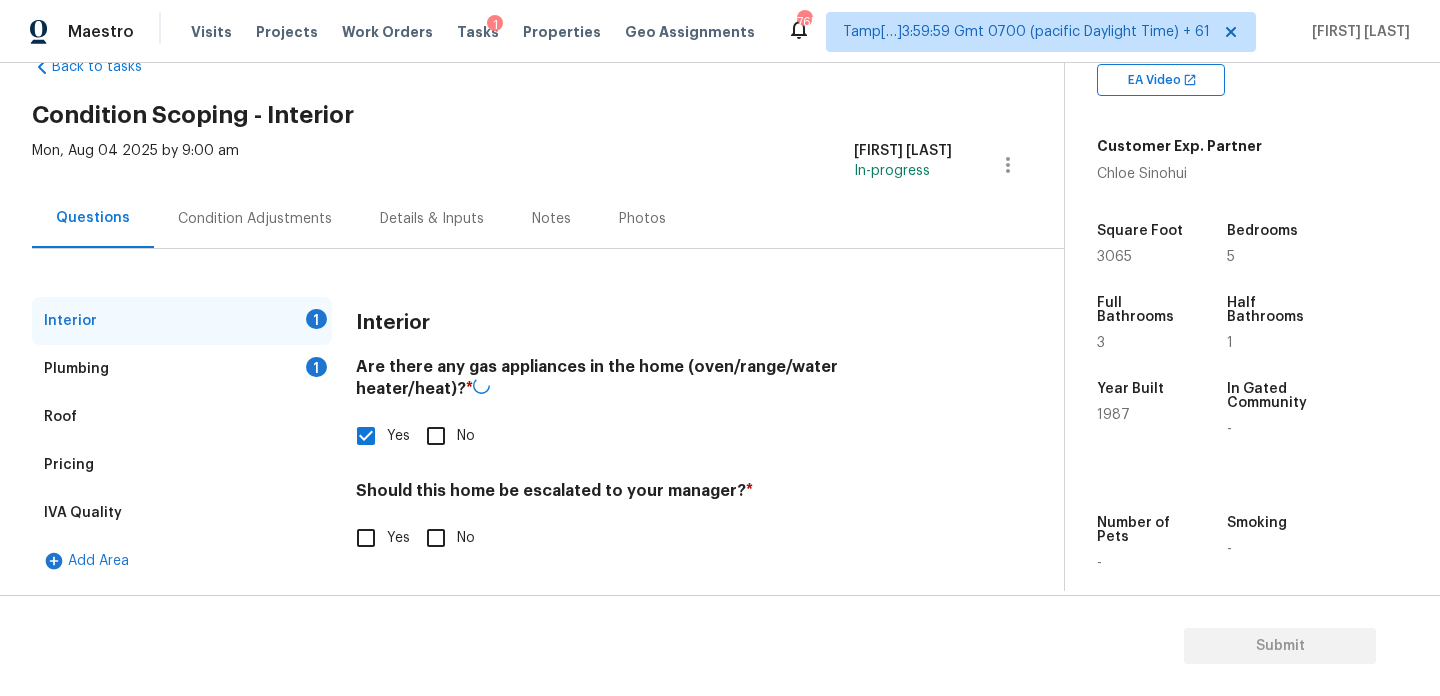 click on "No" at bounding box center [436, 538] 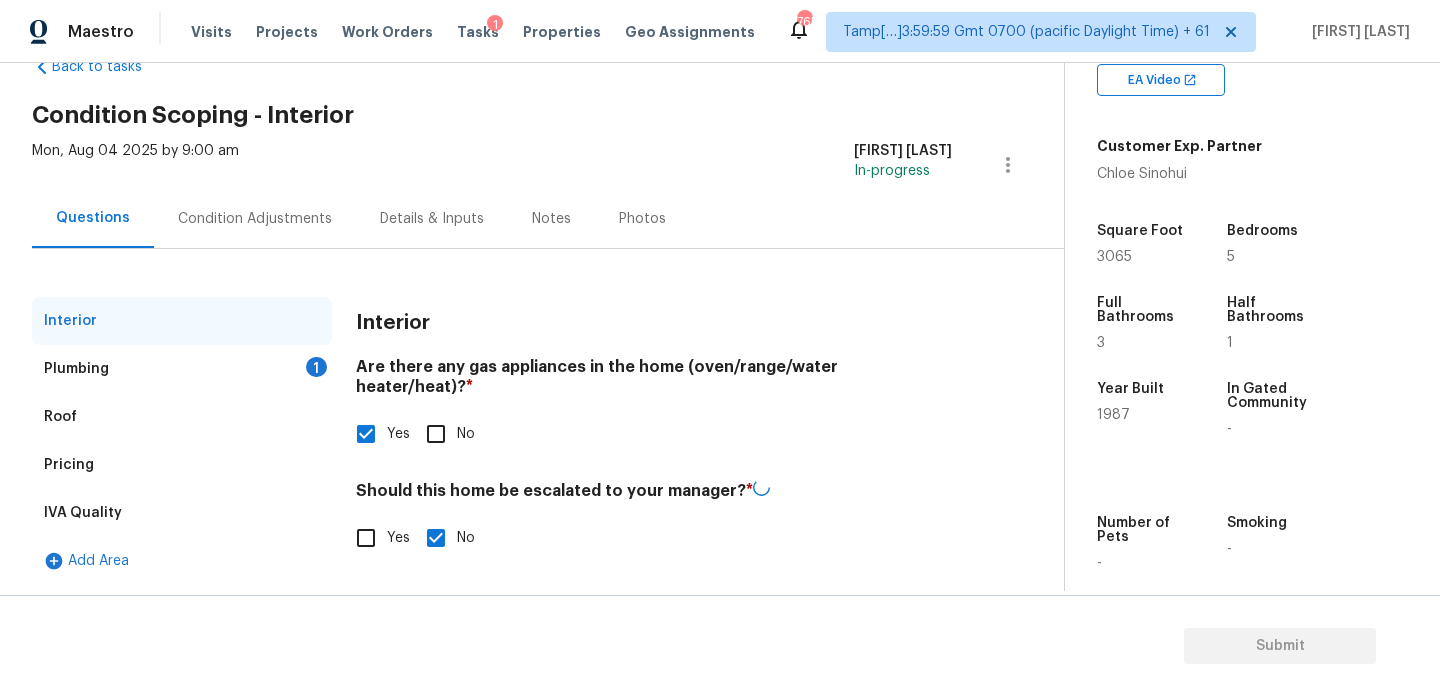 click on "1" at bounding box center (316, 367) 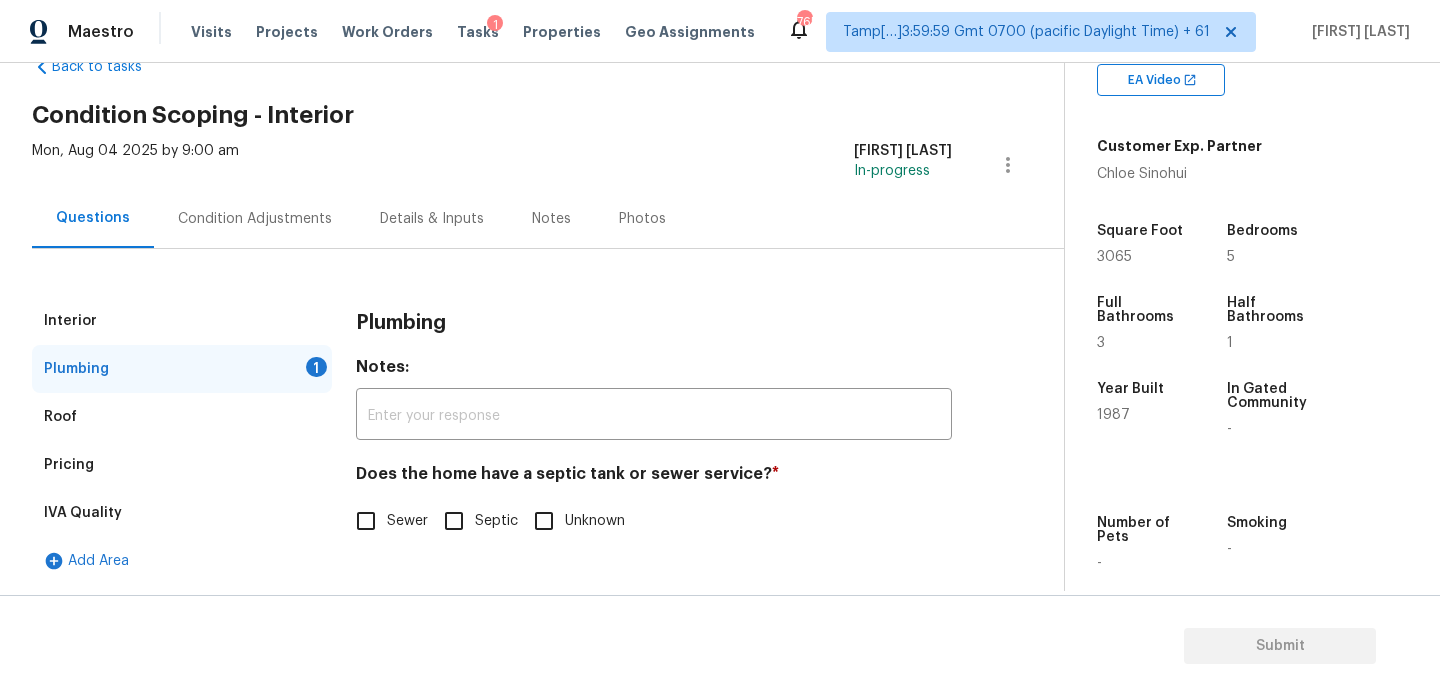 click on "Sewer" at bounding box center (366, 521) 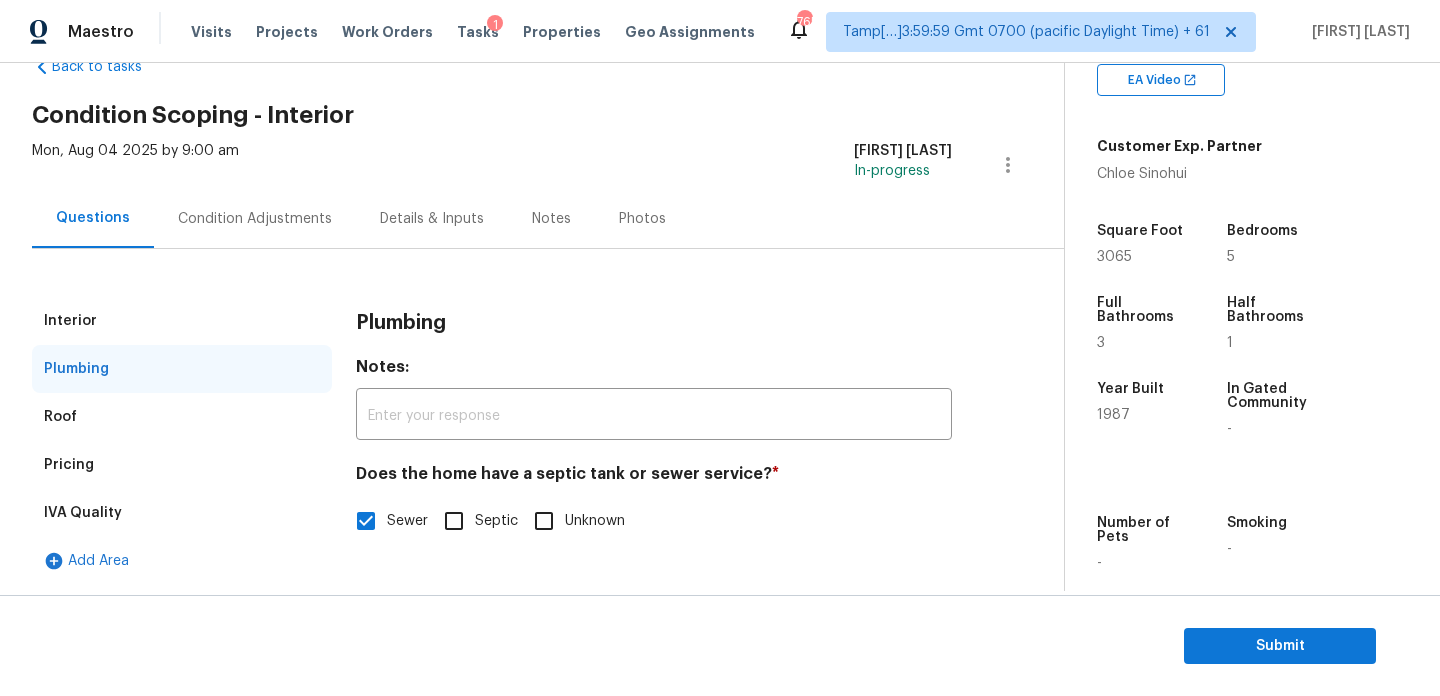 click on "Condition Adjustments" at bounding box center [255, 218] 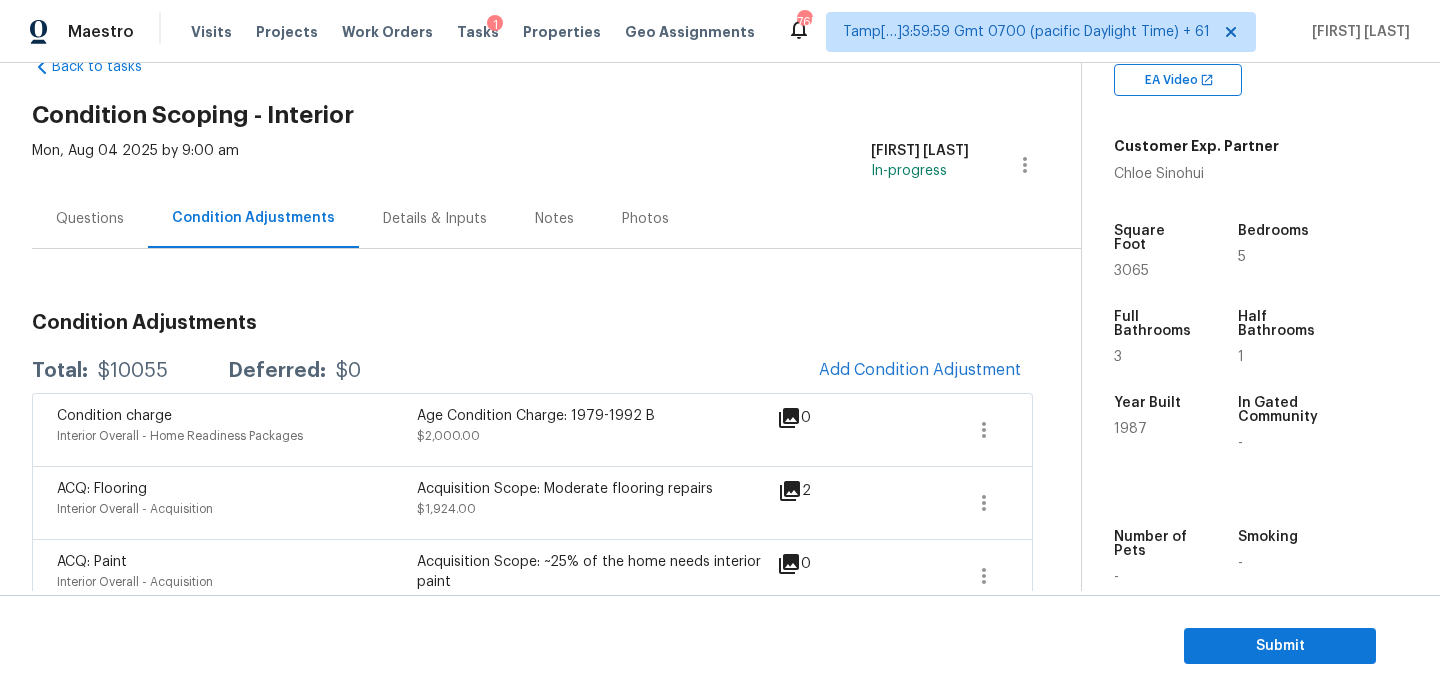 click on "Questions" at bounding box center (90, 218) 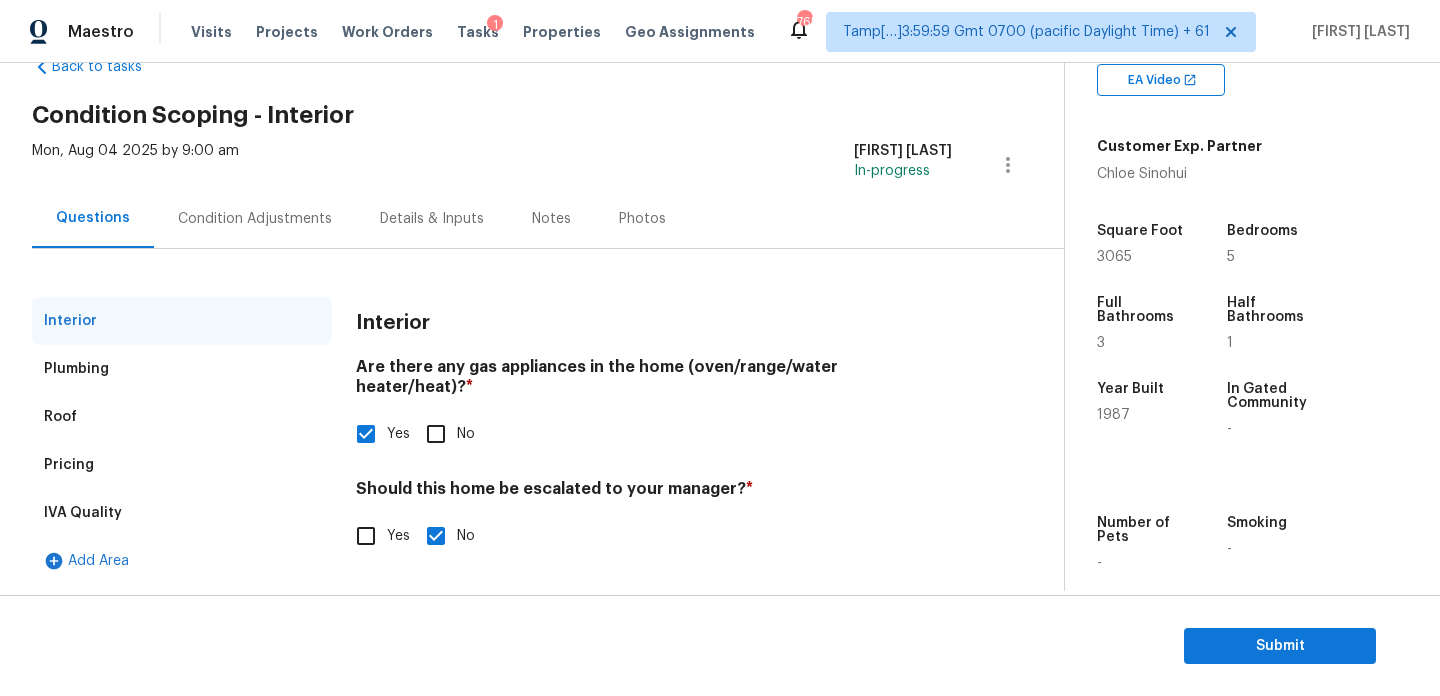 click on "IVA Quality" at bounding box center (182, 513) 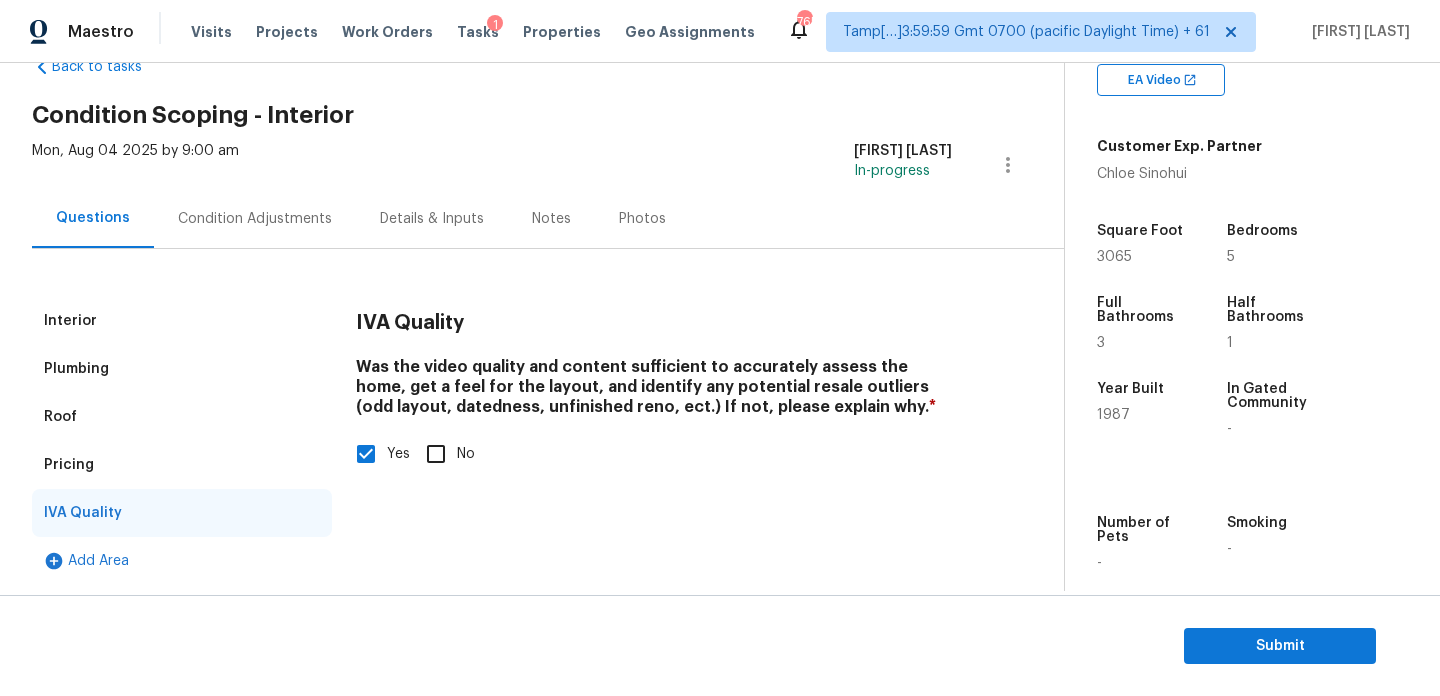 click on "Pricing" at bounding box center [182, 465] 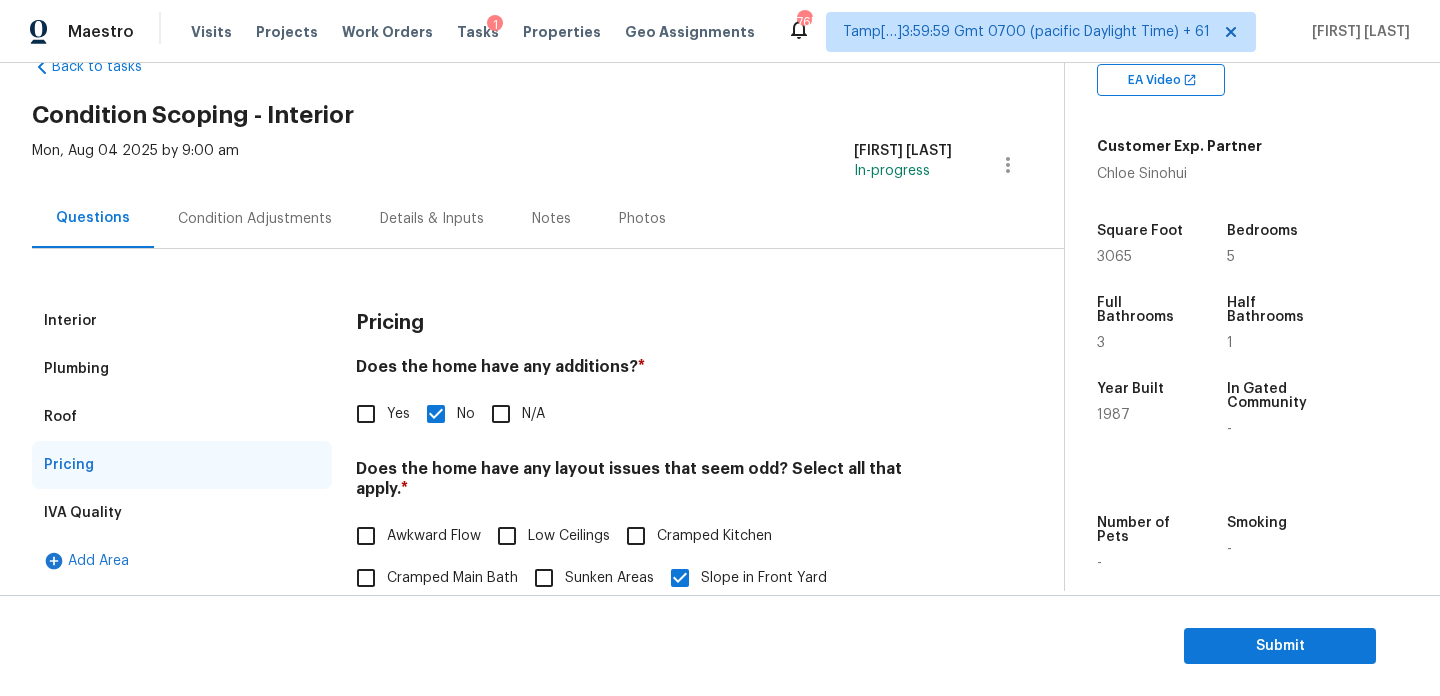 scroll, scrollTop: 504, scrollLeft: 0, axis: vertical 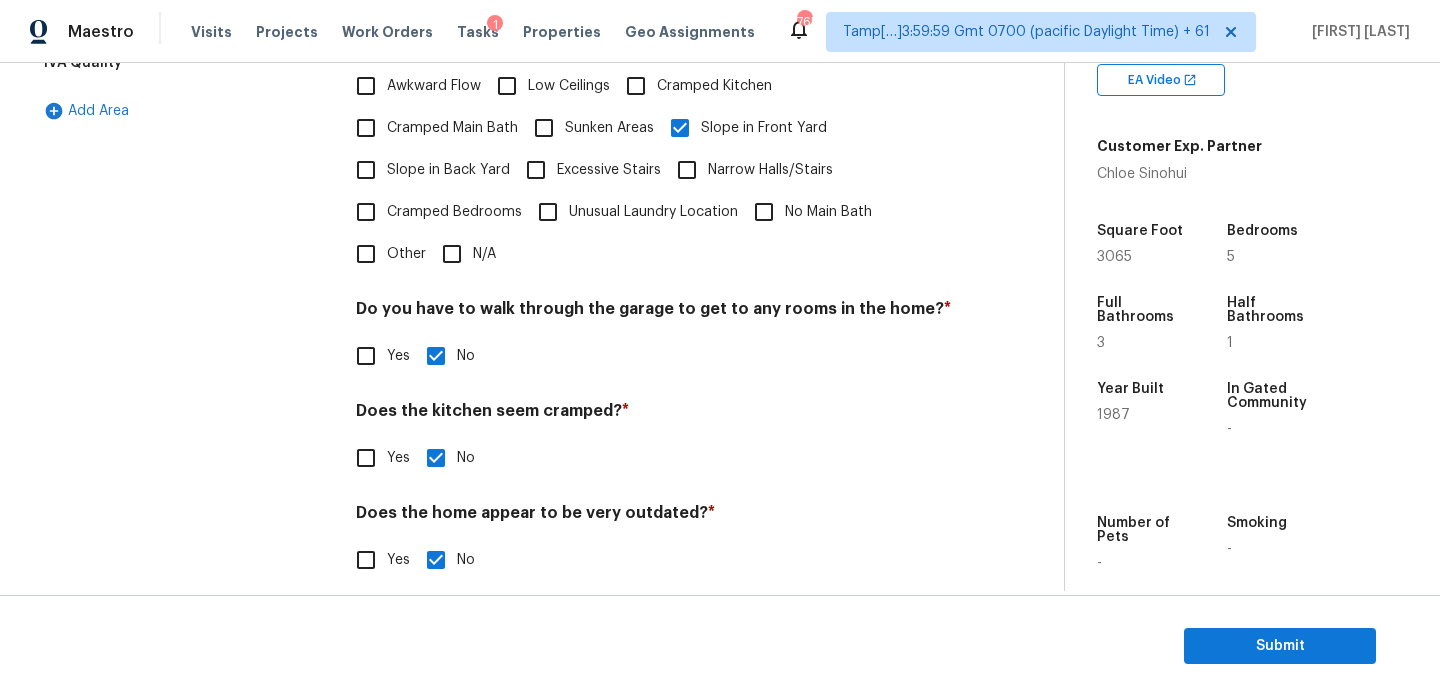 click on "Other" at bounding box center [366, 254] 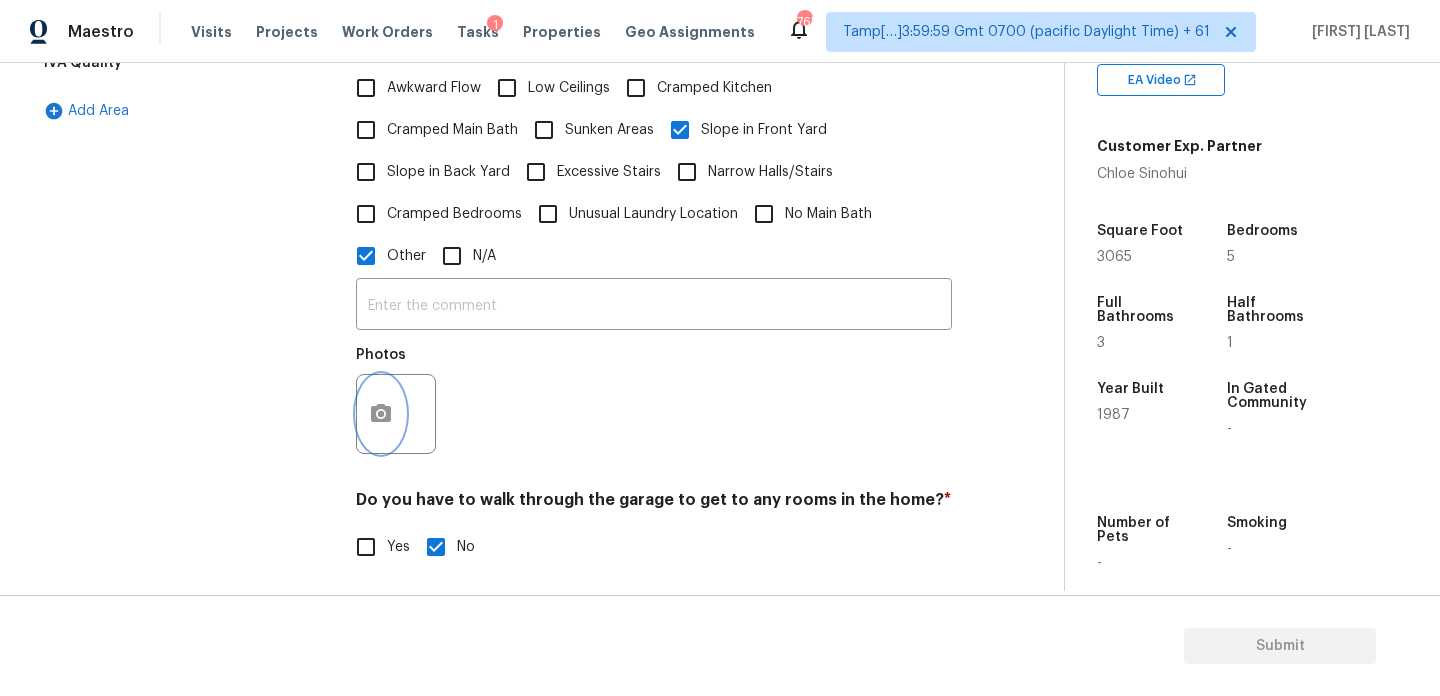 click at bounding box center (381, 414) 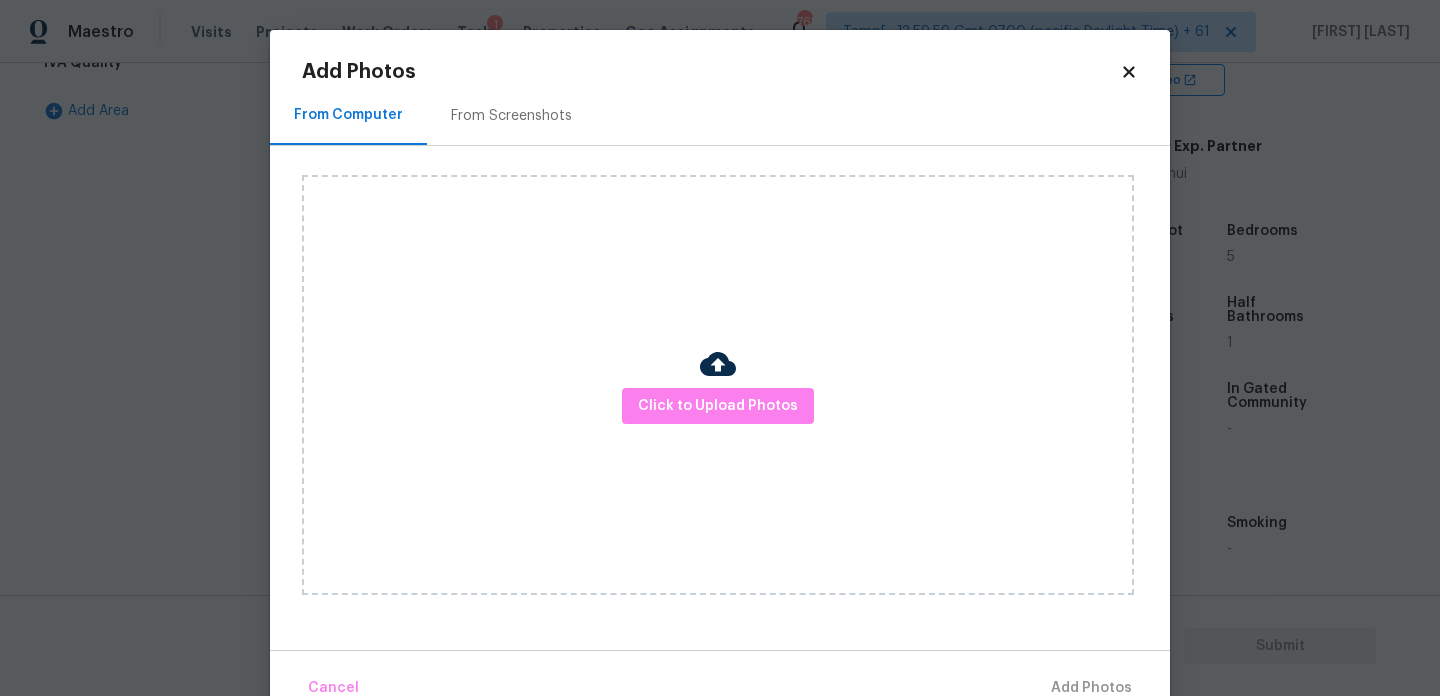 click on "Click to Upload Photos" at bounding box center [718, 385] 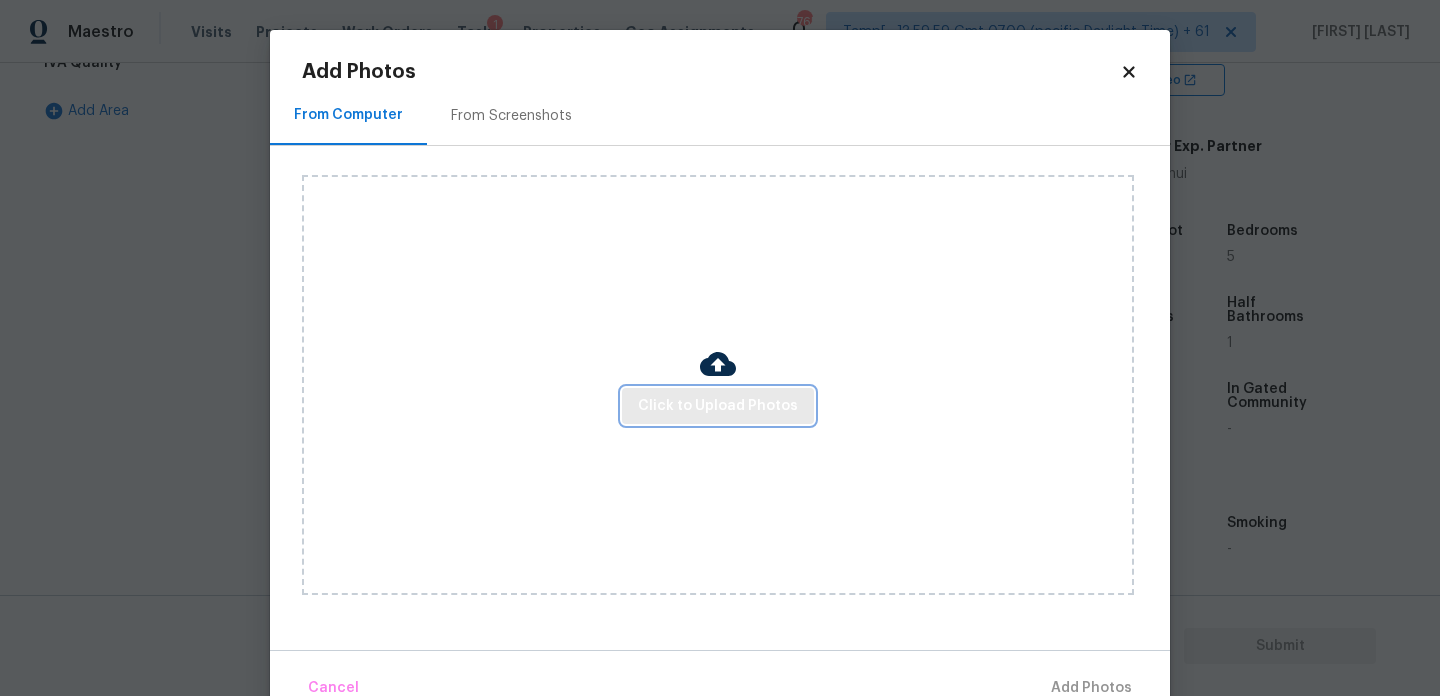 click on "Click to Upload Photos" at bounding box center (718, 406) 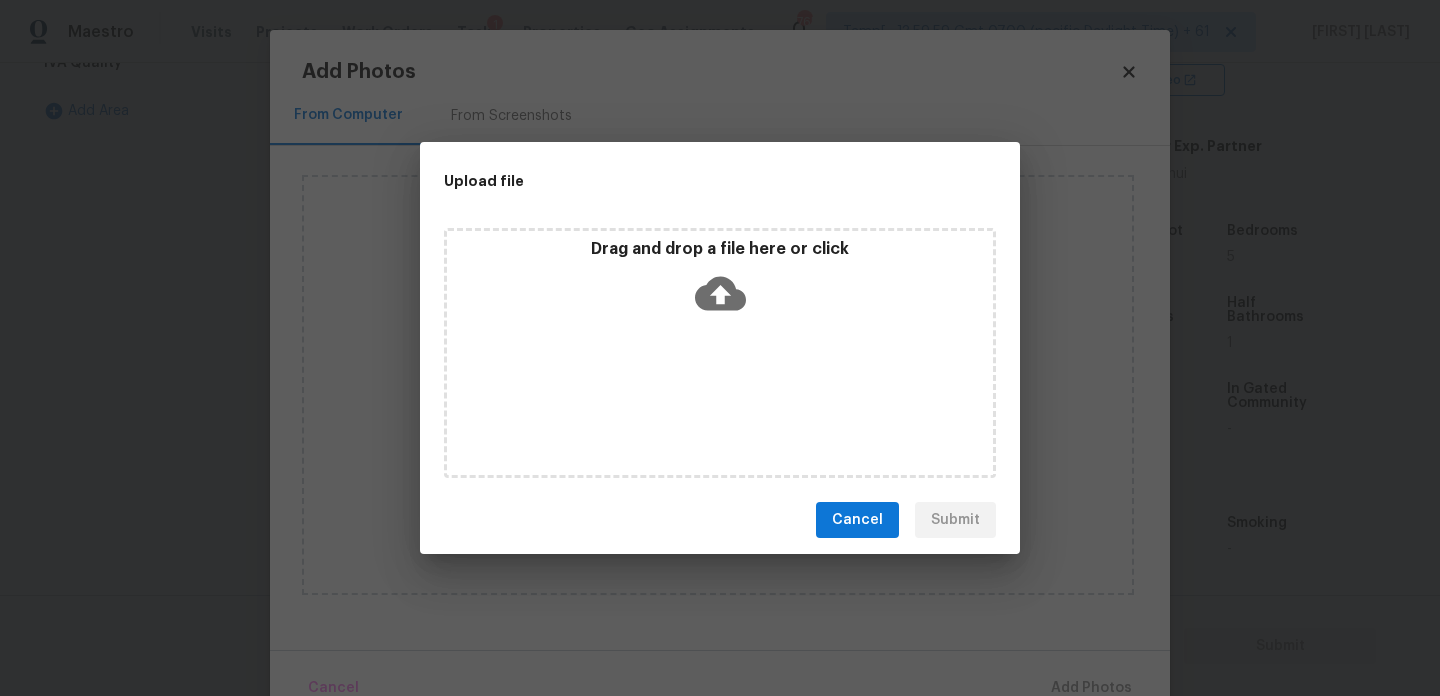 click on "Drag and drop a file here or click" at bounding box center [720, 353] 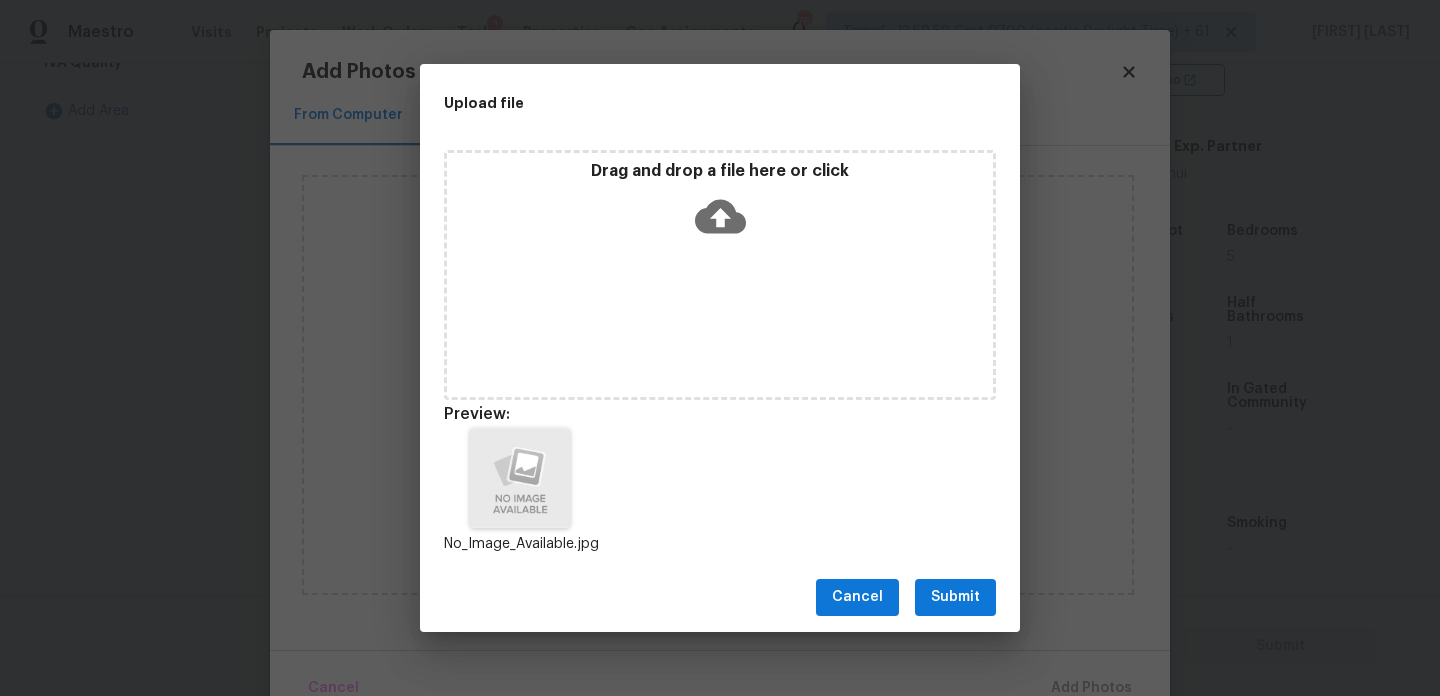 click on "Cancel Submit" at bounding box center (720, 597) 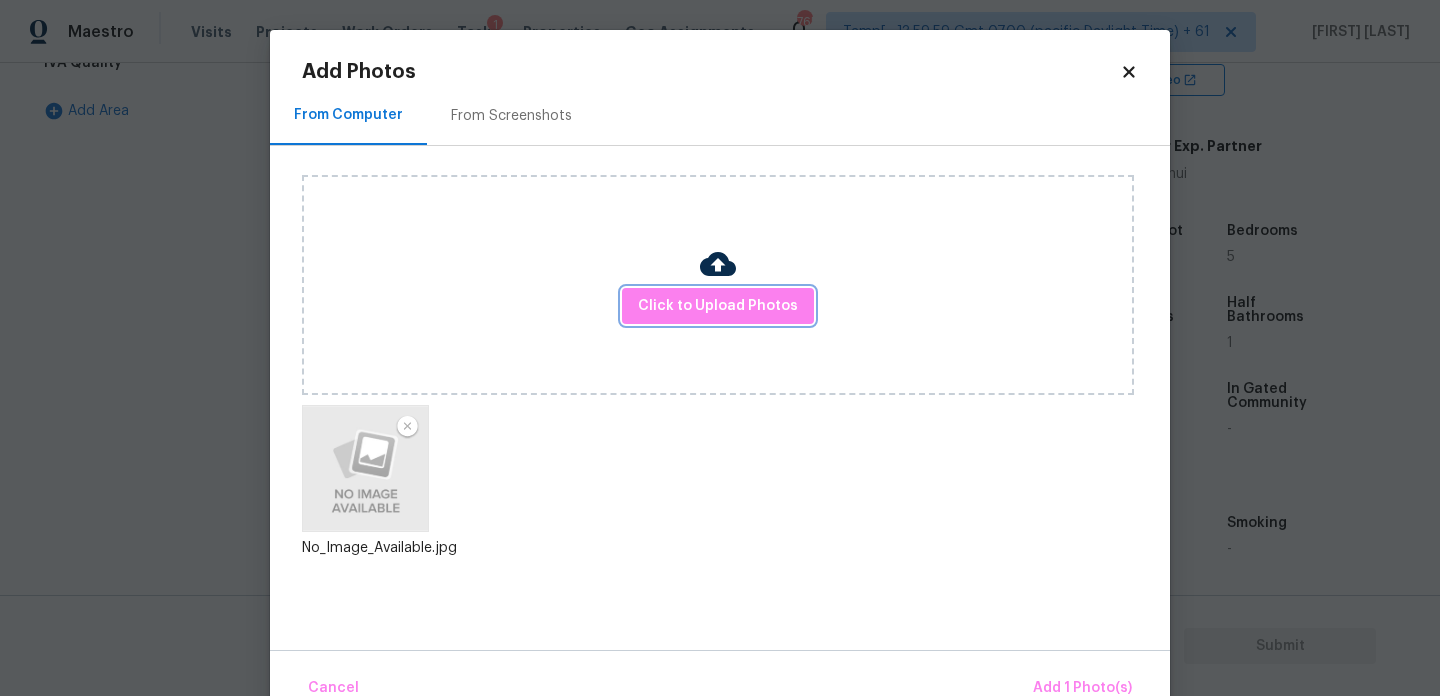 scroll, scrollTop: 44, scrollLeft: 0, axis: vertical 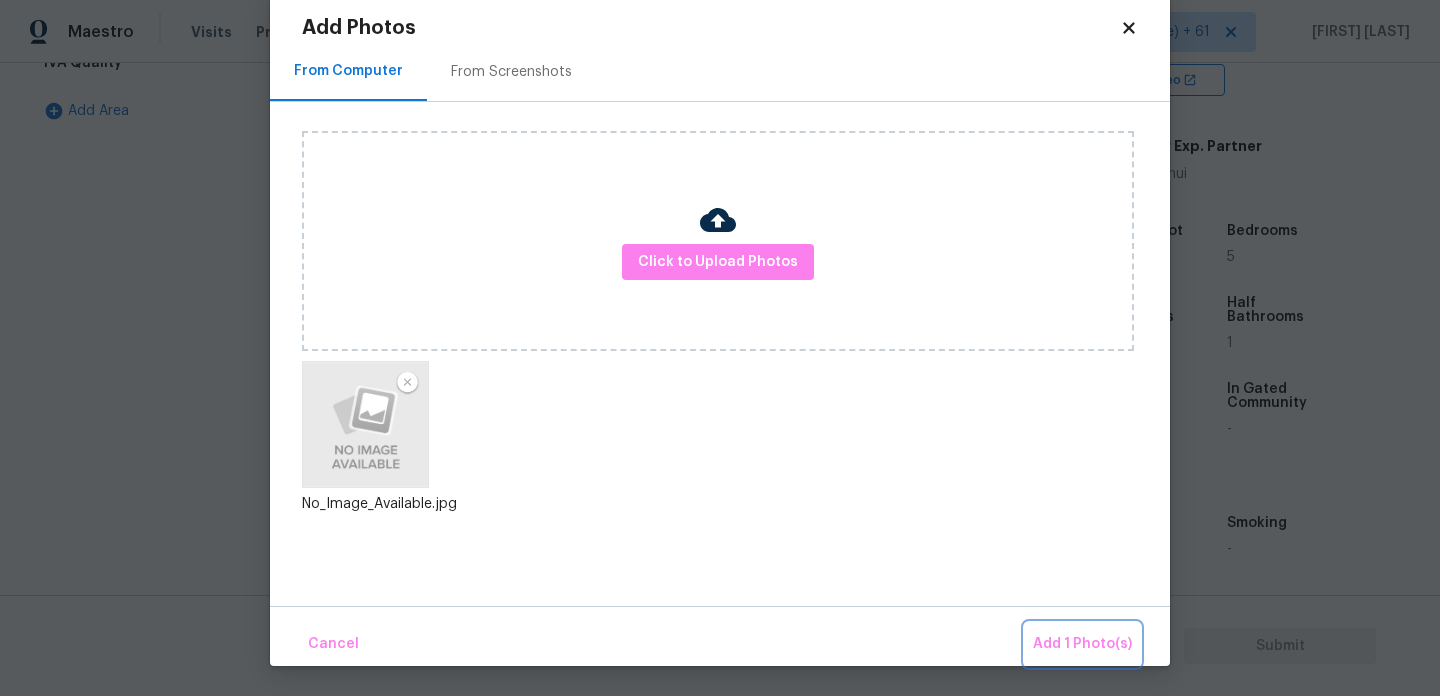 click on "Add 1 Photo(s)" at bounding box center [1082, 644] 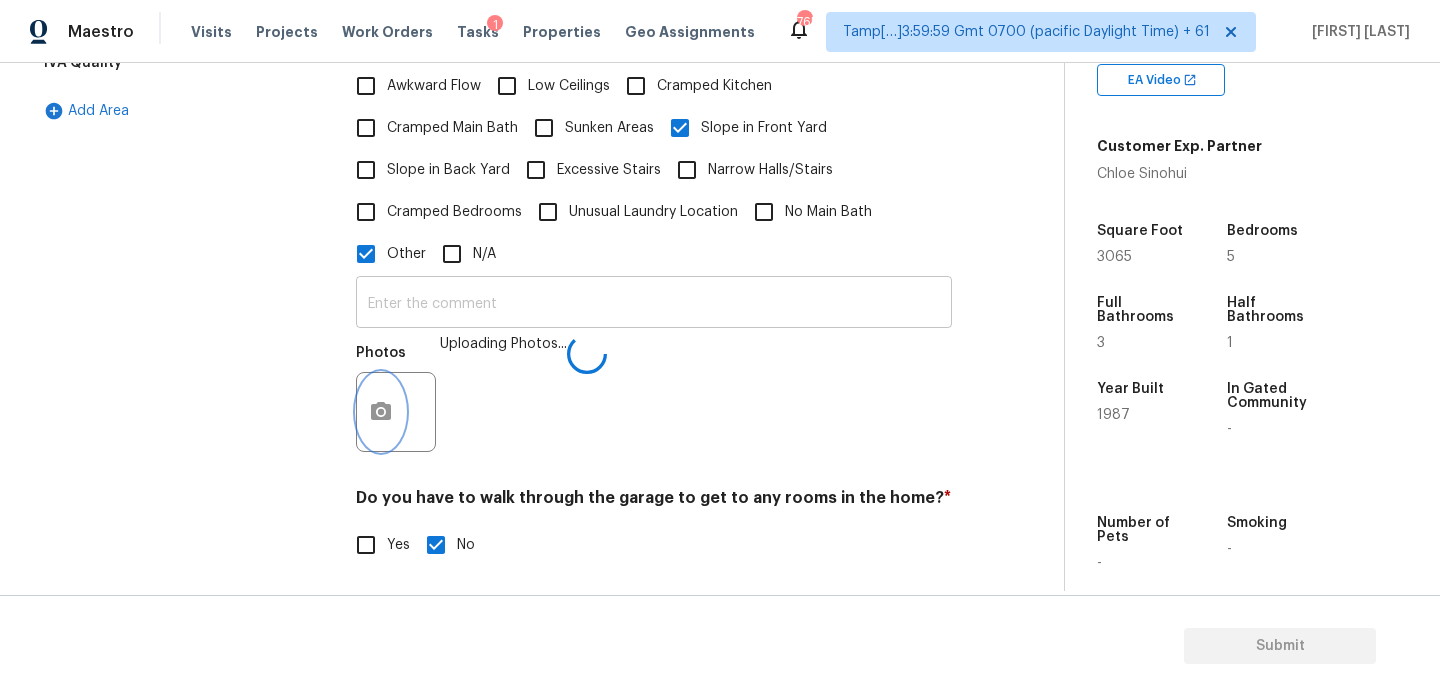 scroll, scrollTop: 0, scrollLeft: 0, axis: both 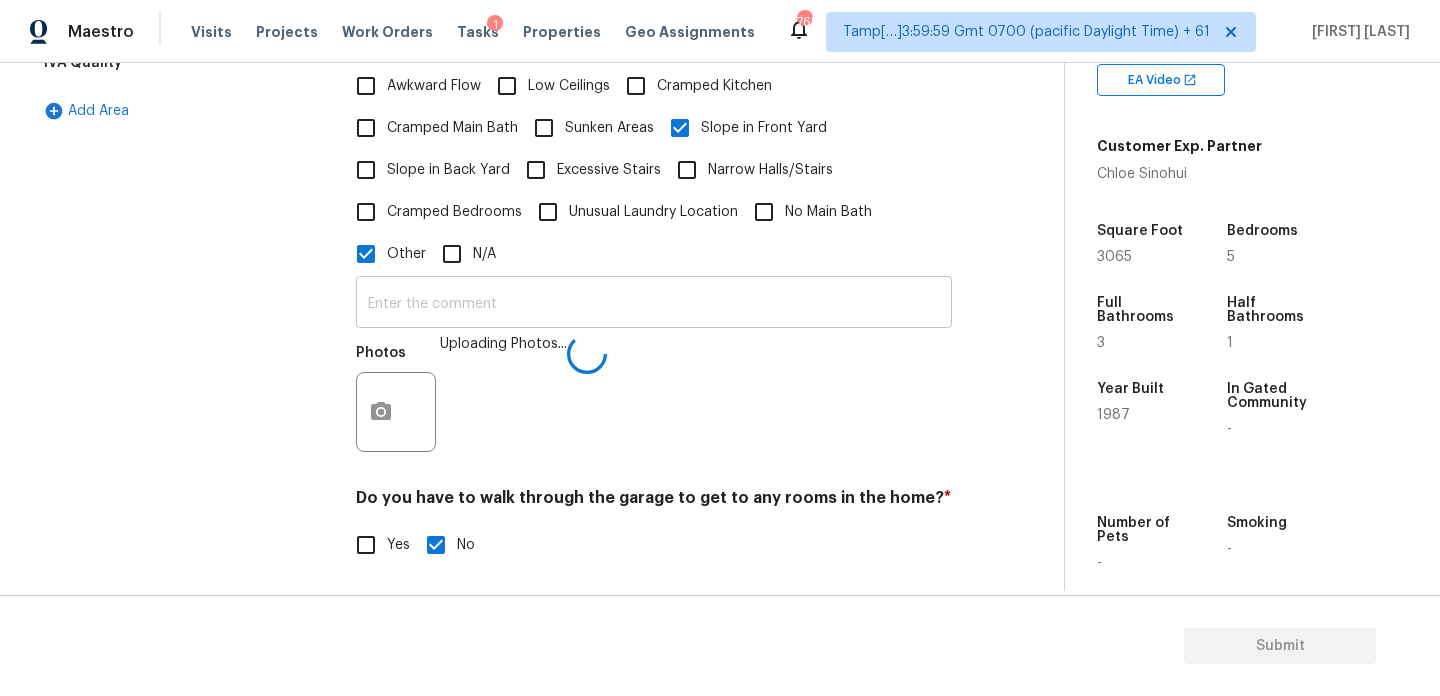 click at bounding box center (654, 304) 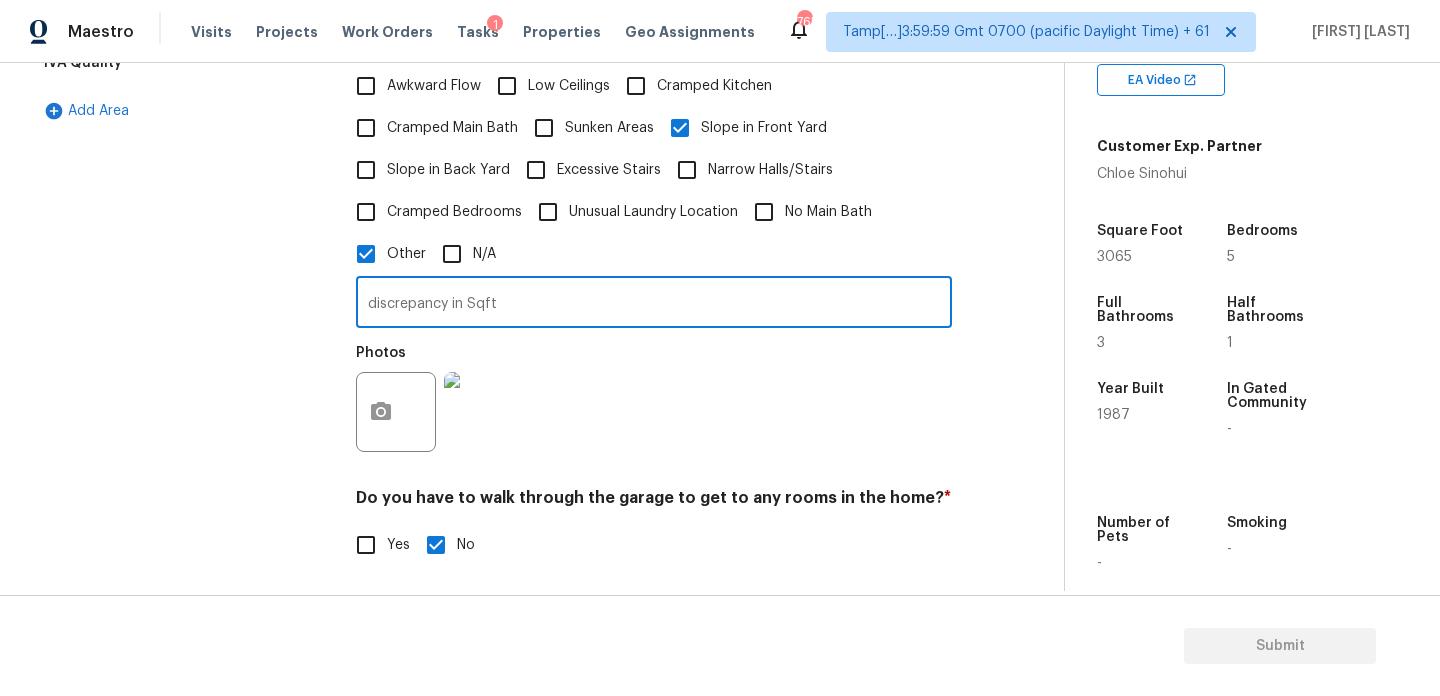 type on "discrepancy in Sqft" 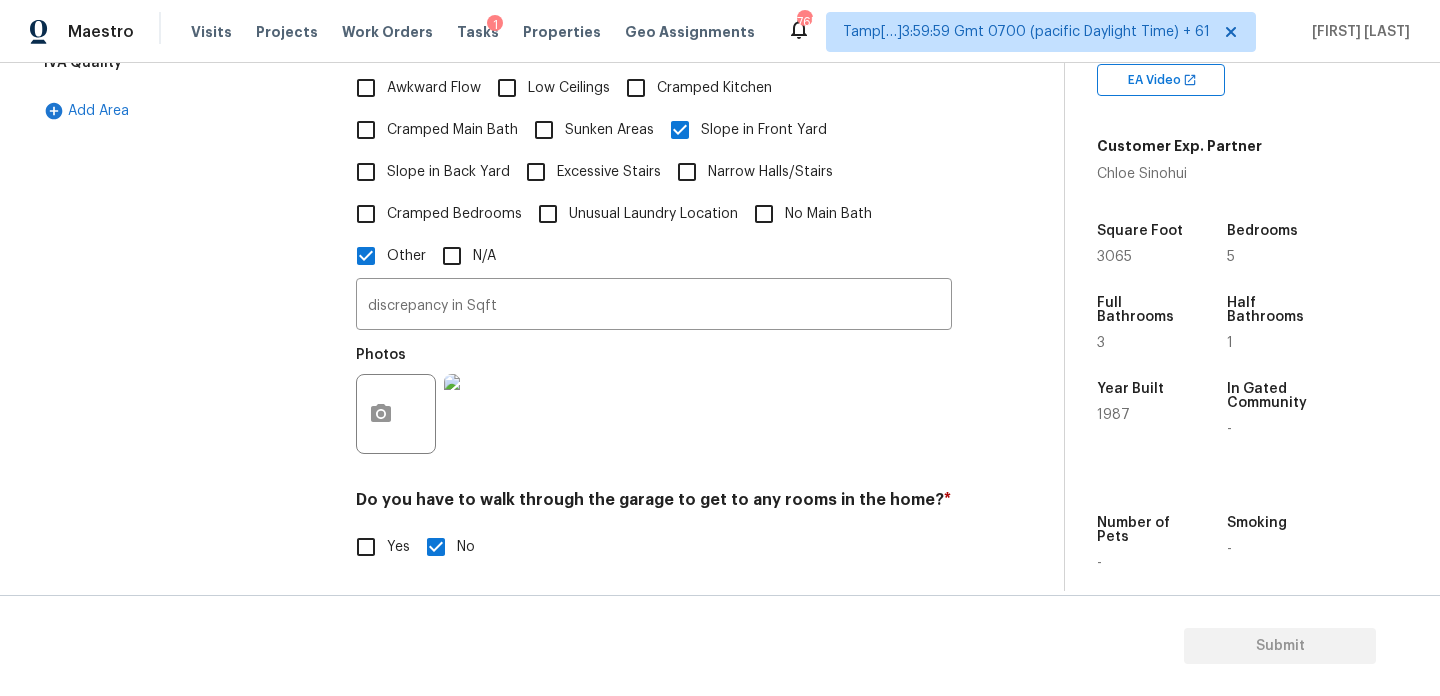 scroll, scrollTop: 0, scrollLeft: 0, axis: both 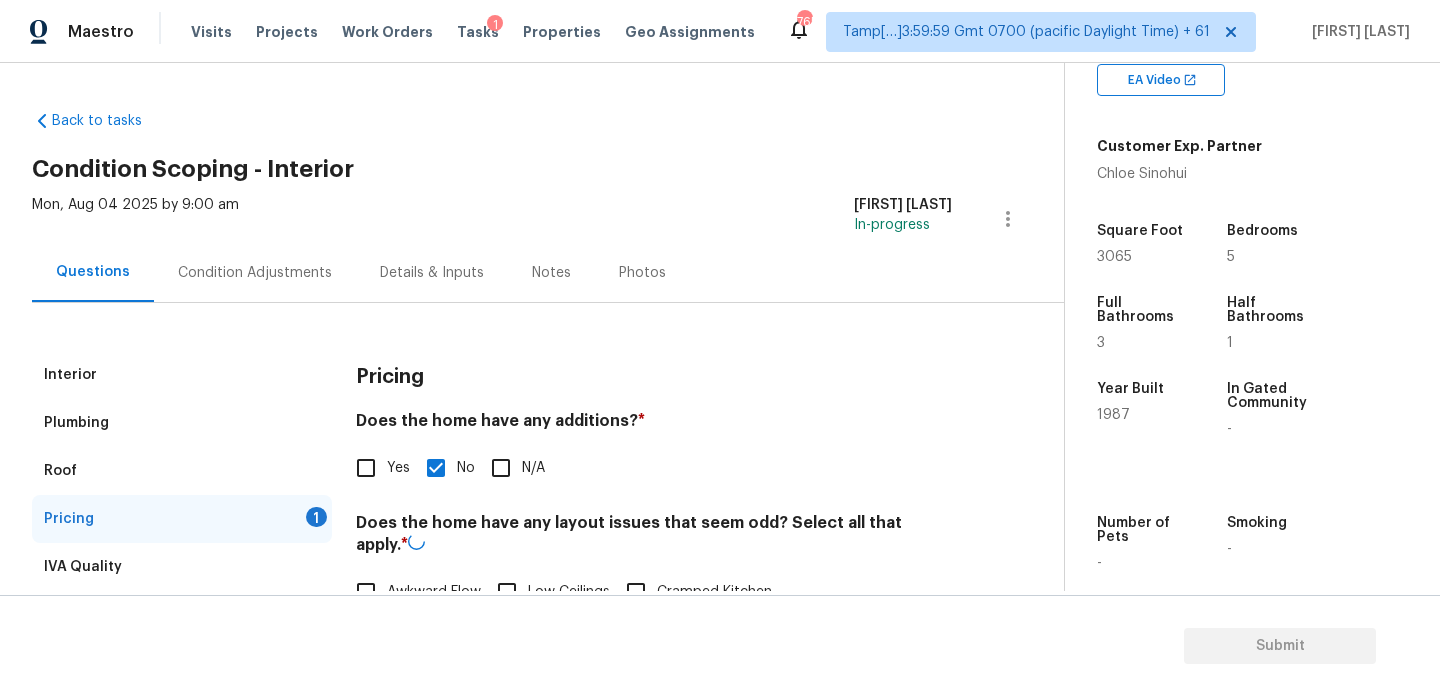 click on "Condition Adjustments" at bounding box center (255, 273) 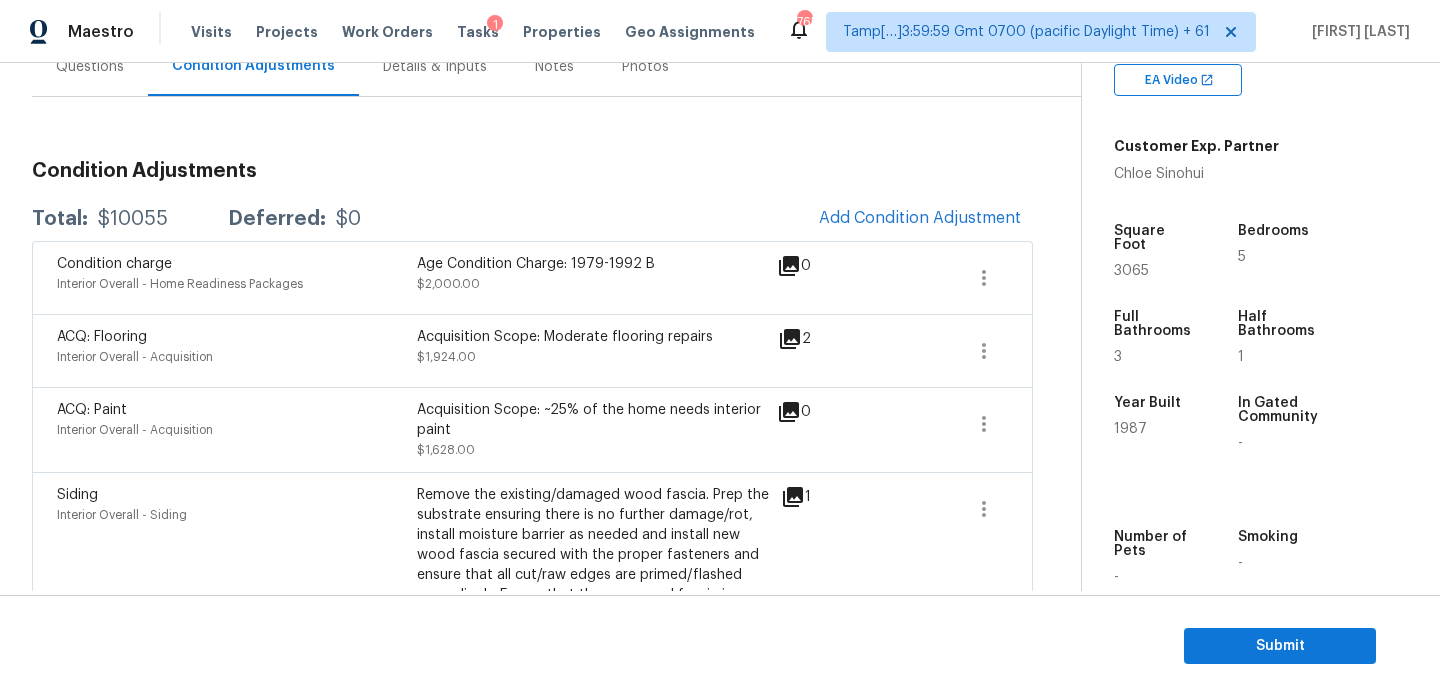 scroll, scrollTop: 207, scrollLeft: 0, axis: vertical 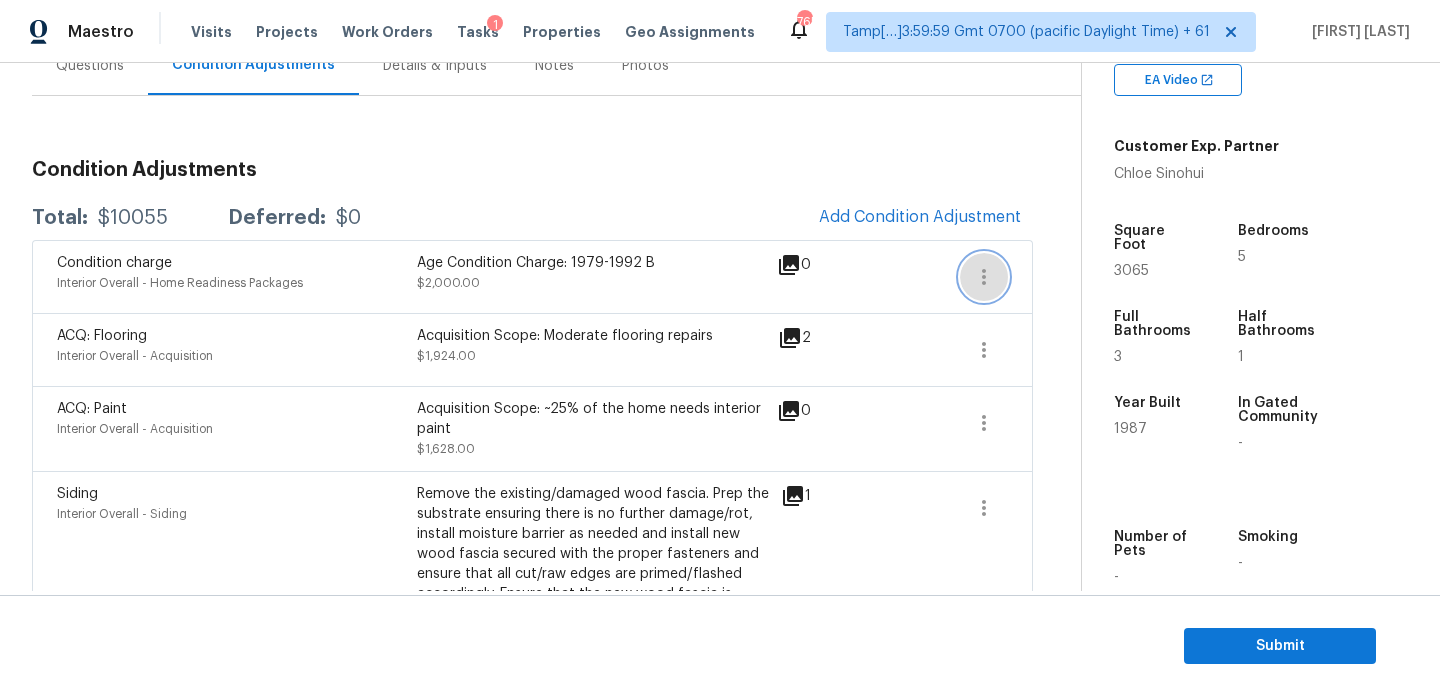 click 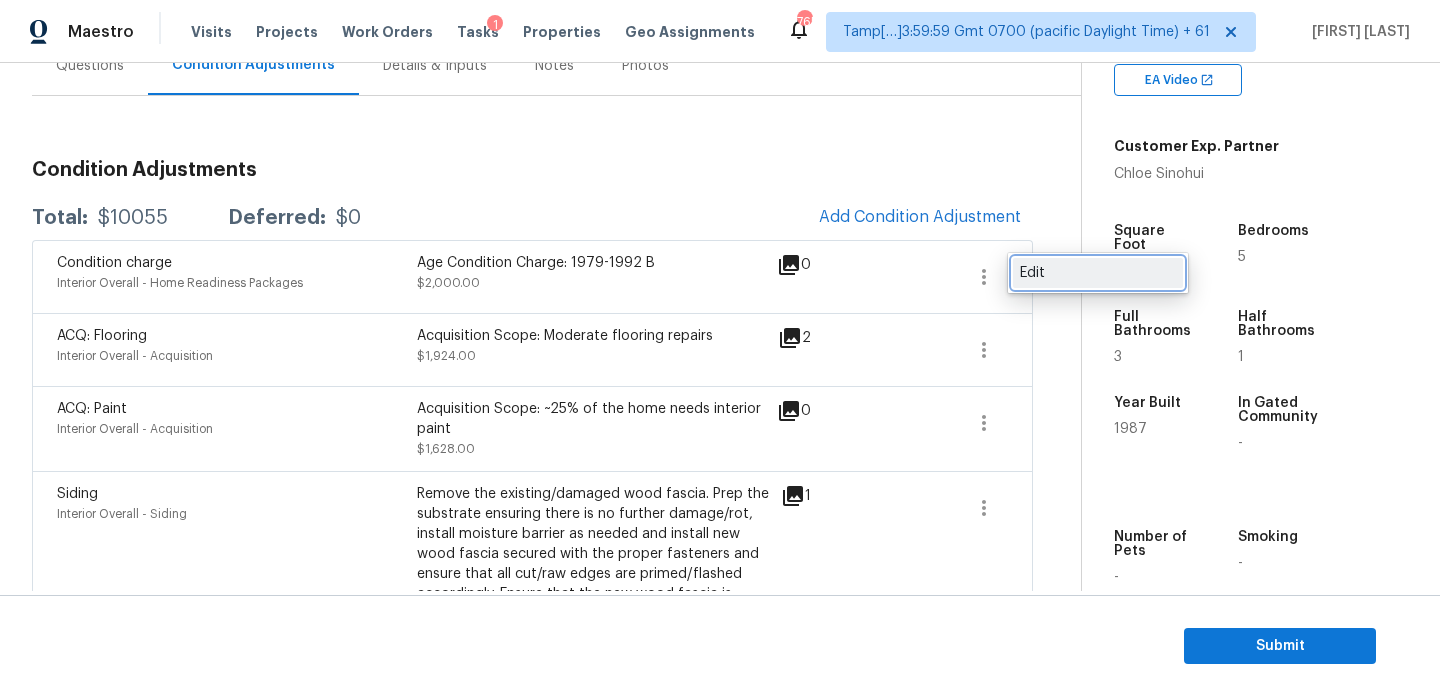click on "Edit" at bounding box center (1098, 273) 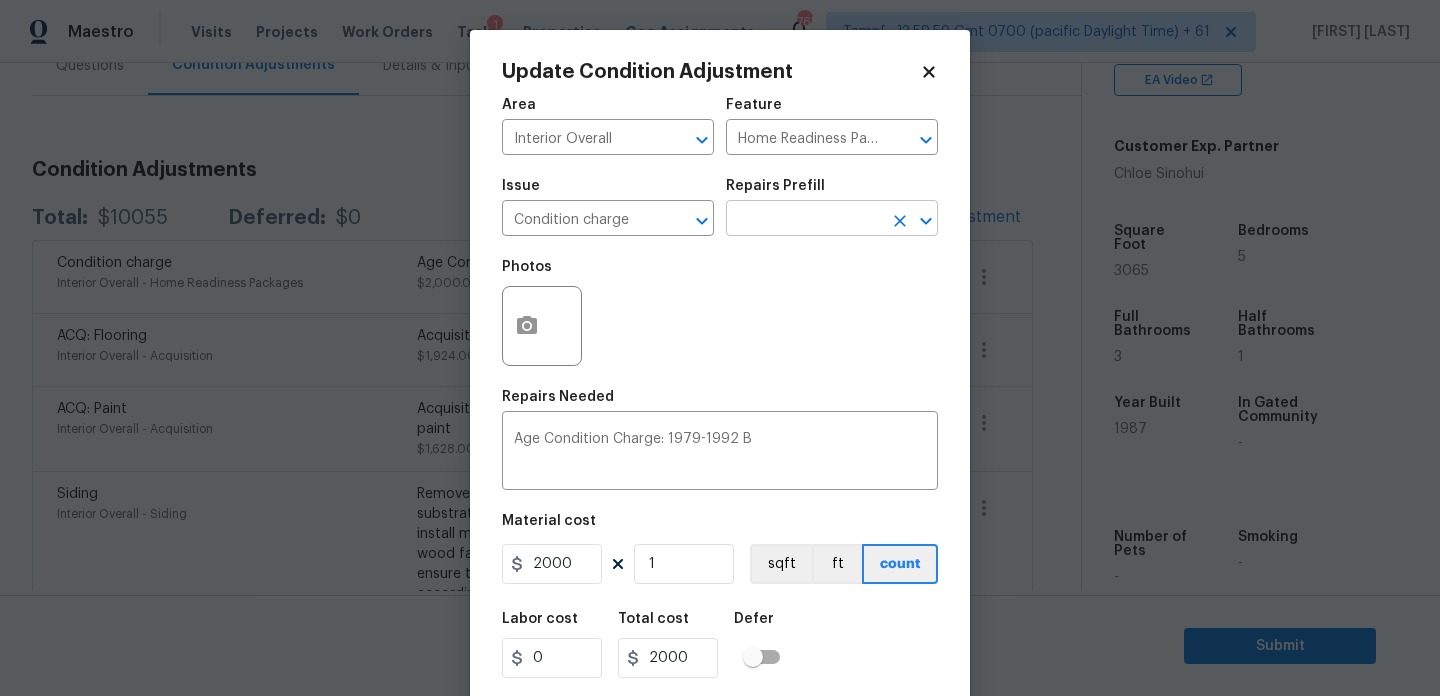 click at bounding box center [804, 220] 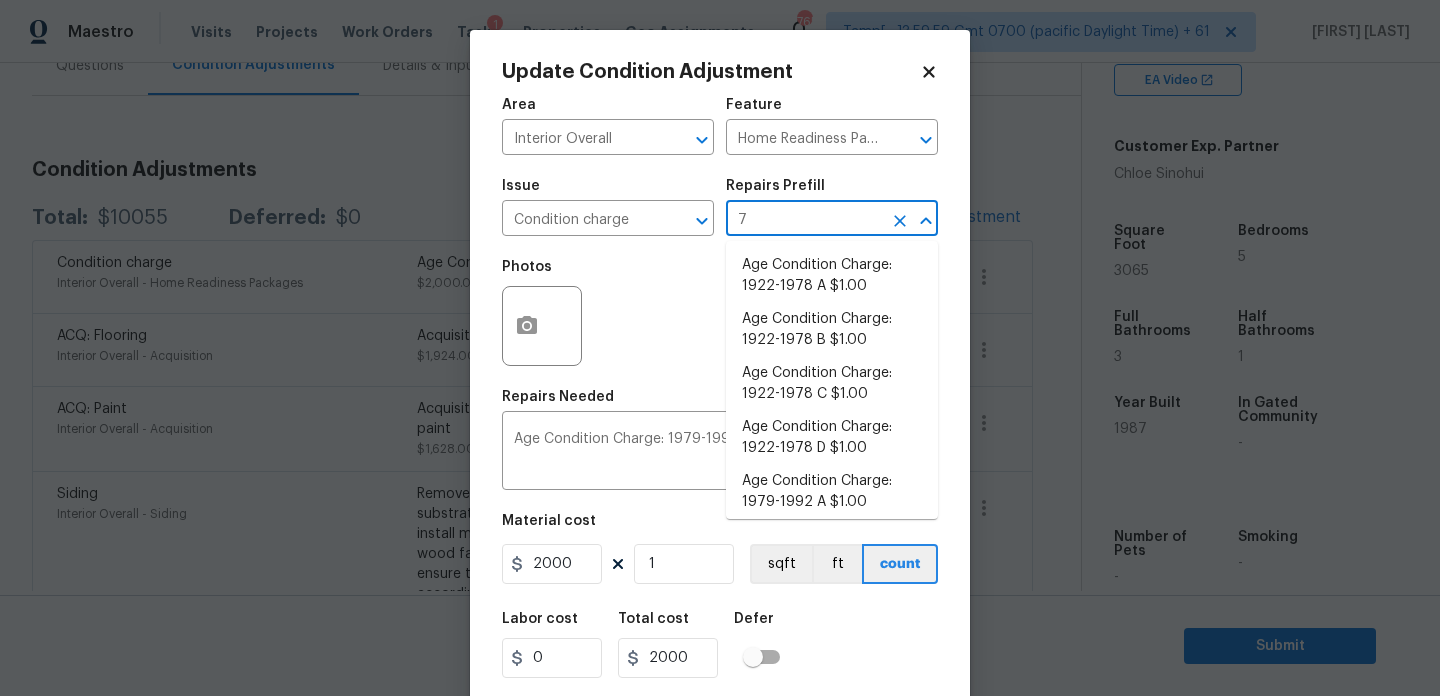 type on "79" 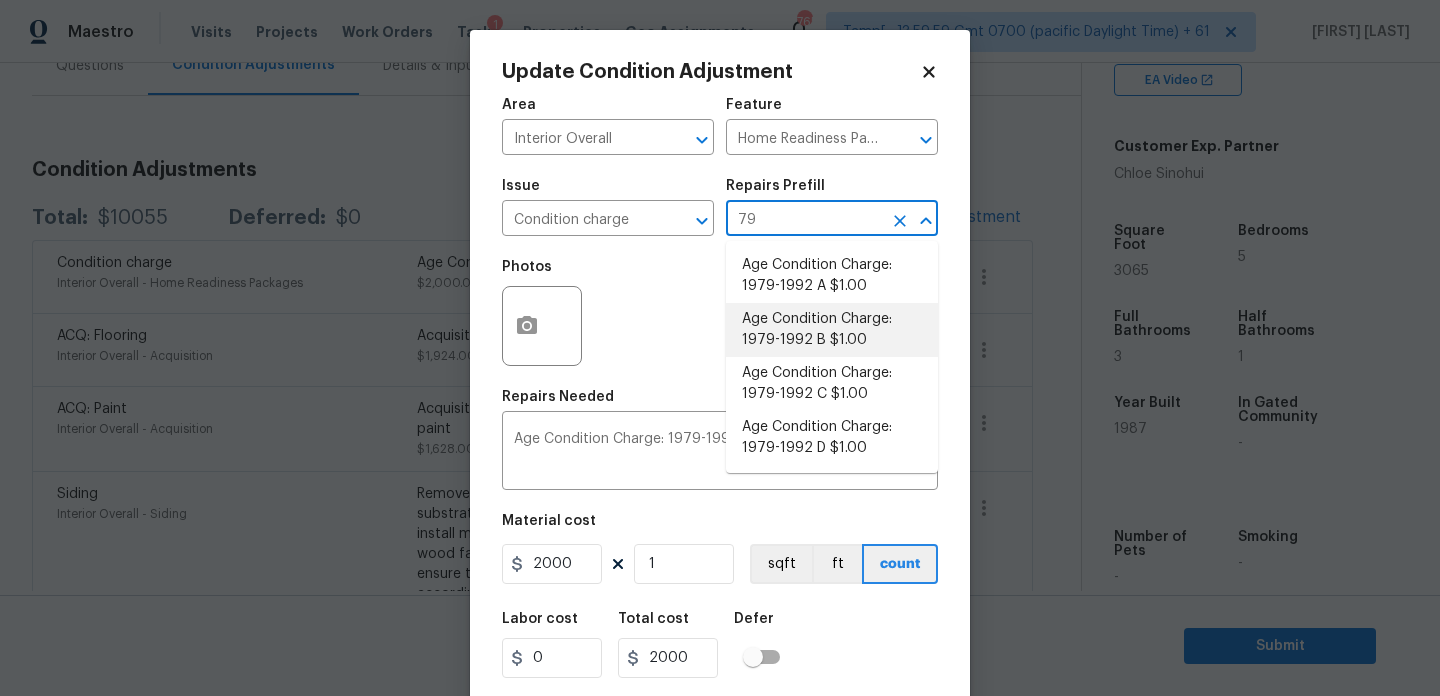 click on "Age Condition Charge: 1979-1992 B	 $1.00" at bounding box center [832, 330] 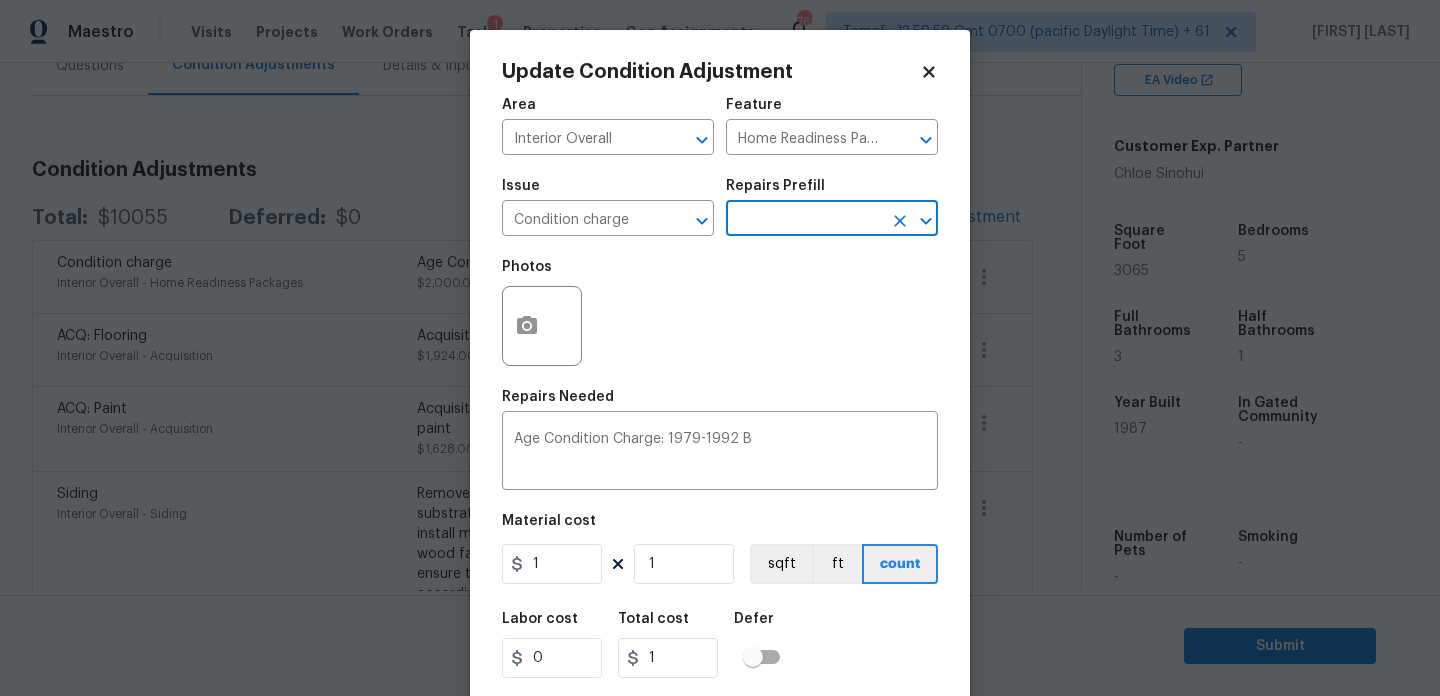 scroll, scrollTop: 51, scrollLeft: 0, axis: vertical 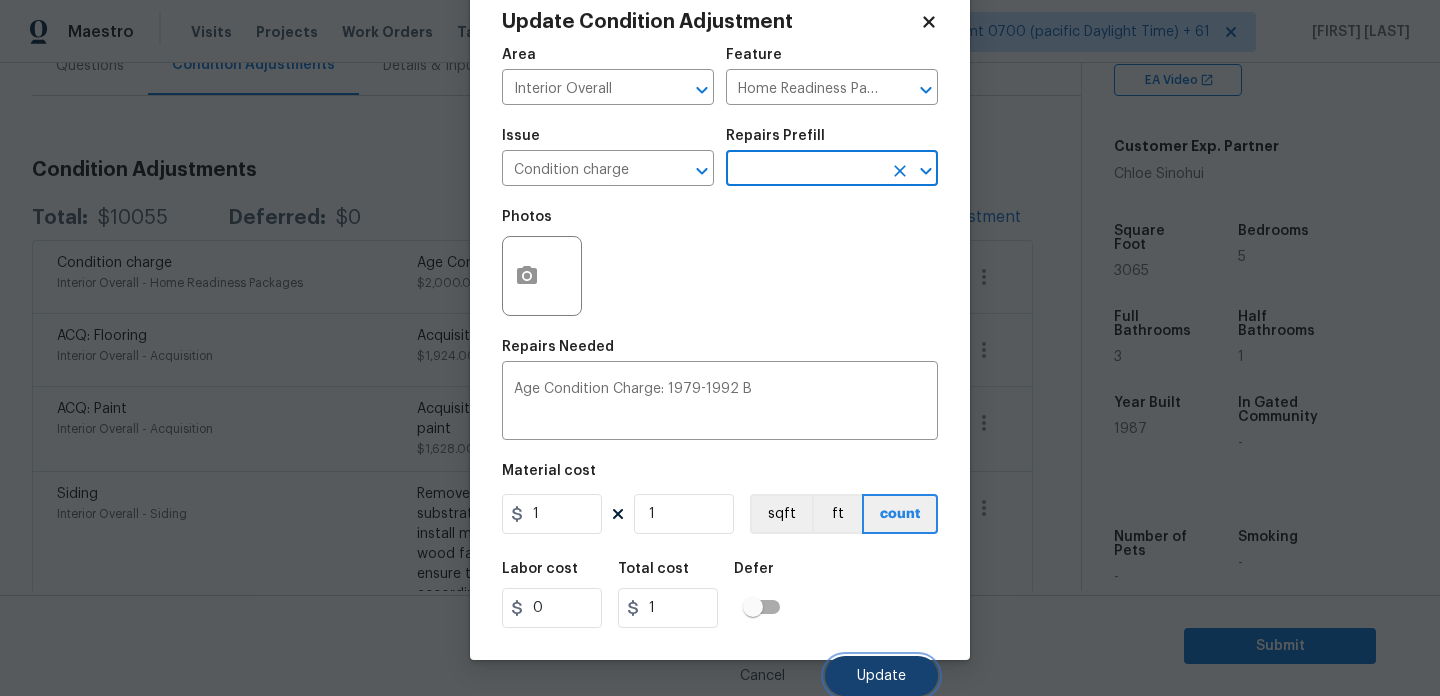 click on "Update" at bounding box center (881, 676) 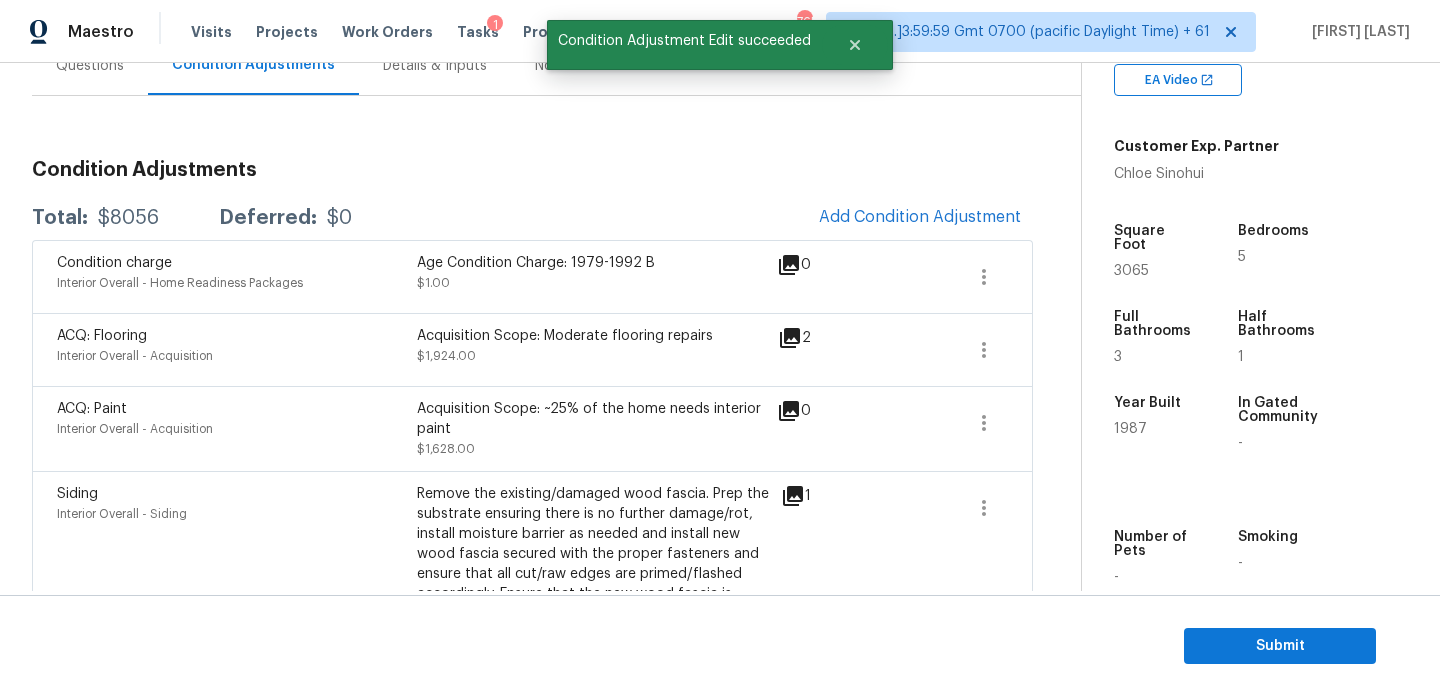 scroll, scrollTop: 0, scrollLeft: 0, axis: both 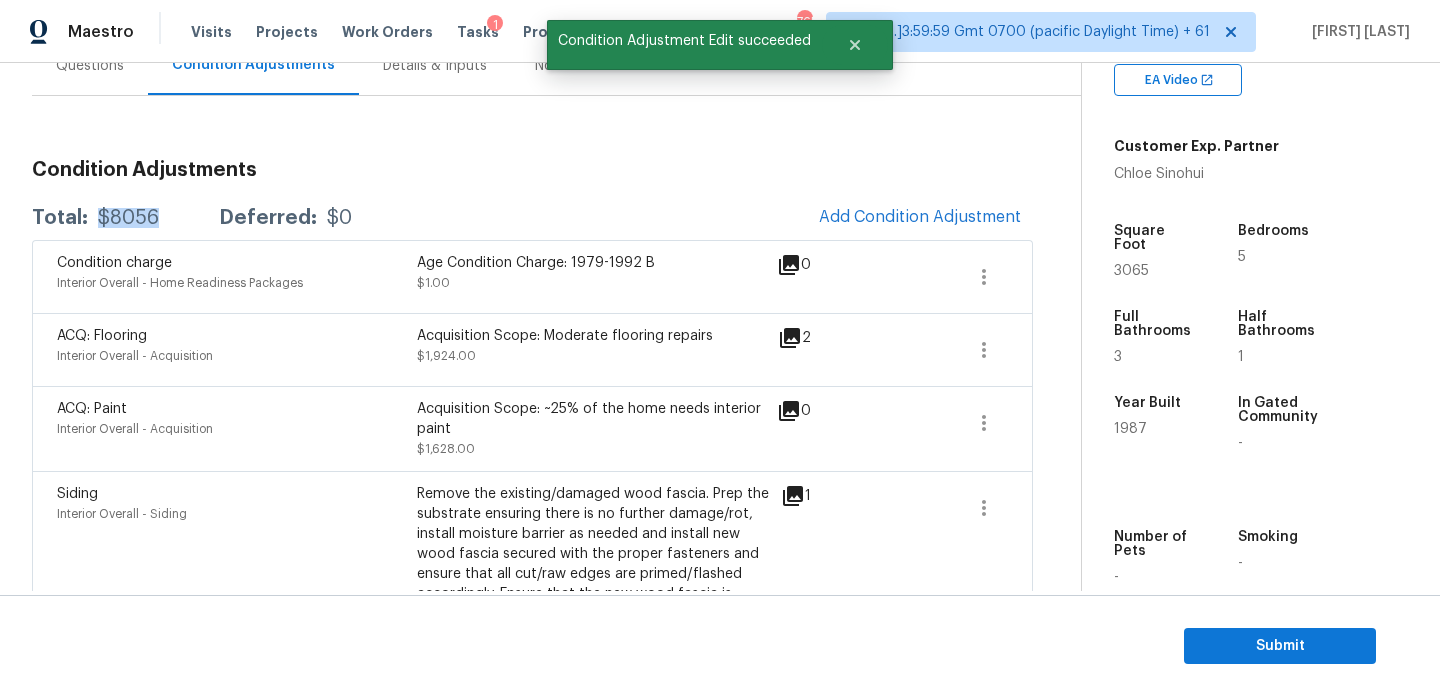 drag, startPoint x: 96, startPoint y: 219, endPoint x: 164, endPoint y: 219, distance: 68 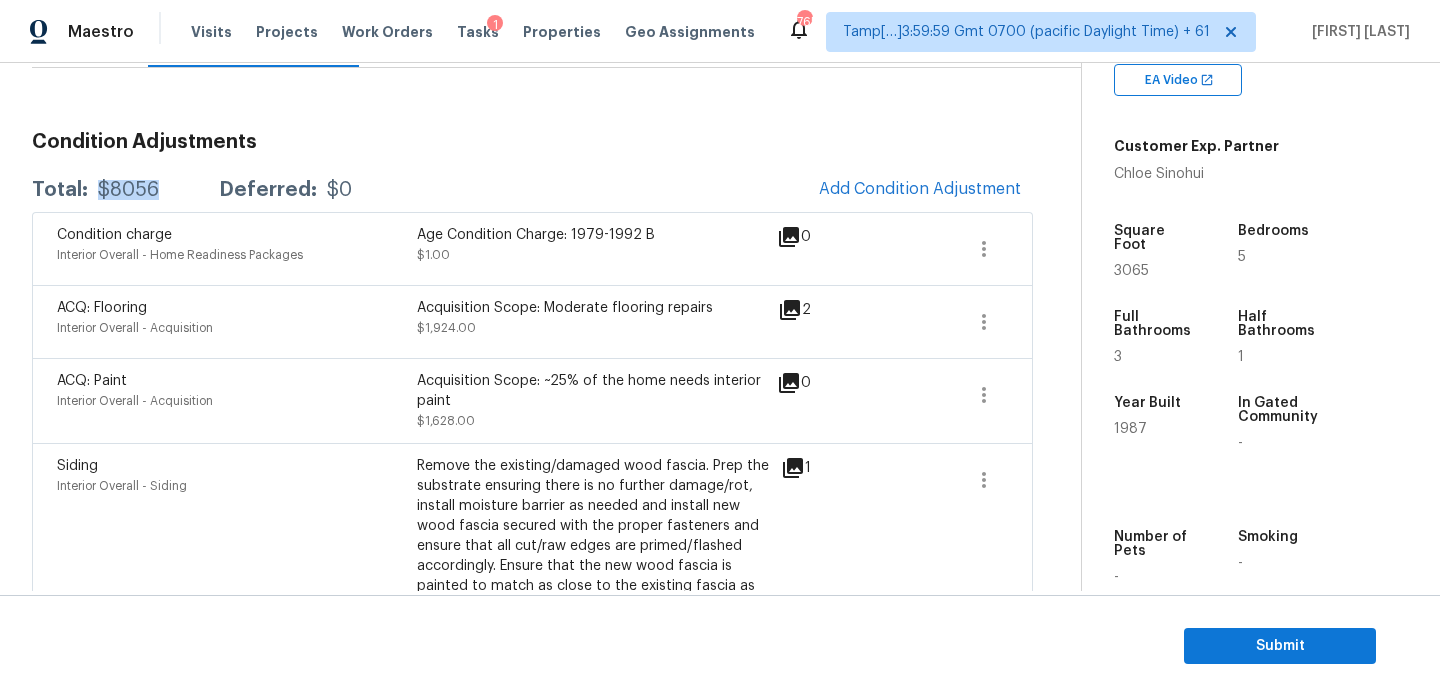 scroll, scrollTop: 233, scrollLeft: 0, axis: vertical 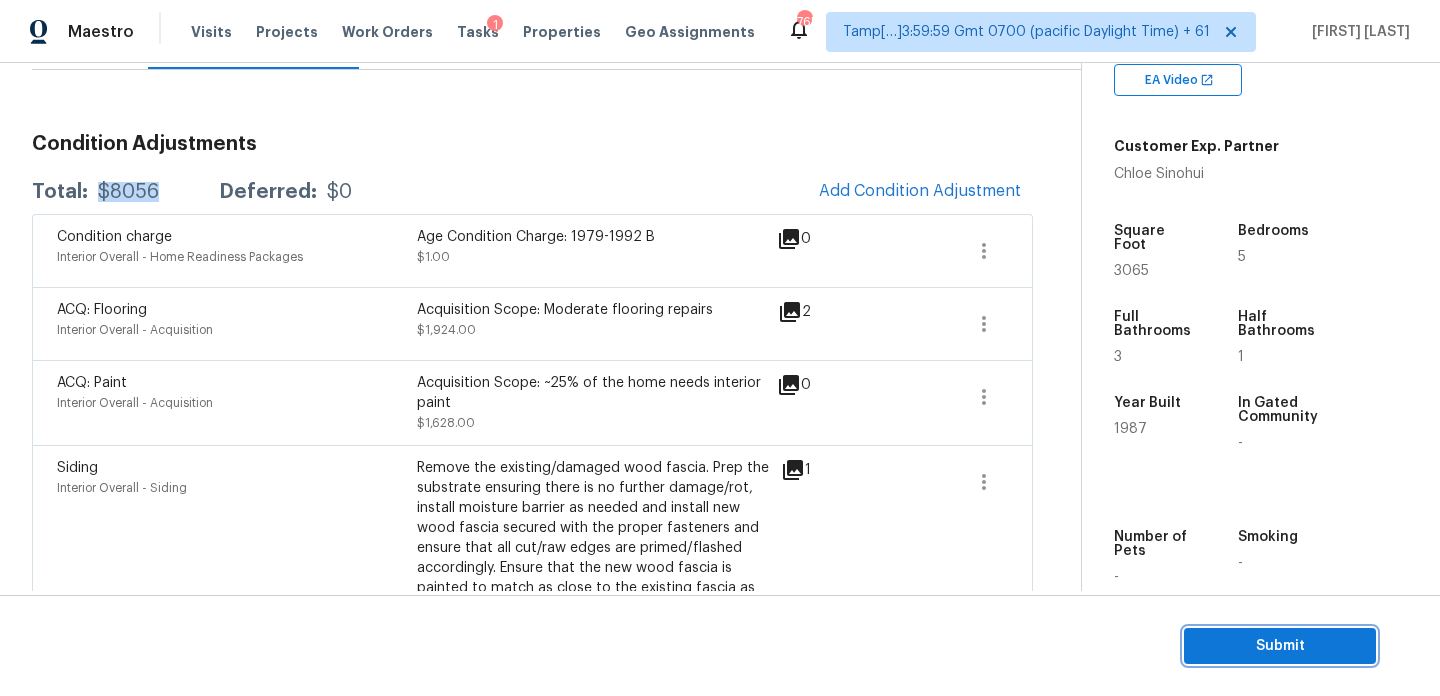 click on "Submit" at bounding box center [1280, 646] 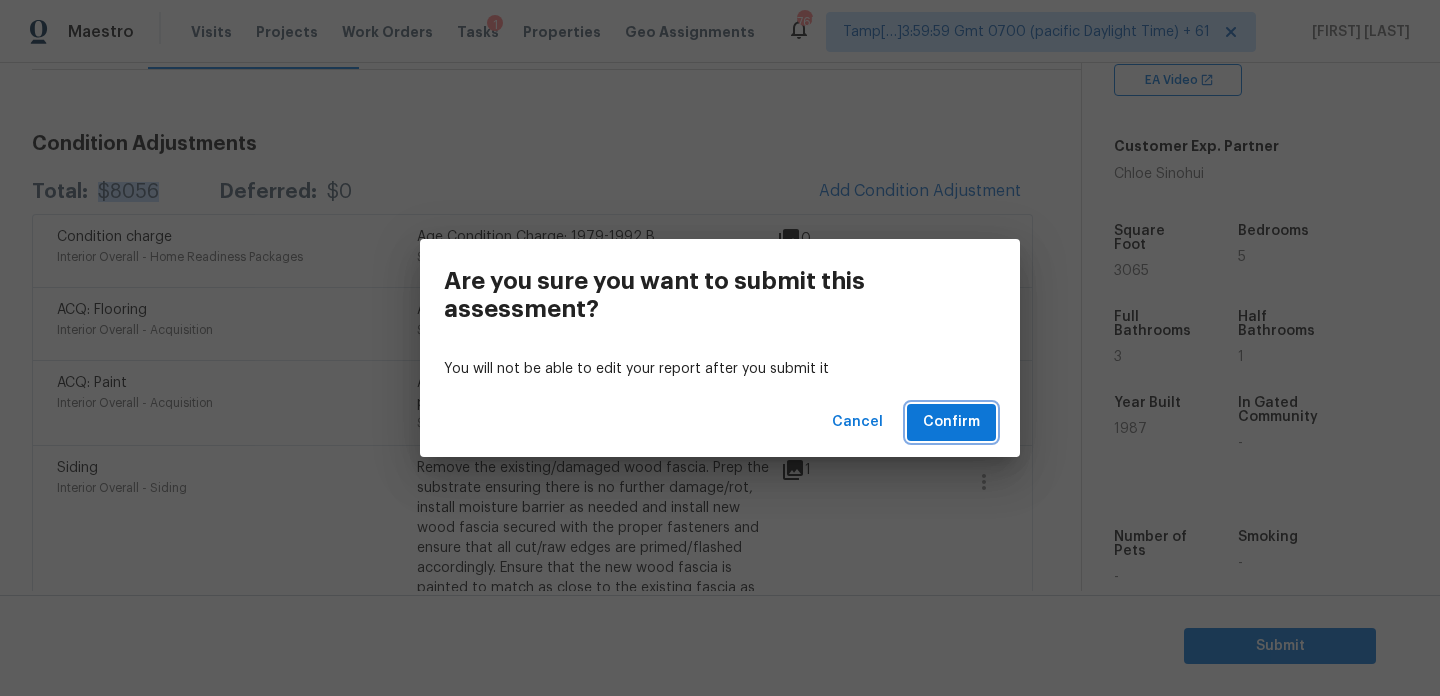 click on "Confirm" at bounding box center [951, 422] 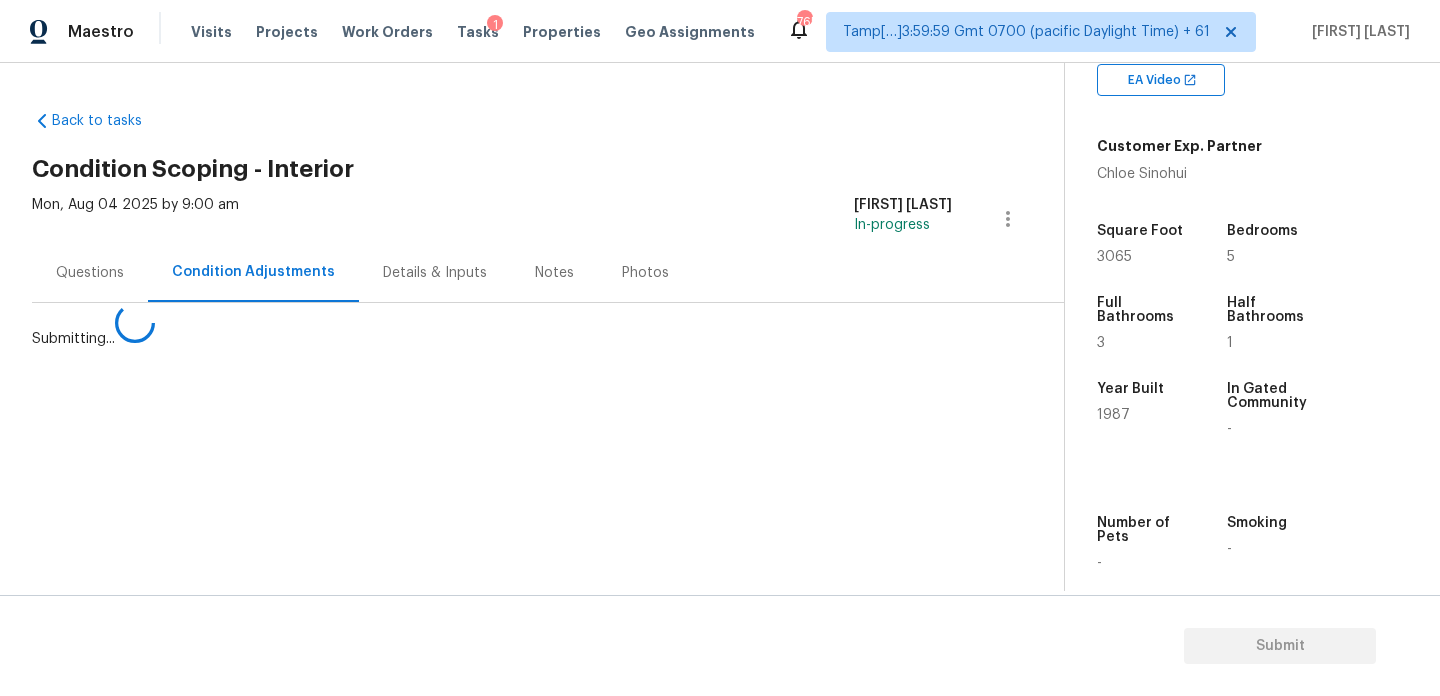 scroll, scrollTop: 0, scrollLeft: 0, axis: both 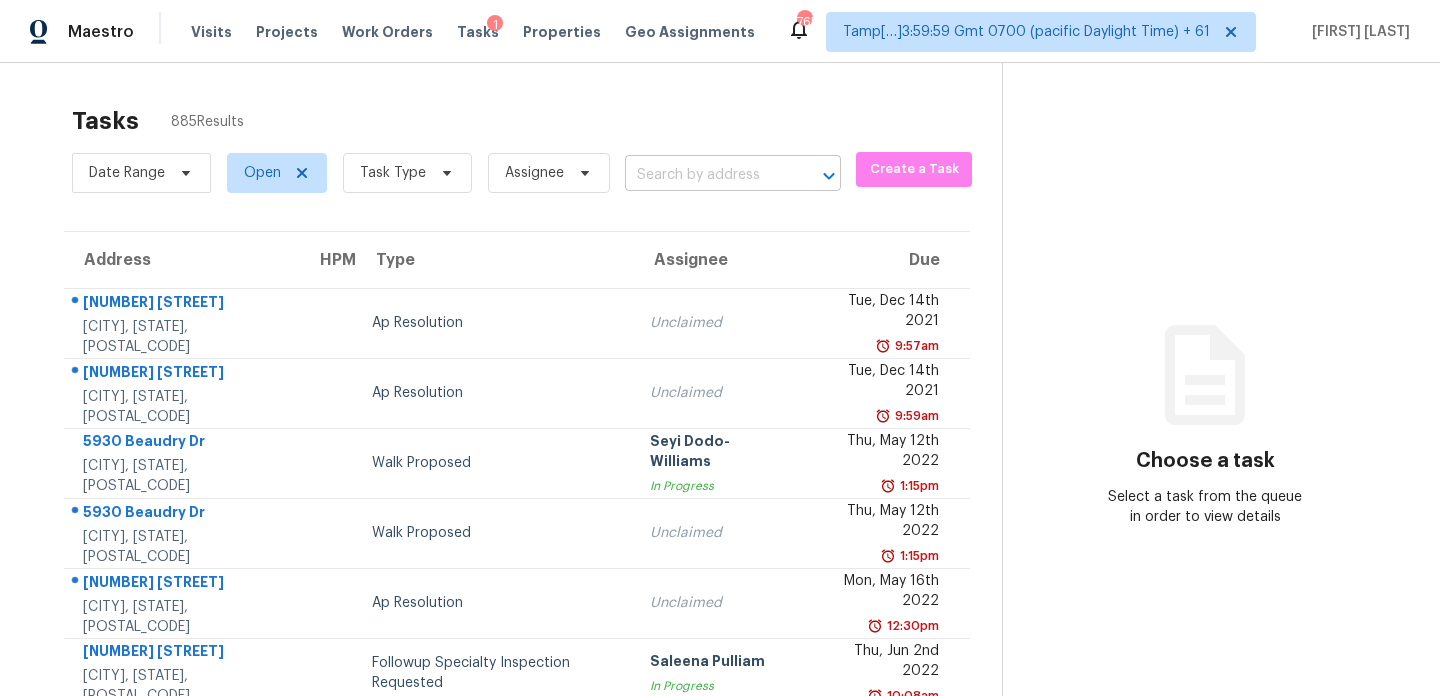 click at bounding box center (705, 175) 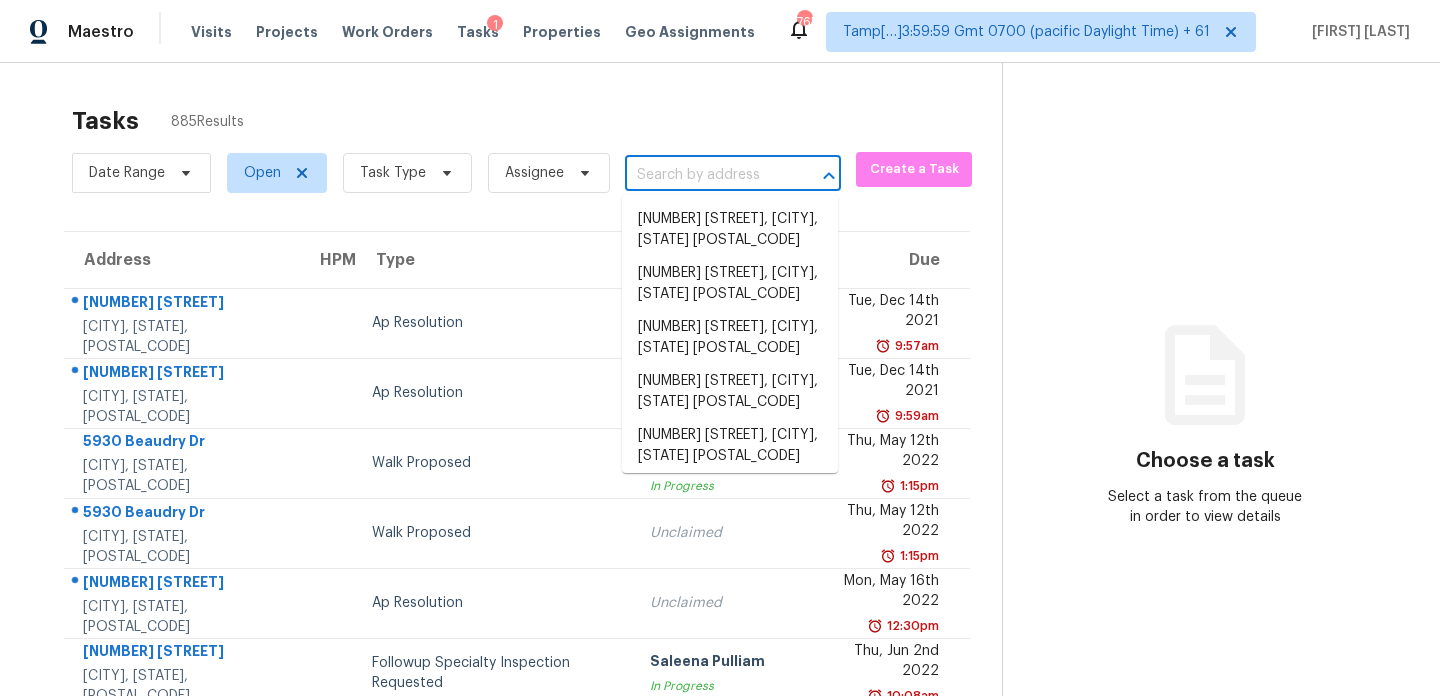 paste on "75 Fanleaf Dr, Fairburn, GA 30213" 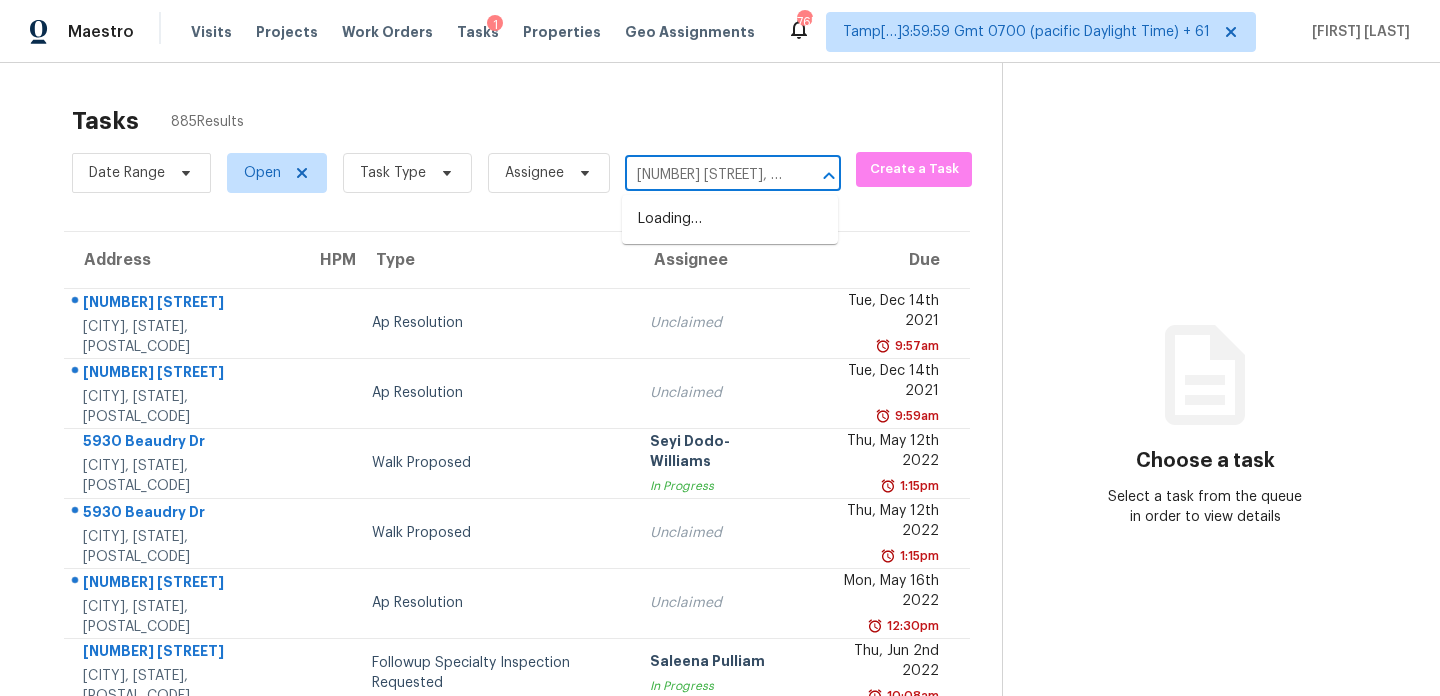 scroll, scrollTop: 0, scrollLeft: 69, axis: horizontal 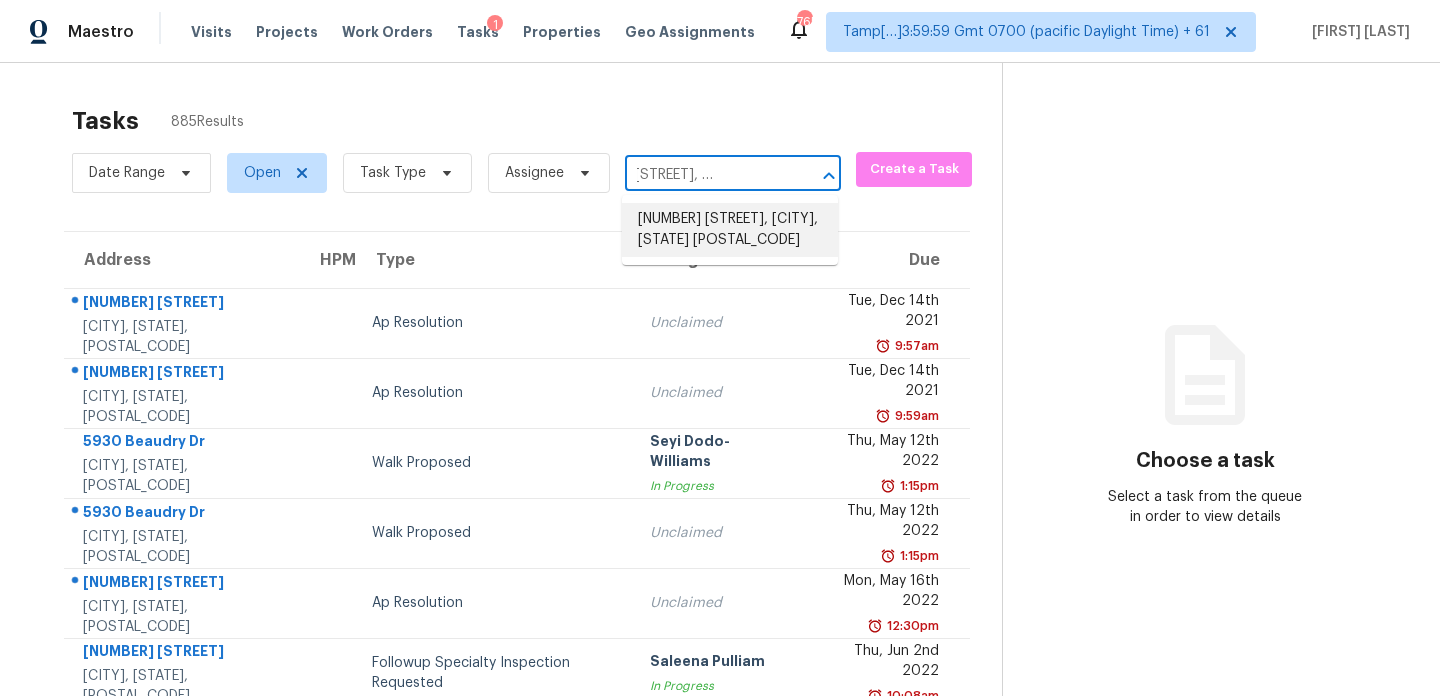 click on "75 Fanleaf Dr, Fairburn, GA 30213" at bounding box center (730, 230) 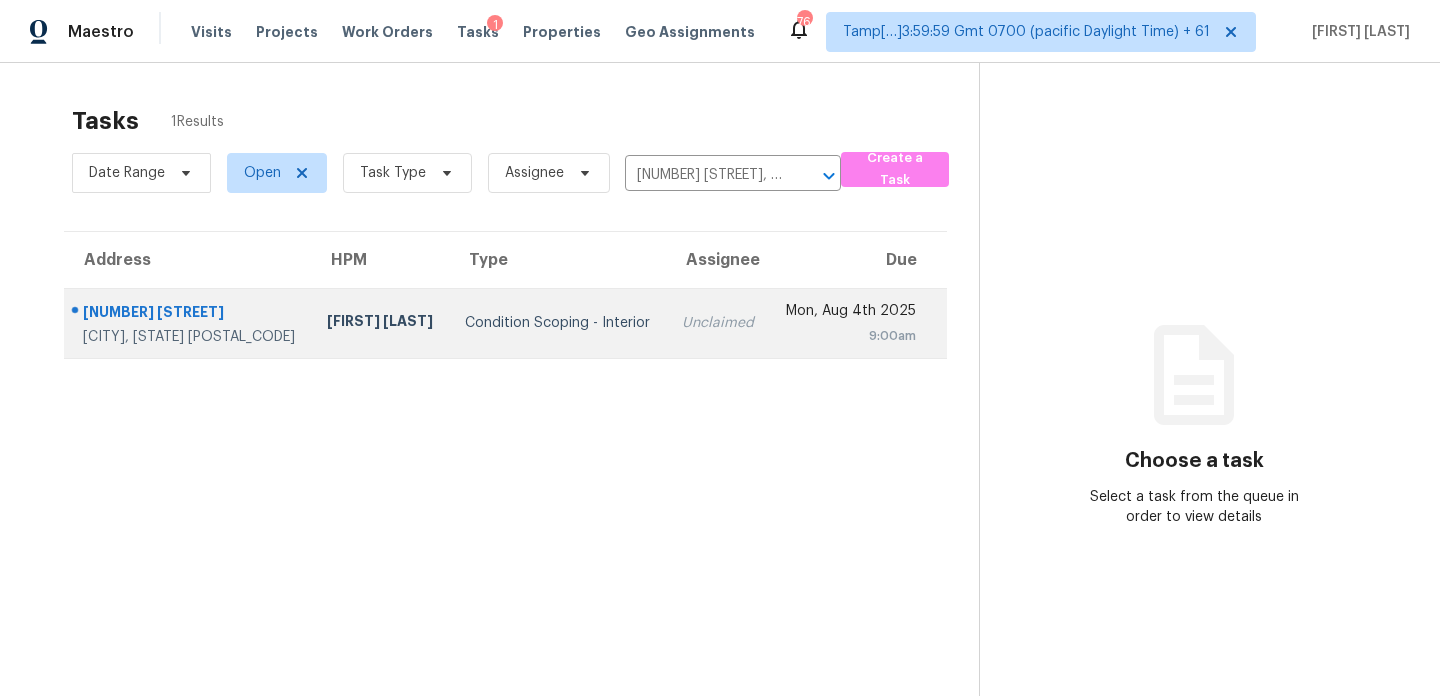 click on "Unclaimed" at bounding box center [718, 323] 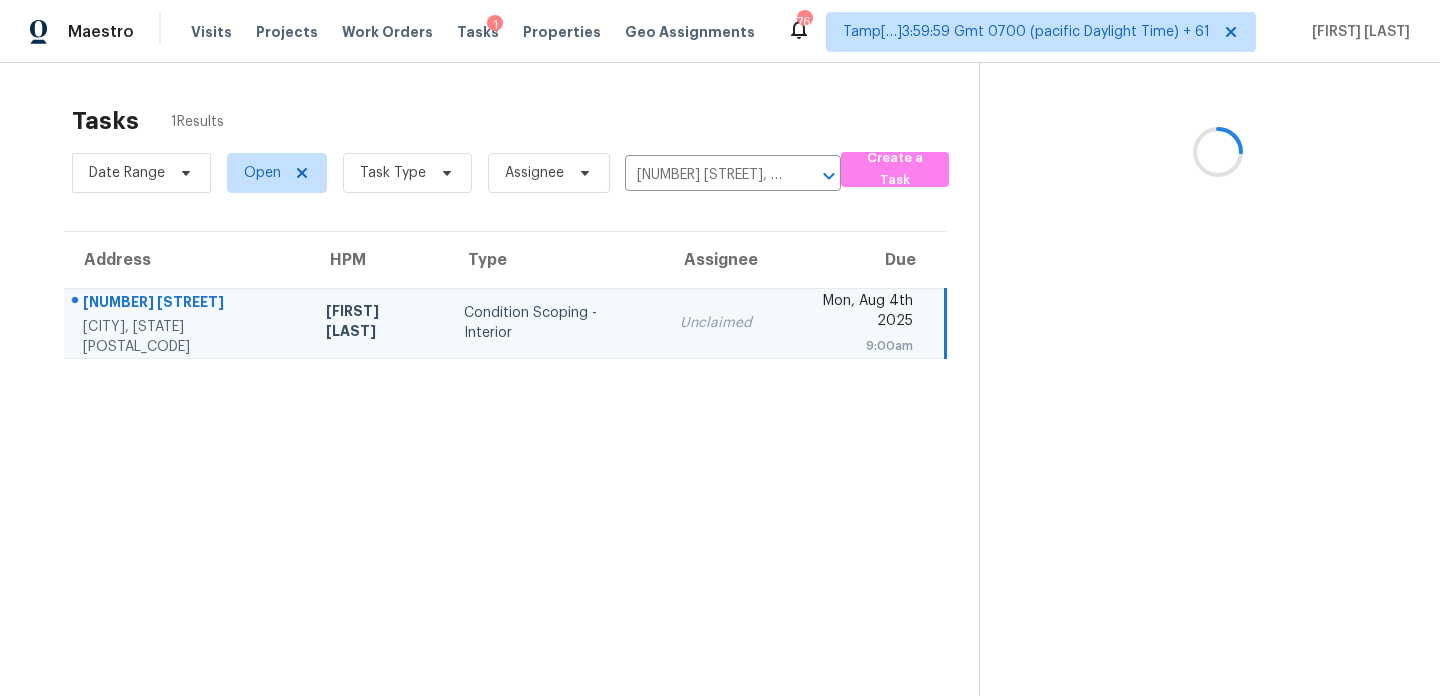 click on "Unclaimed" at bounding box center [716, 323] 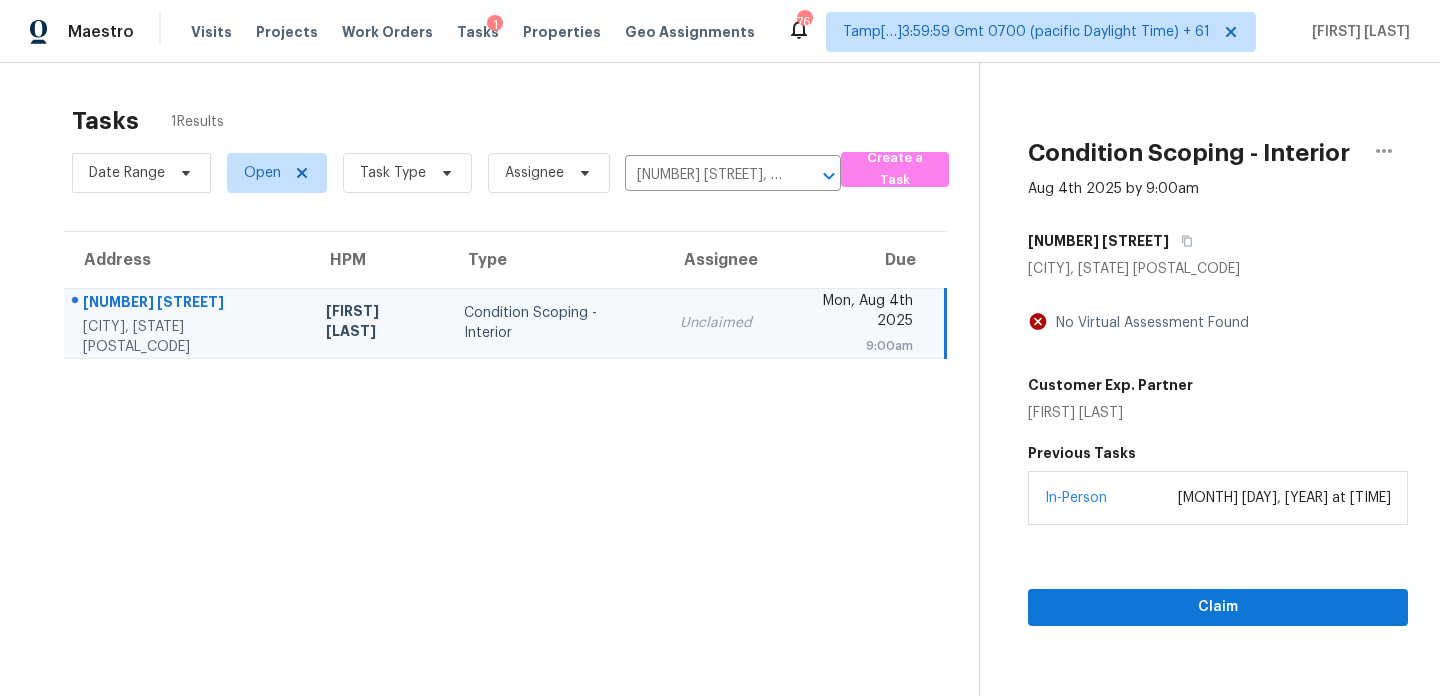 click on "Unclaimed" at bounding box center (716, 323) 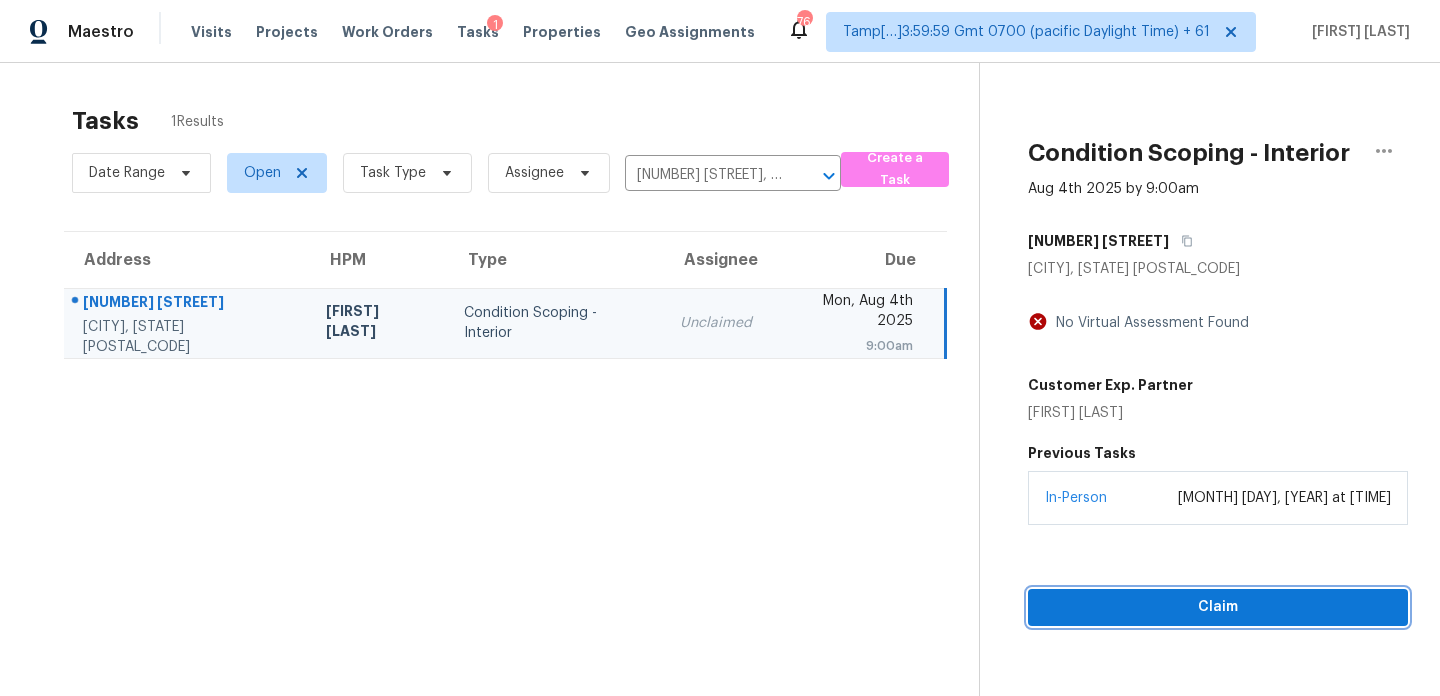 click on "Claim" at bounding box center (1218, 607) 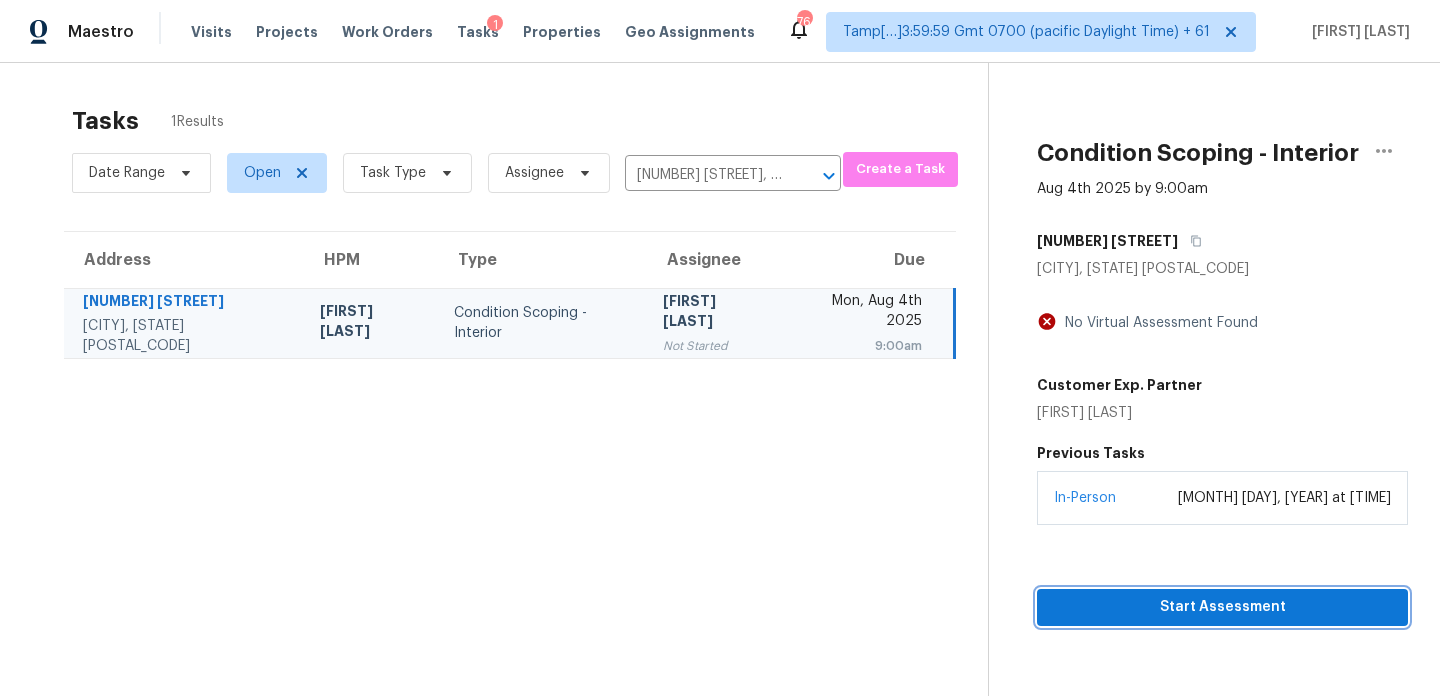 click on "Start Assessment" at bounding box center [1222, 607] 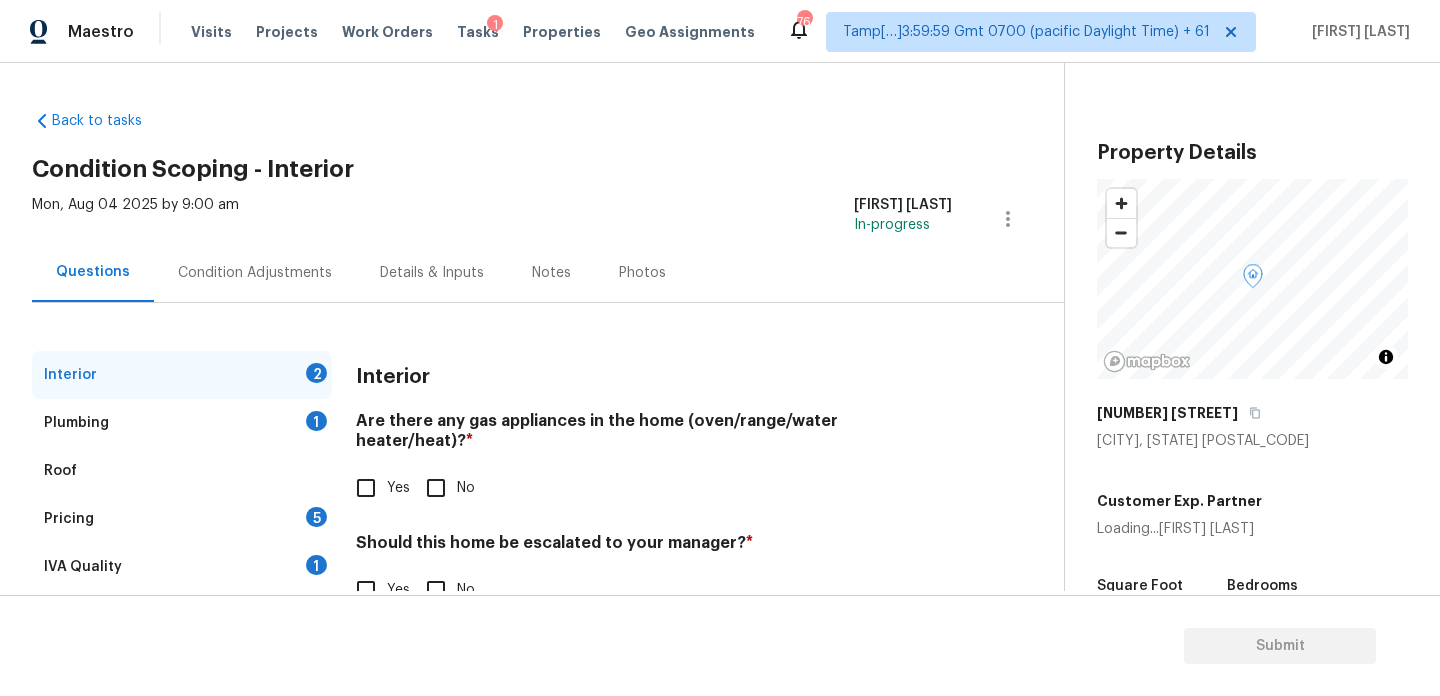 click on "Condition Adjustments" at bounding box center [255, 273] 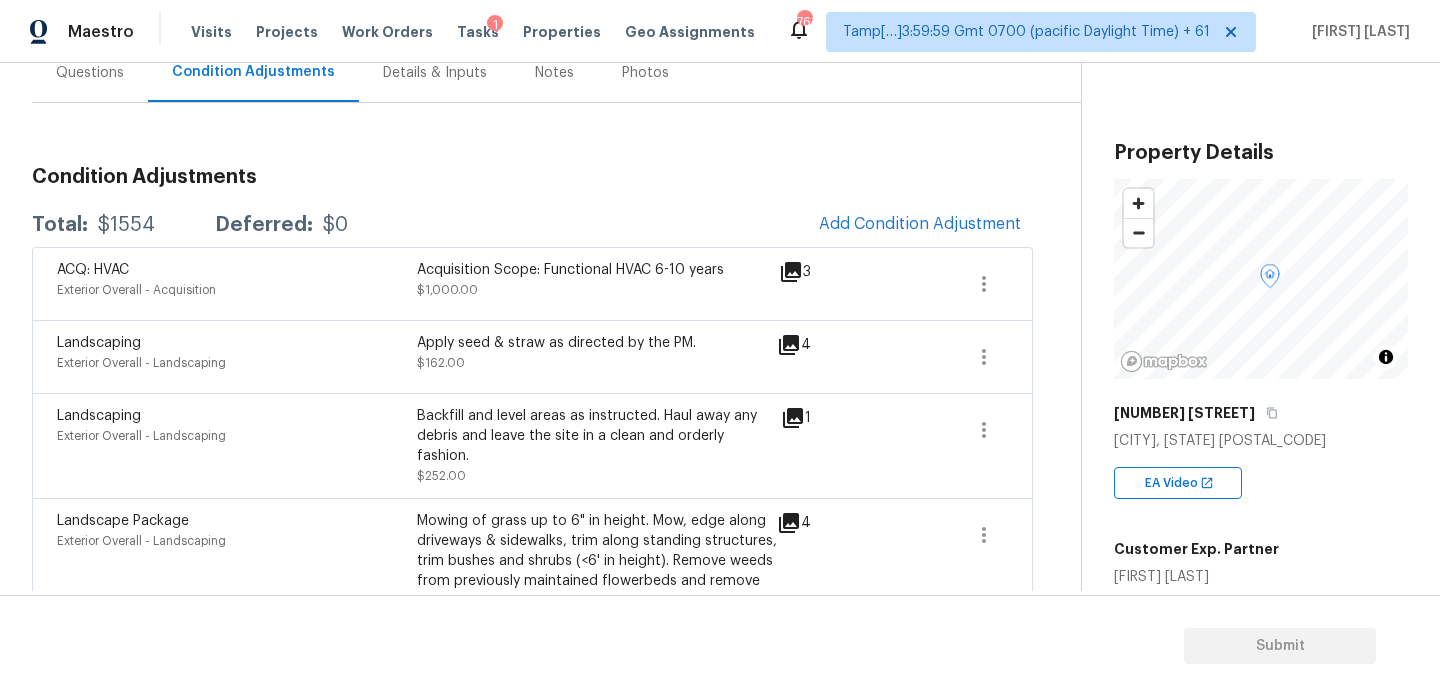 scroll, scrollTop: 223, scrollLeft: 0, axis: vertical 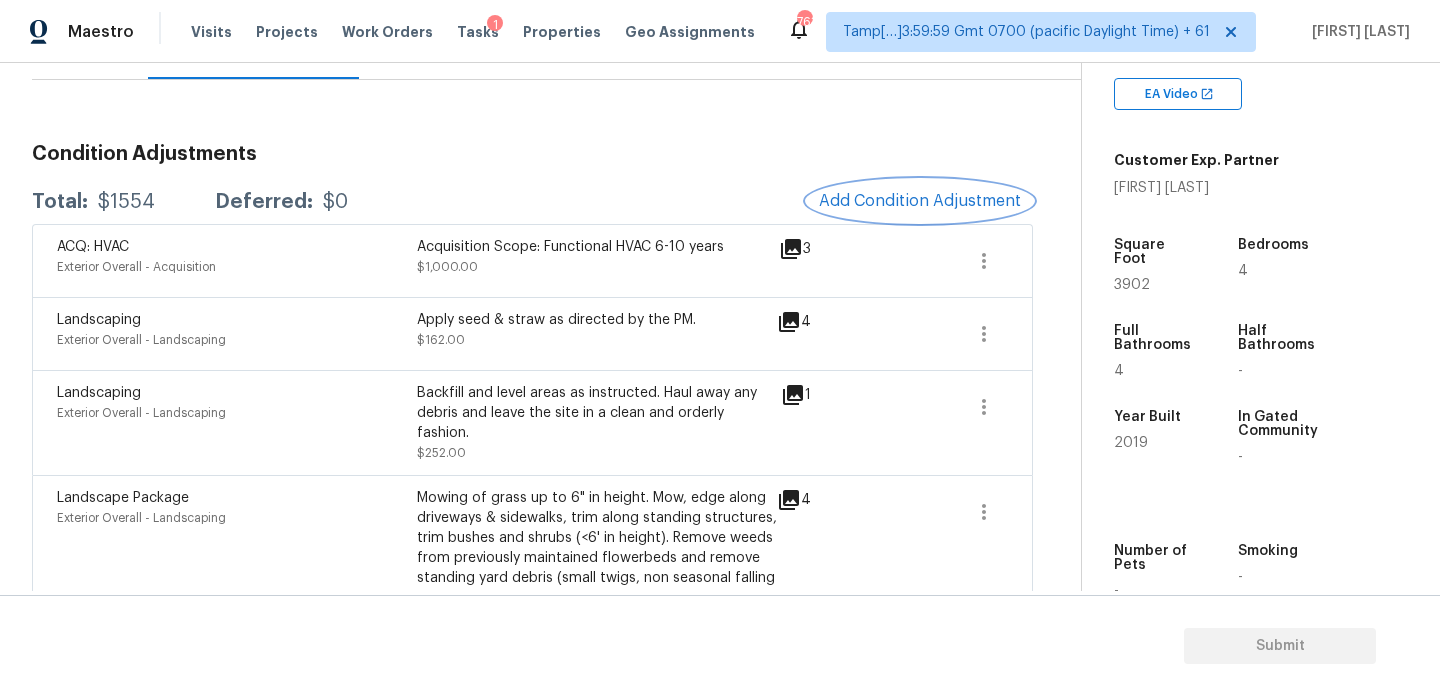 click on "Add Condition Adjustment" at bounding box center [920, 201] 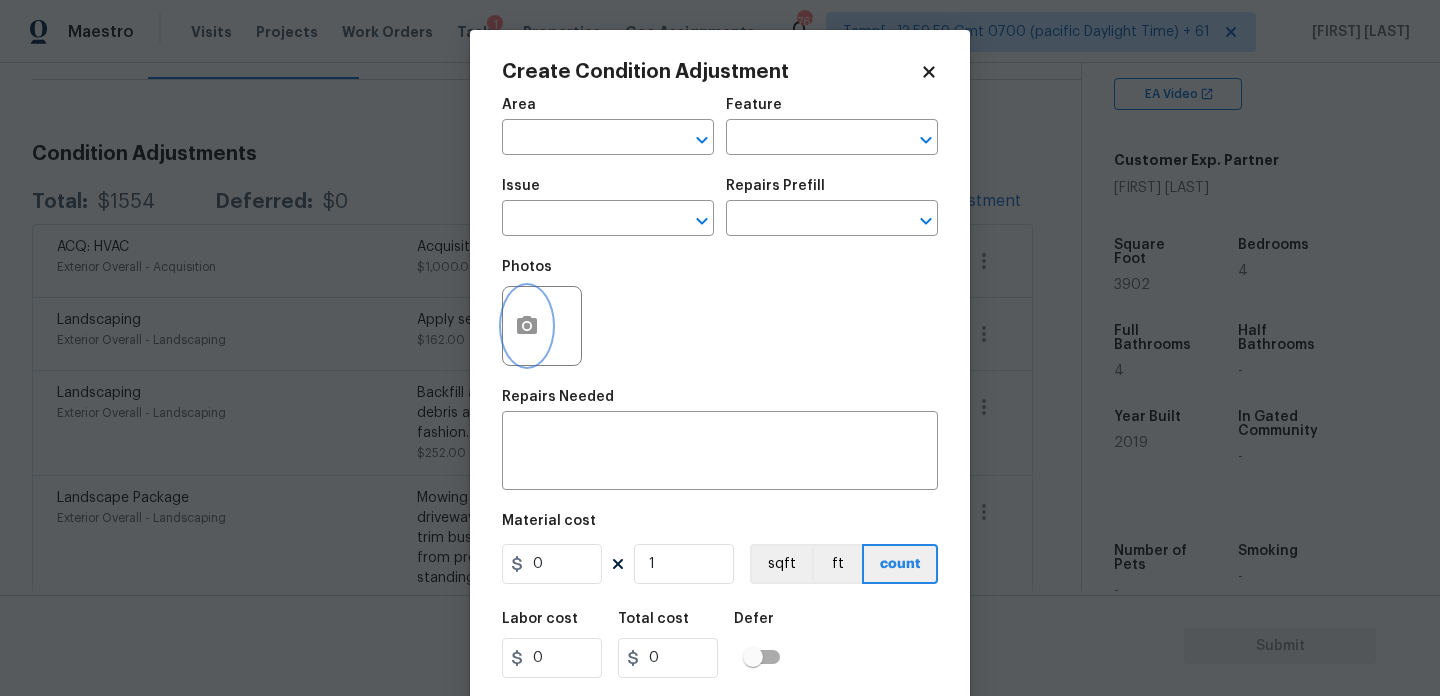 click at bounding box center [527, 326] 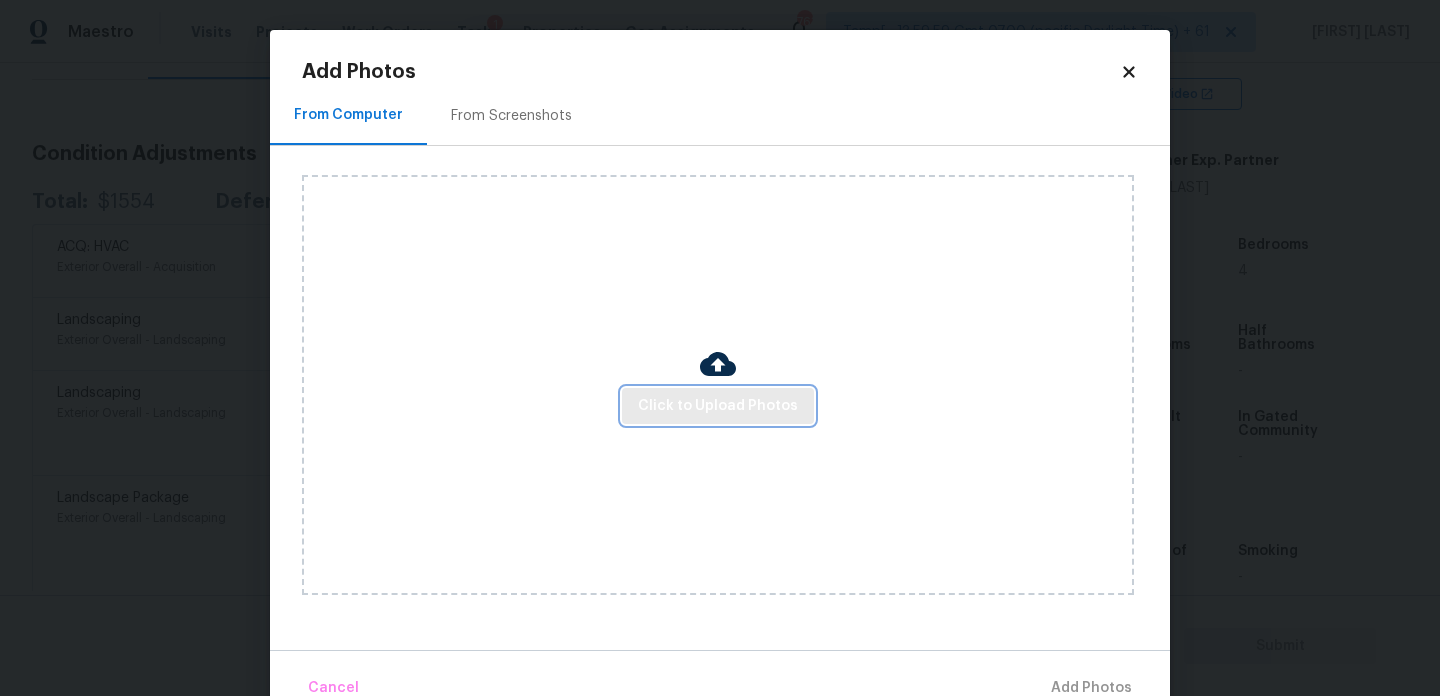 click on "Click to Upload Photos" at bounding box center (718, 406) 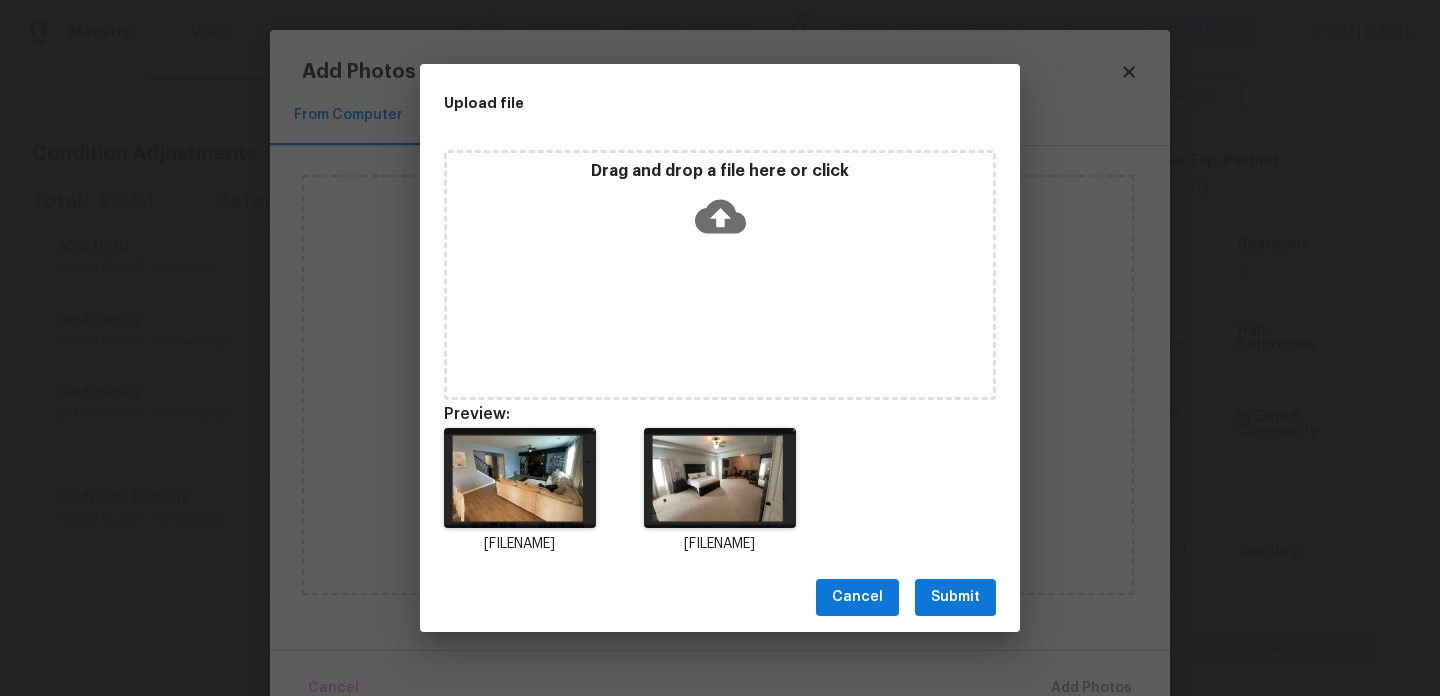 click on "Submit" at bounding box center (955, 597) 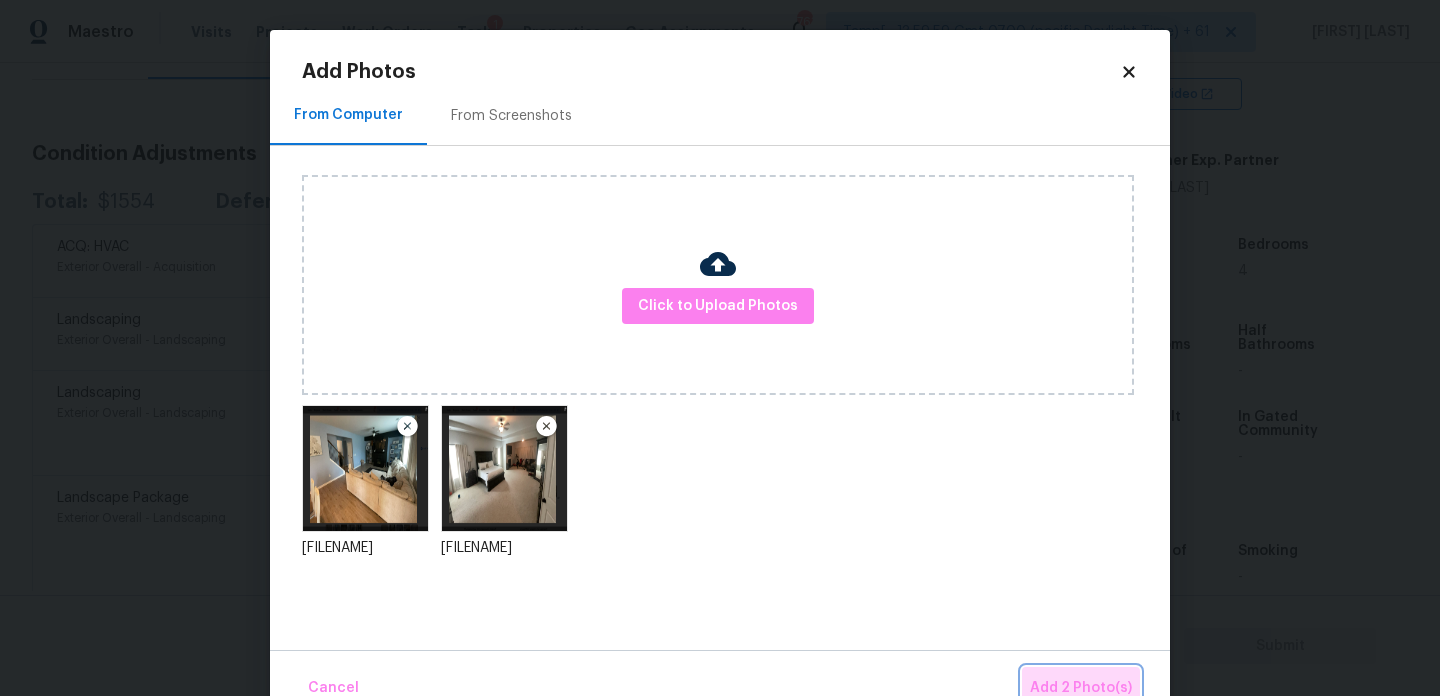 click on "Add 2 Photo(s)" at bounding box center (1081, 688) 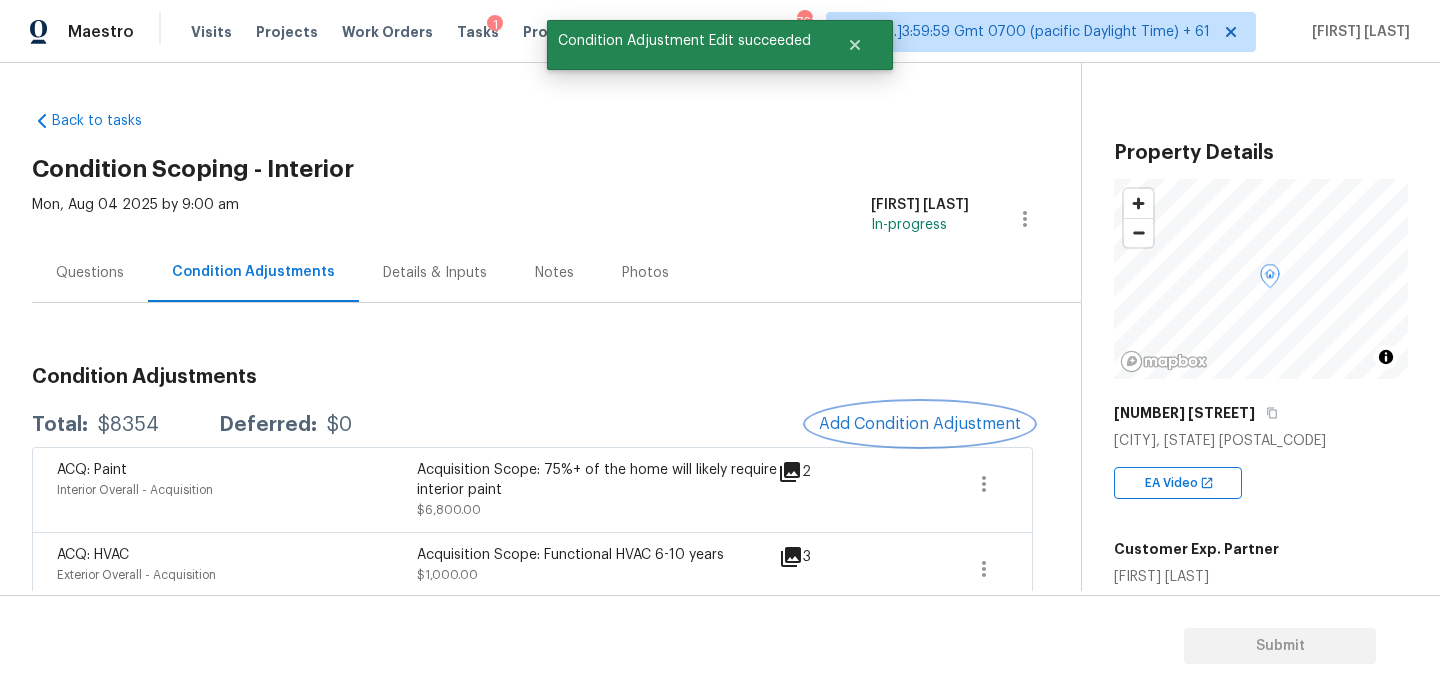 scroll, scrollTop: 0, scrollLeft: 0, axis: both 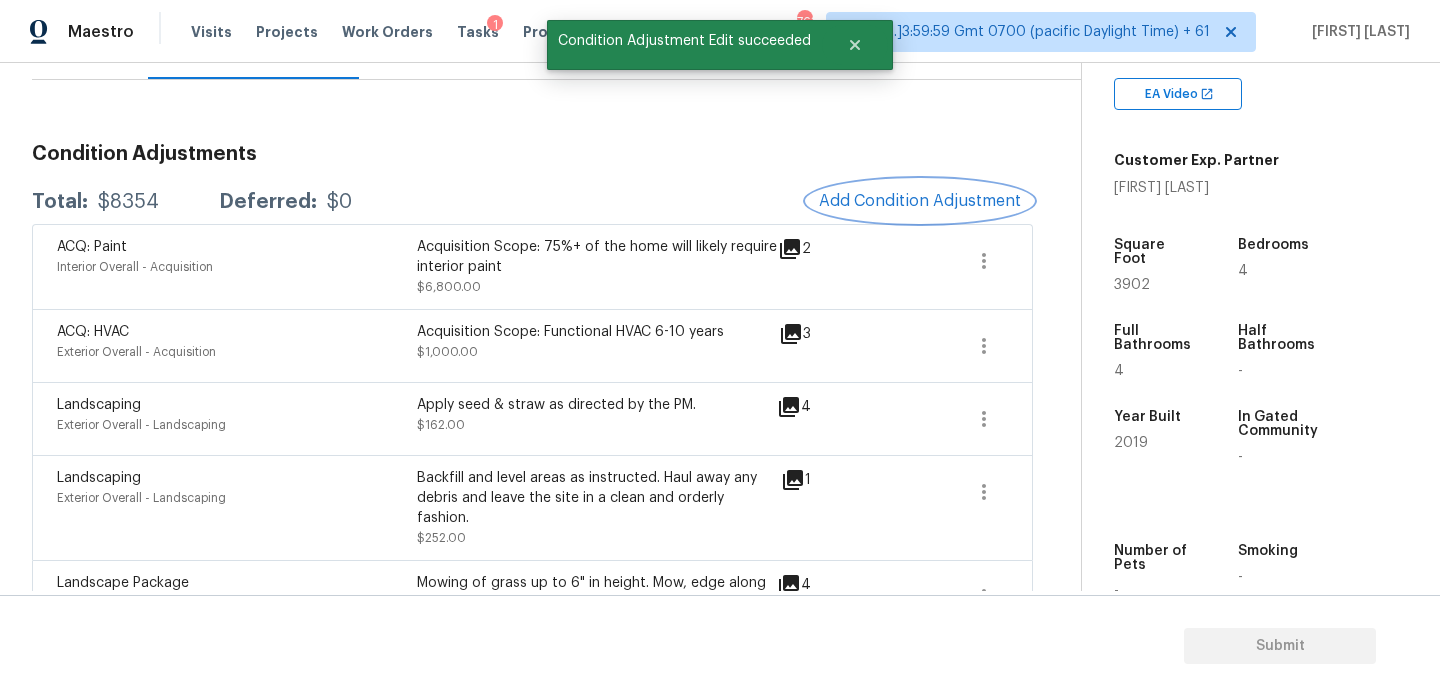 click on "Add Condition Adjustment" at bounding box center [920, 201] 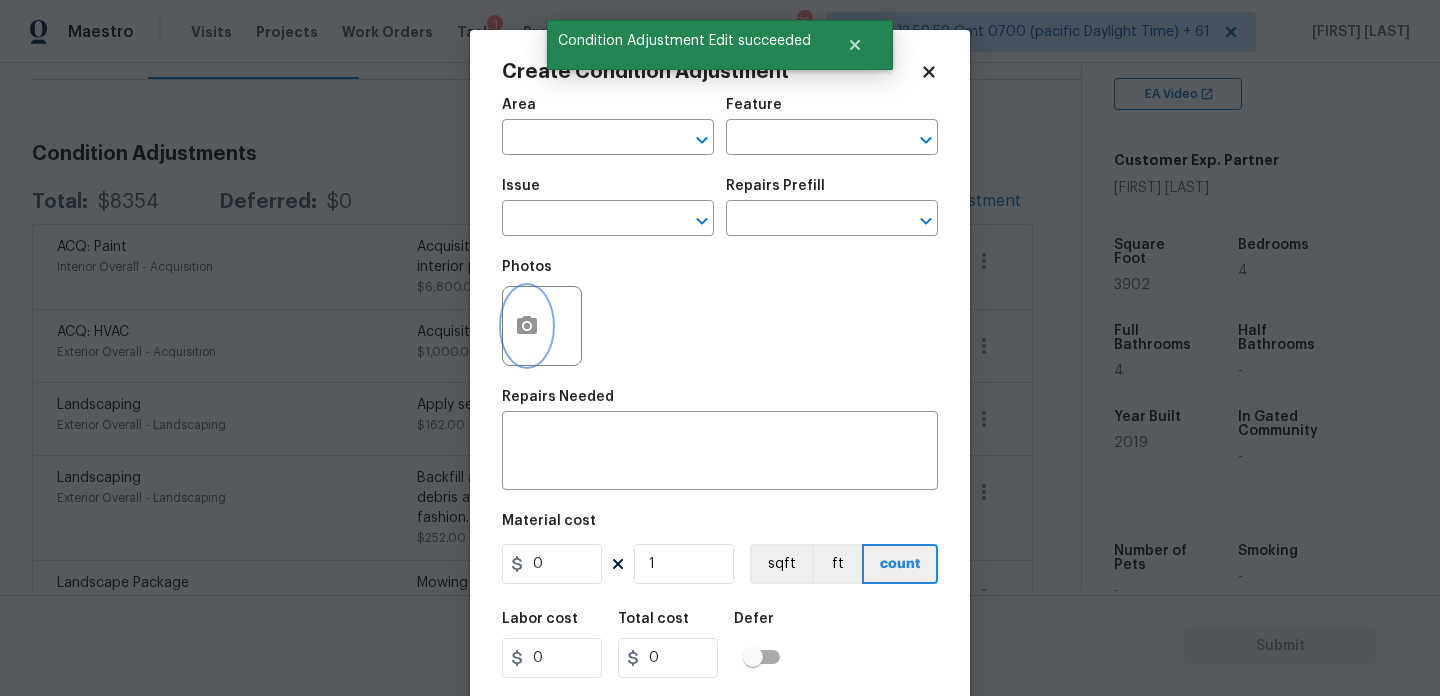 click at bounding box center (527, 326) 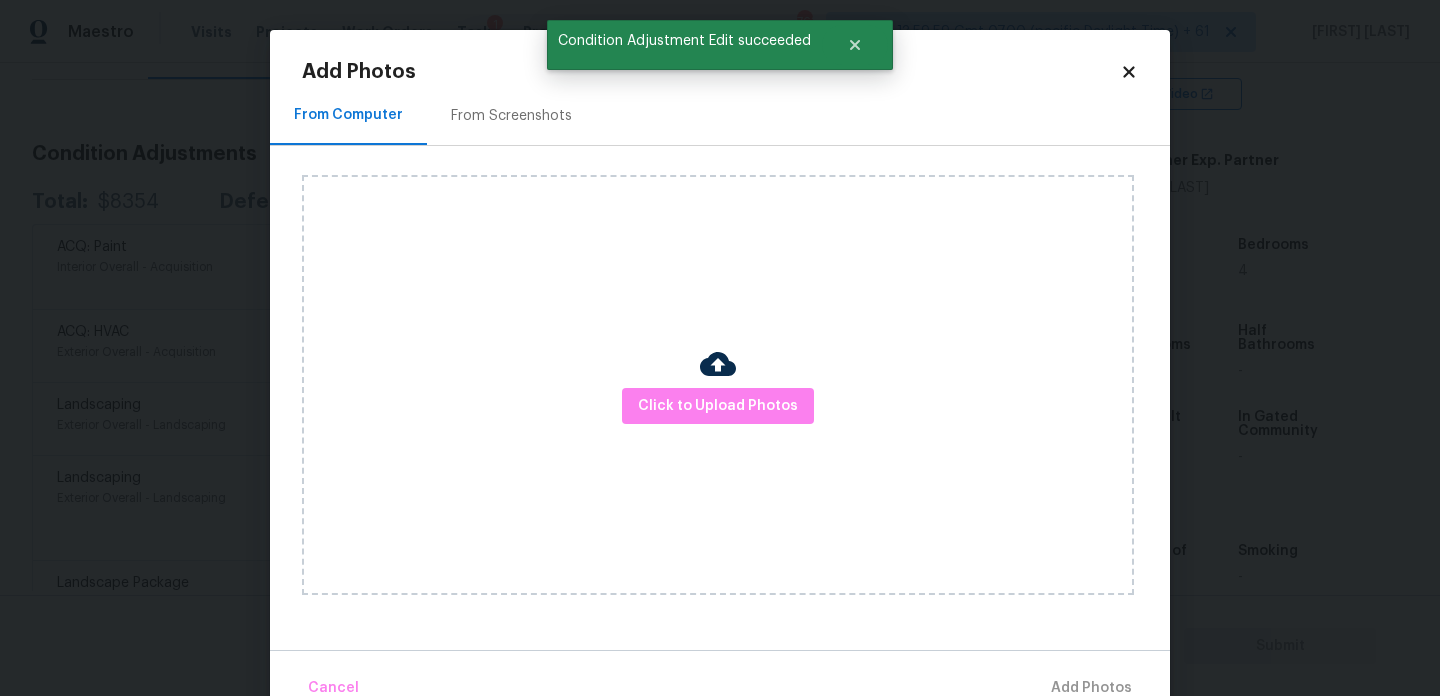 click on "Click to Upload Photos" at bounding box center (718, 385) 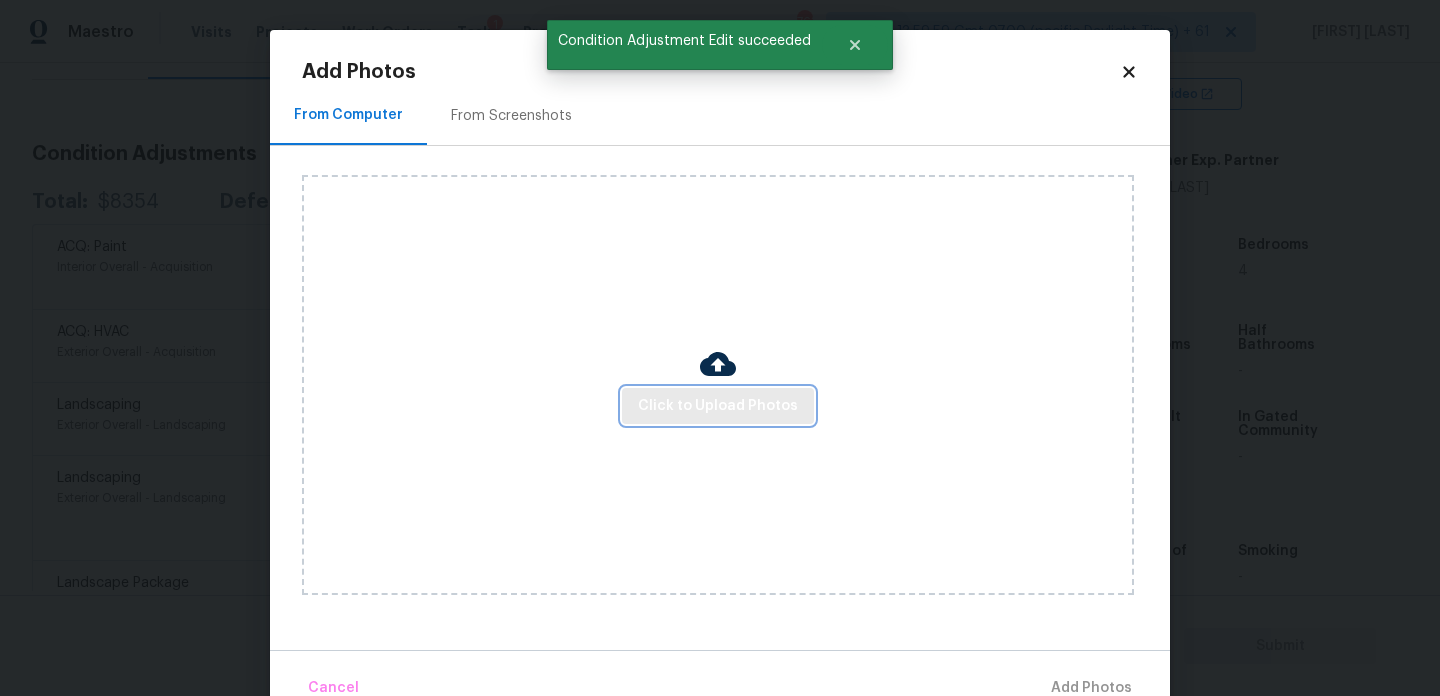 click on "Click to Upload Photos" at bounding box center (718, 406) 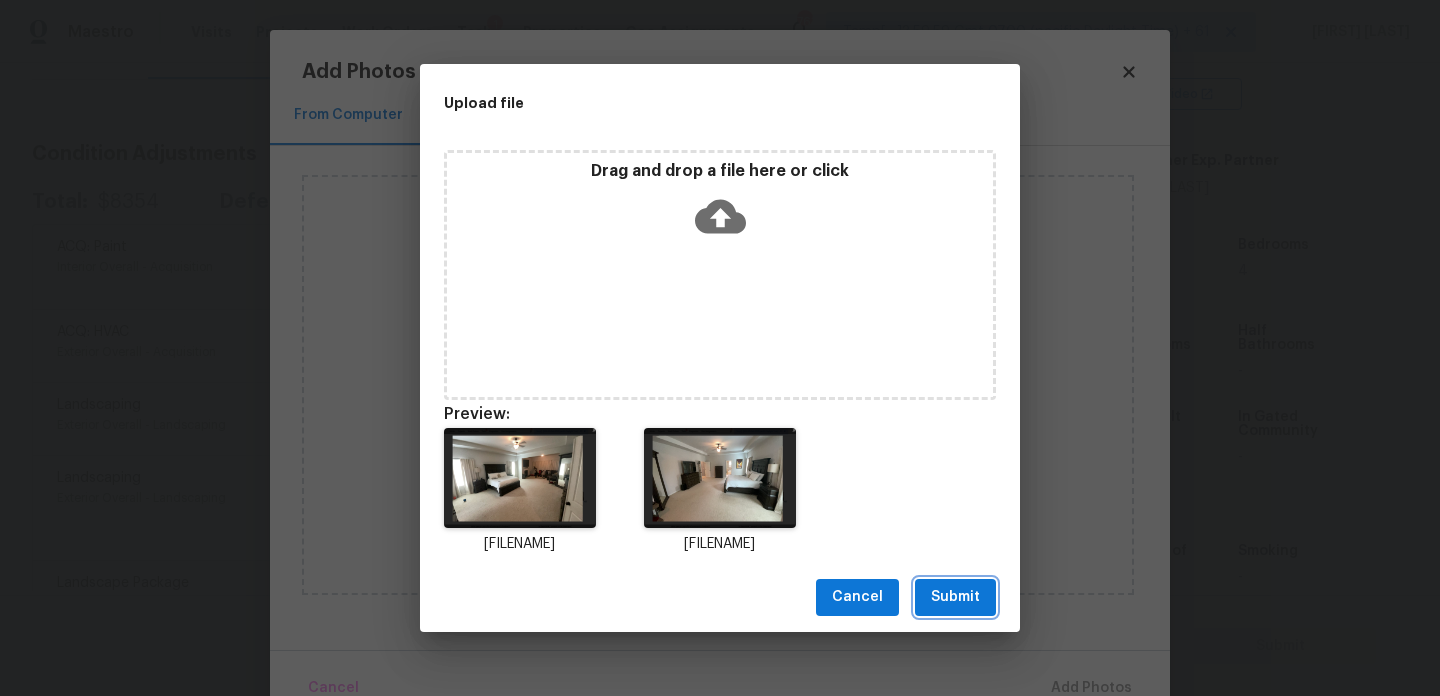 click on "Submit" at bounding box center [955, 597] 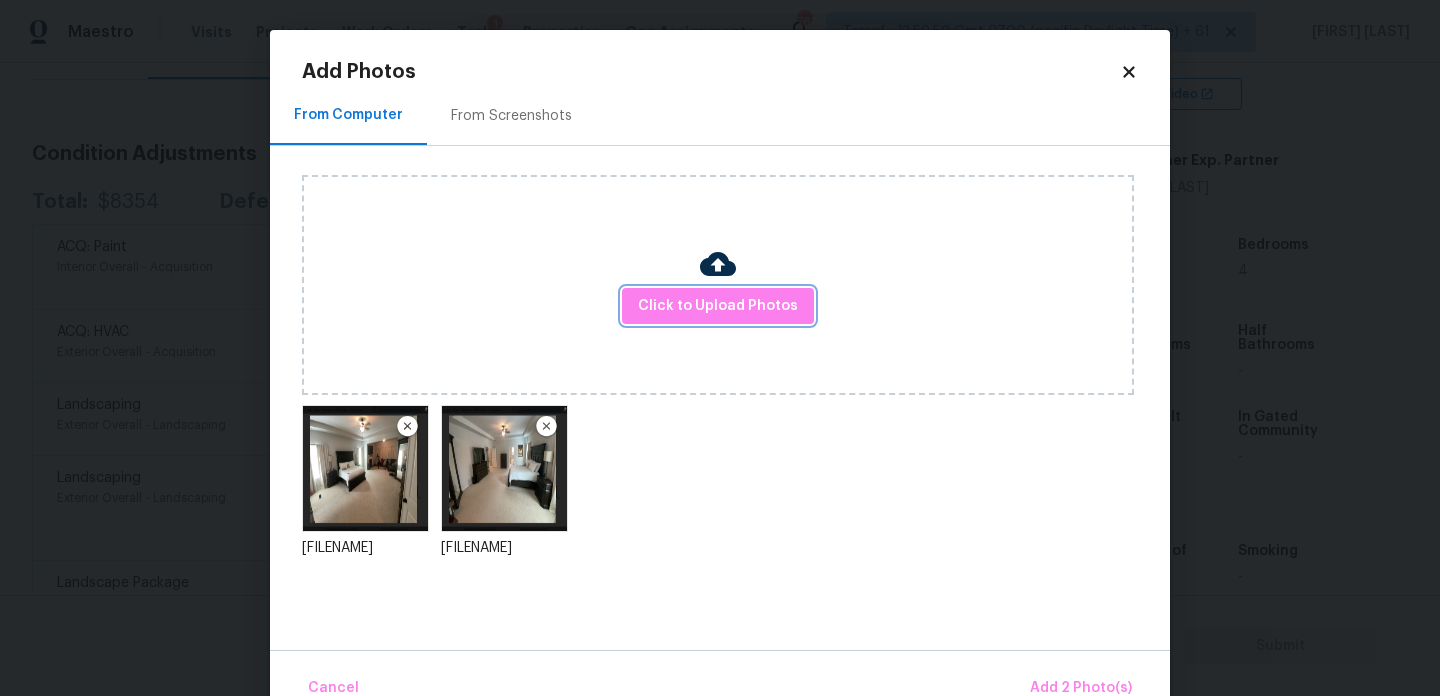 scroll, scrollTop: 44, scrollLeft: 0, axis: vertical 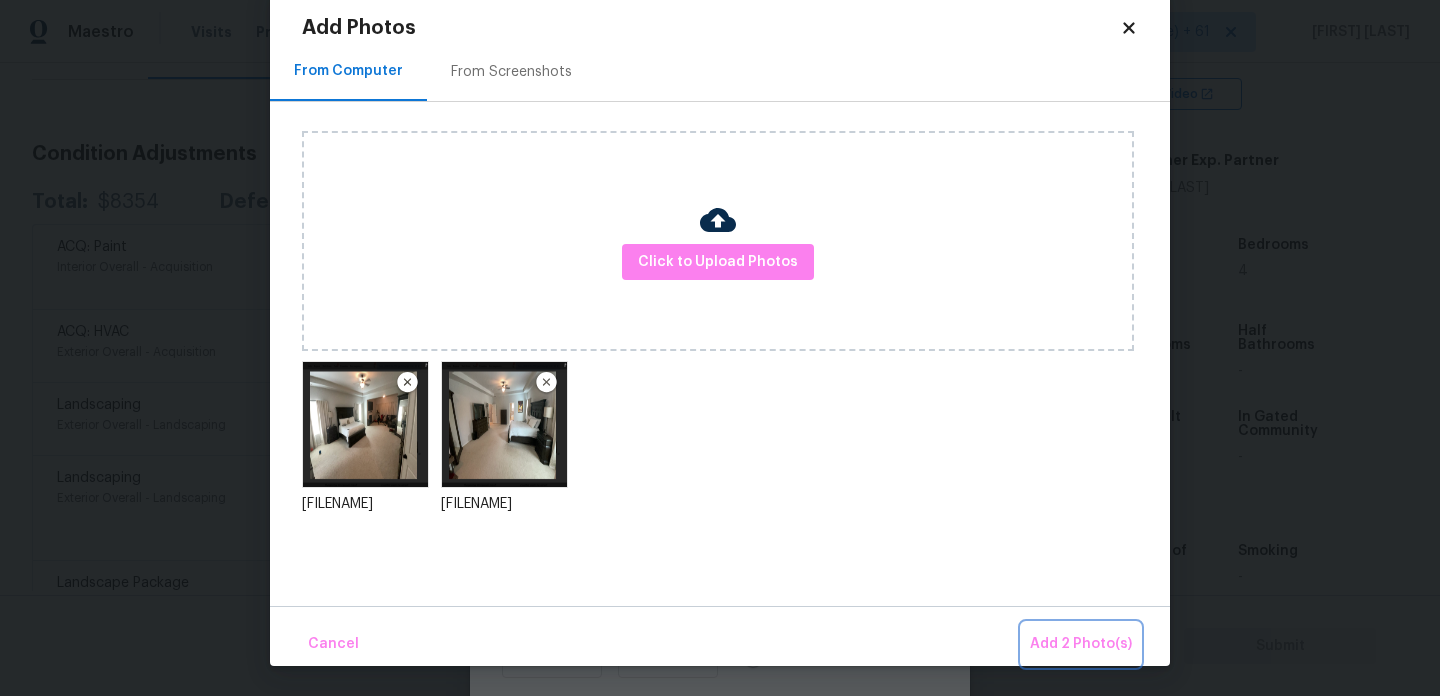 click on "Add 2 Photo(s)" at bounding box center [1081, 644] 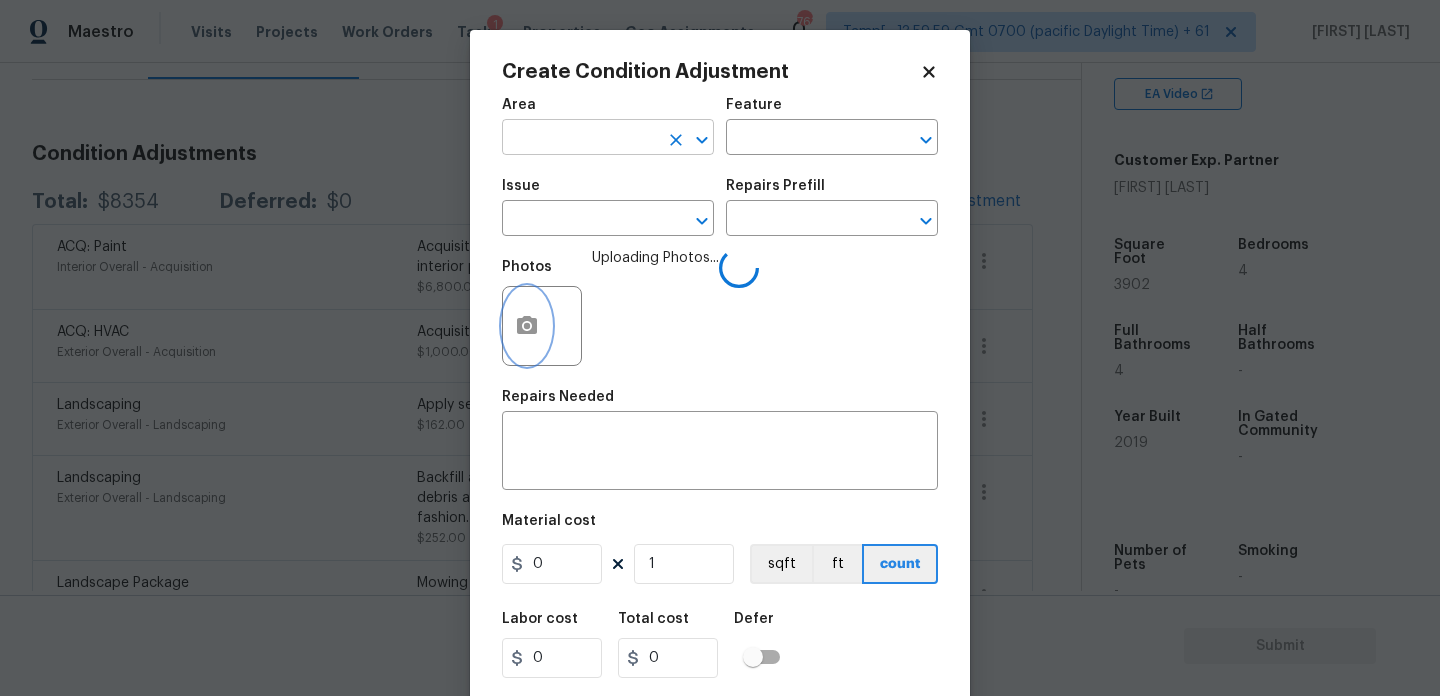 scroll, scrollTop: 0, scrollLeft: 0, axis: both 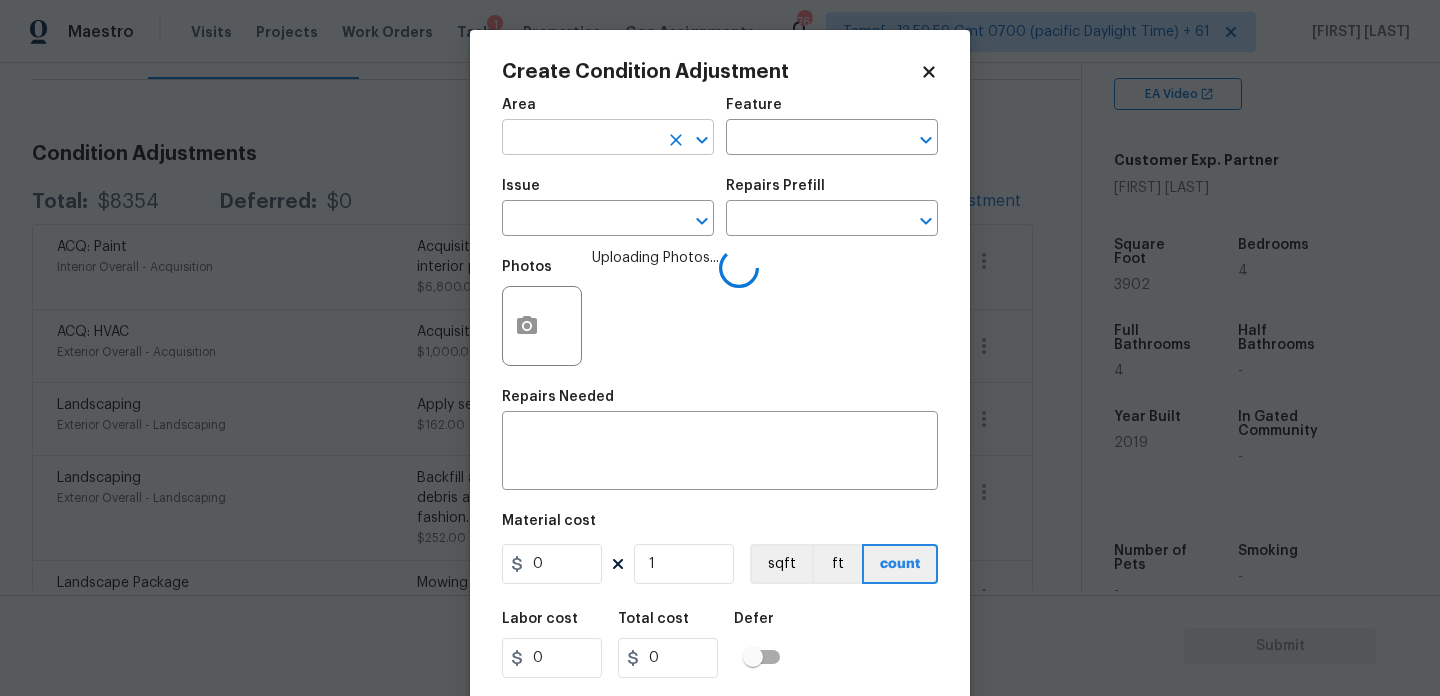 click at bounding box center [580, 139] 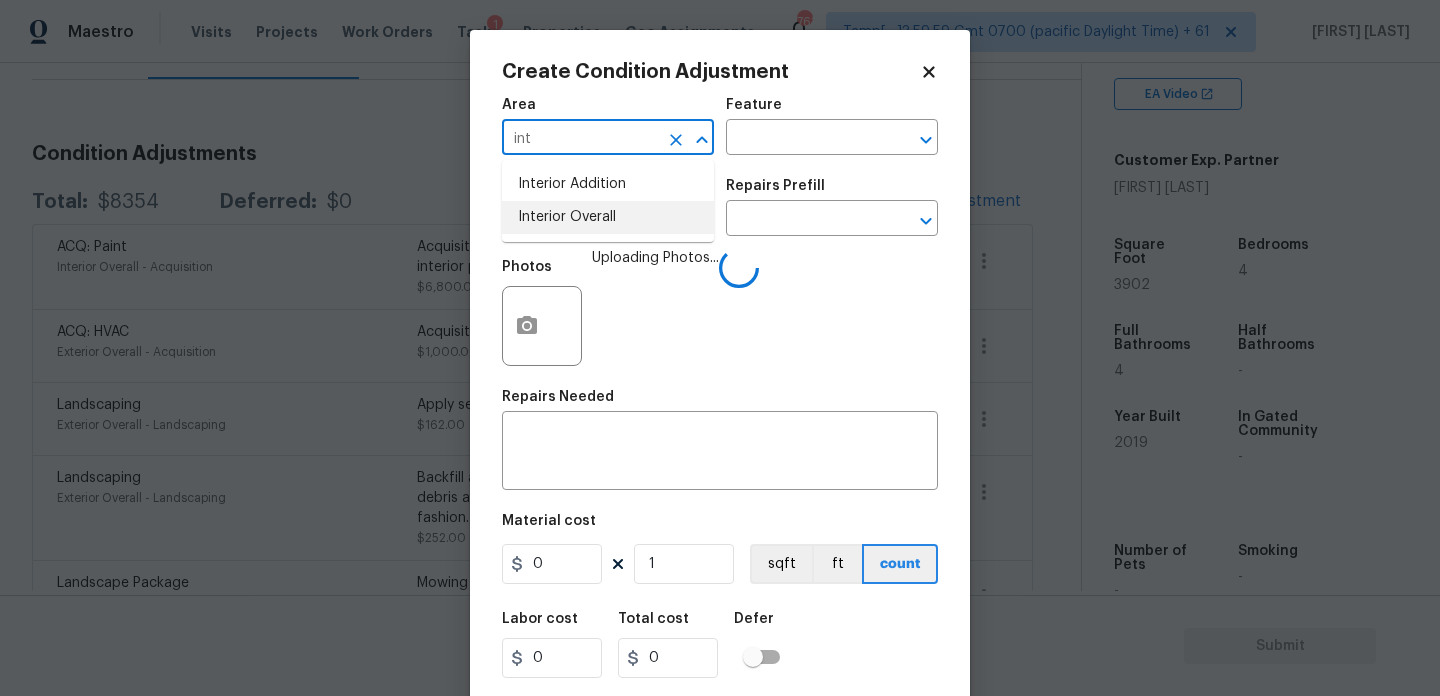 click on "Interior Overall" at bounding box center [608, 217] 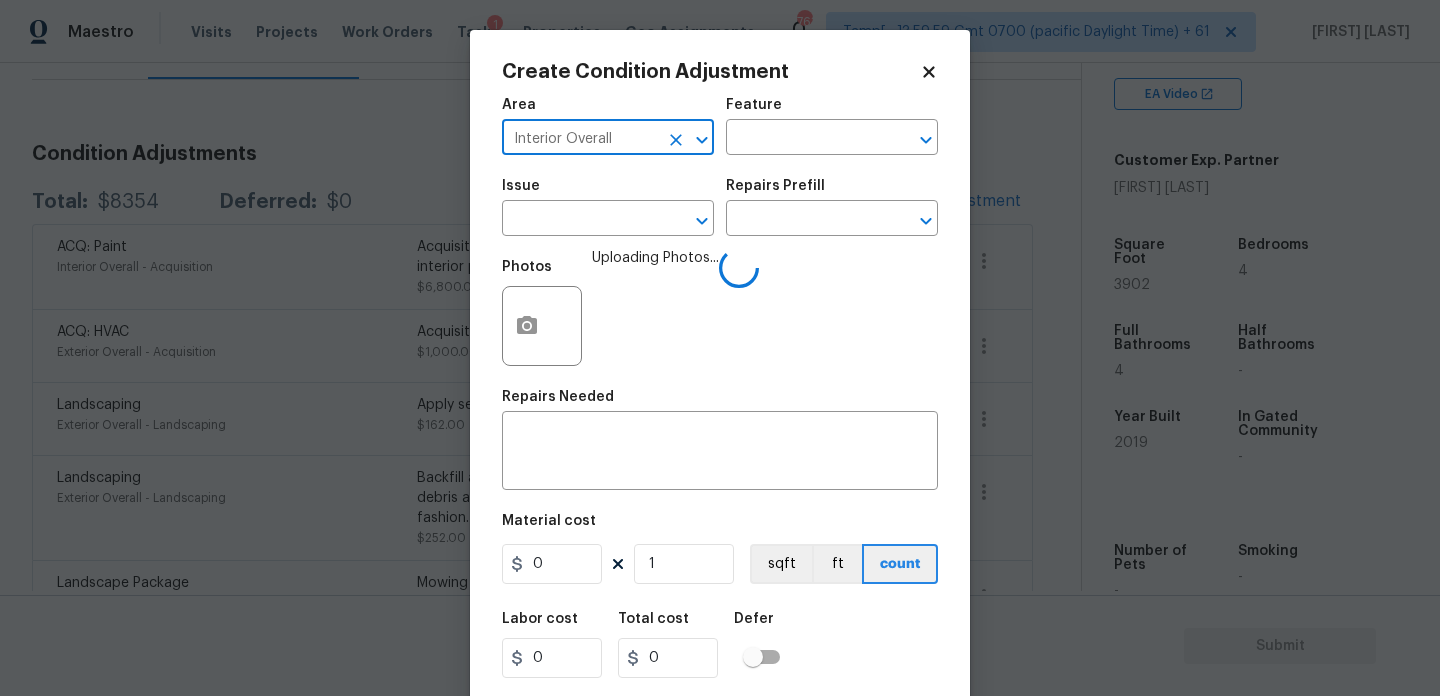 type on "Interior Overall" 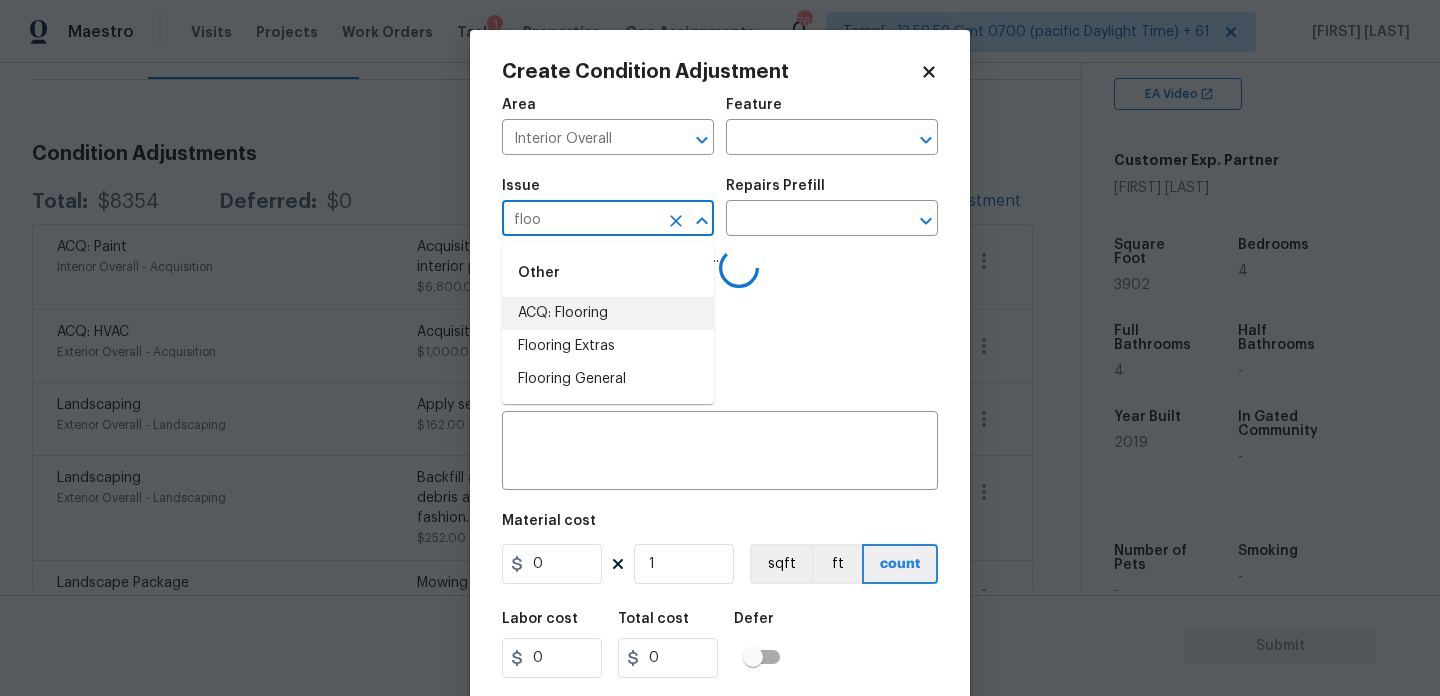 click on "ACQ: Flooring" at bounding box center [608, 313] 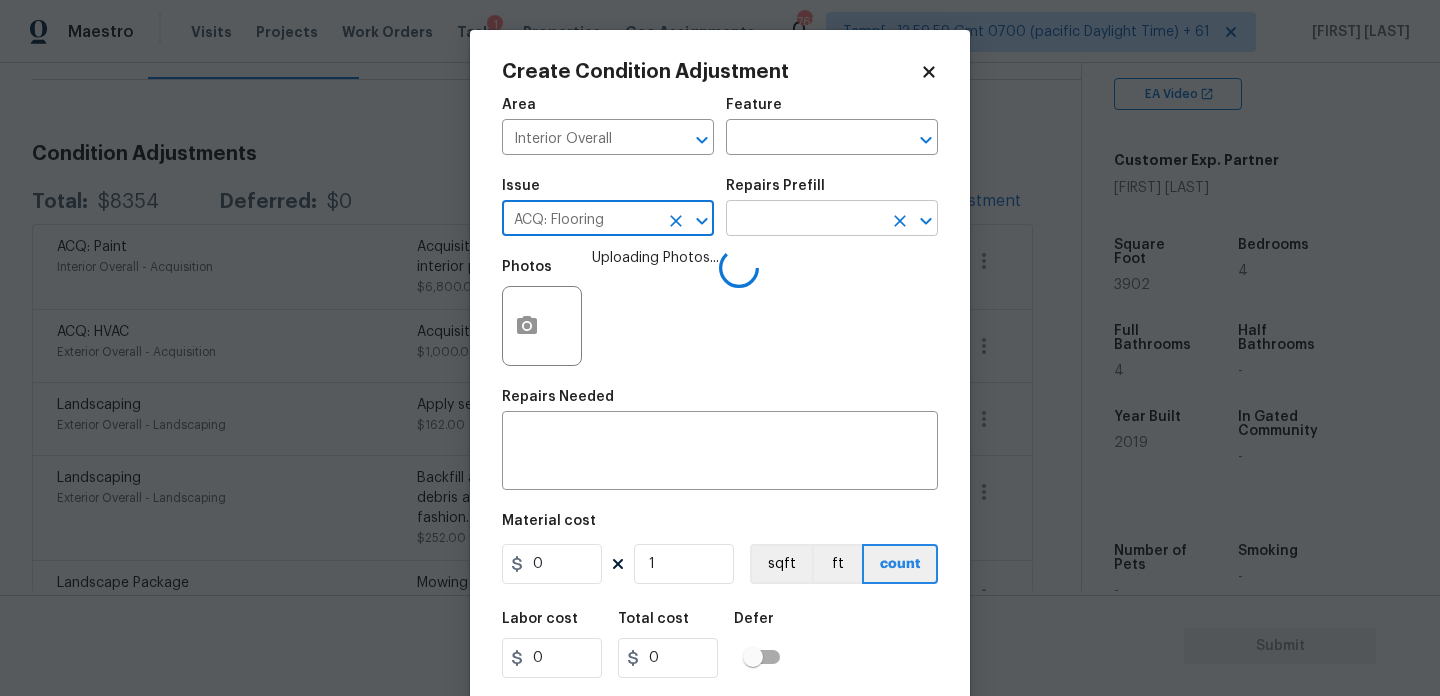 type on "ACQ: Flooring" 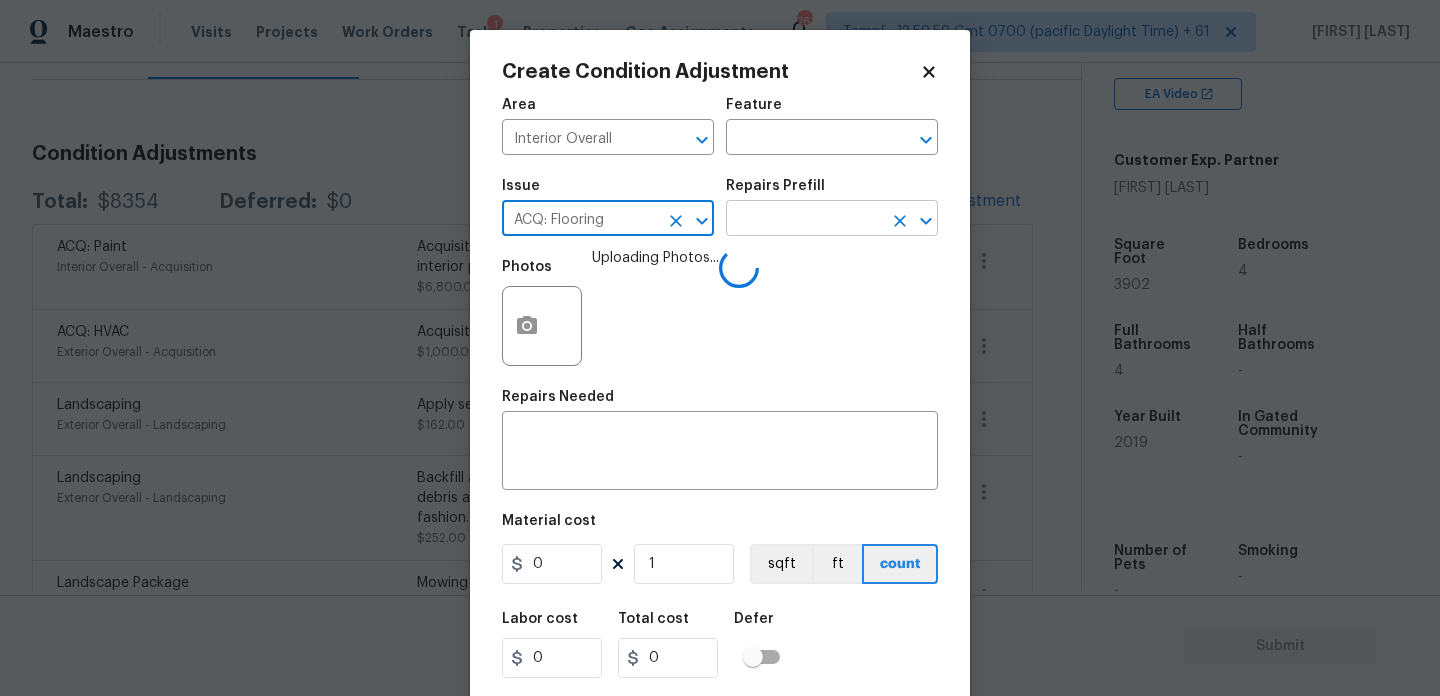 click at bounding box center (804, 220) 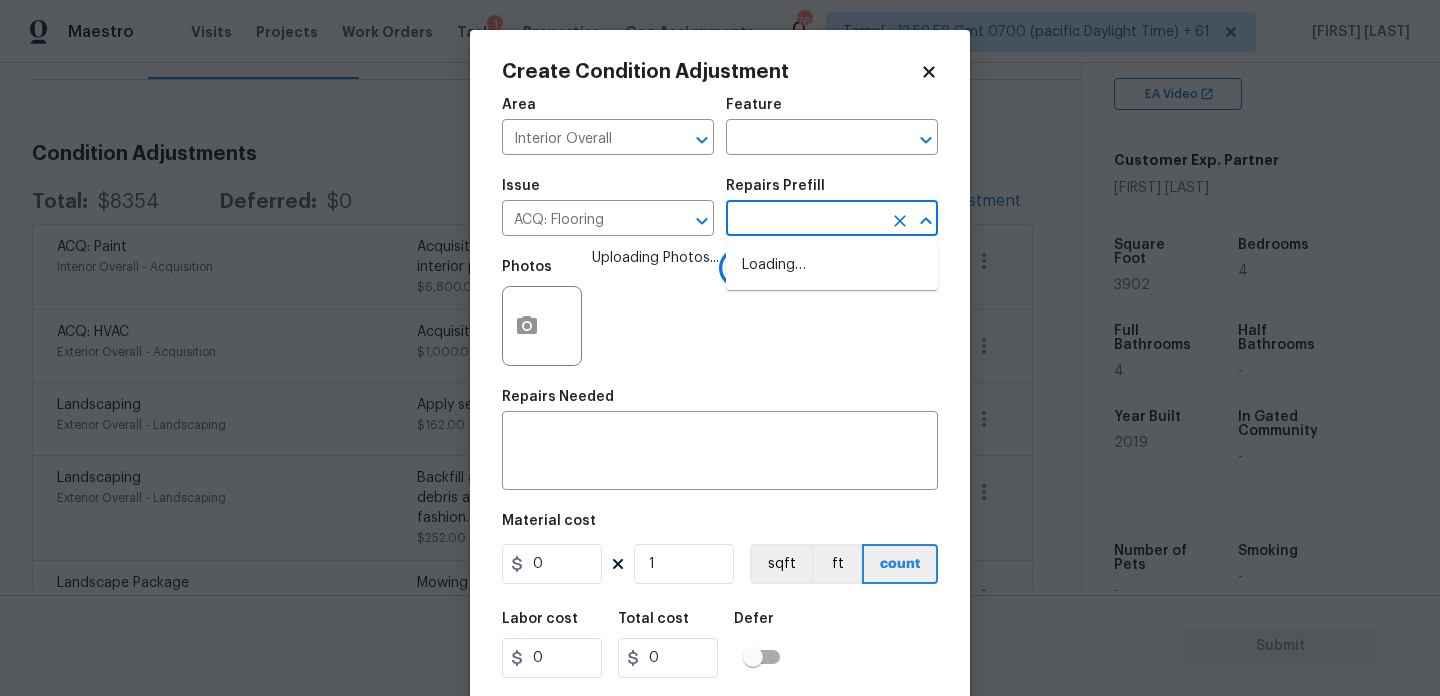 click at bounding box center (804, 220) 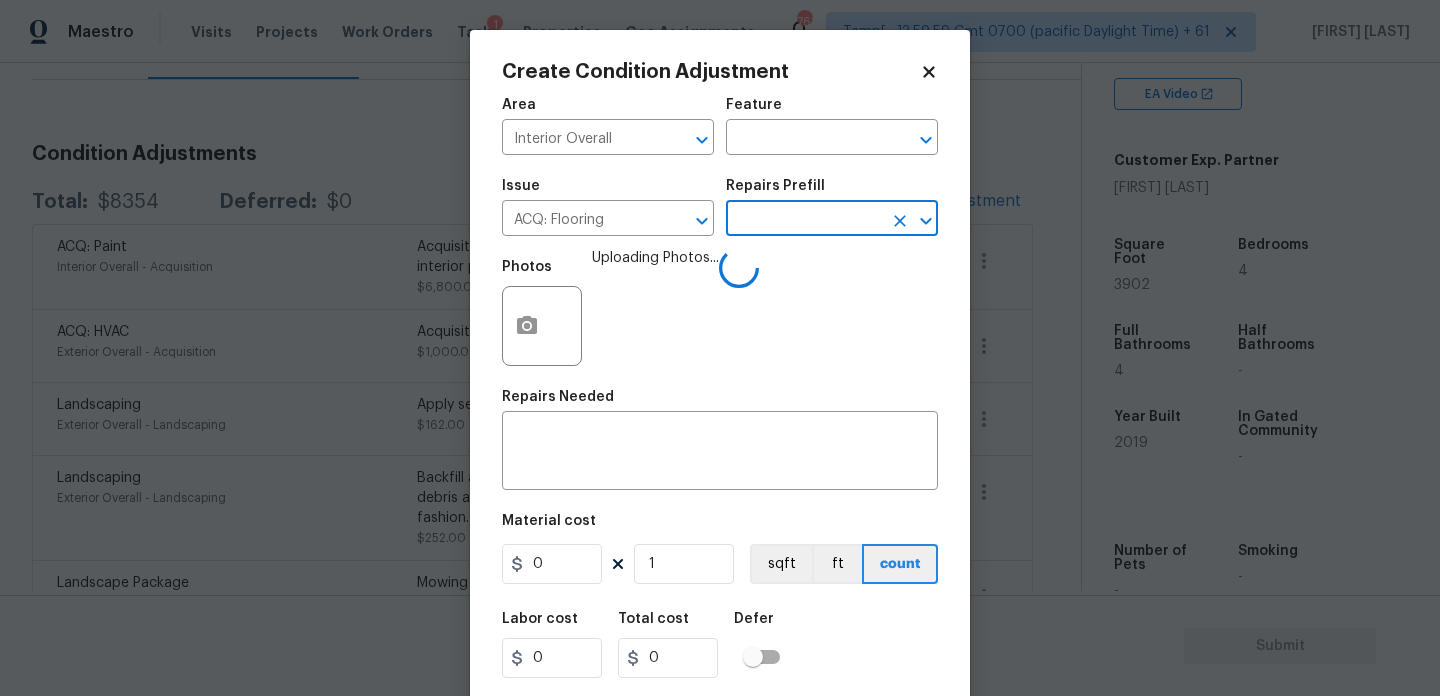 click at bounding box center (804, 220) 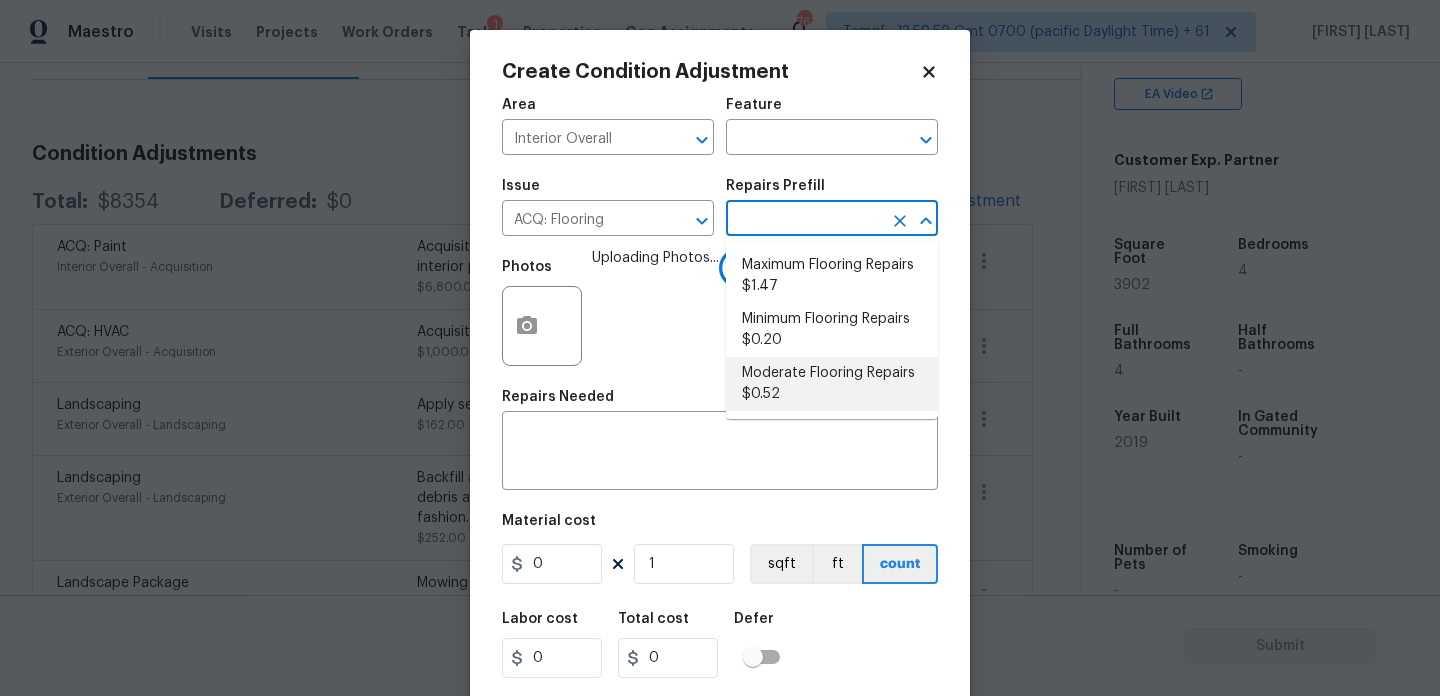 click on "Moderate Flooring Repairs $0.52" at bounding box center [832, 384] 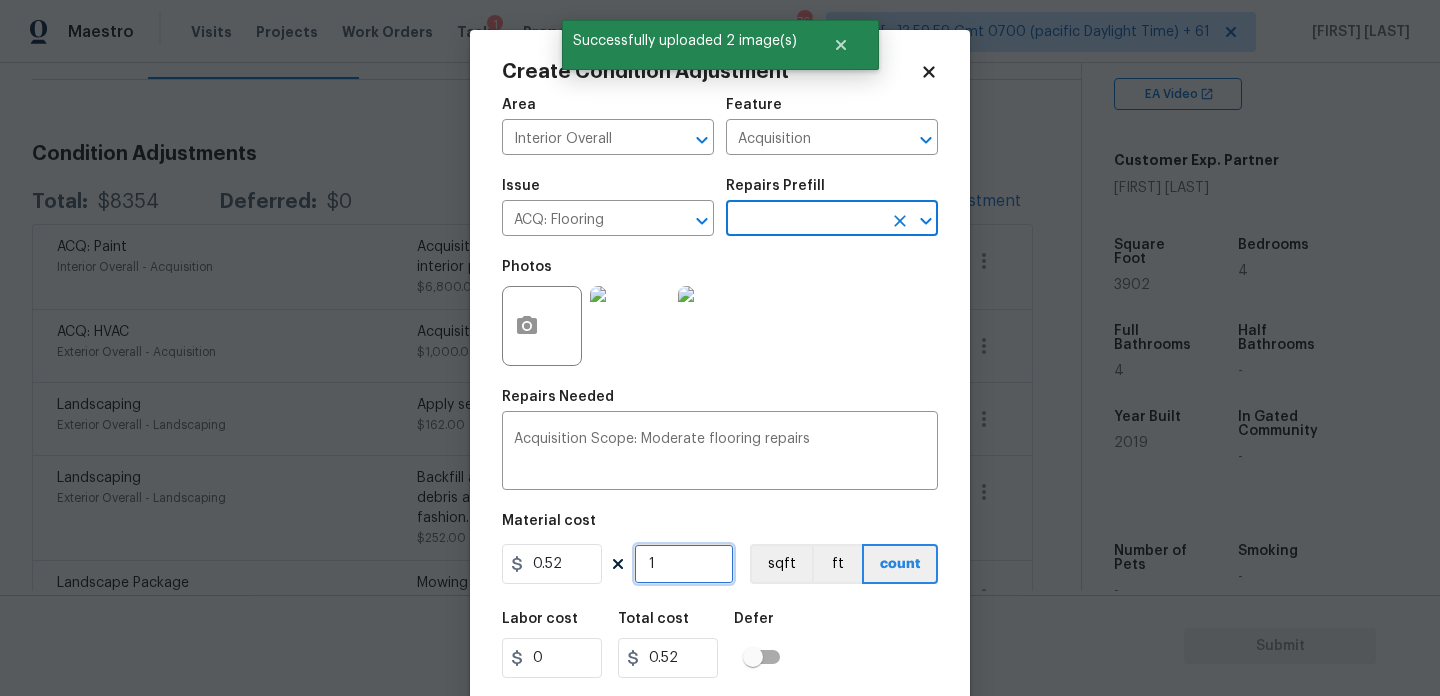 click on "1" at bounding box center [684, 564] 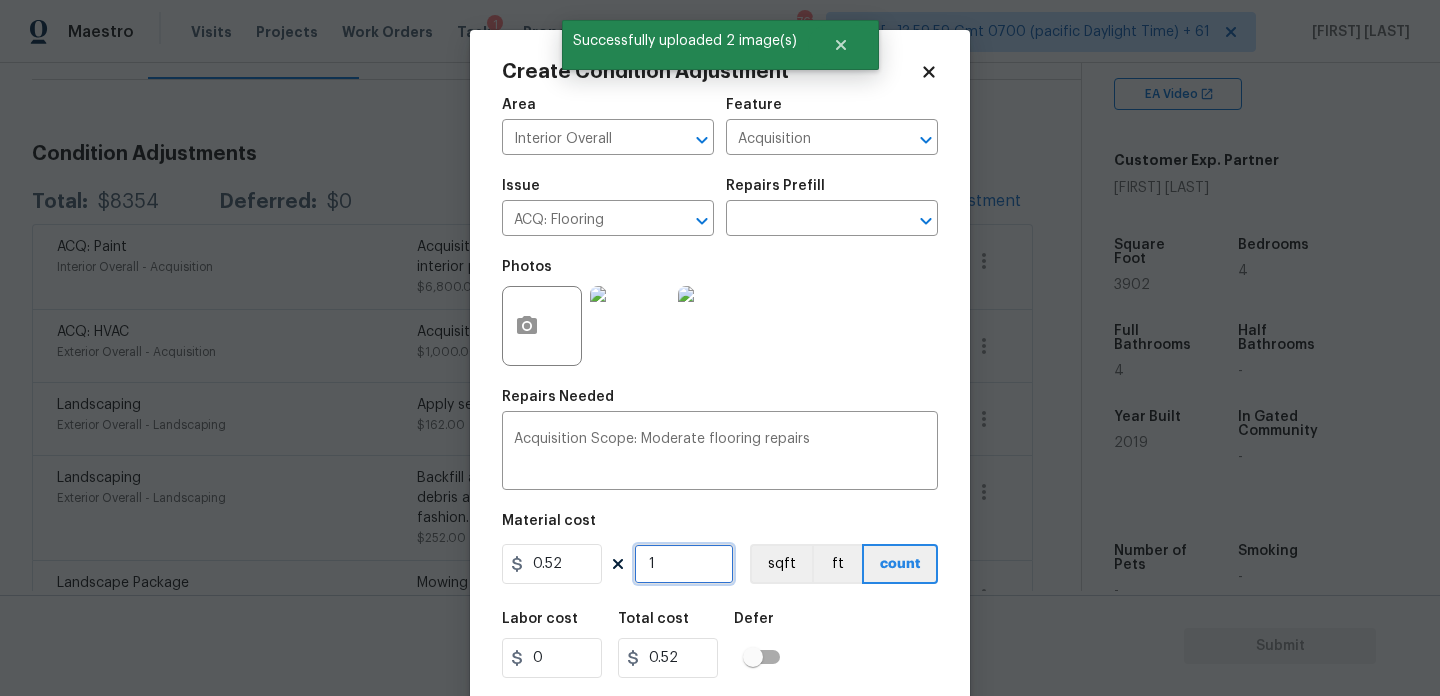 type on "0" 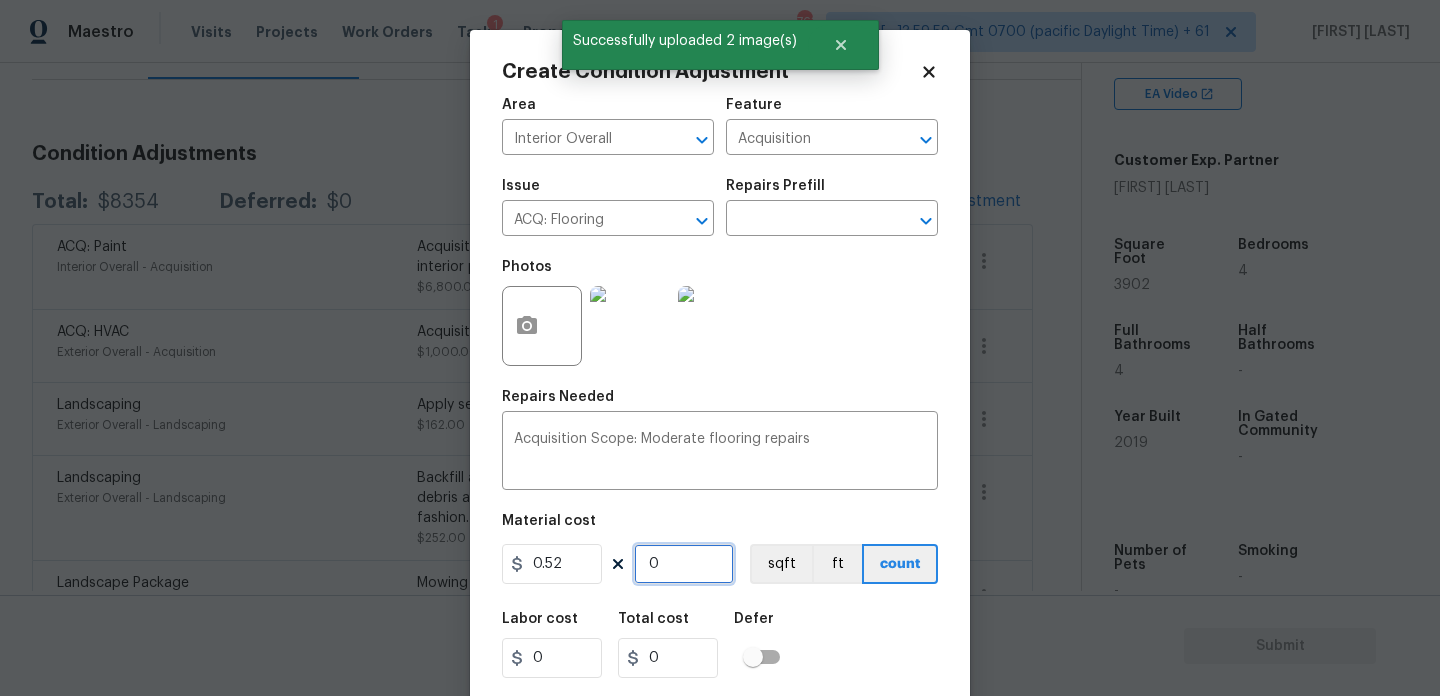 paste on "400" 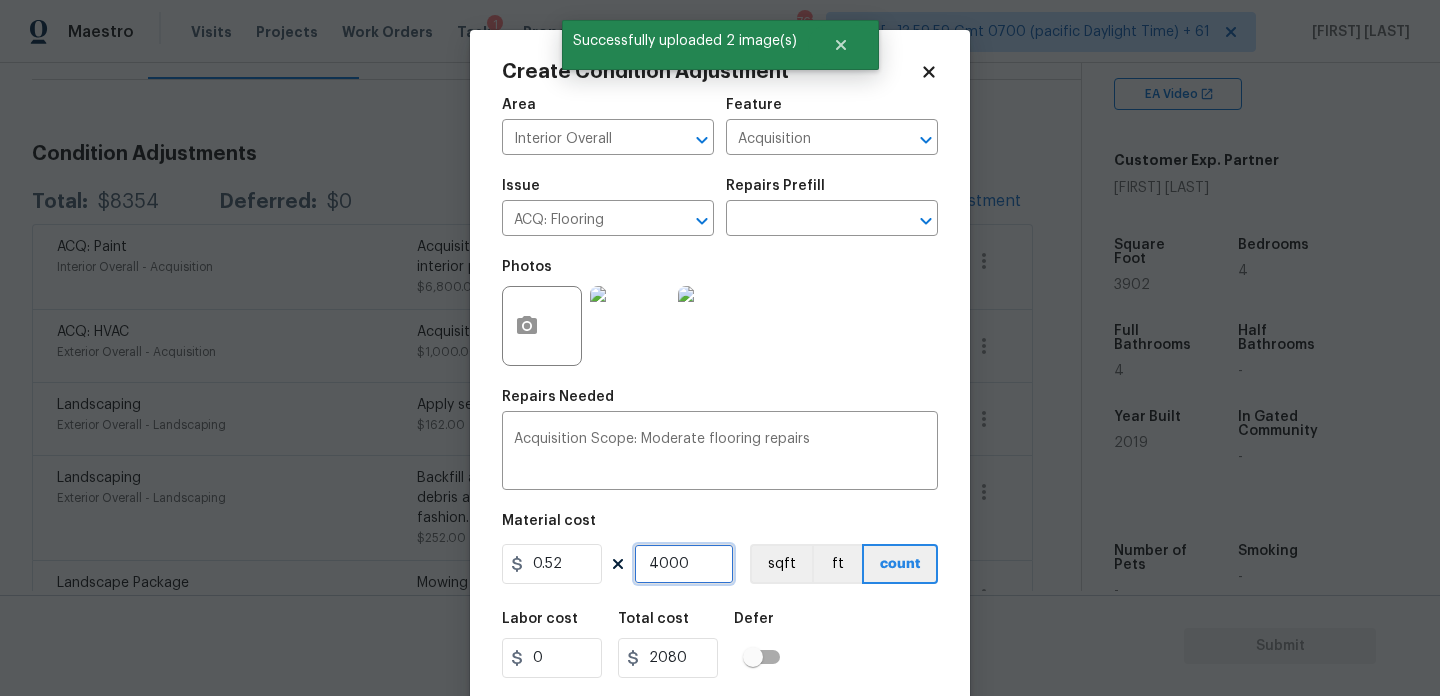 scroll, scrollTop: 51, scrollLeft: 0, axis: vertical 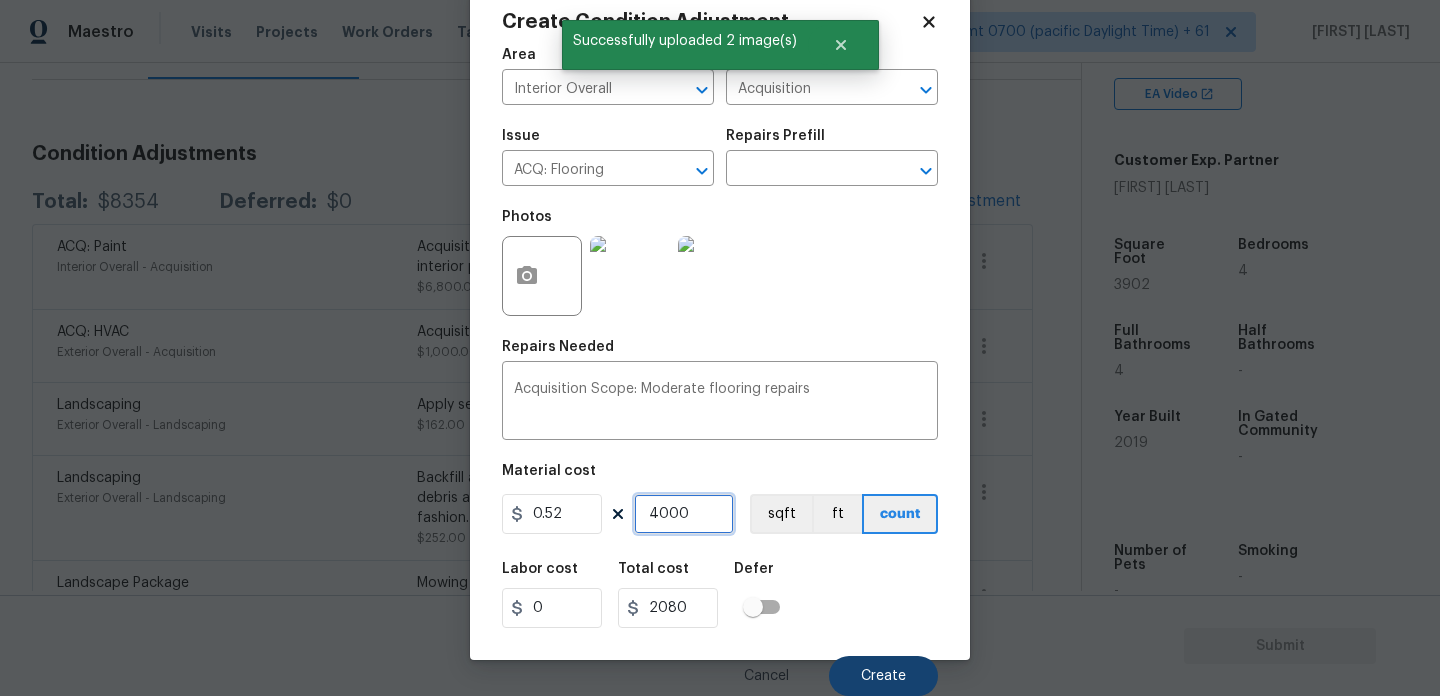 type on "4000" 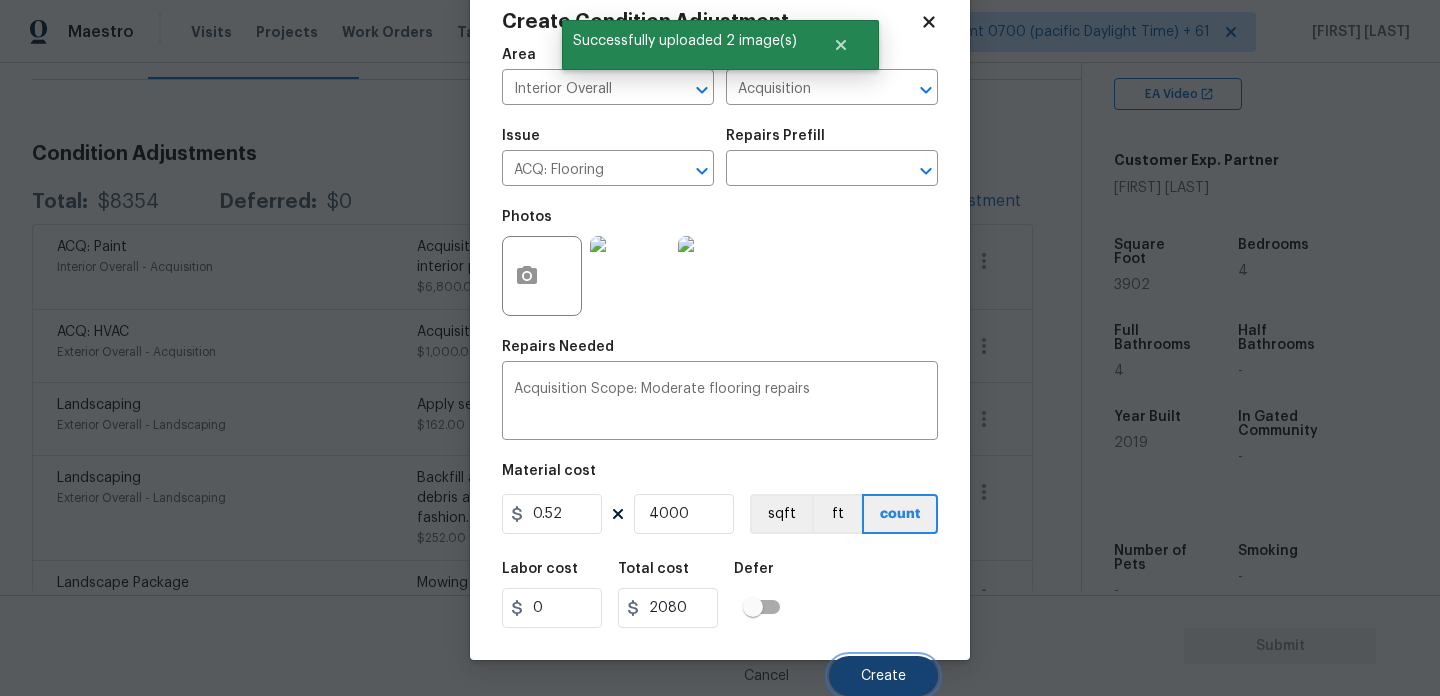 click on "Create" at bounding box center (883, 676) 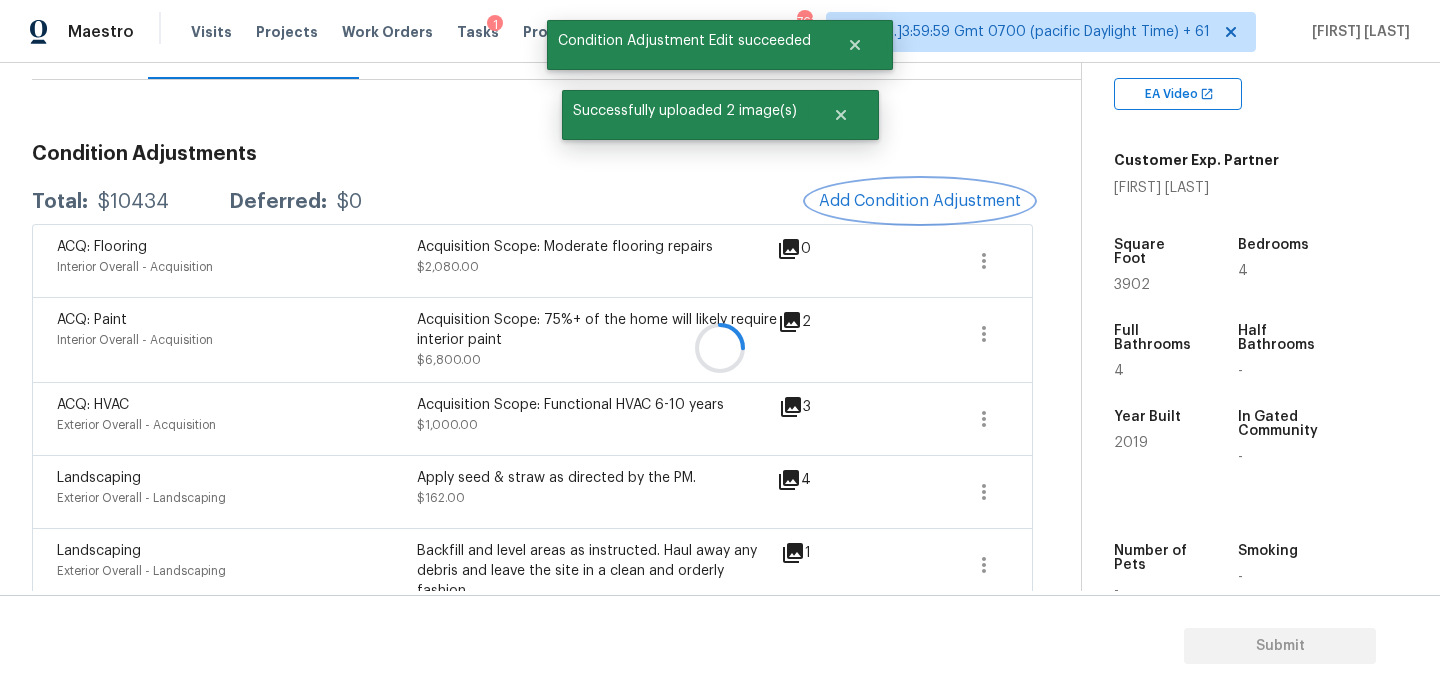 scroll, scrollTop: 0, scrollLeft: 0, axis: both 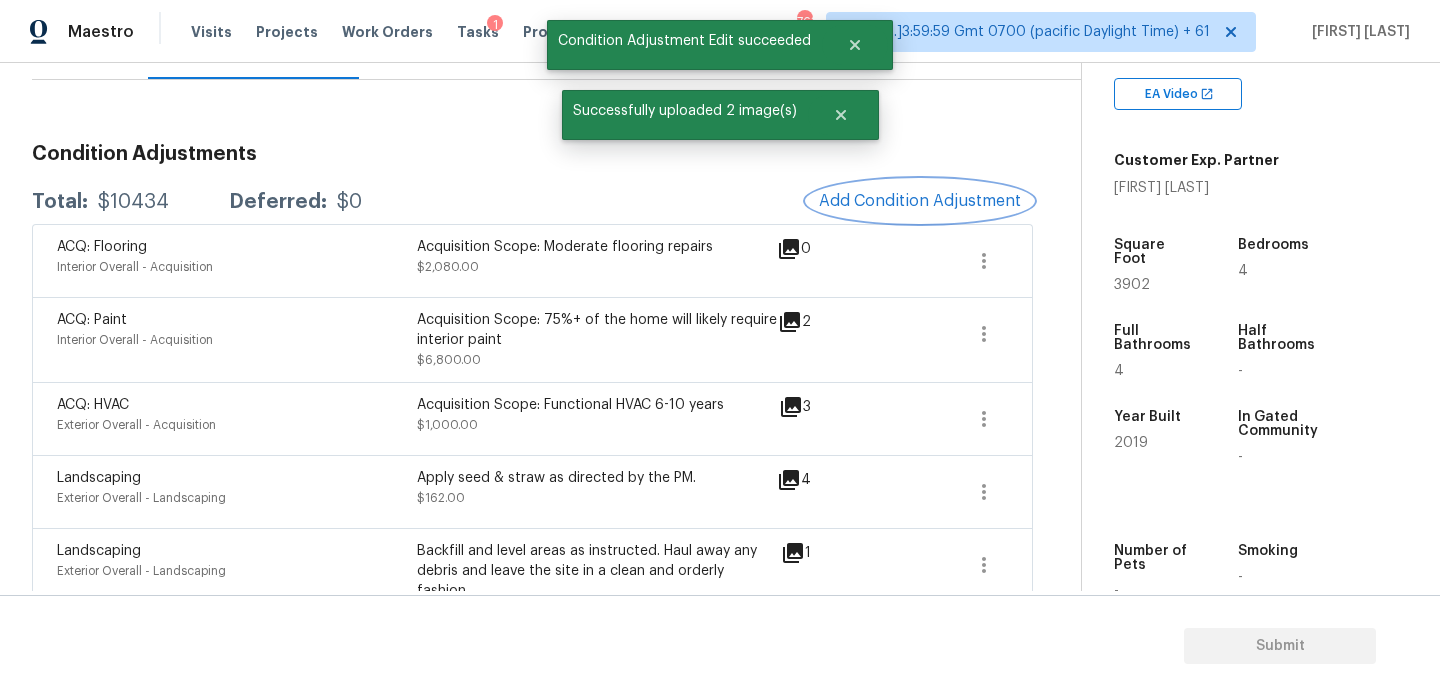 click on "Add Condition Adjustment" at bounding box center (920, 201) 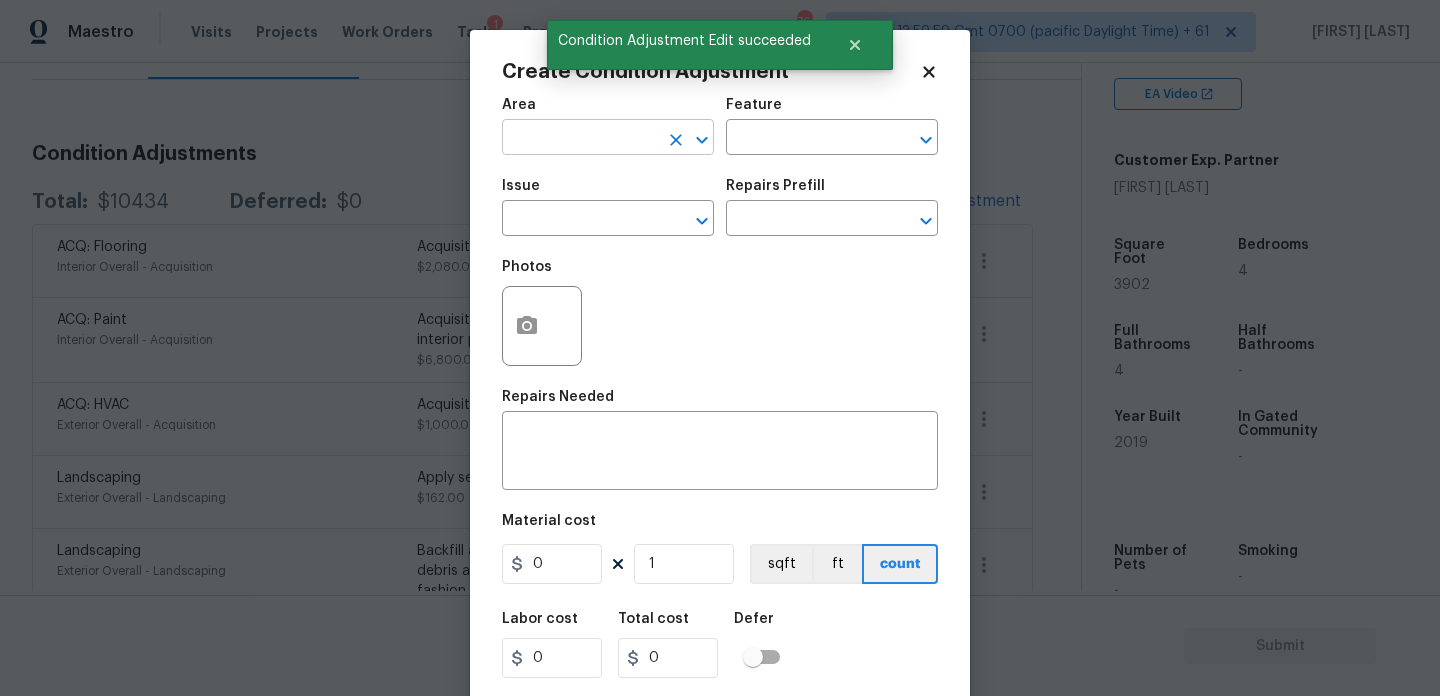 click at bounding box center [580, 139] 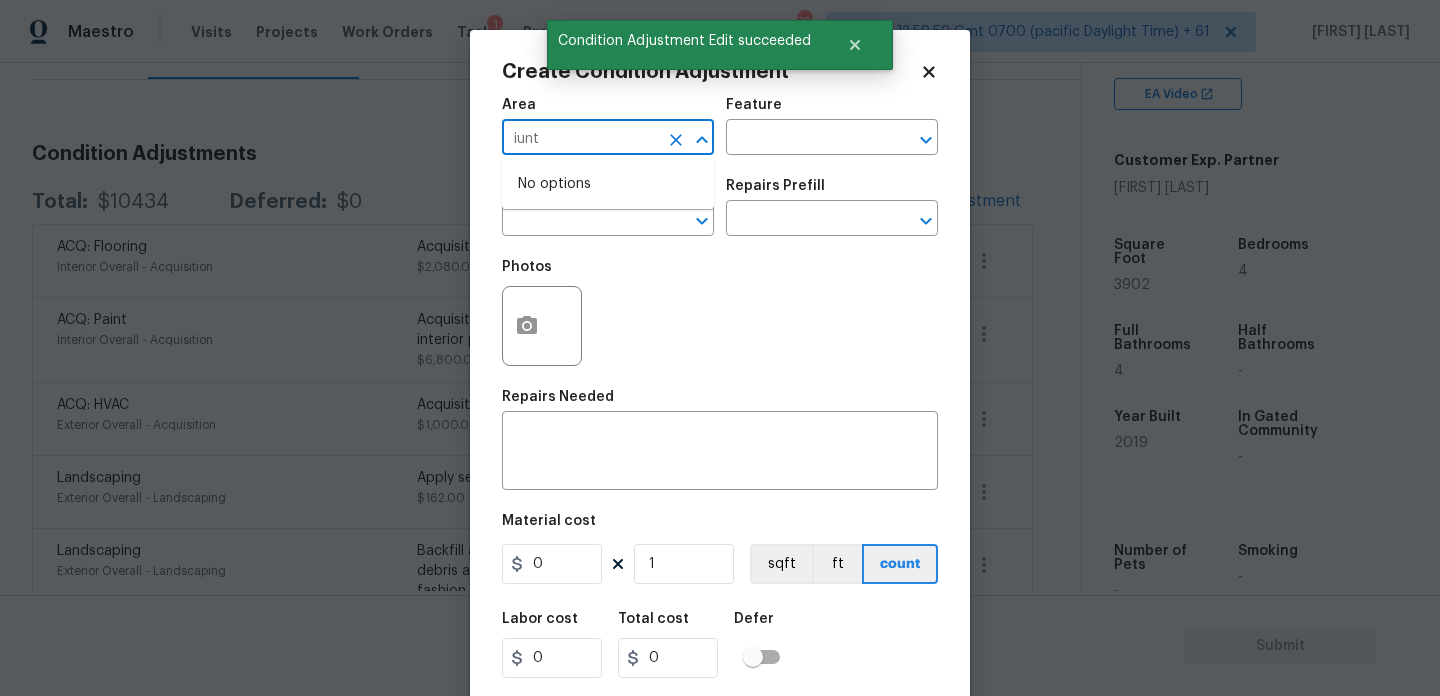 click on "iunt" at bounding box center (580, 139) 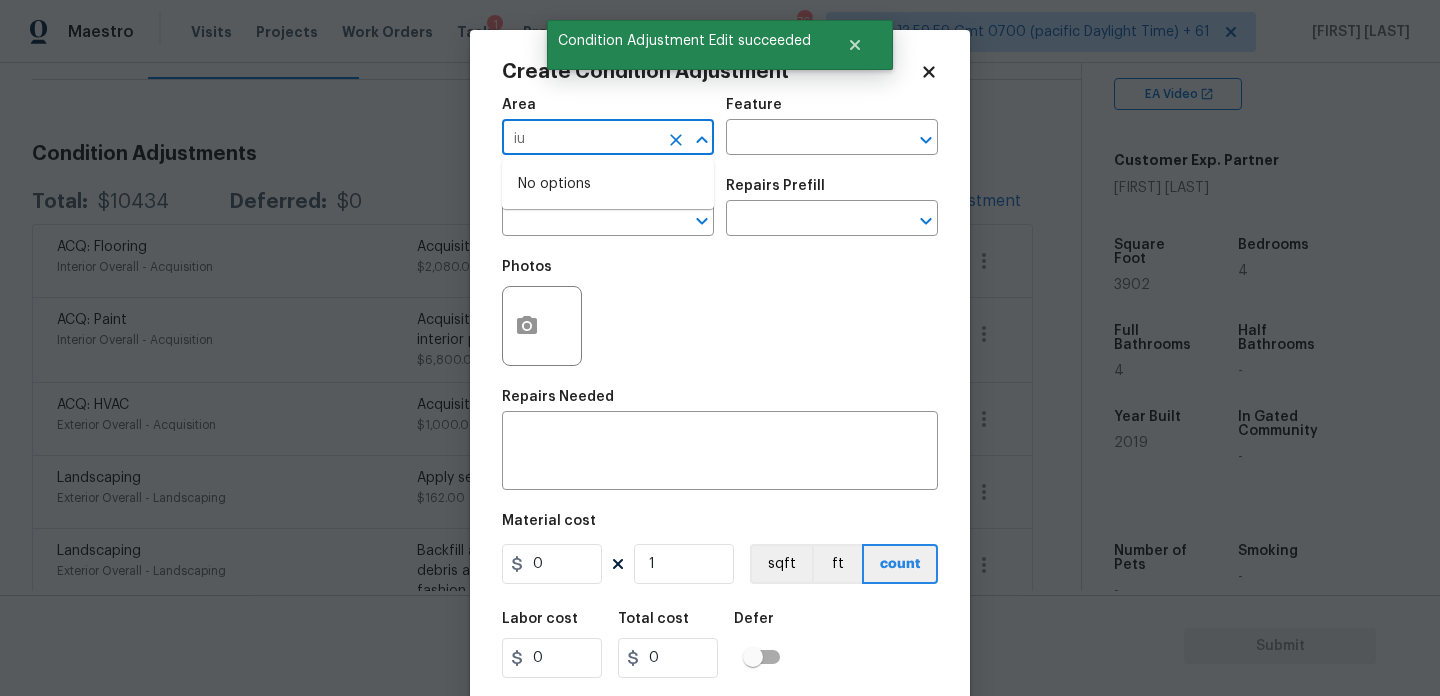 type on "i" 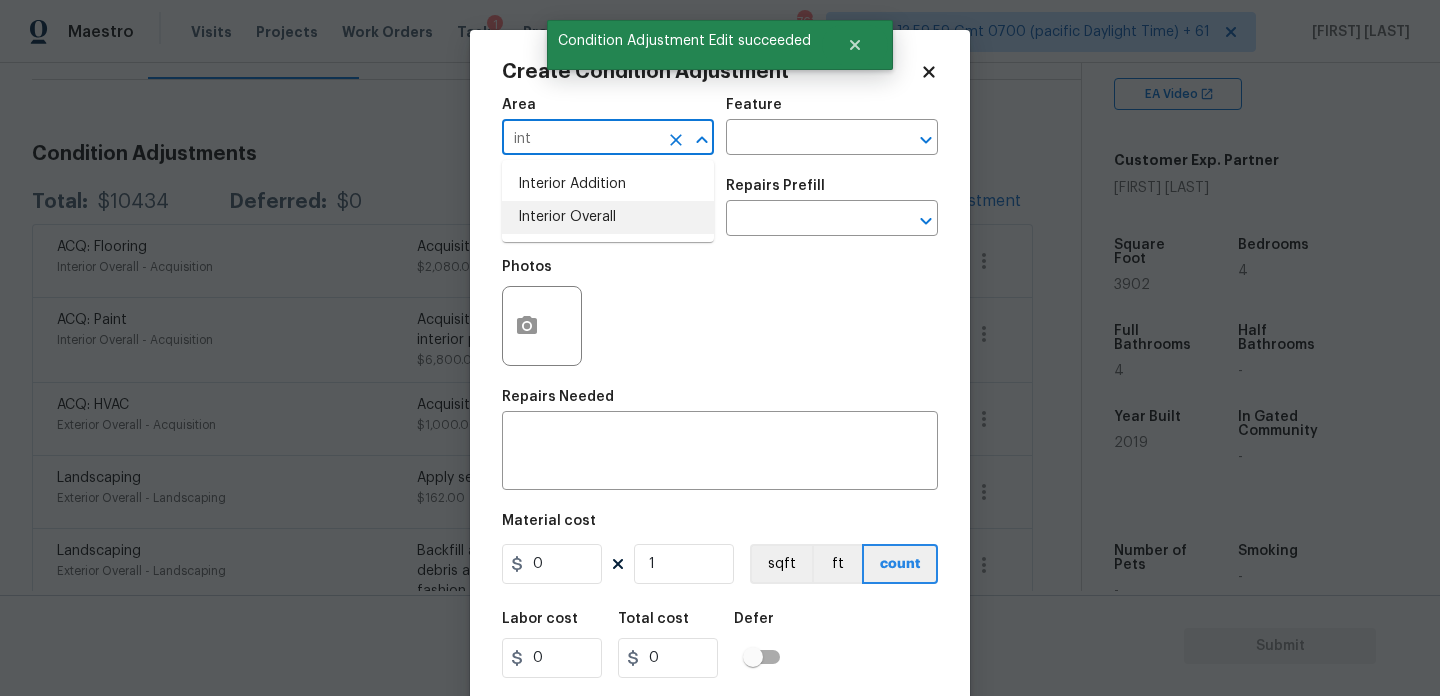 click on "Interior Overall" at bounding box center (608, 217) 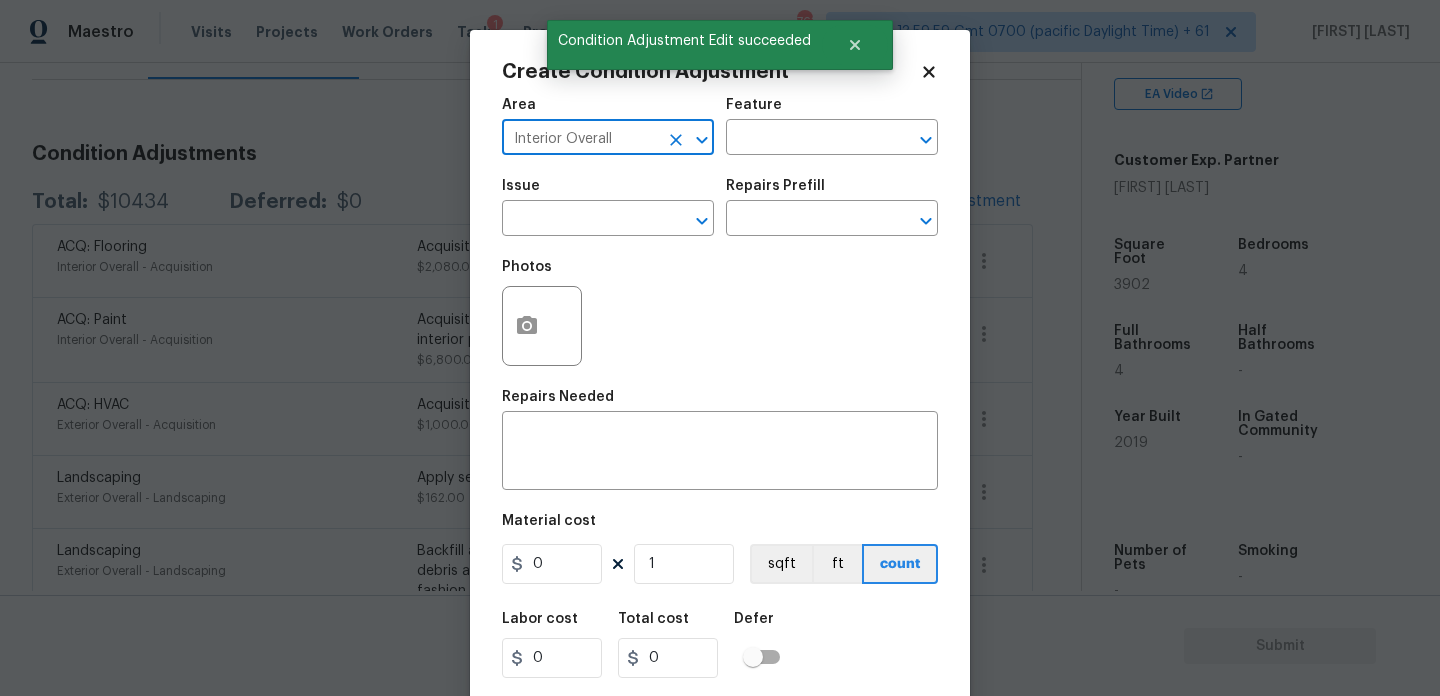 type on "Interior Overall" 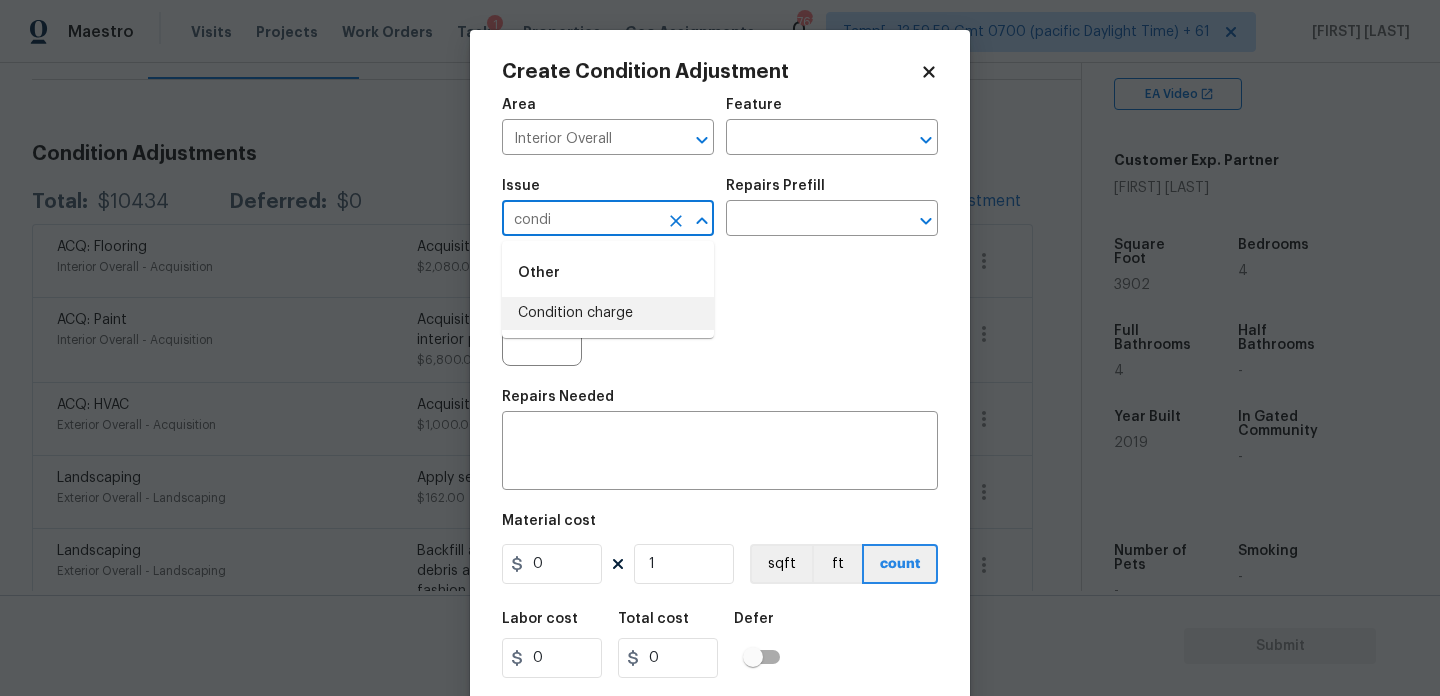 click on "Condition charge" at bounding box center [608, 313] 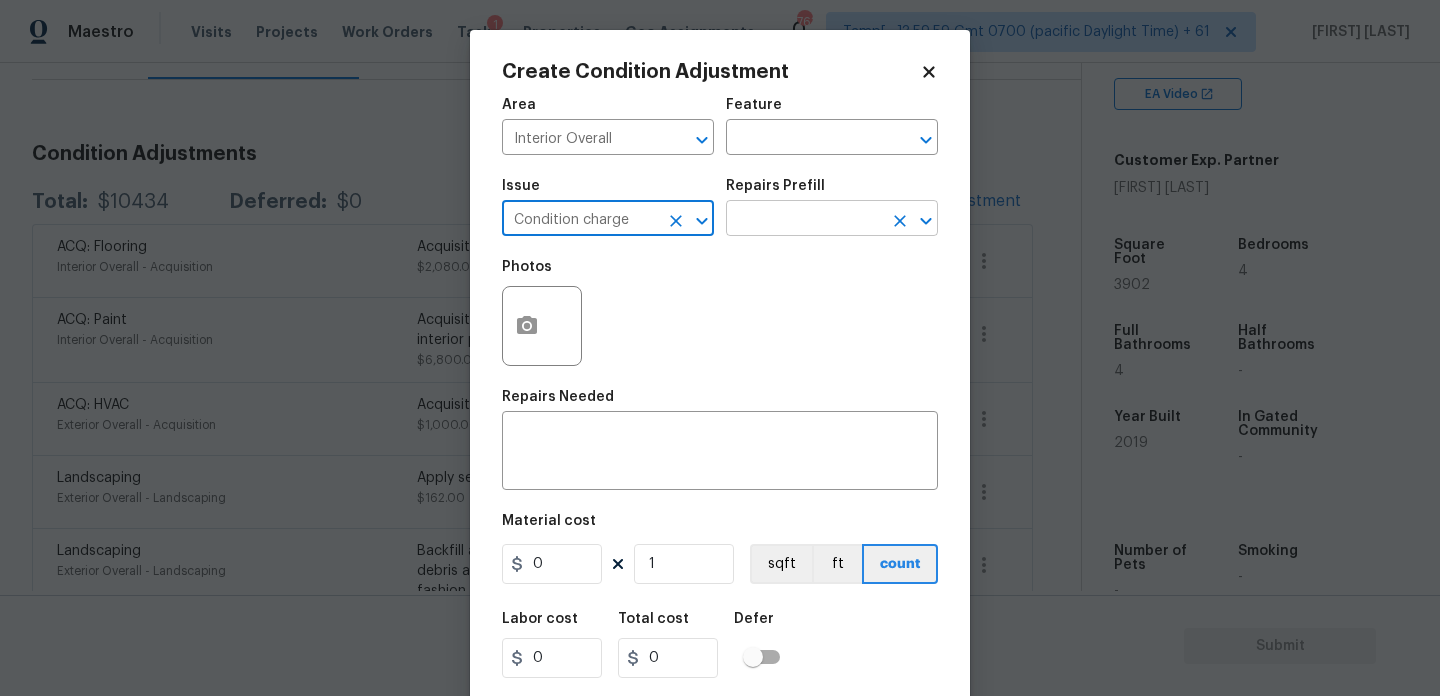 type on "Condition charge" 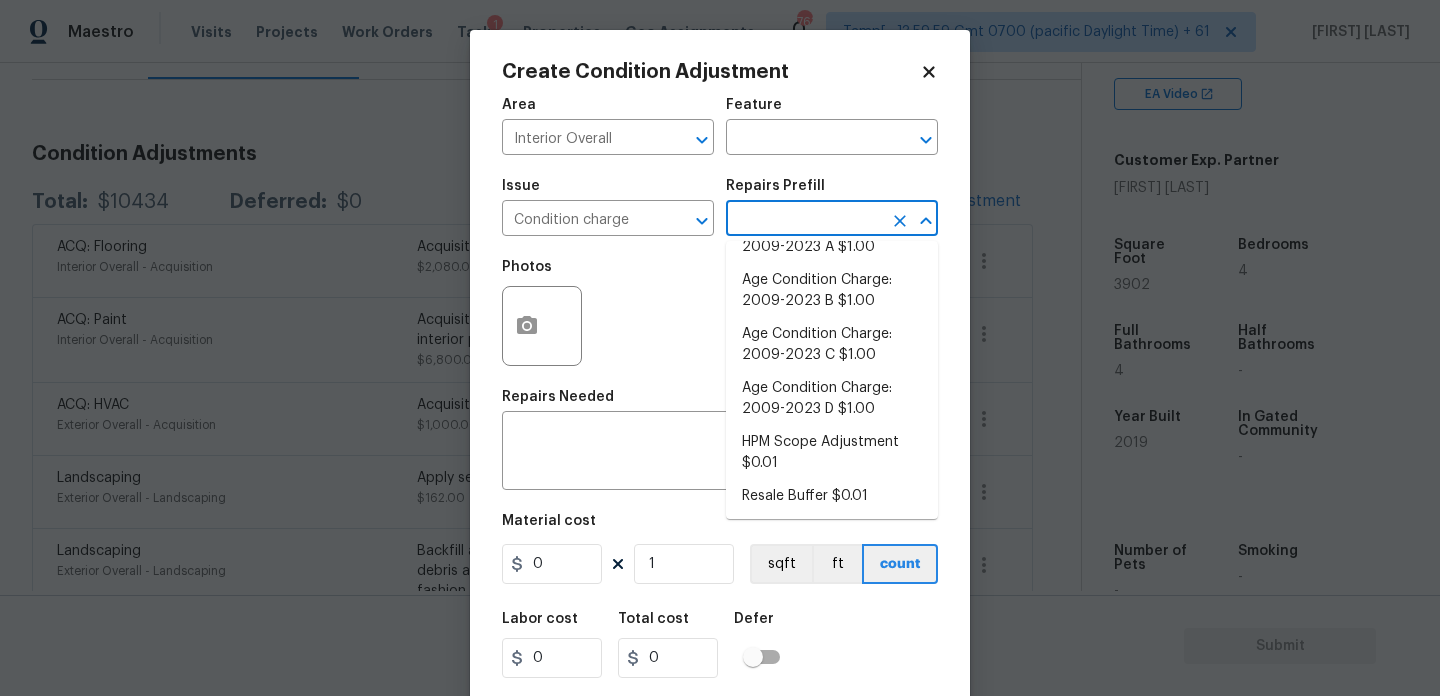 scroll, scrollTop: 688, scrollLeft: 0, axis: vertical 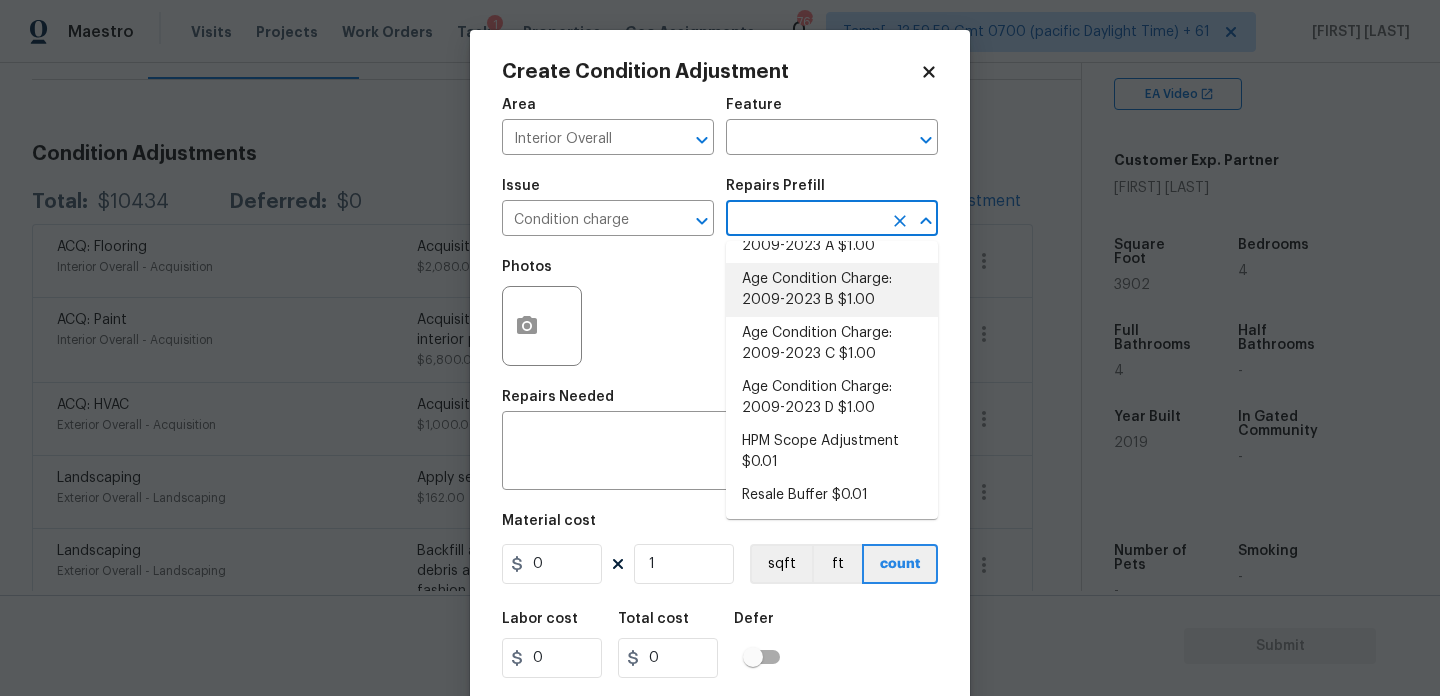 click on "Age Condition Charge: 2009-2023 B	 $1.00" at bounding box center [832, 290] 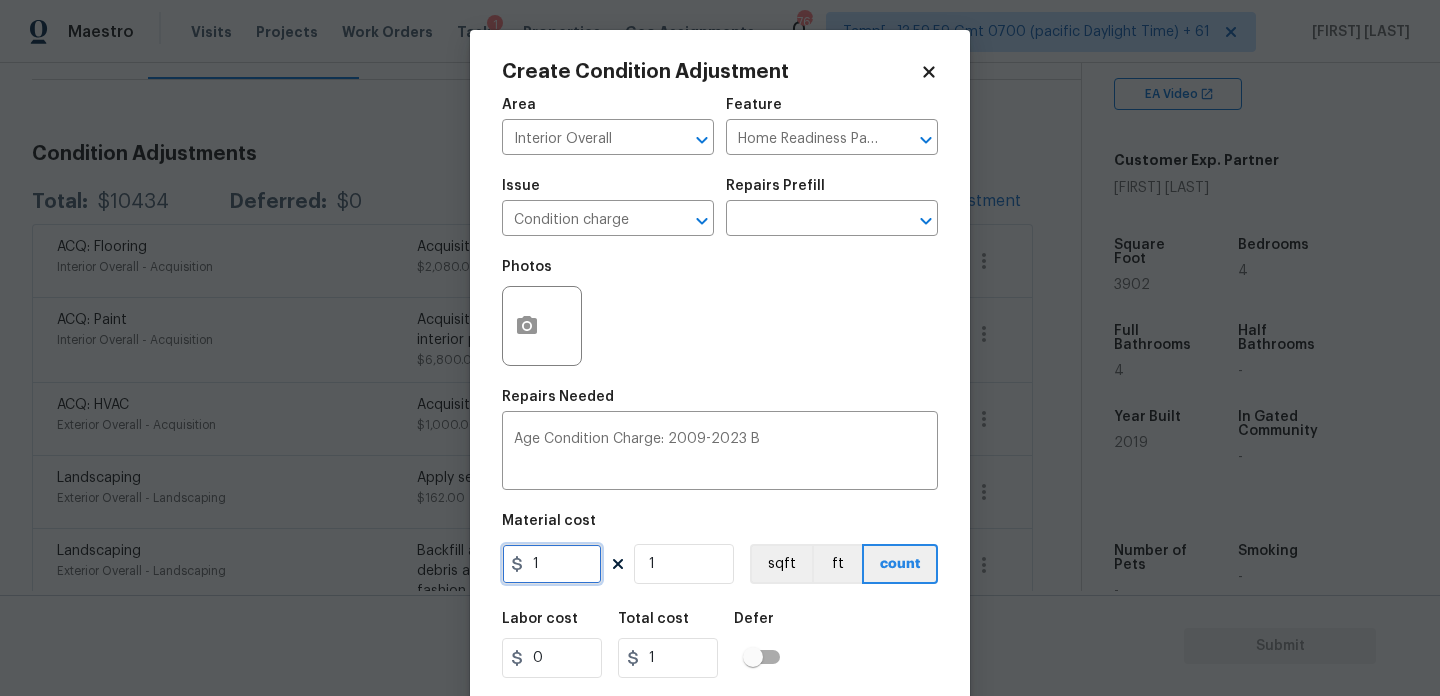 click on "1" at bounding box center [552, 564] 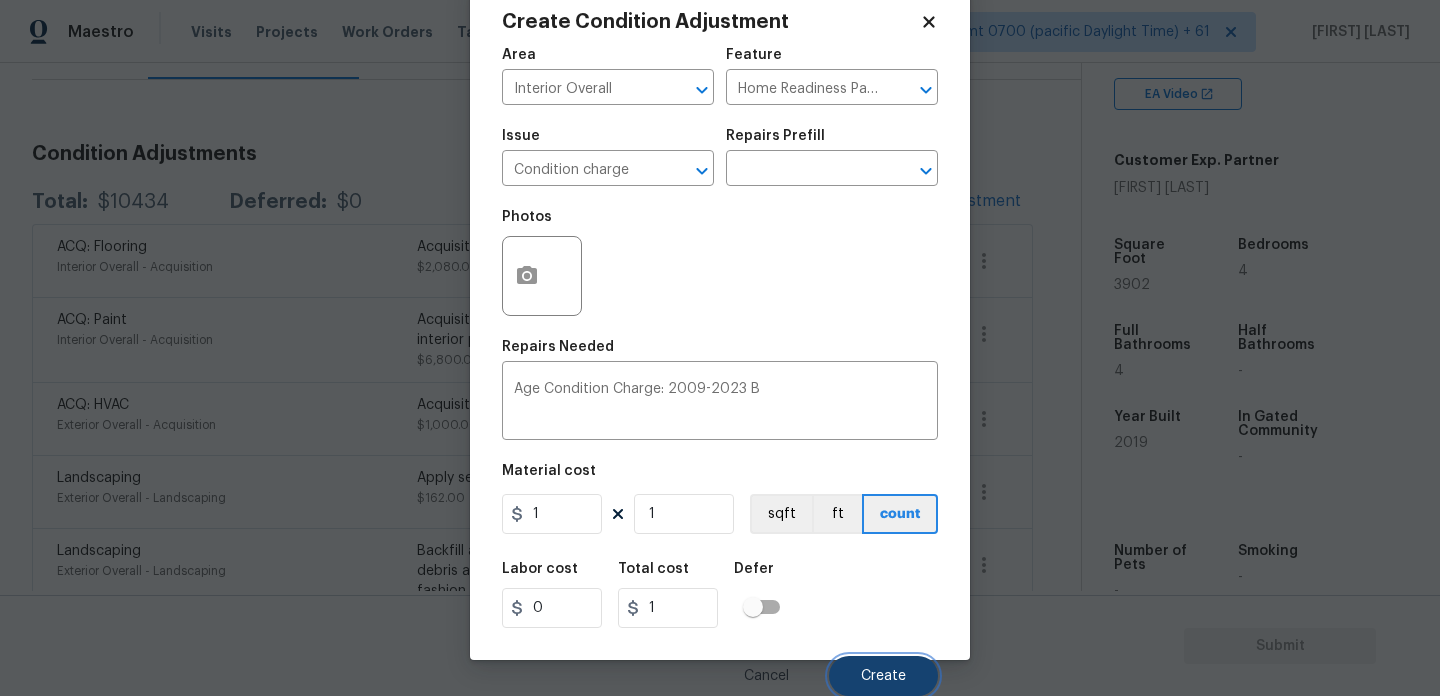 click on "Create" at bounding box center [883, 676] 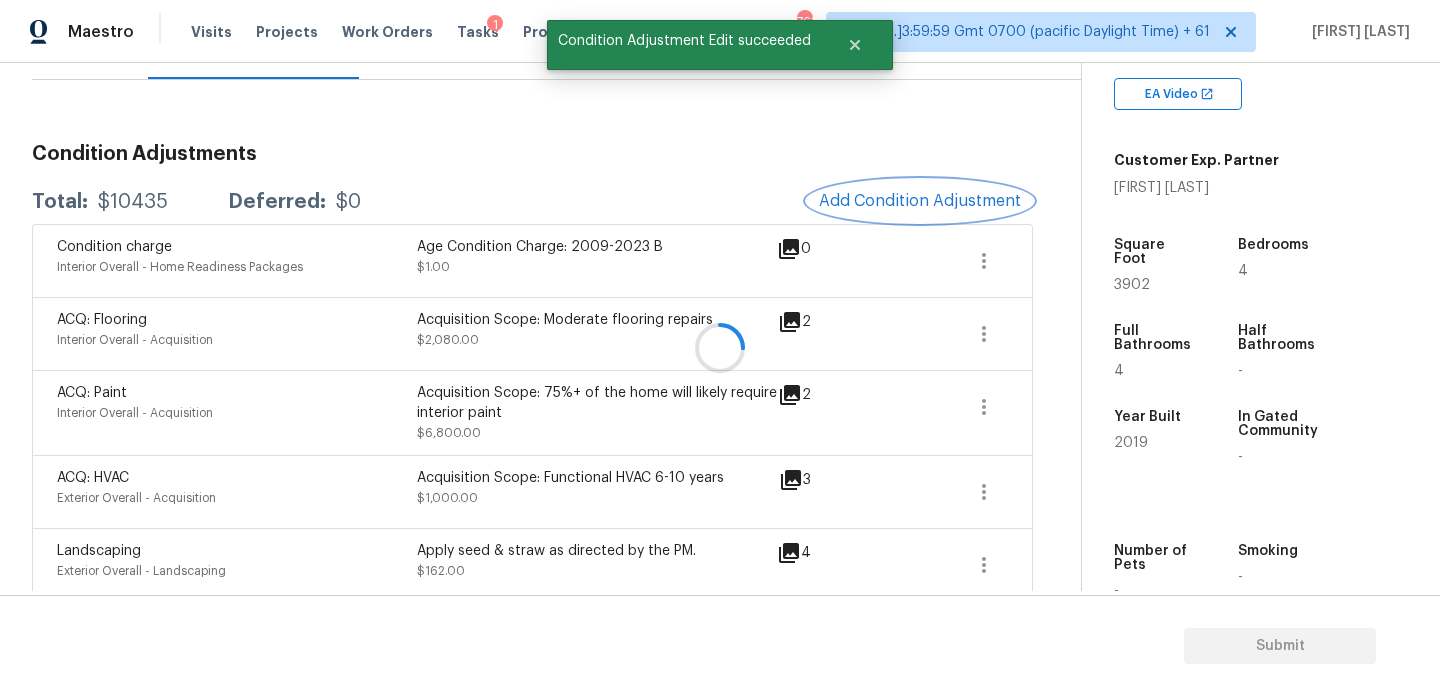 scroll, scrollTop: 0, scrollLeft: 0, axis: both 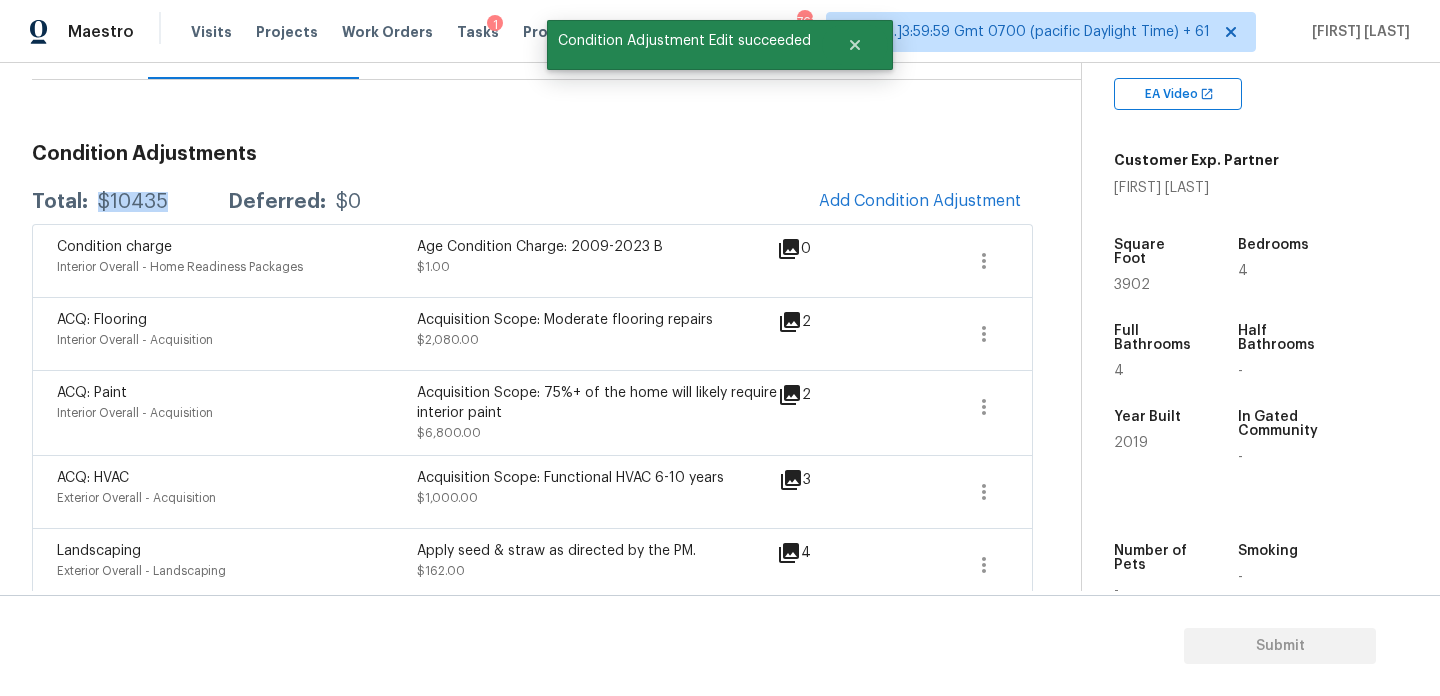 drag, startPoint x: 97, startPoint y: 200, endPoint x: 177, endPoint y: 200, distance: 80 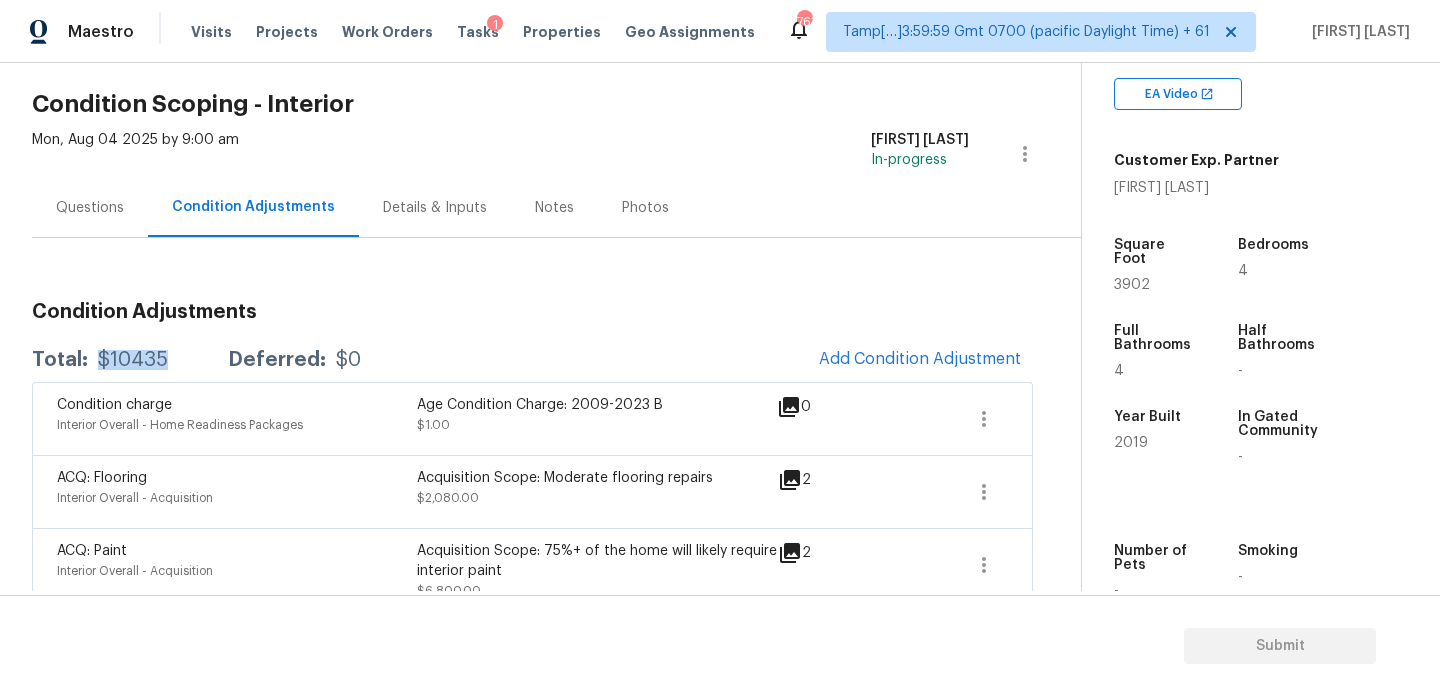 scroll, scrollTop: 41, scrollLeft: 0, axis: vertical 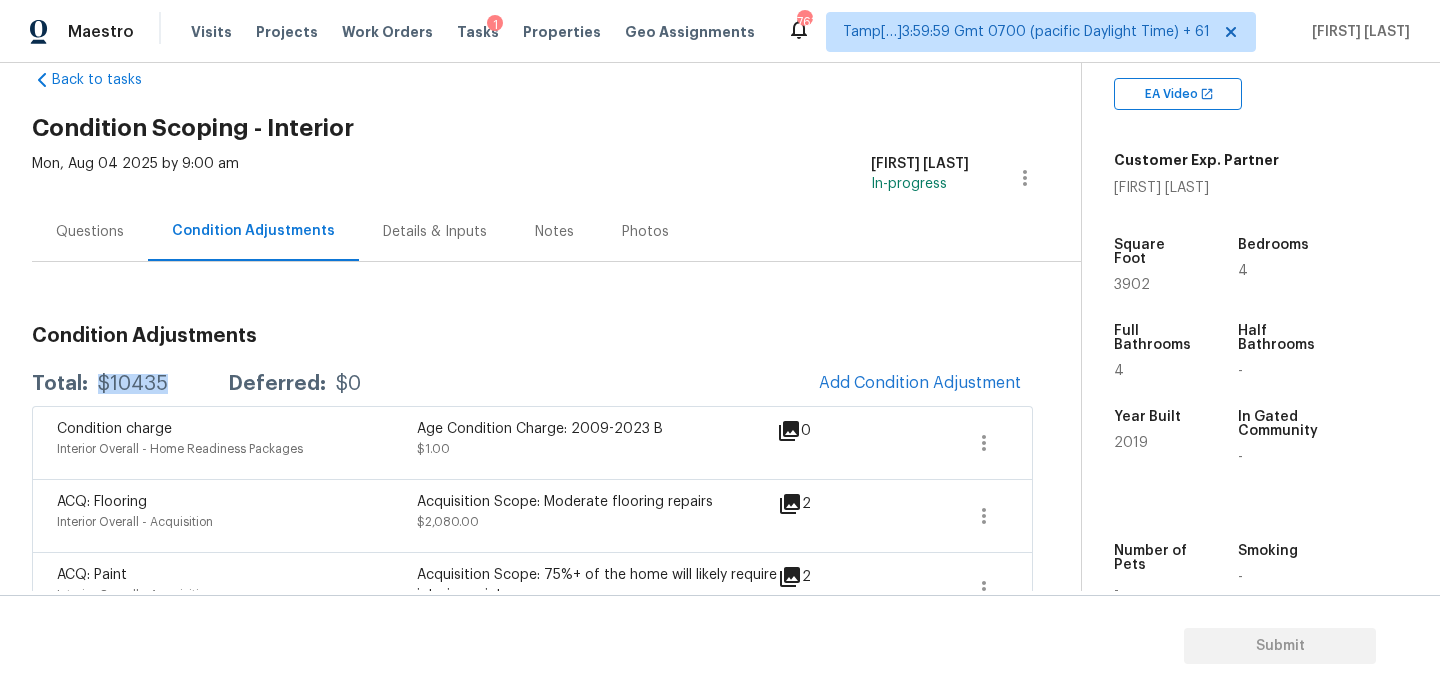 click on "Questions" at bounding box center (90, 231) 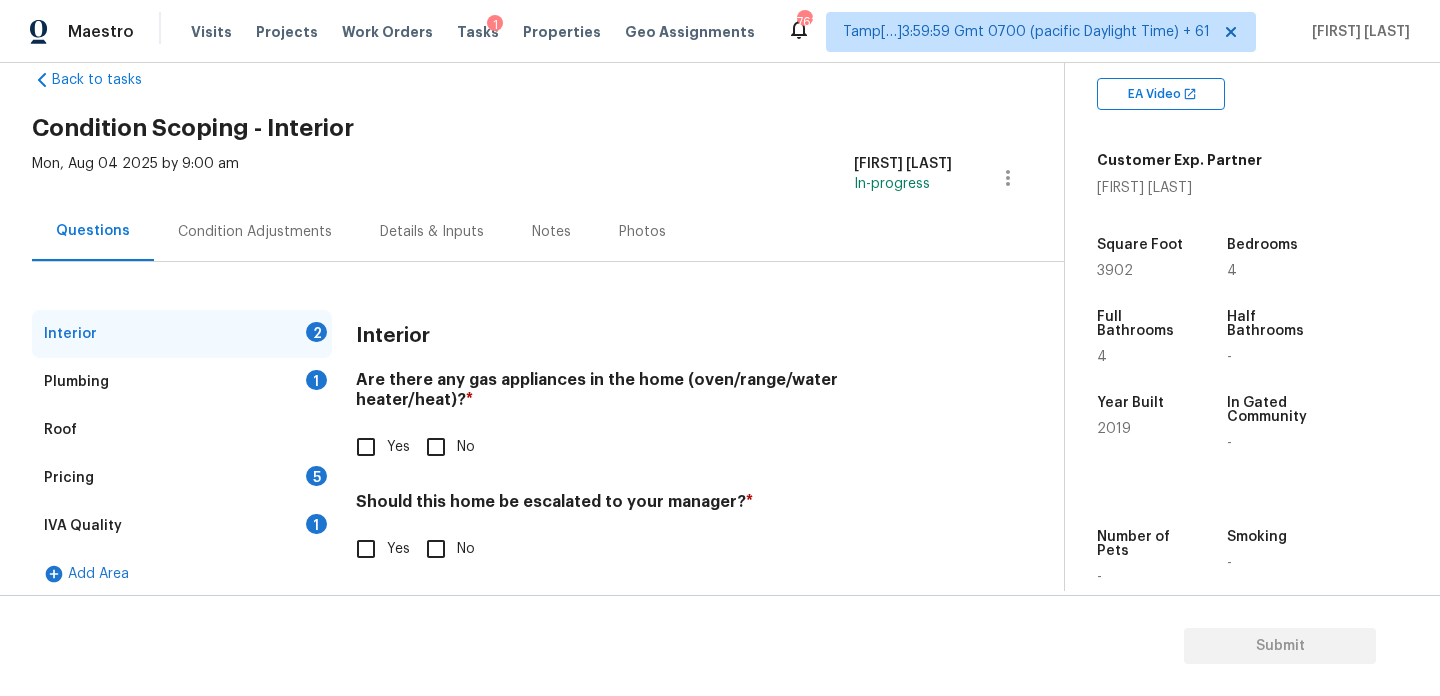 scroll, scrollTop: 54, scrollLeft: 0, axis: vertical 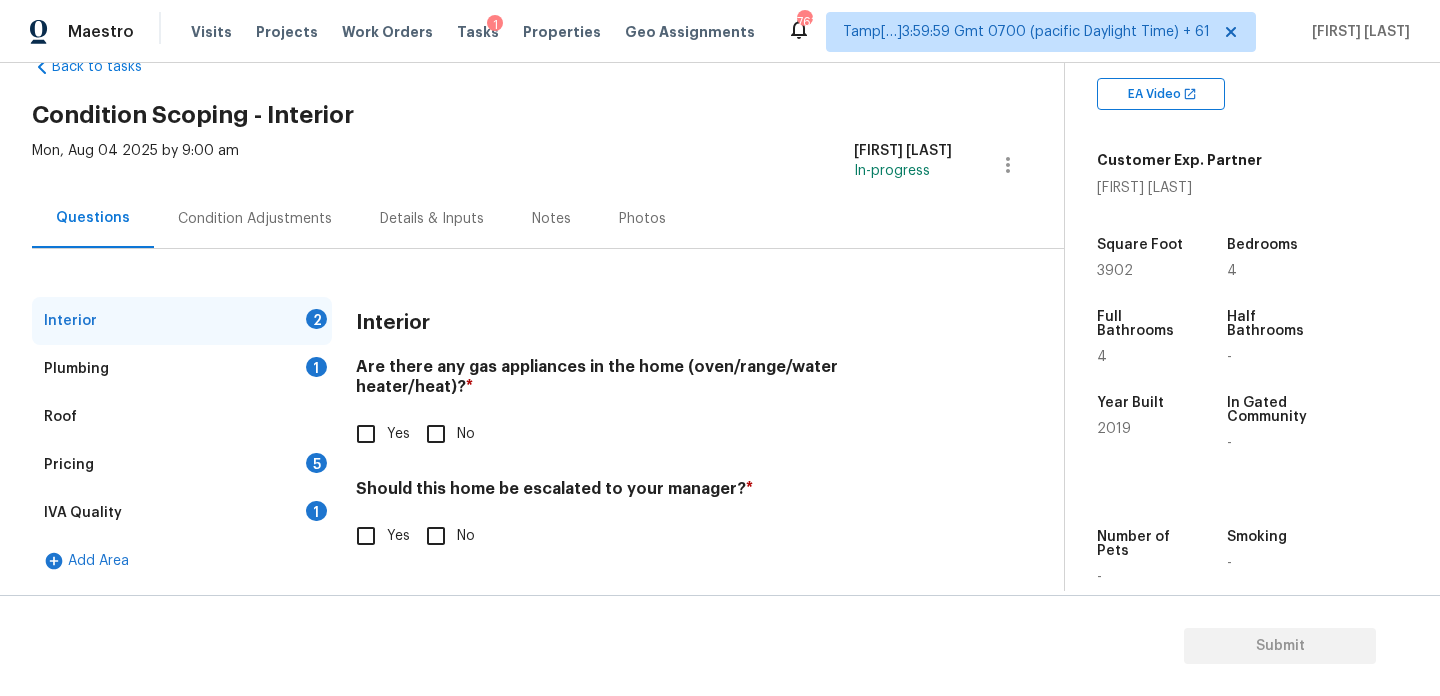 click on "Yes" at bounding box center (366, 434) 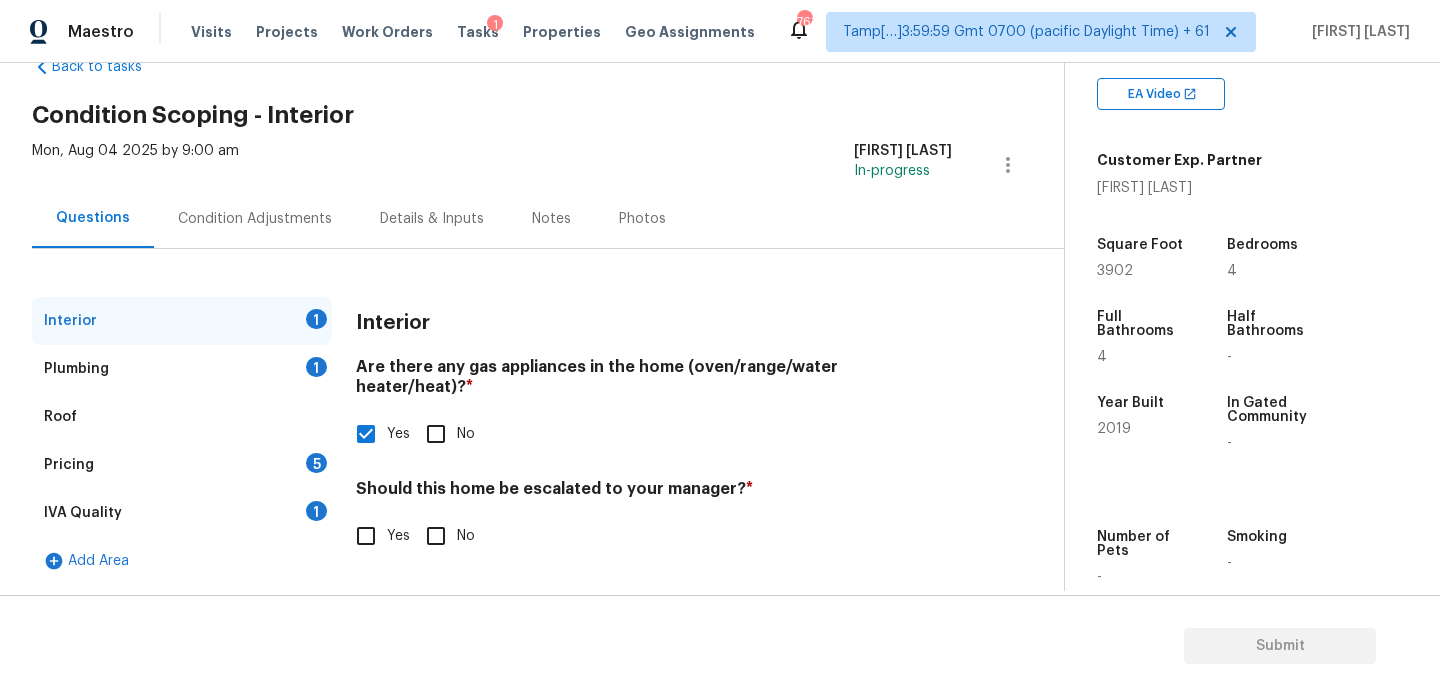 click on "No" at bounding box center (436, 536) 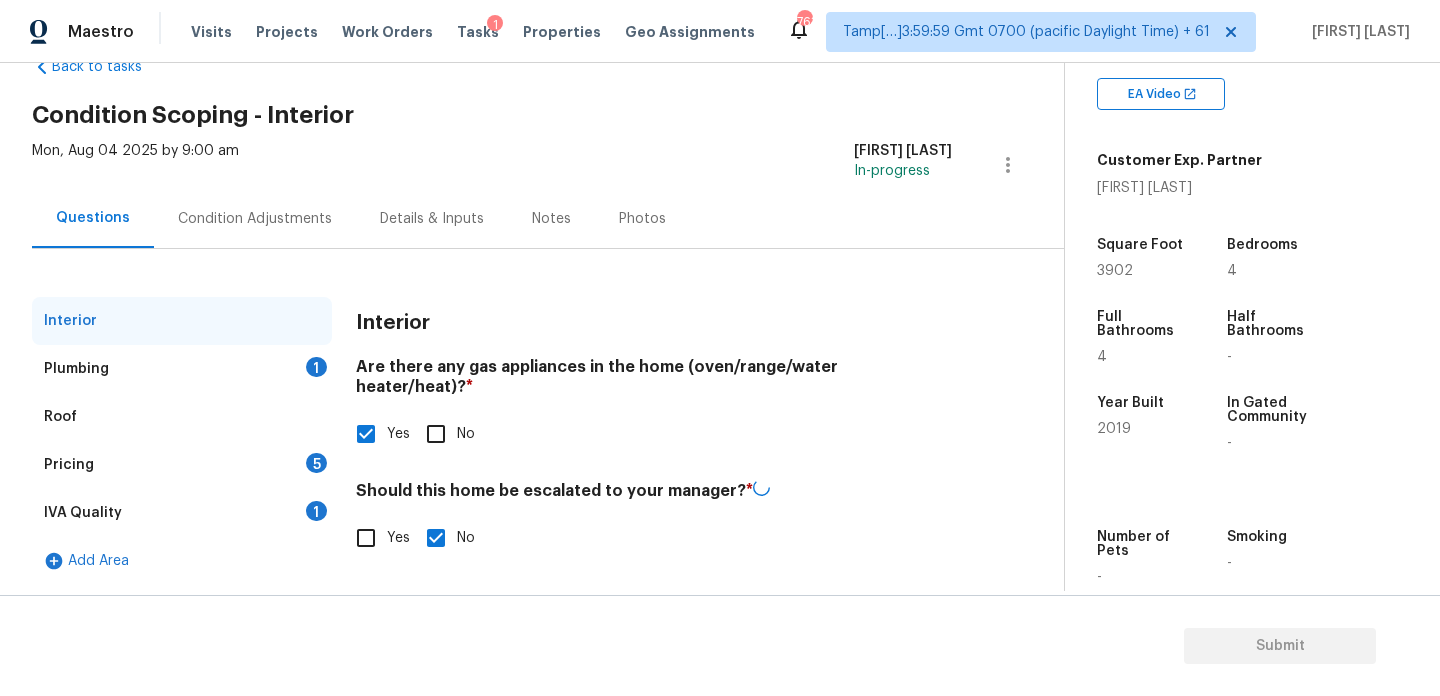 click on "Plumbing 1" at bounding box center [182, 369] 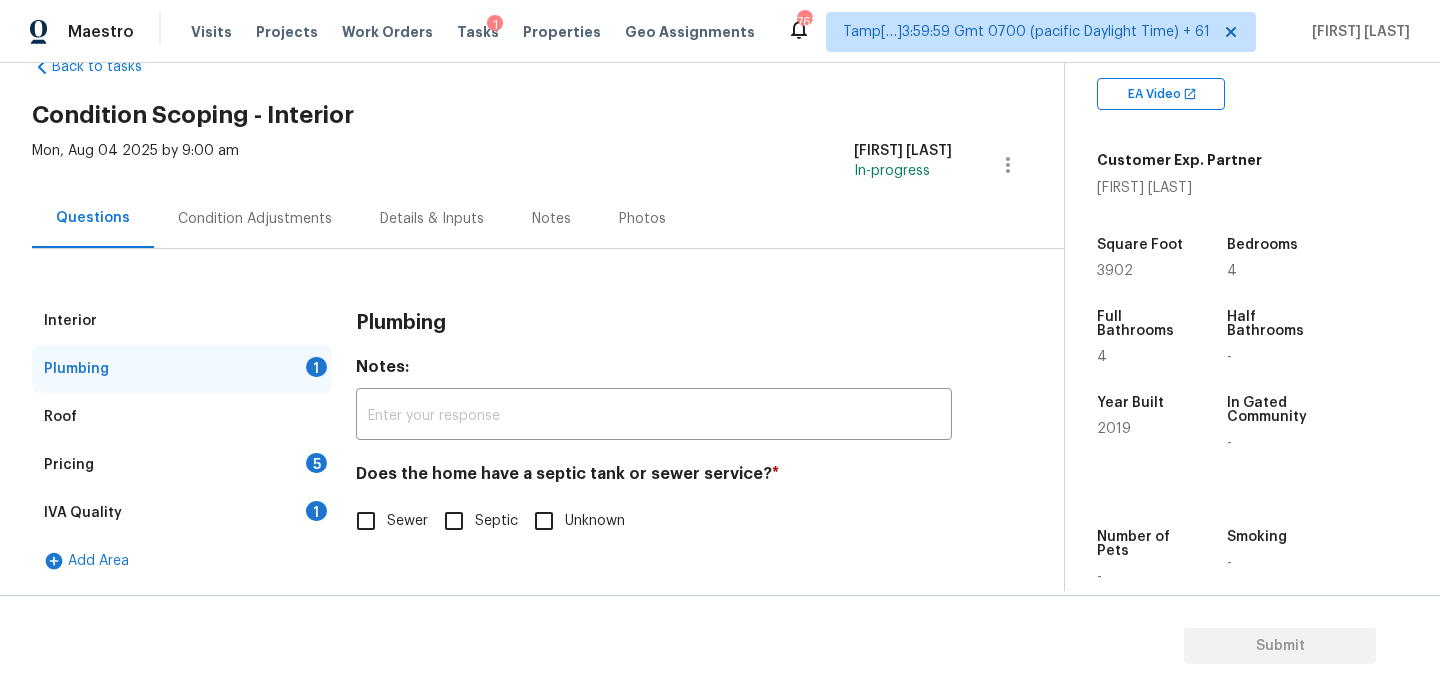 click on "Sewer" at bounding box center [366, 521] 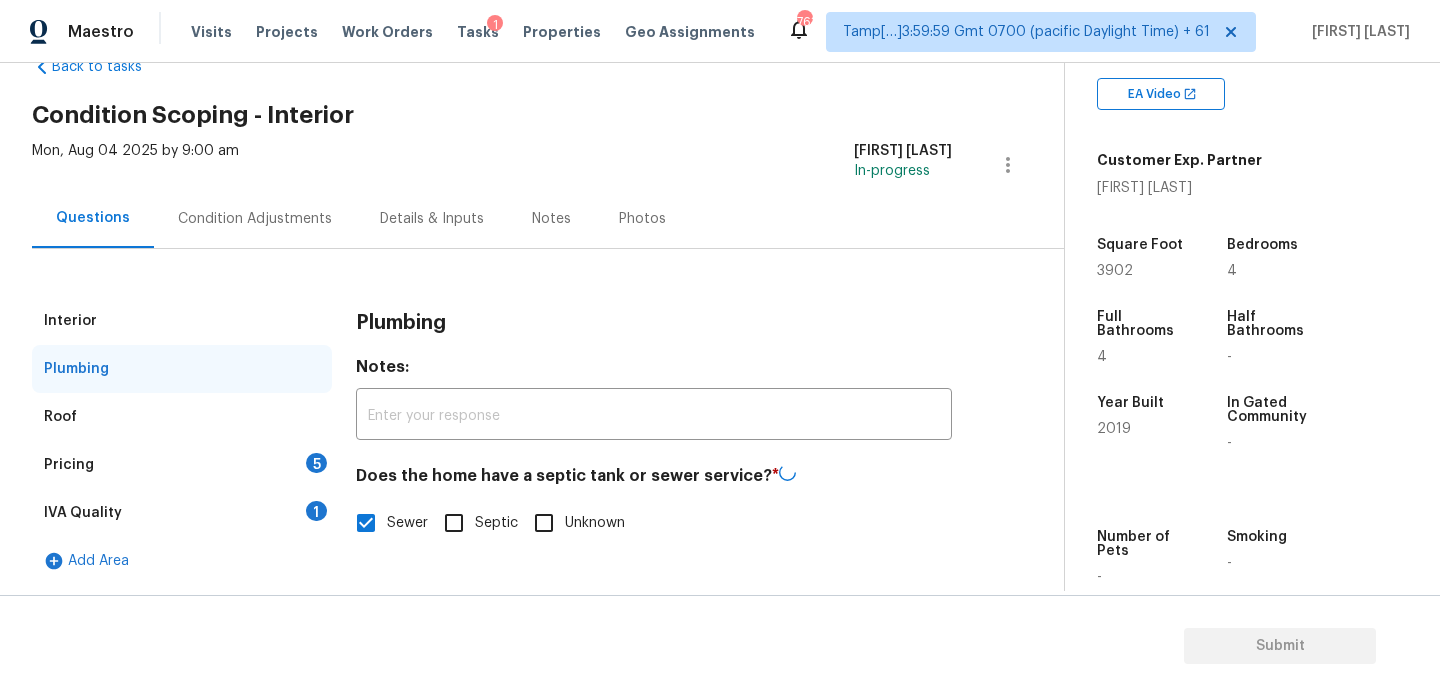 click on "Pricing 5" at bounding box center [182, 465] 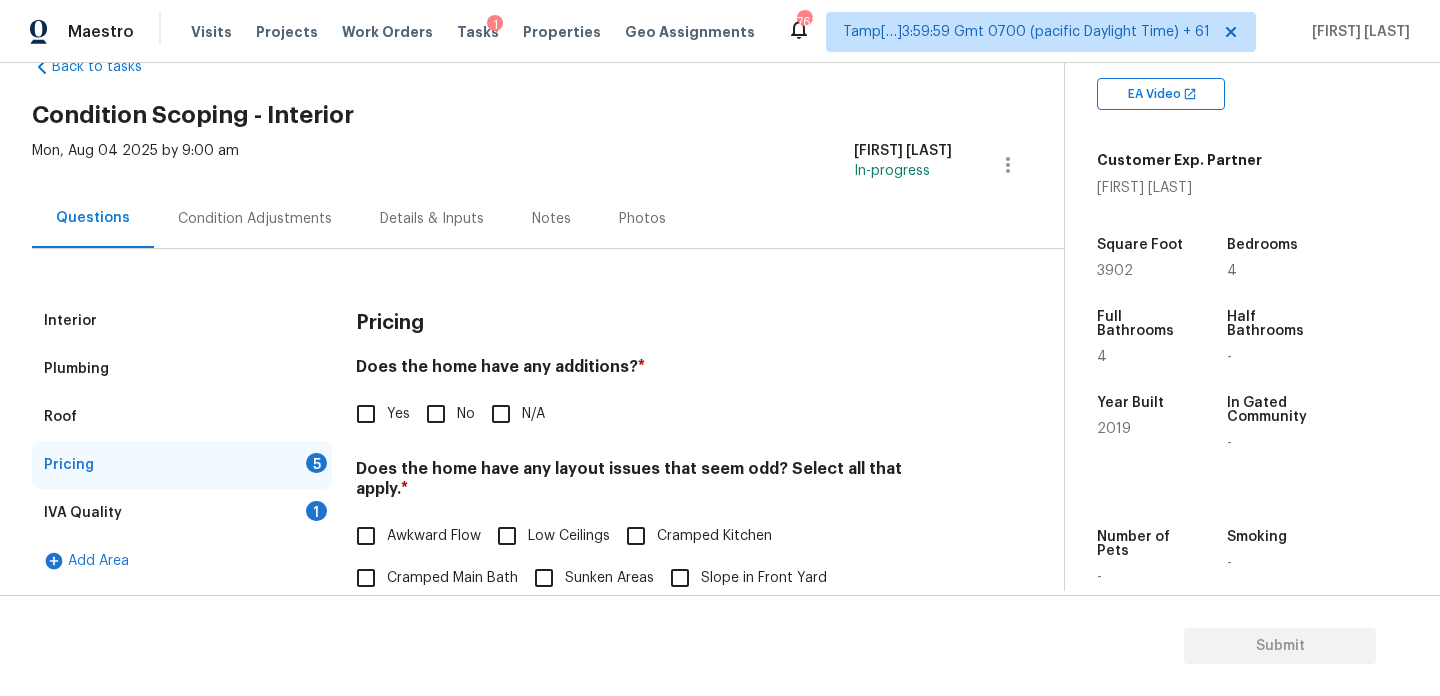 click on "No" at bounding box center (436, 414) 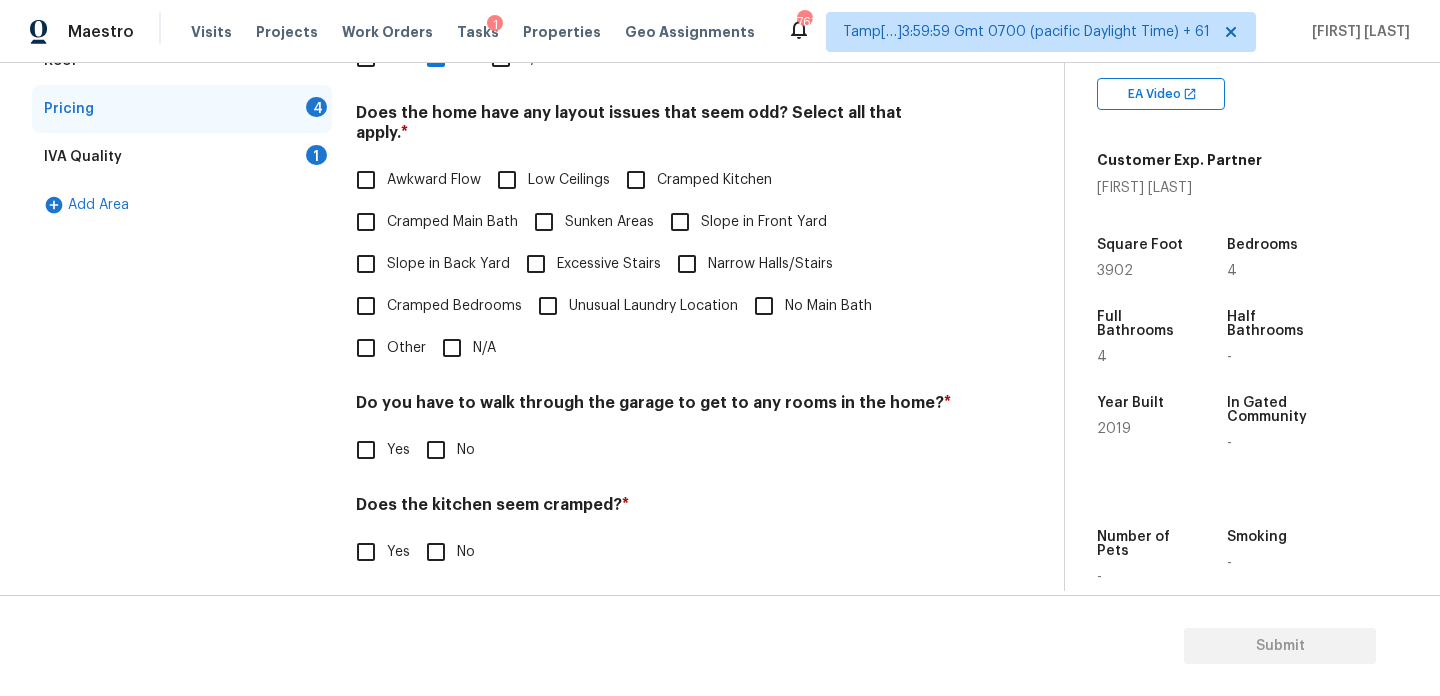 scroll, scrollTop: 458, scrollLeft: 0, axis: vertical 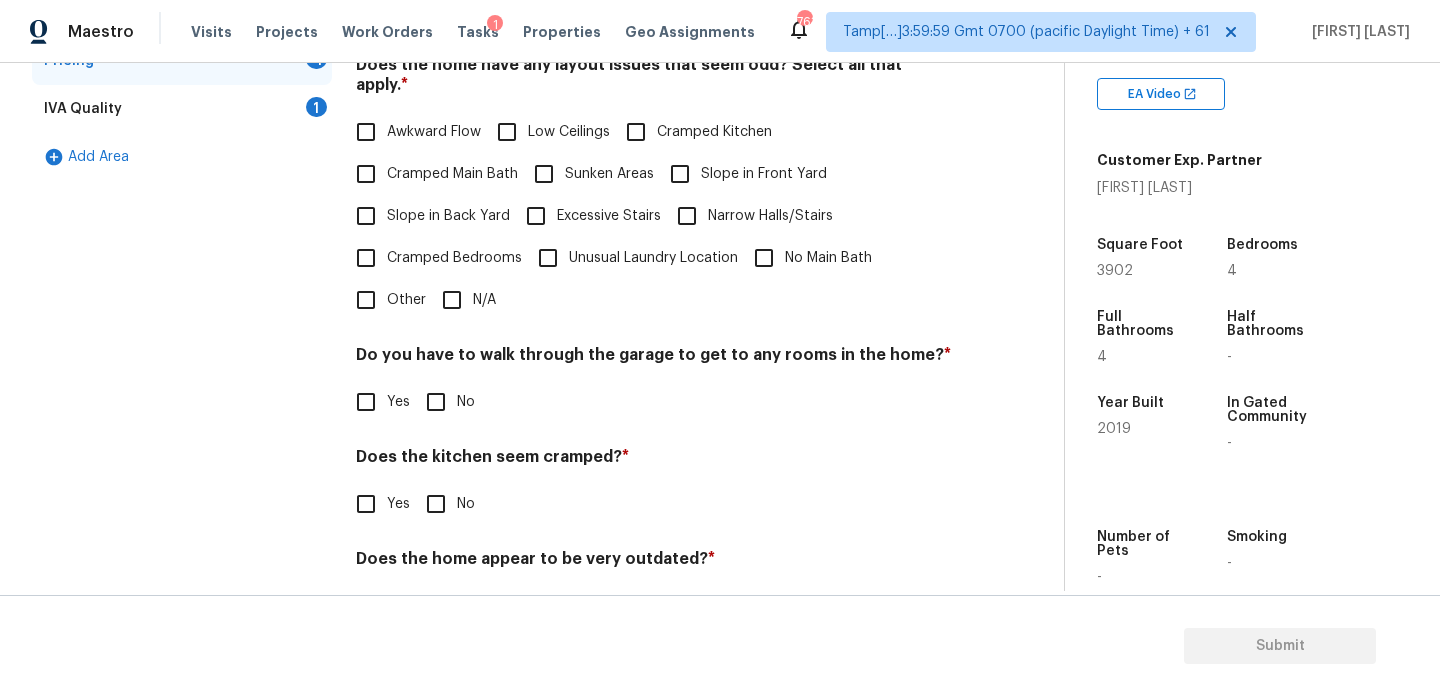 click on "N/A" at bounding box center (484, 300) 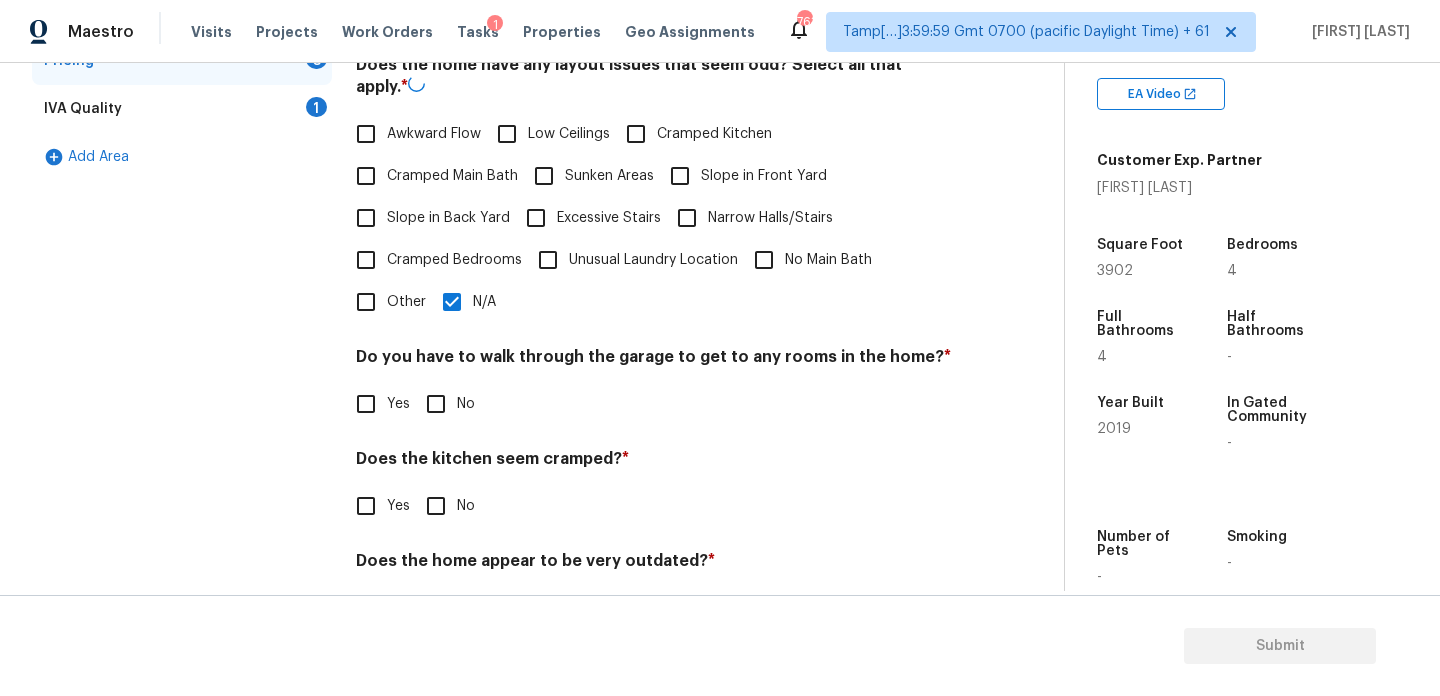 click on "Pricing Does the home have any additions?  * Yes No N/A Does the home have any layout issues that seem odd? Select all that apply.  * Awkward Flow Low Ceilings Cramped Kitchen Cramped Main Bath Sunken Areas Slope in Front Yard Slope in Back Yard Excessive Stairs Narrow Halls/Stairs Cramped Bedrooms Unusual Laundry Location No Main Bath Other N/A Do you have to walk through the garage to get to any rooms in the home?  * Yes No Does the kitchen seem cramped?  * Yes No Does the home appear to be very outdated?  * Yes No" at bounding box center [654, 273] 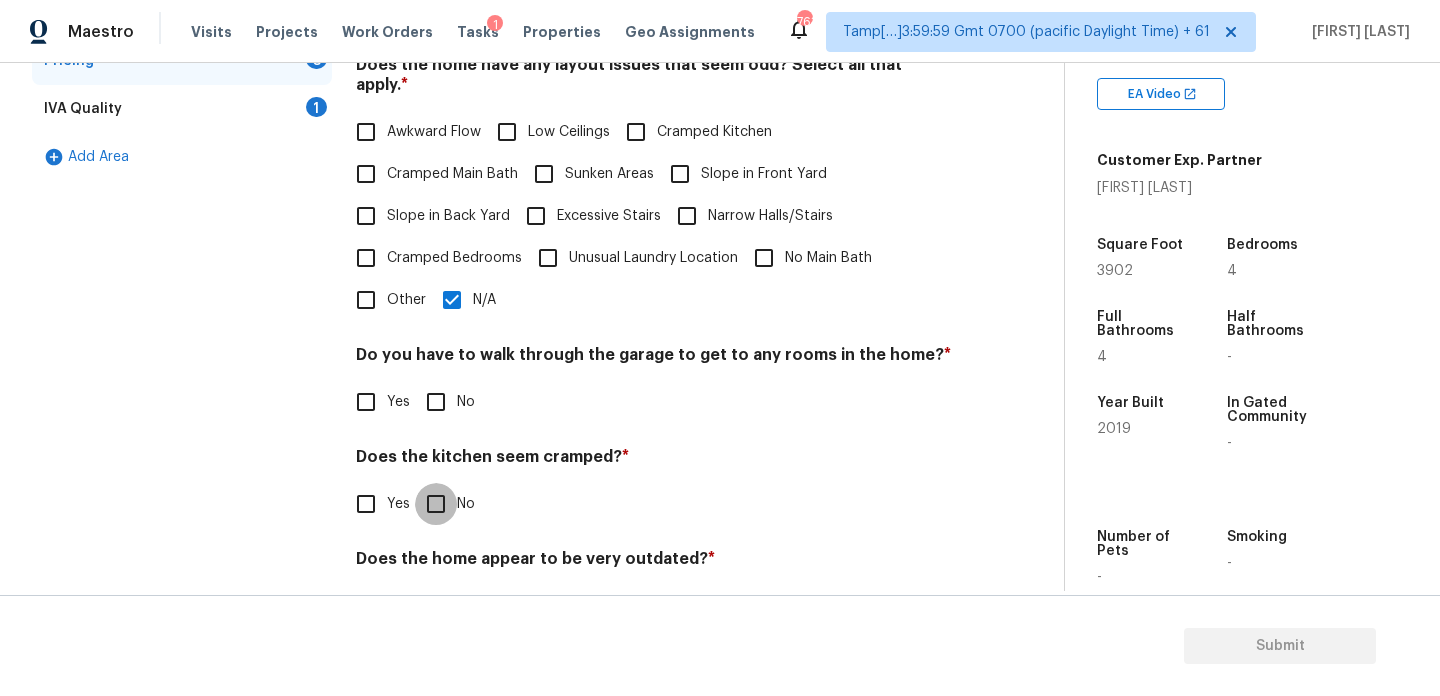 click on "No" at bounding box center (436, 504) 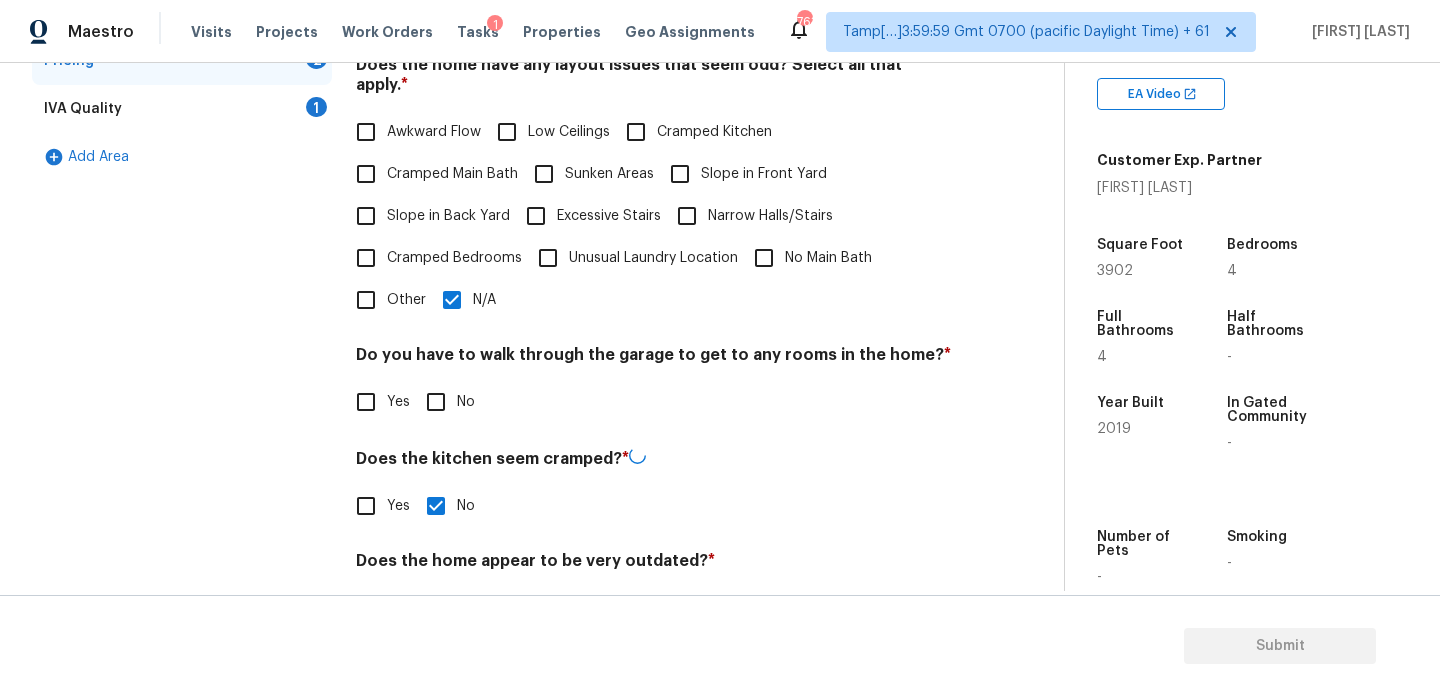click on "Pricing Does the home have any additions?  * Yes No N/A Does the home have any layout issues that seem odd? Select all that apply.  * Awkward Flow Low Ceilings Cramped Kitchen Cramped Main Bath Sunken Areas Slope in Front Yard Slope in Back Yard Excessive Stairs Narrow Halls/Stairs Cramped Bedrooms Unusual Laundry Location No Main Bath Other N/A Do you have to walk through the garage to get to any rooms in the home?  * Yes No Does the kitchen seem cramped?  * Yes No Does the home appear to be very outdated?  * Yes No" at bounding box center (654, 273) 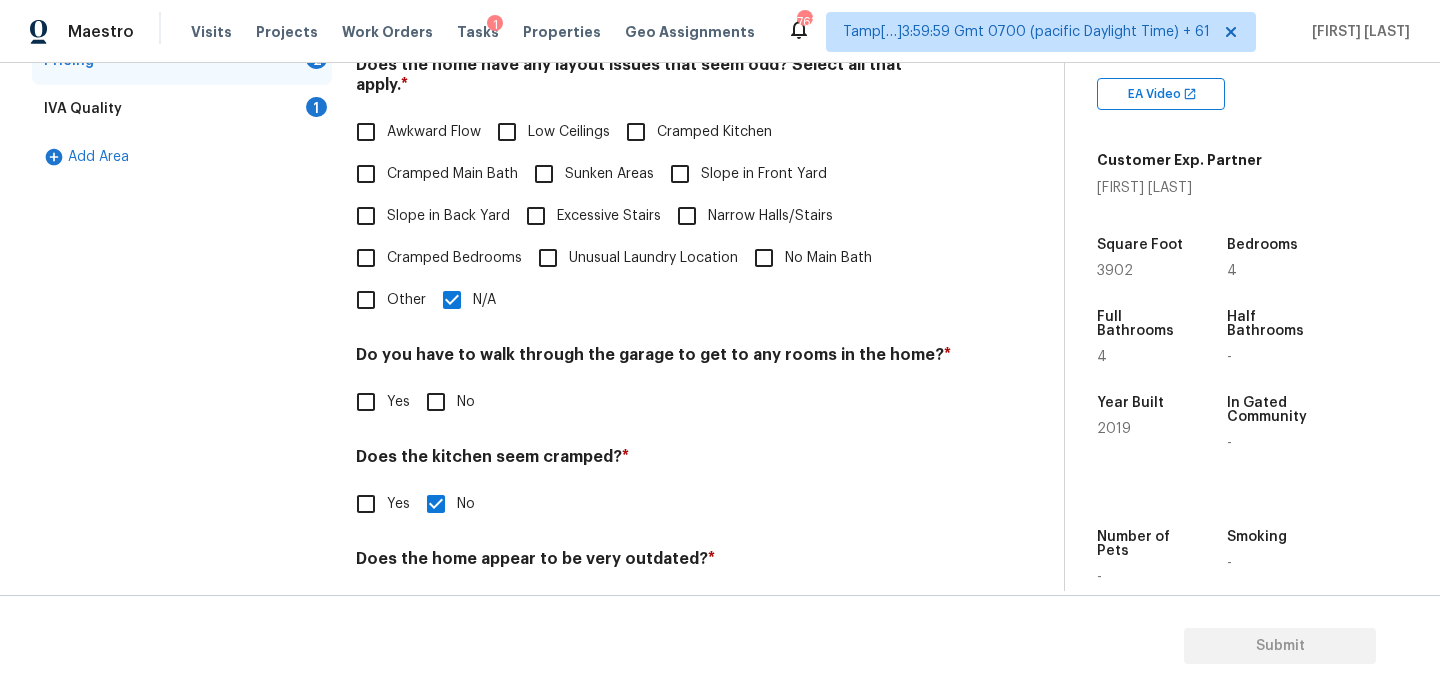 click on "Pricing Does the home have any additions?  * Yes No N/A Does the home have any layout issues that seem odd? Select all that apply.  * Awkward Flow Low Ceilings Cramped Kitchen Cramped Main Bath Sunken Areas Slope in Front Yard Slope in Back Yard Excessive Stairs Narrow Halls/Stairs Cramped Bedrooms Unusual Laundry Location No Main Bath Other N/A Do you have to walk through the garage to get to any rooms in the home?  * Yes No Does the kitchen seem cramped?  * Yes No Does the home appear to be very outdated?  * Yes No" at bounding box center [654, 272] 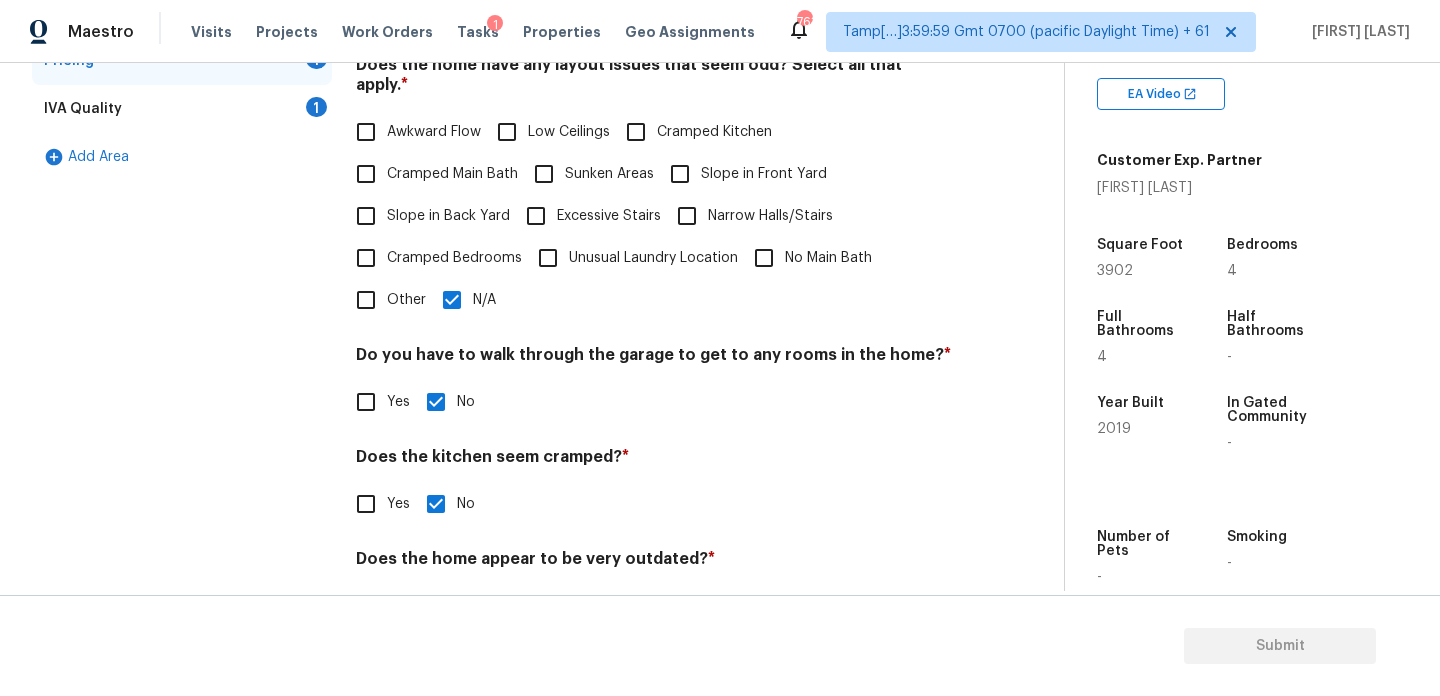 scroll, scrollTop: 504, scrollLeft: 0, axis: vertical 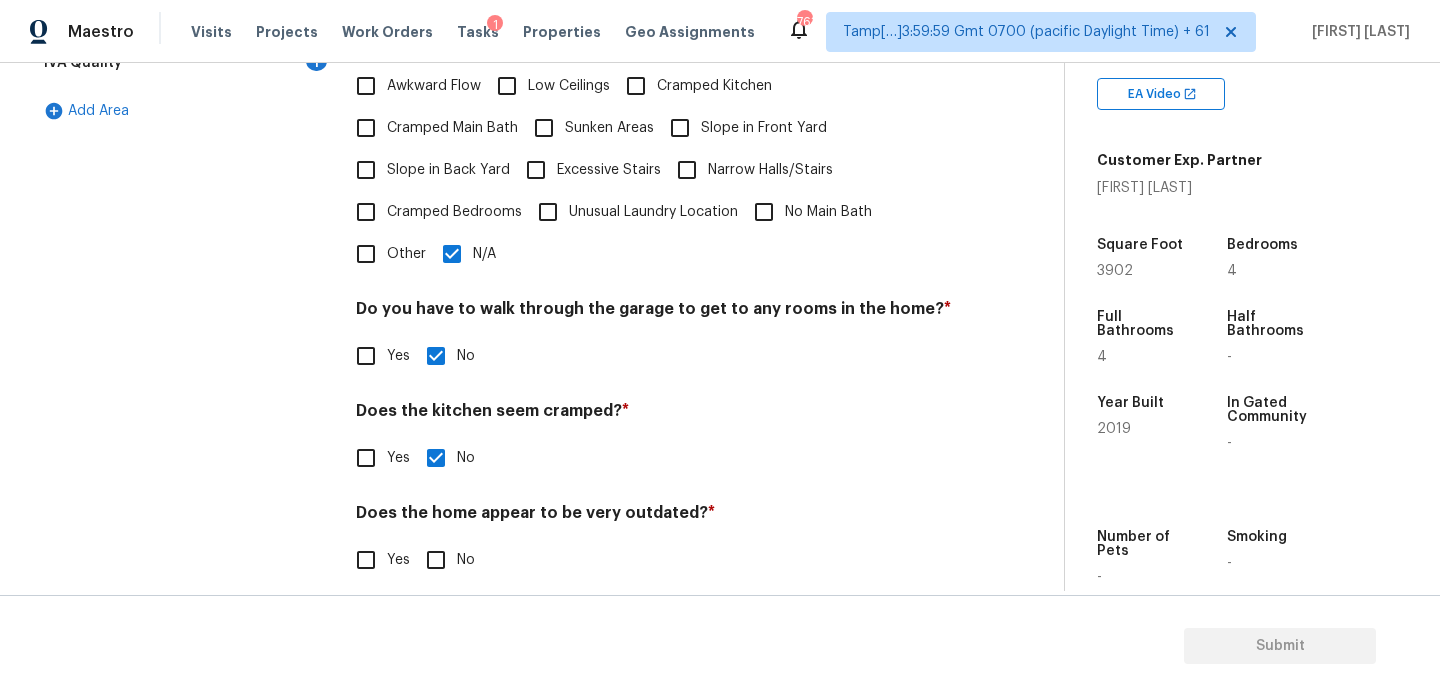 click on "Pricing Does the home have any additions?  * Yes No N/A Does the home have any layout issues that seem odd? Select all that apply.  * Awkward Flow Low Ceilings Cramped Kitchen Cramped Main Bath Sunken Areas Slope in Front Yard Slope in Back Yard Excessive Stairs Narrow Halls/Stairs Cramped Bedrooms Unusual Laundry Location No Main Bath Other N/A Do you have to walk through the garage to get to any rooms in the home?  * Yes No Does the kitchen seem cramped?  * Yes No Does the home appear to be very outdated?  * Yes No" at bounding box center (654, 226) 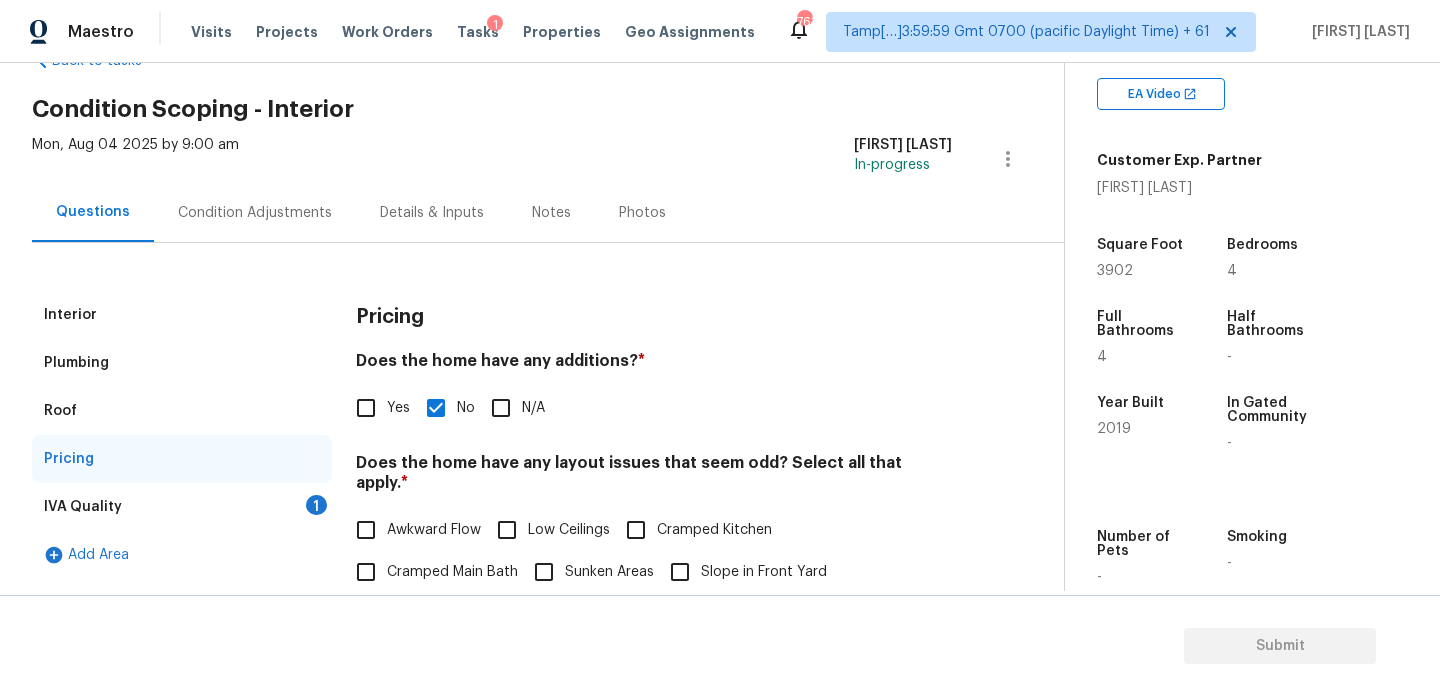 scroll, scrollTop: 8, scrollLeft: 0, axis: vertical 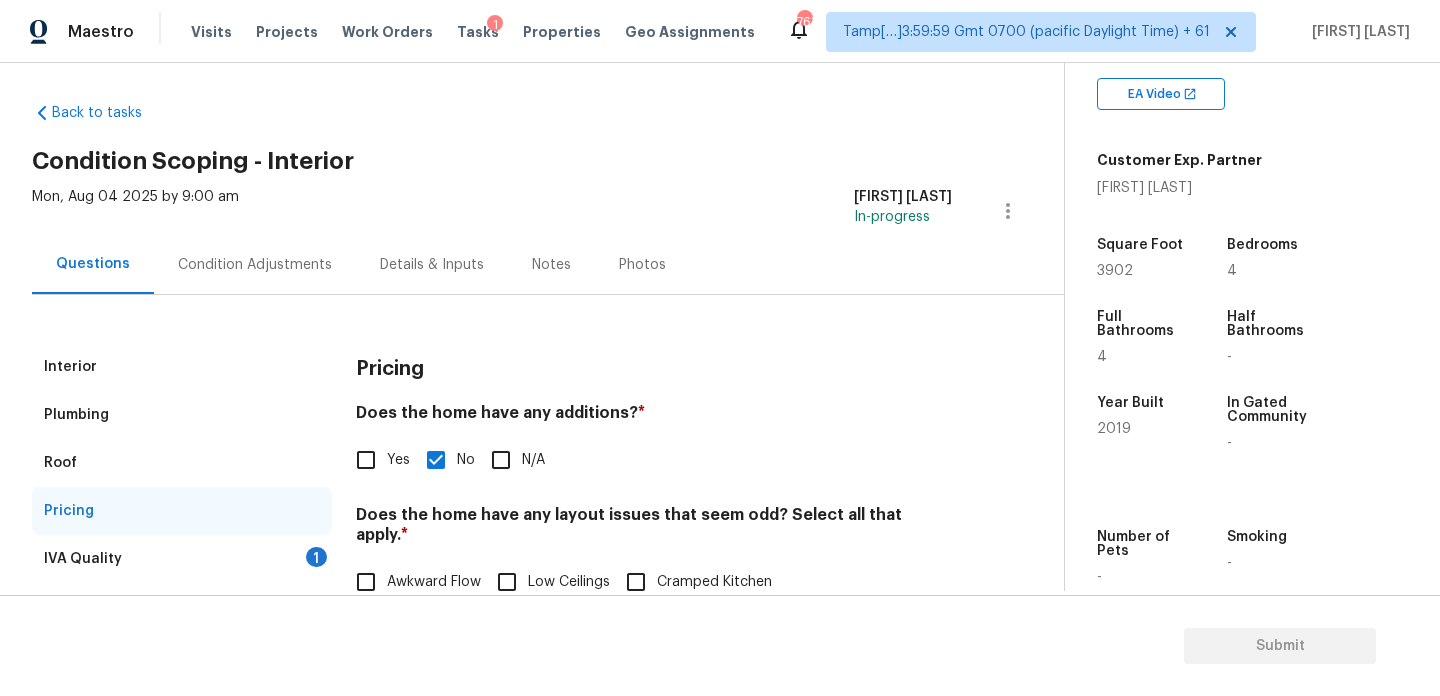 click on "IVA Quality 1" at bounding box center (182, 559) 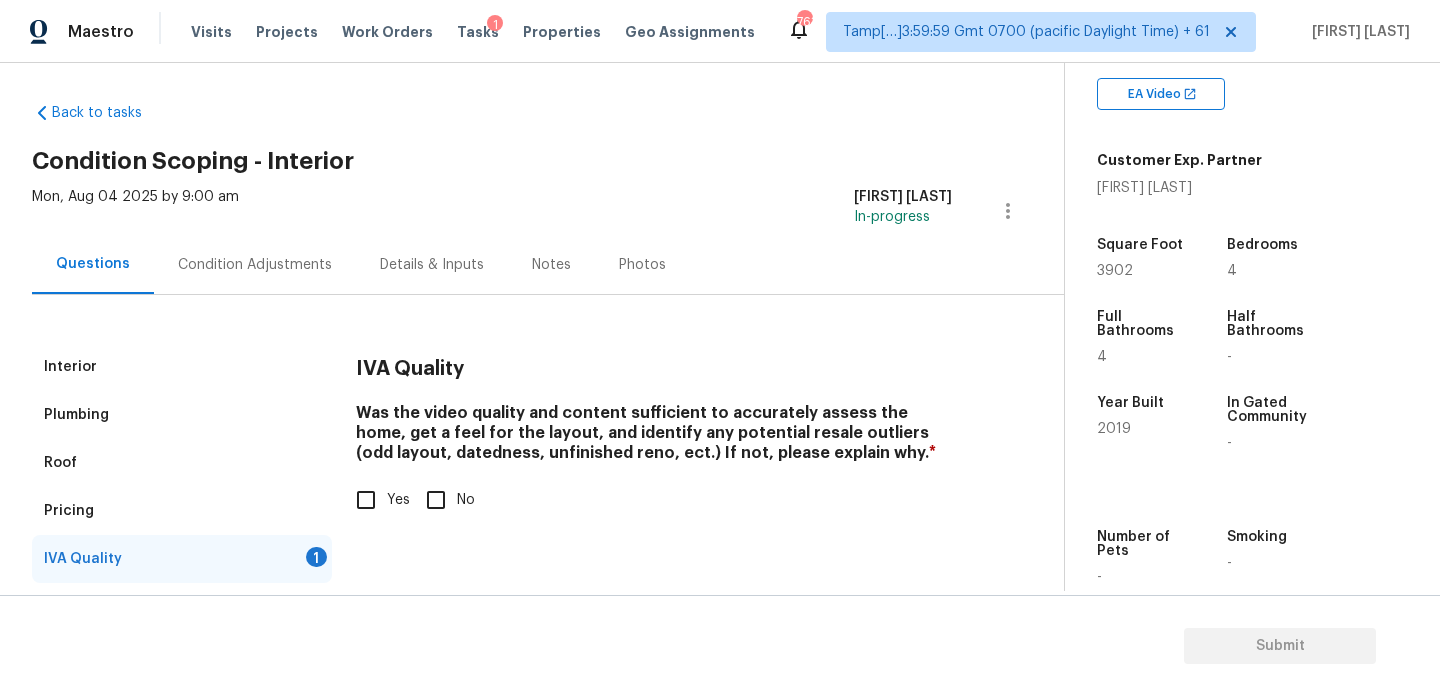 click on "Yes" at bounding box center (366, 500) 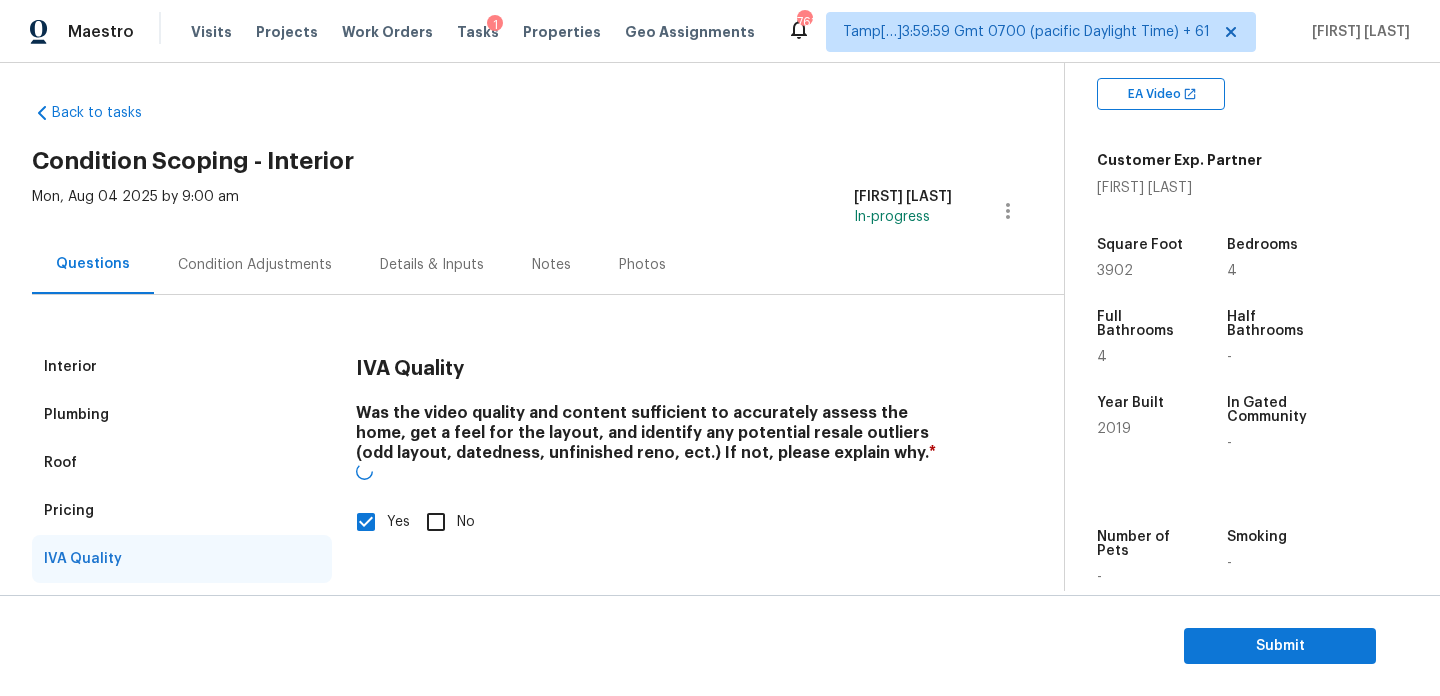 click on "Condition Adjustments" at bounding box center (255, 265) 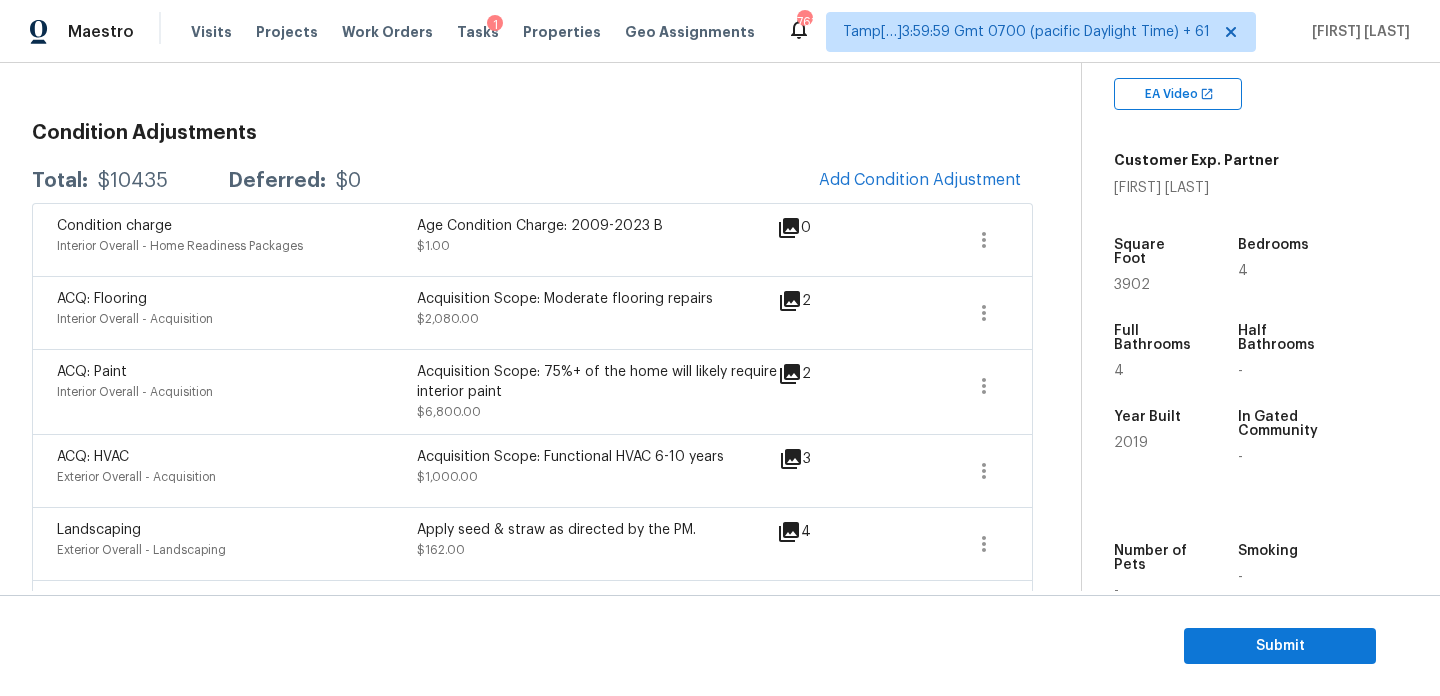 scroll, scrollTop: 245, scrollLeft: 0, axis: vertical 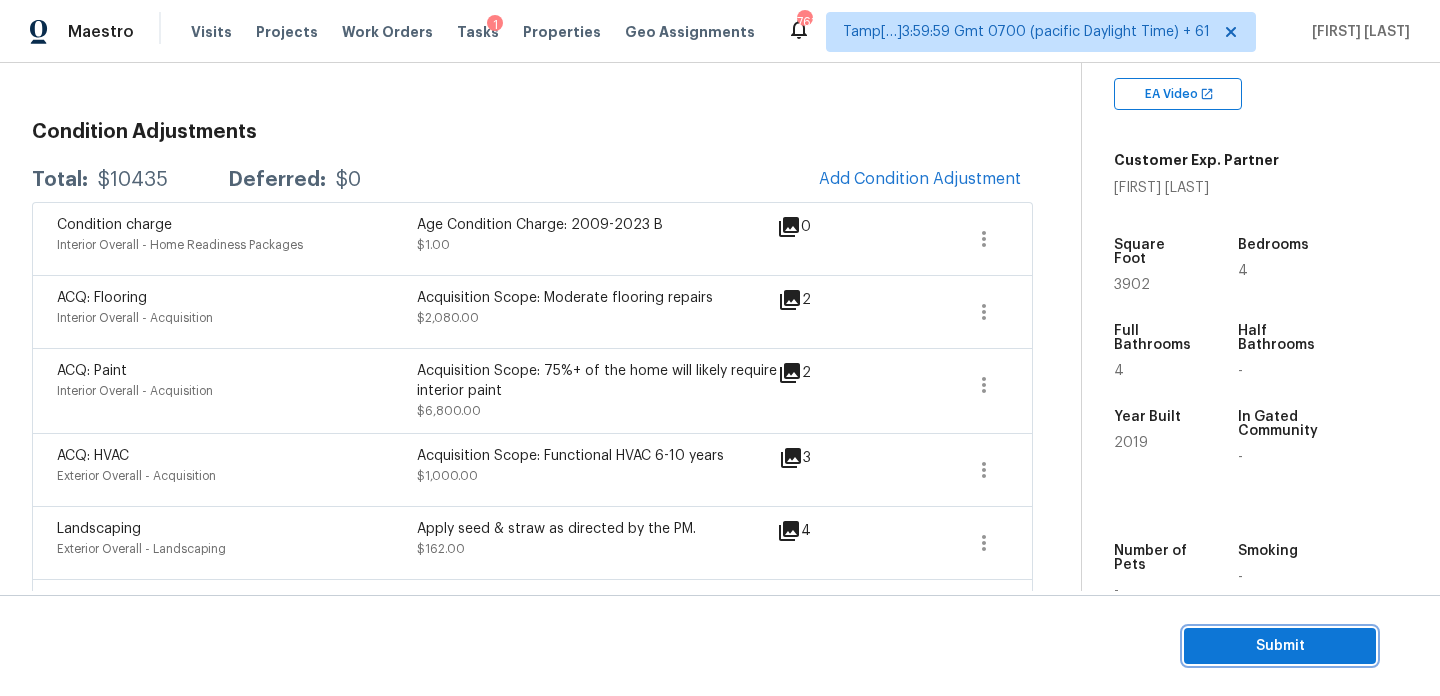 click on "Submit" at bounding box center [1280, 646] 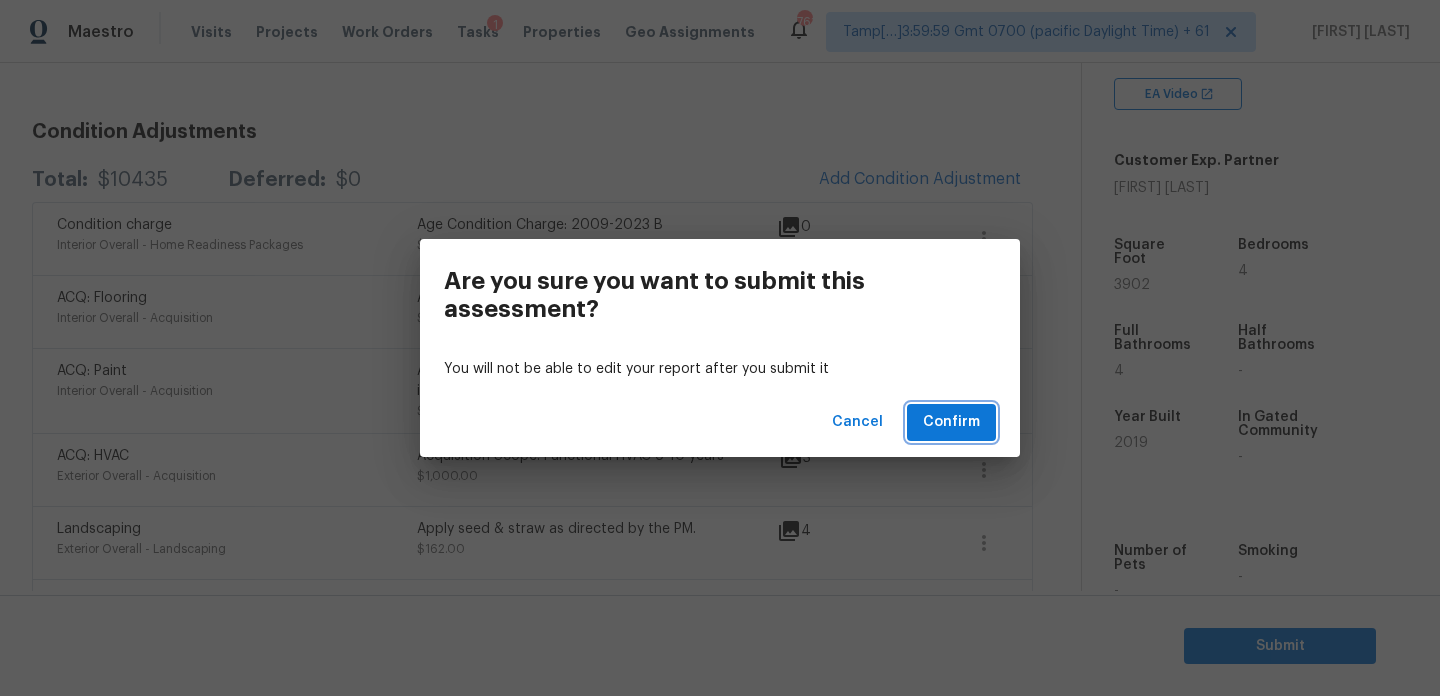 click on "Confirm" at bounding box center (951, 422) 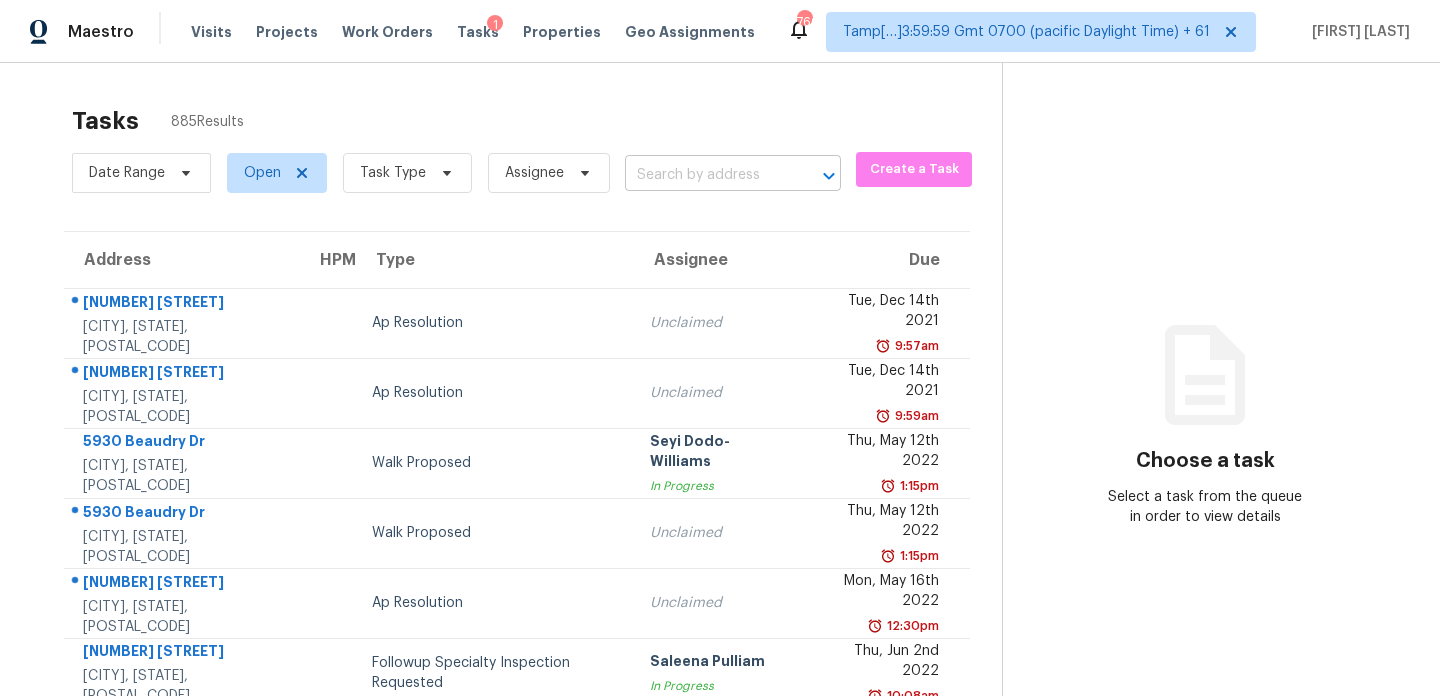 click at bounding box center [705, 175] 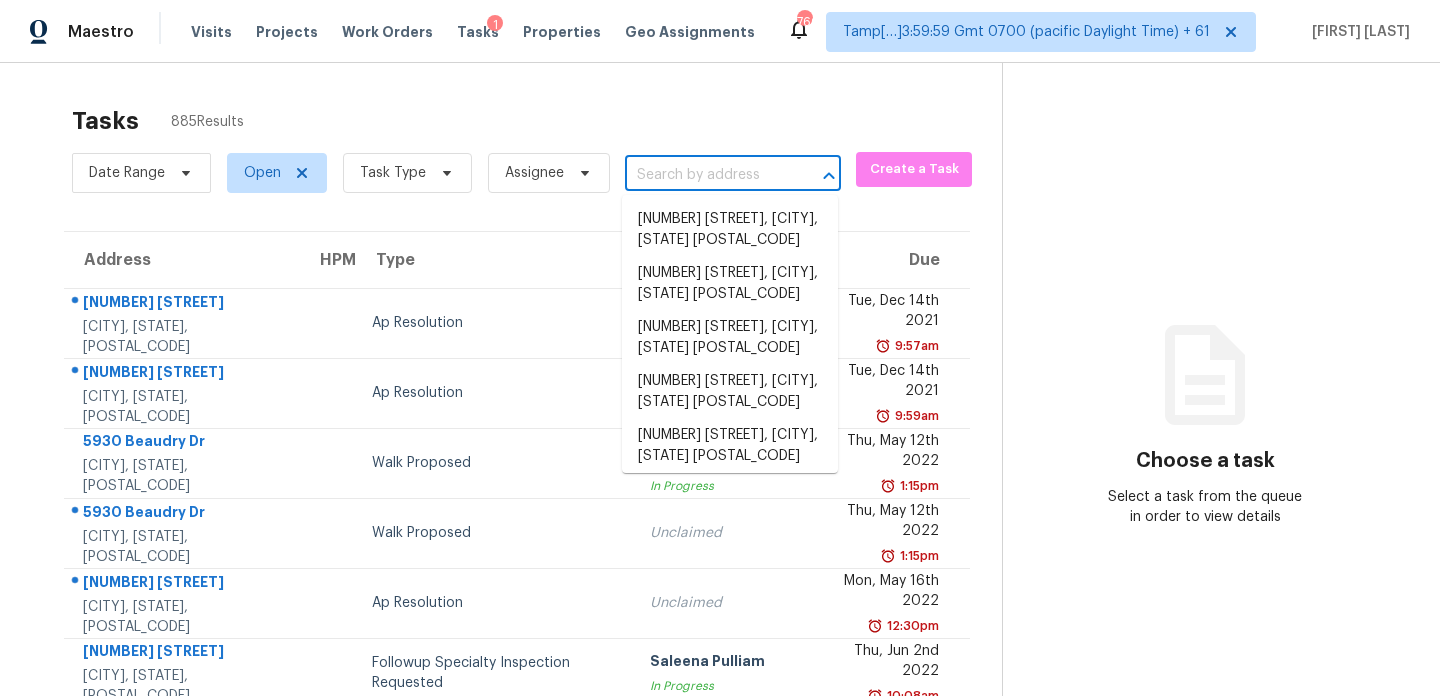 paste on "205 W Daytona Dr, Chattanooga, TN 37415" 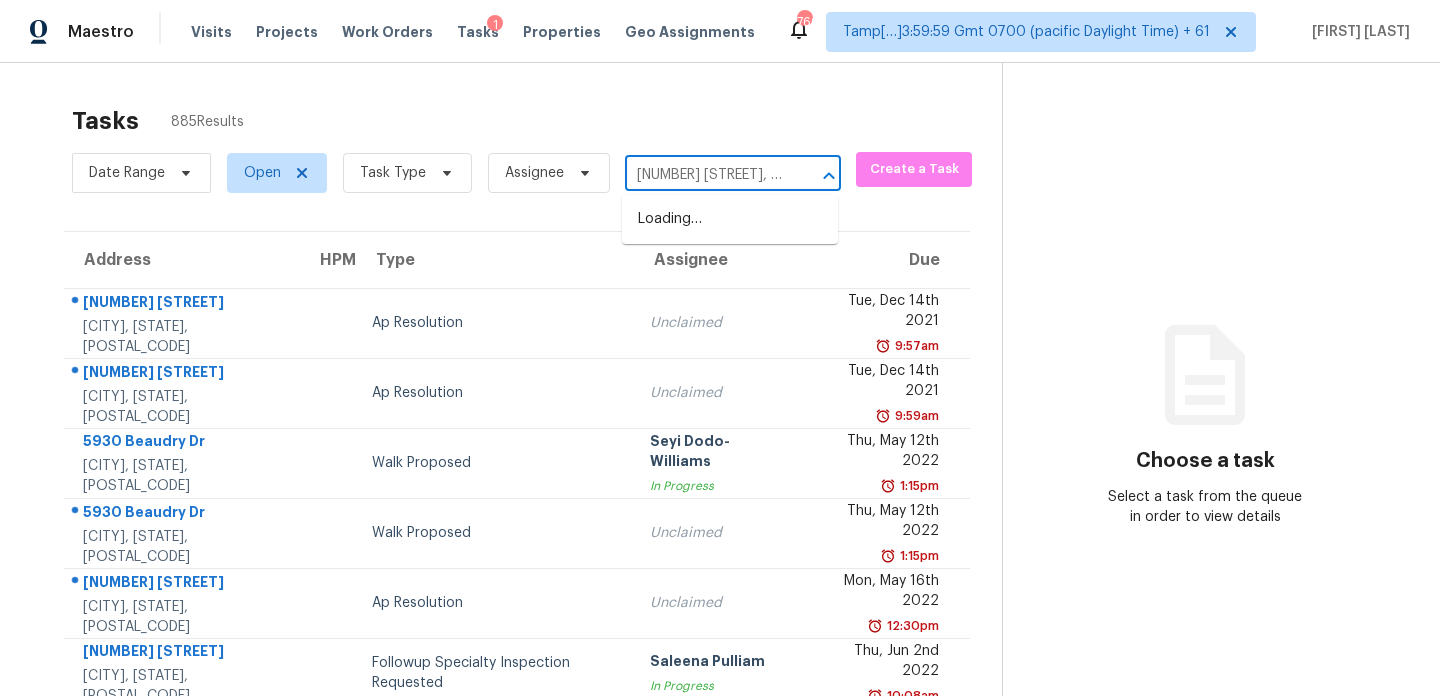 scroll, scrollTop: 0, scrollLeft: 129, axis: horizontal 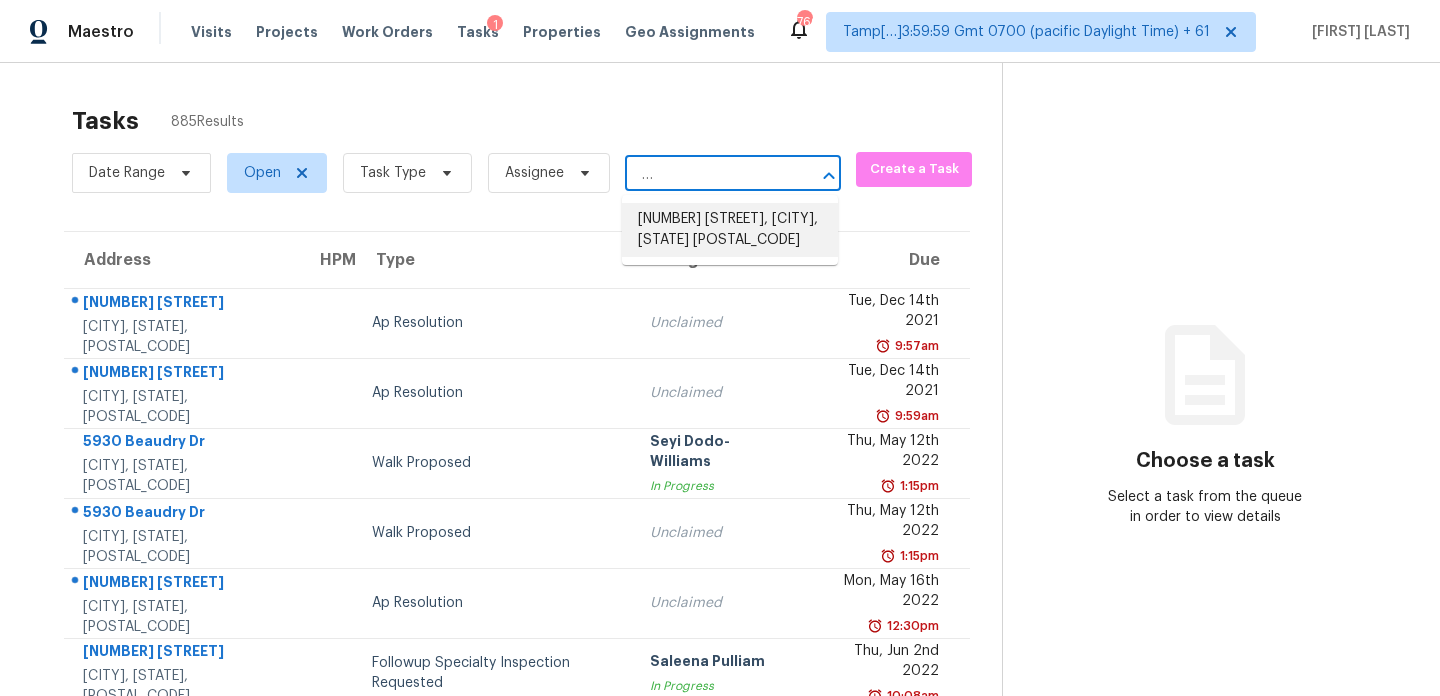 click on "205 W Daytona Dr, Chattanooga, TN 37415" at bounding box center (730, 230) 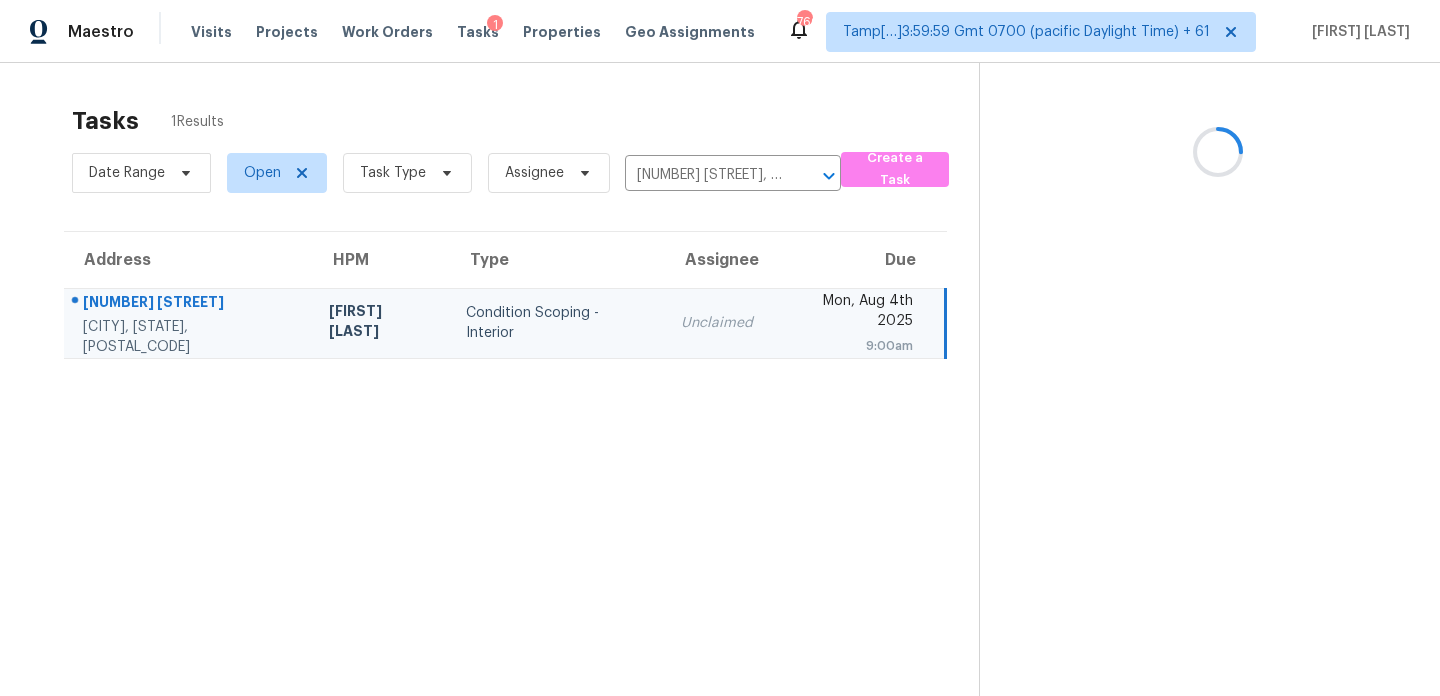 click on "9:00am" at bounding box center [849, 346] 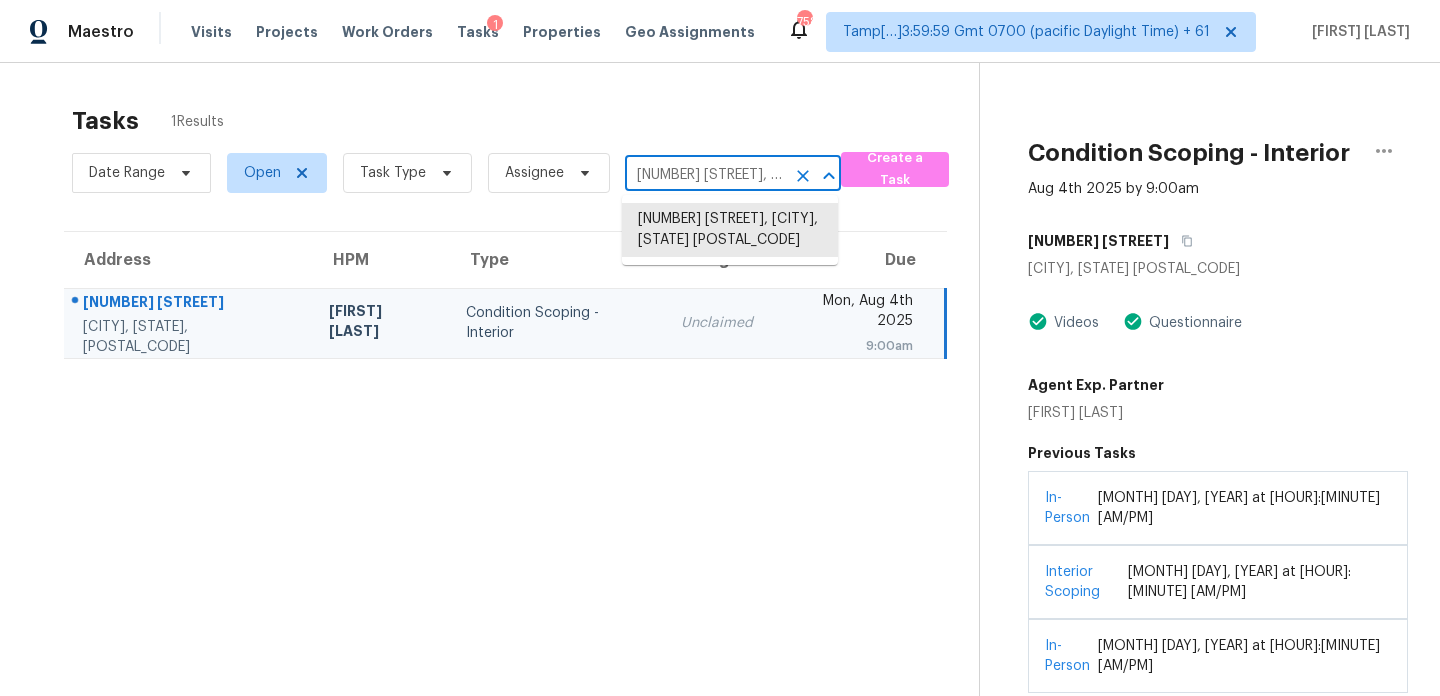 click on "205 W Daytona Dr, Chattanooga, TN 37415" at bounding box center (705, 175) 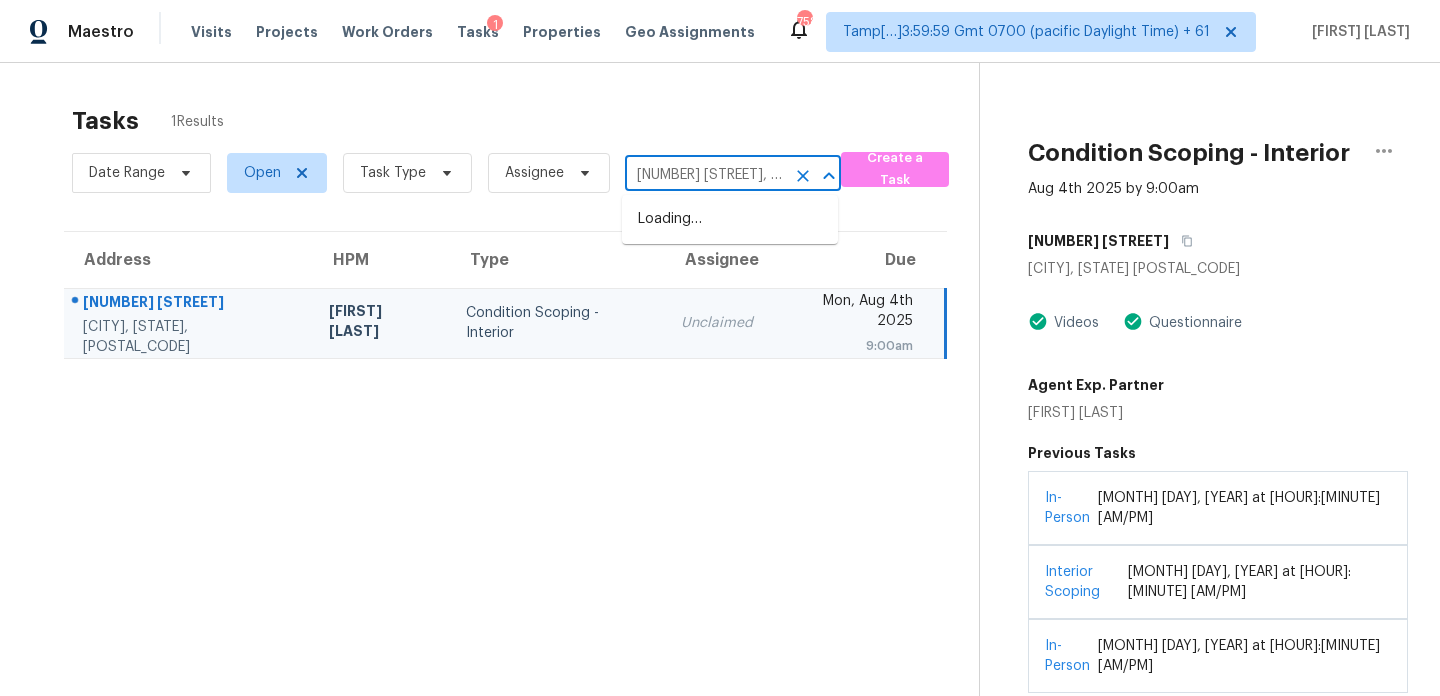 scroll, scrollTop: 0, scrollLeft: 53, axis: horizontal 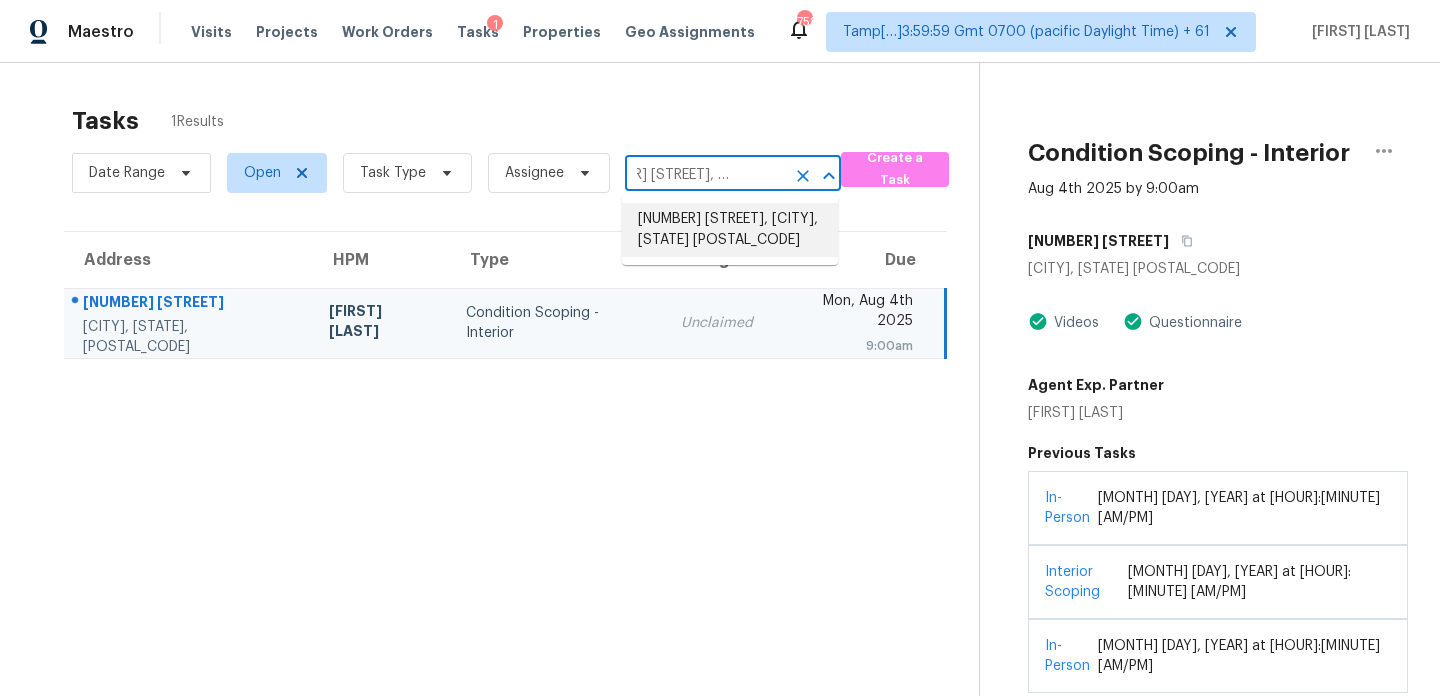 click on "4 Tidworth Dr, Greer, SC 29651" at bounding box center (730, 230) 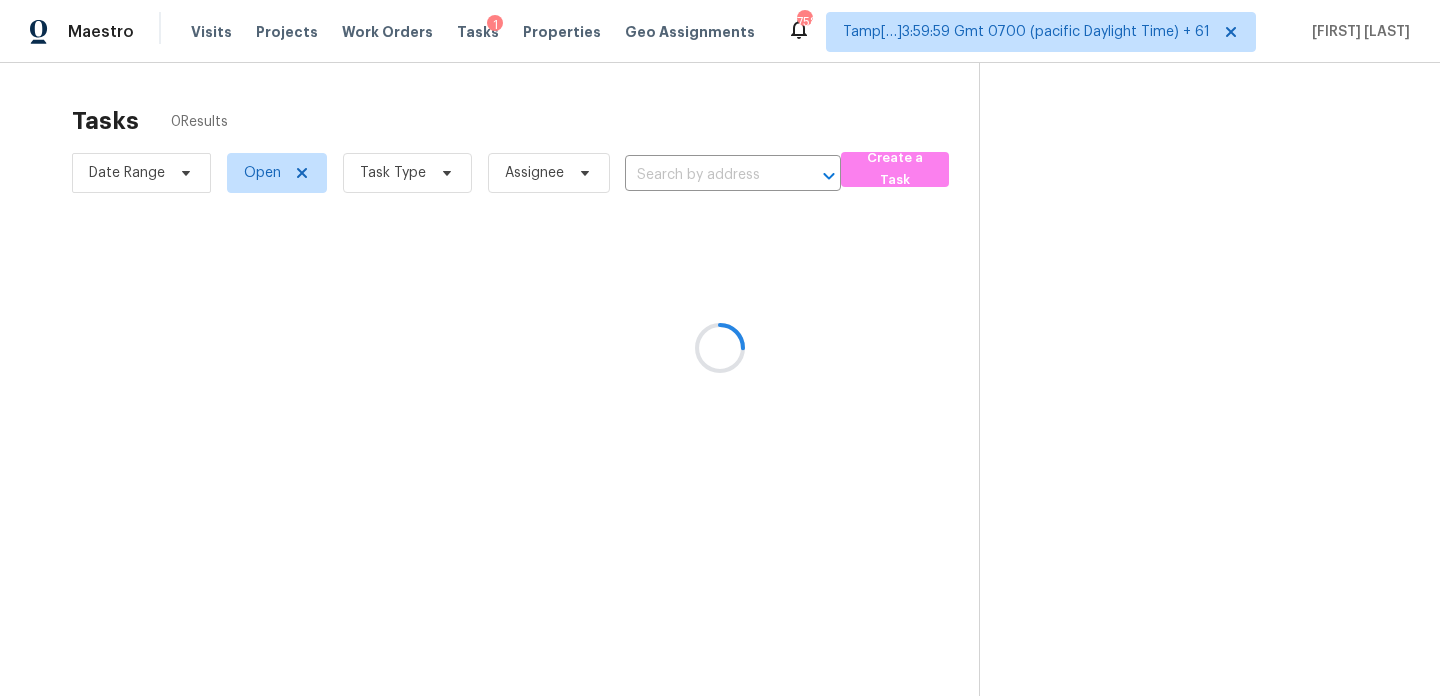 type on "4 Tidworth Dr, Greer, SC 29651" 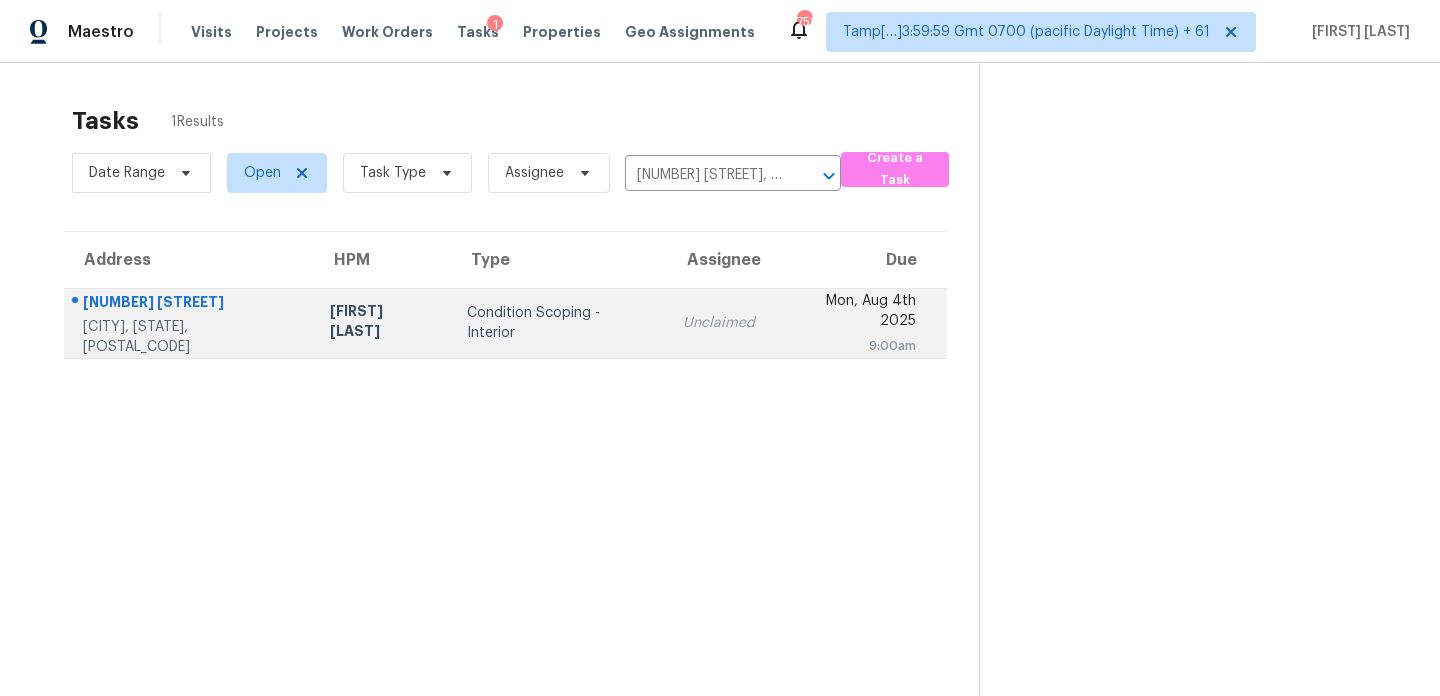 click on "Mon, Aug 4th 2025" at bounding box center (851, 313) 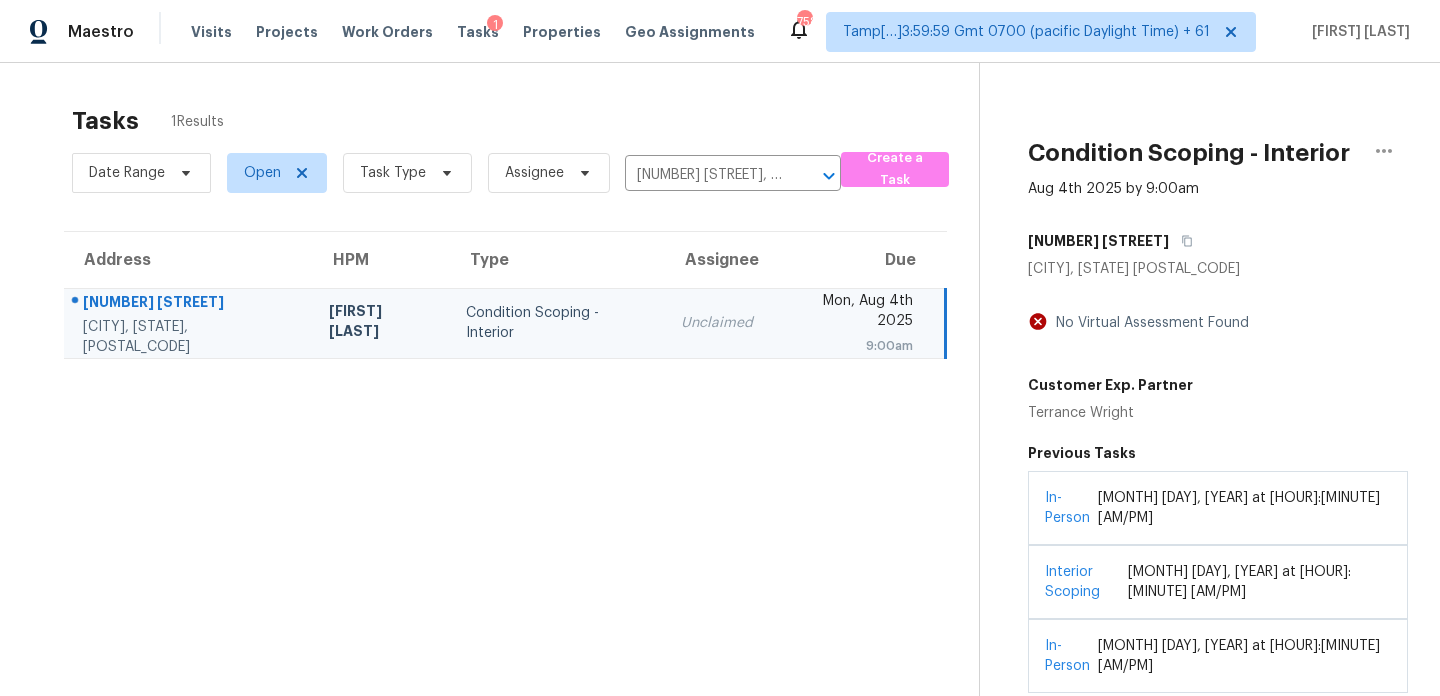 scroll, scrollTop: 63, scrollLeft: 0, axis: vertical 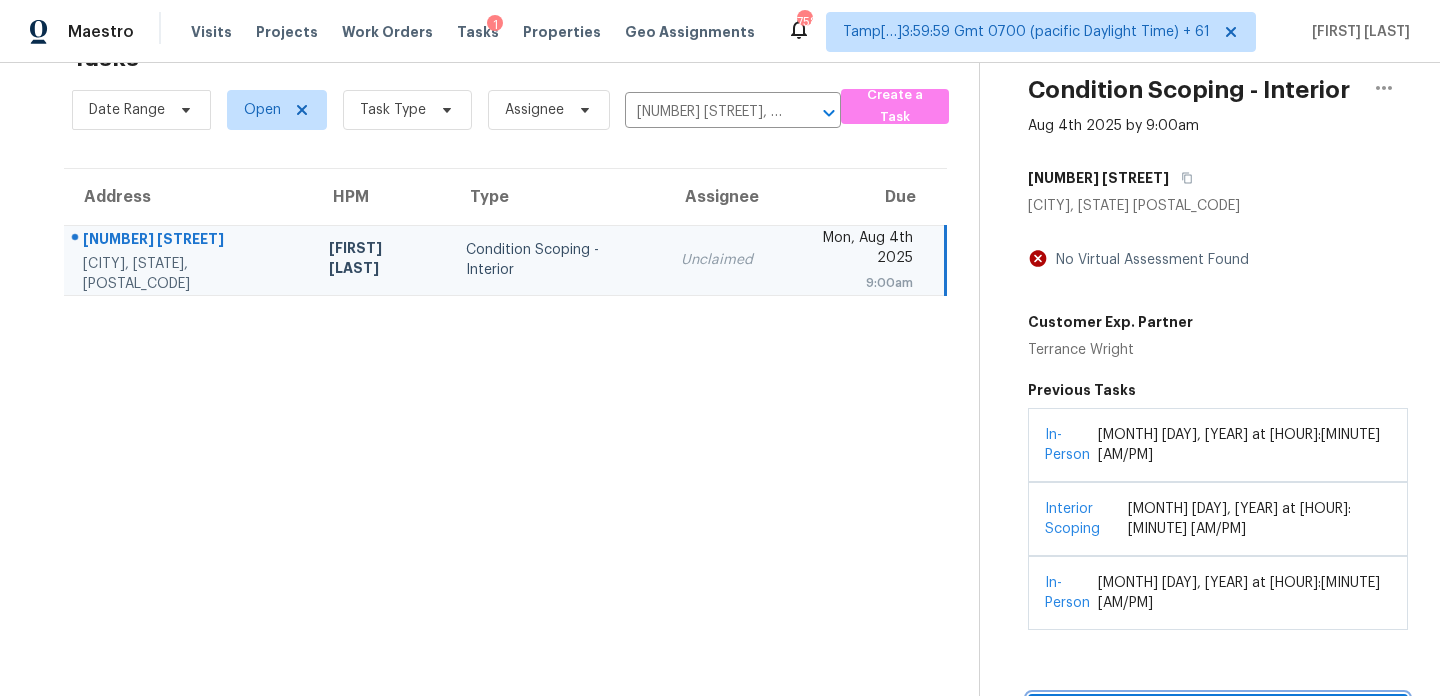 click on "Claim" at bounding box center [1218, 712] 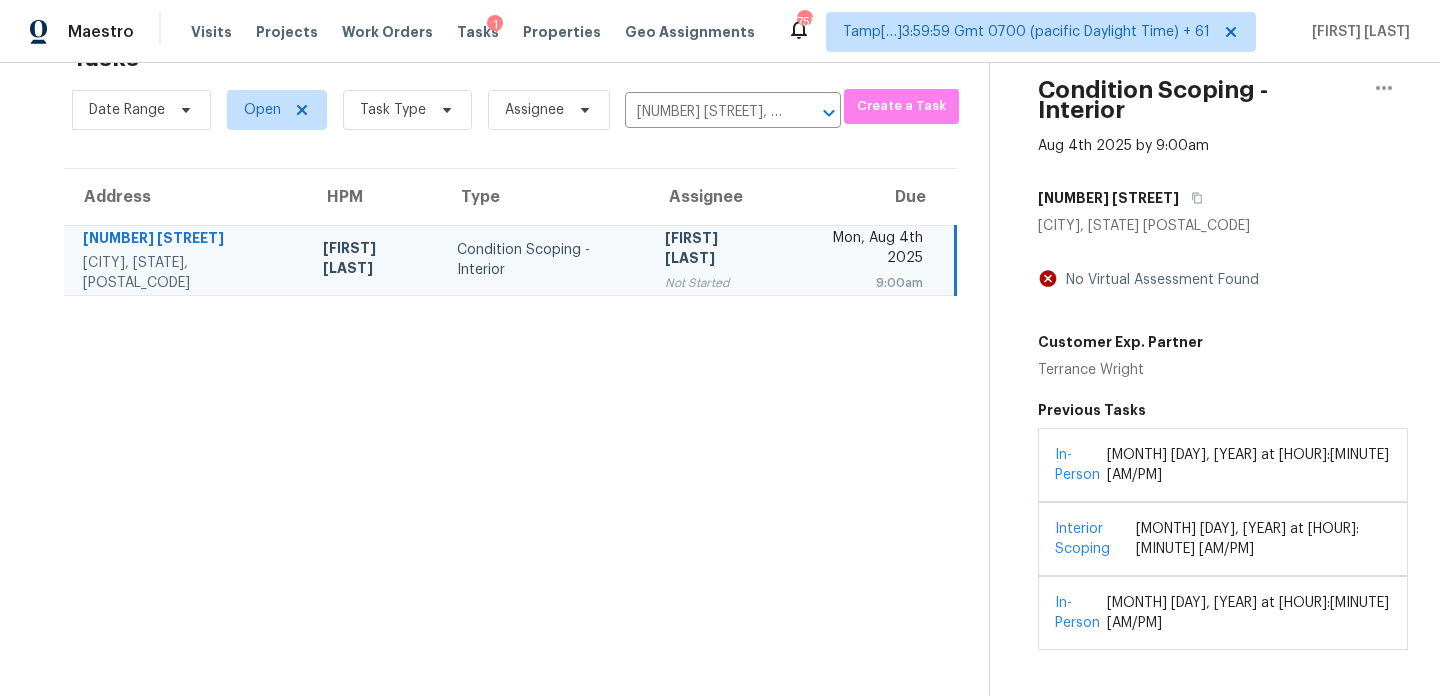 click on "Start Assessment" at bounding box center (1223, 732) 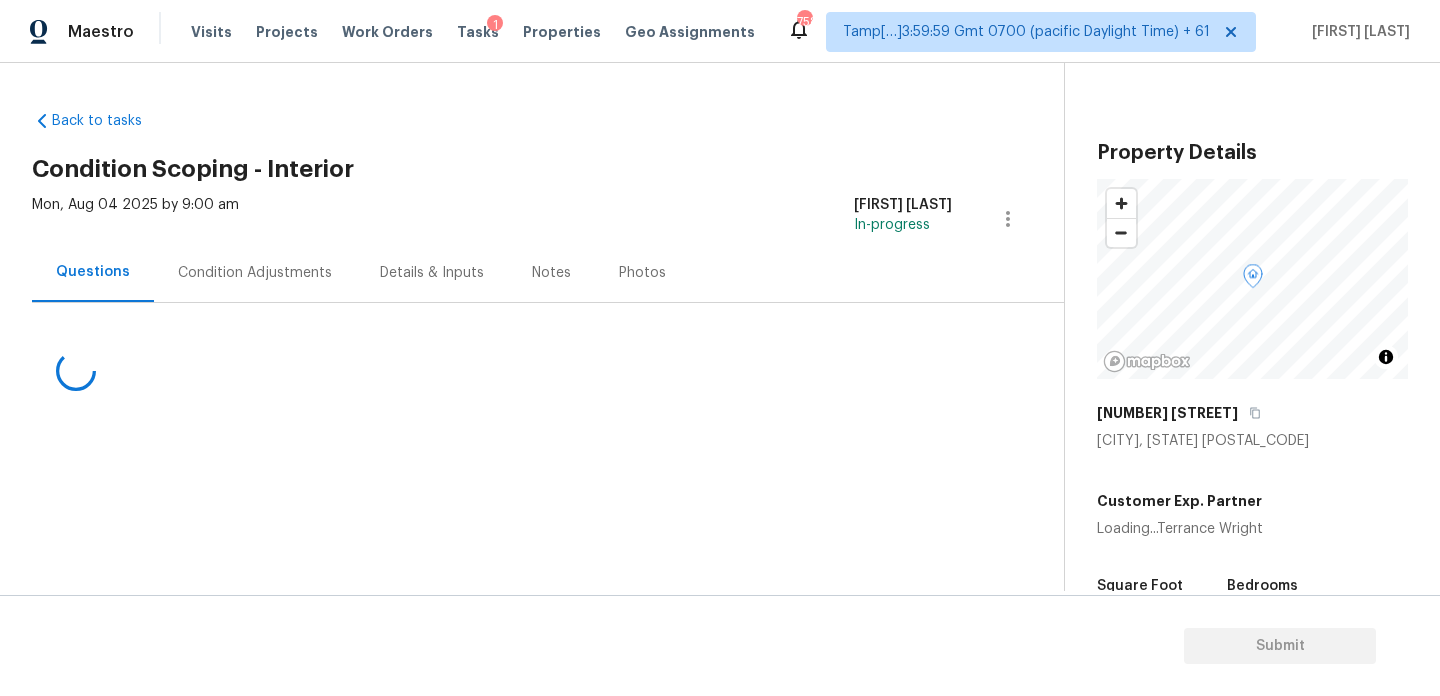 click on "Condition Adjustments" at bounding box center (255, 272) 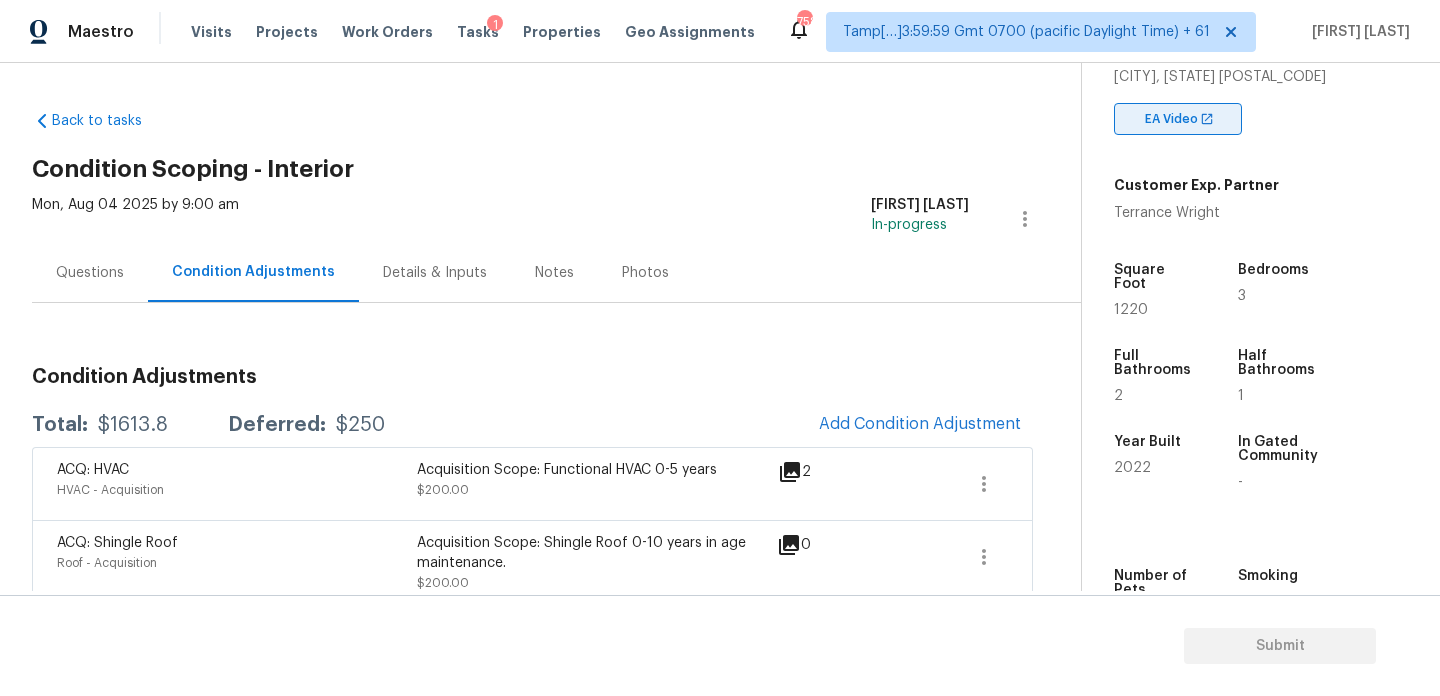scroll, scrollTop: 365, scrollLeft: 0, axis: vertical 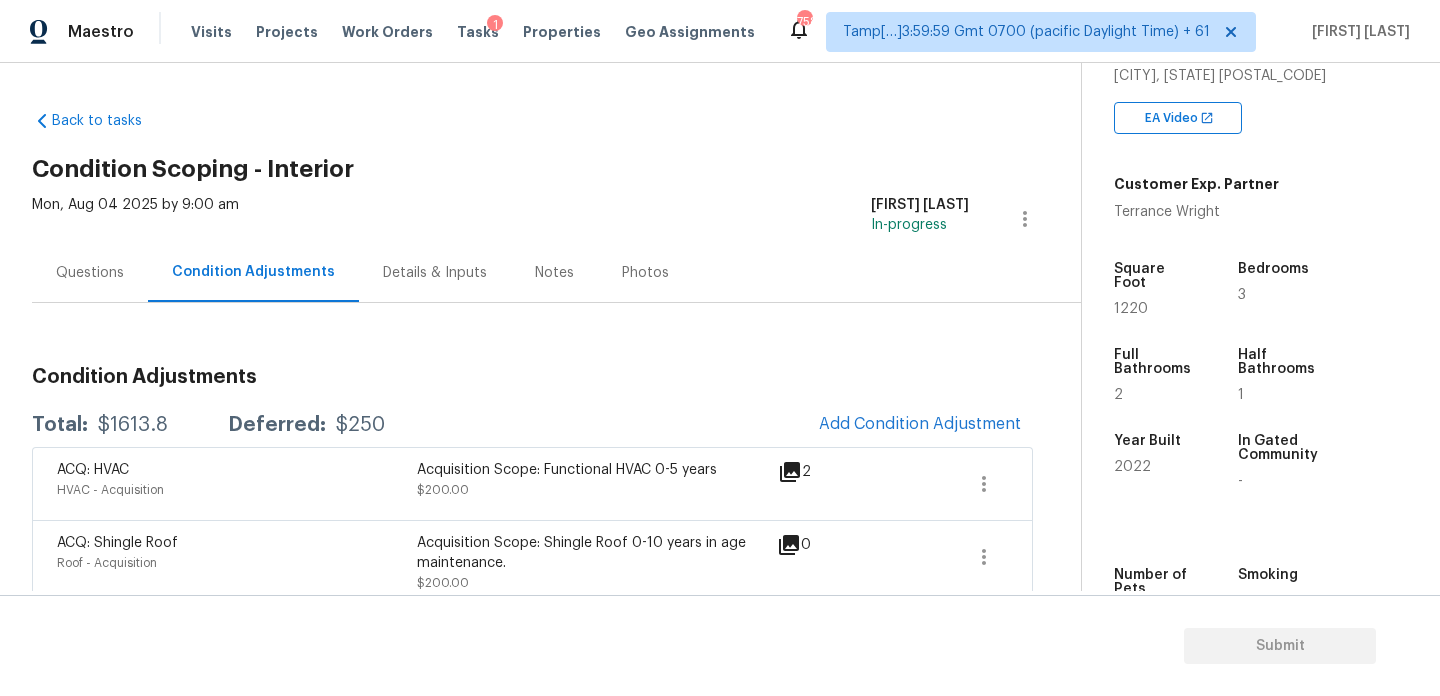 click on "Questions" at bounding box center (90, 272) 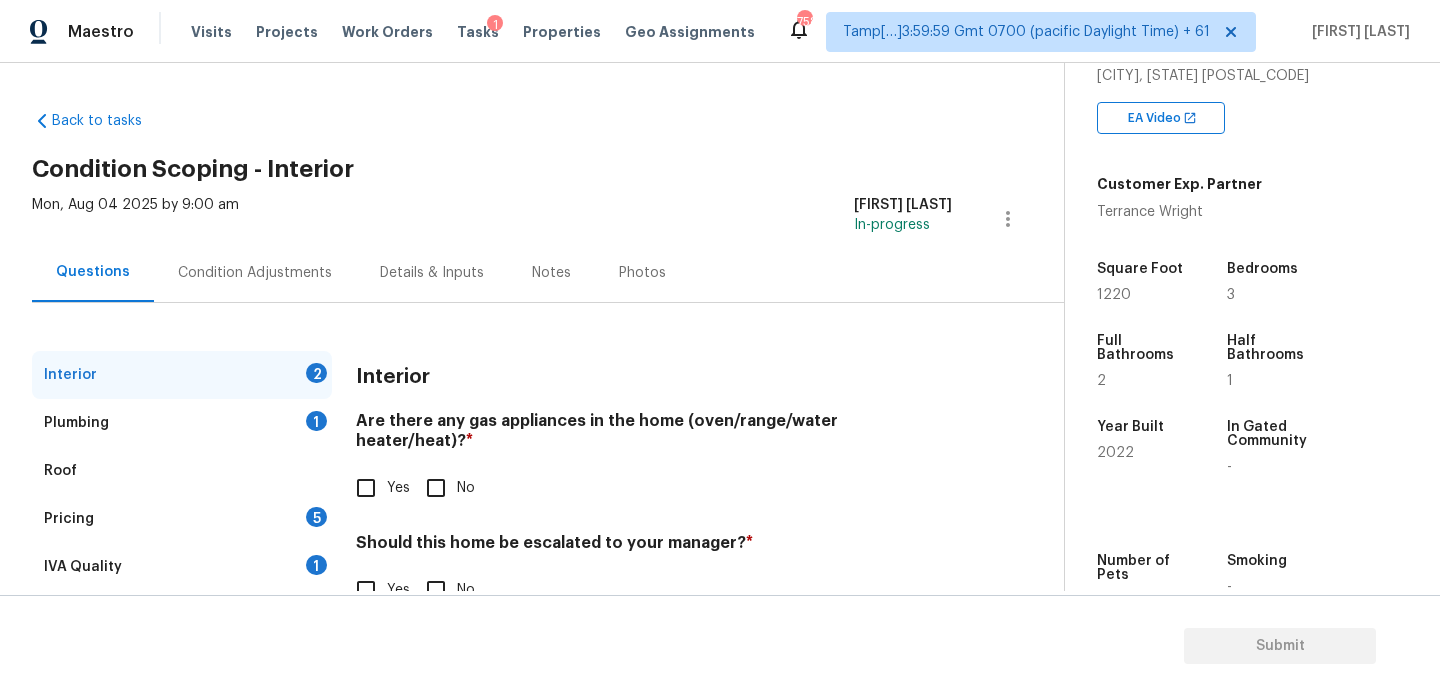 scroll, scrollTop: 54, scrollLeft: 0, axis: vertical 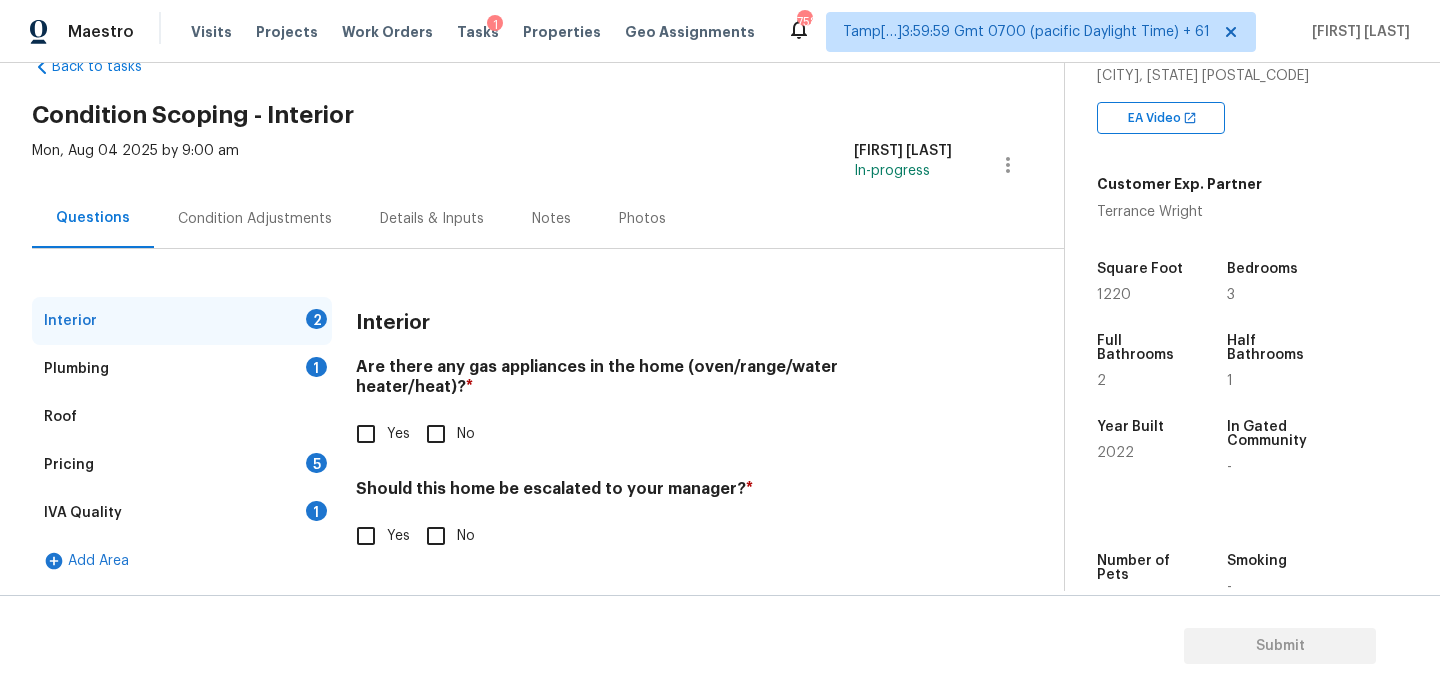 click on "IVA Quality 1" at bounding box center (182, 513) 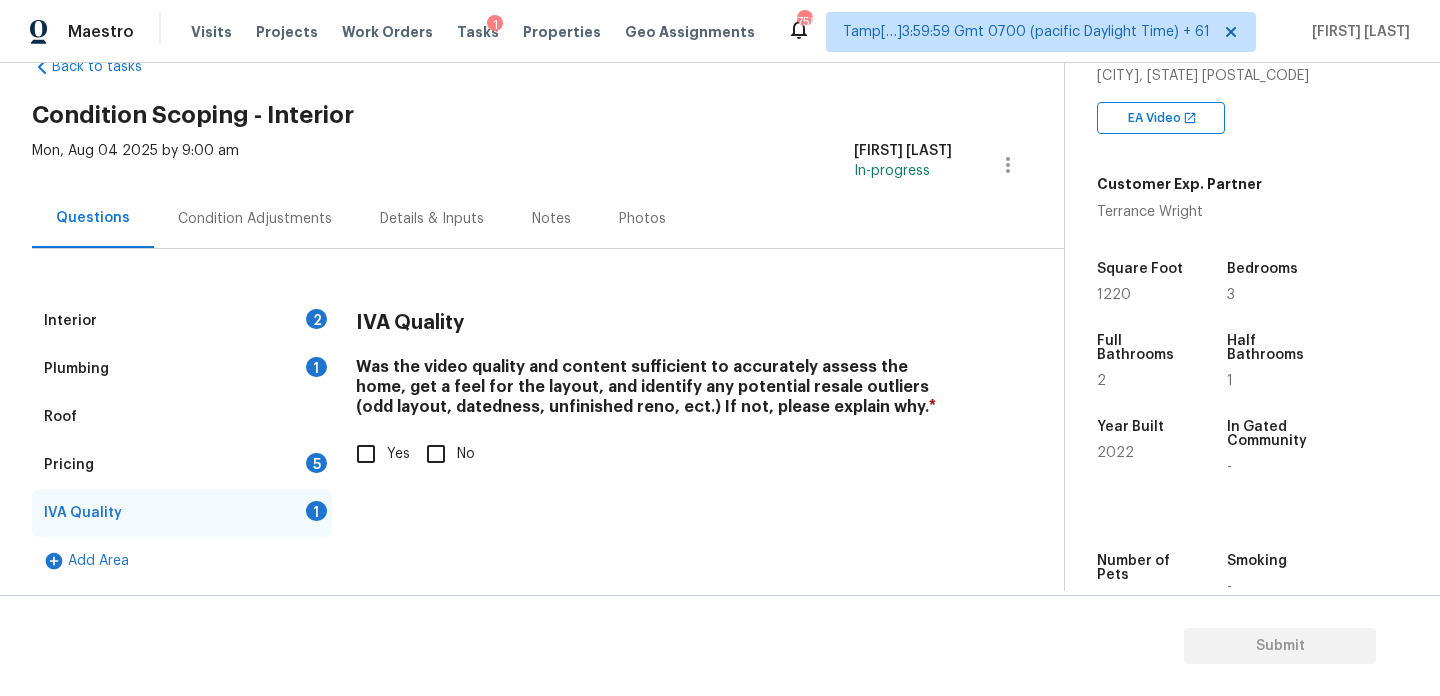 click on "Yes" at bounding box center [366, 454] 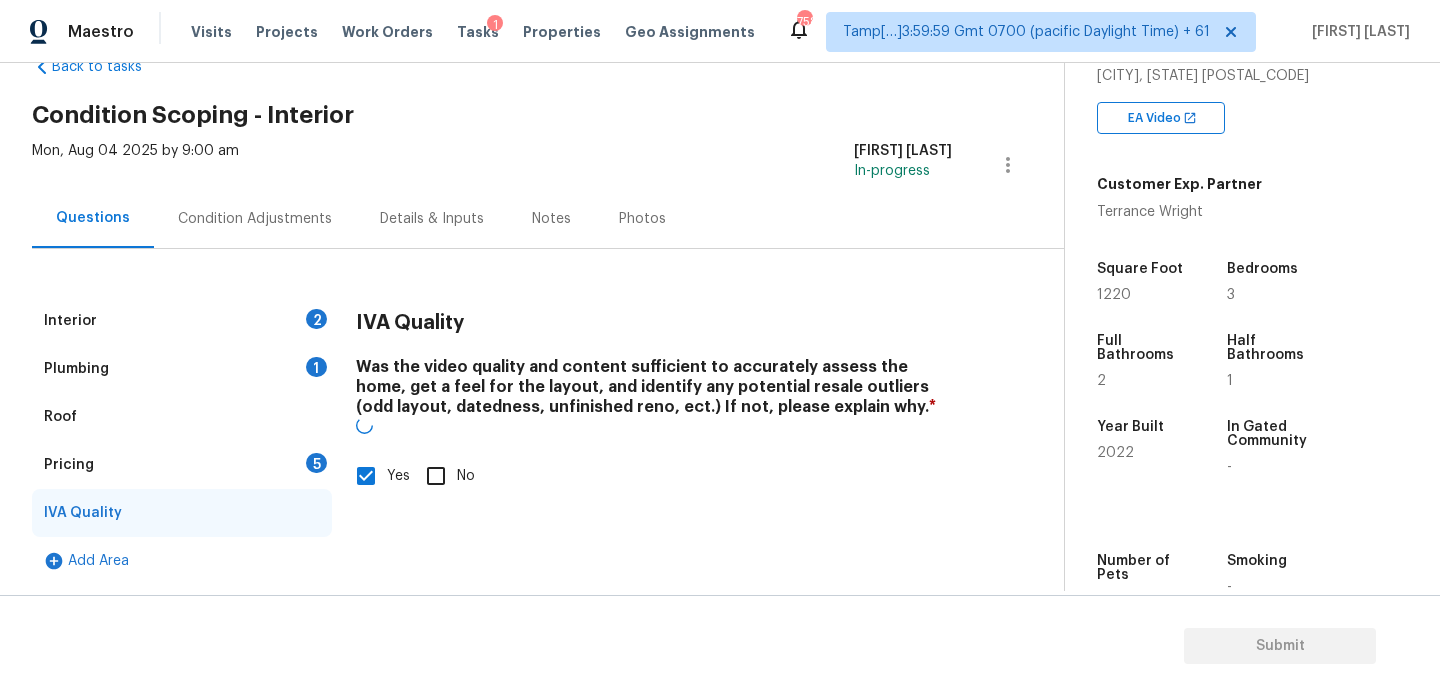 click on "5" at bounding box center [316, 463] 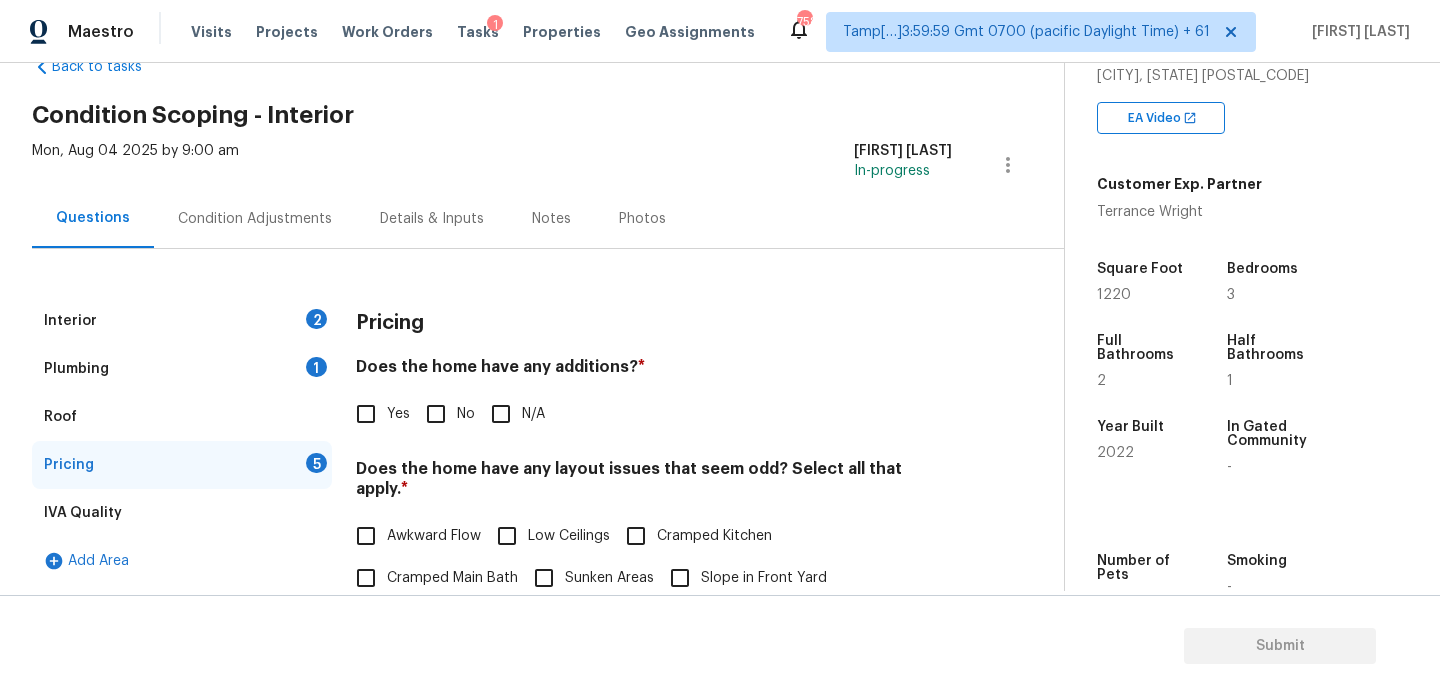 click on "No" at bounding box center (436, 414) 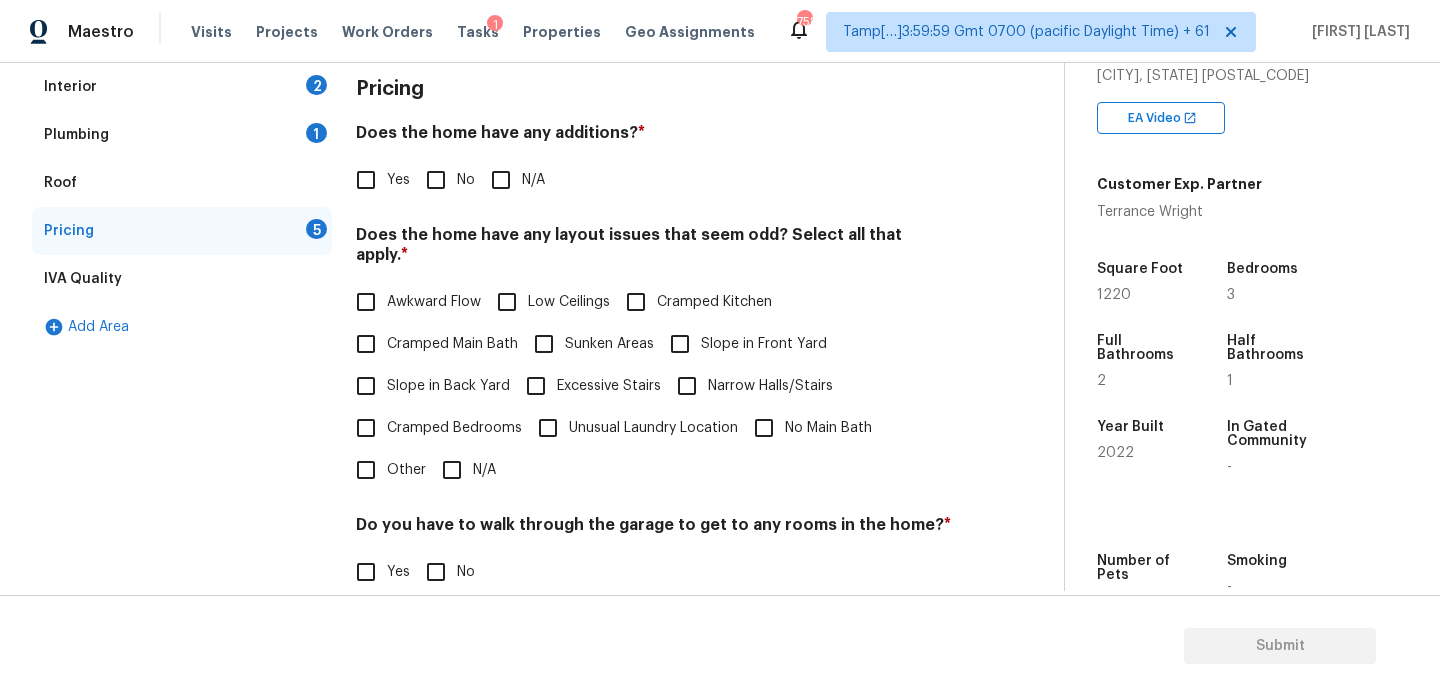 scroll, scrollTop: 320, scrollLeft: 0, axis: vertical 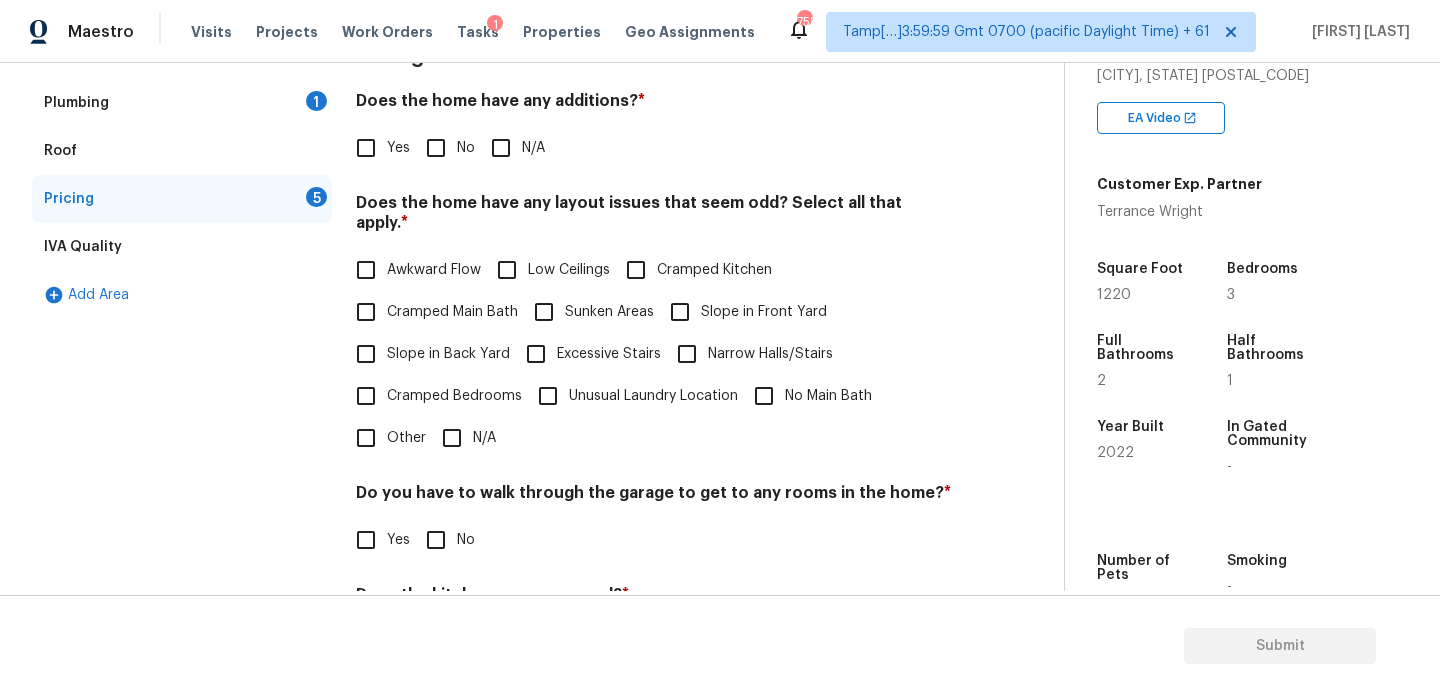 click on "Slope in Back Yard" at bounding box center (448, 354) 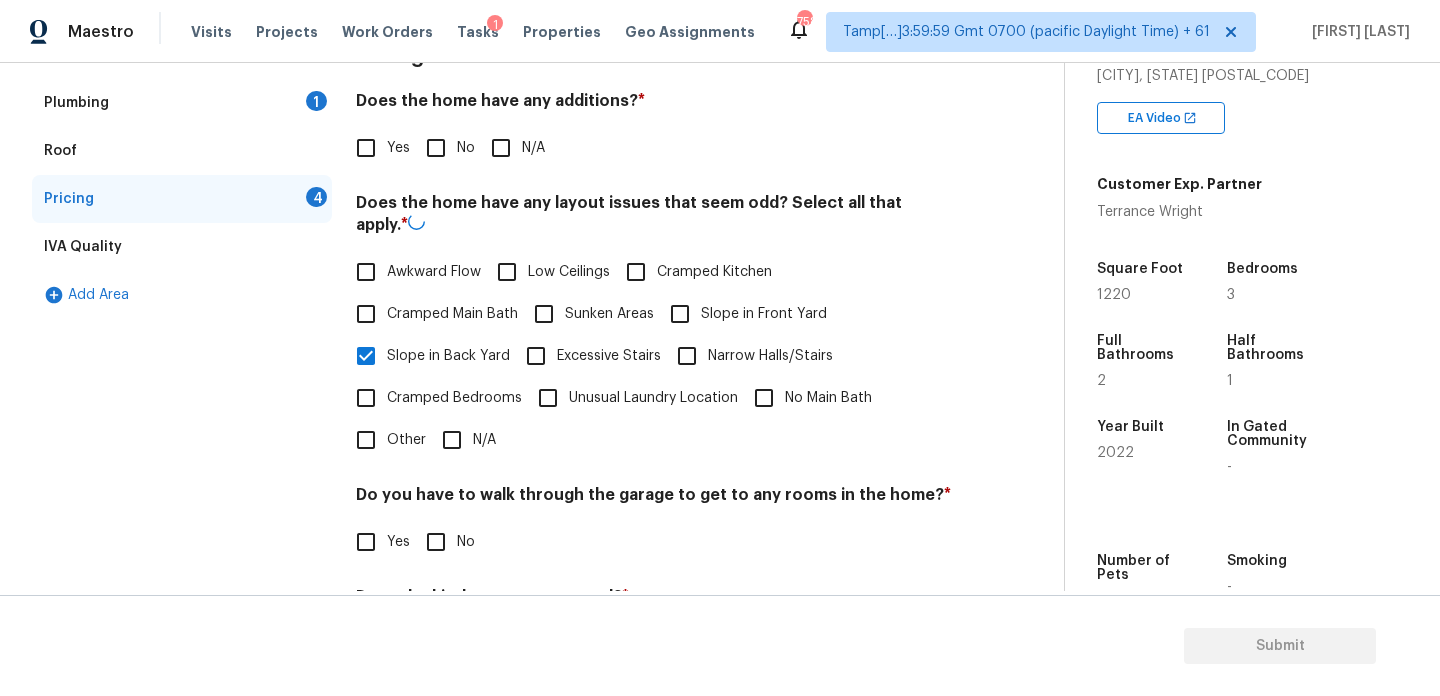 click on "Does the kitchen seem cramped?  *" at bounding box center [654, 601] 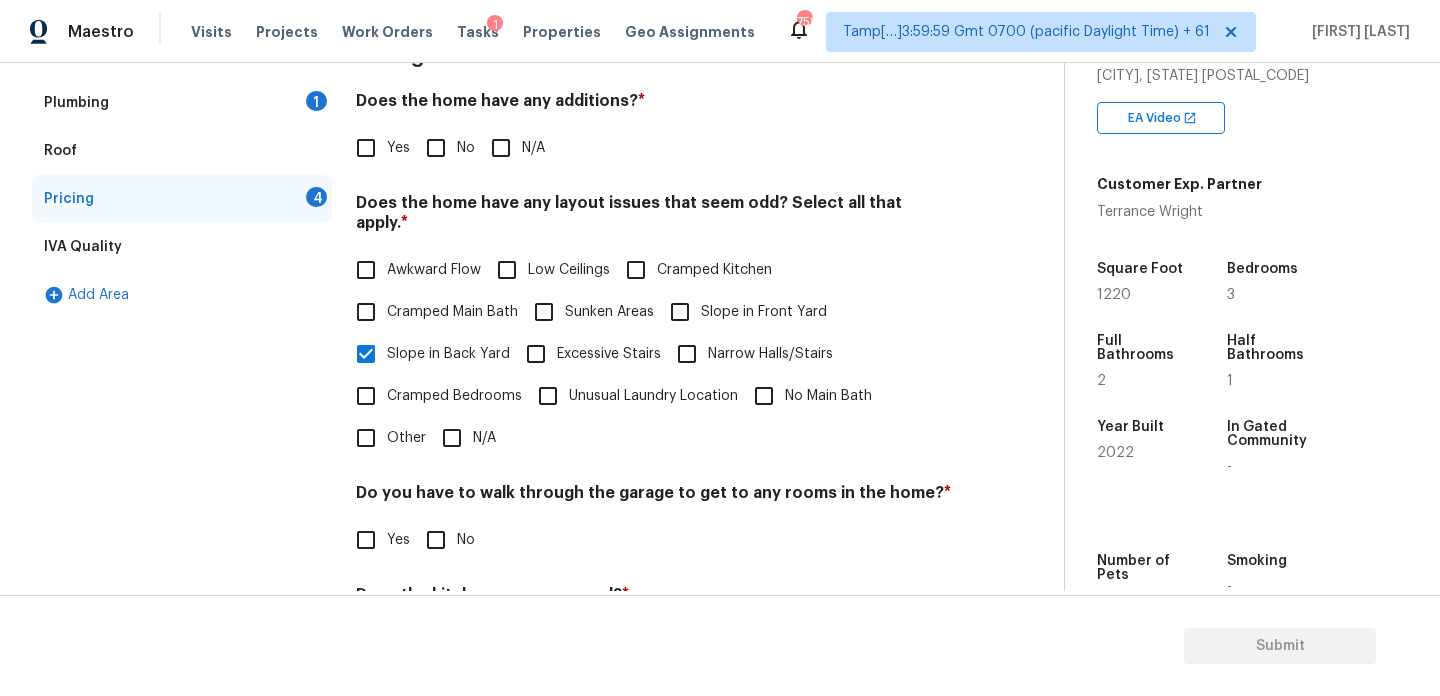 click on "No" at bounding box center [436, 540] 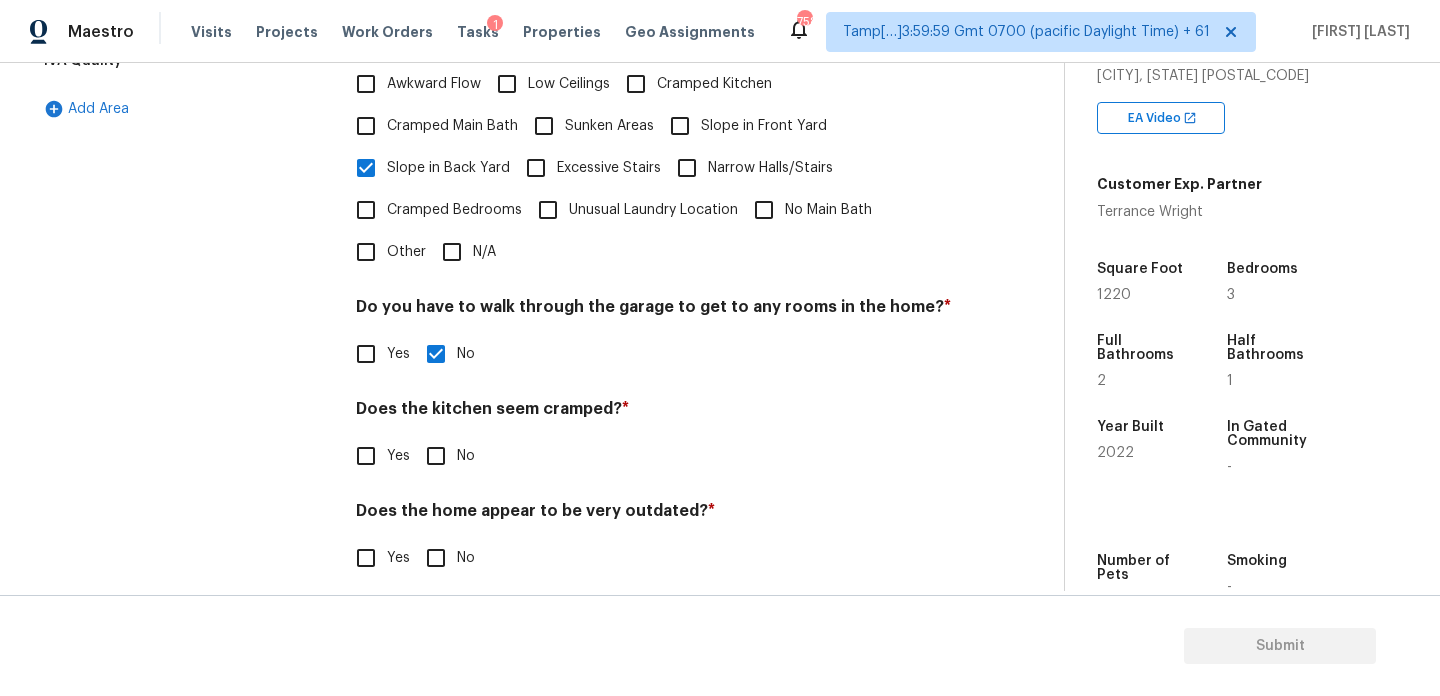 scroll, scrollTop: 504, scrollLeft: 0, axis: vertical 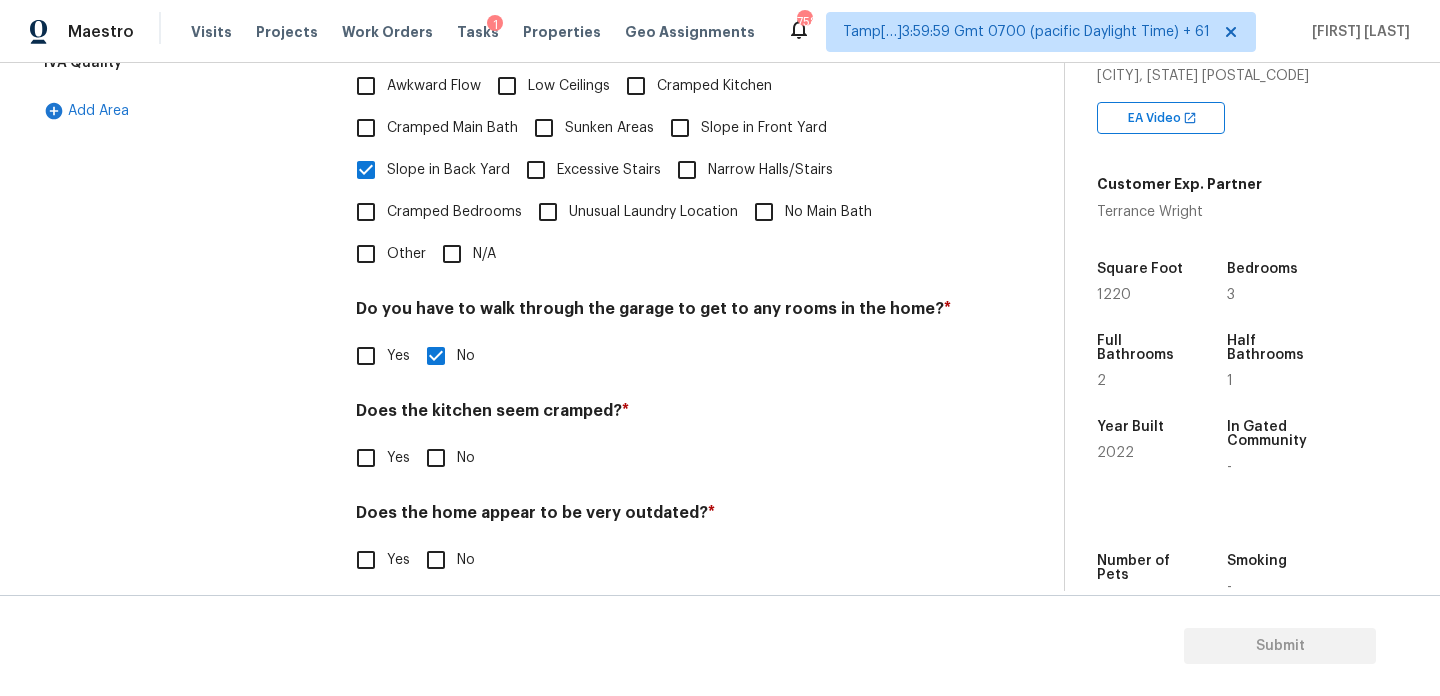 click on "No" at bounding box center [445, 458] 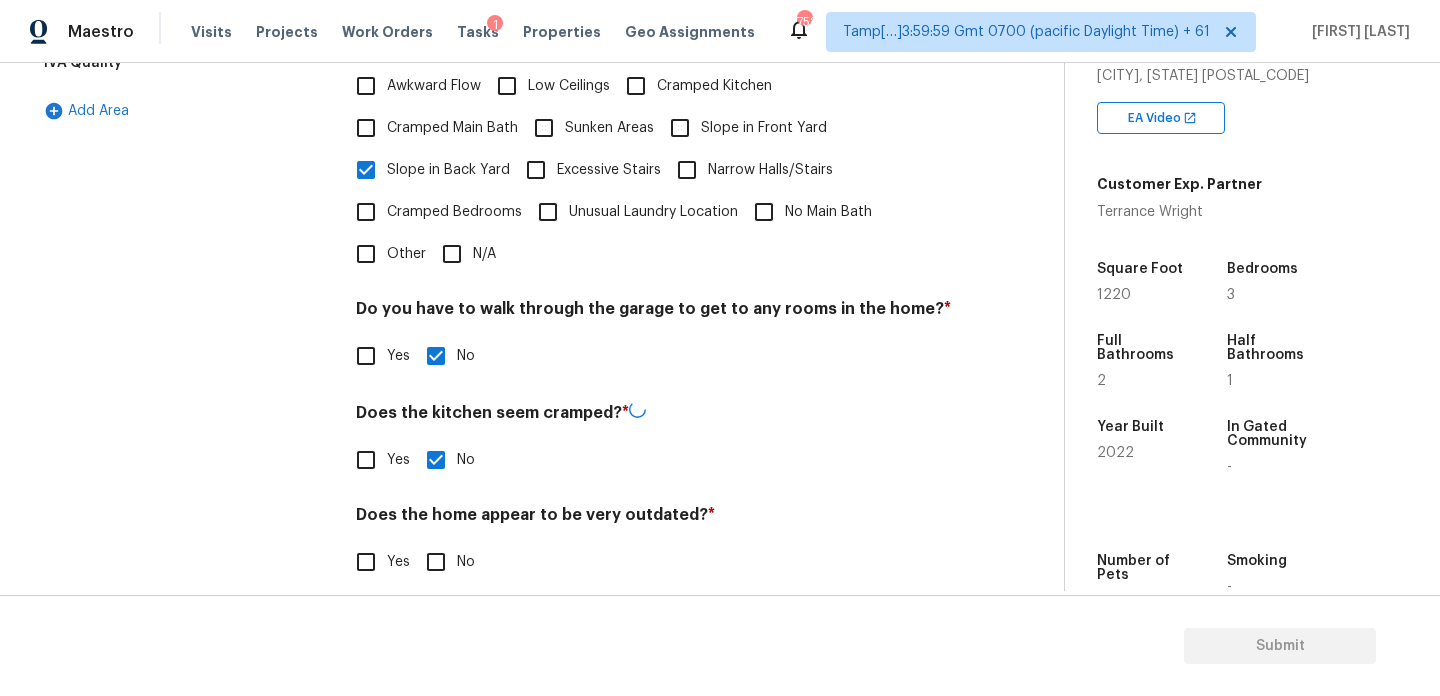 click on "No" at bounding box center (445, 562) 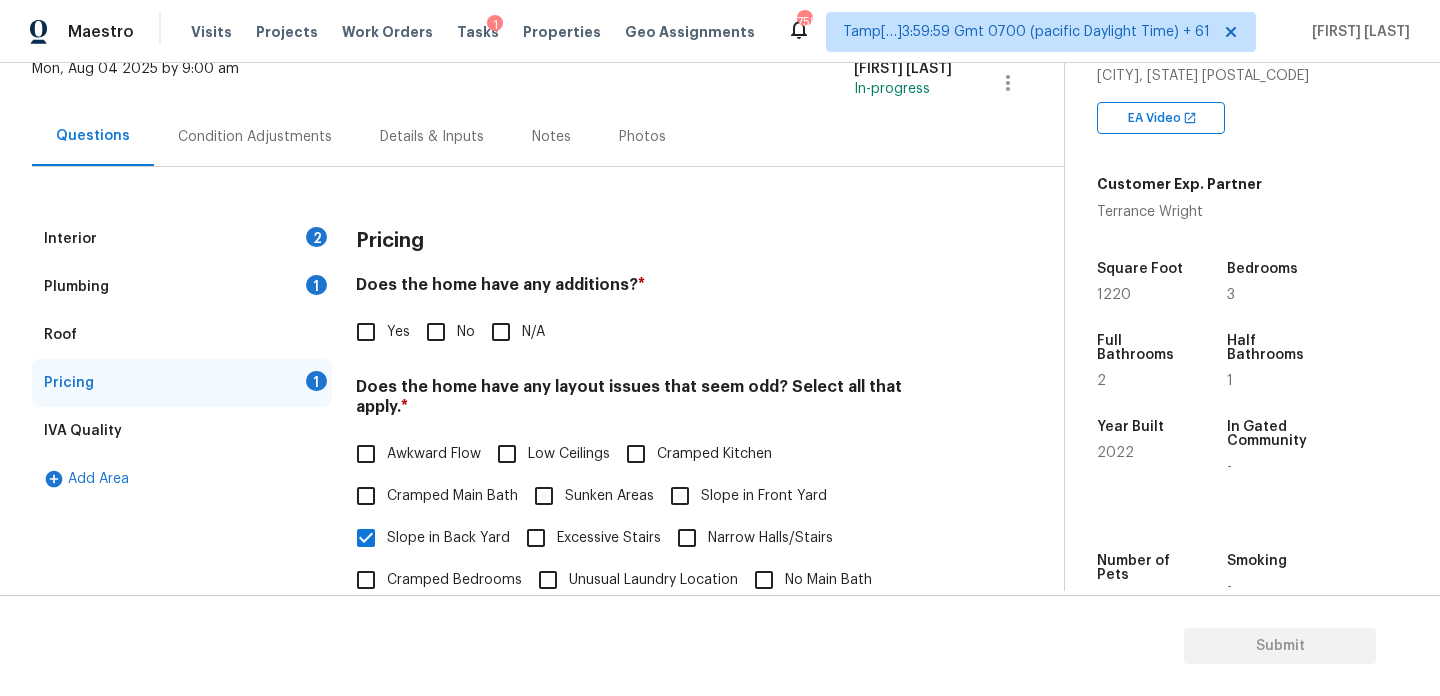 click on "Interior 2" at bounding box center [182, 239] 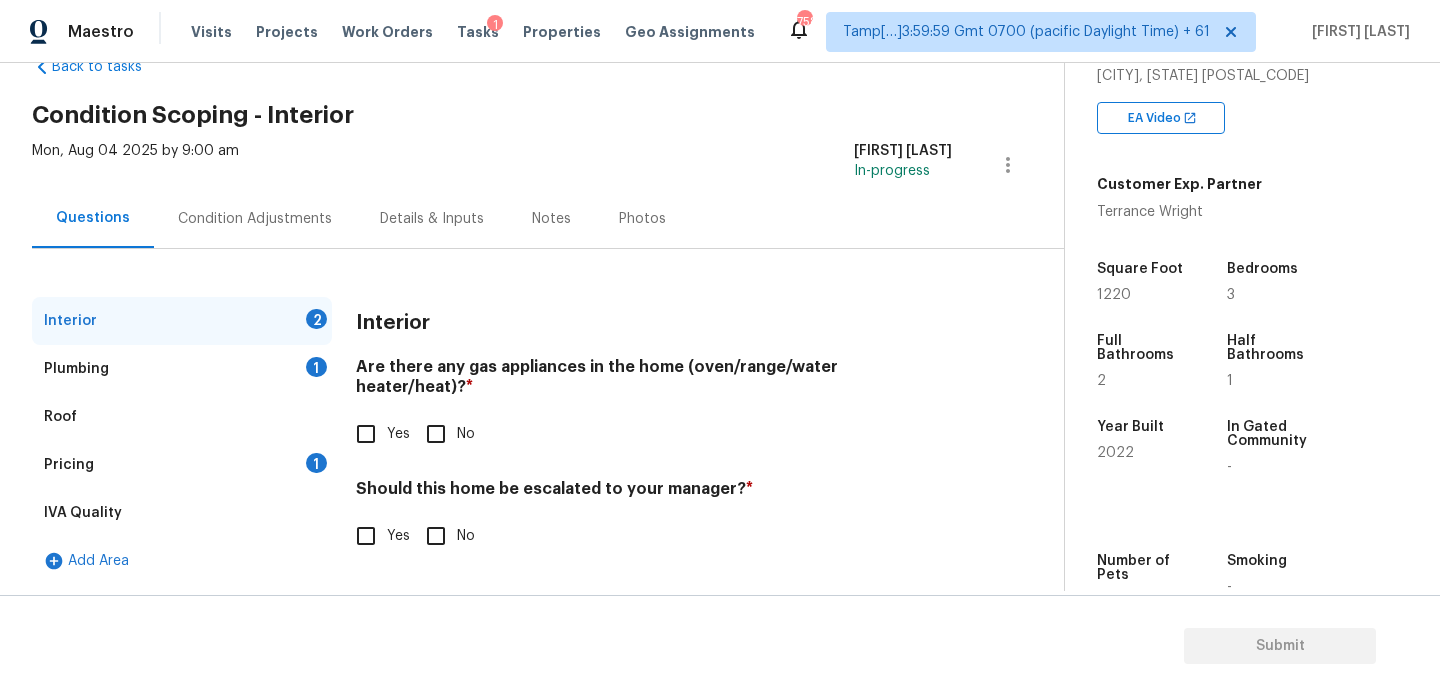 scroll, scrollTop: 54, scrollLeft: 0, axis: vertical 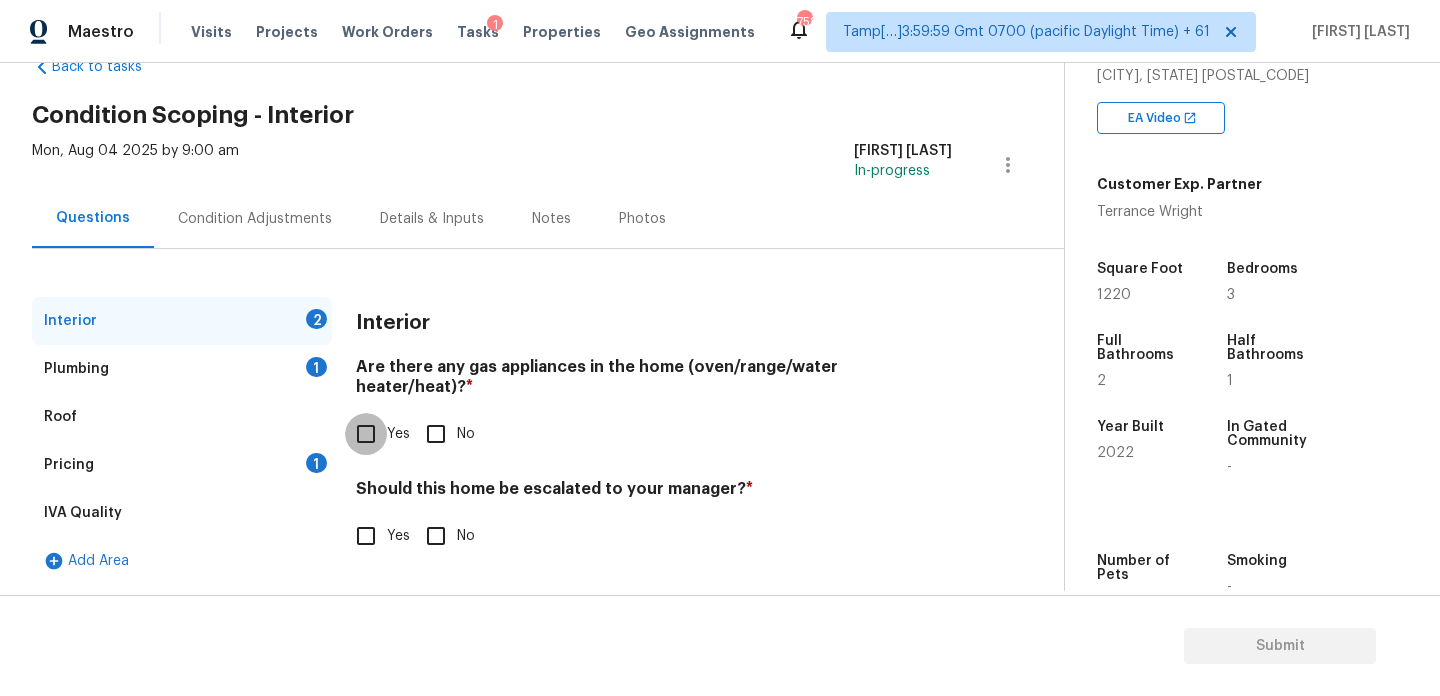 click on "Yes" at bounding box center (366, 434) 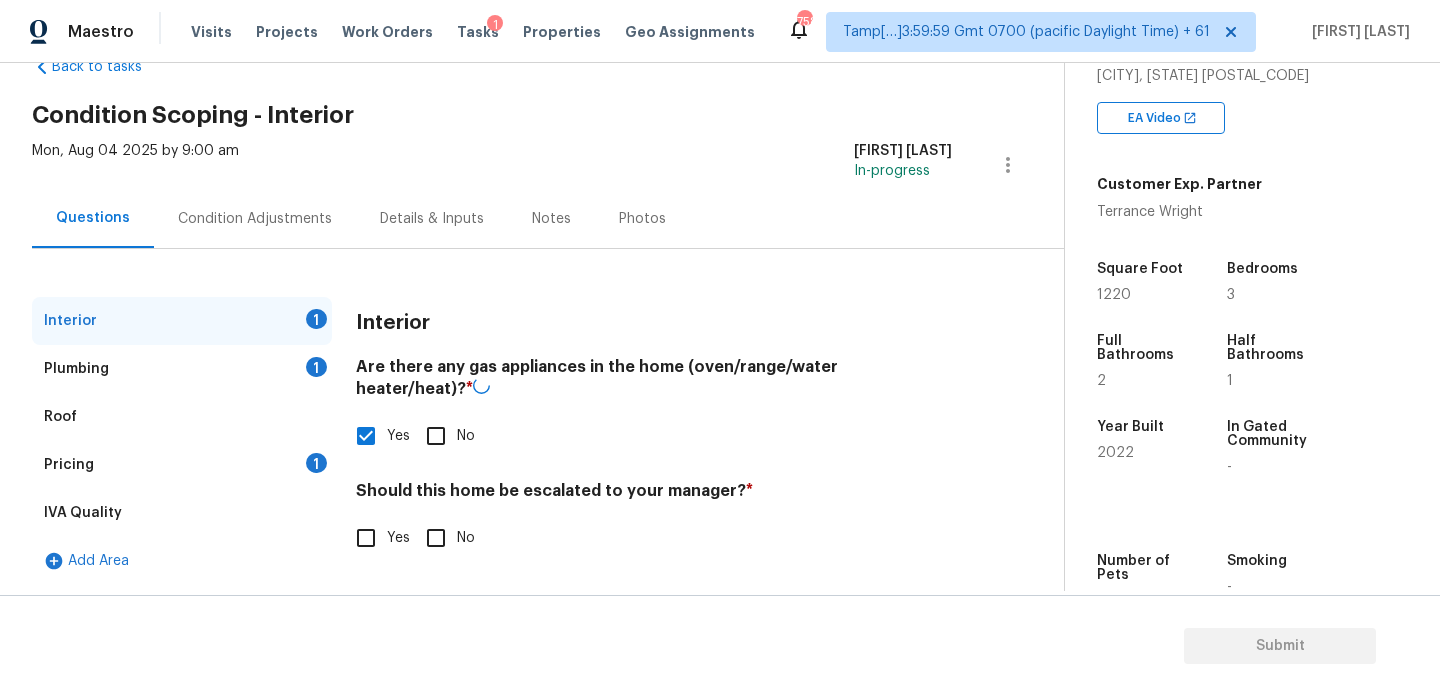 click on "No" at bounding box center [436, 538] 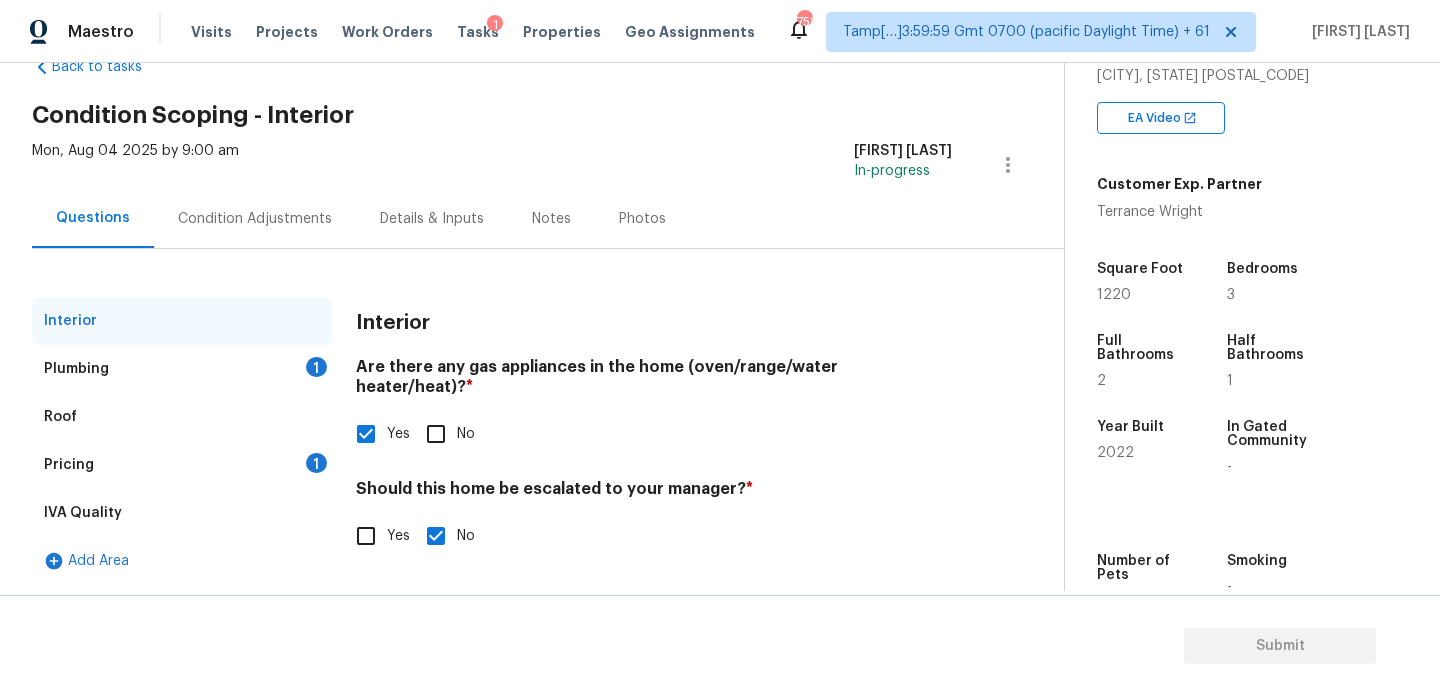 click on "Roof" at bounding box center (182, 417) 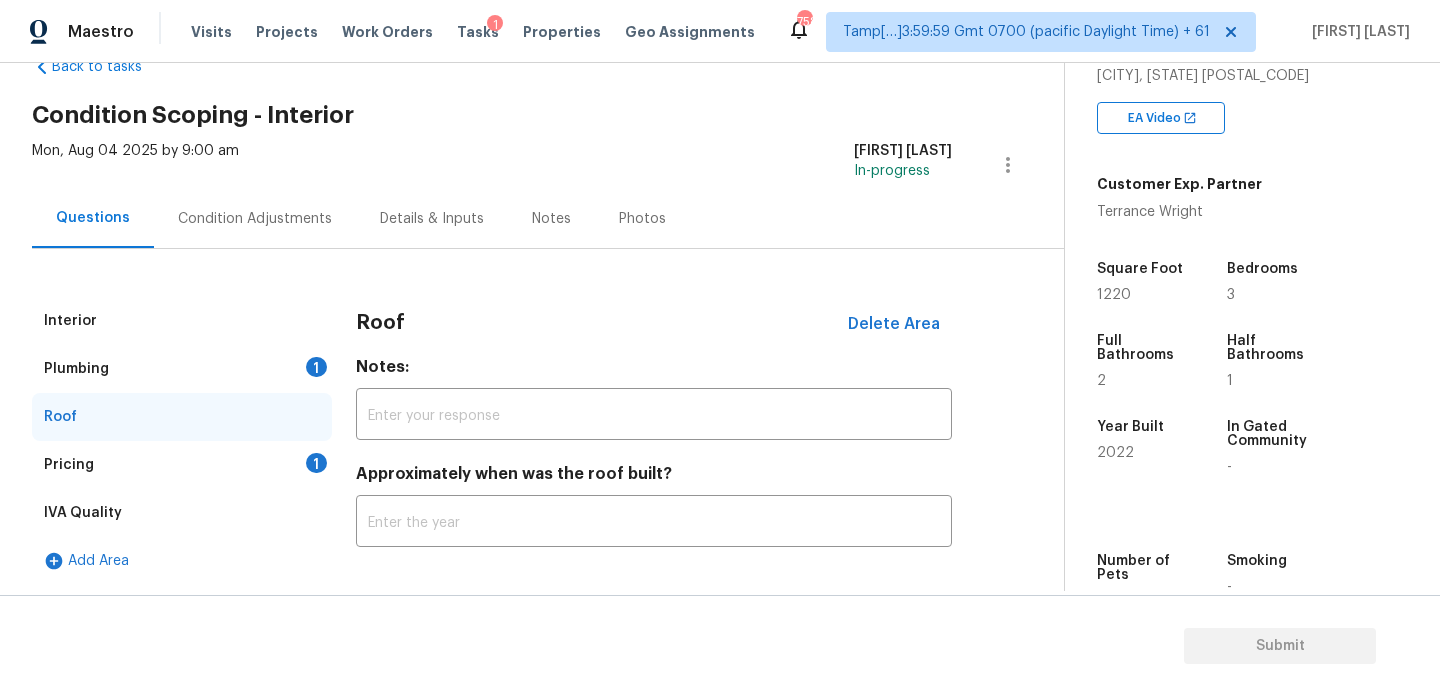 click on "1" at bounding box center (316, 367) 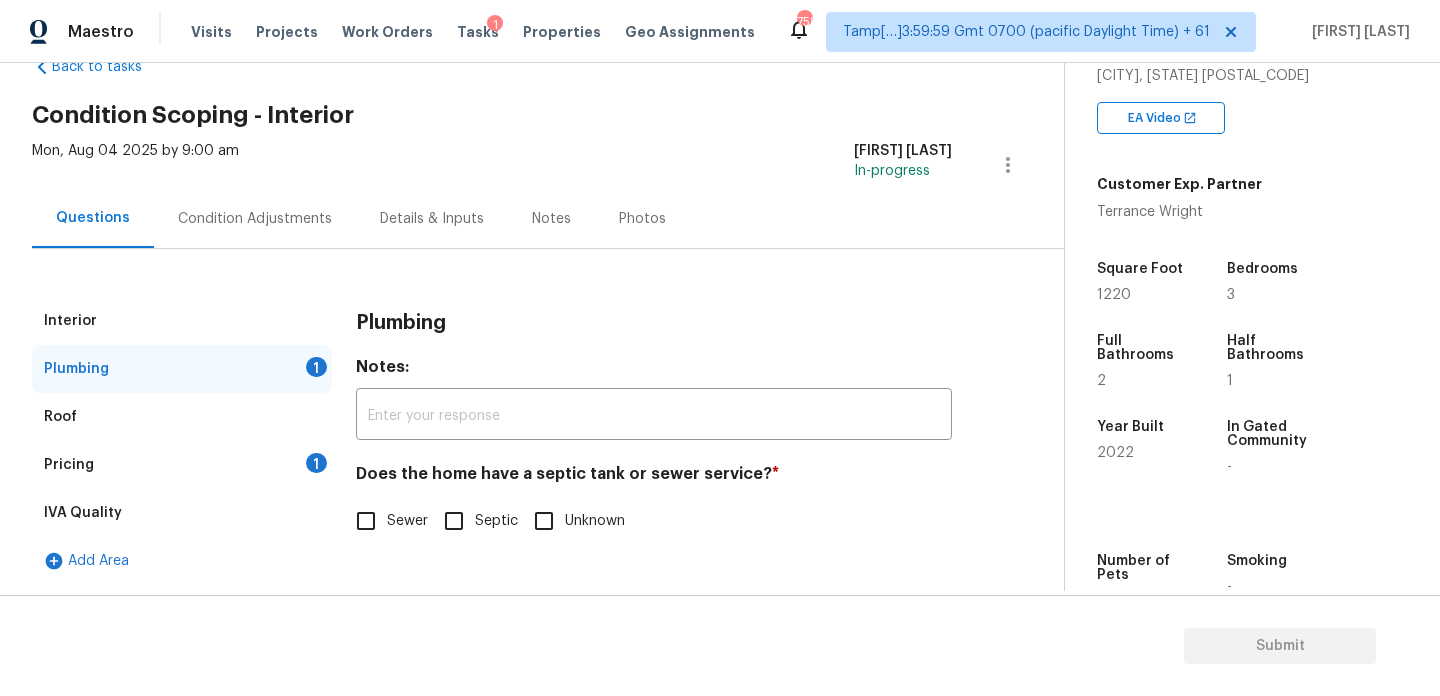 click on "Sewer" at bounding box center (366, 521) 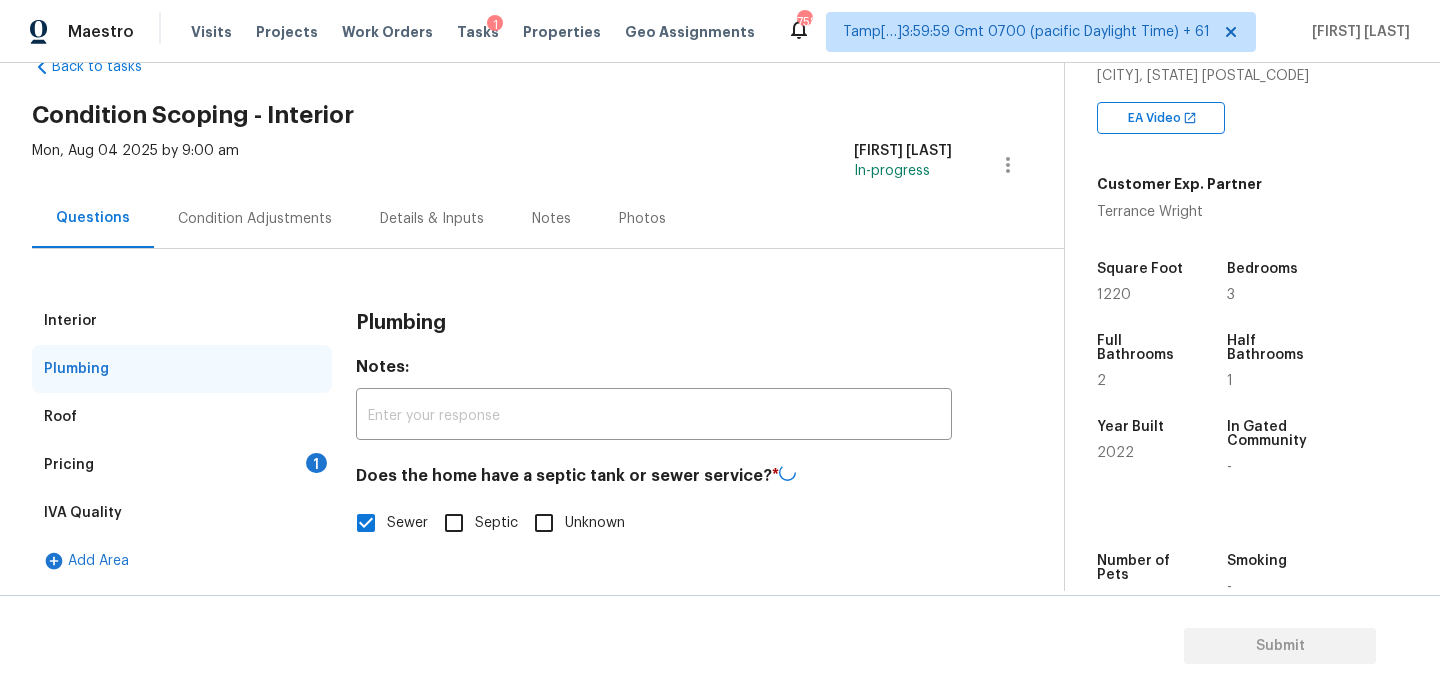click on "1" at bounding box center (316, 463) 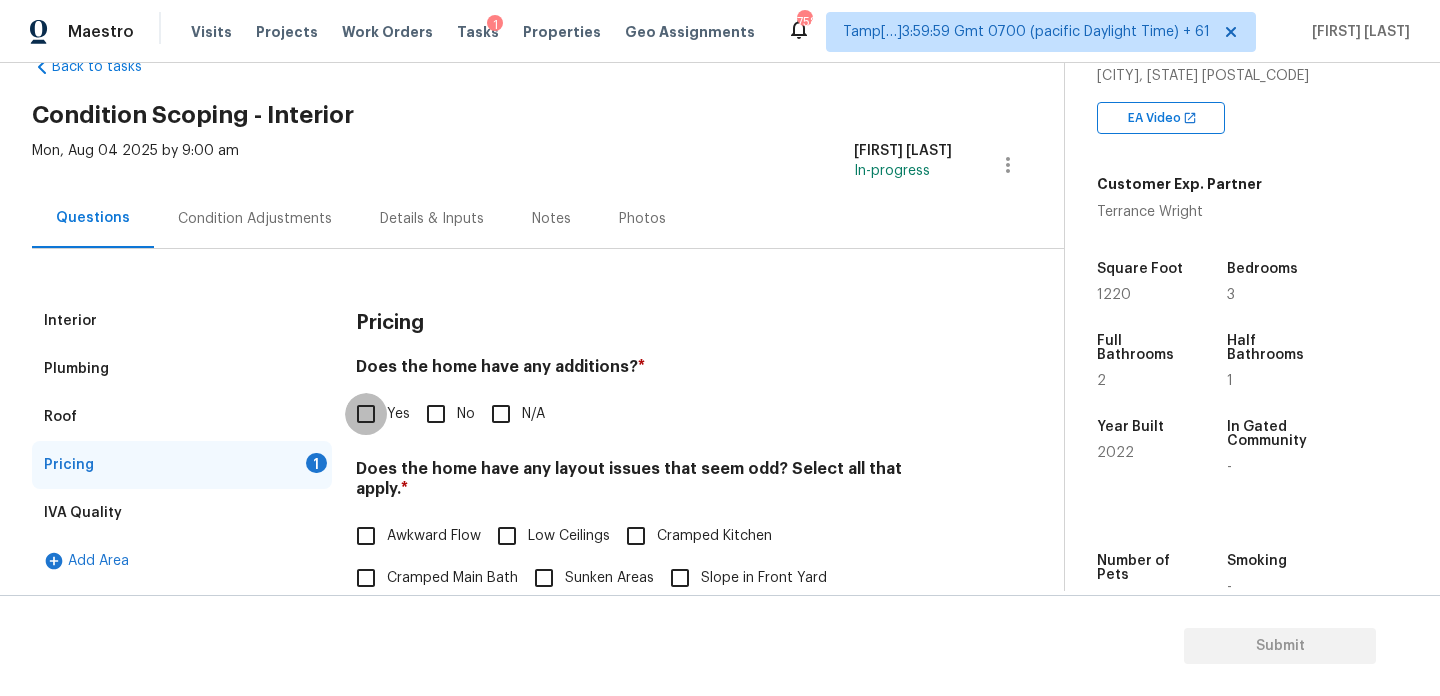 click on "Yes" at bounding box center [366, 414] 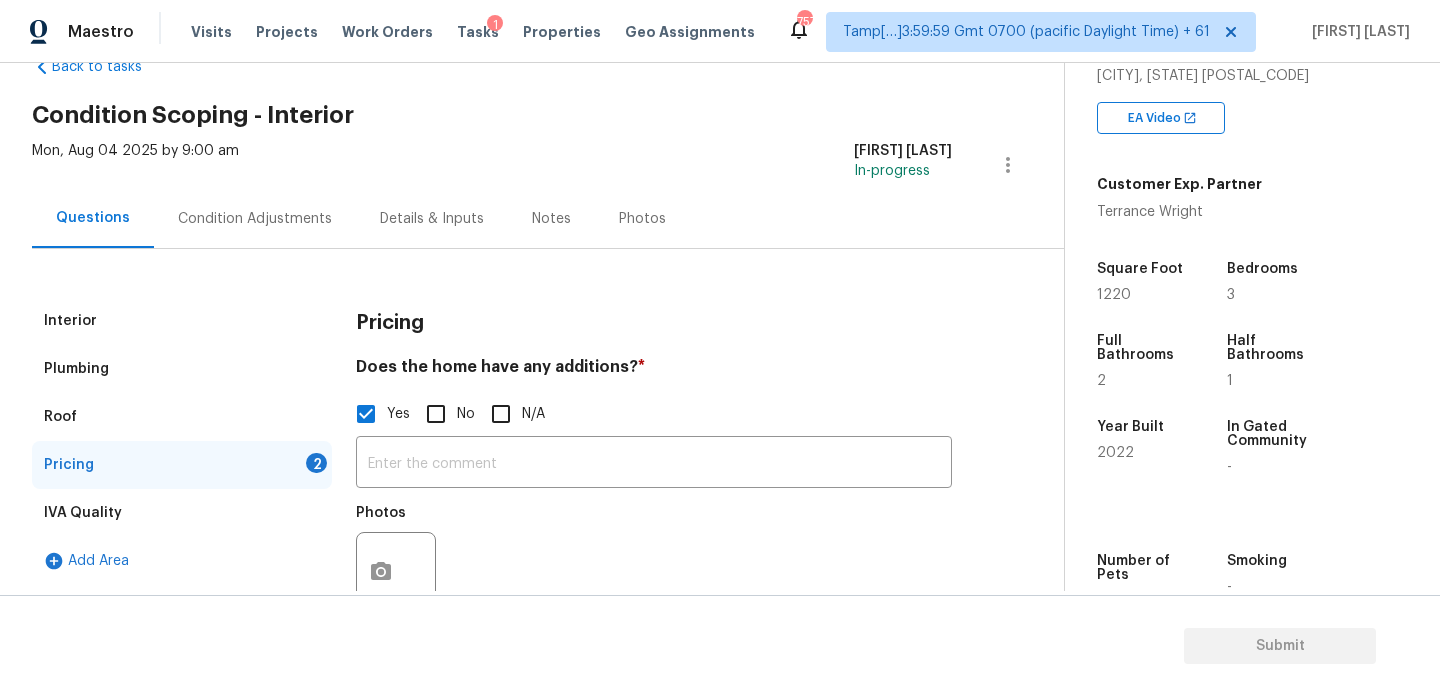 click on "No" at bounding box center [436, 414] 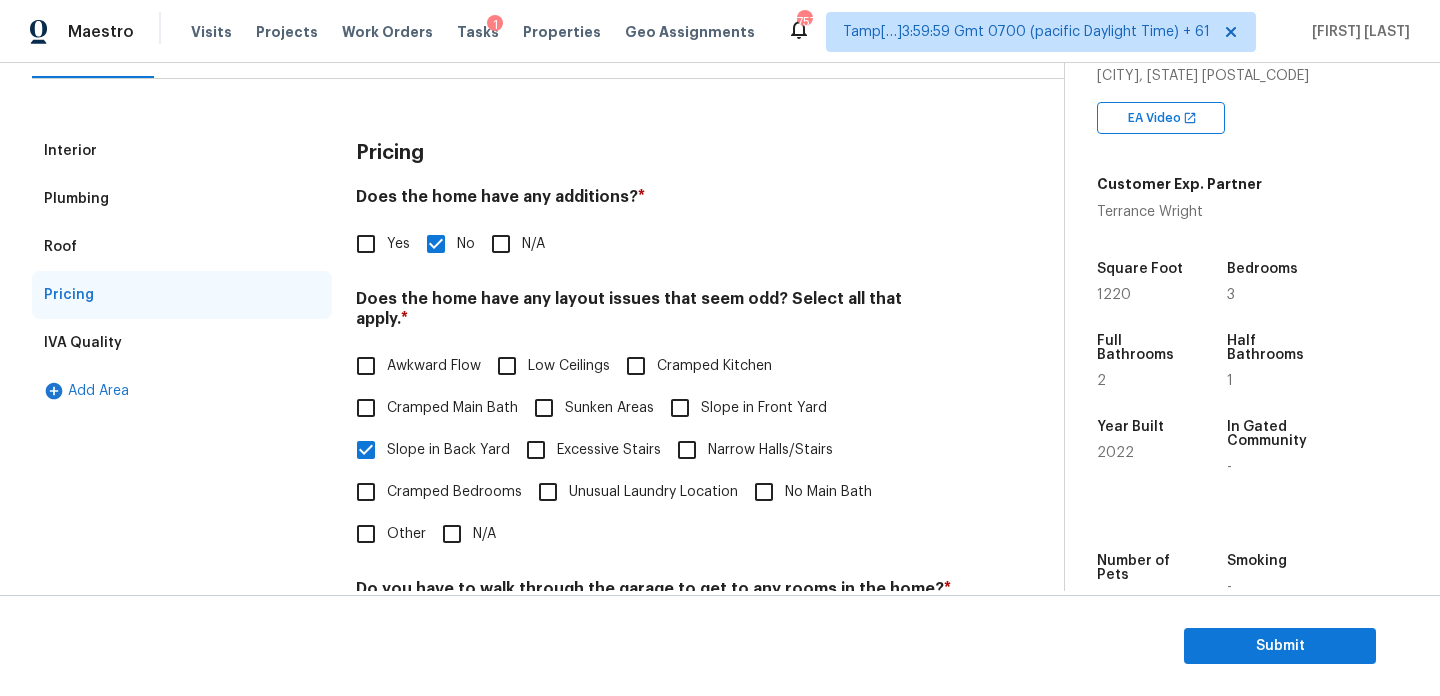 scroll, scrollTop: 0, scrollLeft: 0, axis: both 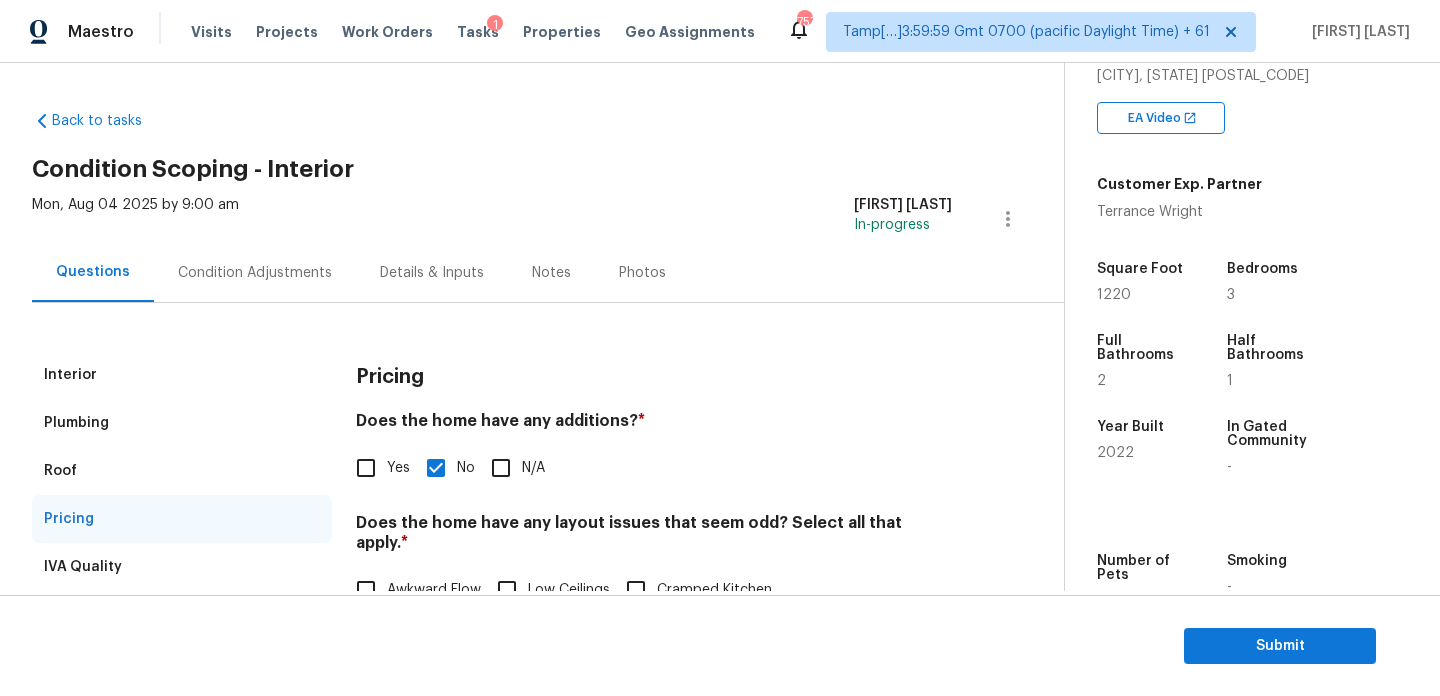 click on "Condition Adjustments" at bounding box center (255, 273) 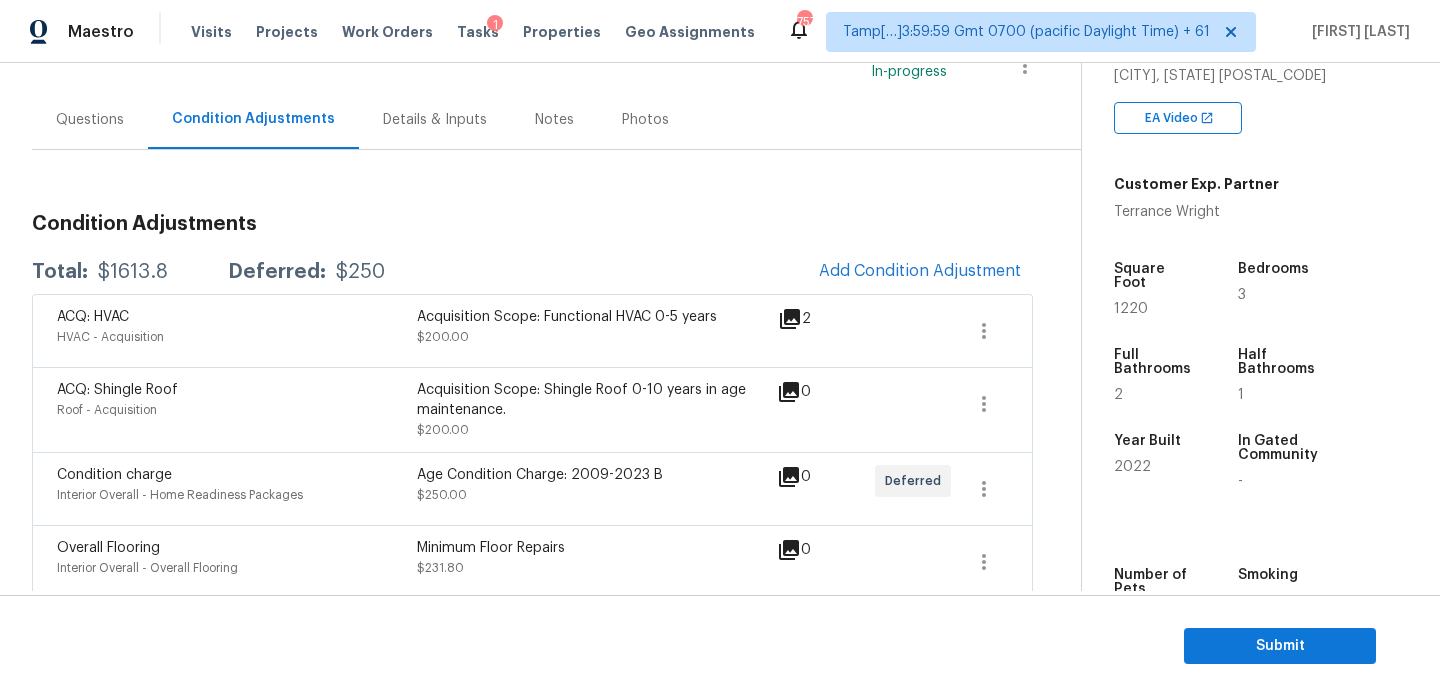 scroll, scrollTop: 240, scrollLeft: 0, axis: vertical 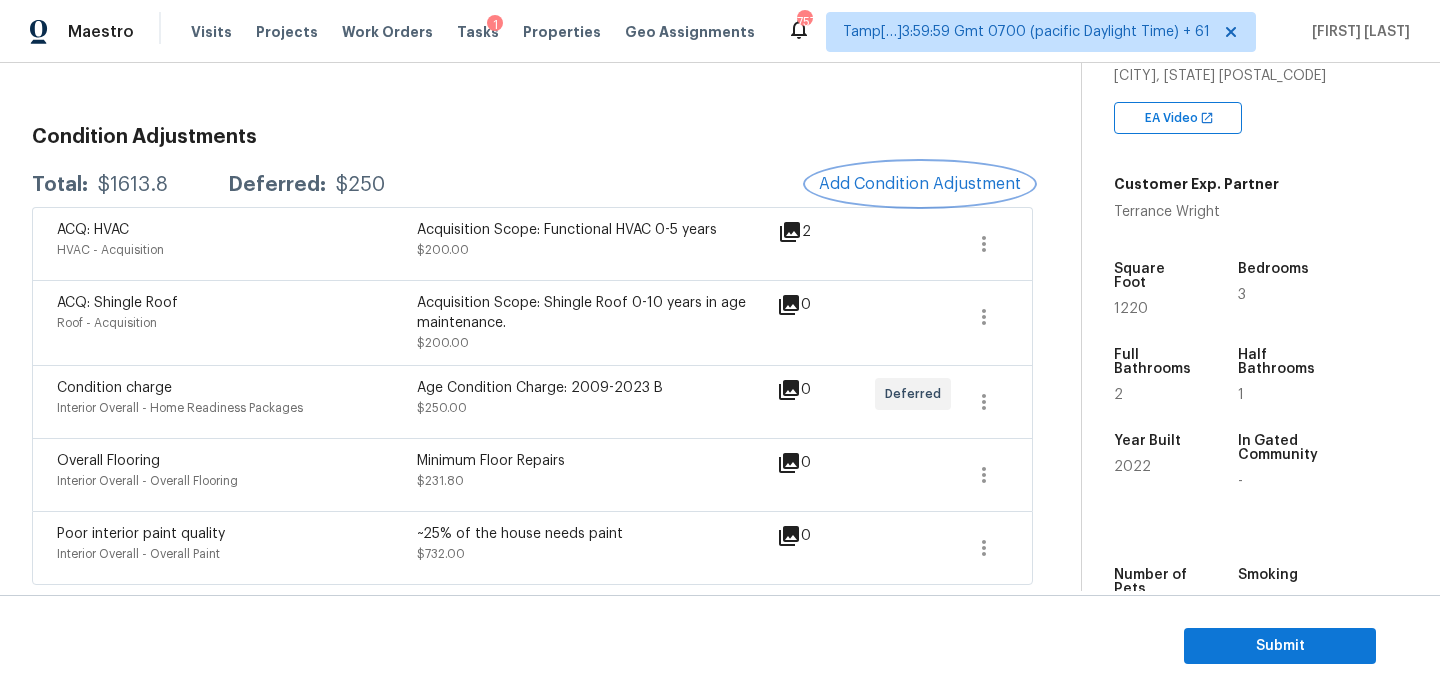 click on "Add Condition Adjustment" at bounding box center [920, 184] 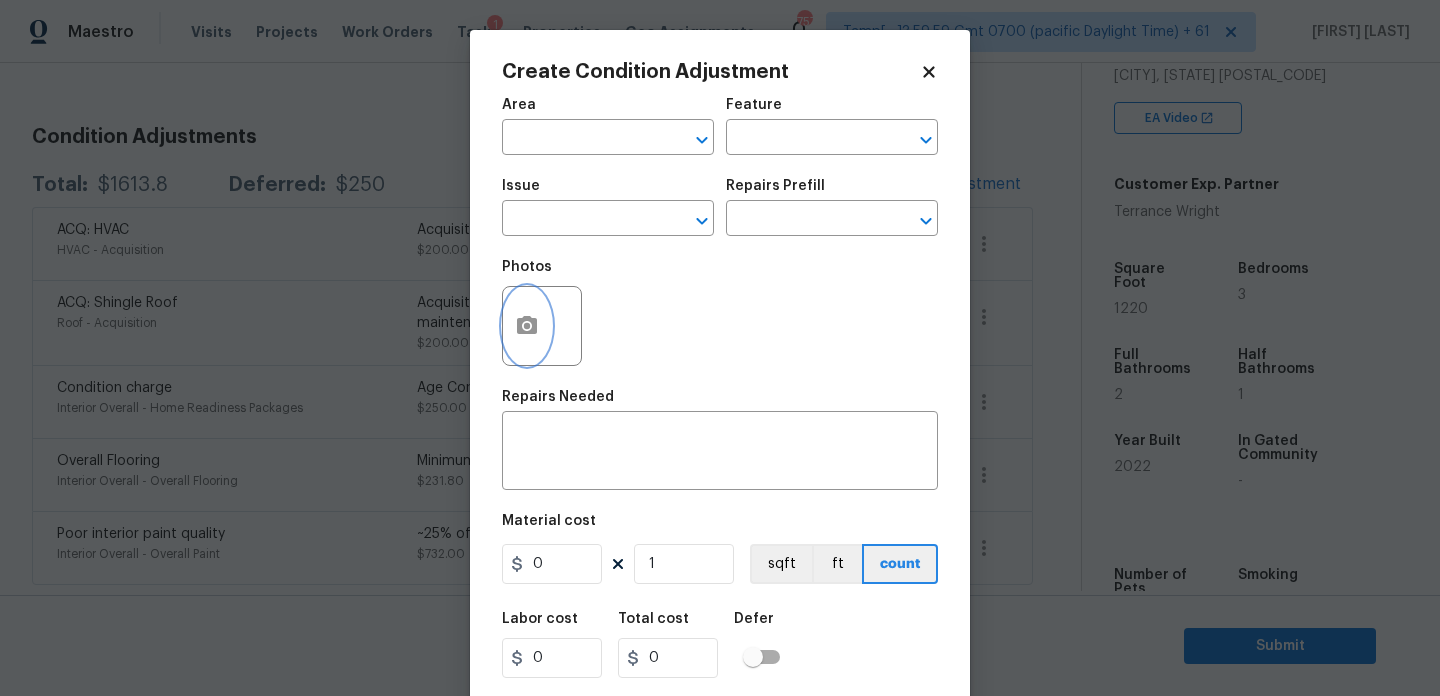 click at bounding box center [527, 326] 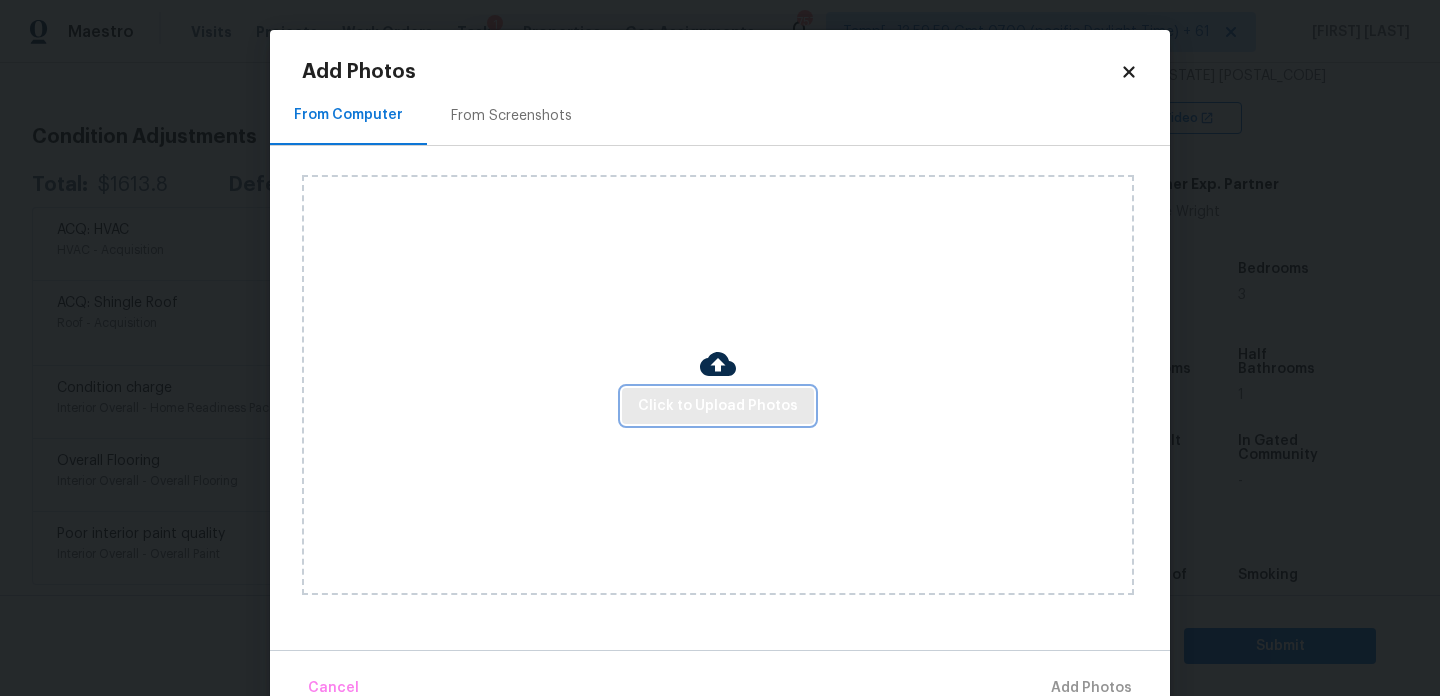 click on "Click to Upload Photos" at bounding box center [718, 406] 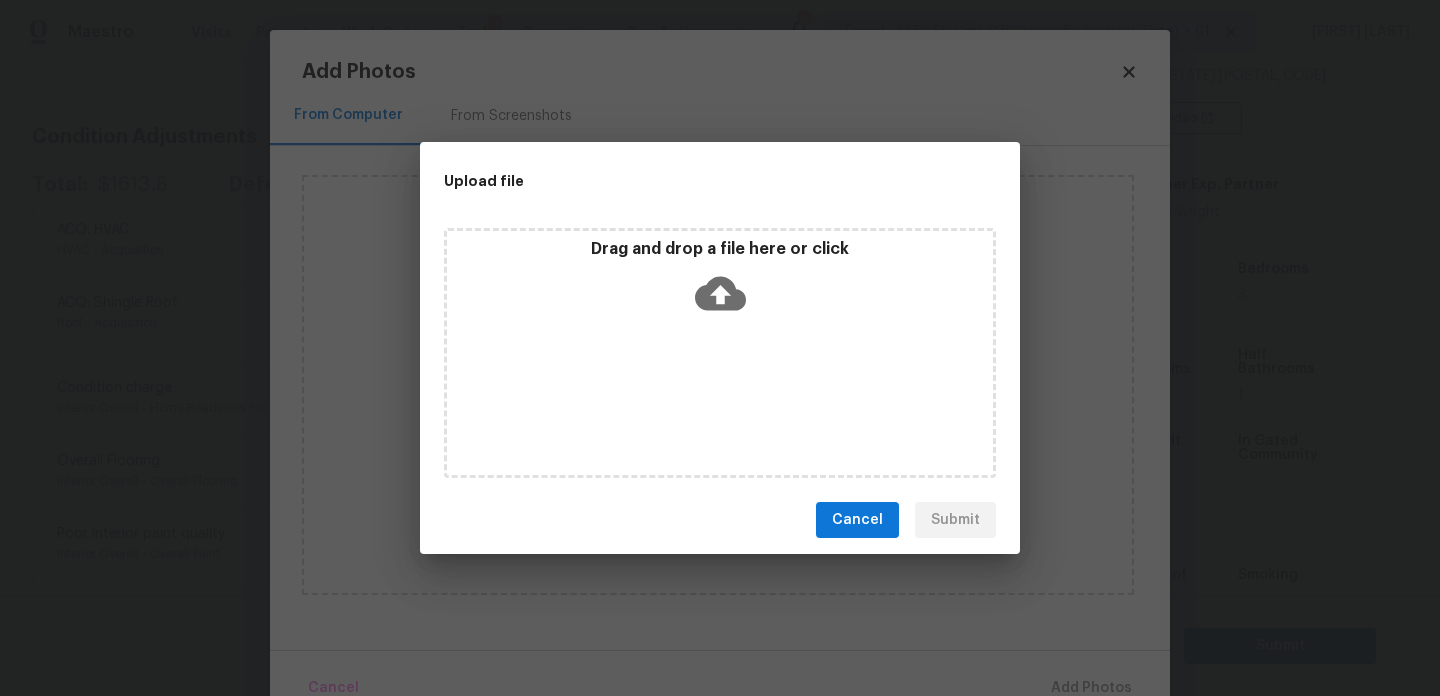 click on "Drag and drop a file here or click" at bounding box center [720, 353] 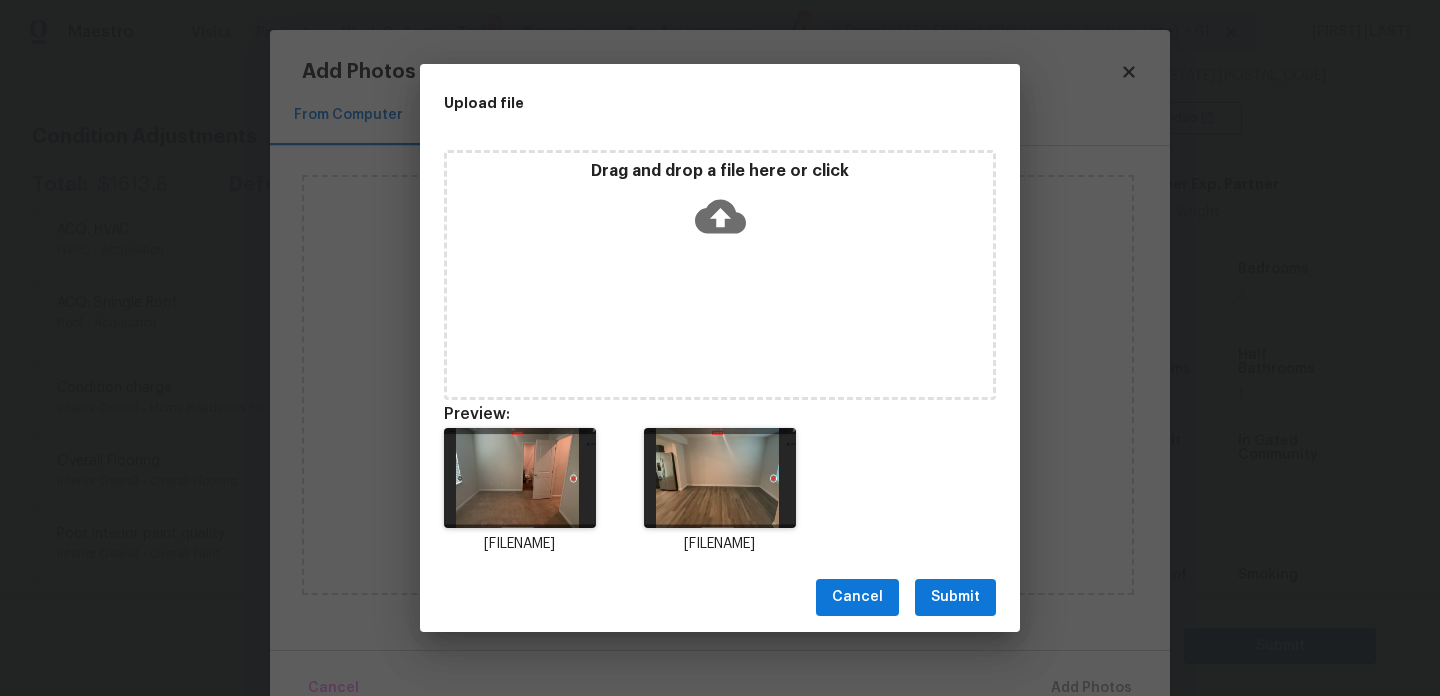click on "Submit" at bounding box center (955, 597) 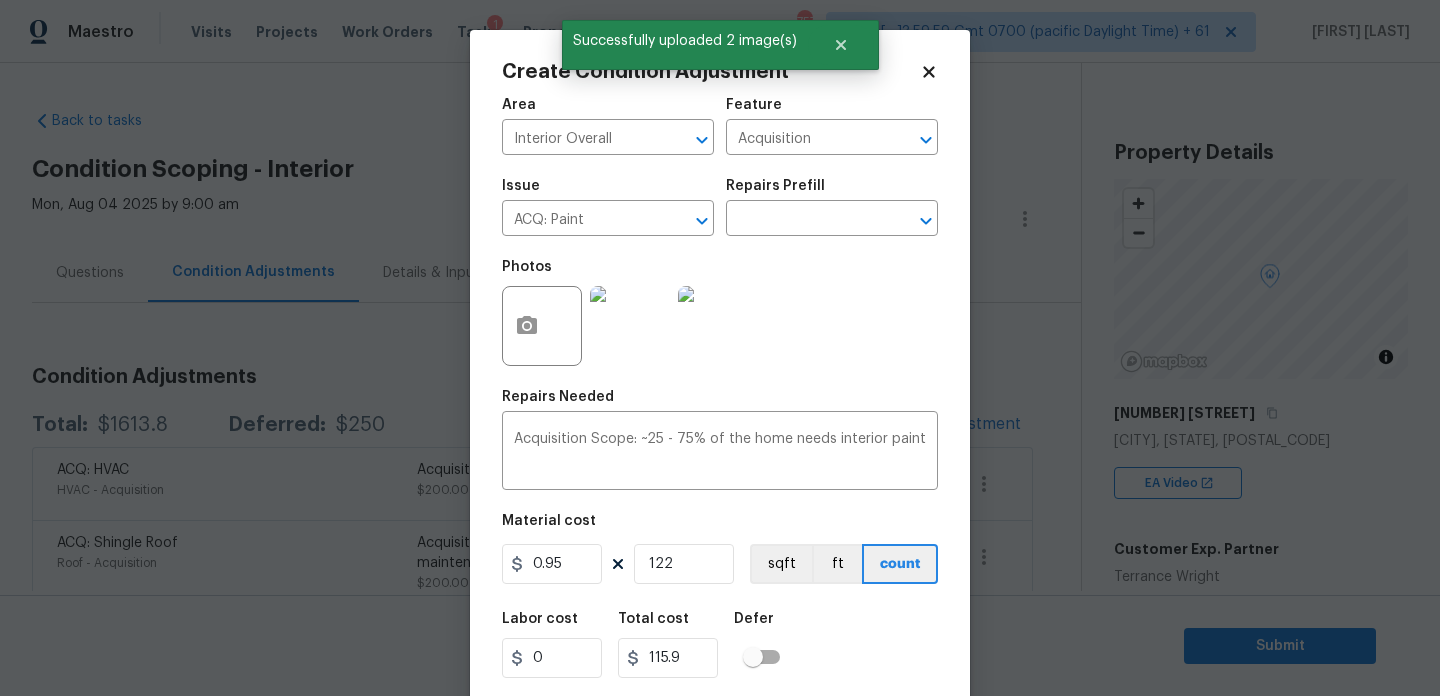 scroll, scrollTop: 0, scrollLeft: 0, axis: both 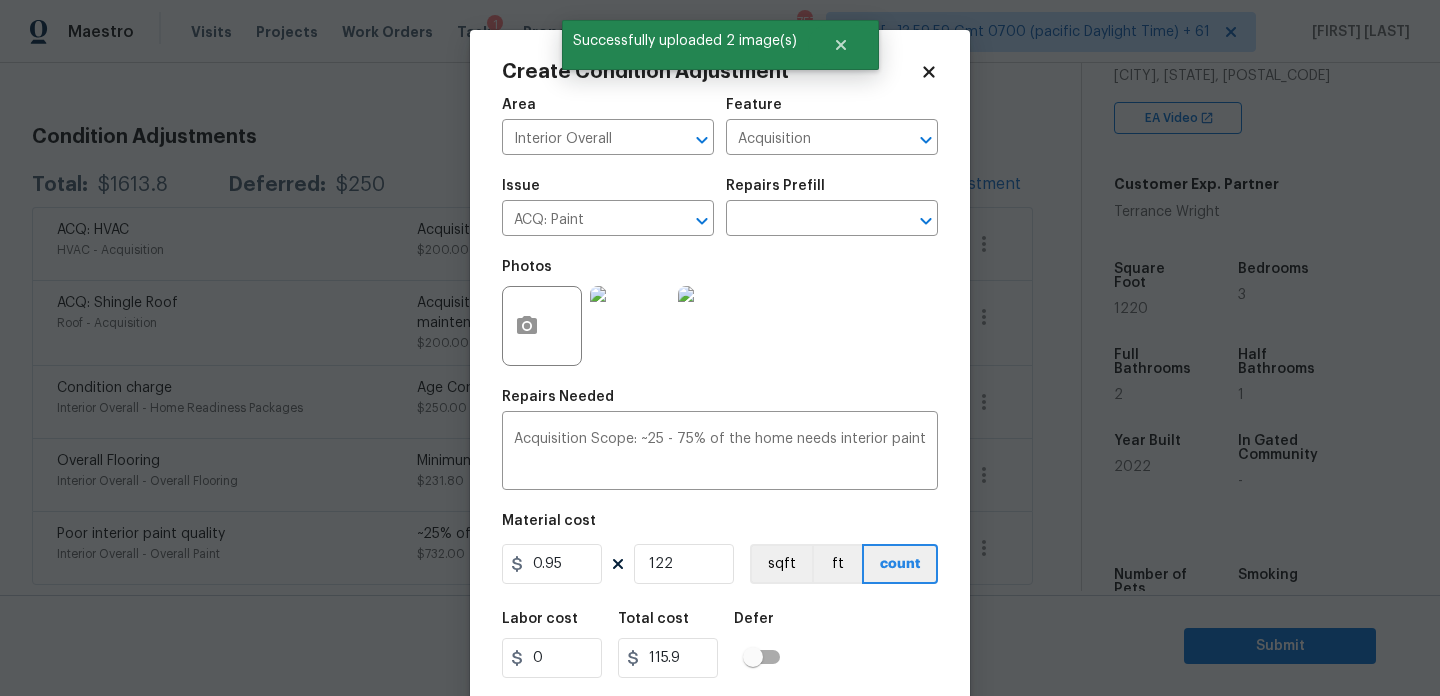 type on "1220" 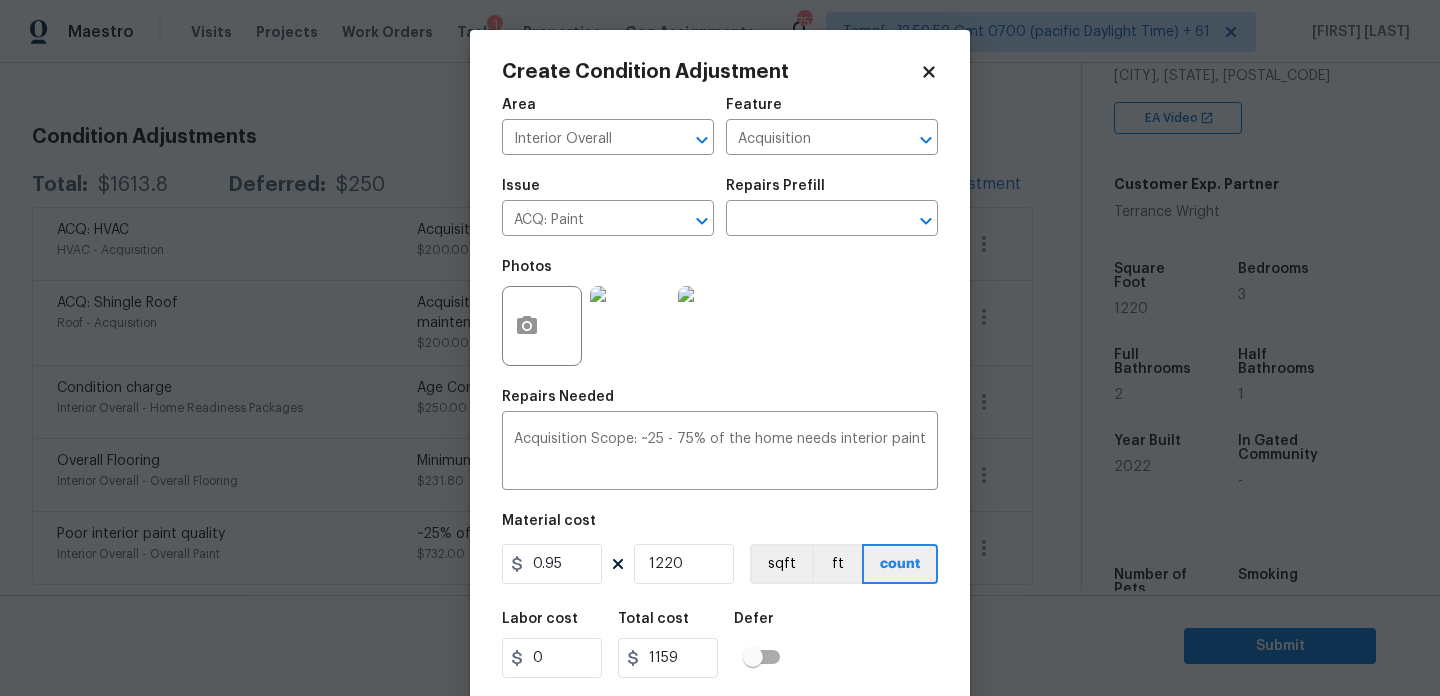 scroll, scrollTop: 51, scrollLeft: 0, axis: vertical 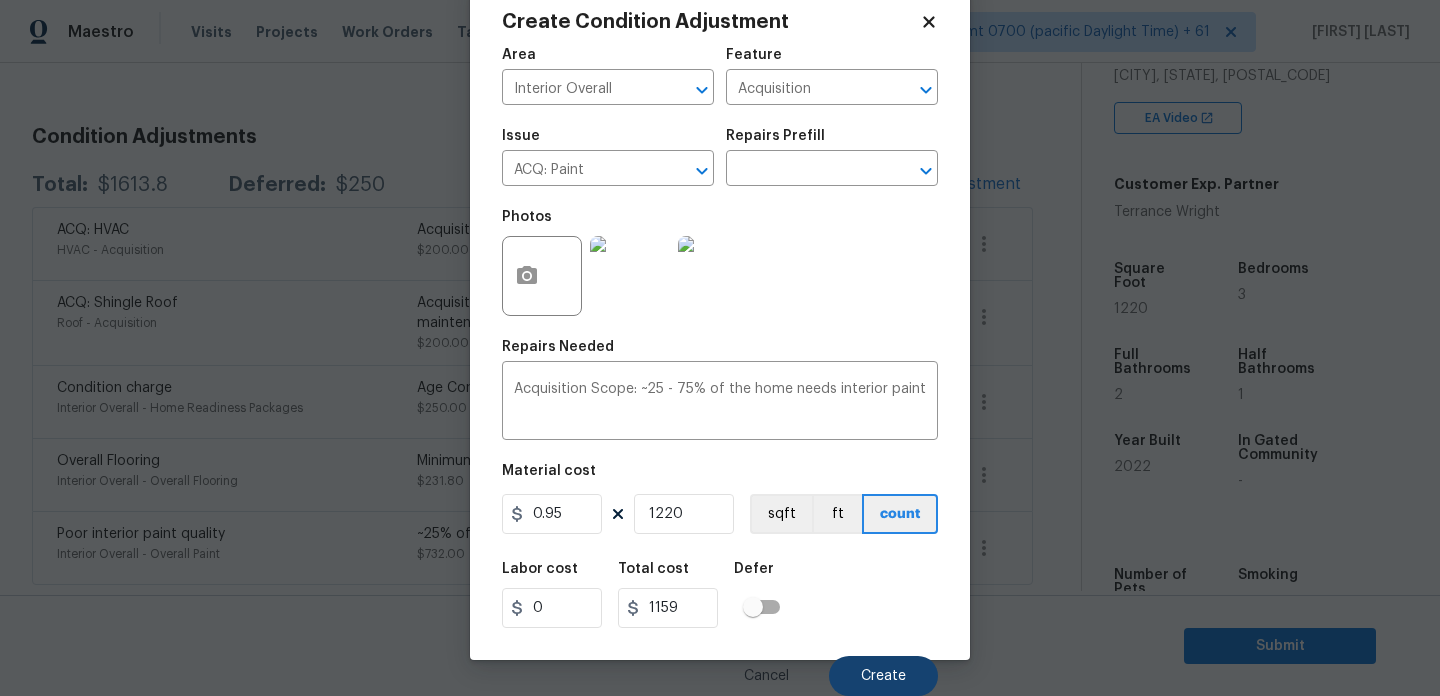 type on "1220" 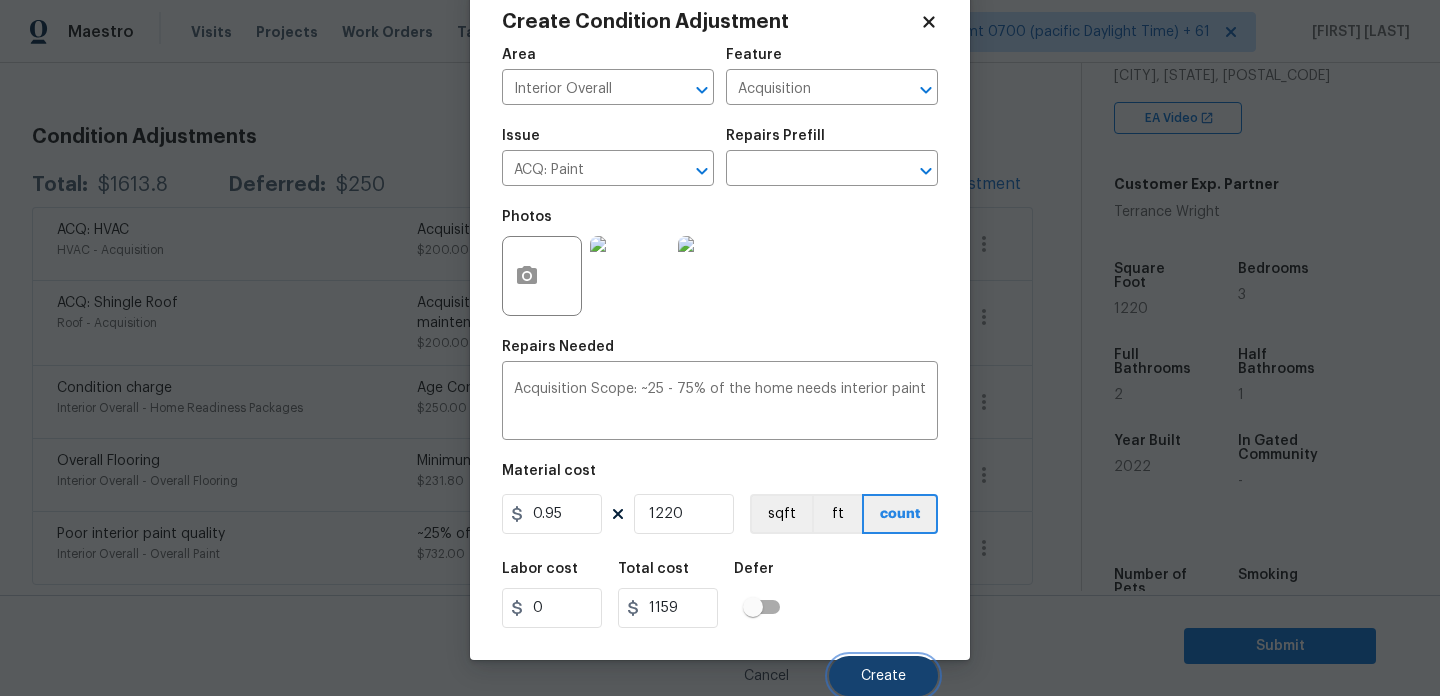 click on "Create" at bounding box center (883, 676) 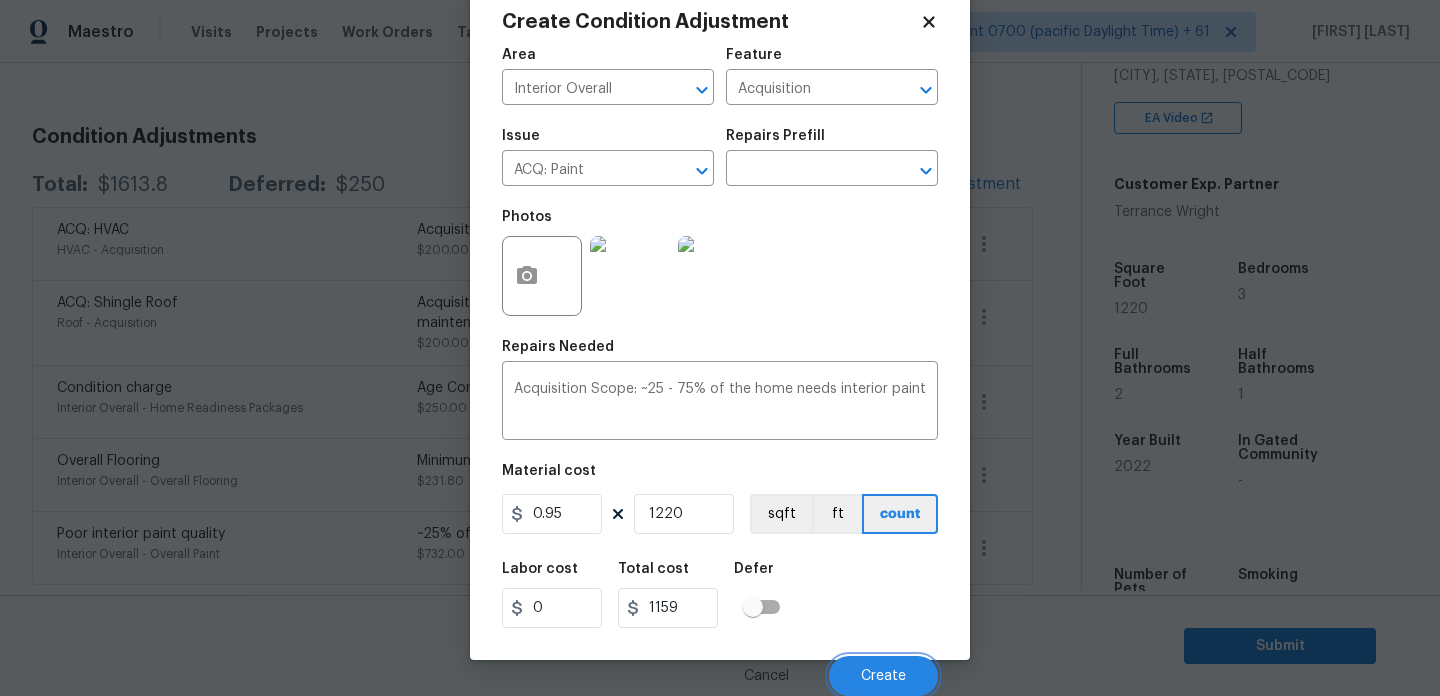 scroll, scrollTop: 240, scrollLeft: 0, axis: vertical 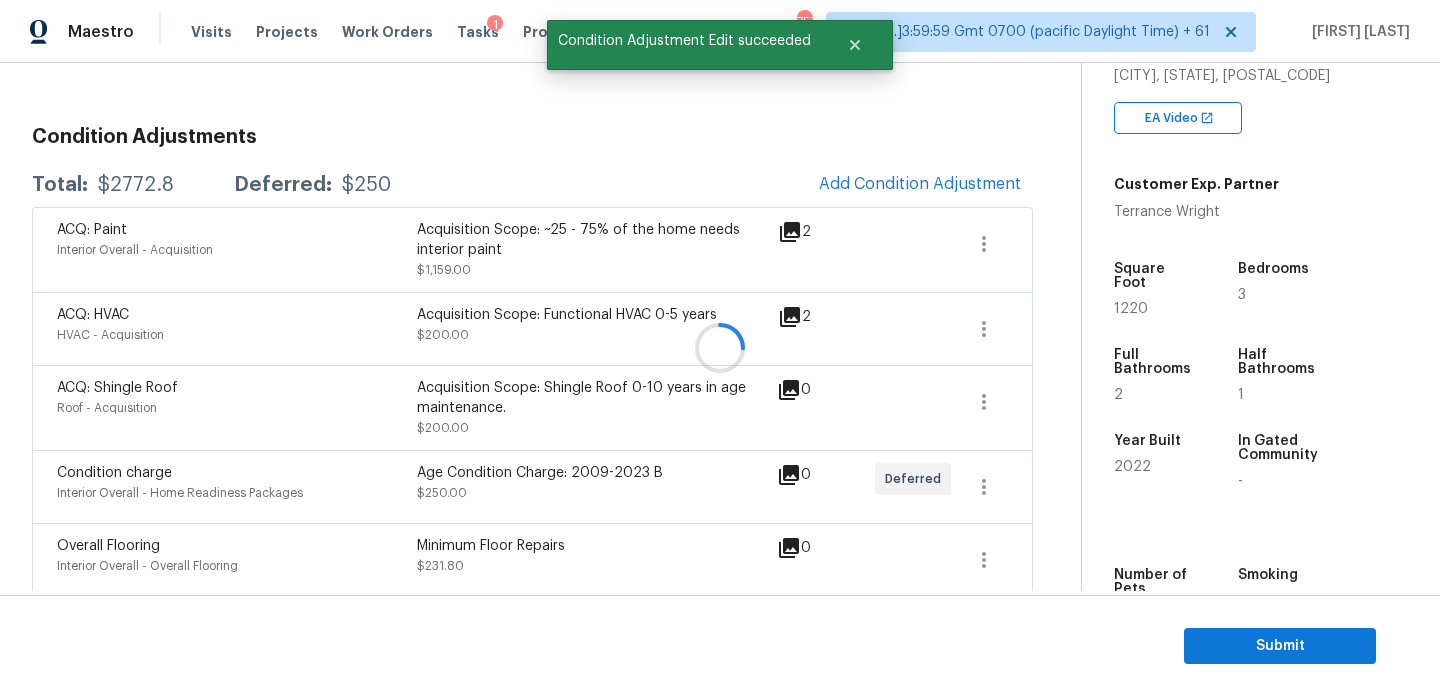 click at bounding box center (720, 348) 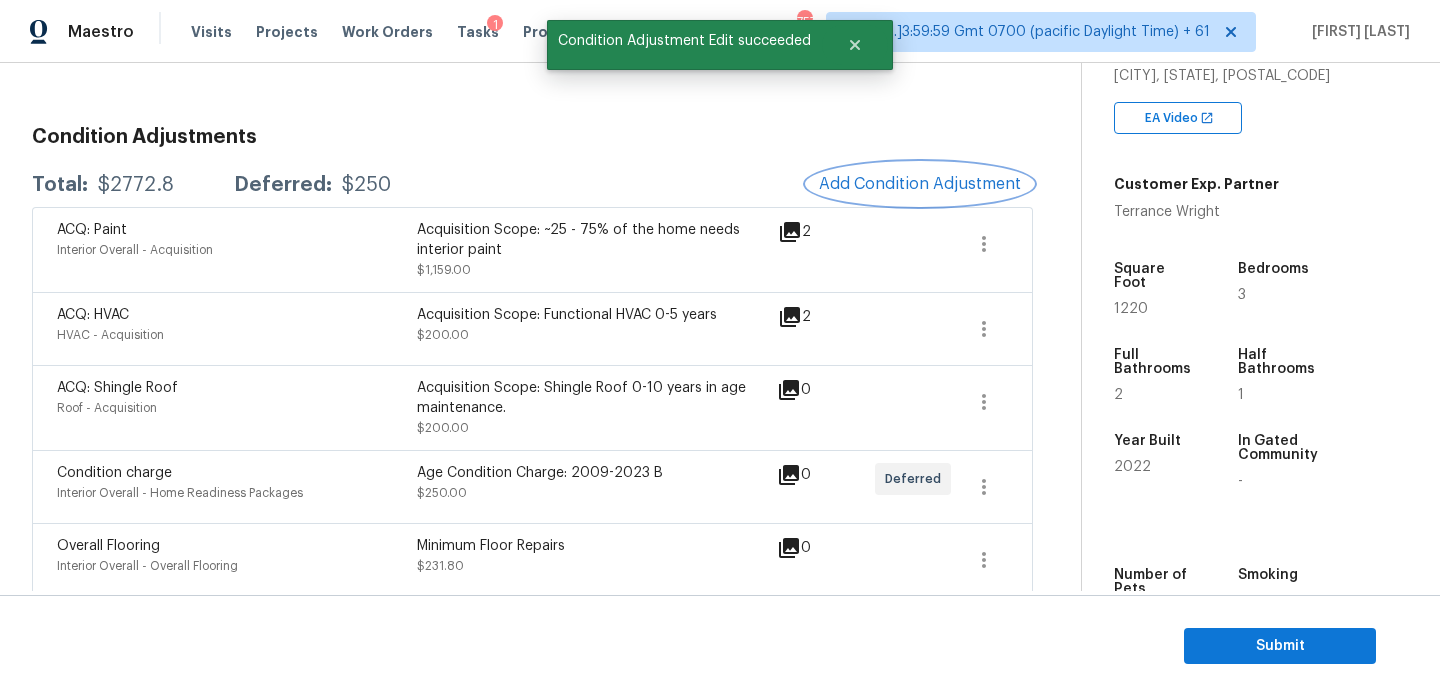 click on "Add Condition Adjustment" at bounding box center [920, 184] 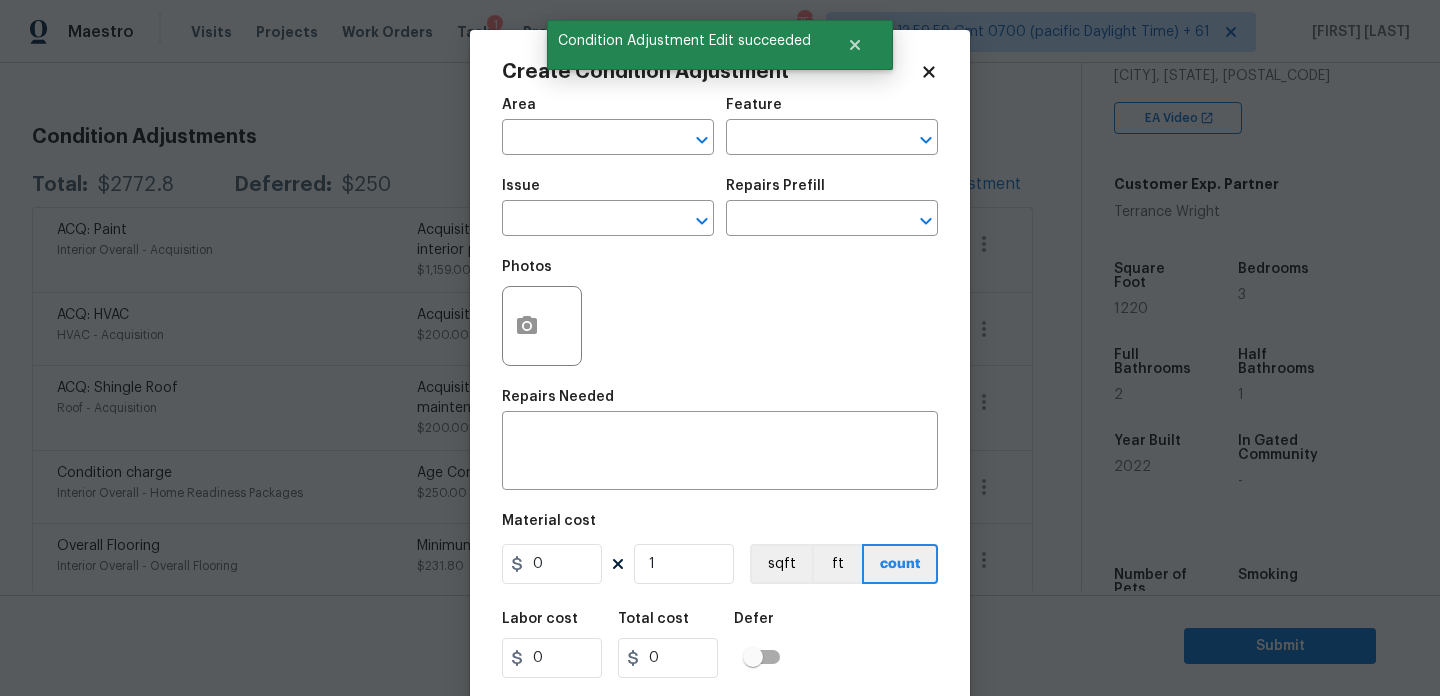click on "Area ​" at bounding box center (608, 126) 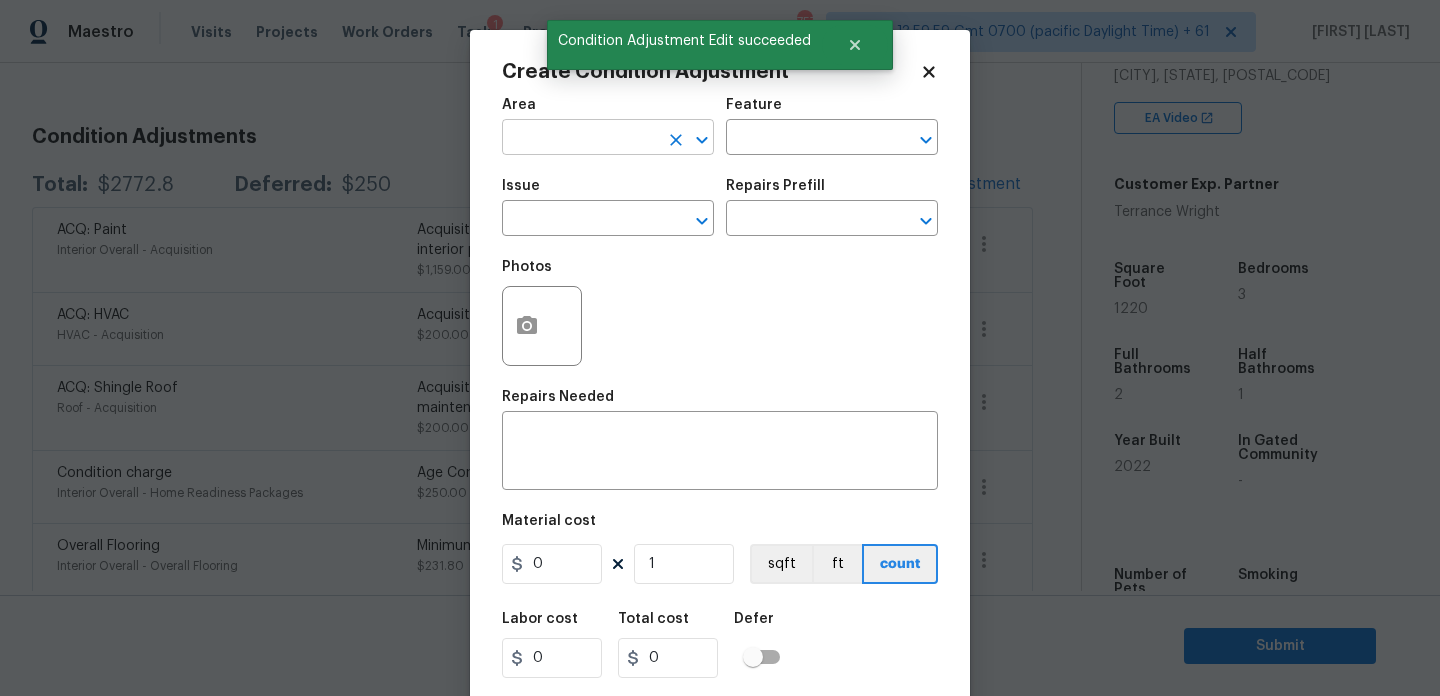 click at bounding box center (580, 139) 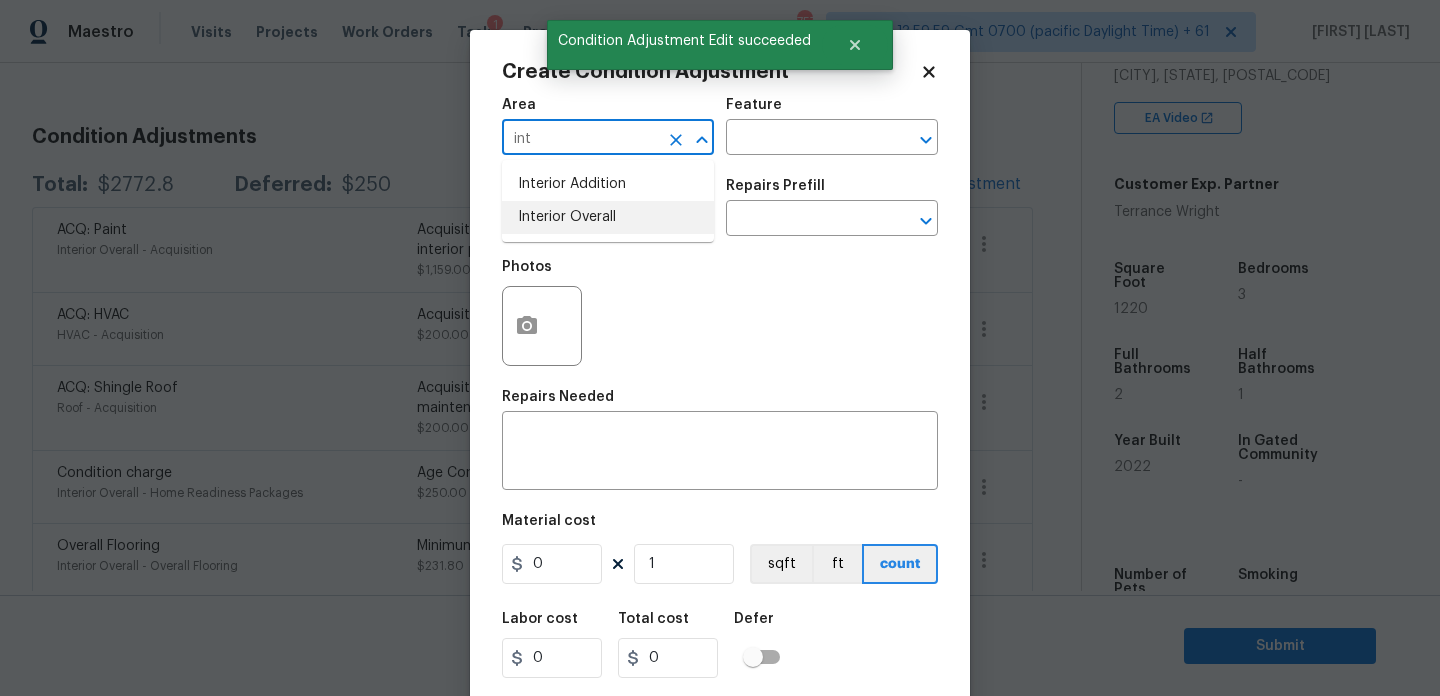 click on "Interior Overall" at bounding box center (608, 217) 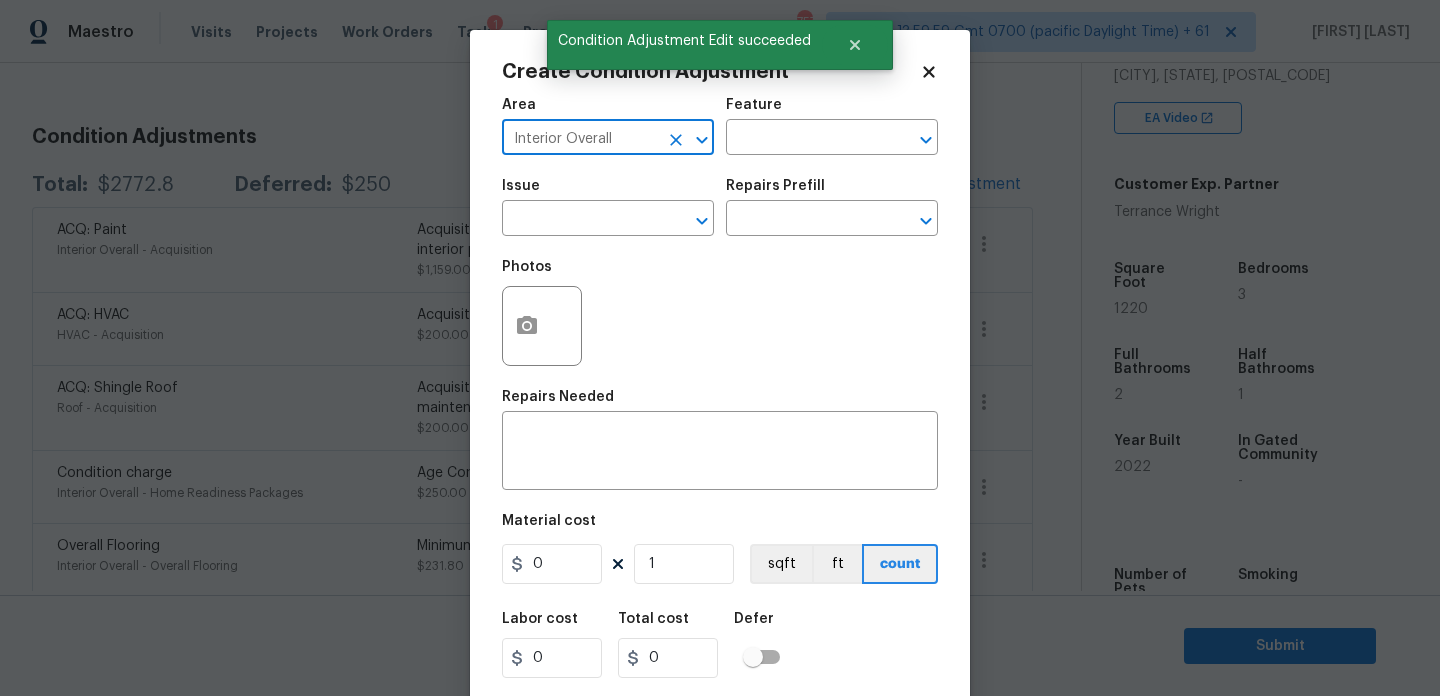 type on "Interior Overall" 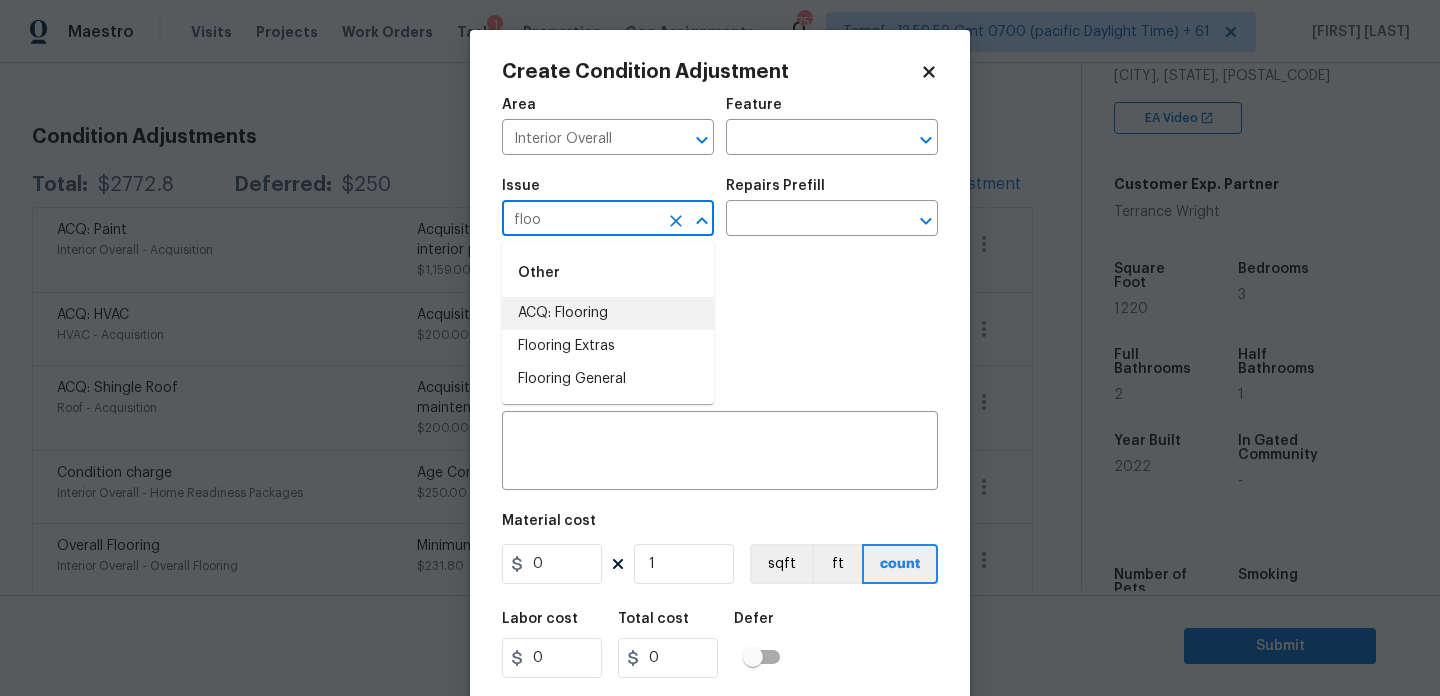 click on "ACQ: Flooring" at bounding box center (608, 313) 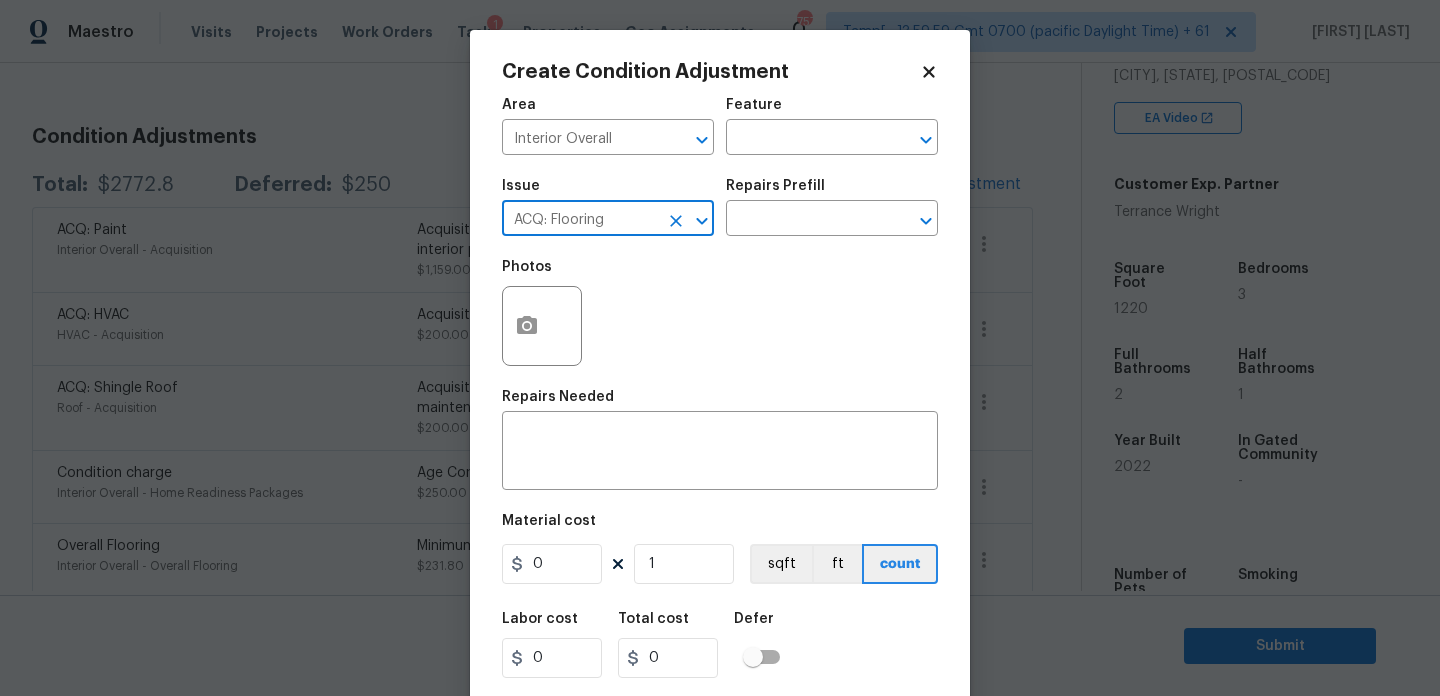 type on "ACQ: Flooring" 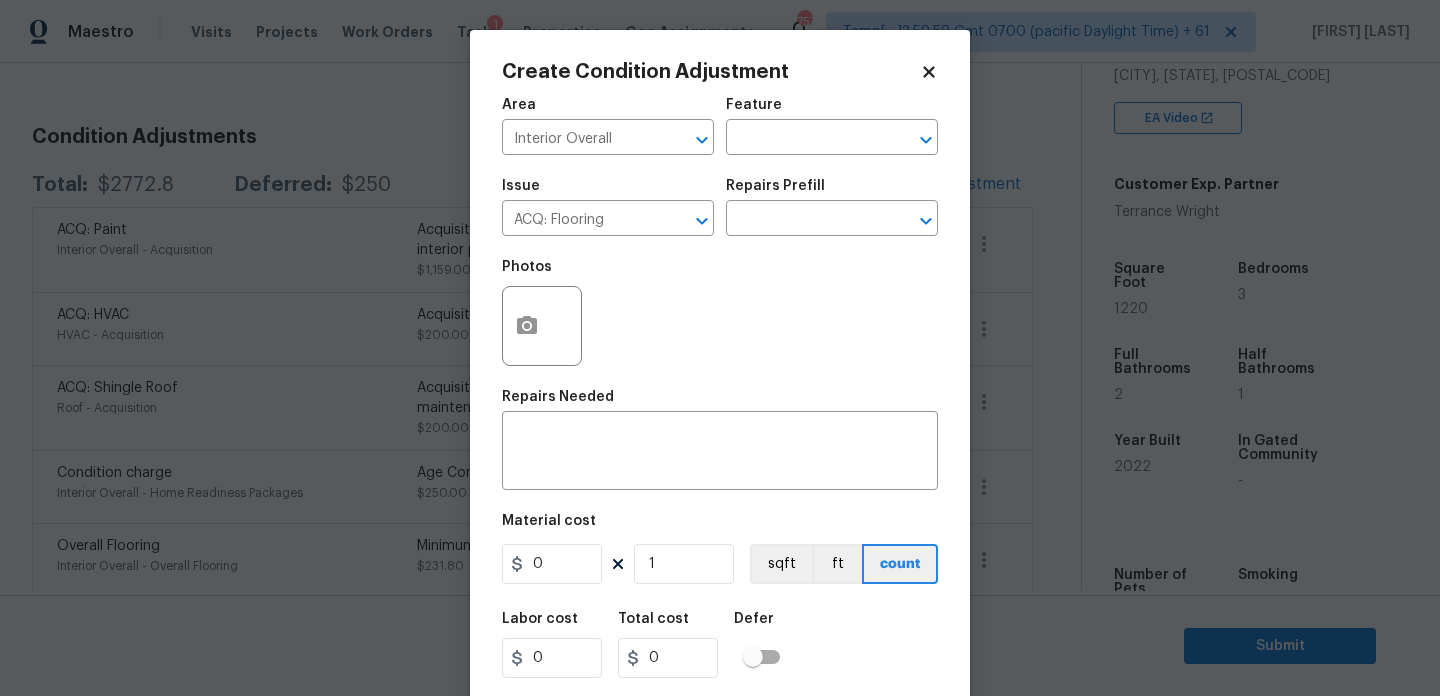 click on "Issue ACQ: Flooring ​ Repairs Prefill ​" at bounding box center (720, 207) 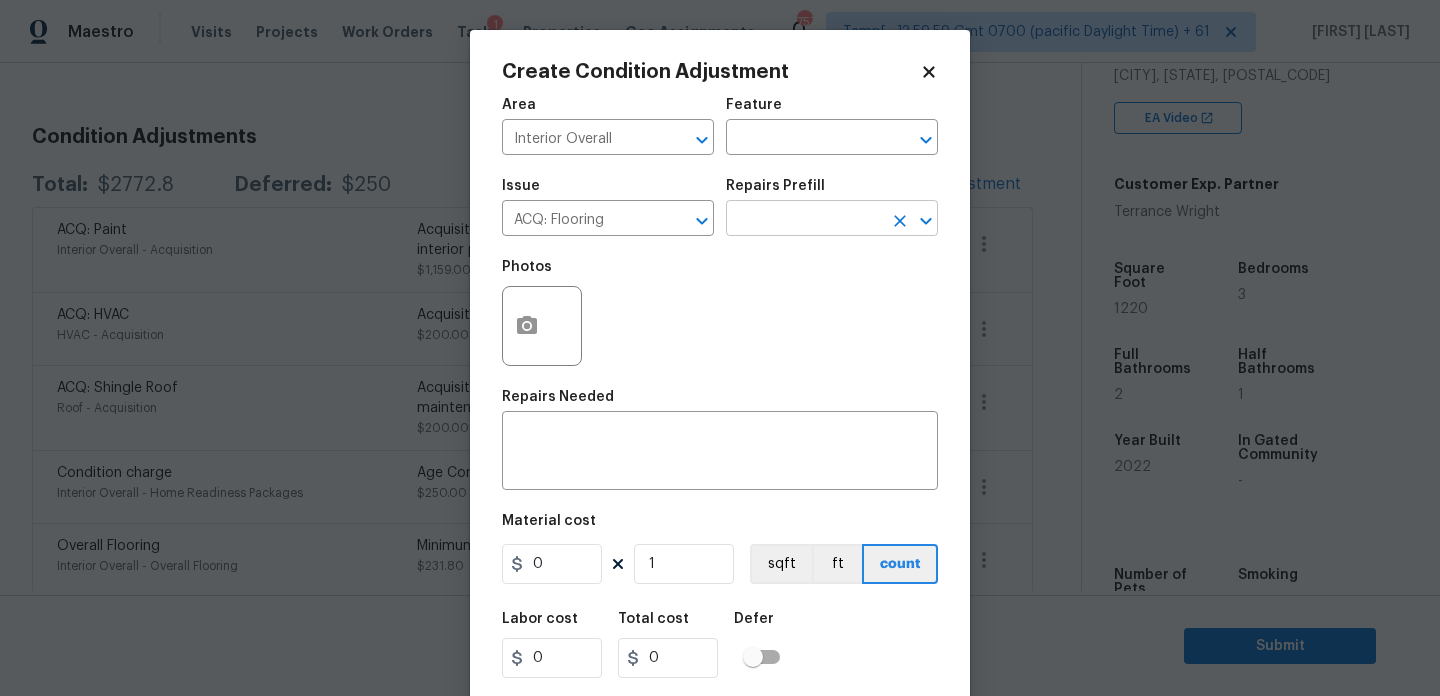 click at bounding box center (804, 220) 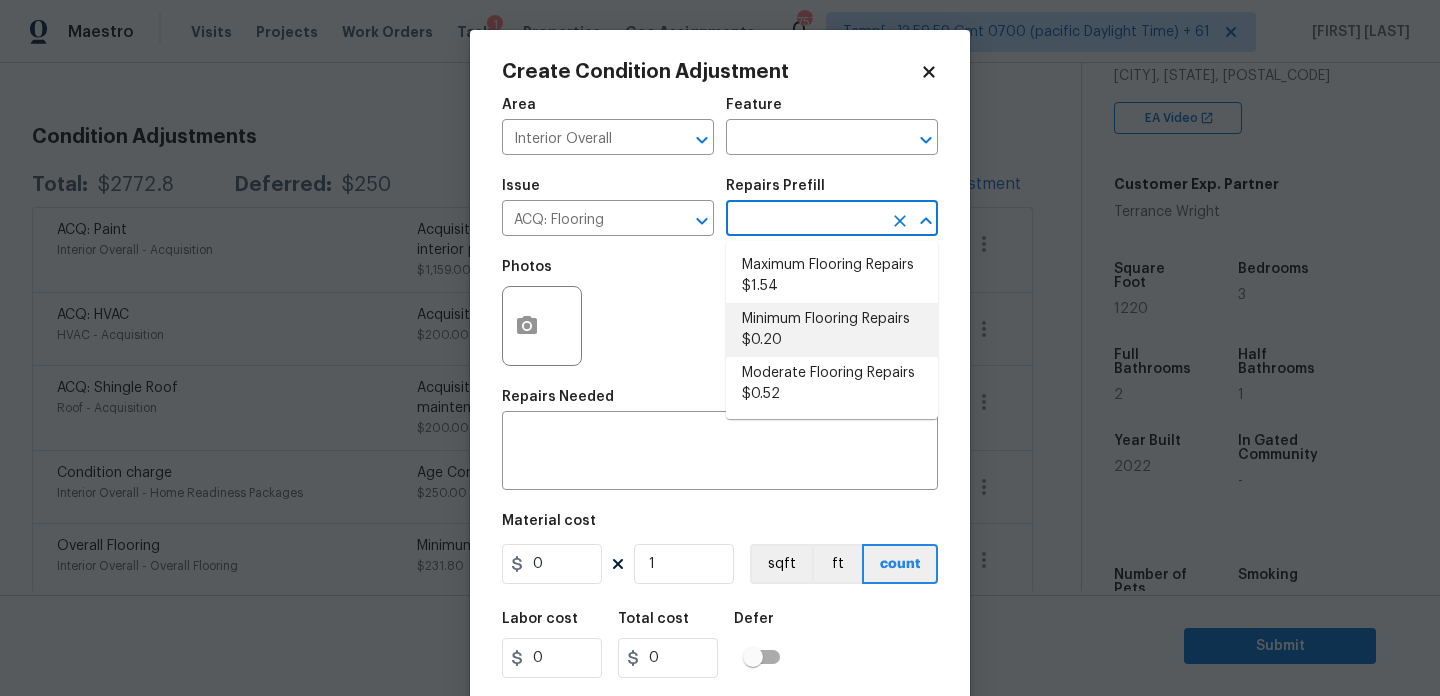 click on "Minimum Flooring Repairs $0.20" at bounding box center (832, 330) 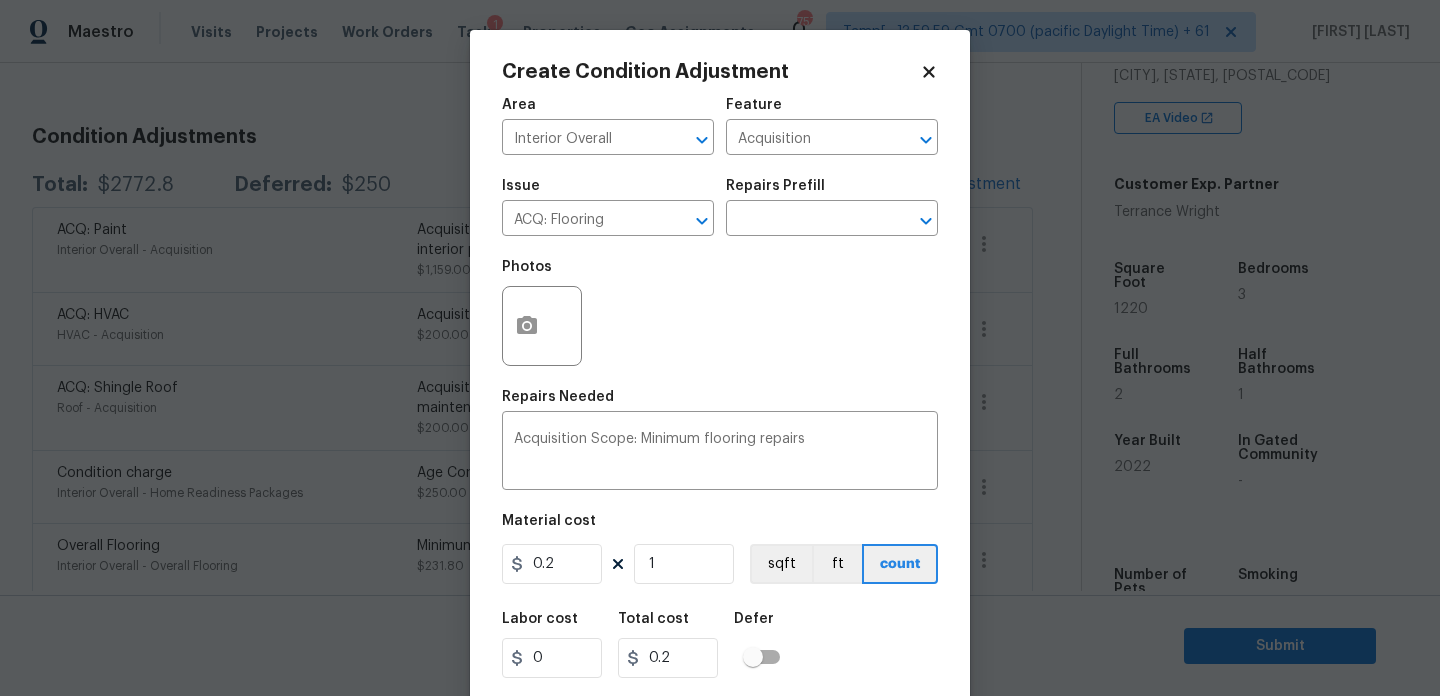 click on "Area Interior Overall ​ Feature Acquisition ​ Issue ACQ: Flooring ​ Repairs Prefill ​ Photos Repairs Needed Acquisition Scope: Minimum flooring repairs x ​ Material cost 0.2 1 sqft ft count Labor cost 0 Total cost 0.2 Defer Cancel Create" at bounding box center (720, 416) 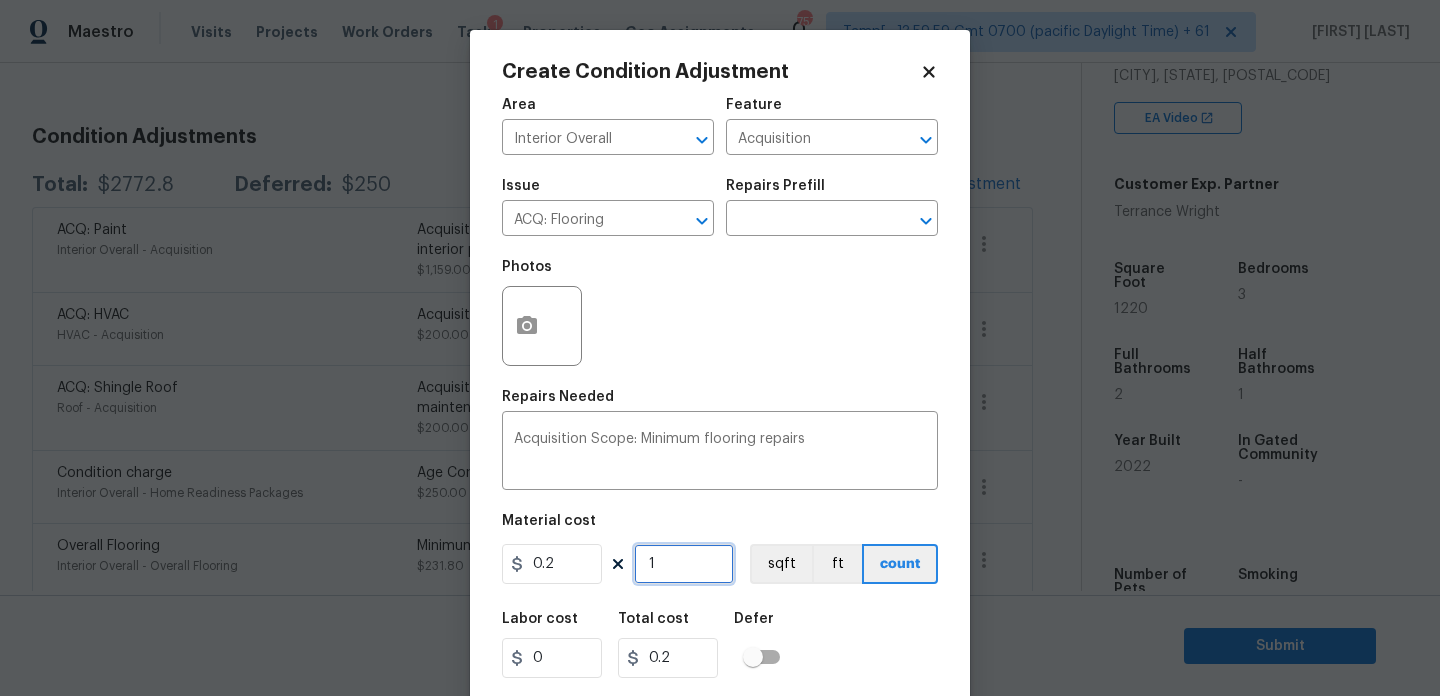 click on "1" at bounding box center (684, 564) 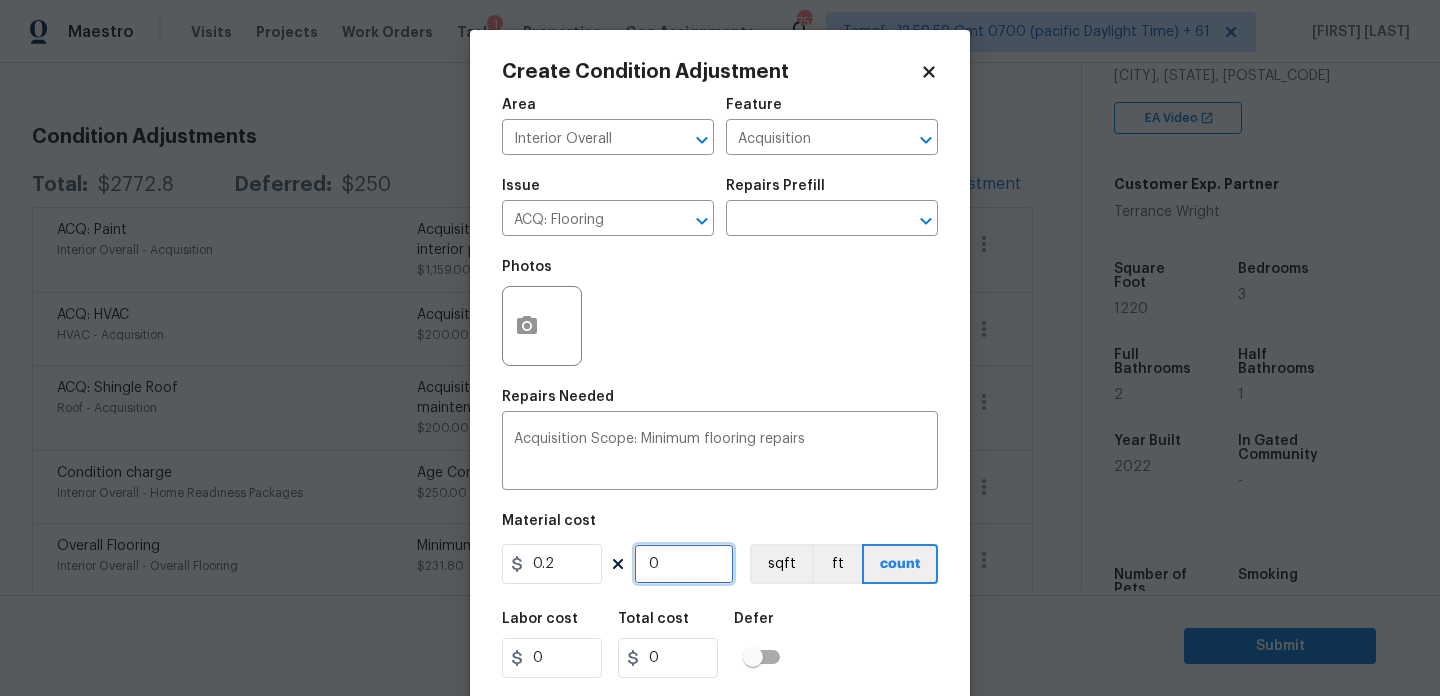 paste on "122" 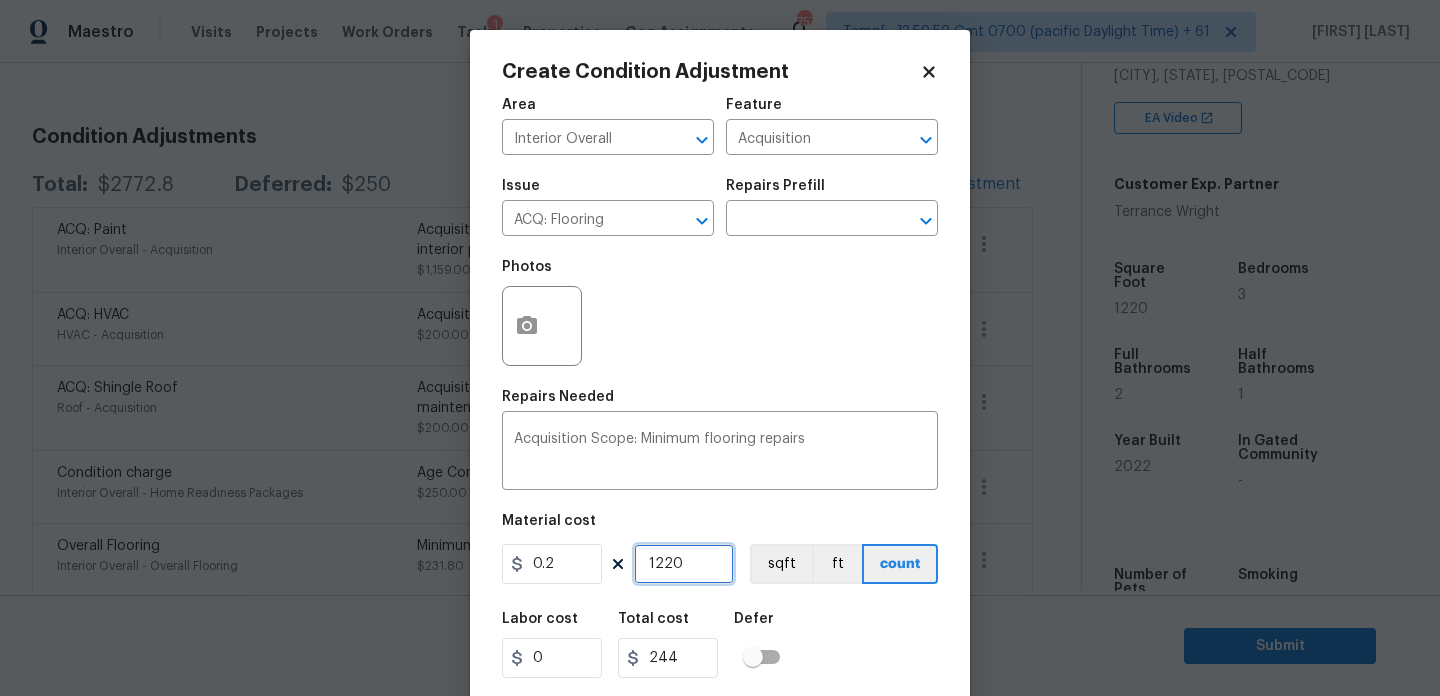 scroll, scrollTop: 51, scrollLeft: 0, axis: vertical 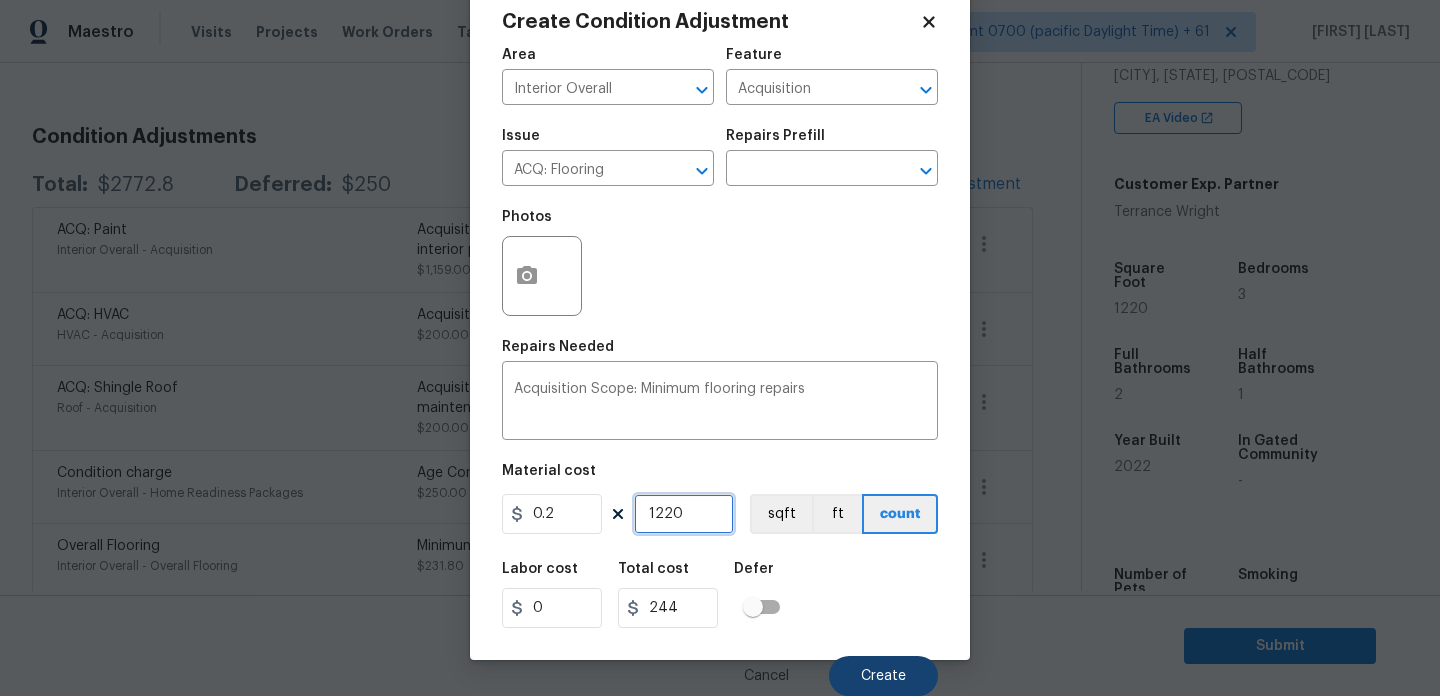 type on "1220" 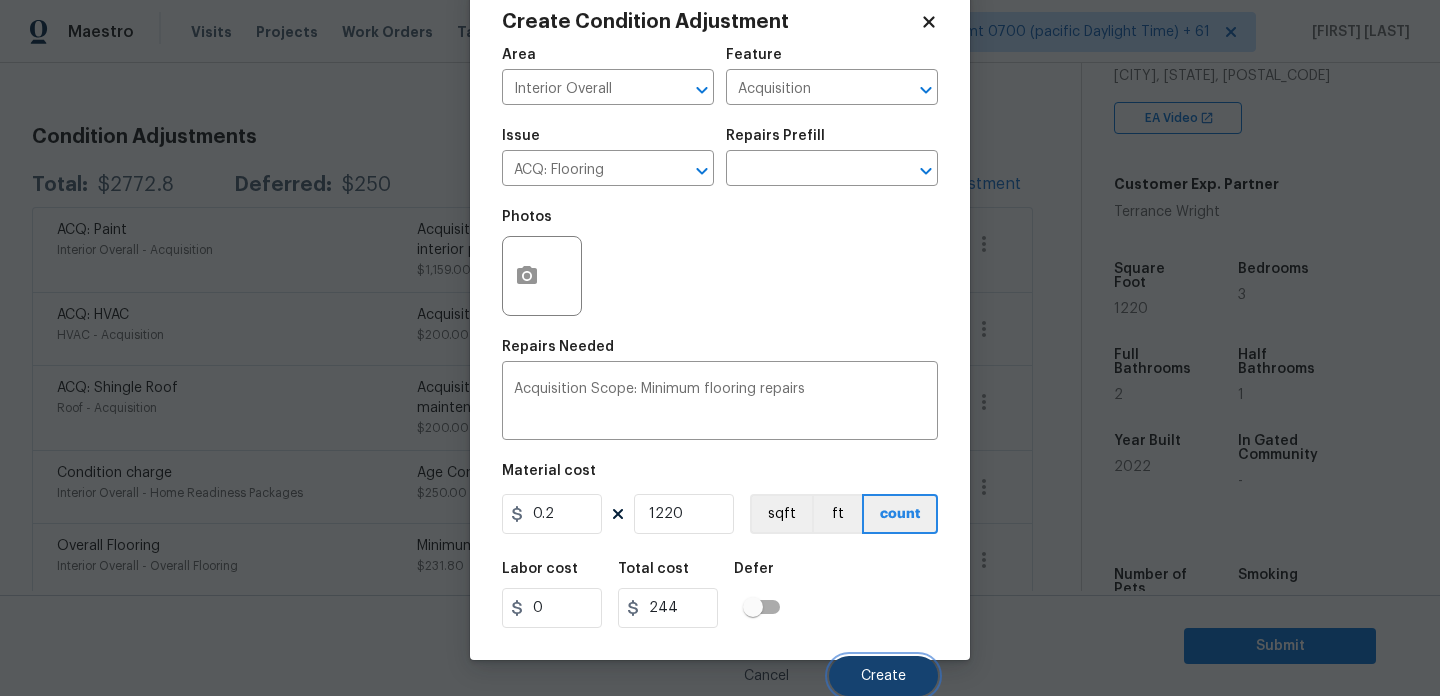 click on "Create" at bounding box center (883, 676) 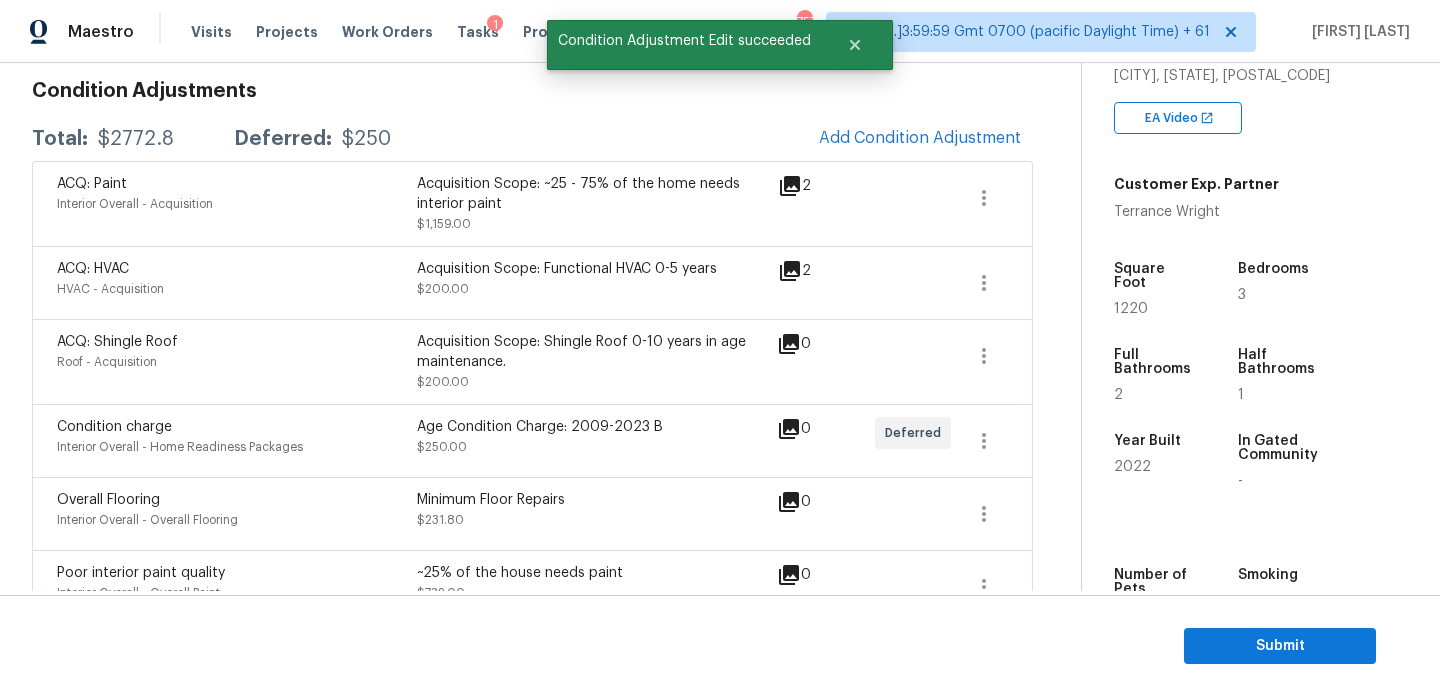 scroll, scrollTop: 240, scrollLeft: 0, axis: vertical 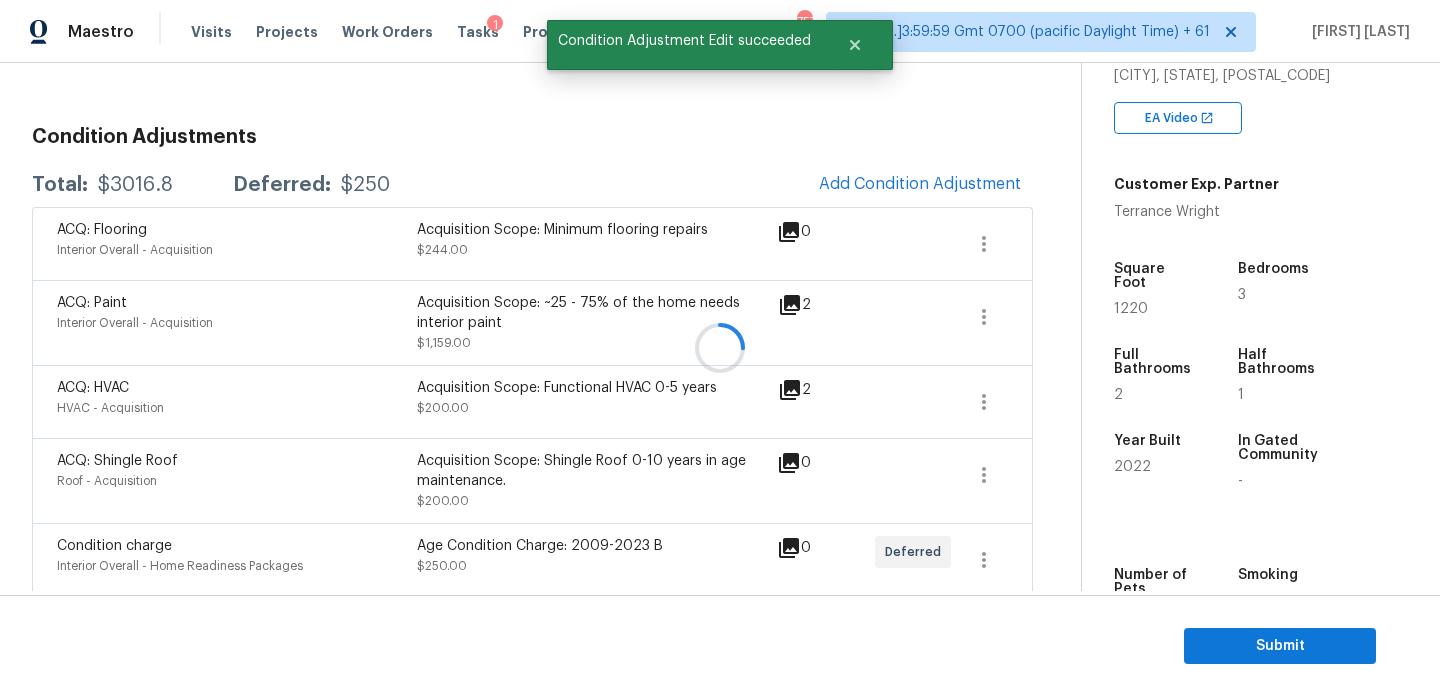 click at bounding box center [720, 348] 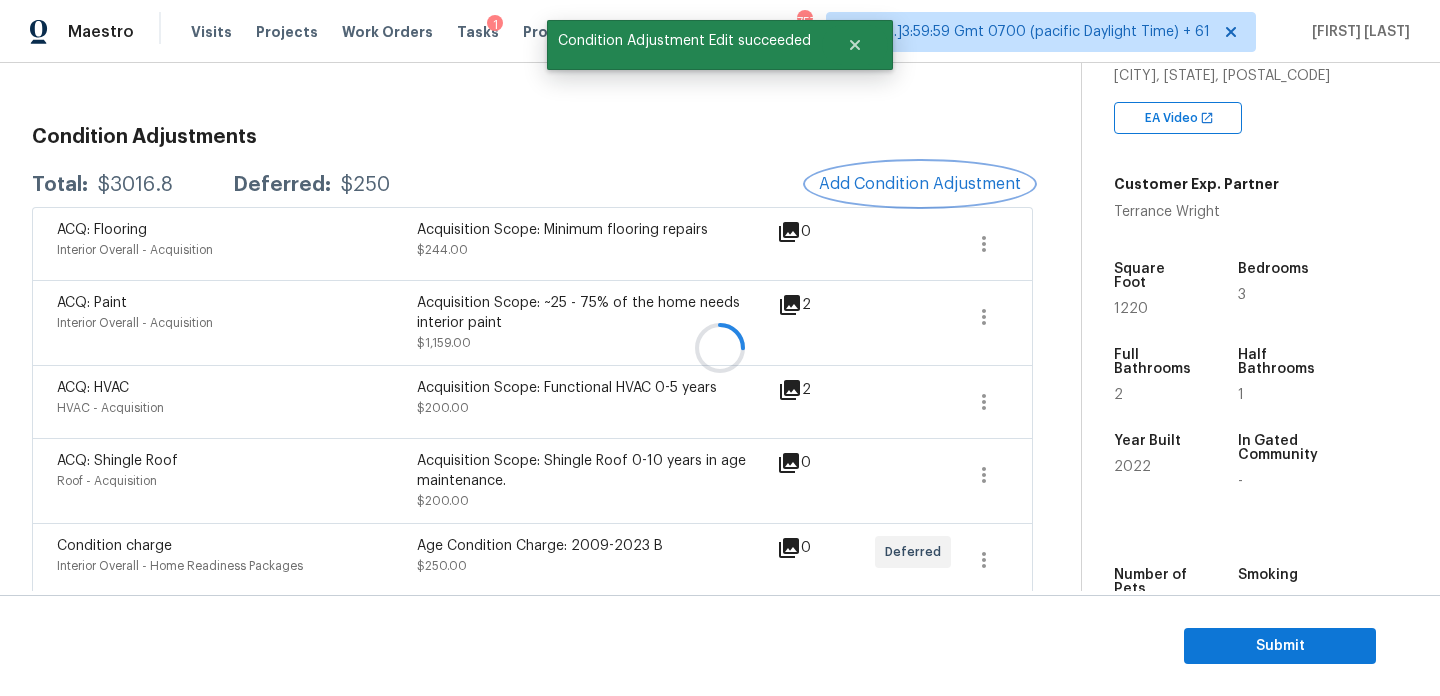click on "Add Condition Adjustment" at bounding box center (920, 184) 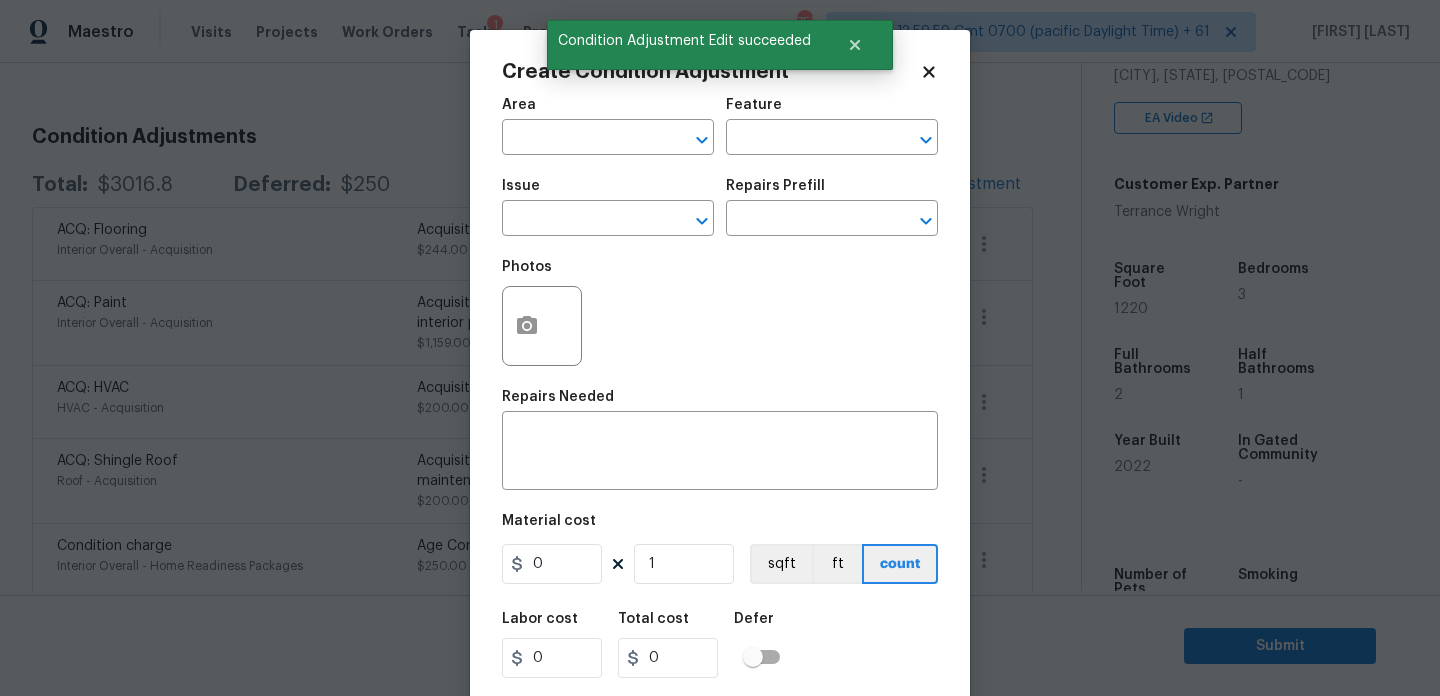 click on "Repairs Prefill" at bounding box center [832, 192] 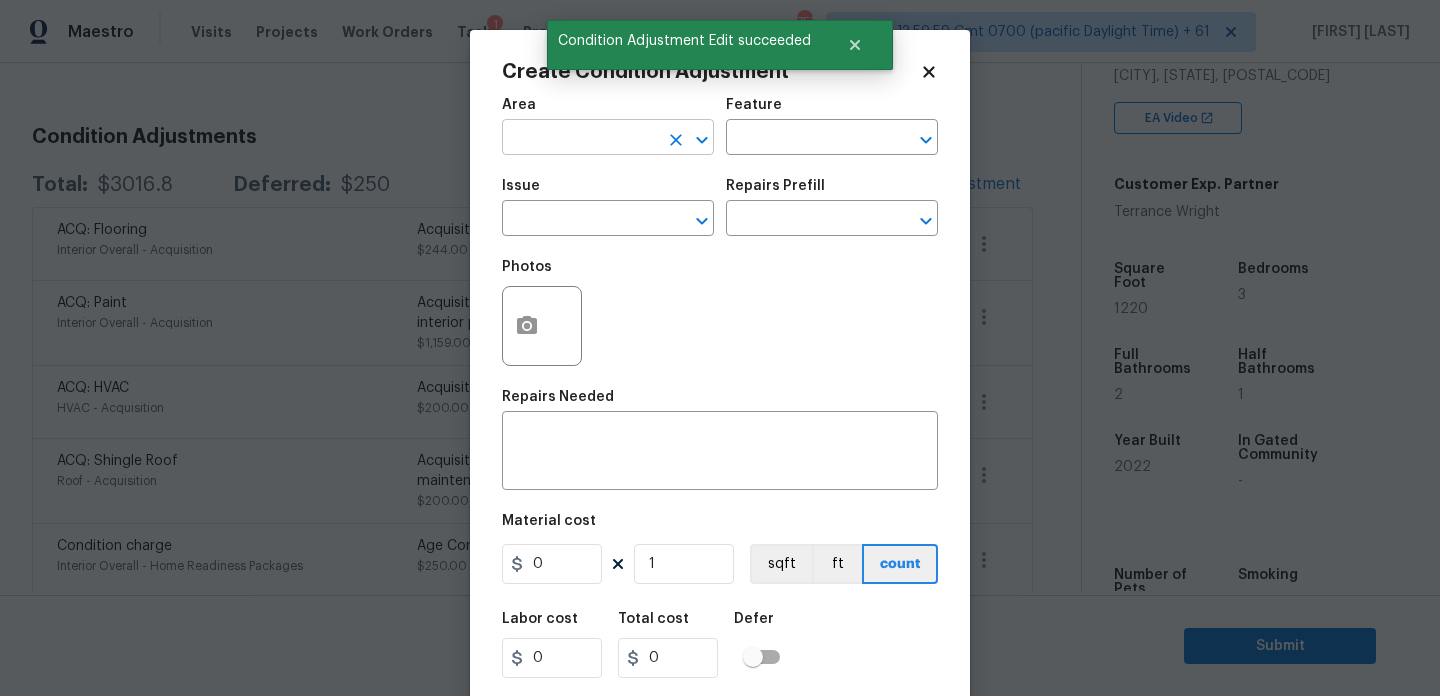 click at bounding box center (580, 139) 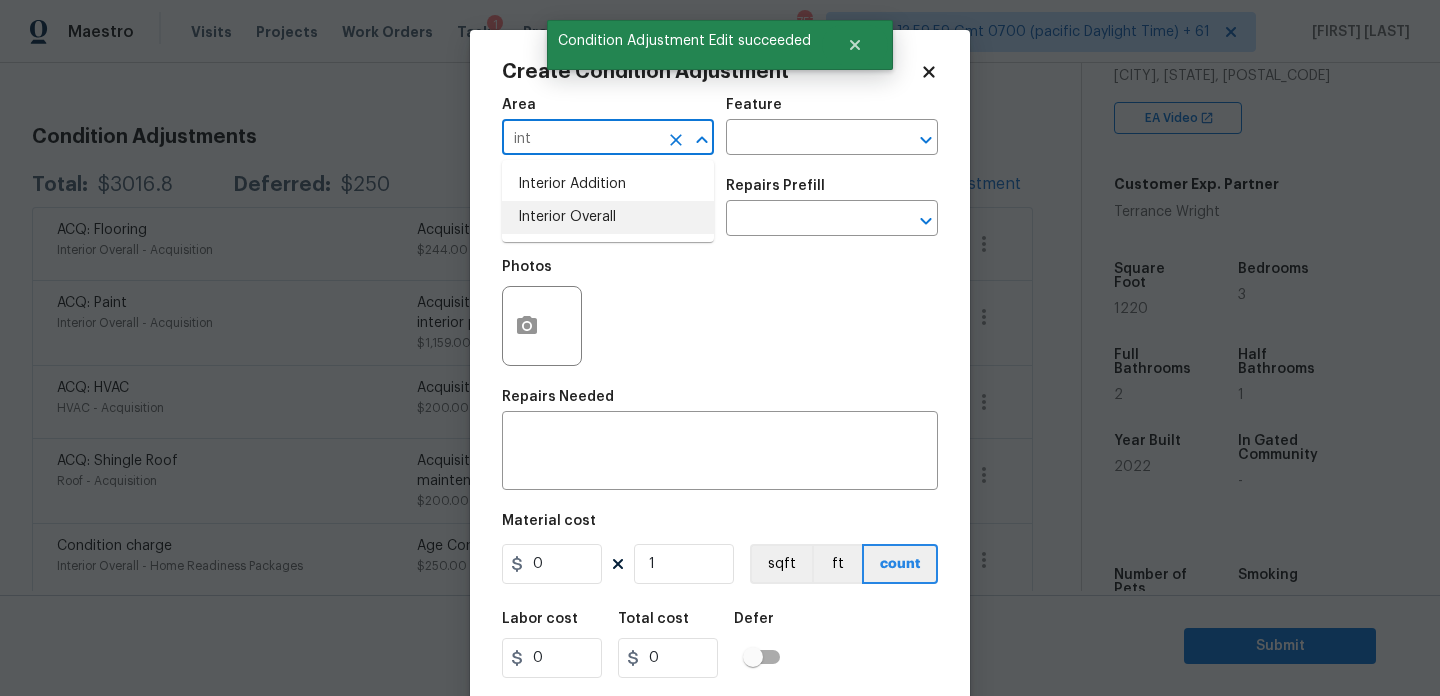click on "Interior Overall" at bounding box center (608, 217) 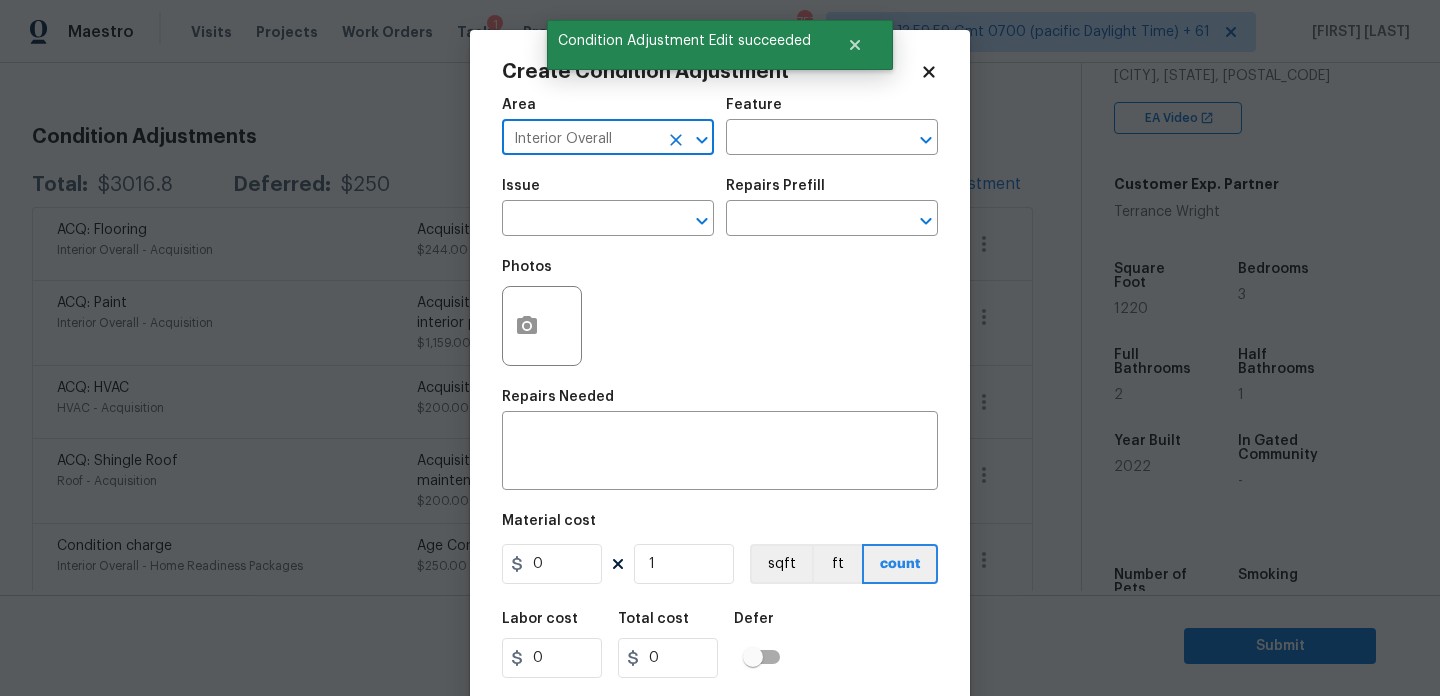type on "Interior Overall" 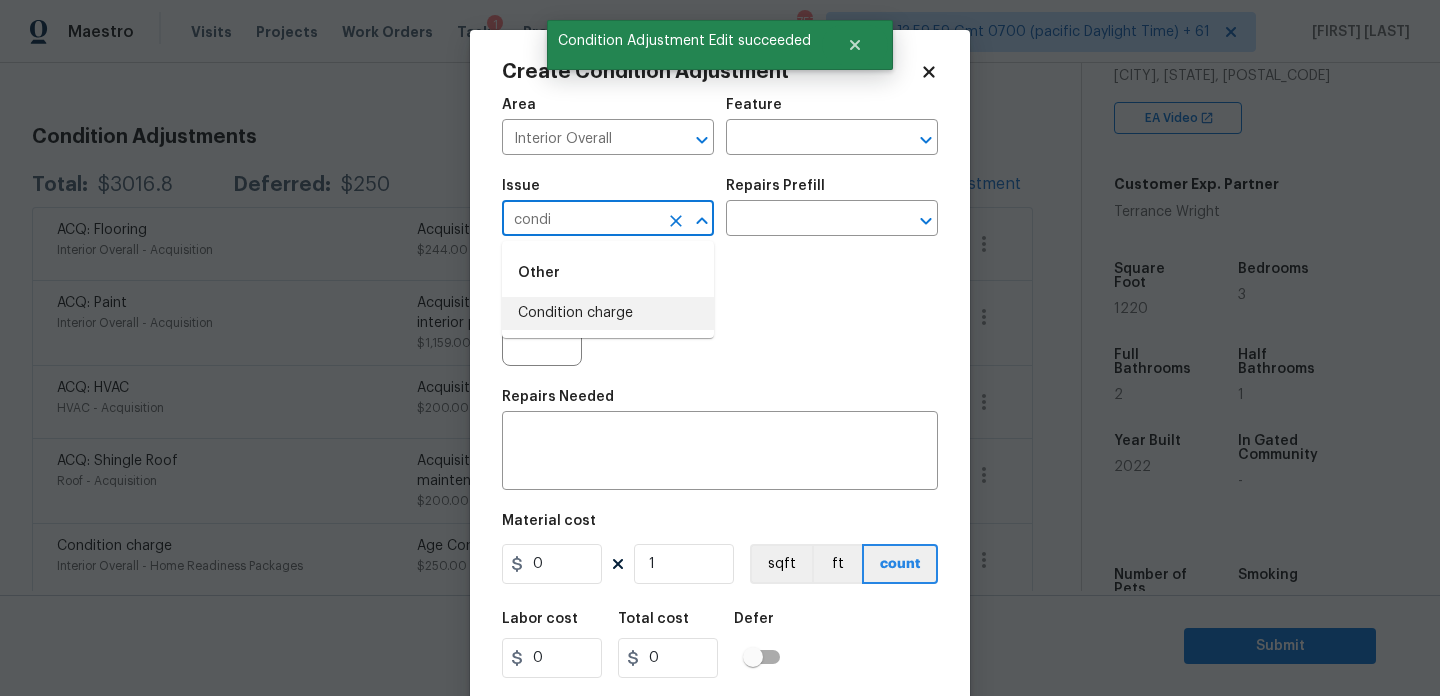 click on "Condition charge" at bounding box center (608, 313) 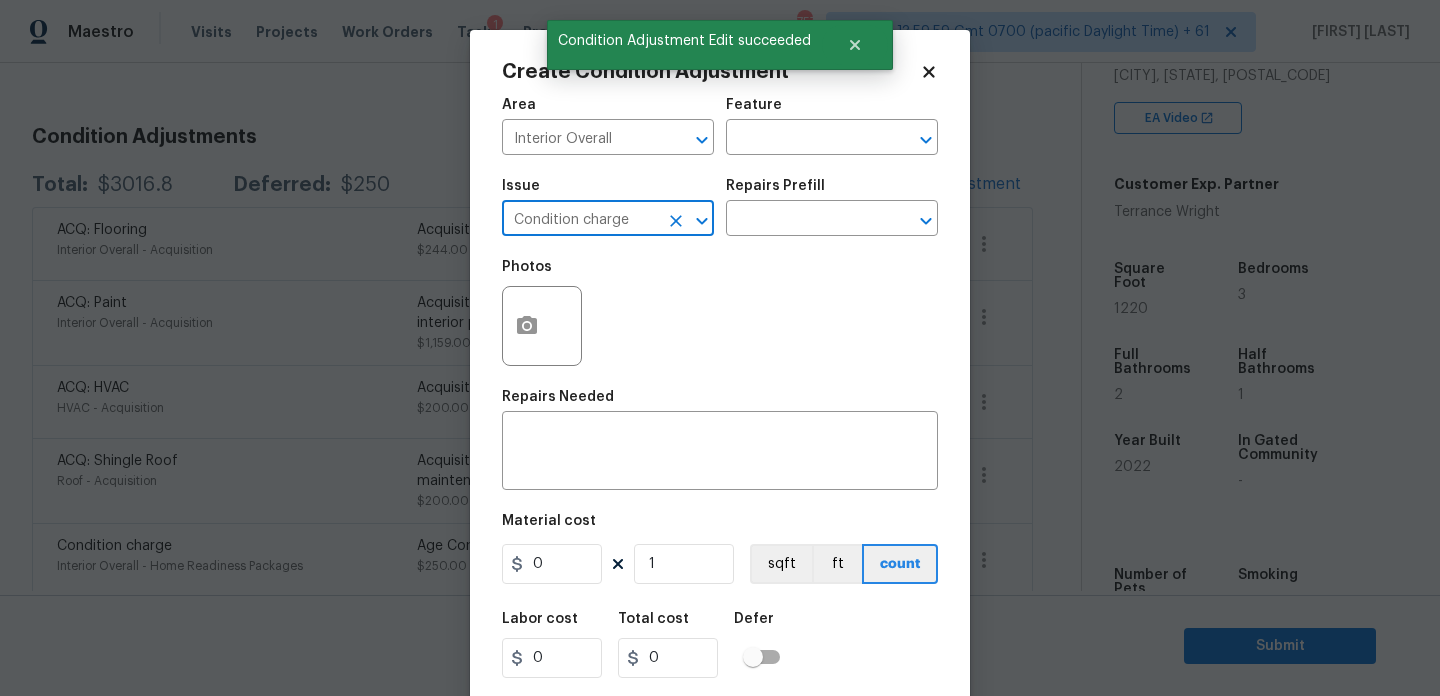 type on "Condition charge" 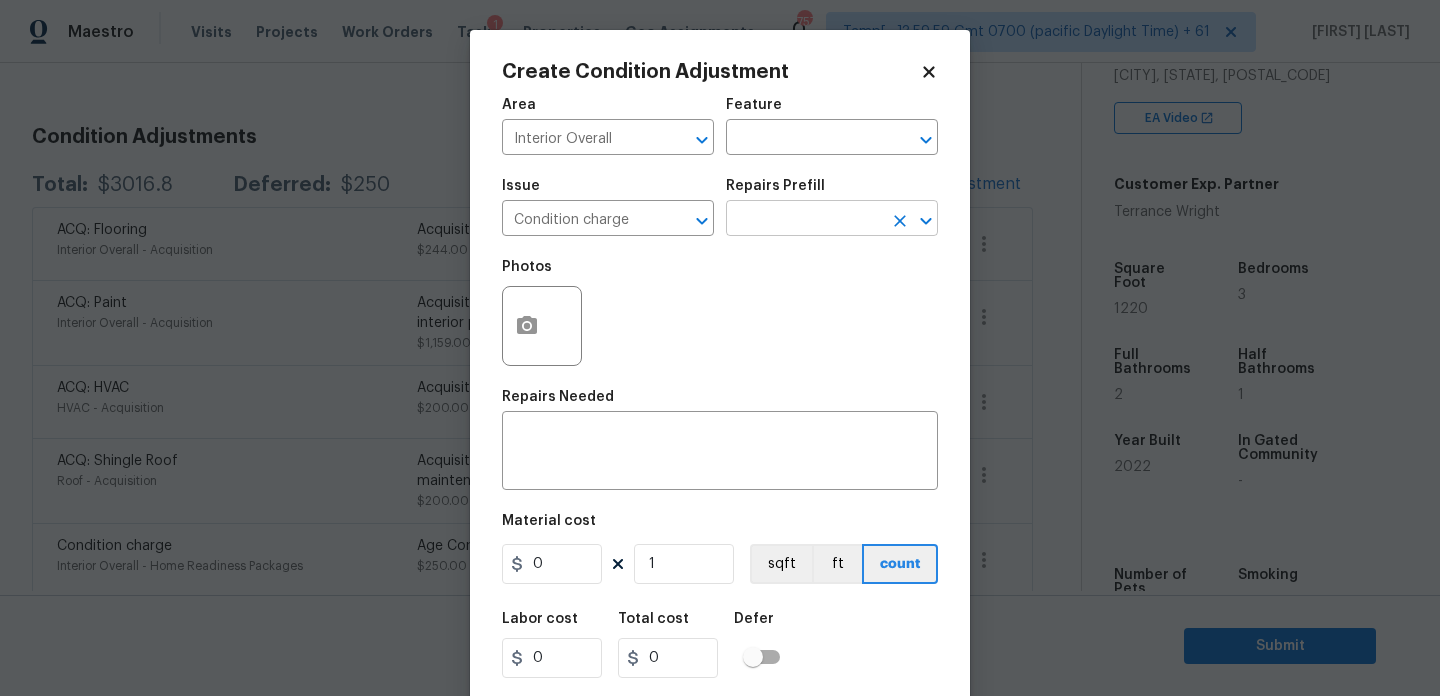 click at bounding box center (804, 220) 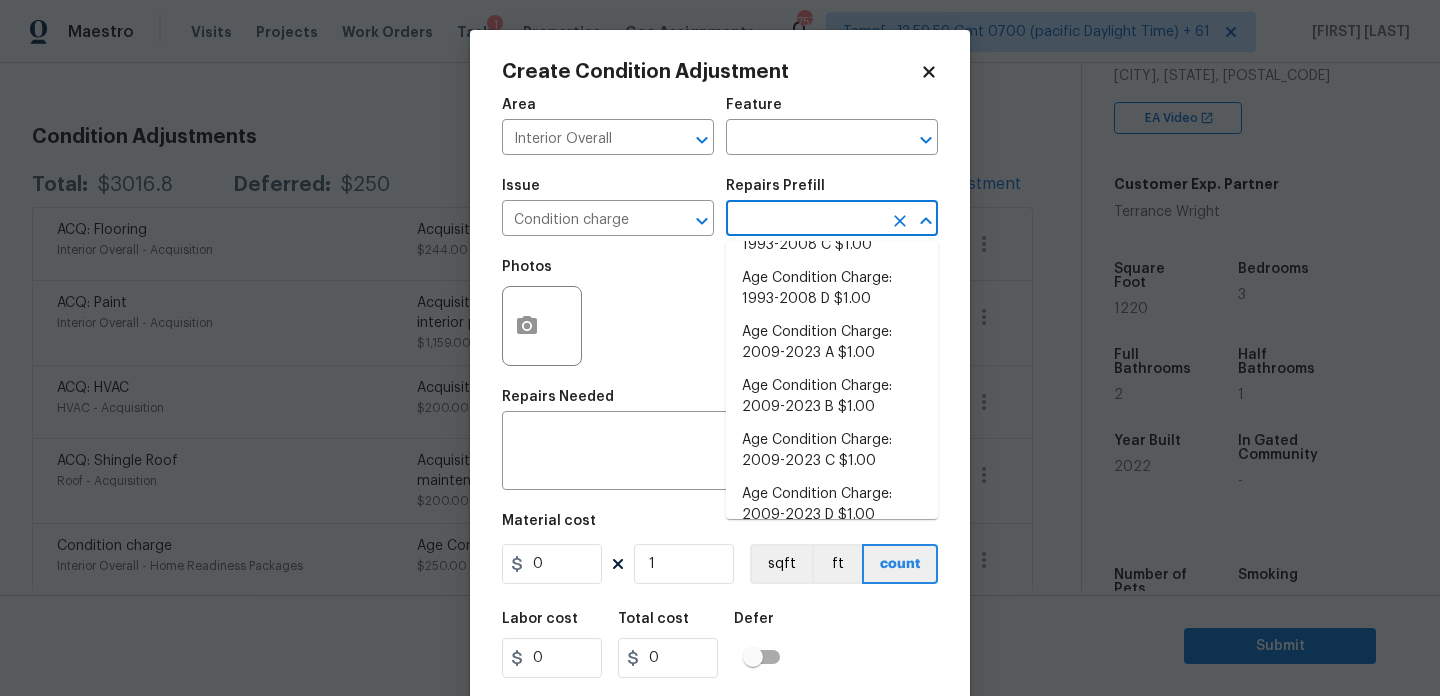 scroll, scrollTop: 584, scrollLeft: 0, axis: vertical 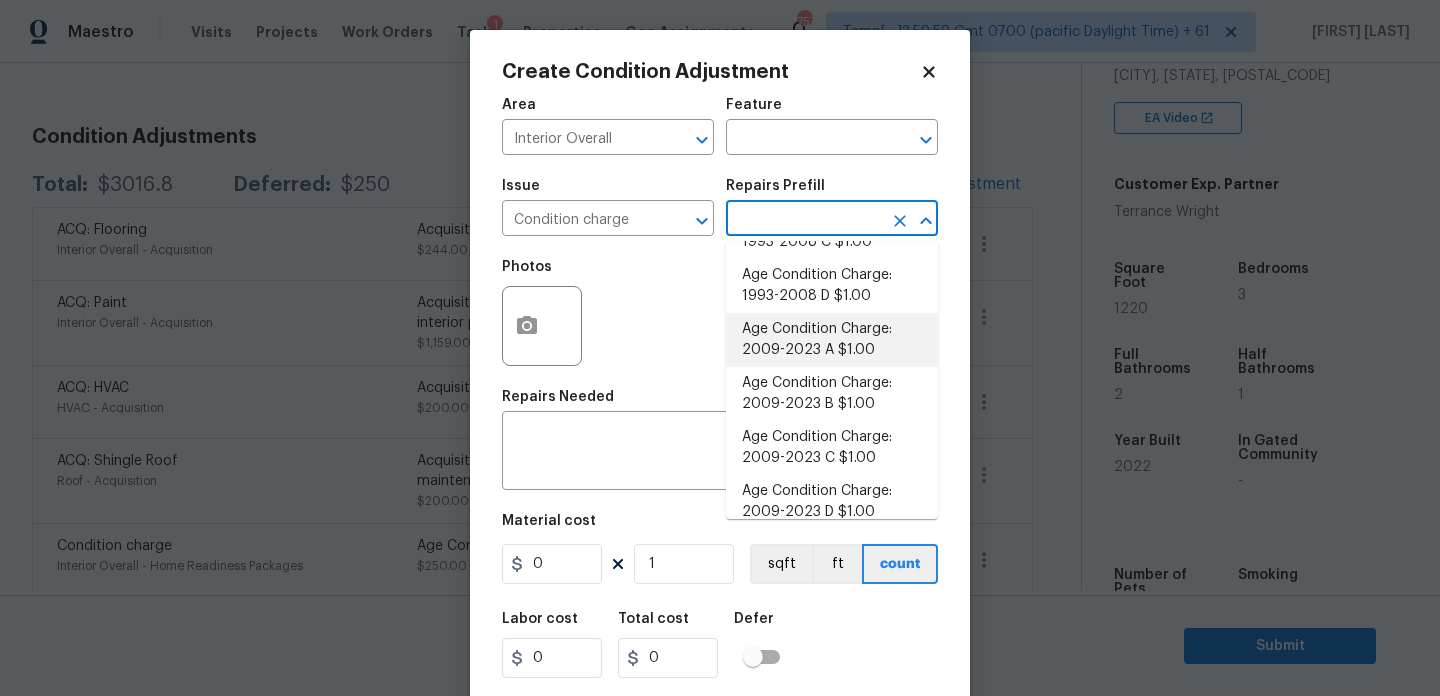 click on "Age Condition Charge: 2009-2023 A	 $1.00" at bounding box center (832, 340) 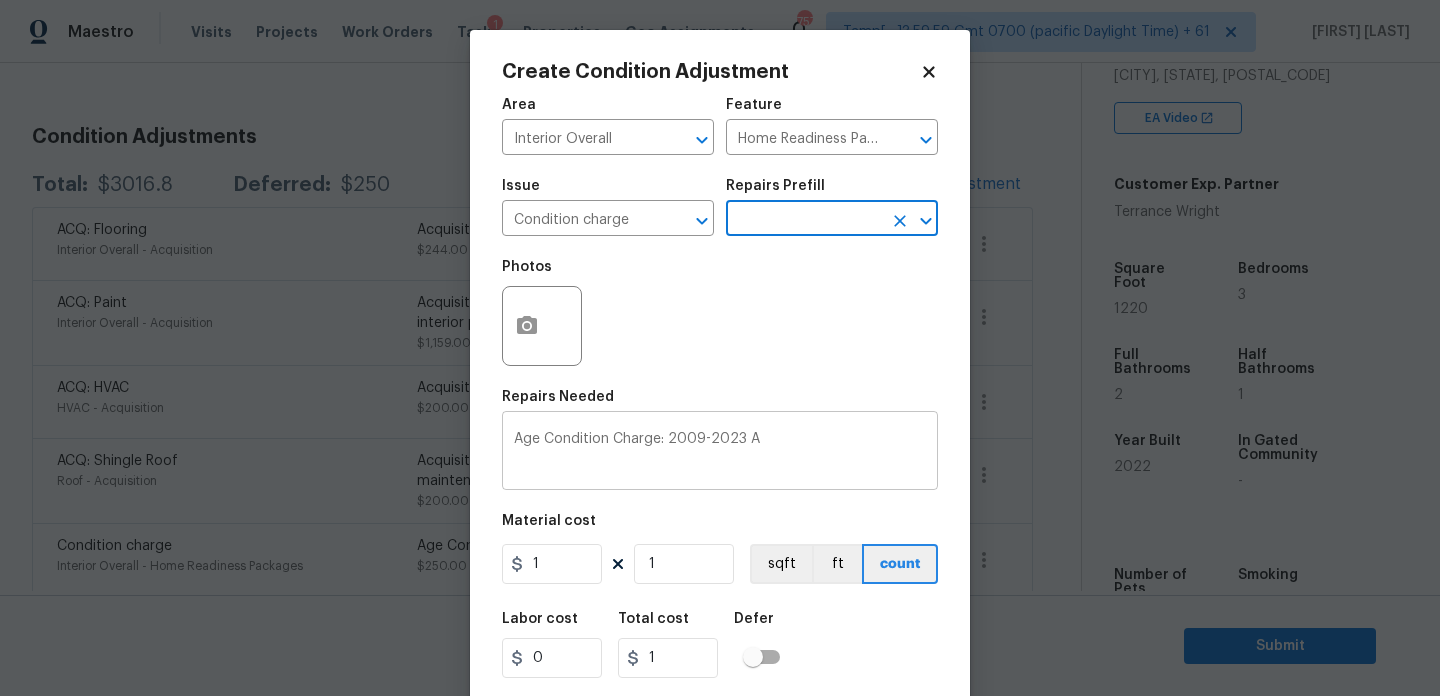 scroll, scrollTop: 51, scrollLeft: 0, axis: vertical 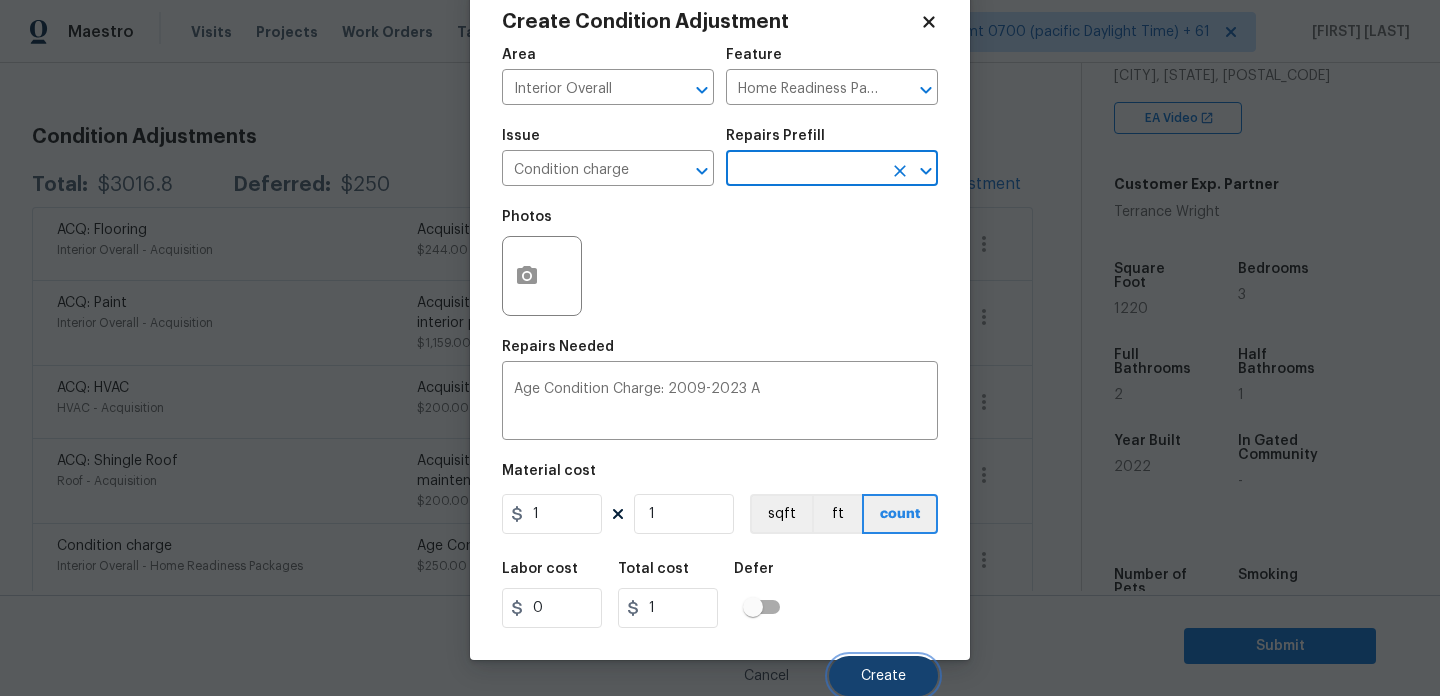 click on "Create" at bounding box center (883, 676) 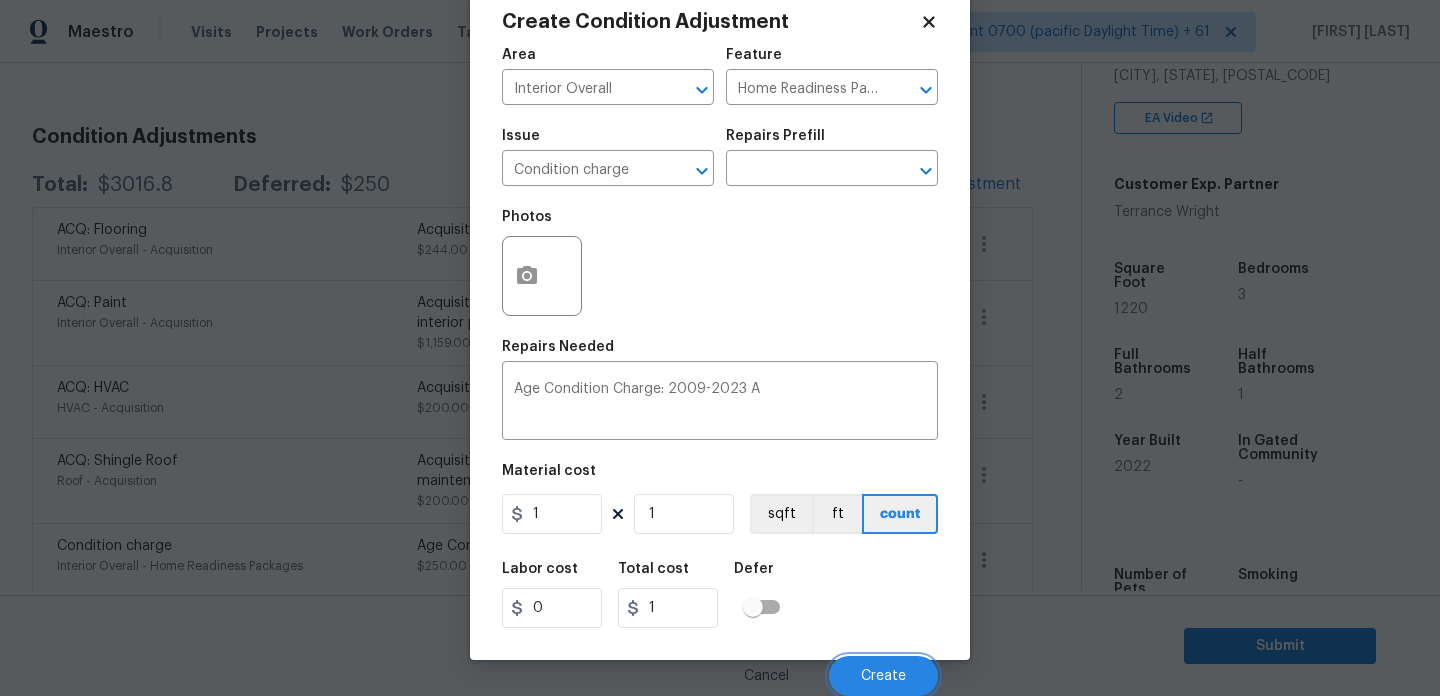scroll, scrollTop: 240, scrollLeft: 0, axis: vertical 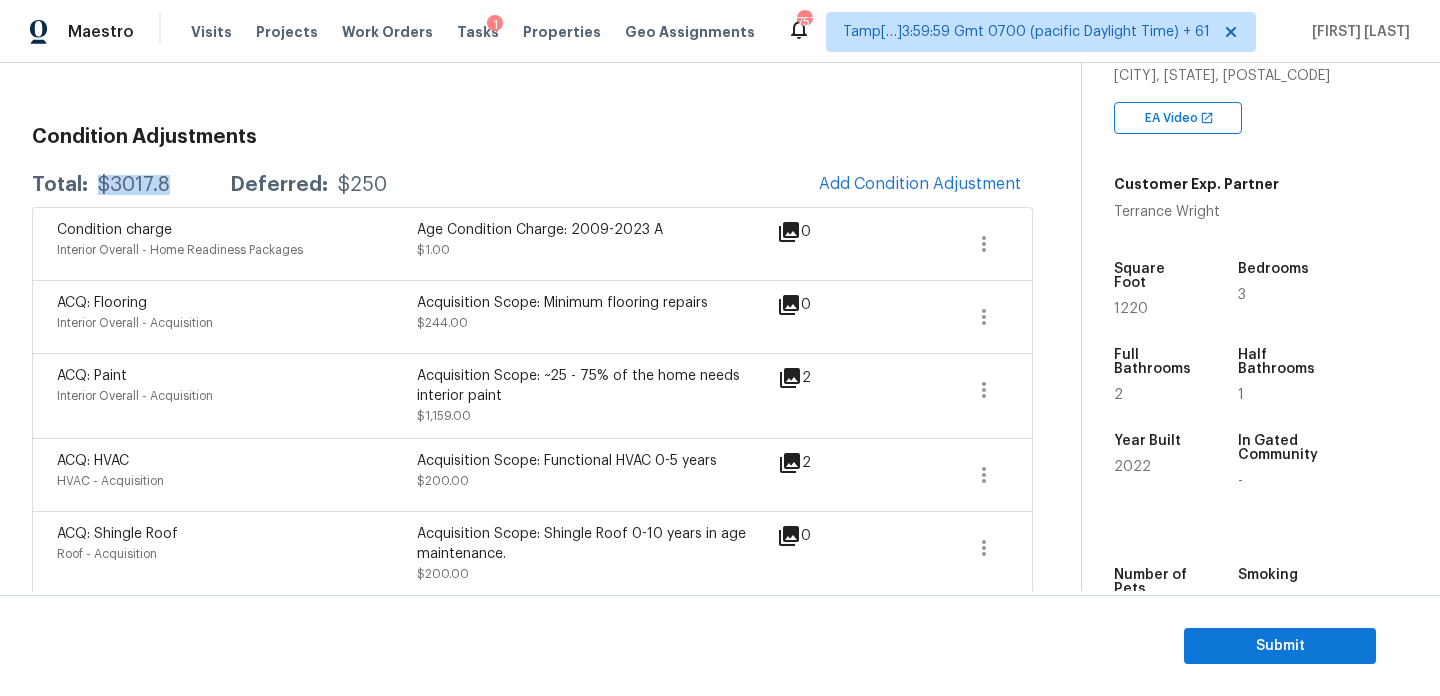 drag, startPoint x: 96, startPoint y: 185, endPoint x: 163, endPoint y: 185, distance: 67 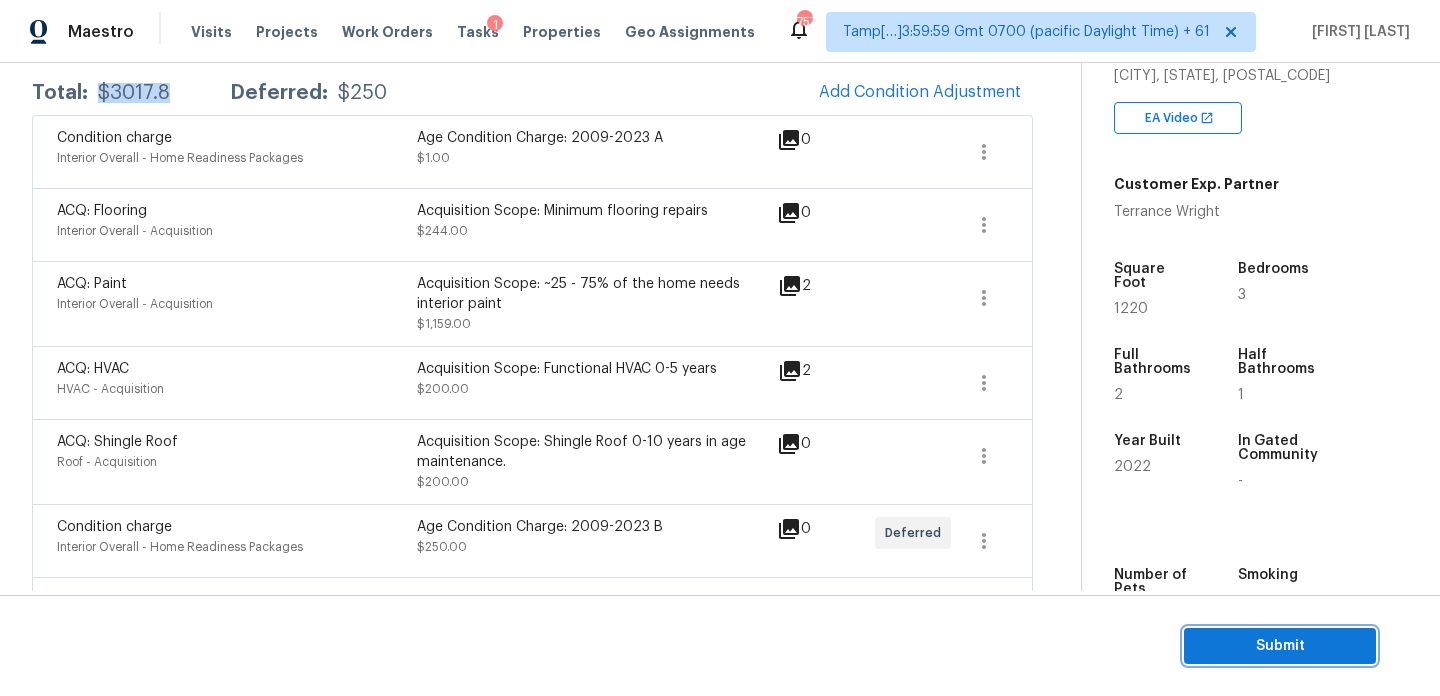 click on "Submit" at bounding box center (1280, 646) 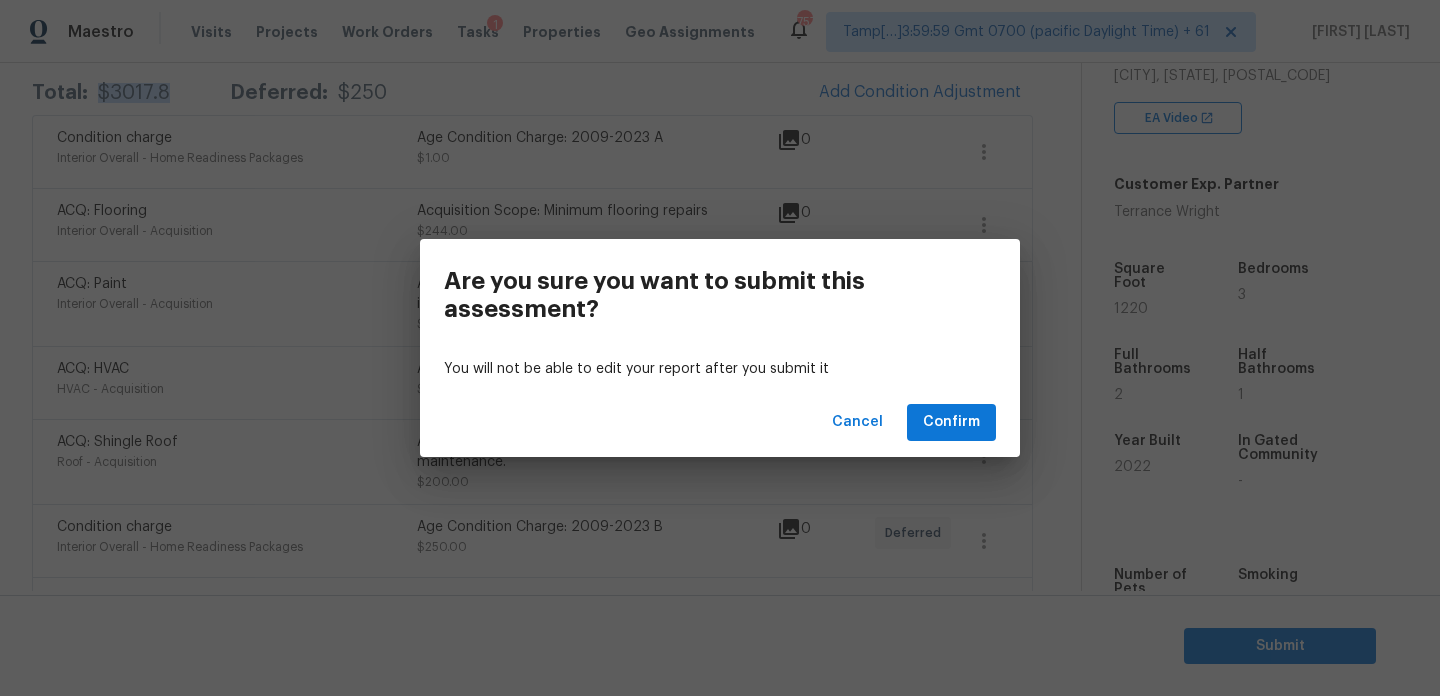 click on "Cancel Confirm" at bounding box center (720, 422) 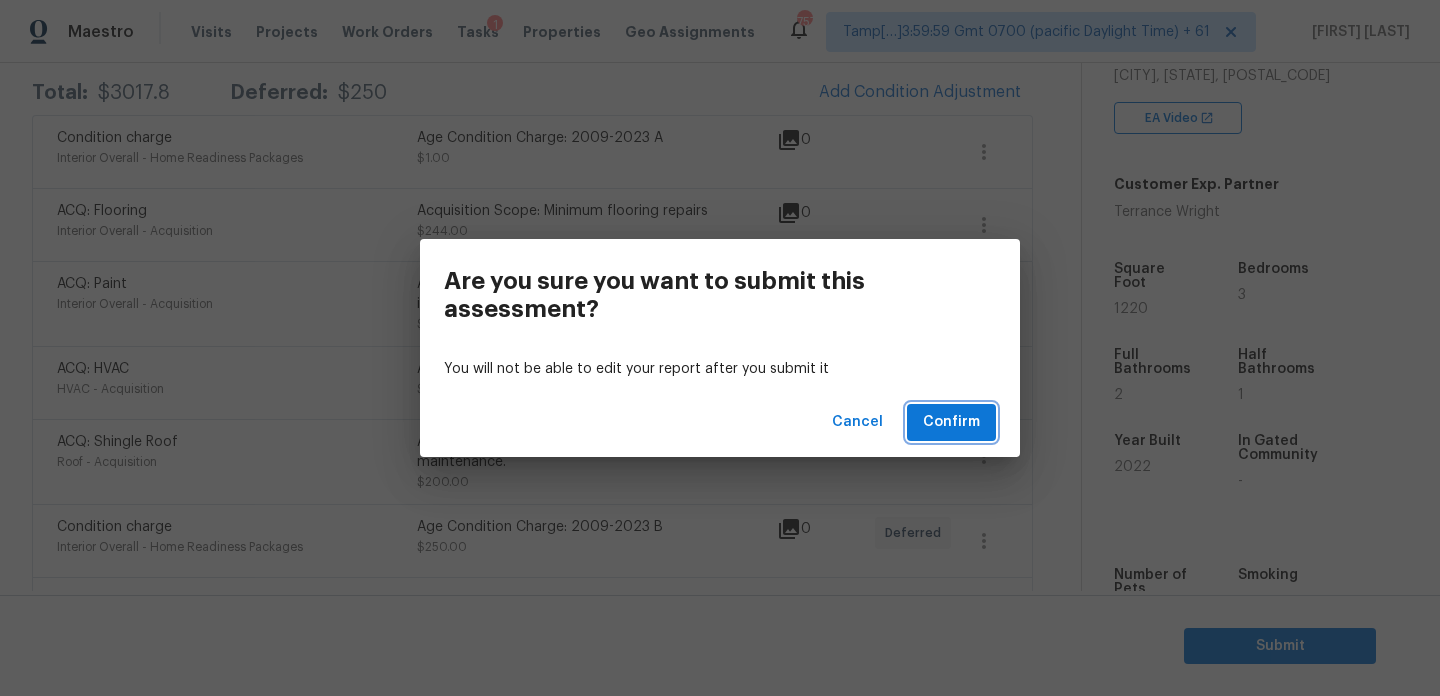 click on "Confirm" at bounding box center [951, 422] 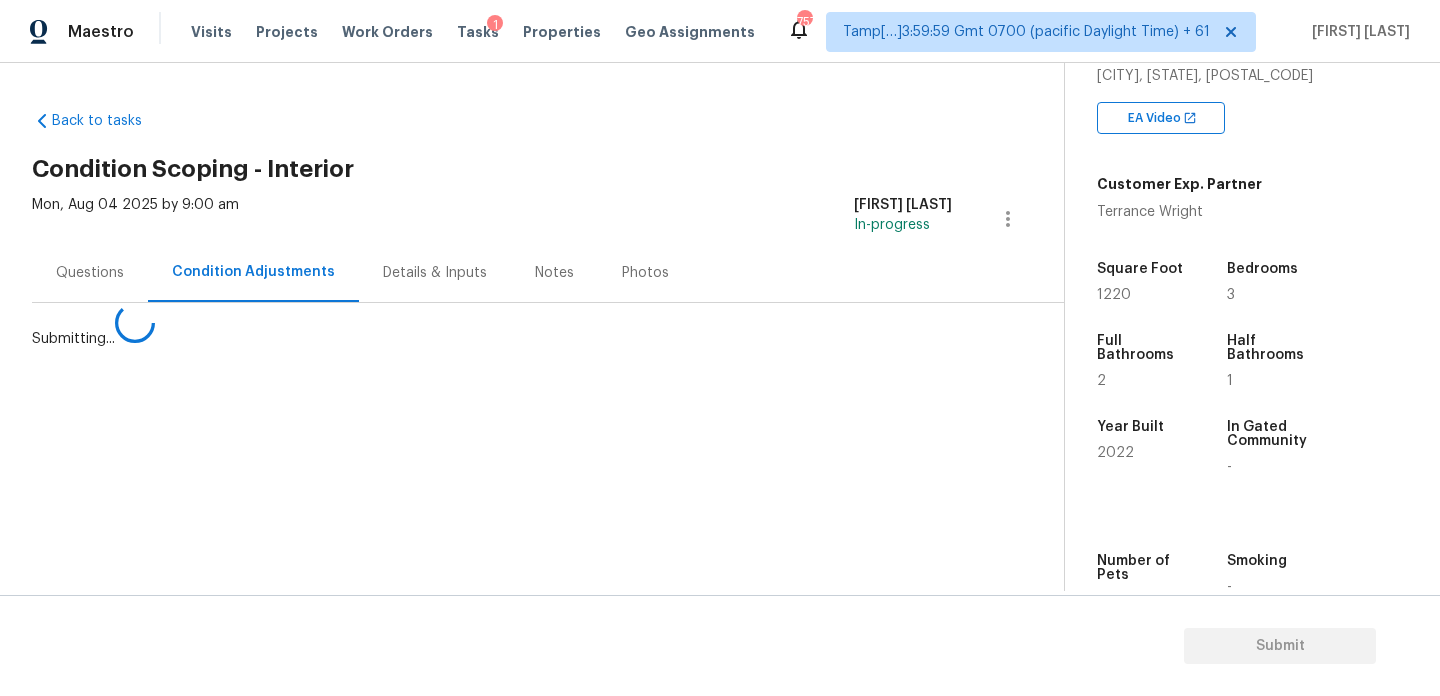 scroll, scrollTop: 0, scrollLeft: 0, axis: both 